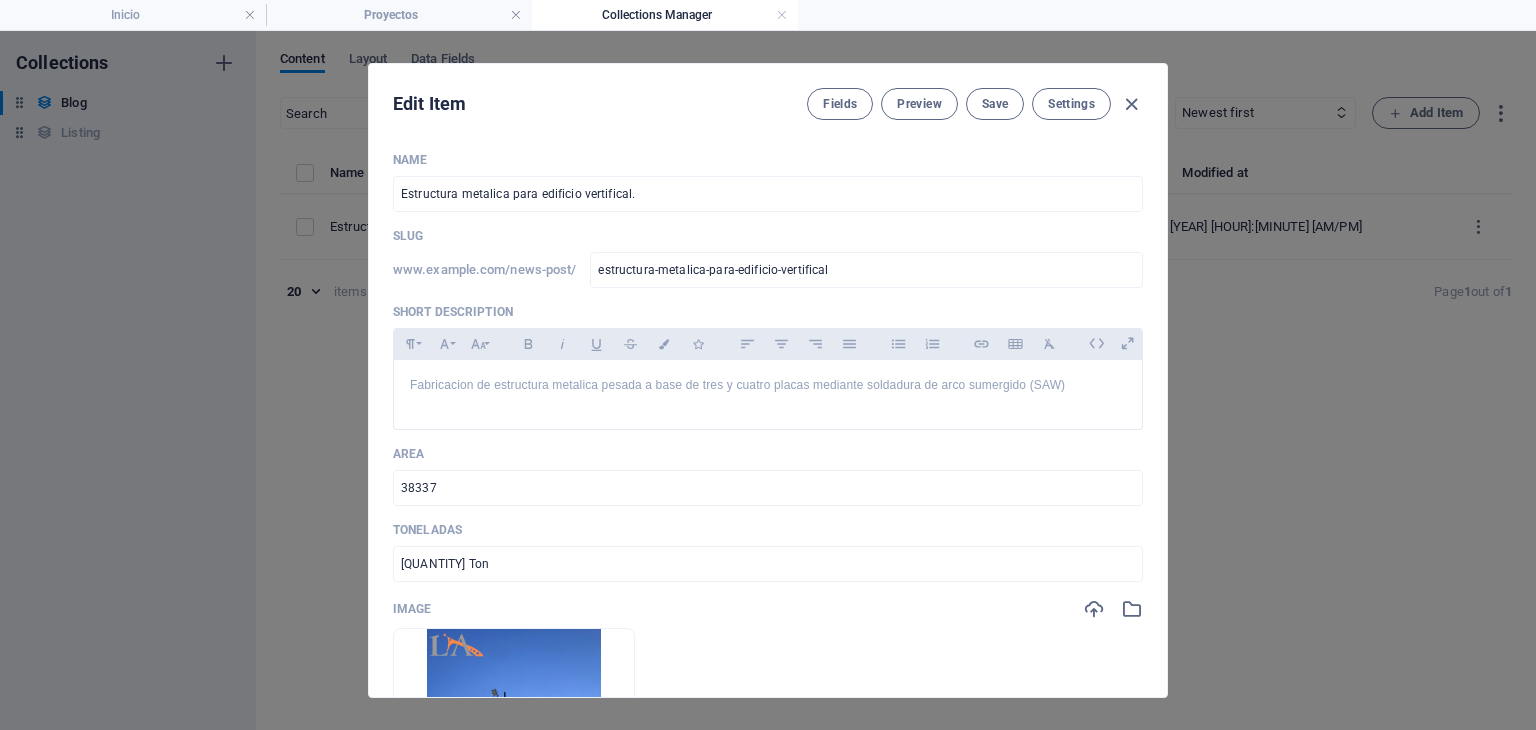 select on "Vertical" 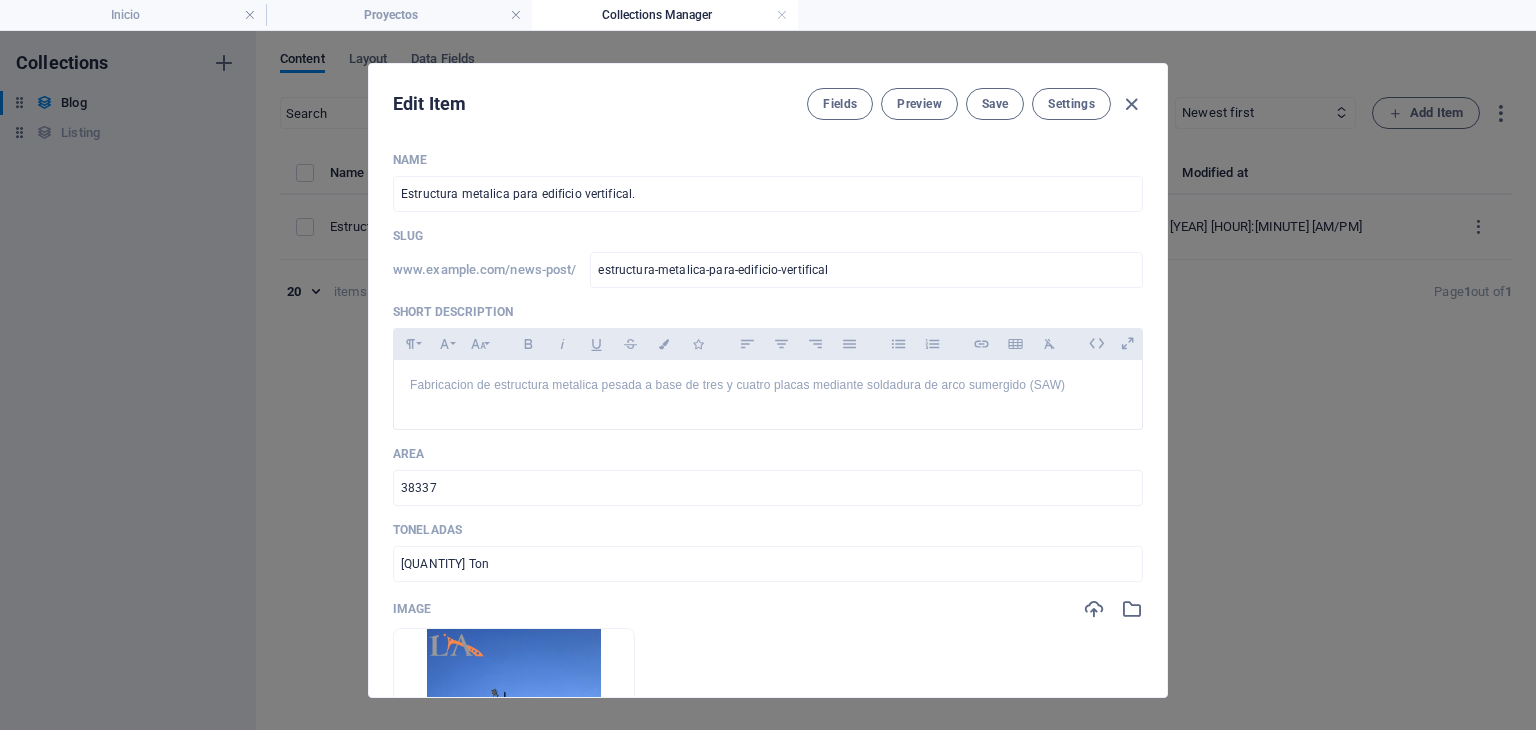 scroll, scrollTop: 0, scrollLeft: 0, axis: both 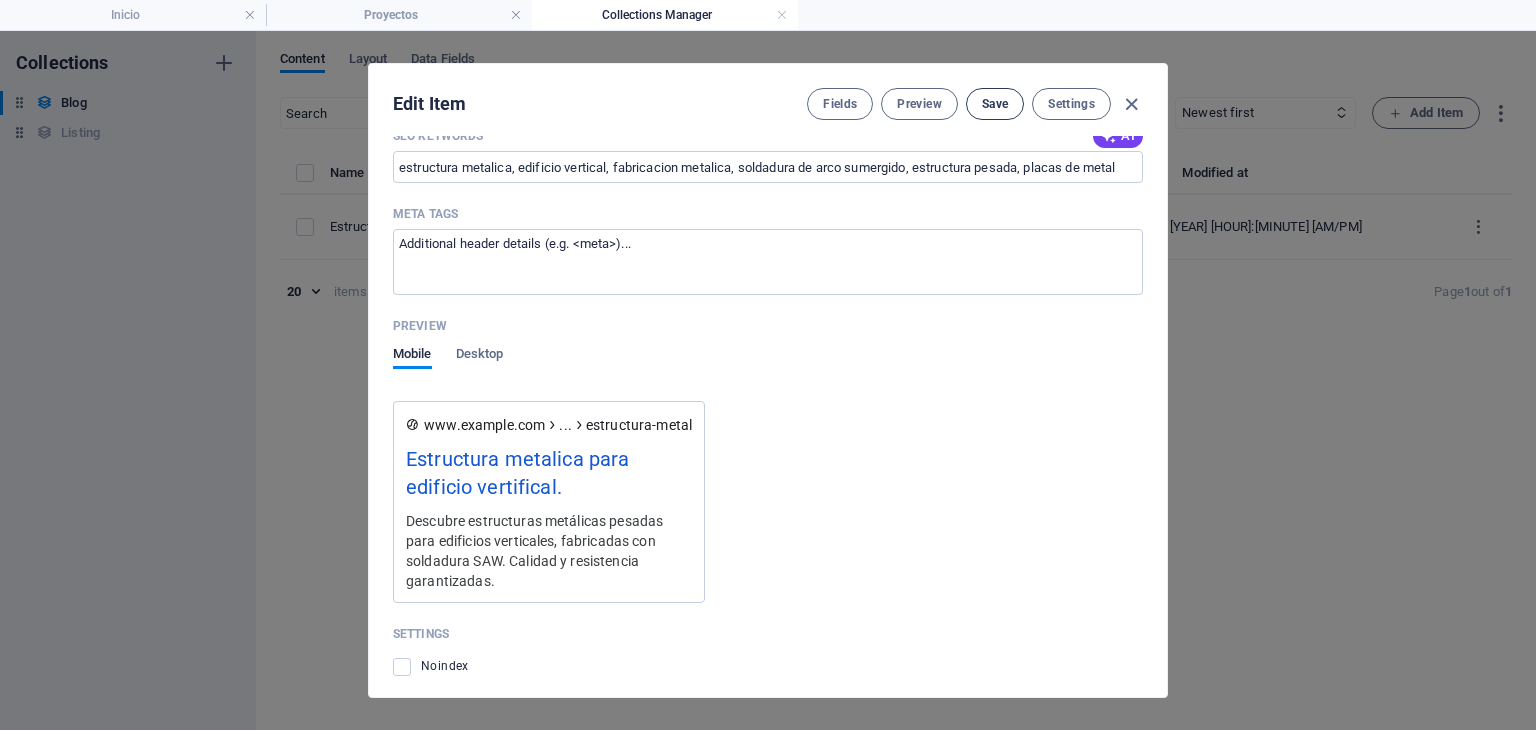 click on "Save" at bounding box center [995, 104] 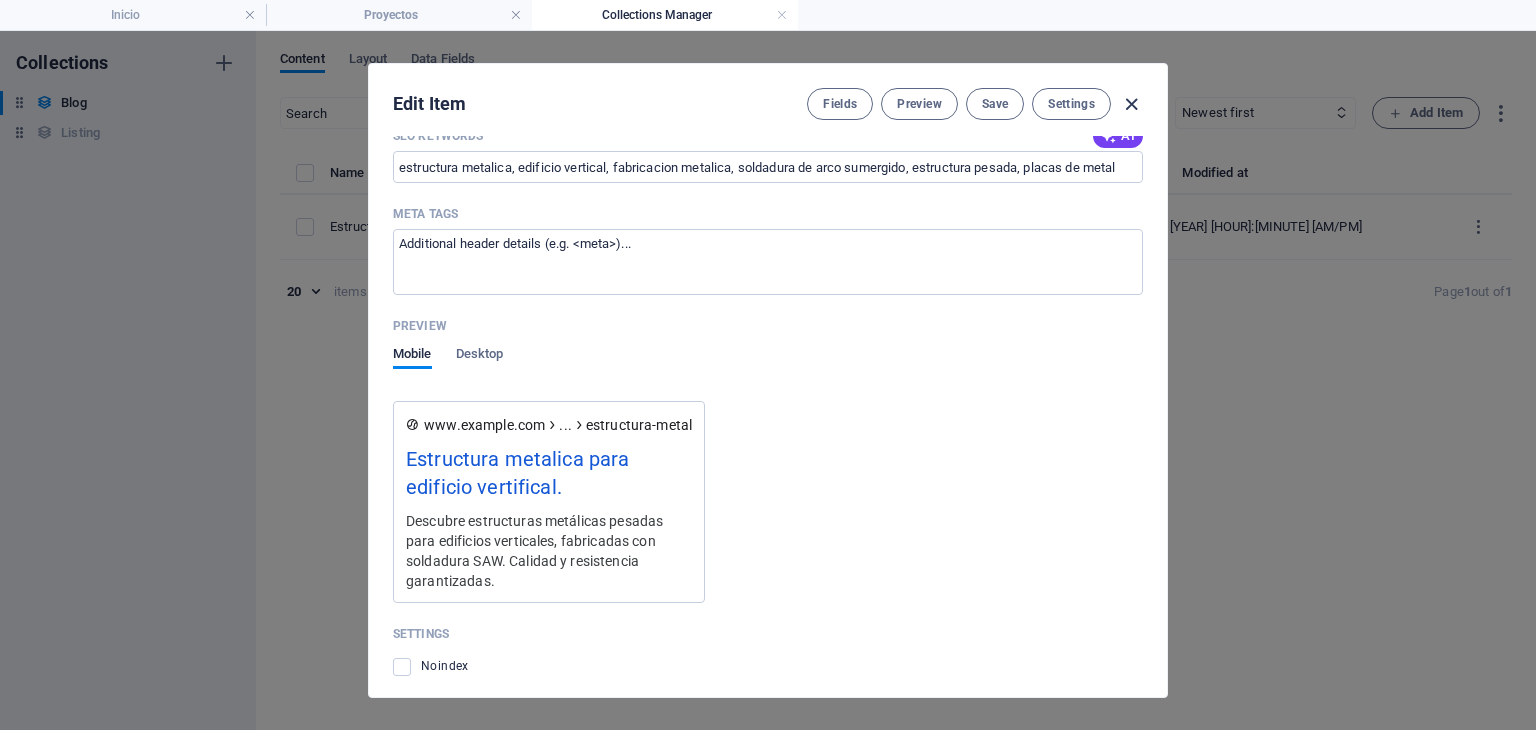 click at bounding box center (1131, 104) 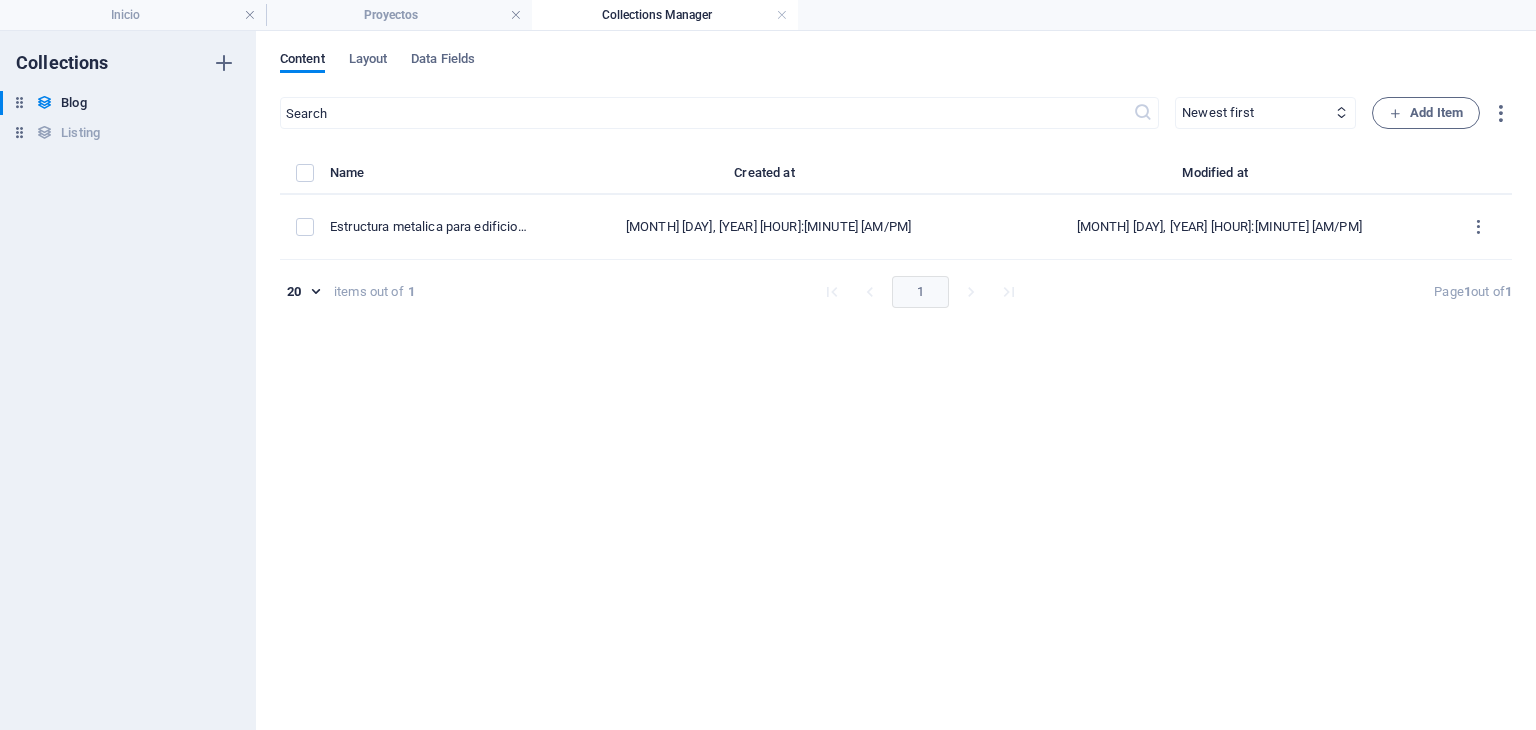 scroll, scrollTop: 1255, scrollLeft: 0, axis: vertical 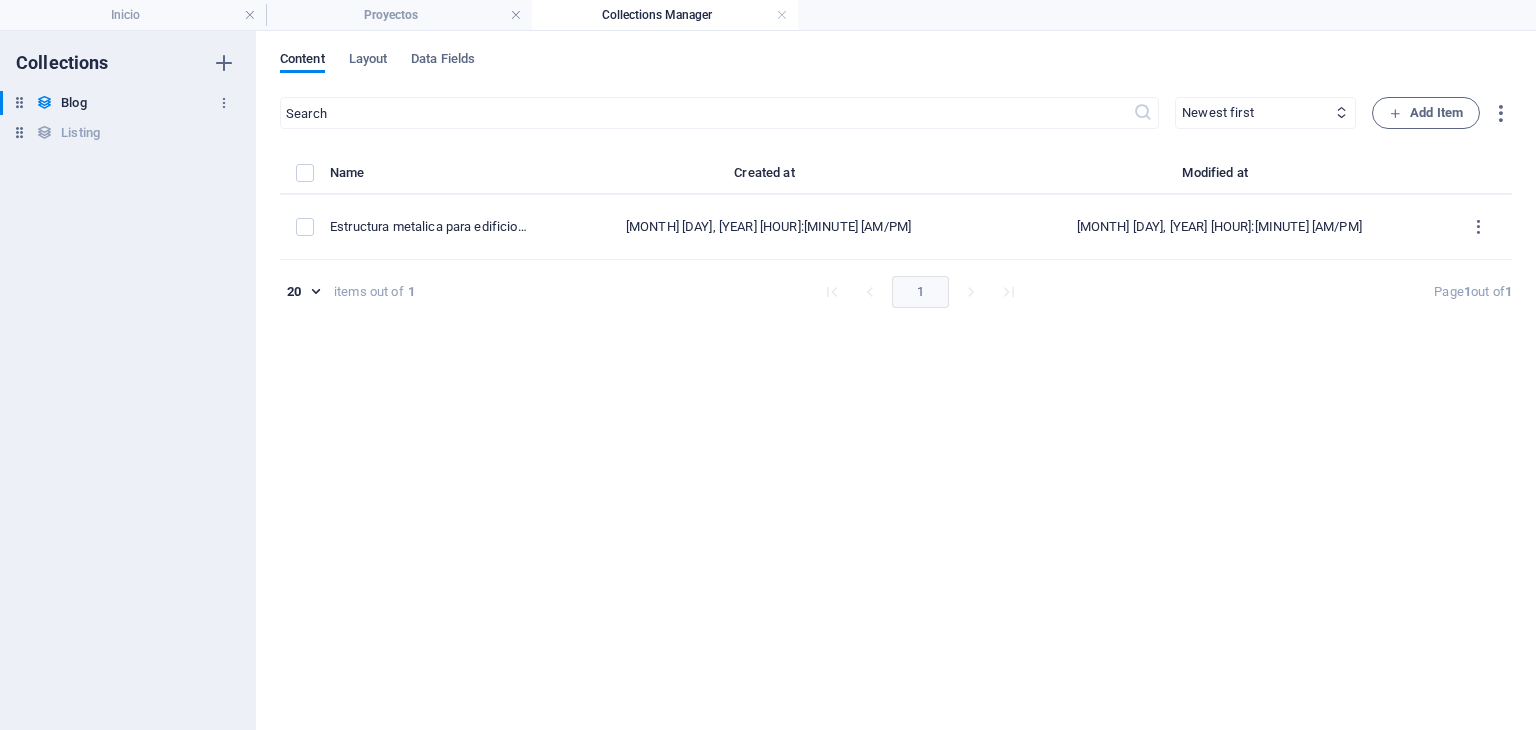 click at bounding box center (19, 102) 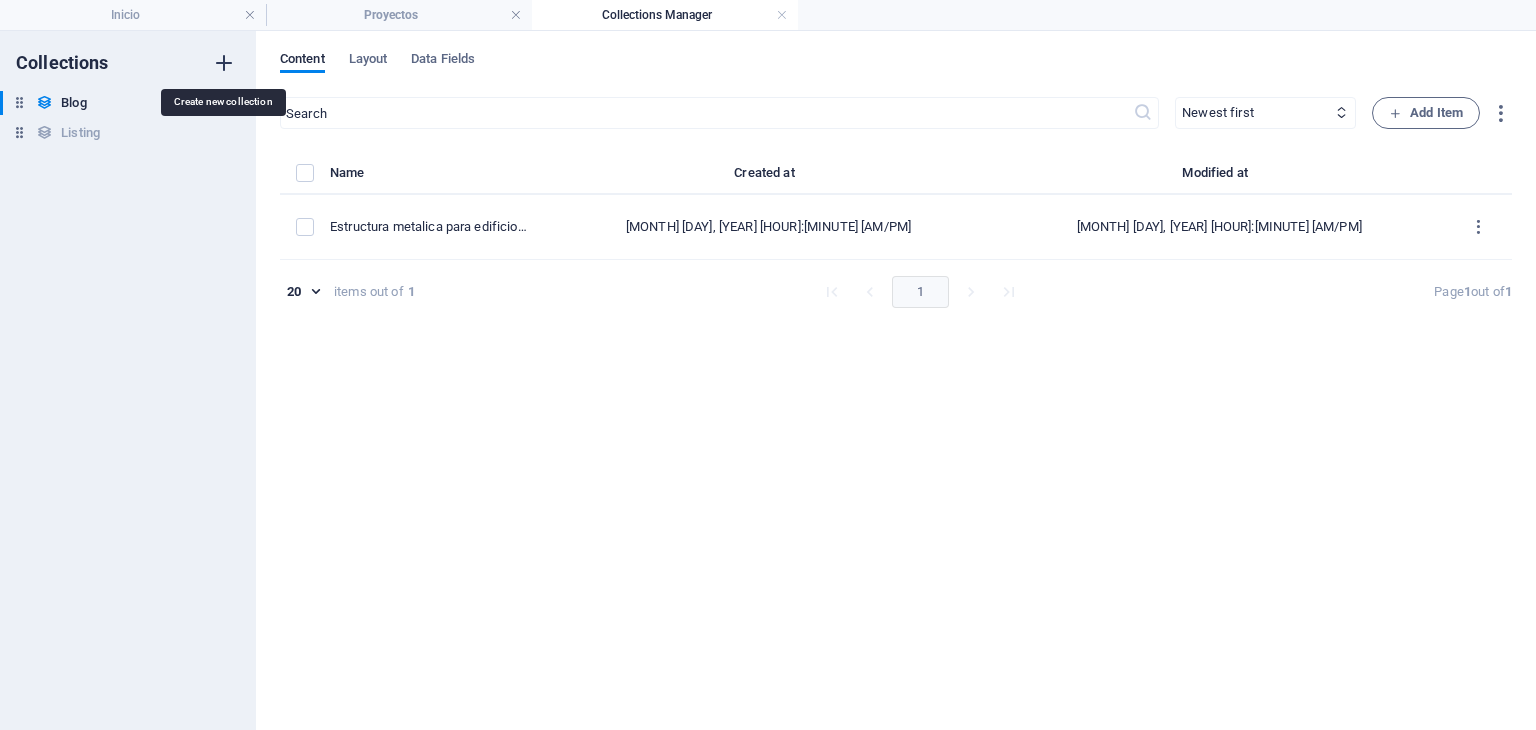 click at bounding box center [224, 63] 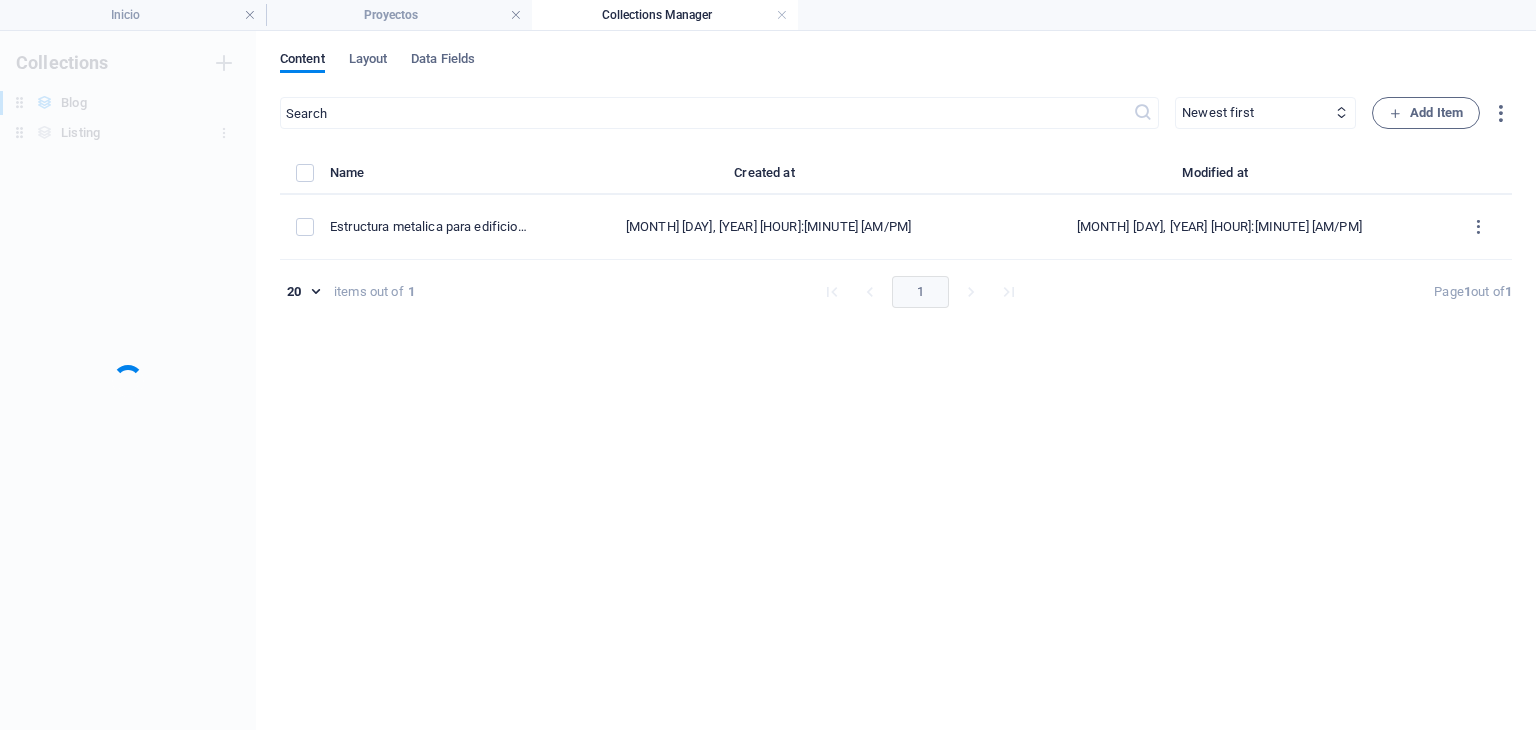 click on "Collections Blog Blog Listing Listing" at bounding box center [128, 380] 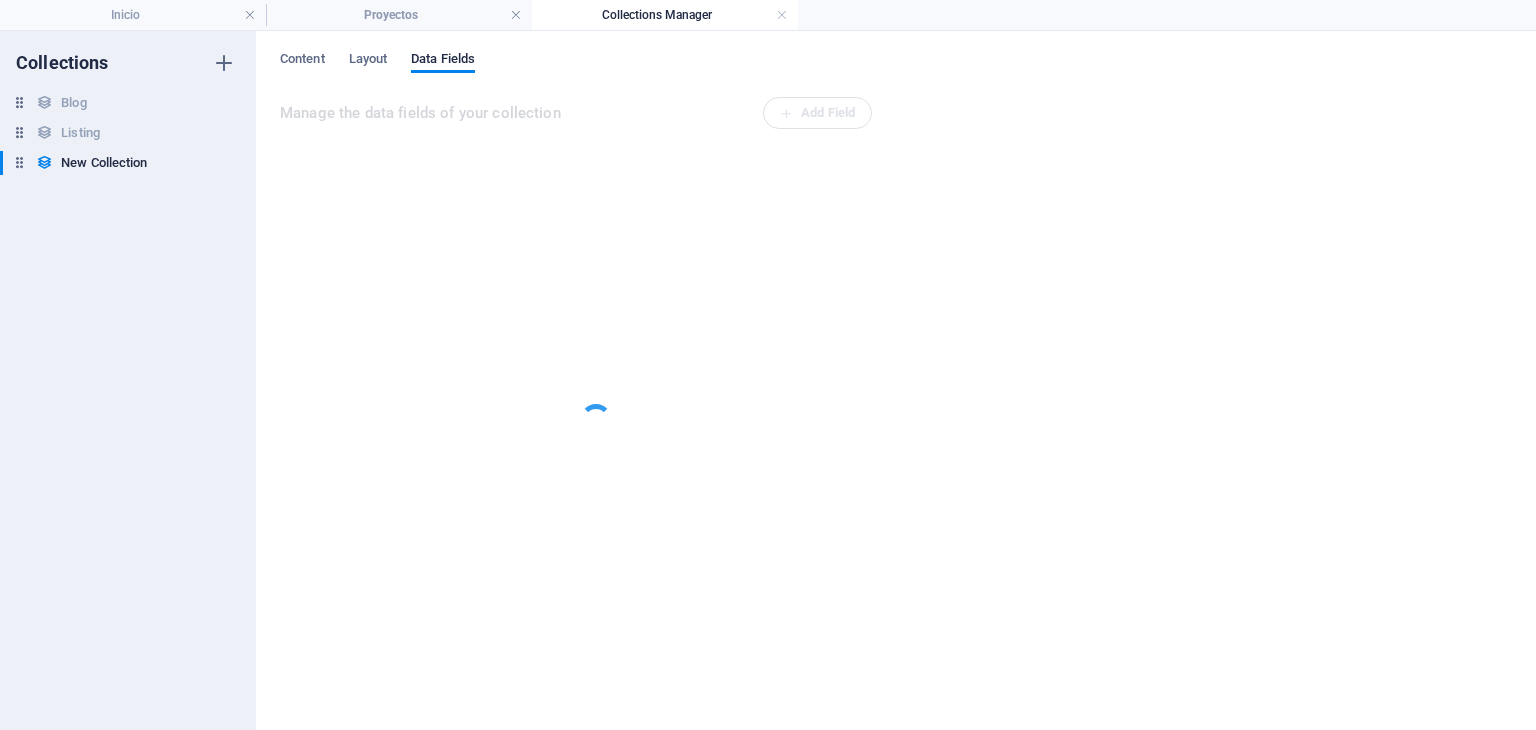 click on "Blog" at bounding box center (73, 103) 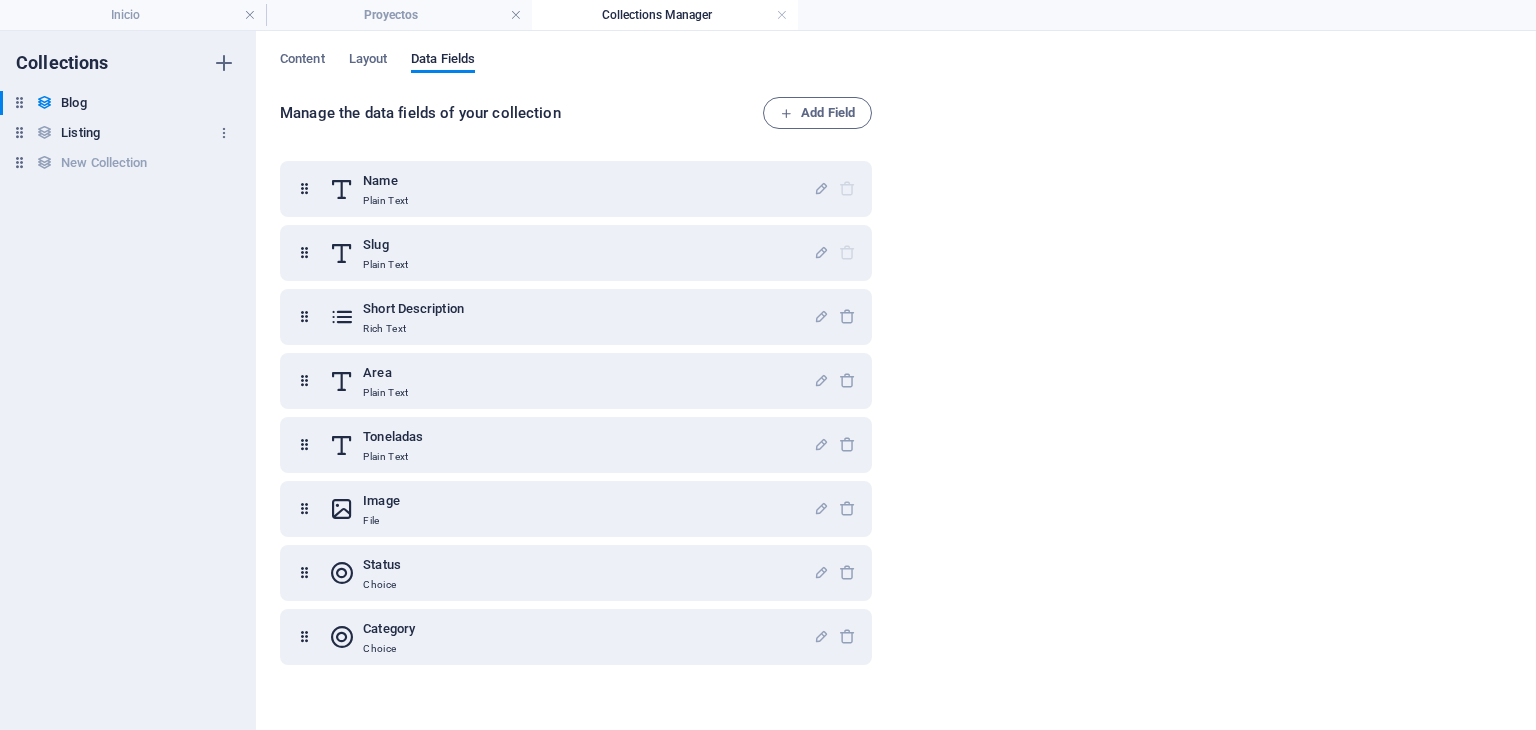 click on "Listing" at bounding box center (80, 133) 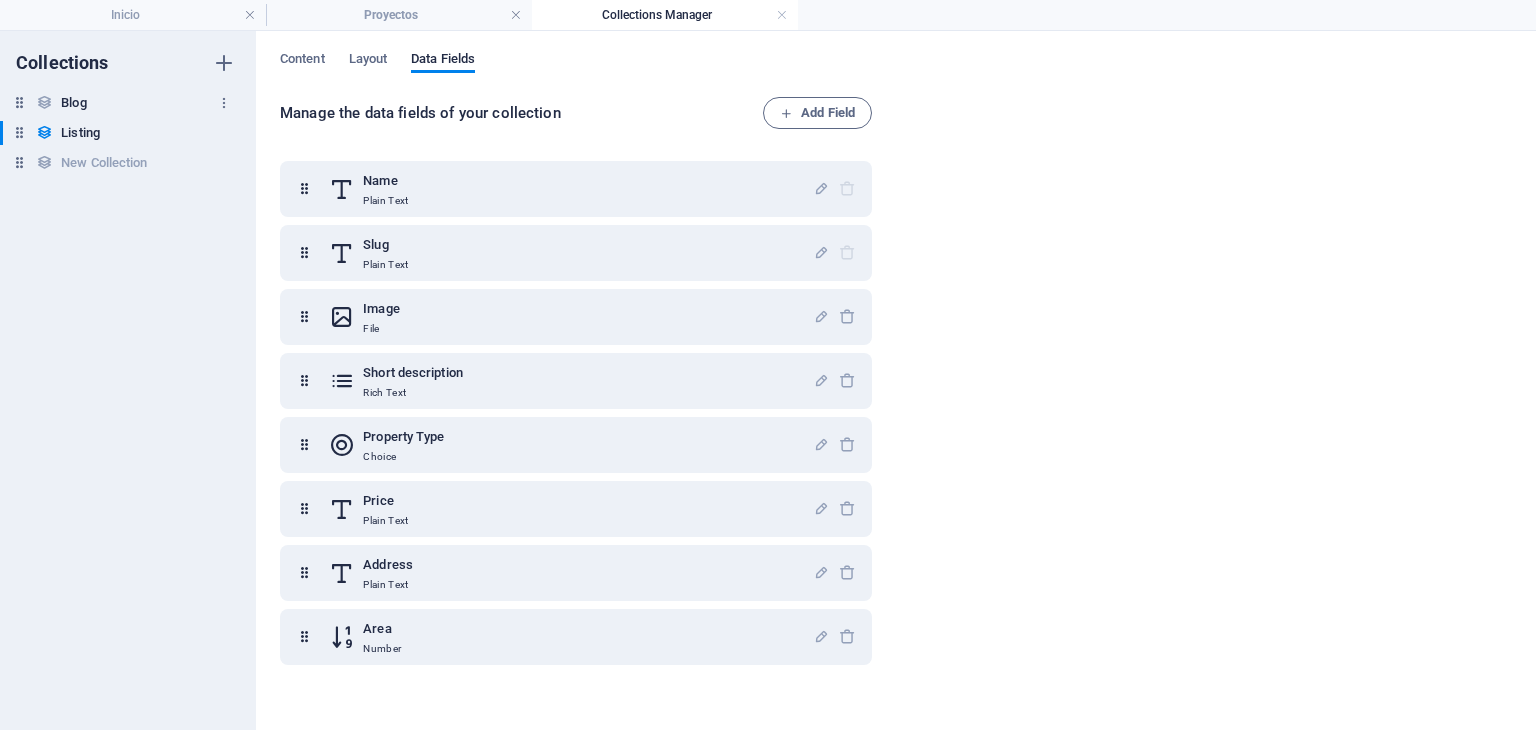 click on "Blog" at bounding box center (73, 103) 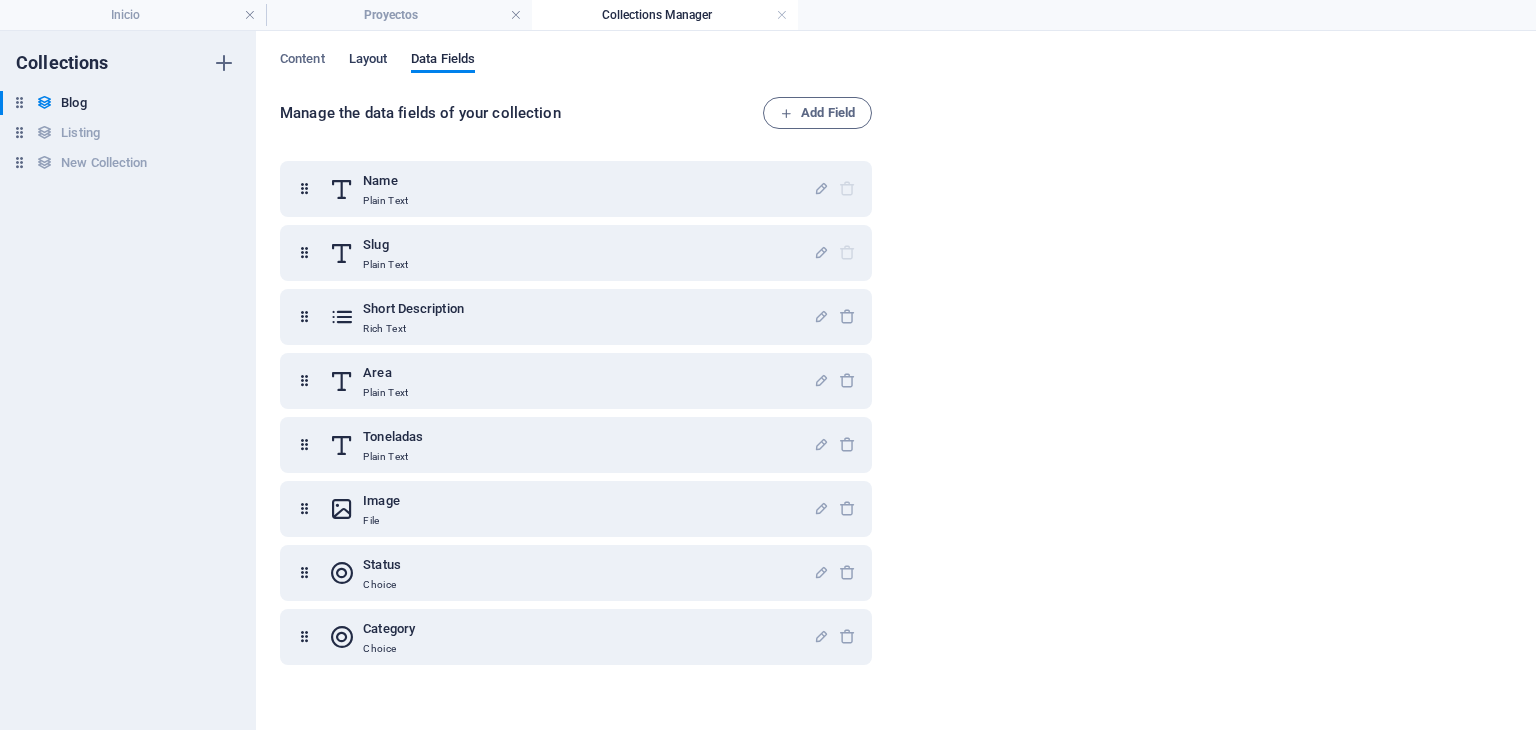 click on "Layout" at bounding box center [368, 61] 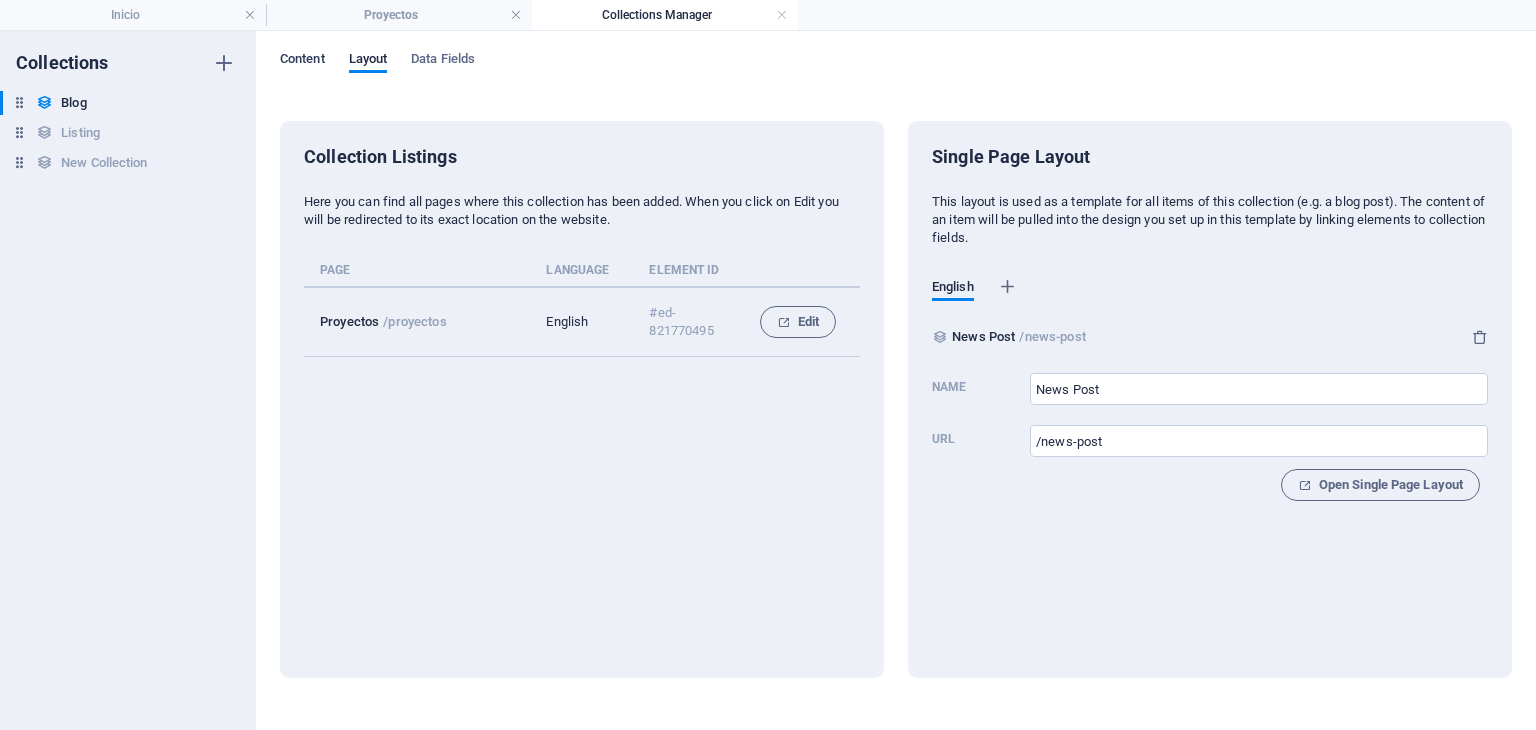 click on "Content" at bounding box center (302, 61) 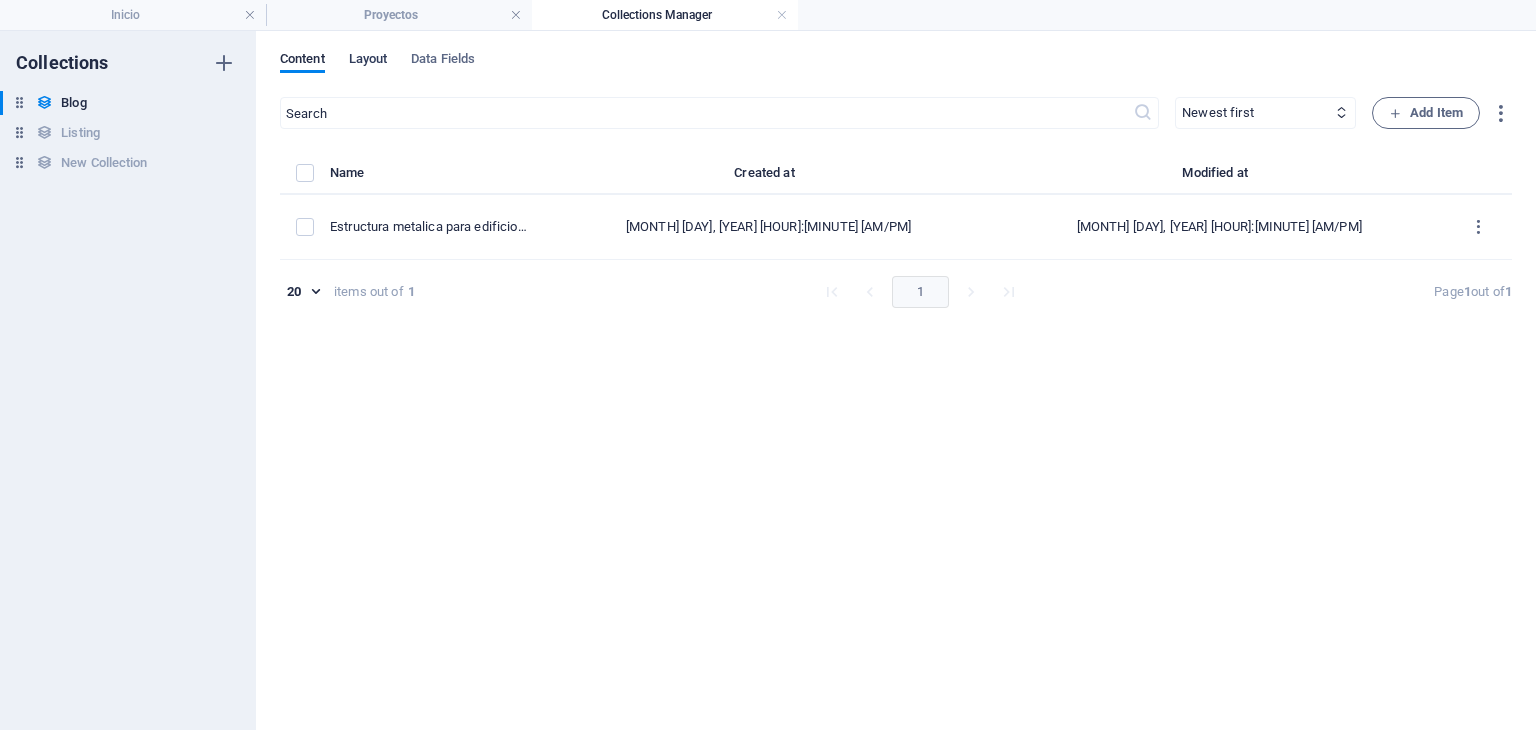 click on "Layout" at bounding box center (368, 61) 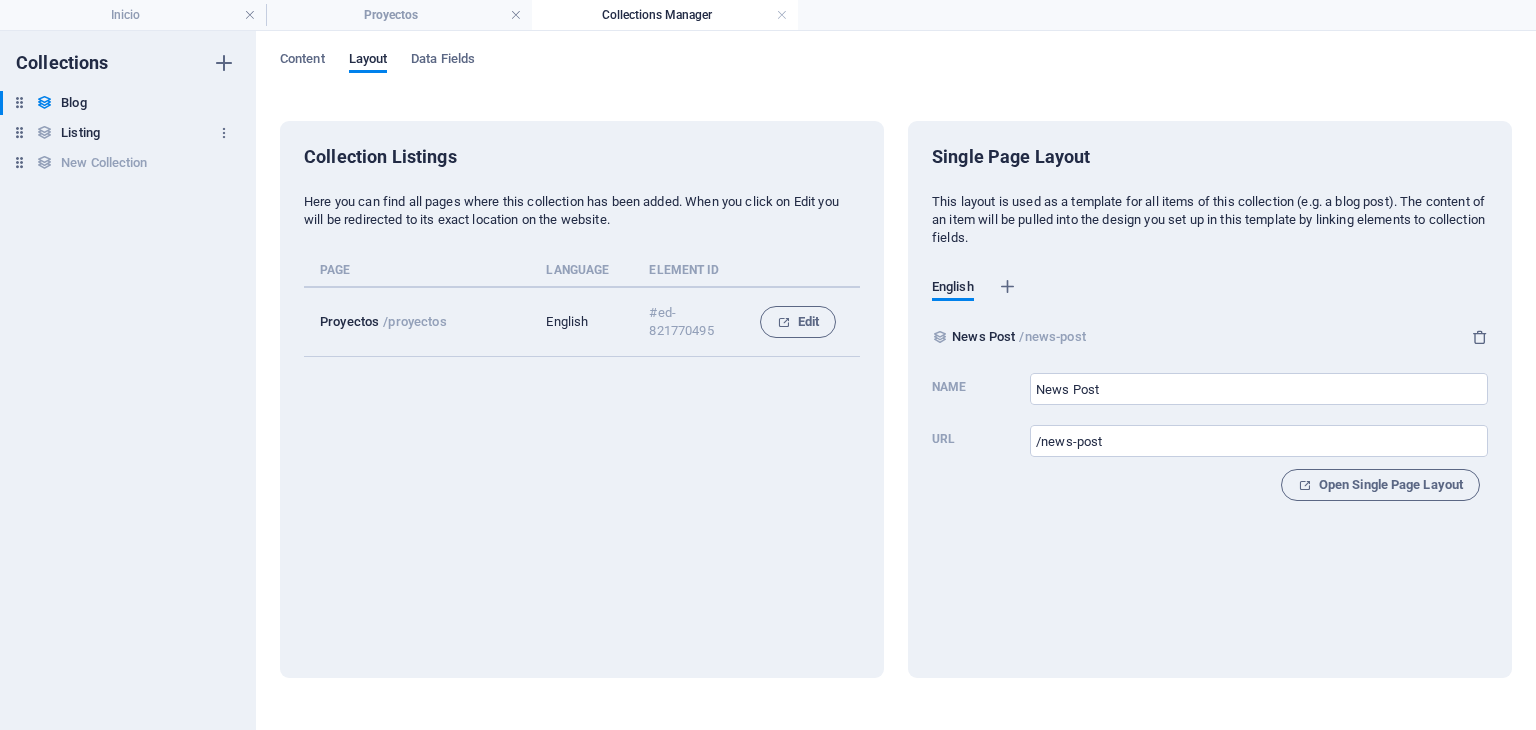 click on "Listing" at bounding box center (80, 133) 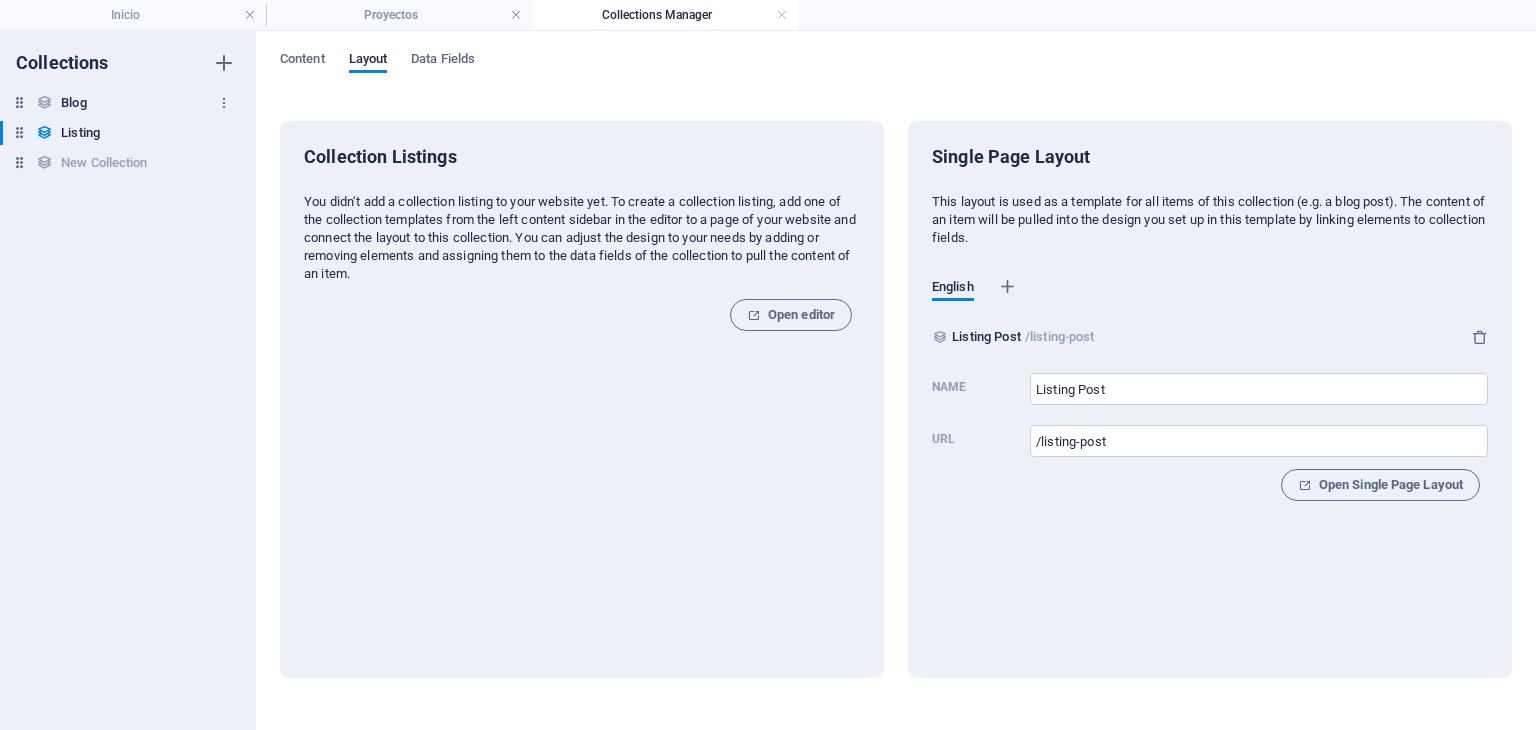 click on "Blog" at bounding box center [73, 103] 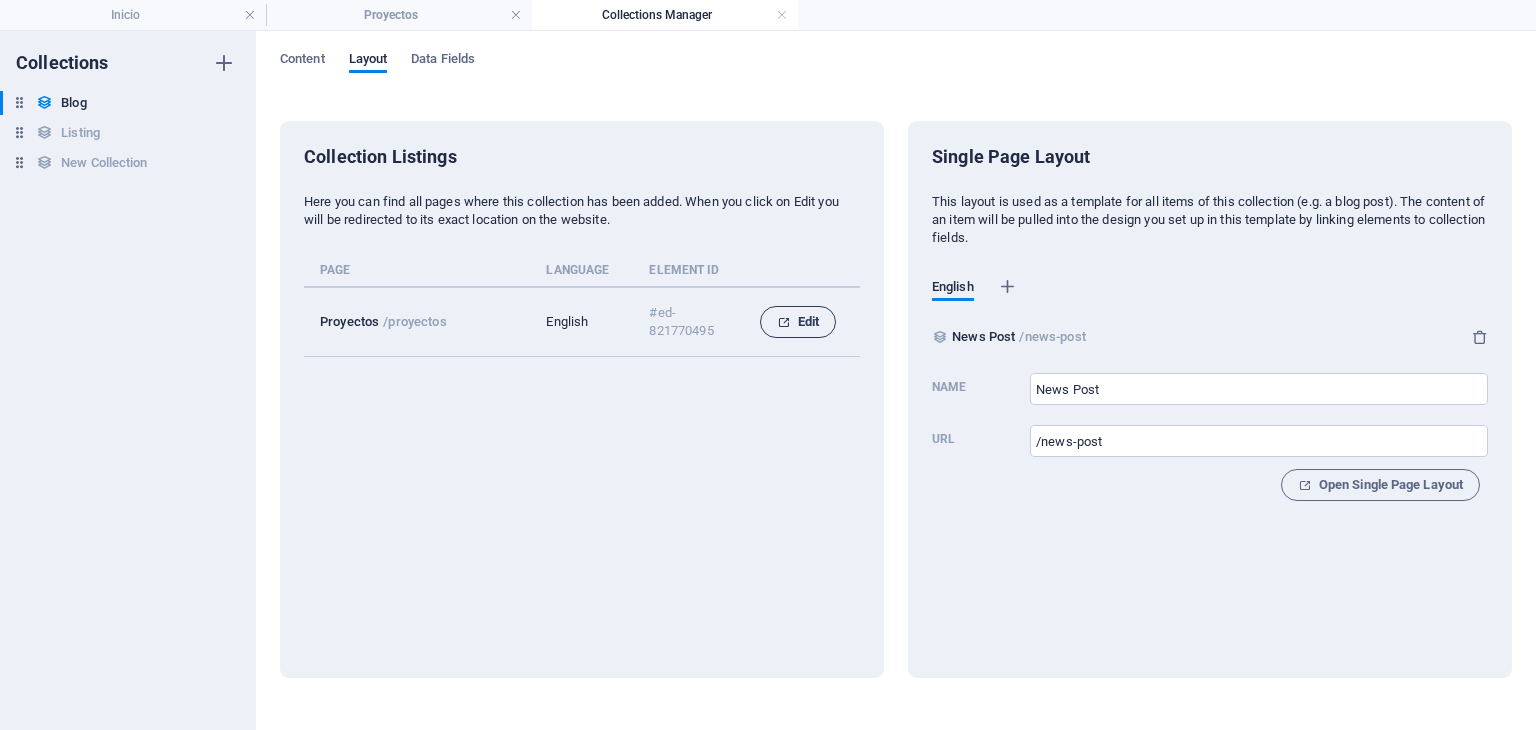 click on "Edit" at bounding box center [798, 322] 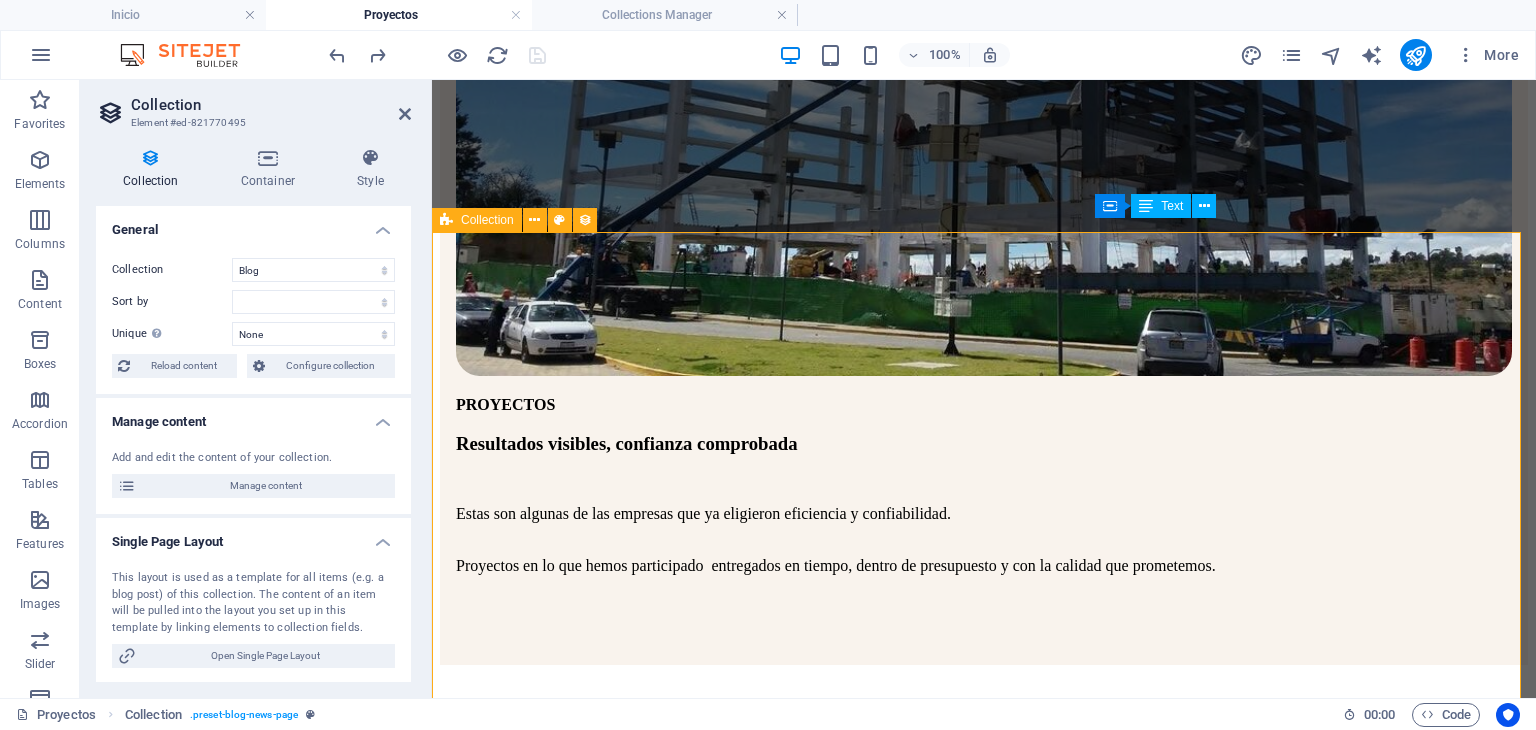 scroll, scrollTop: 562, scrollLeft: 0, axis: vertical 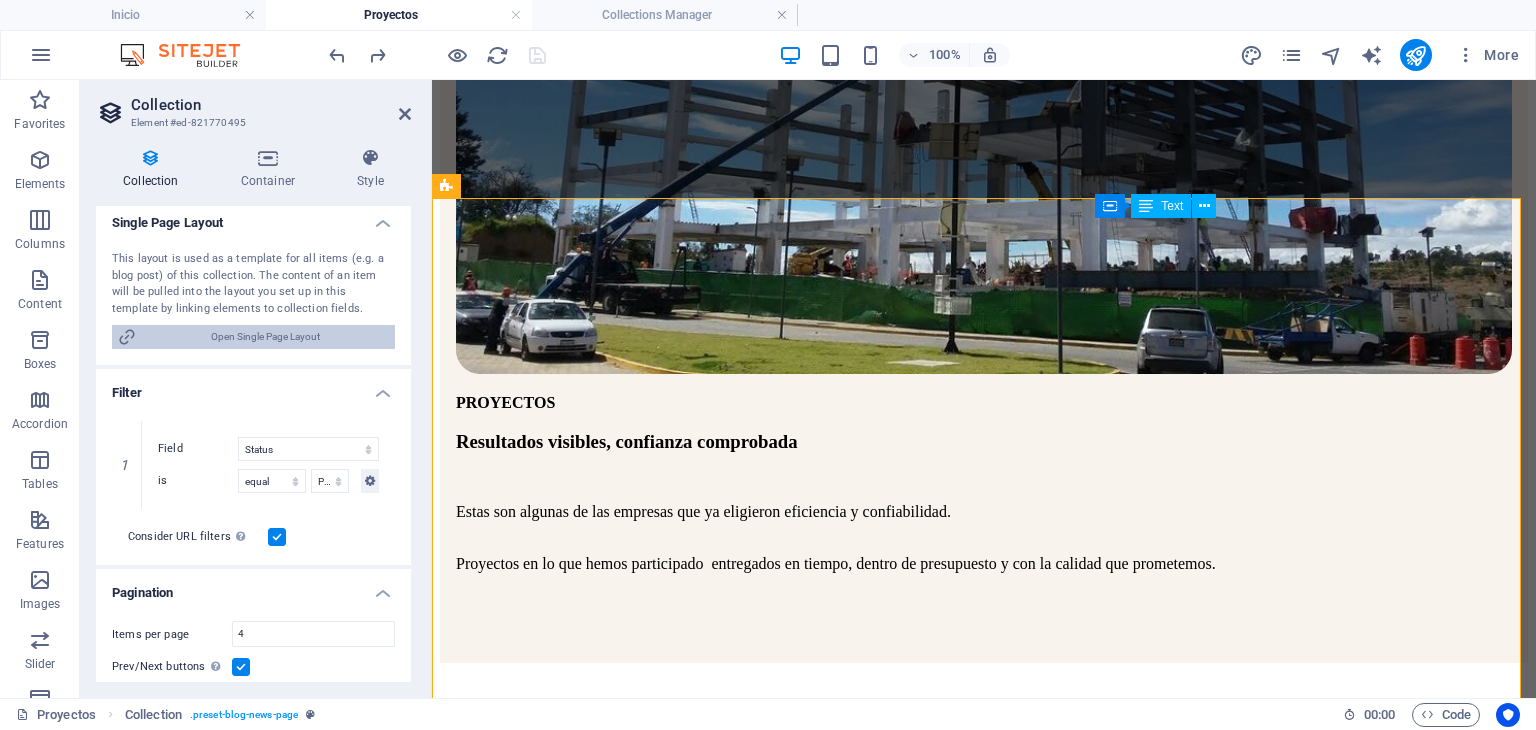 click on "Open Single Page Layout" at bounding box center [265, 337] 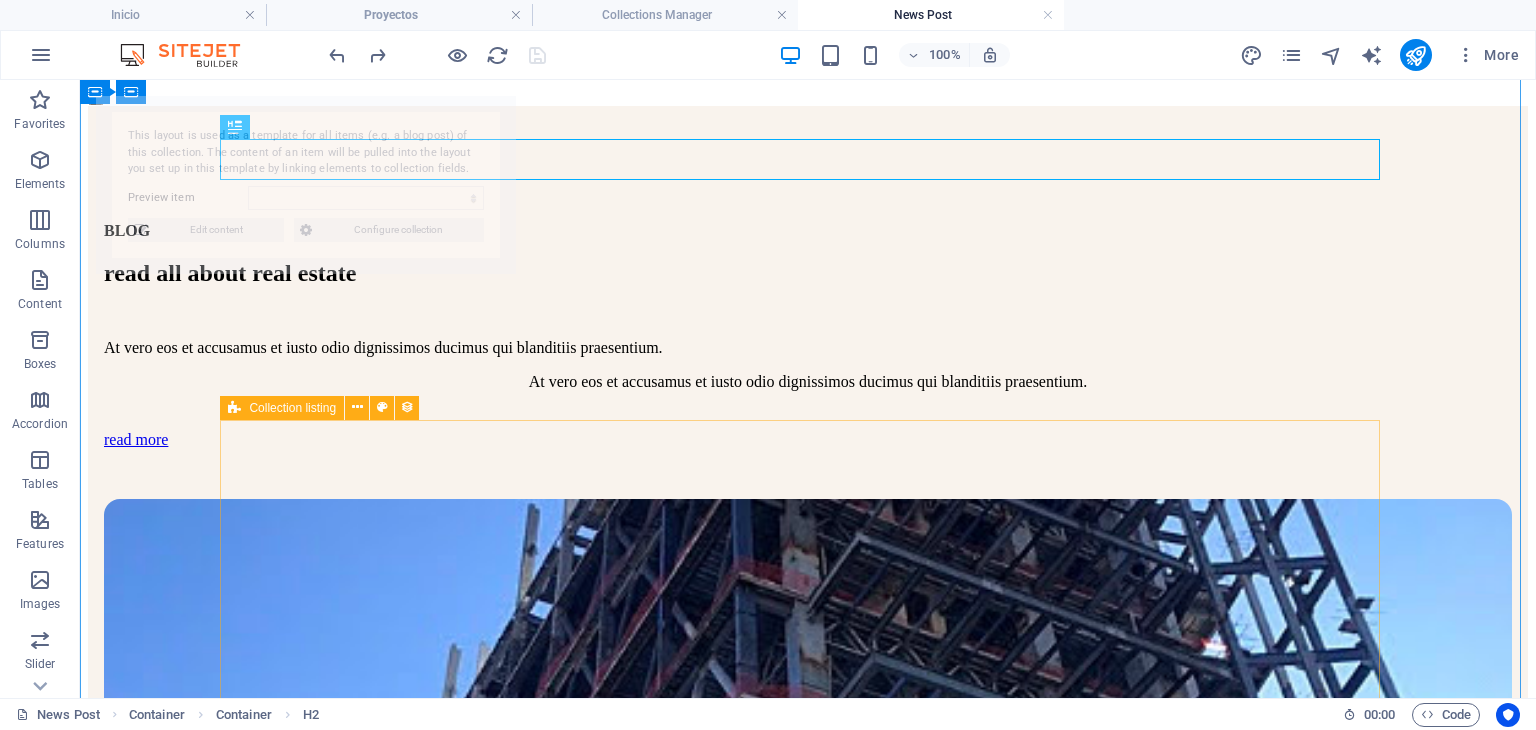 scroll, scrollTop: 500, scrollLeft: 0, axis: vertical 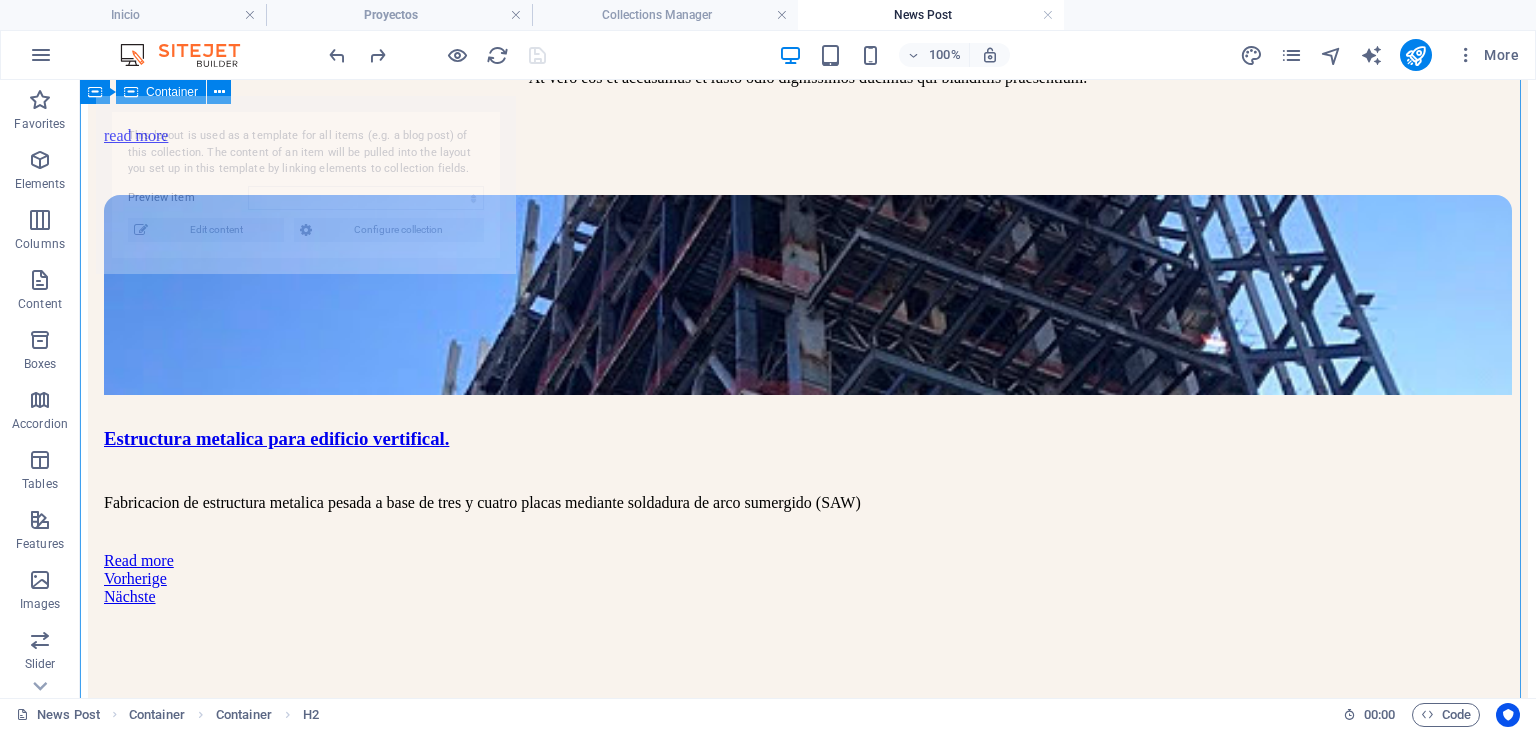 select on "689243ad74a0a336a40d6918" 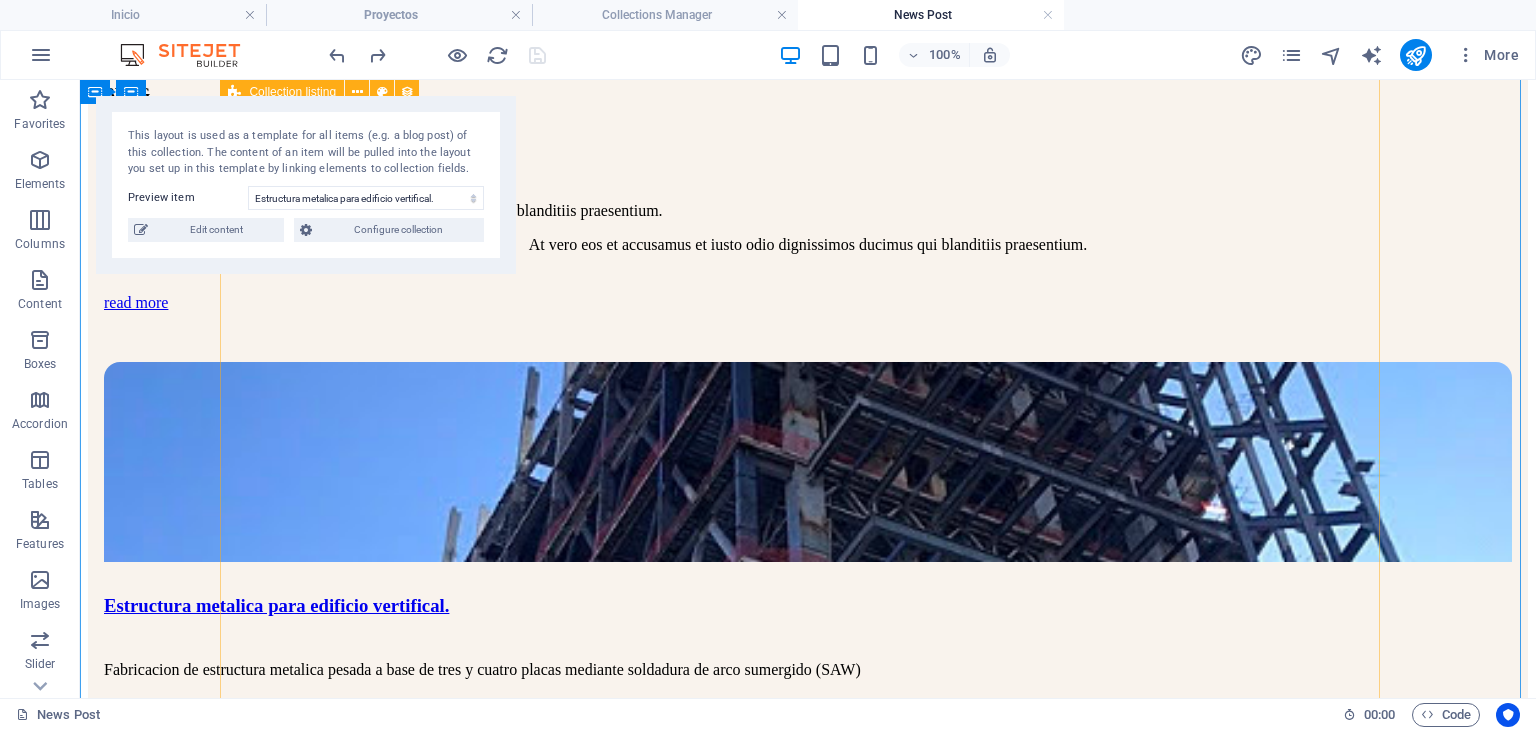 scroll, scrollTop: 0, scrollLeft: 0, axis: both 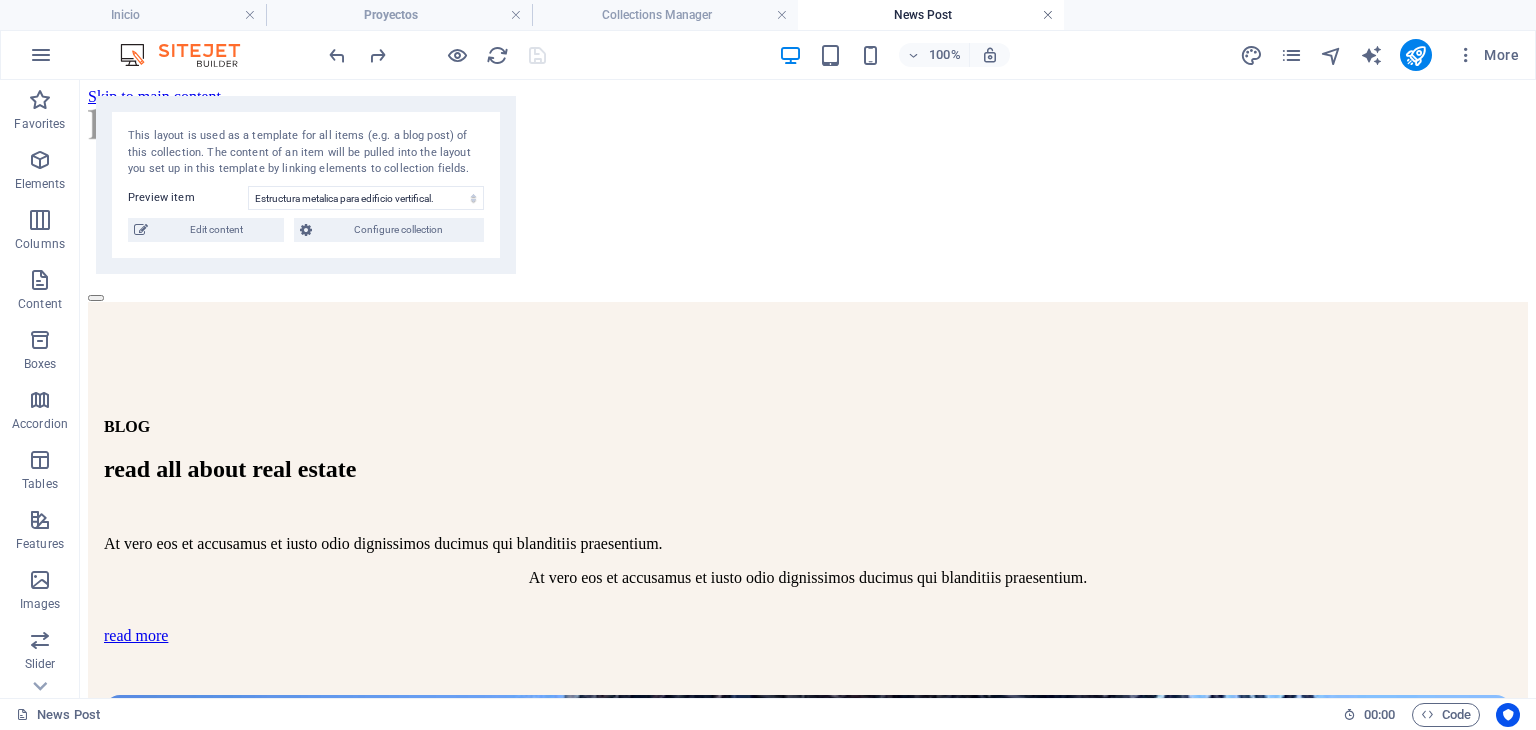 click at bounding box center (1048, 15) 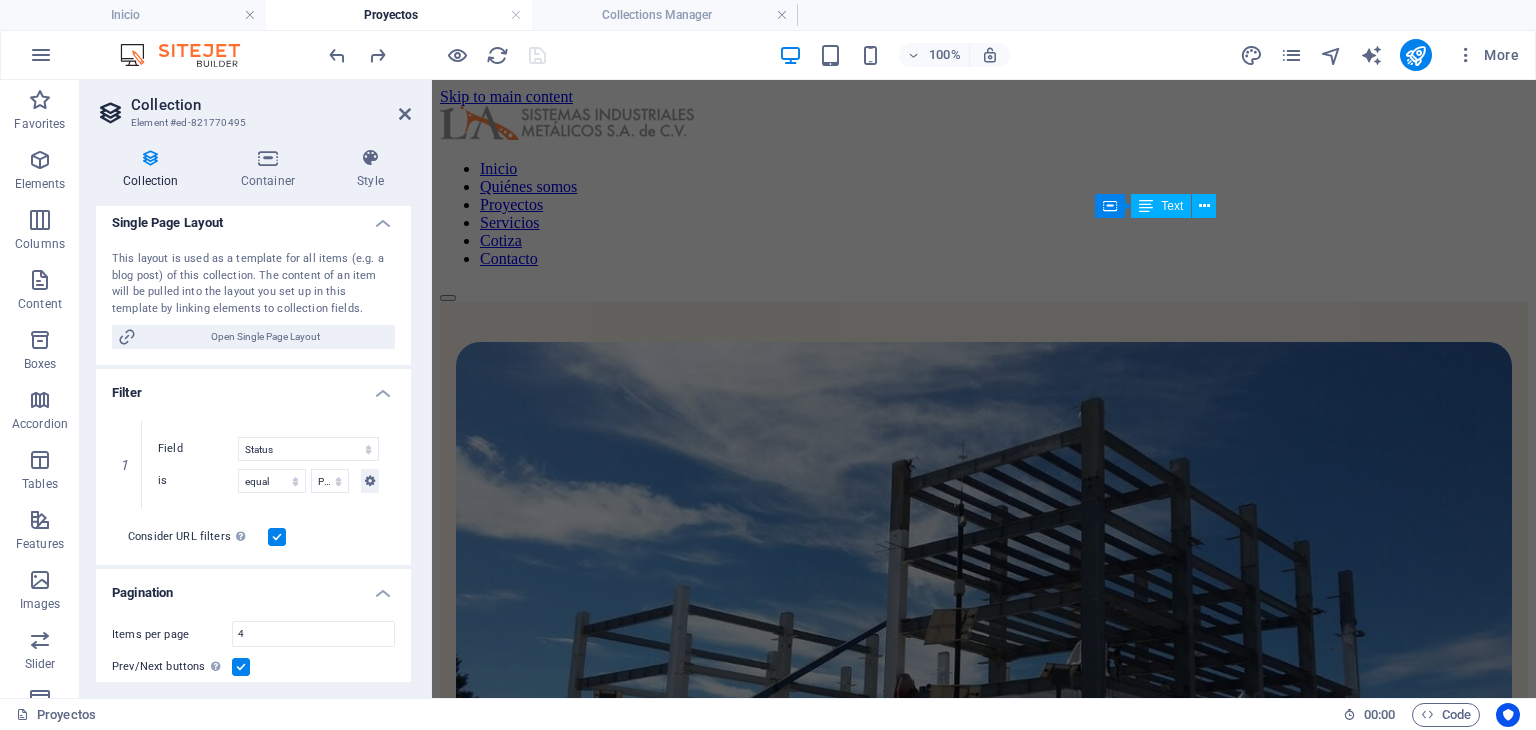 scroll, scrollTop: 562, scrollLeft: 0, axis: vertical 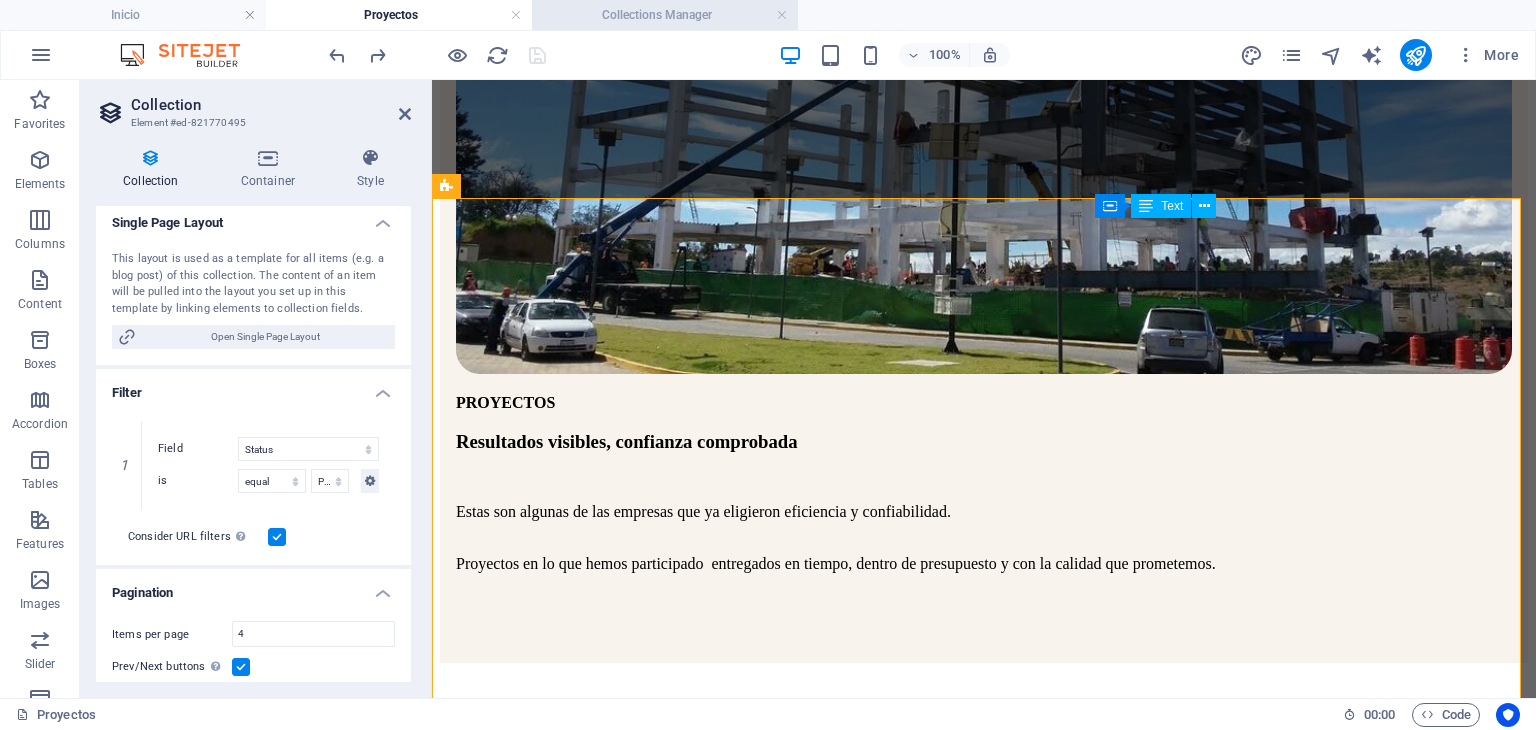 click on "Collections Manager" at bounding box center (665, 15) 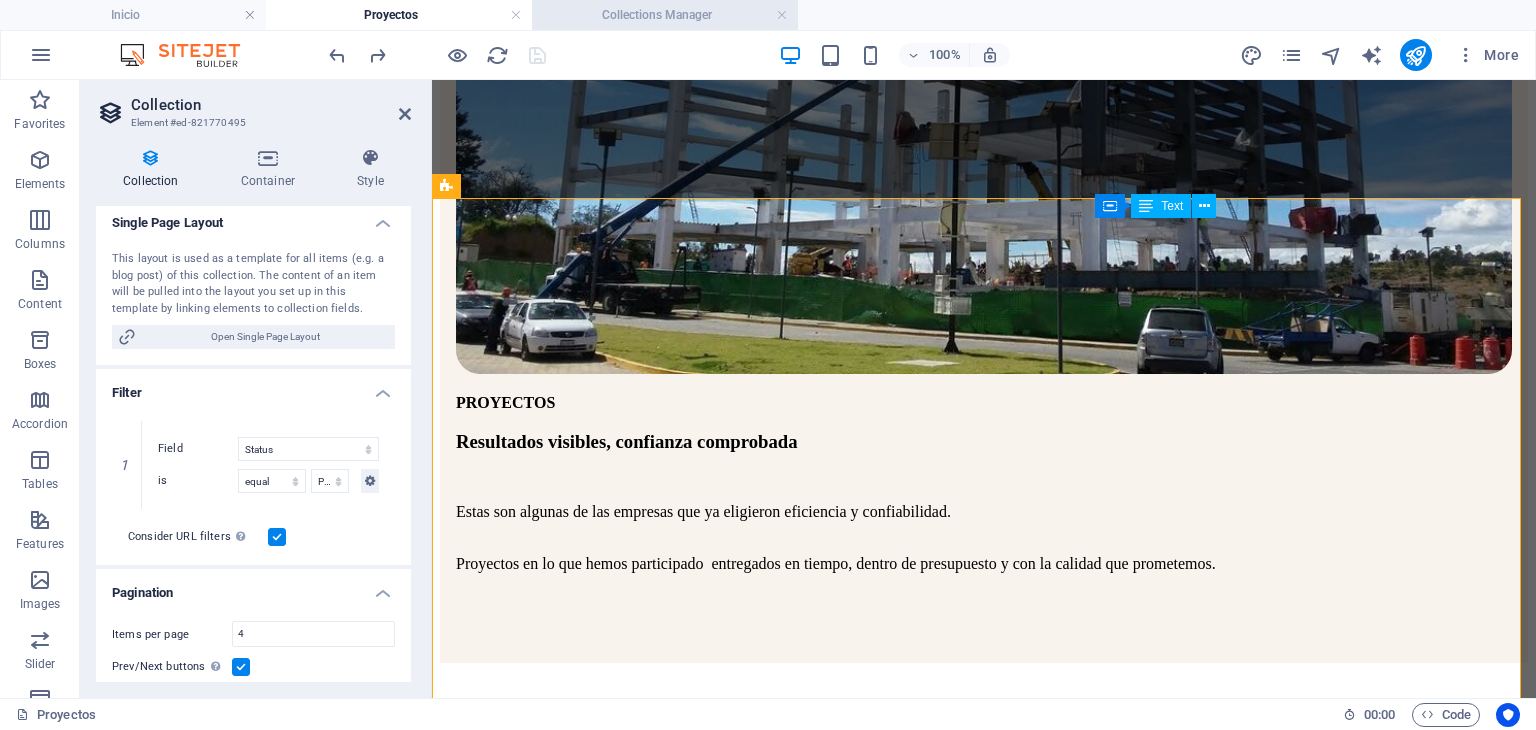 scroll, scrollTop: 0, scrollLeft: 0, axis: both 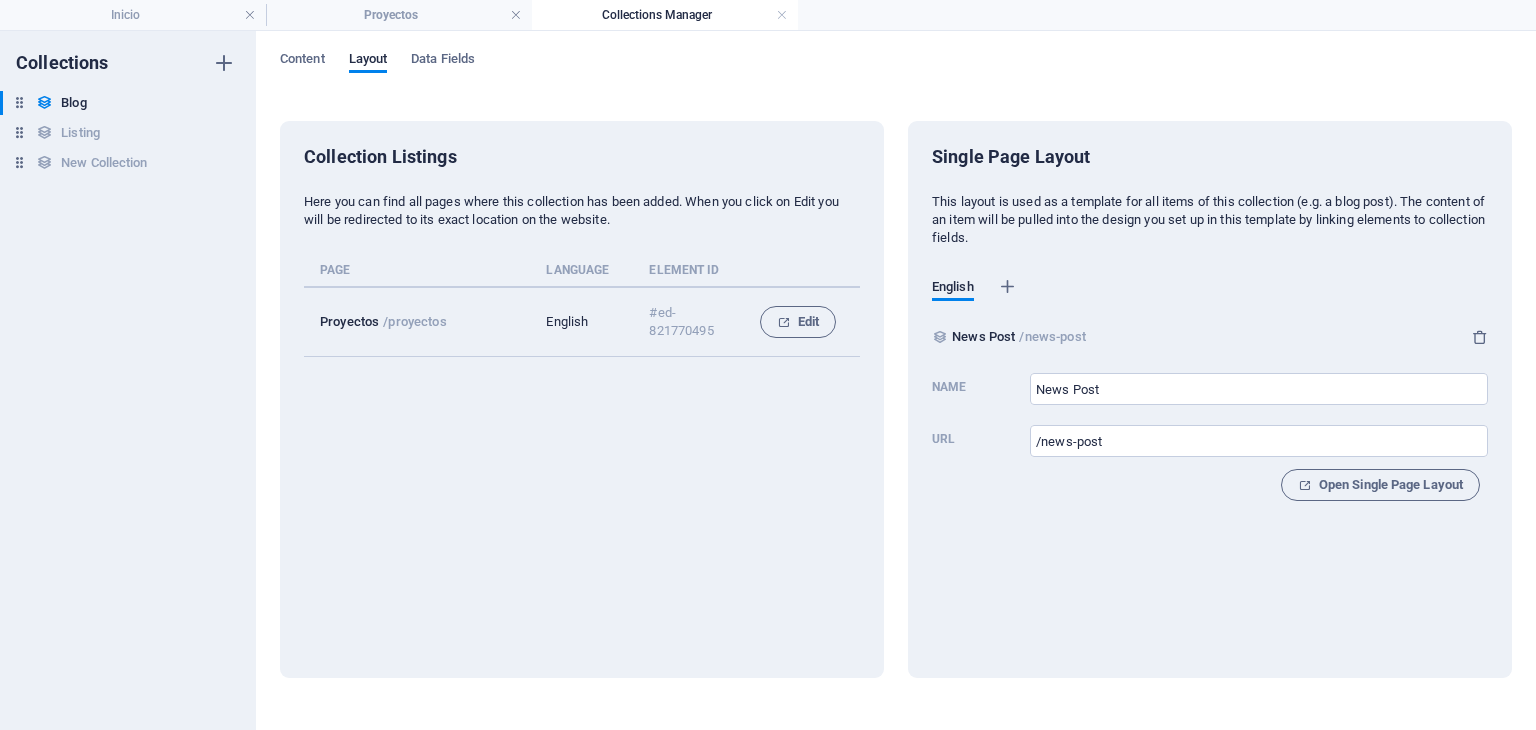 click on "Collection Listings" at bounding box center (582, 157) 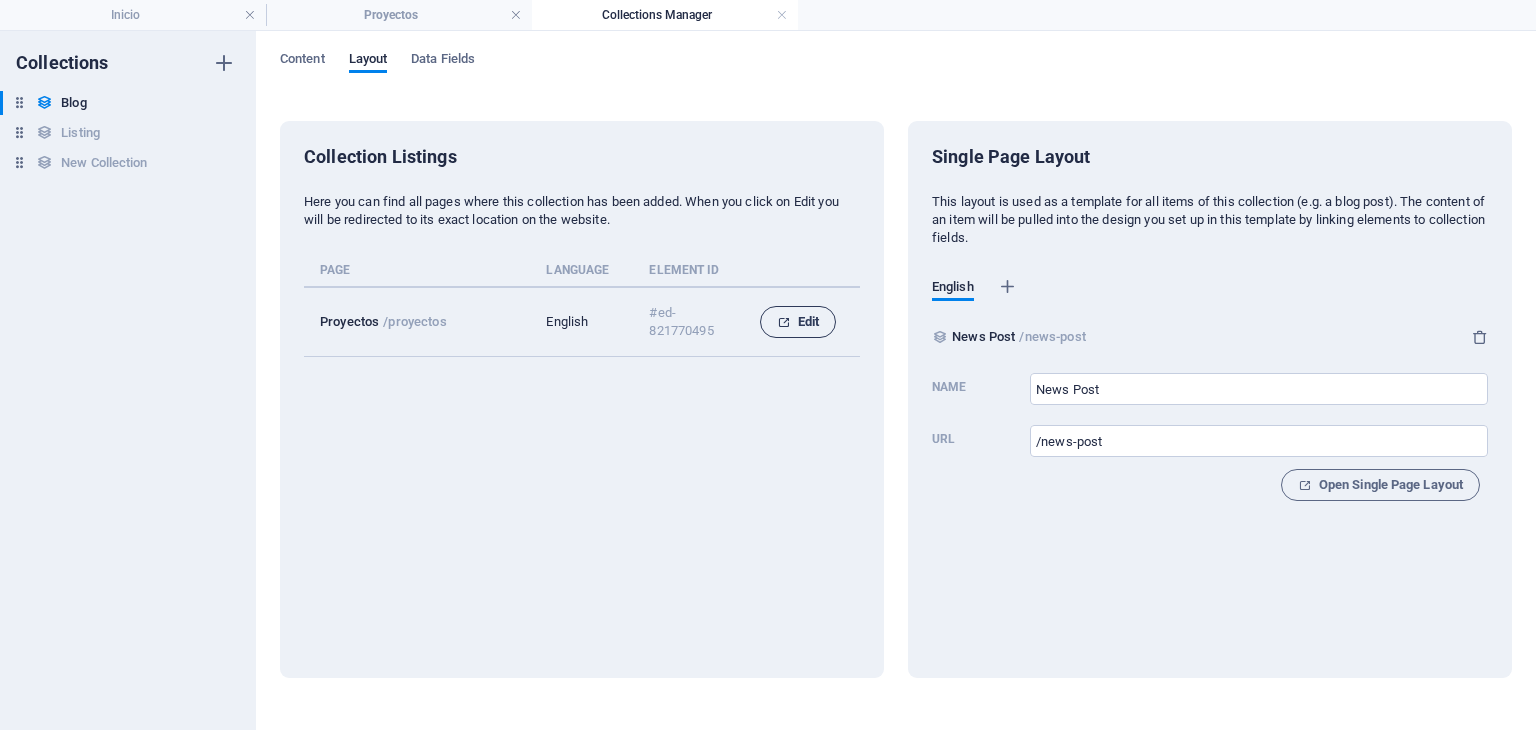 drag, startPoint x: 345, startPoint y: 245, endPoint x: 777, endPoint y: 325, distance: 439.34497 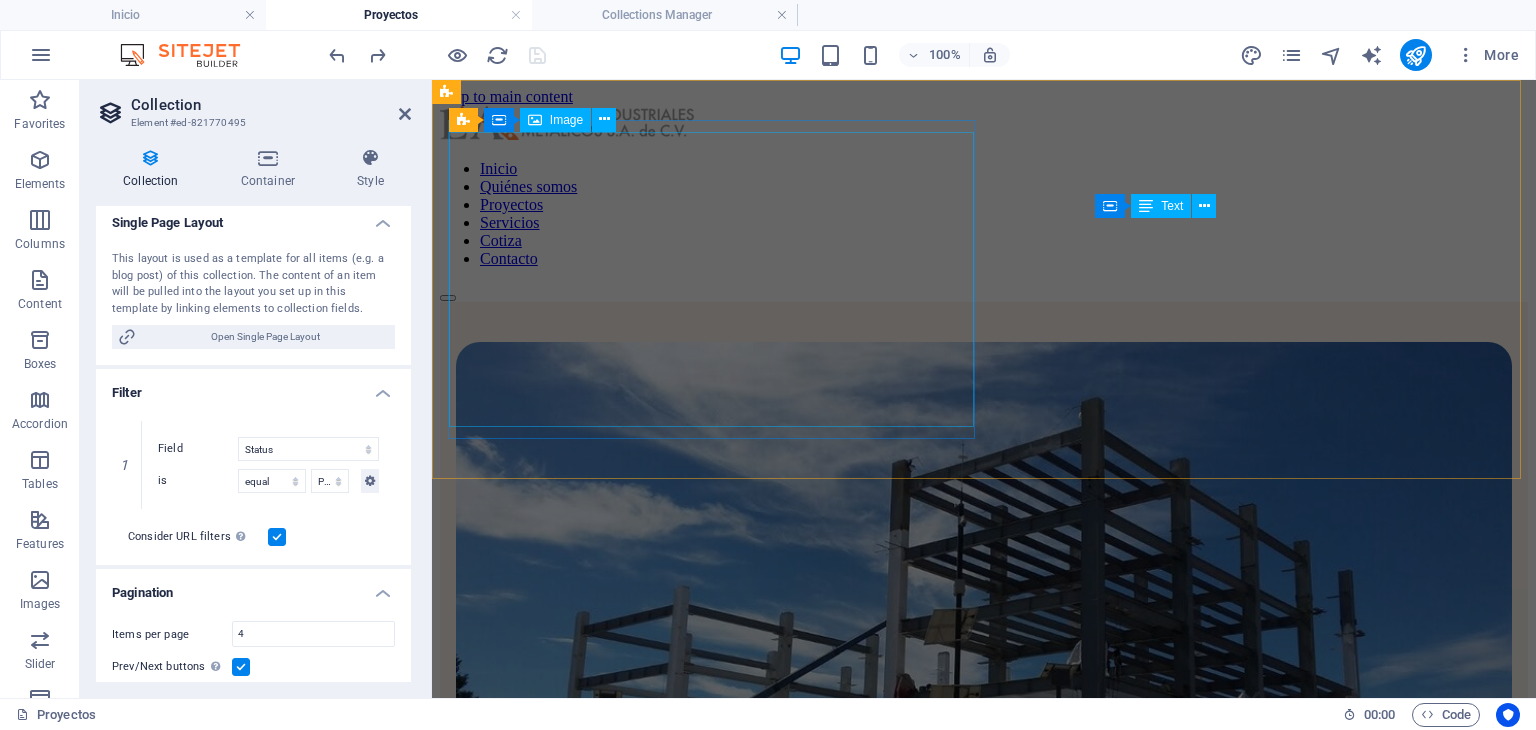 scroll, scrollTop: 562, scrollLeft: 0, axis: vertical 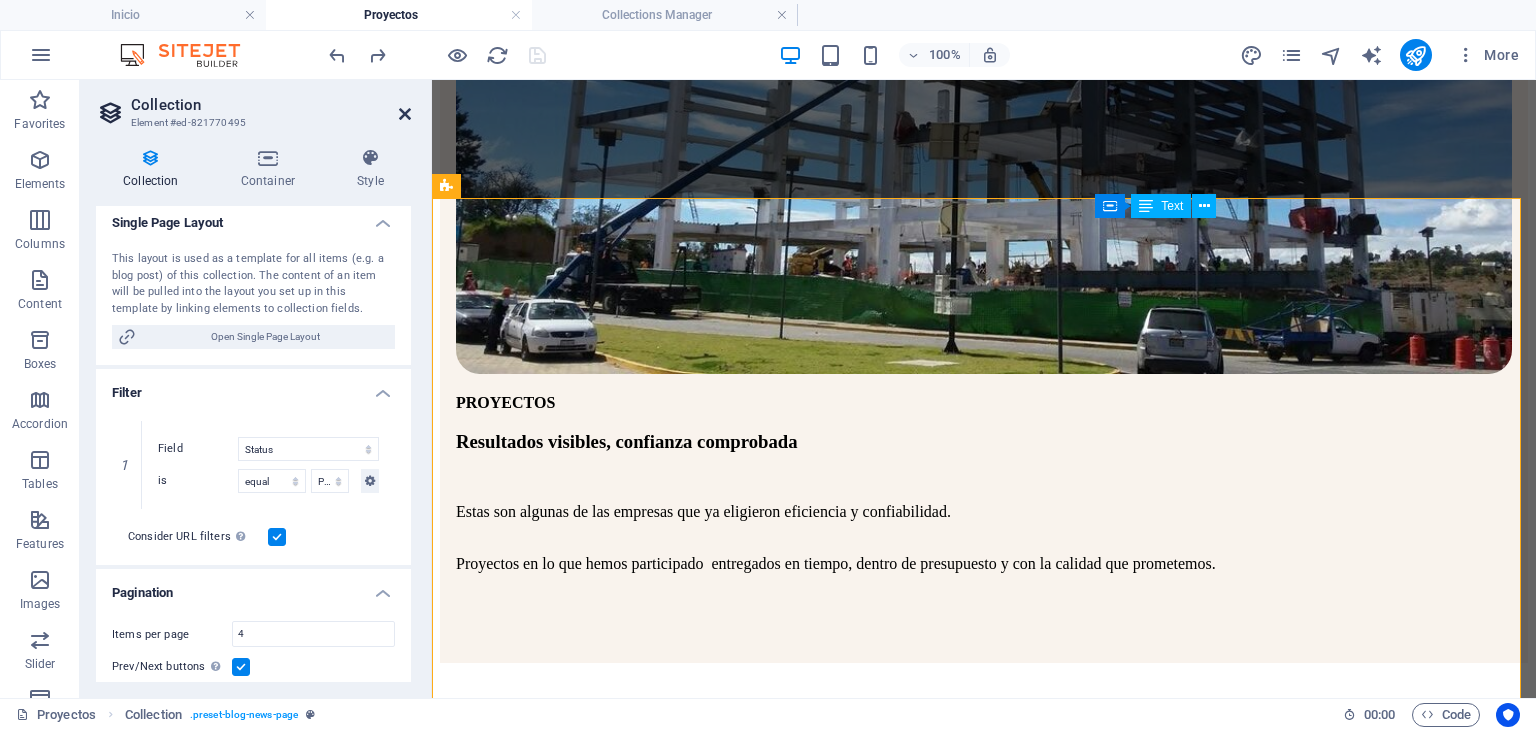click at bounding box center (405, 114) 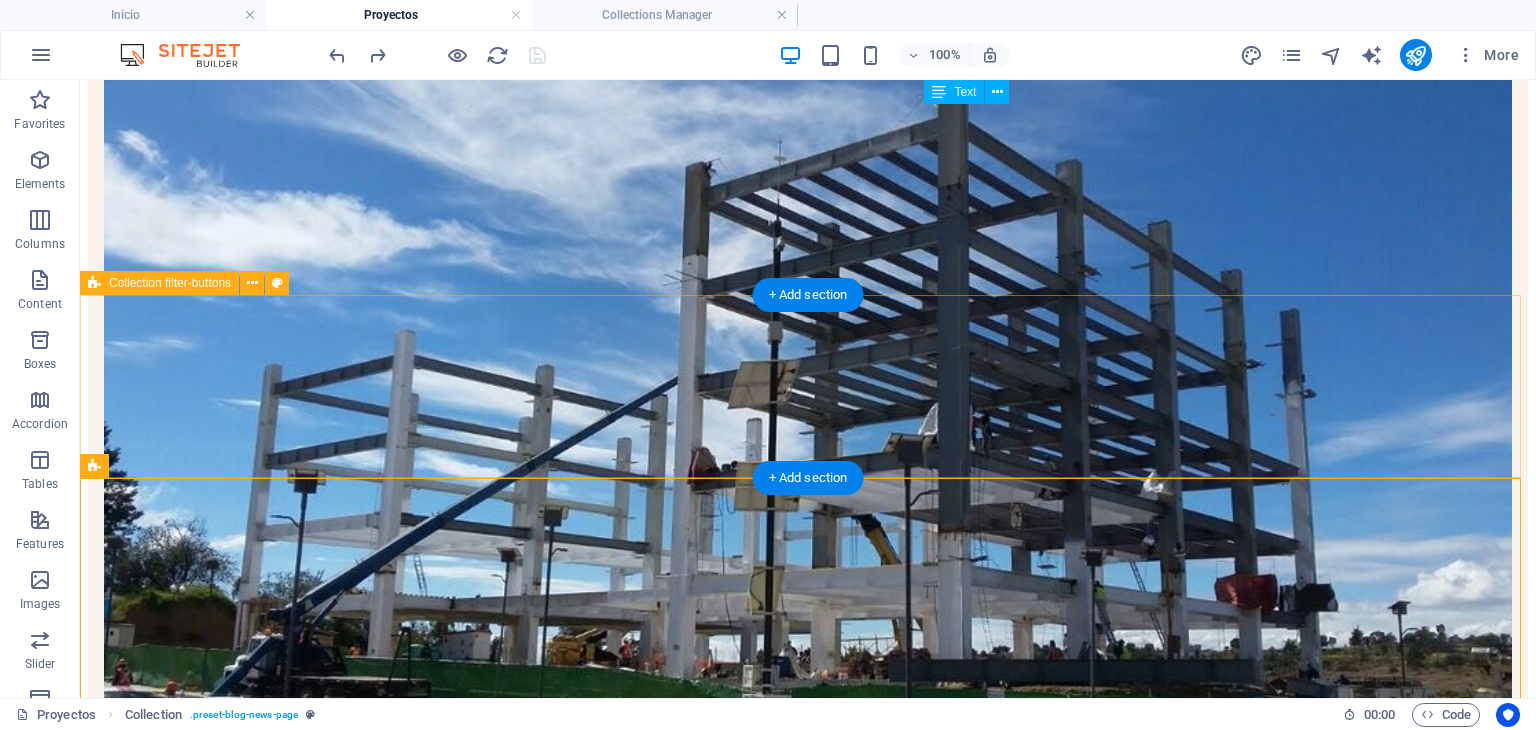 scroll, scrollTop: 239, scrollLeft: 0, axis: vertical 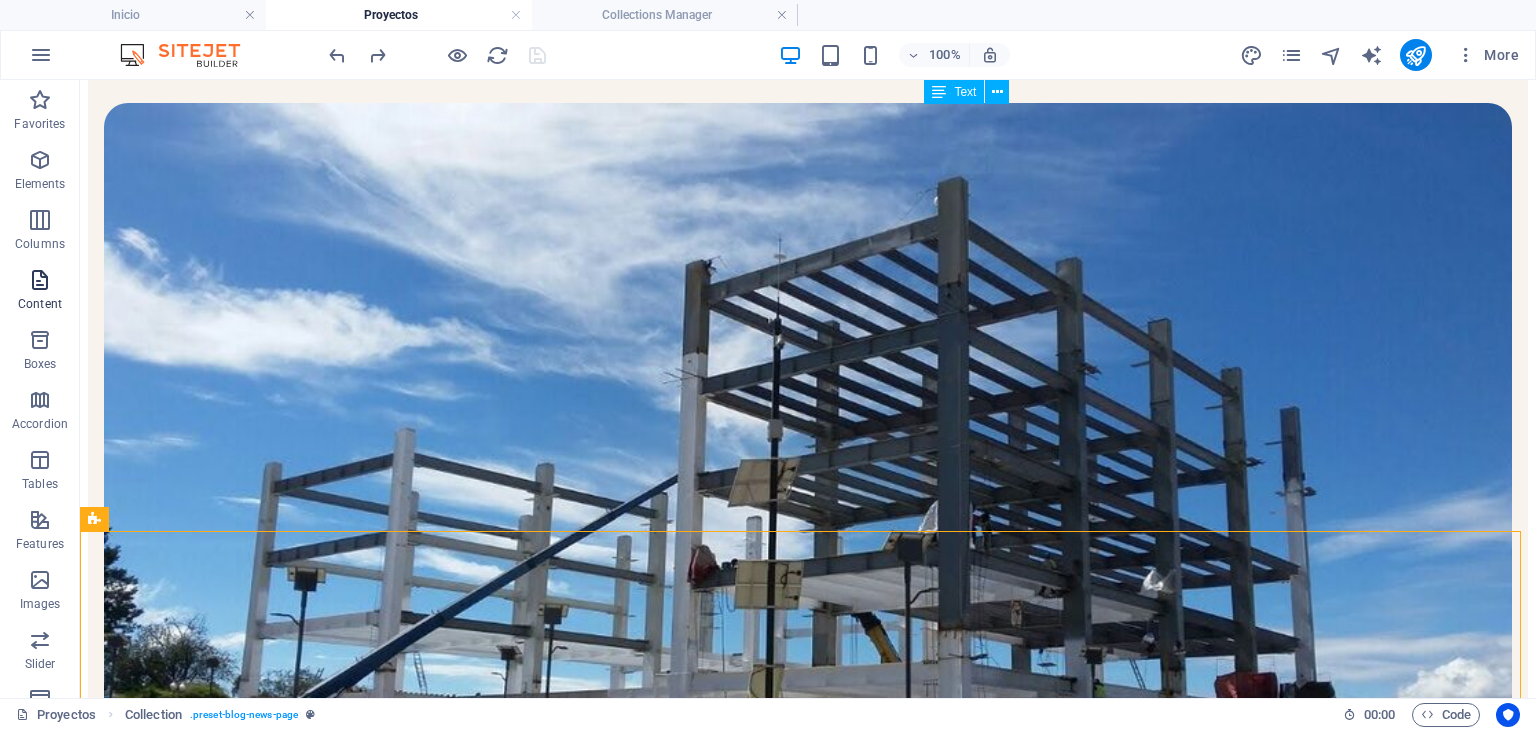 click on "Content" at bounding box center (40, 292) 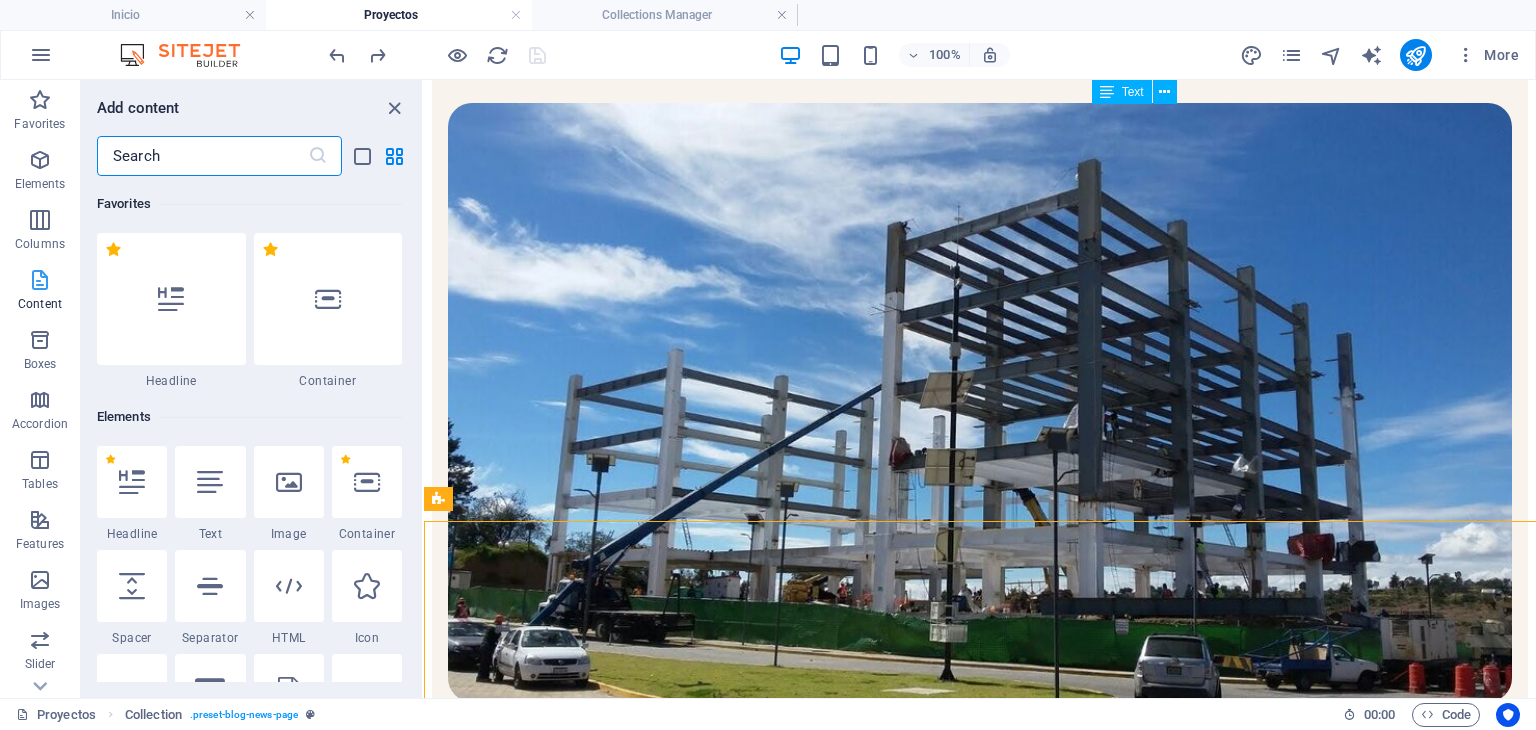 scroll, scrollTop: 248, scrollLeft: 0, axis: vertical 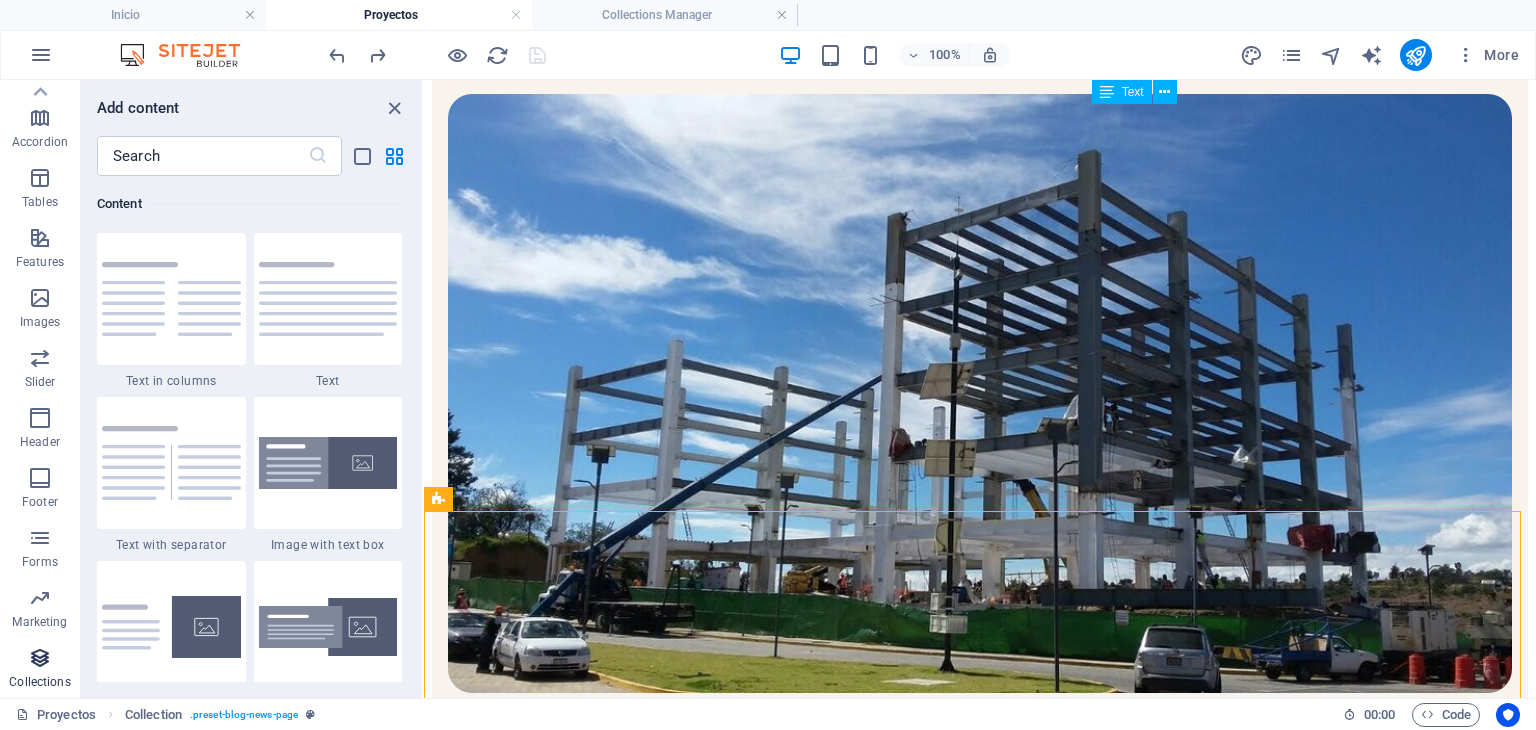 click at bounding box center (40, 658) 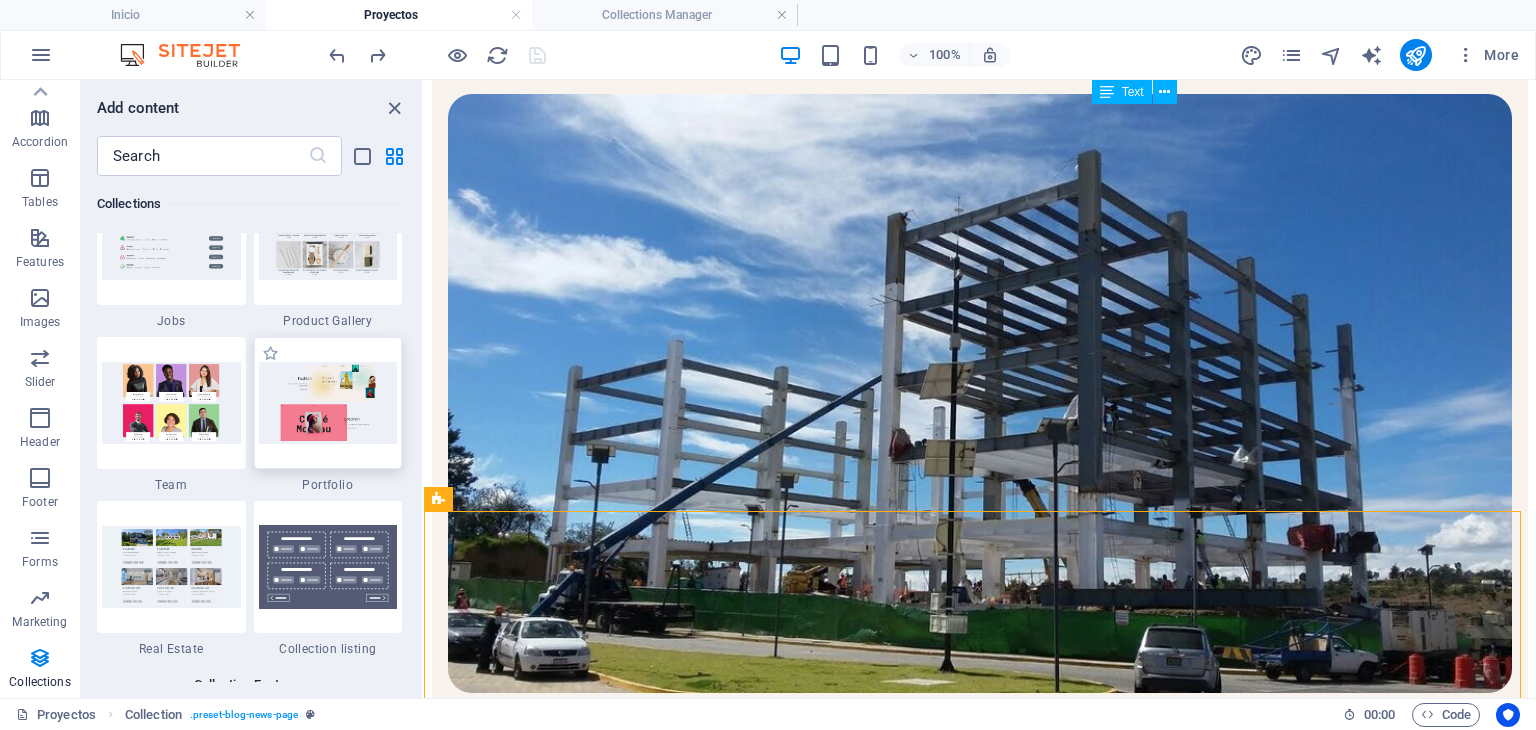 scroll, scrollTop: 18640, scrollLeft: 0, axis: vertical 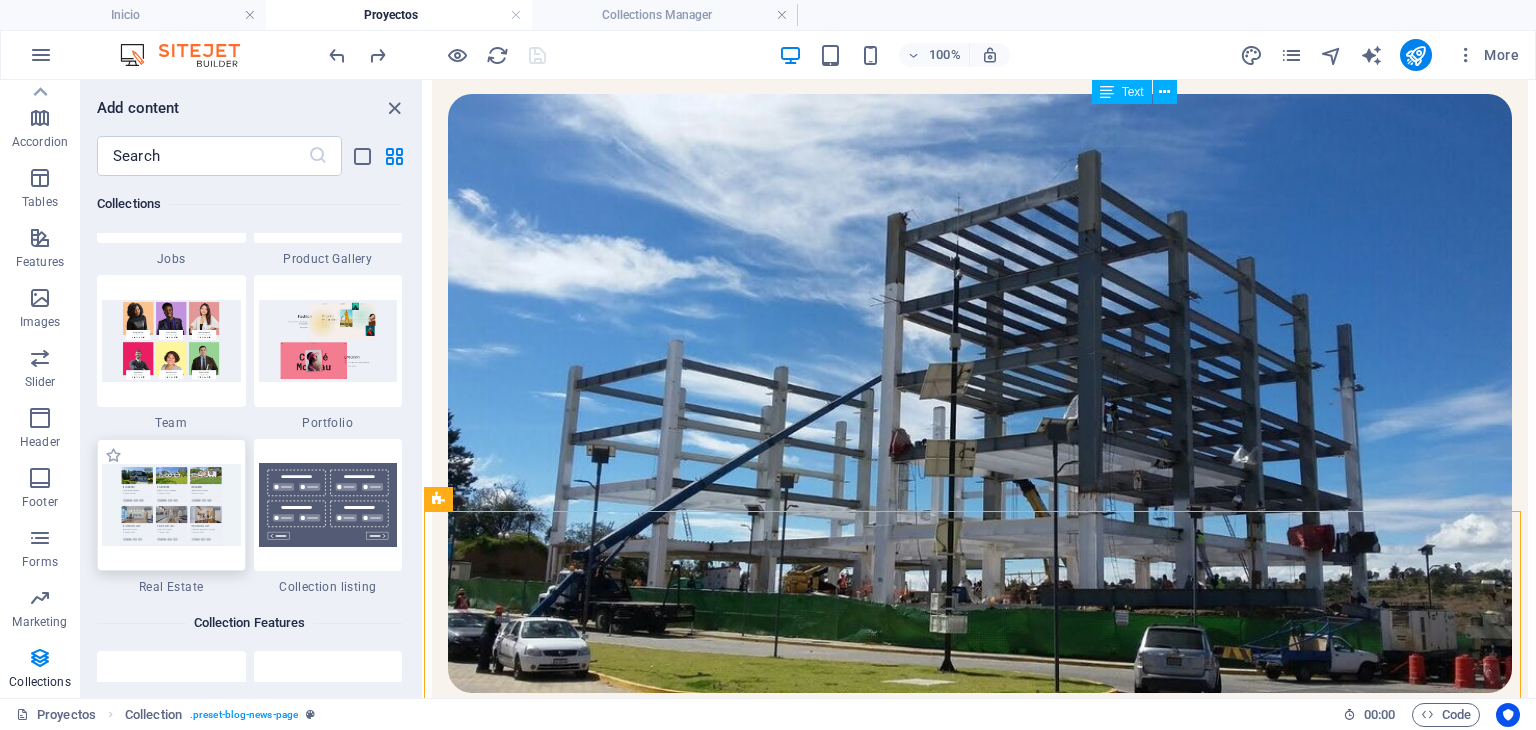 click at bounding box center (171, 504) 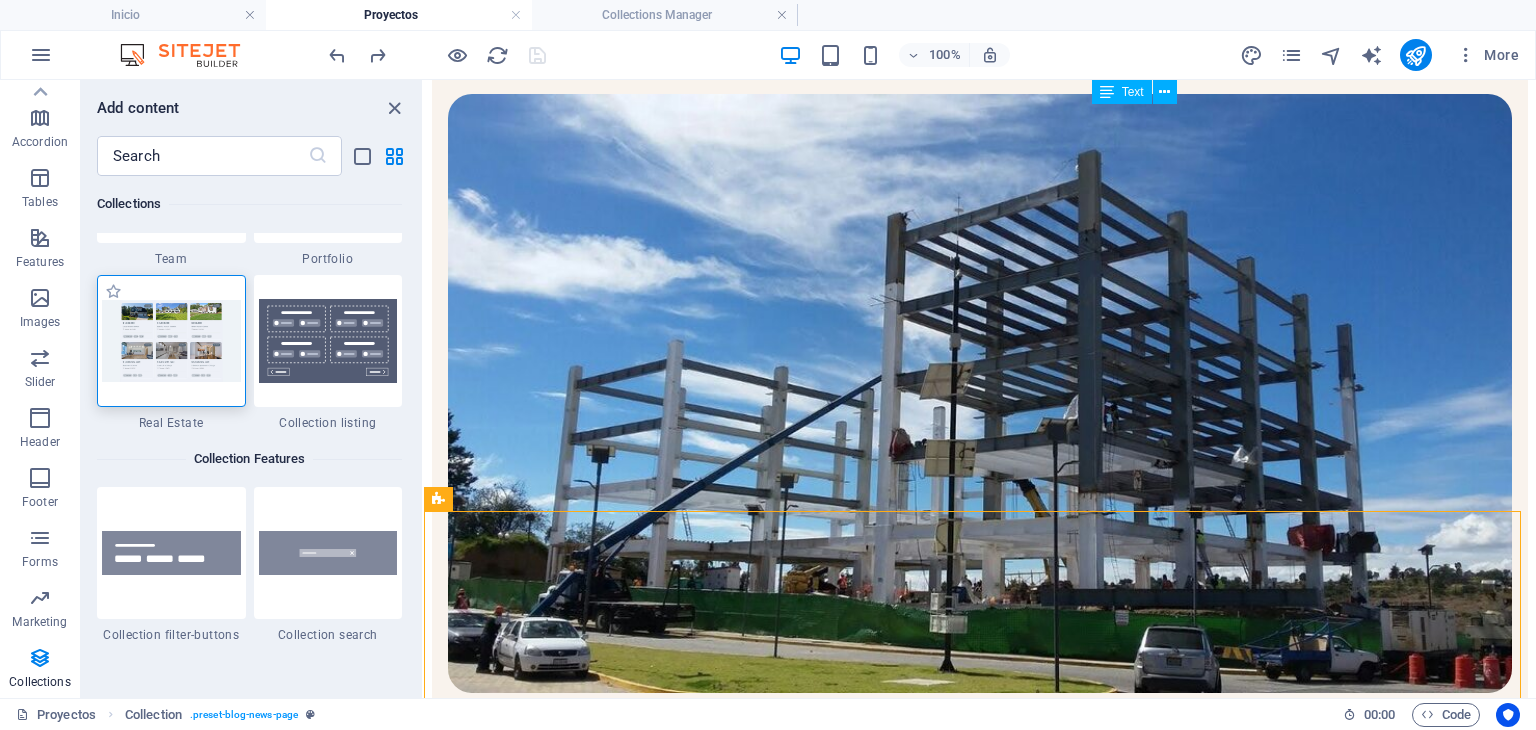 scroll, scrollTop: 18806, scrollLeft: 0, axis: vertical 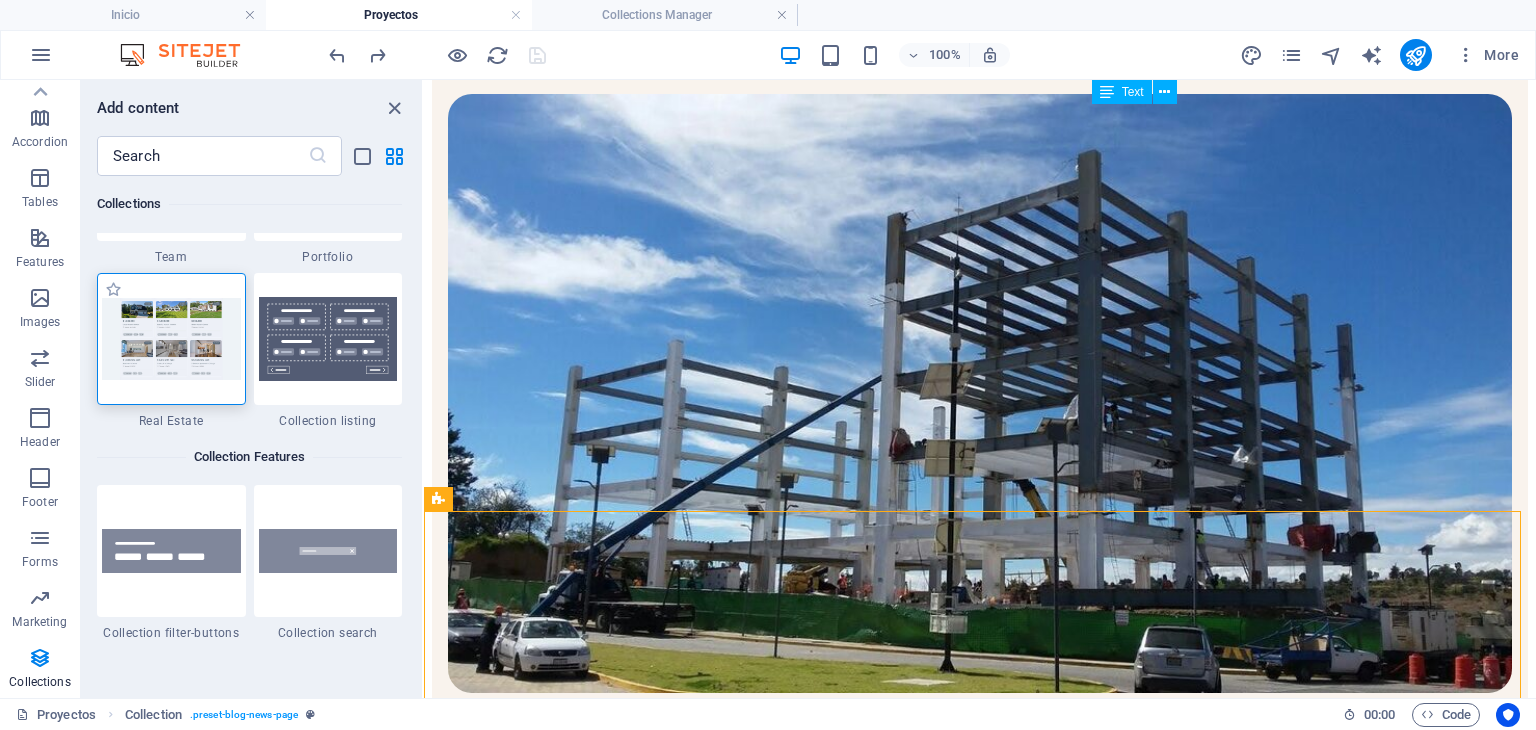 click at bounding box center [171, 339] 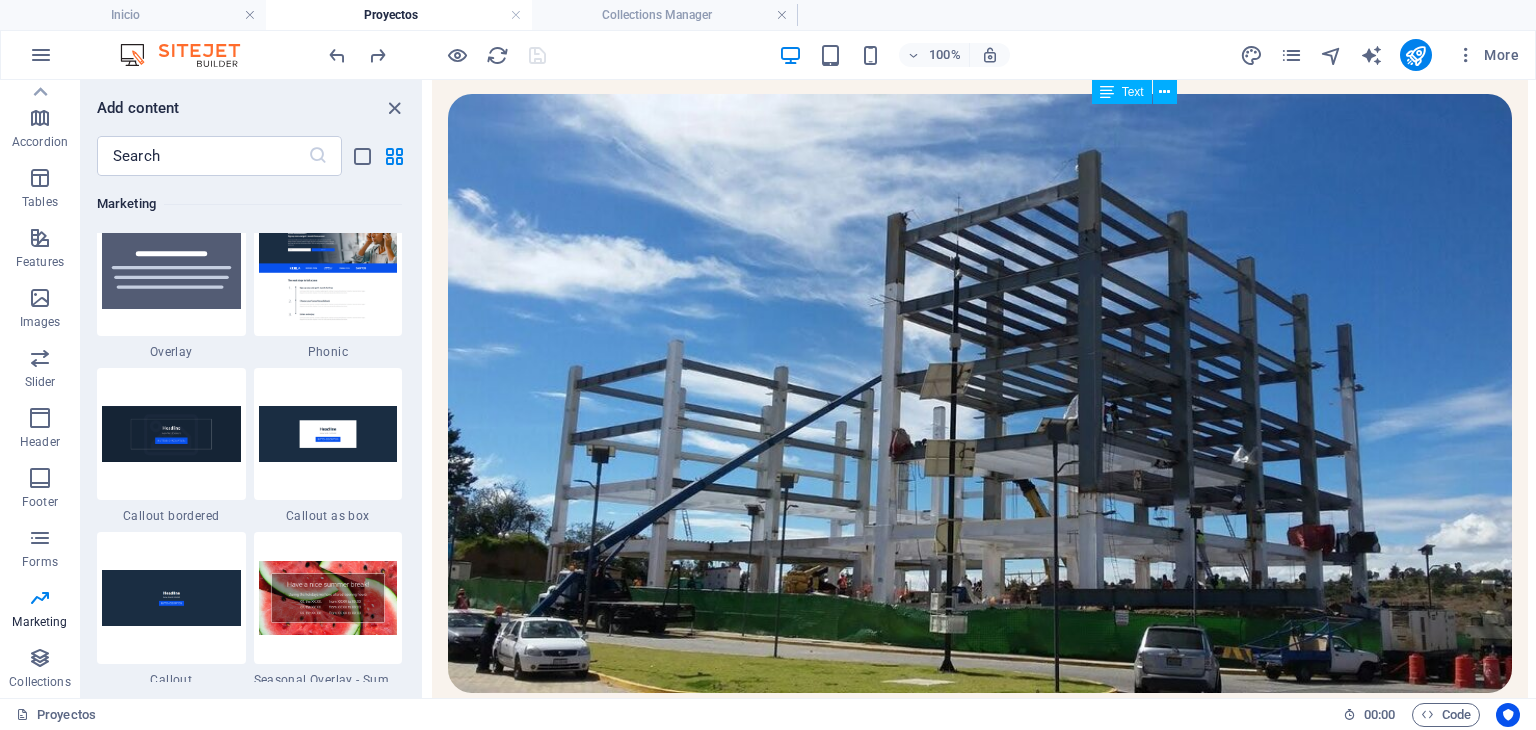 scroll, scrollTop: 16306, scrollLeft: 0, axis: vertical 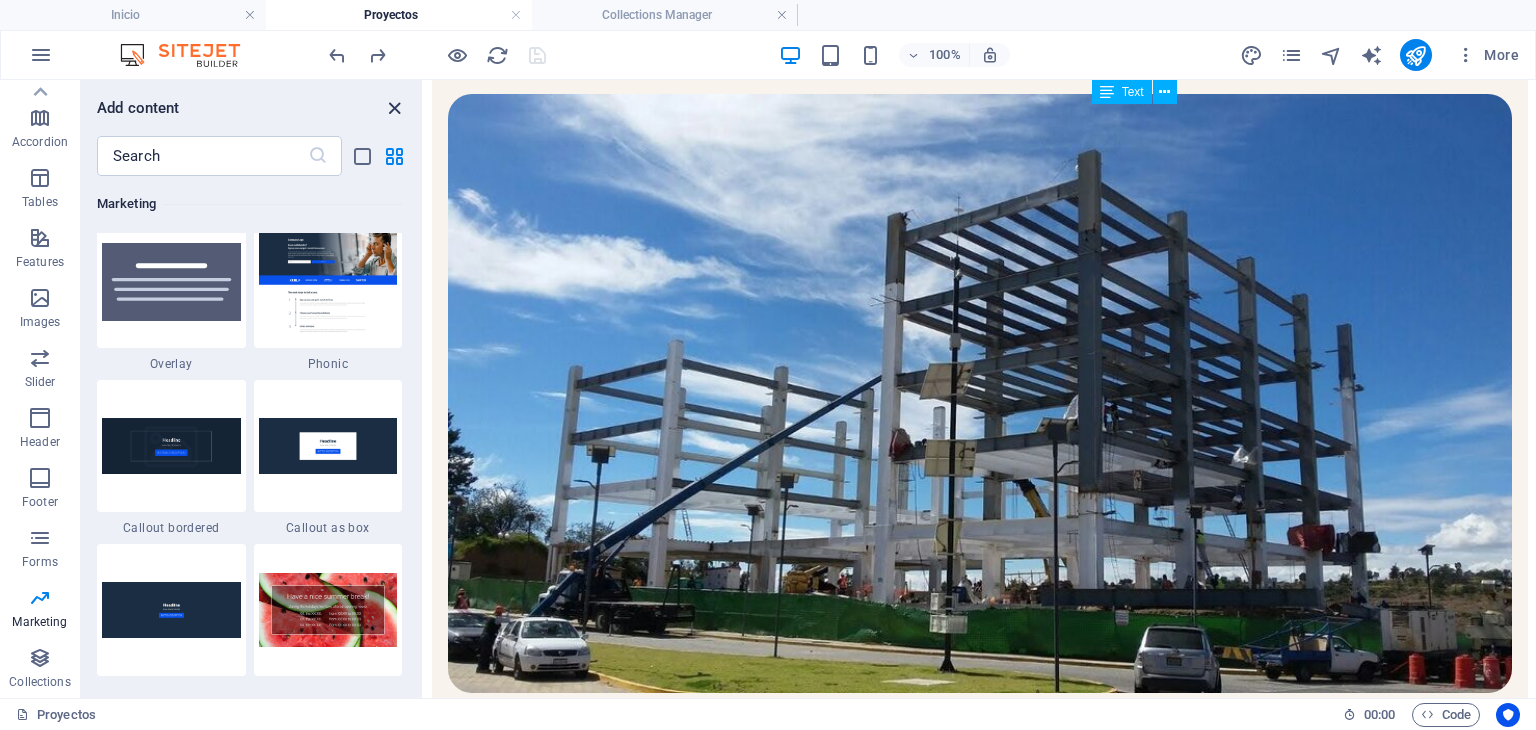 click at bounding box center [394, 108] 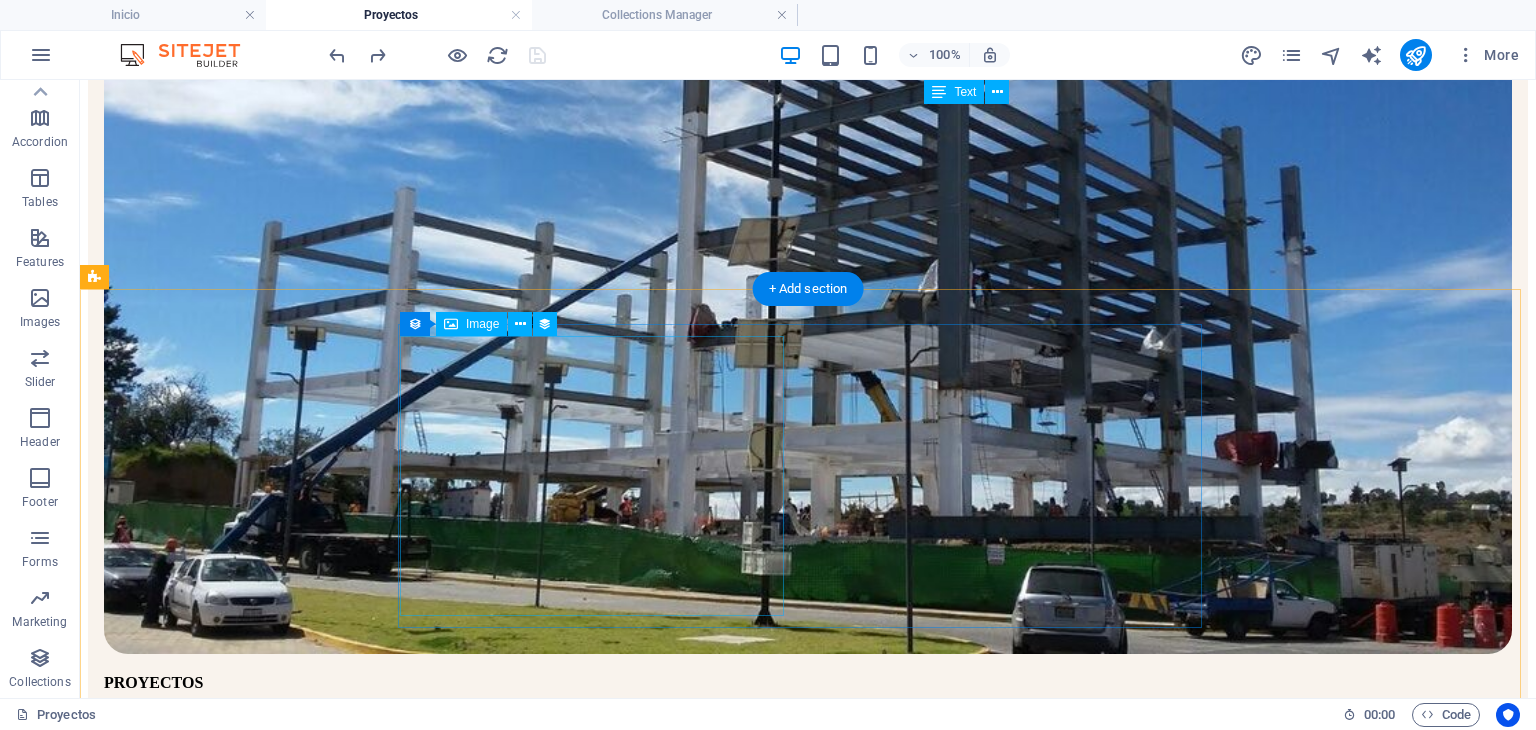 scroll, scrollTop: 406, scrollLeft: 0, axis: vertical 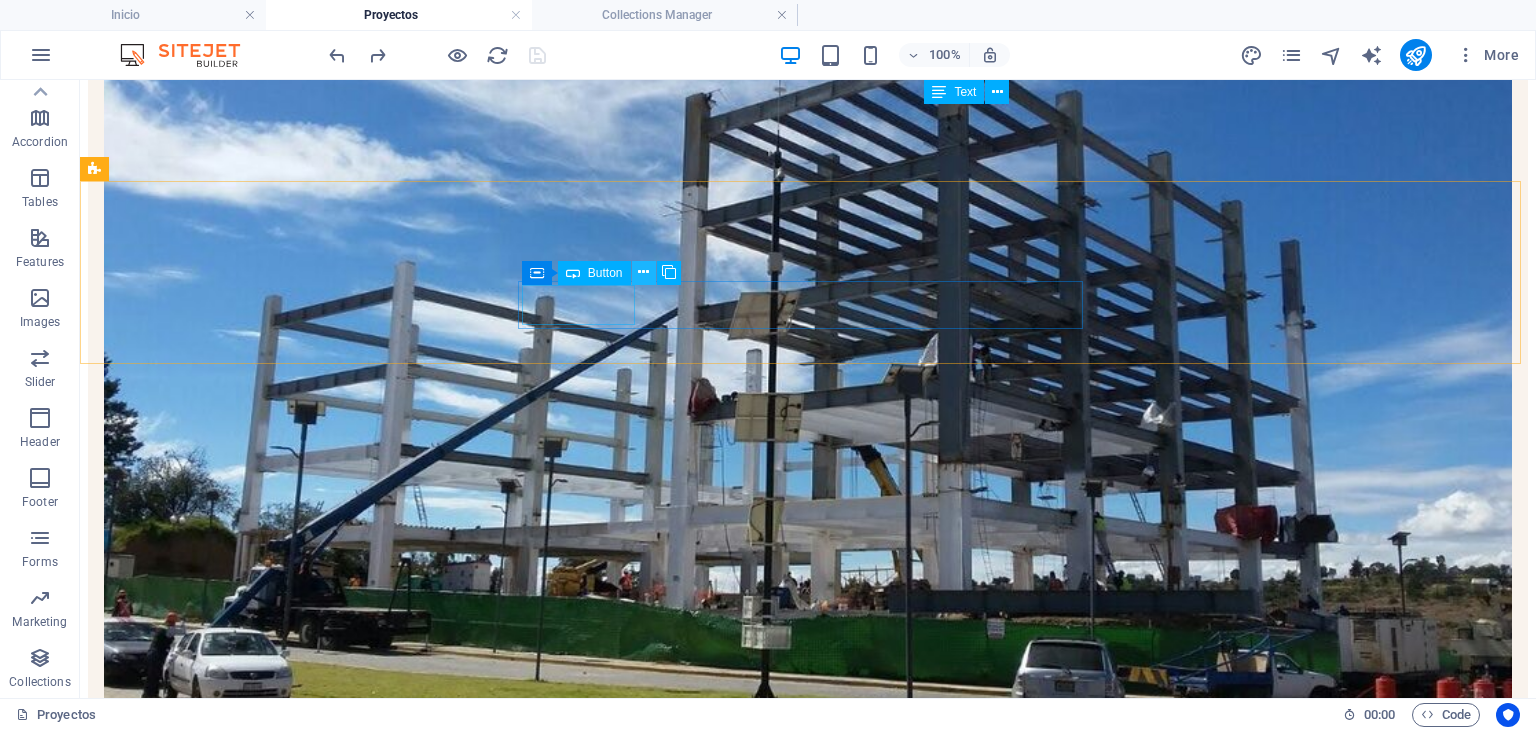 click at bounding box center (643, 272) 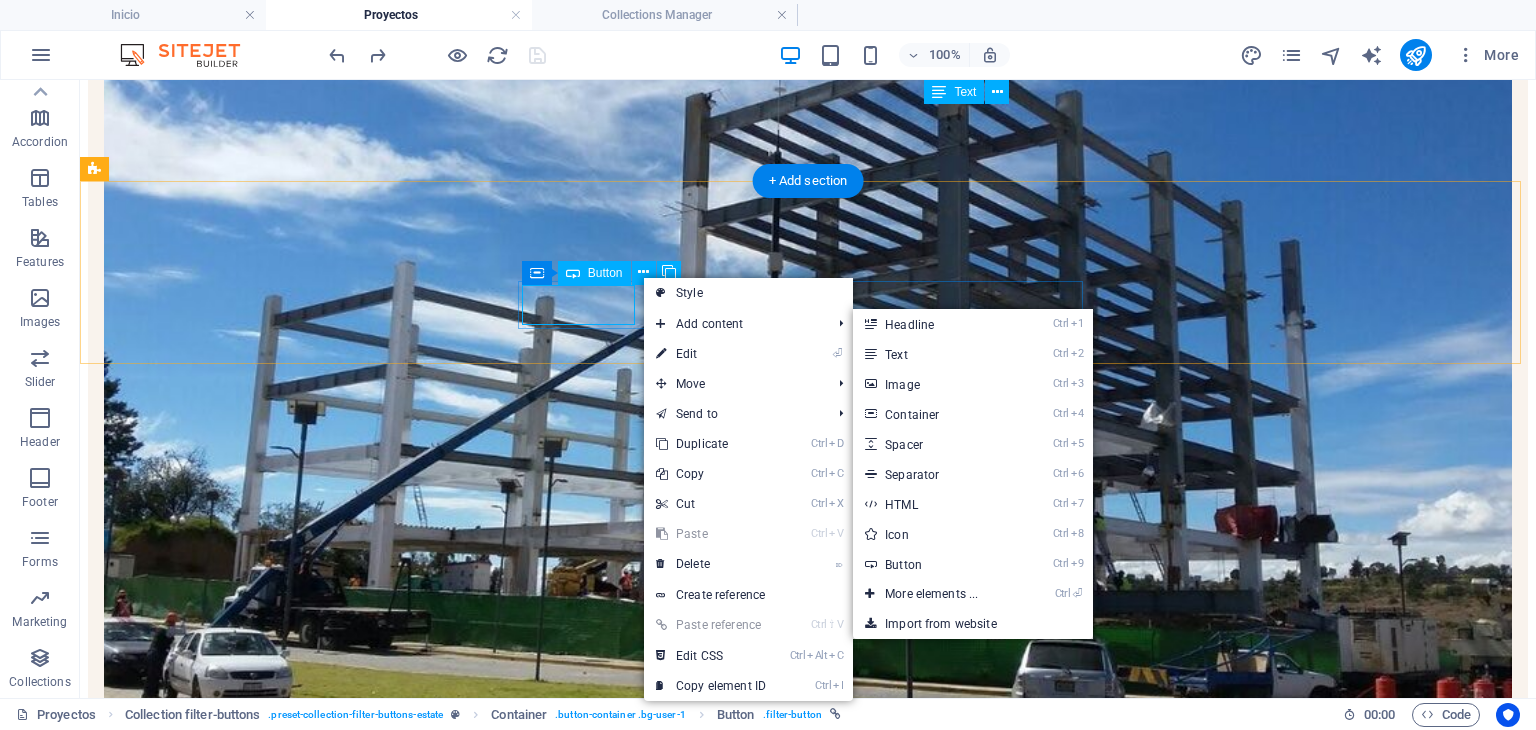 click on "TODOS" at bounding box center [808, 1130] 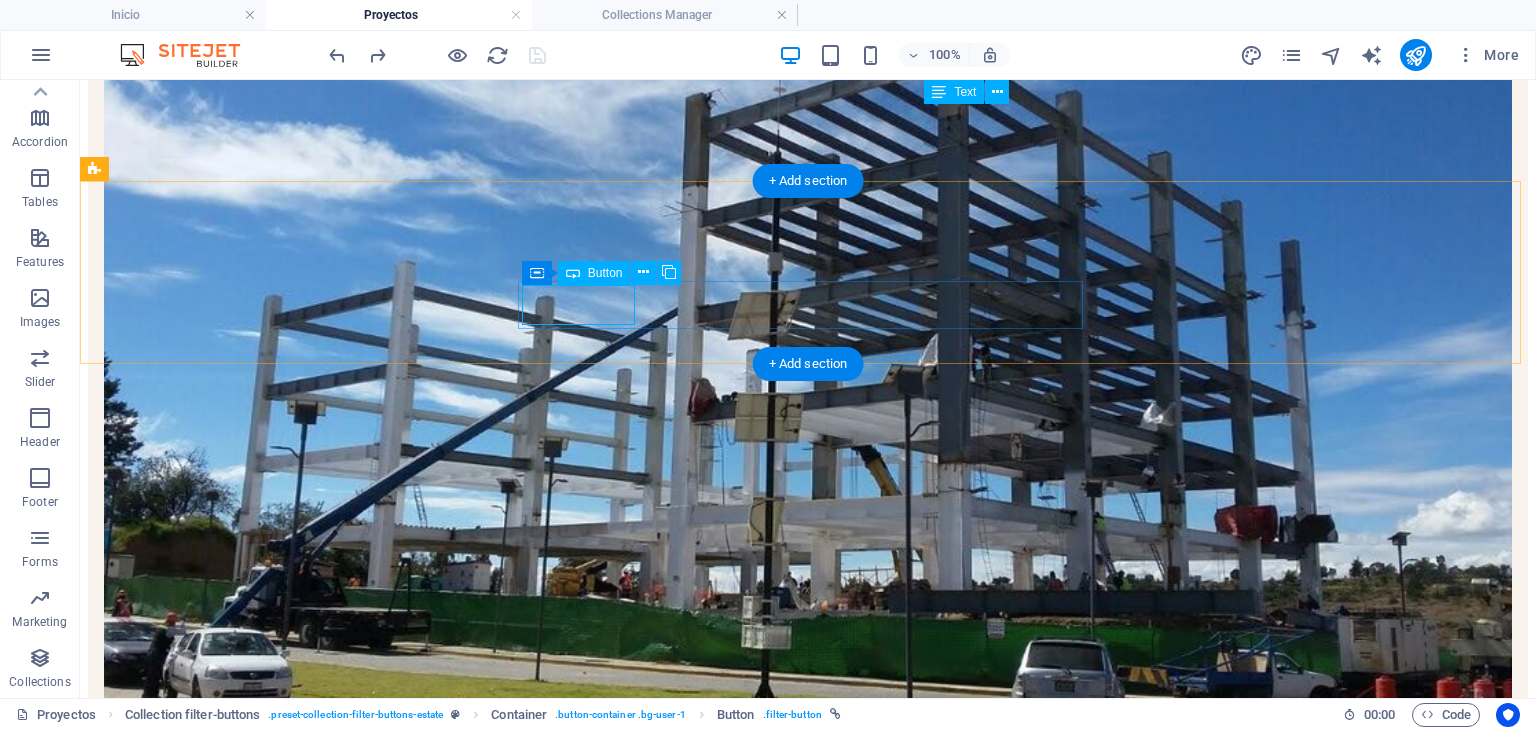 click on "TODOS" at bounding box center [808, 1130] 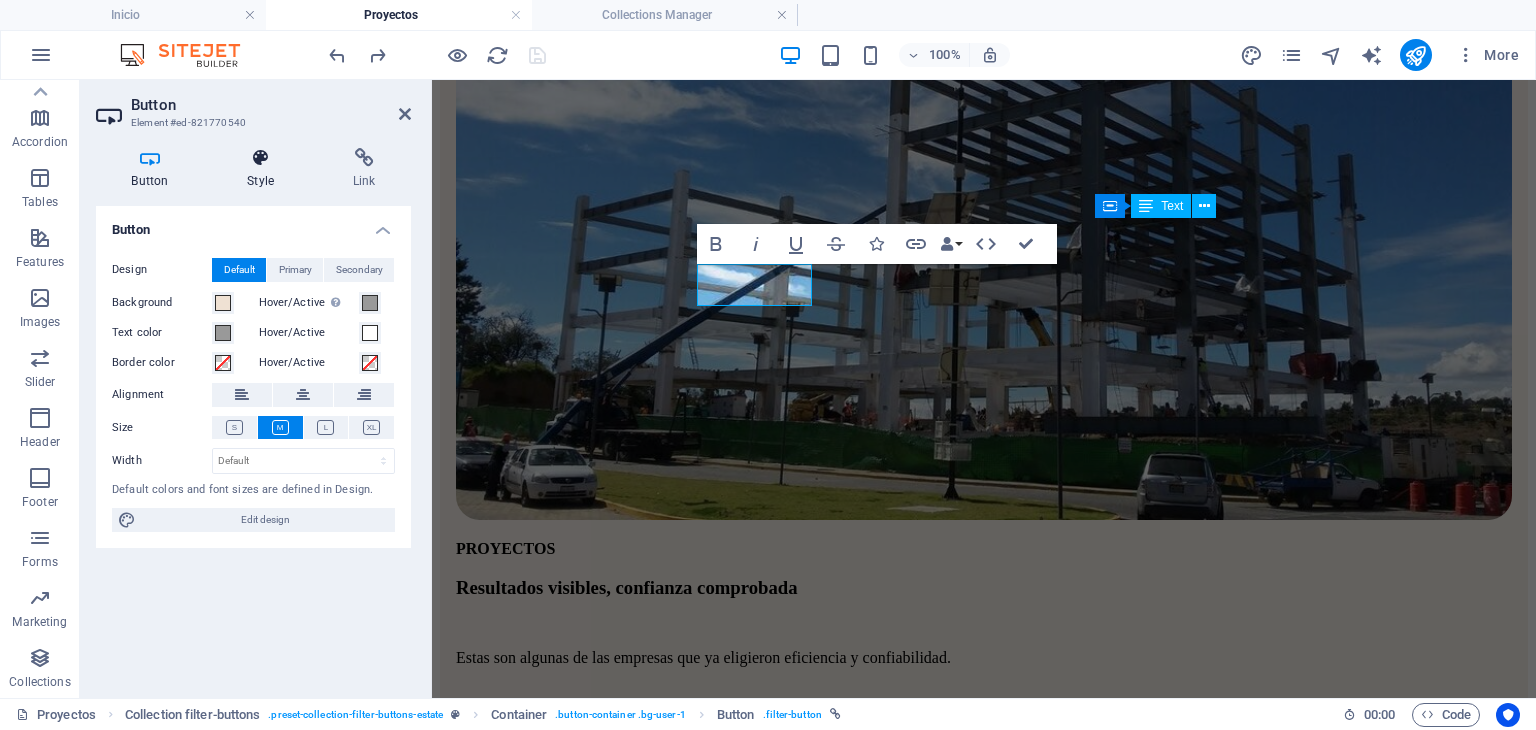 click on "Style" at bounding box center [265, 169] 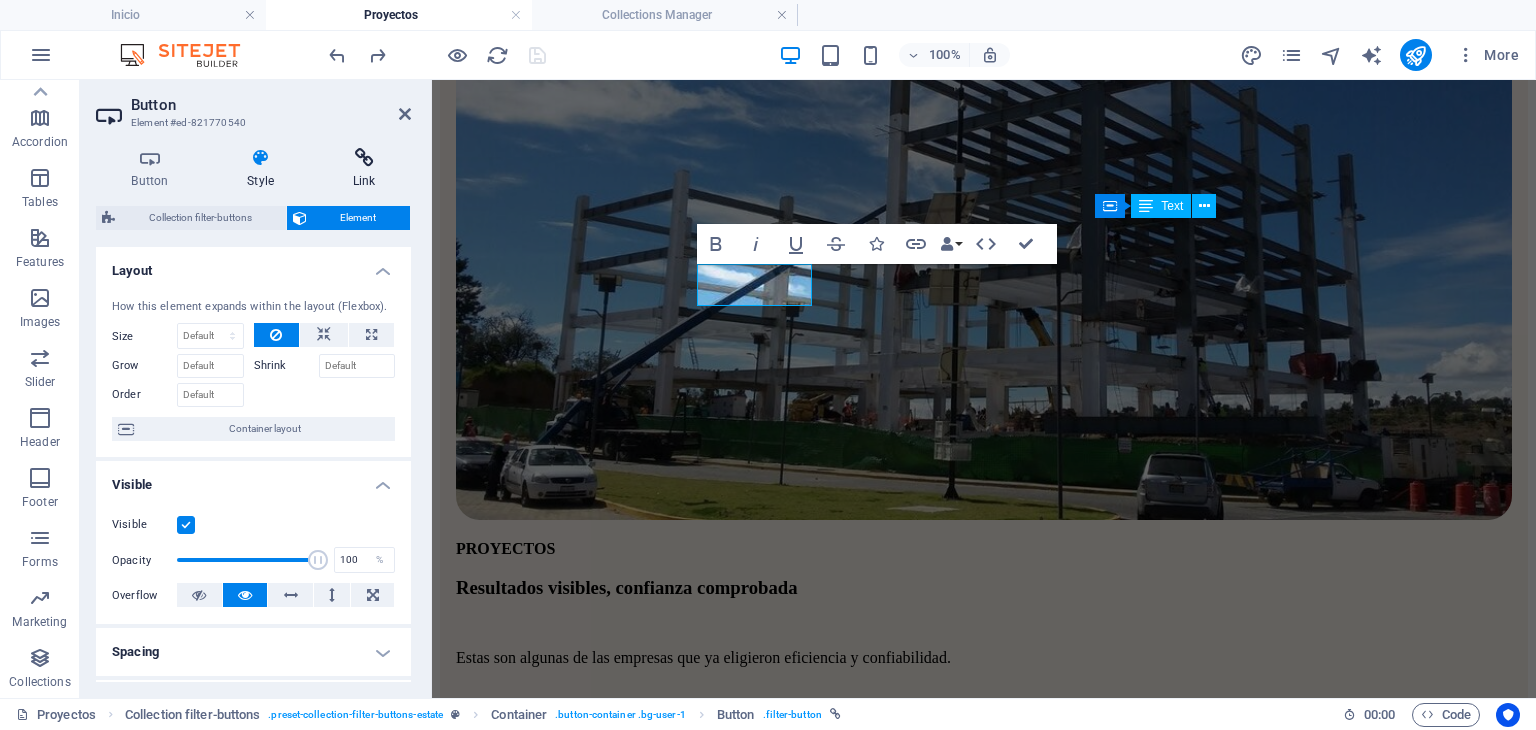 click at bounding box center (364, 158) 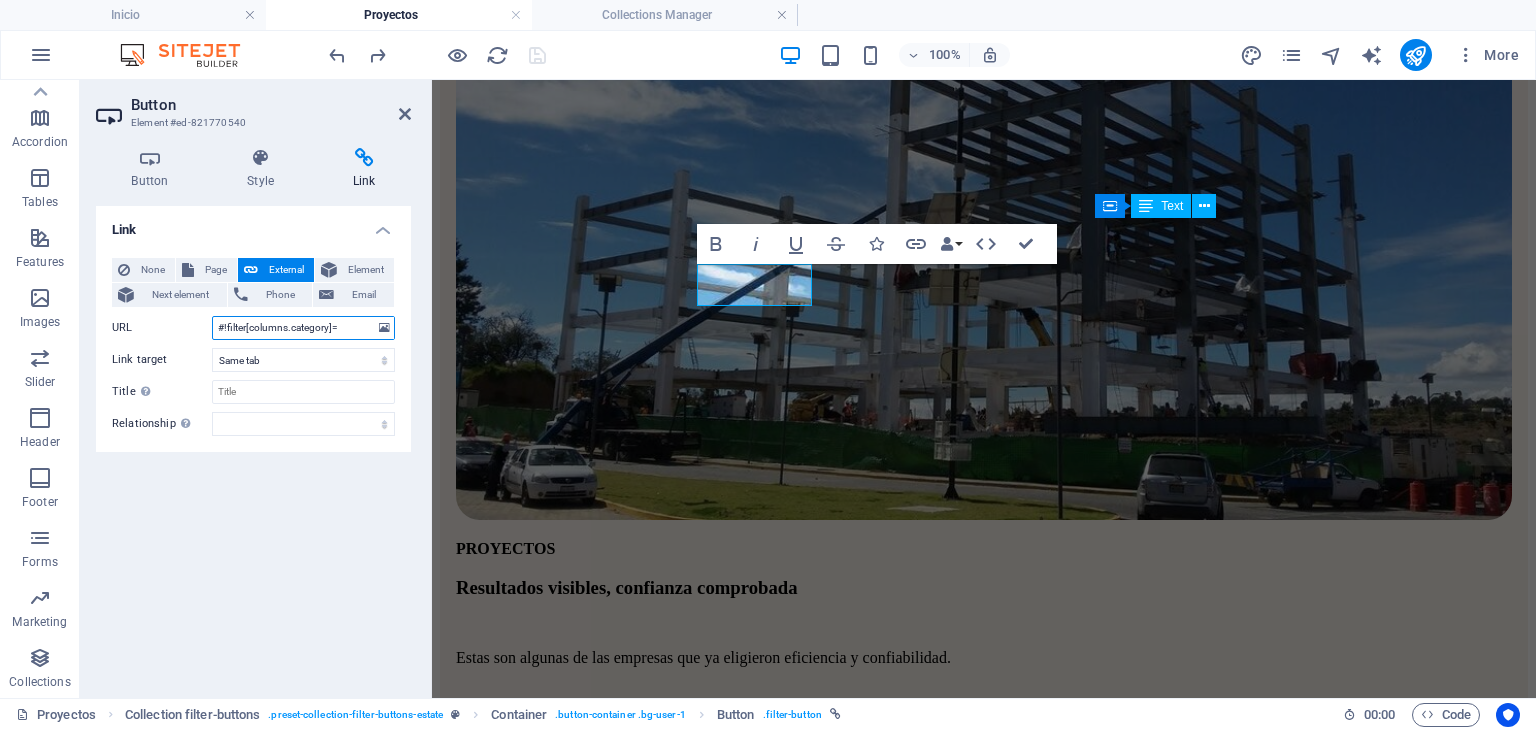 click on "#!filter[columns.category]=" at bounding box center [303, 328] 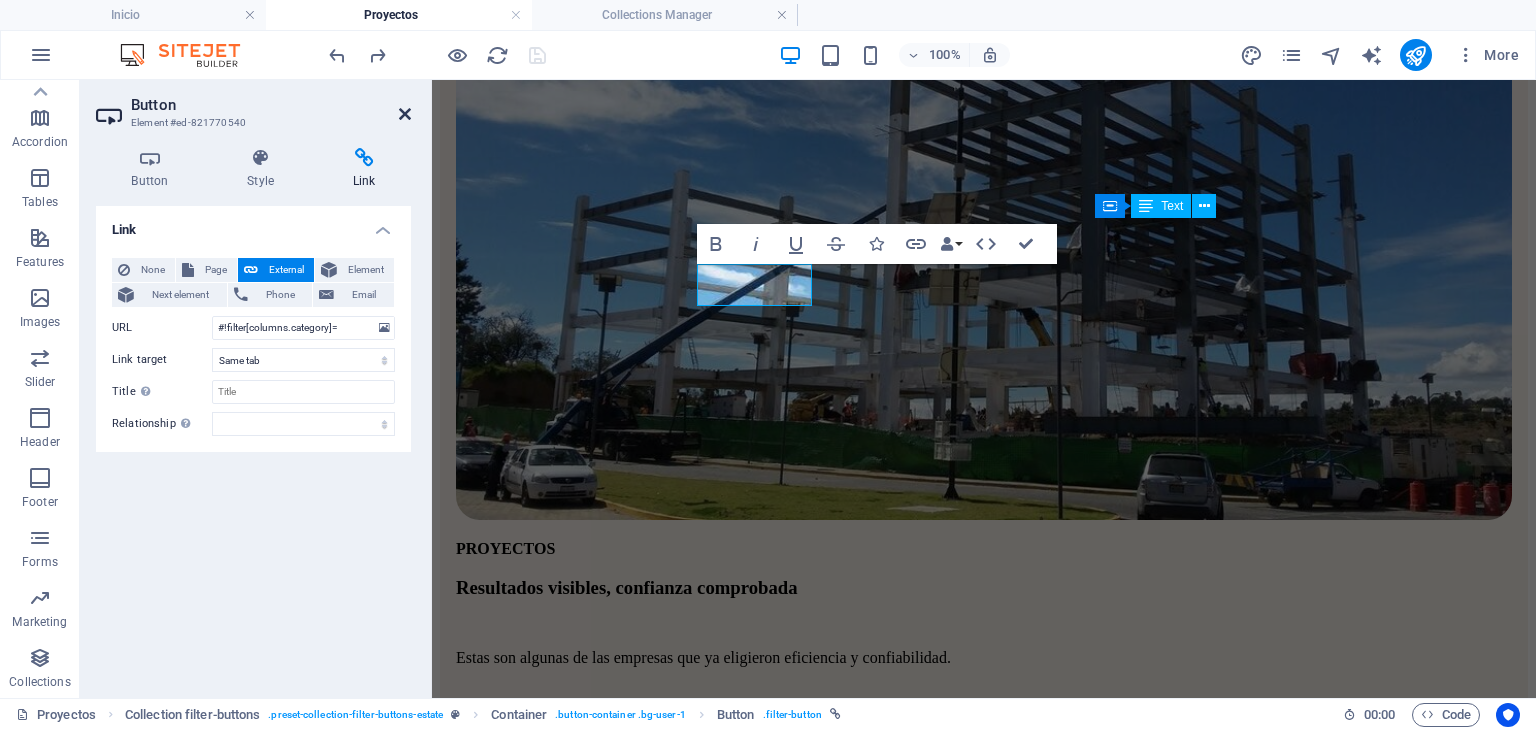 click at bounding box center (405, 114) 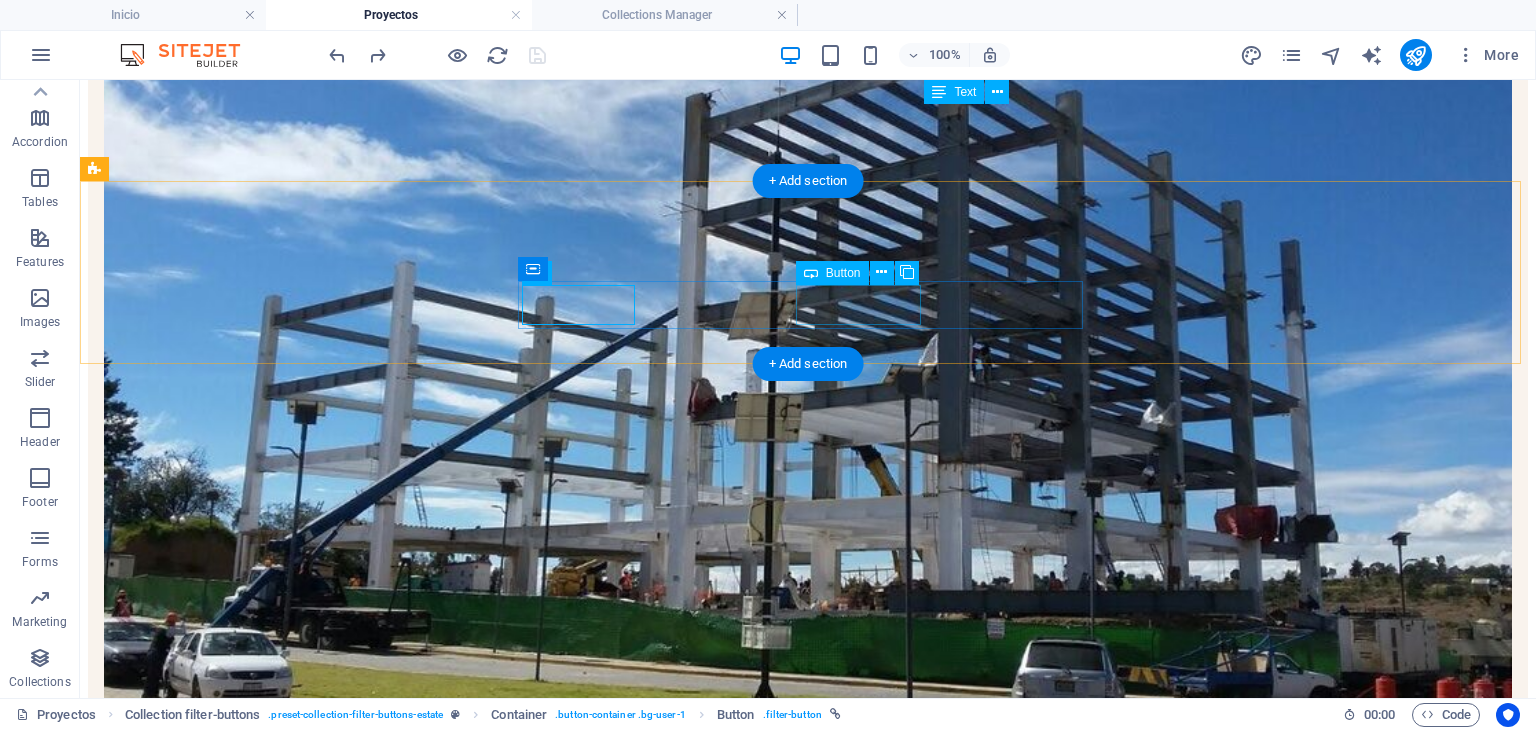 click on "VERTICAL" at bounding box center (808, 1166) 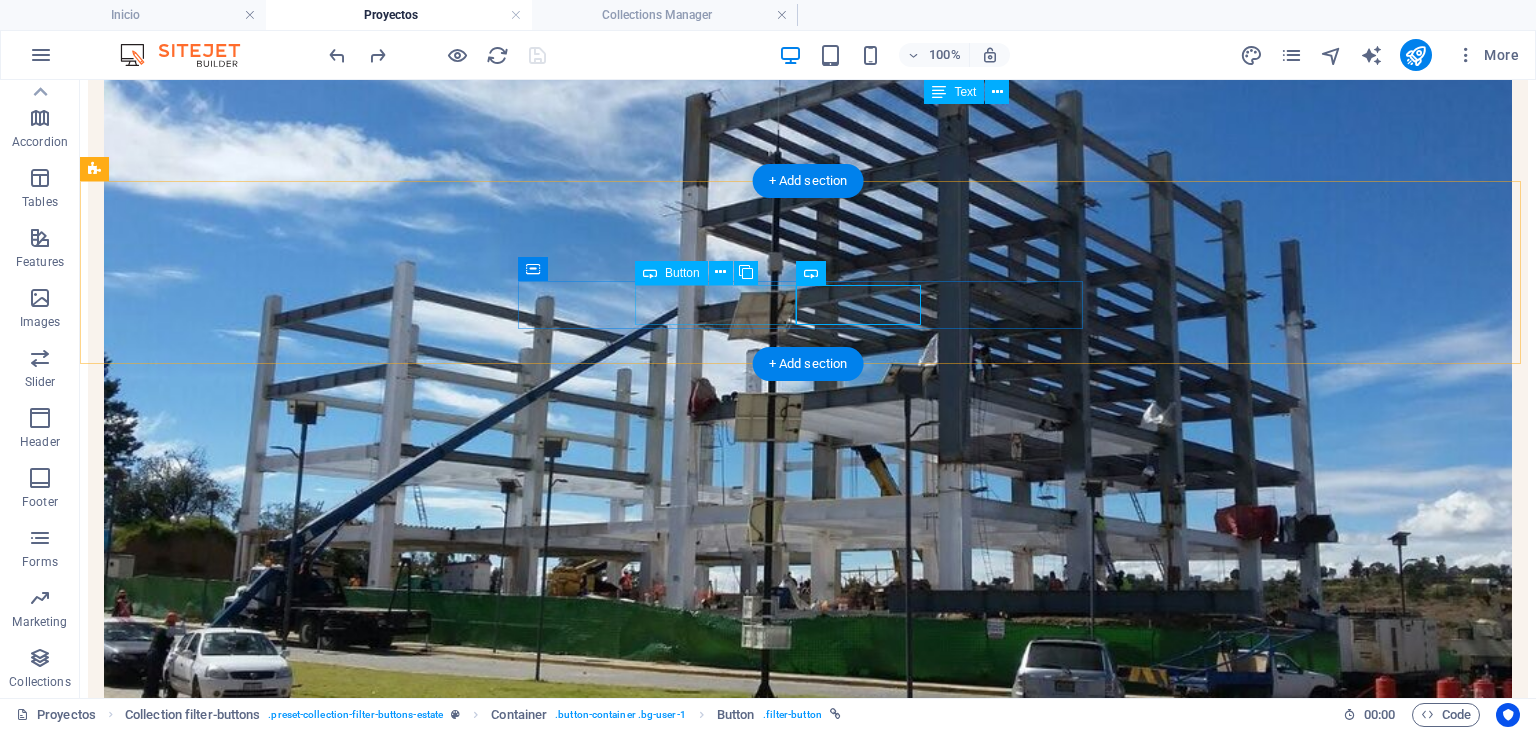 click on "INDUSTRIAL" at bounding box center [808, 1148] 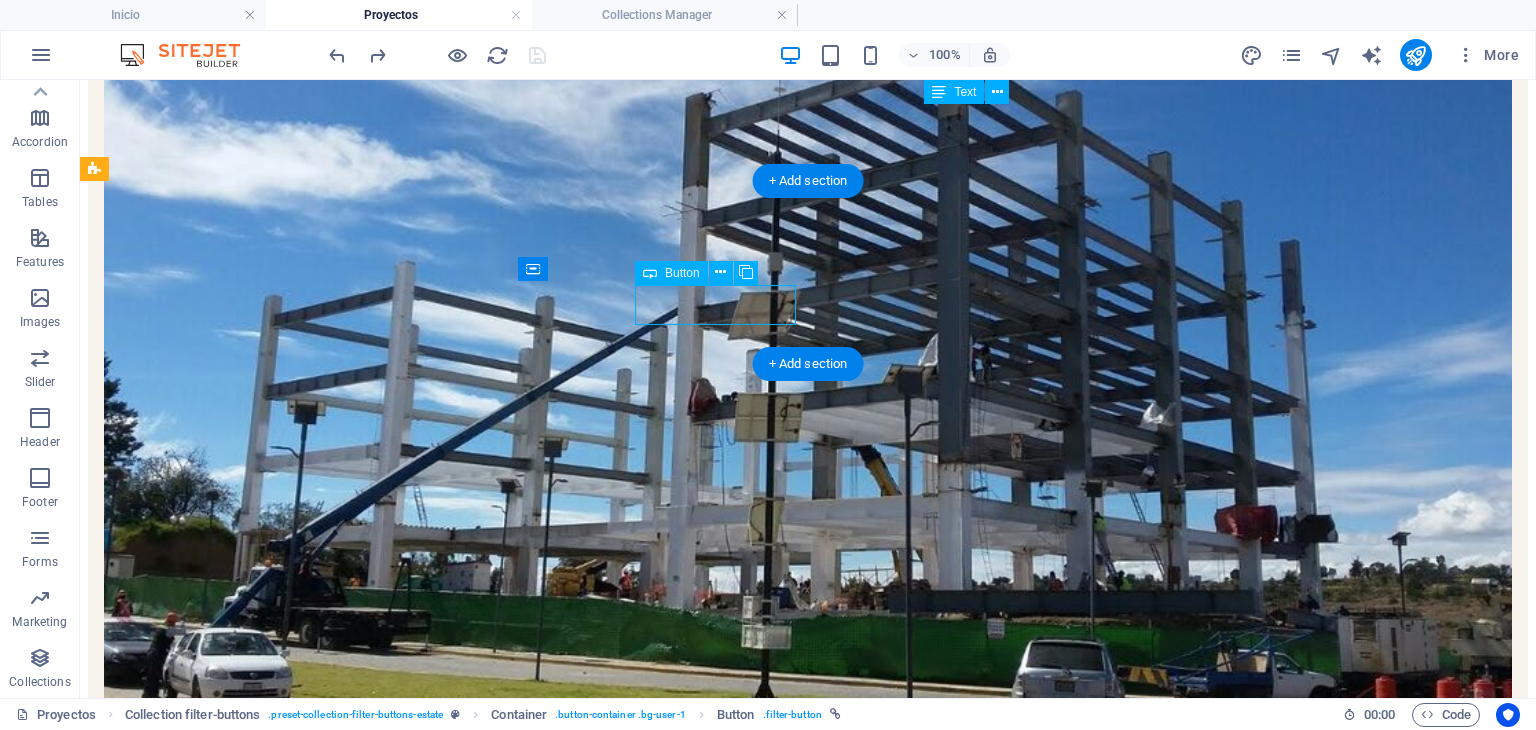 click on "INDUSTRIAL" at bounding box center (808, 1148) 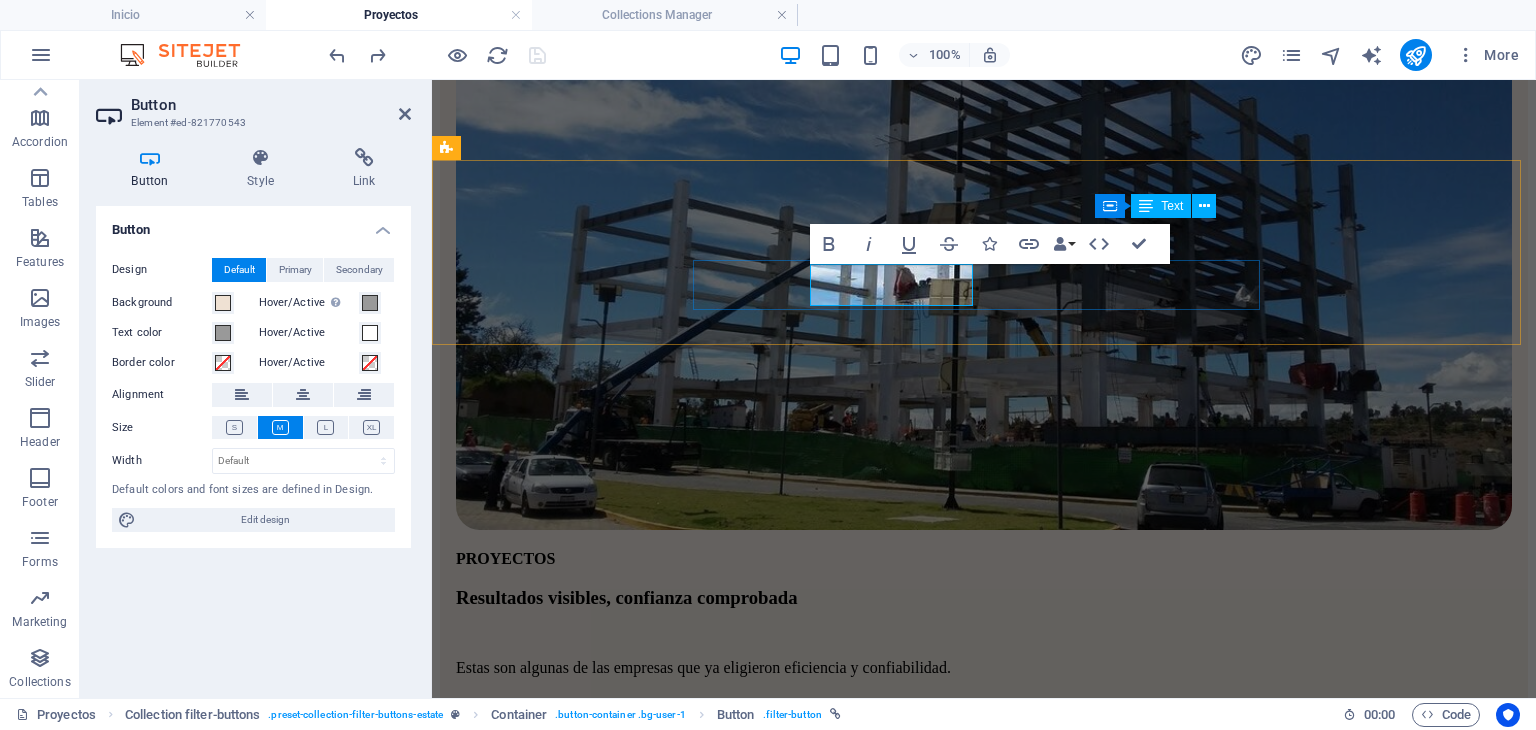 scroll, scrollTop: 416, scrollLeft: 0, axis: vertical 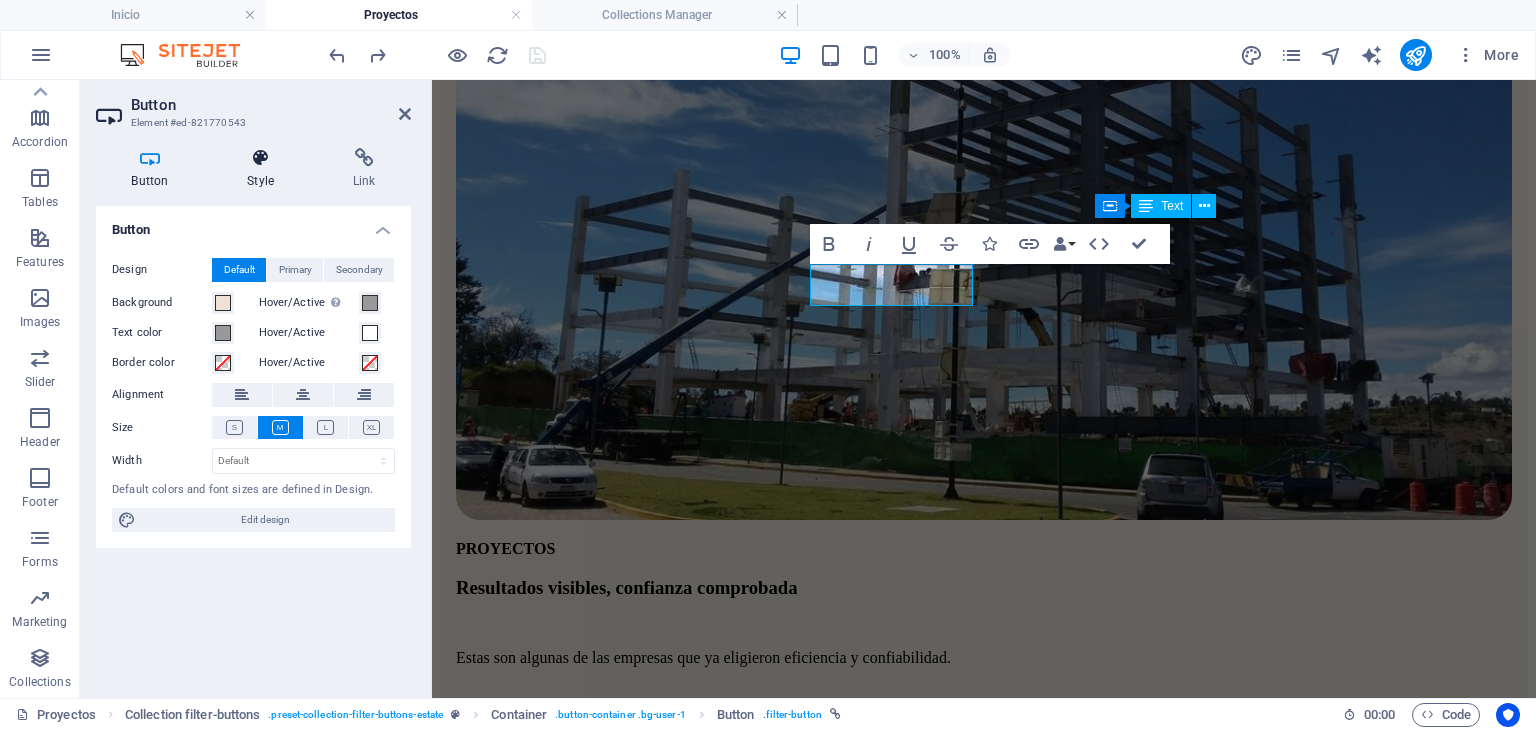 click on "Style" at bounding box center (265, 169) 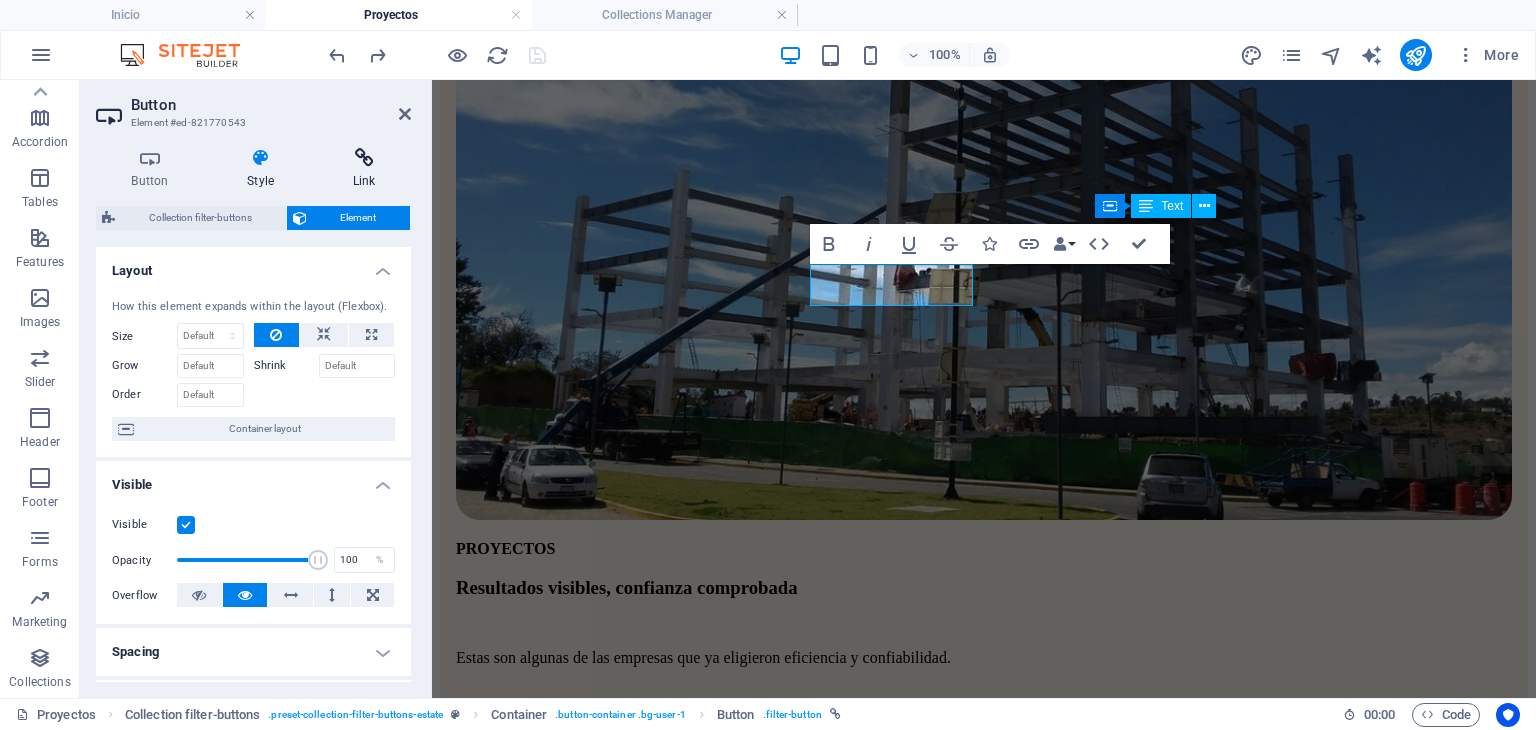 click on "Link" at bounding box center [364, 169] 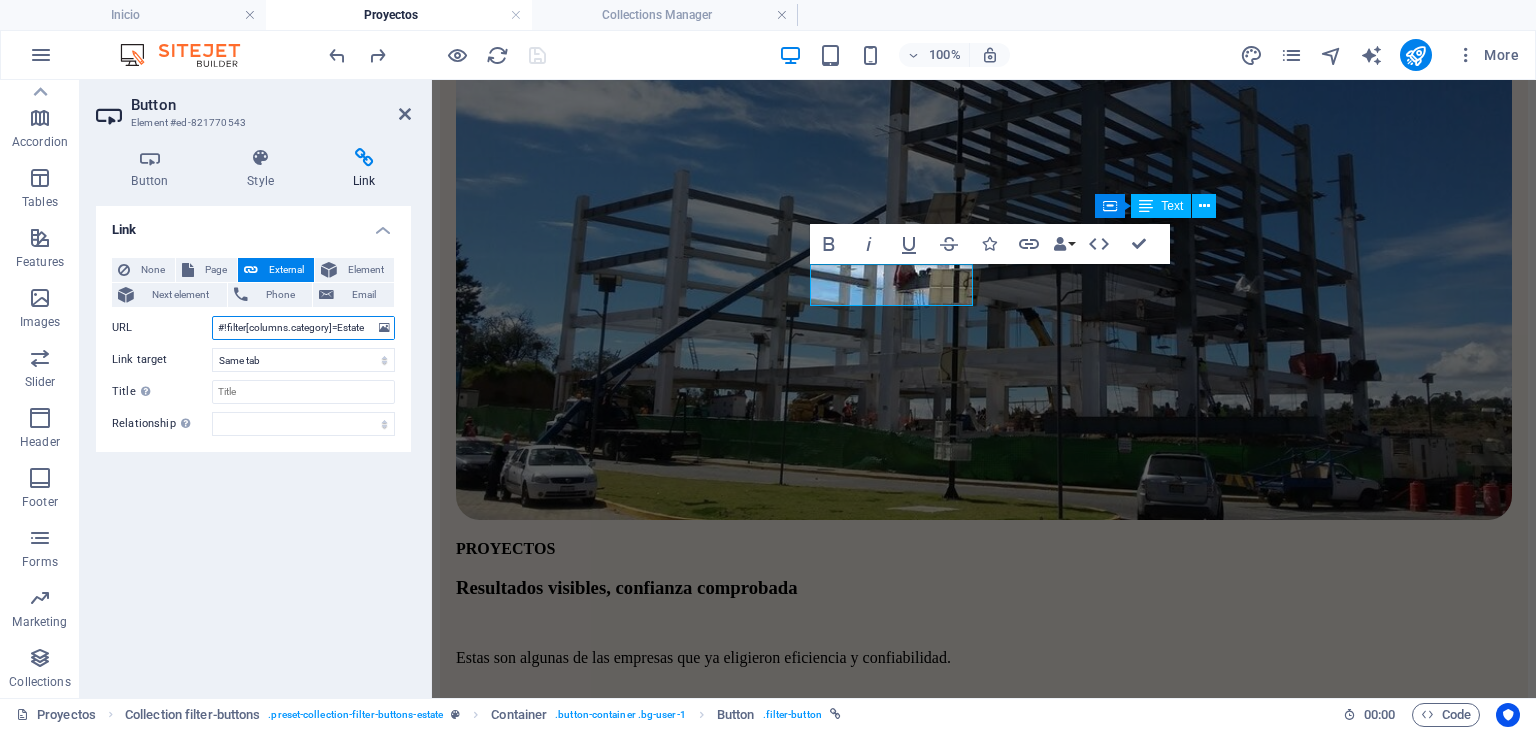 click on "#!filter[columns.category]=Estate" at bounding box center (303, 328) 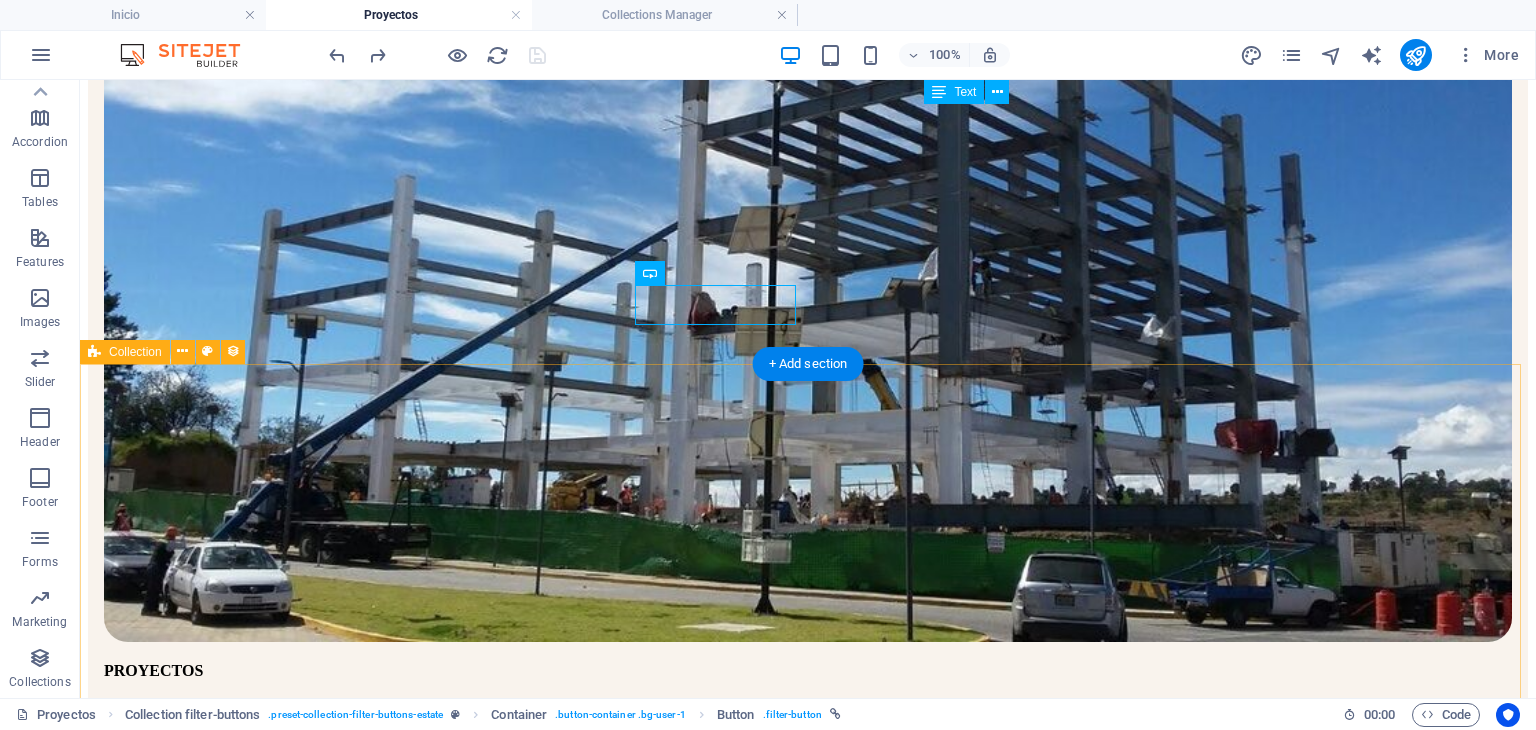 scroll, scrollTop: 572, scrollLeft: 0, axis: vertical 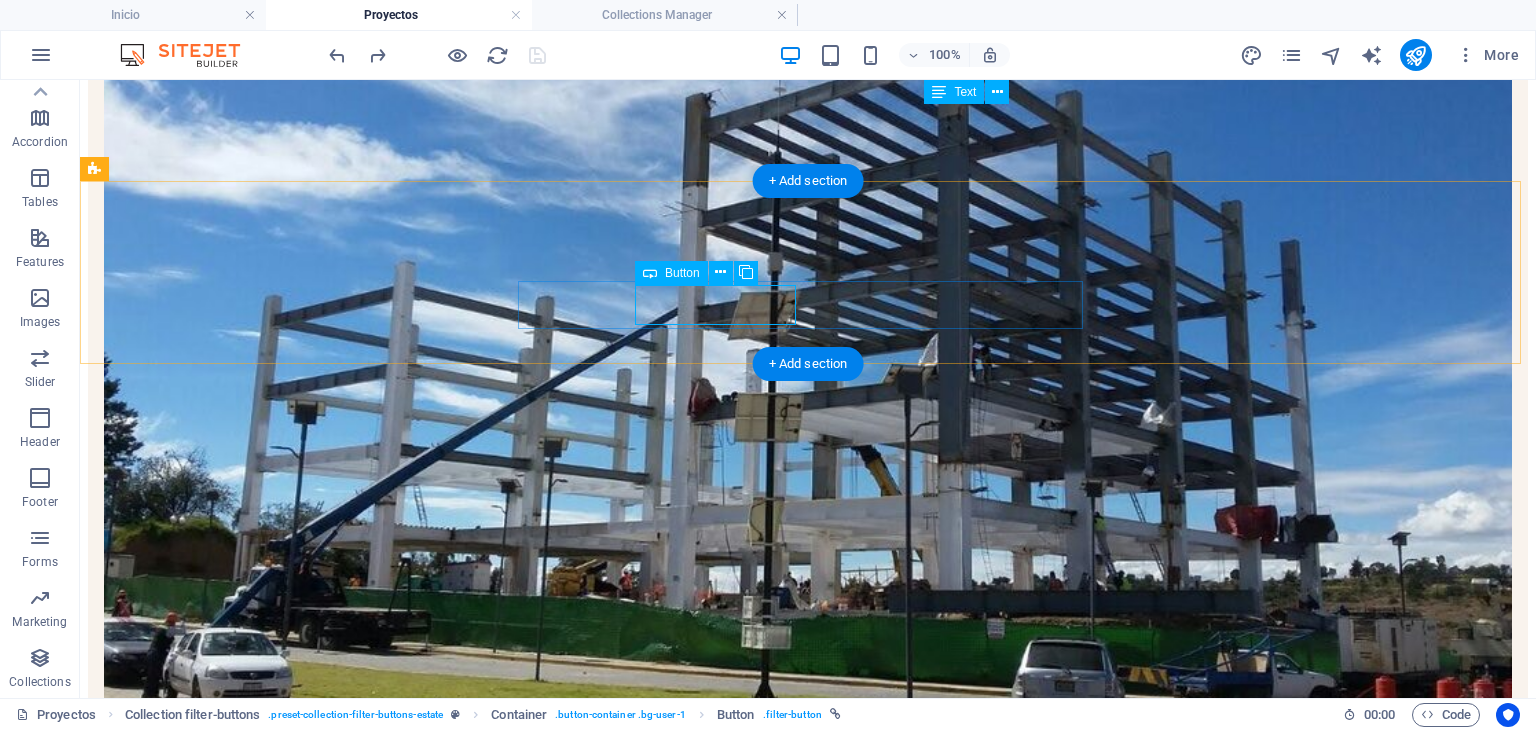 click on "INDUSTRIAL" at bounding box center [808, 1148] 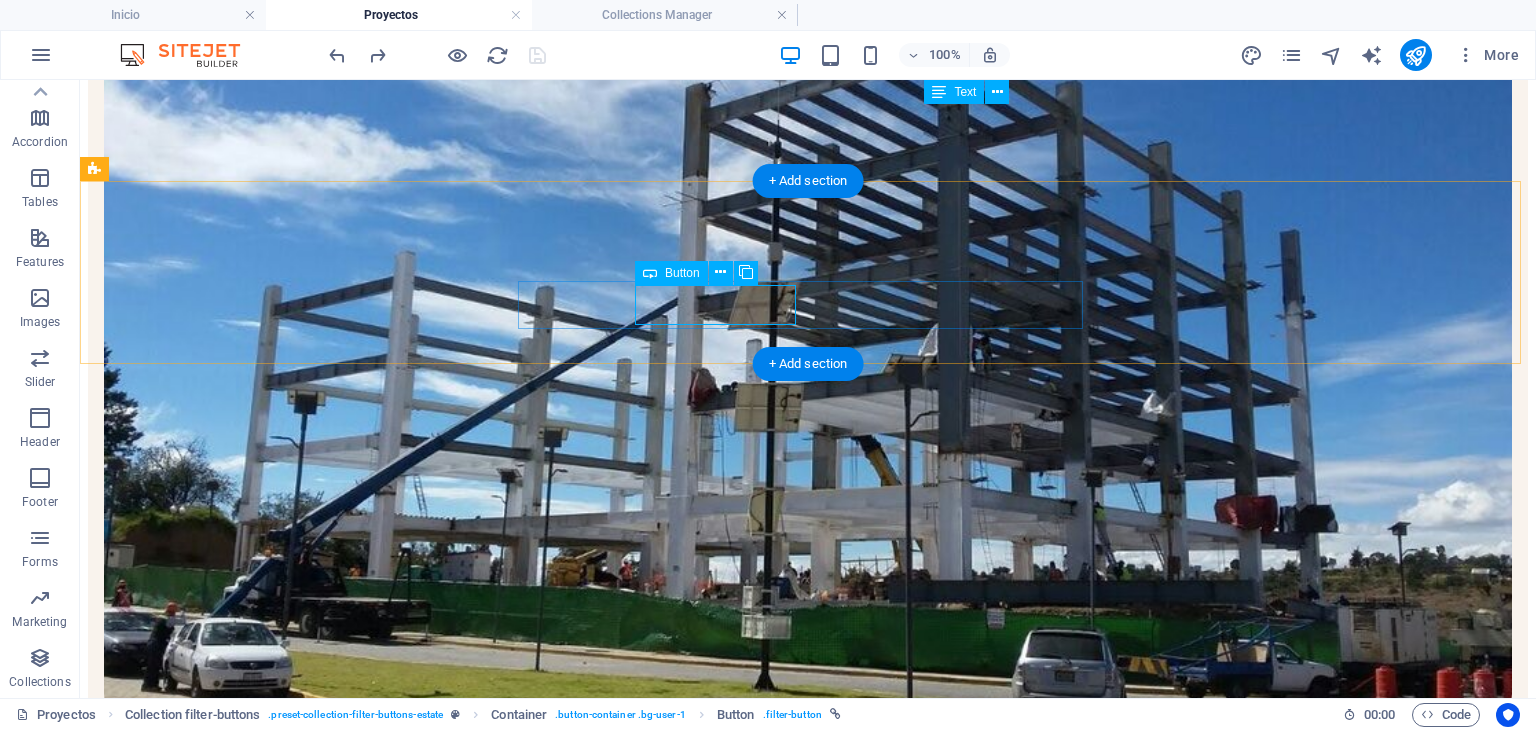 select 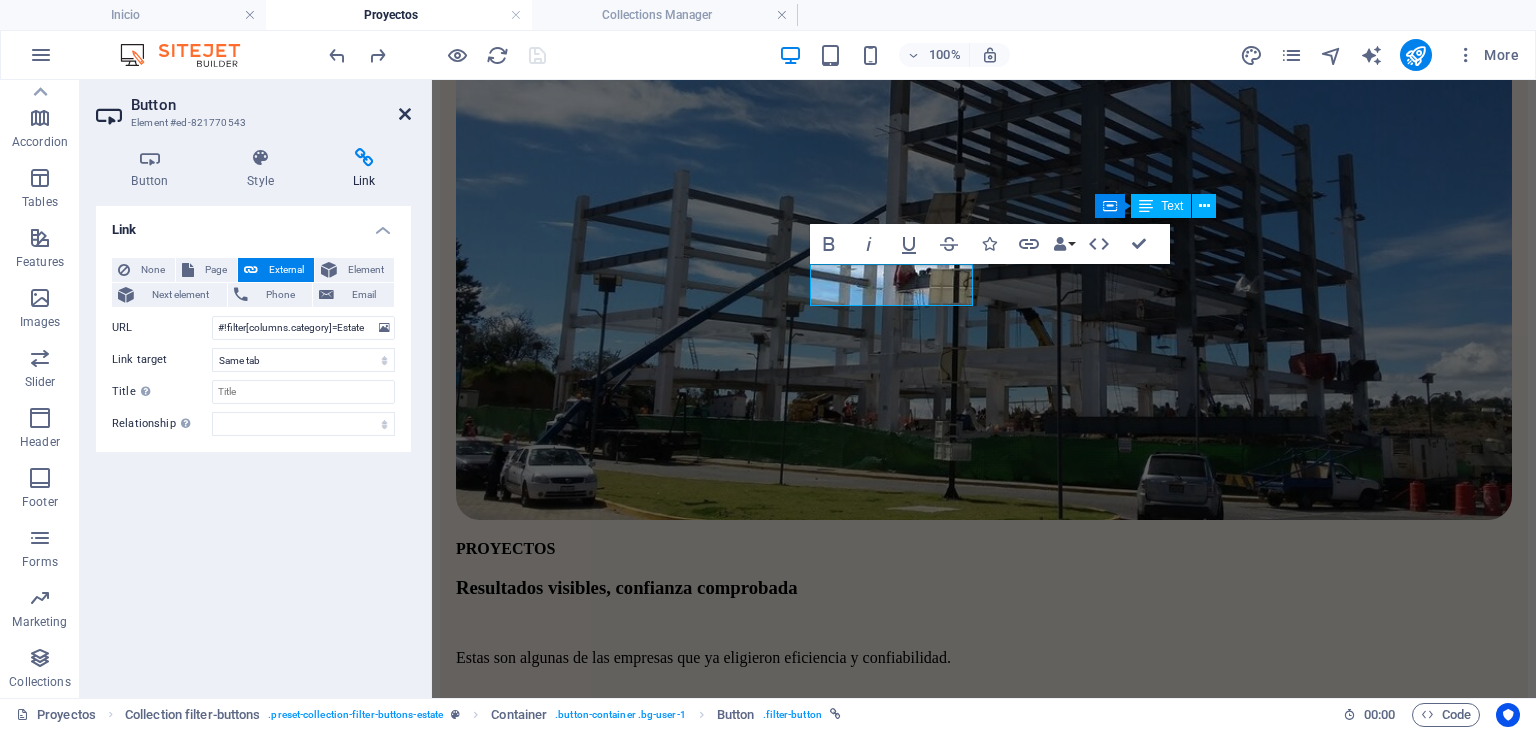 click at bounding box center [405, 114] 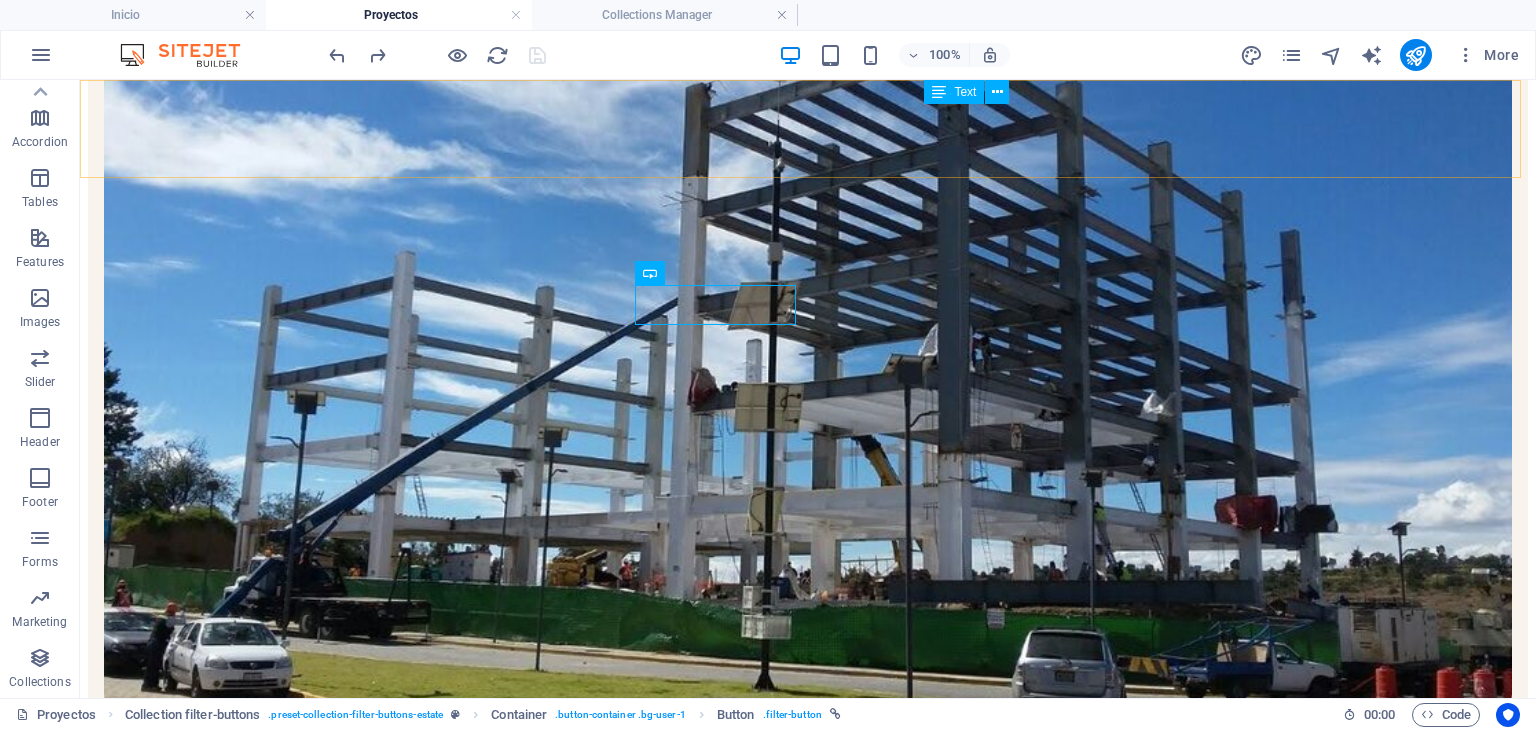scroll, scrollTop: 406, scrollLeft: 0, axis: vertical 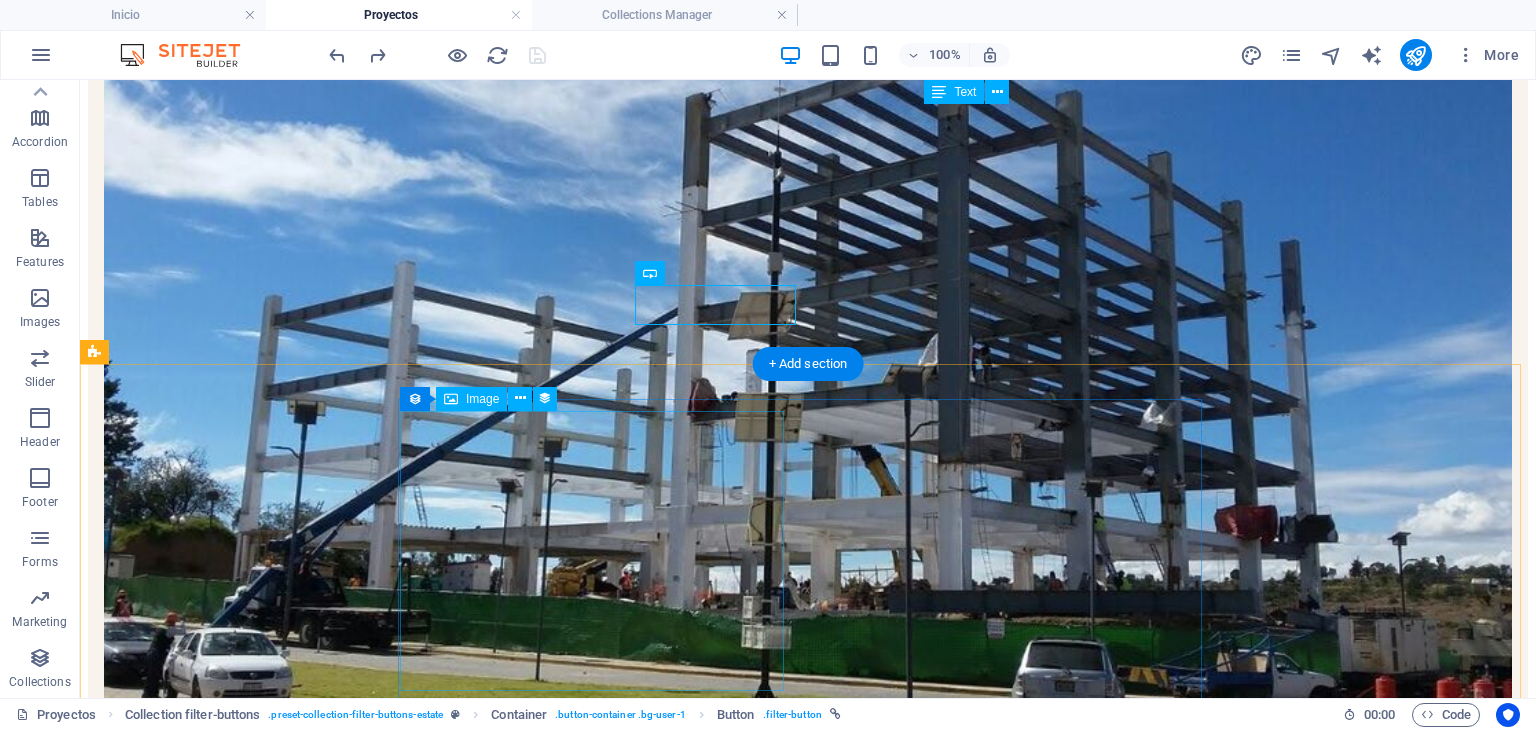 click at bounding box center [542, 1409] 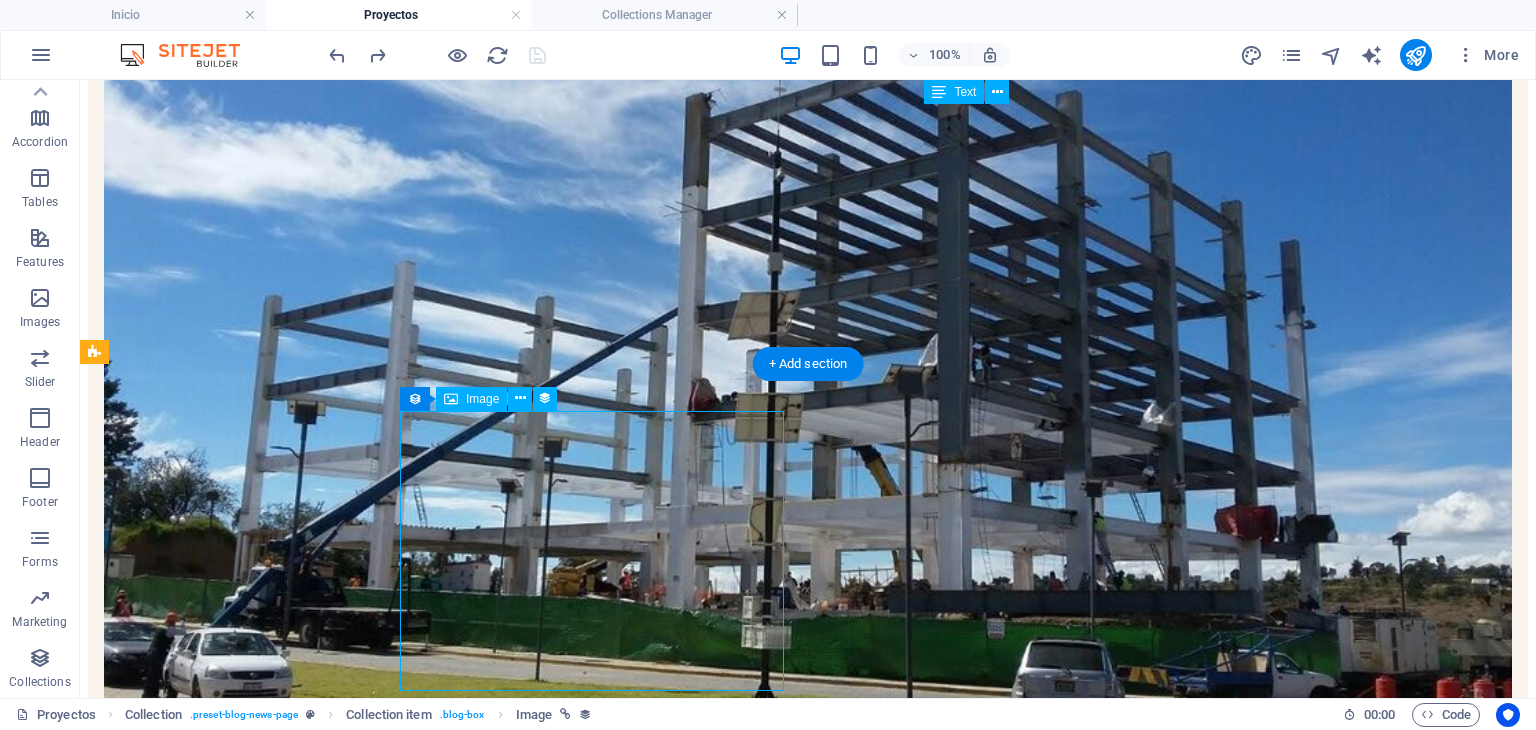 click at bounding box center [542, 1409] 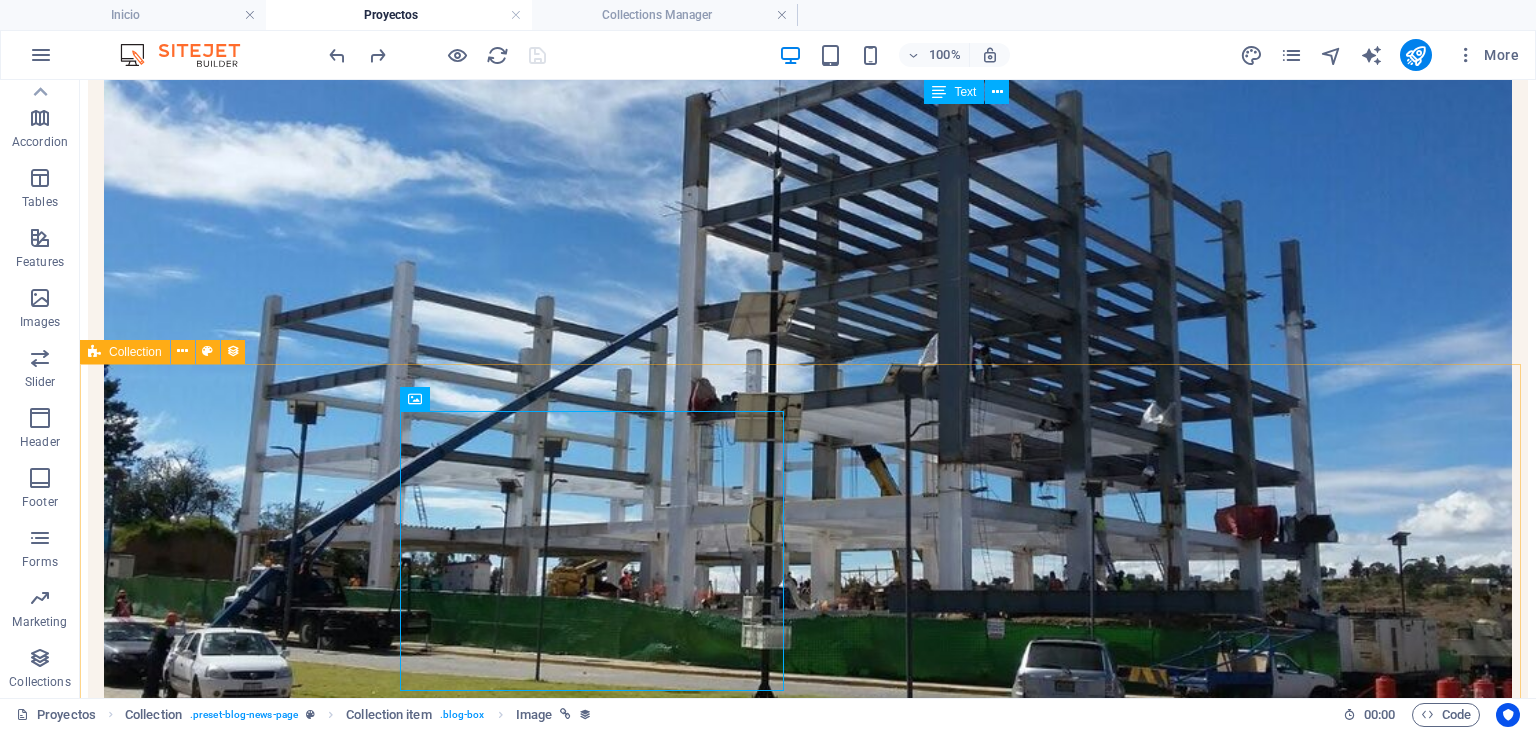 click on "Collection" at bounding box center (135, 352) 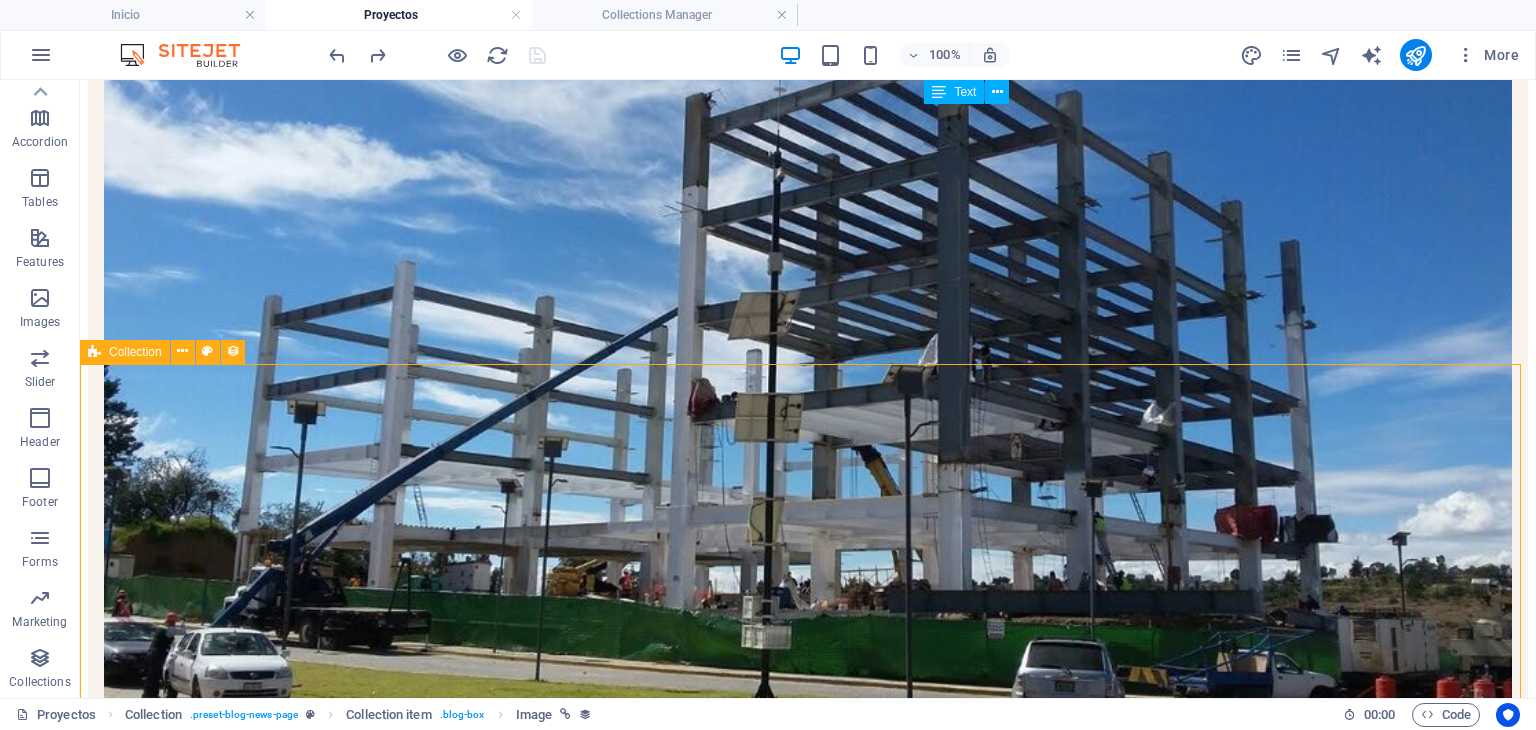 click on "Collection" at bounding box center (135, 352) 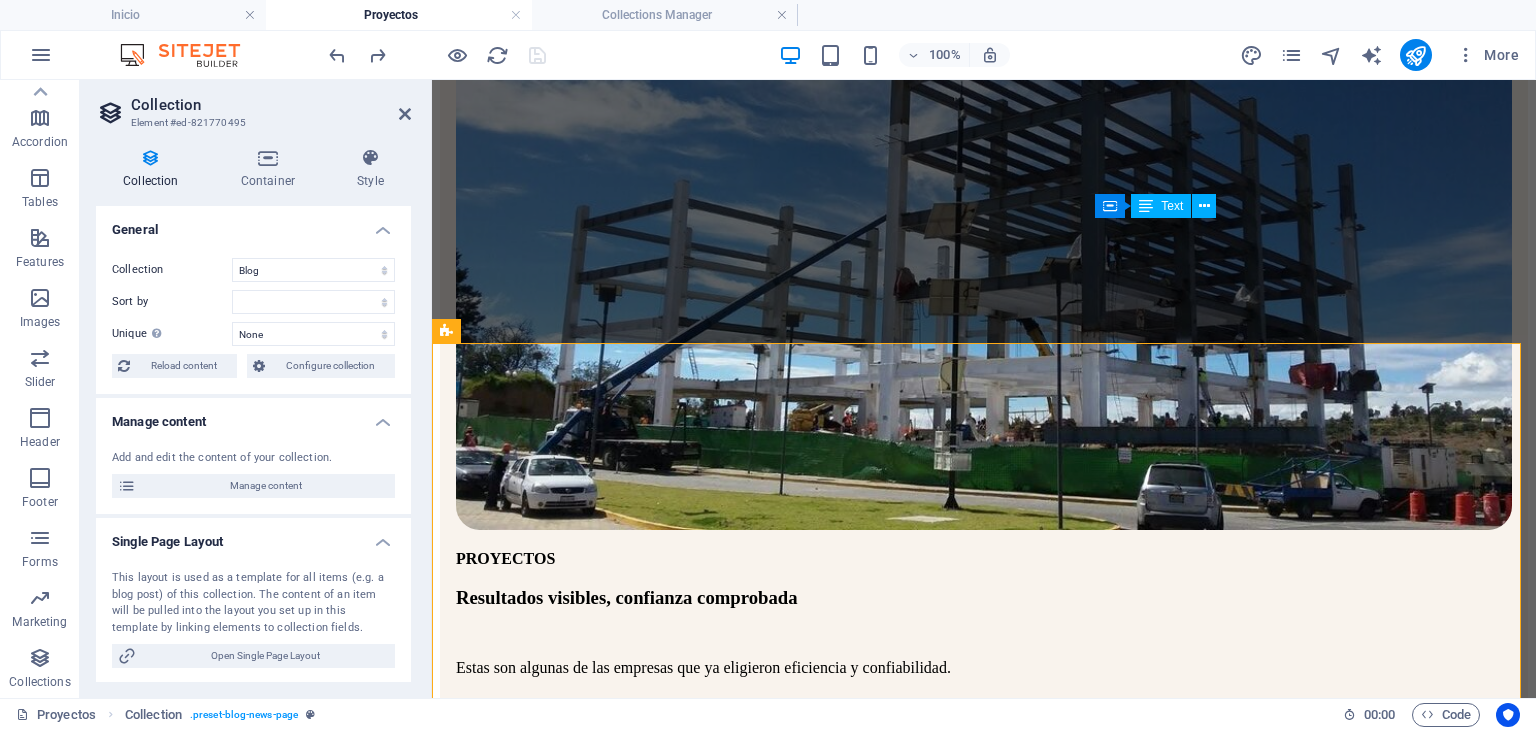 scroll, scrollTop: 416, scrollLeft: 0, axis: vertical 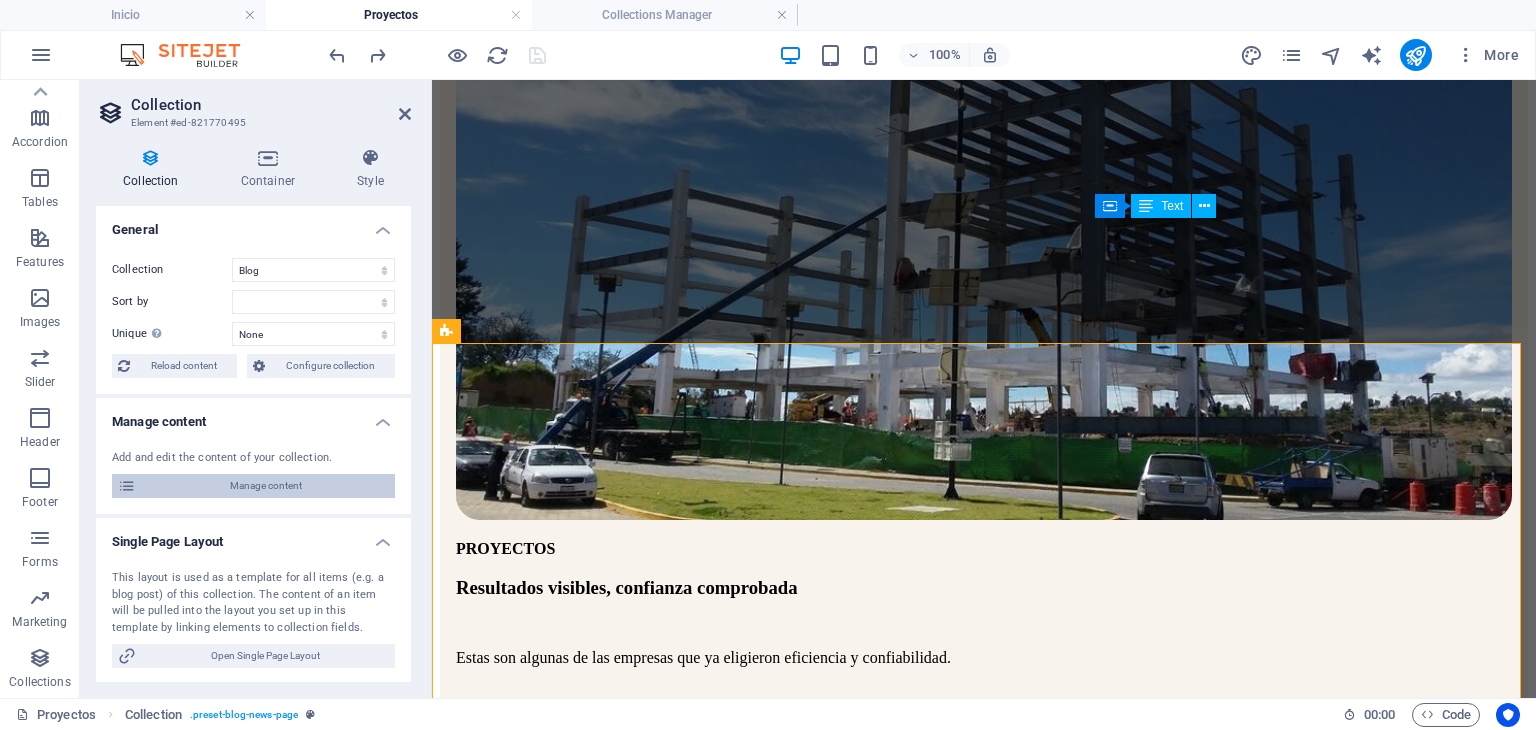 click on "Manage content" at bounding box center [265, 486] 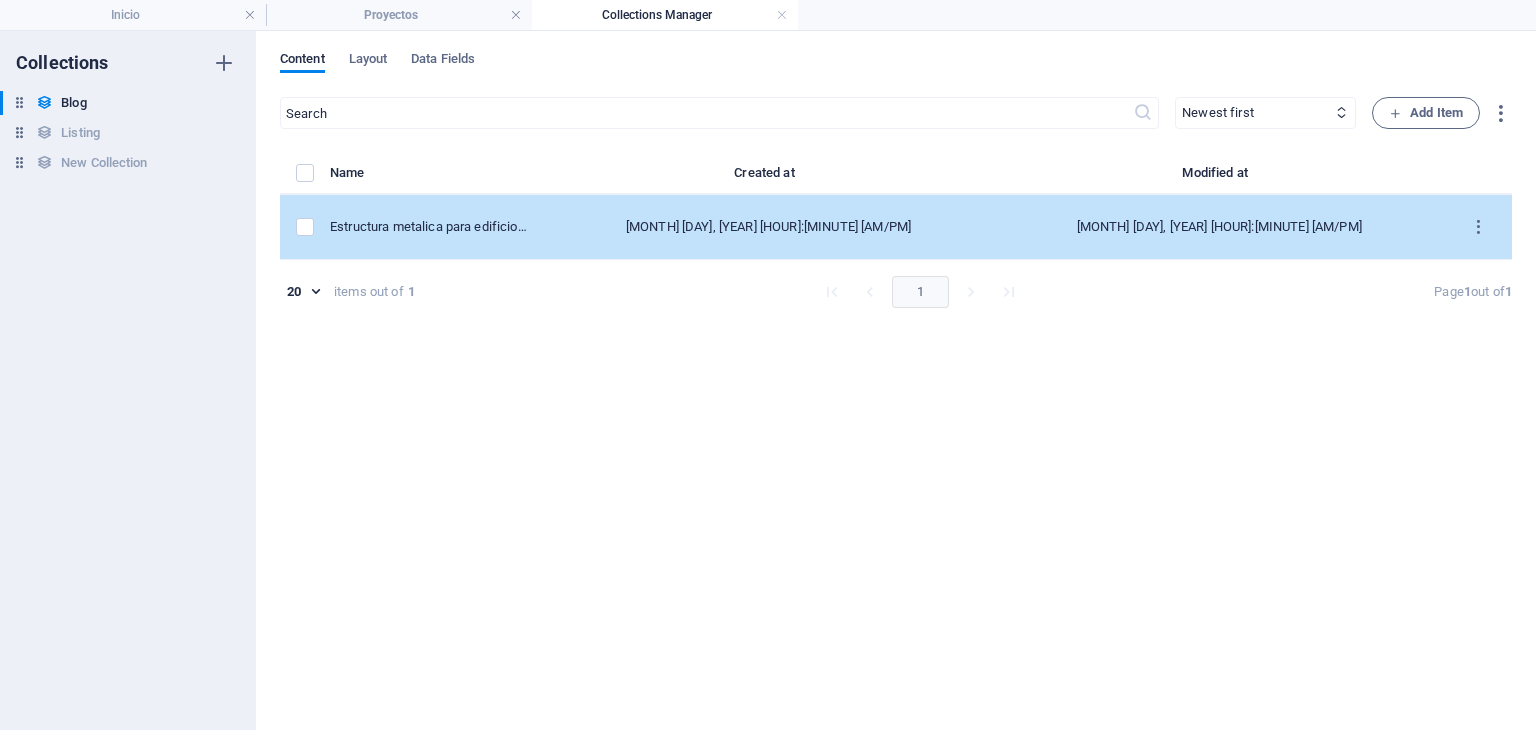 click on "Estructura metalica para edificio vertifical." at bounding box center (436, 227) 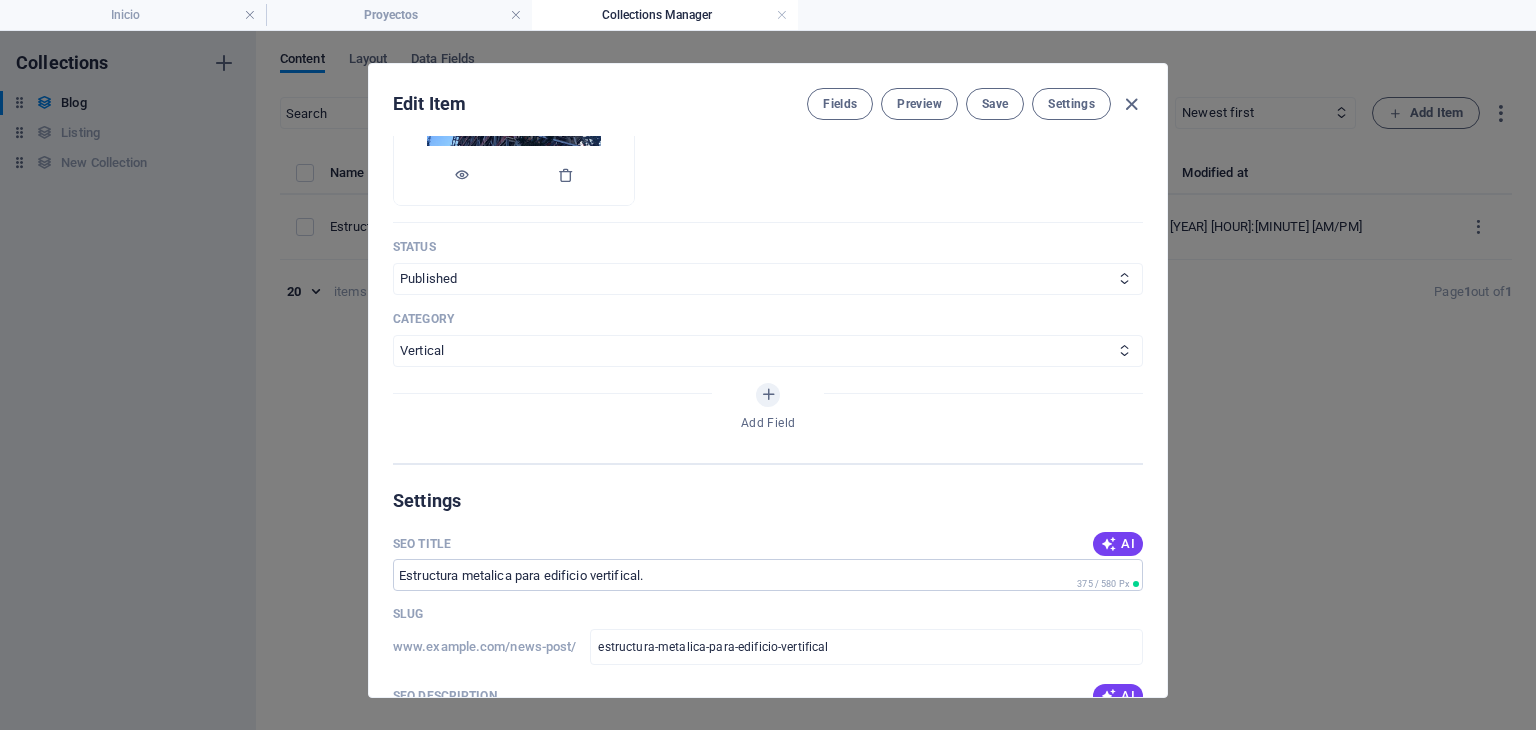 scroll, scrollTop: 666, scrollLeft: 0, axis: vertical 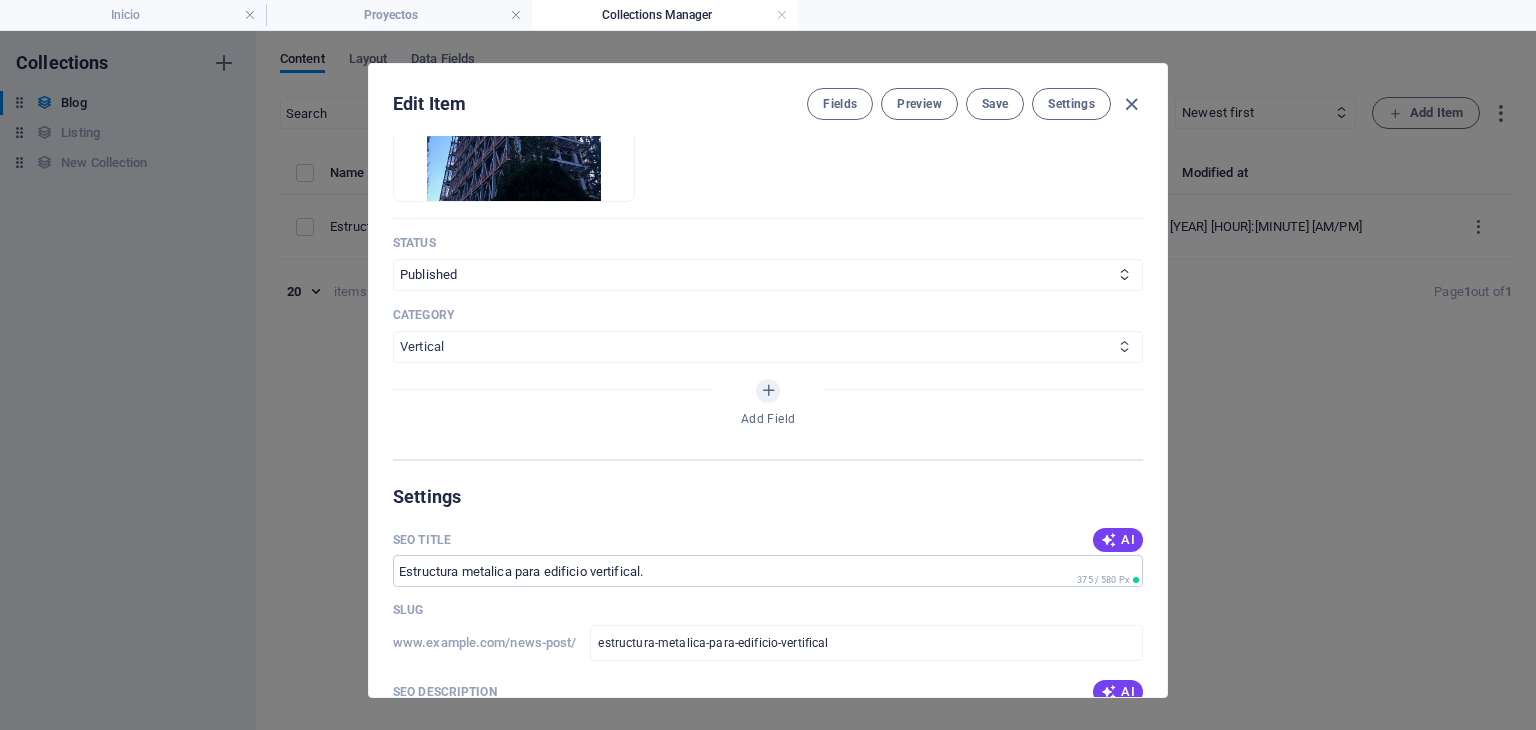 click on "Vertical Industrial Comercial" at bounding box center (768, 347) 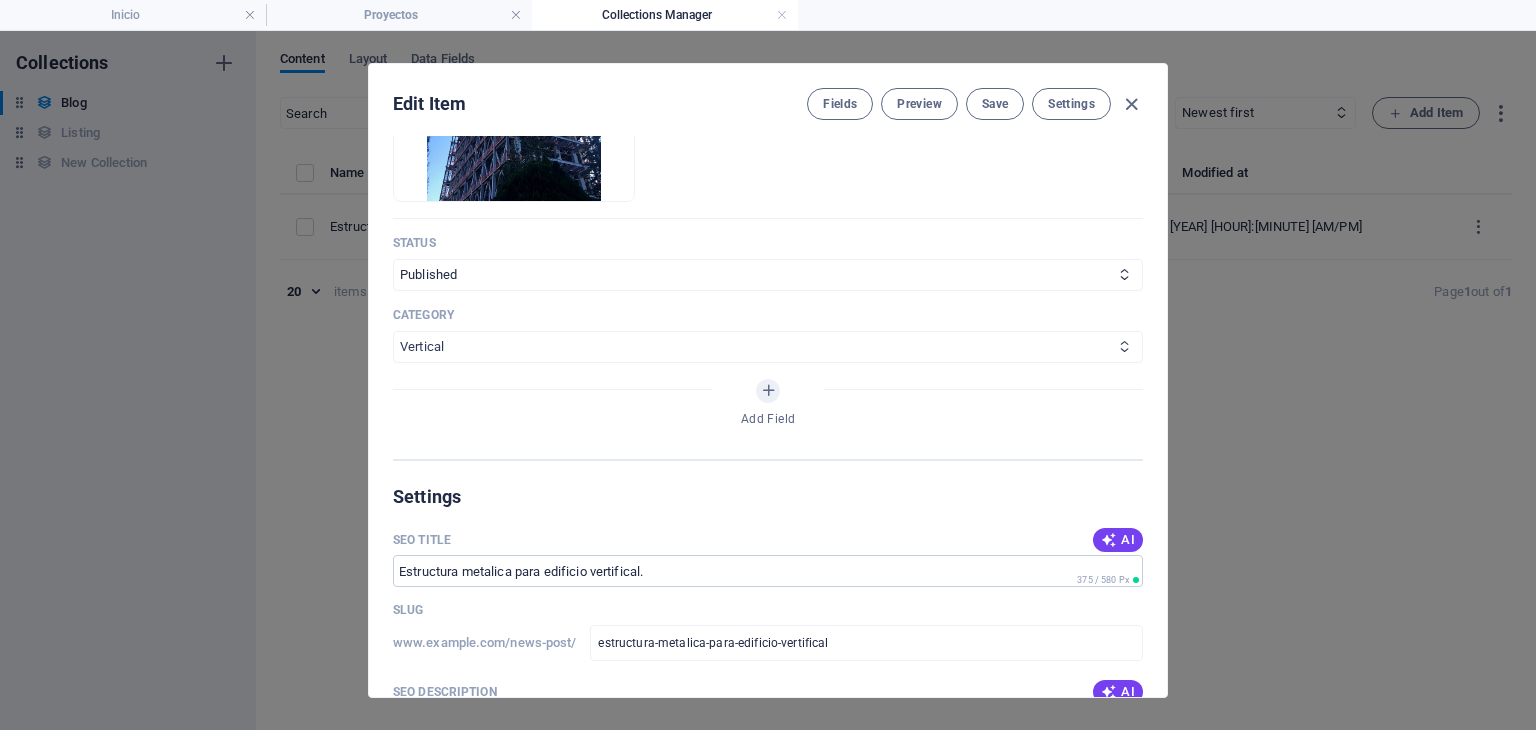 click on "Vertical Industrial Comercial" at bounding box center (768, 347) 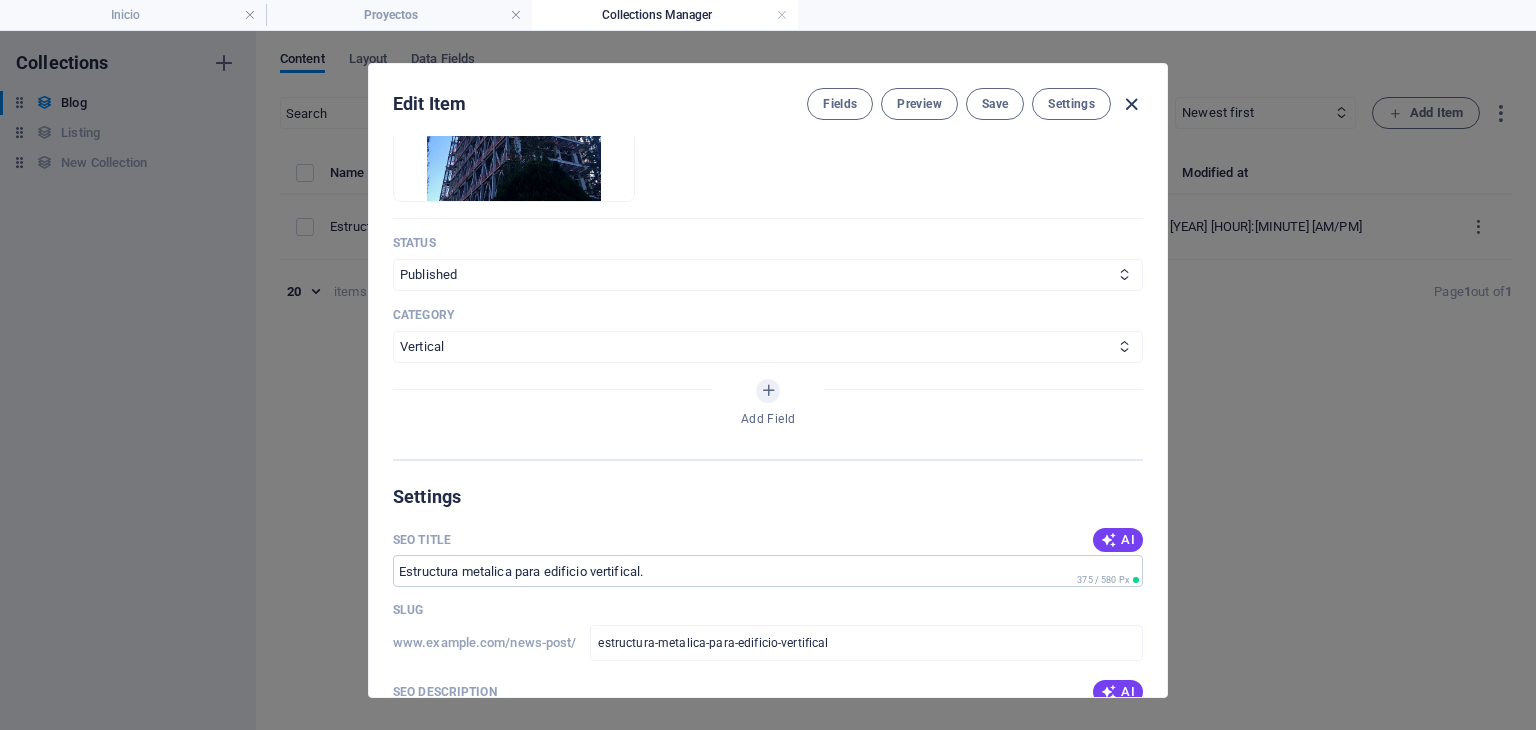 click at bounding box center (1131, 104) 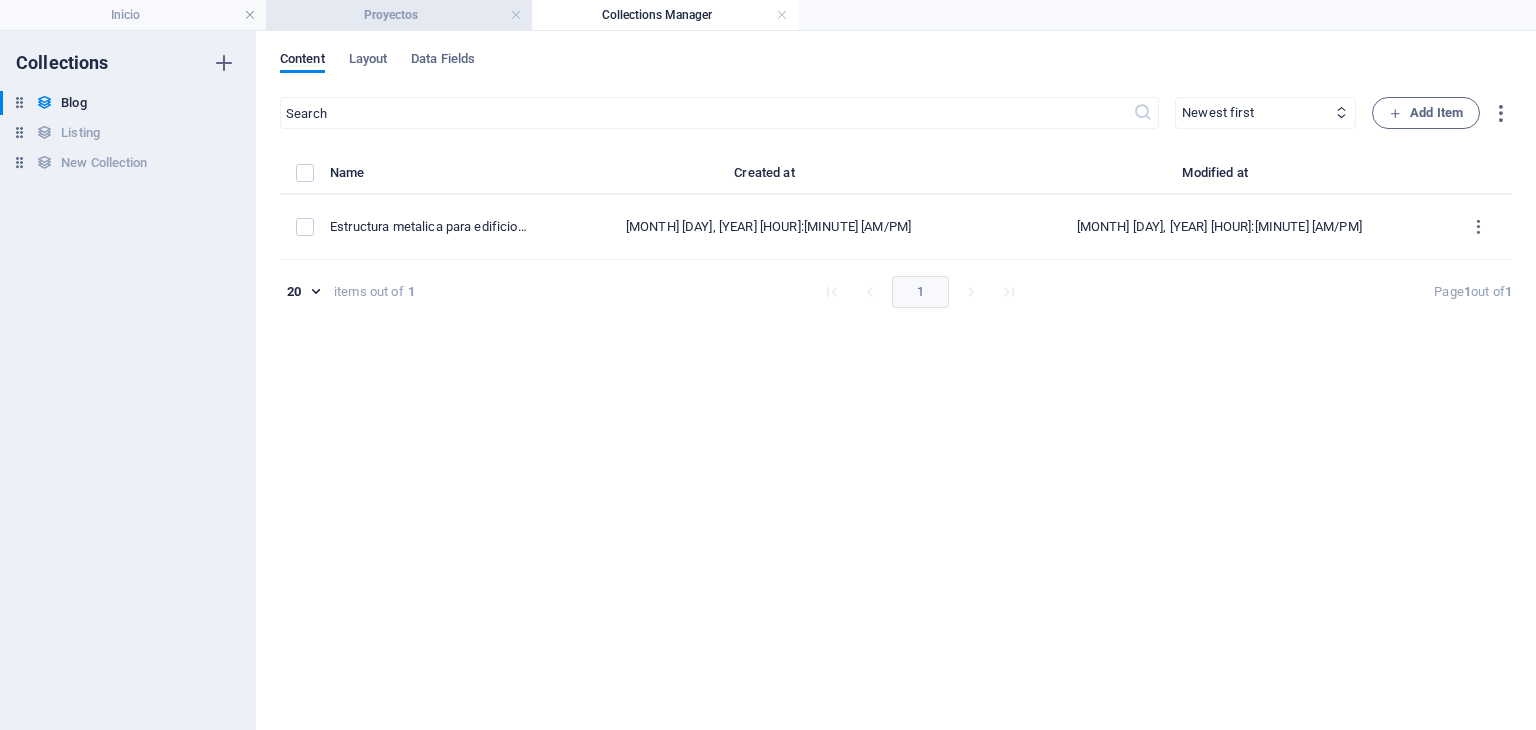drag, startPoint x: 382, startPoint y: 18, endPoint x: 386, endPoint y: 28, distance: 10.770329 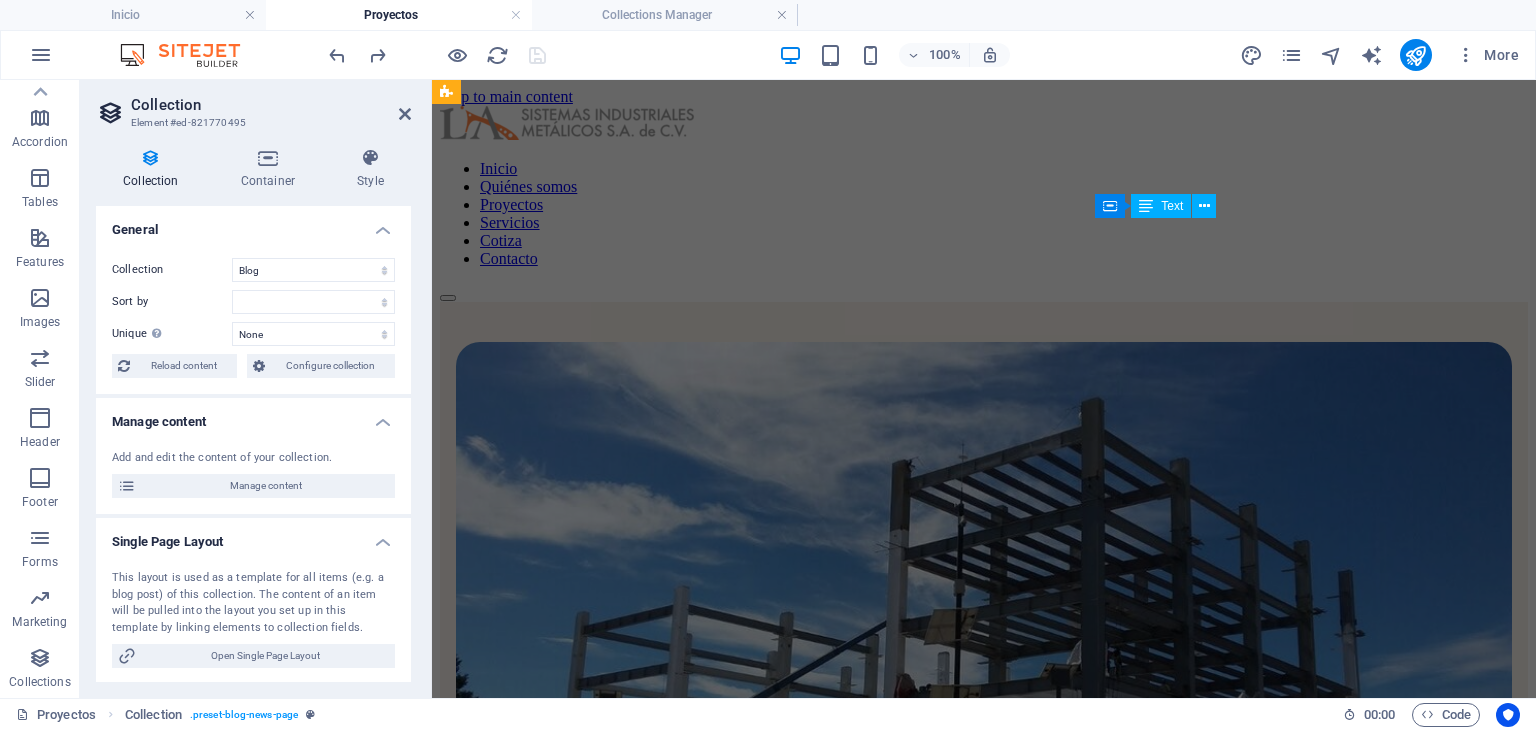 scroll, scrollTop: 416, scrollLeft: 0, axis: vertical 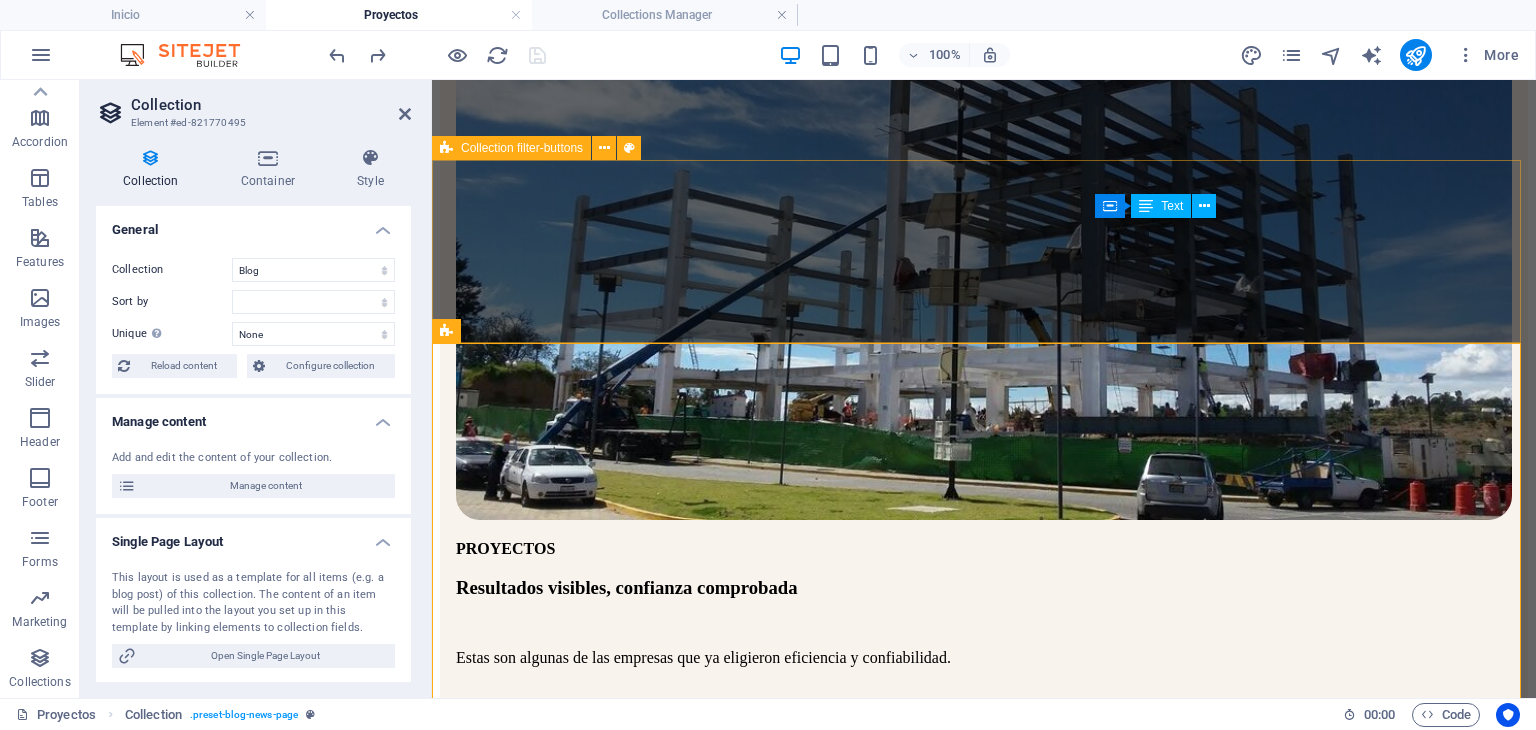 click on "TODOS INDUSTRIAL VERTICAL COMERCIAL" at bounding box center [984, 916] 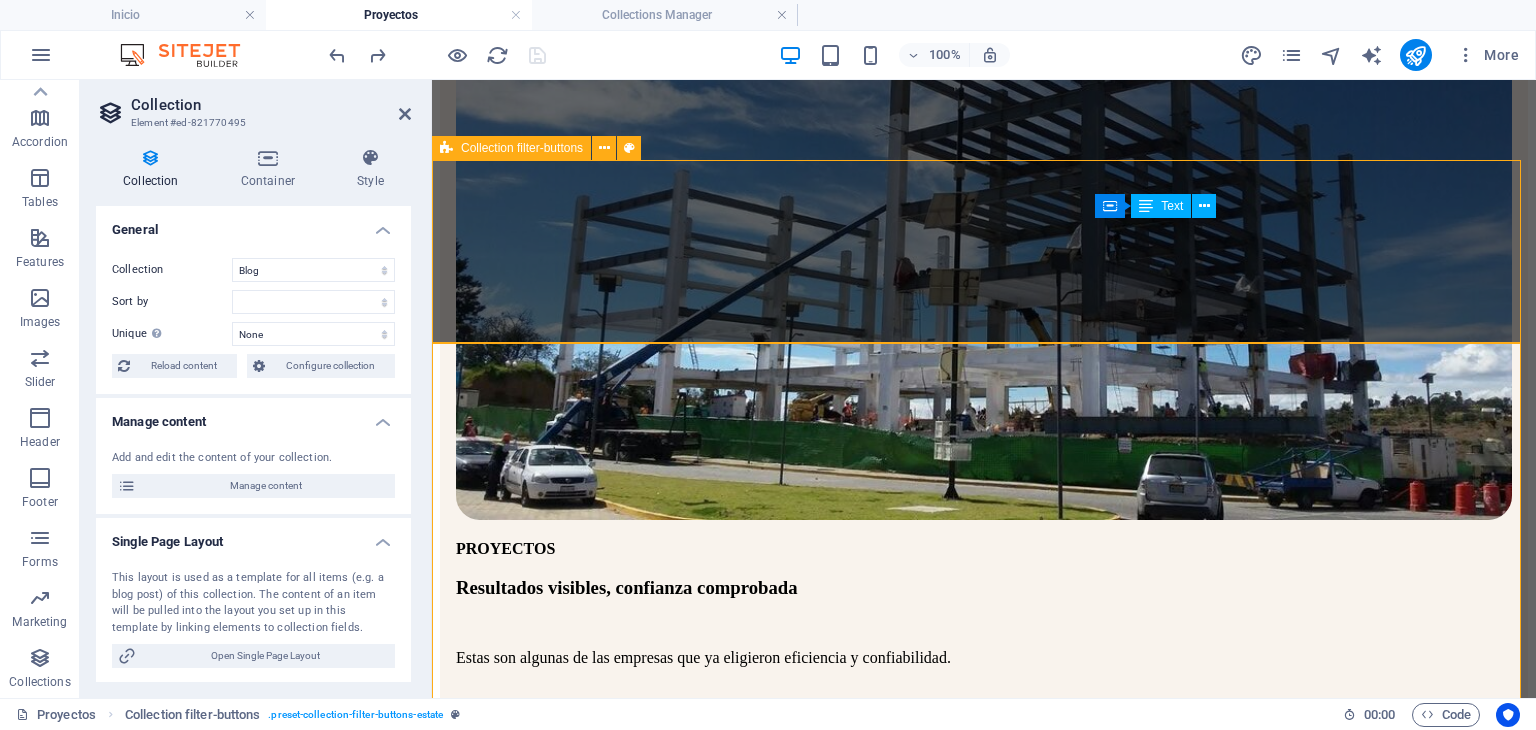 scroll, scrollTop: 406, scrollLeft: 0, axis: vertical 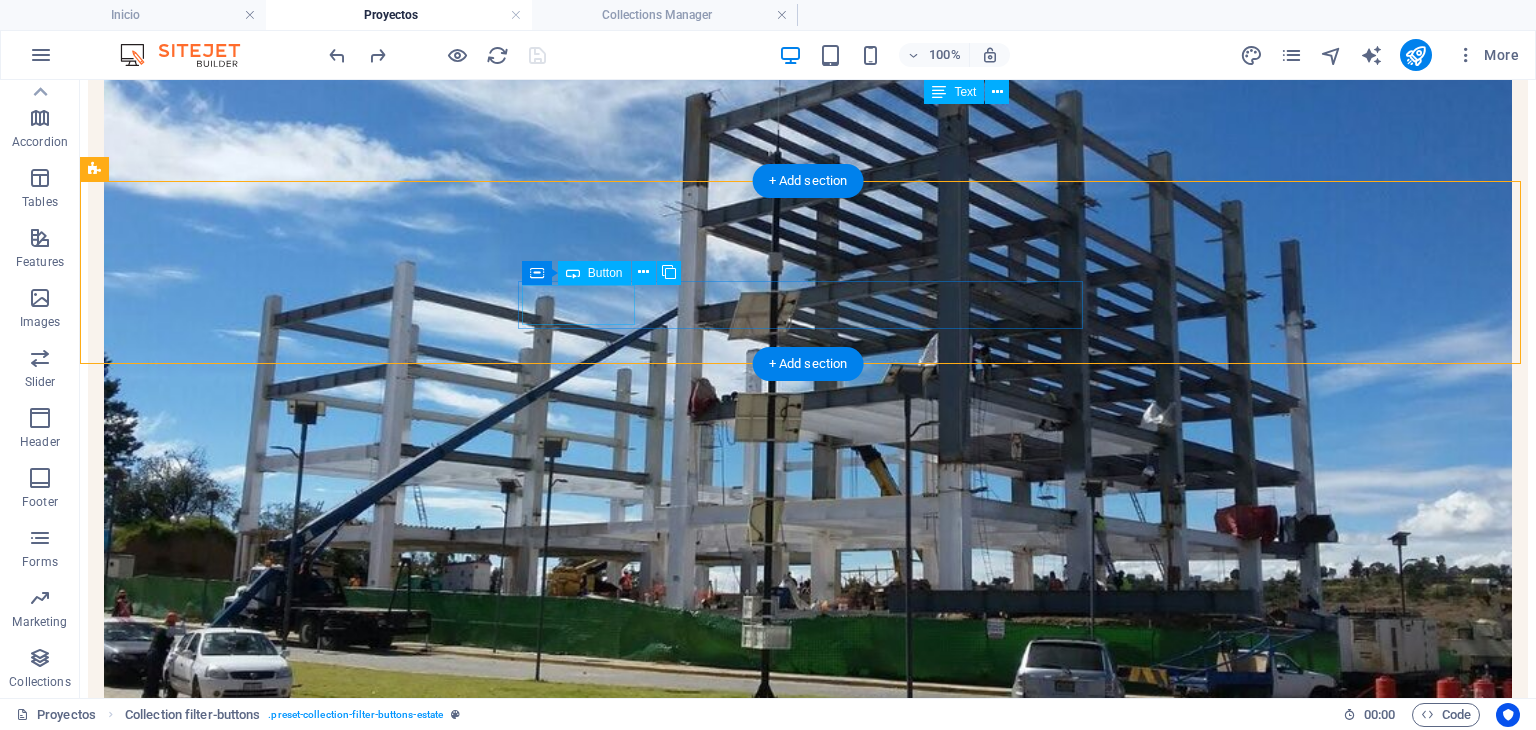 click on "TODOS" at bounding box center (808, 1130) 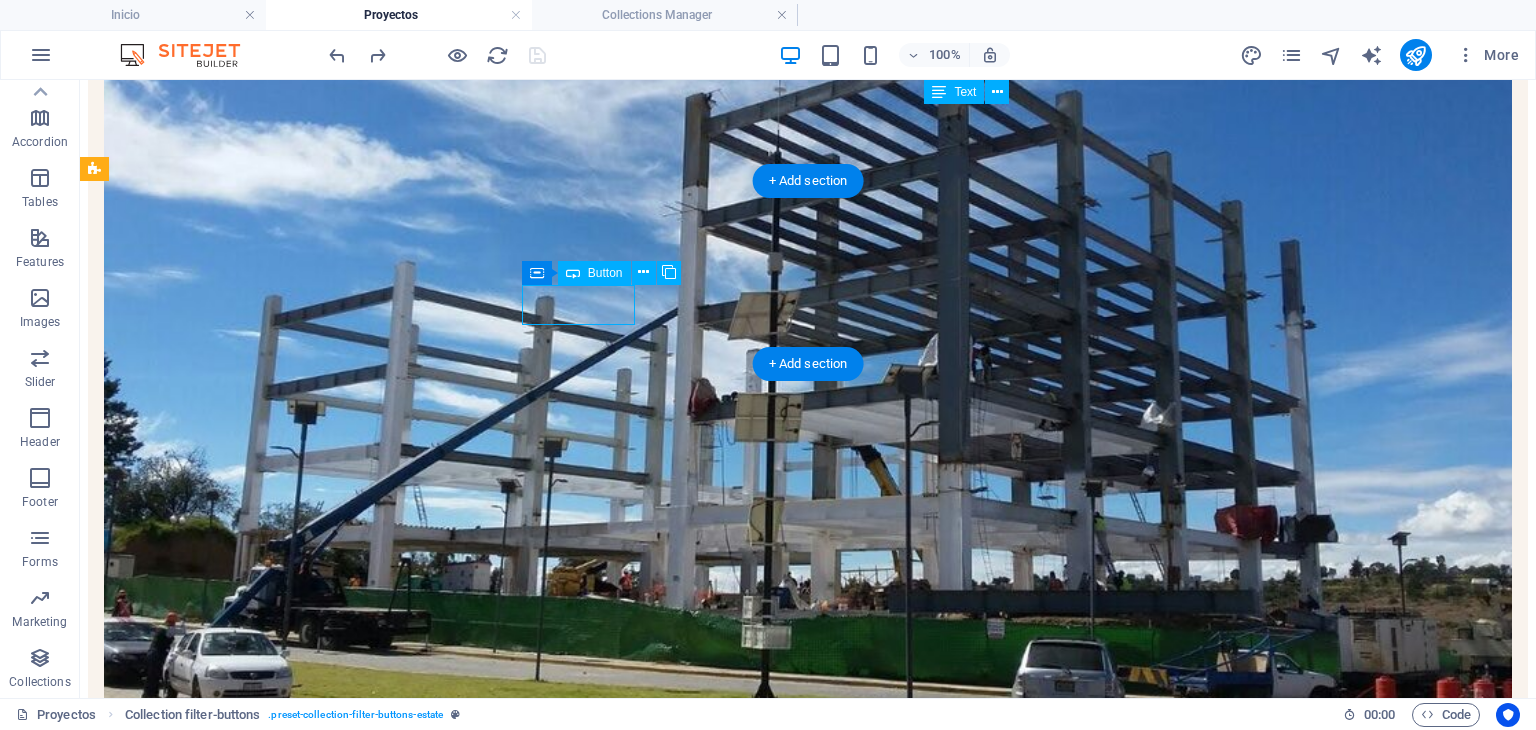 click on "TODOS" at bounding box center [808, 1130] 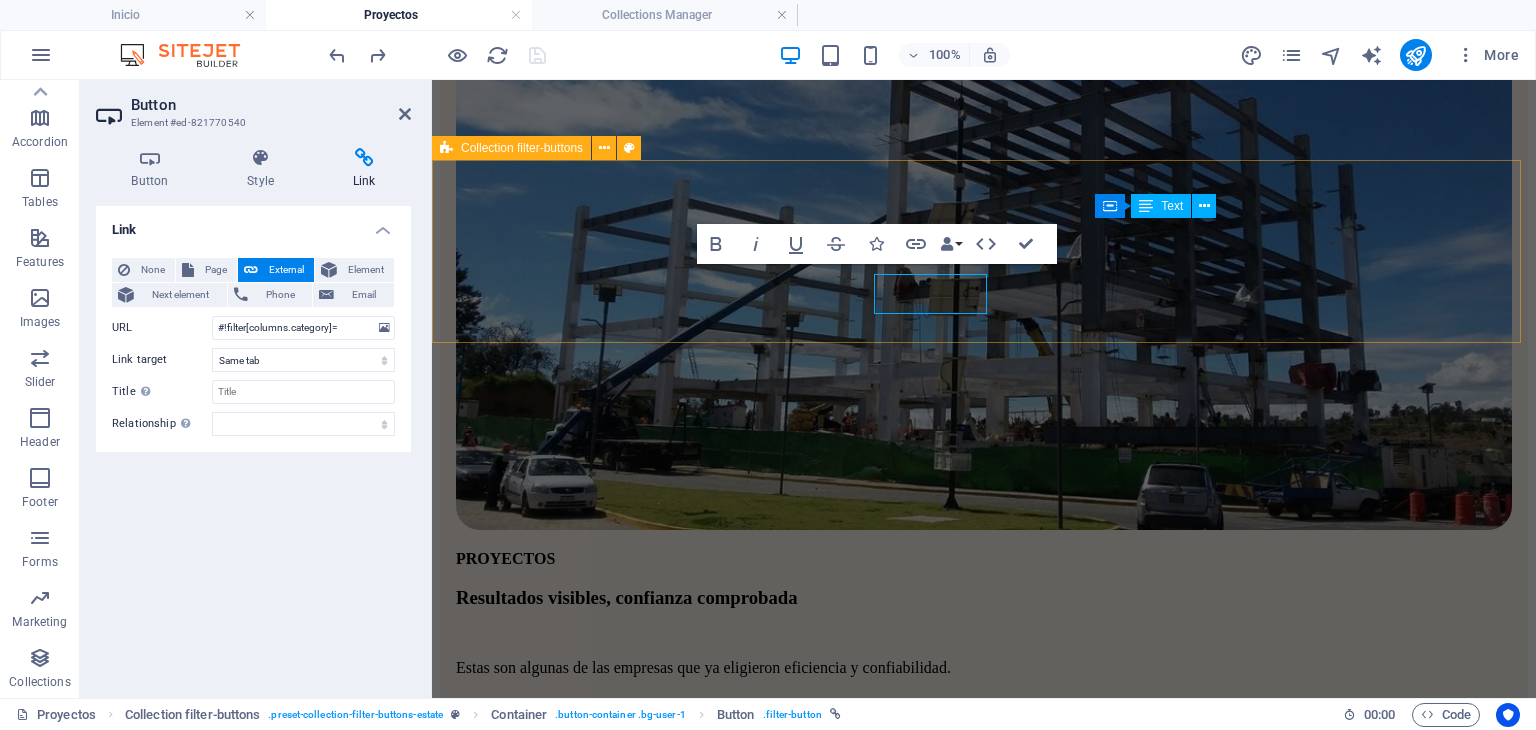 scroll, scrollTop: 416, scrollLeft: 0, axis: vertical 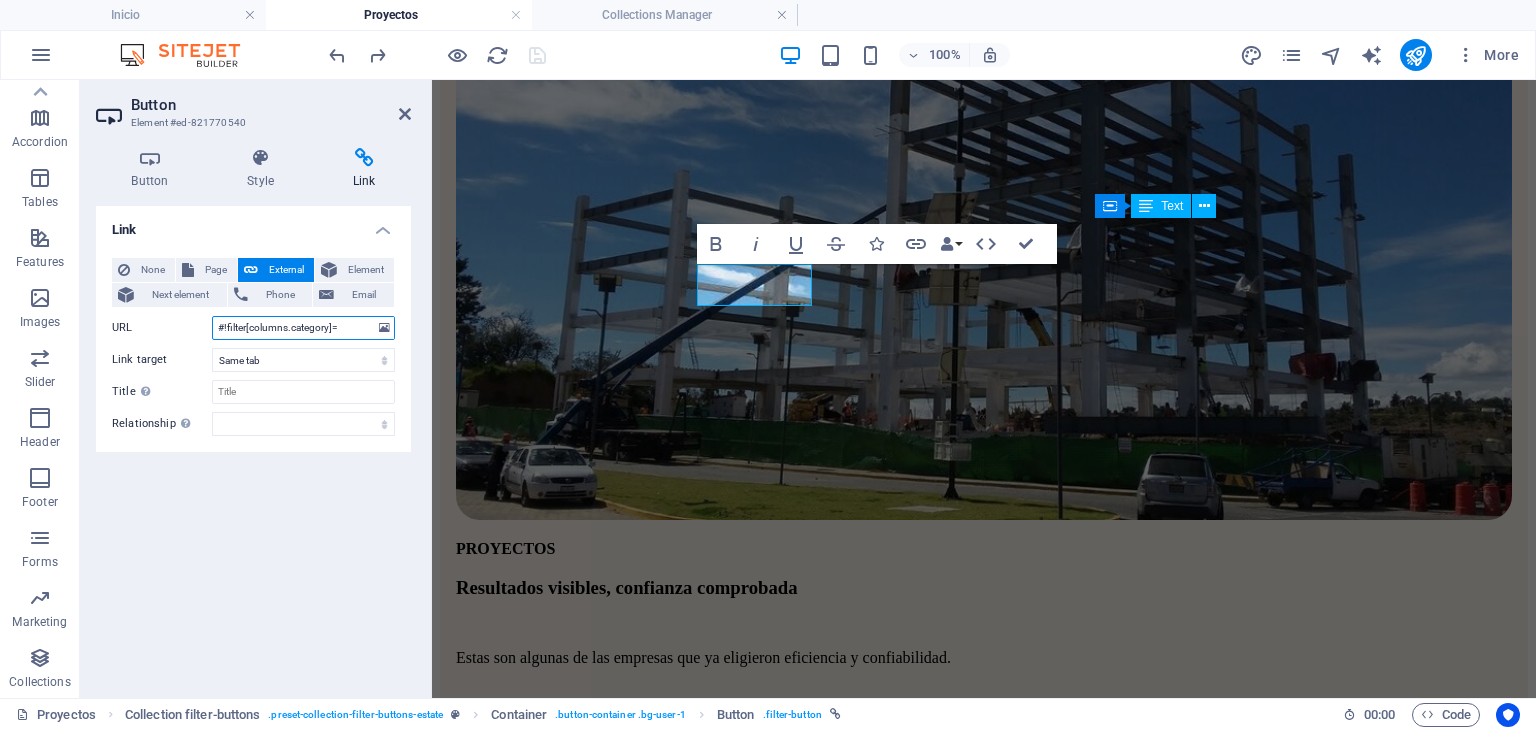 click on "#!filter[columns.category]=" at bounding box center (303, 328) 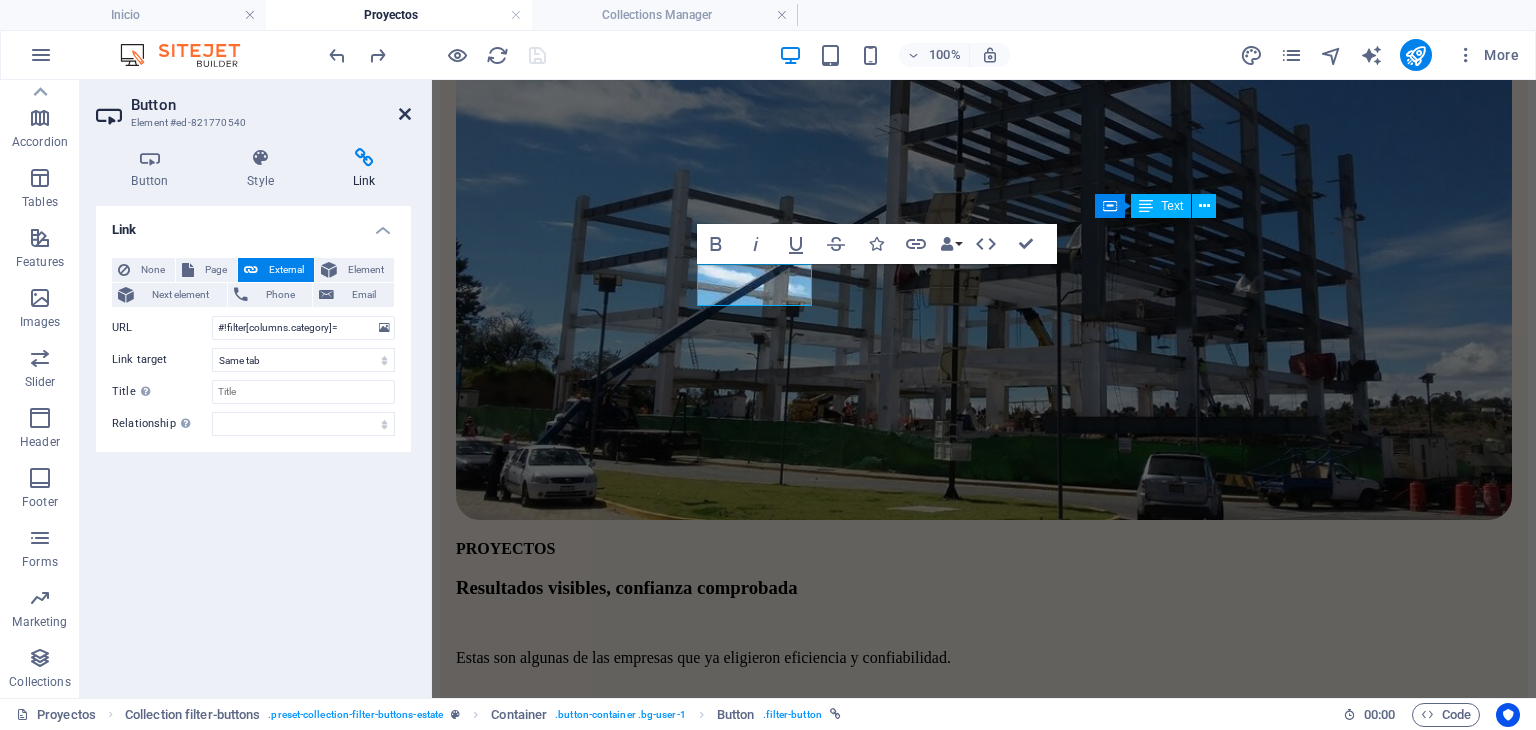 click at bounding box center (405, 114) 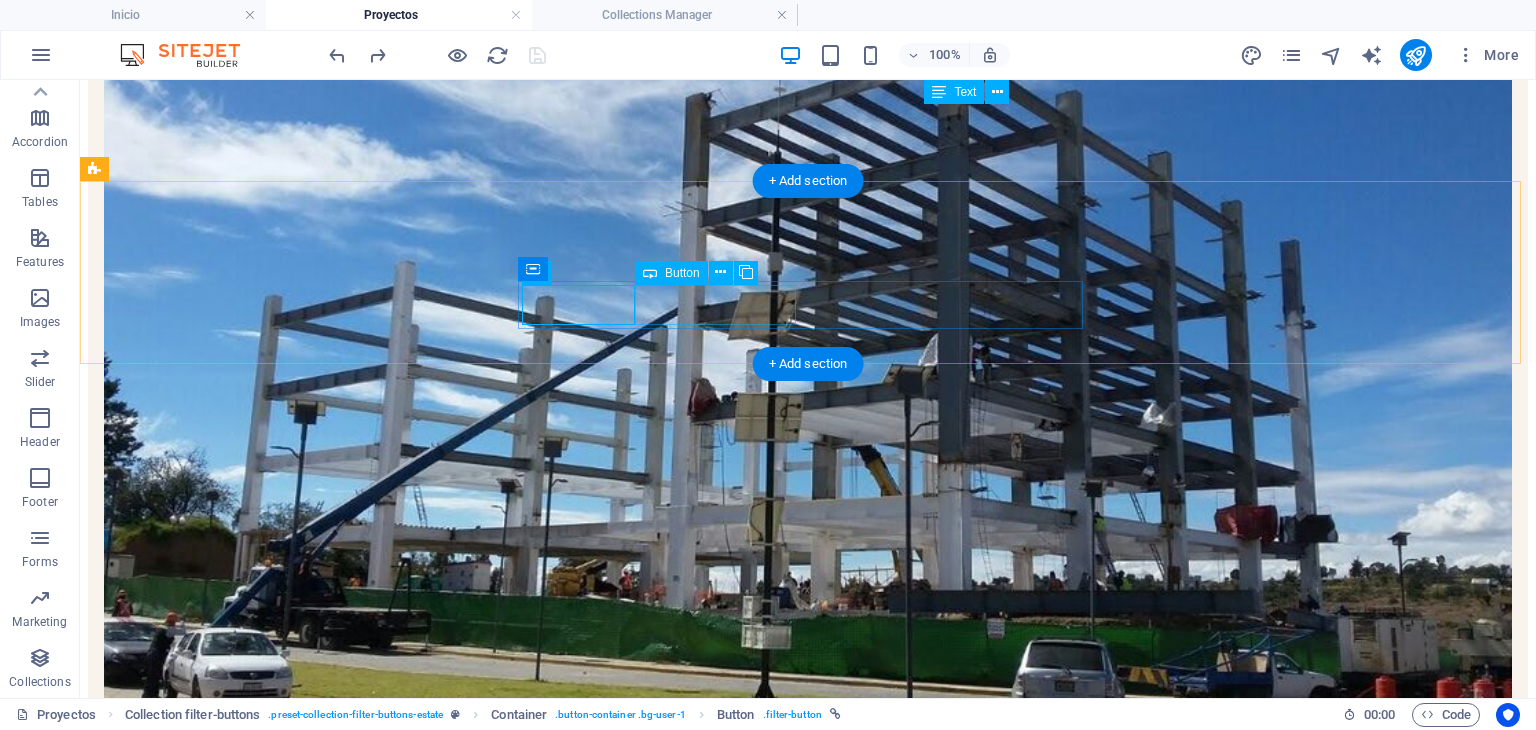 click on "INDUSTRIAL" at bounding box center [808, 1148] 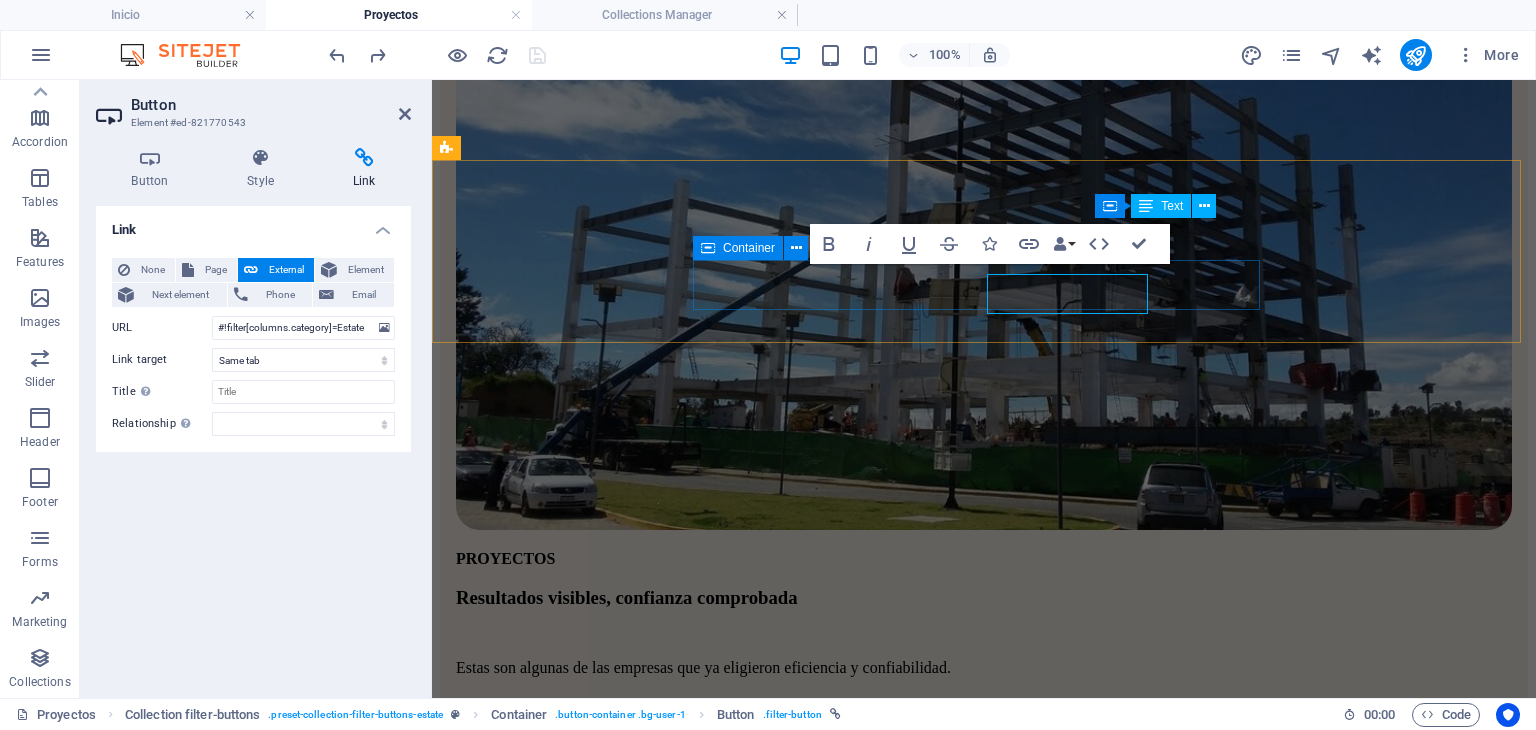 scroll, scrollTop: 416, scrollLeft: 0, axis: vertical 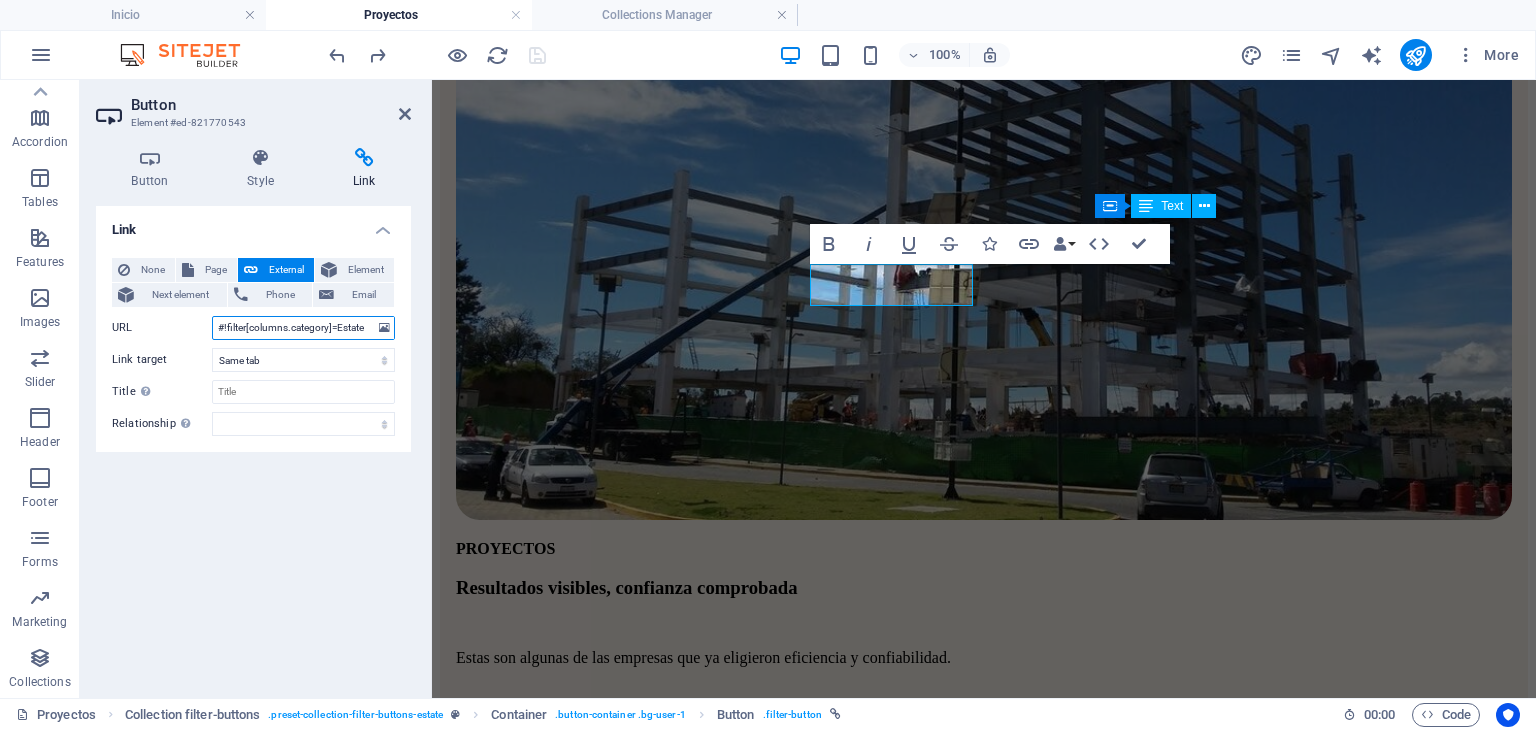 click on "#!filter[columns.category]=Estate" at bounding box center (303, 328) 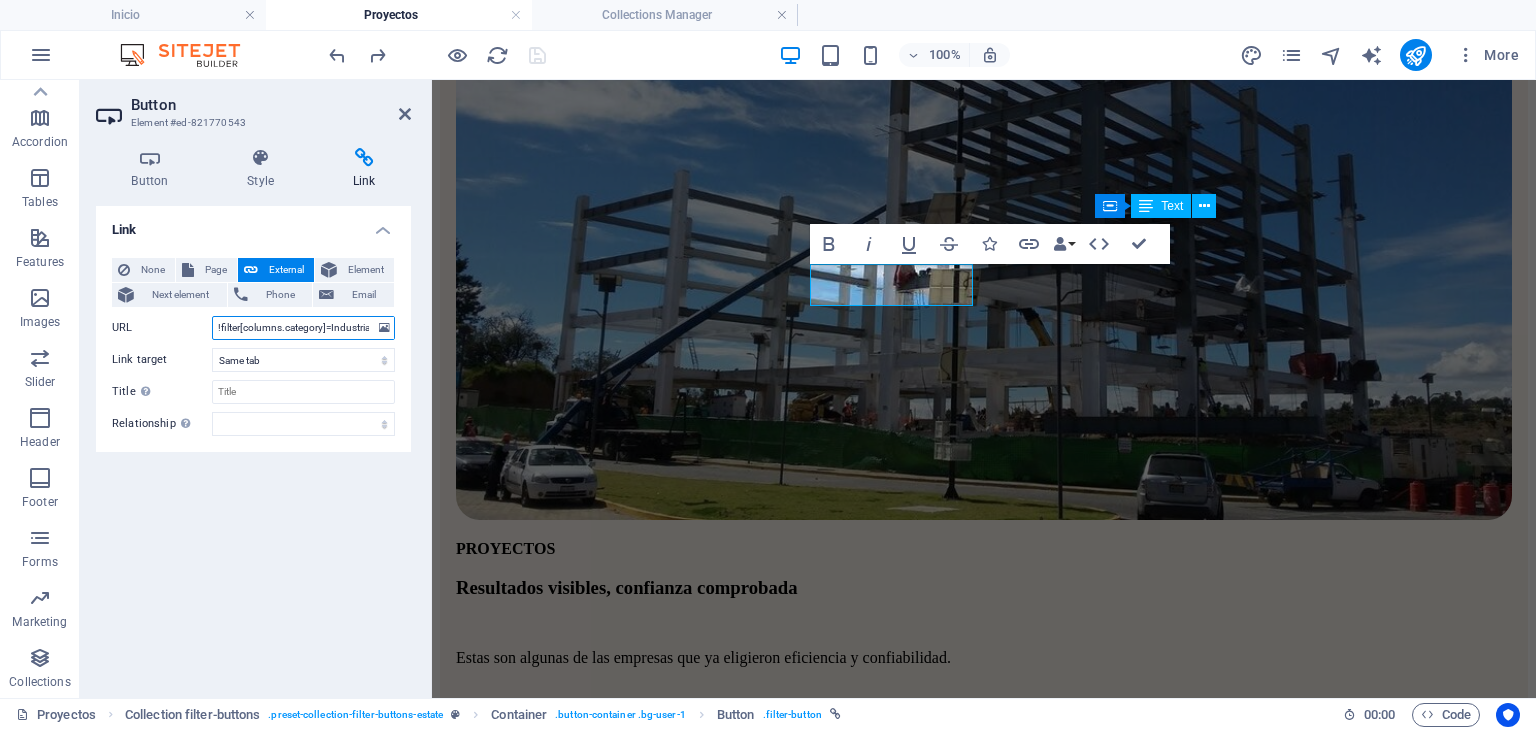 scroll, scrollTop: 0, scrollLeft: 8, axis: horizontal 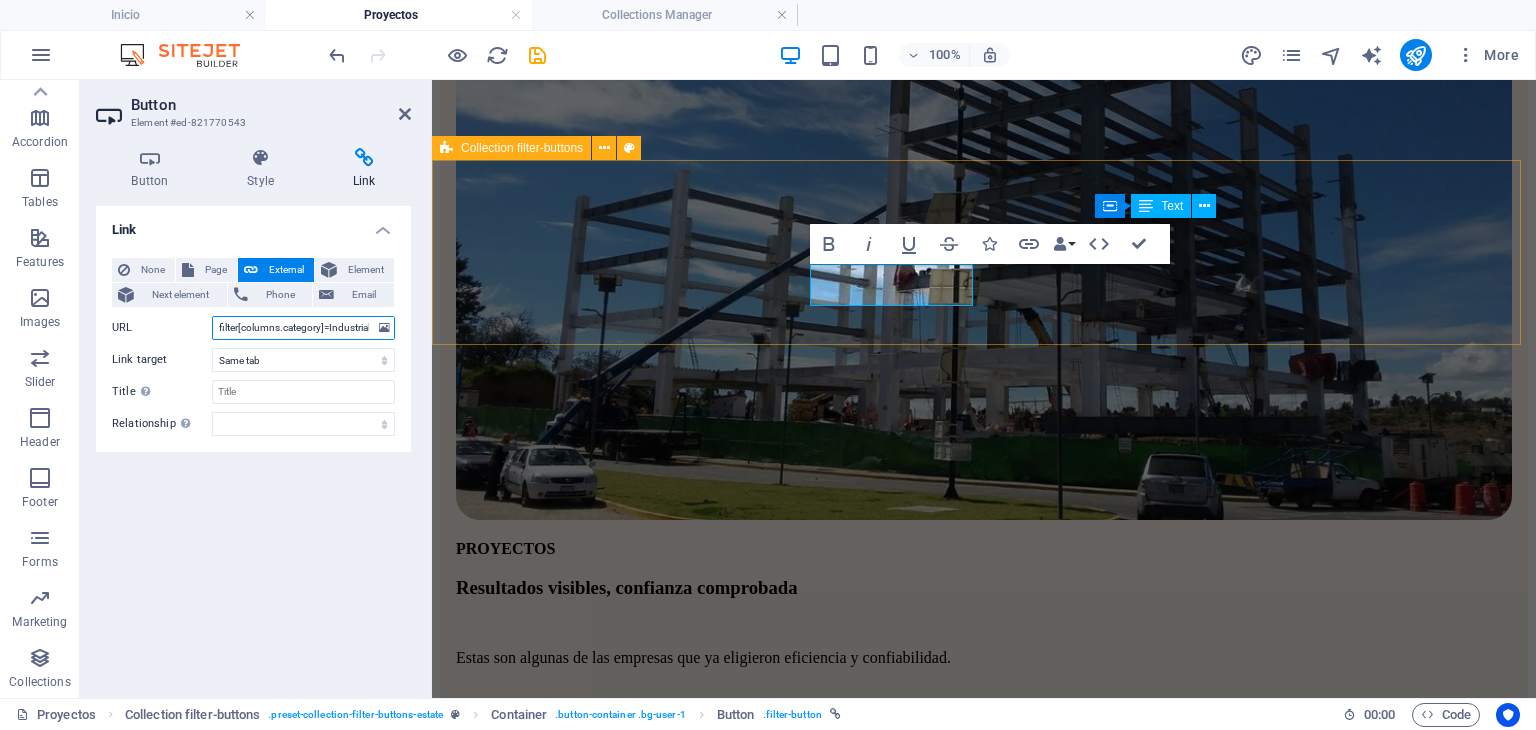 type on "#!filter[columns.category]=Industrial" 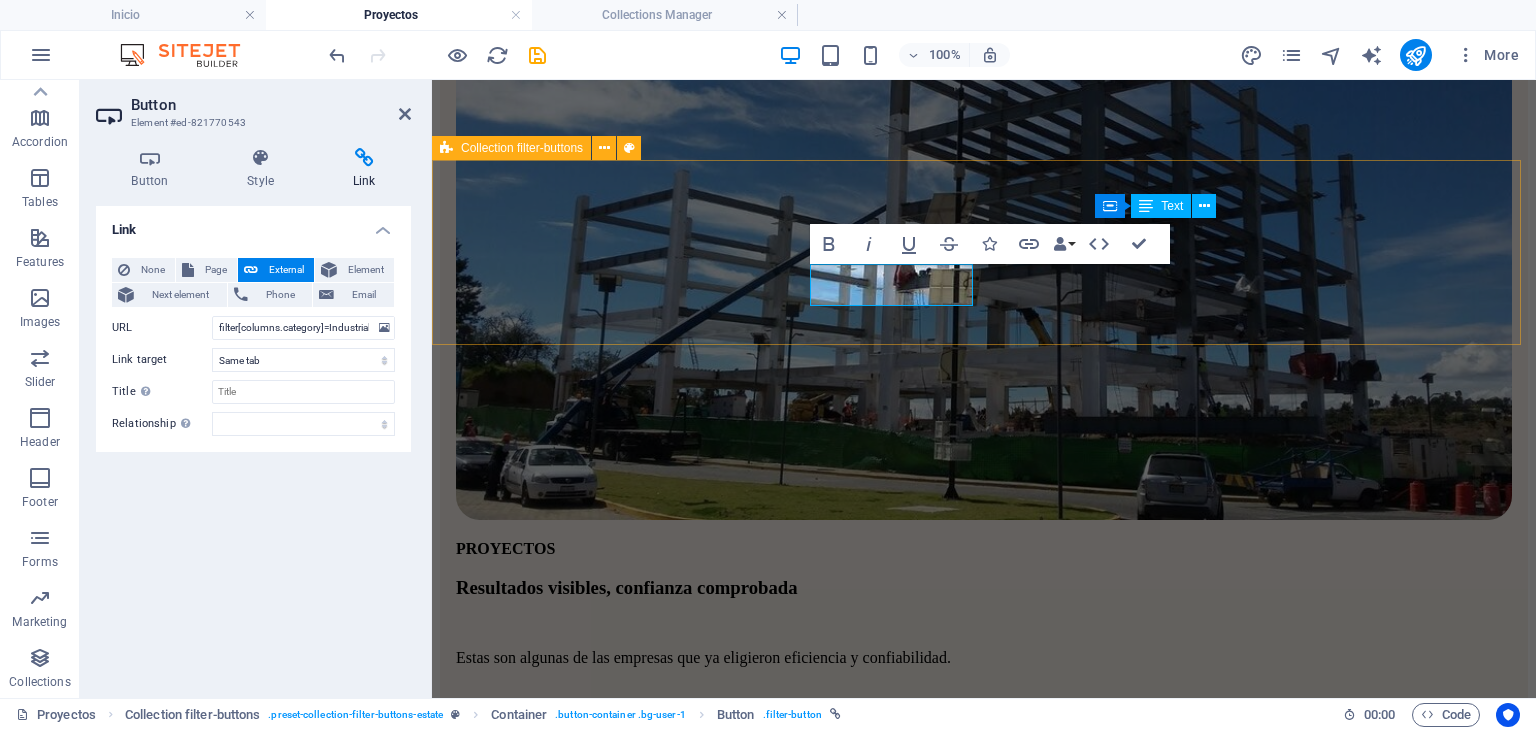 scroll, scrollTop: 0, scrollLeft: 0, axis: both 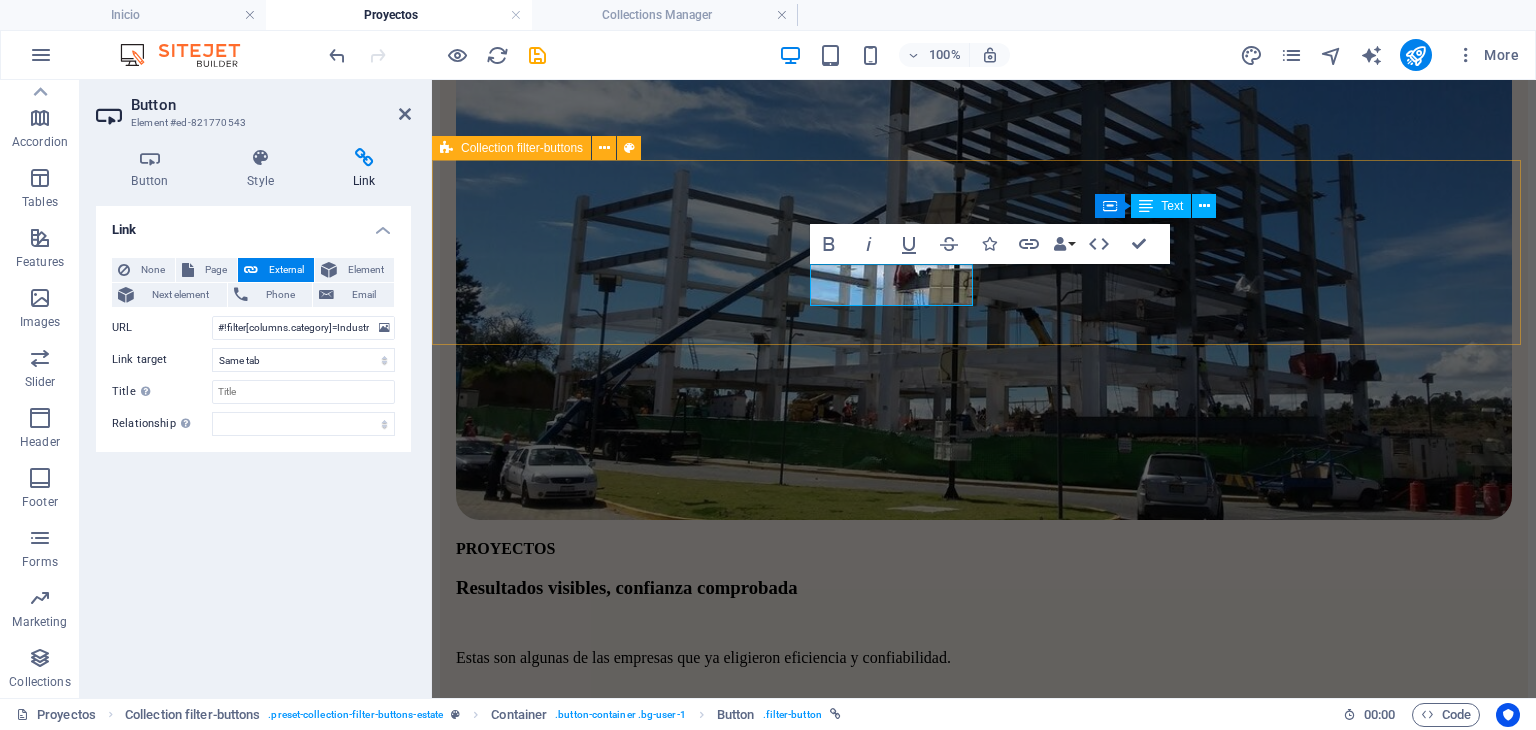 click on "TODOS INDUSTRIAL VERTICAL COMERCIAL" at bounding box center [984, 916] 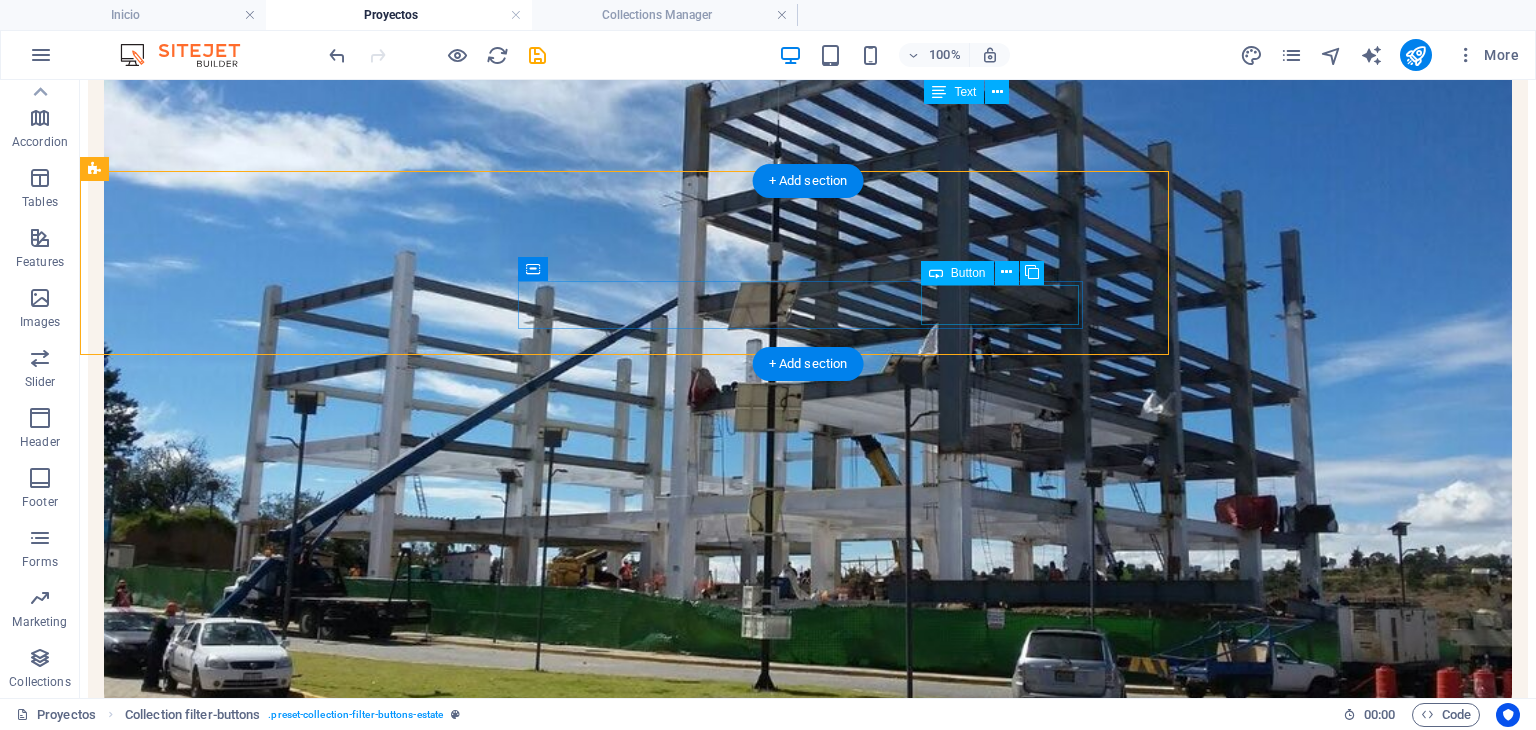 scroll, scrollTop: 406, scrollLeft: 0, axis: vertical 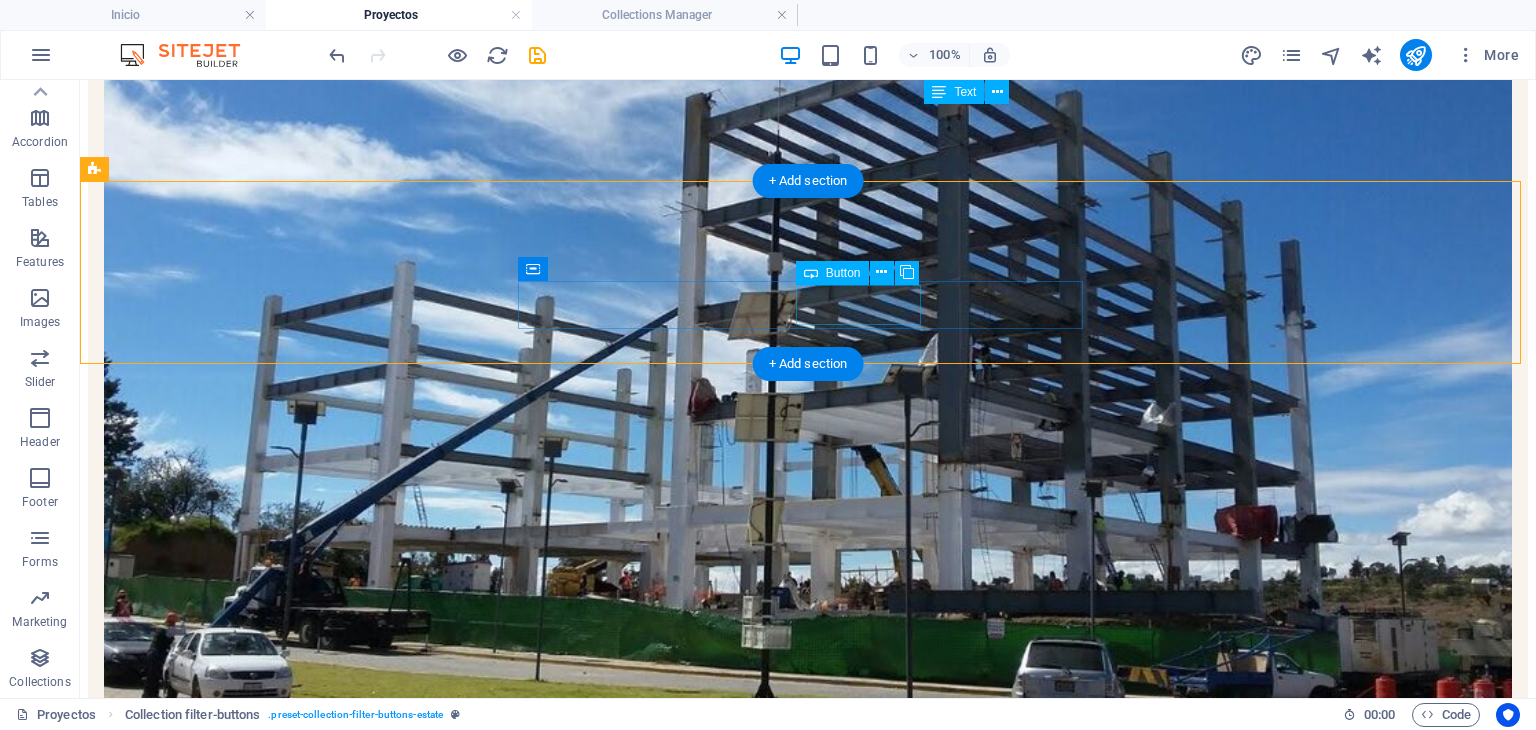 click on "VERTICAL" at bounding box center [808, 1166] 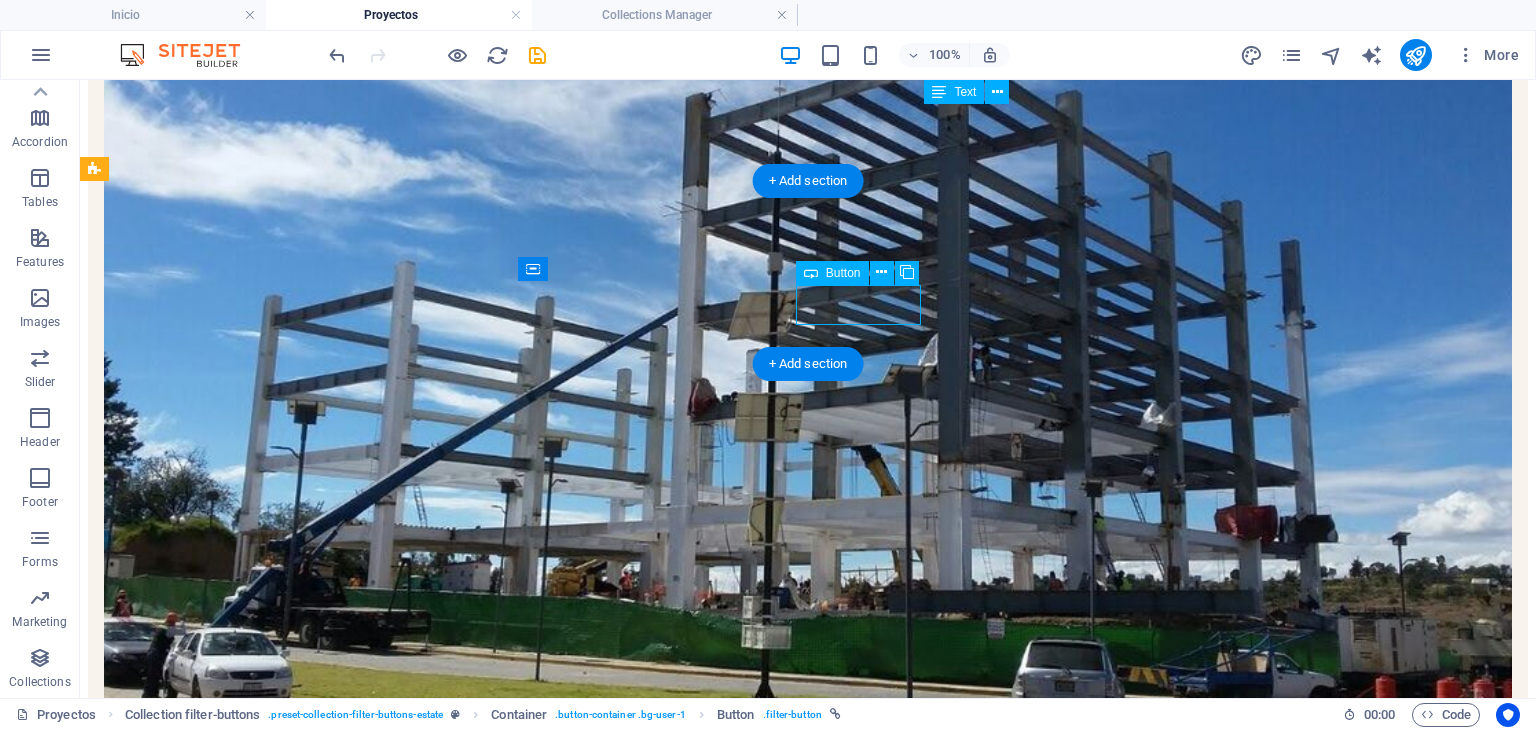 click on "VERTICAL" at bounding box center [808, 1166] 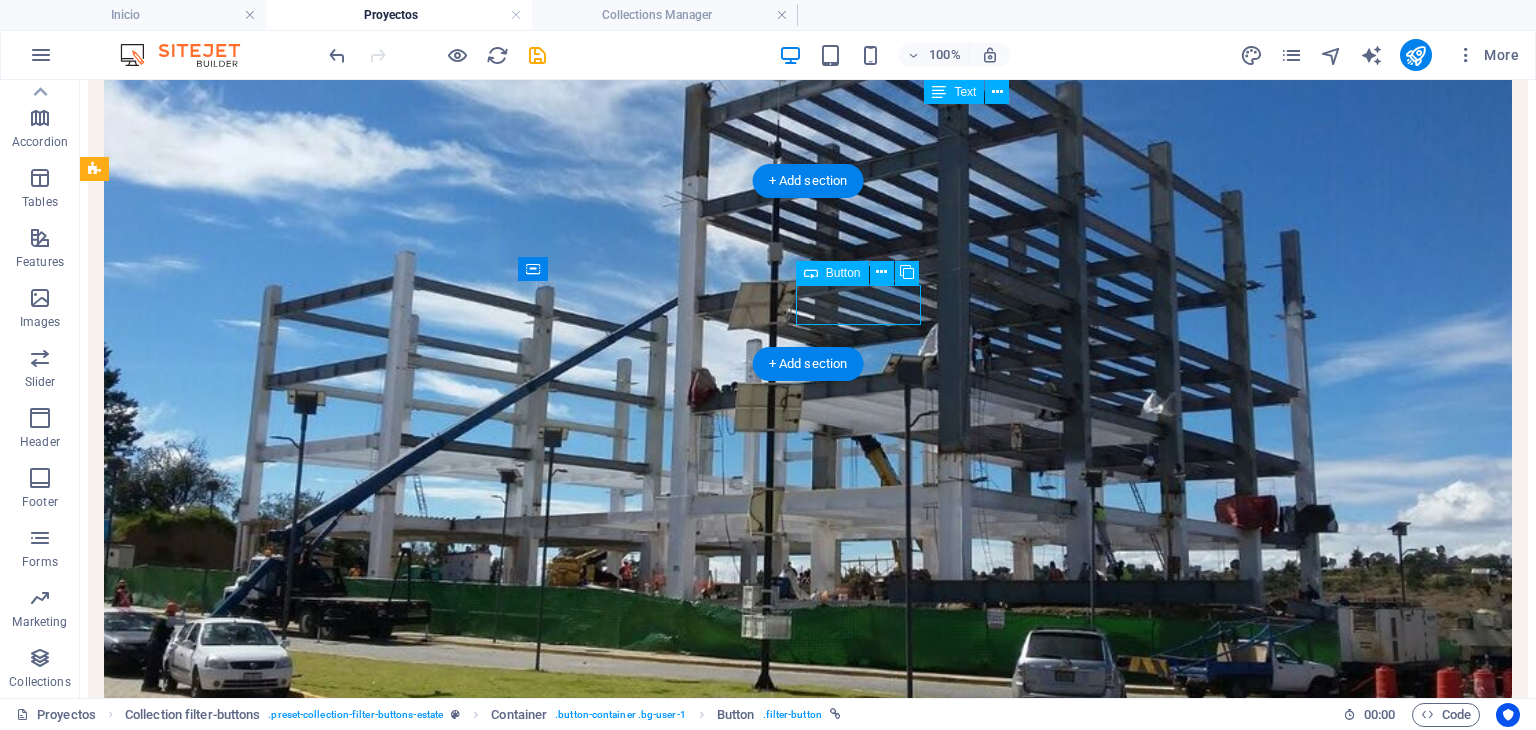 select on "px" 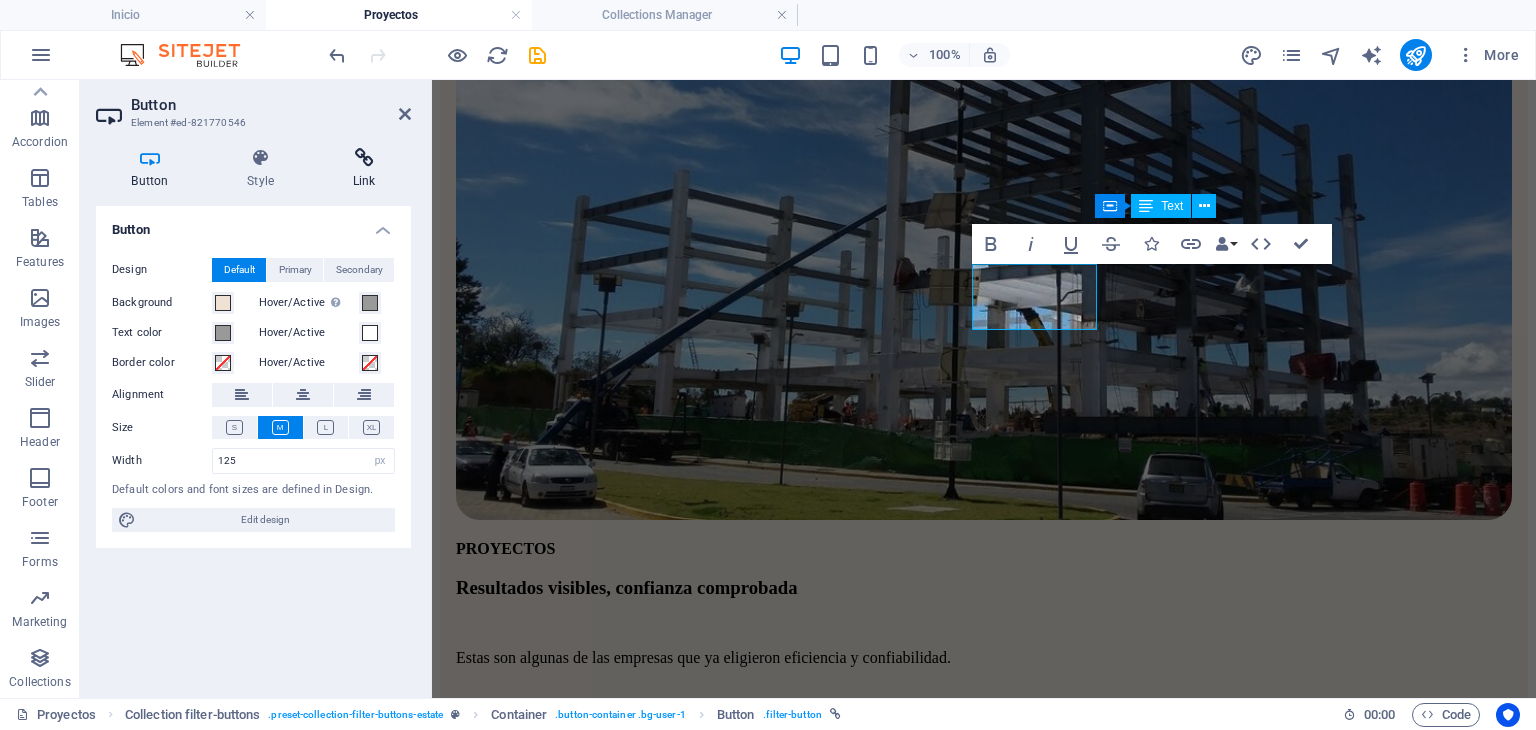 click on "Link" at bounding box center [364, 169] 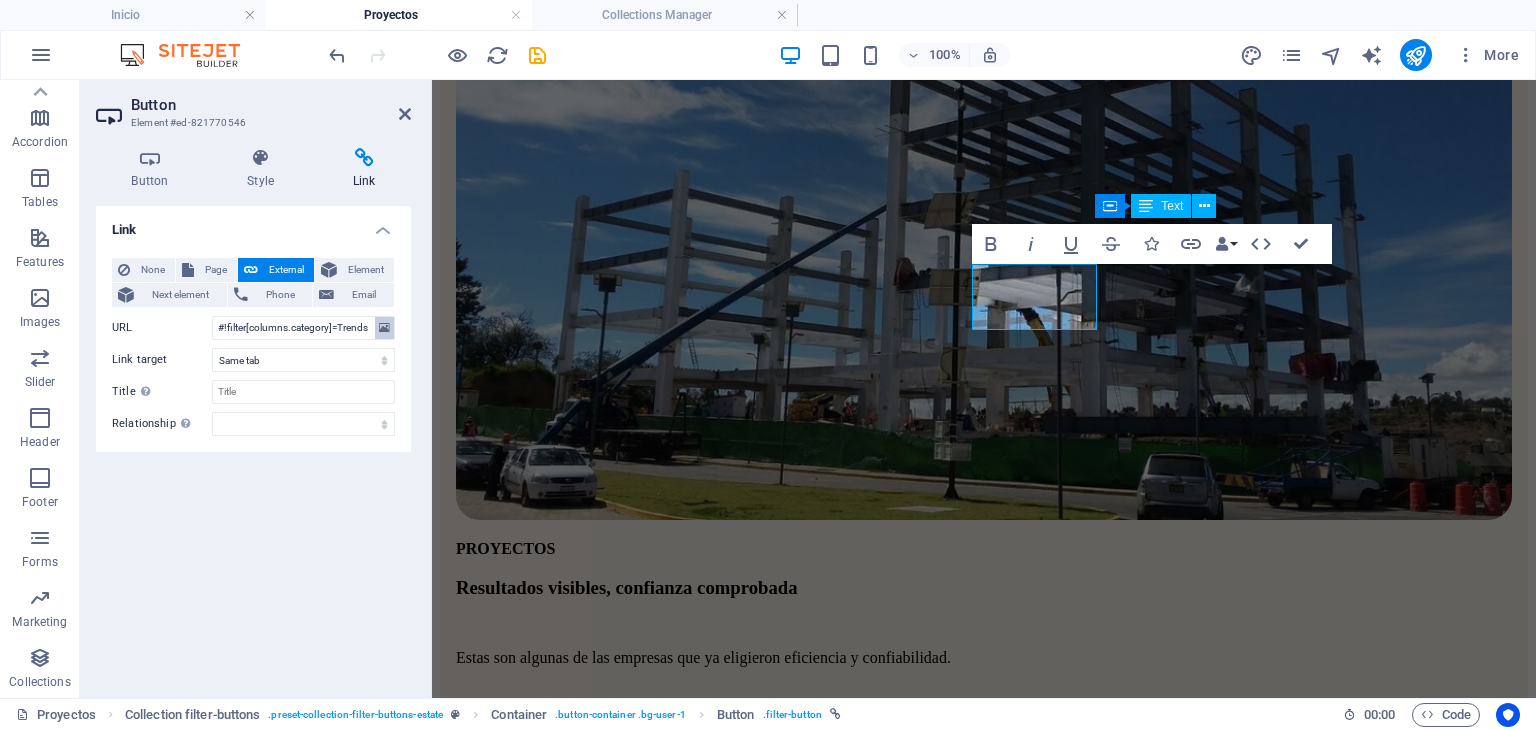 click at bounding box center [384, 328] 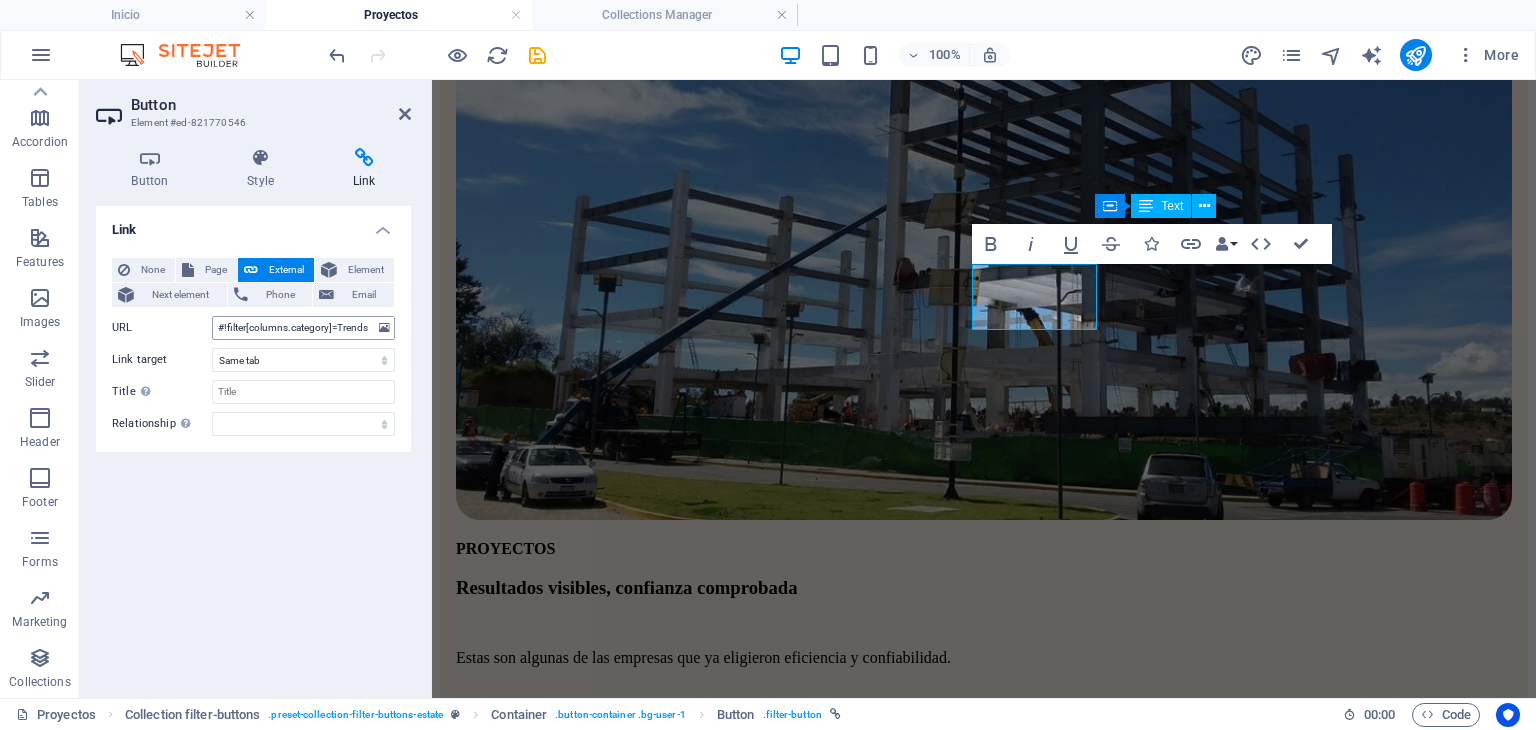 scroll, scrollTop: 429, scrollLeft: 0, axis: vertical 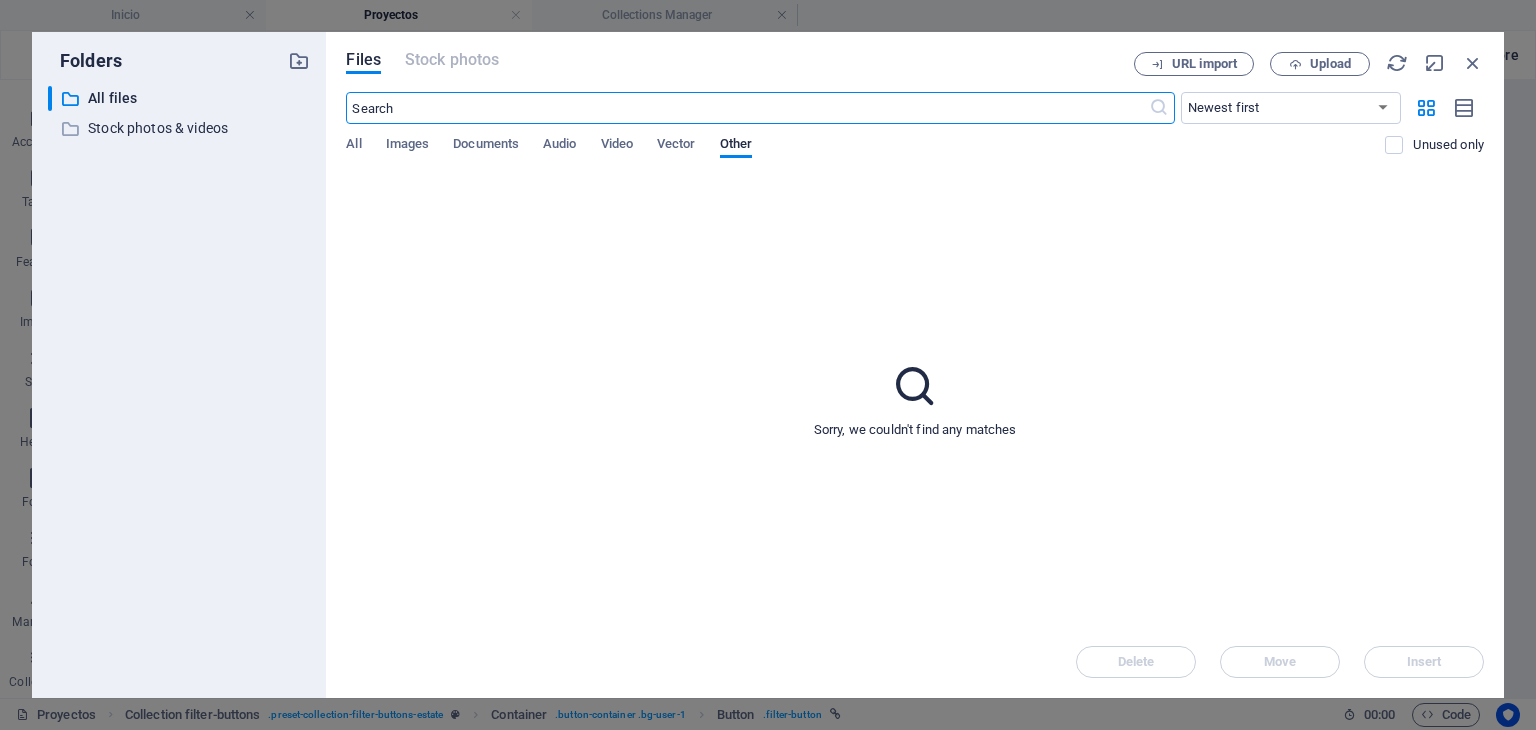 click at bounding box center [1473, 63] 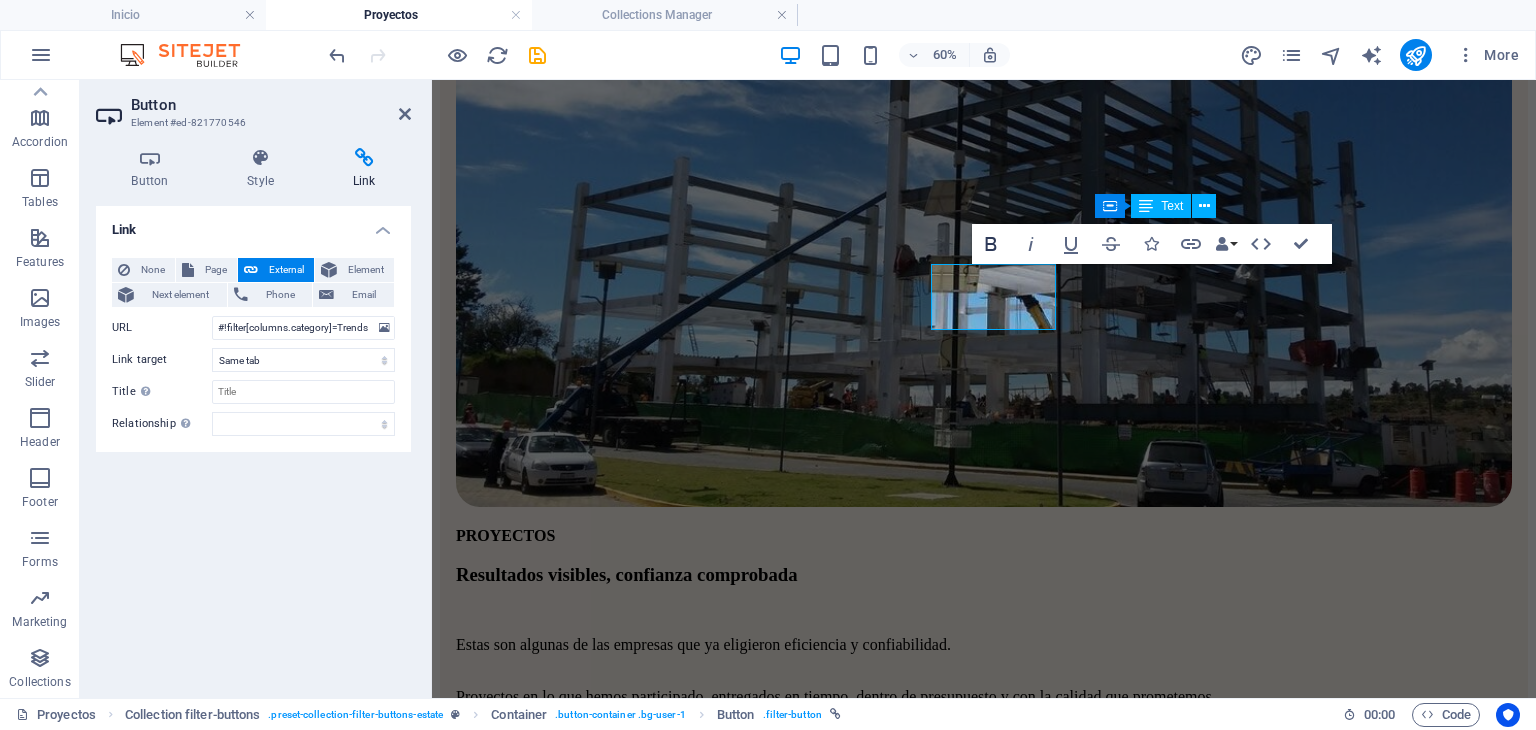 scroll, scrollTop: 416, scrollLeft: 0, axis: vertical 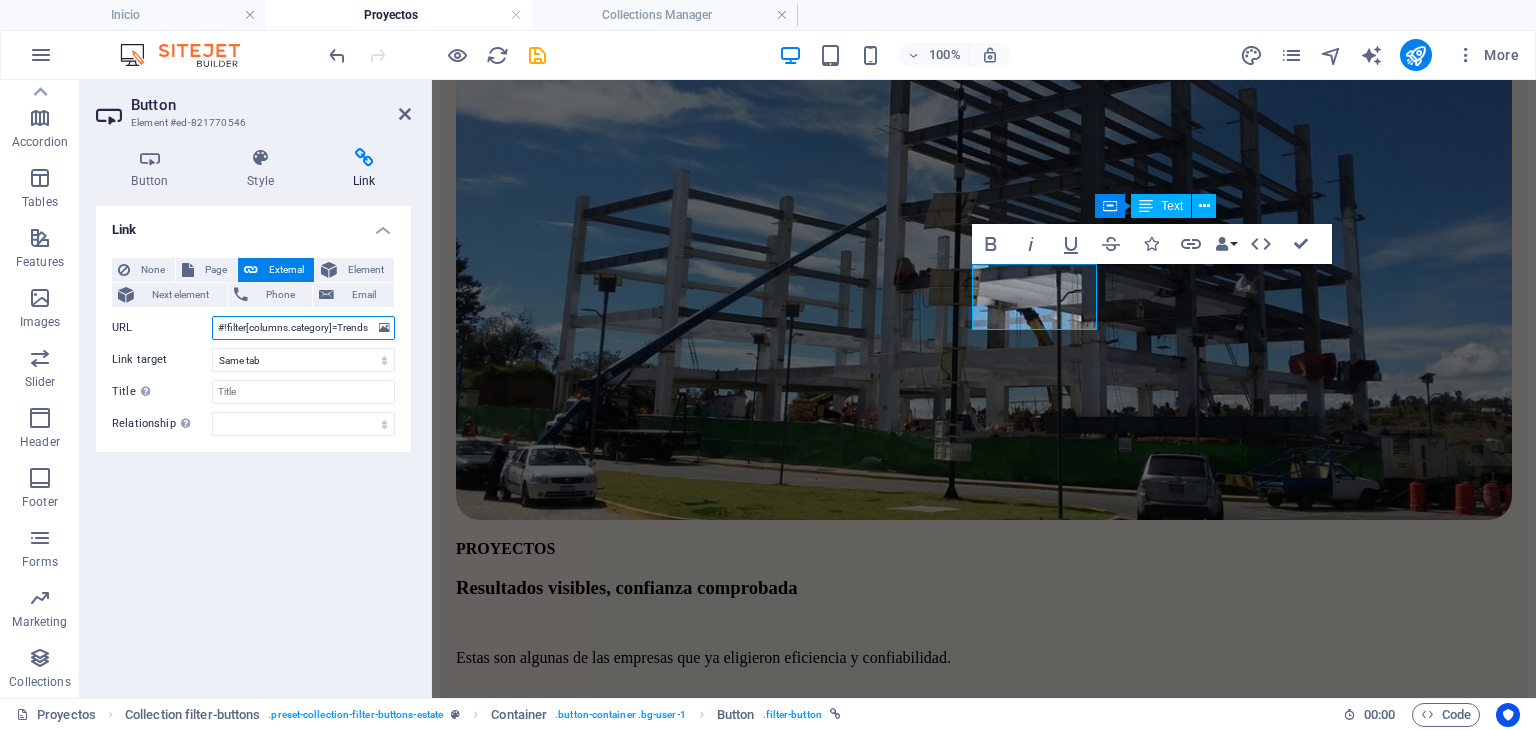 click on "#!filter[columns.category]=Trends" at bounding box center (303, 328) 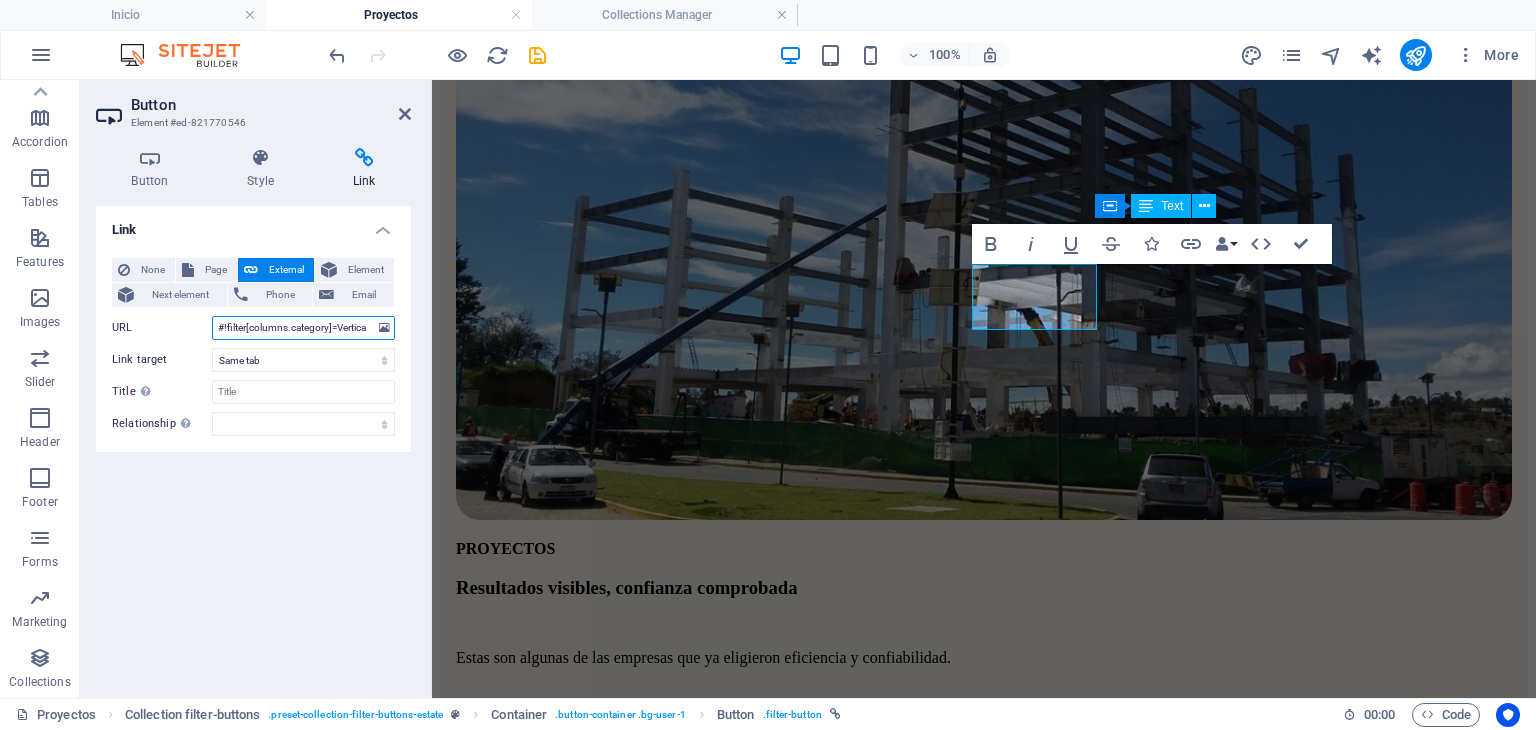 type on "#!filter[columns.category]=Vertical" 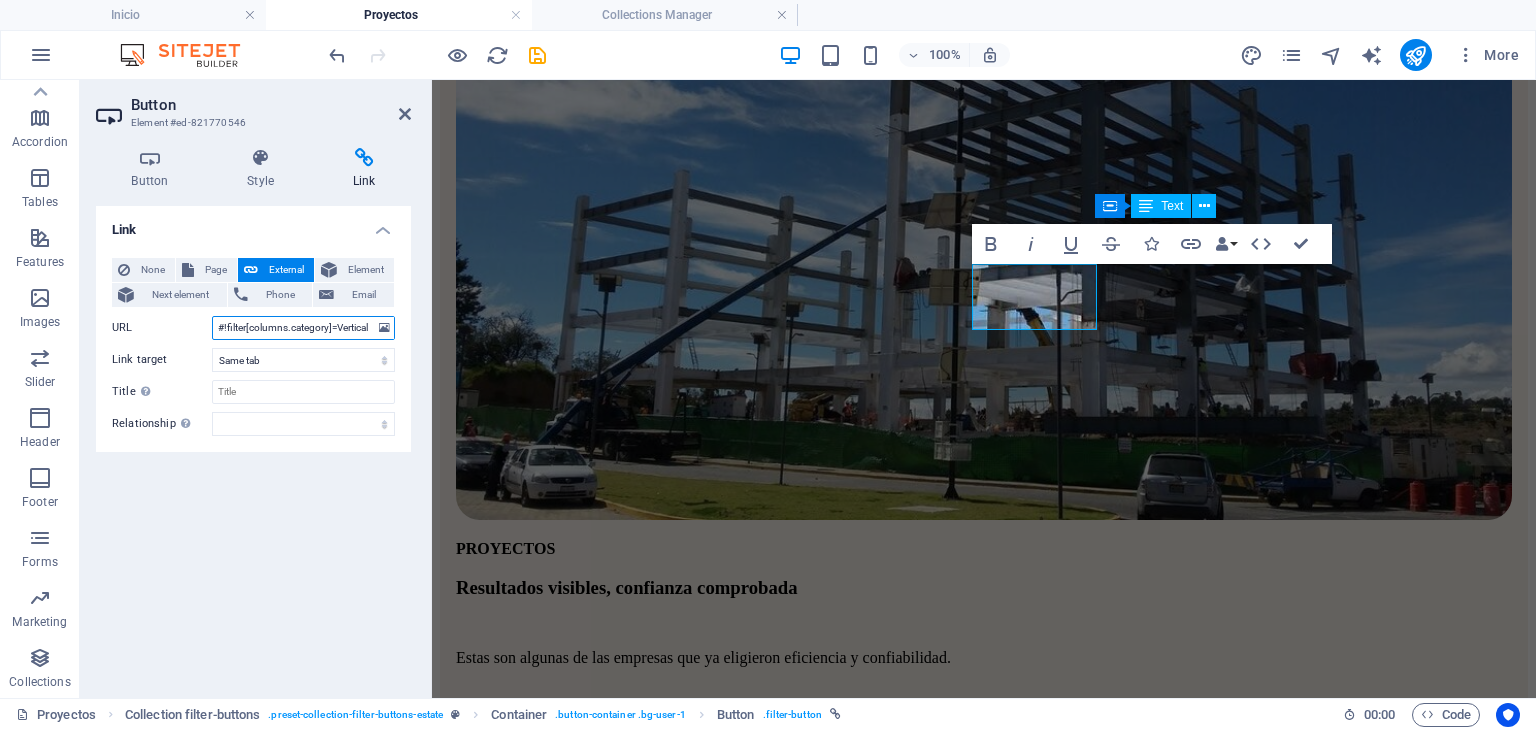 scroll, scrollTop: 0, scrollLeft: 0, axis: both 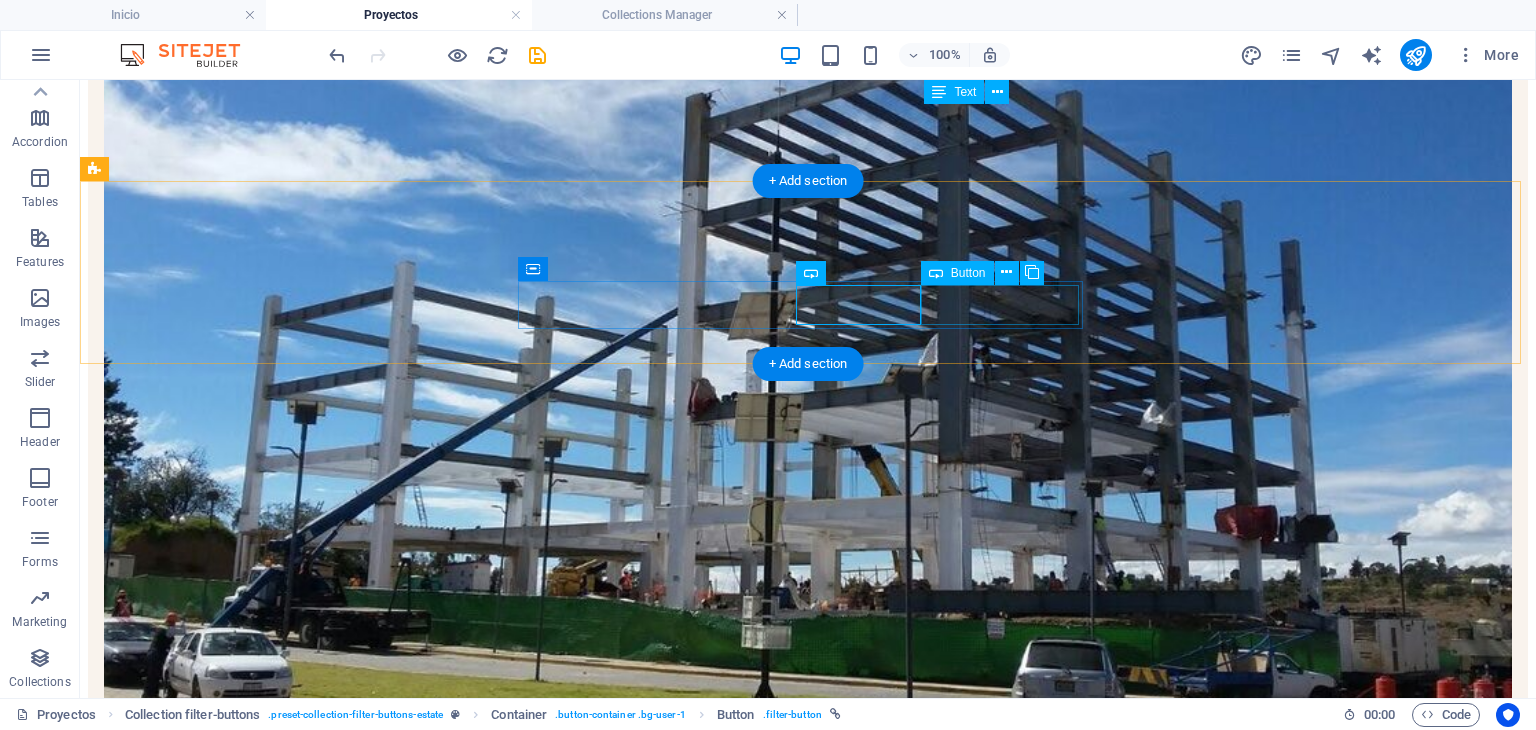 click on "COMERCIAL" at bounding box center [808, 1184] 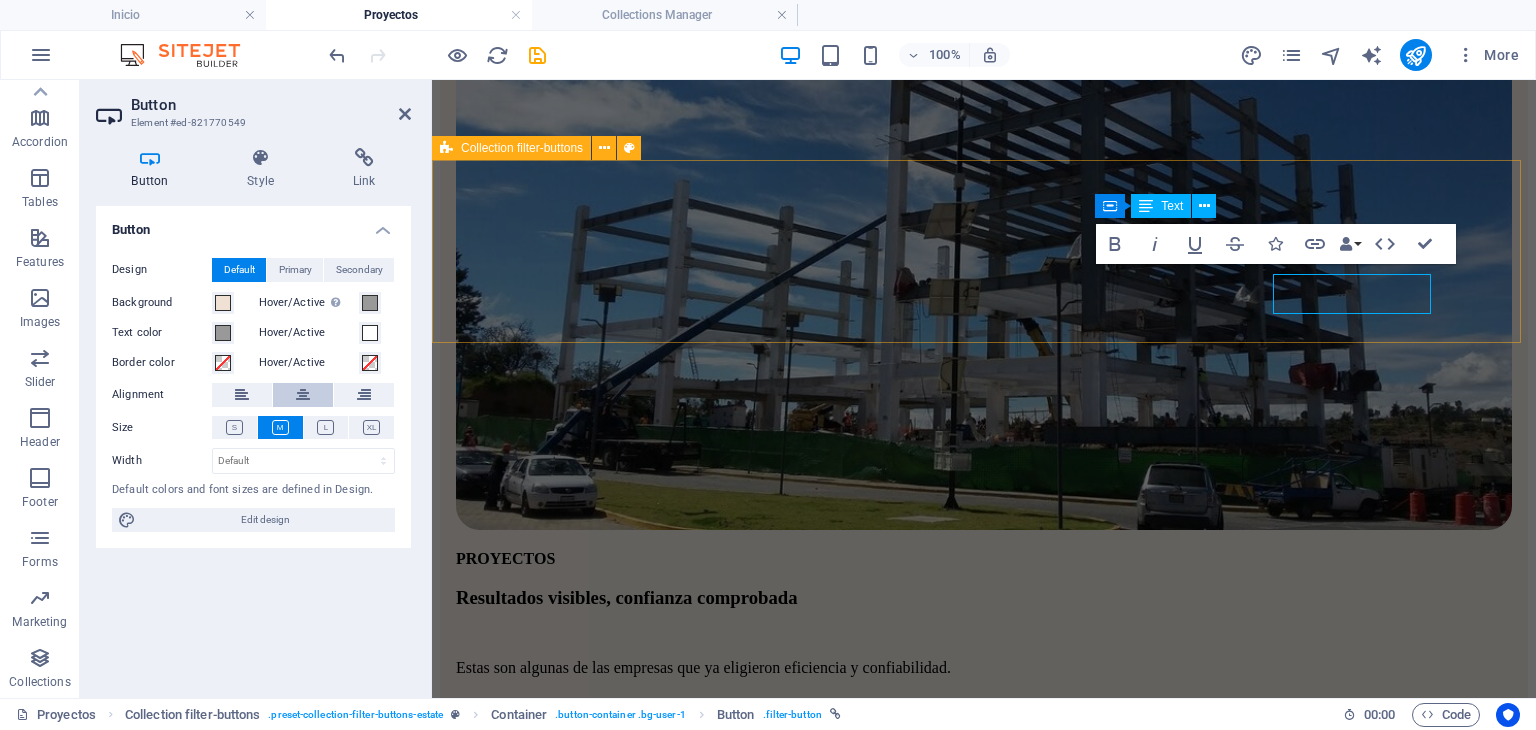 scroll, scrollTop: 416, scrollLeft: 0, axis: vertical 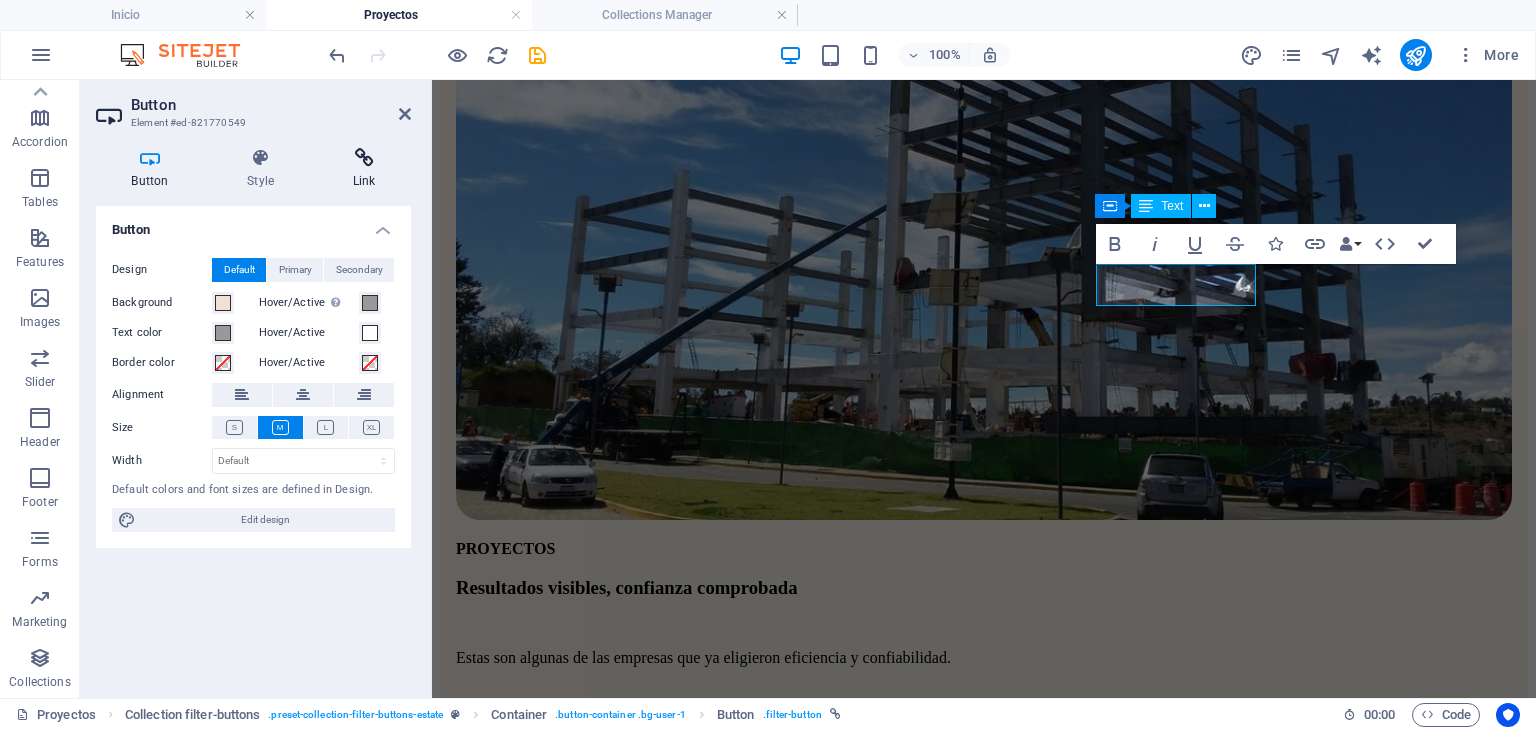 click on "Link" at bounding box center (364, 169) 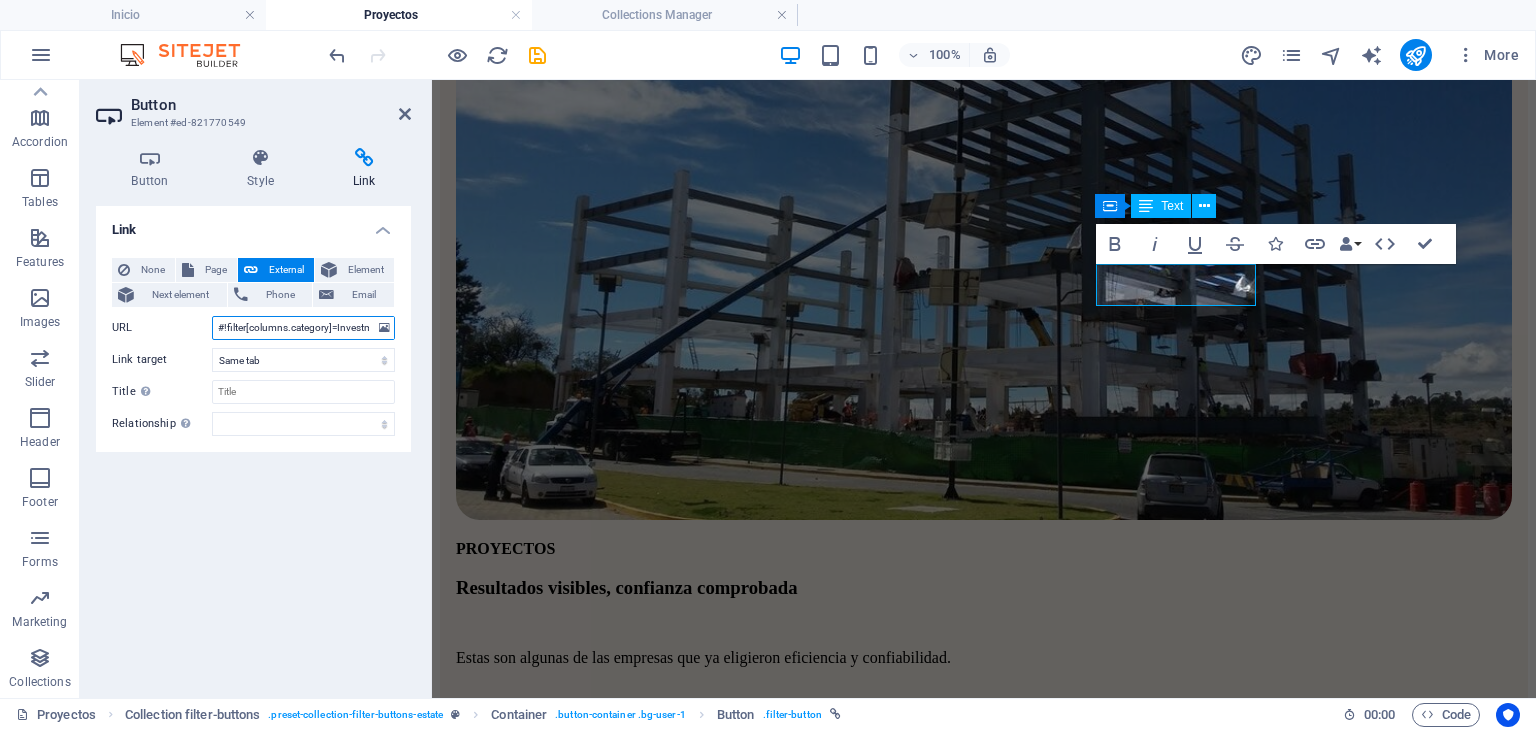 click on "#!filter[columns.category]=Investment" at bounding box center [303, 328] 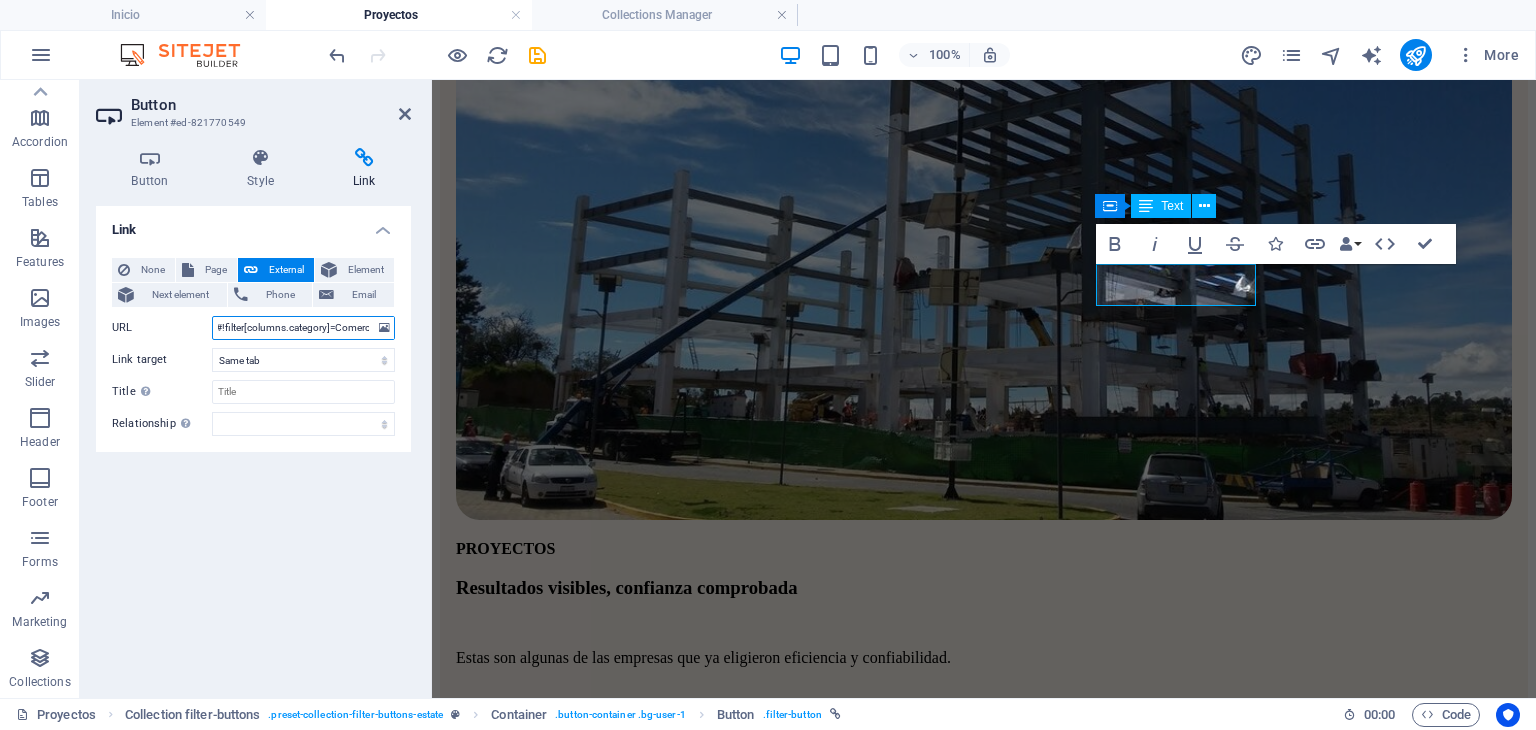 scroll, scrollTop: 0, scrollLeft: 12, axis: horizontal 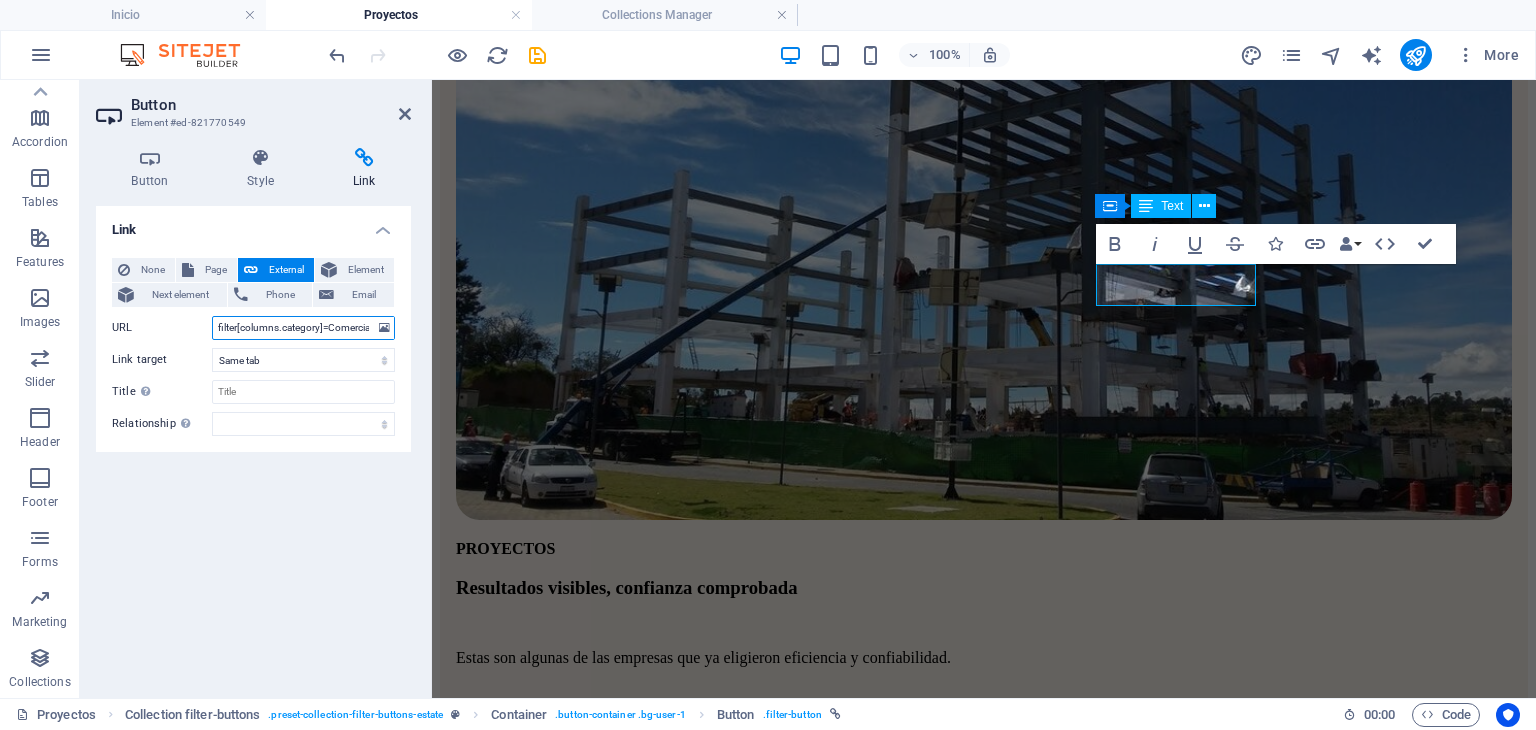 type on "#!filter[columns.category]=Comercial" 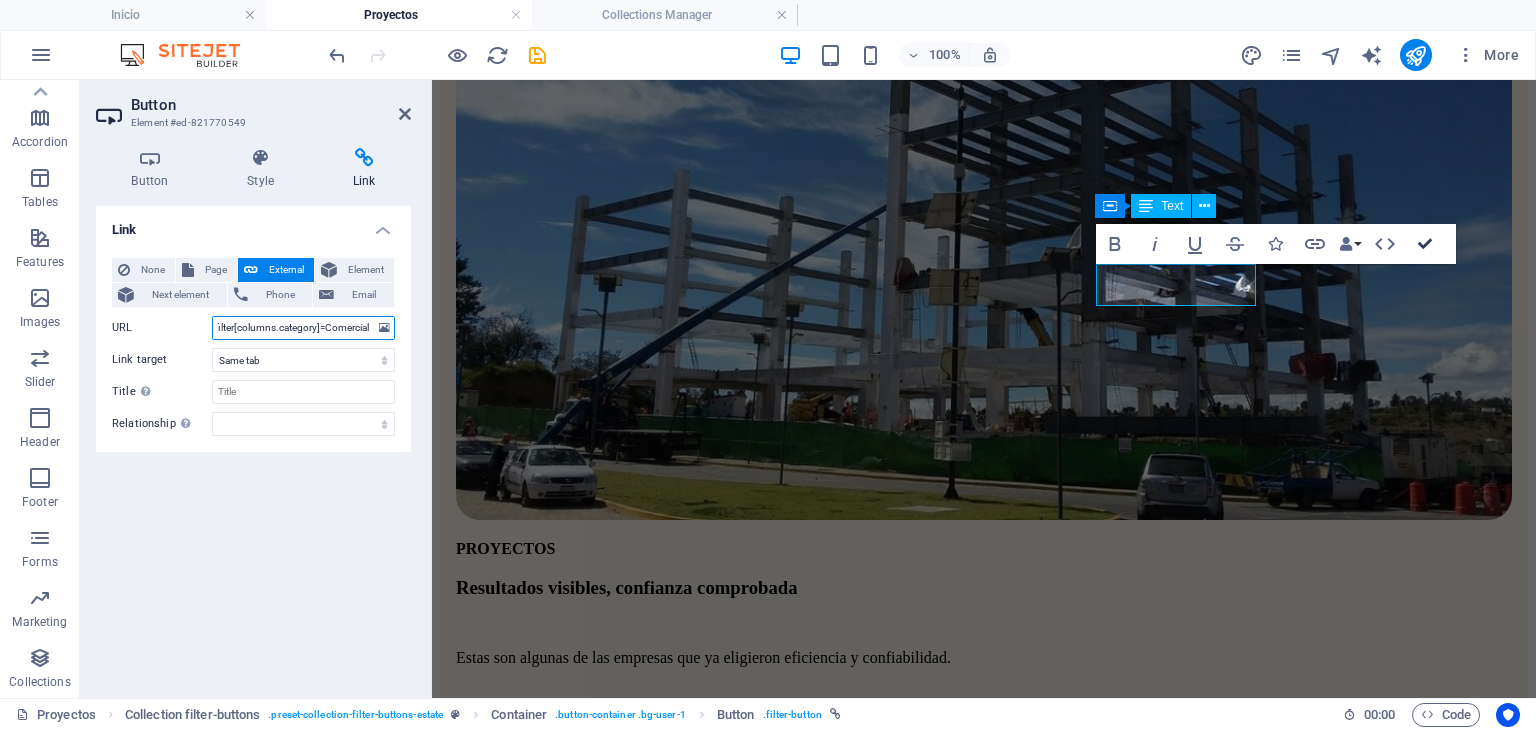drag, startPoint x: 1435, startPoint y: 245, endPoint x: 1355, endPoint y: 165, distance: 113.137085 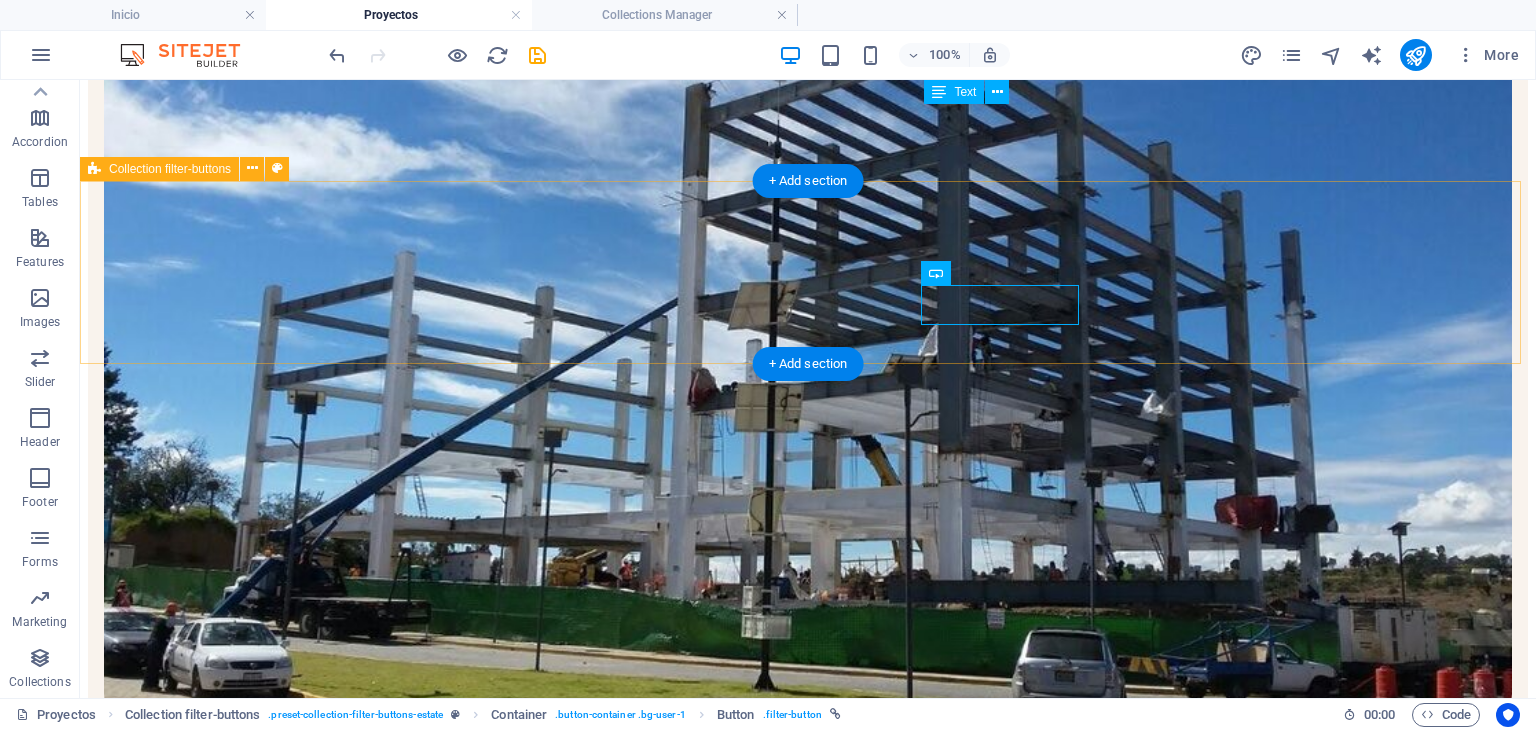 scroll, scrollTop: 406, scrollLeft: 0, axis: vertical 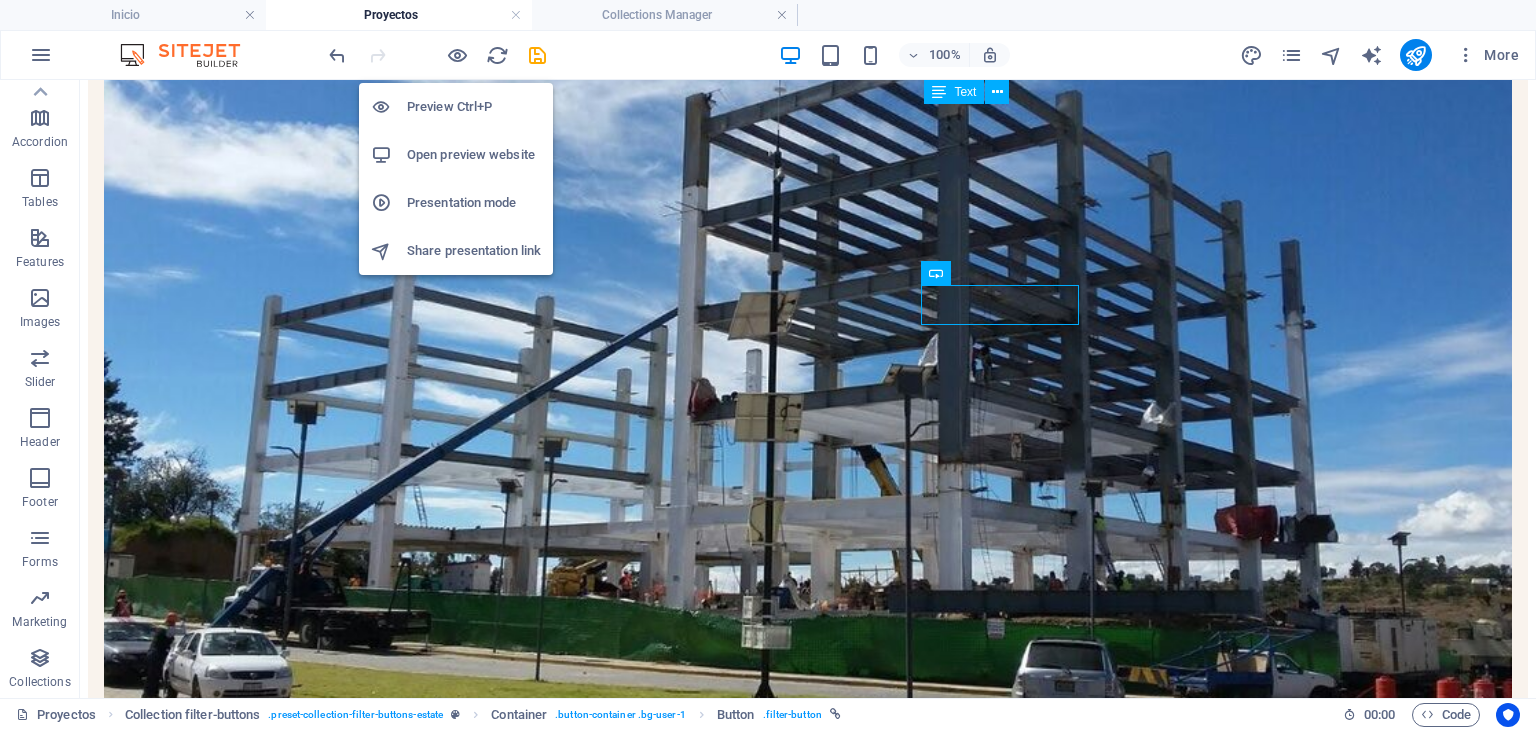 drag, startPoint x: 451, startPoint y: 98, endPoint x: 583, endPoint y: 84, distance: 132.74034 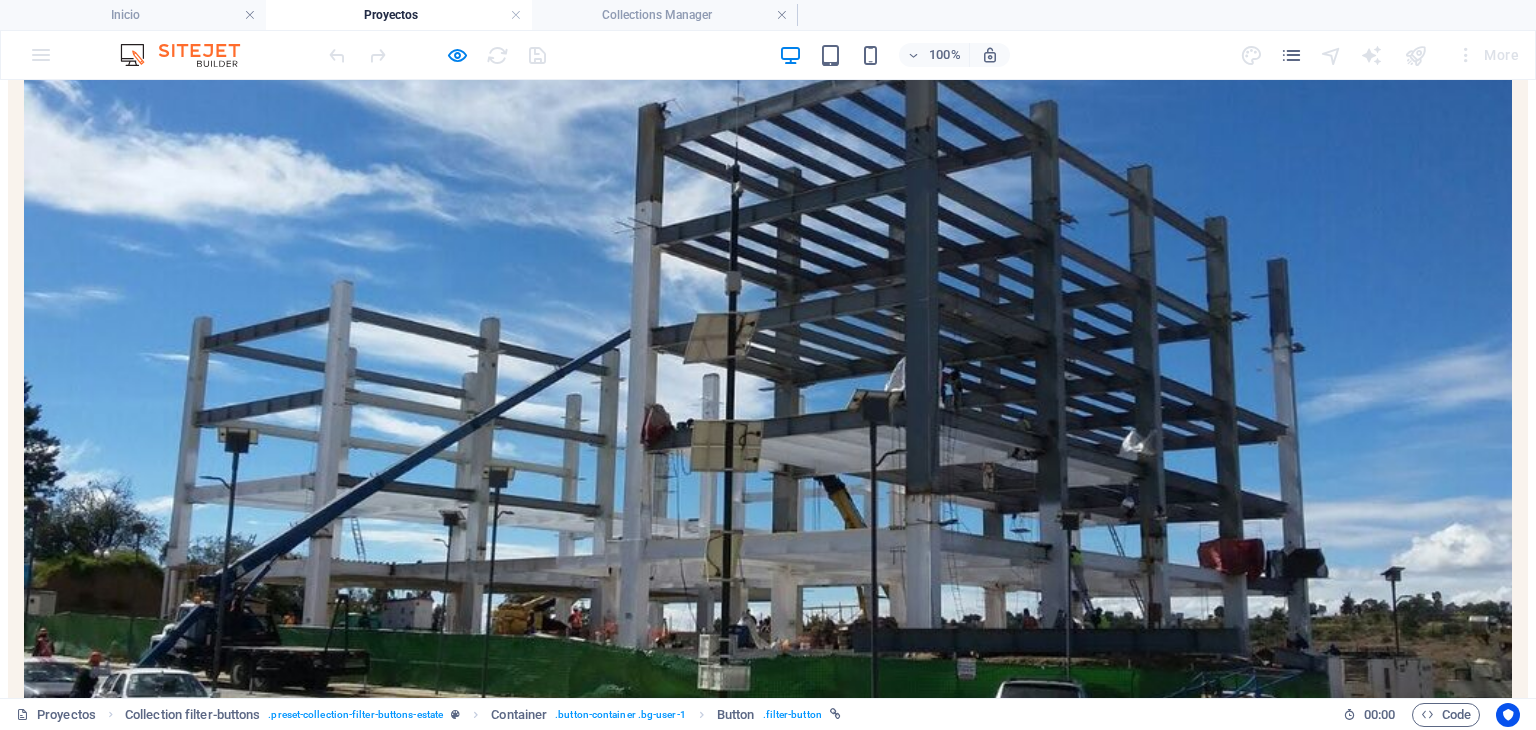 click on "INDUSTRIAL" at bounding box center (76, 1193) 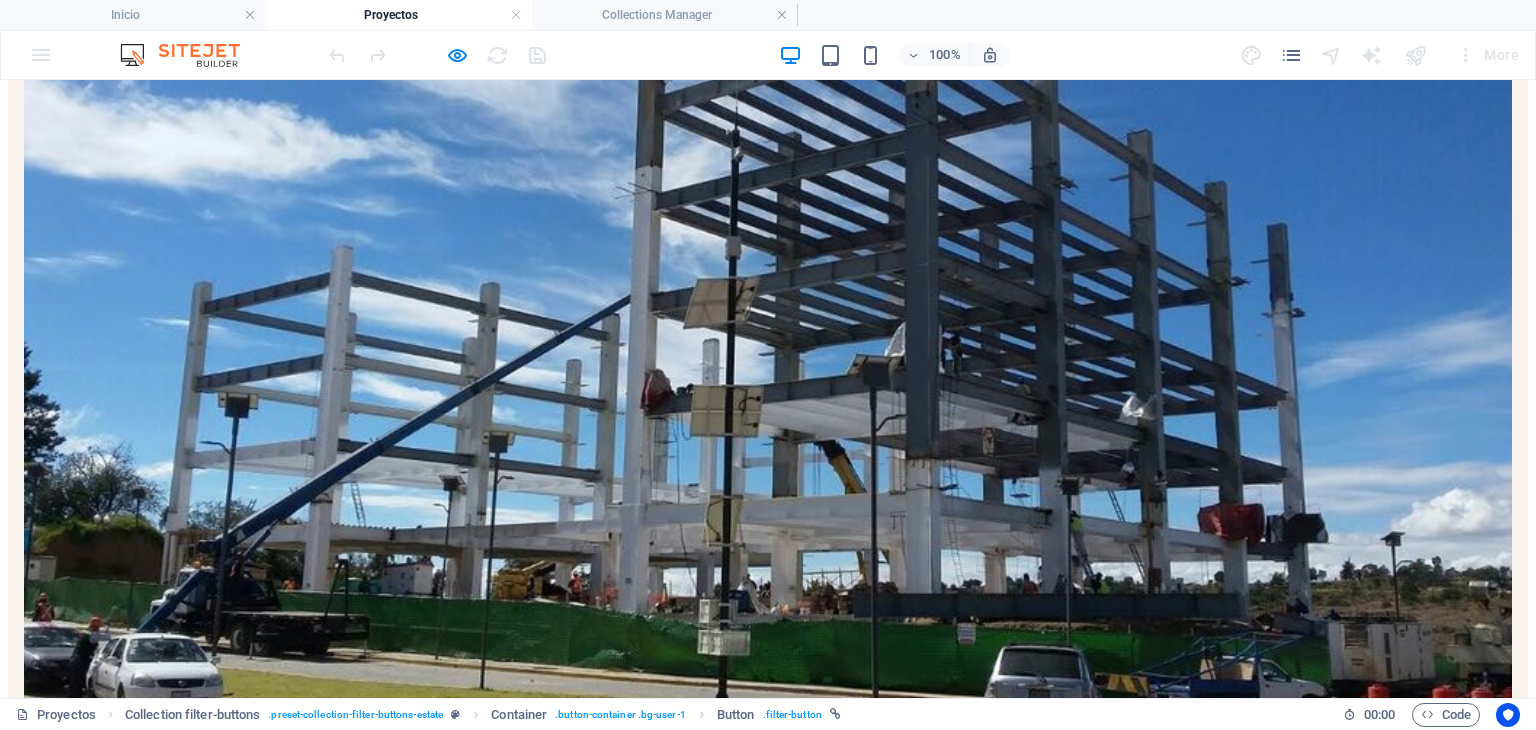 scroll, scrollTop: 405, scrollLeft: 0, axis: vertical 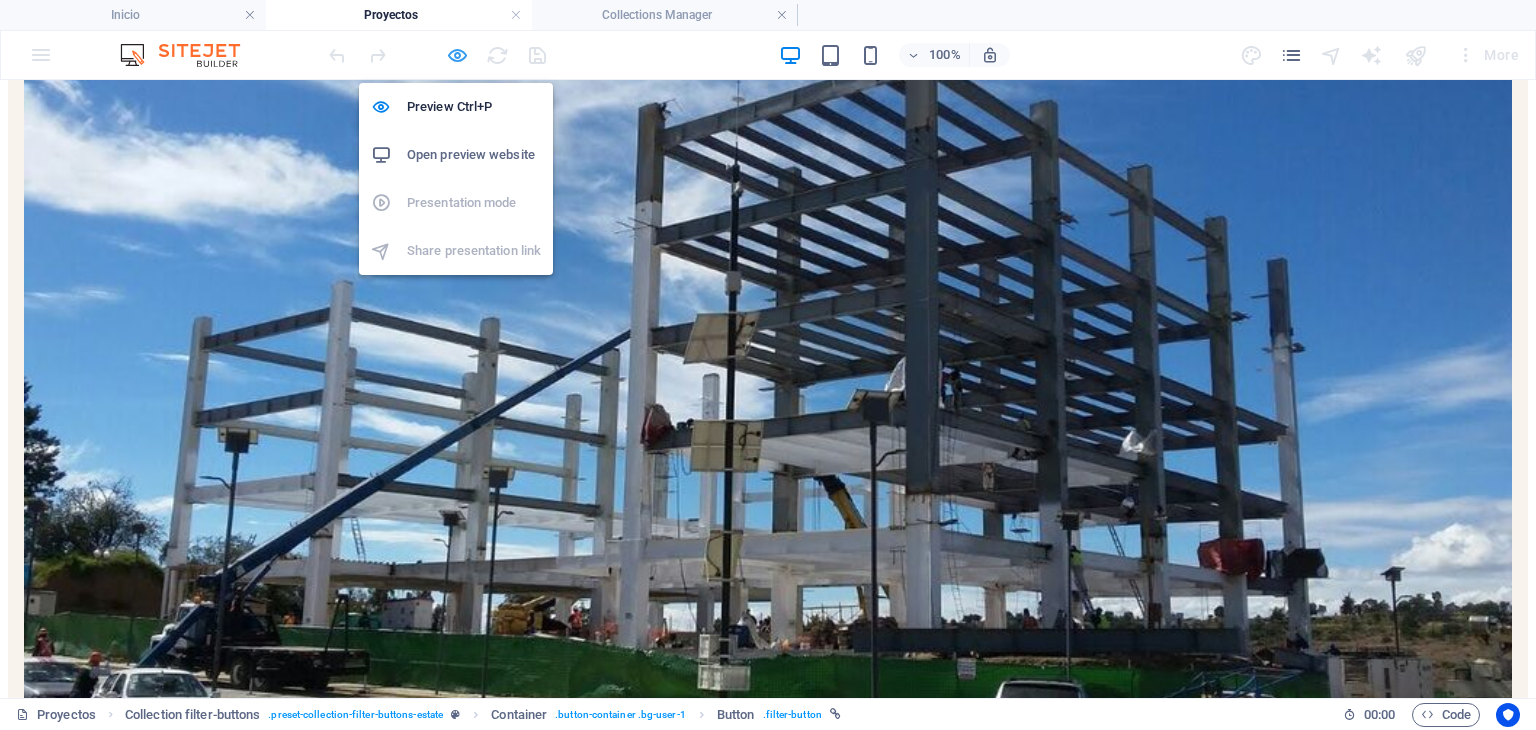 click at bounding box center [457, 55] 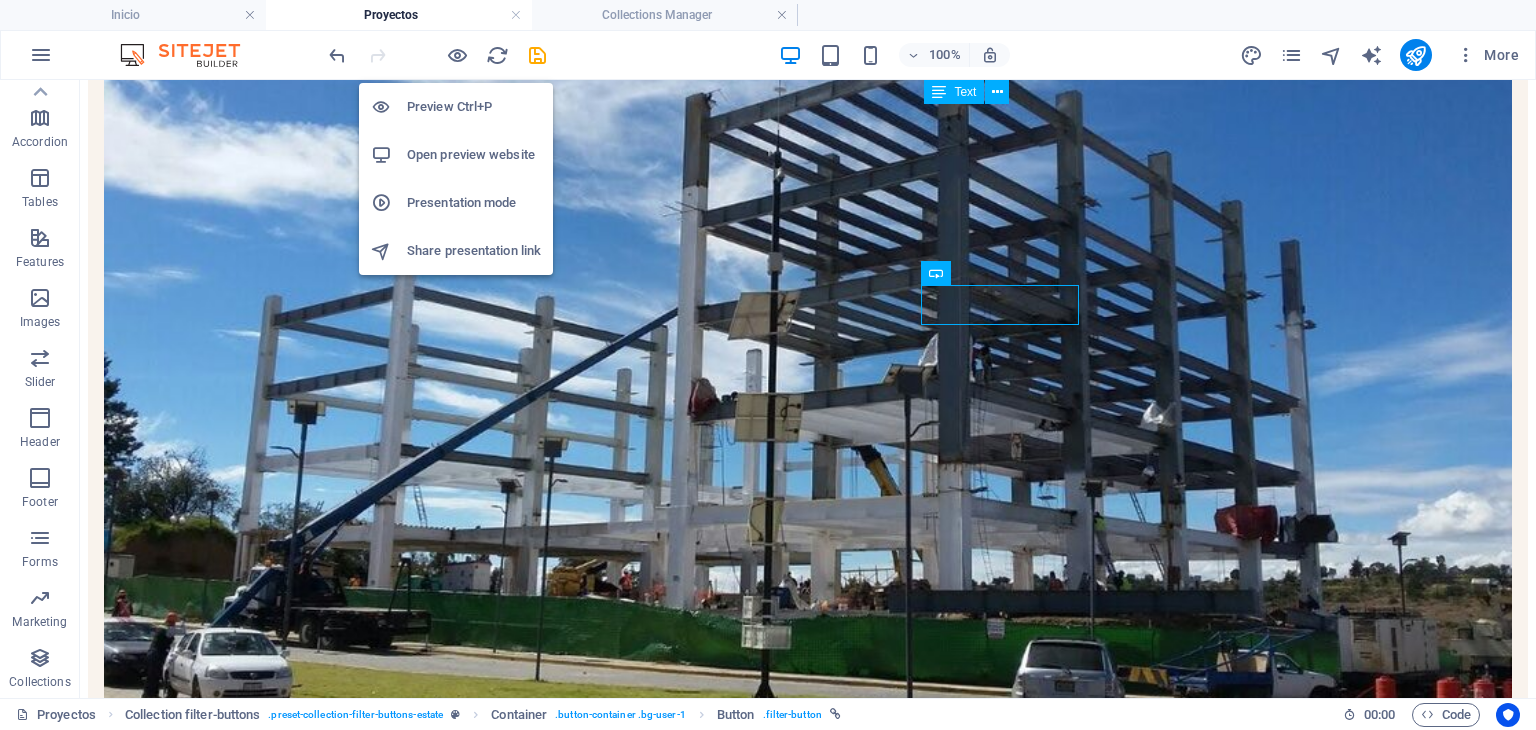 click on "Open preview website" at bounding box center (474, 155) 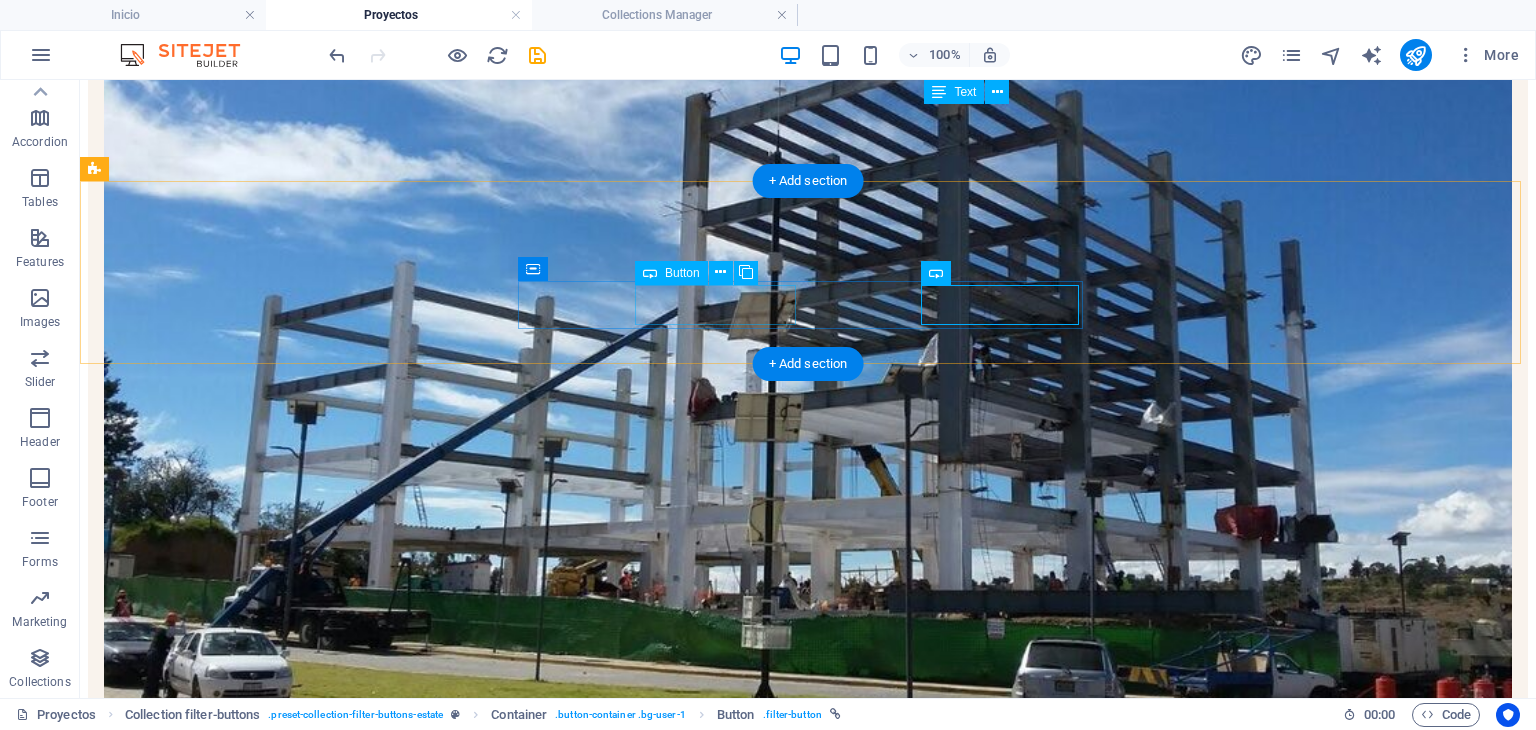 click on "INDUSTRIAL" at bounding box center (808, 1148) 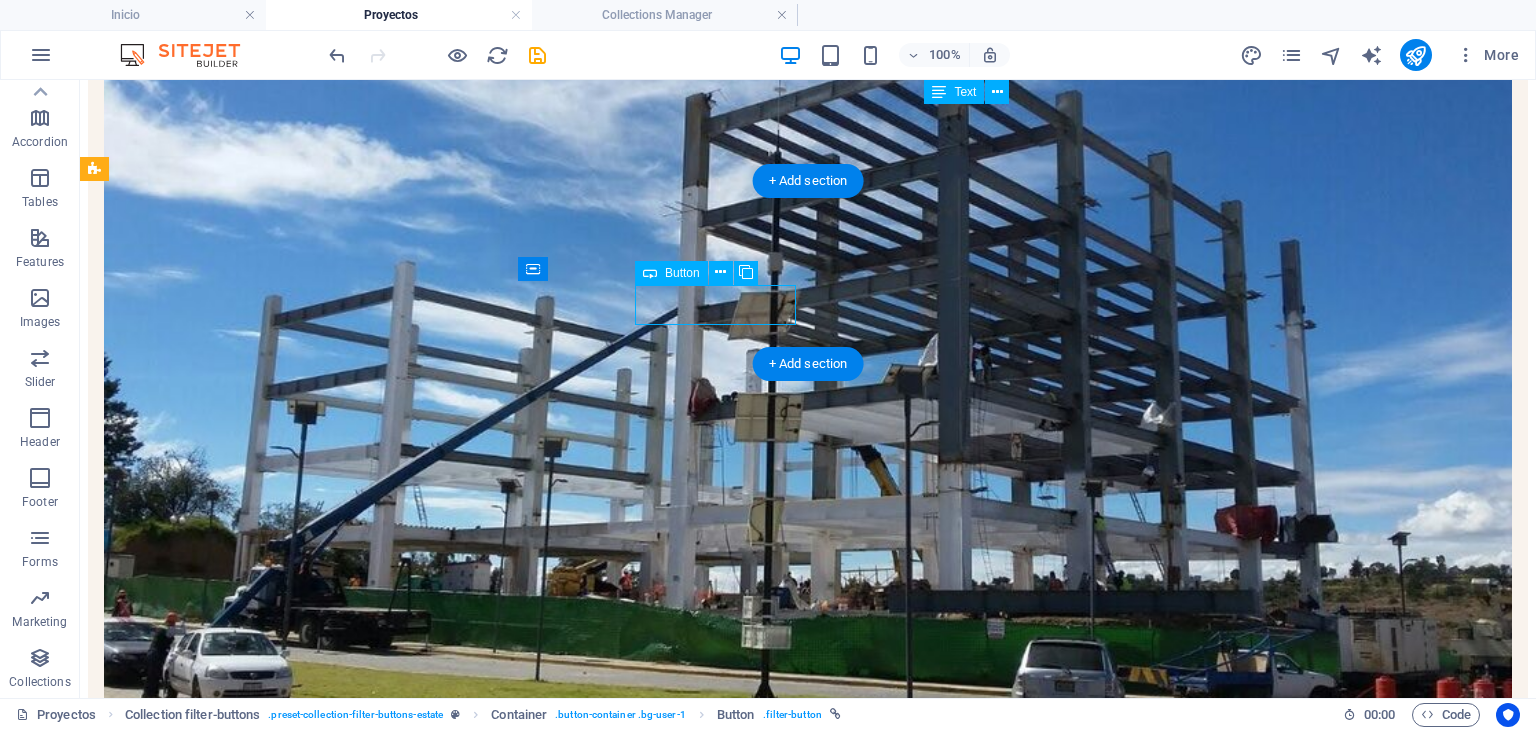 click on "INDUSTRIAL" at bounding box center (808, 1148) 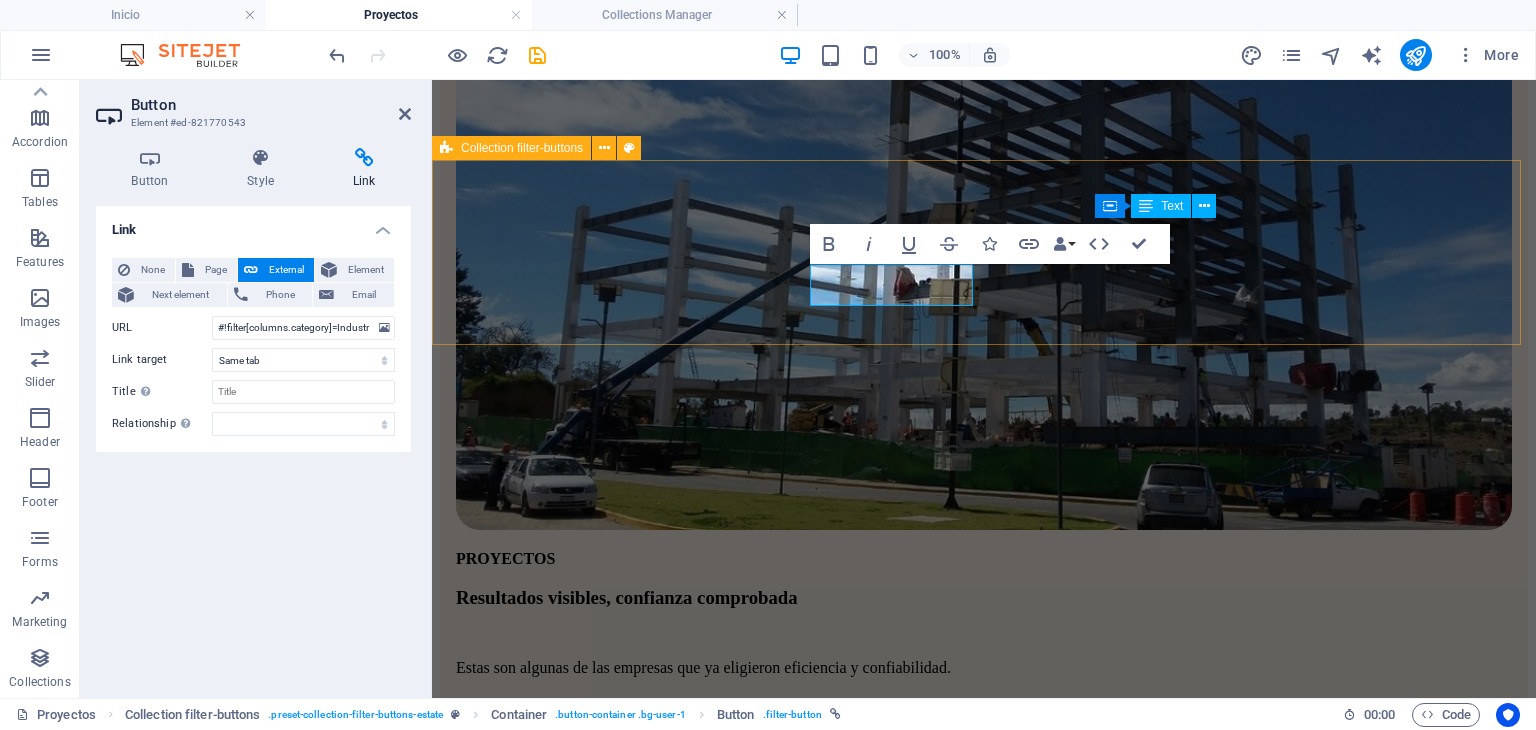 scroll, scrollTop: 416, scrollLeft: 0, axis: vertical 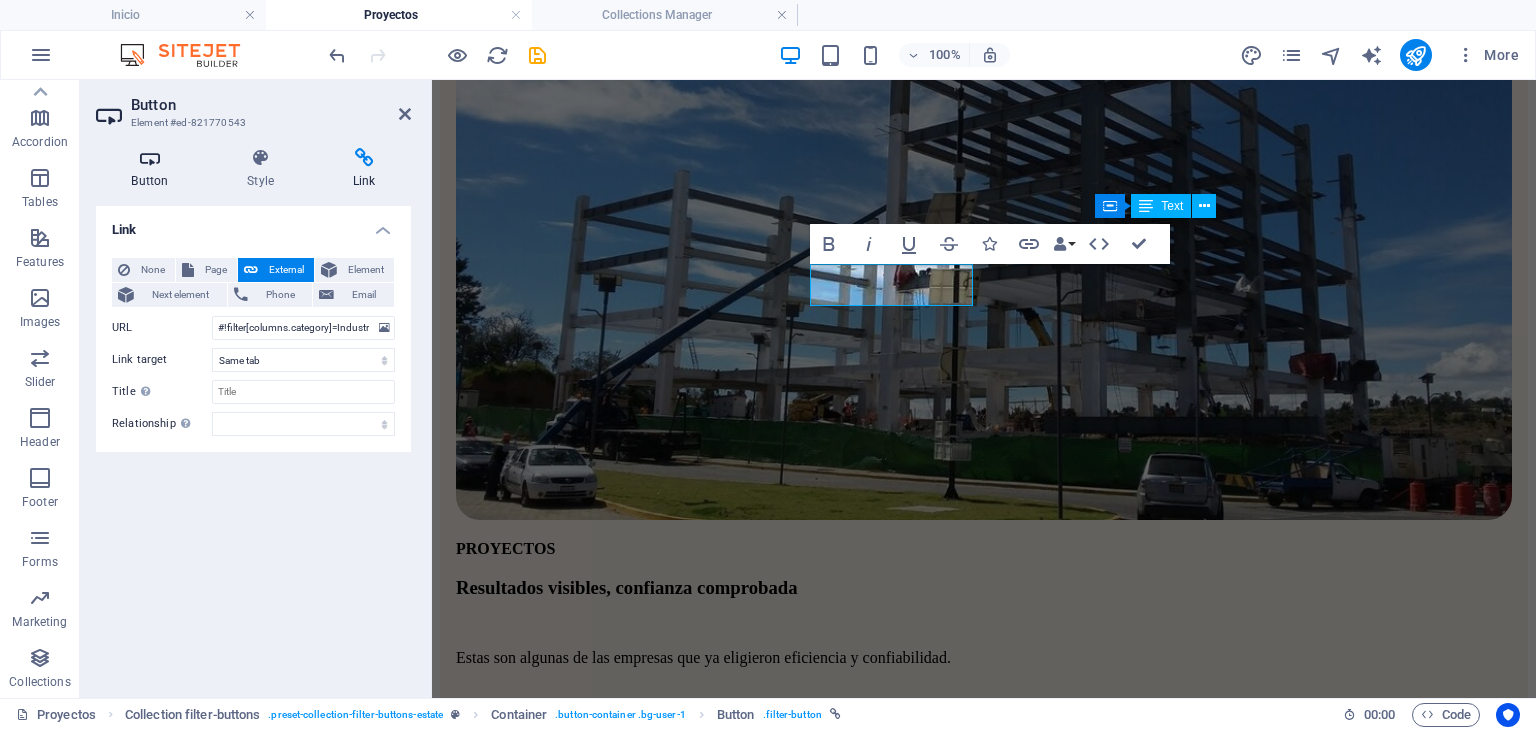 click on "Button" at bounding box center (154, 169) 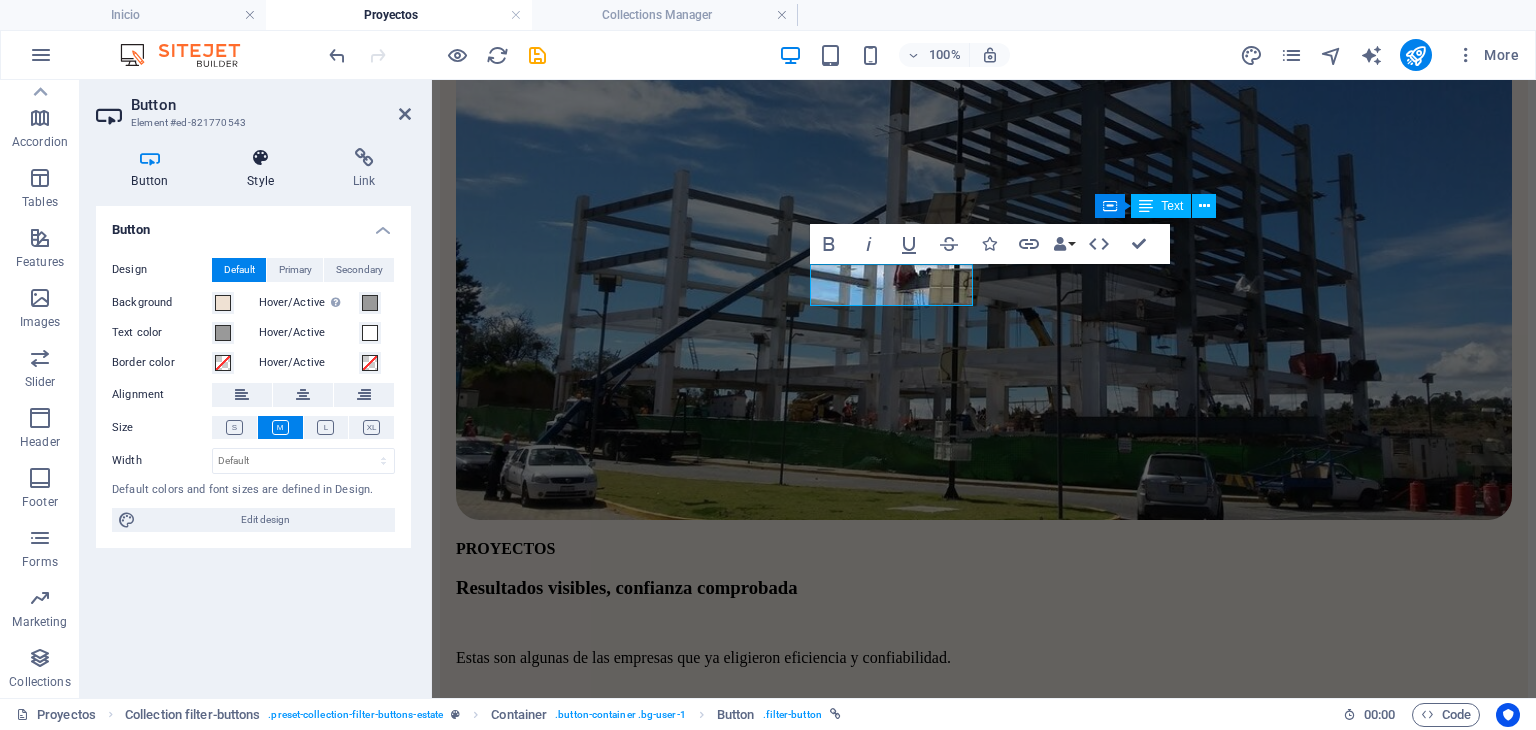 click on "Style" at bounding box center (265, 169) 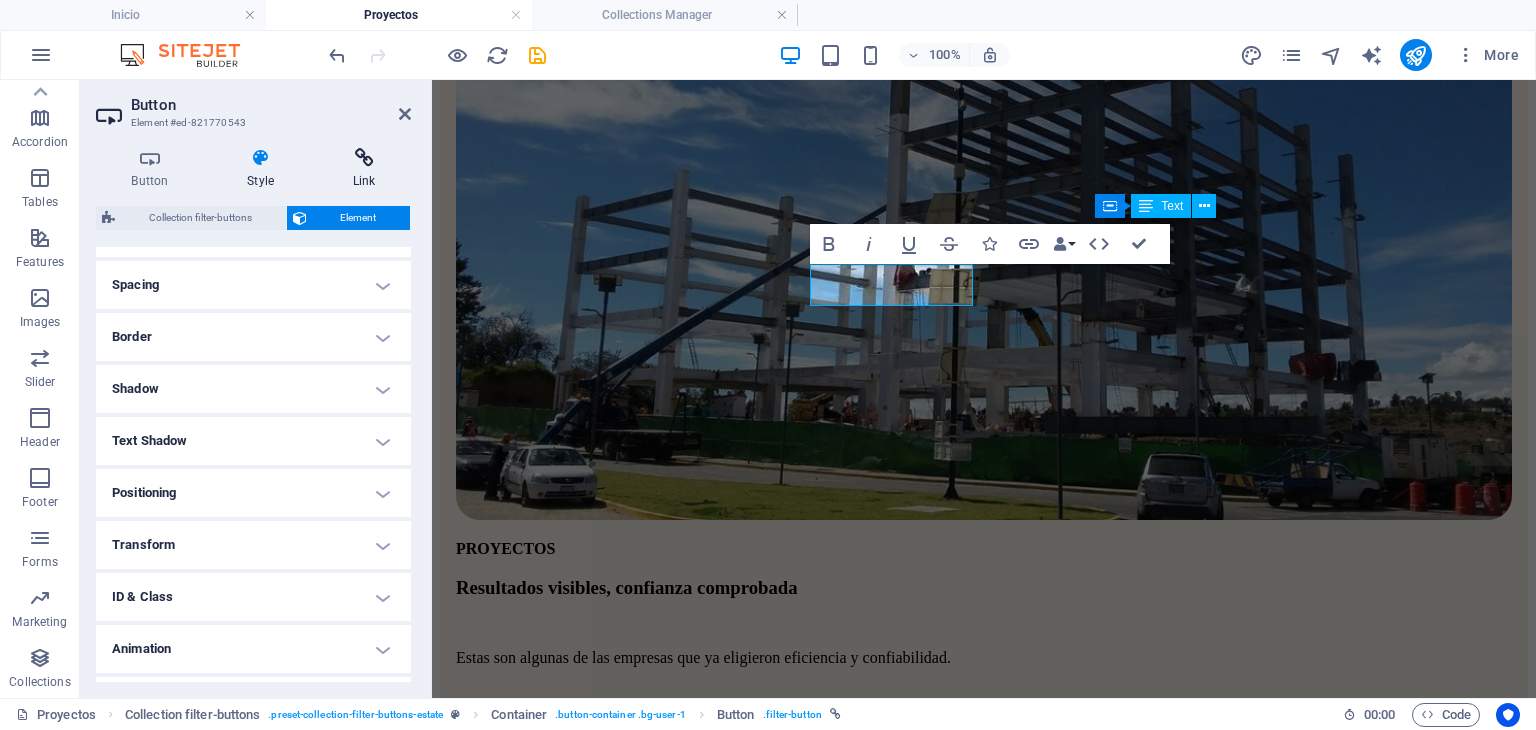 scroll, scrollTop: 409, scrollLeft: 0, axis: vertical 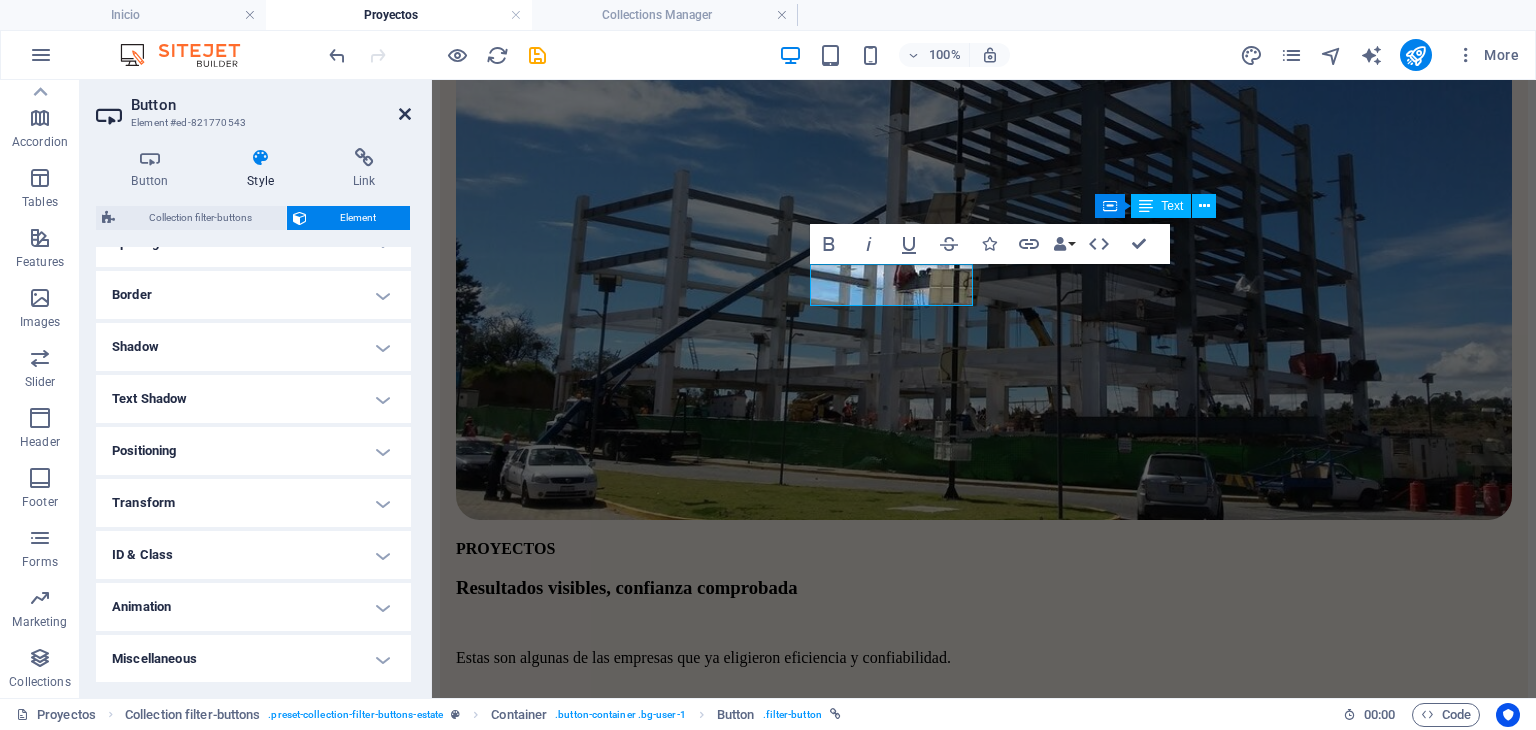 click at bounding box center [405, 114] 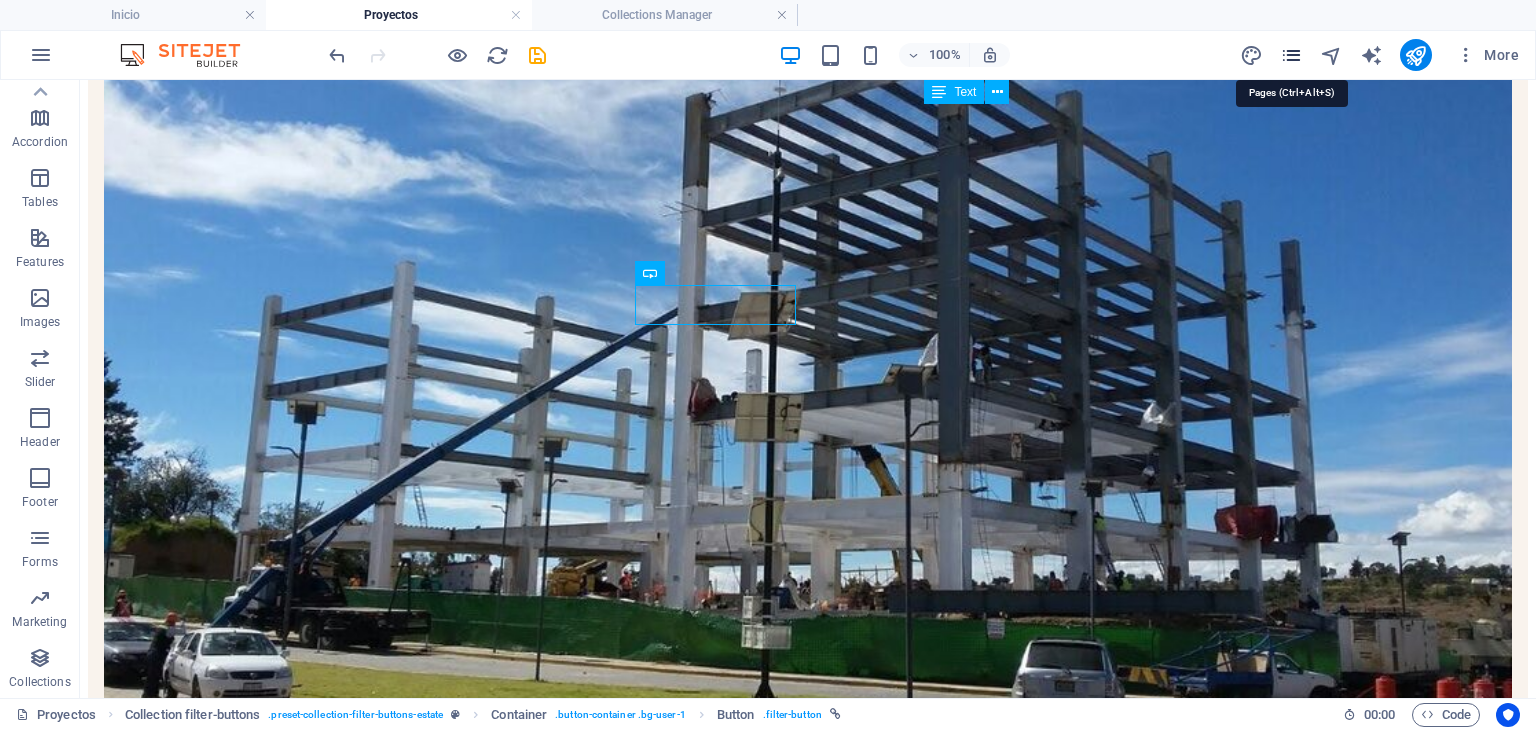 click at bounding box center [1291, 55] 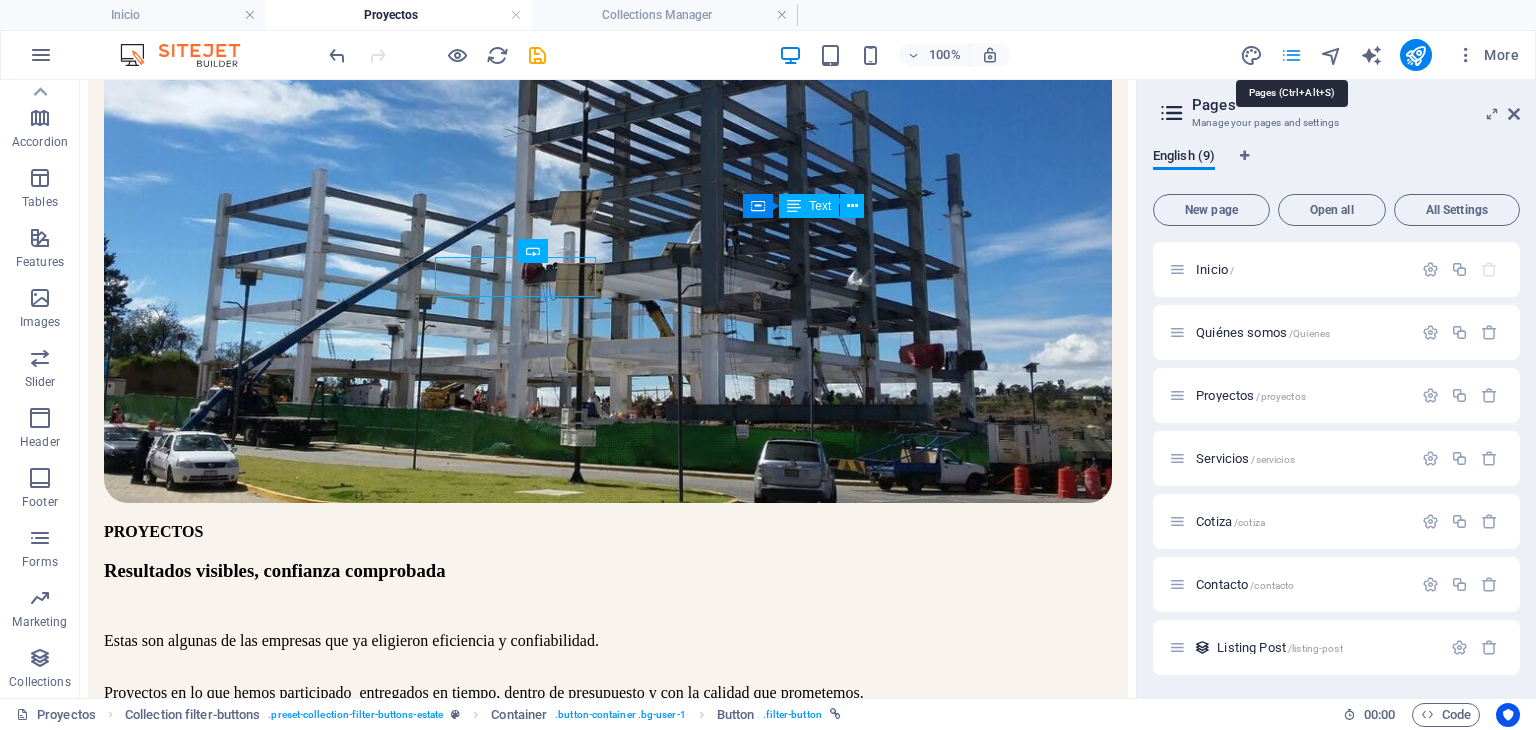 scroll, scrollTop: 424, scrollLeft: 0, axis: vertical 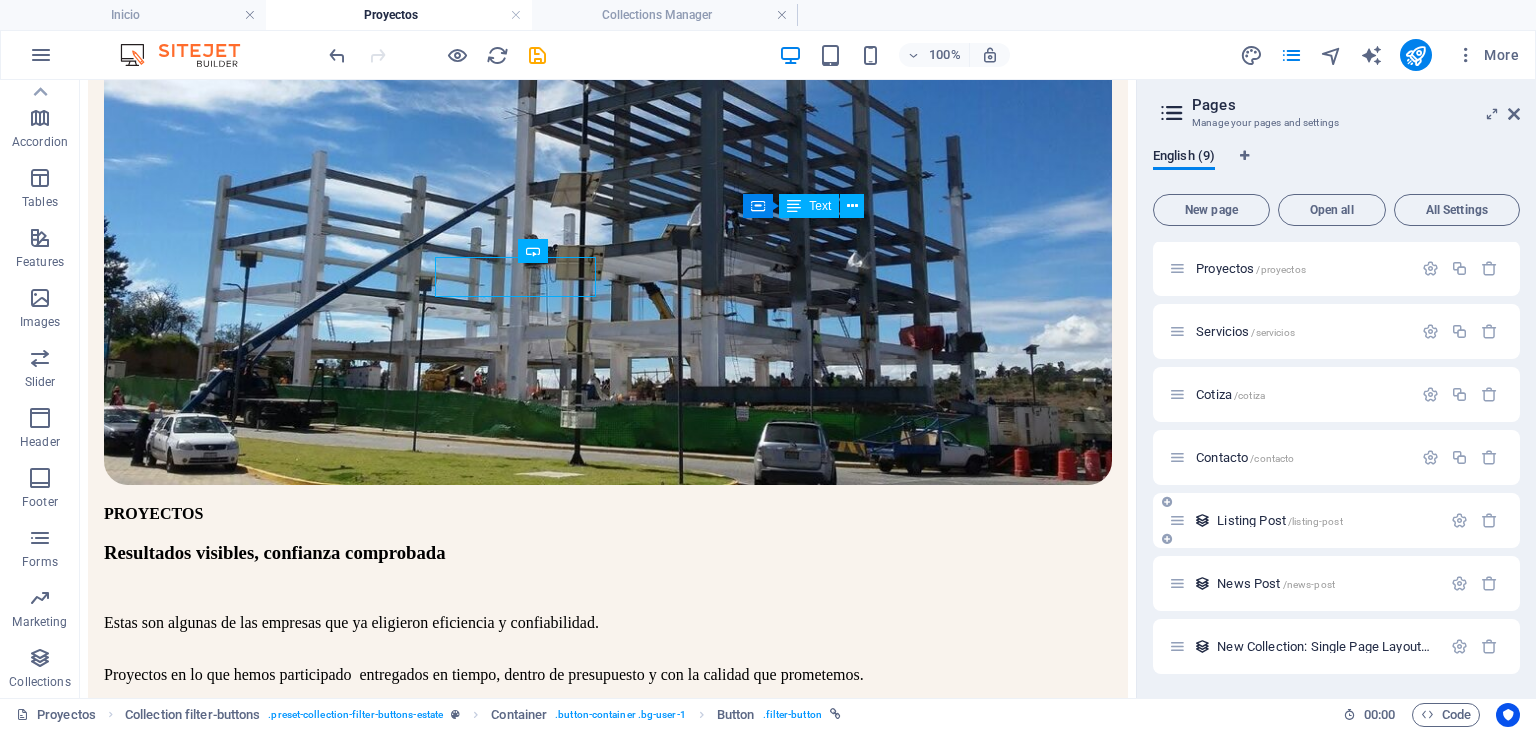 click at bounding box center [1177, 520] 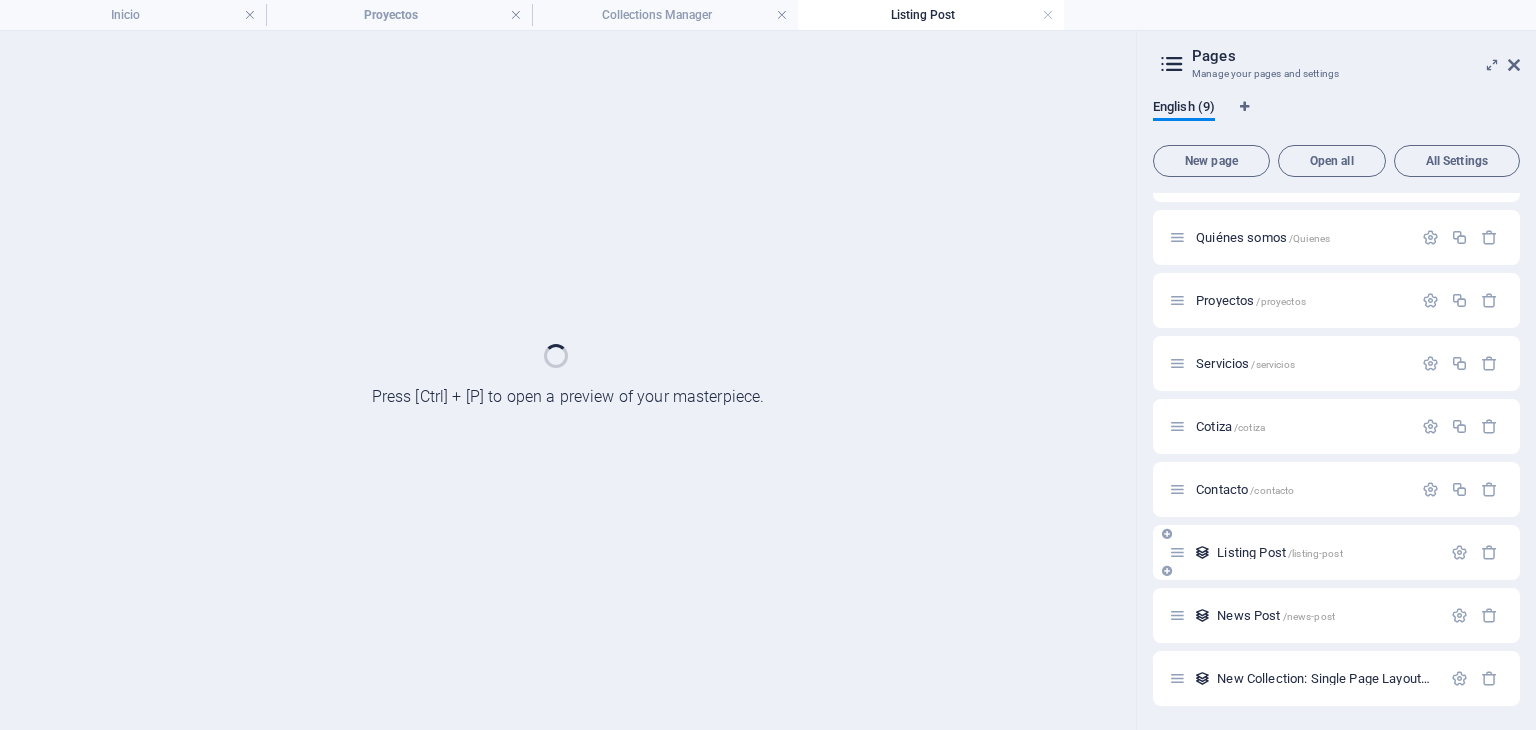 scroll, scrollTop: 0, scrollLeft: 0, axis: both 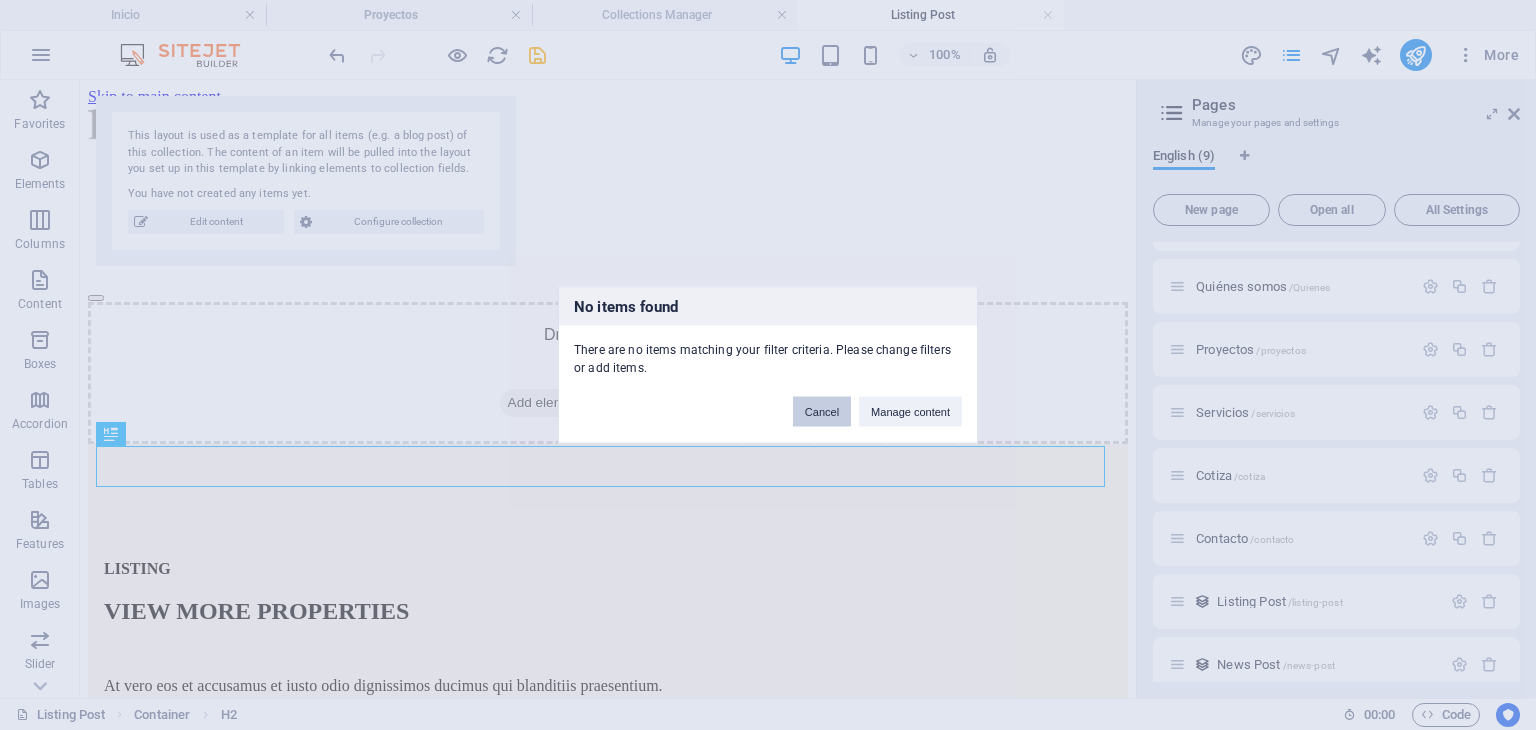 click on "Cancel" at bounding box center [822, 412] 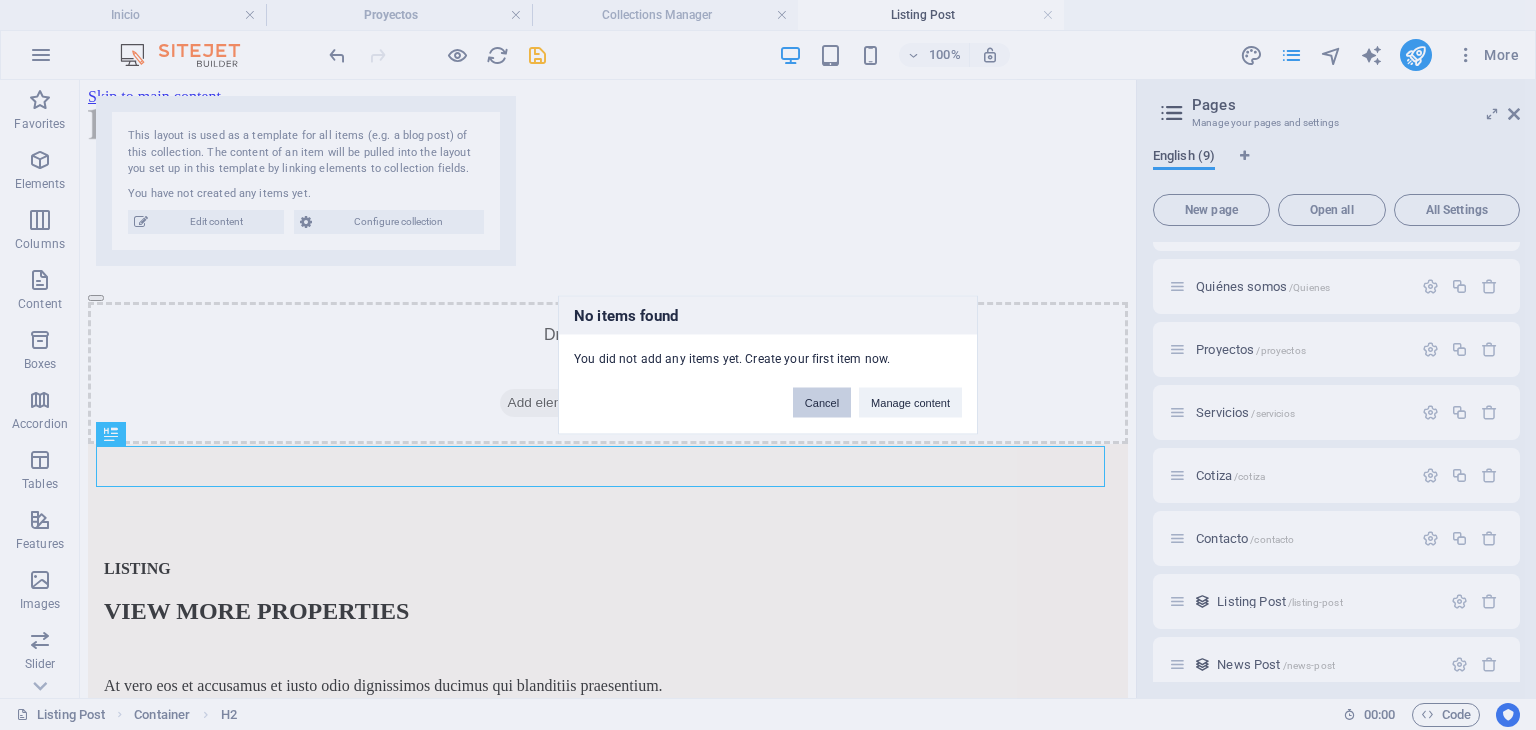 click on "Cancel" at bounding box center [822, 403] 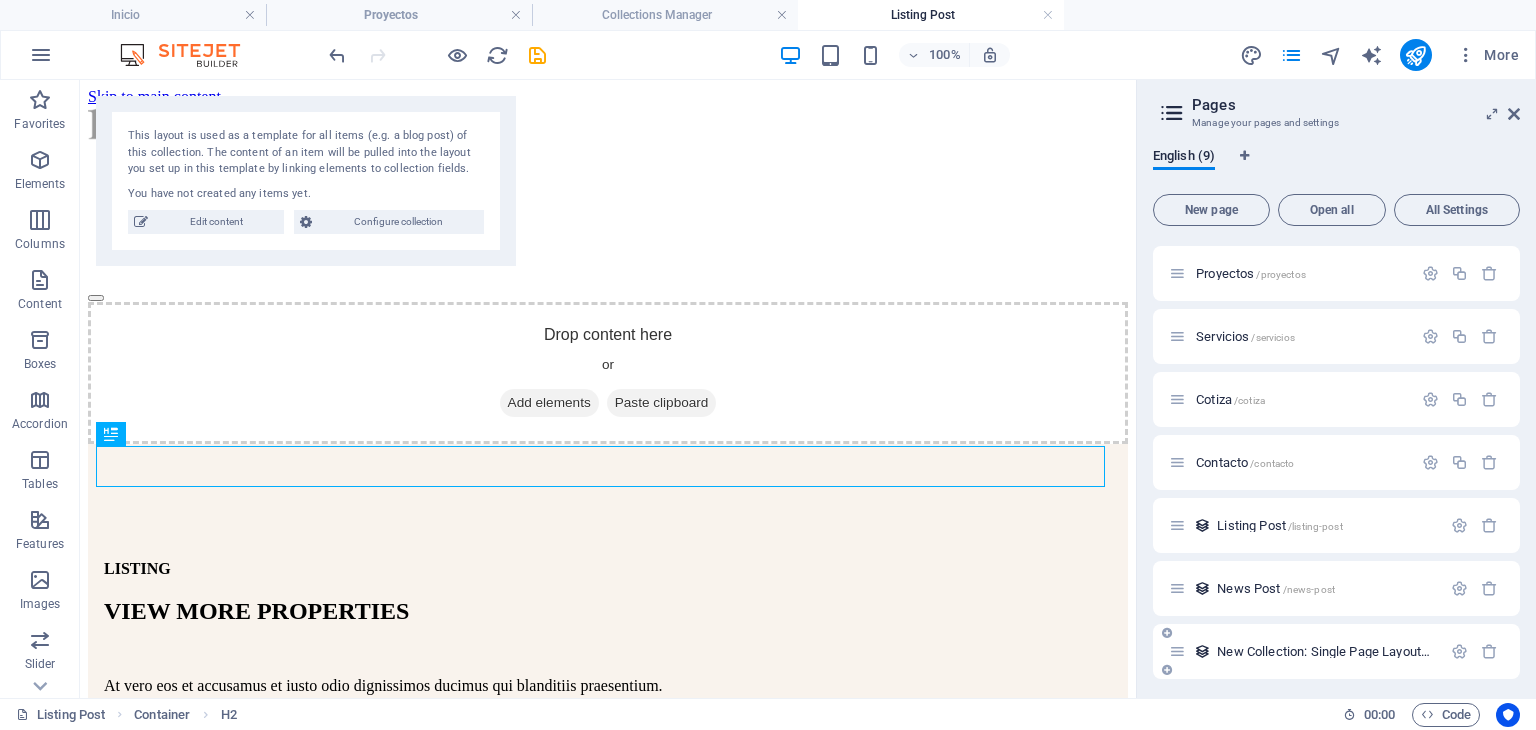 scroll, scrollTop: 127, scrollLeft: 0, axis: vertical 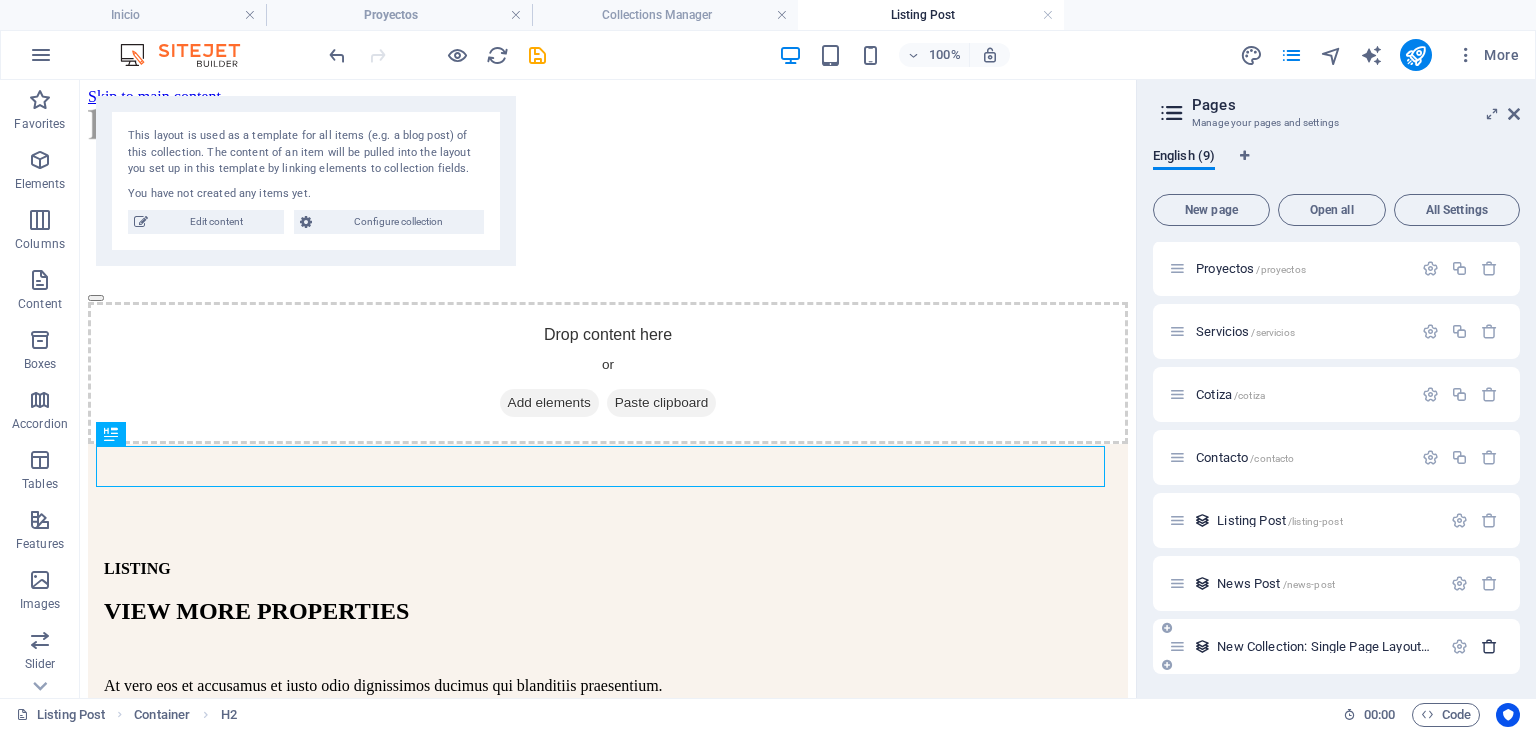 click at bounding box center [1489, 646] 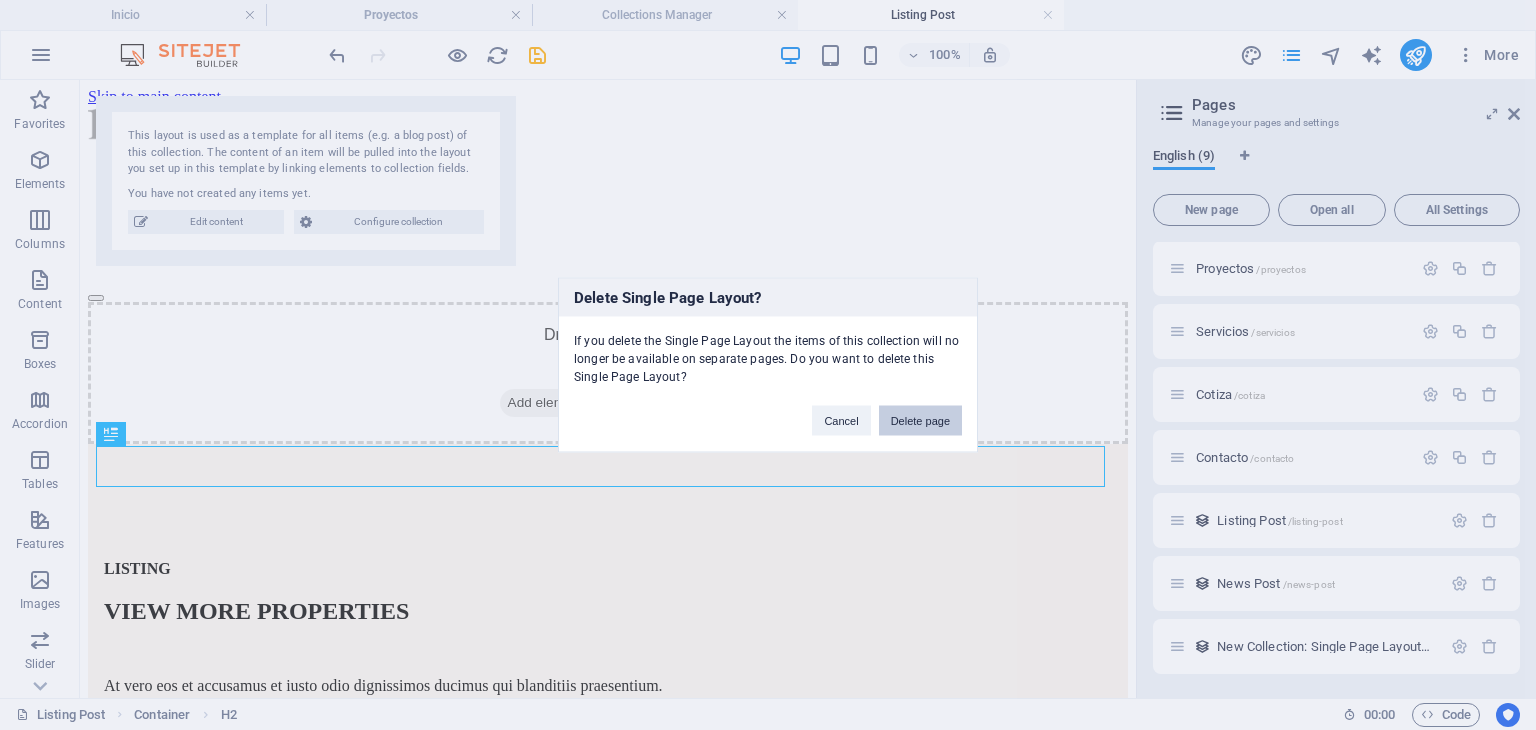 click on "Delete page" at bounding box center [920, 421] 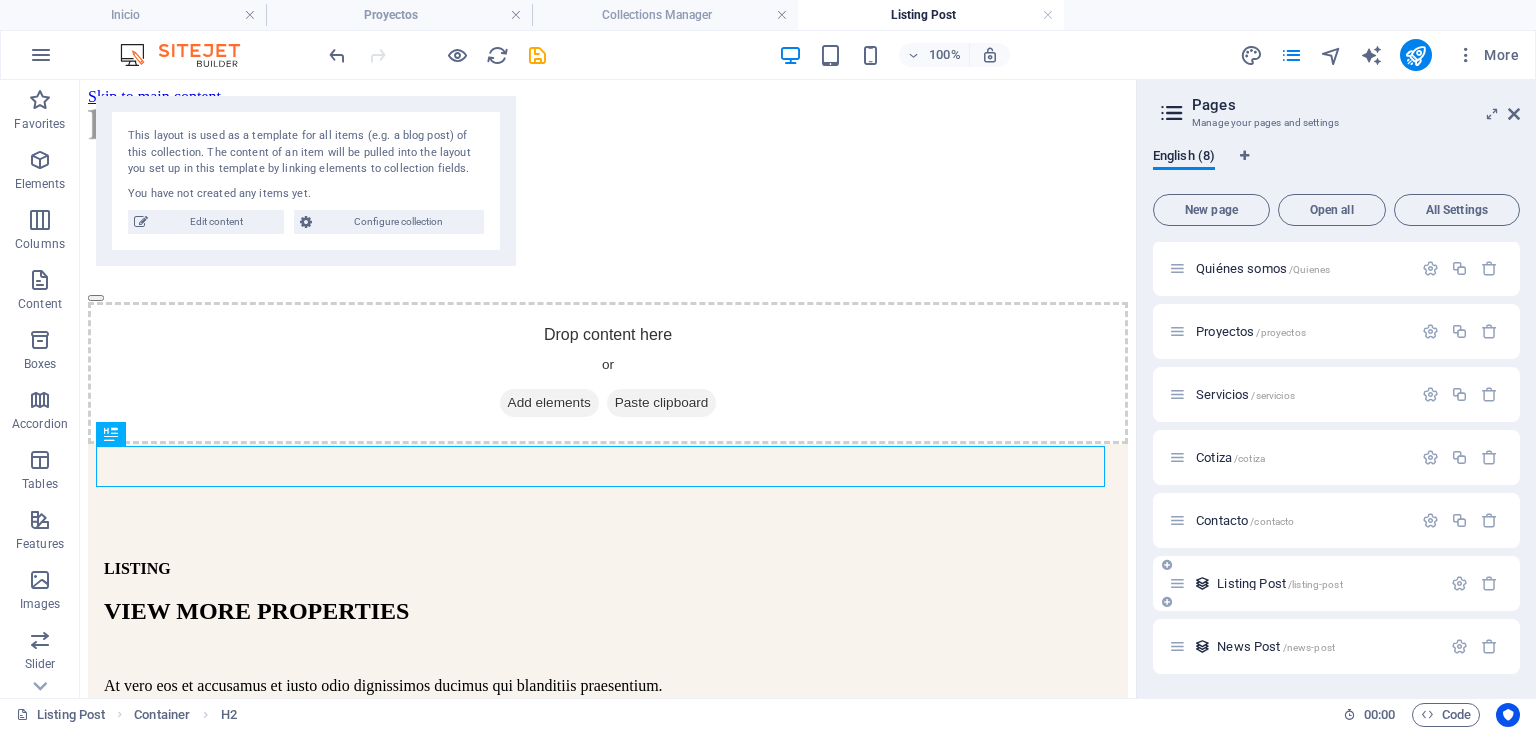 scroll, scrollTop: 64, scrollLeft: 0, axis: vertical 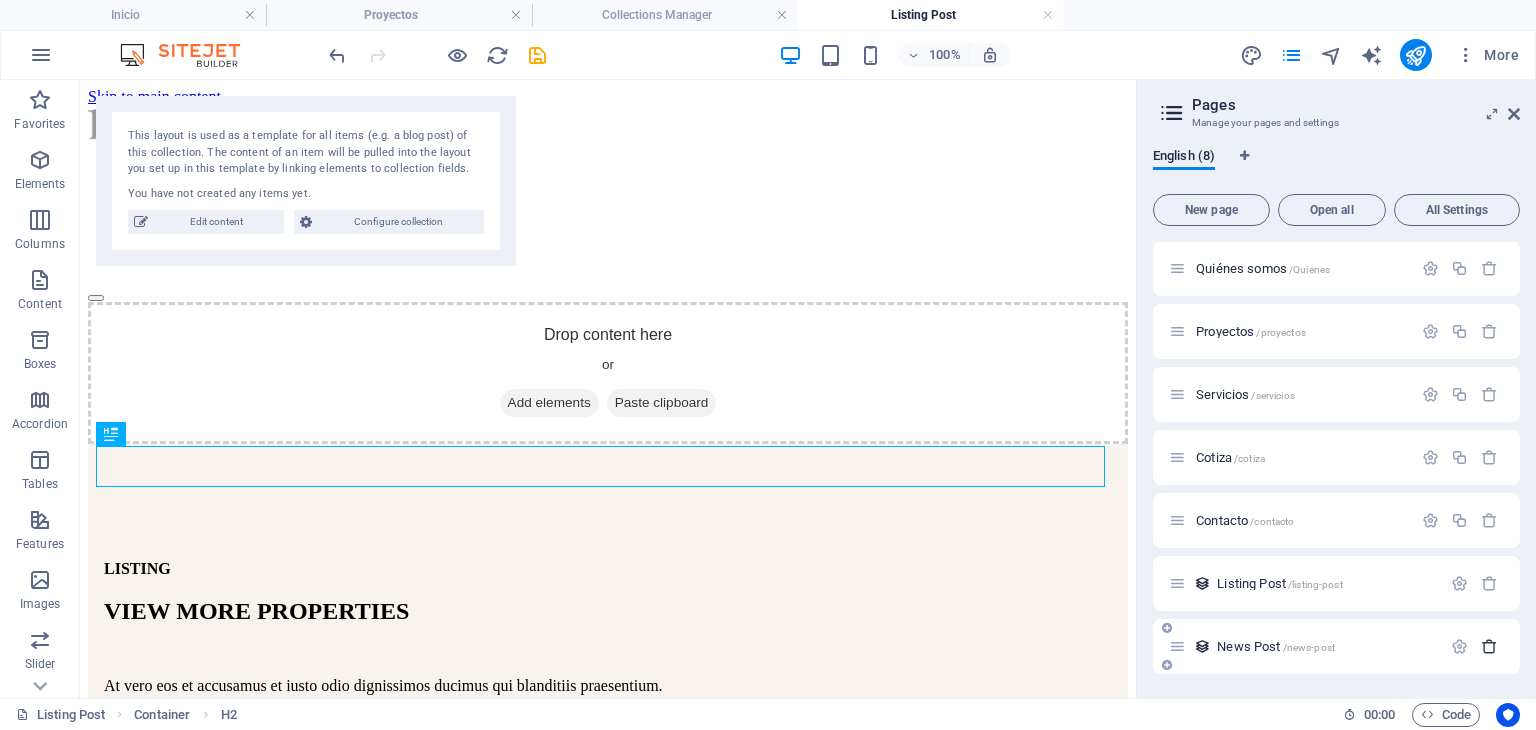 click at bounding box center (1489, 646) 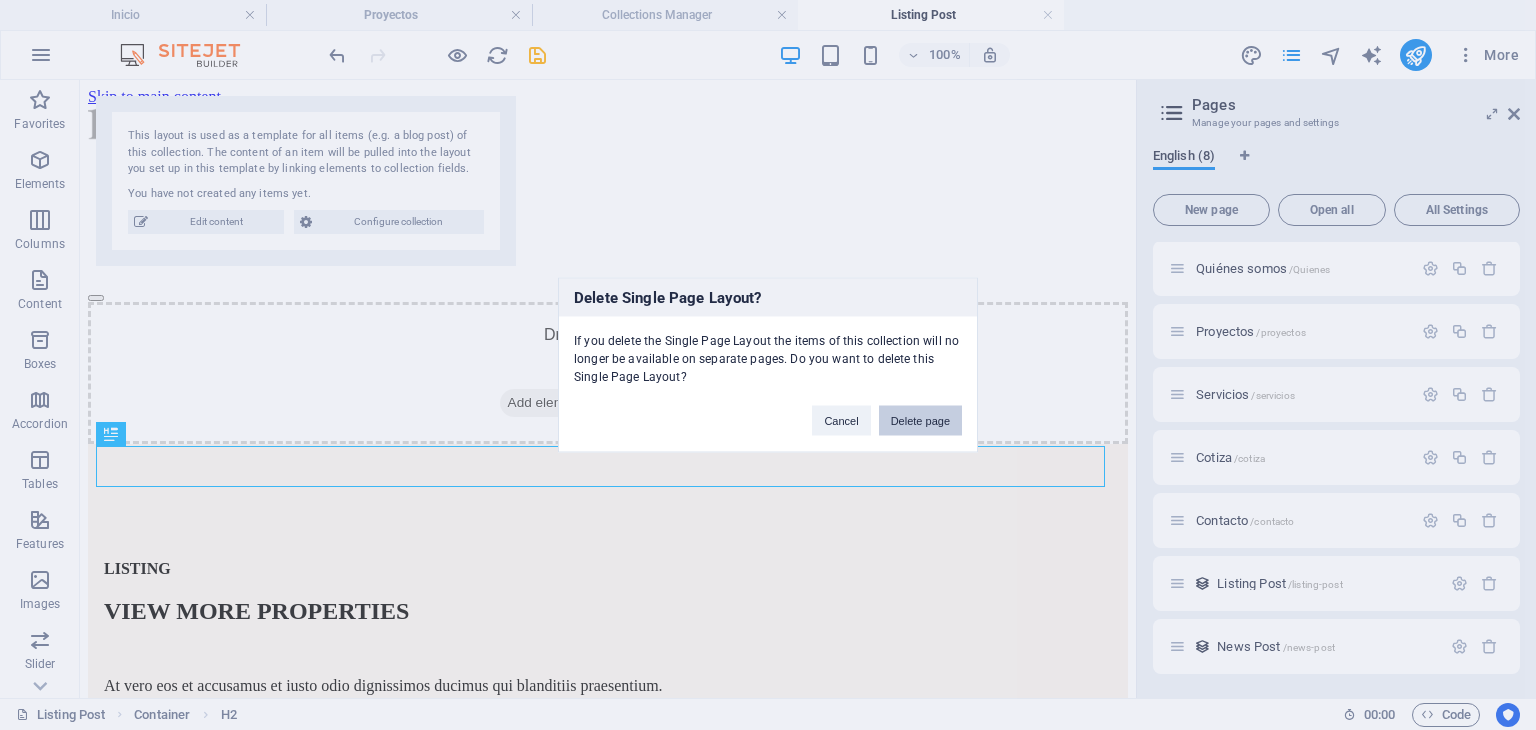 click on "Delete page" at bounding box center (920, 421) 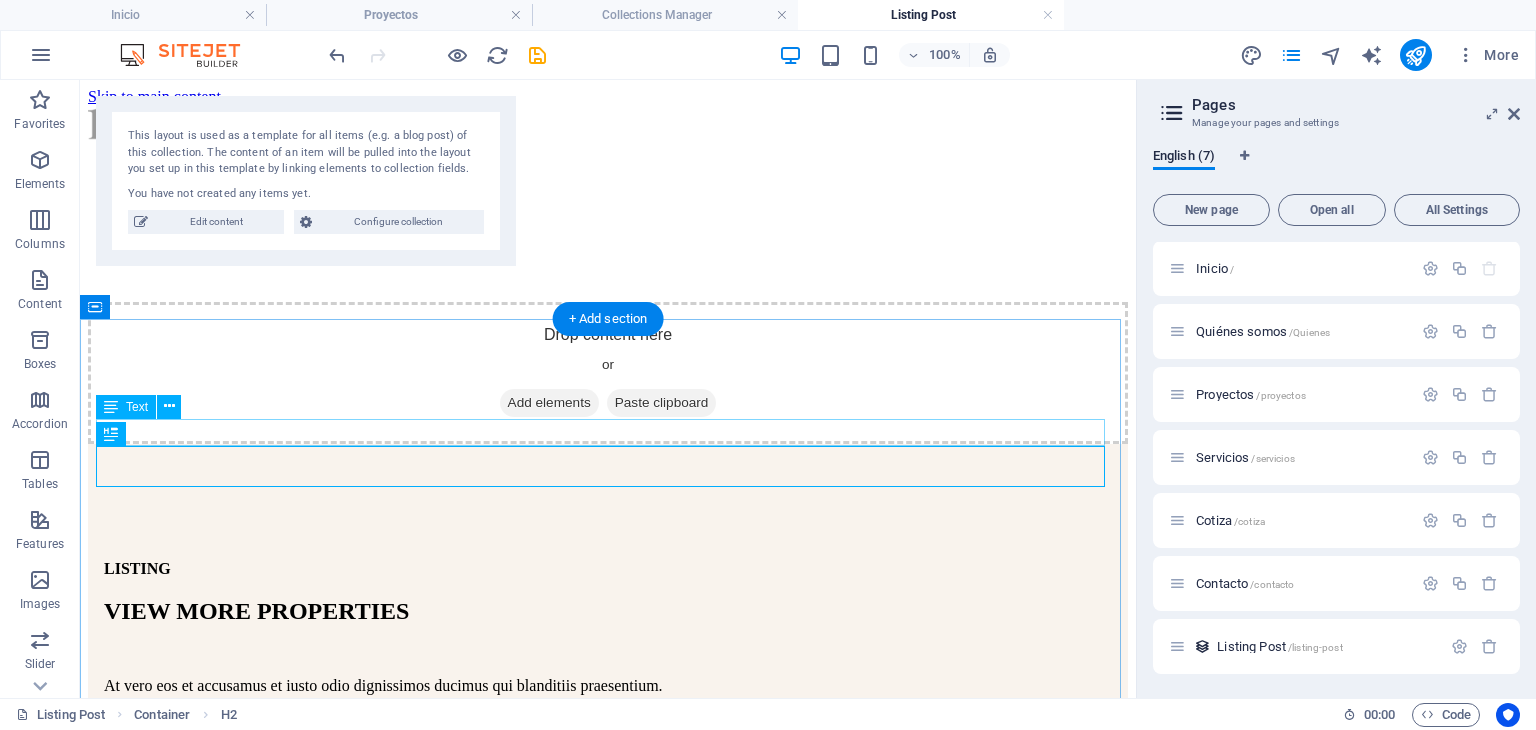 scroll, scrollTop: 0, scrollLeft: 0, axis: both 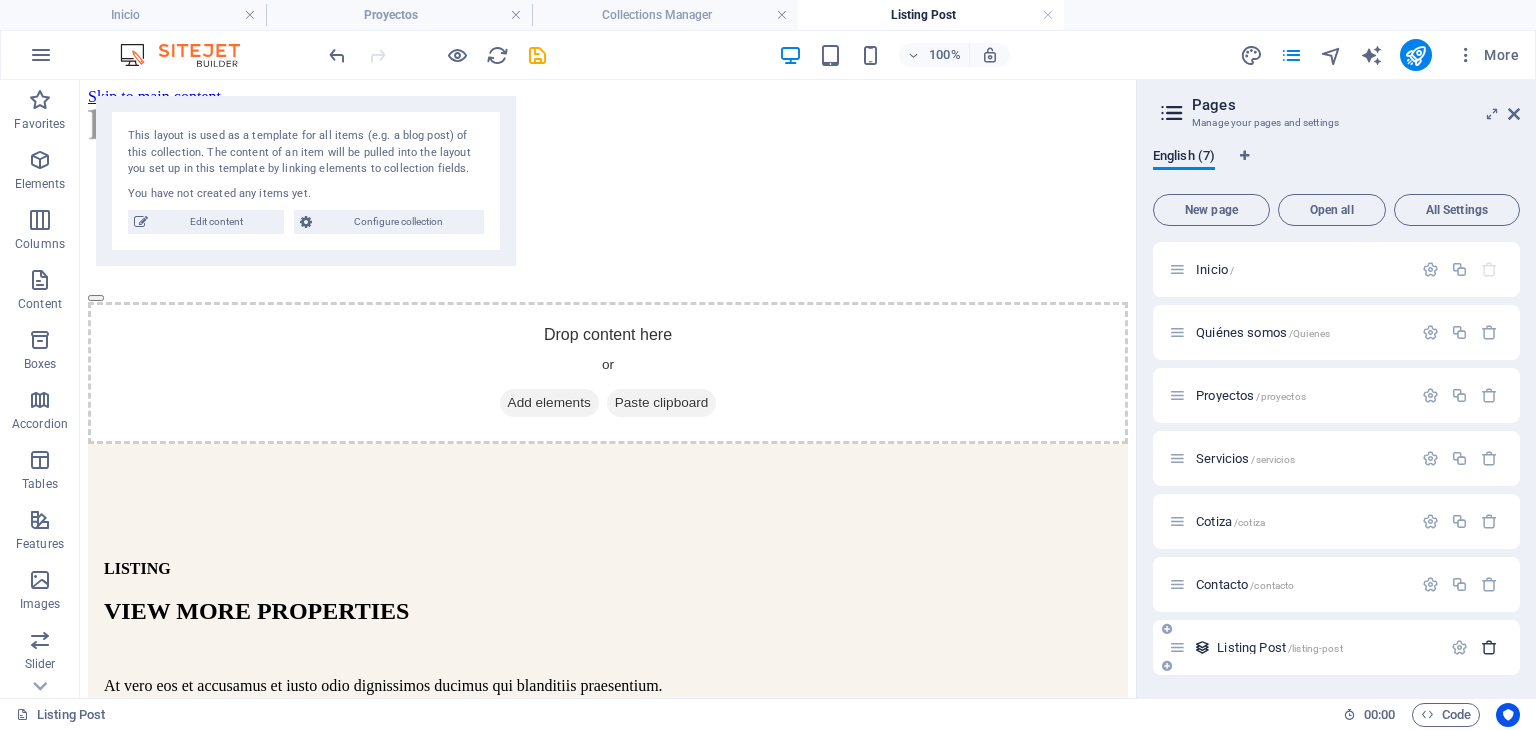 click at bounding box center [1489, 647] 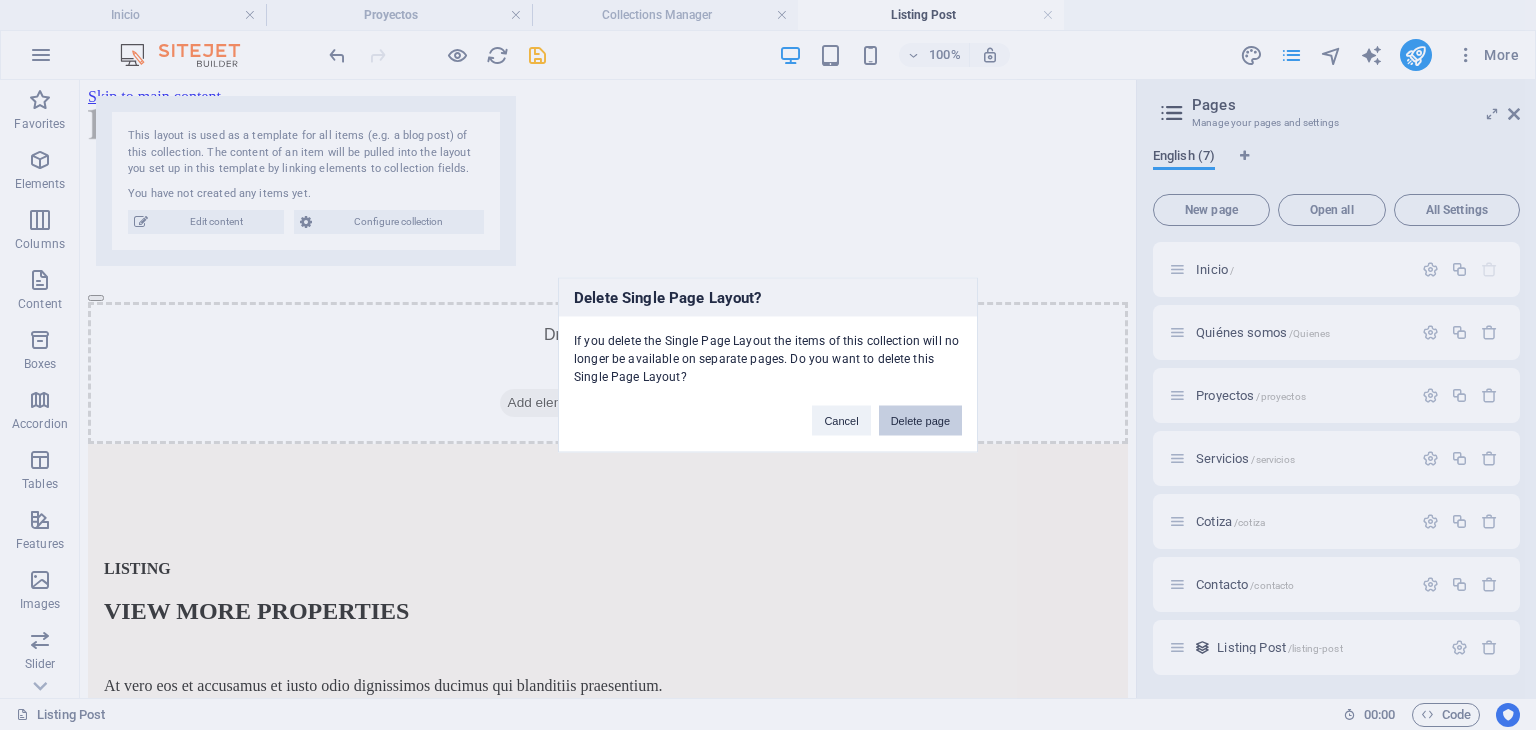 click on "Delete page" at bounding box center (920, 421) 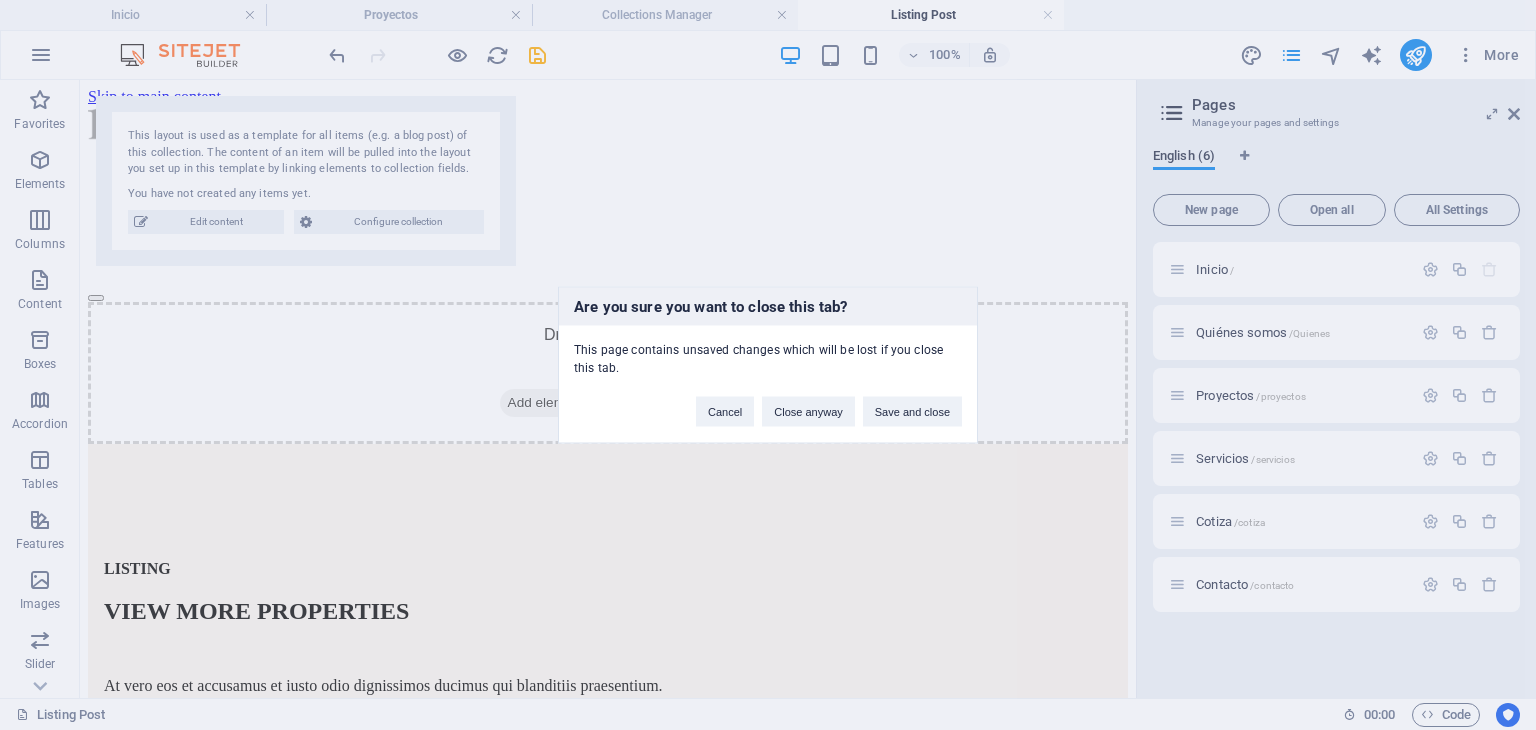 scroll, scrollTop: 0, scrollLeft: 0, axis: both 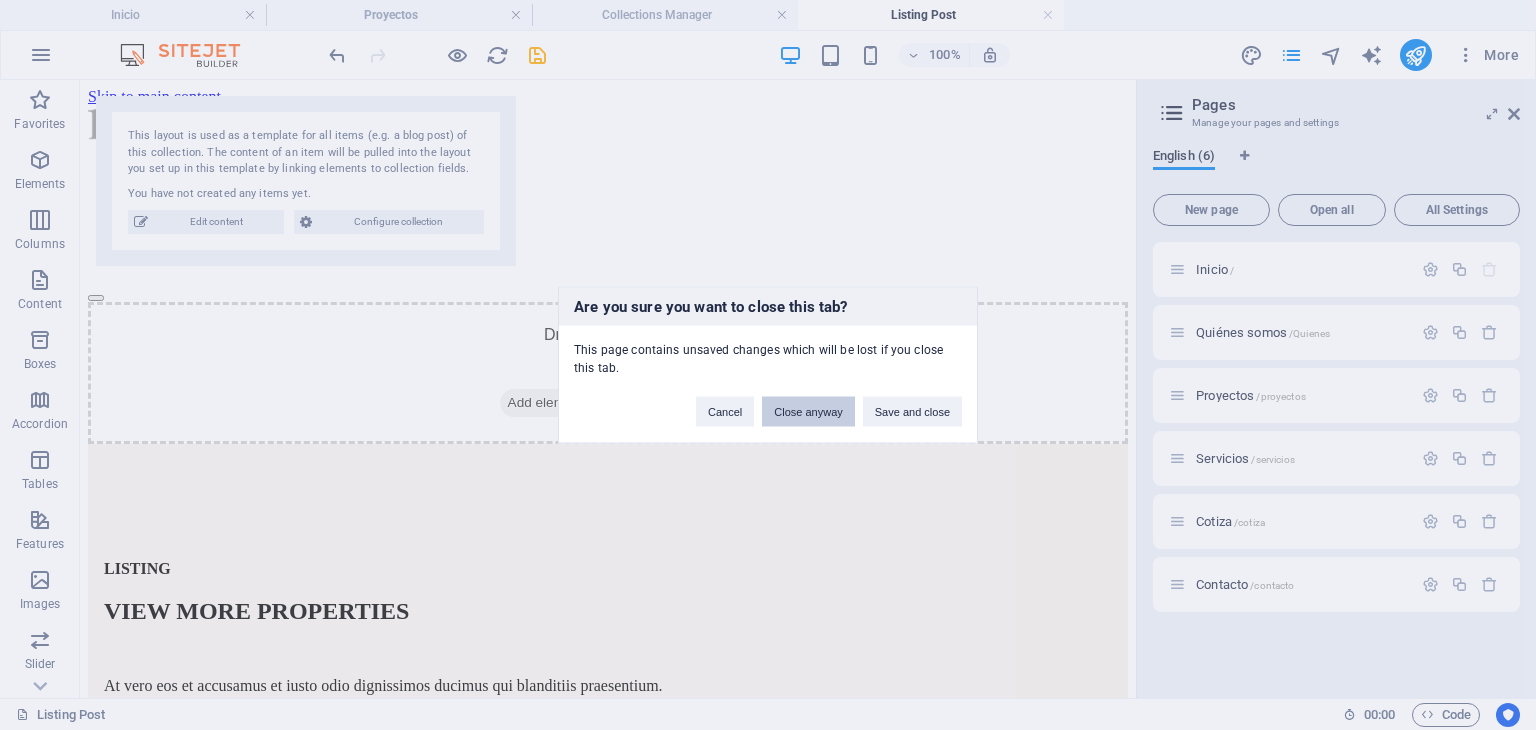 click on "Close anyway" at bounding box center [808, 412] 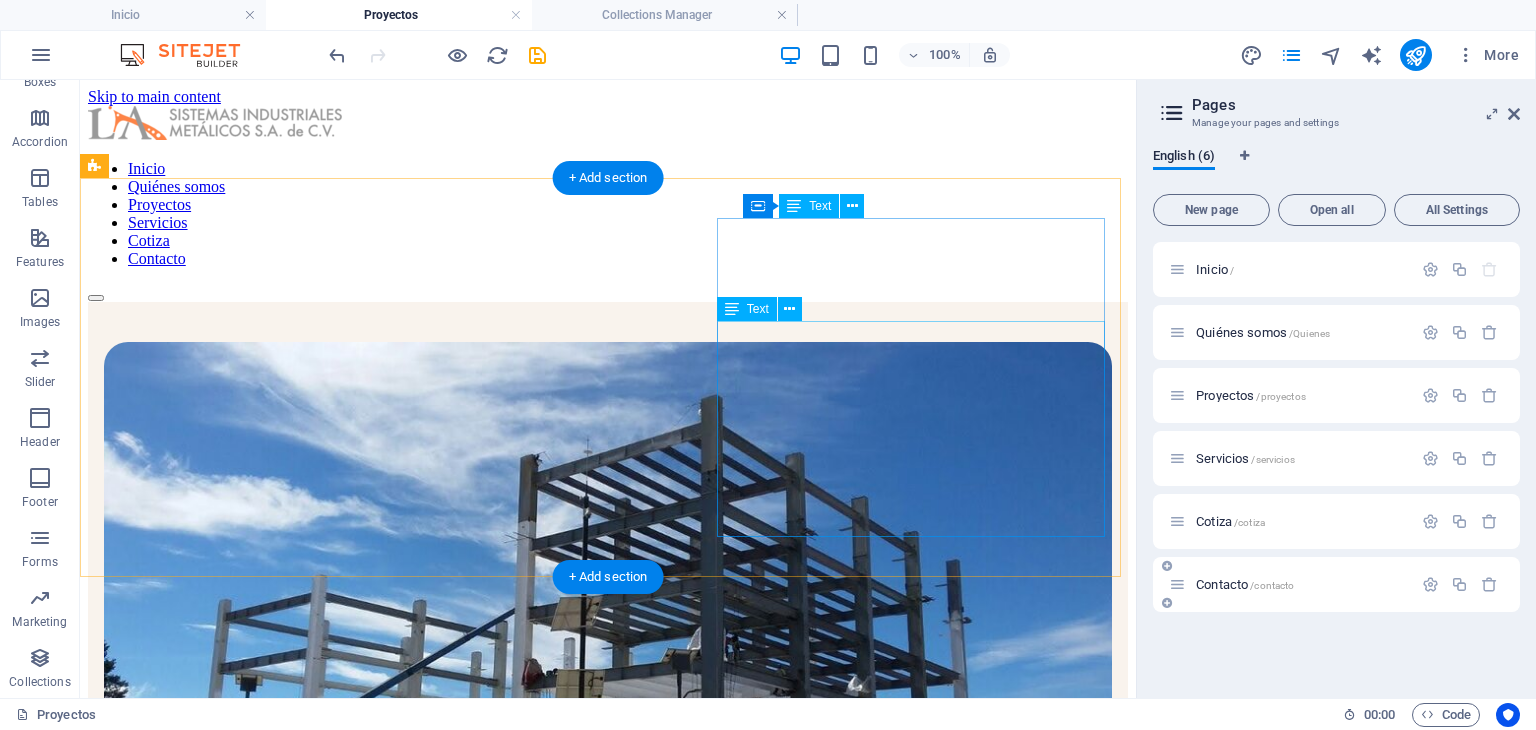 scroll, scrollTop: 424, scrollLeft: 0, axis: vertical 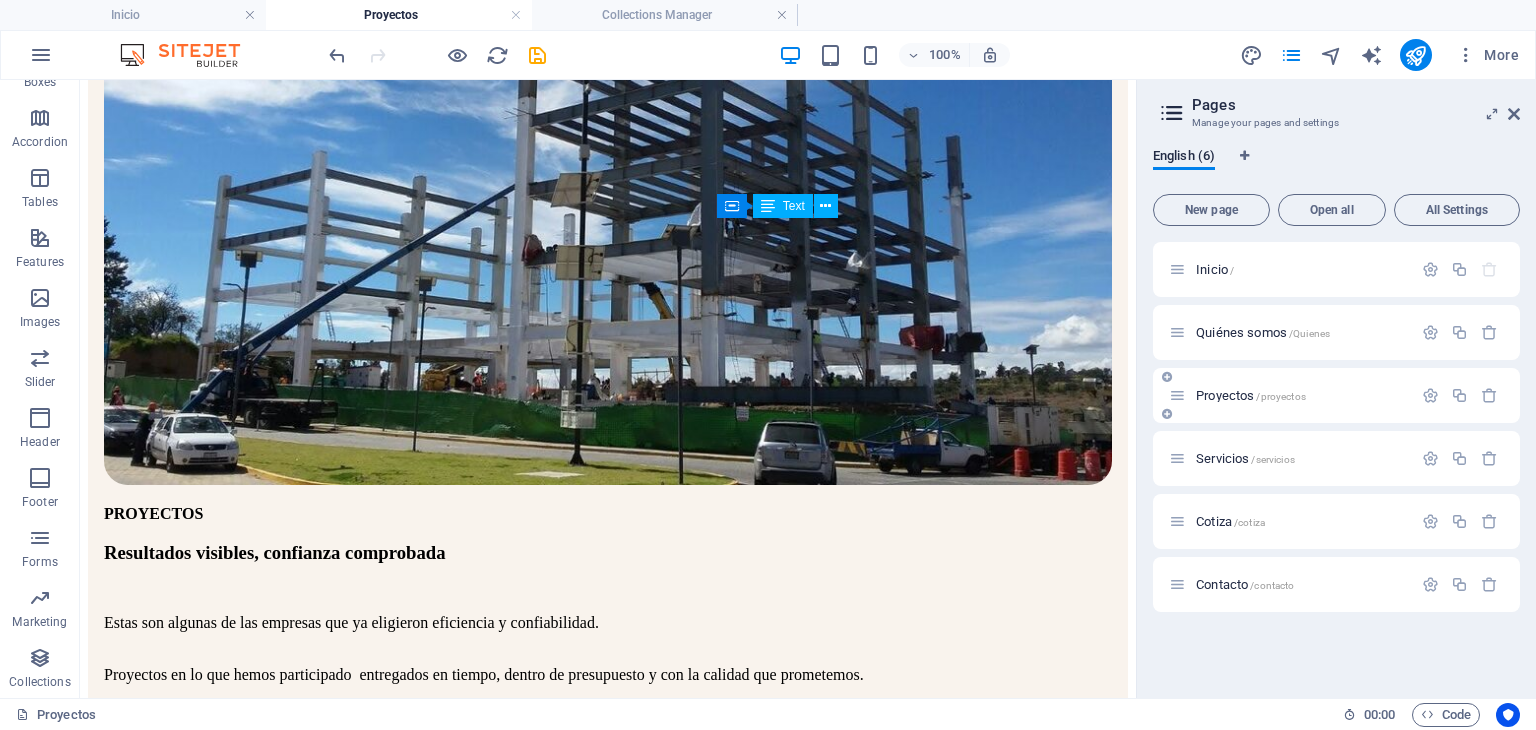 click at bounding box center (1177, 395) 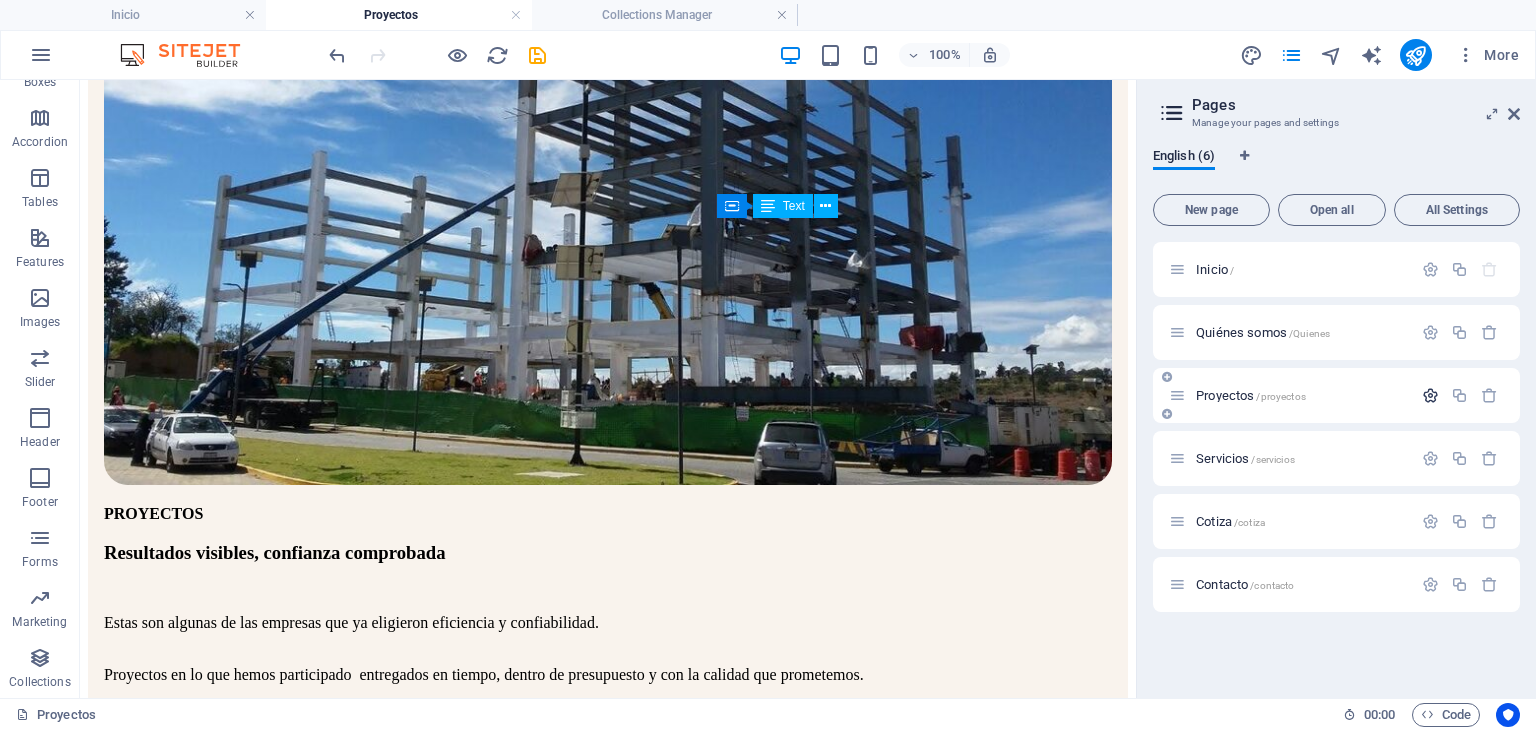 click at bounding box center (1430, 395) 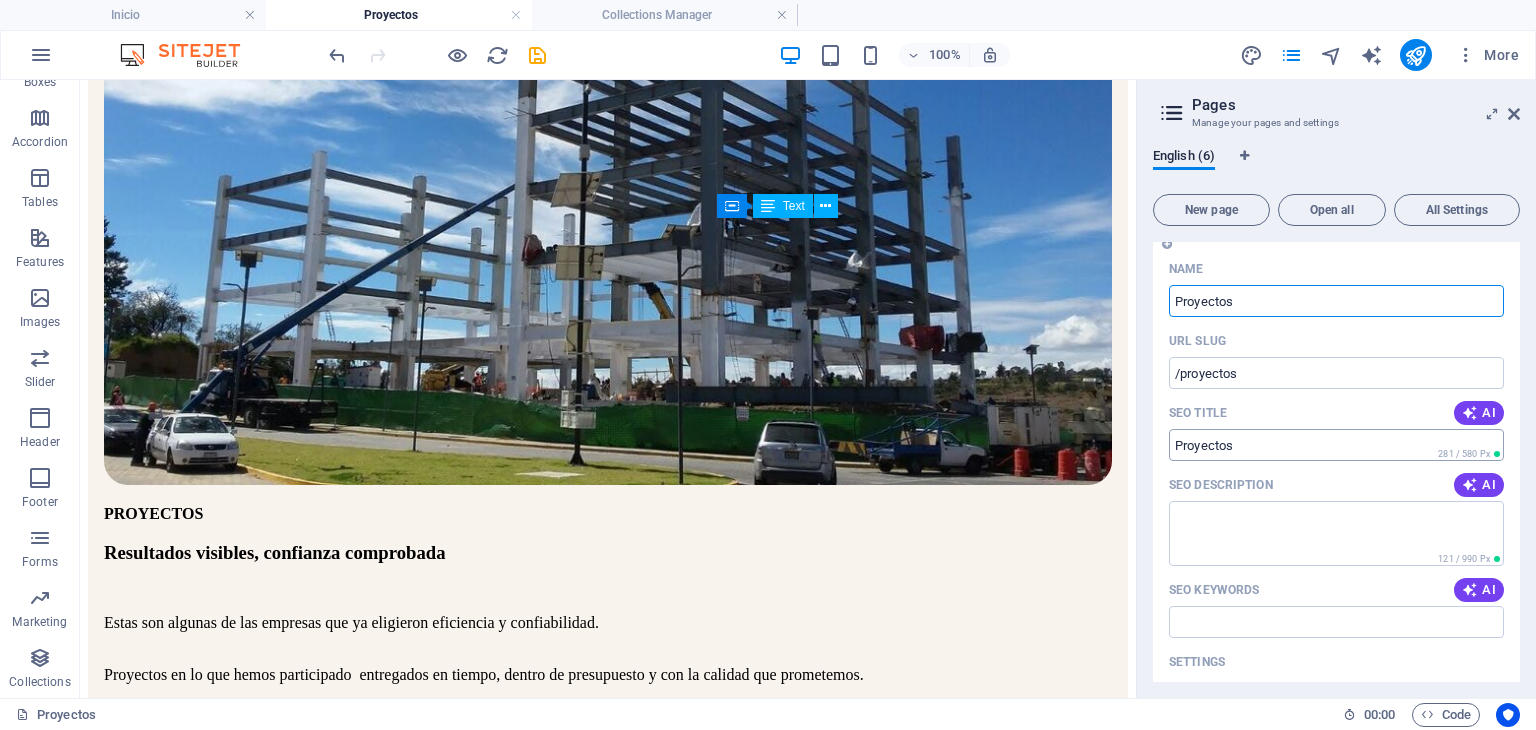 scroll, scrollTop: 166, scrollLeft: 0, axis: vertical 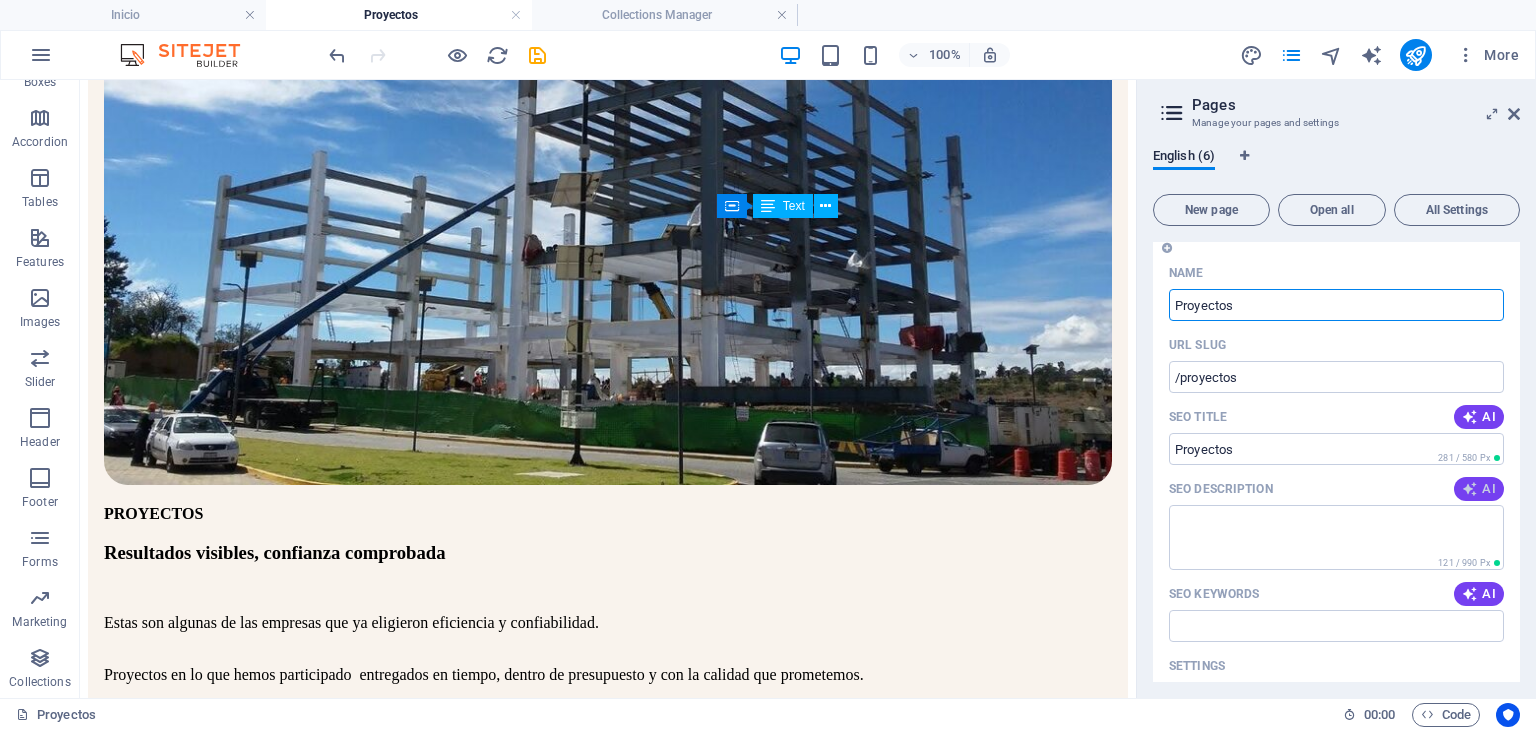 click at bounding box center (1470, 489) 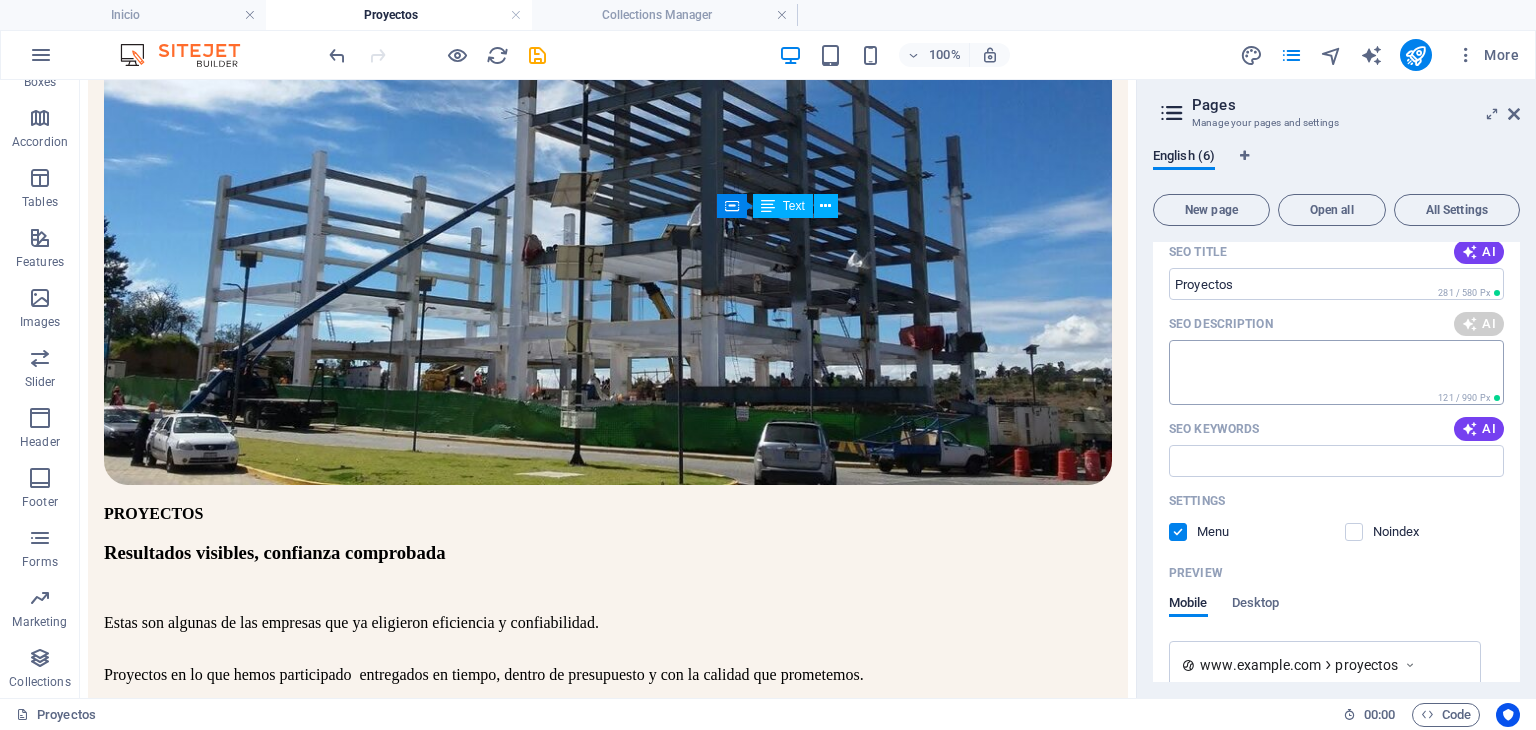 scroll, scrollTop: 333, scrollLeft: 0, axis: vertical 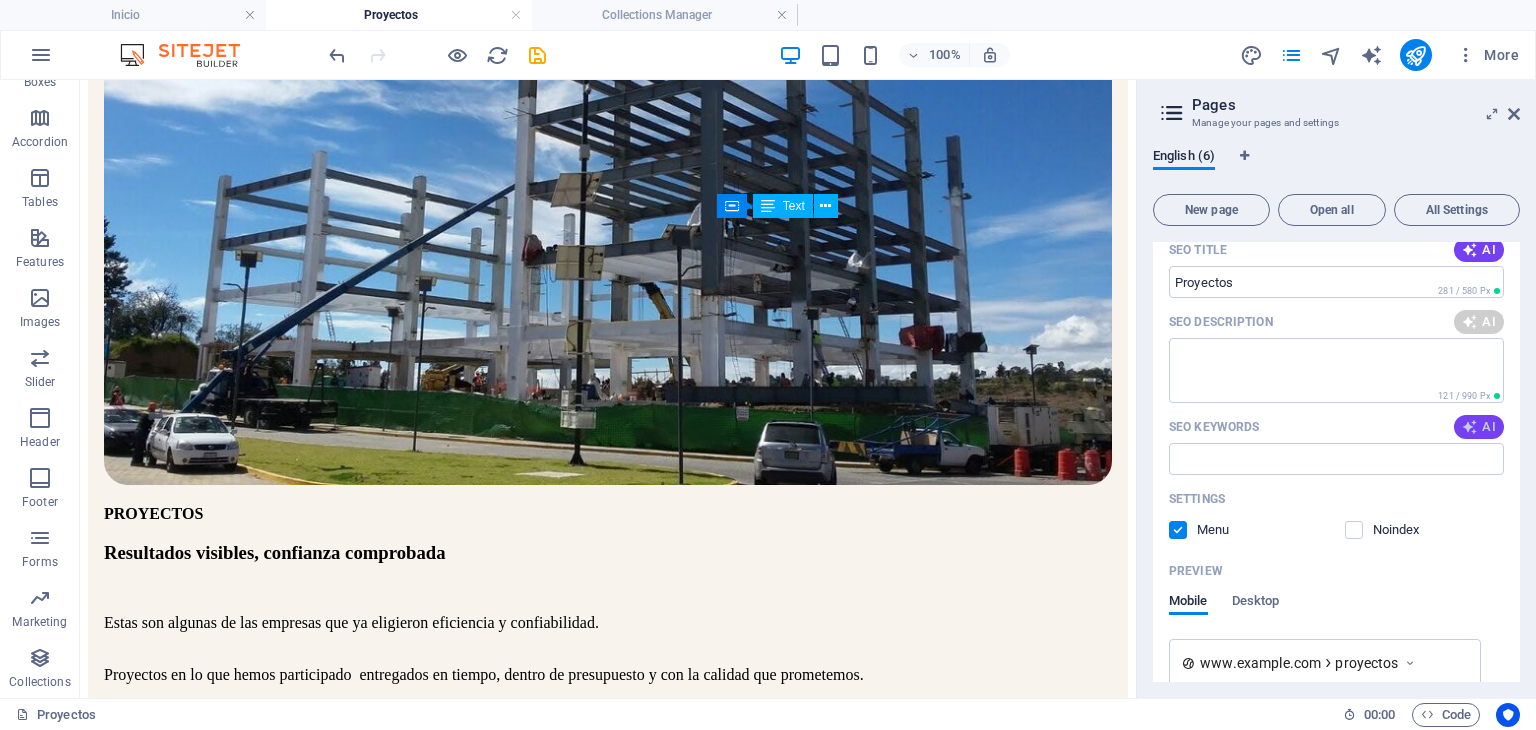 type on "Discover our proven projects, delivered on time and within budget. Trust in quality with Estator’s efficient solutions." 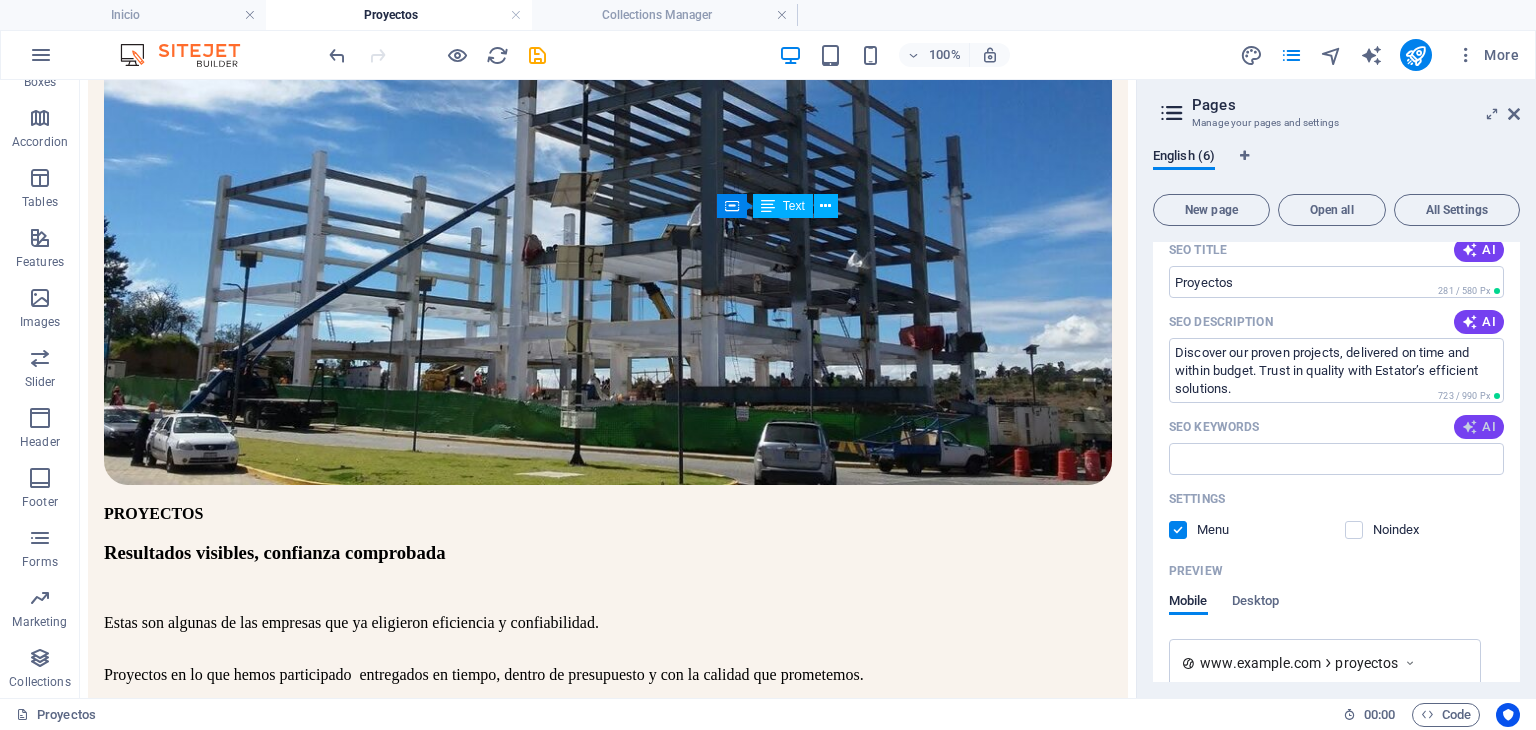 click on "AI" at bounding box center (1479, 427) 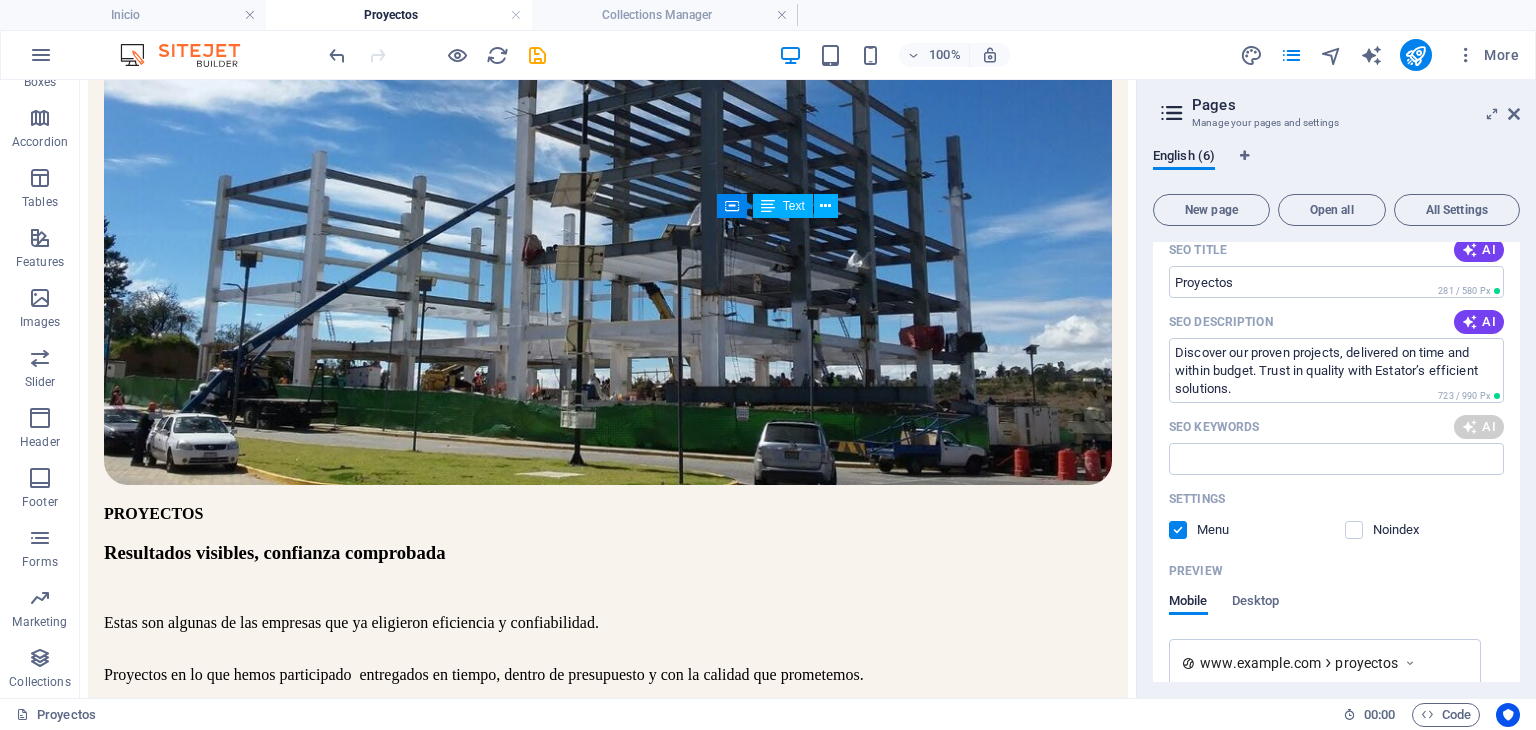 type on "proyectos entrega a tiempo, confianza en proyectos, eficiencia y confiabilidad, resultados visibles, calidad en construcción, empresa de proyectos" 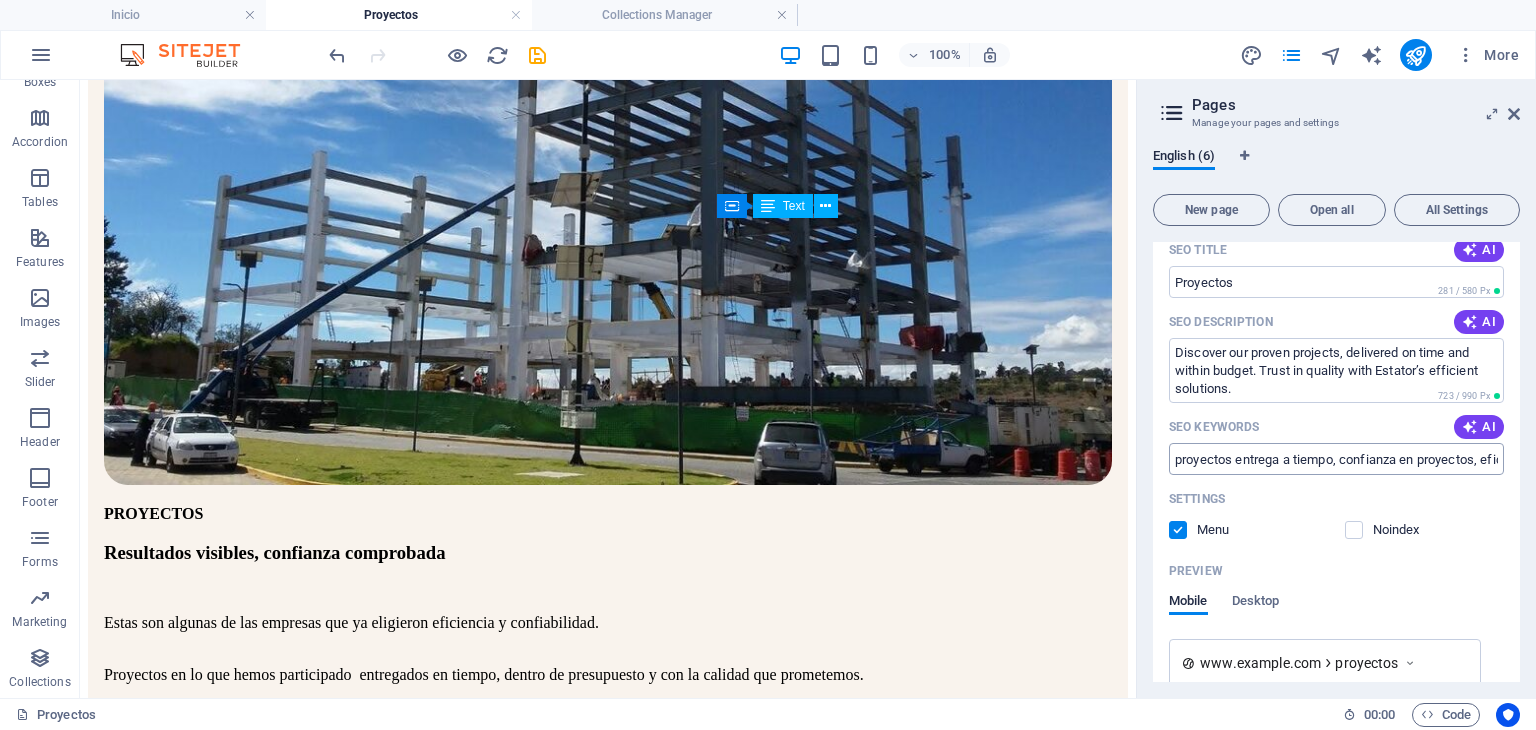 scroll, scrollTop: 0, scrollLeft: 0, axis: both 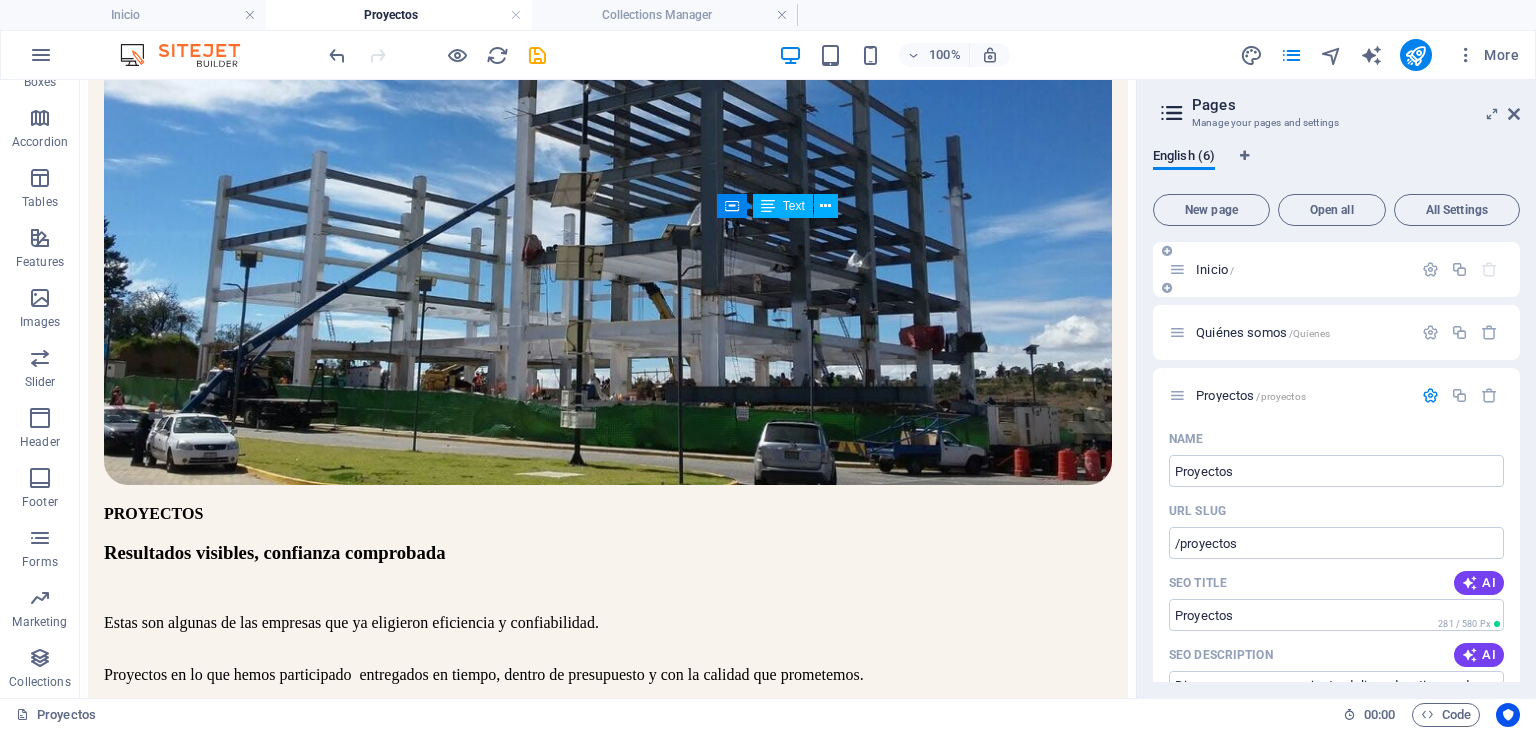 click on "Inicio /" at bounding box center (1215, 269) 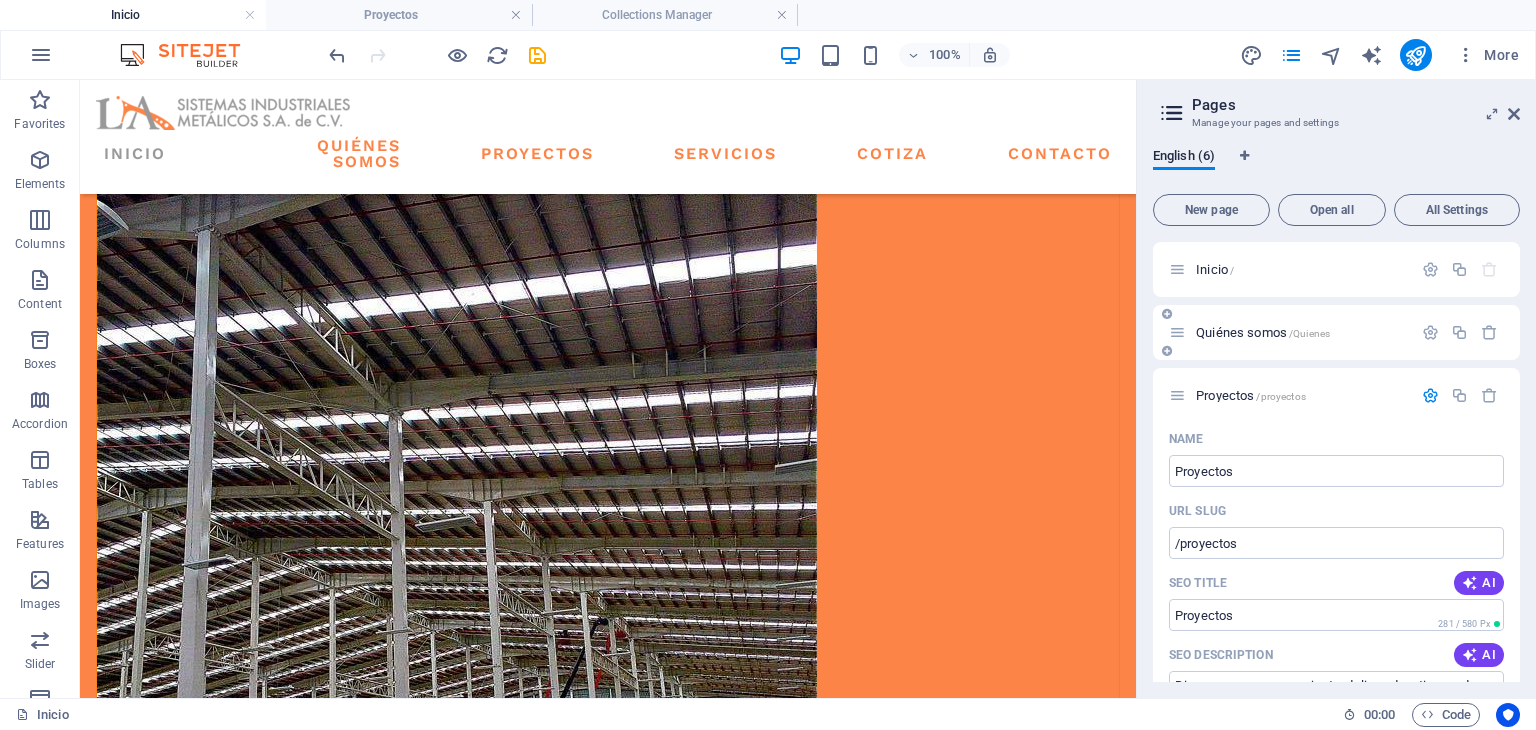 scroll, scrollTop: 0, scrollLeft: 0, axis: both 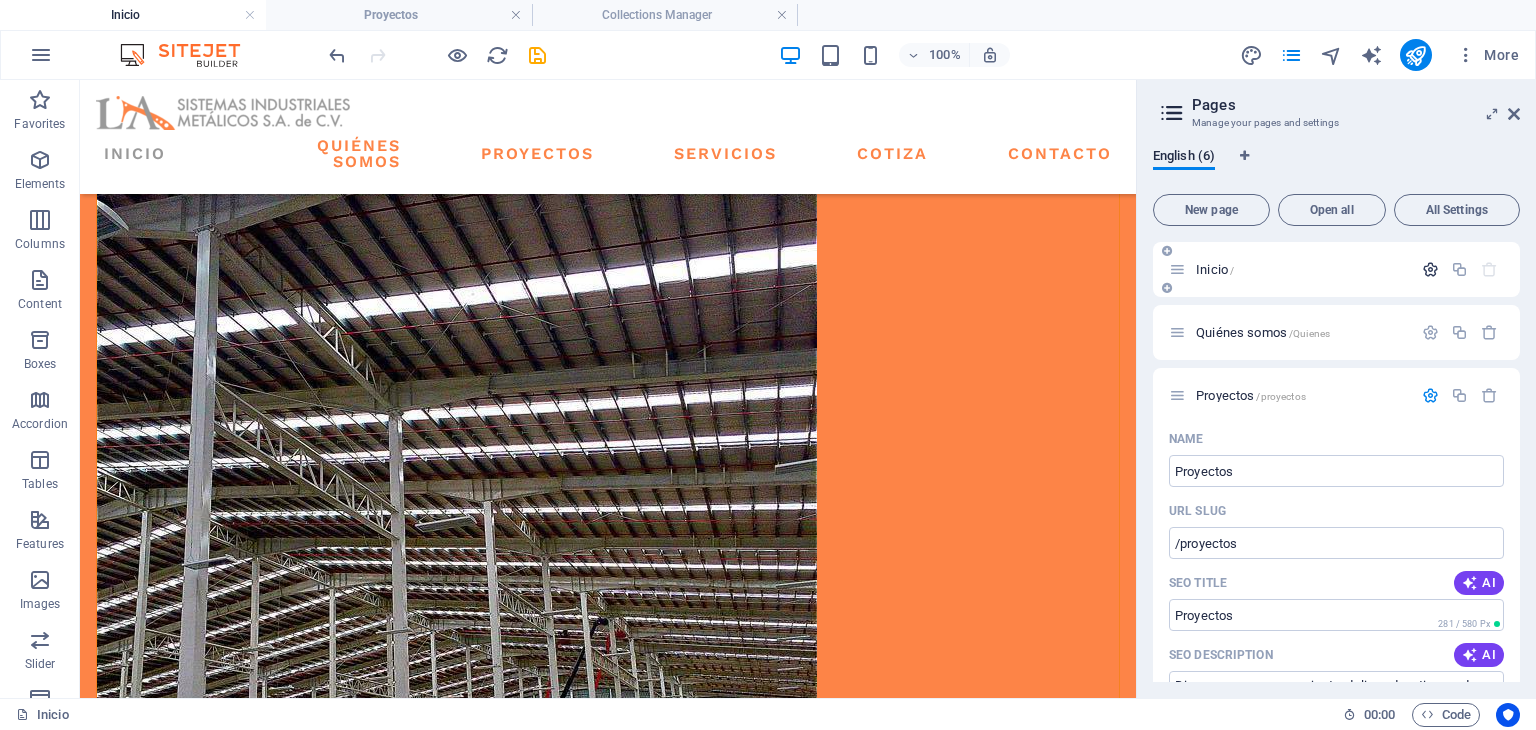 click at bounding box center [1430, 269] 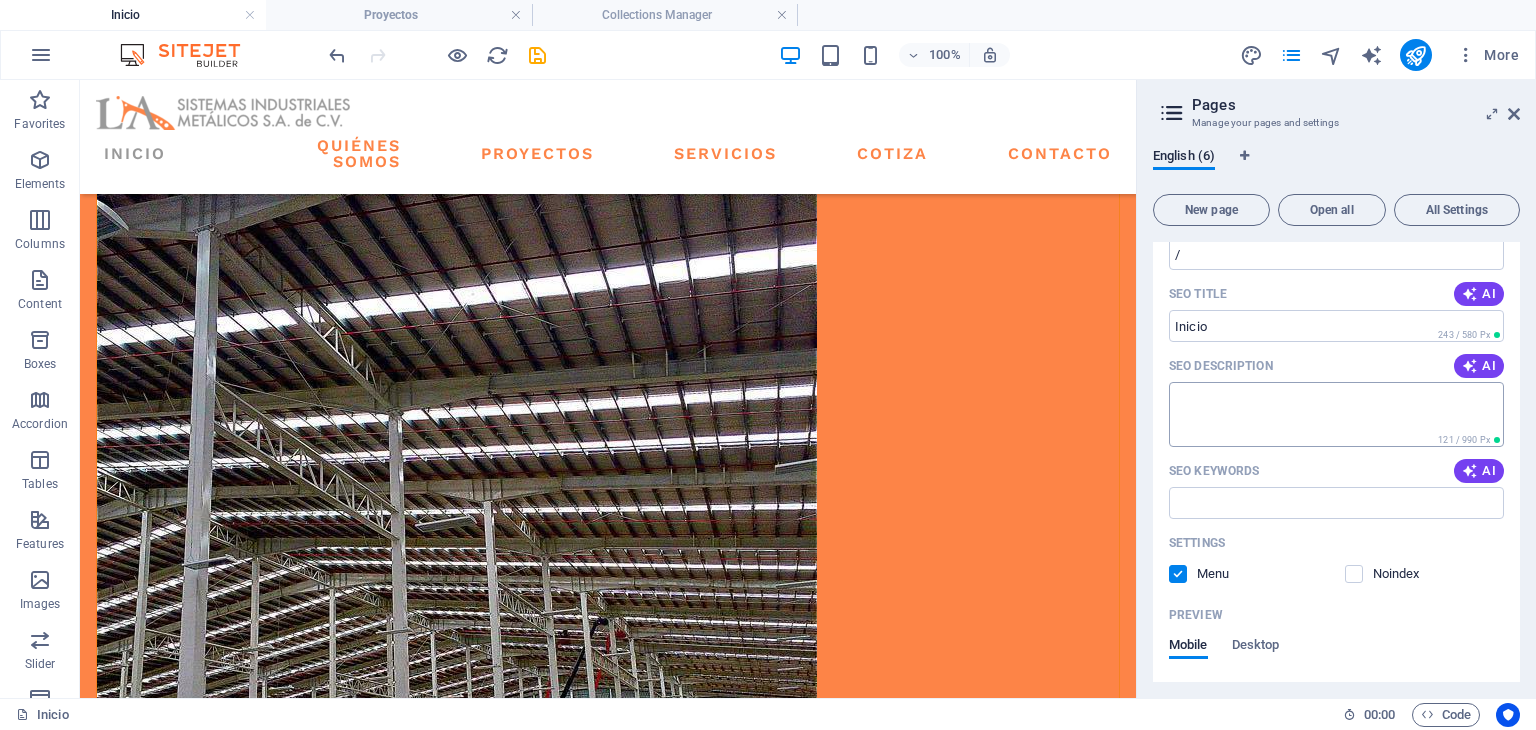 scroll, scrollTop: 166, scrollLeft: 0, axis: vertical 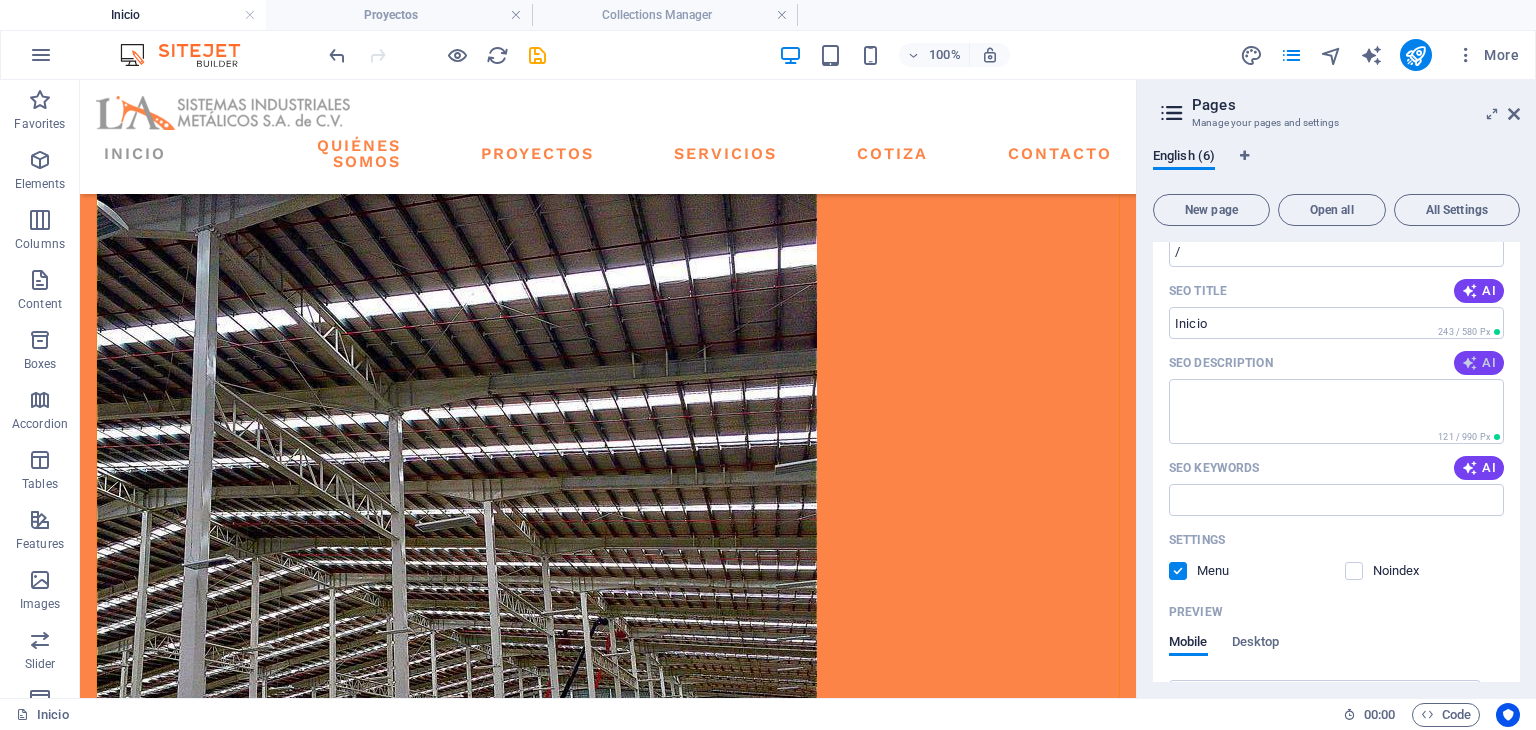 click at bounding box center (1470, 363) 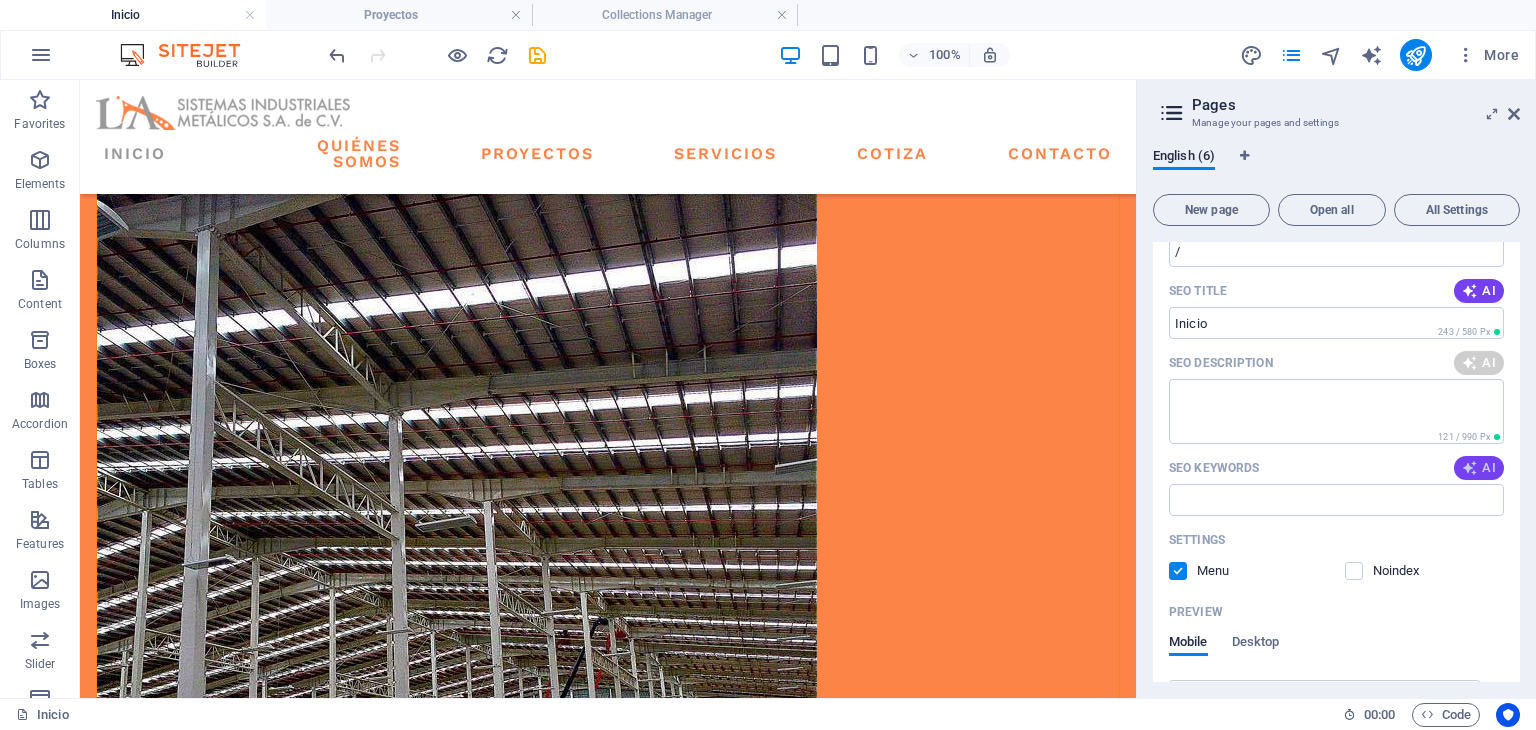type on "Build sturdy, cost-effective metal structures with L.A Sistemas. Over 20 years of commitment to quality, safety, and efficiency." 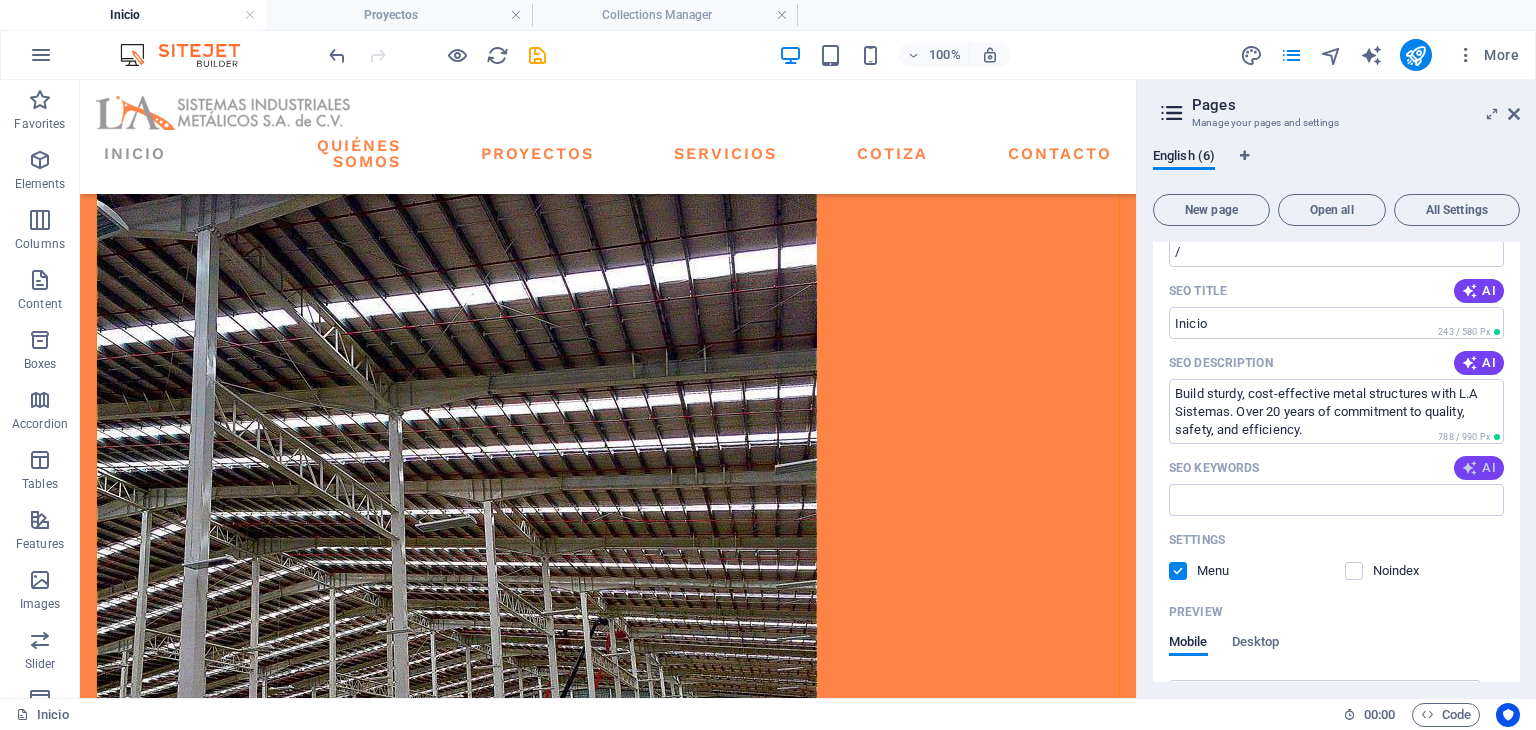 click at bounding box center [1470, 468] 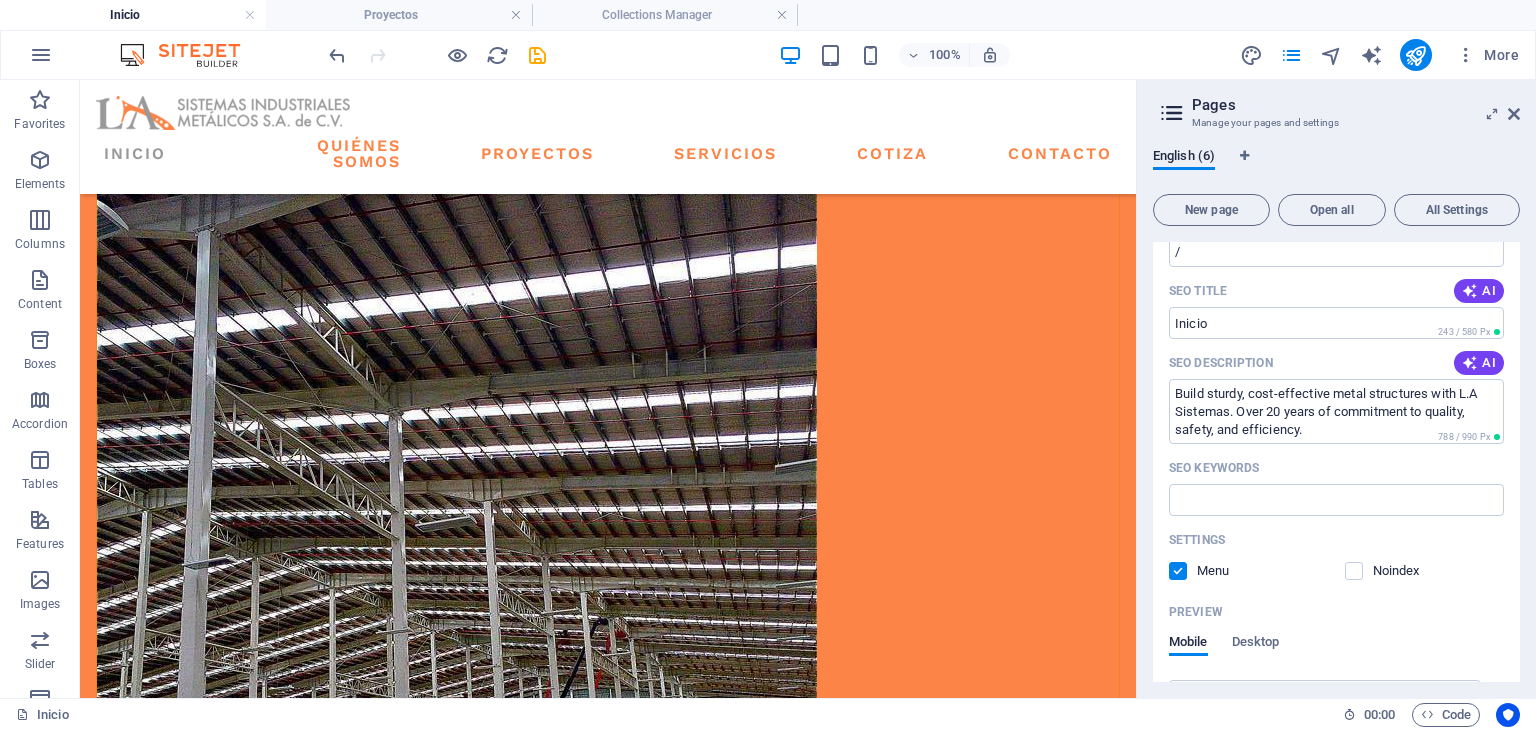 type on "metal structures, precision engineering, structural safety, BIM methodology, cost-effective construction, industrial metal fabrication" 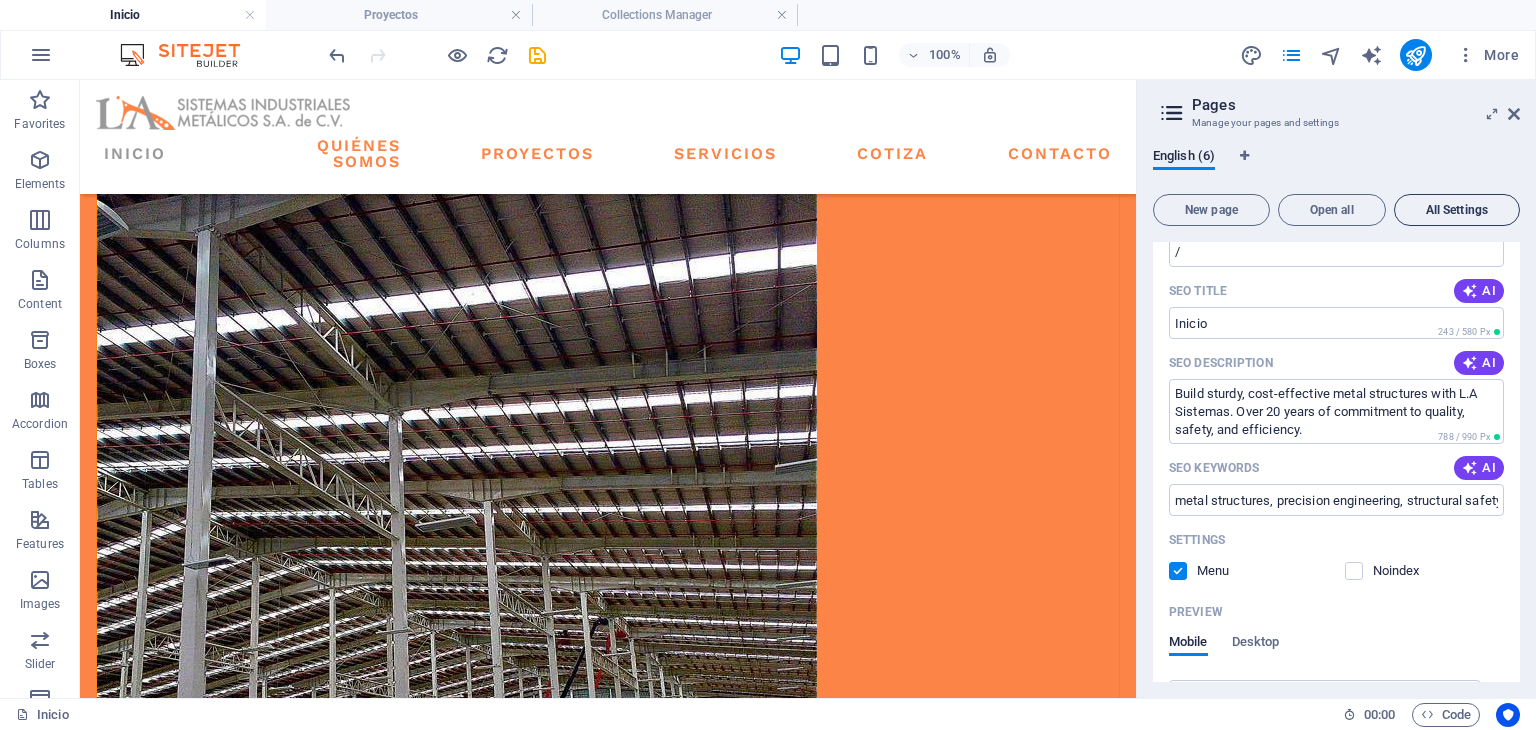 click on "All Settings" at bounding box center (1457, 210) 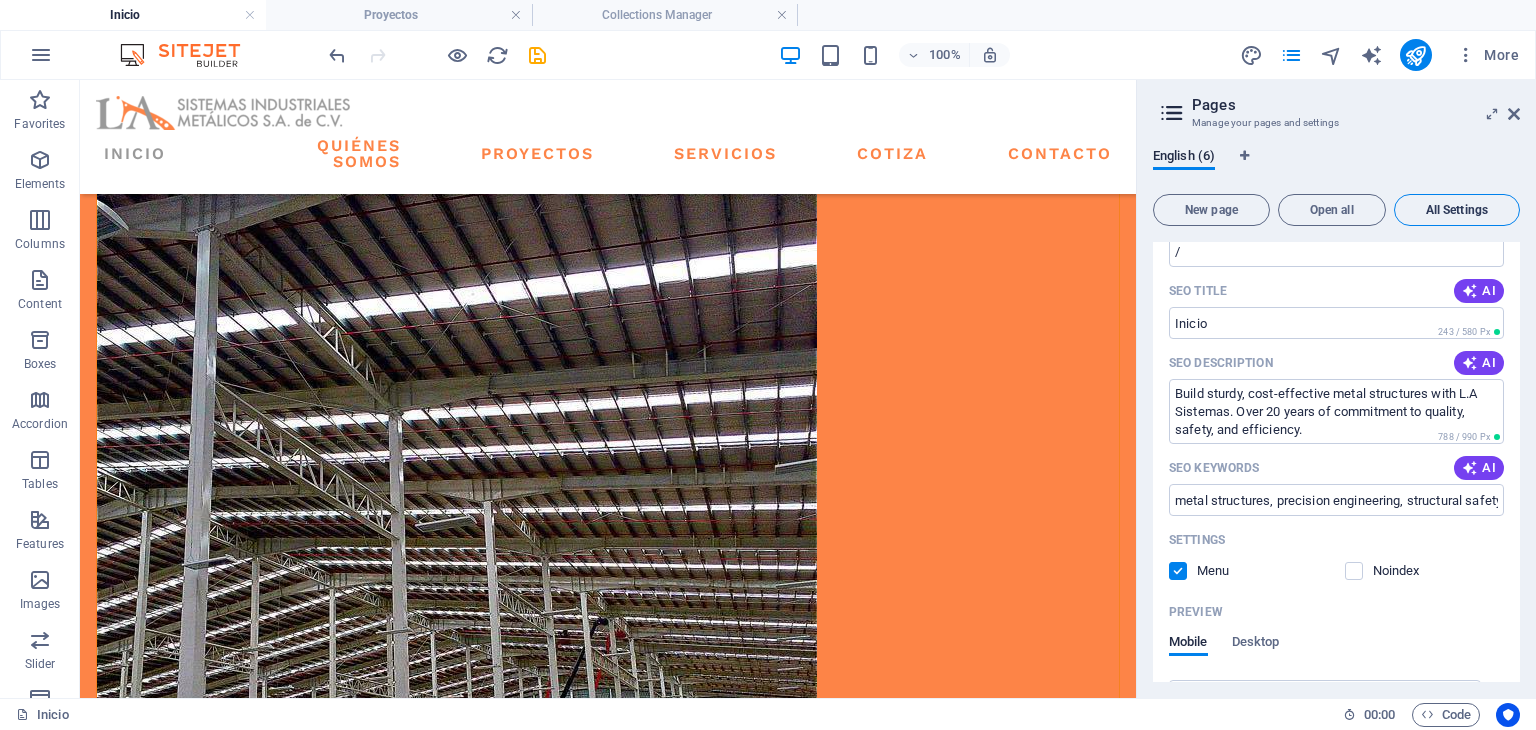 scroll, scrollTop: 4031, scrollLeft: 0, axis: vertical 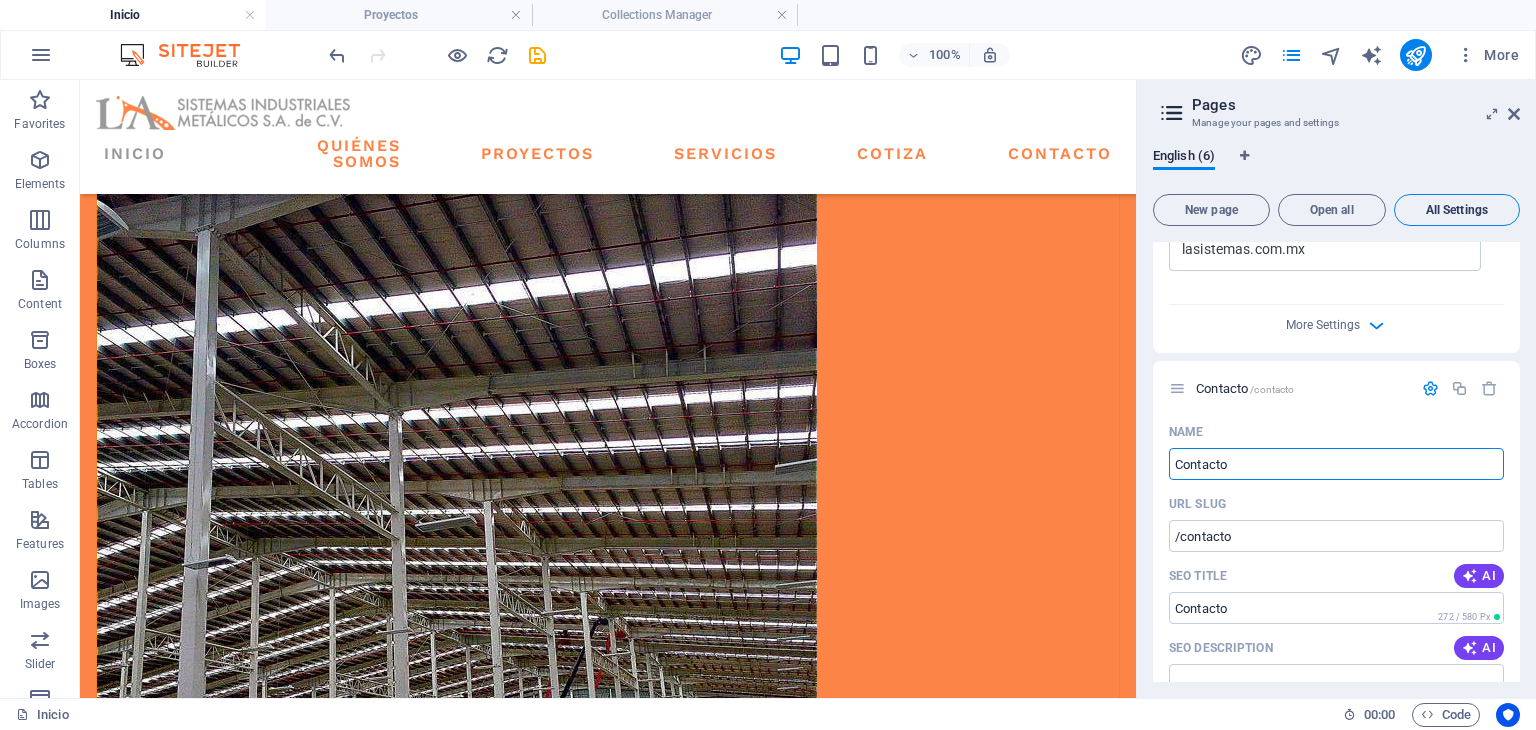 click on "All Settings" at bounding box center (1457, 210) 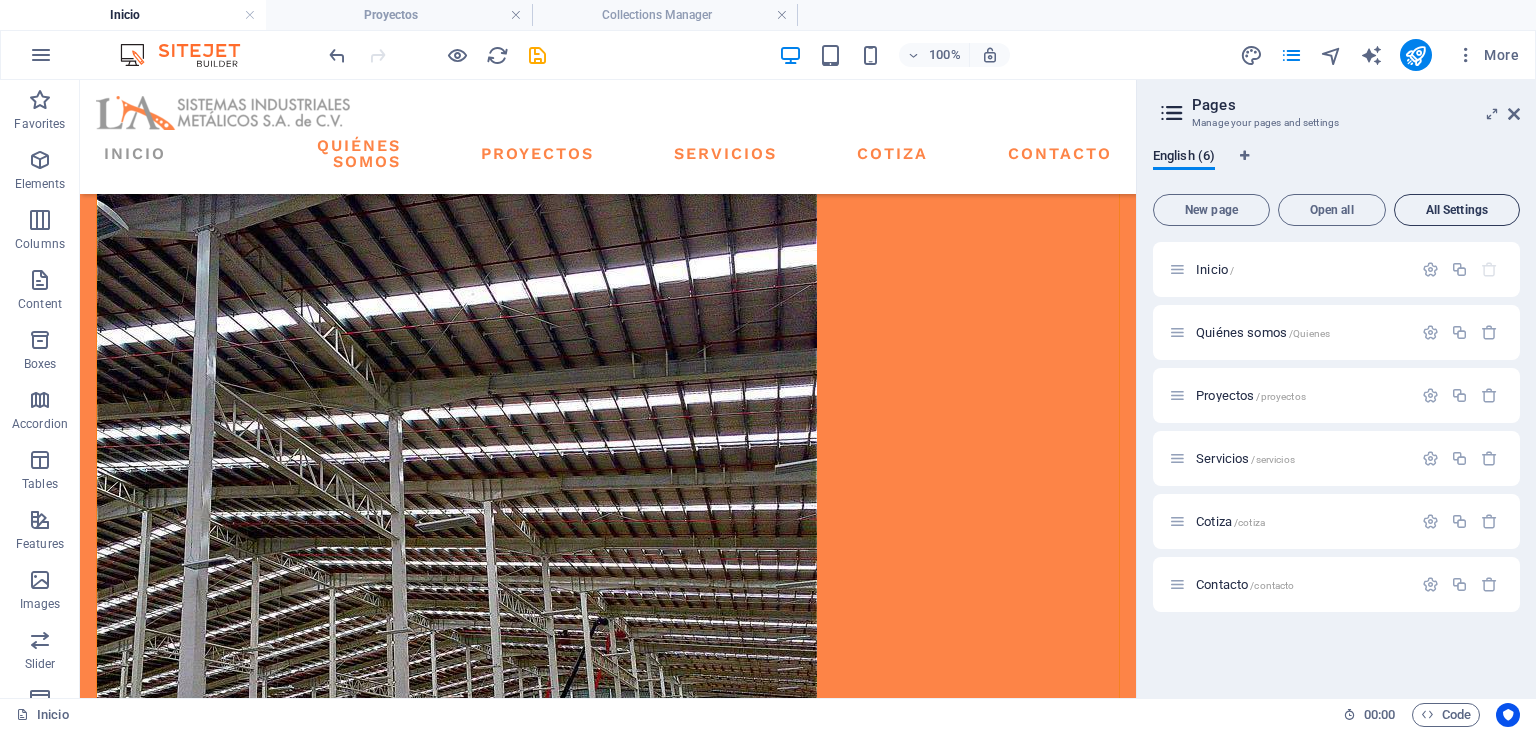 scroll, scrollTop: 0, scrollLeft: 0, axis: both 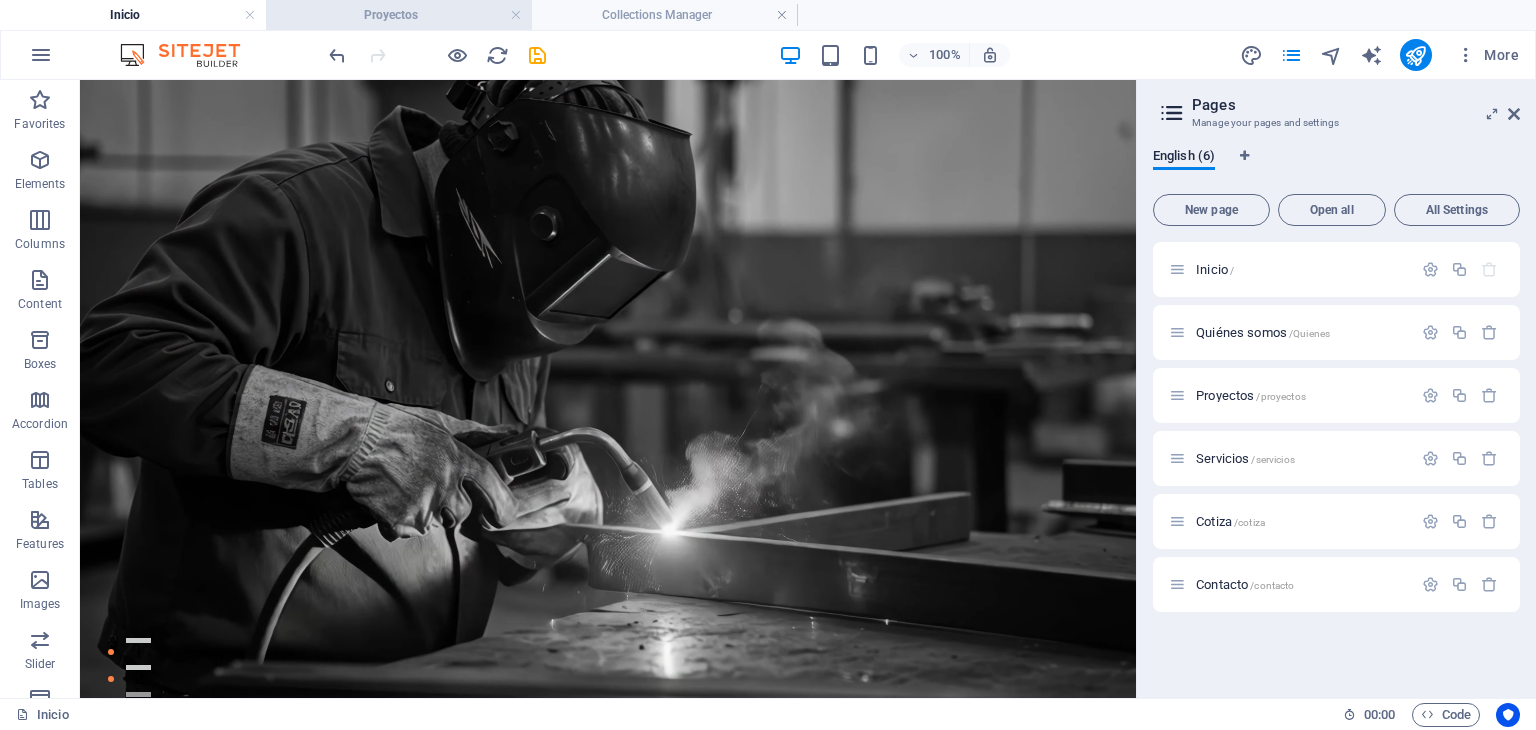 click on "Proyectos" at bounding box center (399, 15) 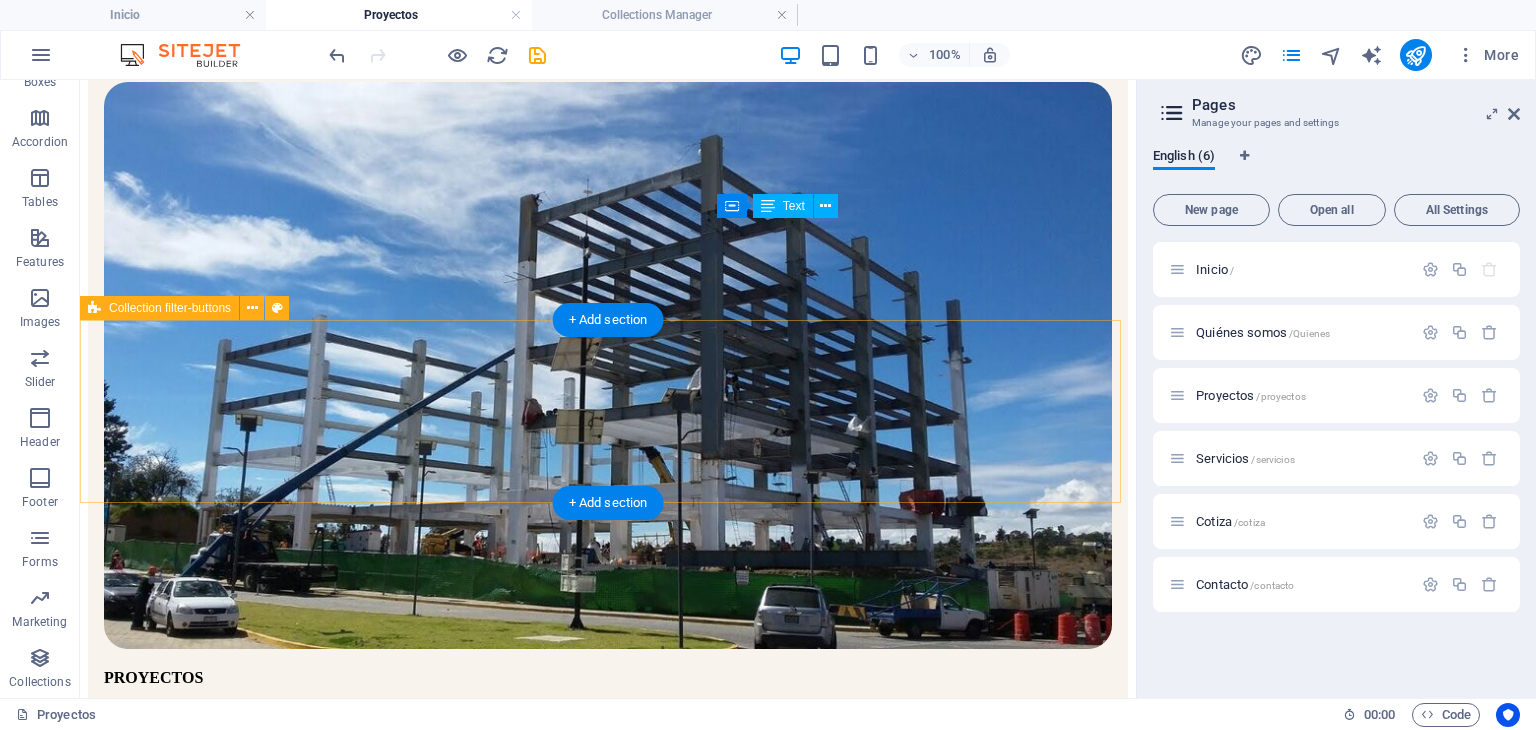 scroll, scrollTop: 256, scrollLeft: 0, axis: vertical 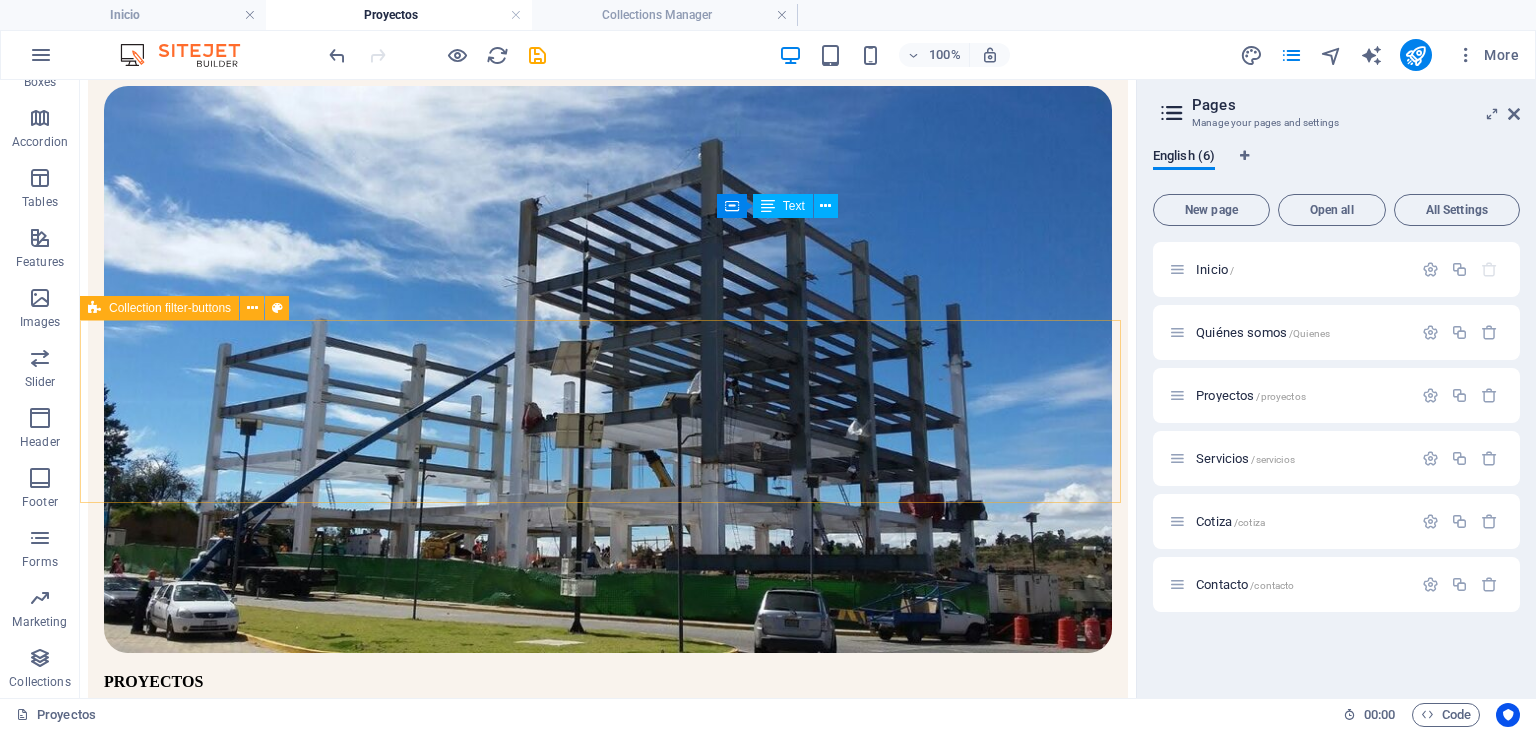 click on "Collection filter-buttons" at bounding box center [170, 308] 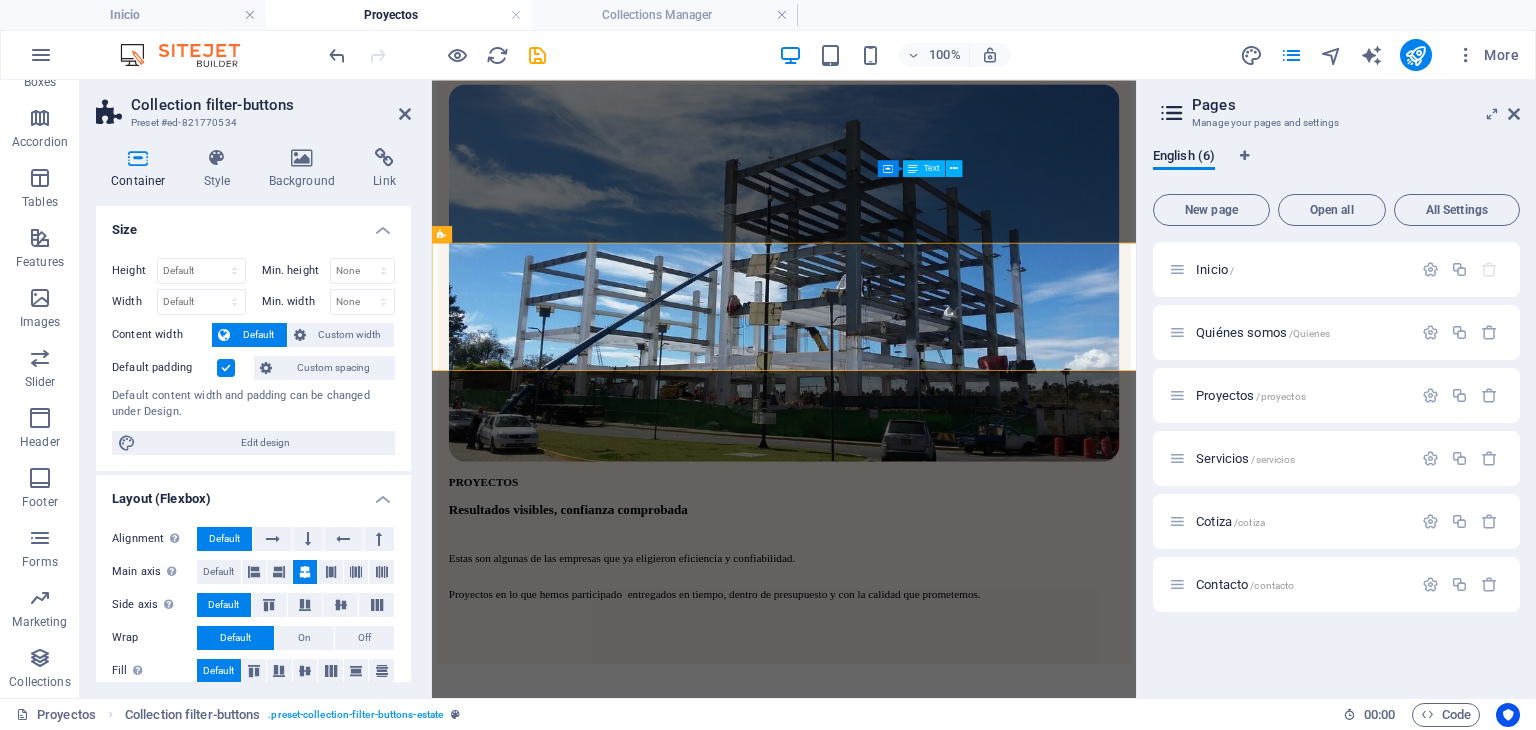 scroll, scrollTop: 264, scrollLeft: 0, axis: vertical 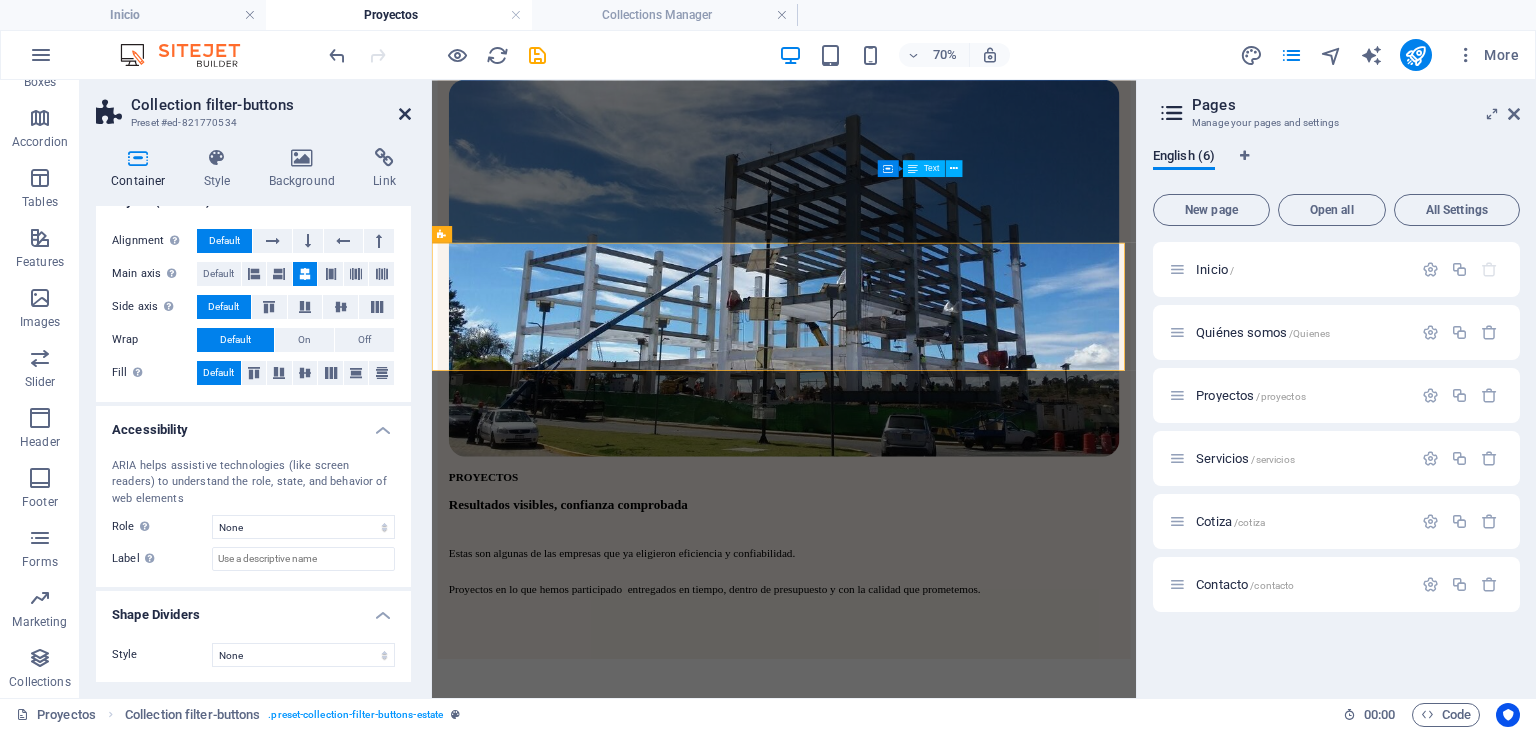 click at bounding box center [405, 114] 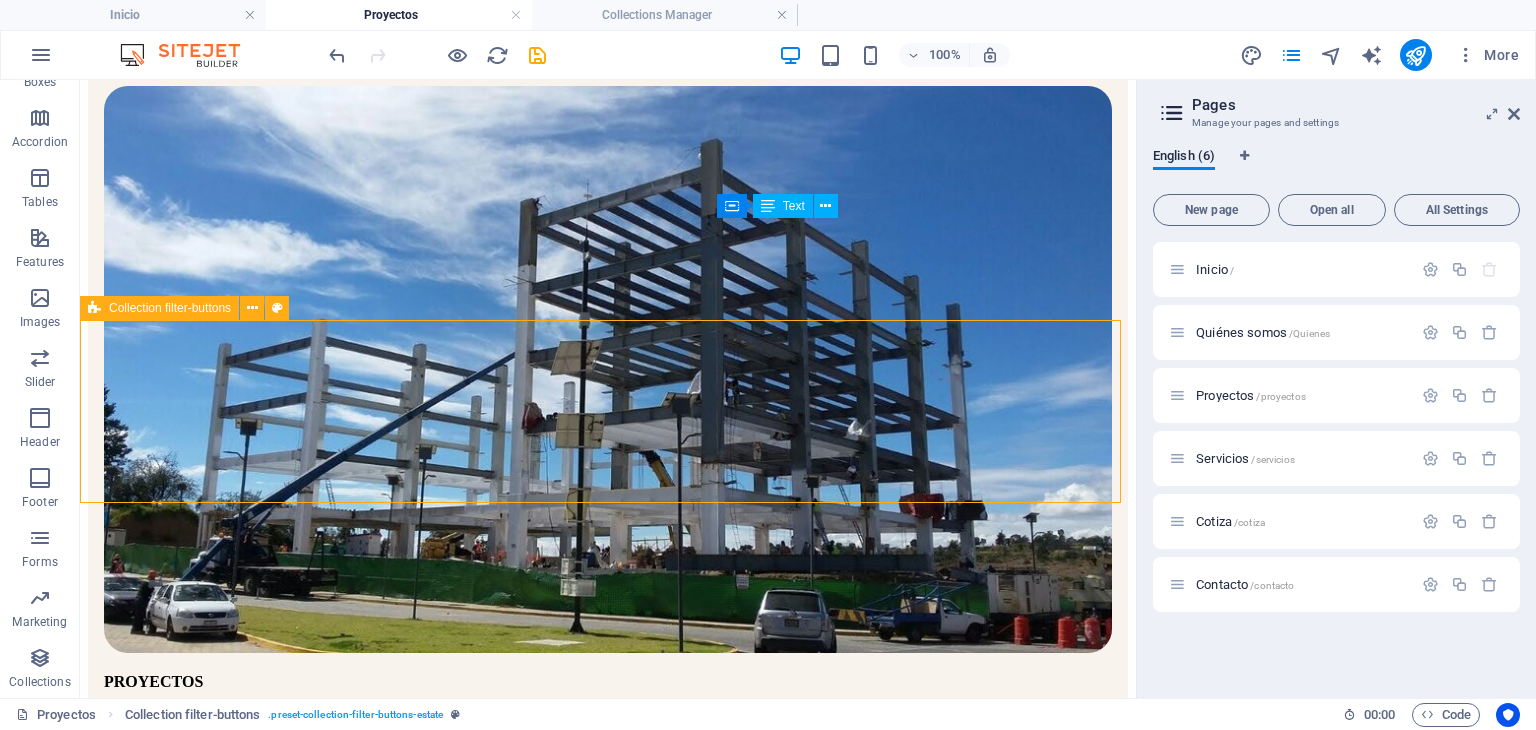 click on "Collection filter-buttons" at bounding box center [159, 308] 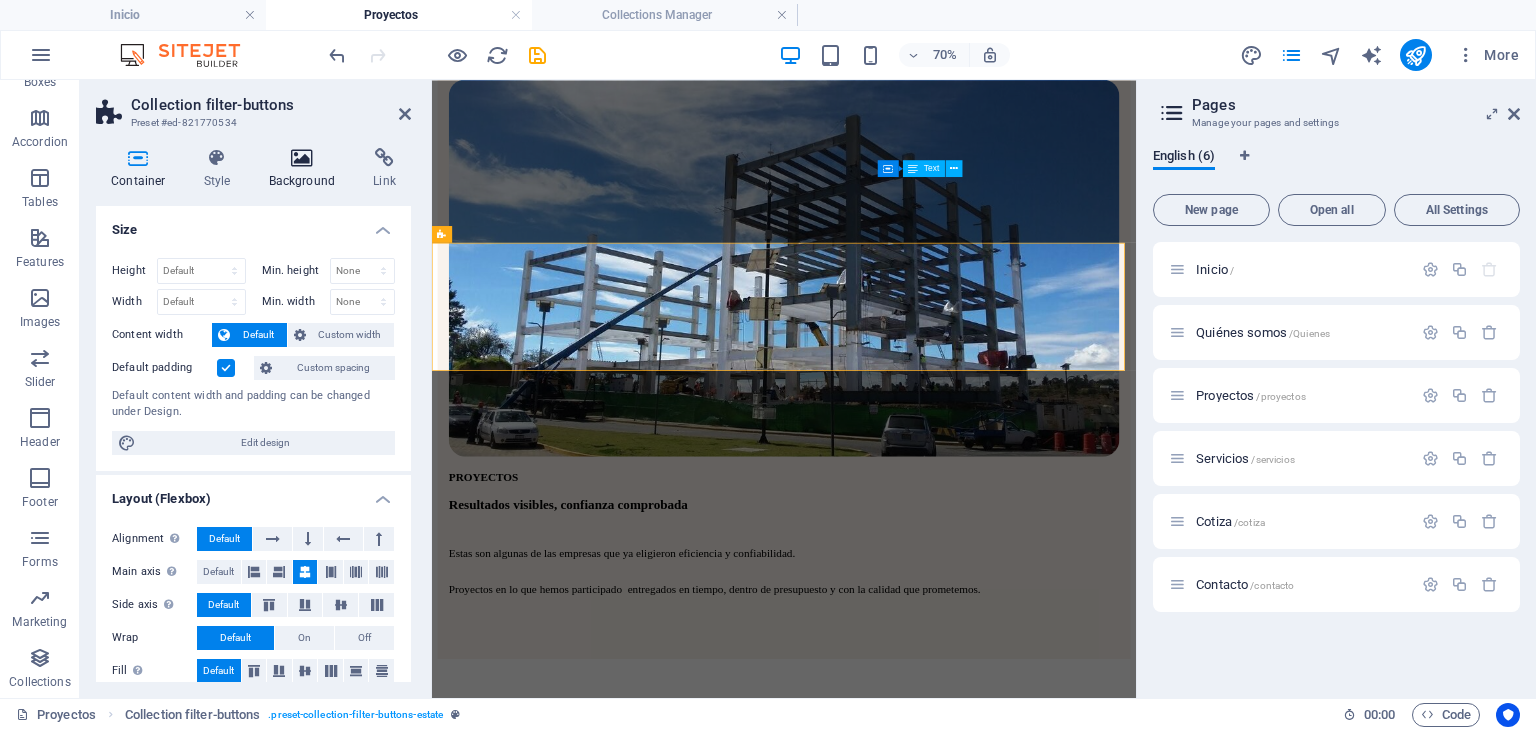 click on "Background" at bounding box center (306, 169) 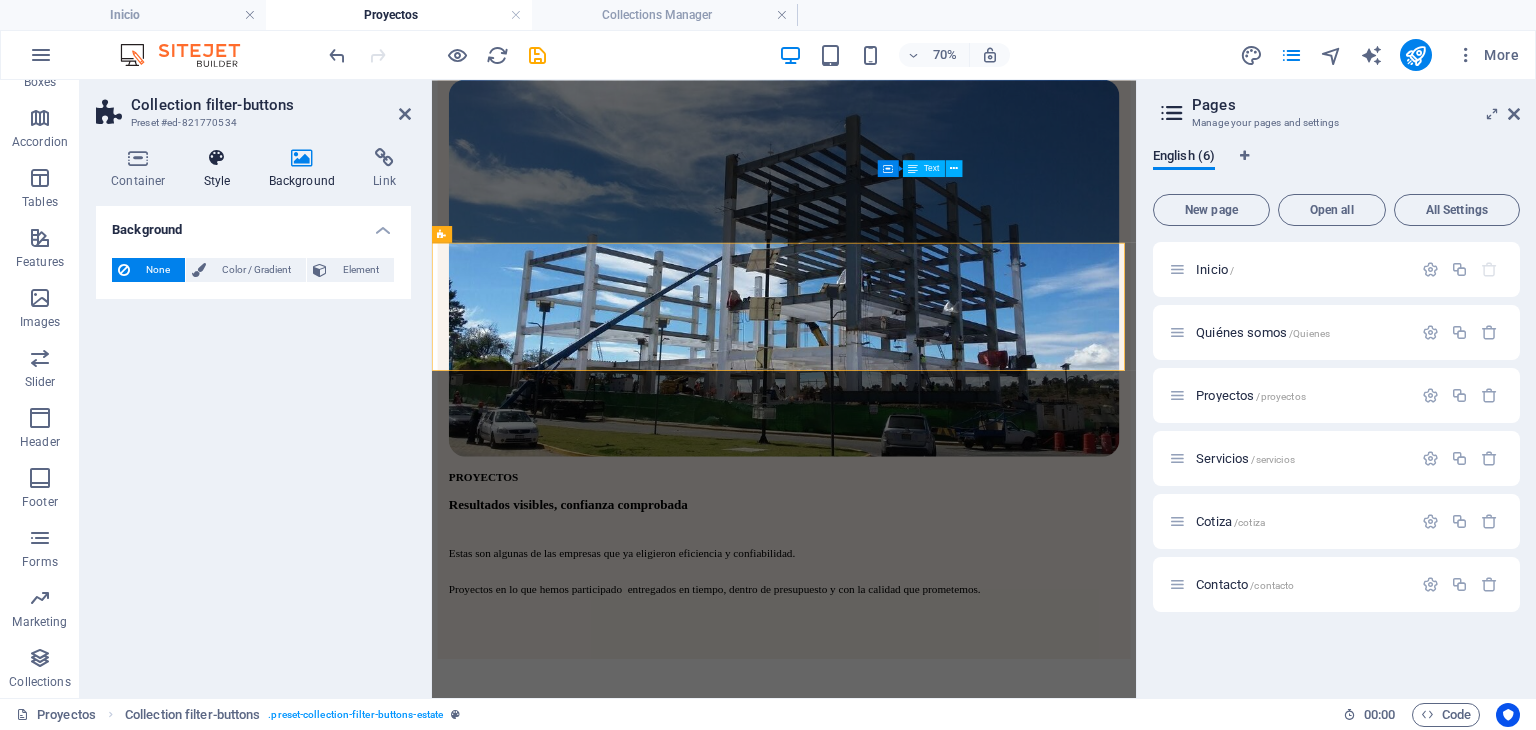 click at bounding box center [217, 158] 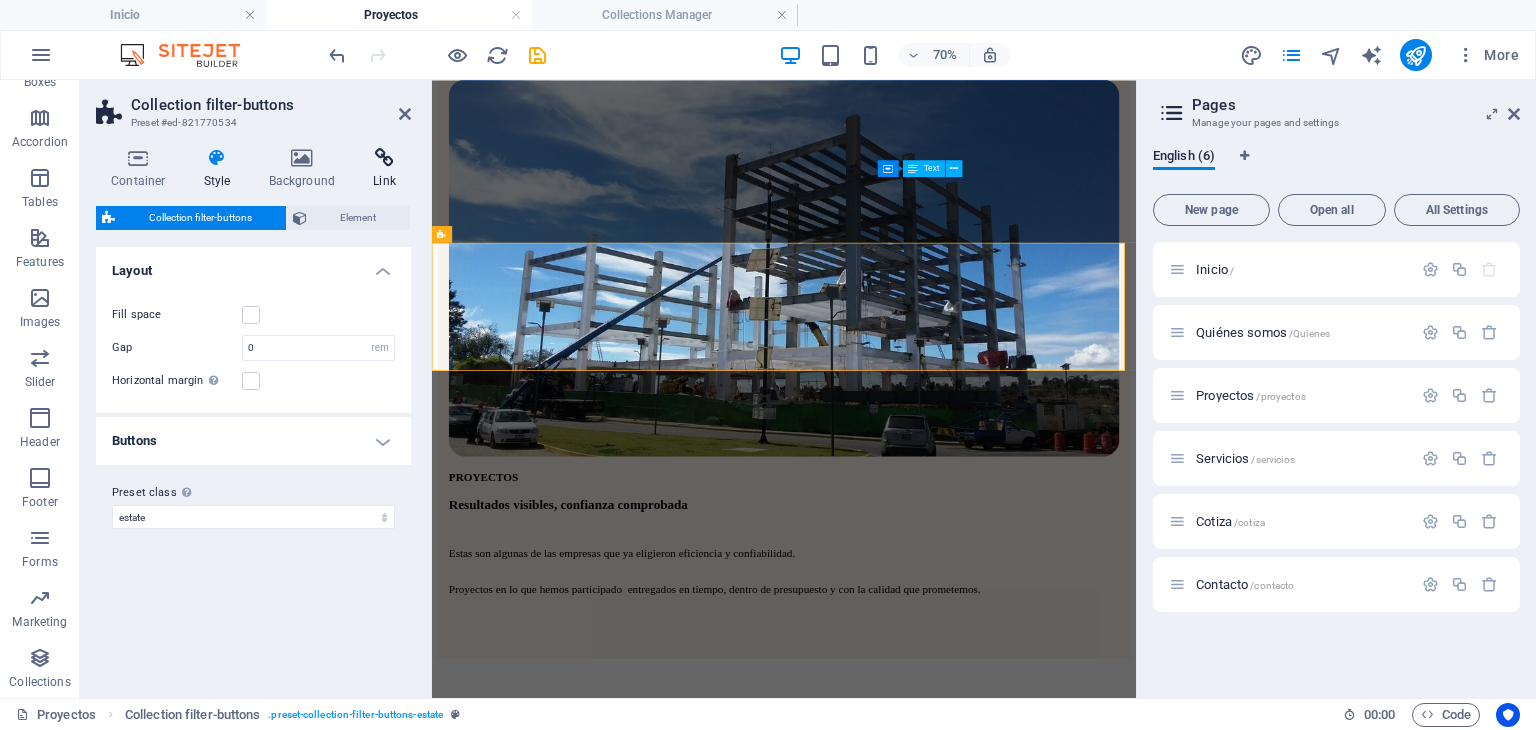 click on "Link" at bounding box center [384, 169] 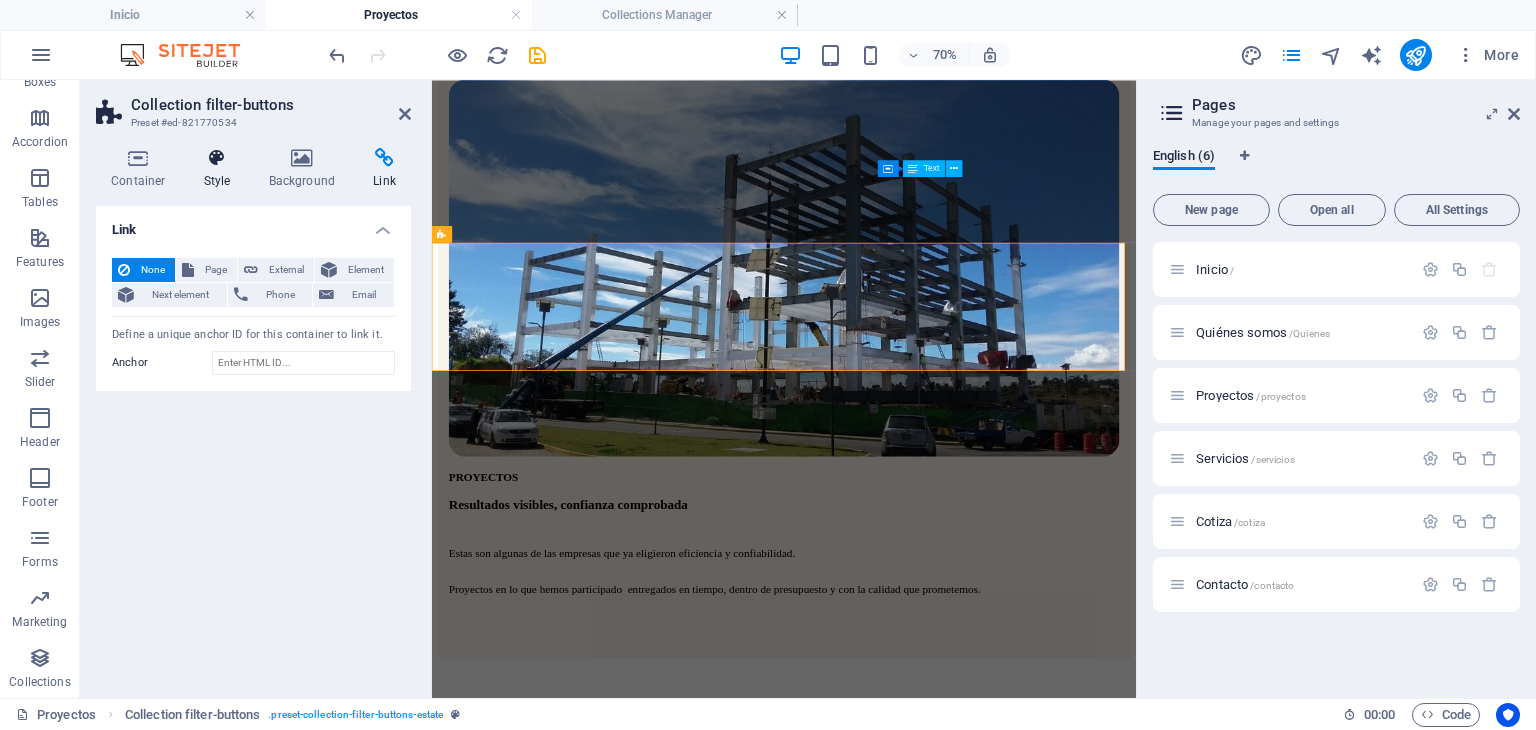 click on "Style" at bounding box center (221, 169) 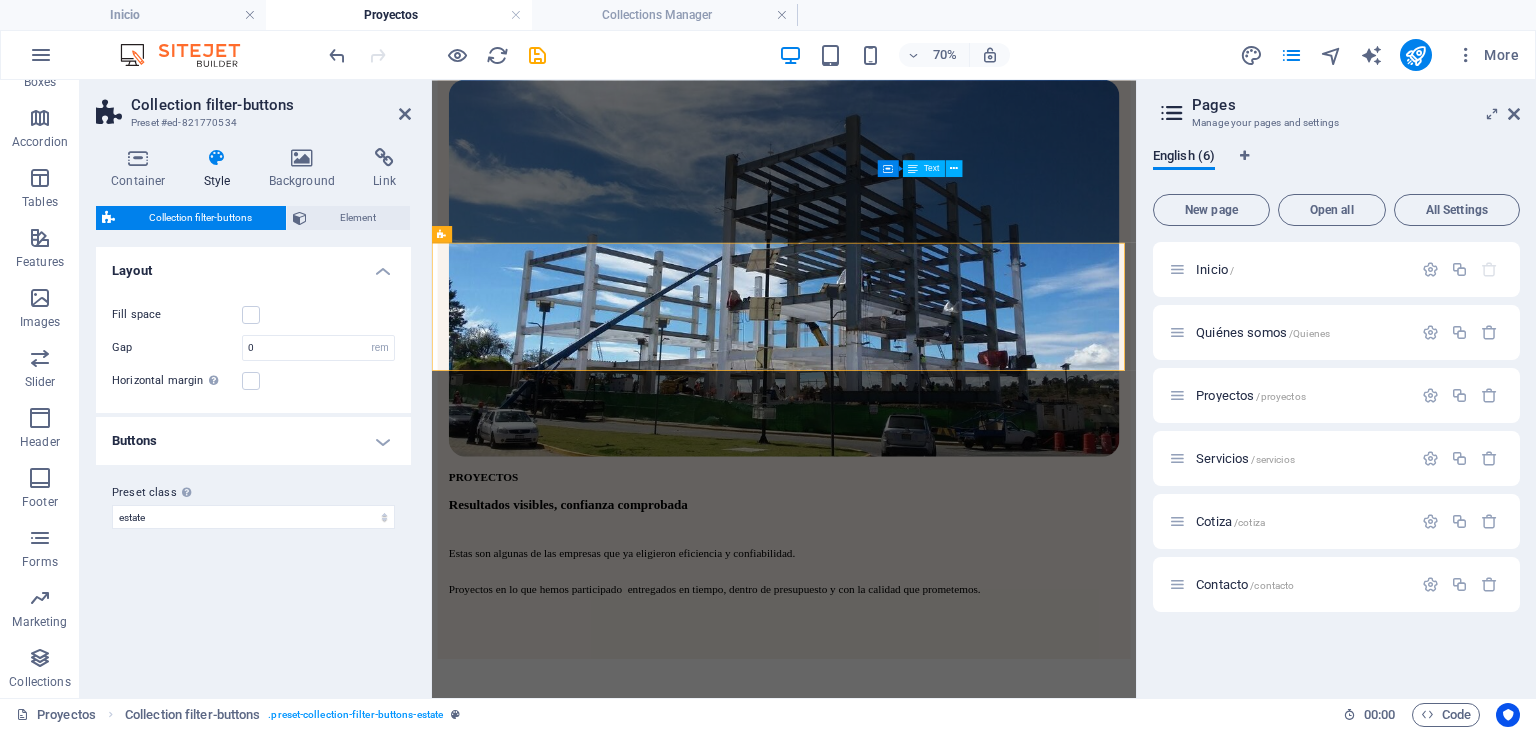 click on "Buttons" at bounding box center [253, 441] 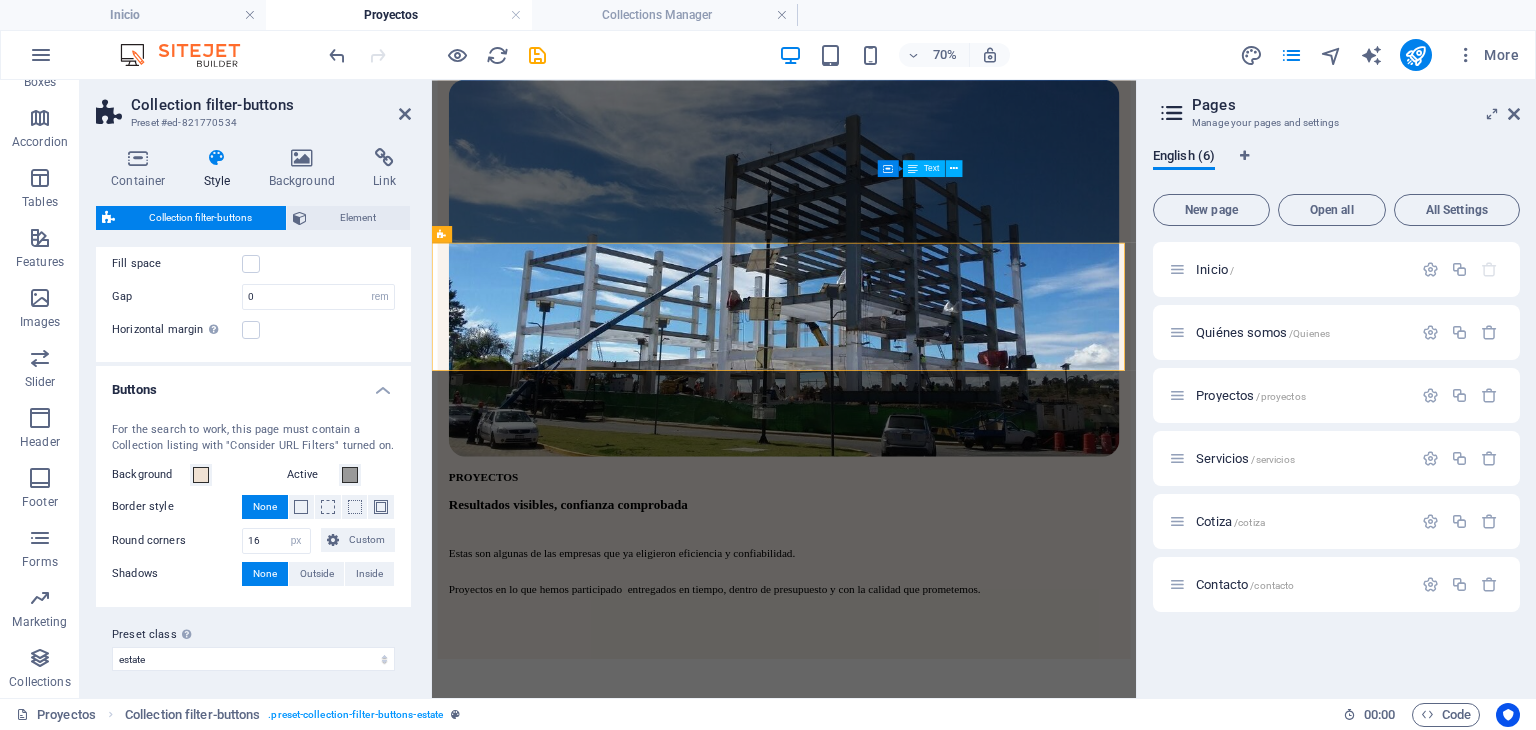 scroll, scrollTop: 55, scrollLeft: 0, axis: vertical 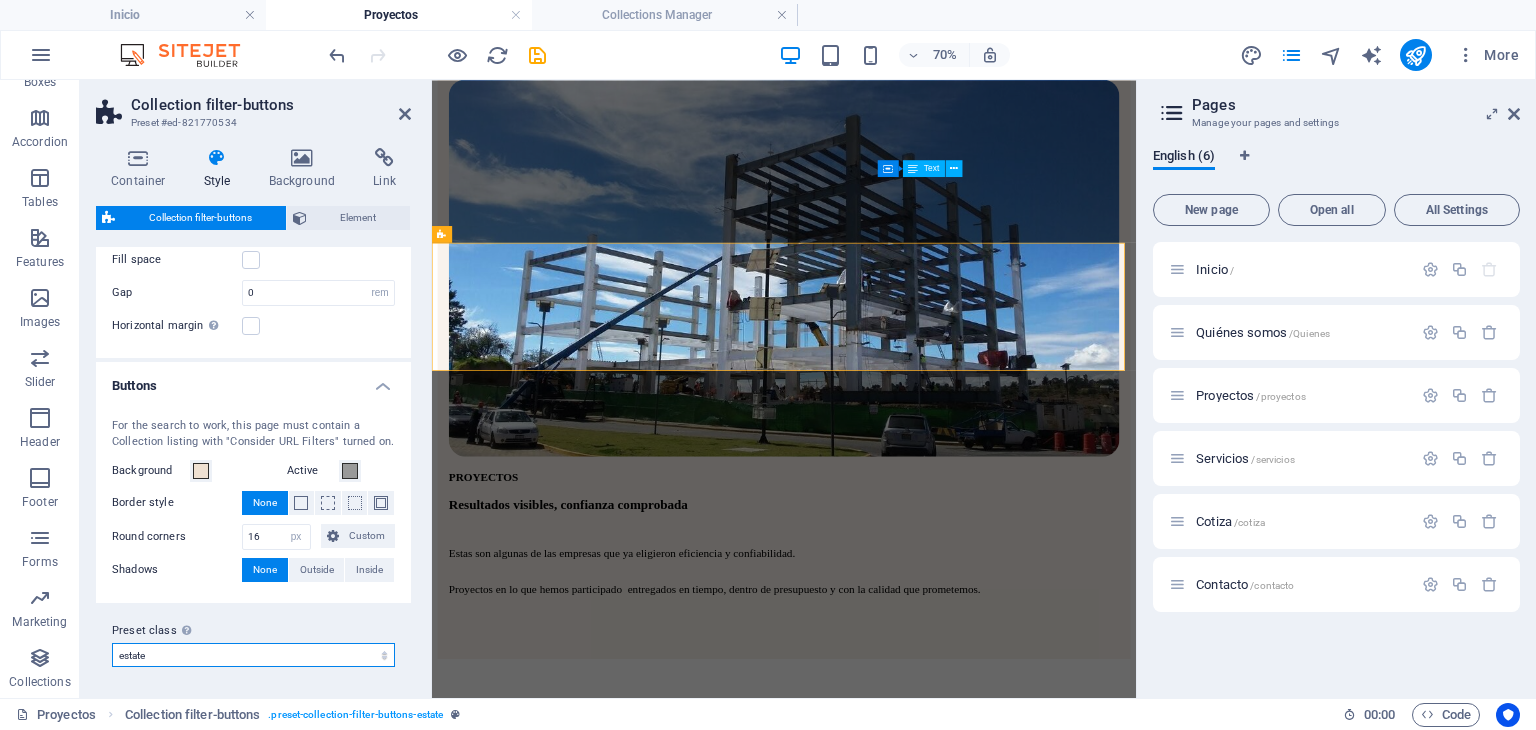 click on "estate Add preset class" at bounding box center [253, 655] 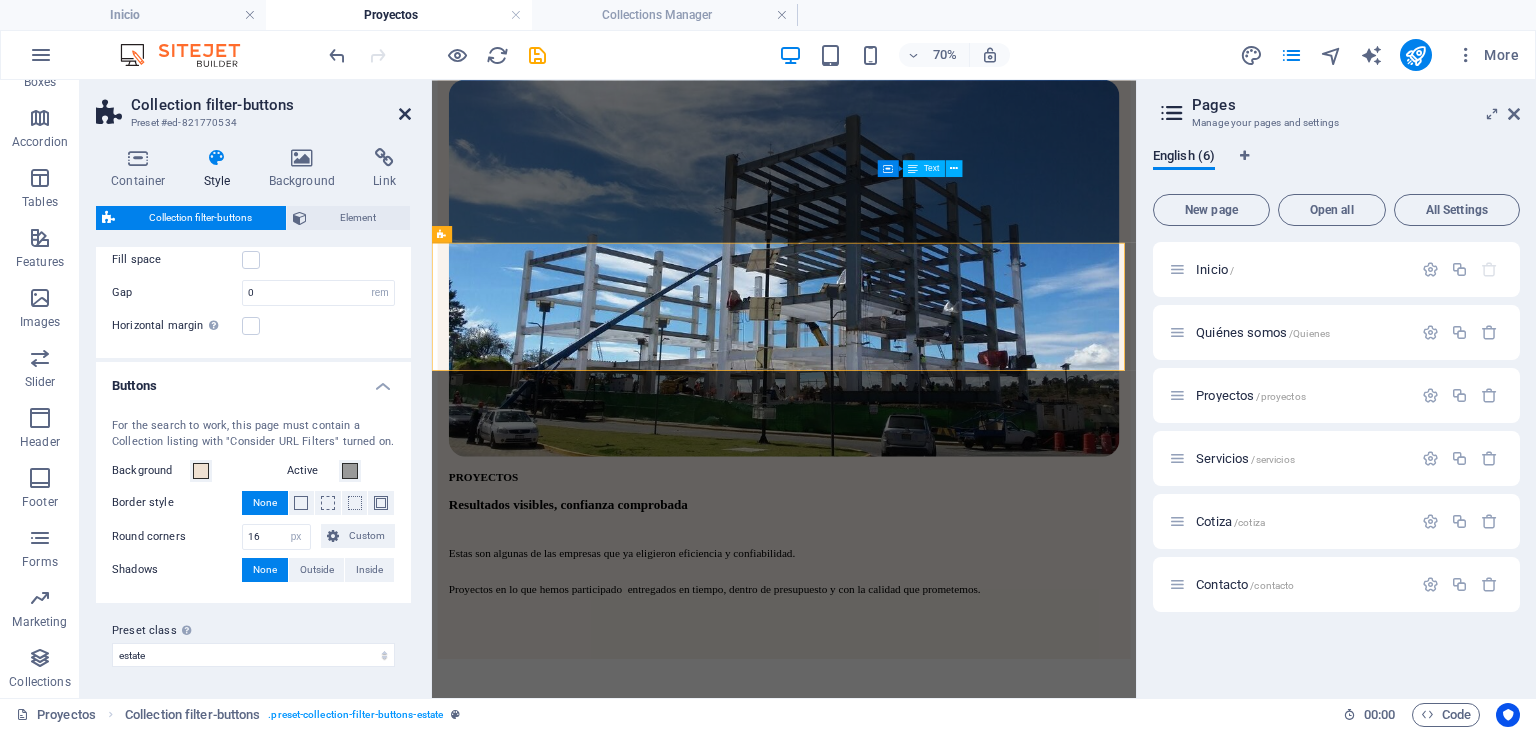 click at bounding box center (405, 114) 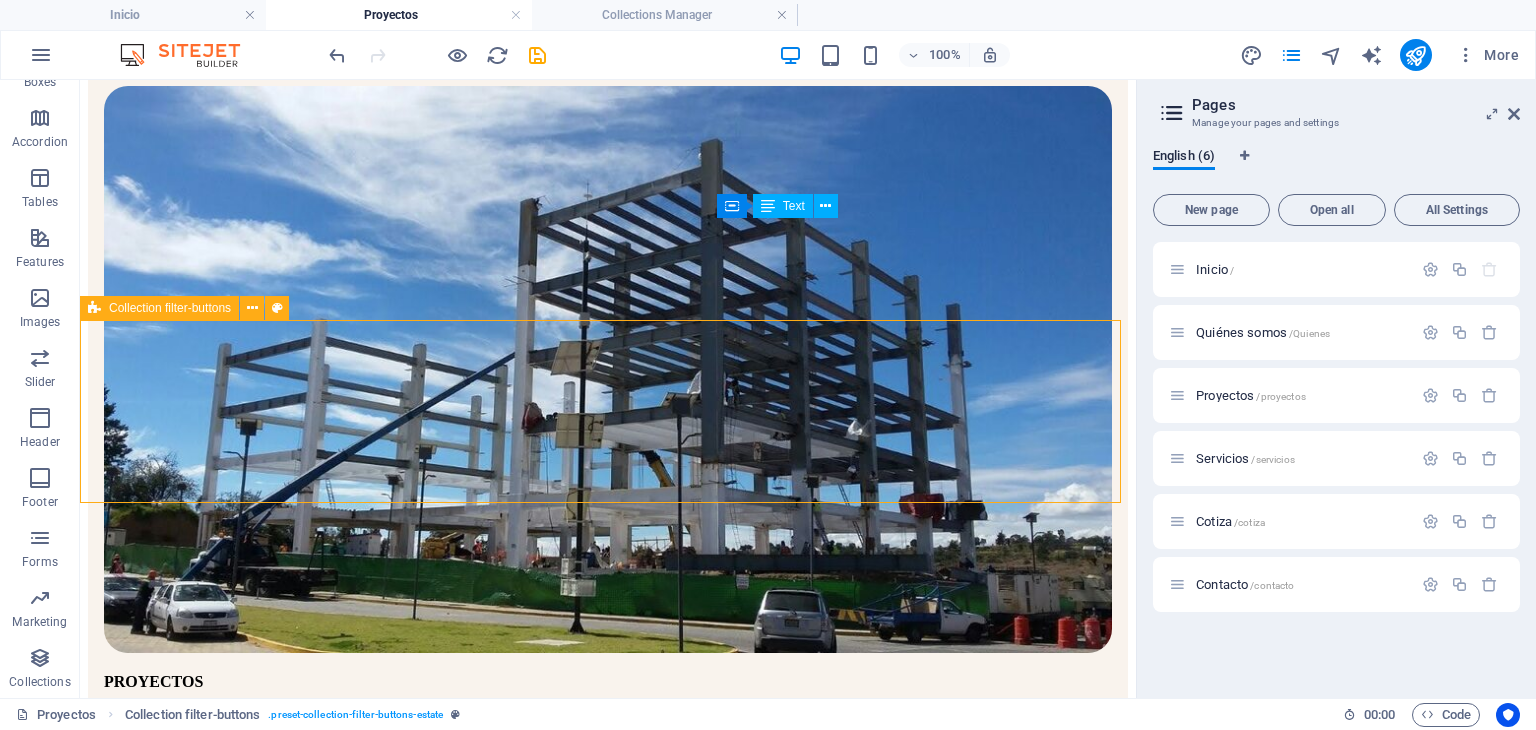 click on "Collection filter-buttons" at bounding box center (170, 308) 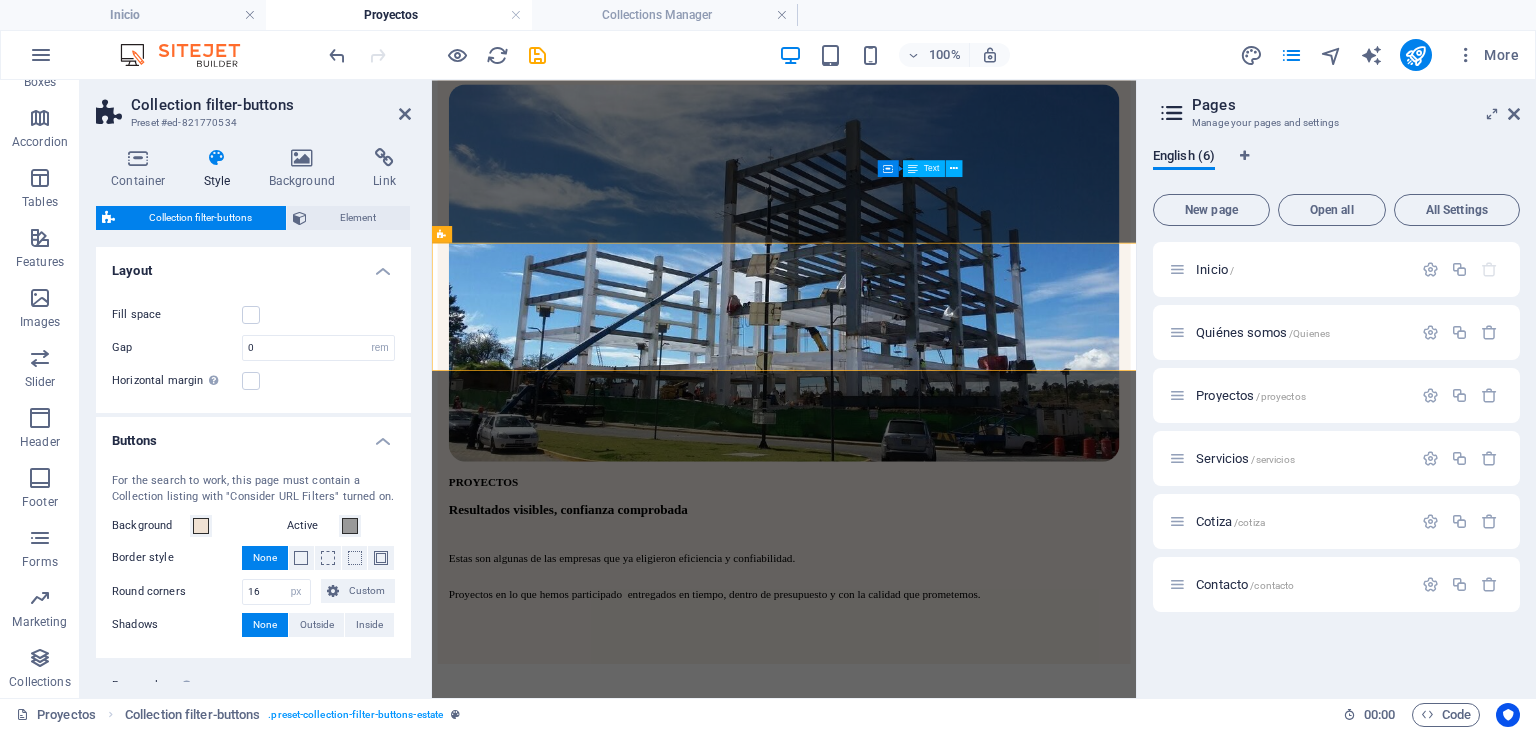 scroll, scrollTop: 264, scrollLeft: 0, axis: vertical 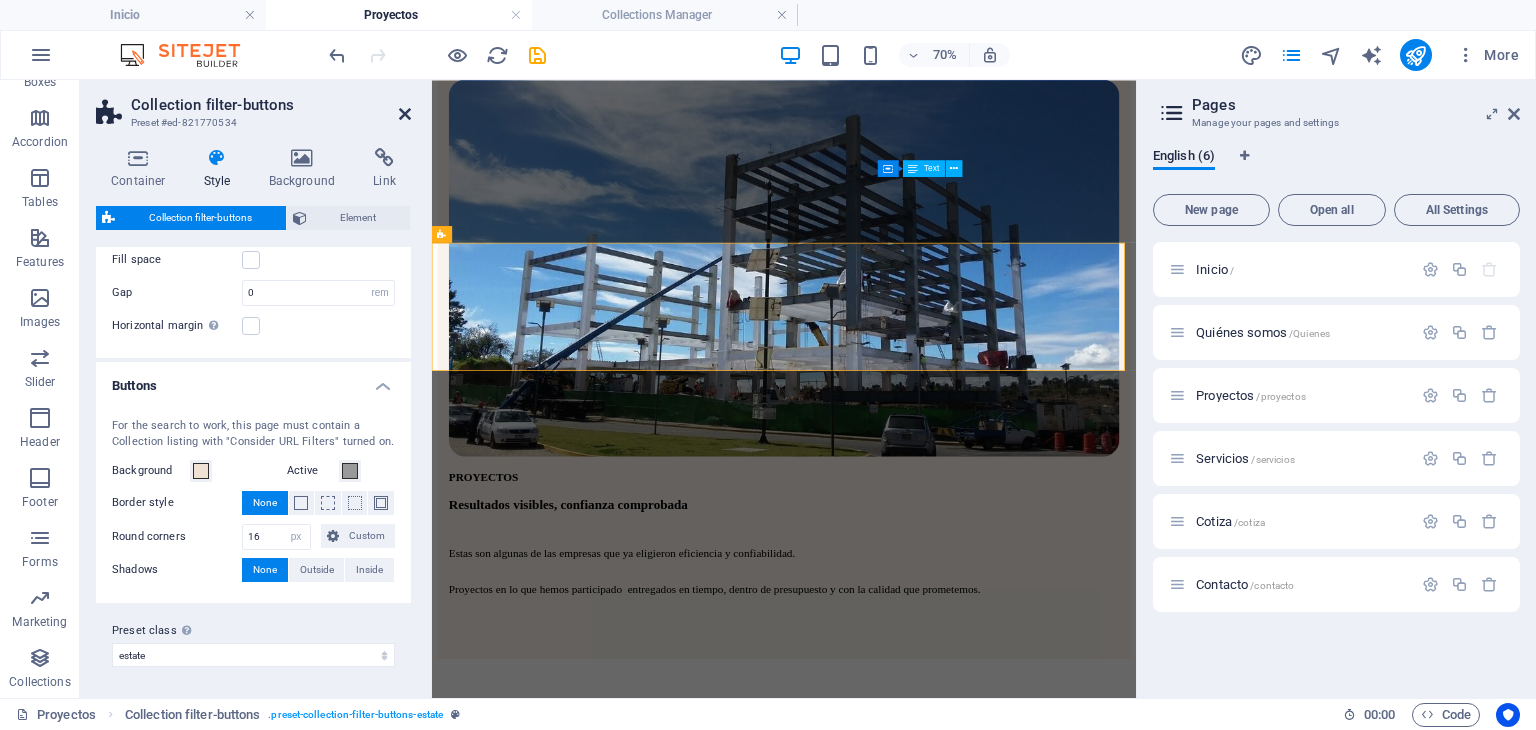click at bounding box center (405, 114) 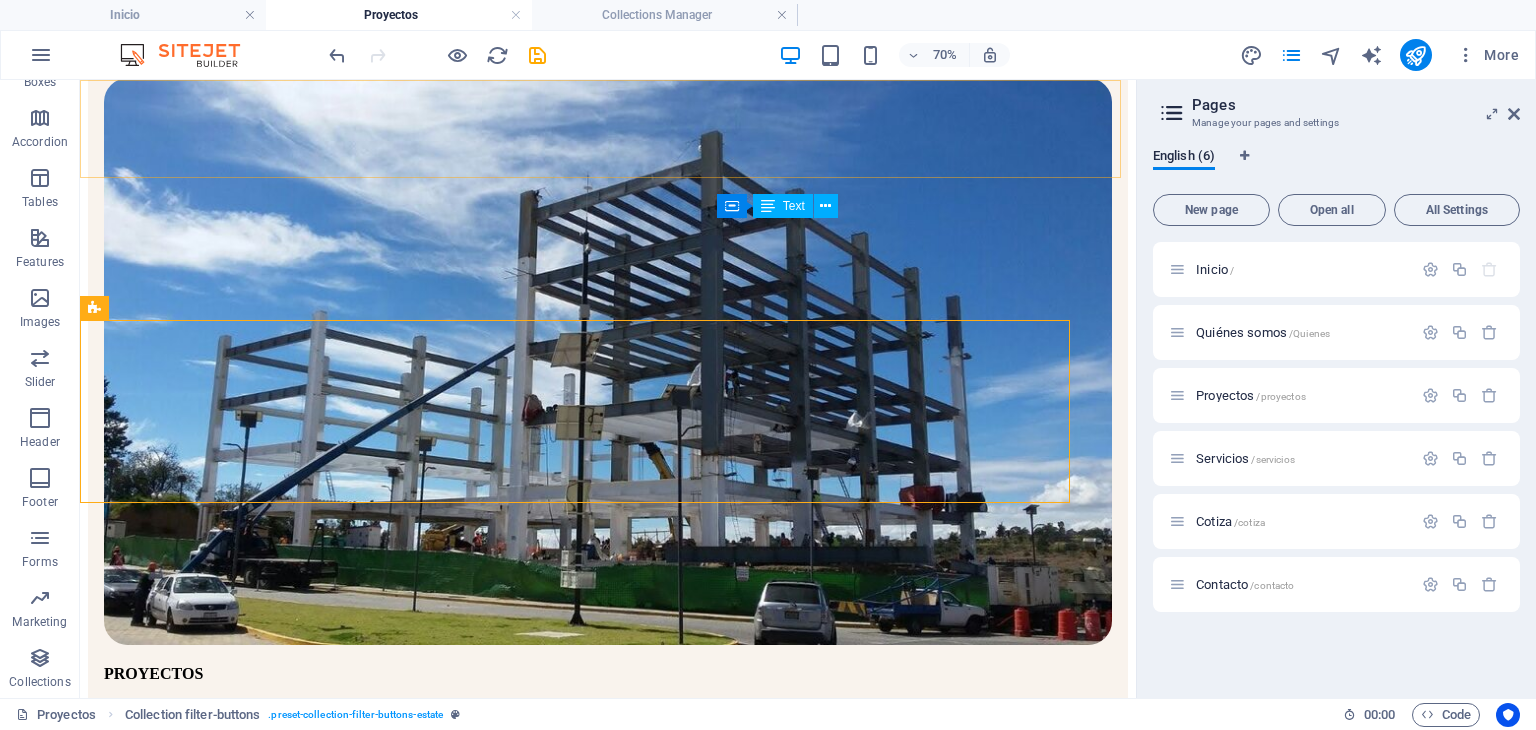 scroll, scrollTop: 256, scrollLeft: 0, axis: vertical 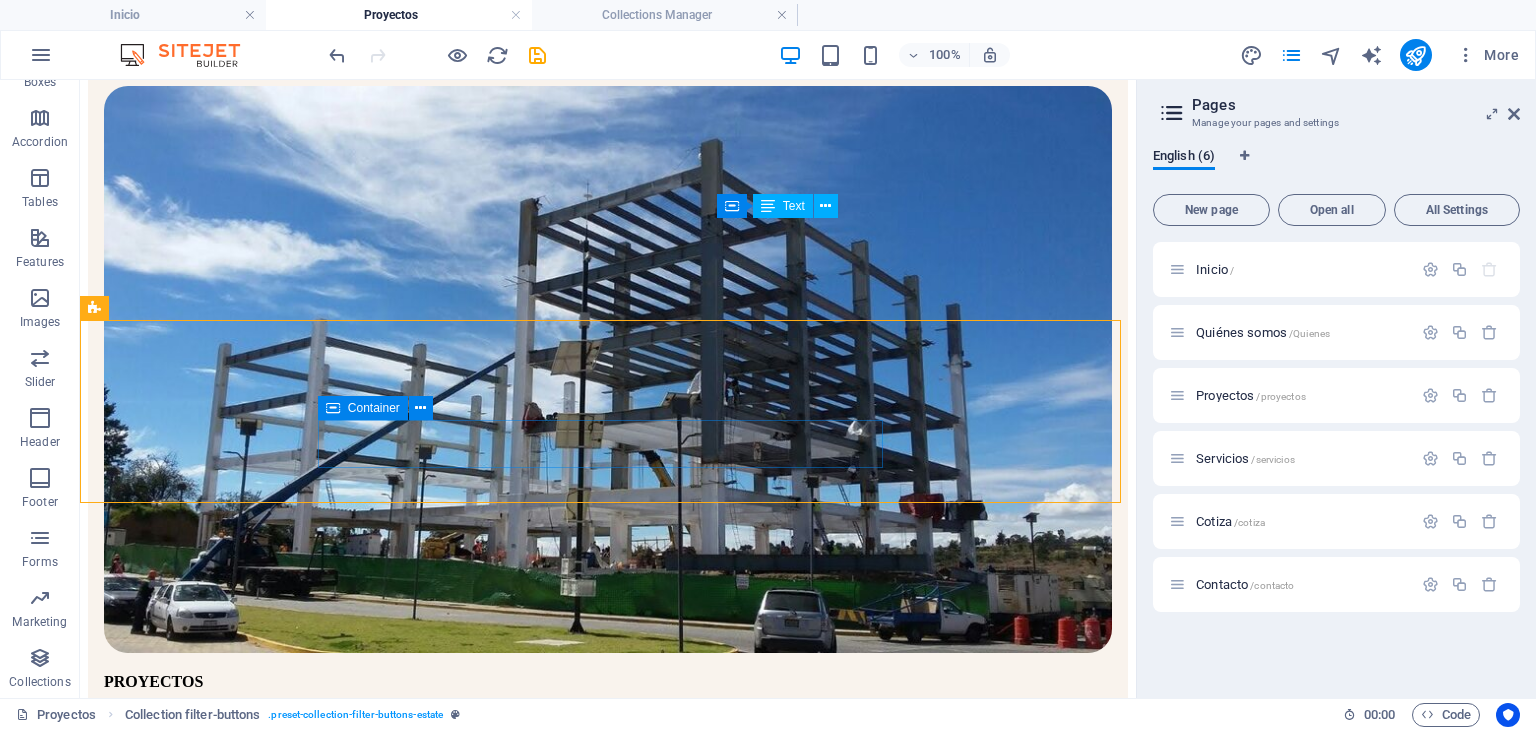 click at bounding box center [333, 408] 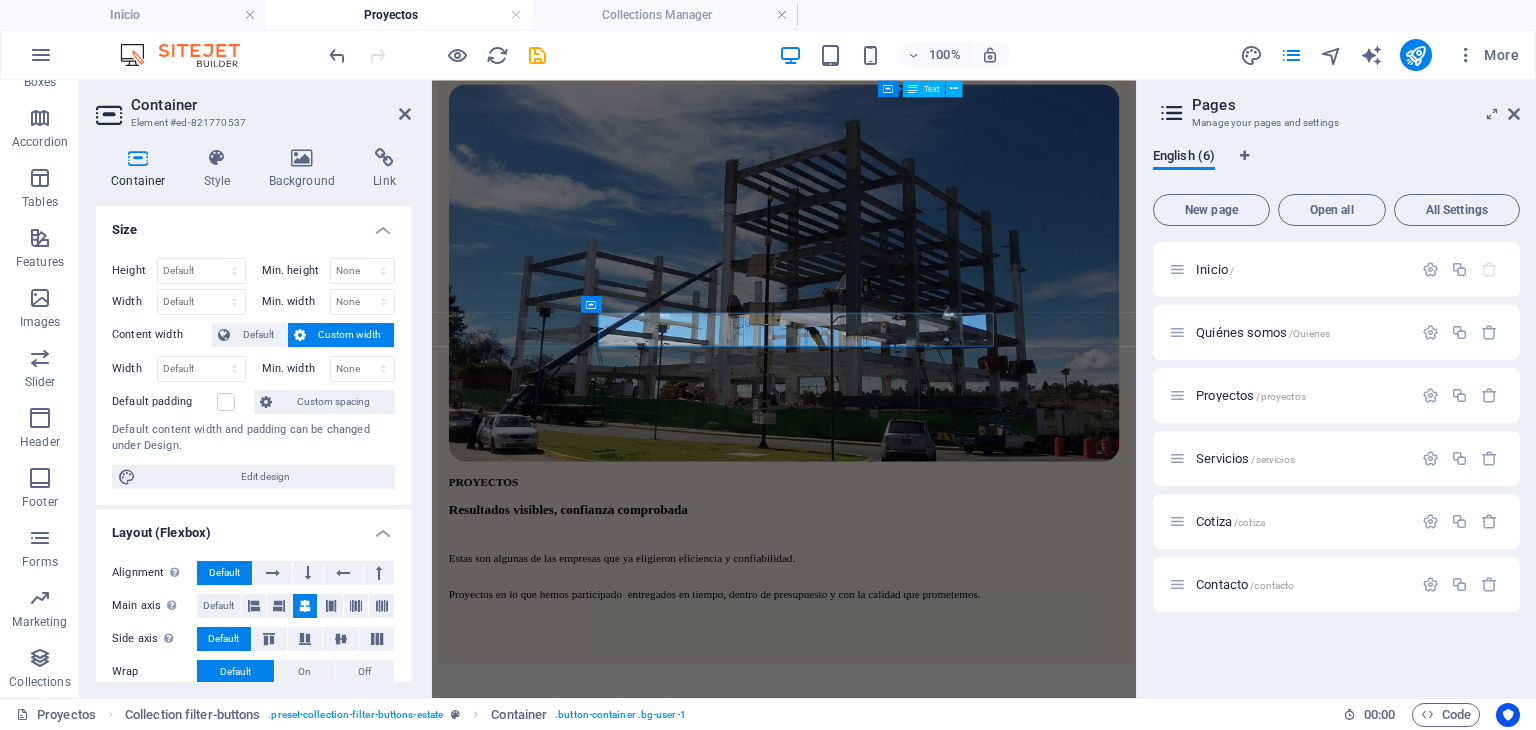 scroll, scrollTop: 264, scrollLeft: 0, axis: vertical 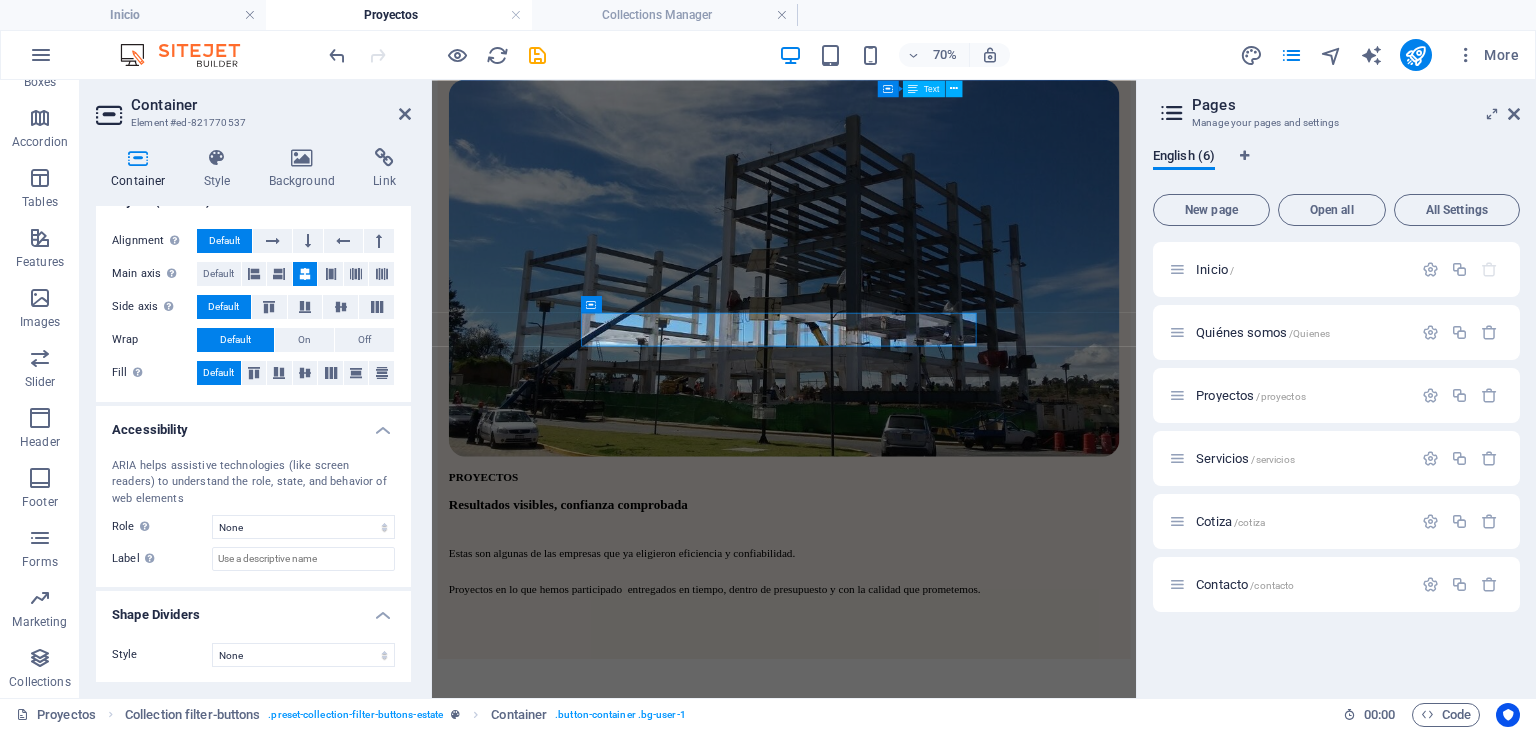 click on "Shape Dividers" at bounding box center [253, 609] 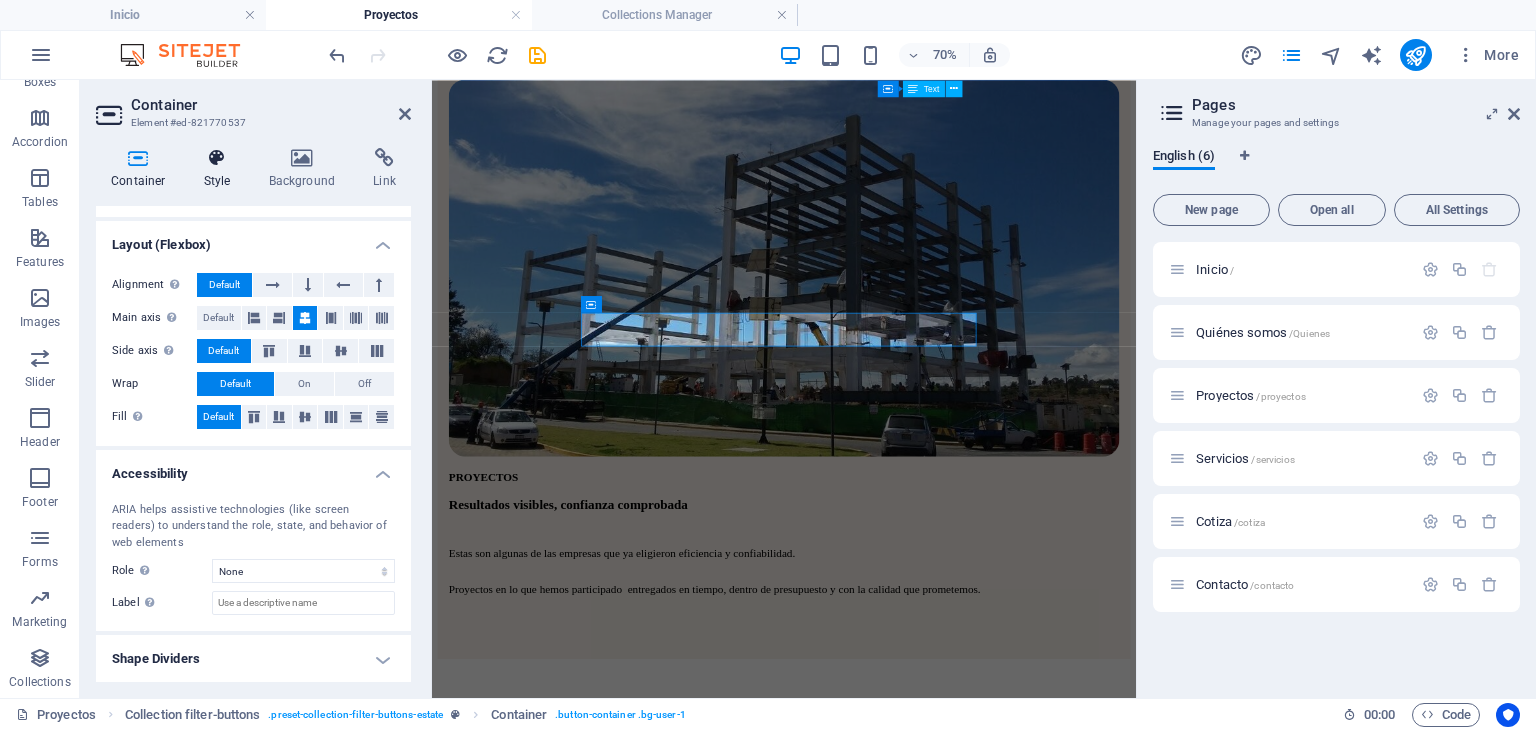 click on "Style" at bounding box center [221, 169] 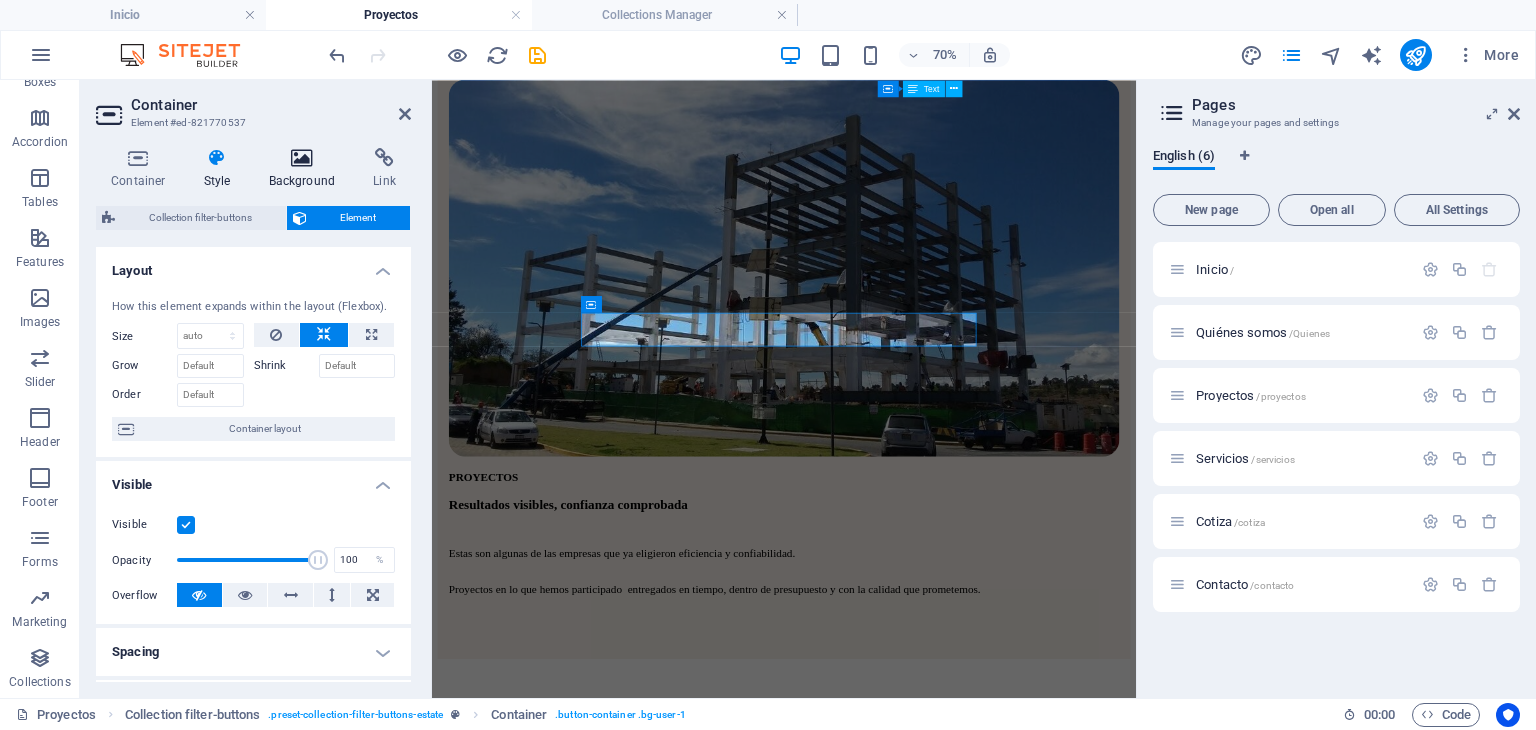 click on "Background" at bounding box center (306, 169) 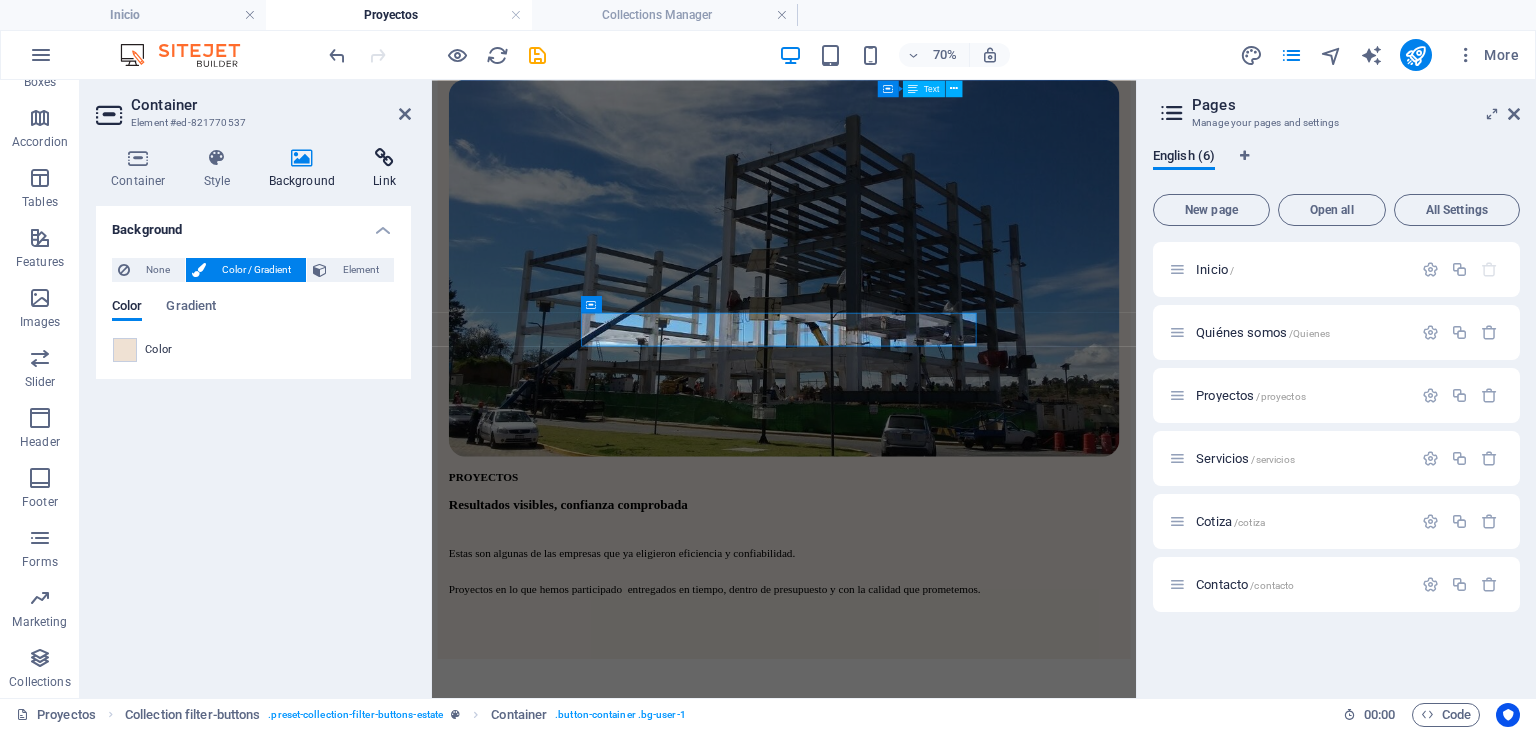 click at bounding box center [384, 158] 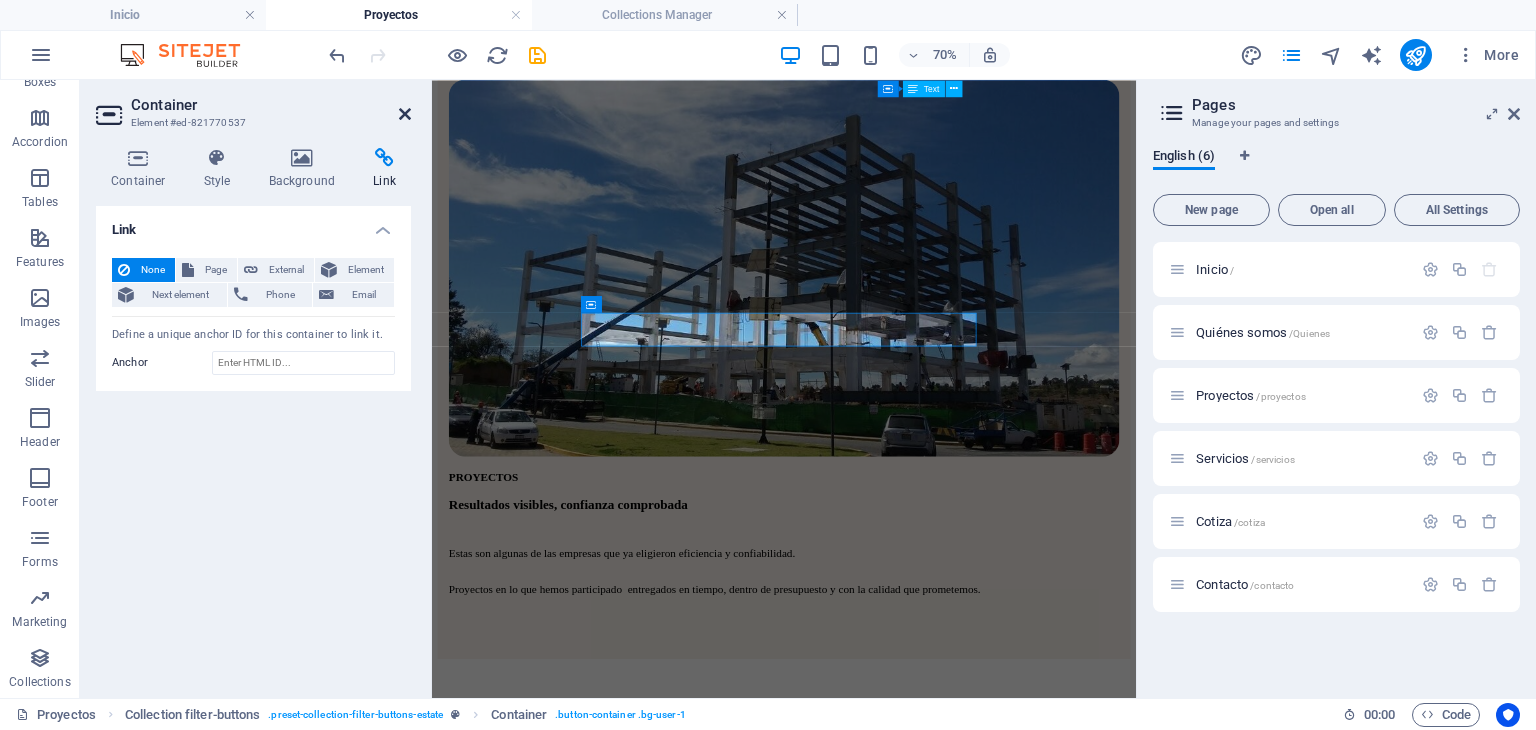 drag, startPoint x: 402, startPoint y: 113, endPoint x: 630, endPoint y: 143, distance: 229.96521 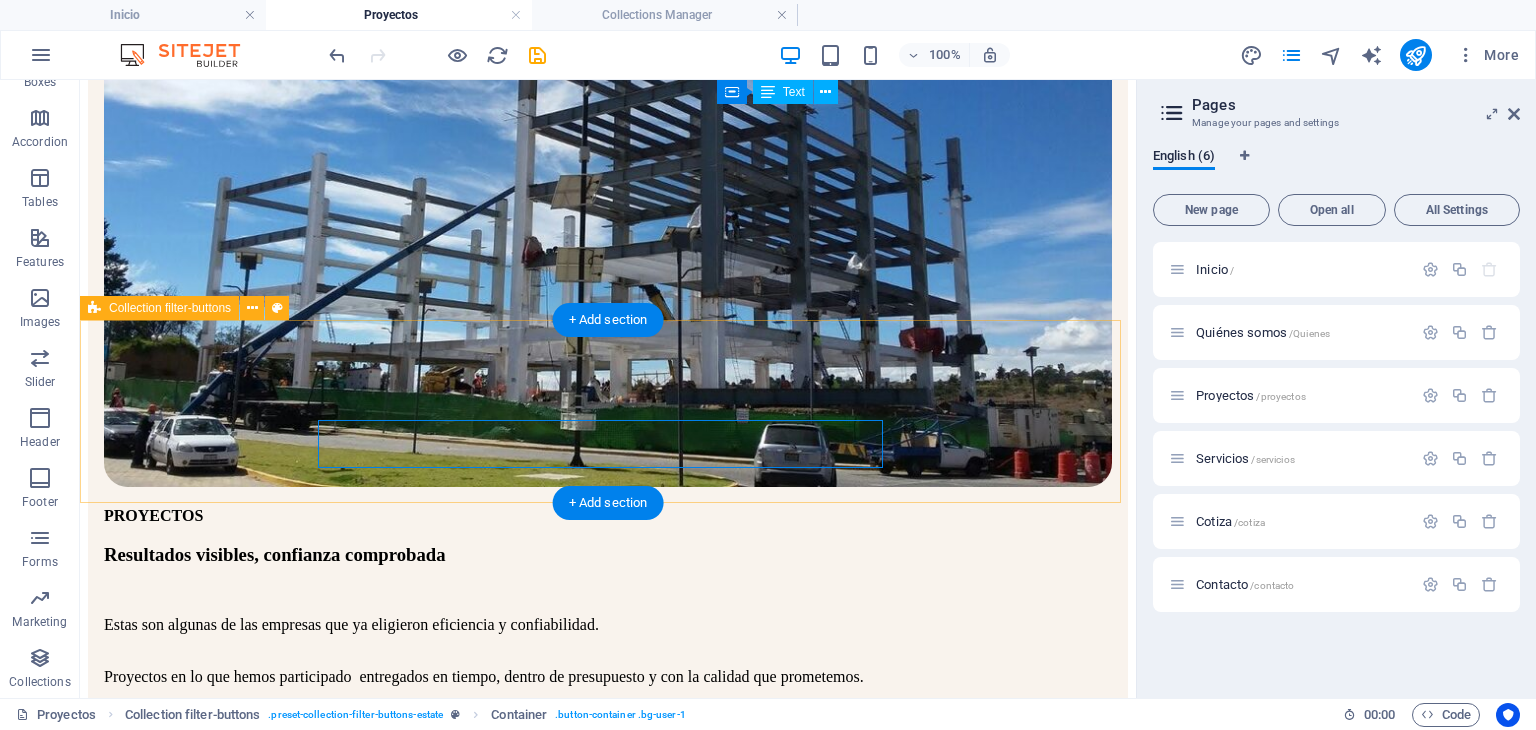 scroll, scrollTop: 424, scrollLeft: 0, axis: vertical 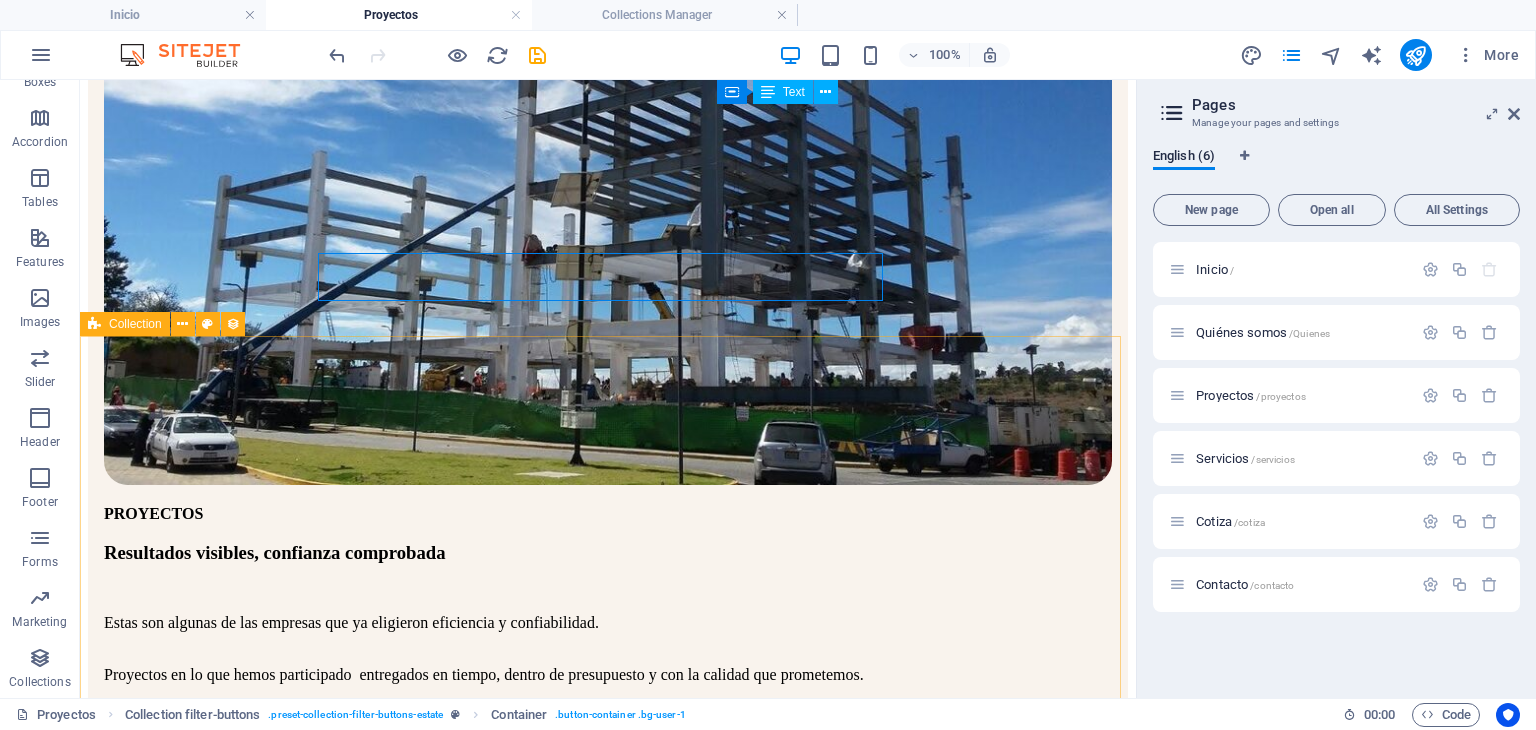 click on "Collection" at bounding box center [135, 324] 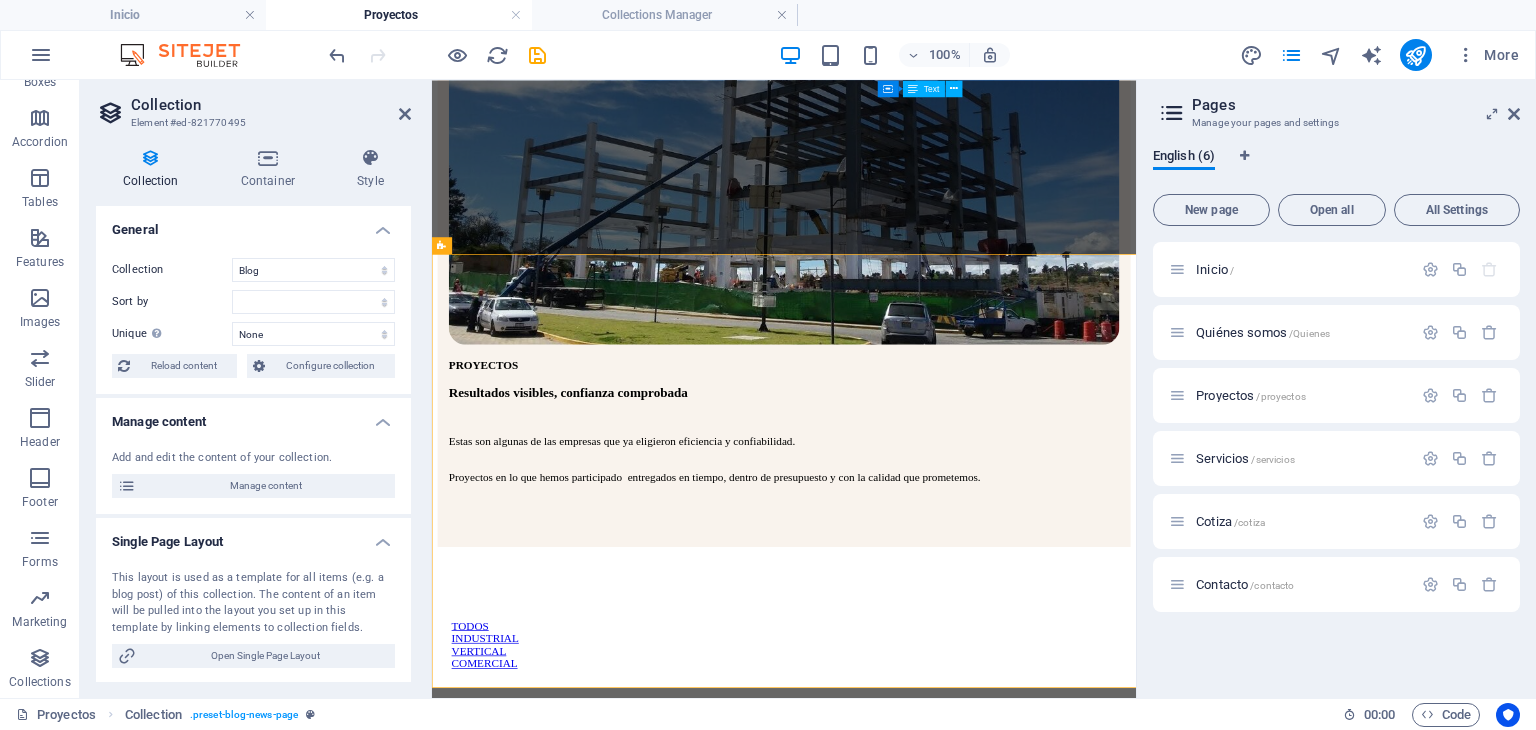 scroll, scrollTop: 432, scrollLeft: 0, axis: vertical 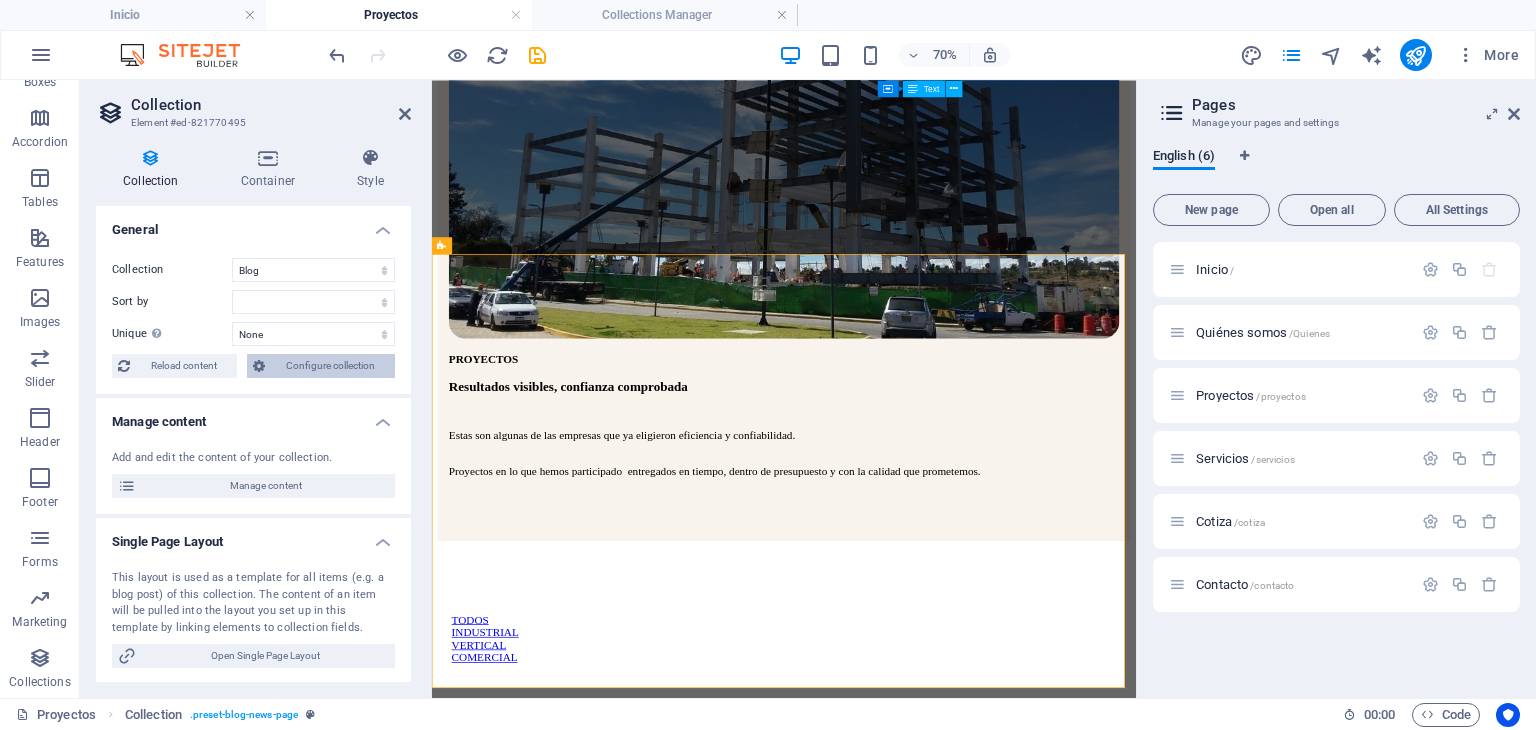 click on "Configure collection" at bounding box center (330, 366) 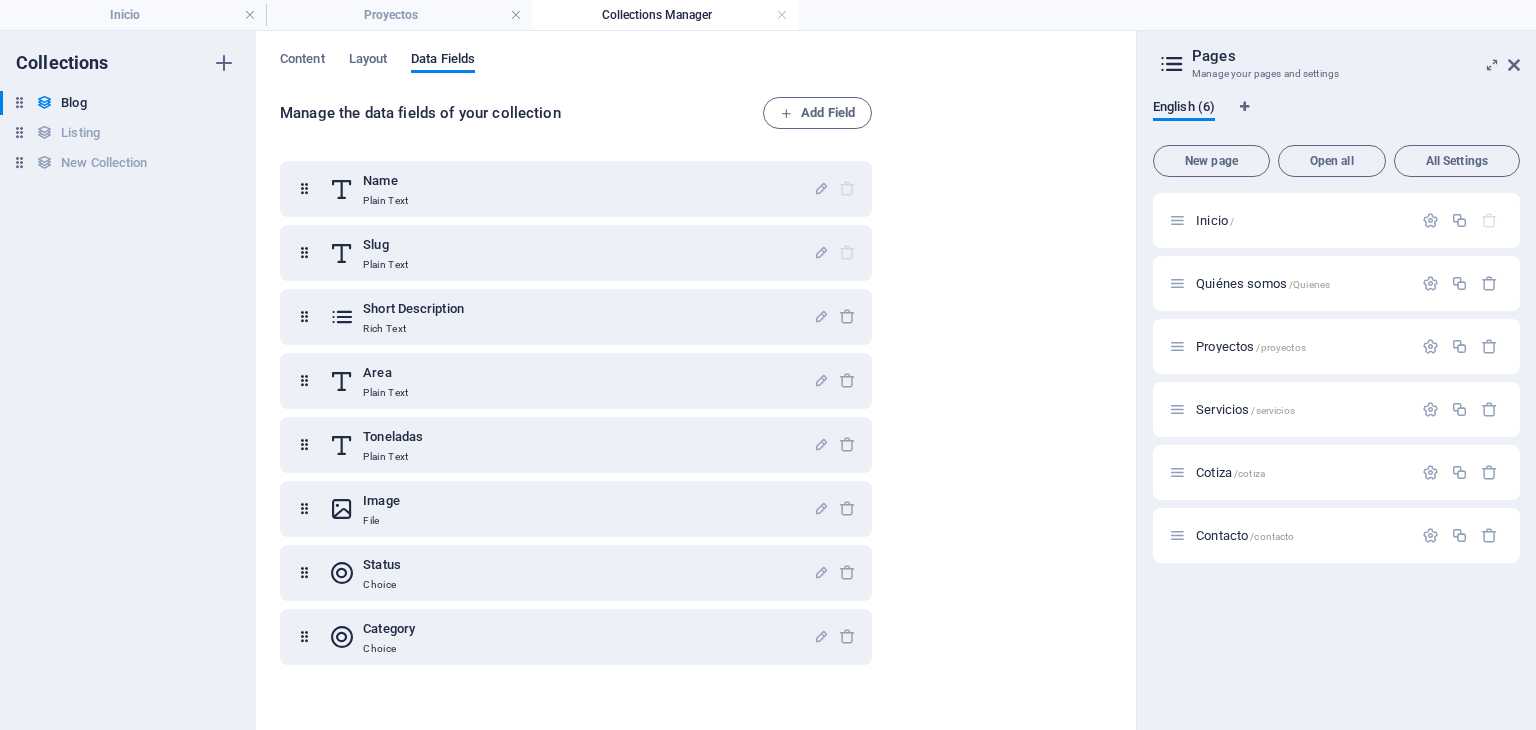 scroll, scrollTop: 0, scrollLeft: 0, axis: both 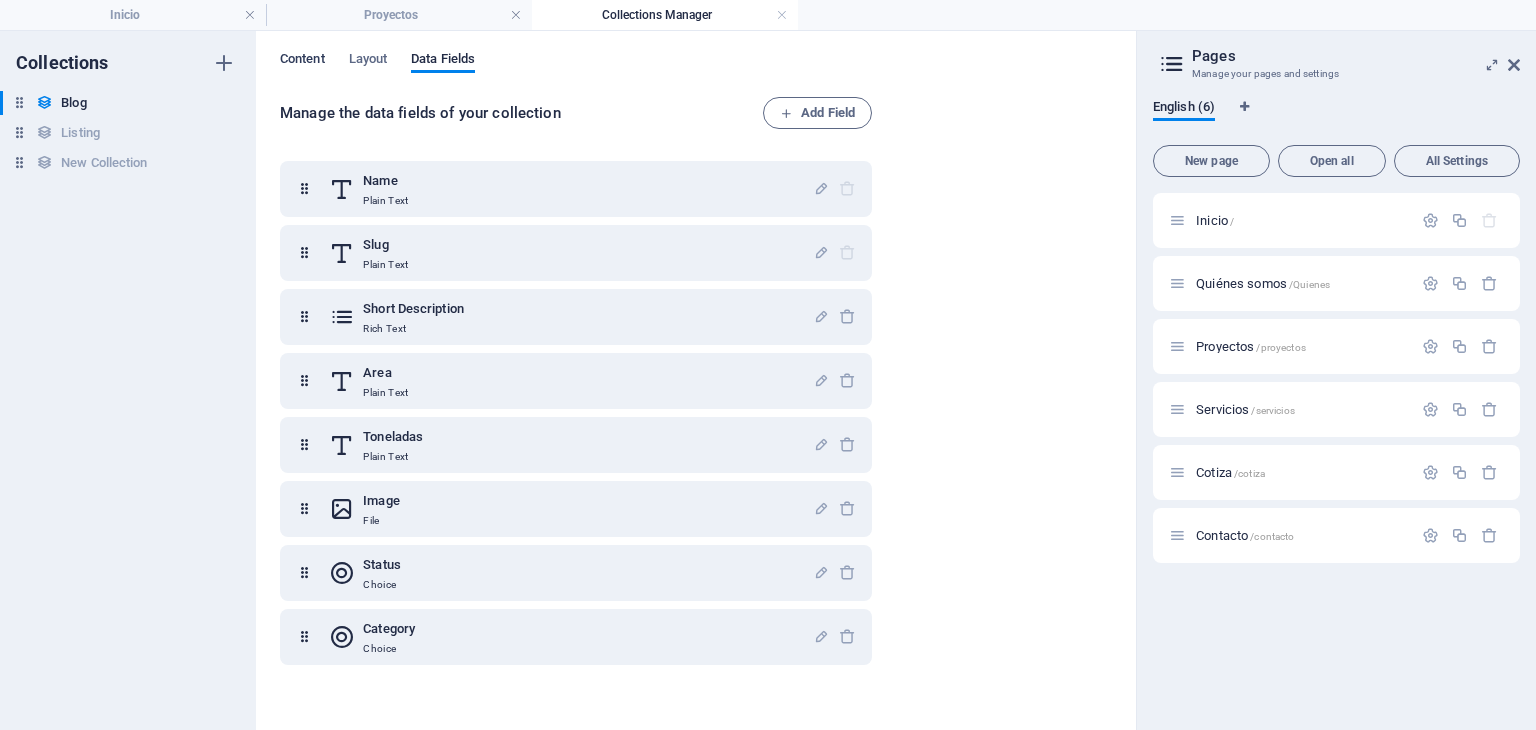 click on "Content" at bounding box center [302, 61] 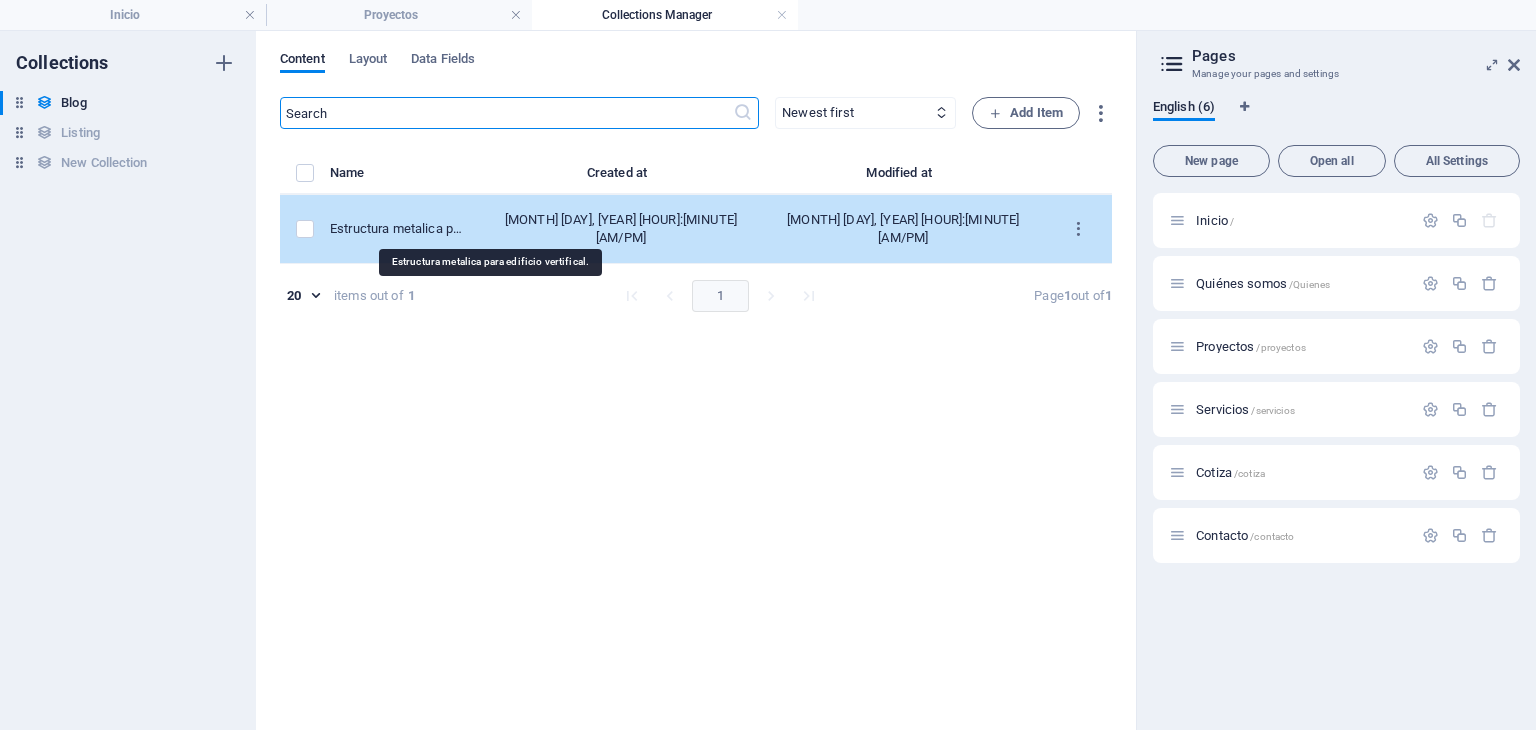click on "Estructura metalica para edificio vertifical." at bounding box center (397, 229) 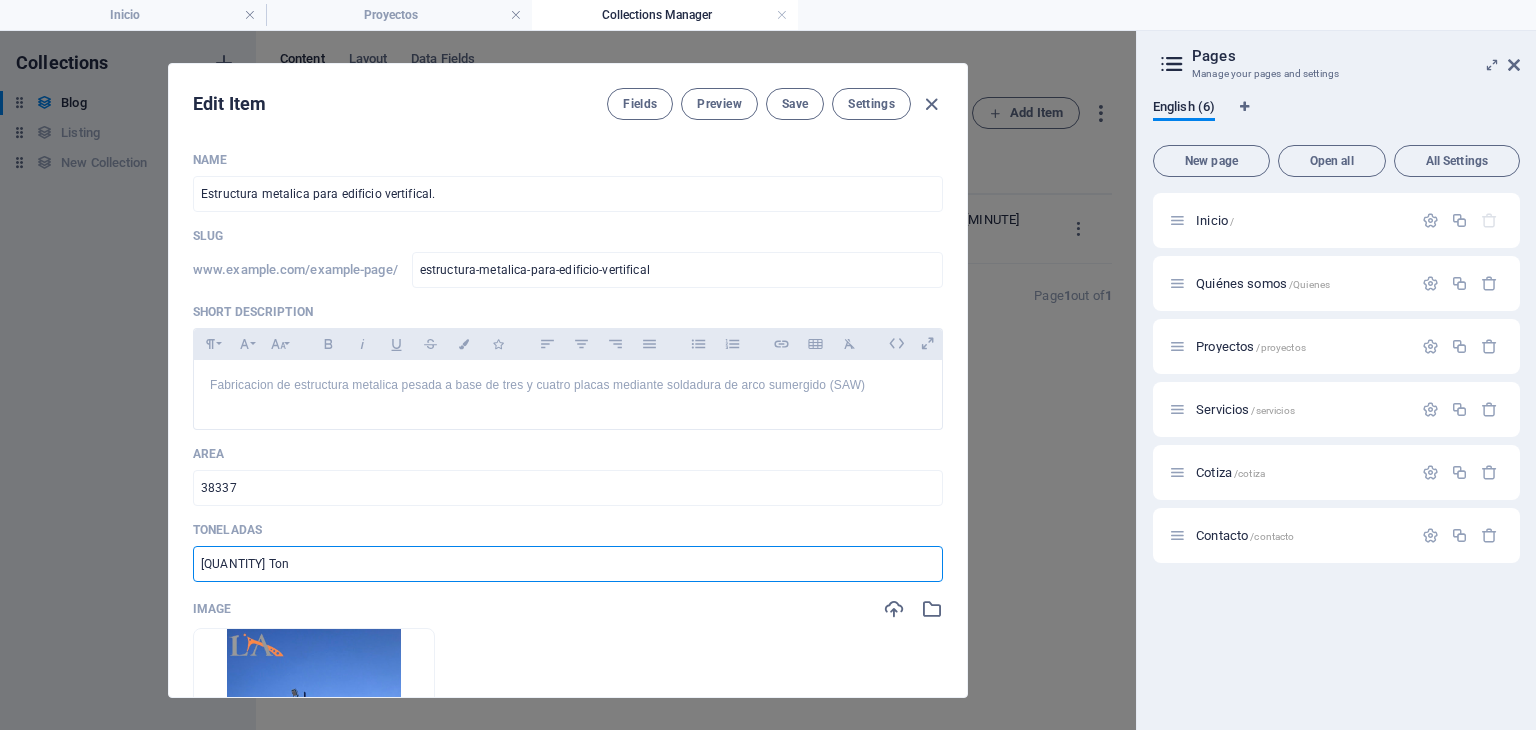 drag, startPoint x: 478, startPoint y: 572, endPoint x: 61, endPoint y: 556, distance: 417.30685 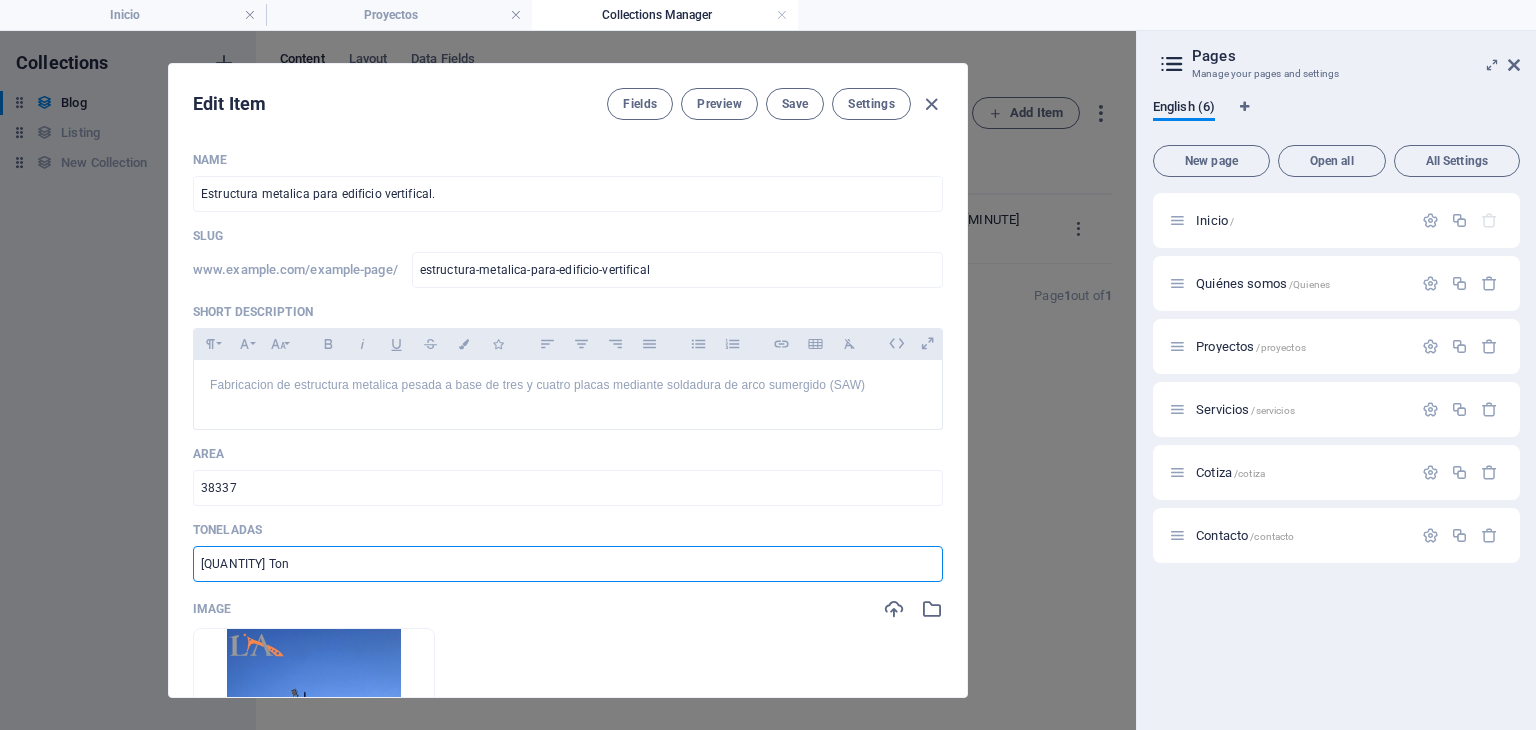 click on "Edit Item Fields Preview Save Settings Name Estructura metalica para edificio vertifical. ​ Slug www.example.com/example-page/ estructura-metalica-para-edificio-vertifical ​ Short Description Paragraph Format Normal Heading 1 Heading 2 Heading 3 Heading 4 Heading 5 Heading 6 Code Font Family Arial Georgia Impact Tahoma Times New Roman Verdana Montserrat Work Sans Font Size 8 9 10 11 12 14 18 24 30 36 48 60 72 96 Bold Italic Underline Strikethrough Colors Icons Align Left Align Center Align Right Align Justify Unordered List Ordered List Insert Link Insert Table Clear Formatting Fabricacion de estructura metalica pesada a base de tres y cuatro placas mediante soldadura de arco sumergido (SAW) <html><p>Fabricacion de estructura metalica pesada a base de tres y cuatro placas mediante soldadura de arco sumergido (SAW)</p></html> Area 38337 ​ Toneladas 500 Ton ​ Image Drop files here to upload them instantly Status Published Draft Category Vertical Industrial Comercial Add Field Settings SEO Title AI ​ 375 / 580 Px" at bounding box center (568, 380) 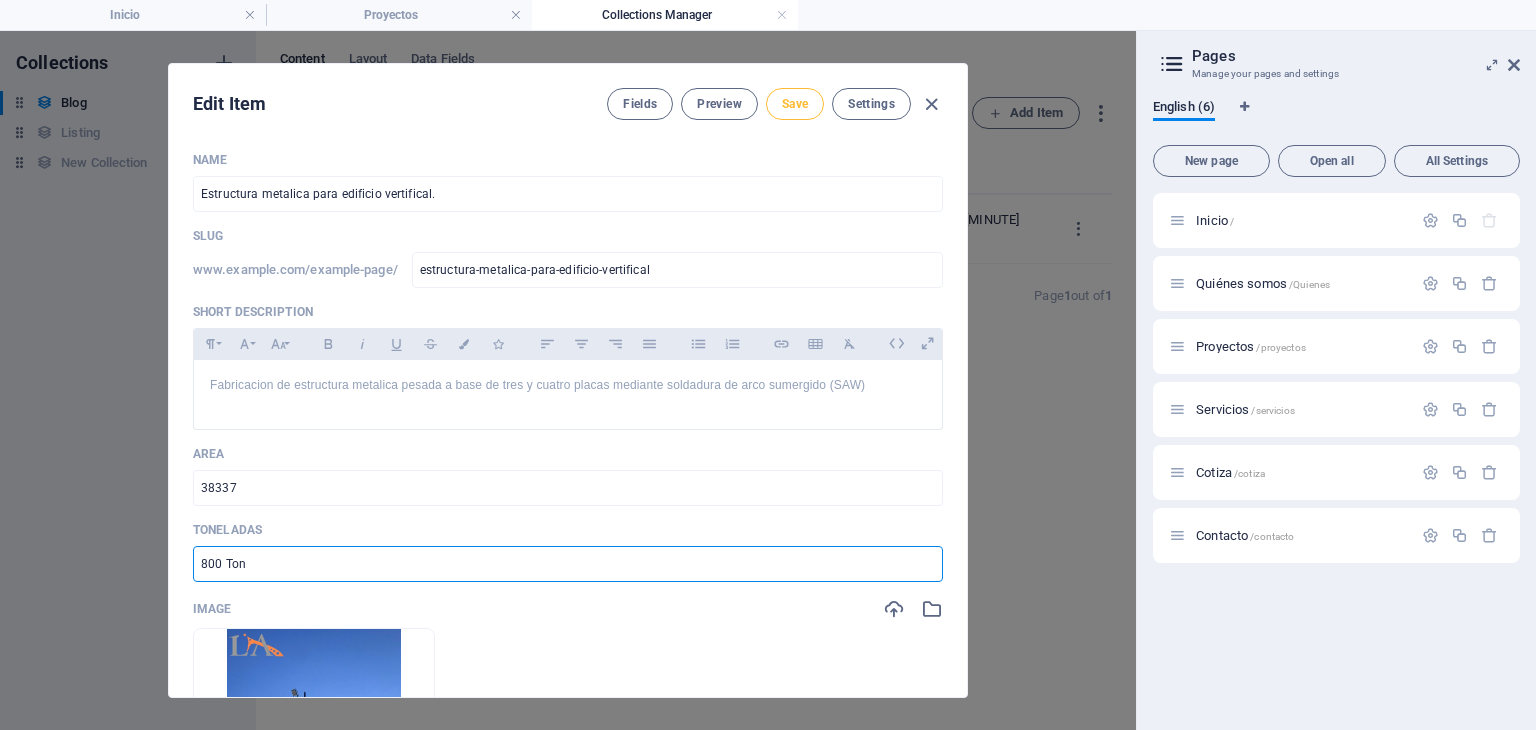 type on "800 Ton" 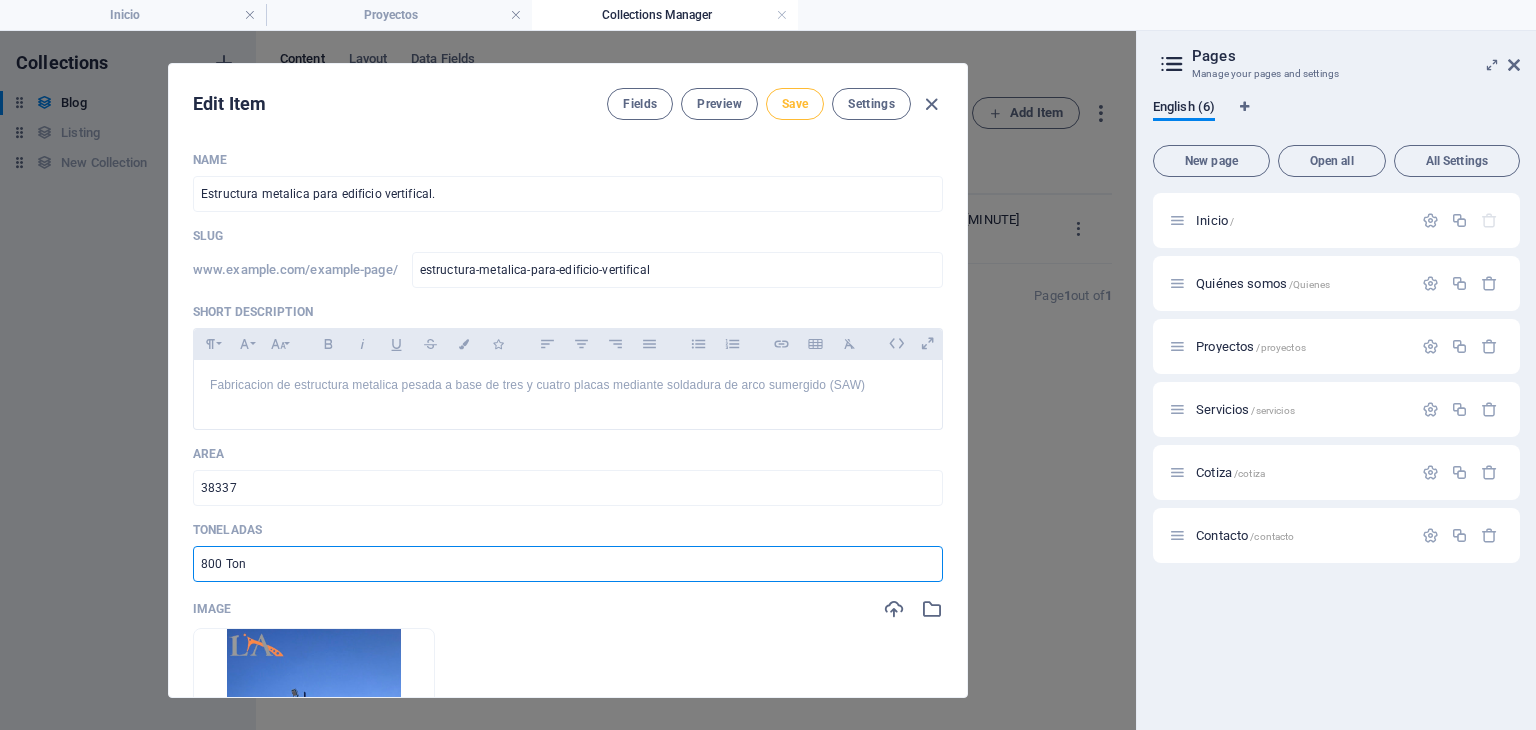 click on "Save" at bounding box center (795, 104) 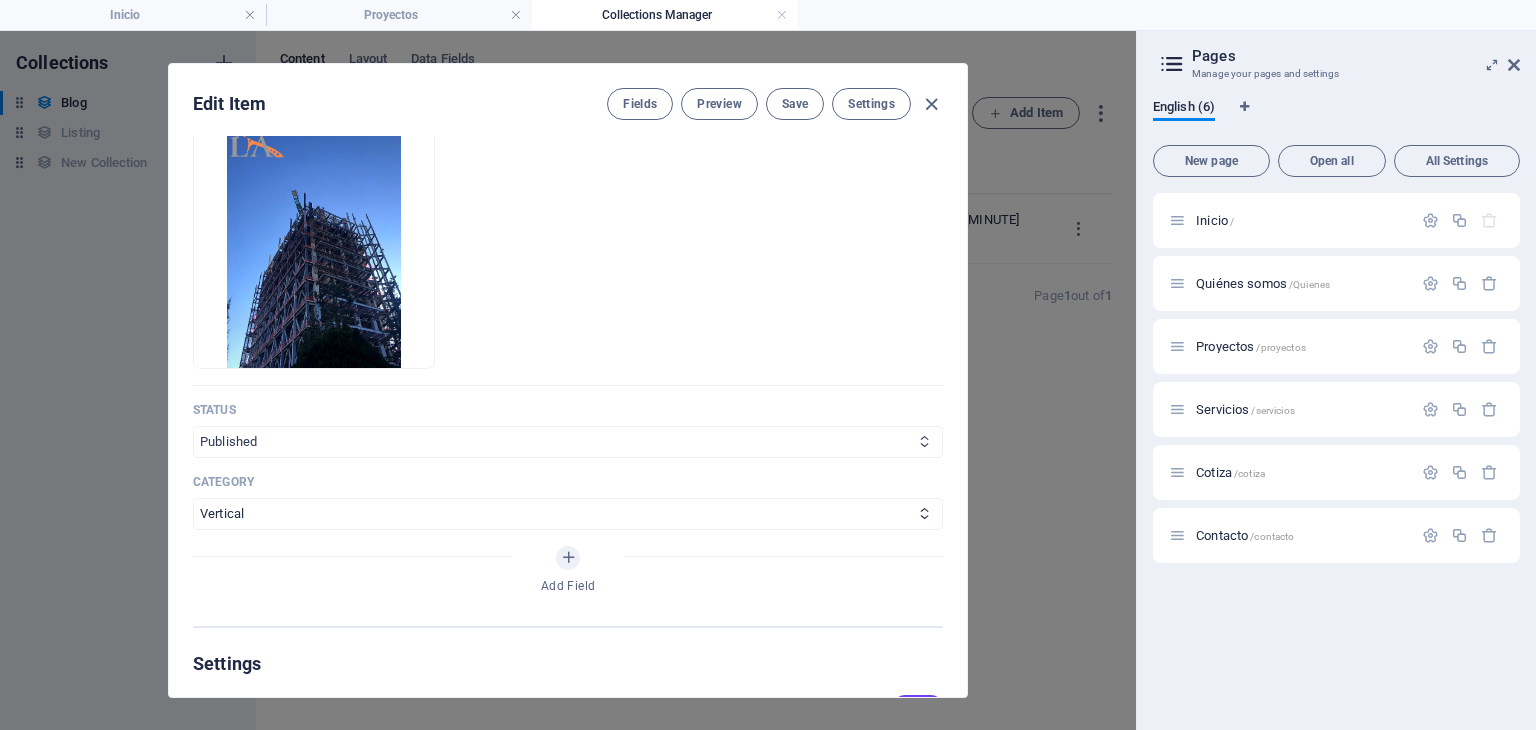 scroll, scrollTop: 500, scrollLeft: 0, axis: vertical 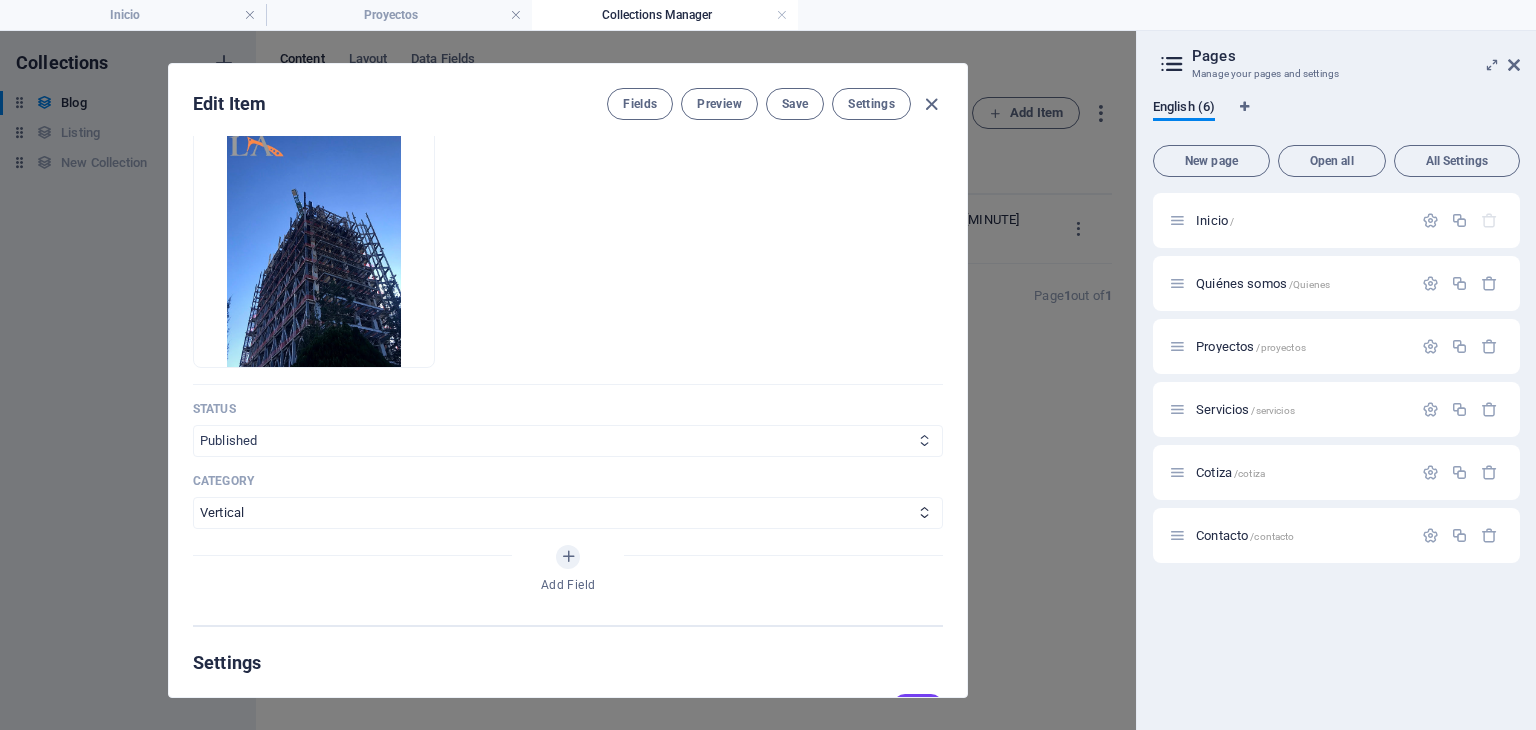 click at bounding box center (924, 440) 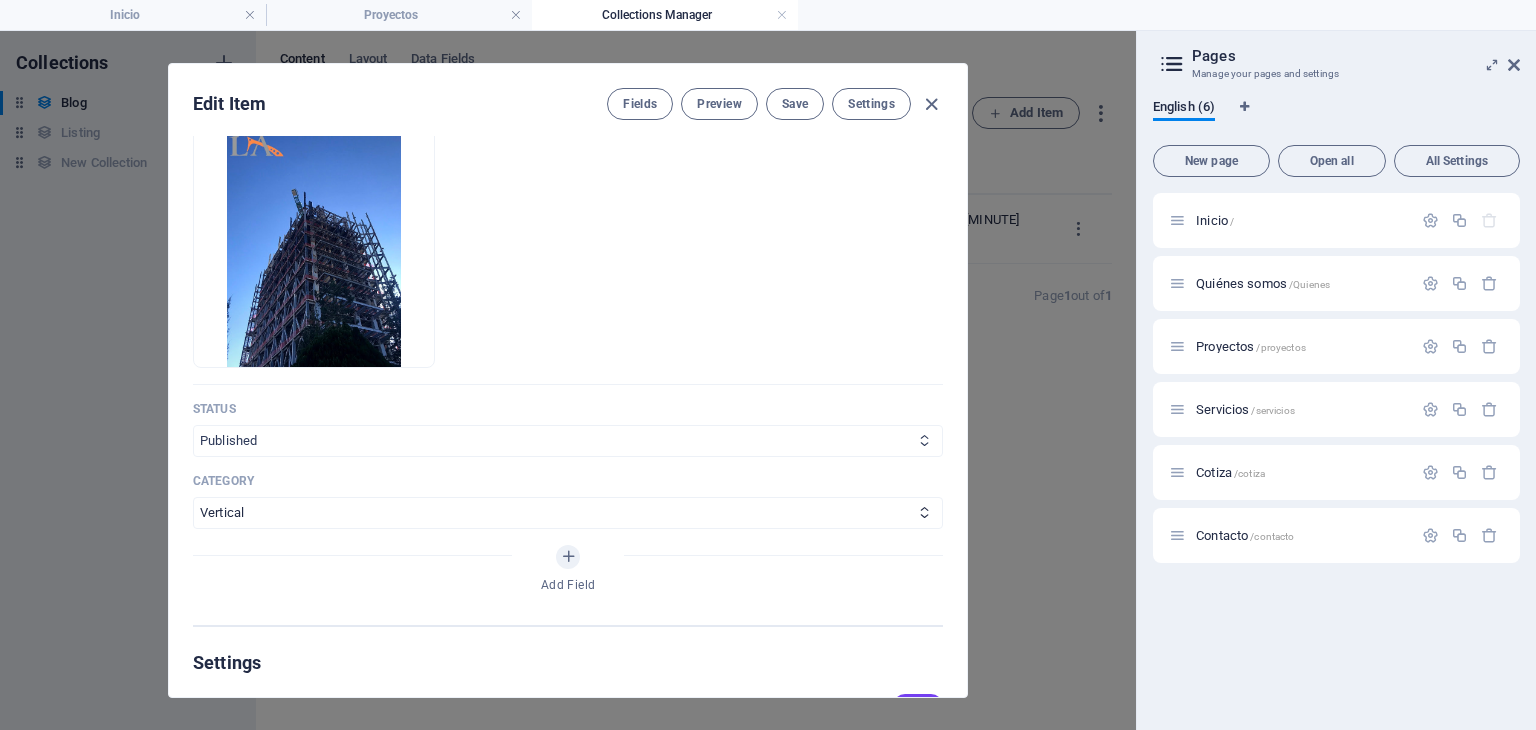 click on "Published Draft" at bounding box center (568, 441) 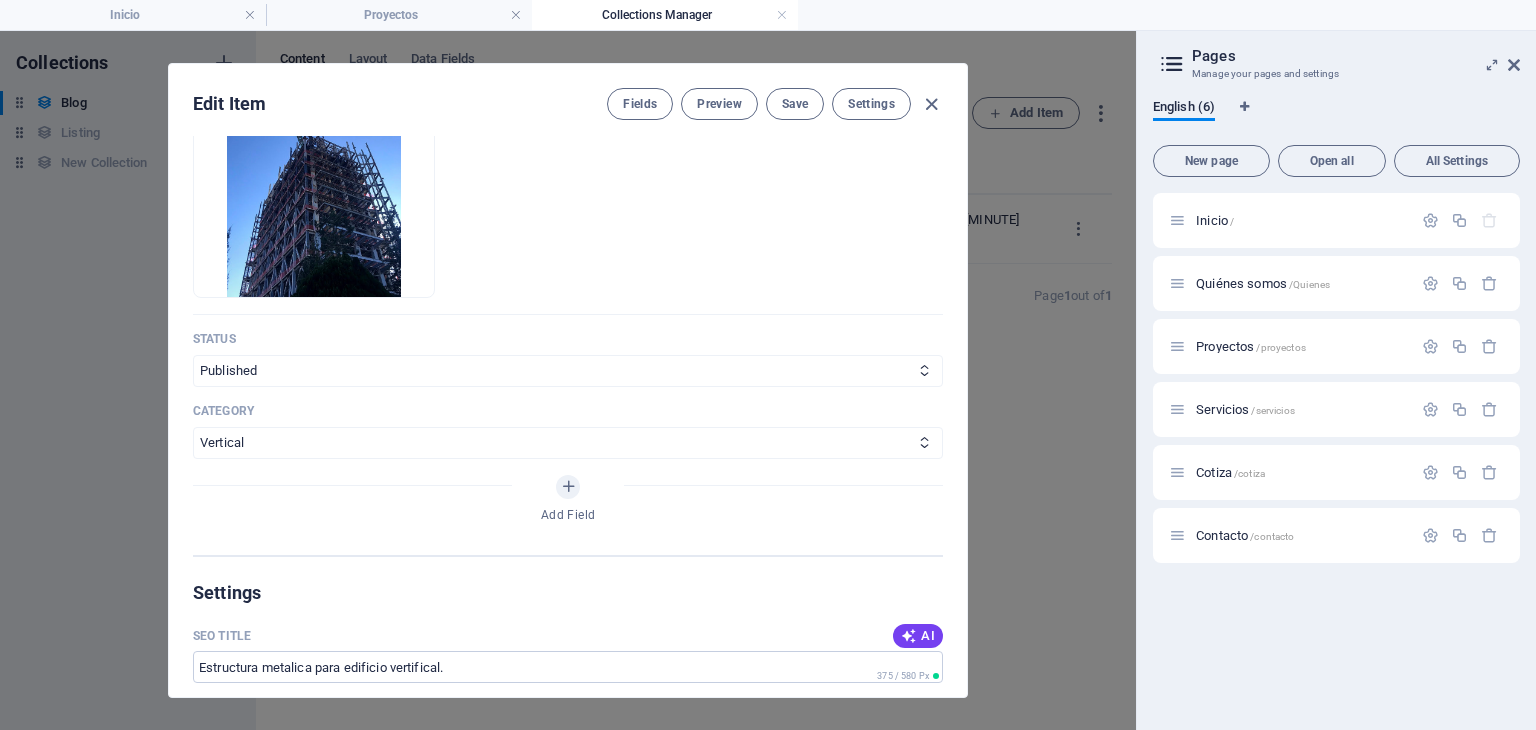 scroll, scrollTop: 666, scrollLeft: 0, axis: vertical 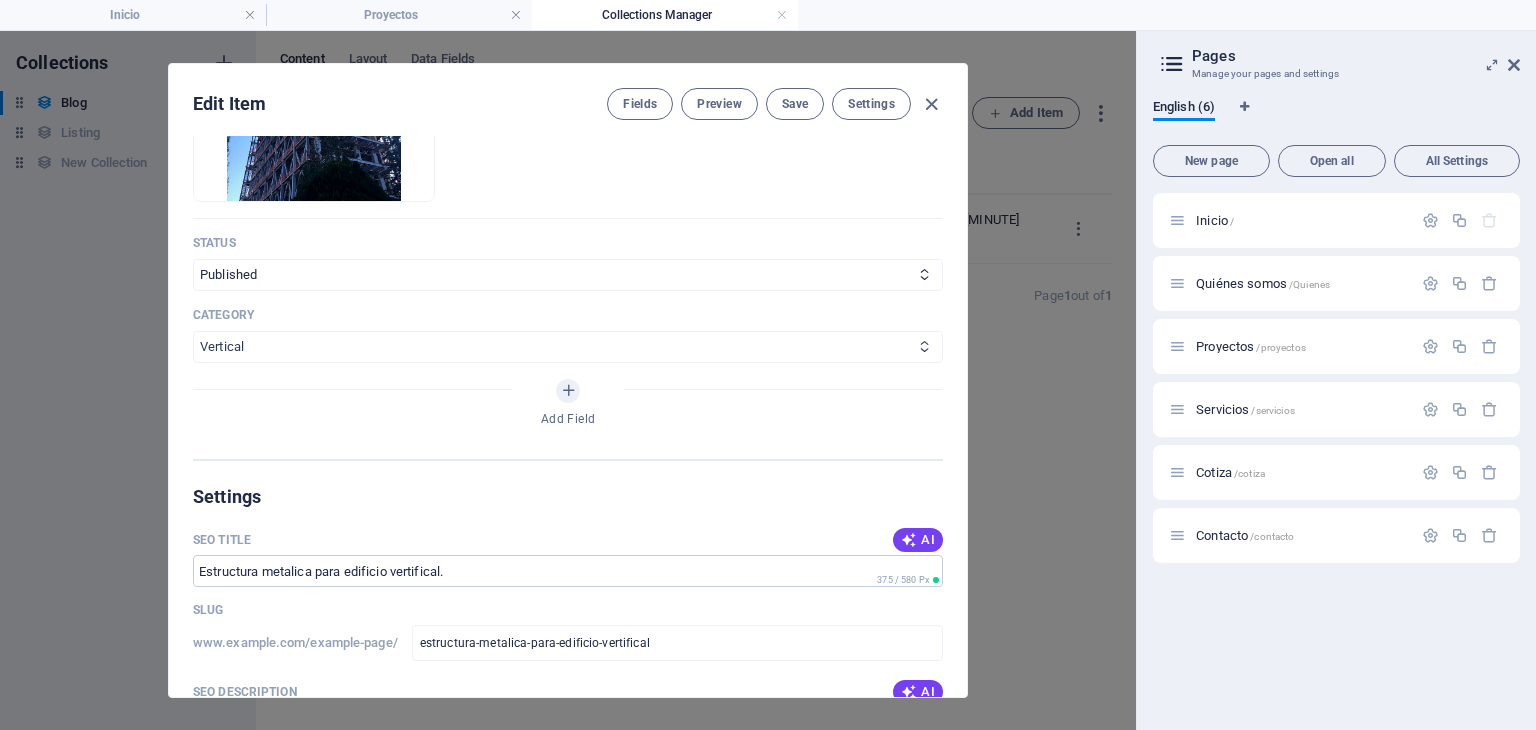 click on "Vertical Industrial Comercial" at bounding box center (568, 347) 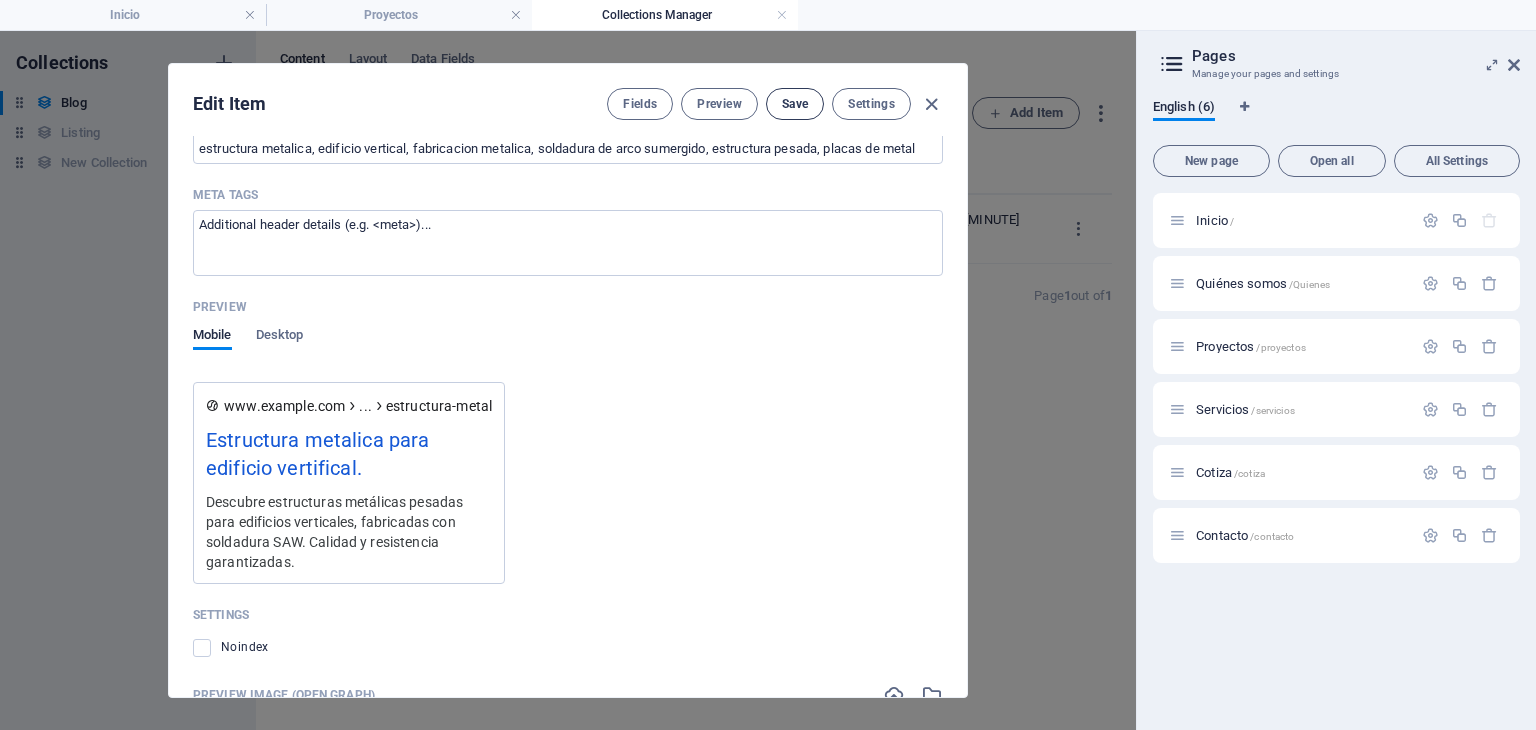 scroll, scrollTop: 1074, scrollLeft: 0, axis: vertical 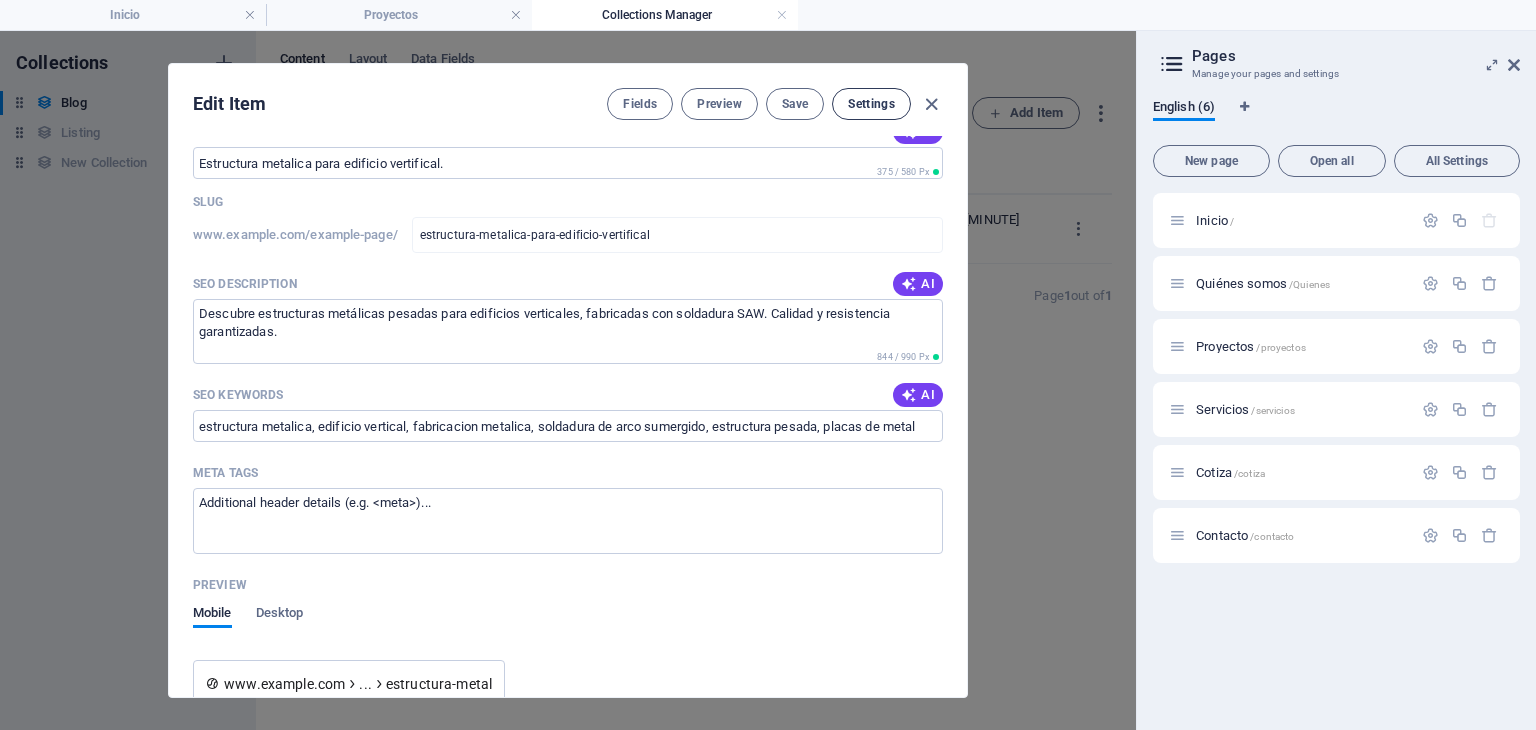 click on "Settings" at bounding box center (871, 104) 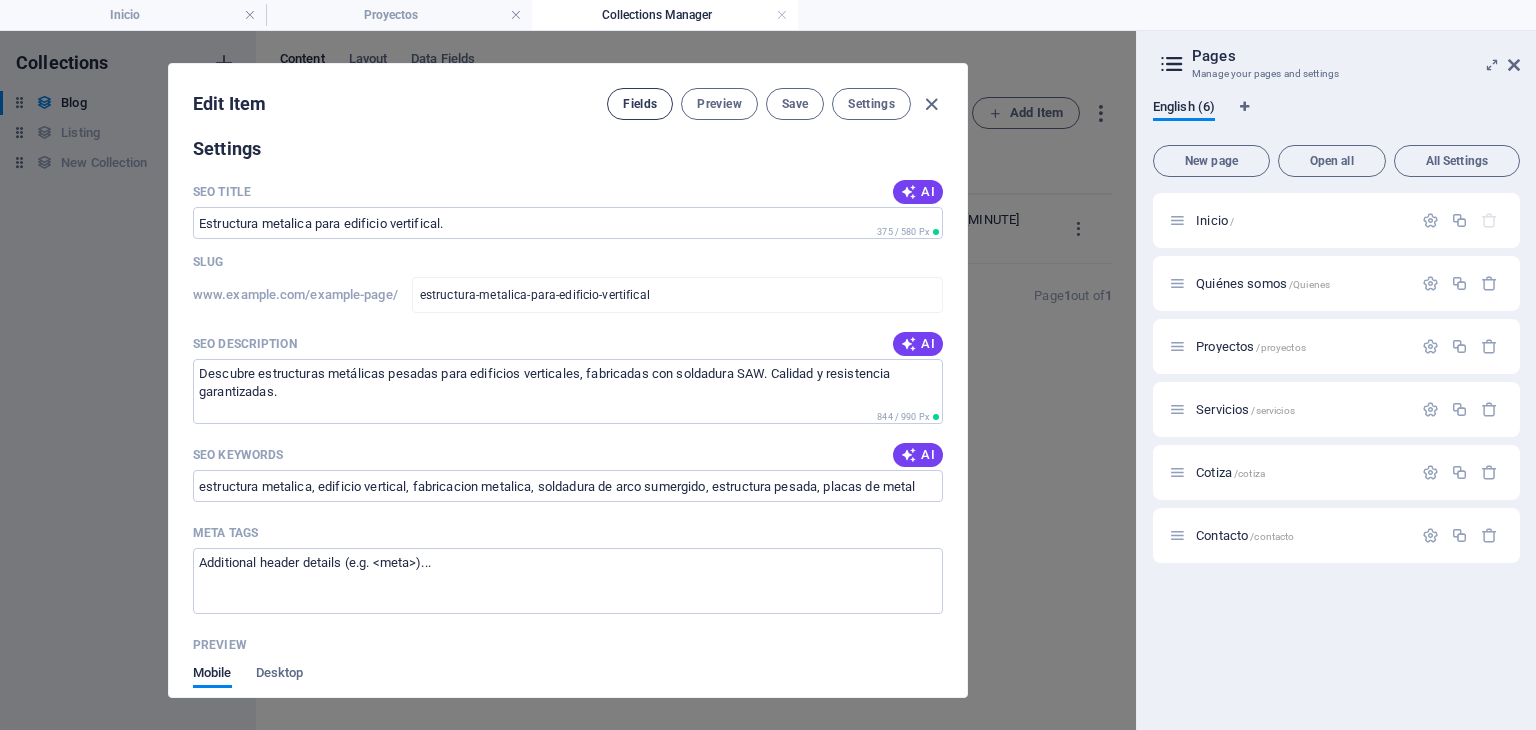 click on "Fields" at bounding box center [640, 104] 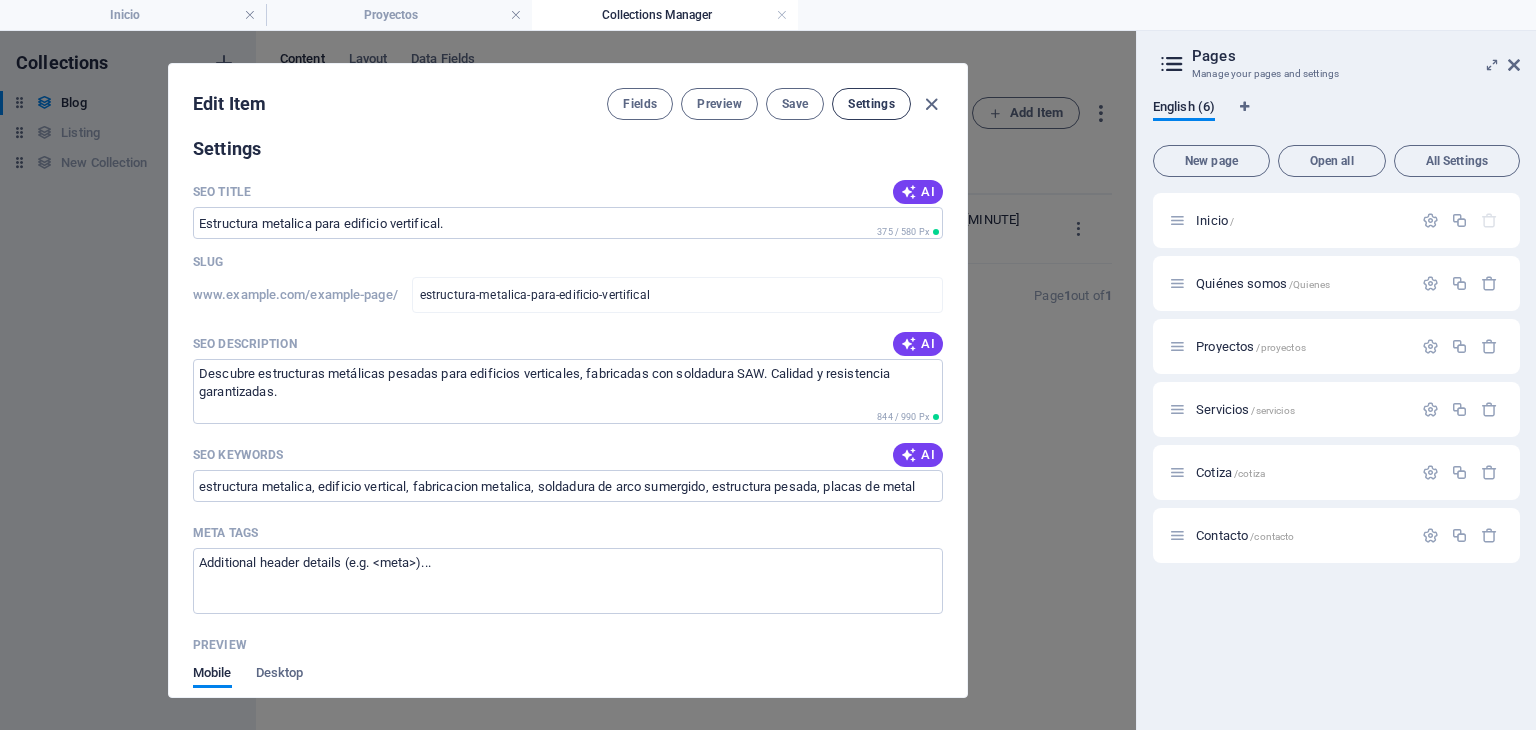 scroll, scrollTop: 1055, scrollLeft: 0, axis: vertical 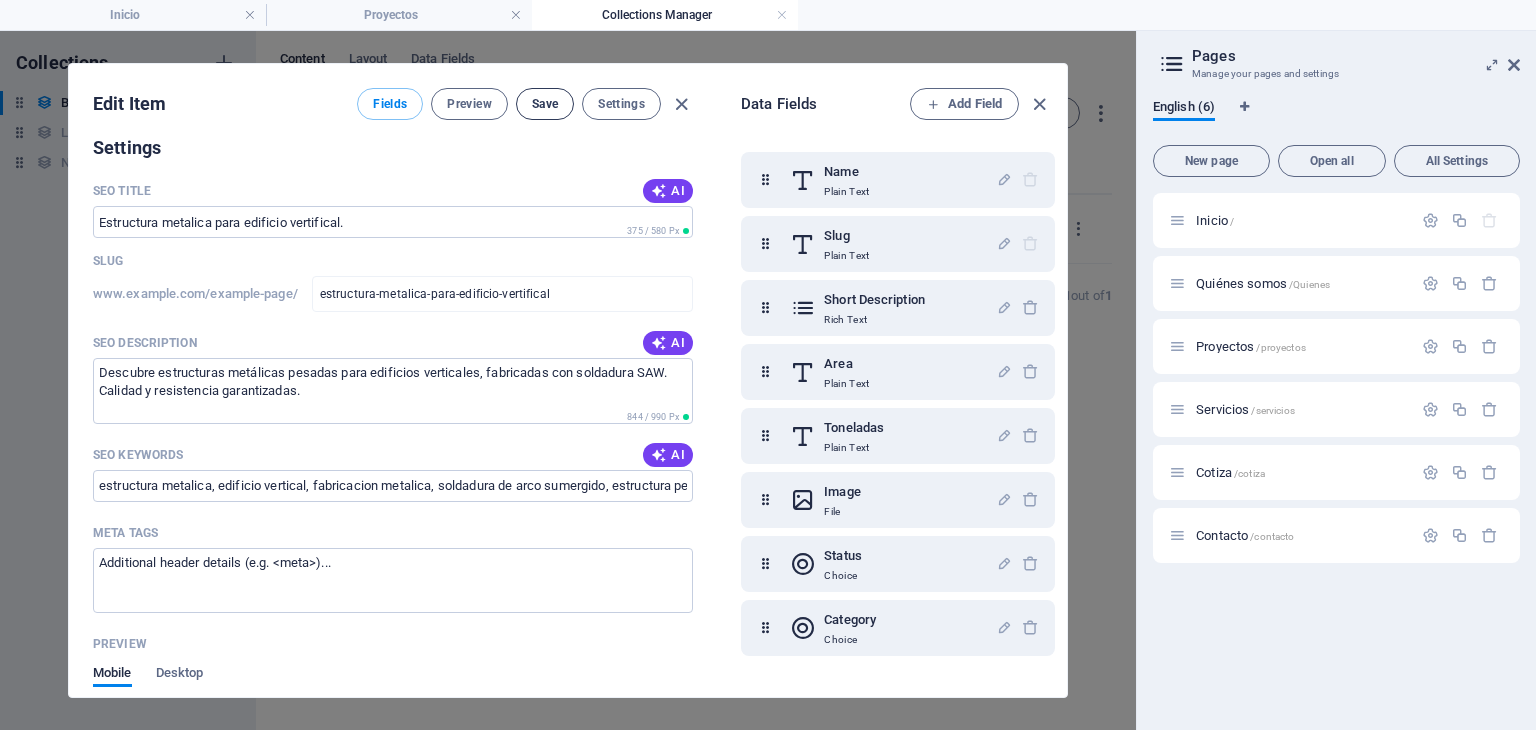 click on "Save" at bounding box center [545, 104] 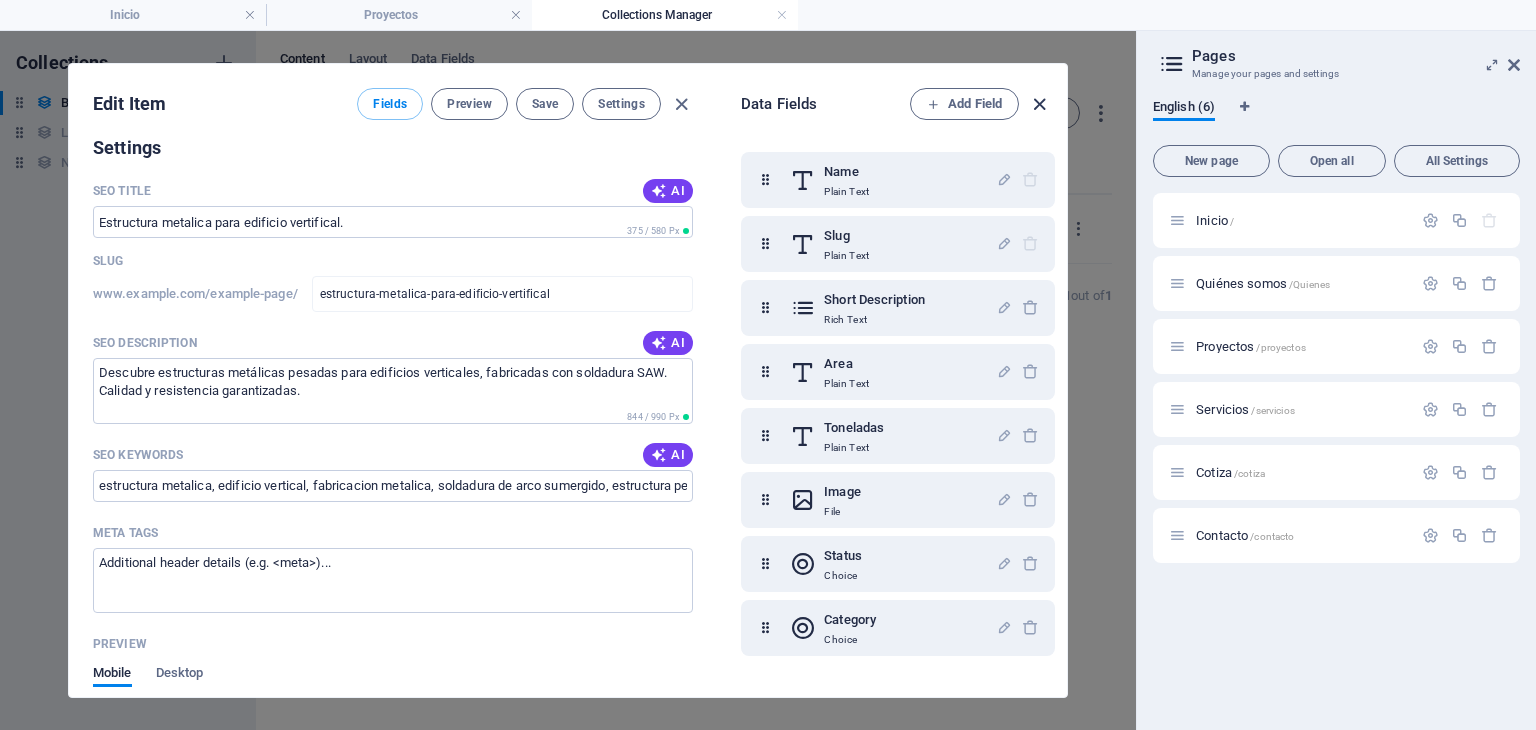 click at bounding box center [1039, 104] 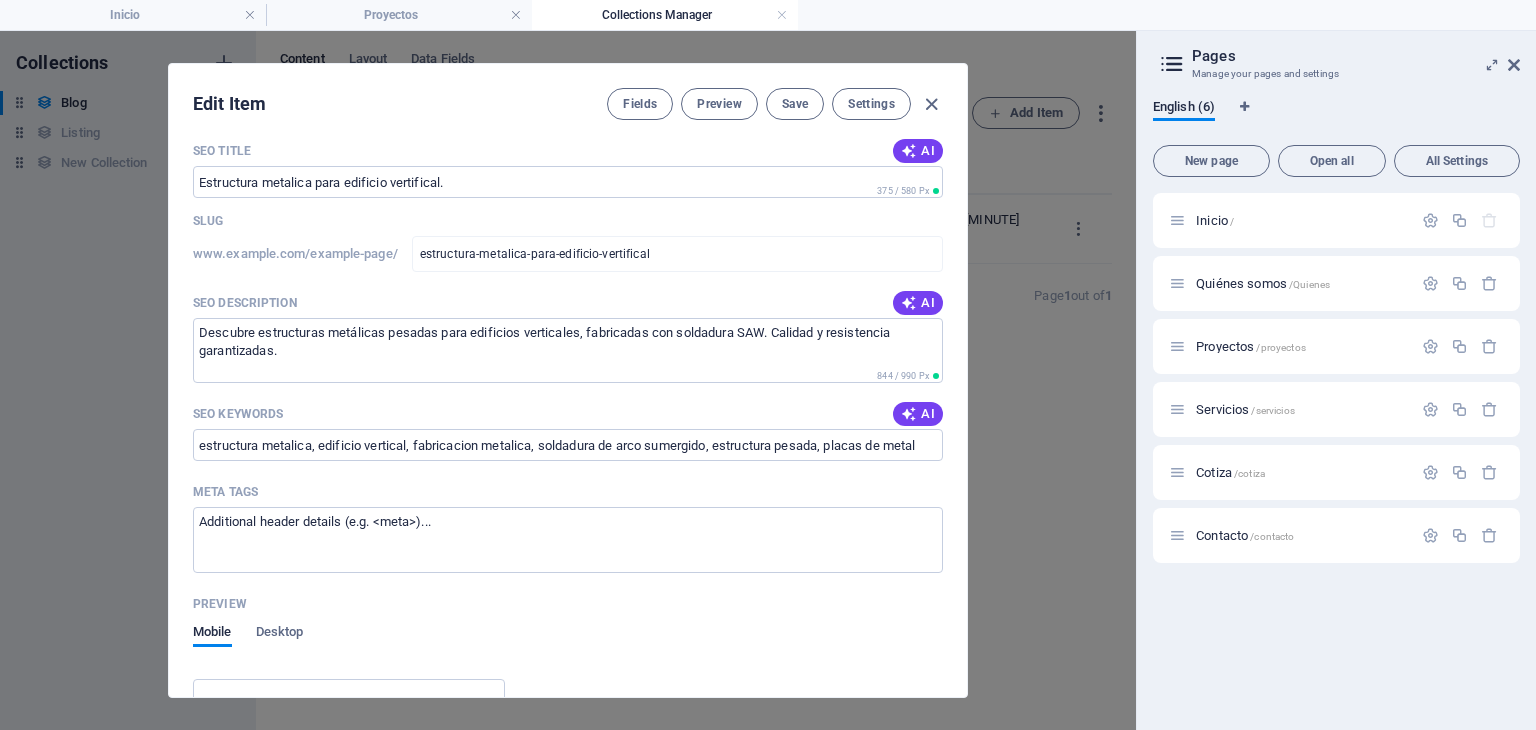 scroll, scrollTop: 1014, scrollLeft: 0, axis: vertical 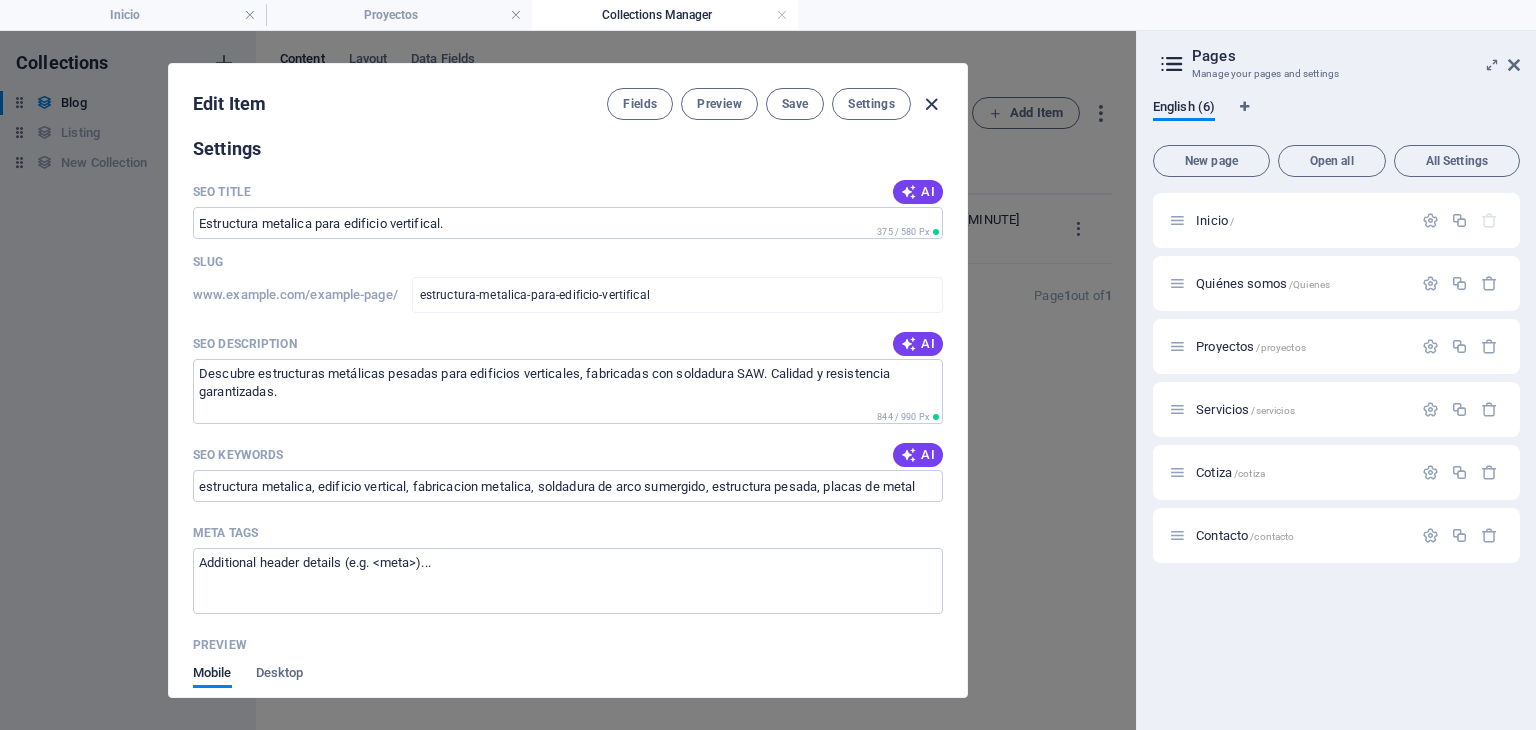 click at bounding box center [931, 104] 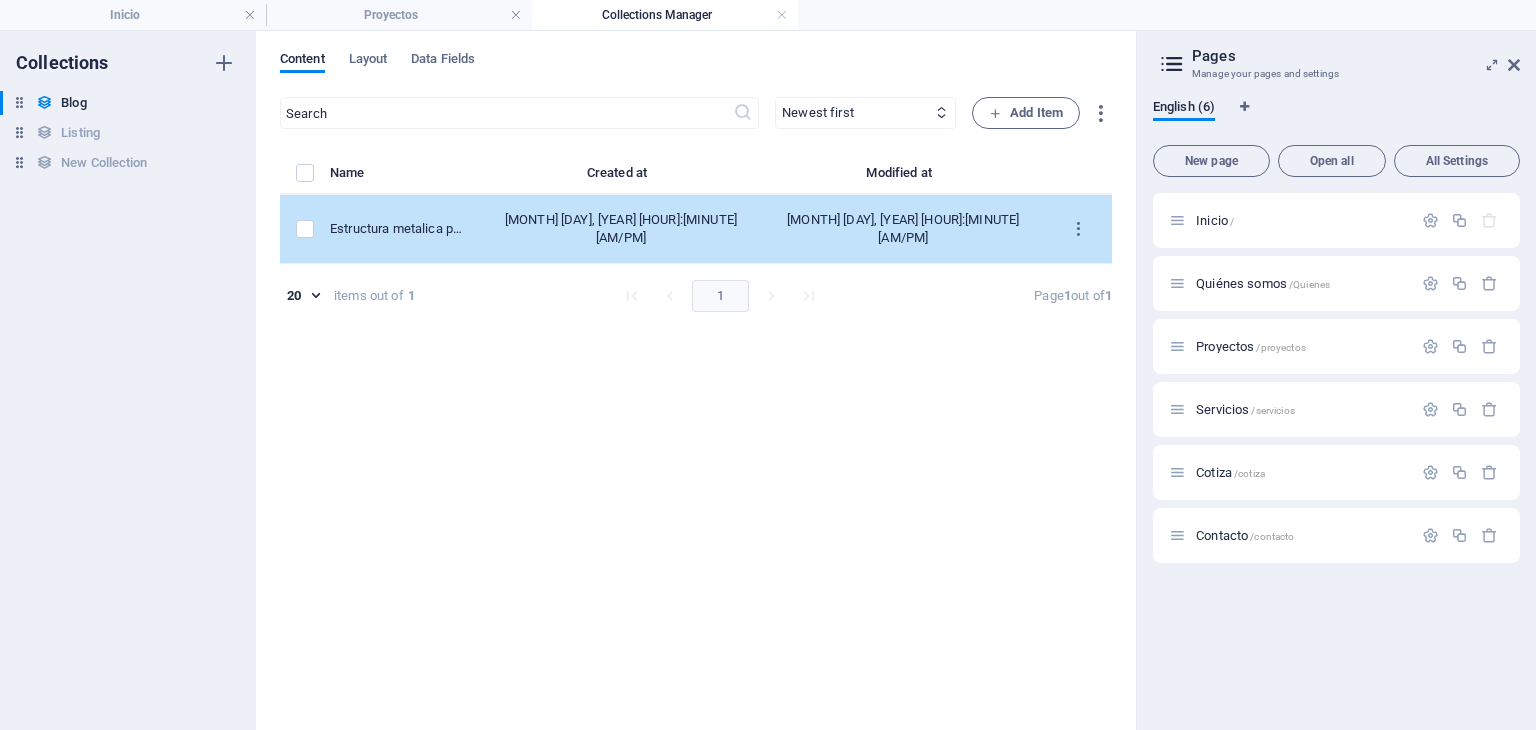 type on "estructura-metalica-para-edificio-vertifical" 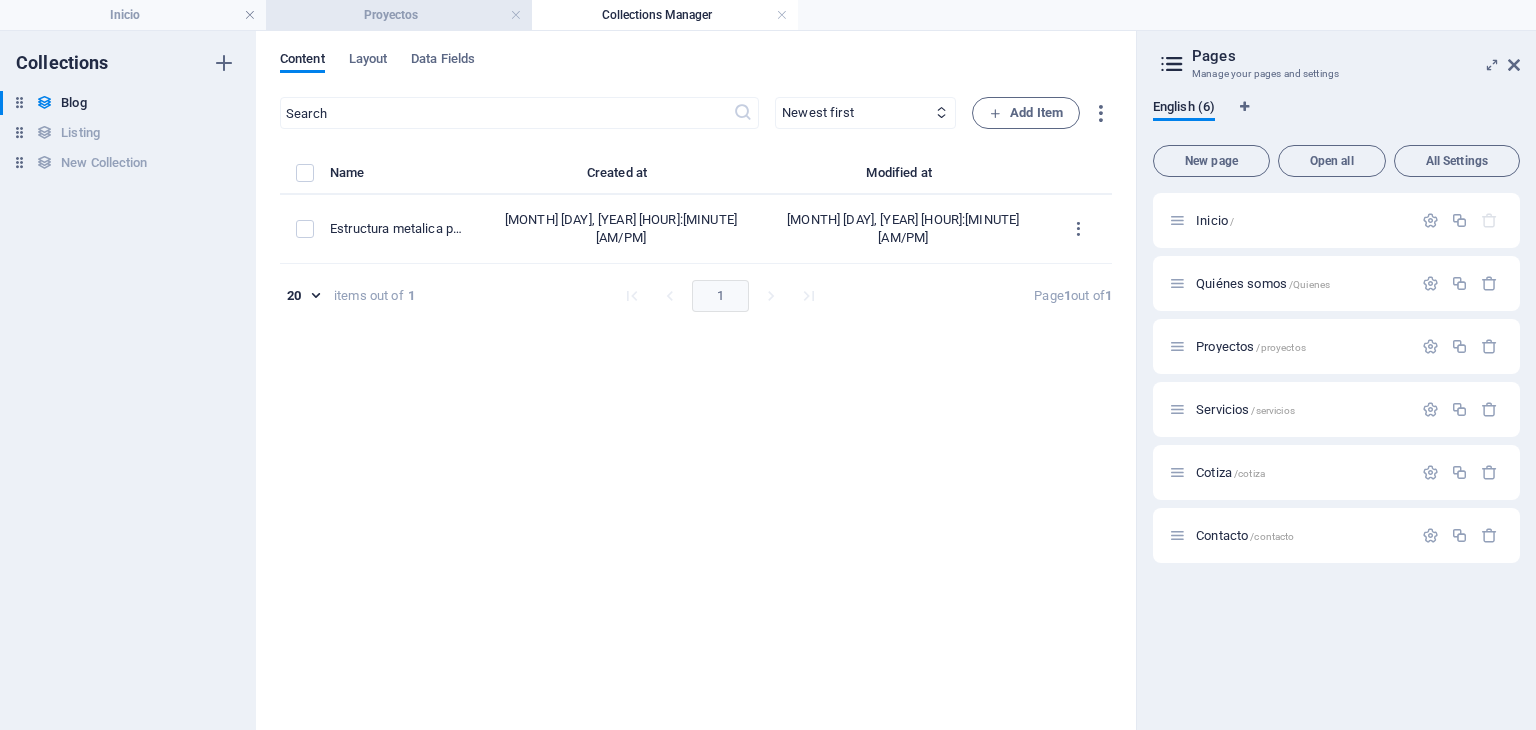 click on "Proyectos" at bounding box center (399, 15) 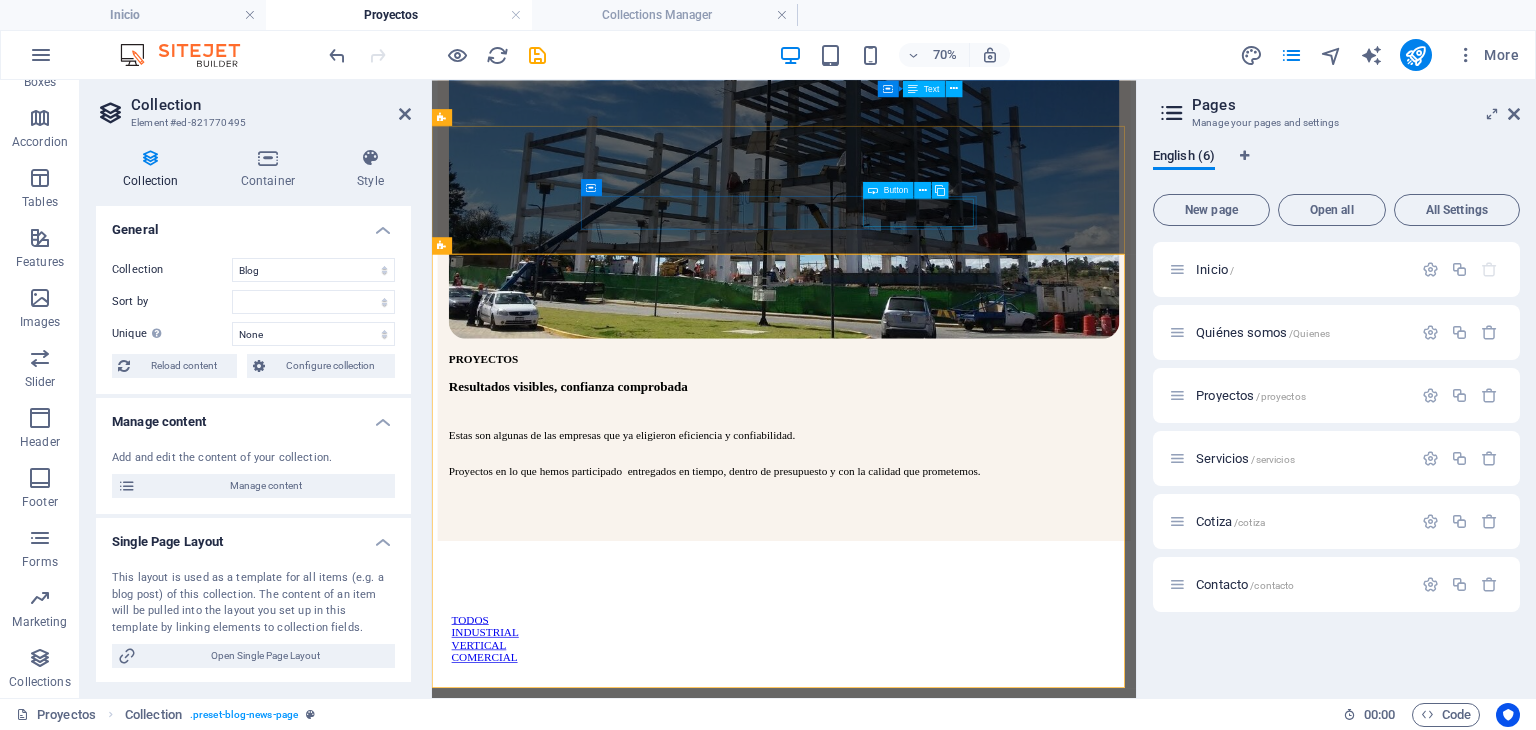 click on "COMERCIAL" at bounding box center (935, 905) 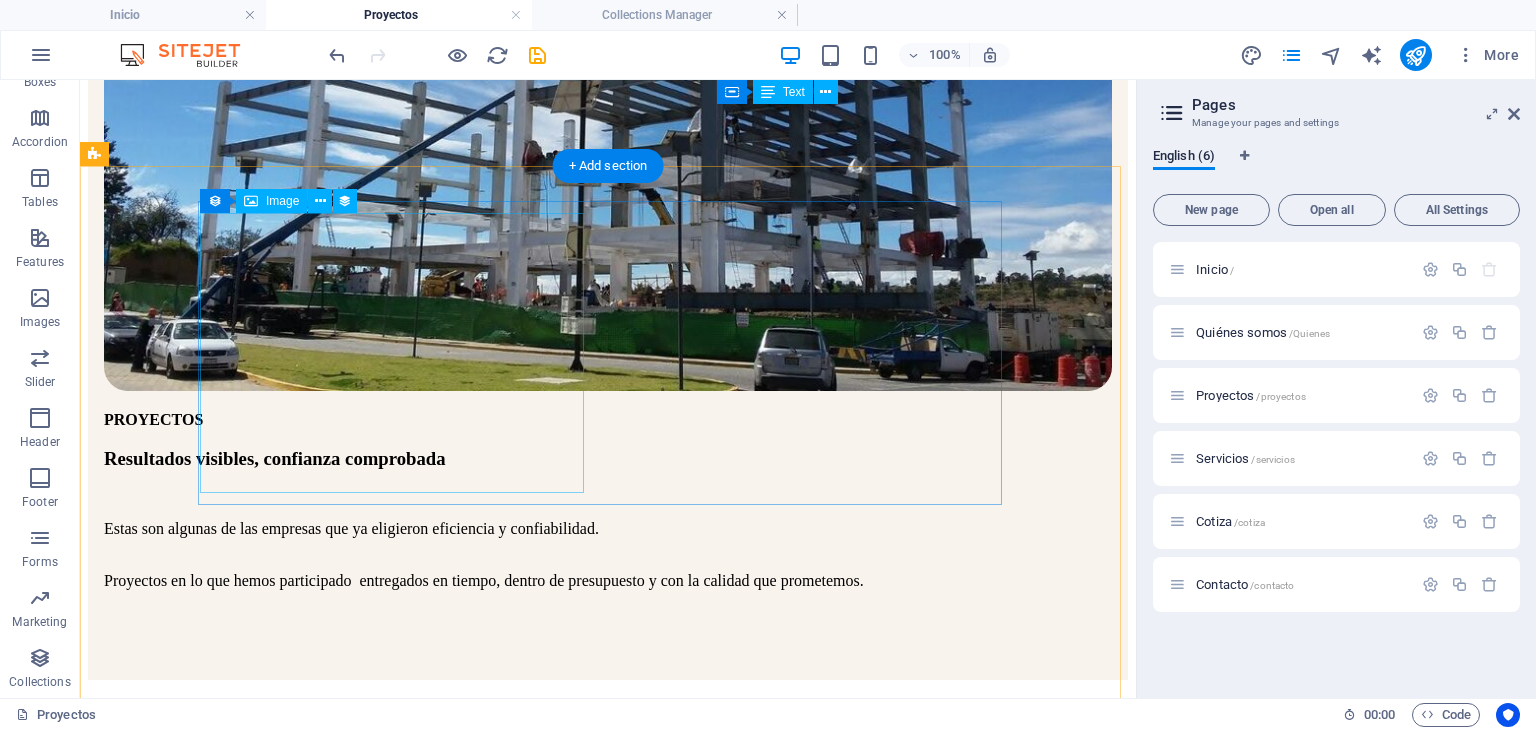 scroll, scrollTop: 432, scrollLeft: 0, axis: vertical 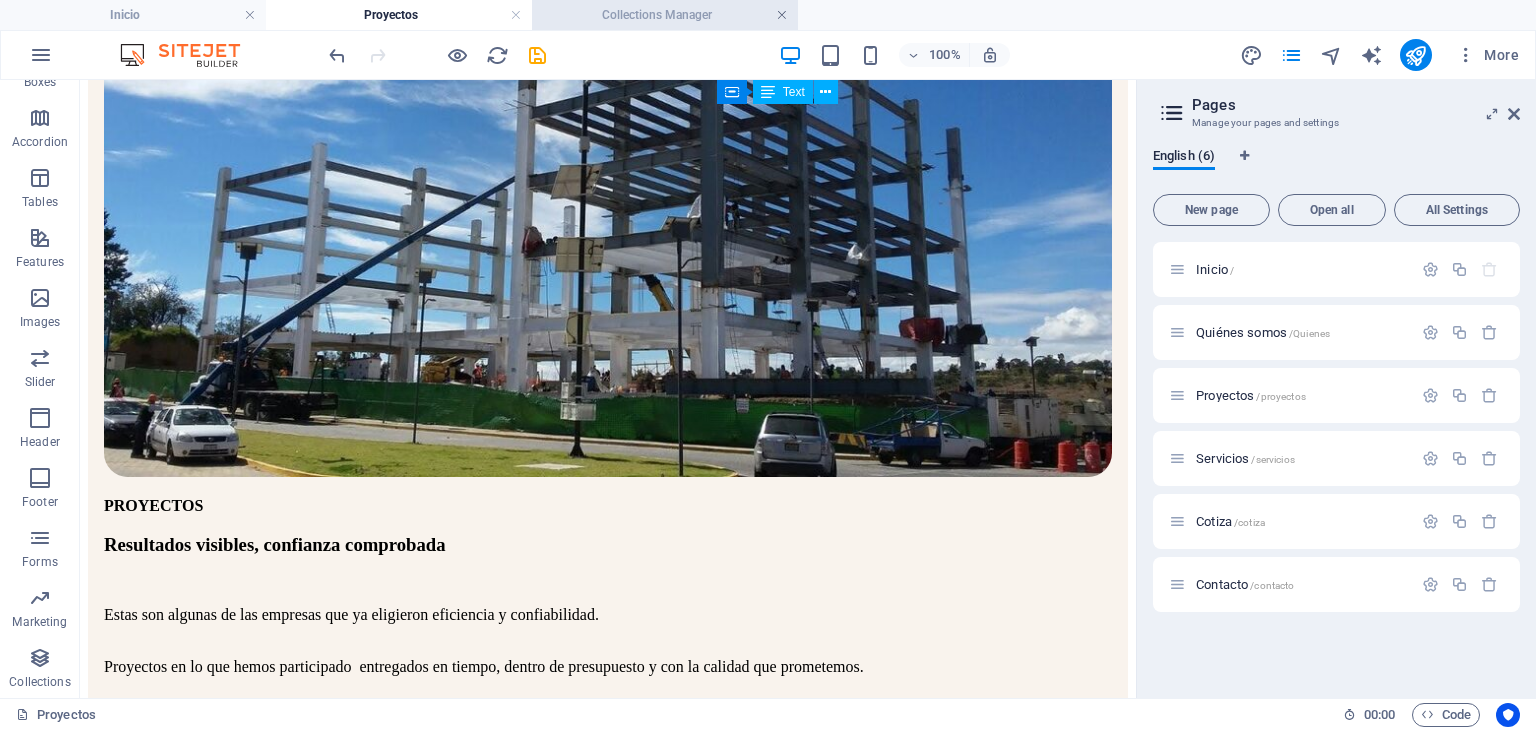 click at bounding box center (782, 15) 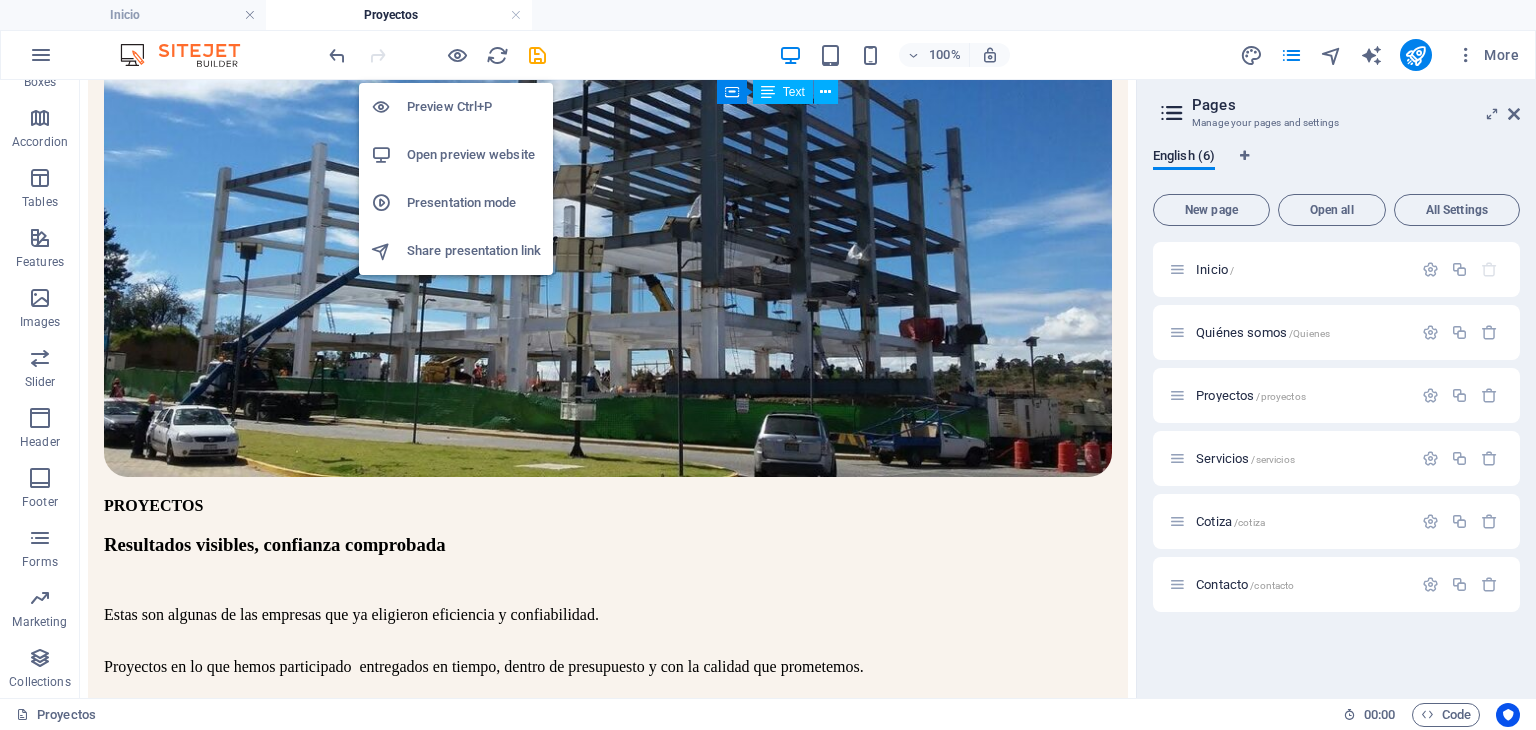 click on "Open preview website" at bounding box center [474, 155] 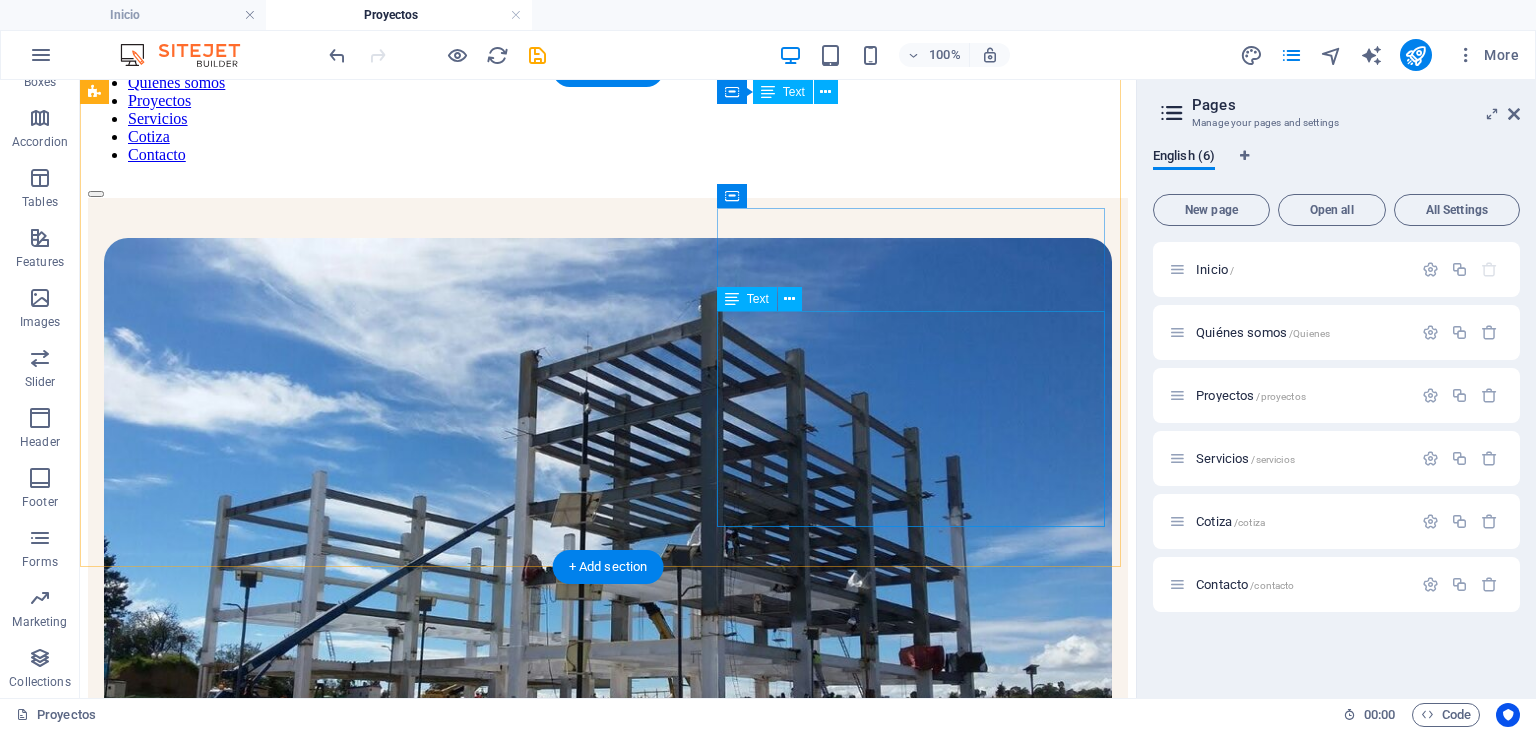 scroll, scrollTop: 0, scrollLeft: 0, axis: both 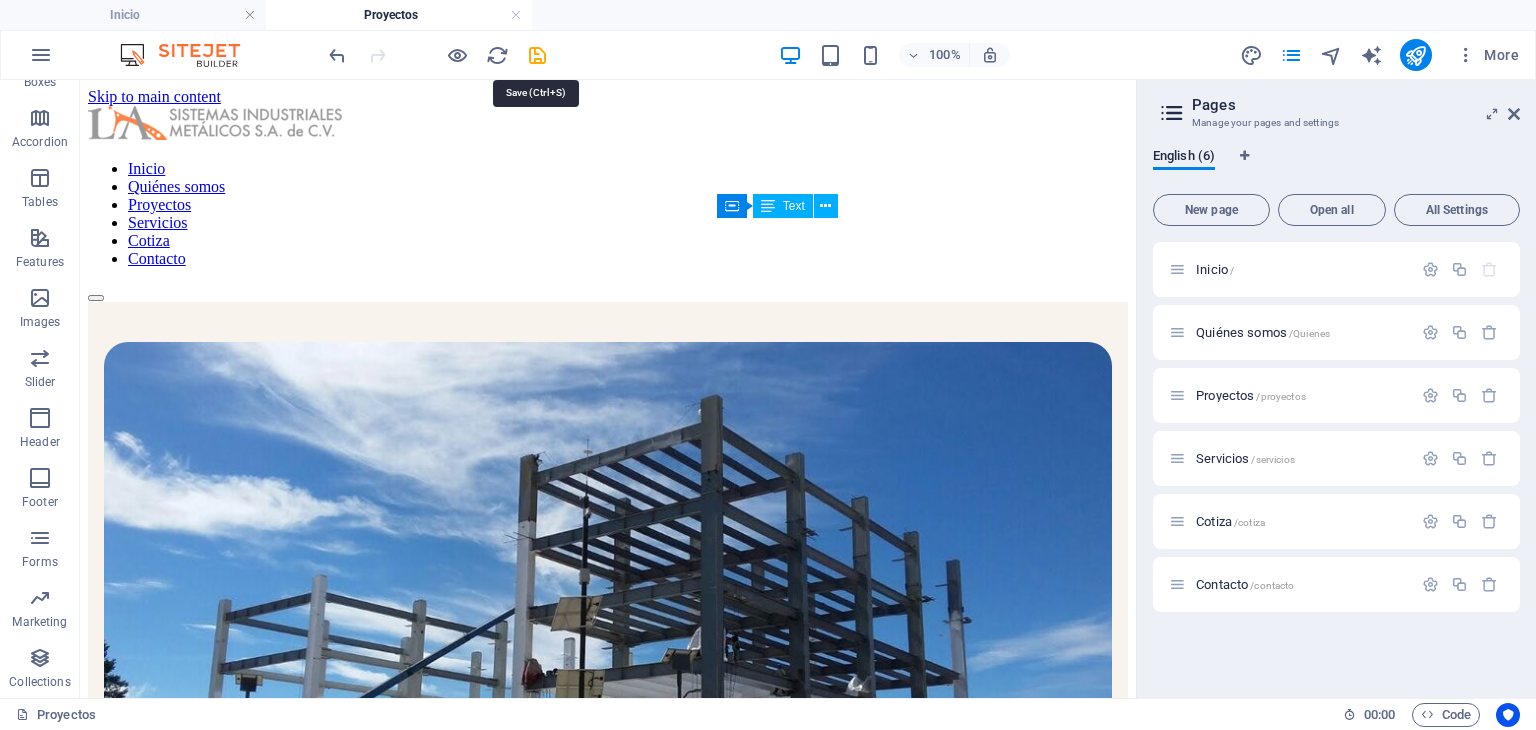 click at bounding box center (537, 55) 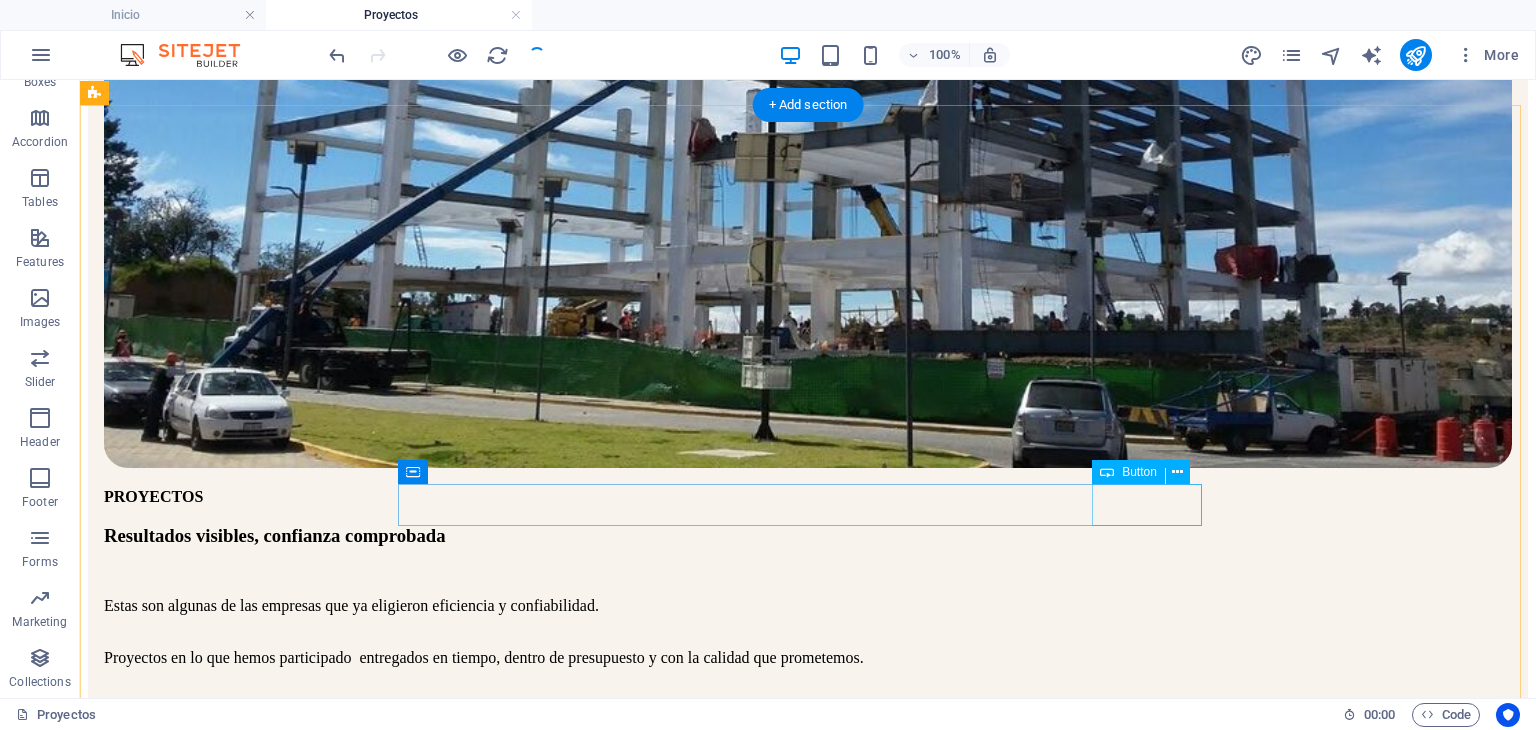 scroll, scrollTop: 500, scrollLeft: 0, axis: vertical 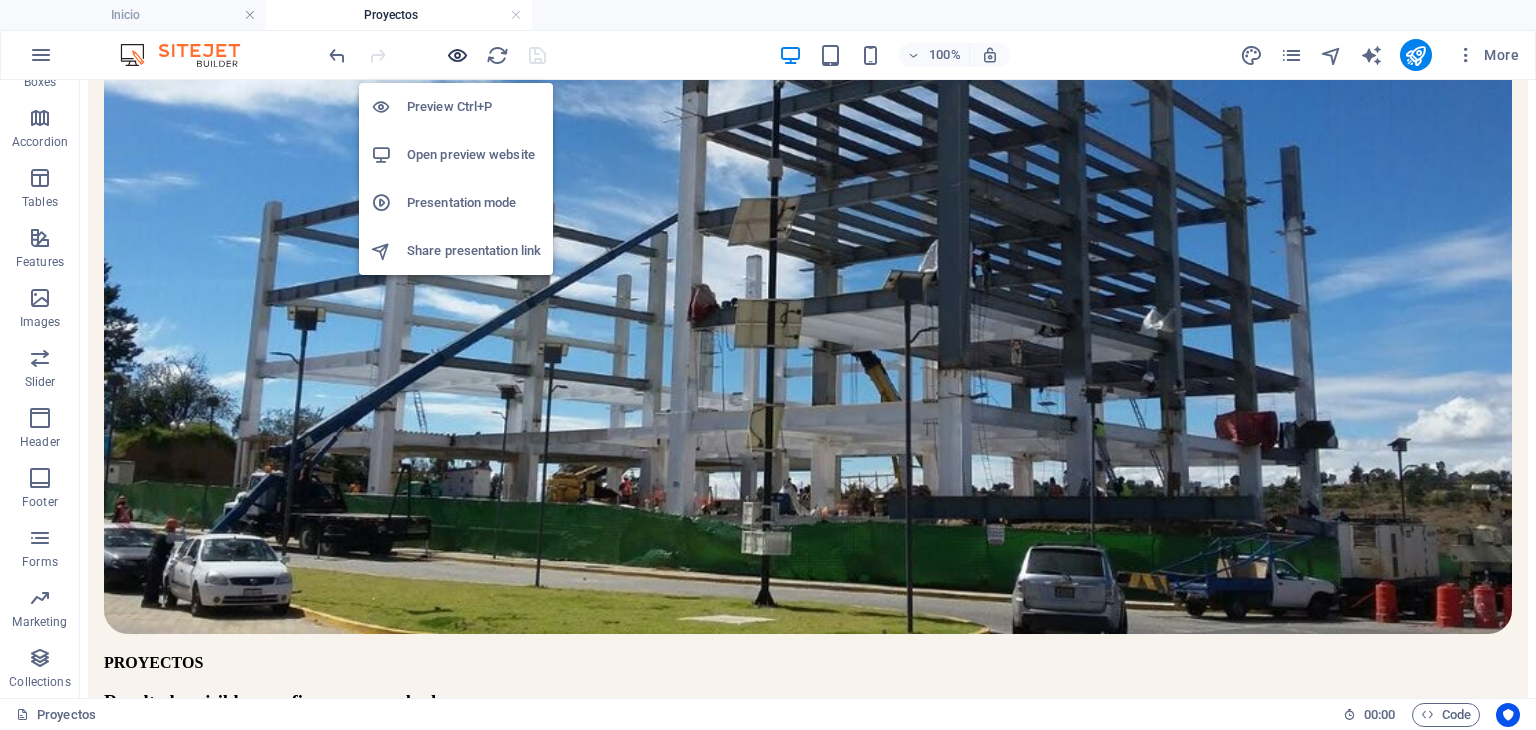 click at bounding box center (457, 55) 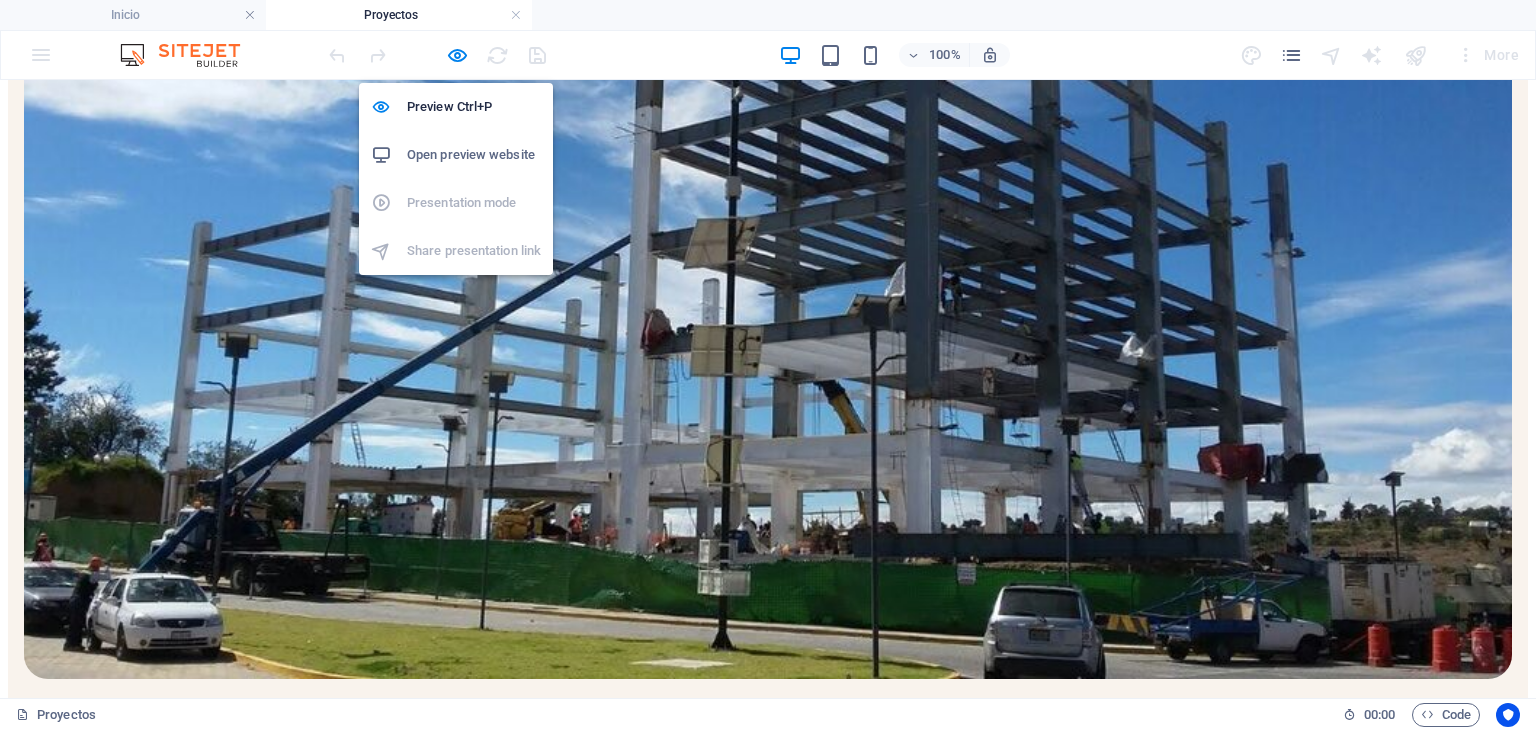 click on "Open preview website" at bounding box center (474, 155) 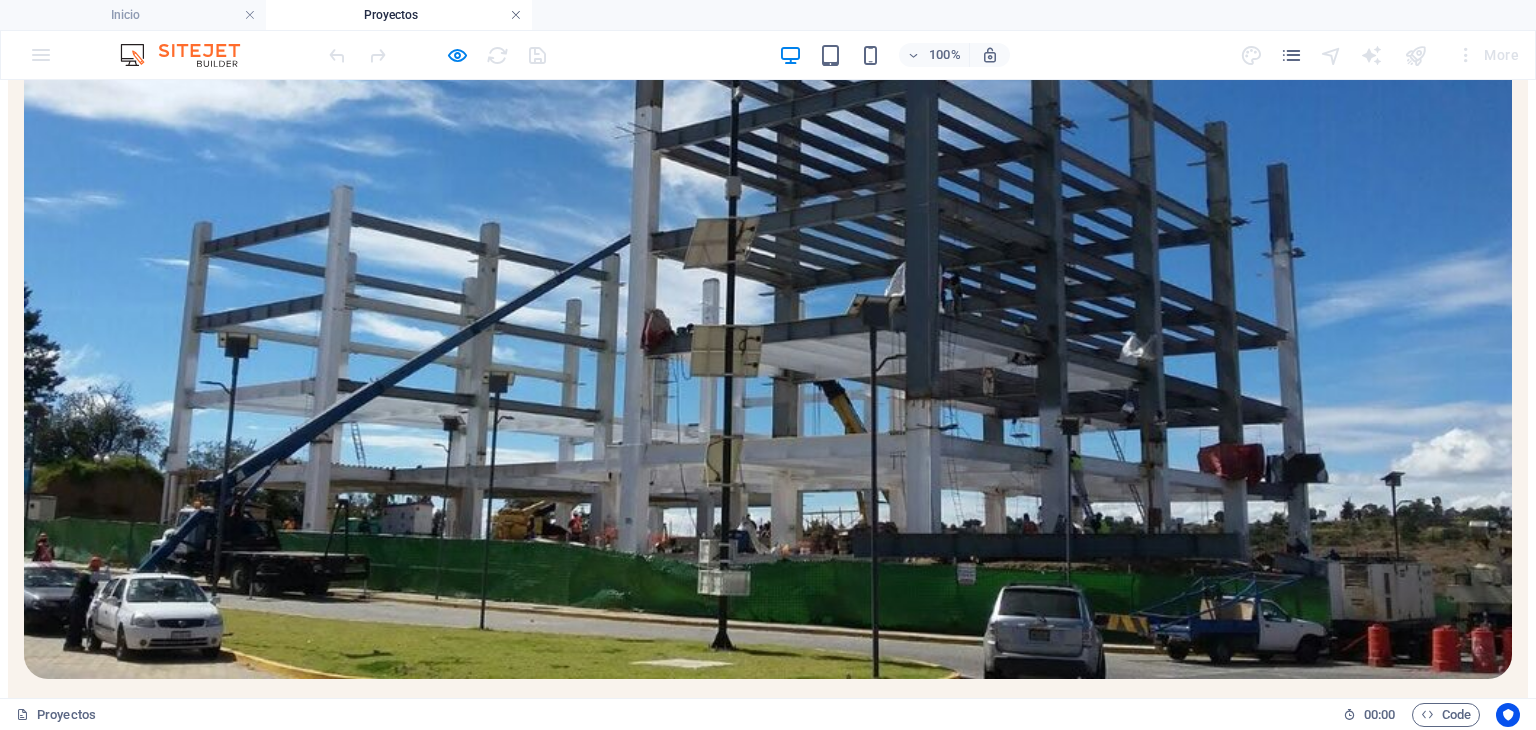 click at bounding box center [516, 15] 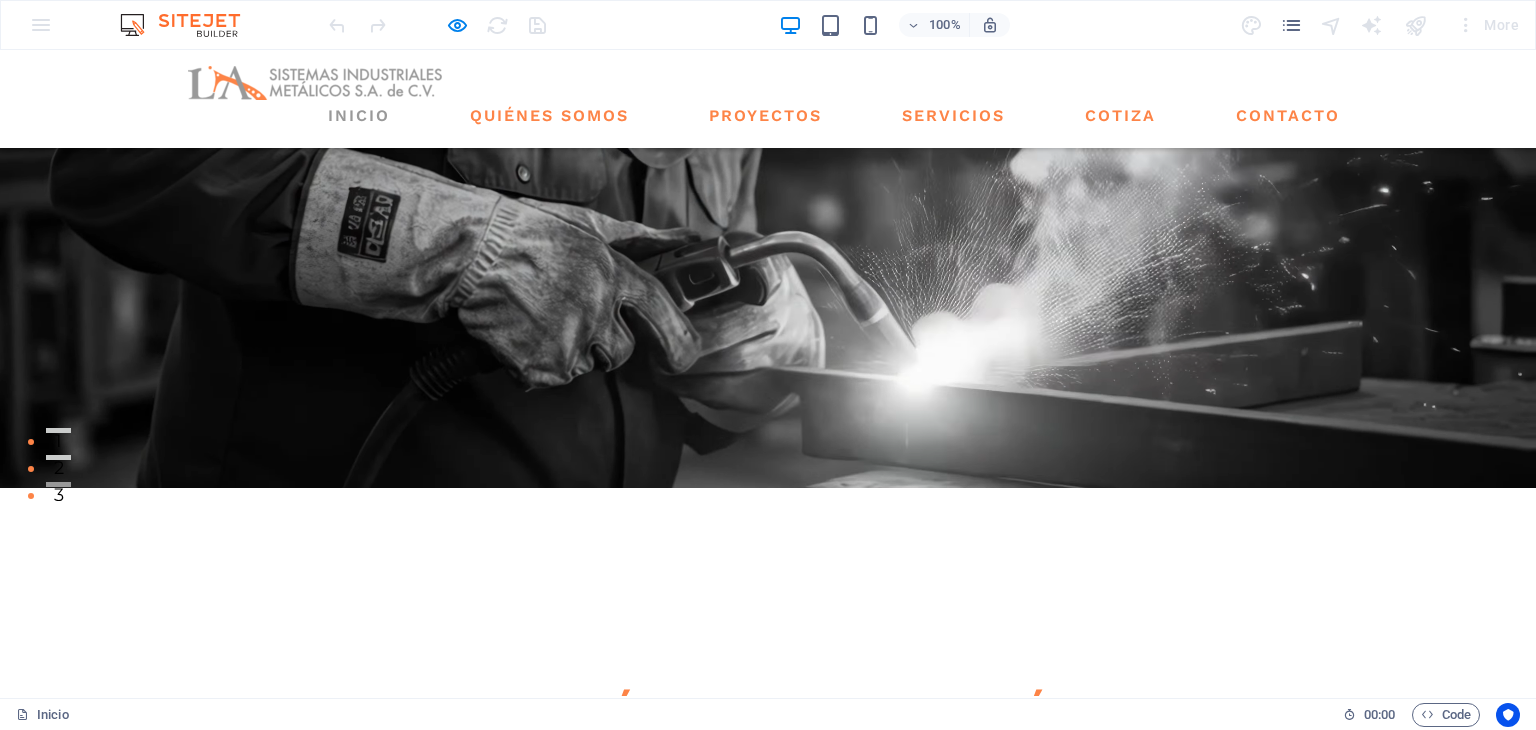scroll, scrollTop: 166, scrollLeft: 0, axis: vertical 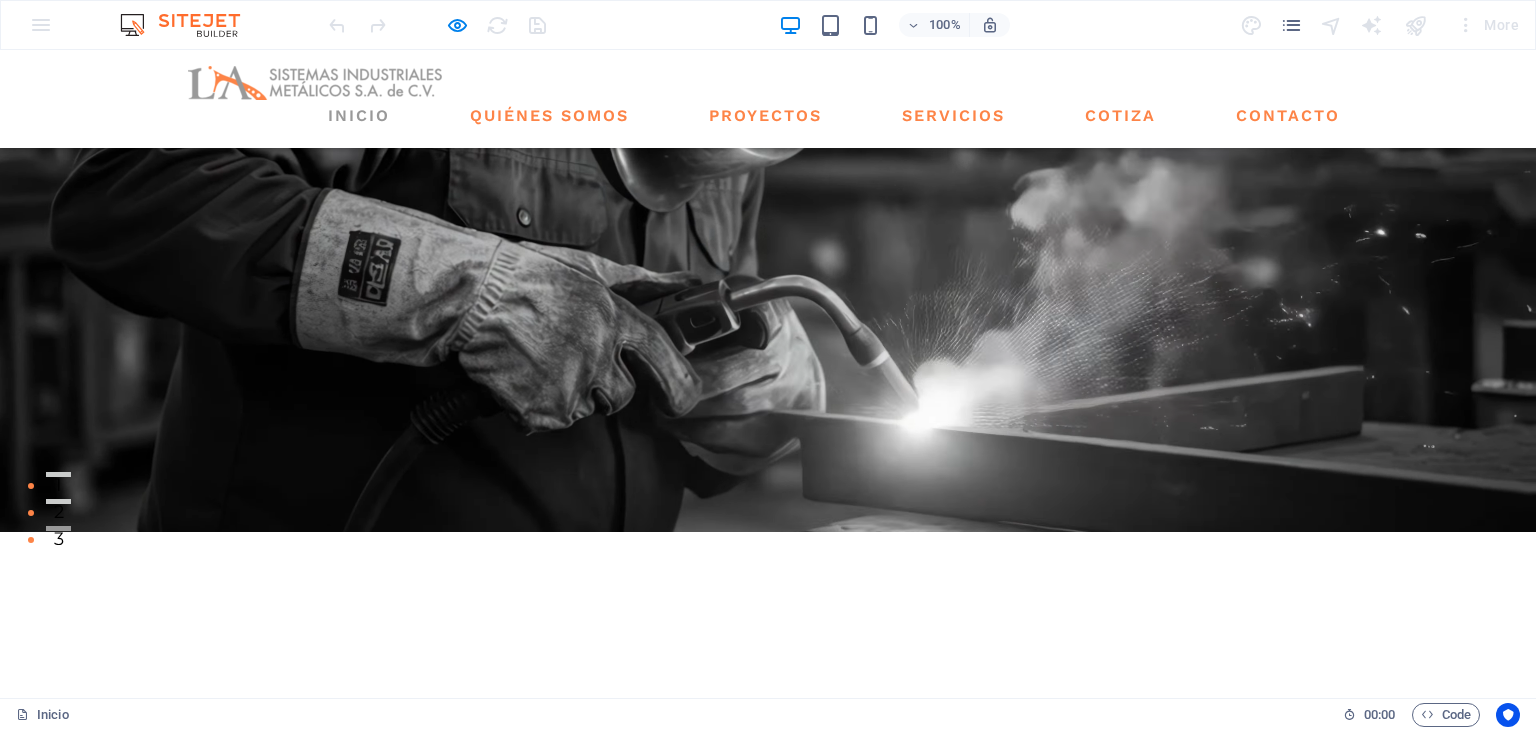 click on "Inicio Quiénes somos Proyectos Servicios Cotiza Contacto" at bounding box center [768, 99] 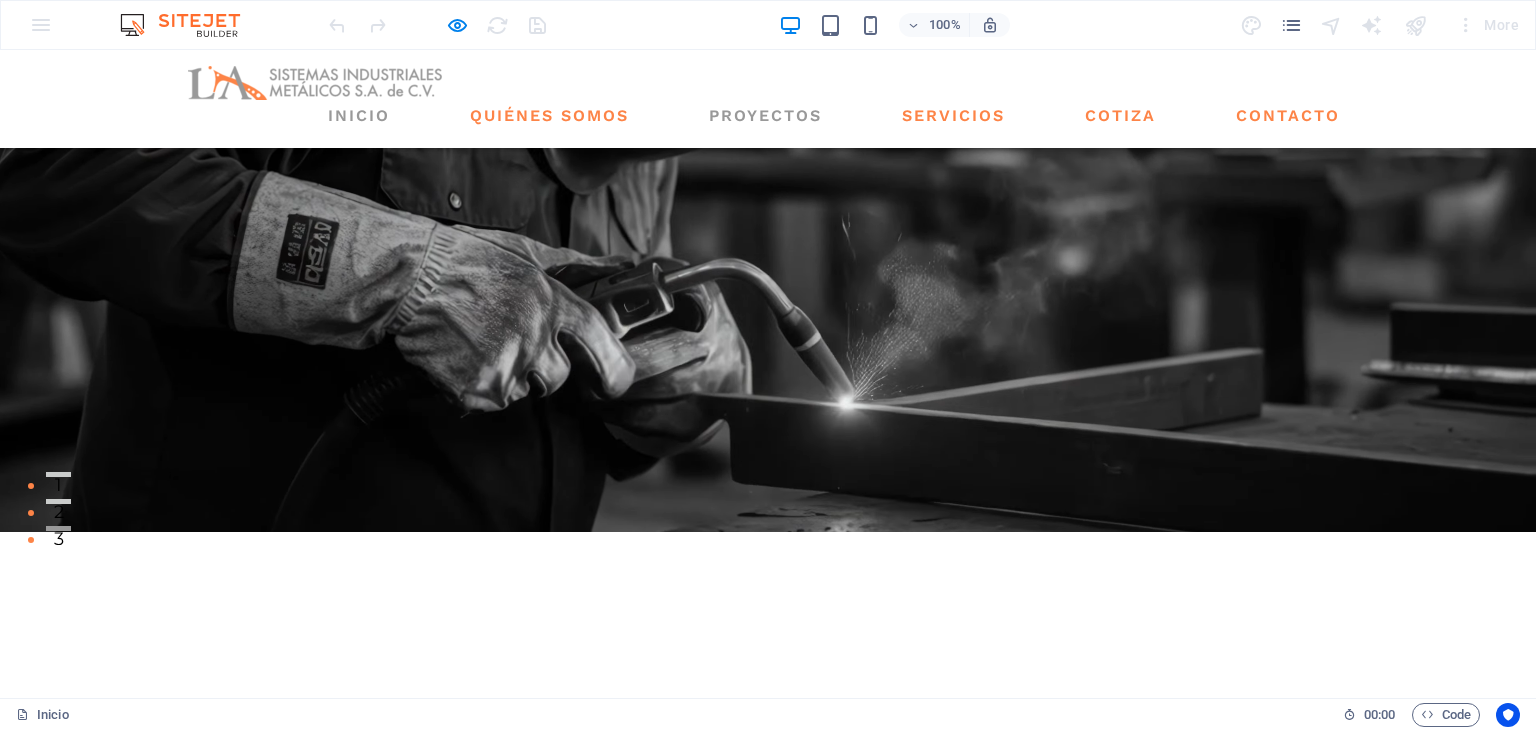 click on "Proyectos" at bounding box center [765, 116] 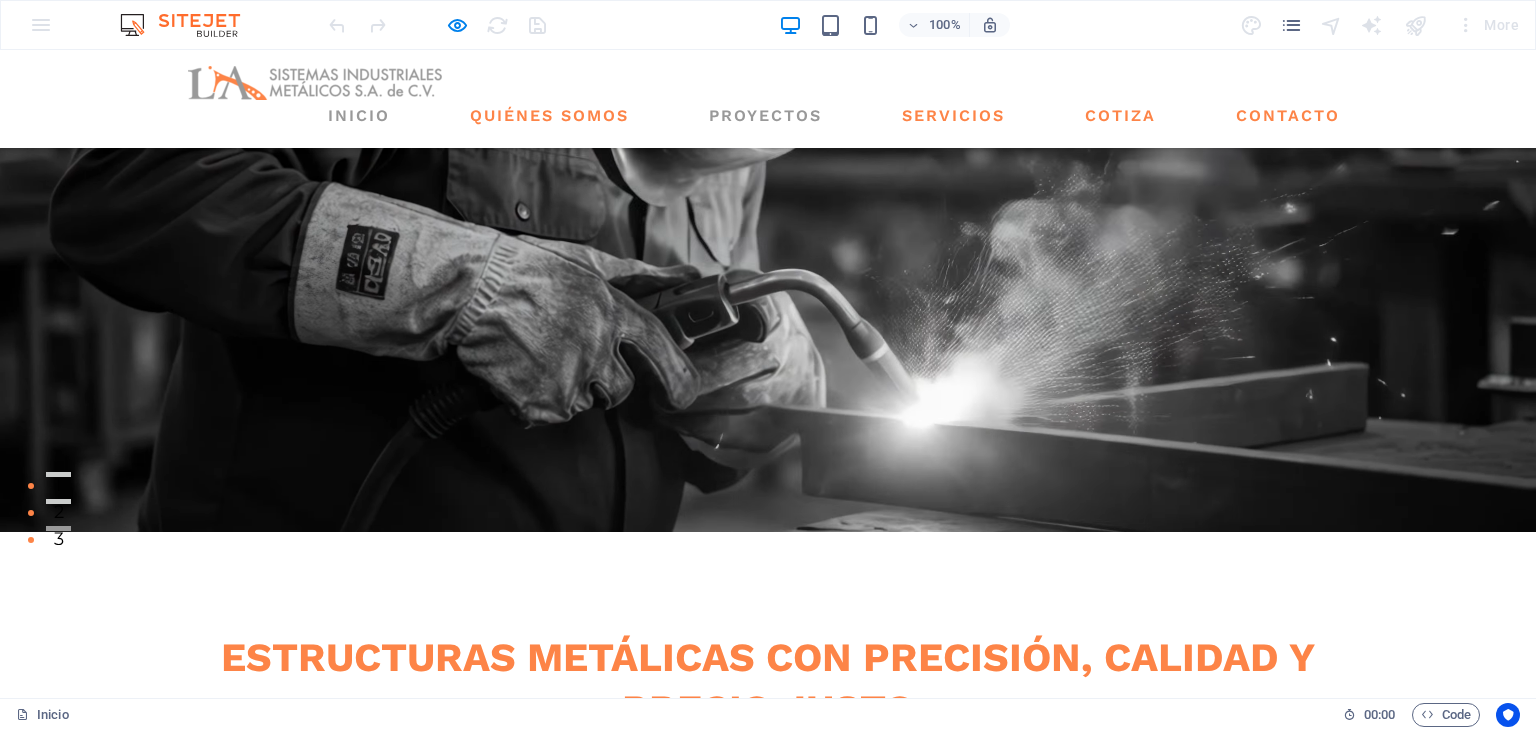 scroll, scrollTop: 0, scrollLeft: 0, axis: both 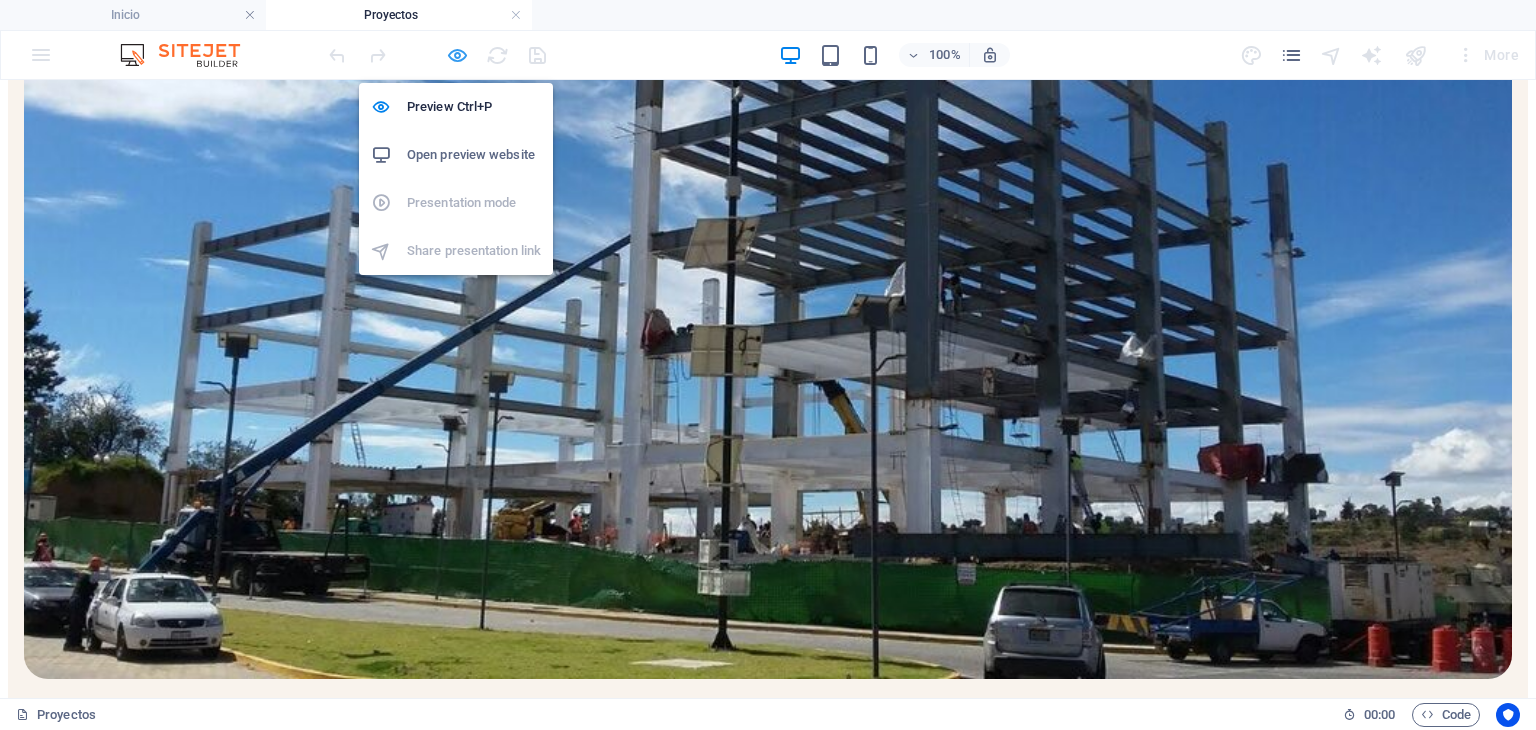 click at bounding box center (457, 55) 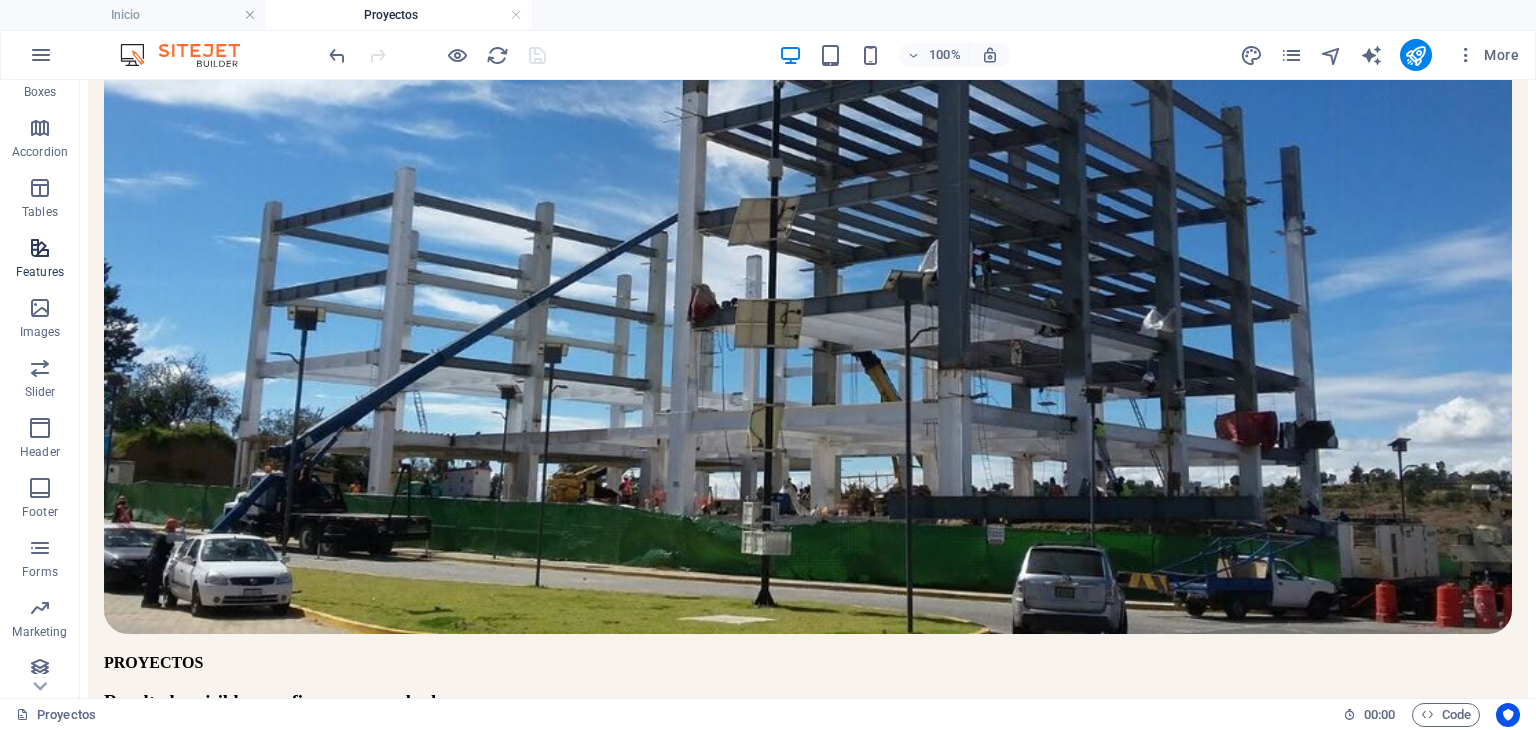 scroll, scrollTop: 282, scrollLeft: 0, axis: vertical 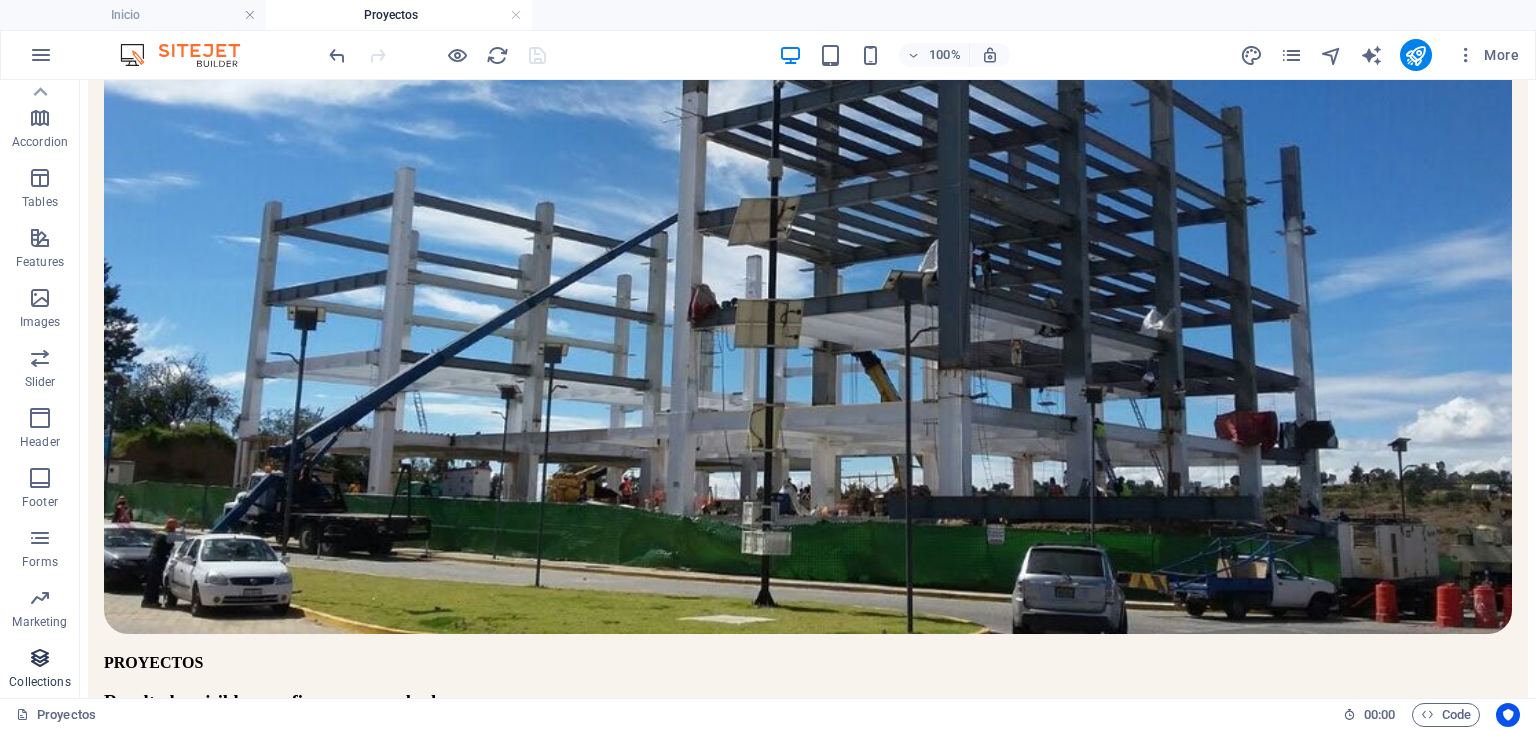 click at bounding box center [40, 658] 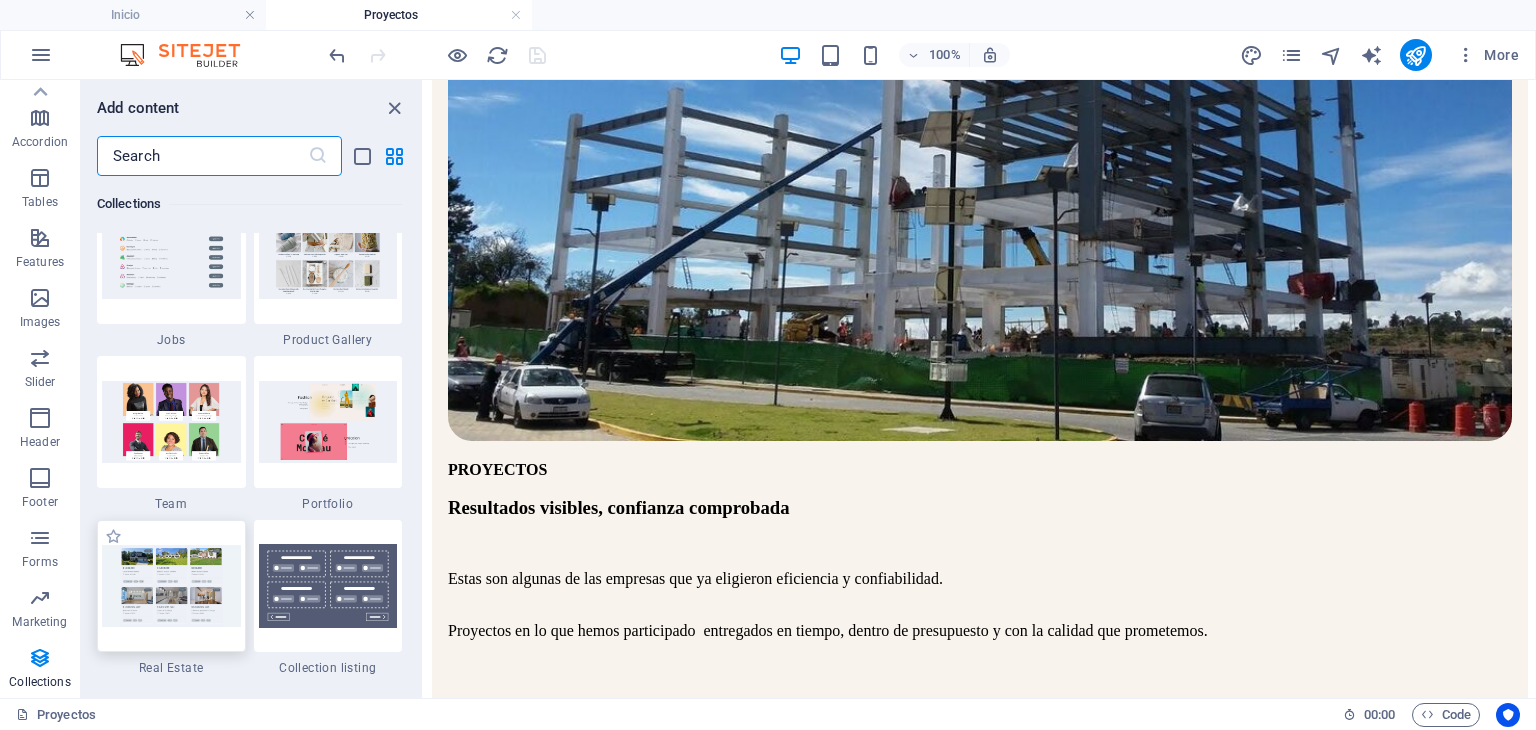 scroll, scrollTop: 18306, scrollLeft: 0, axis: vertical 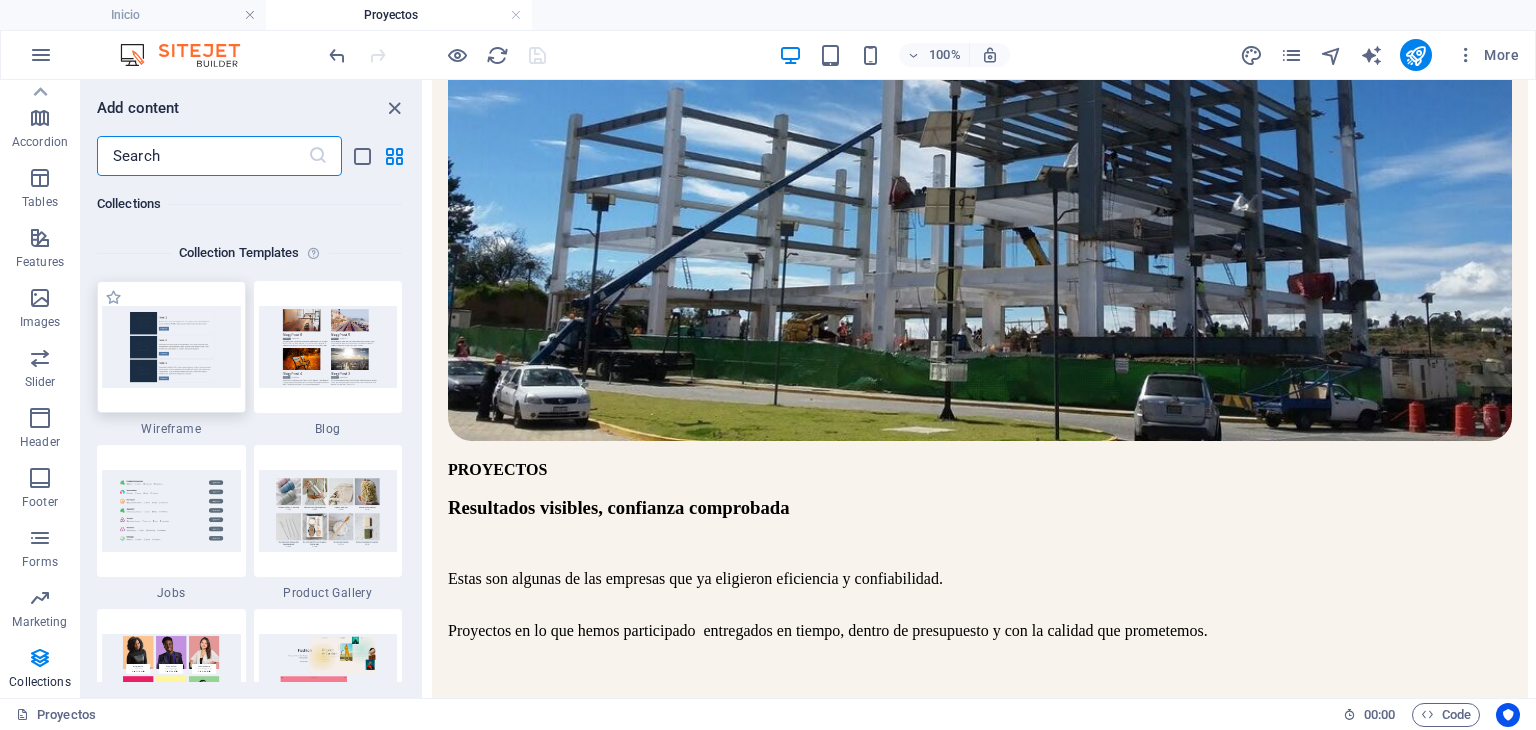click at bounding box center [171, 346] 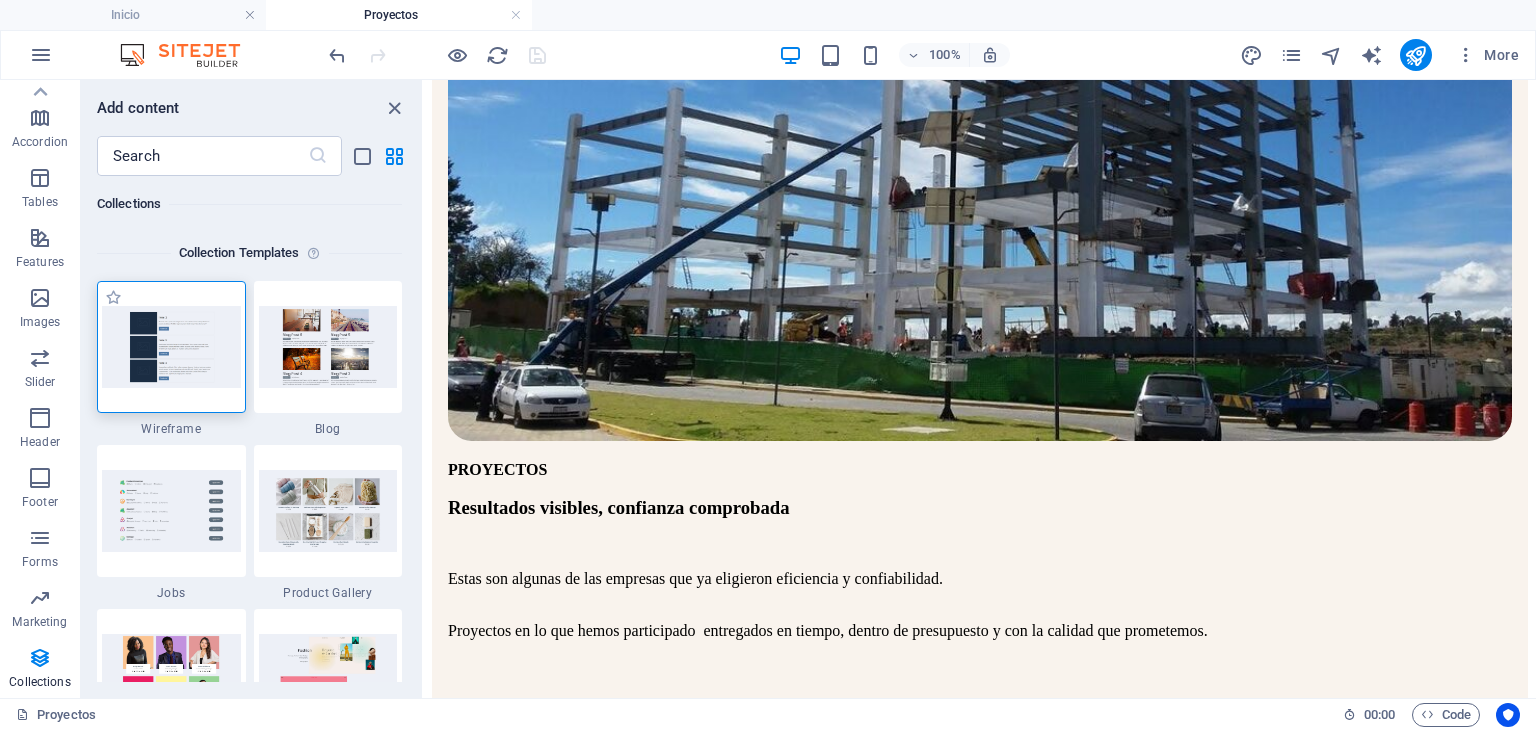 drag, startPoint x: 187, startPoint y: 349, endPoint x: 157, endPoint y: 350, distance: 30.016663 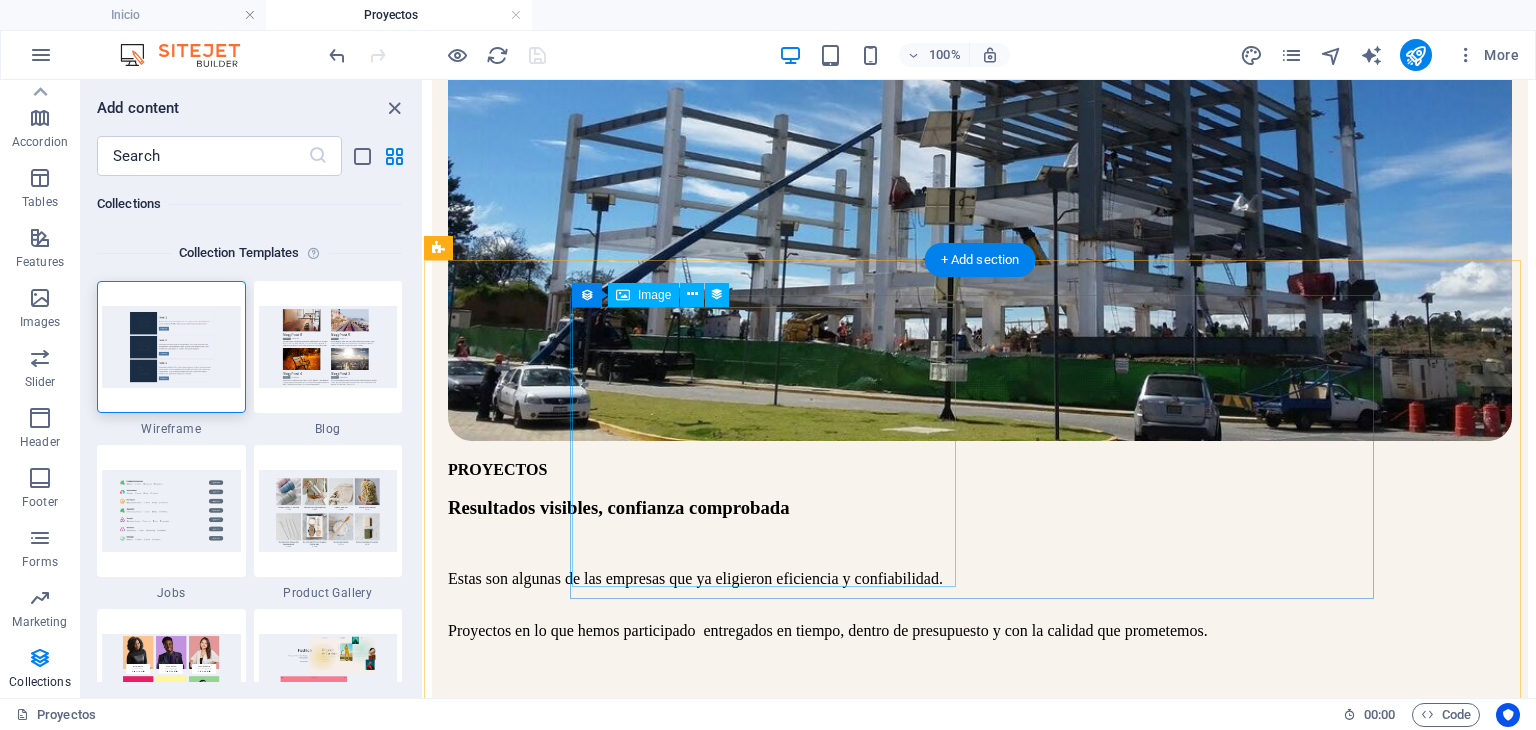 drag, startPoint x: 581, startPoint y: 430, endPoint x: 876, endPoint y: 393, distance: 297.31128 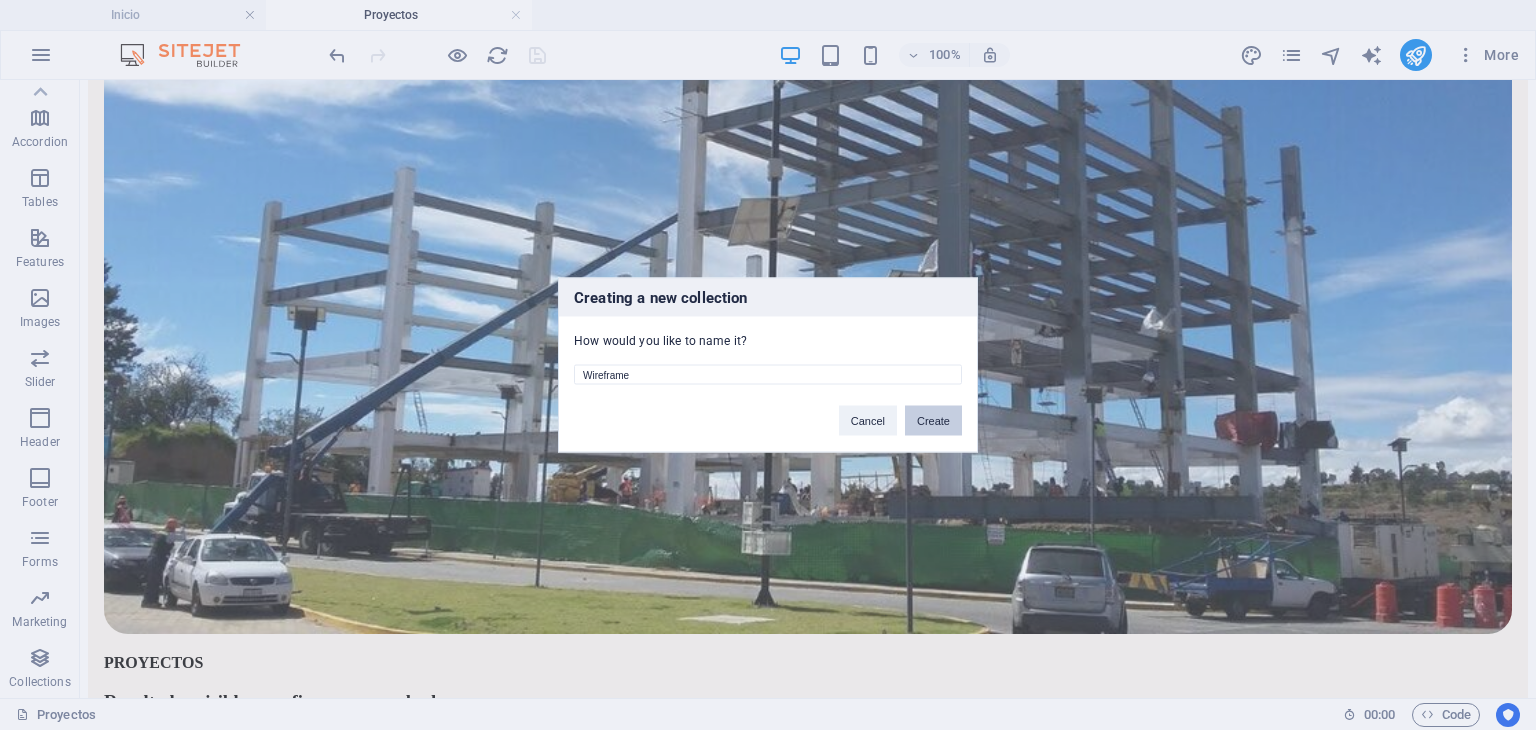 click on "Create" at bounding box center (933, 421) 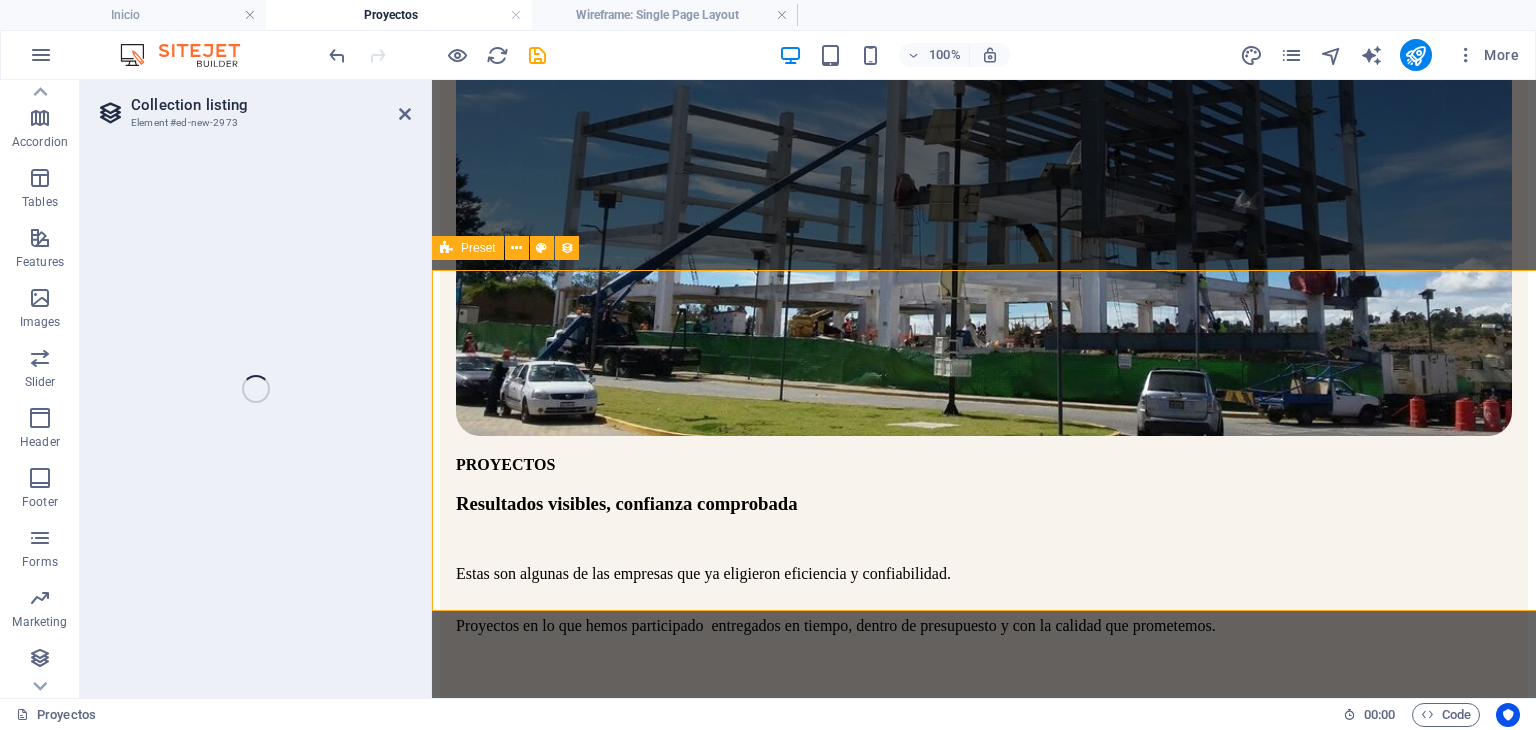 select on "68925837b7247a1cc007254e" 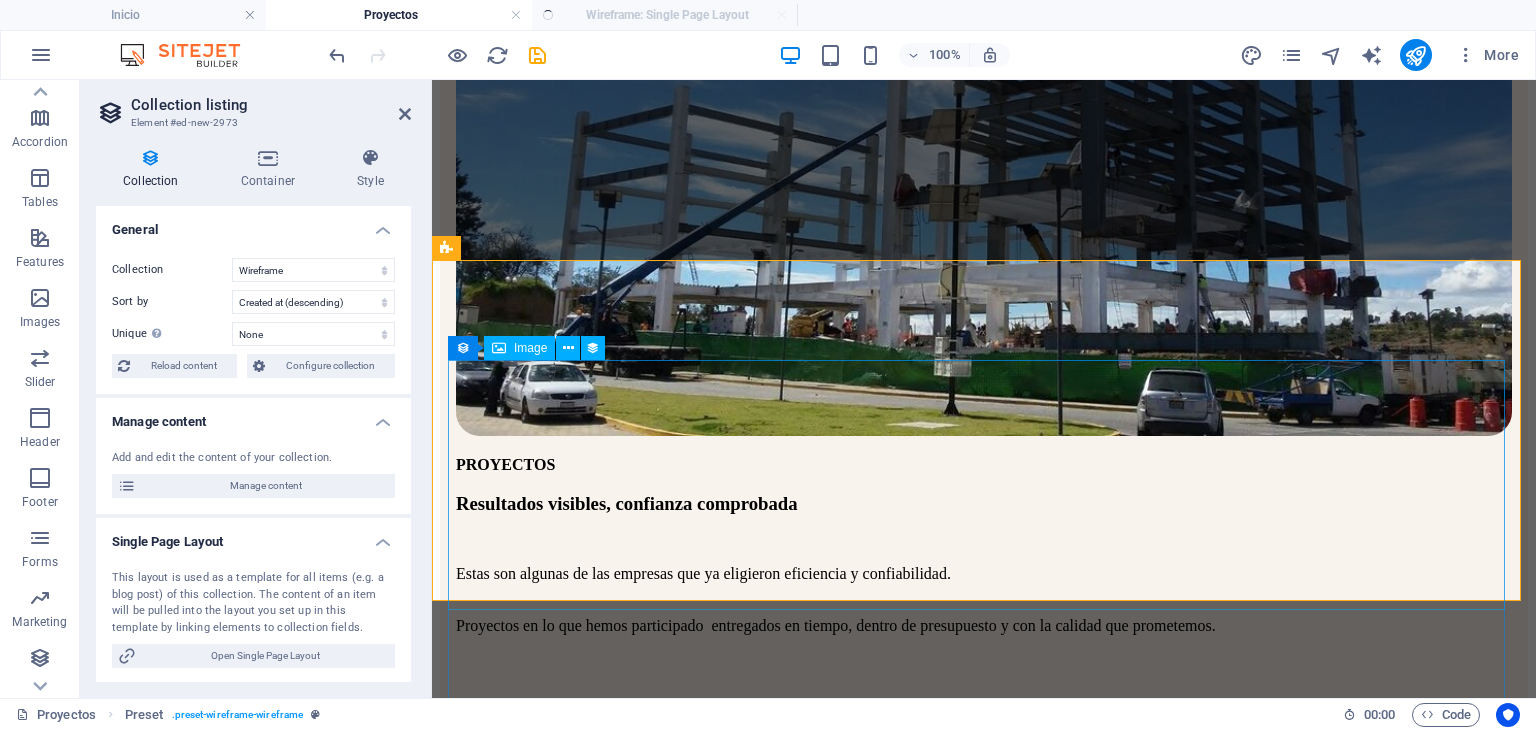 select on "createdAt_DESC" 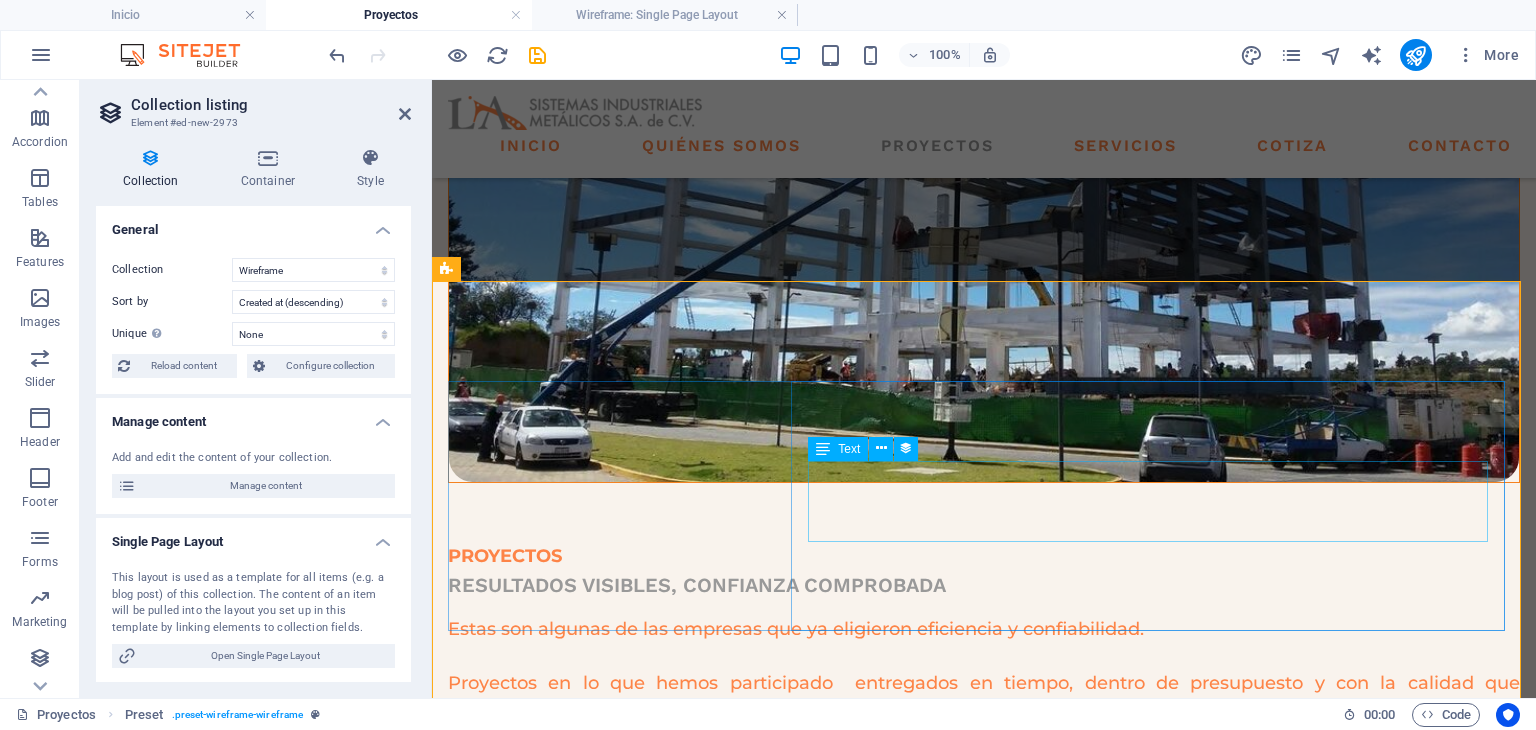 scroll, scrollTop: 333, scrollLeft: 0, axis: vertical 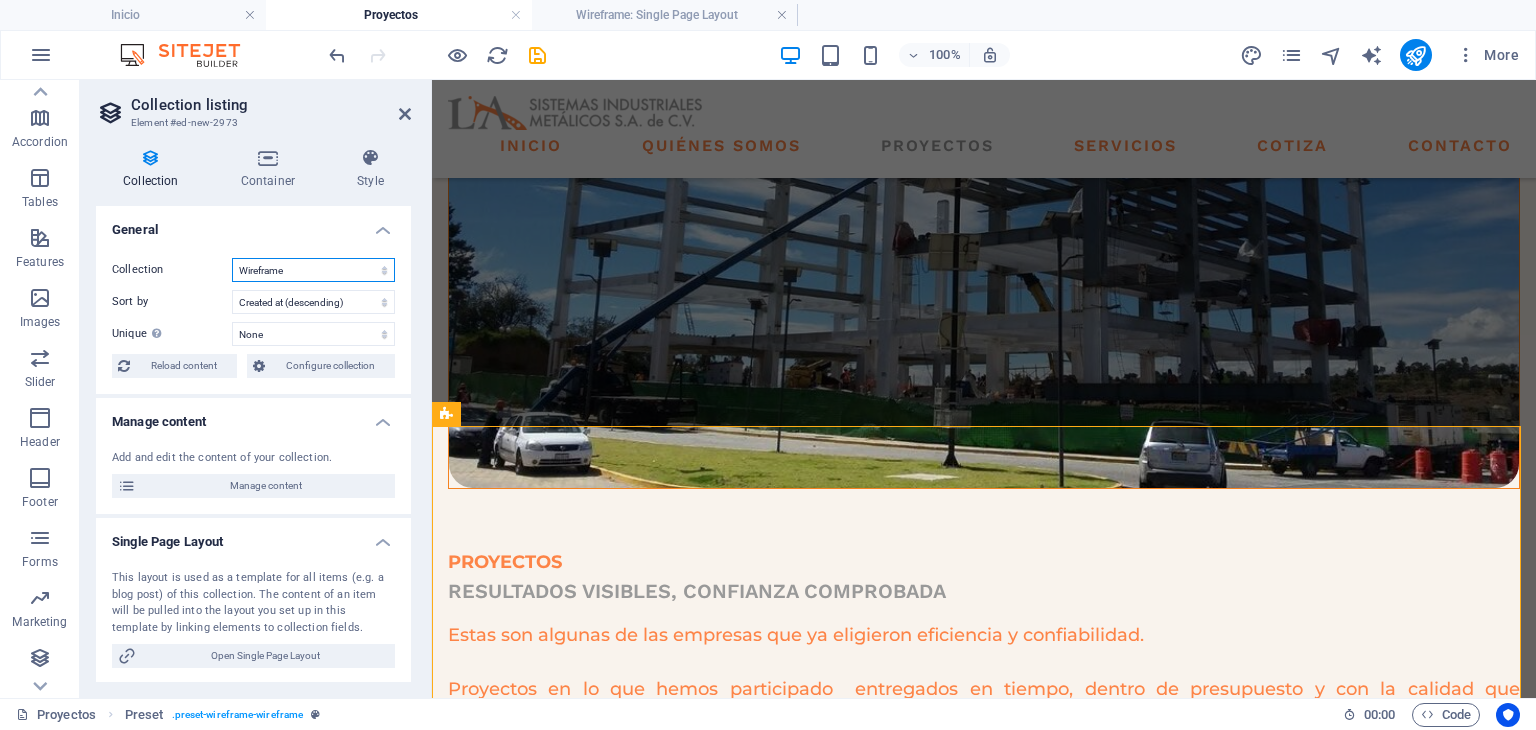click on "Blog Listing New Collection Wireframe" at bounding box center [313, 270] 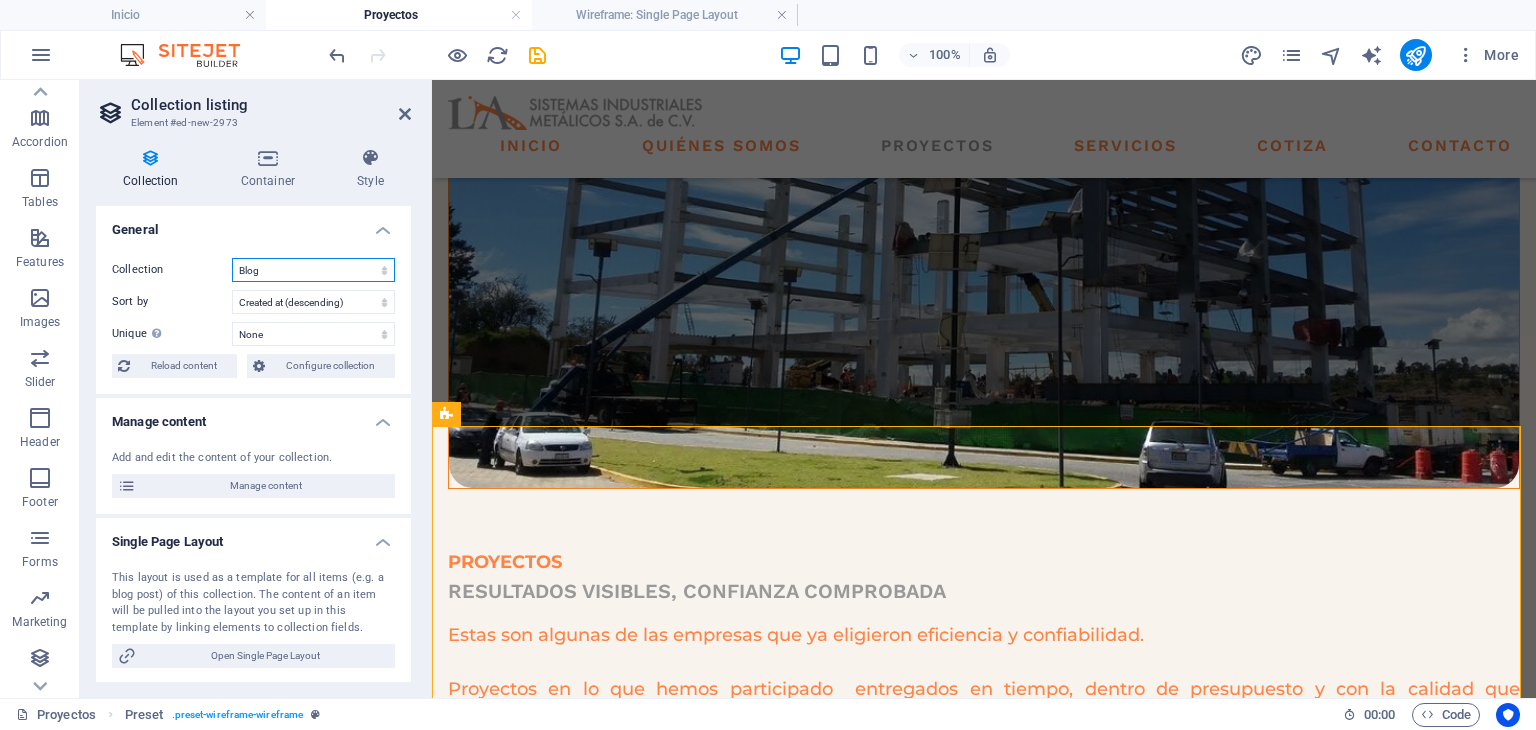 click on "Blog Listing New Collection Wireframe" at bounding box center (313, 270) 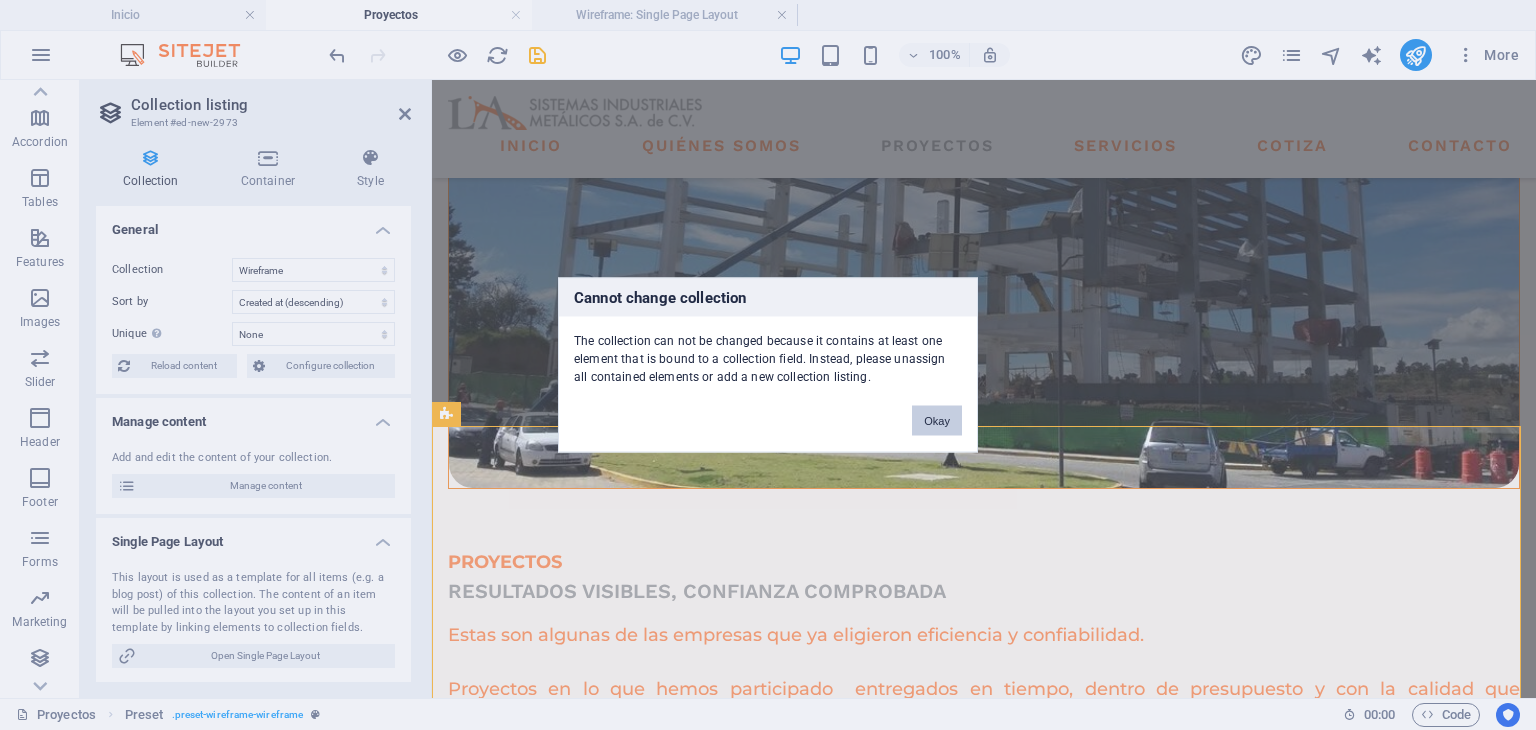 click on "Okay" at bounding box center [937, 421] 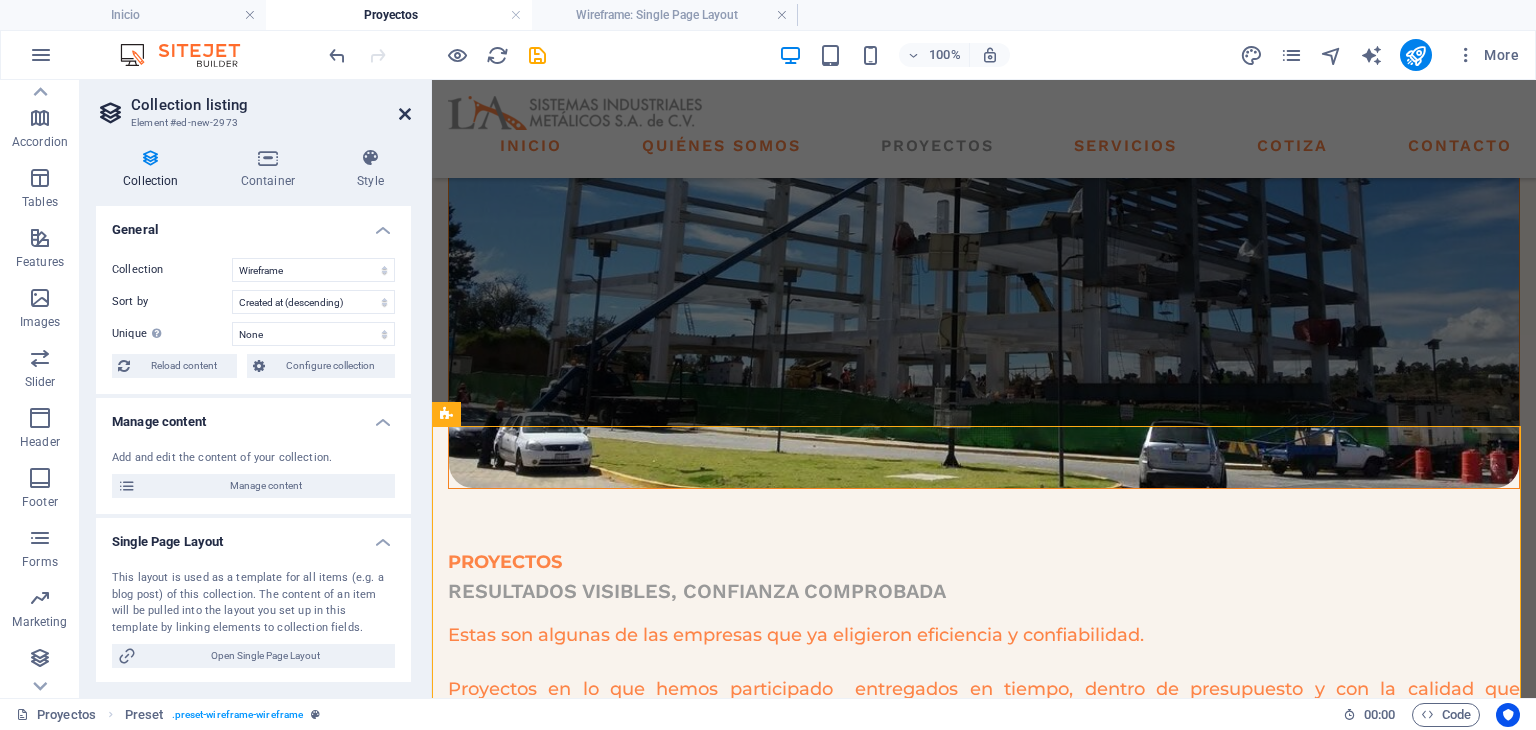 click at bounding box center (405, 114) 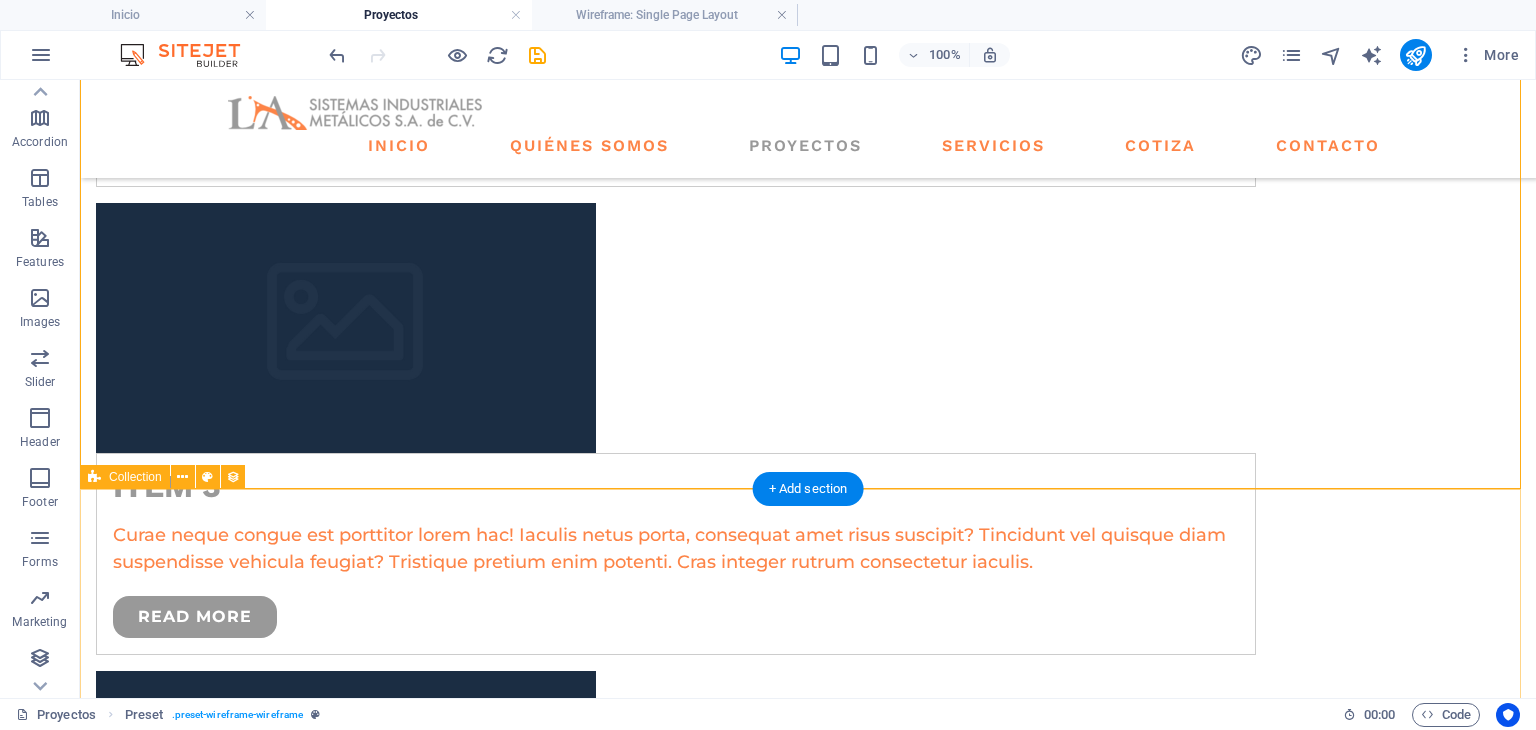 scroll, scrollTop: 1823, scrollLeft: 0, axis: vertical 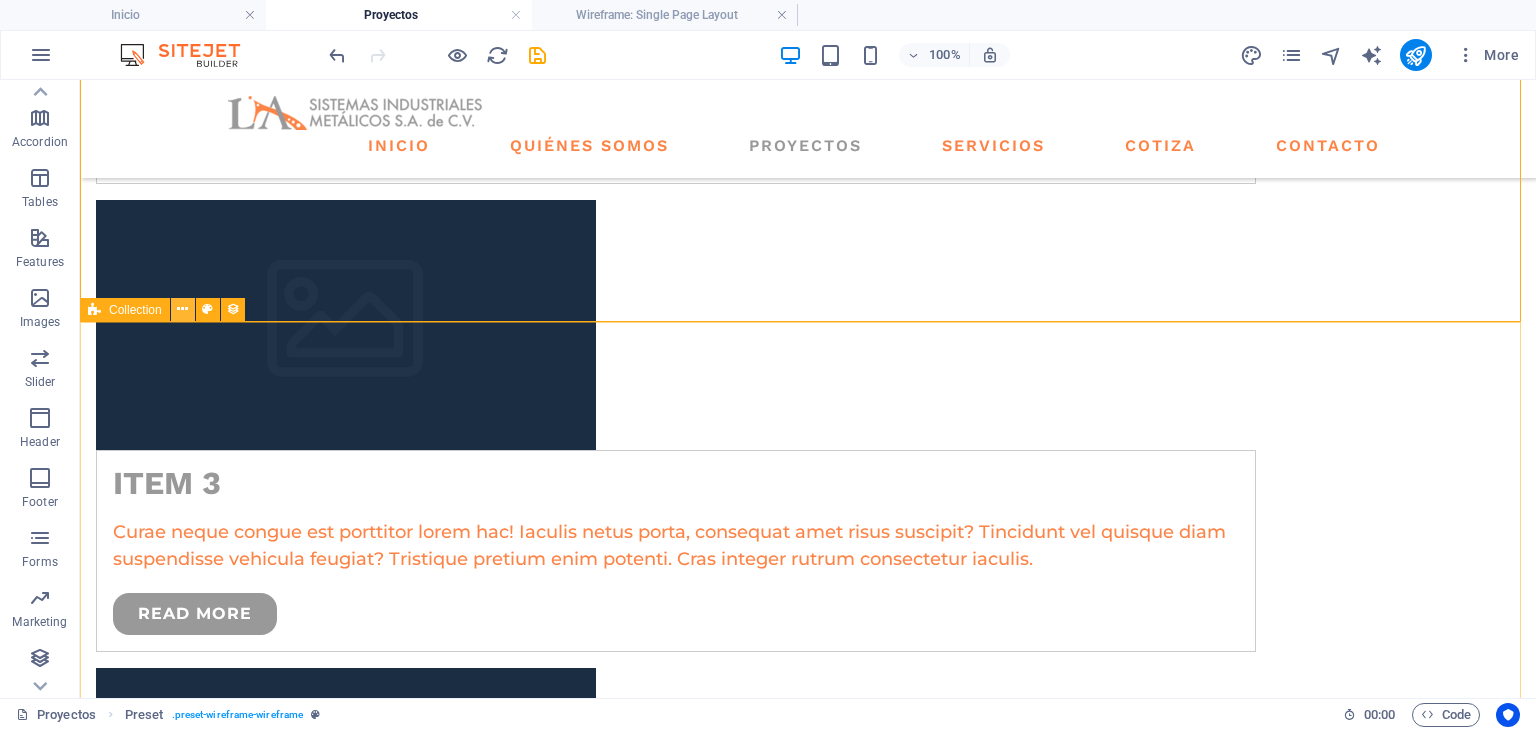click at bounding box center (183, 310) 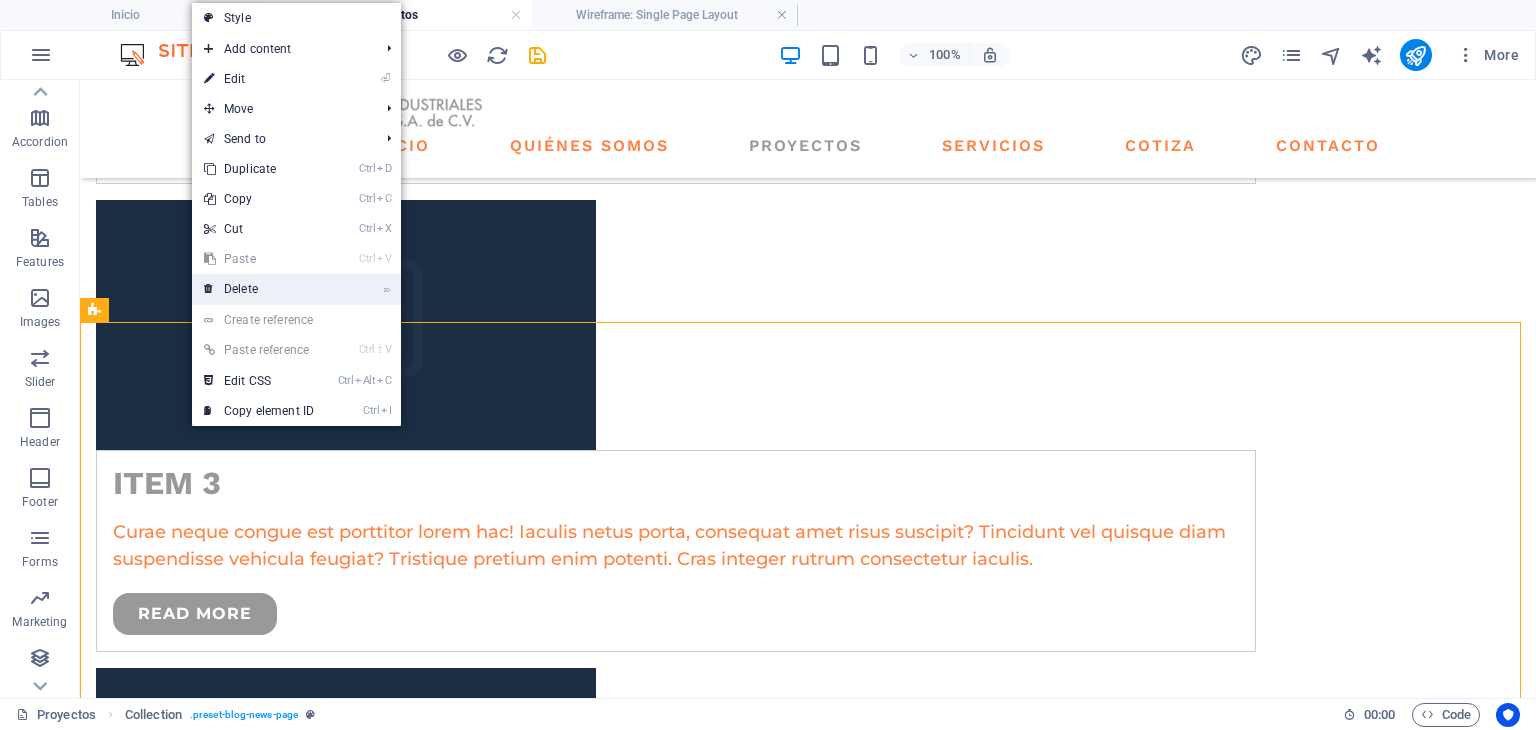 click on "⌦  Delete" at bounding box center (259, 289) 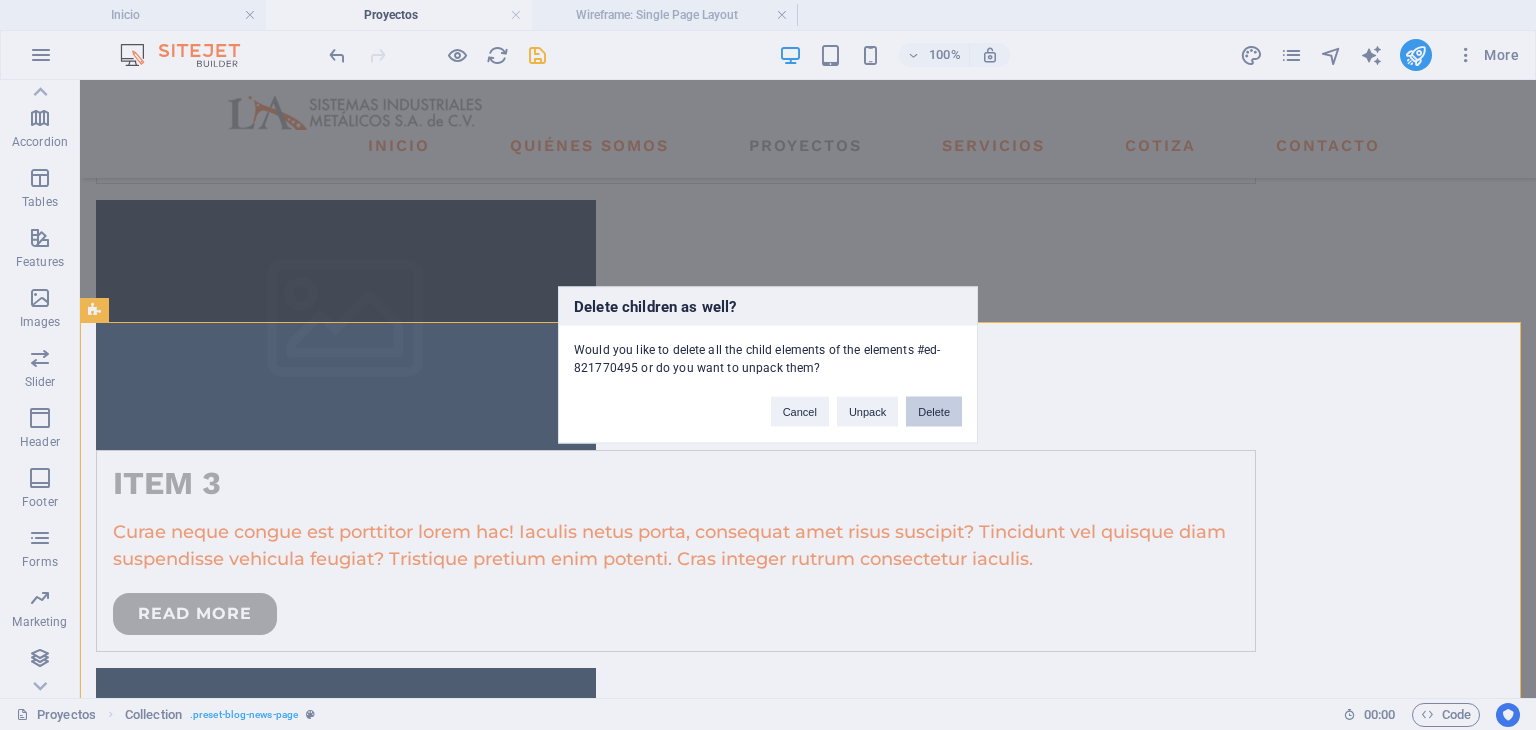 click on "Delete" at bounding box center [934, 412] 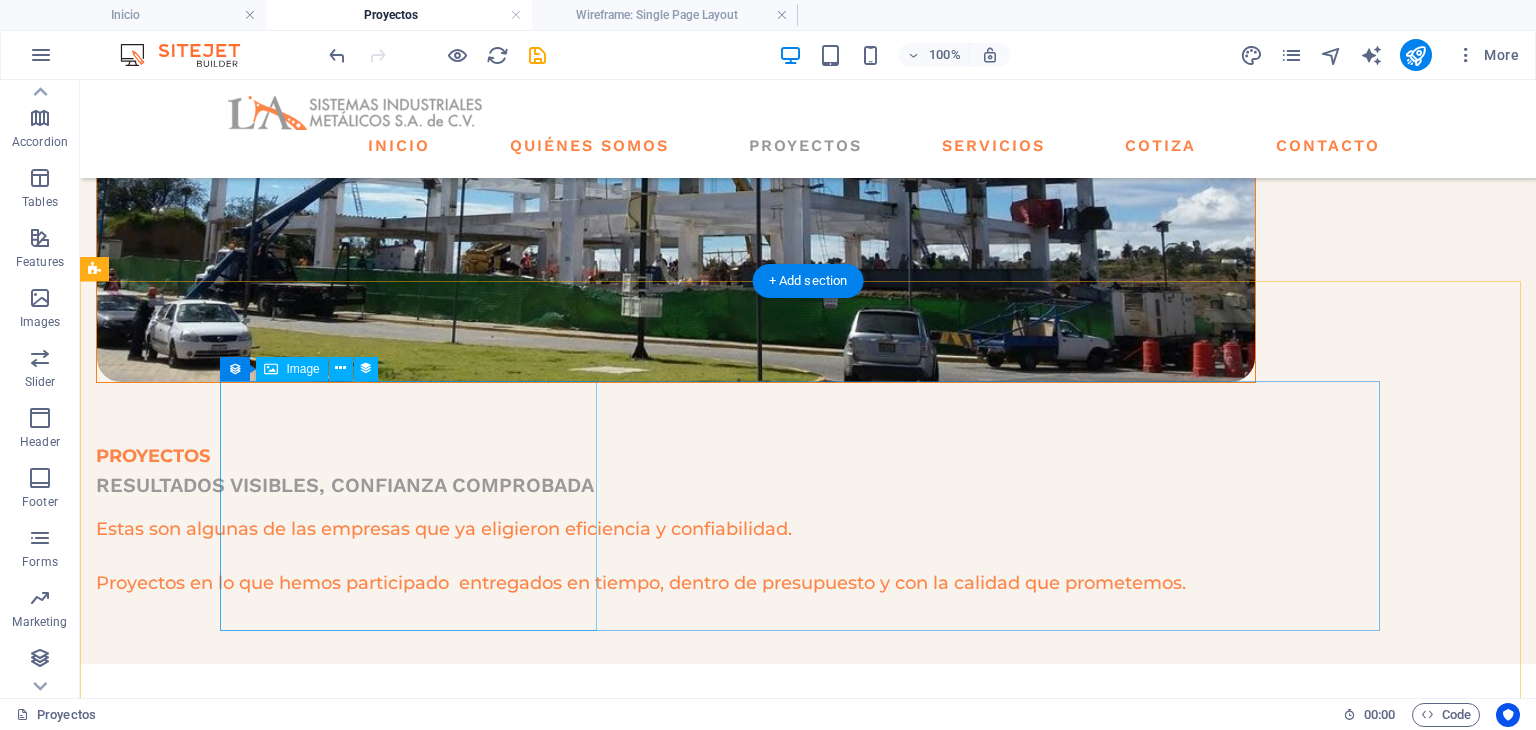 scroll, scrollTop: 489, scrollLeft: 0, axis: vertical 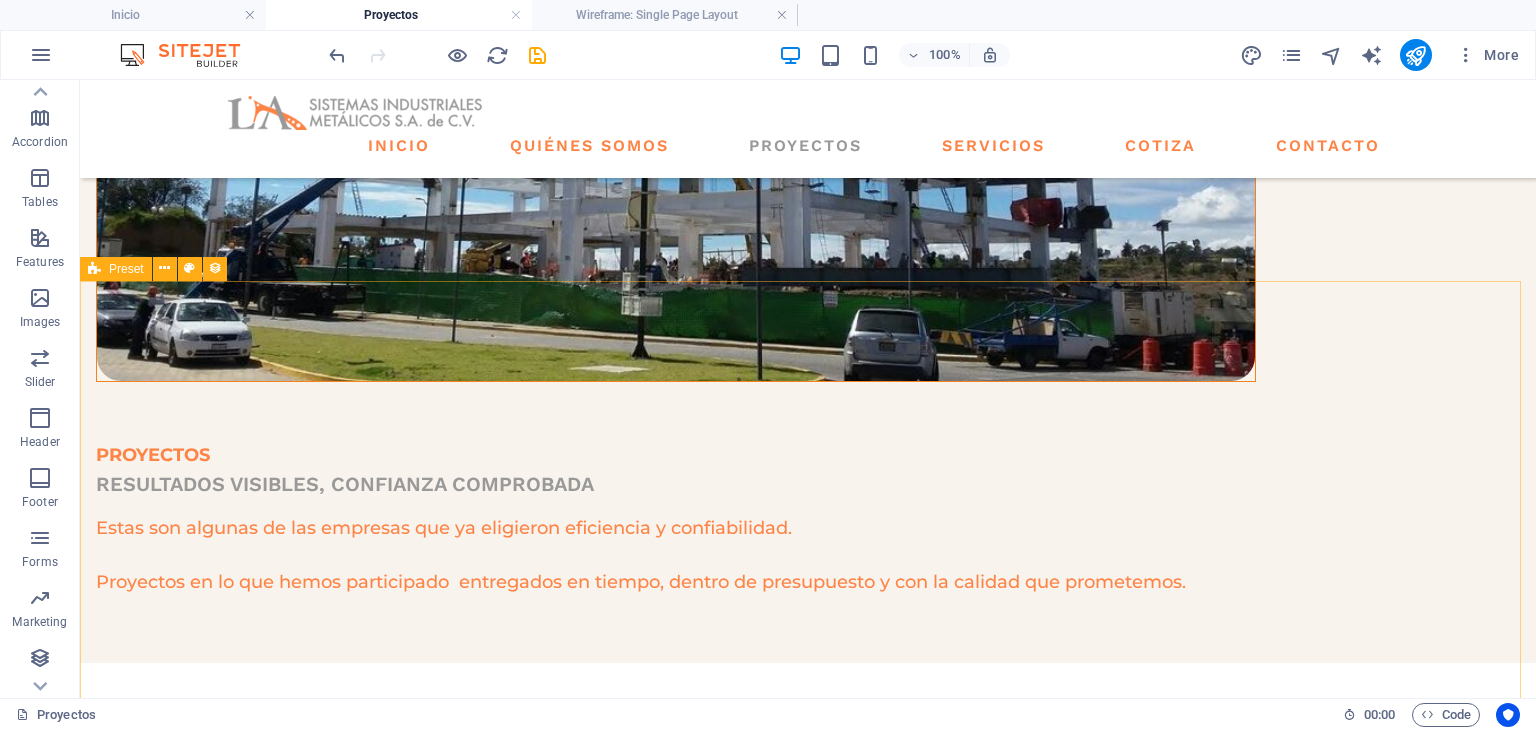 click on "Preset" at bounding box center (116, 269) 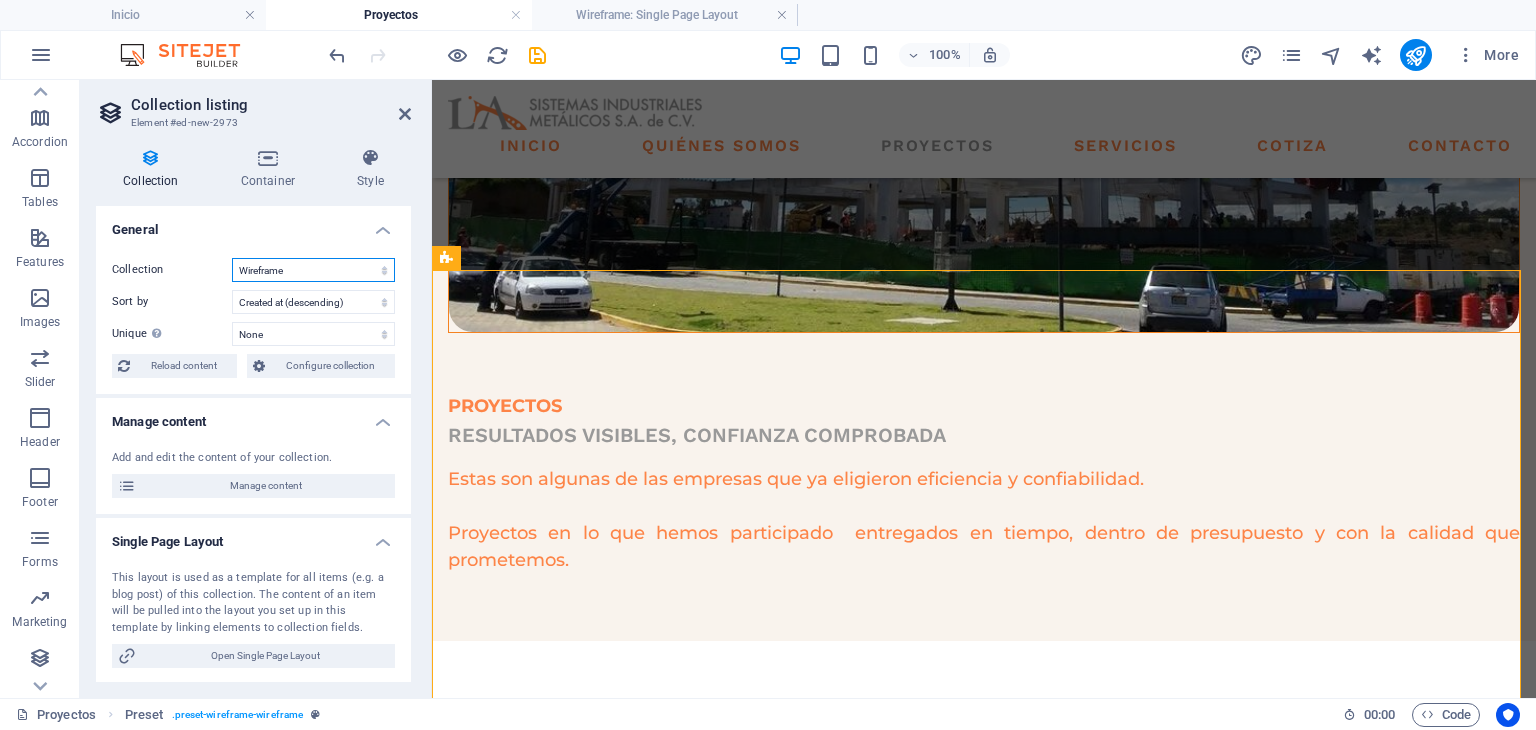 click on "Blog Listing New Collection Wireframe" at bounding box center [313, 270] 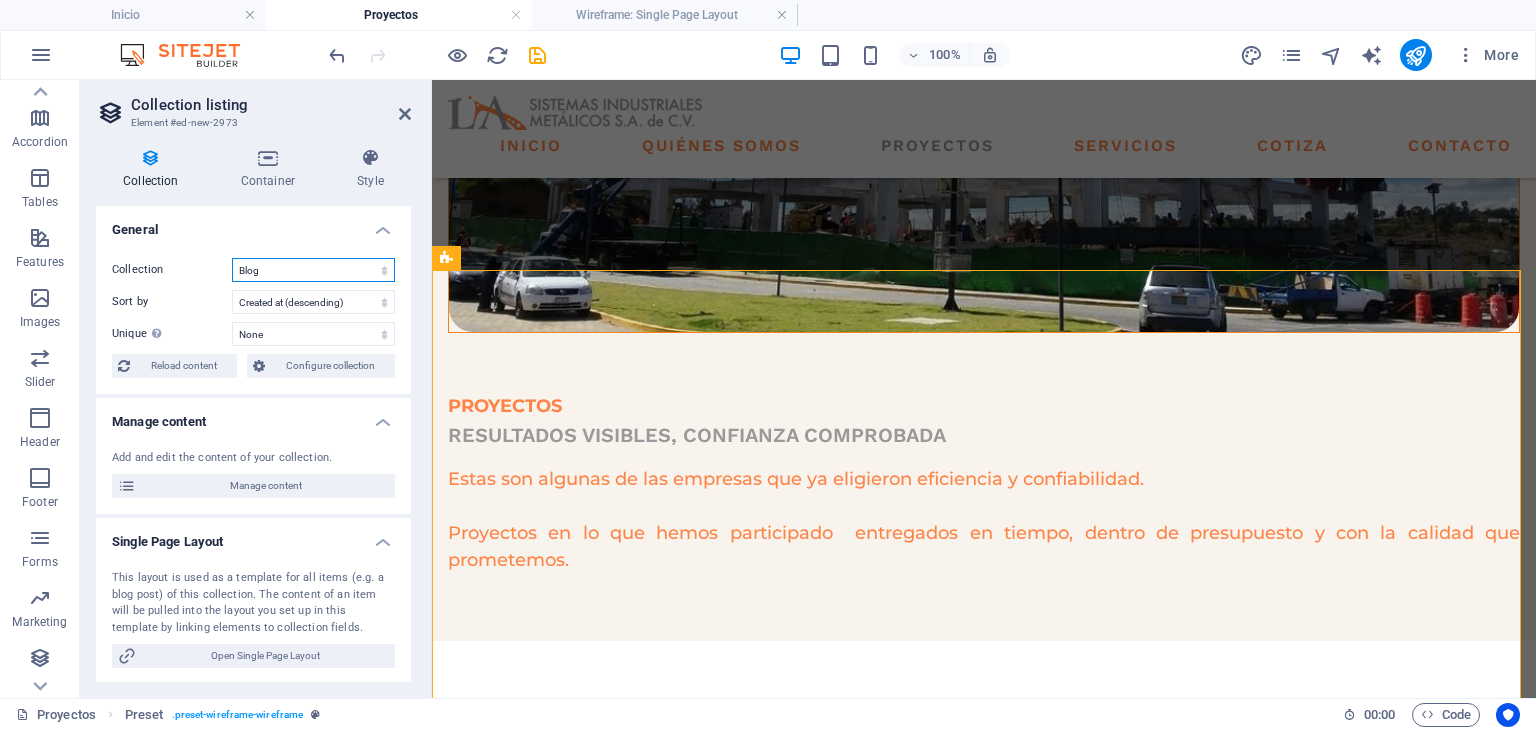 click on "Blog Listing New Collection Wireframe" at bounding box center (313, 270) 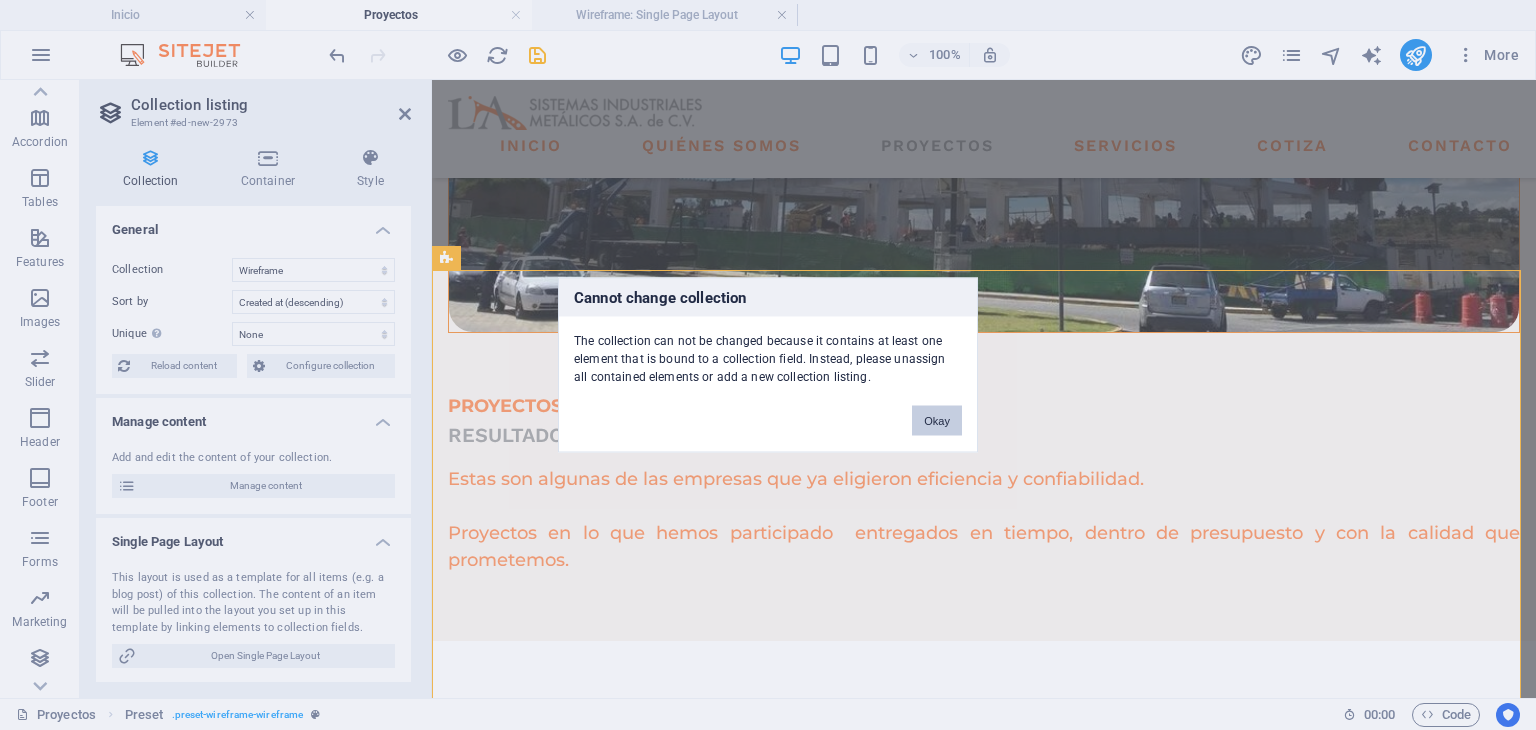 click on "Okay" at bounding box center (937, 421) 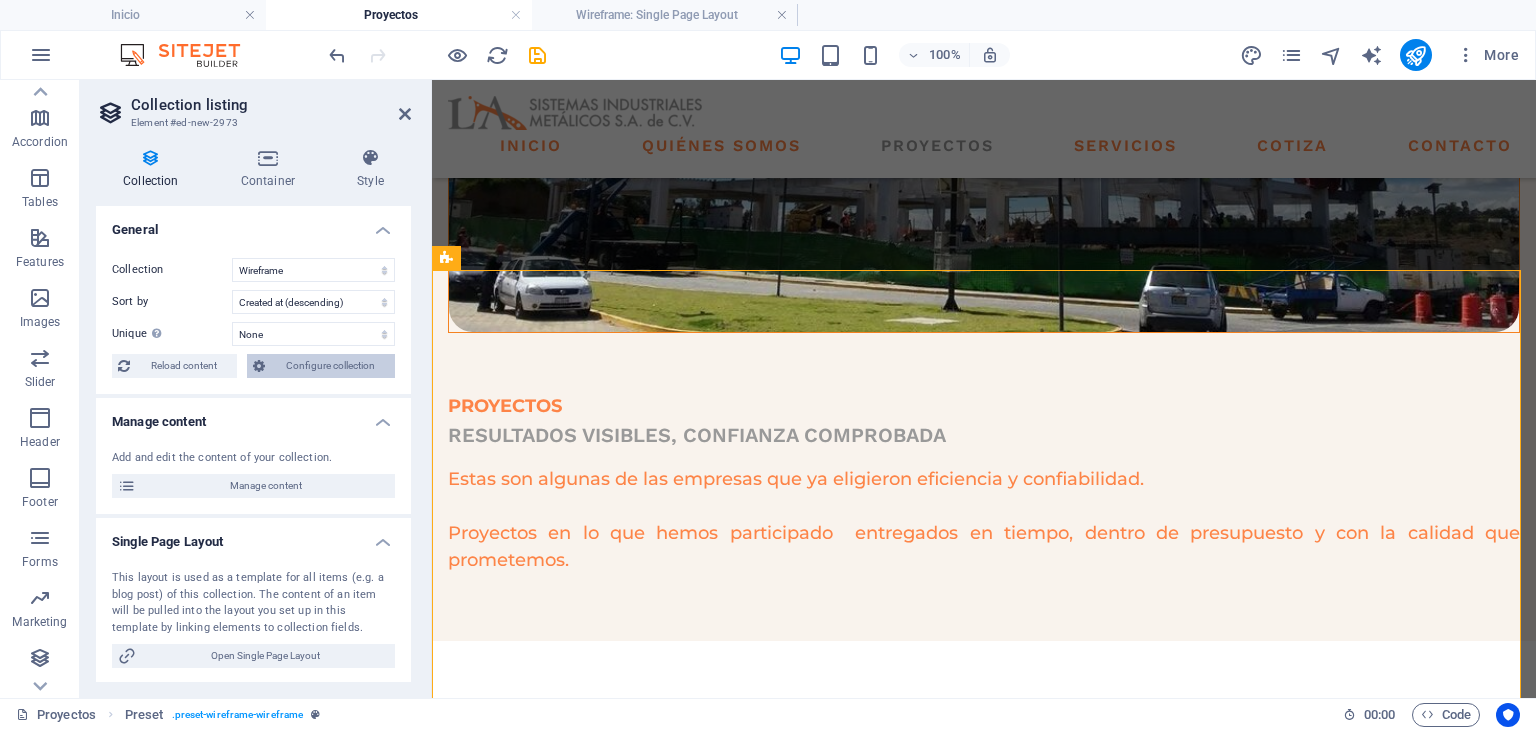 click on "Configure collection" at bounding box center [330, 366] 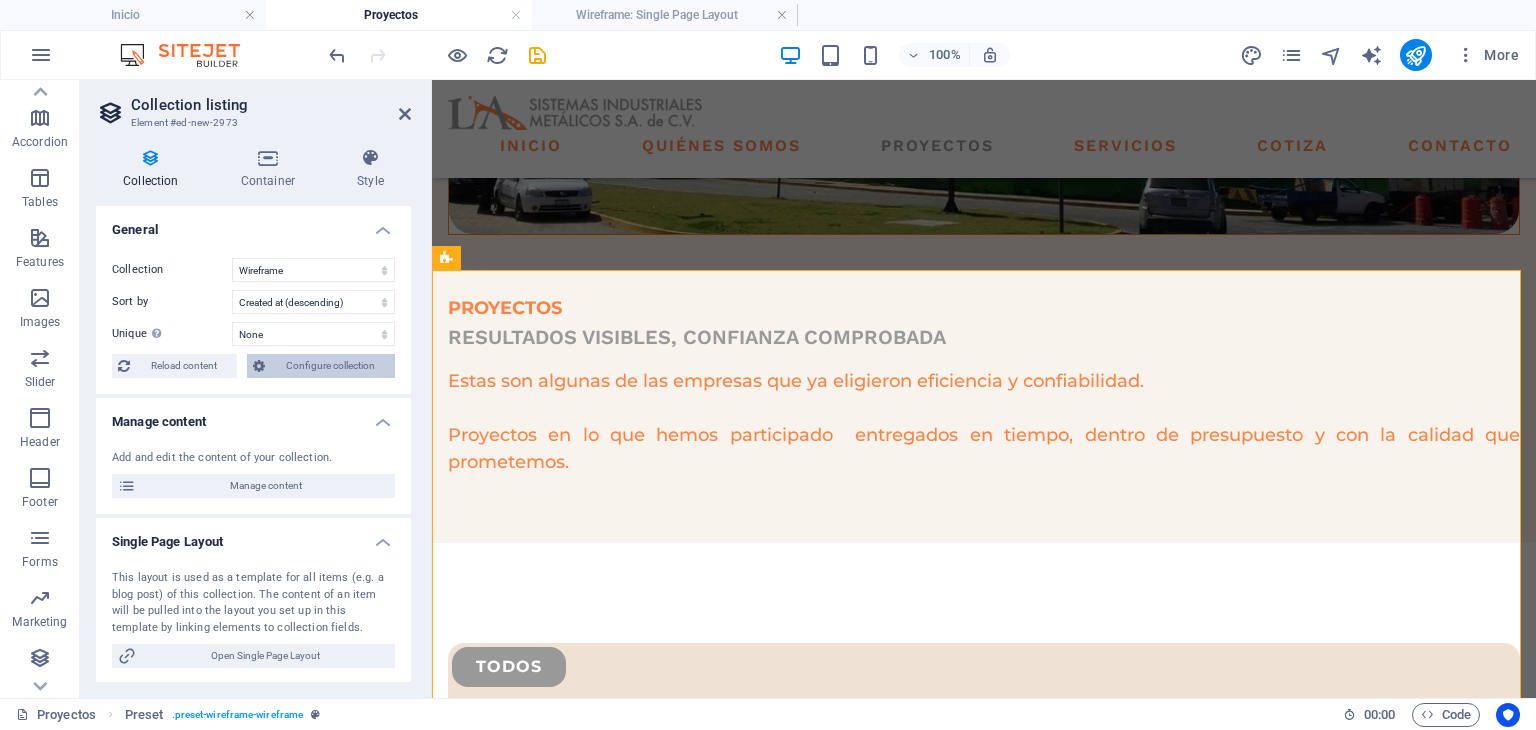 scroll, scrollTop: 0, scrollLeft: 0, axis: both 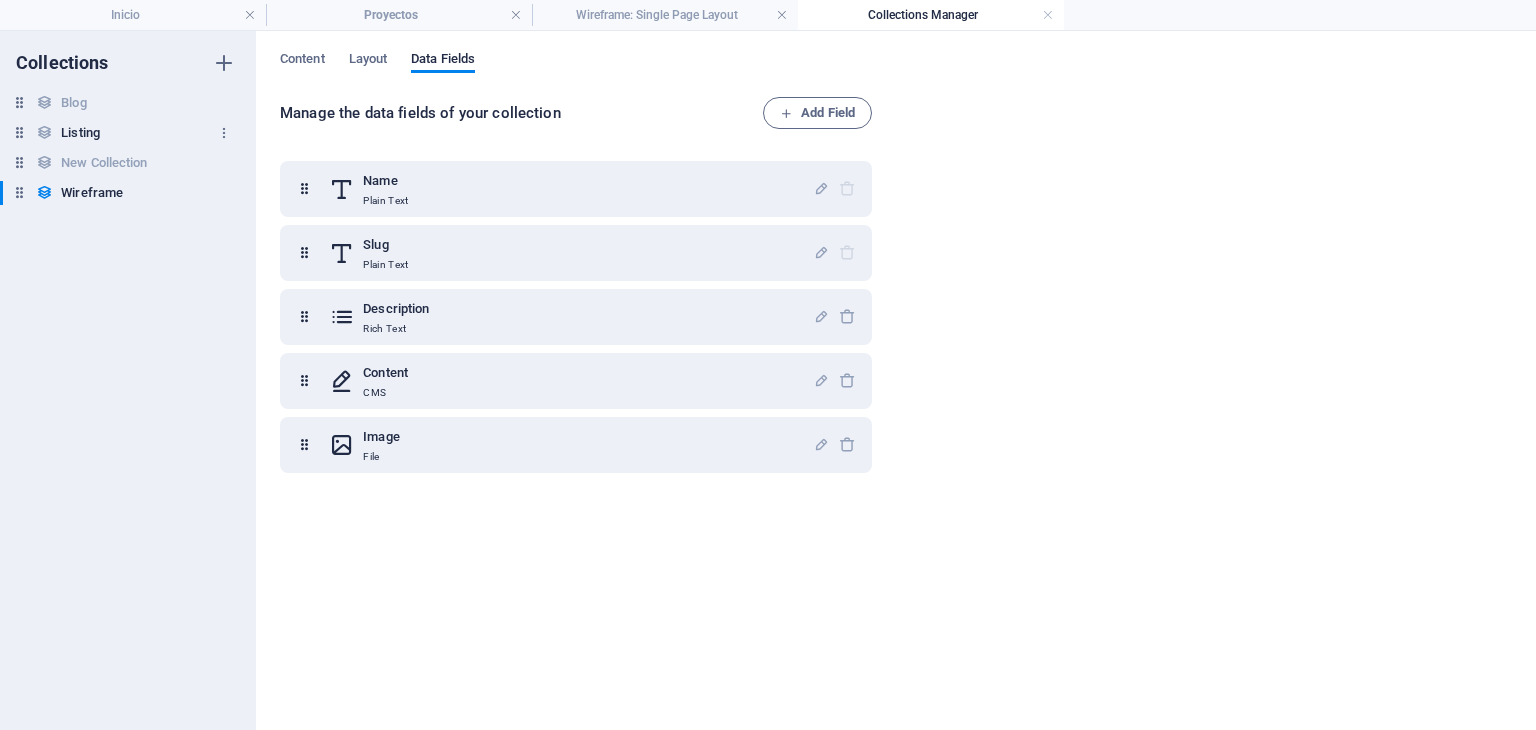 click on "Listing" at bounding box center (80, 133) 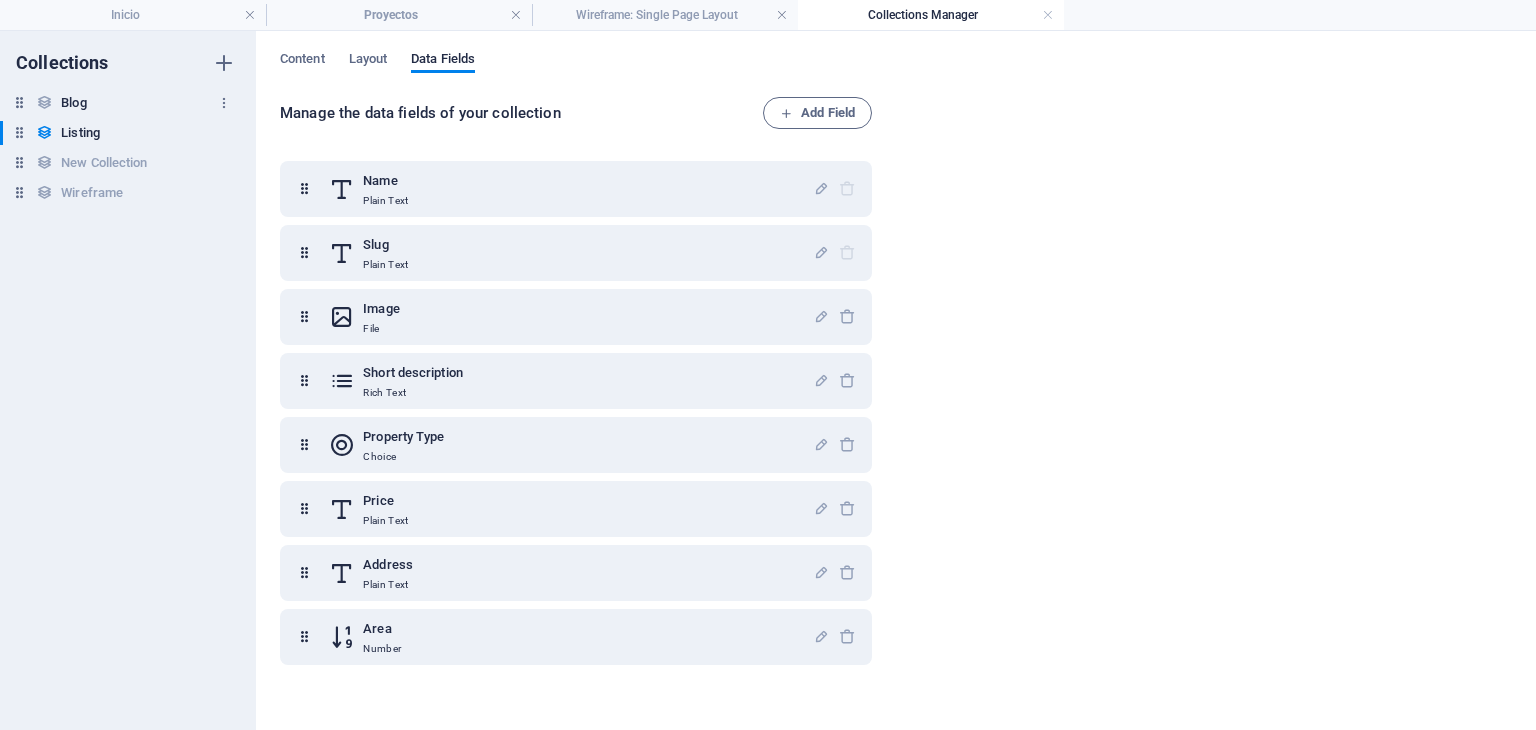 click on "Blog" at bounding box center [73, 103] 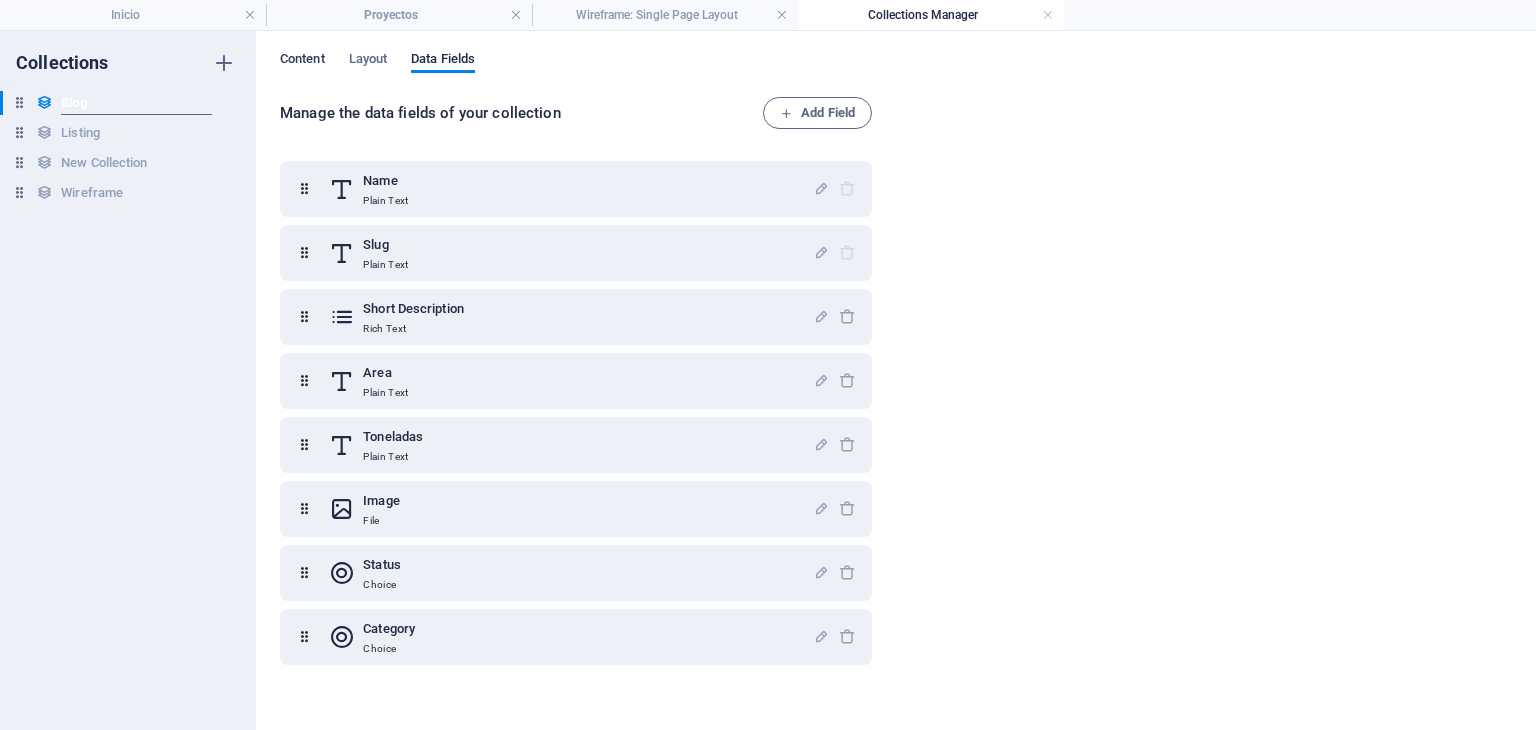 click on "Content" at bounding box center (302, 61) 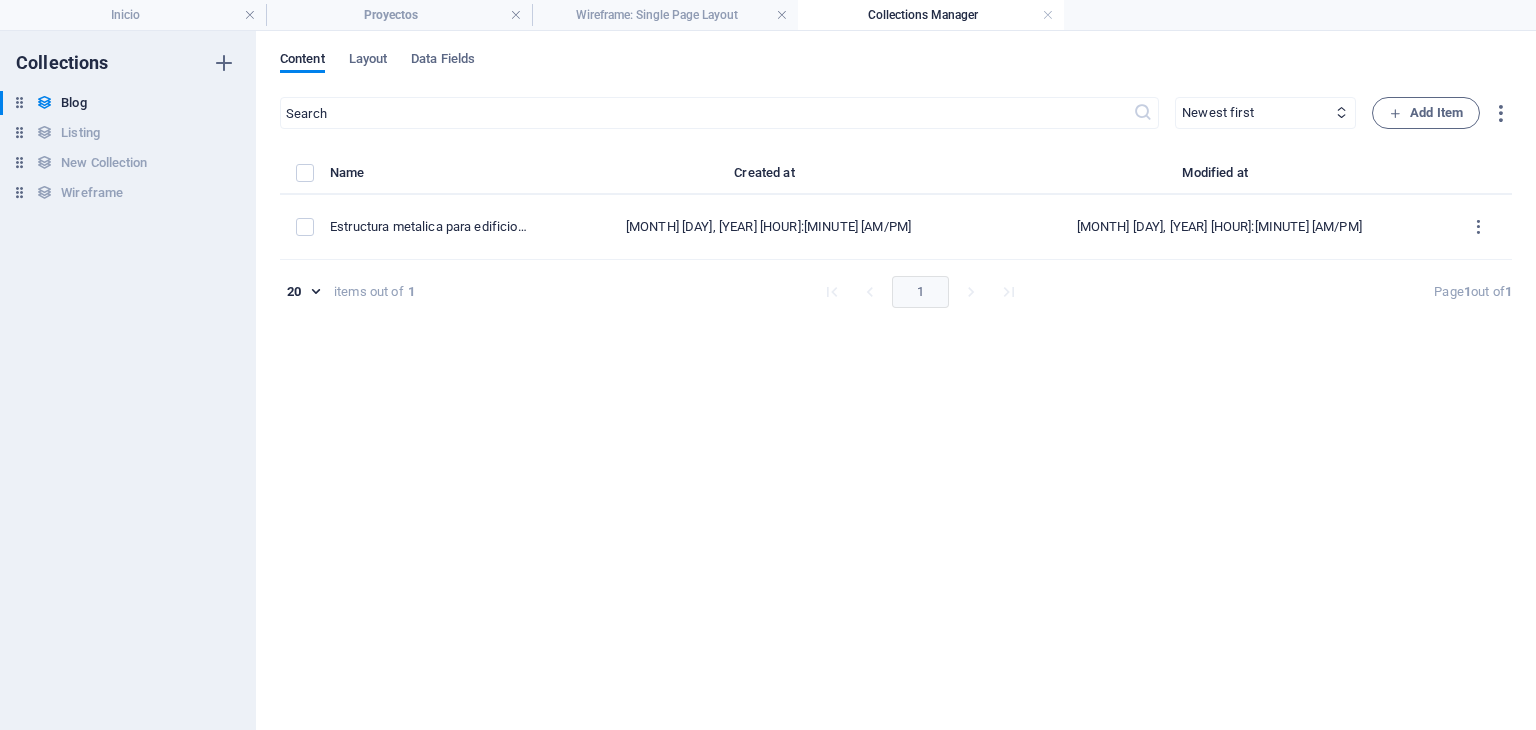 drag, startPoint x: 483, startPoint y: 230, endPoint x: 76, endPoint y: 217, distance: 407.20755 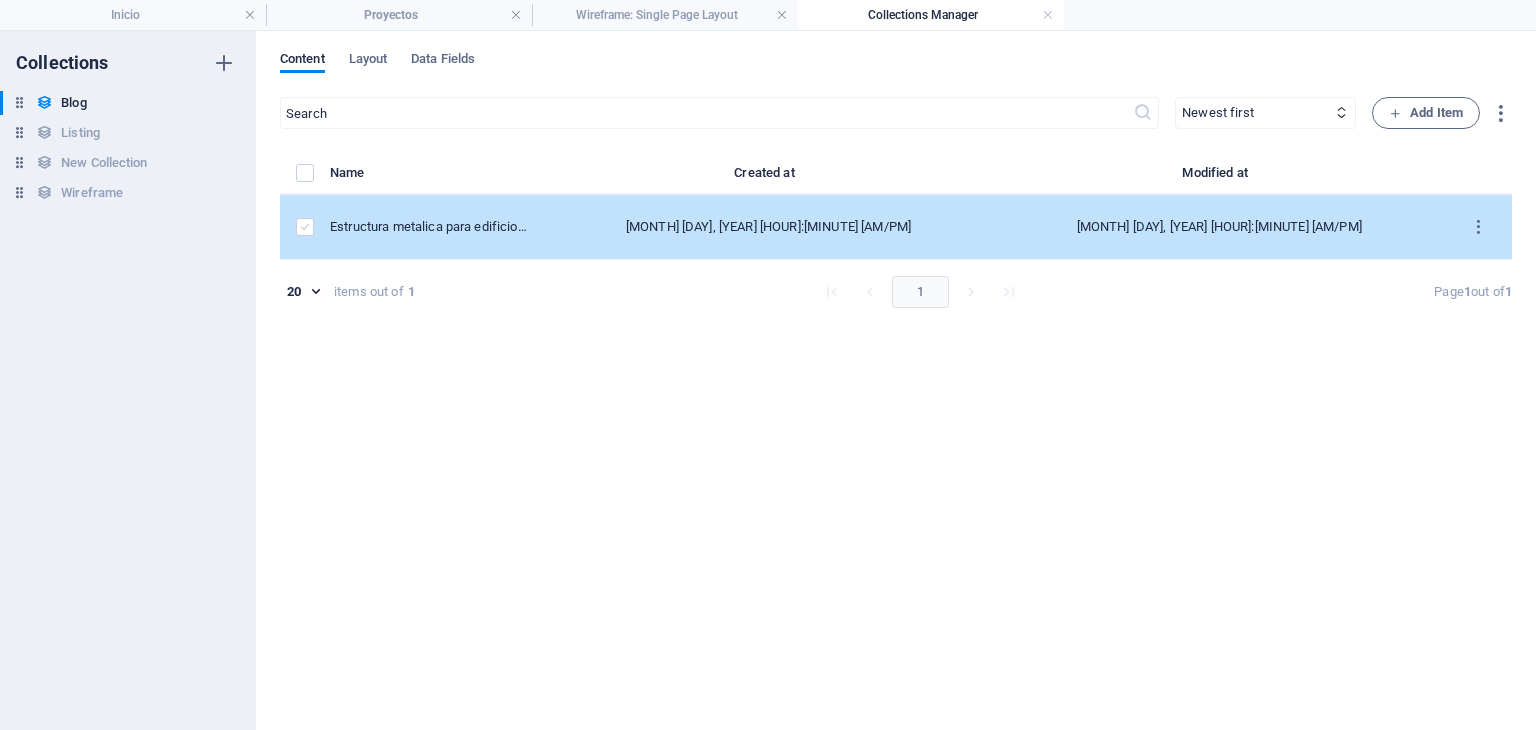 click at bounding box center (305, 227) 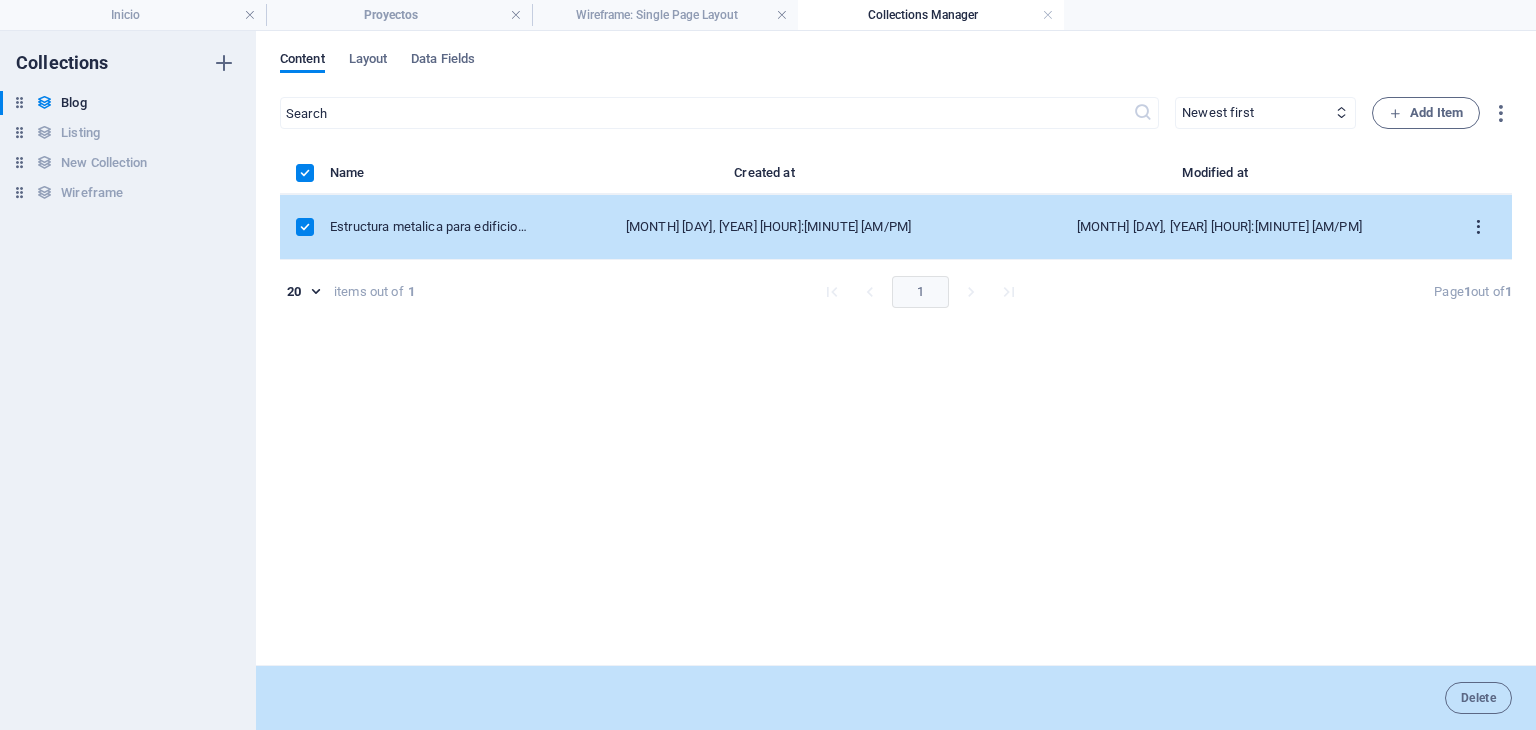 click at bounding box center (1478, 227) 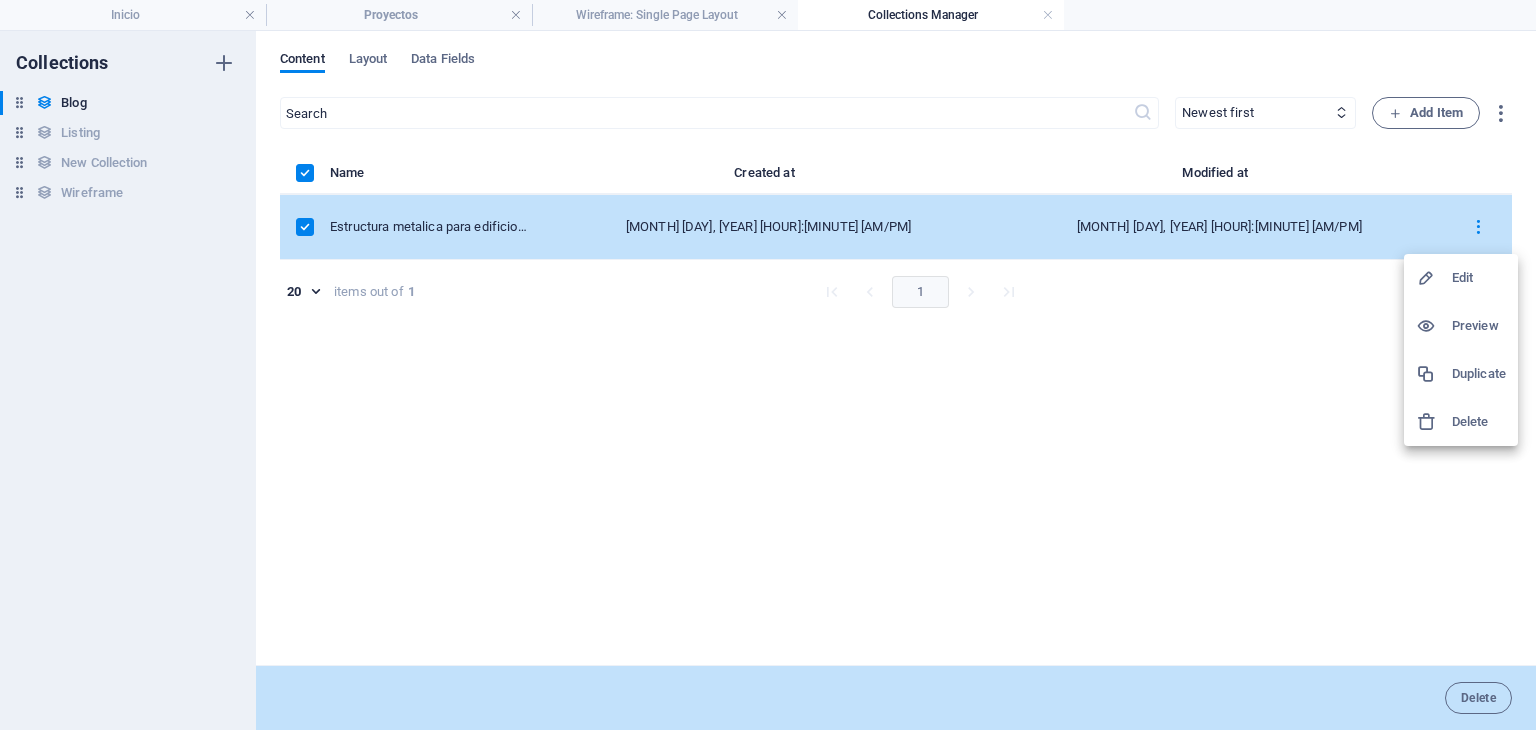click at bounding box center (768, 365) 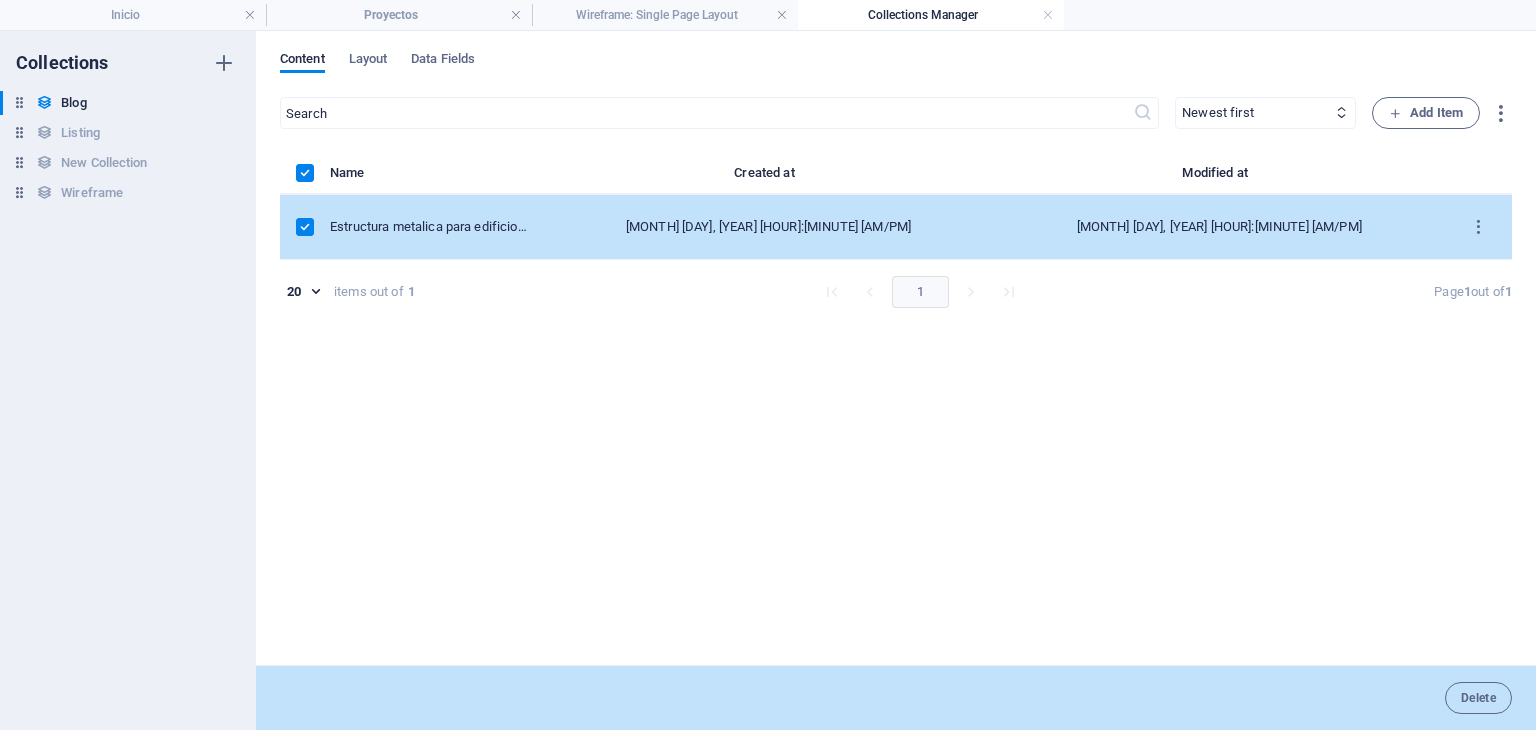 click on "Estructura metalica para edificio vertifical." at bounding box center [428, 227] 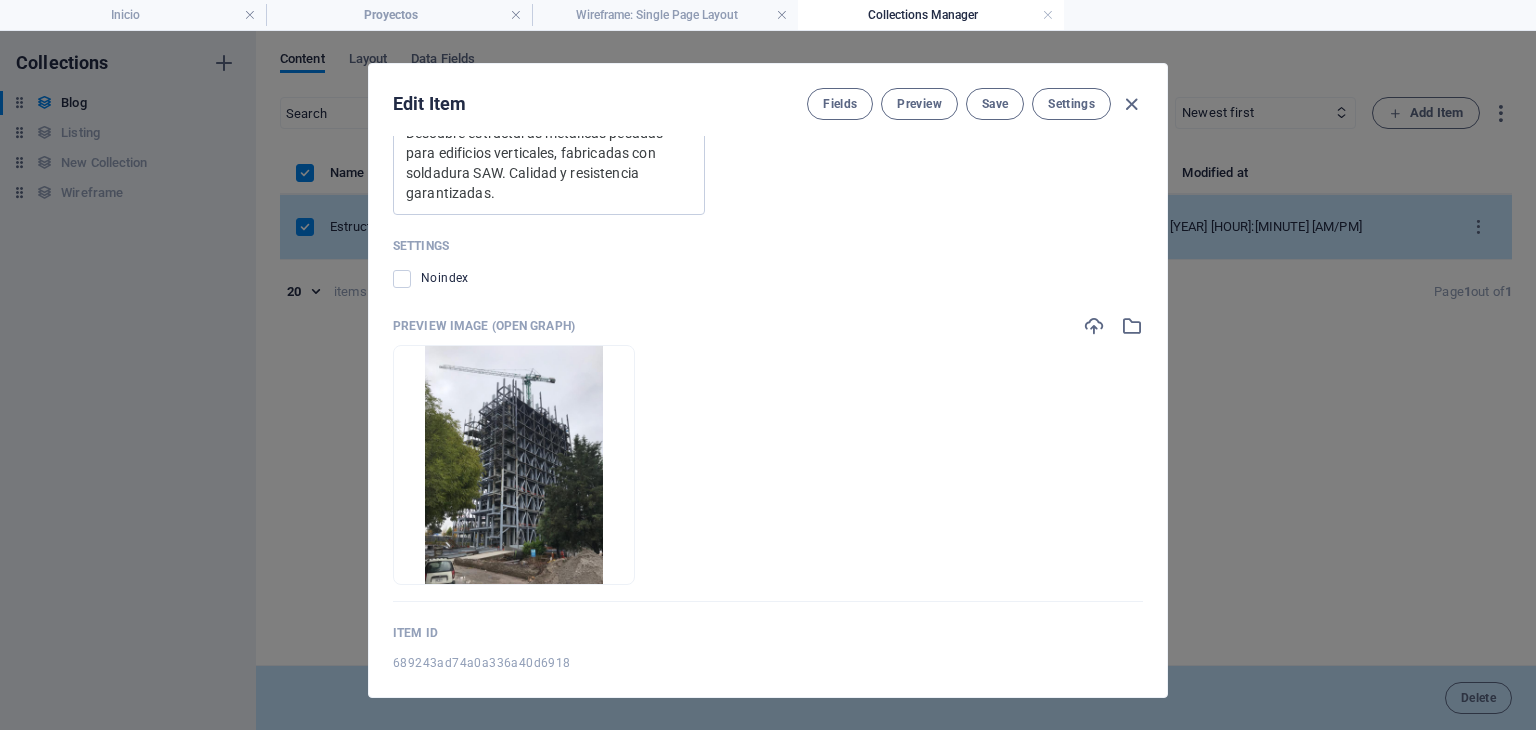 scroll, scrollTop: 1740, scrollLeft: 0, axis: vertical 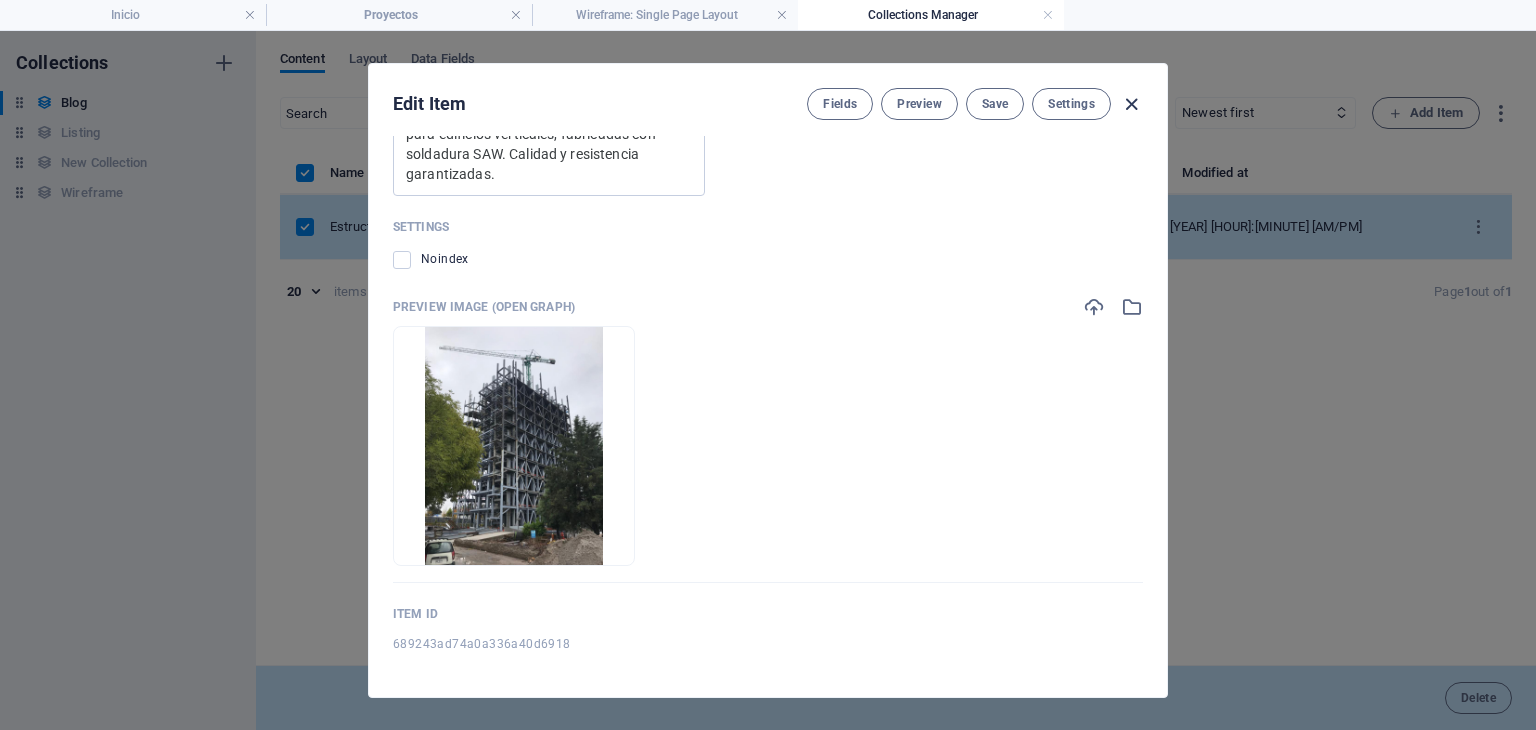 click at bounding box center (1131, 104) 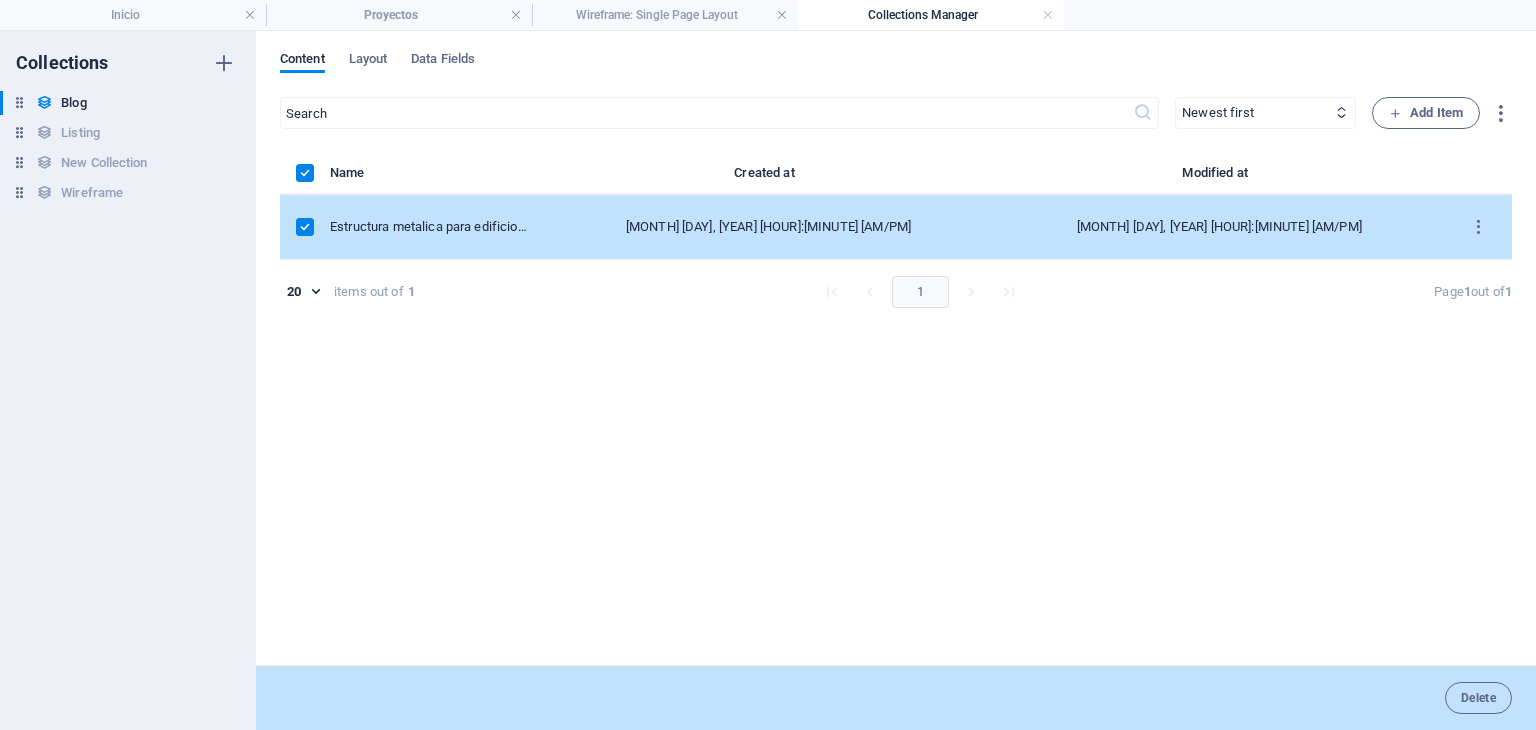 type on "estructura-metalica-para-edificio-vertifical" 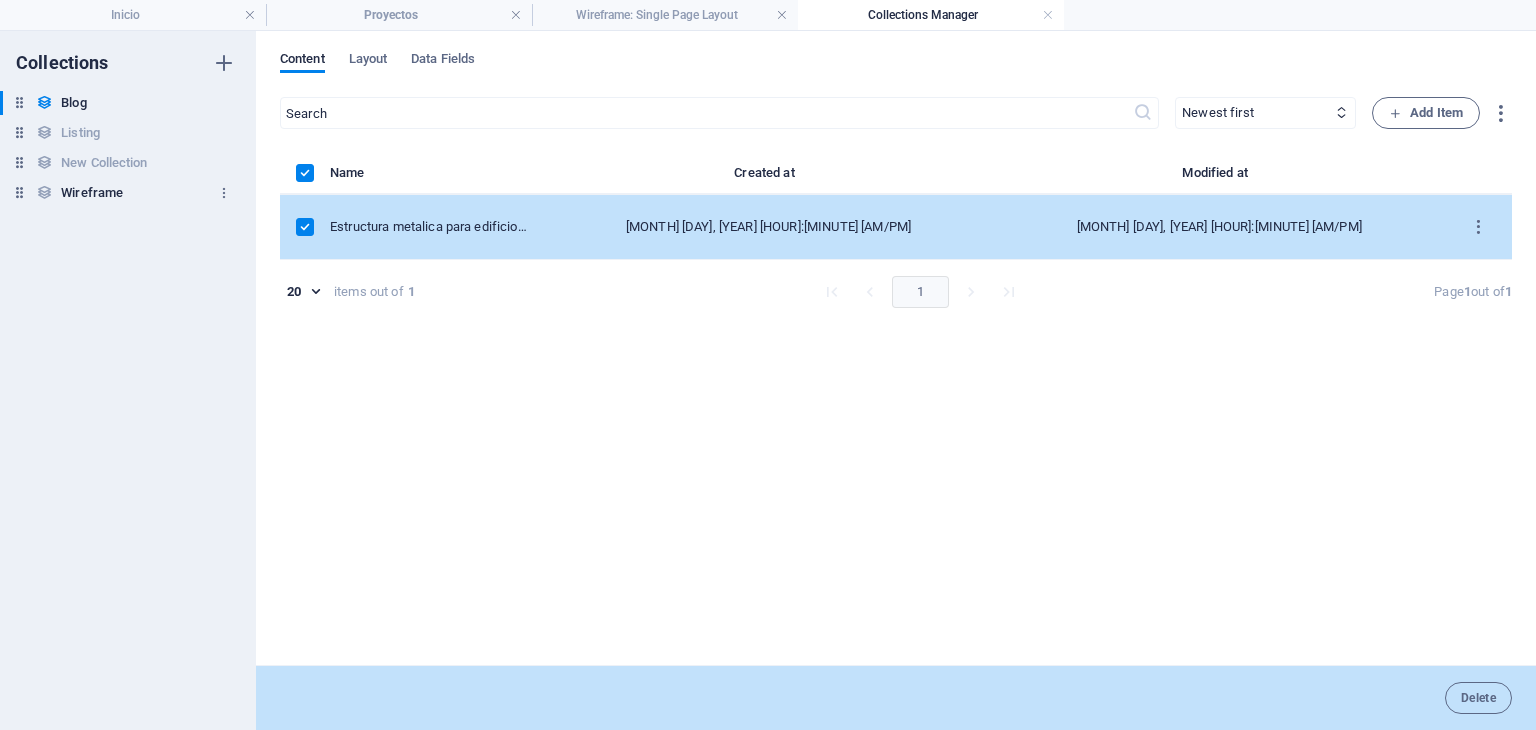 click on "Wireframe" at bounding box center (92, 193) 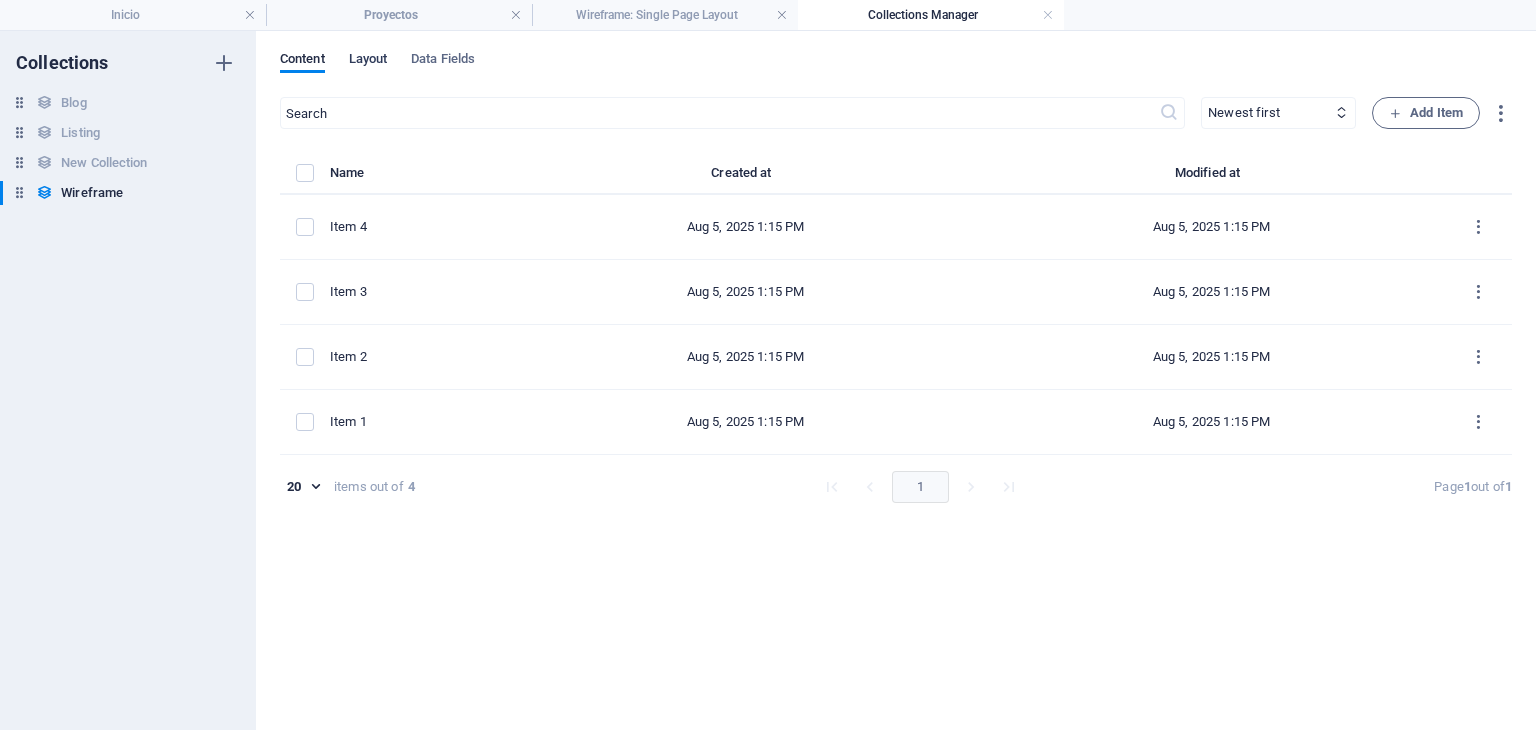 click on "Layout" at bounding box center [368, 61] 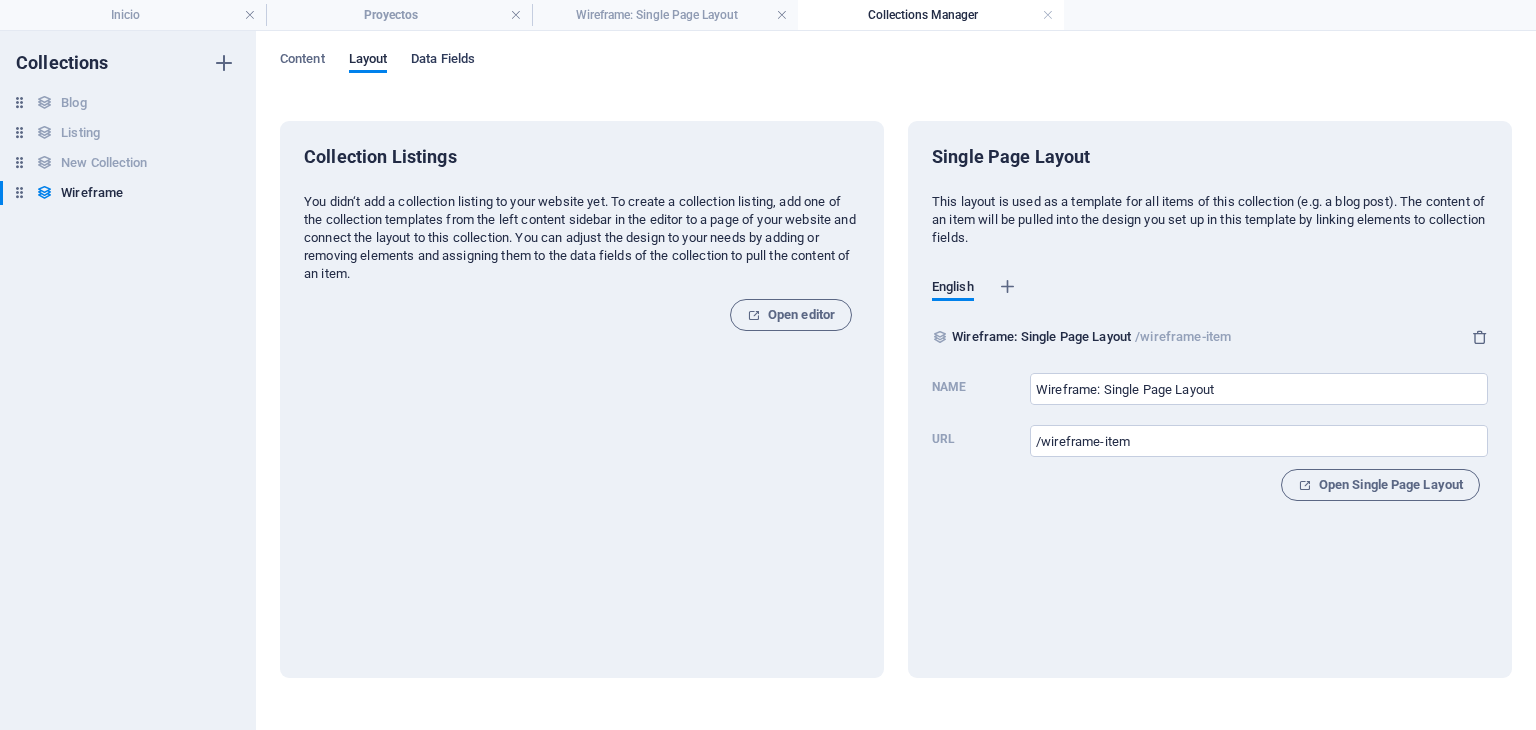 click on "Data Fields" at bounding box center (443, 61) 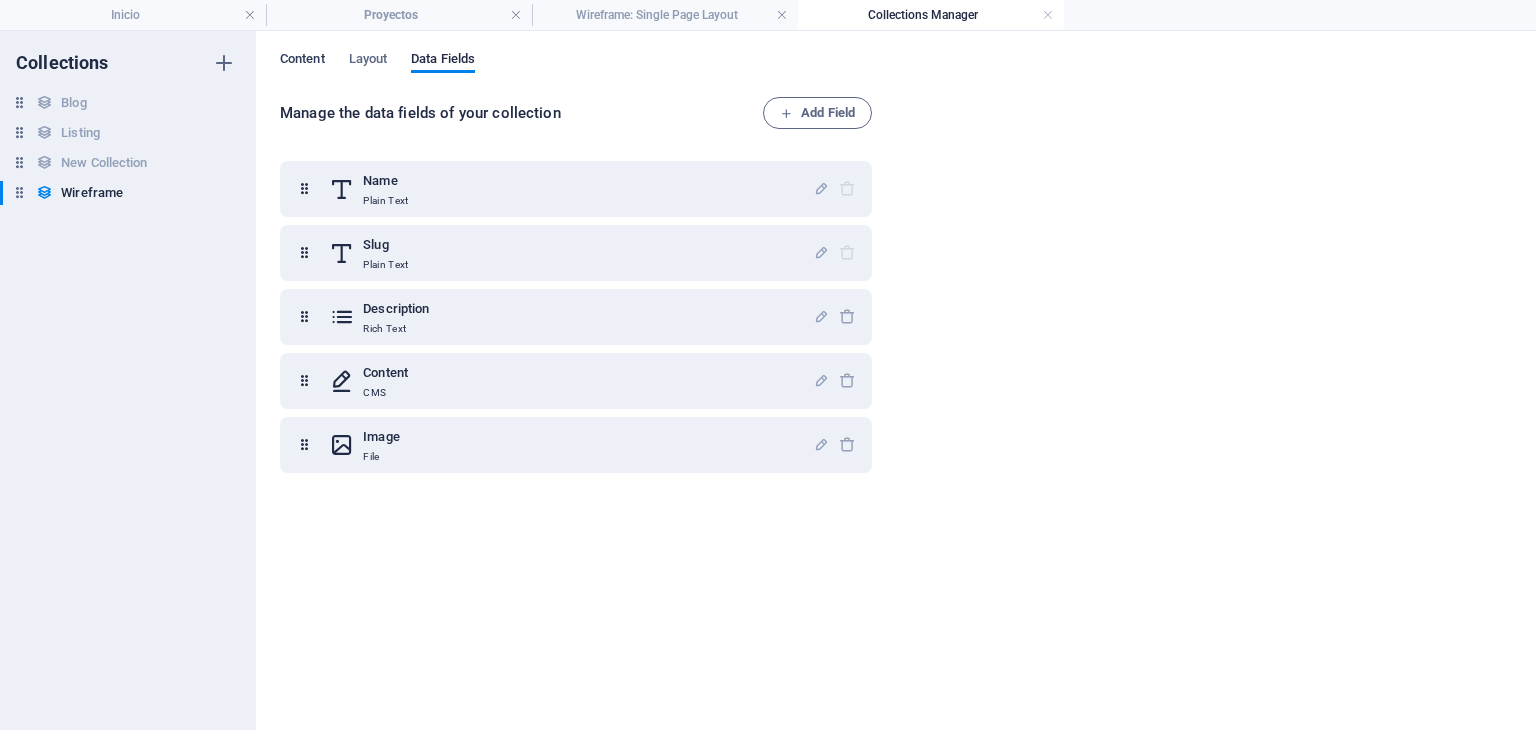 click on "Content" at bounding box center [302, 61] 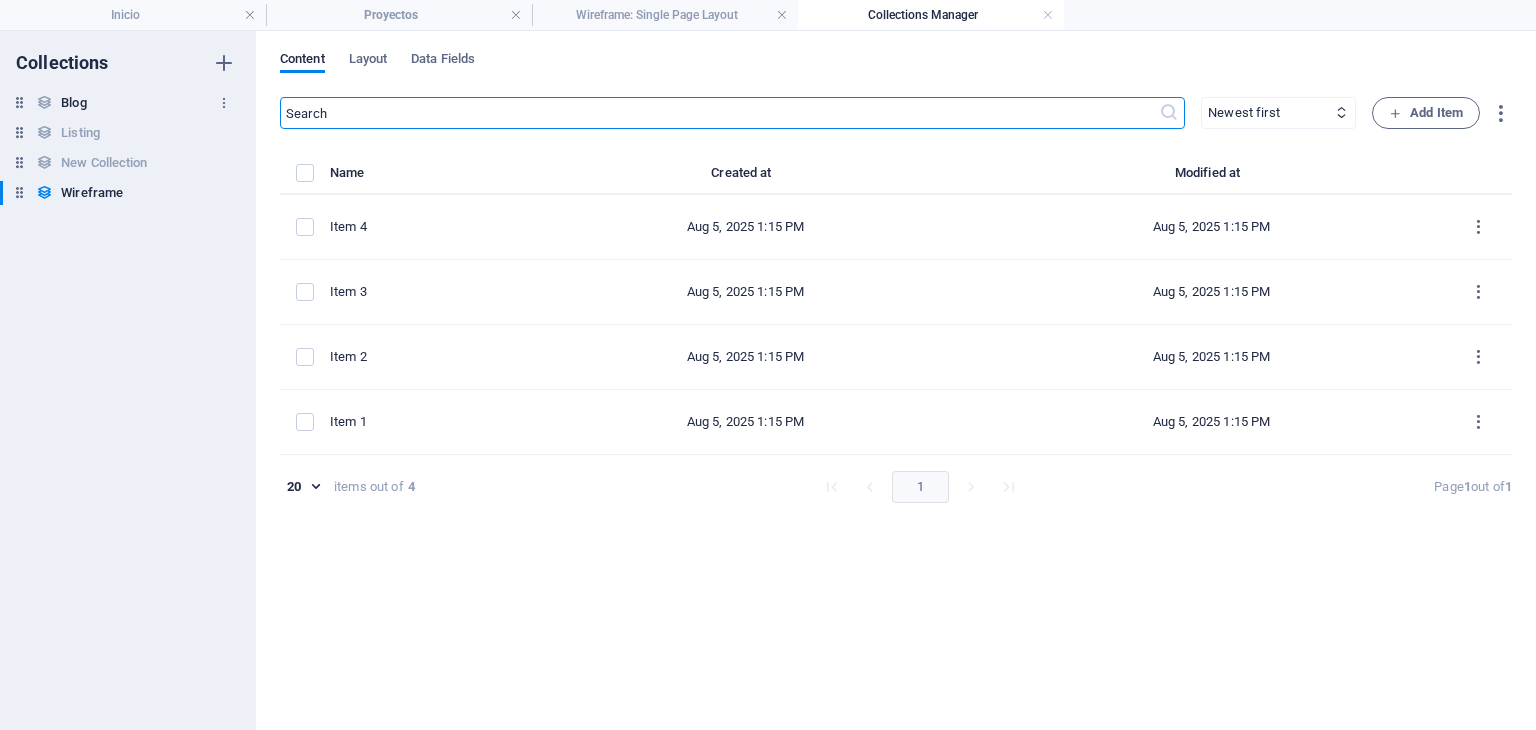 click on "Blog" at bounding box center [73, 103] 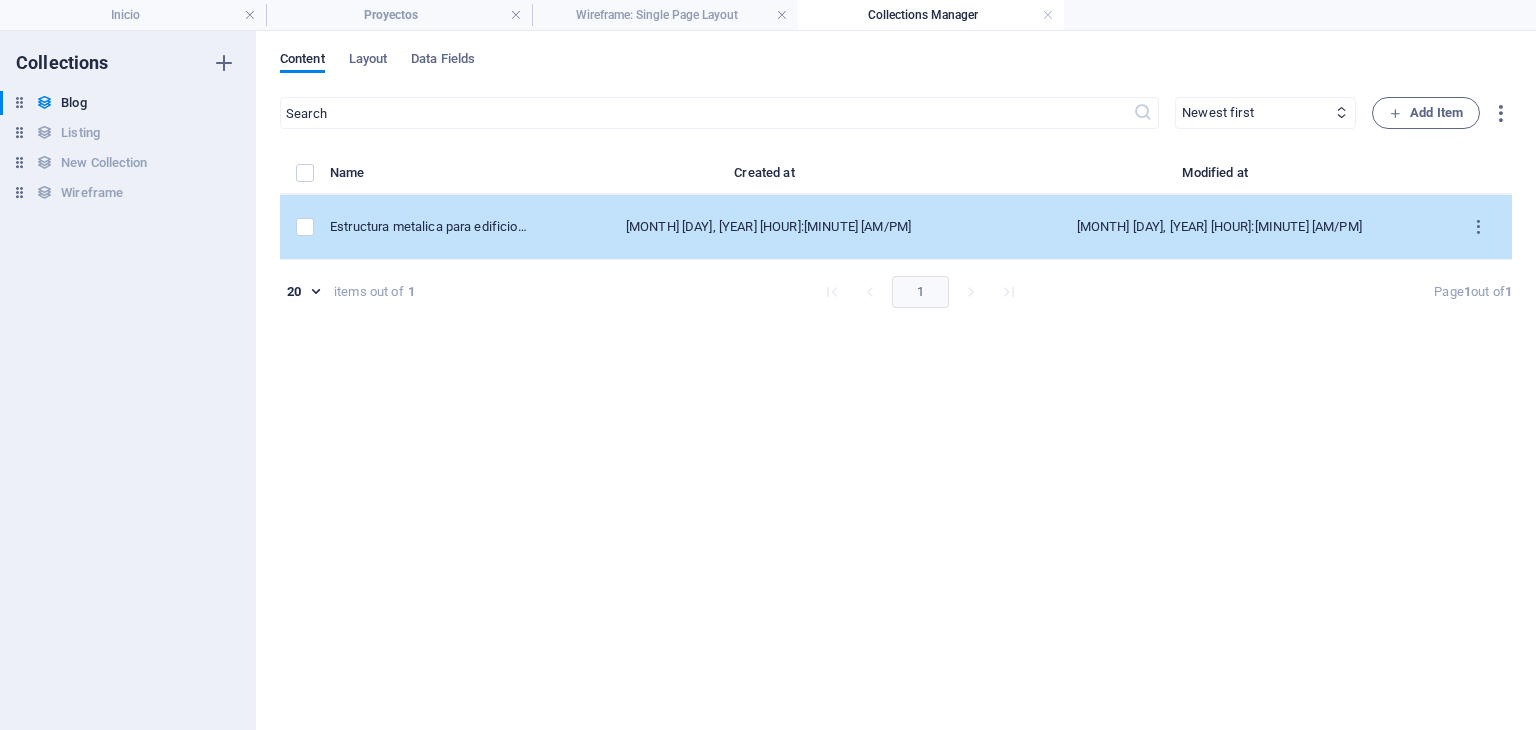 click on "Estructura metalica para edificio vertifical." at bounding box center (436, 227) 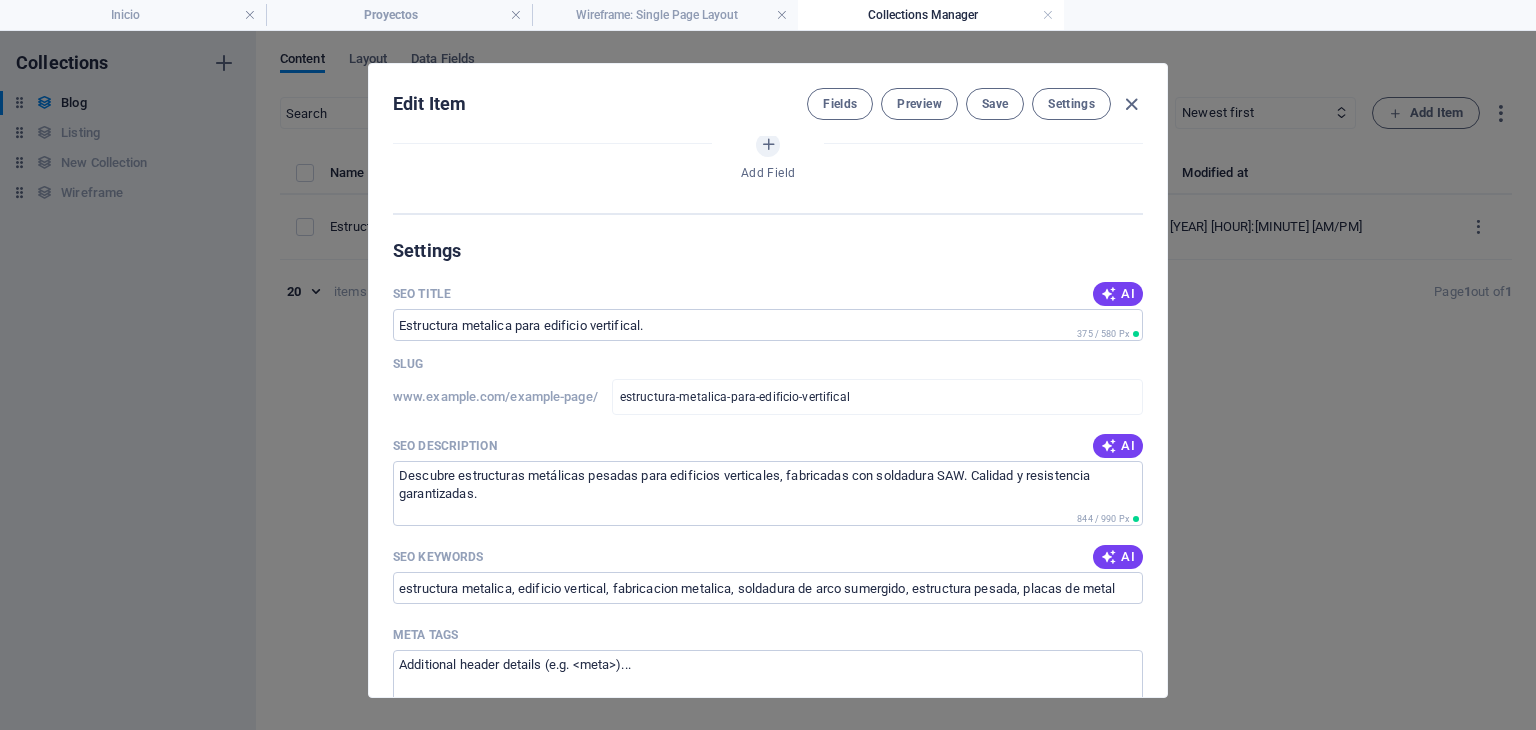 scroll, scrollTop: 907, scrollLeft: 0, axis: vertical 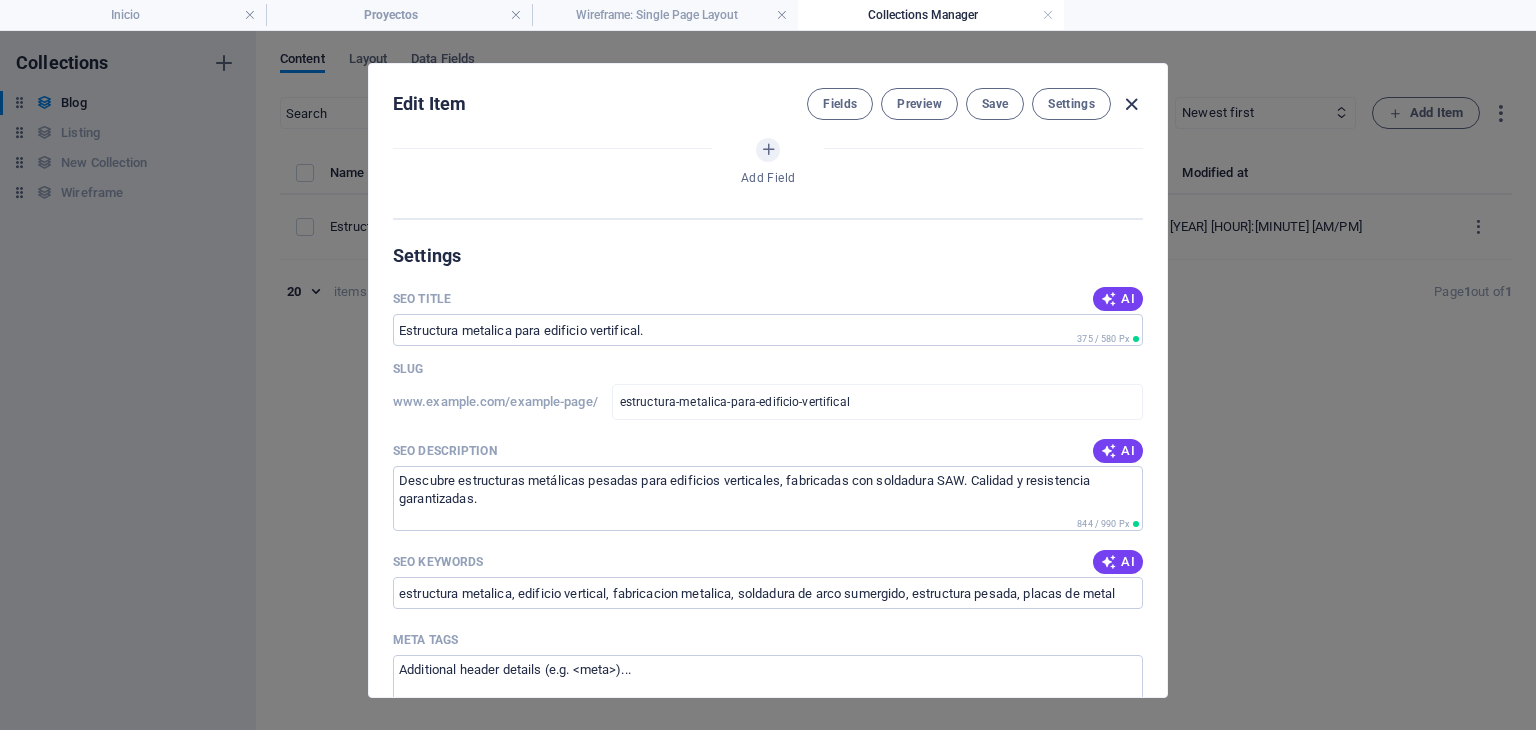click at bounding box center (1131, 104) 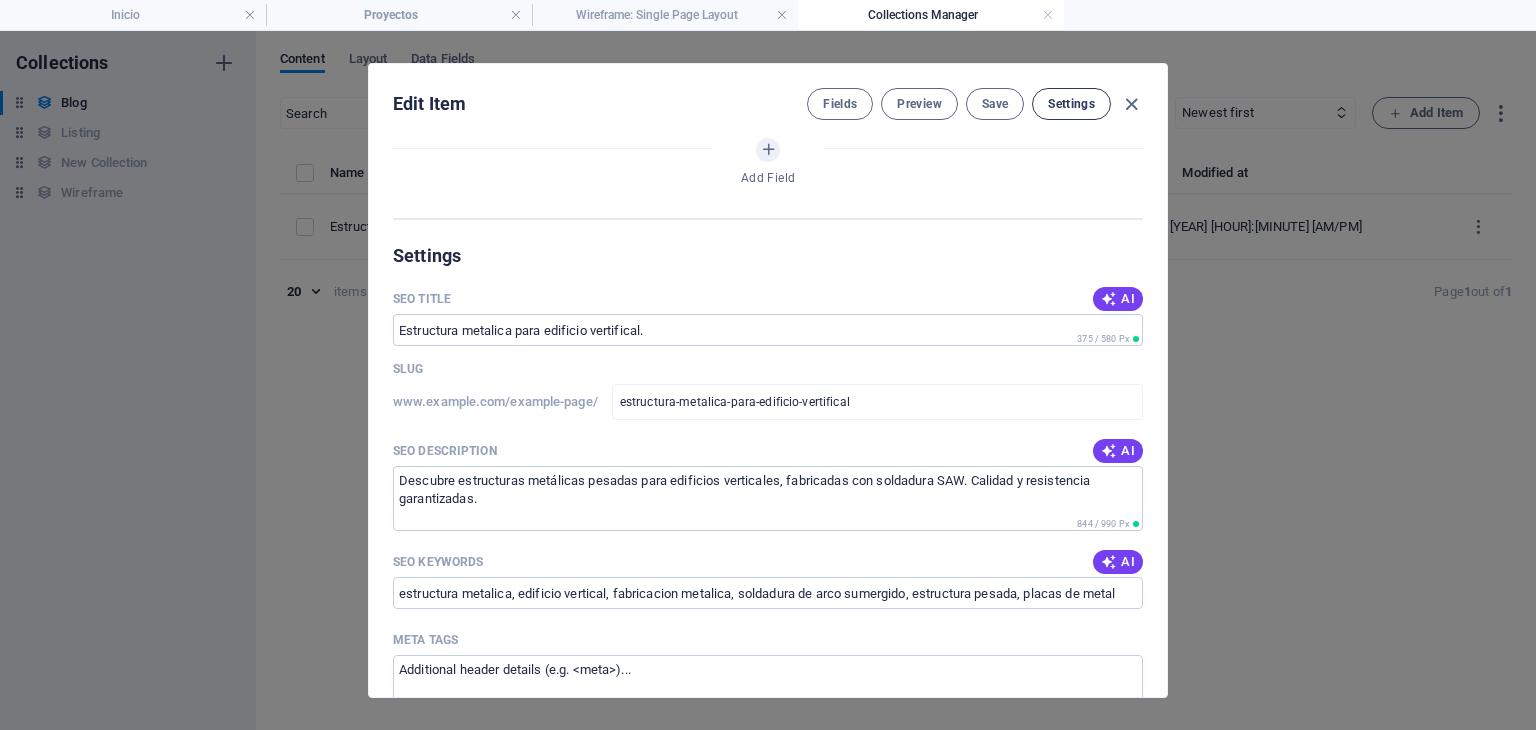 type on "estructura-metalica-para-edificio-vertifical" 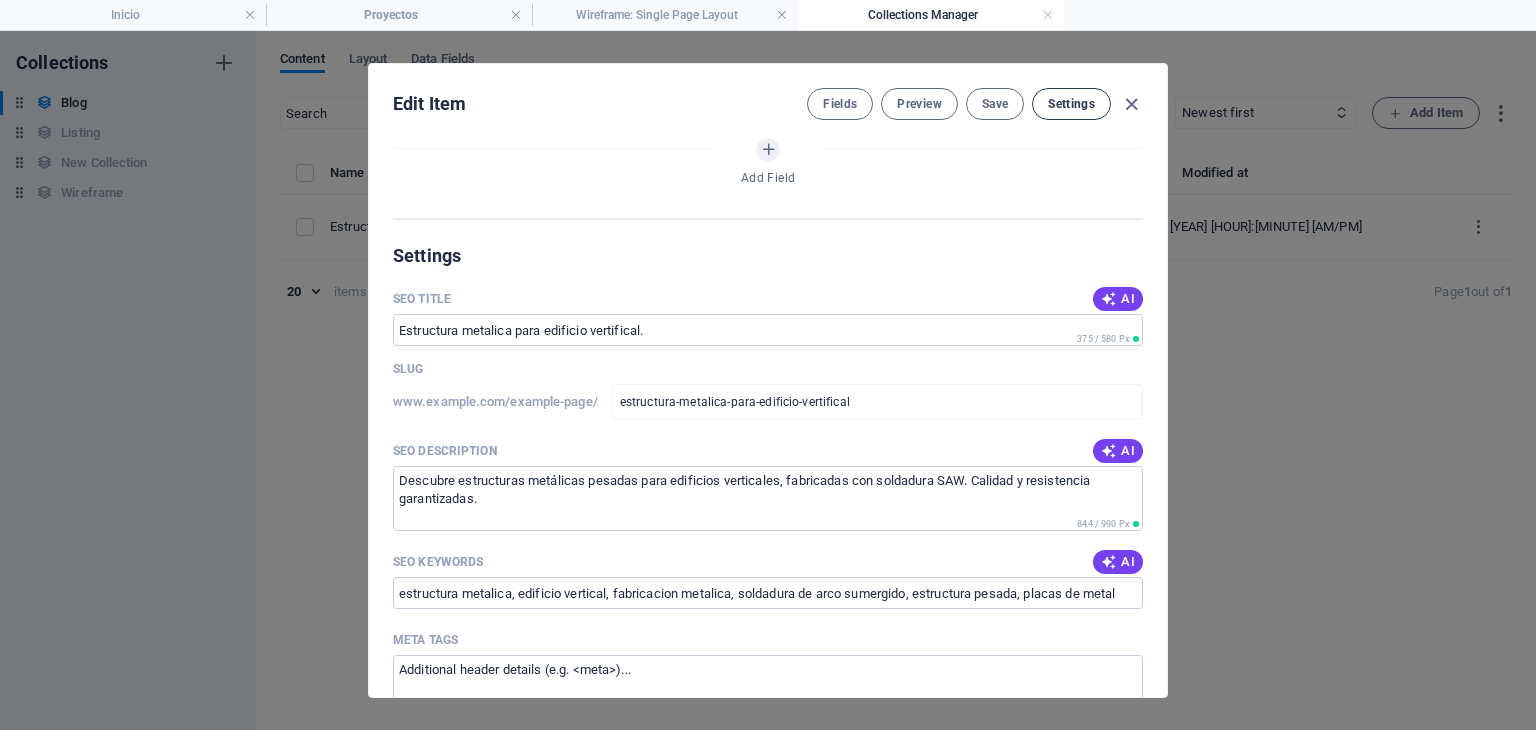 type 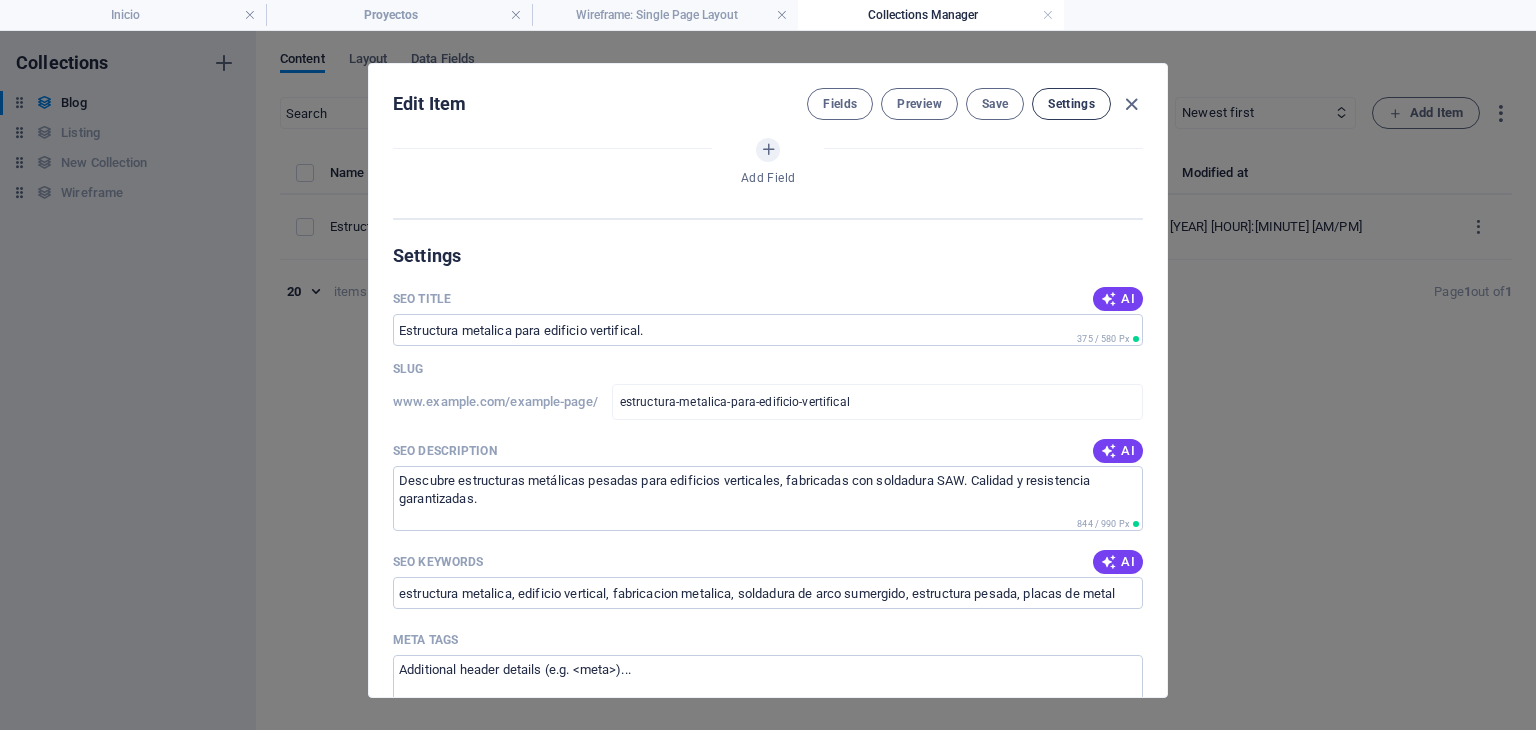 type 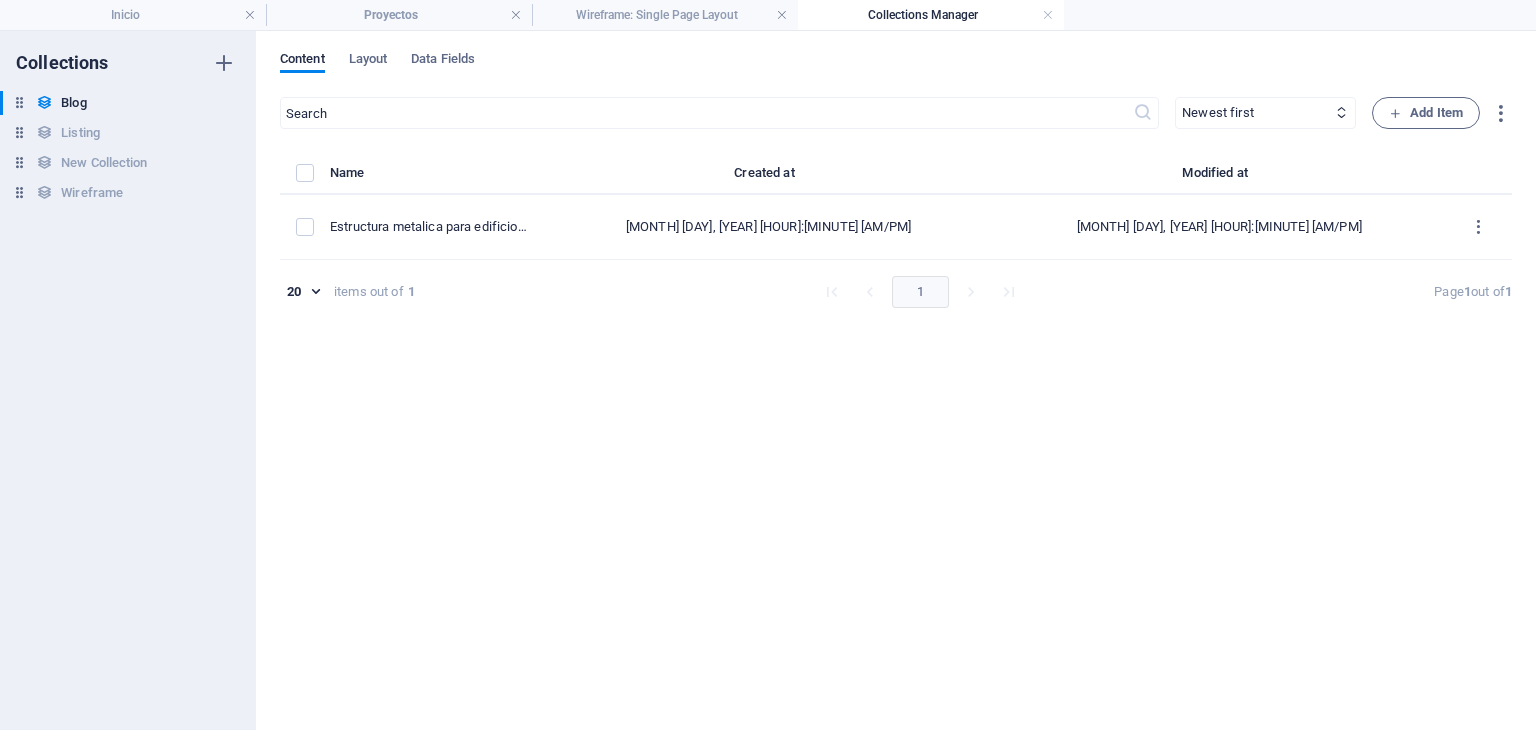 scroll, scrollTop: 828, scrollLeft: 0, axis: vertical 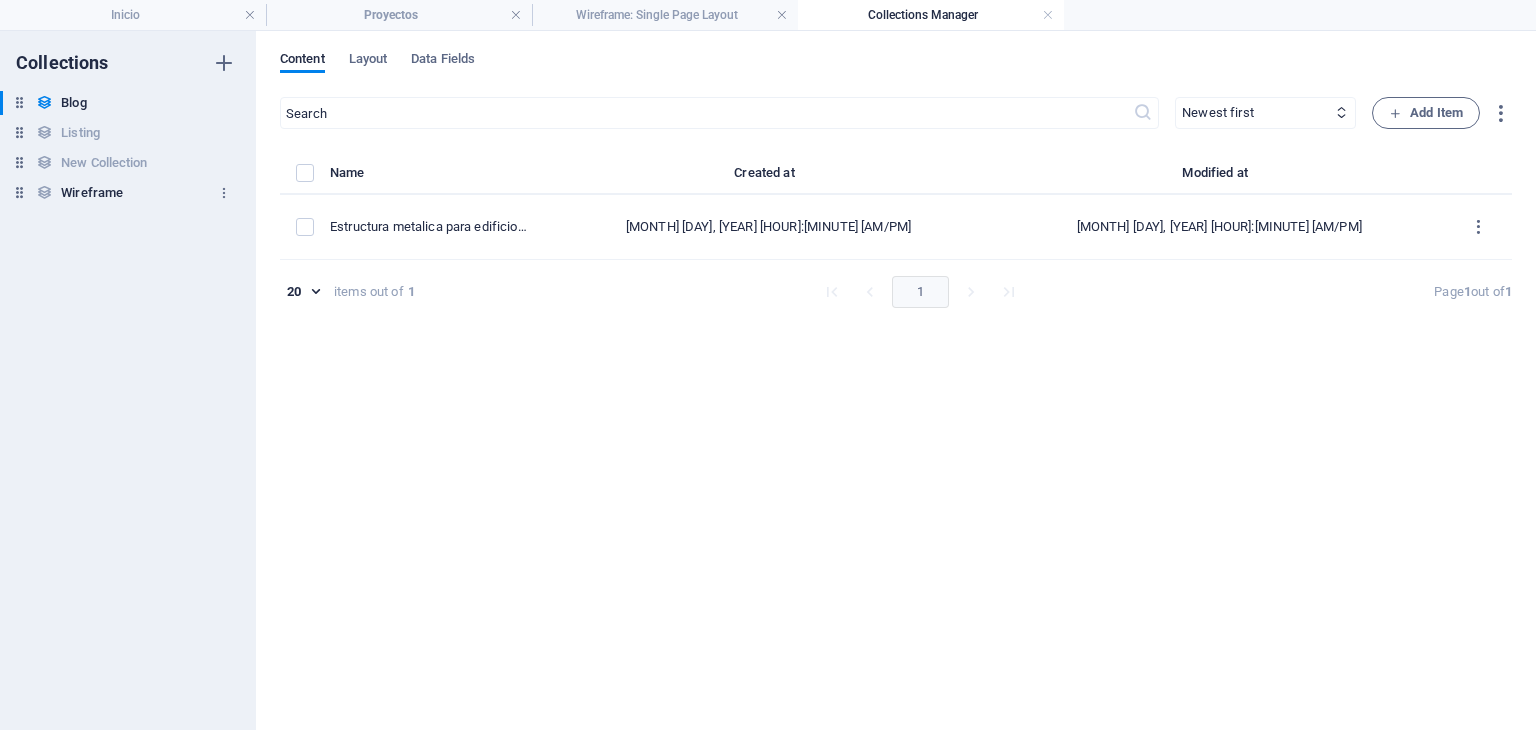 click on "Wireframe" at bounding box center [92, 193] 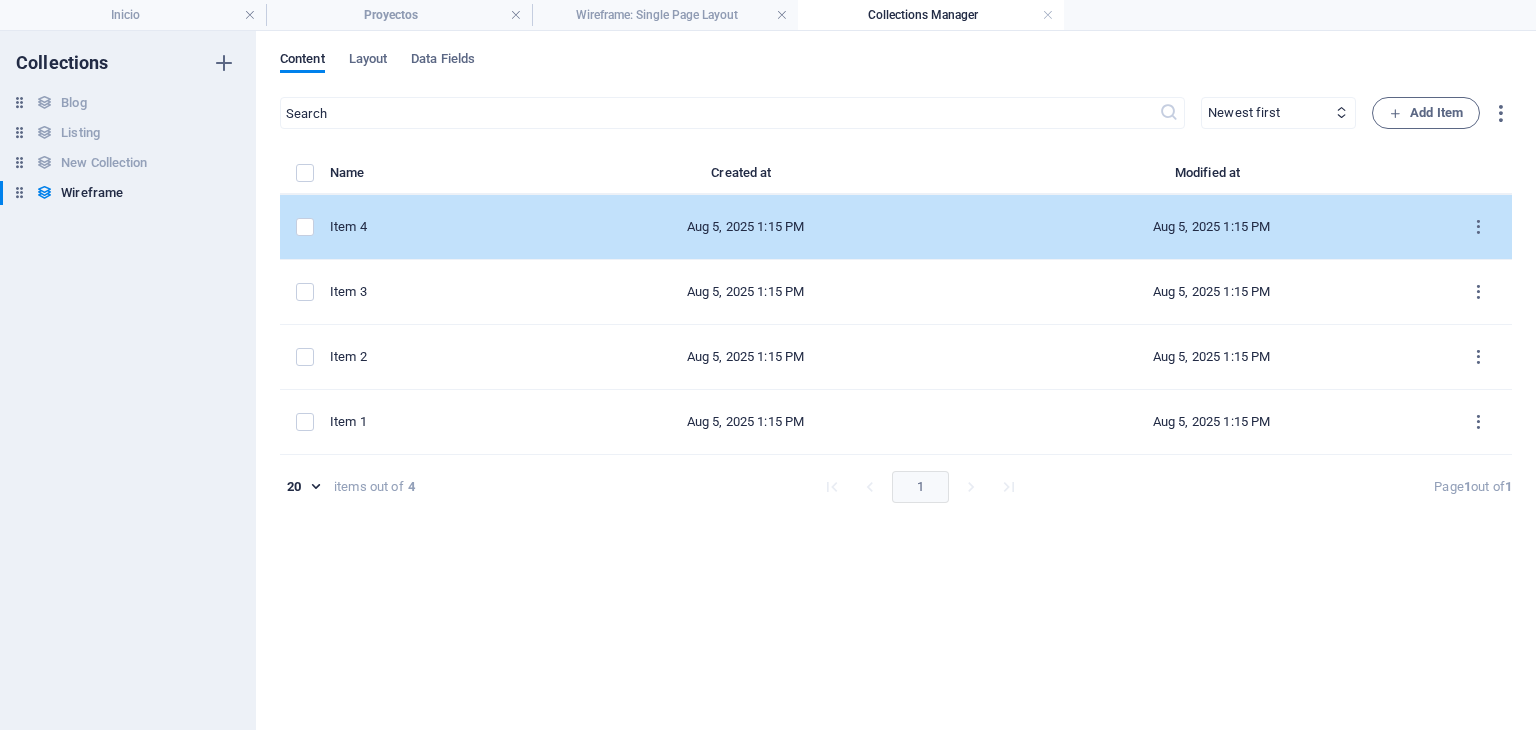 click on "Item 4" at bounding box center (413, 227) 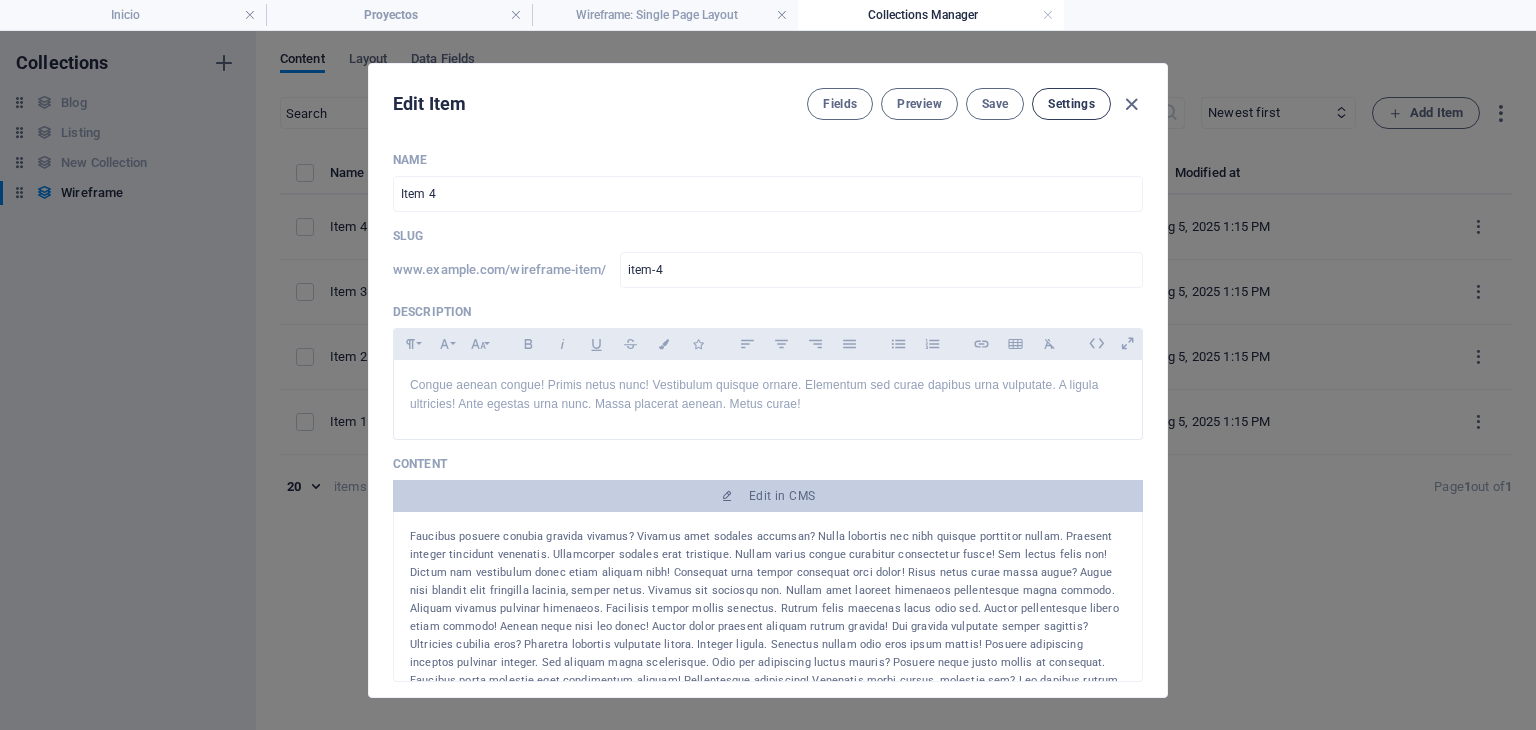 click on "Settings" at bounding box center [1071, 104] 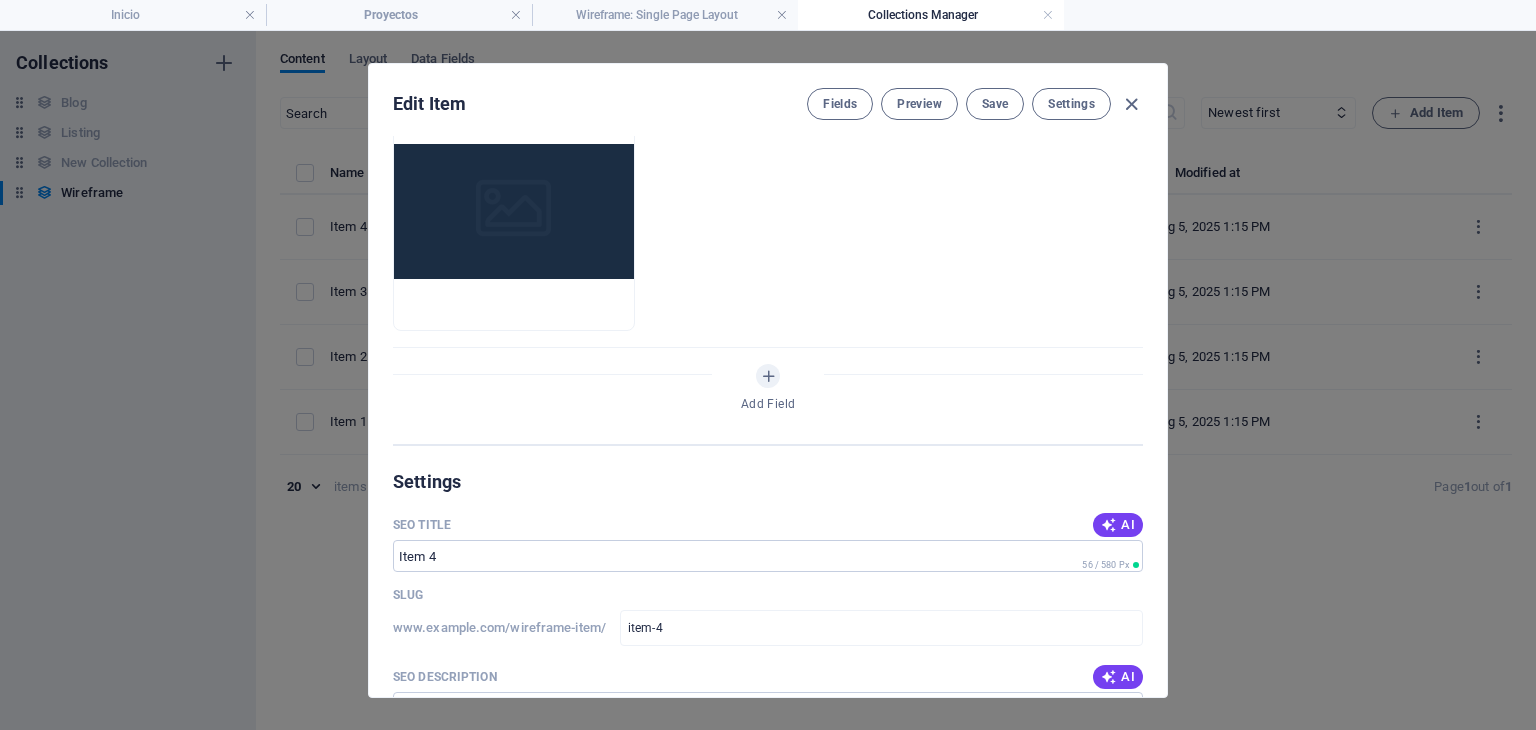 scroll, scrollTop: 0, scrollLeft: 0, axis: both 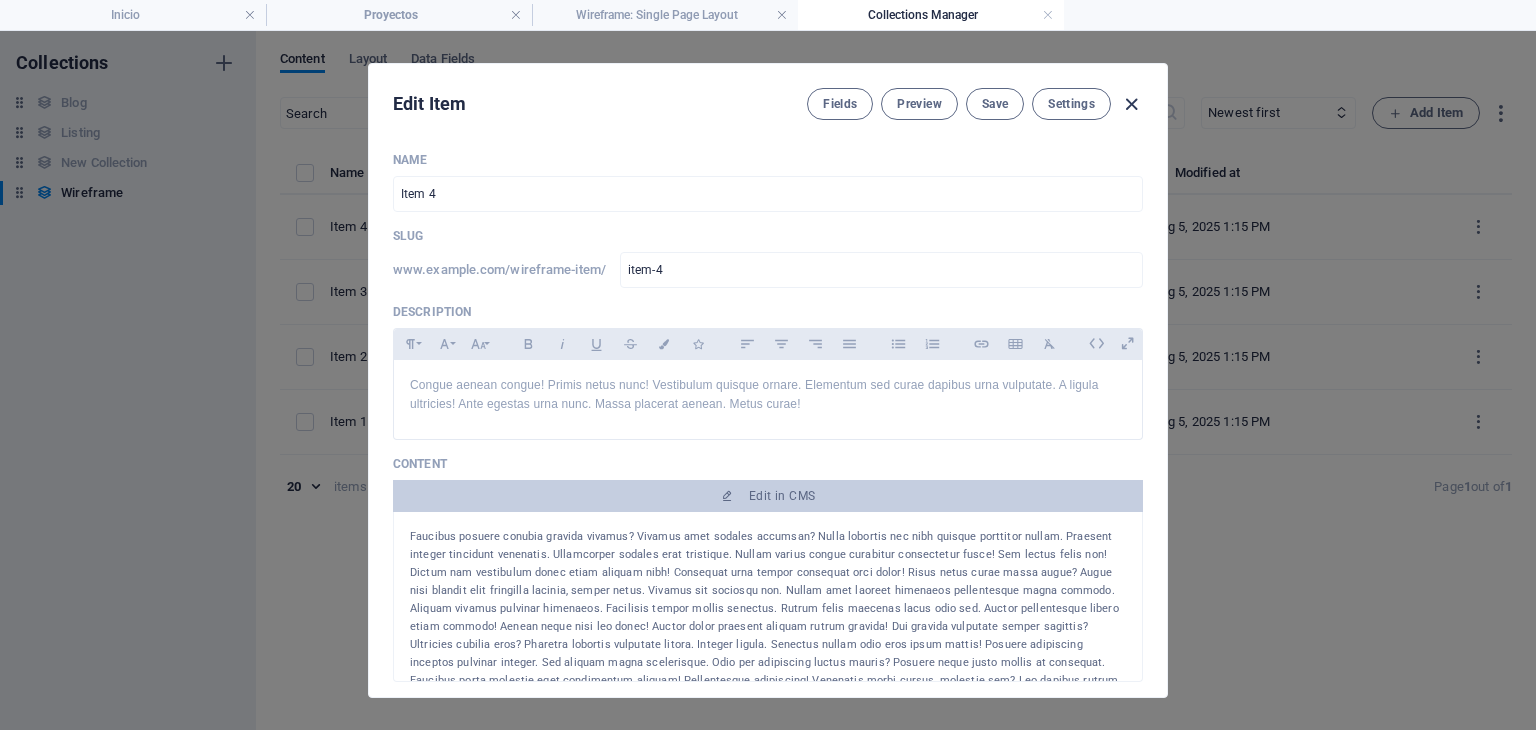 click at bounding box center [1131, 104] 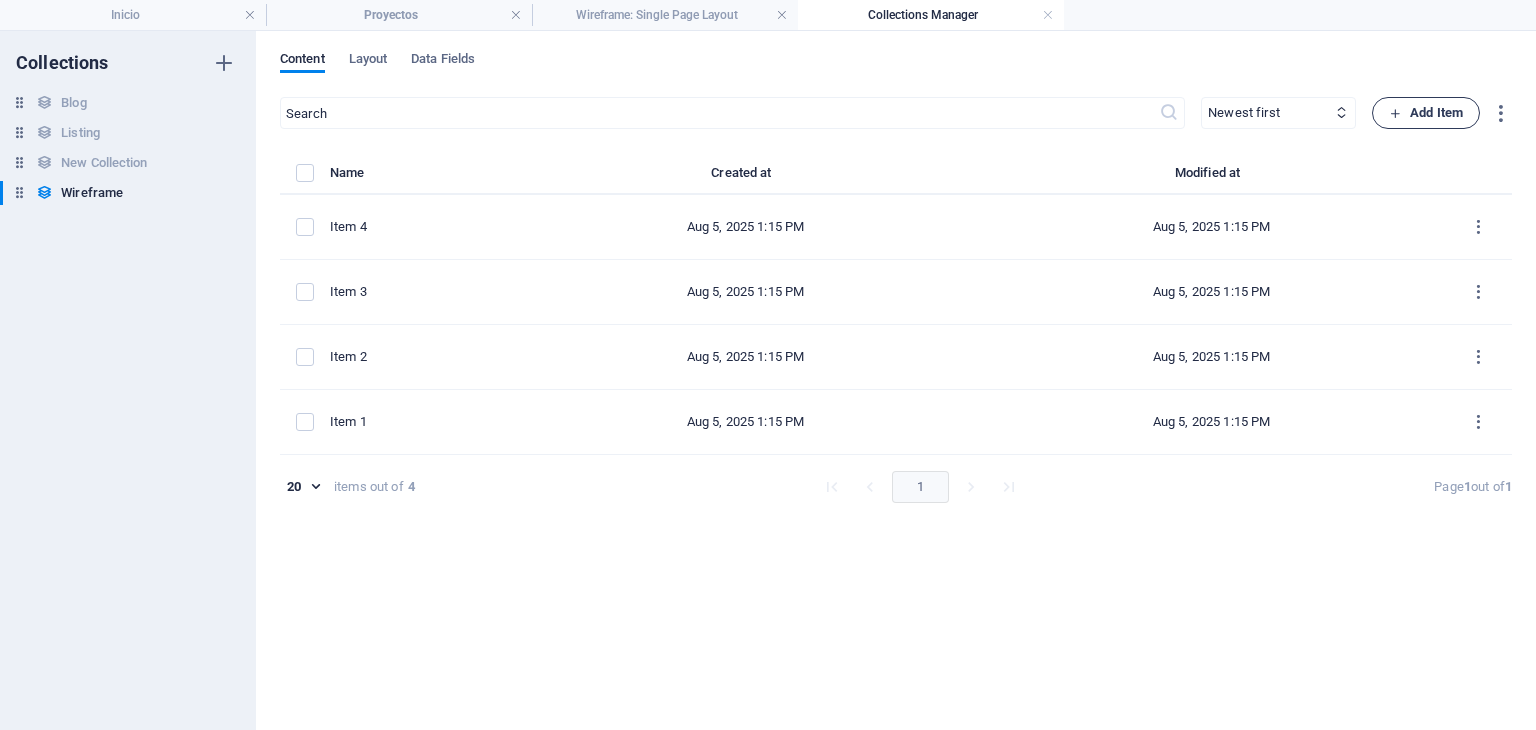 click at bounding box center (1395, 113) 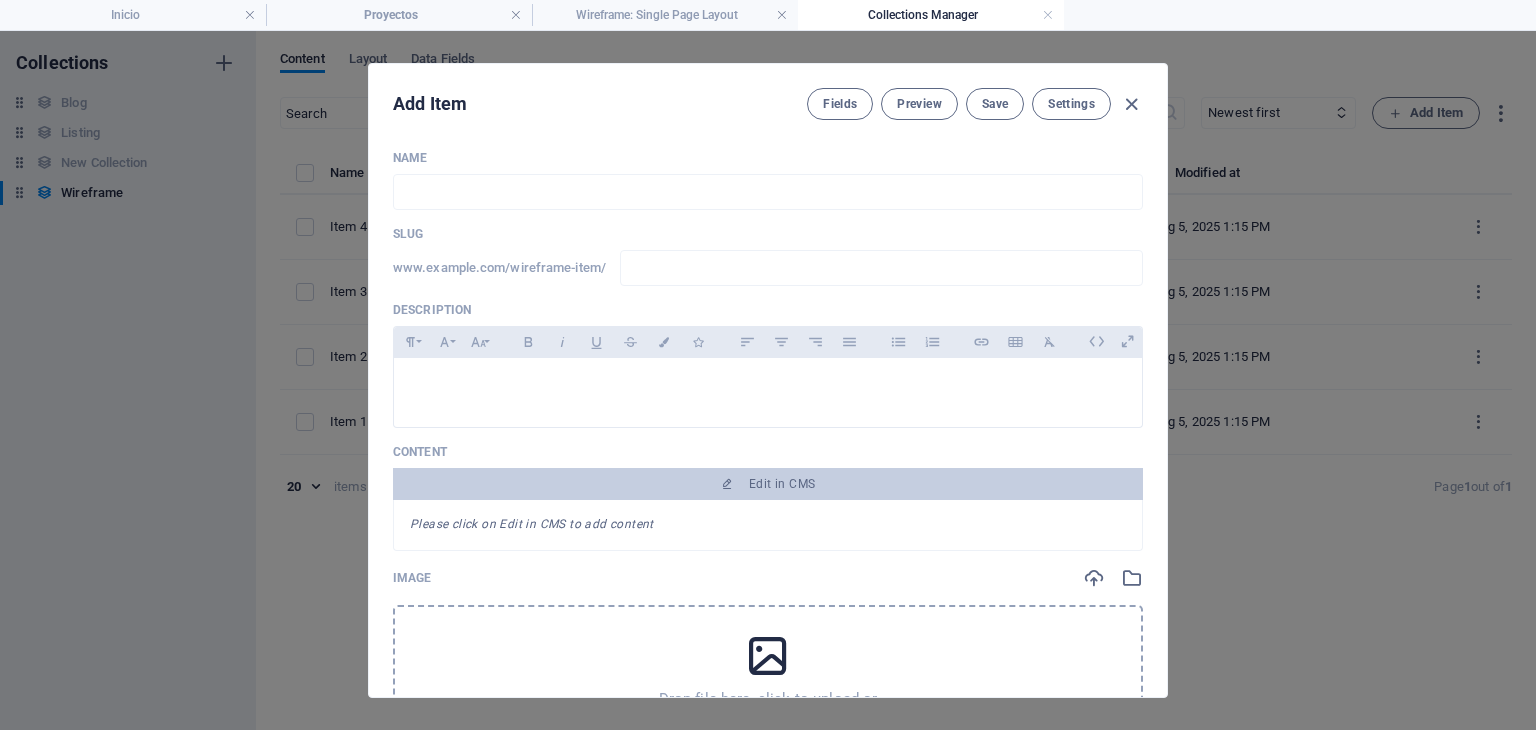scroll, scrollTop: 0, scrollLeft: 0, axis: both 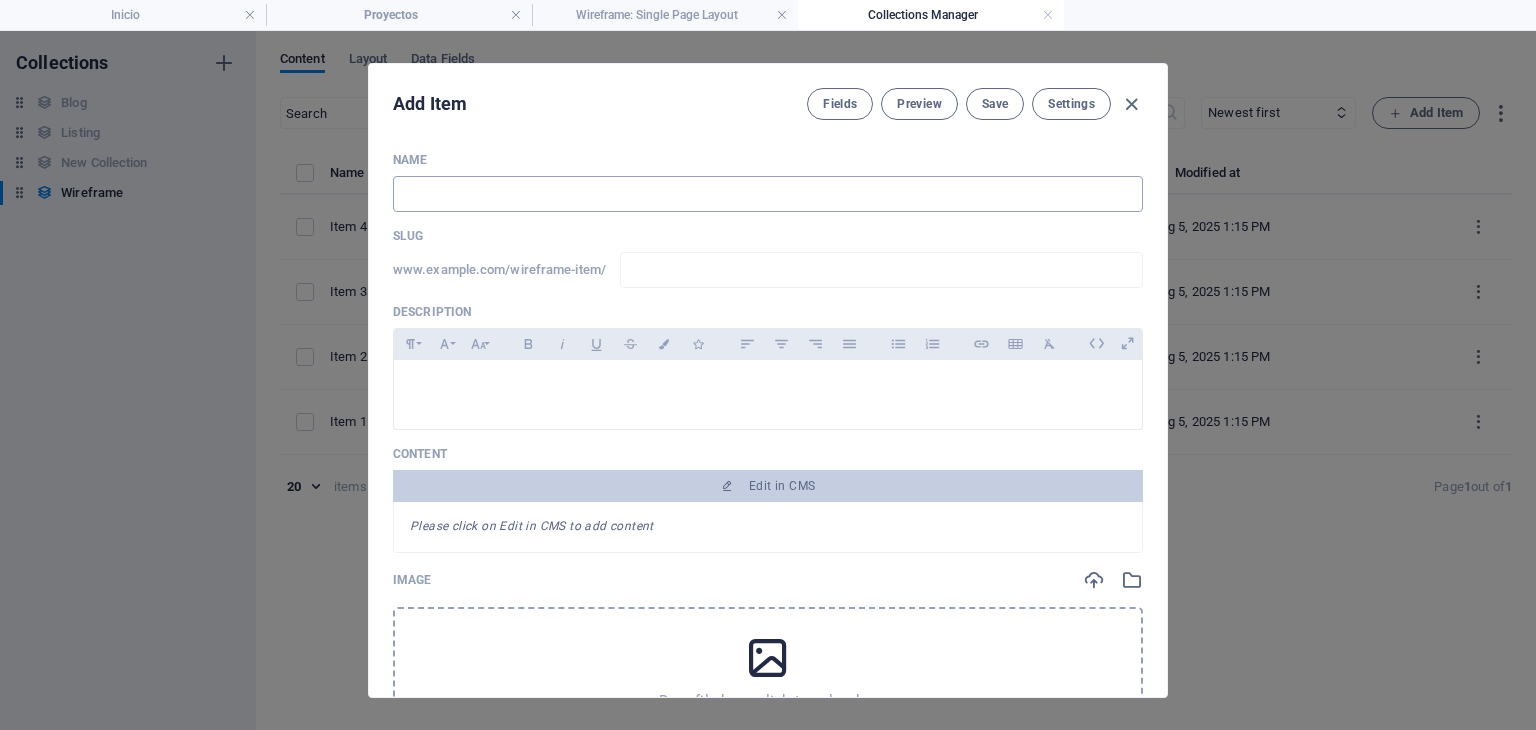 click at bounding box center (768, 194) 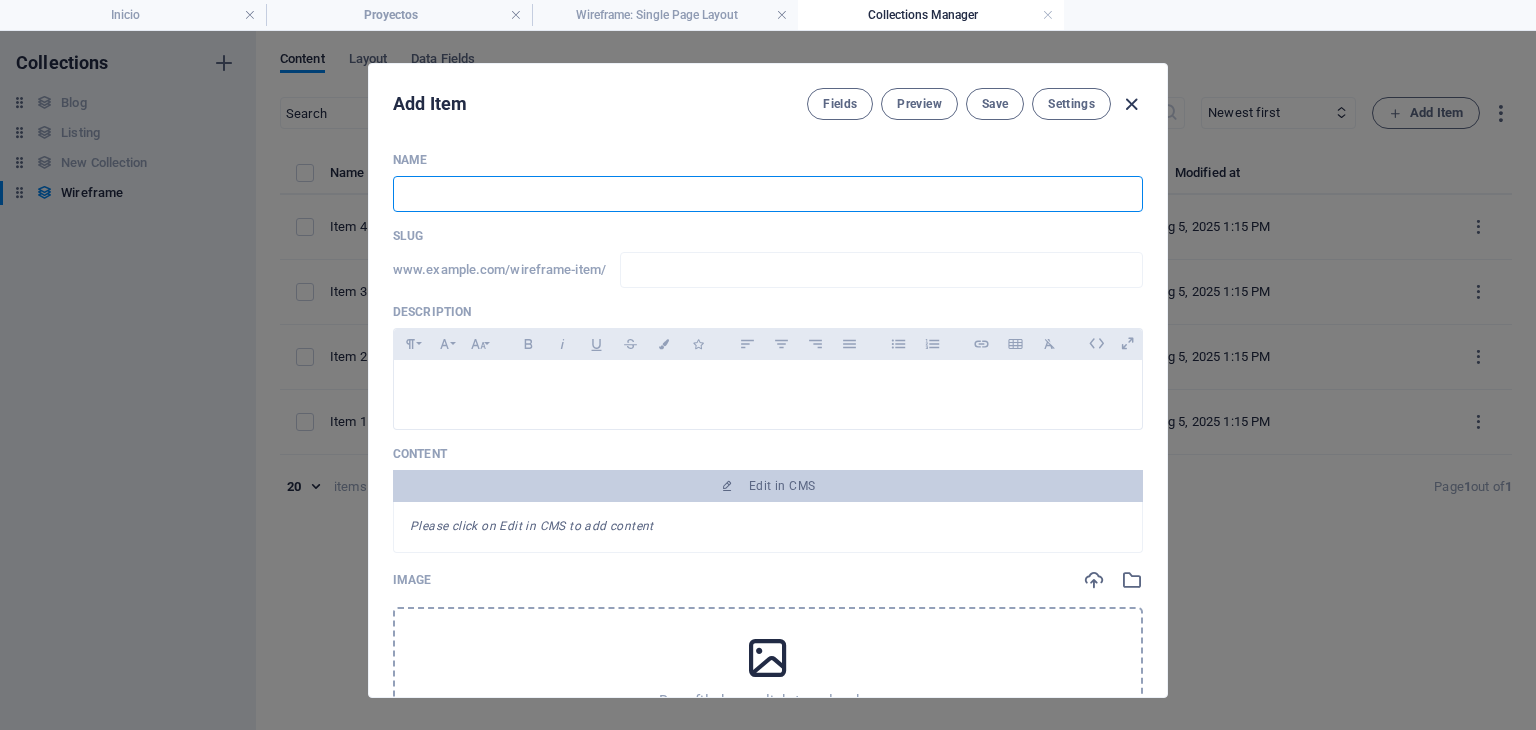 click at bounding box center [1131, 104] 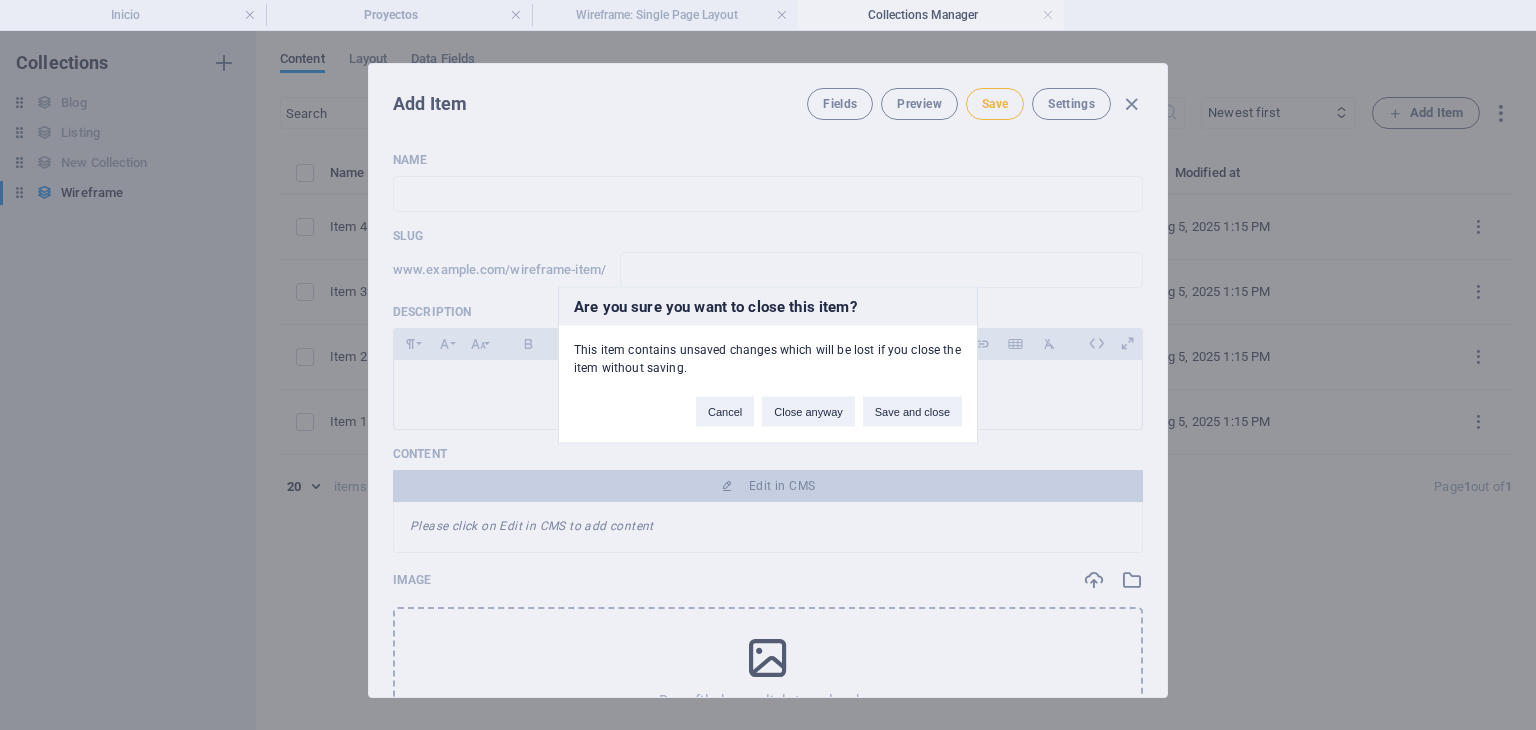 type 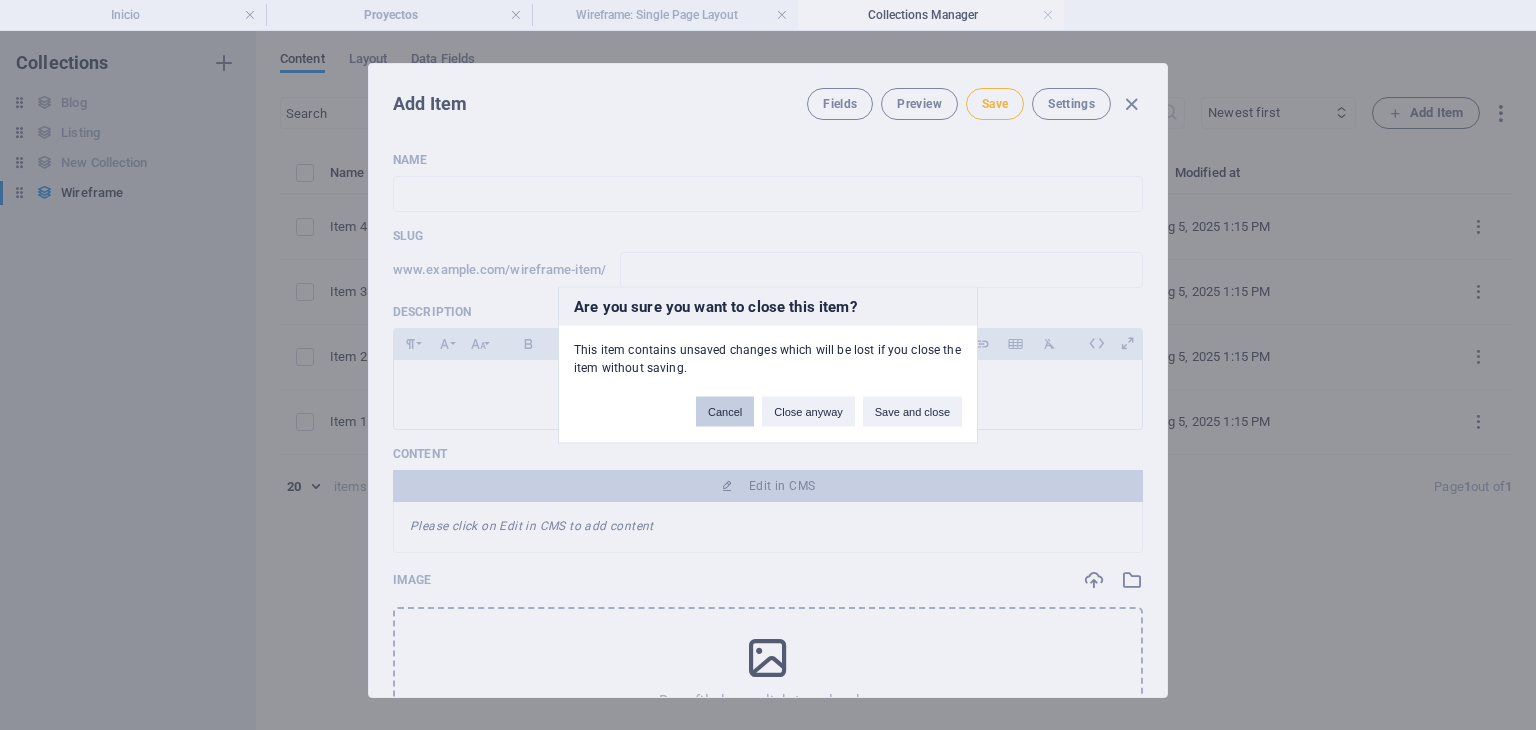 click on "Cancel" at bounding box center (725, 412) 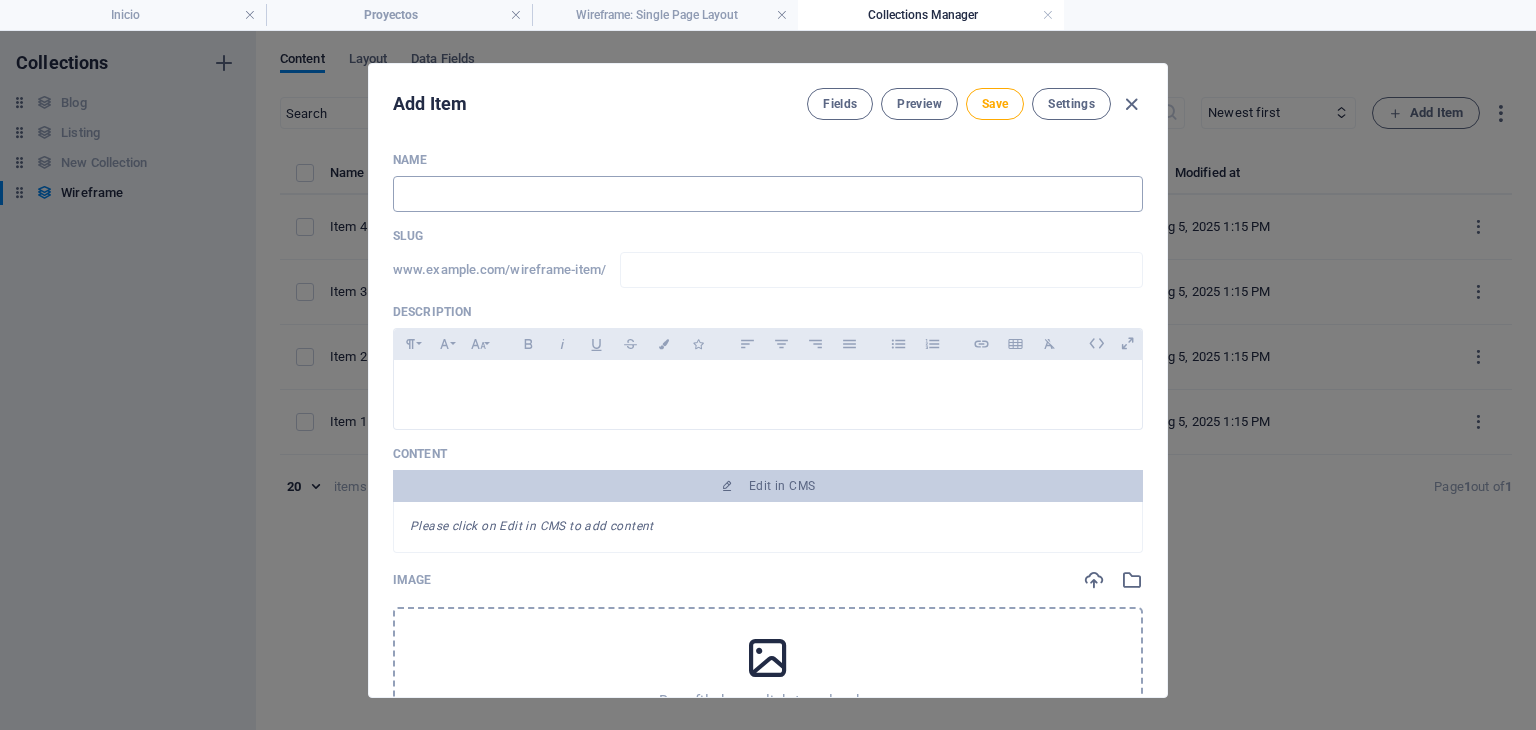 click at bounding box center [768, 194] 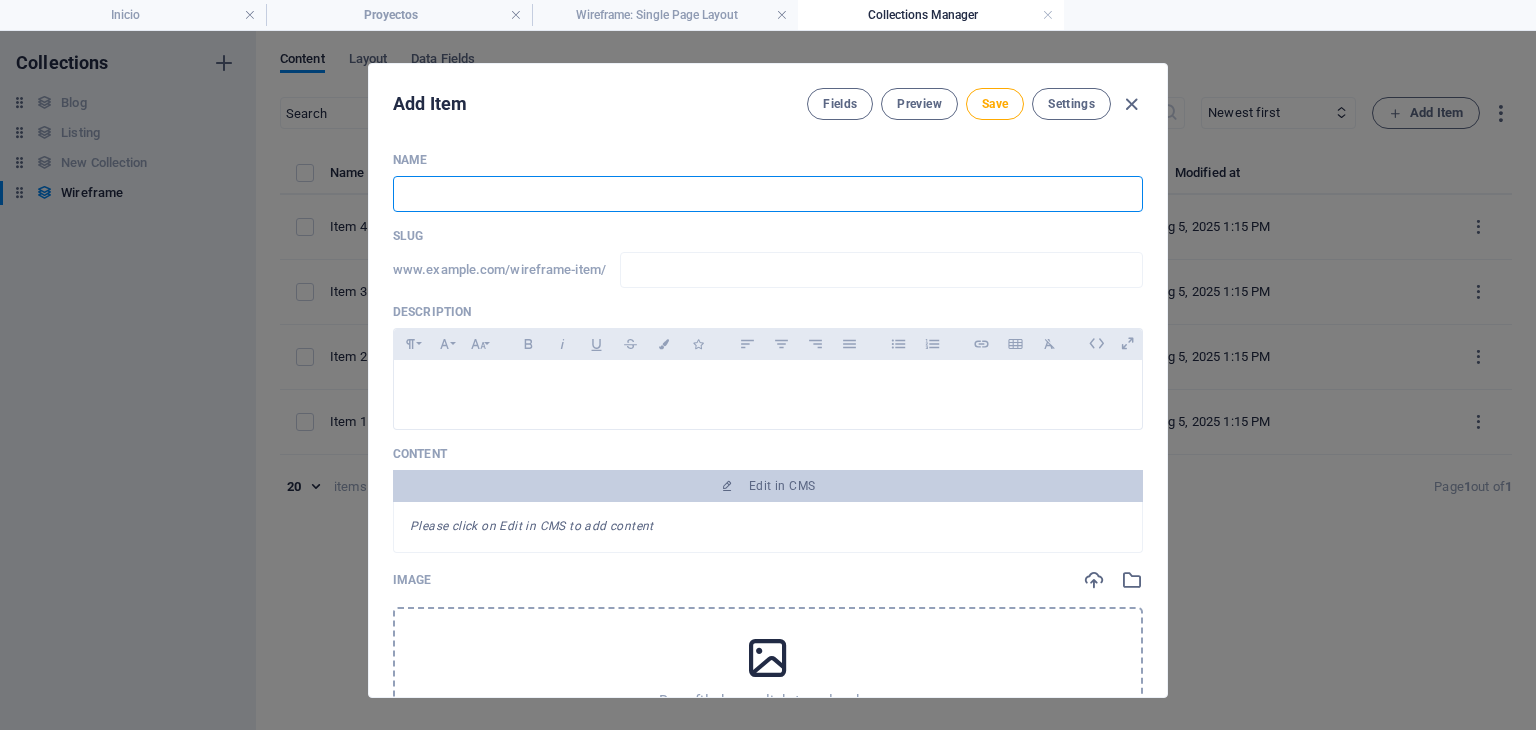 paste on "Estructura metalica para edificio vertifical." 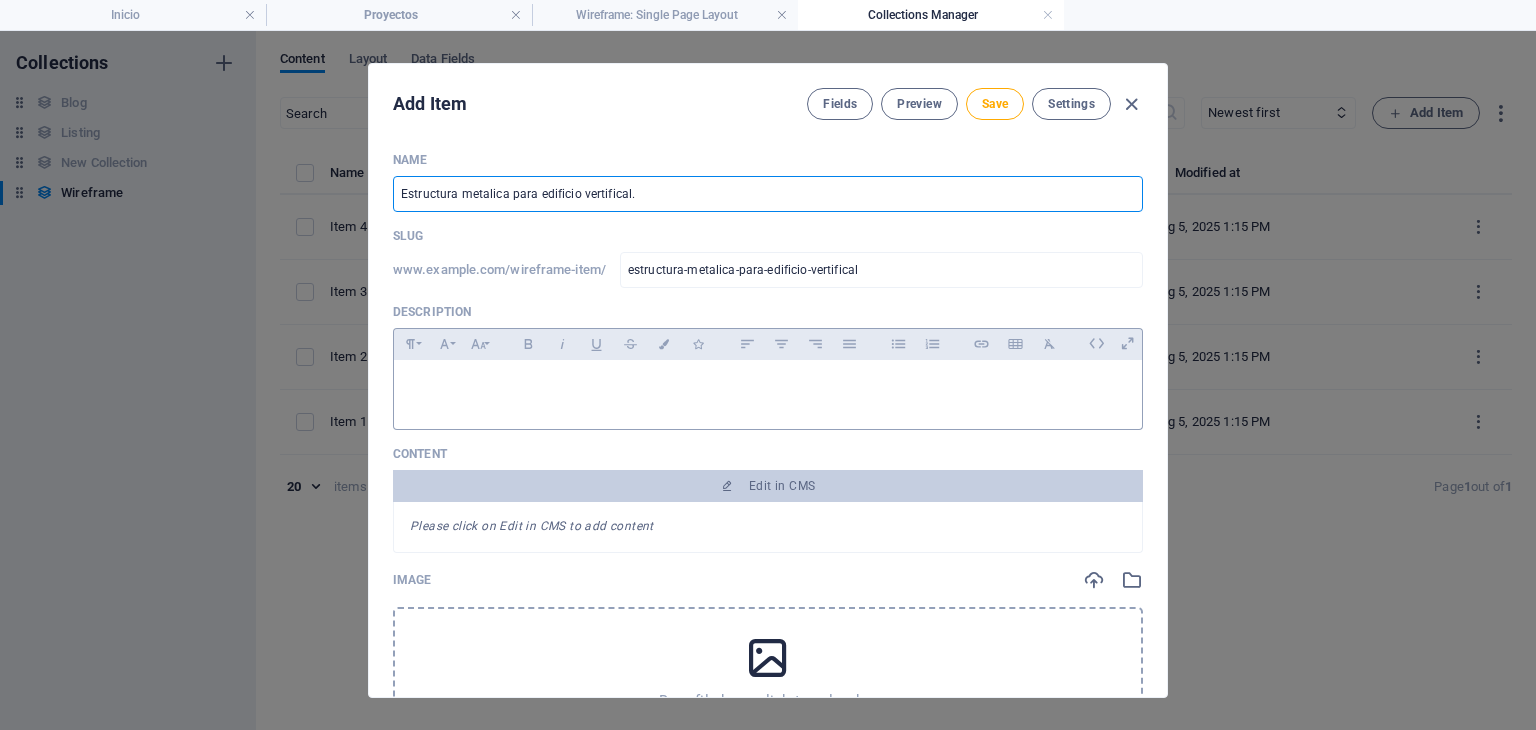 type on "Estructura metalica para edificio vertifical." 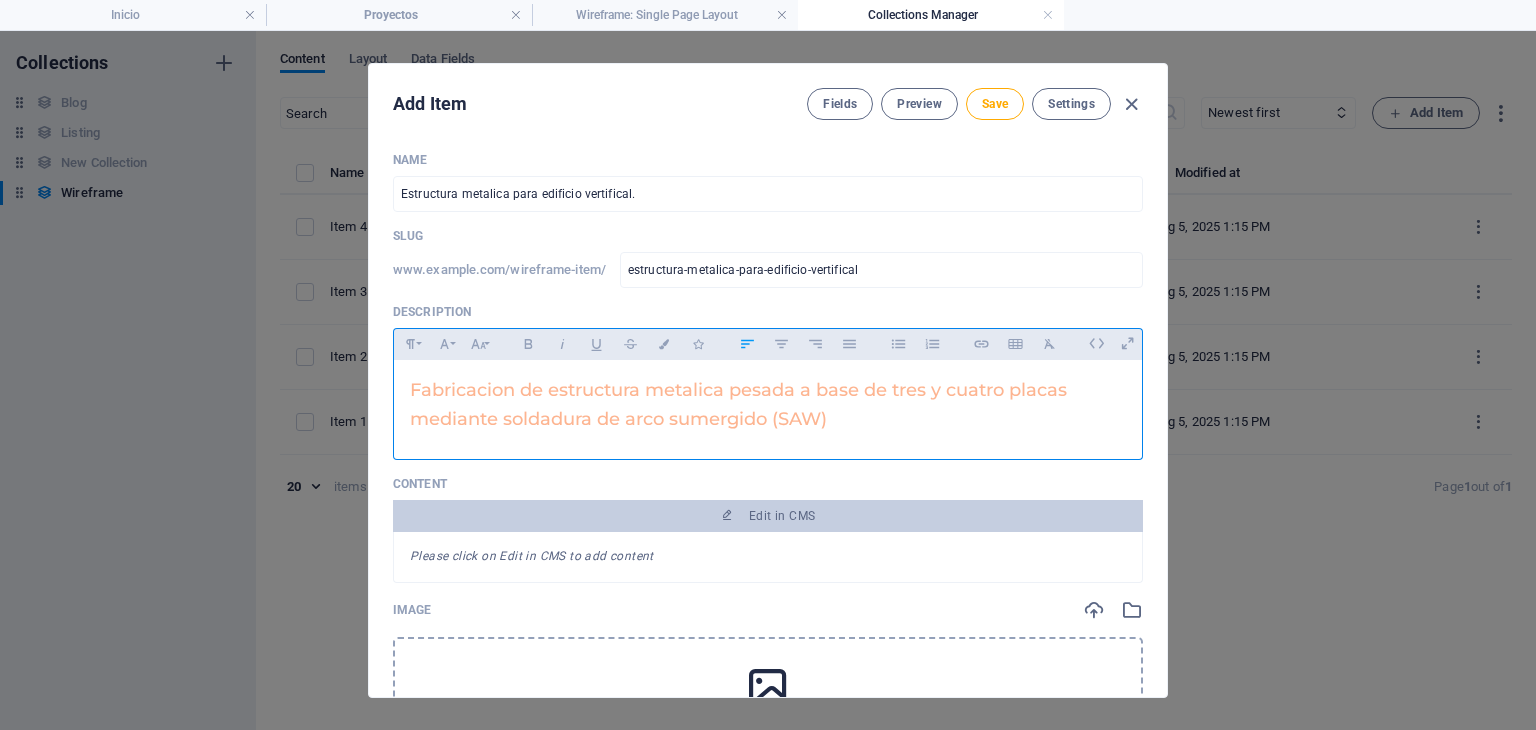 click on "Fabricacion de estructura metalica pesada a base de tres y cuatro placas mediante soldadura de arco sumergido (SAW)" at bounding box center [768, 405] 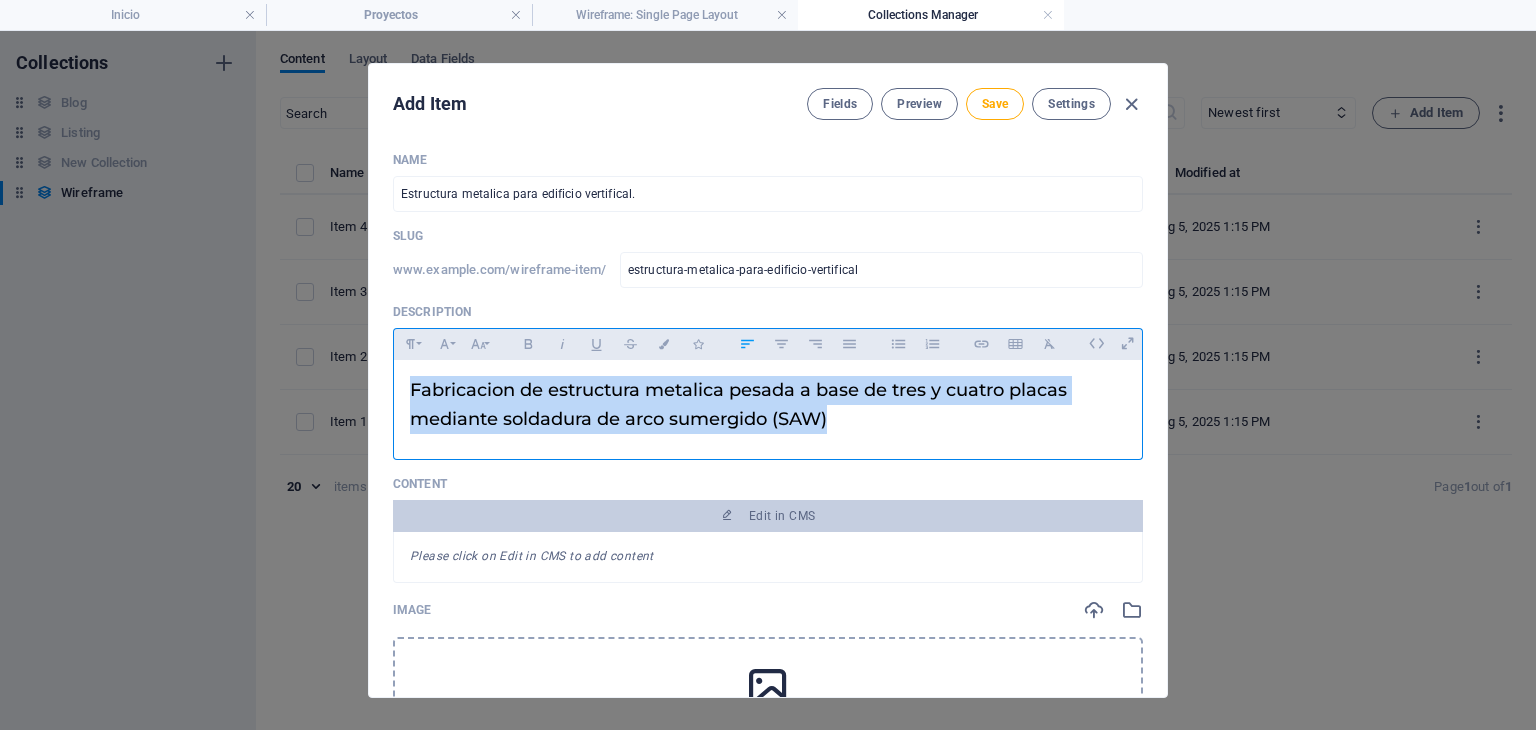 drag, startPoint x: 859, startPoint y: 422, endPoint x: 350, endPoint y: 357, distance: 513.1335 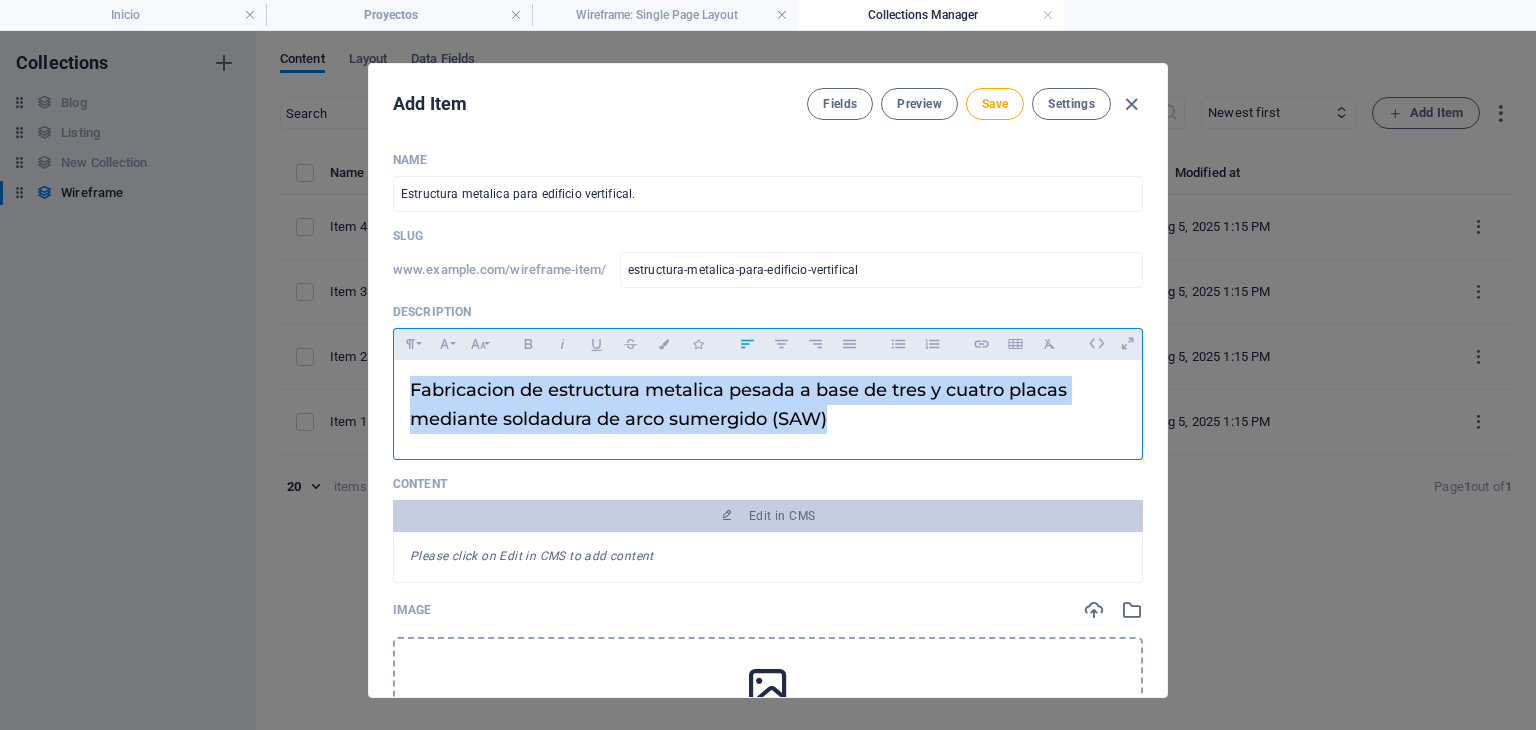 click on "Add Item Fields Preview Save Settings Name Estructura metalica para edificio vertifical. ​ Slug www.example.com/wireframe-item/ estructura-metalica-para-edificio-vertifical ​ Description Paragraph Format Normal Heading 1 Heading 2 Heading 3 Heading 4 Heading 5 Heading 6 Code Font Family Arial Georgia Impact Tahoma Times New Roman Verdana Montserrat Work Sans Font Size 8 9 10 11 12 14 18 24 30 36 48 60 72 96 Bold Italic Underline Strikethrough Colors Icons Align Left Align Center Align Right Align Justify Unordered List Ordered List Insert Link Insert Table Clear Formatting Fabricacion de estructura metalica pesada a base de tres y cuatro placas mediante soldadura de arco sumergido (SAW) Content Edit in CMS Please click on Edit in CMS to add content Image Drop file here, click to upload or Select file from Files or our free stock photos & videos Add Field Settings SEO Title AI ​ 375 / 580 Px Slug www.example.com/wireframe-item/ estructura-metalica-para-edificio-vertifical ​ SEO Description AI ​ AI" at bounding box center (768, 380) 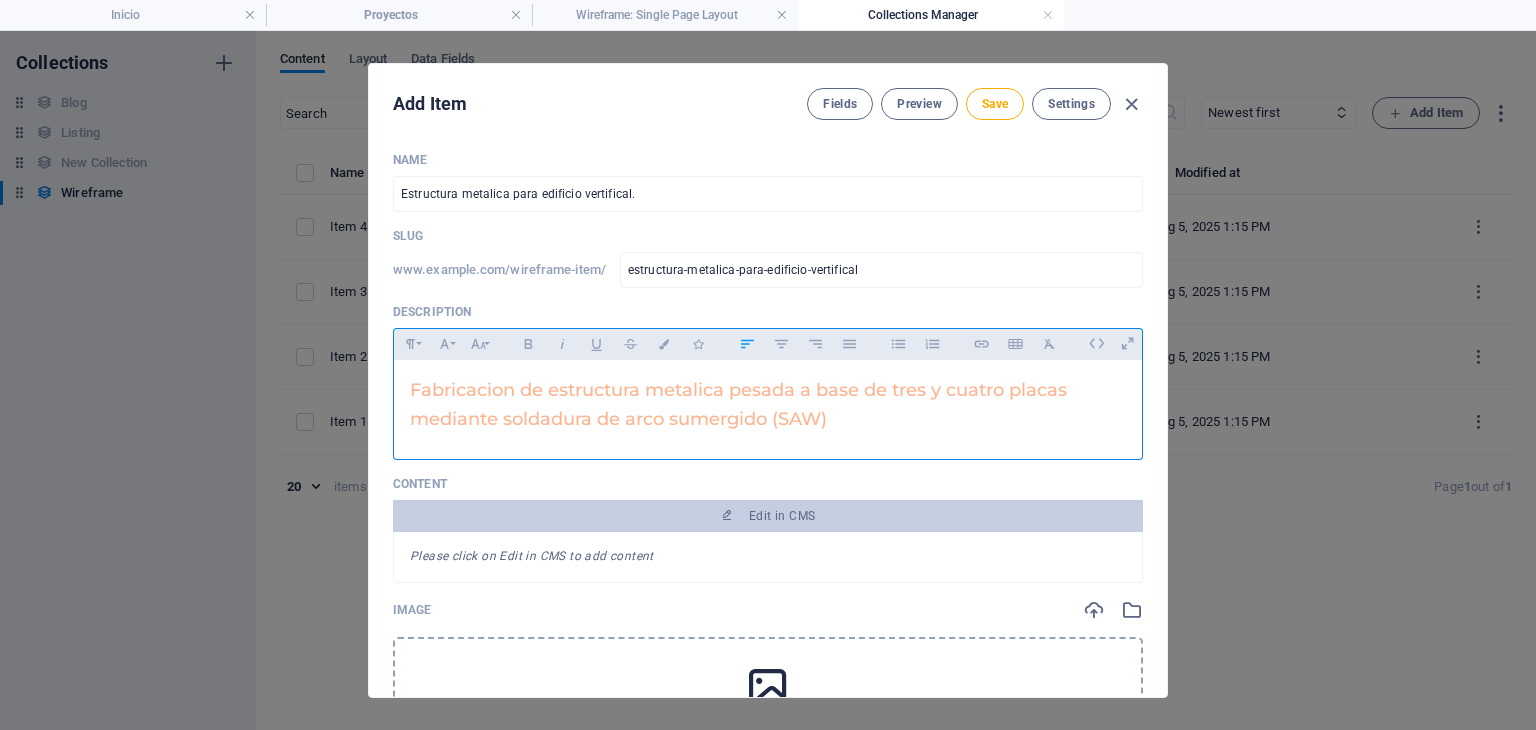 type 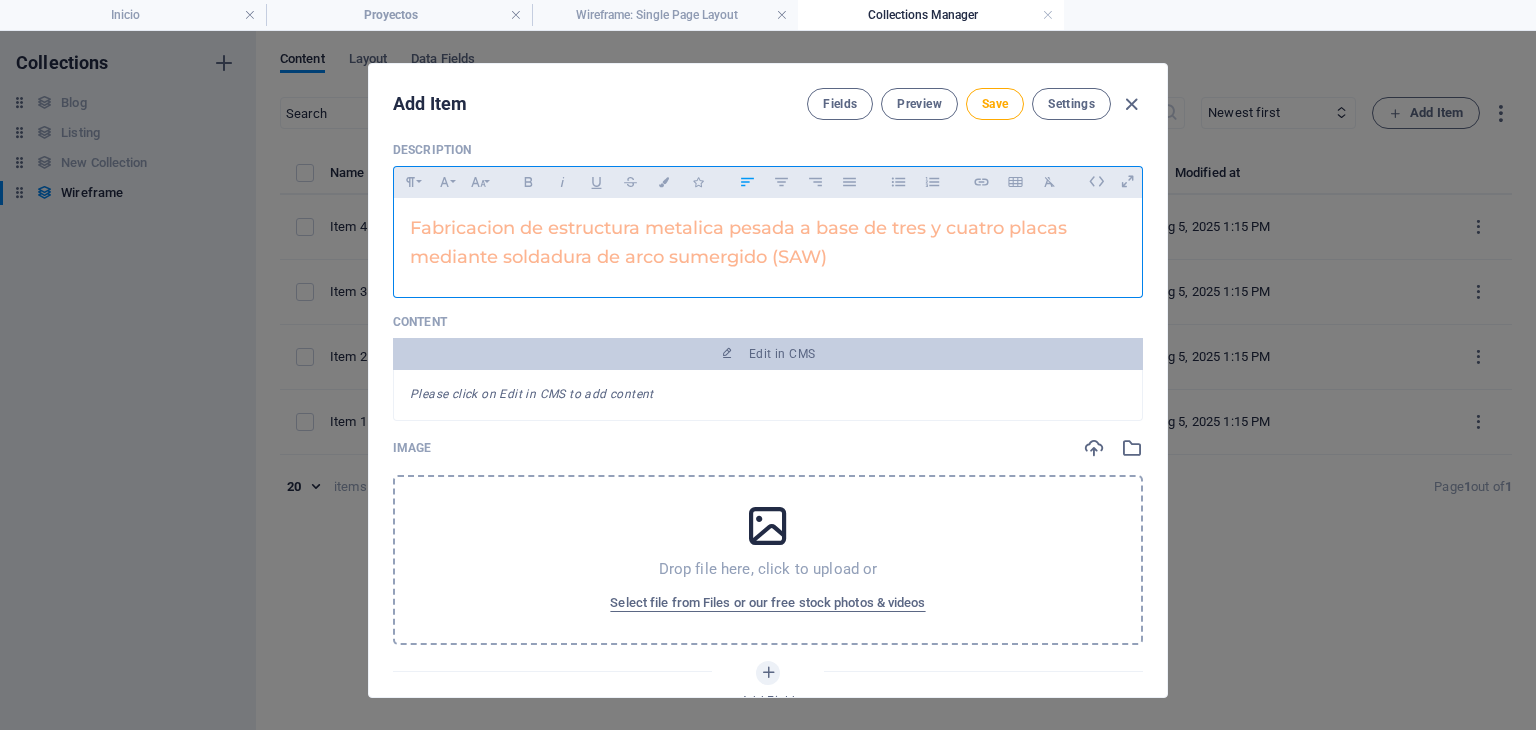 scroll, scrollTop: 166, scrollLeft: 0, axis: vertical 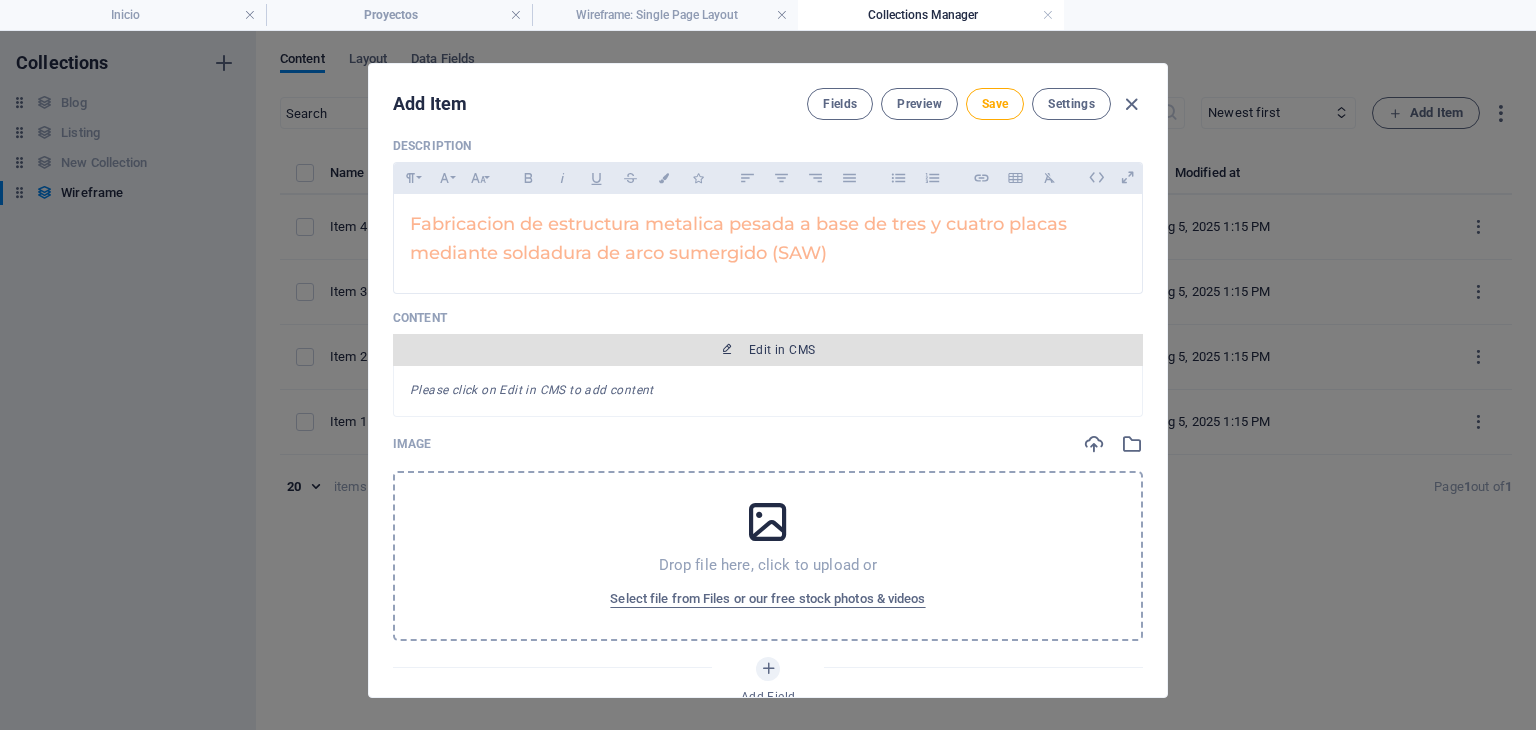 click on "Edit in CMS" at bounding box center (782, 350) 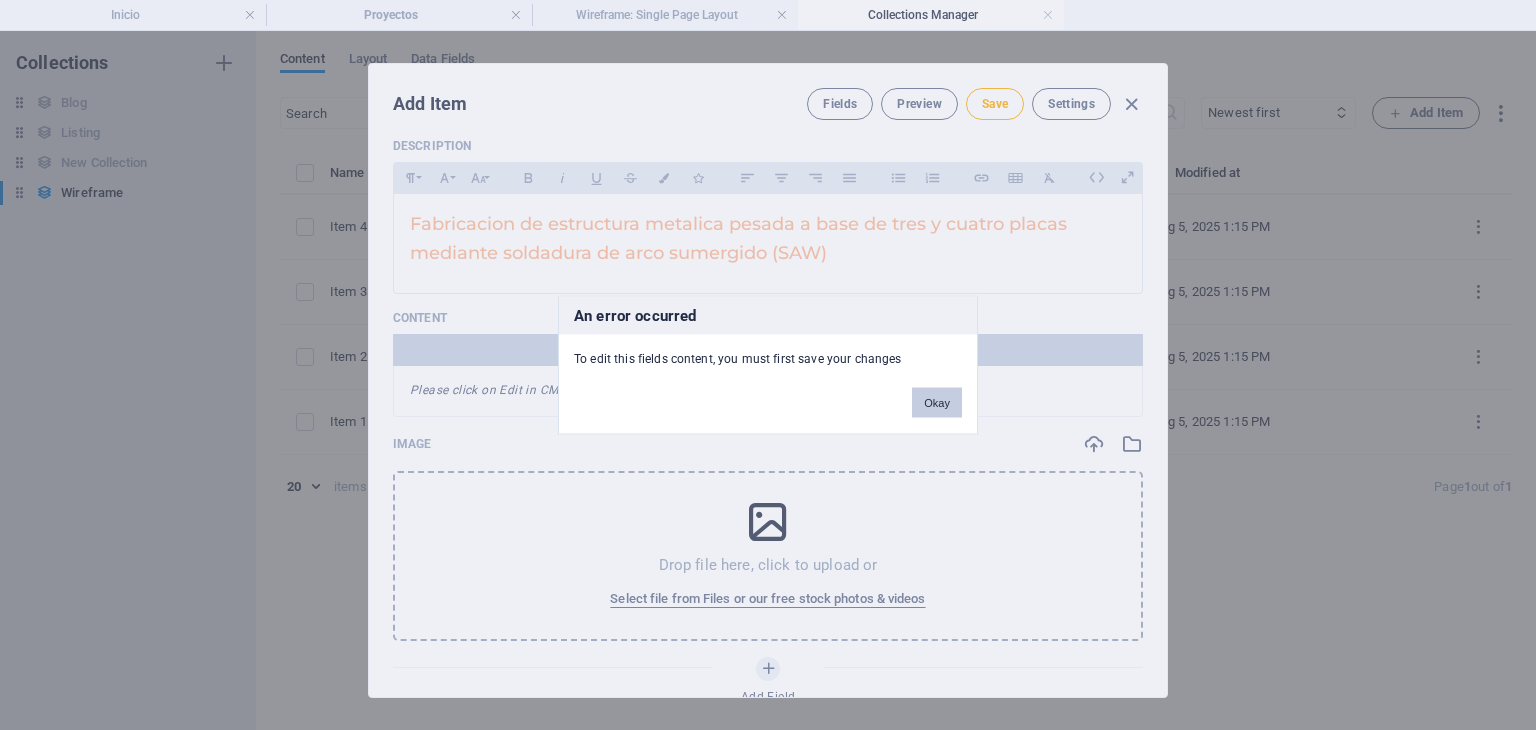 click on "Okay" at bounding box center (937, 403) 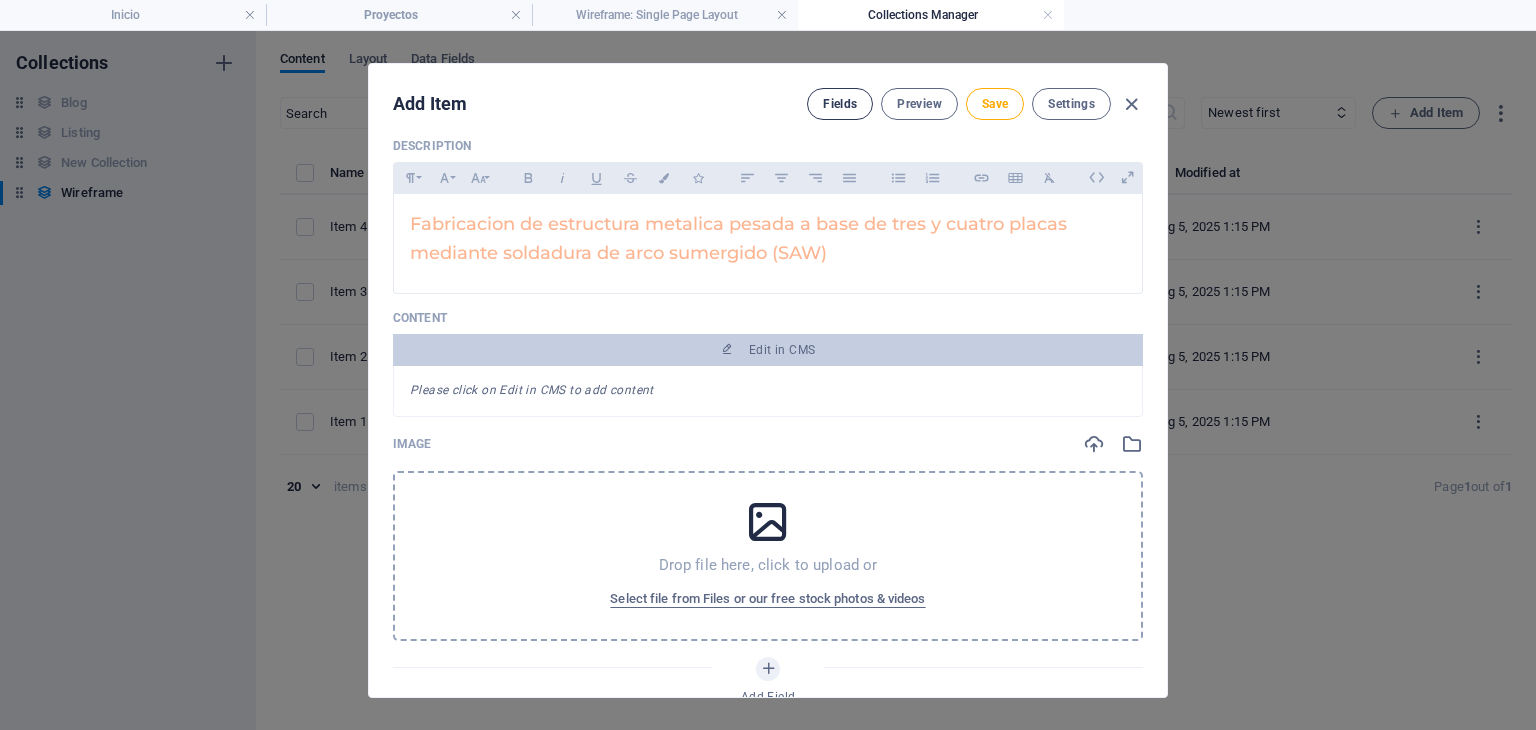 click on "Fields" at bounding box center [840, 104] 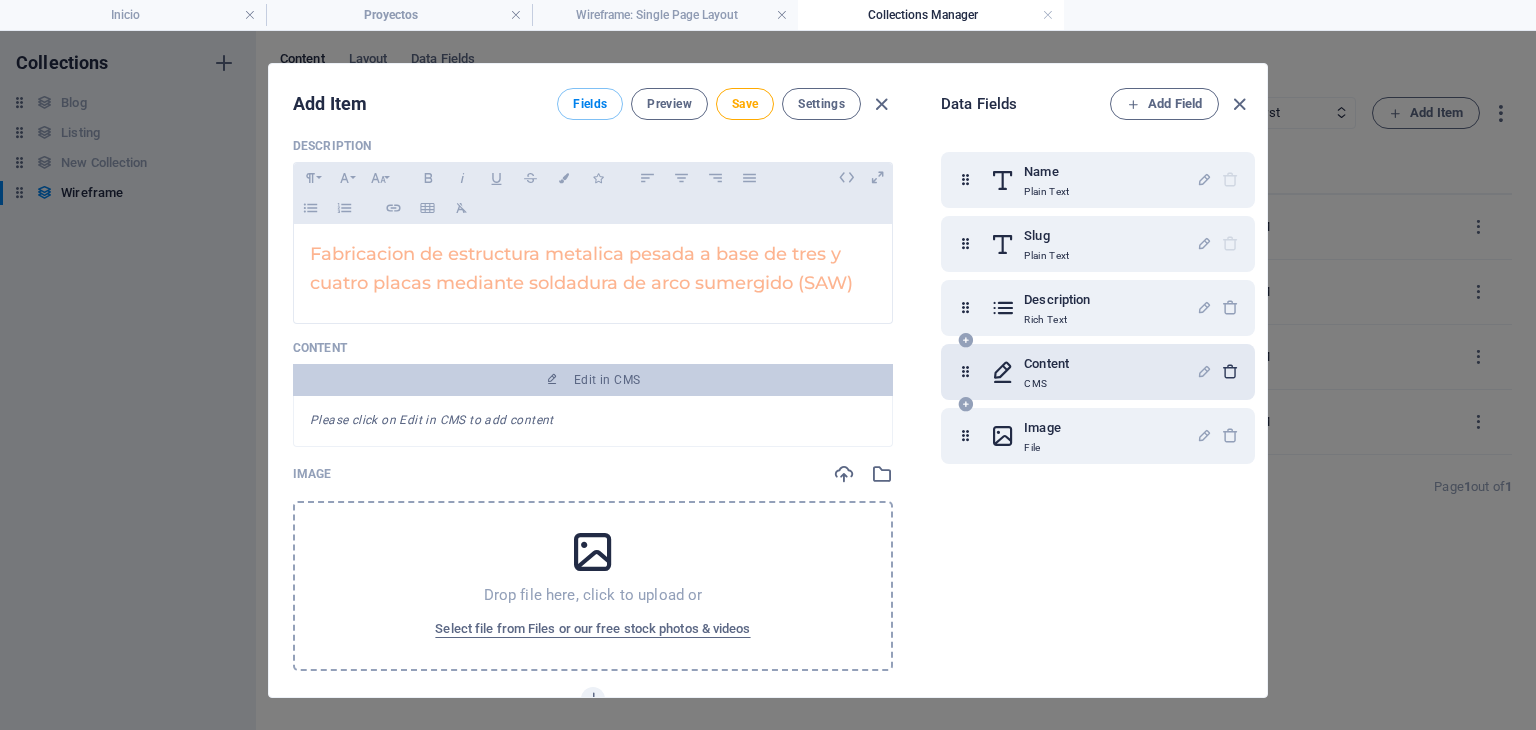 click at bounding box center (1230, 371) 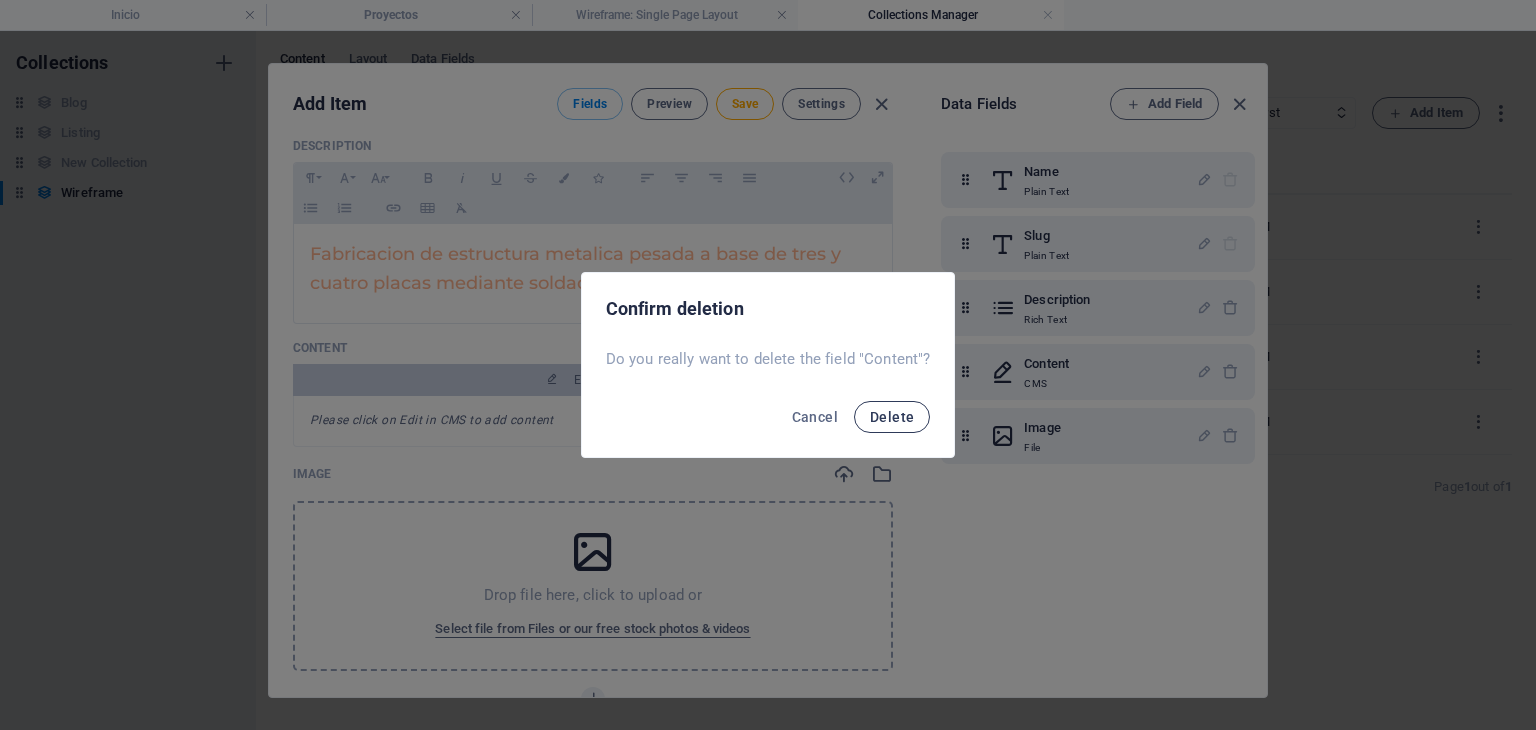 click on "Delete" at bounding box center [892, 417] 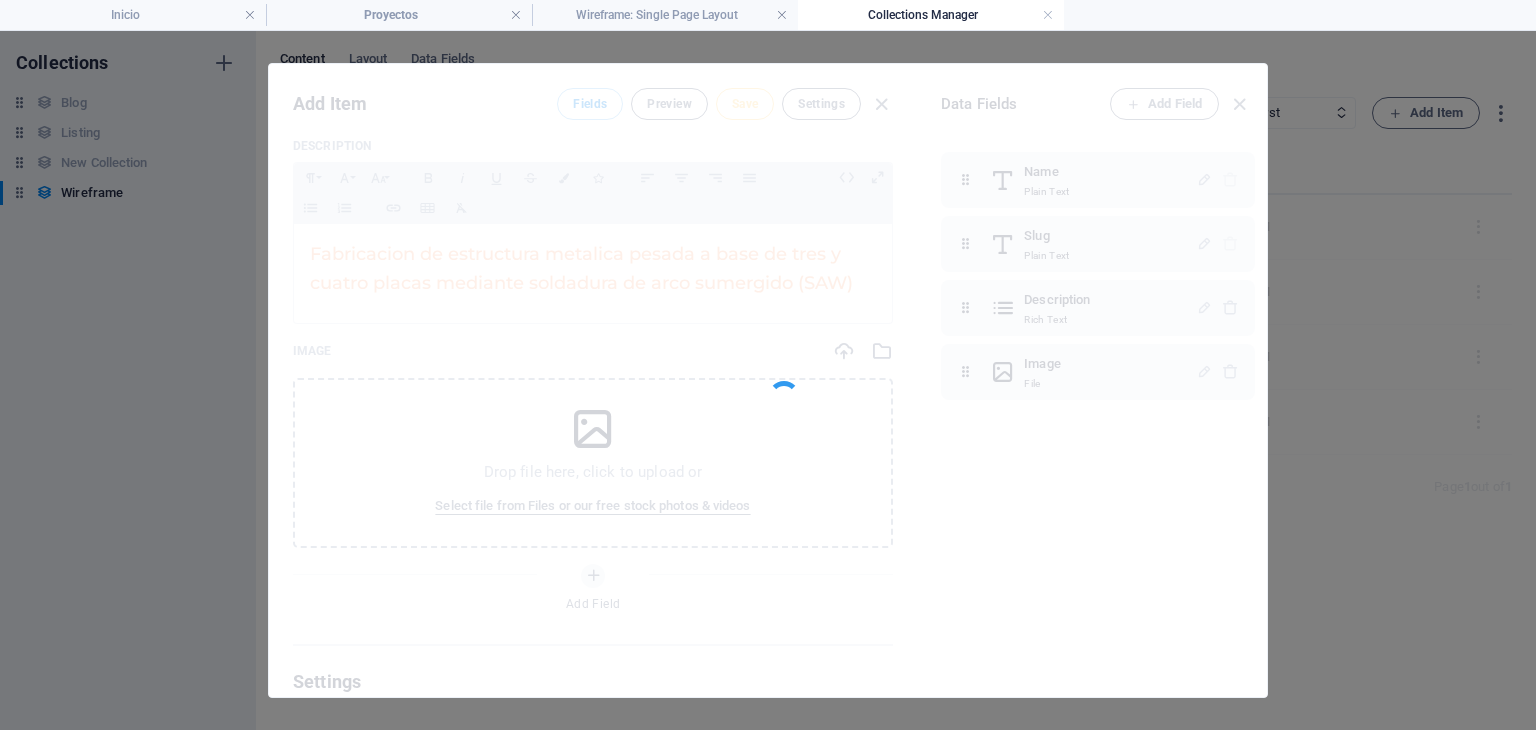 type on "estructura-metalica-para-edificio-vertifical" 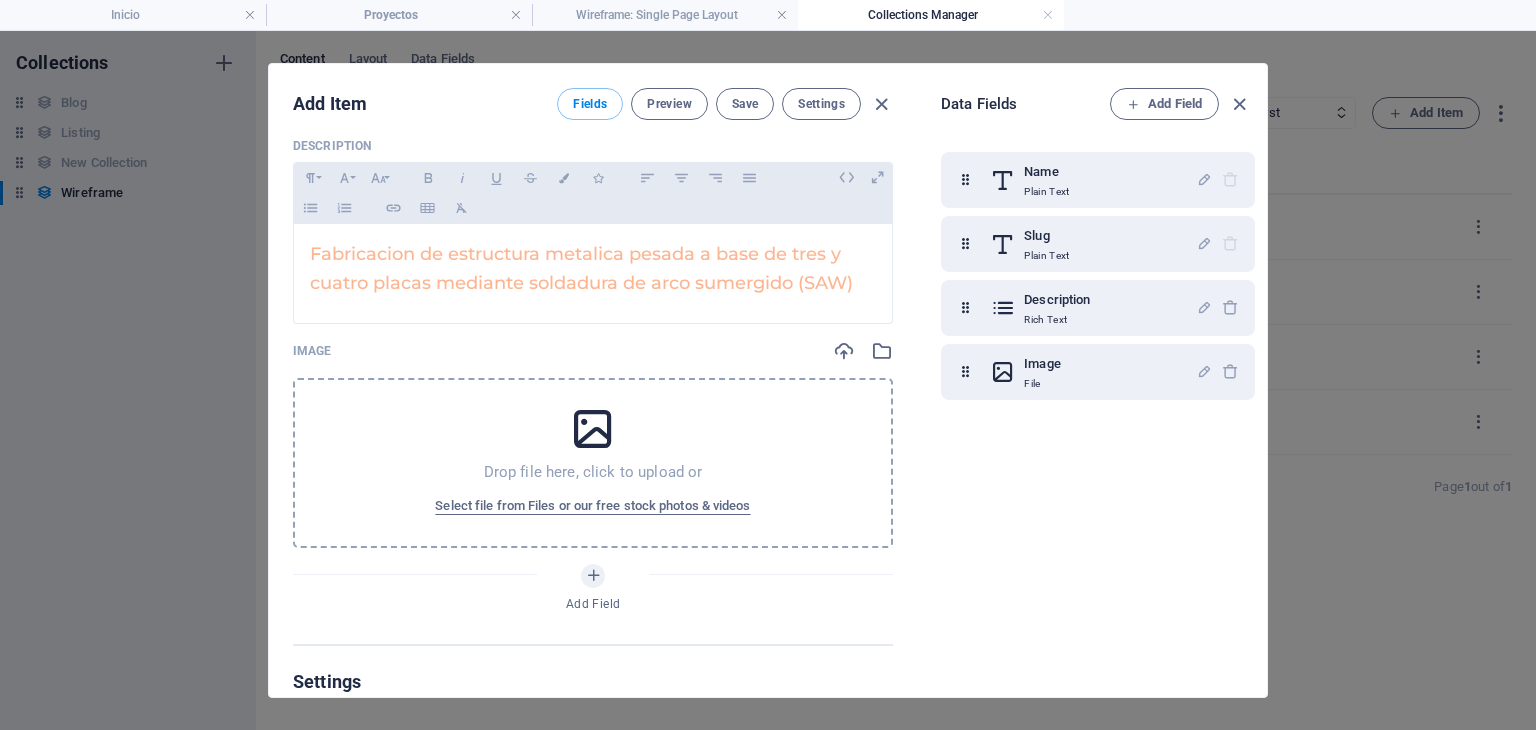 click on "Drop file here, click to upload or Select file from Files or our free stock photos & videos" at bounding box center (593, 463) 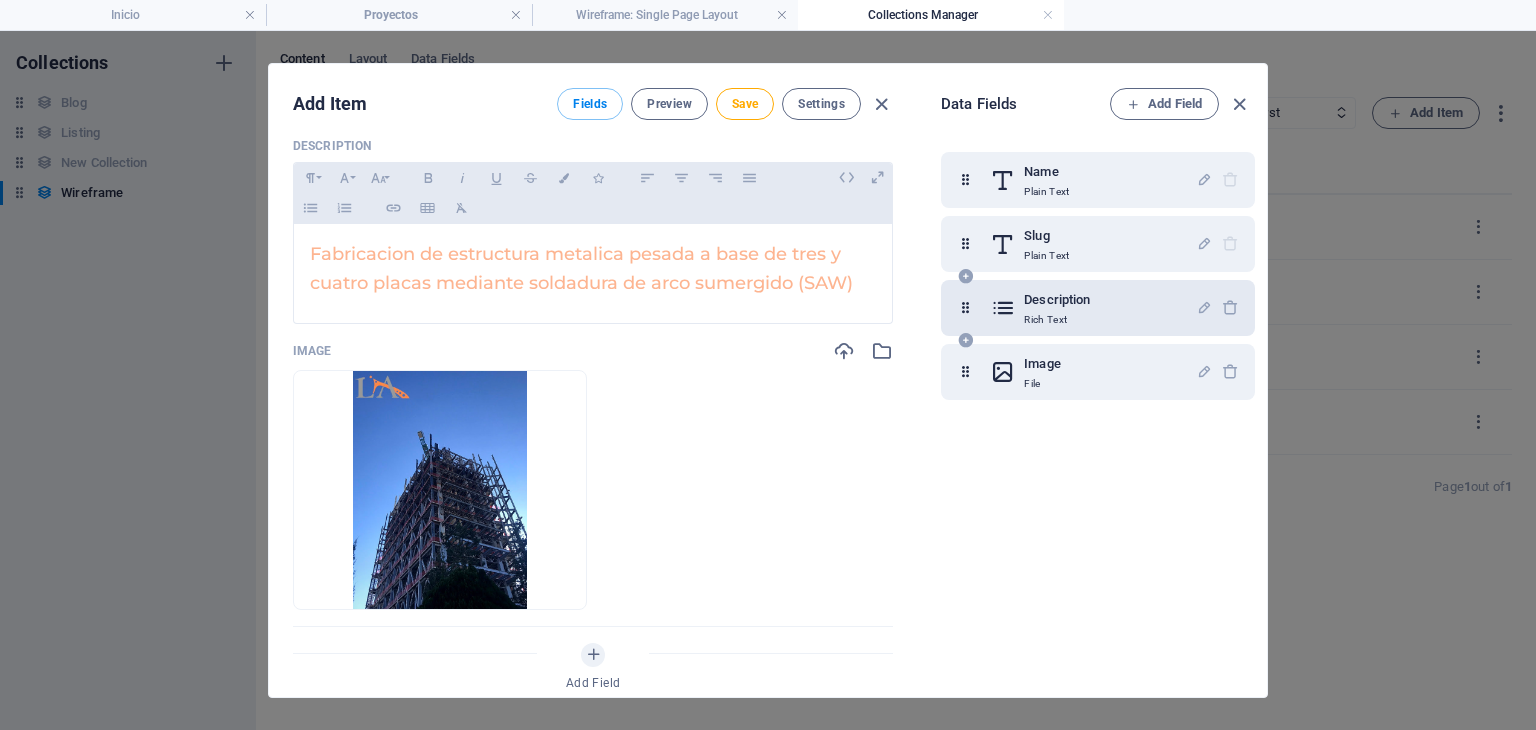 click at bounding box center (965, 340) 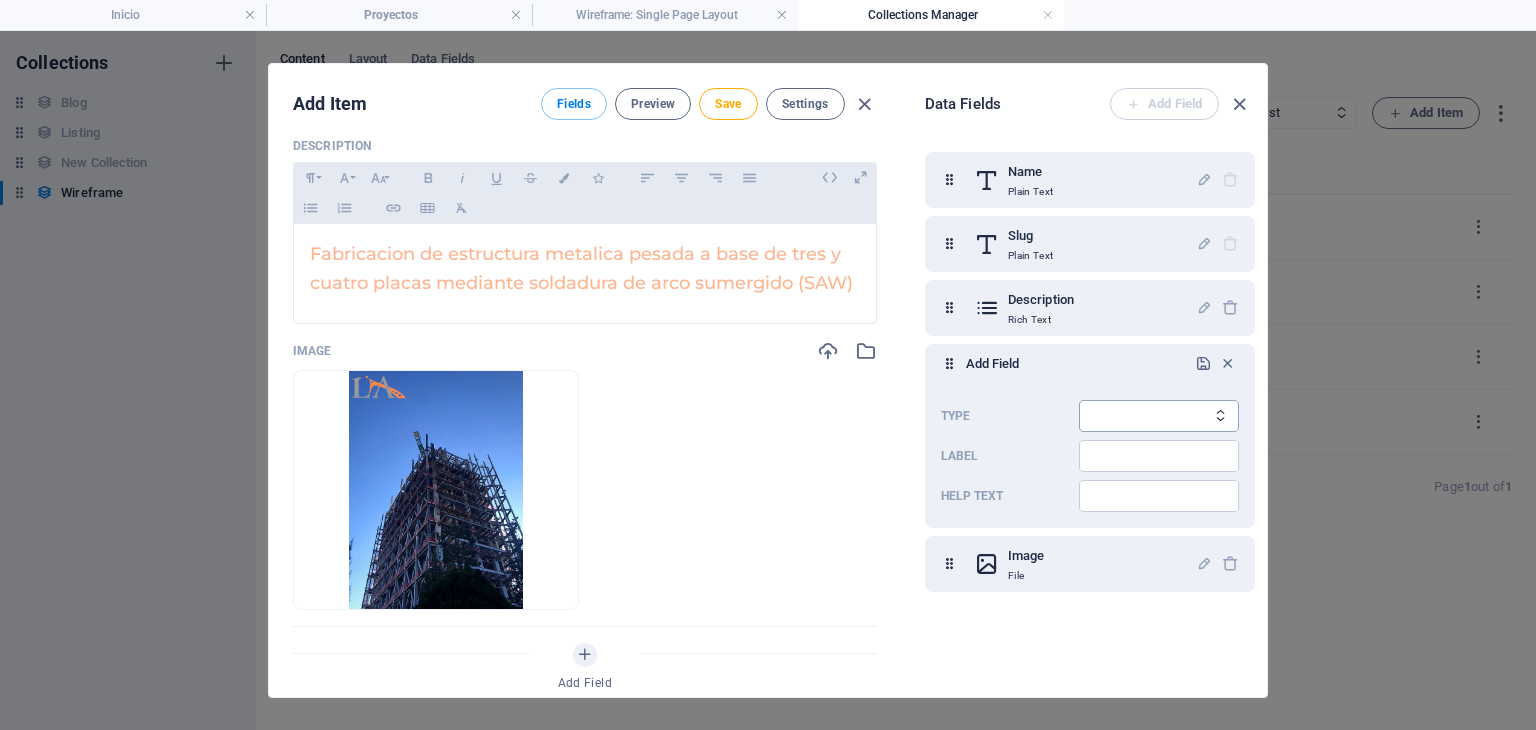 click on "Plain Text Link CMS Rich Text File Multiple Files Checkbox Choice Date Number" at bounding box center (1159, 416) 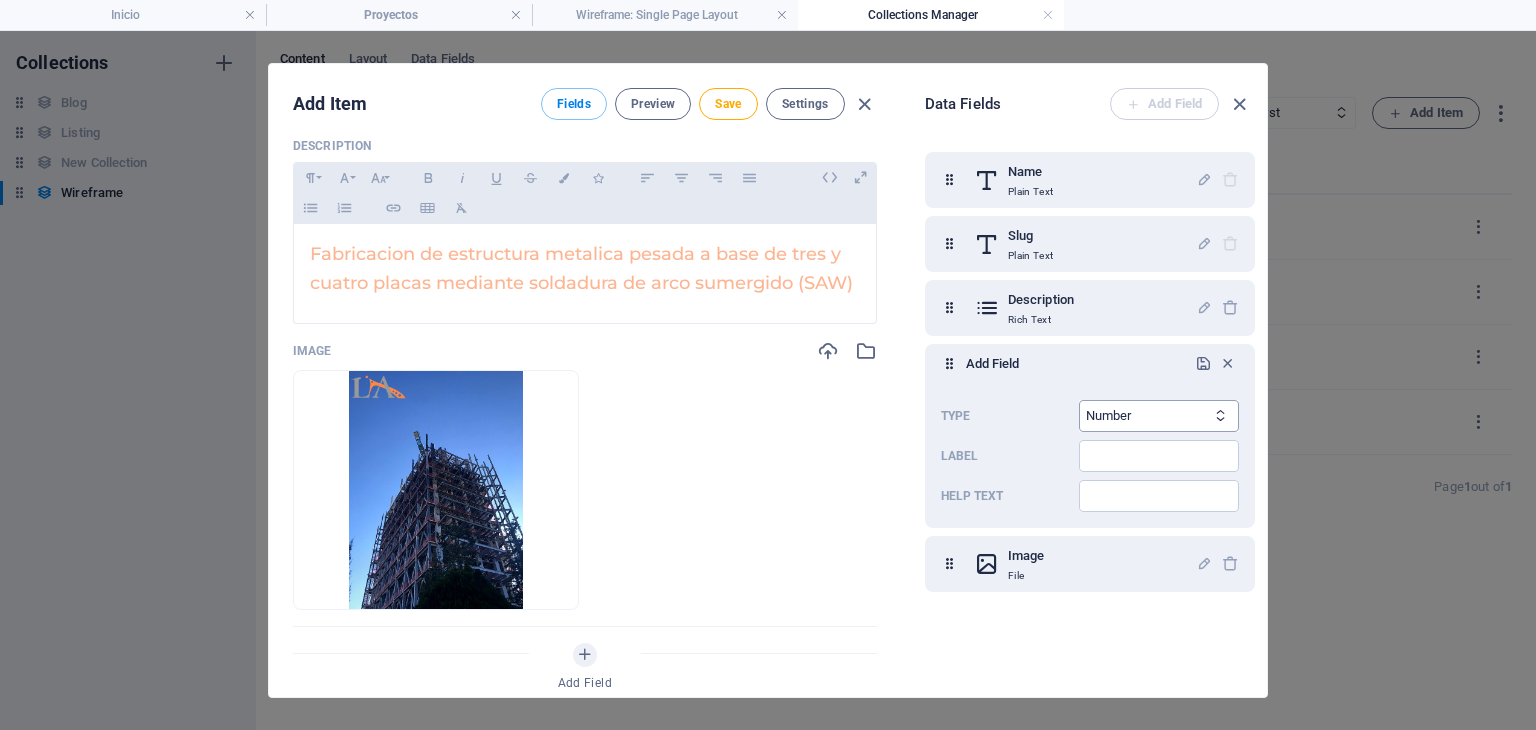 click on "Plain Text Link CMS Rich Text File Multiple Files Checkbox Choice Date Number" at bounding box center (1159, 416) 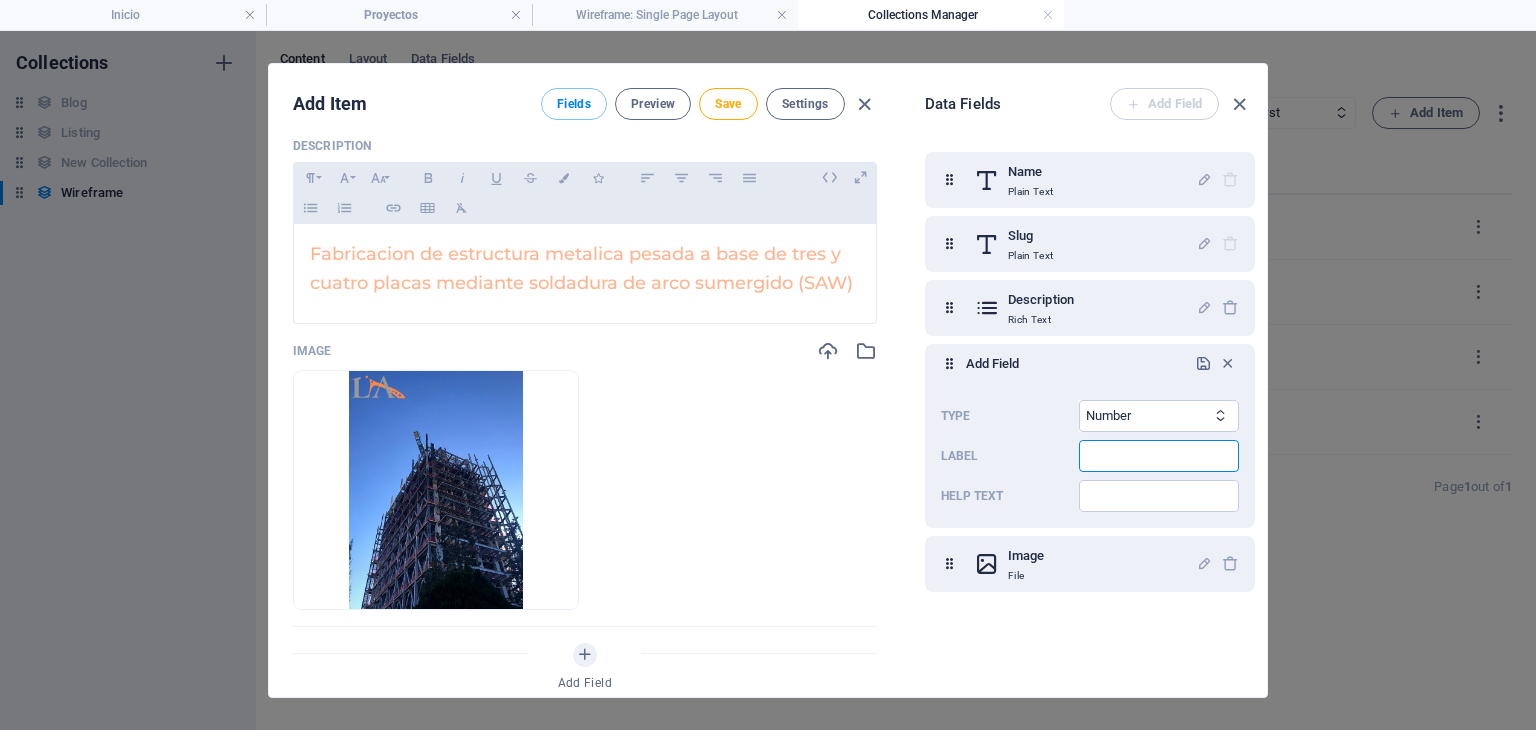 click at bounding box center [1159, 456] 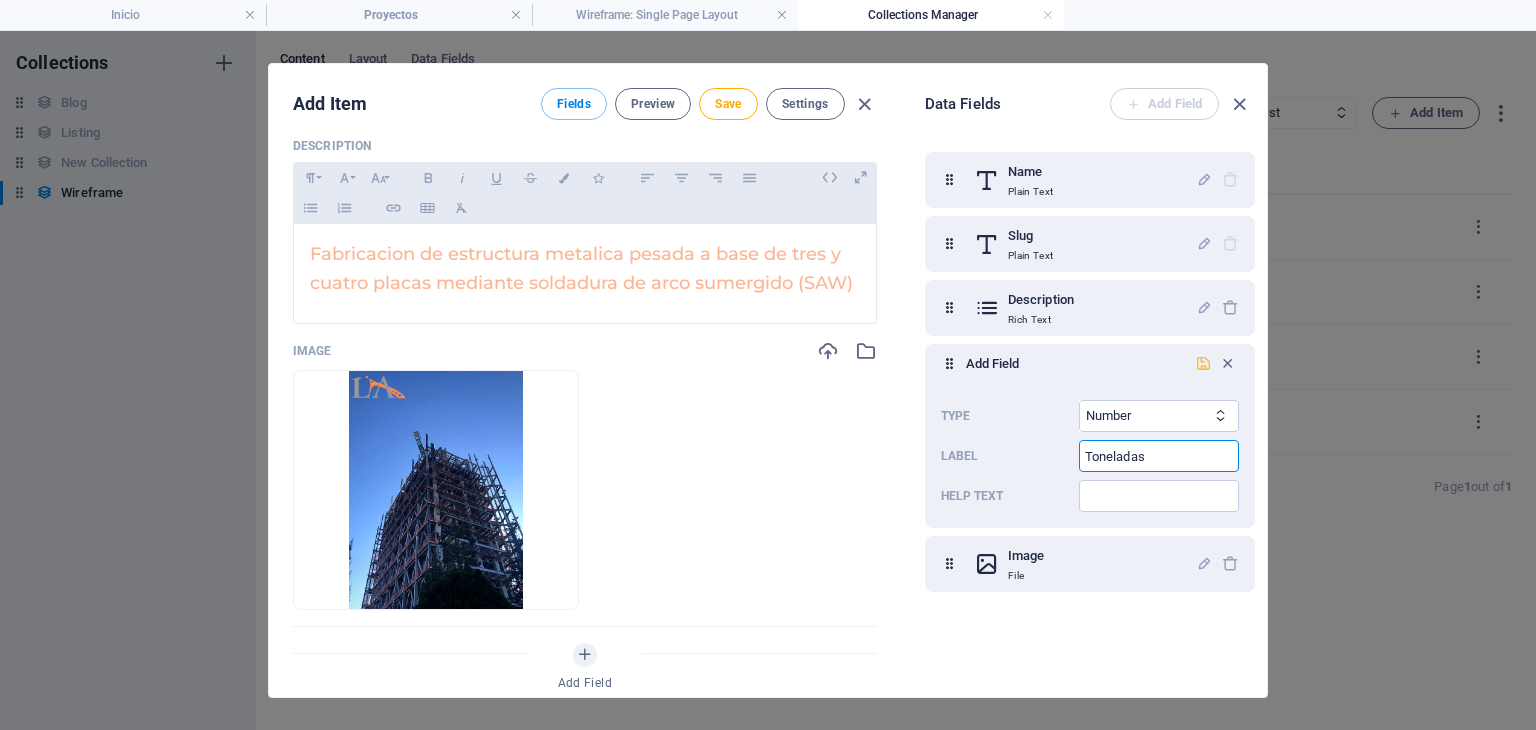 type on "Toneladas" 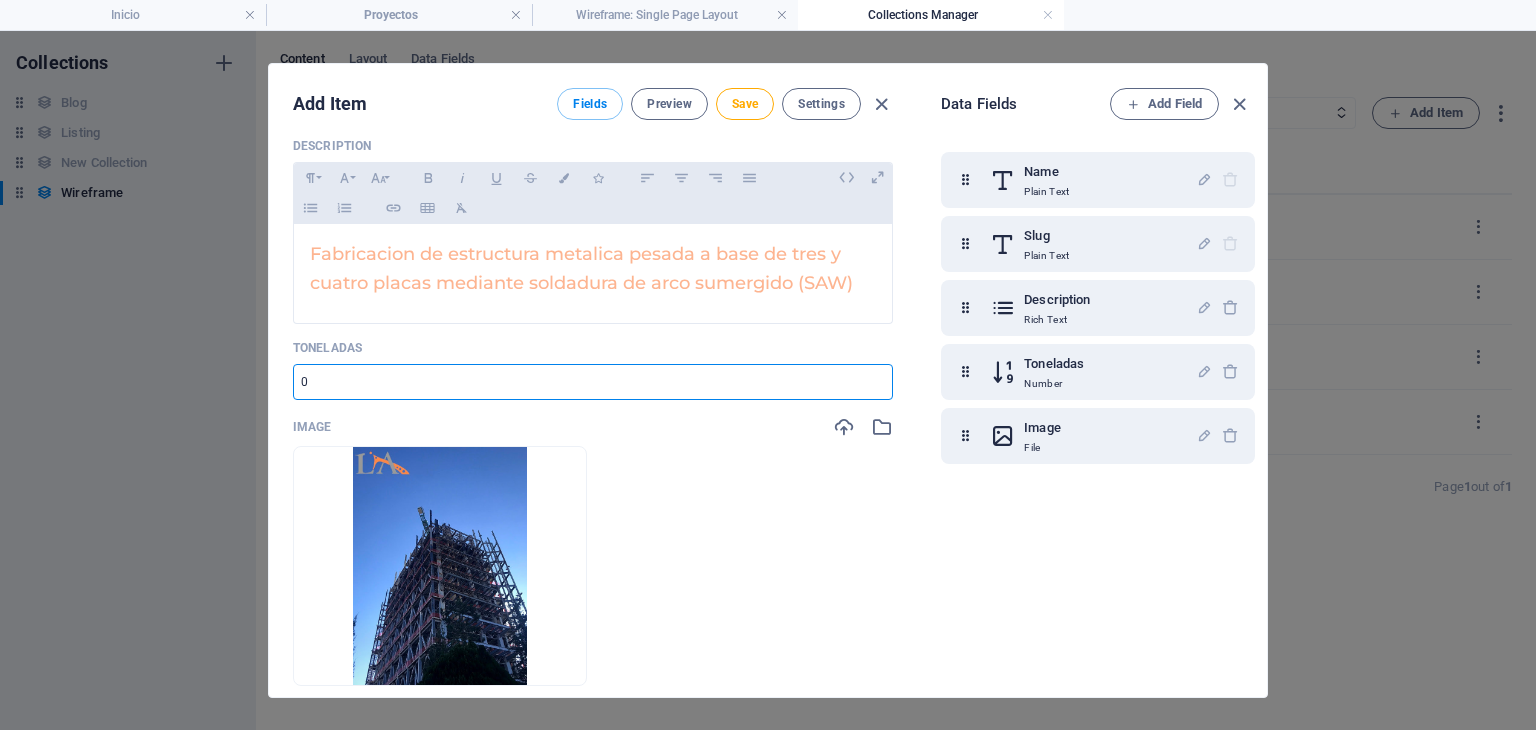 drag, startPoint x: 369, startPoint y: 365, endPoint x: 222, endPoint y: 385, distance: 148.35431 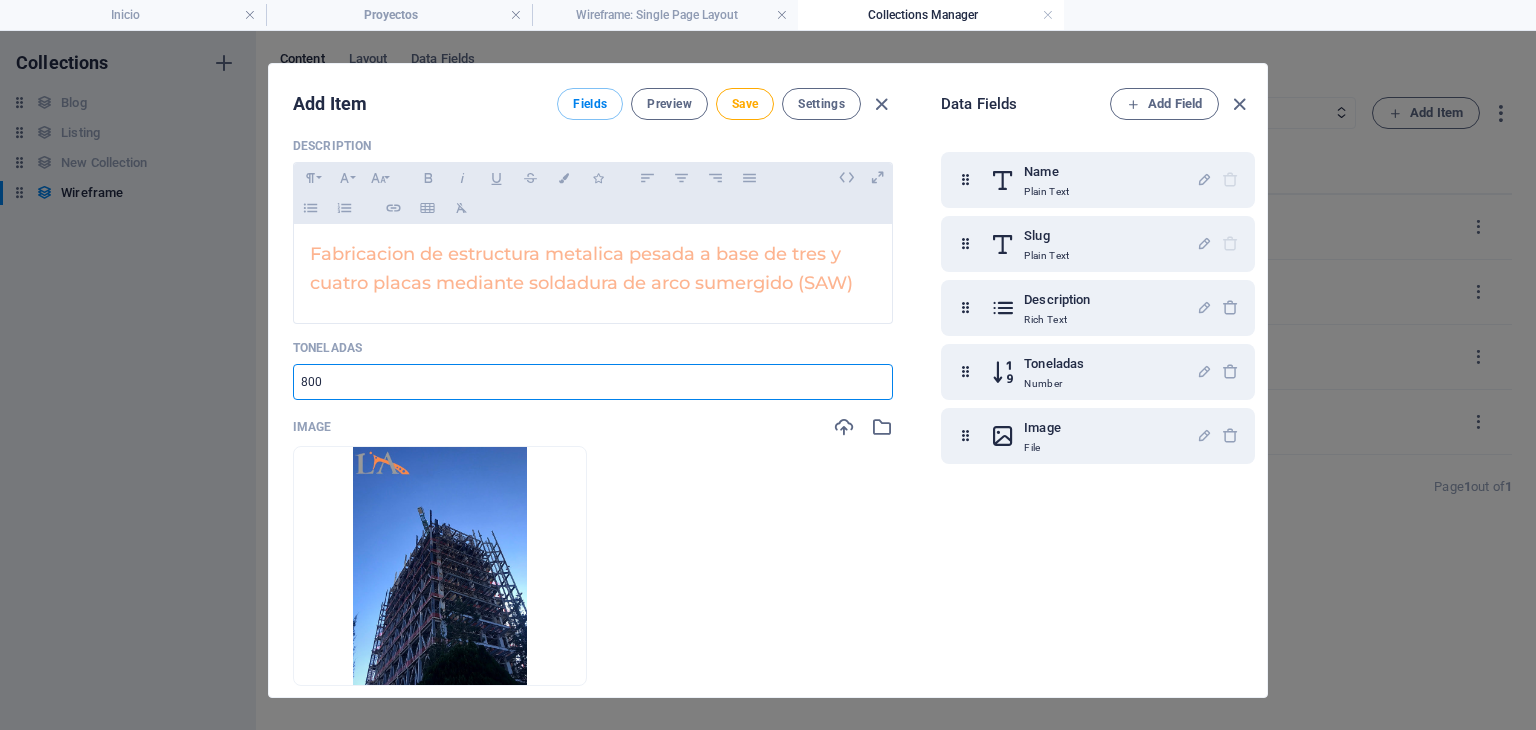 type on "800" 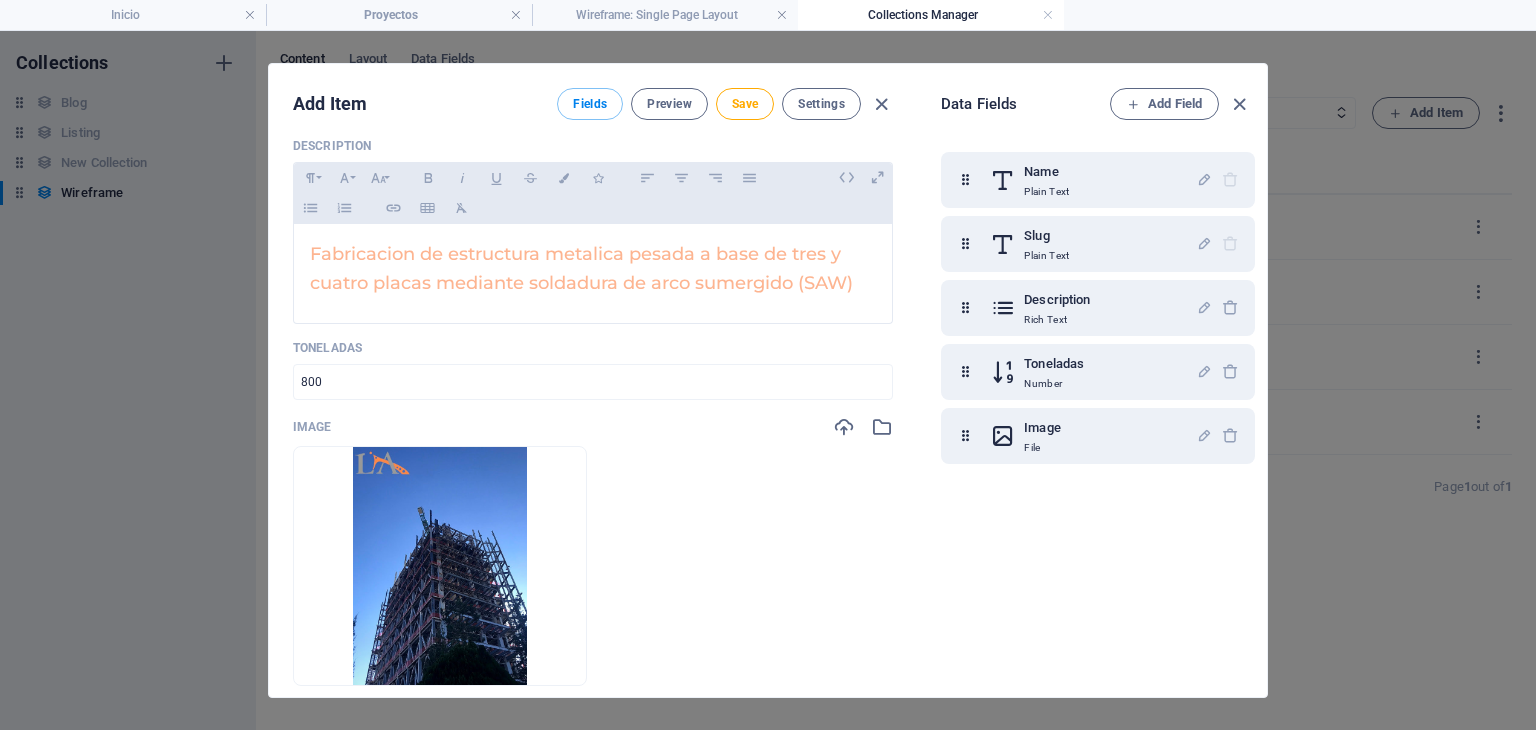 click on "Name Plain Text Slug Plain Text Description Rich Text Toneladas Number Image File" at bounding box center (1098, 308) 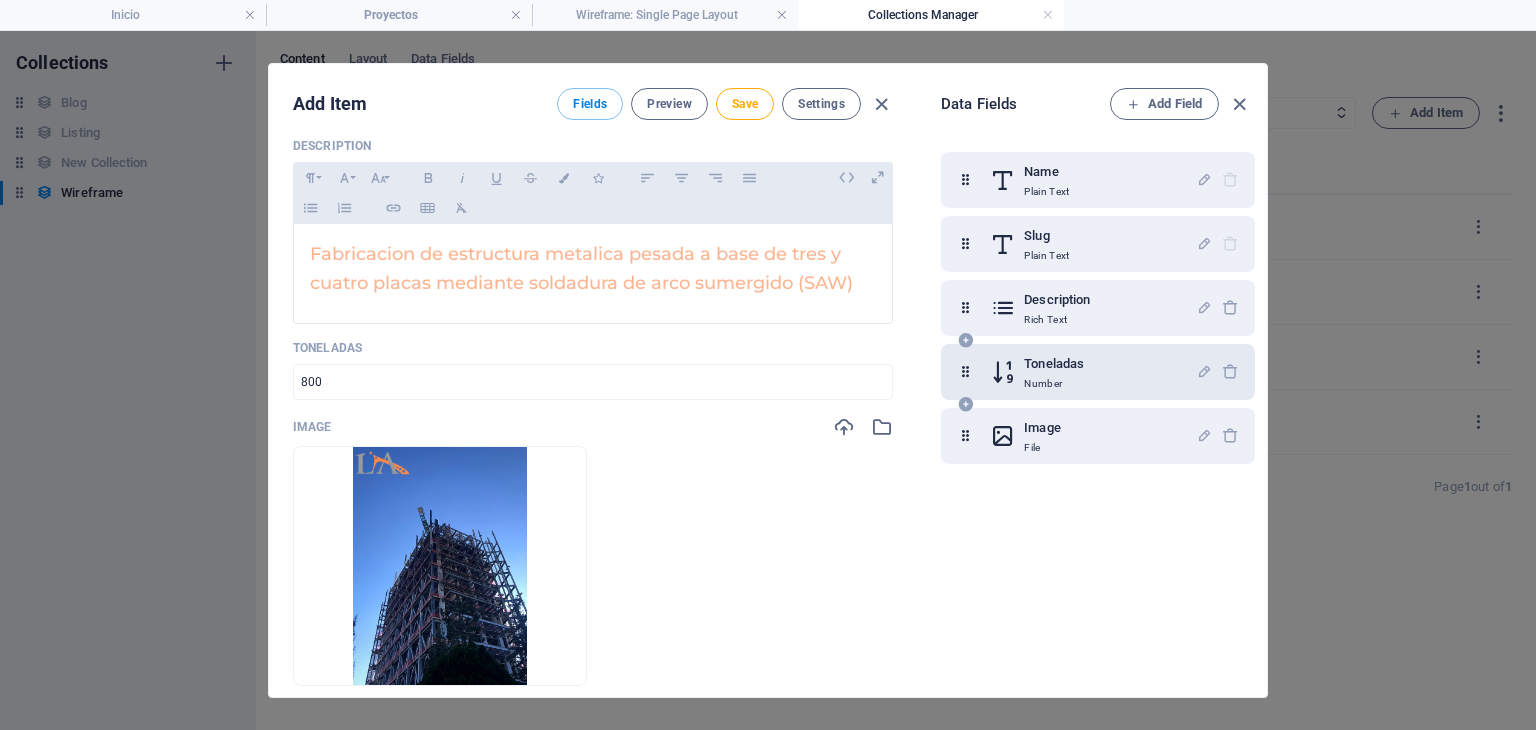 click at bounding box center [965, 404] 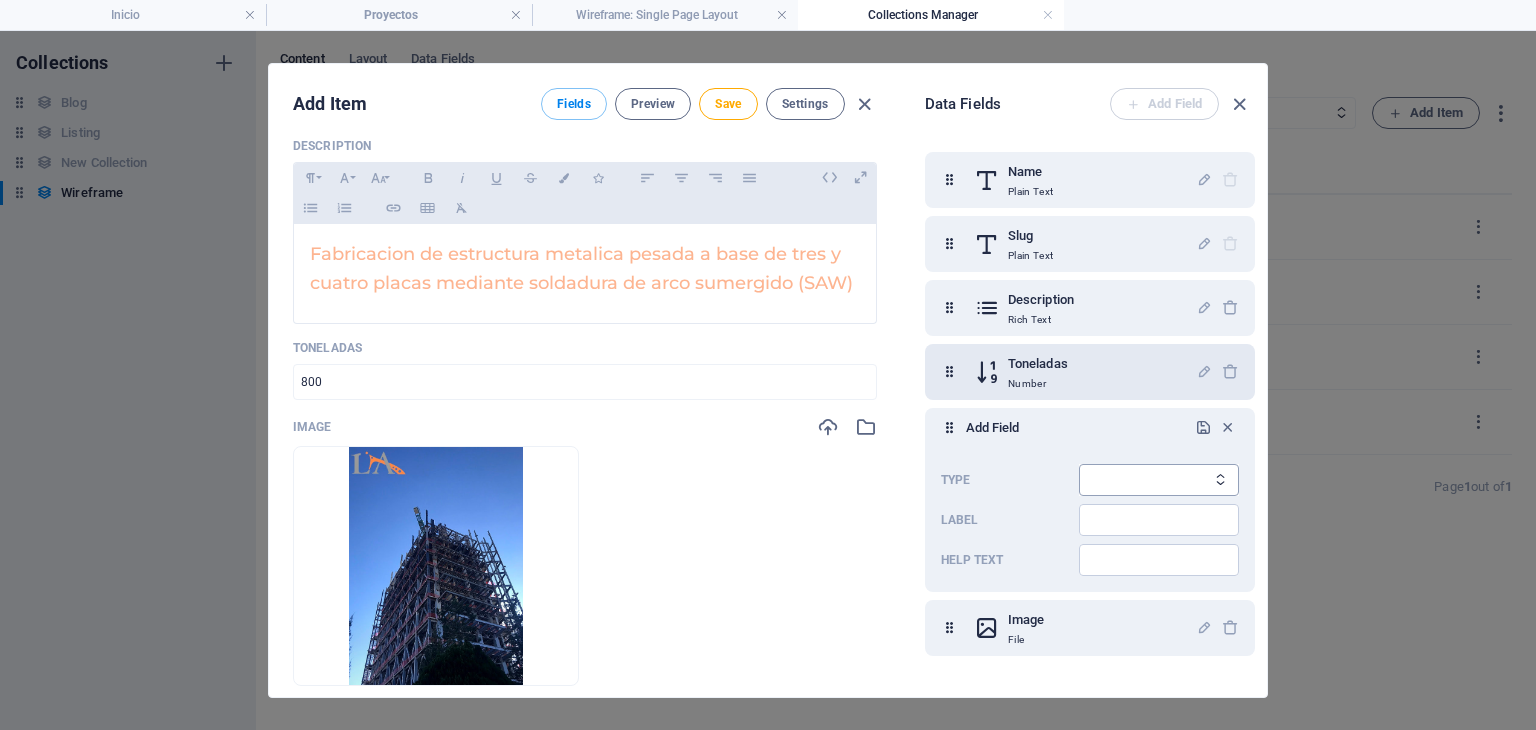 click on "Plain Text Link CMS Rich Text File Multiple Files Checkbox Choice Date Number" at bounding box center [1159, 480] 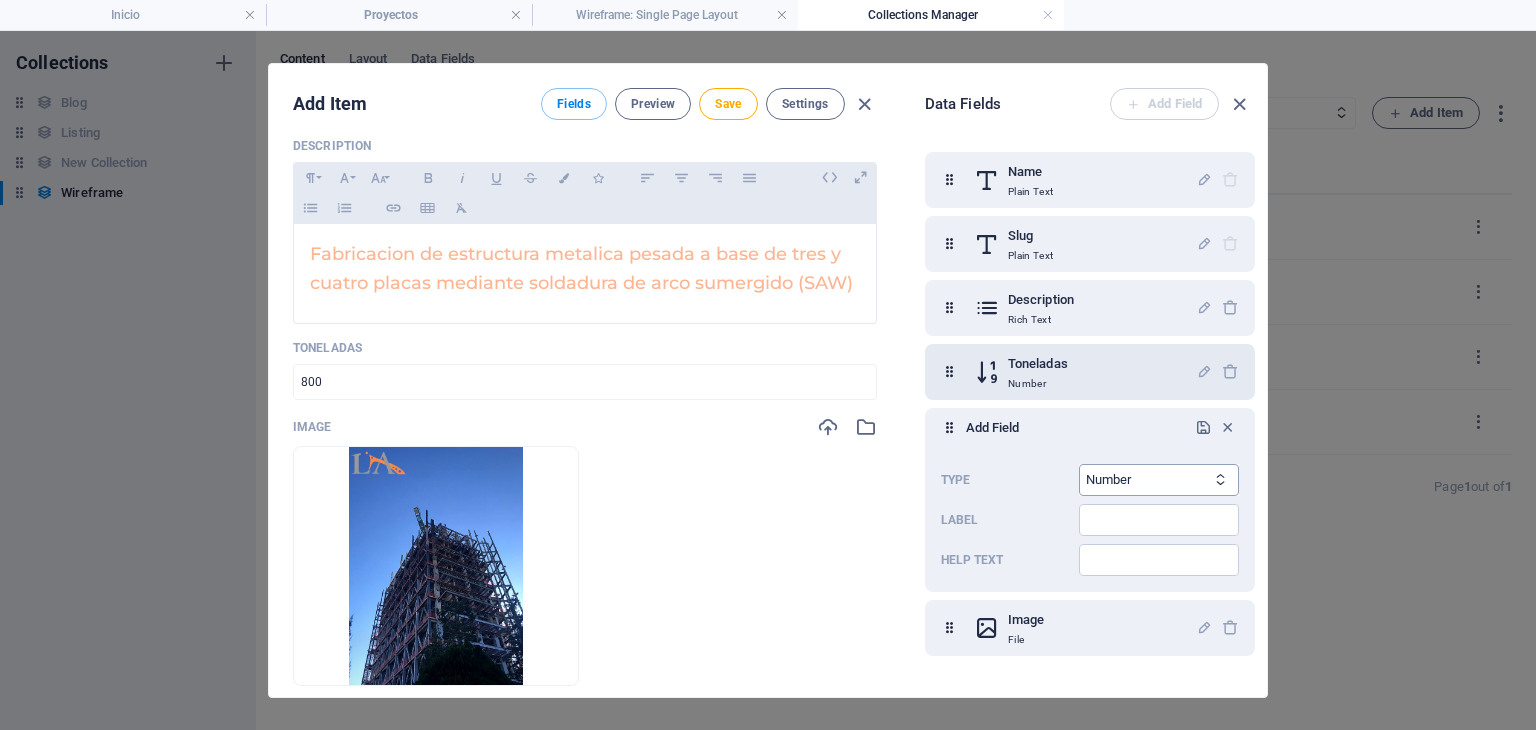 click on "Plain Text Link CMS Rich Text File Multiple Files Checkbox Choice Date Number" at bounding box center [1159, 480] 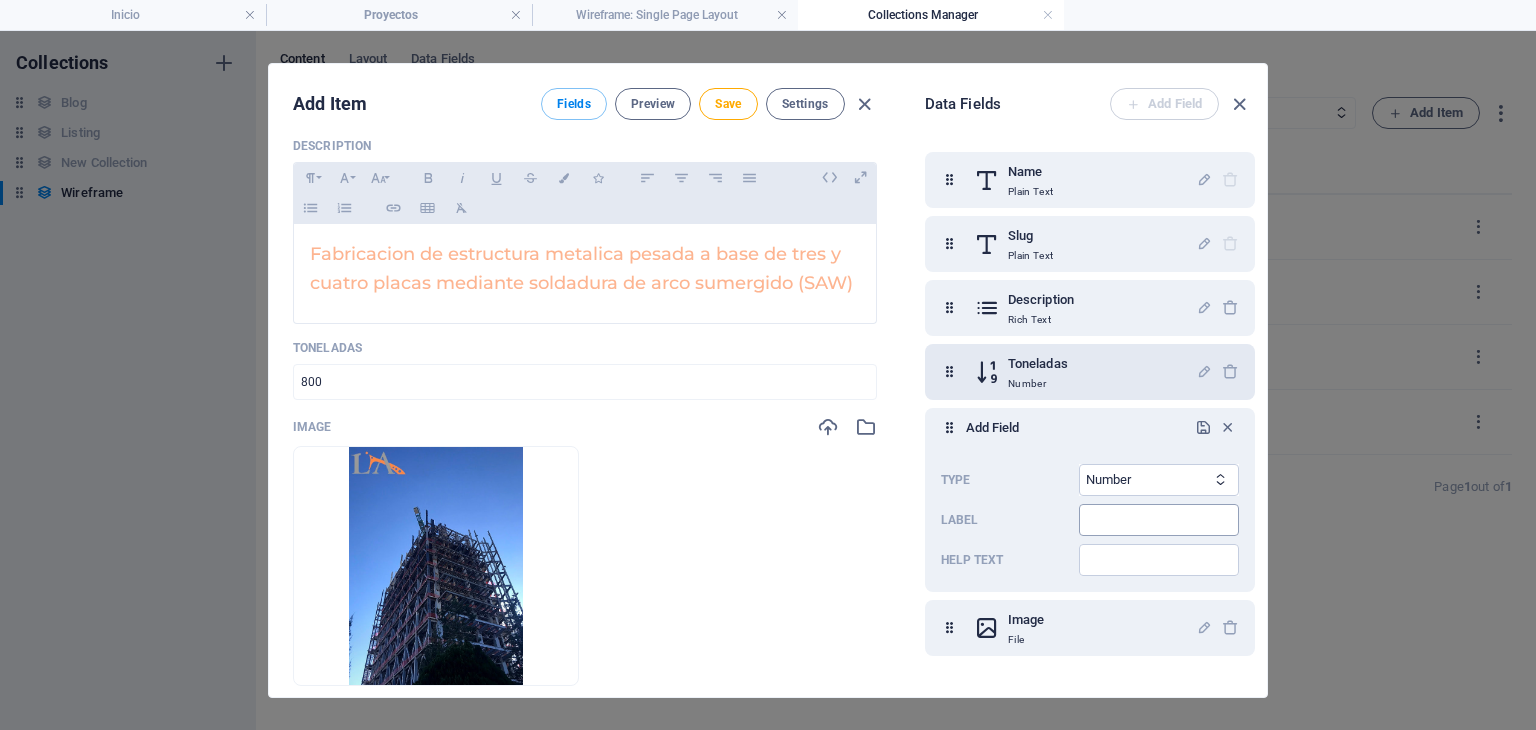 click at bounding box center [1159, 520] 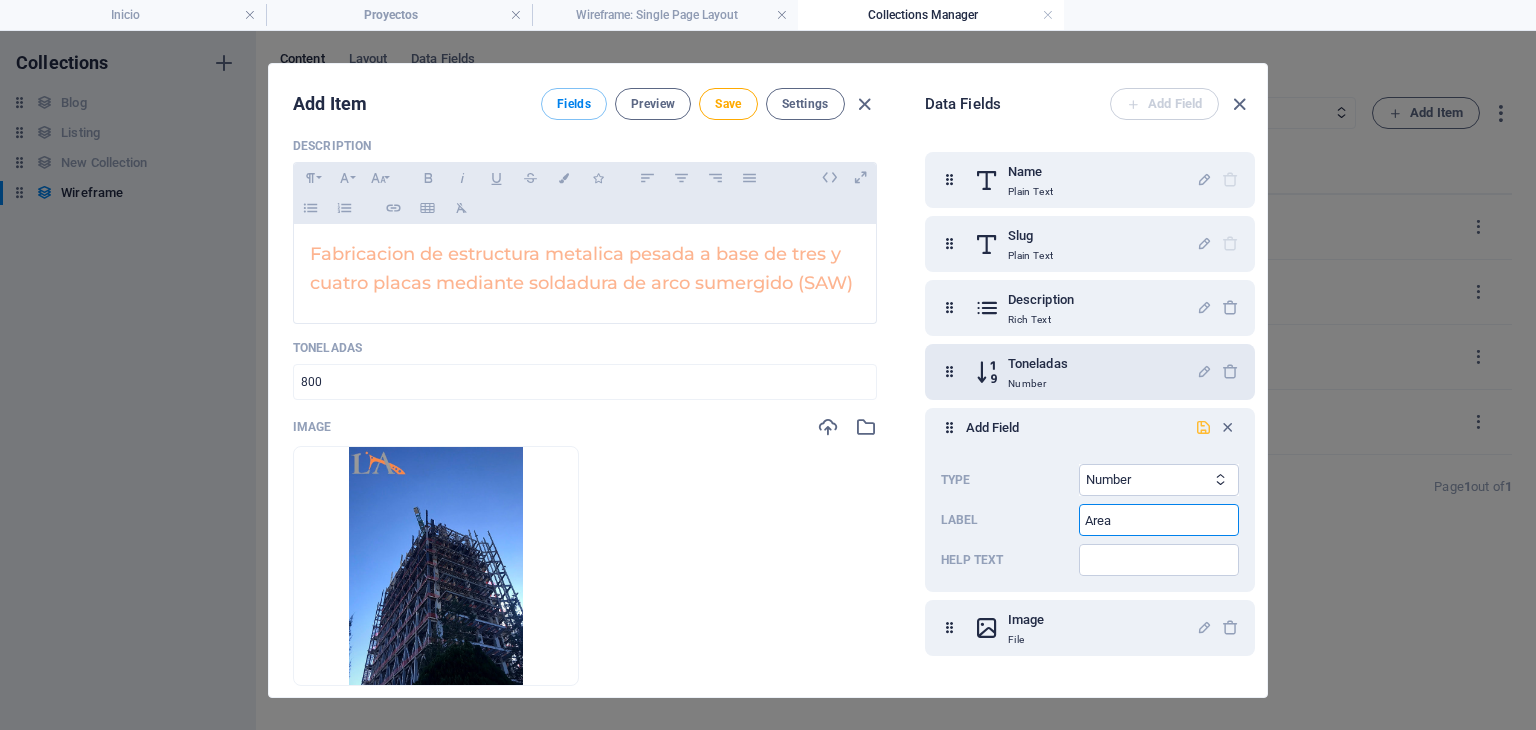 type on "Area" 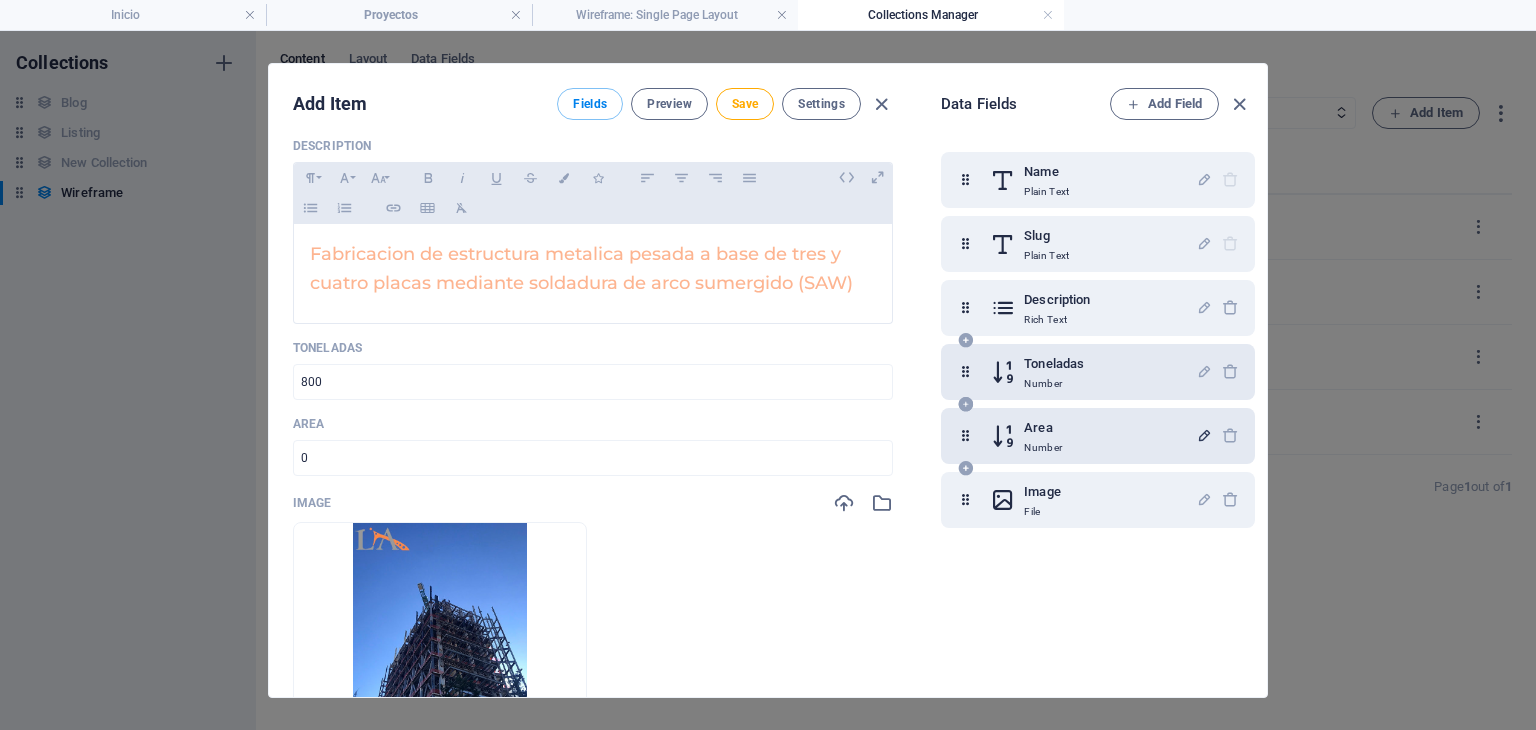click at bounding box center [1204, 435] 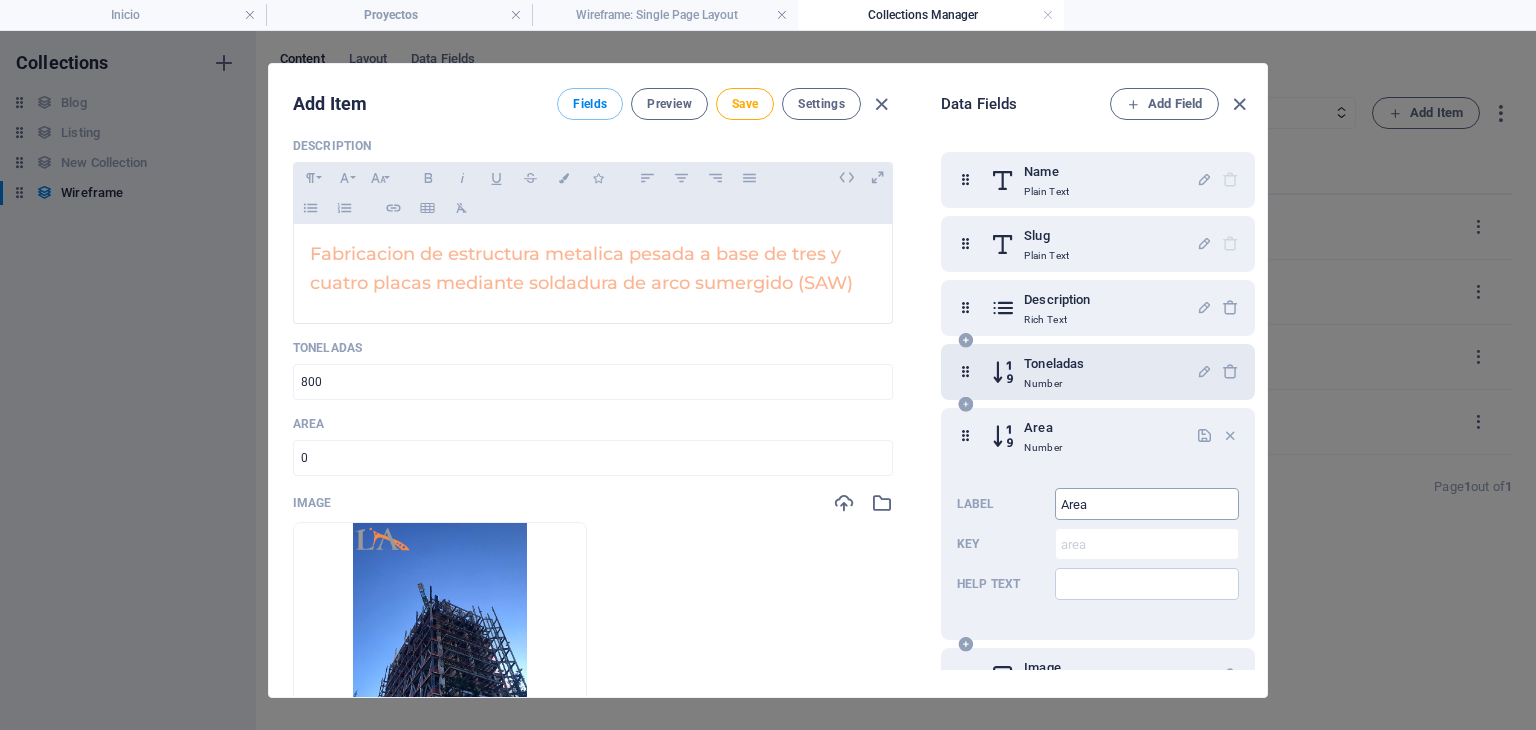 click on "Area" at bounding box center [1147, 504] 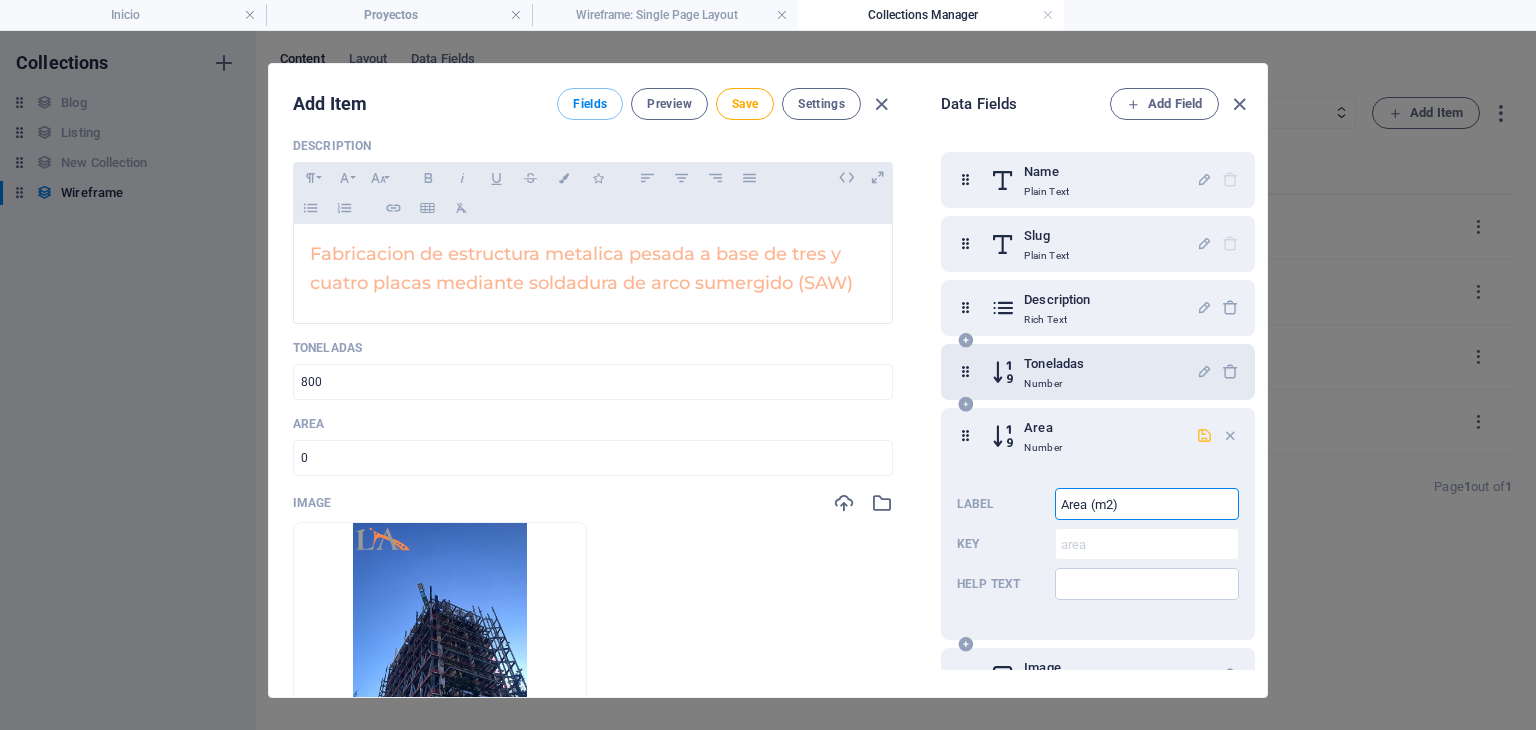 type on "Area (m2)" 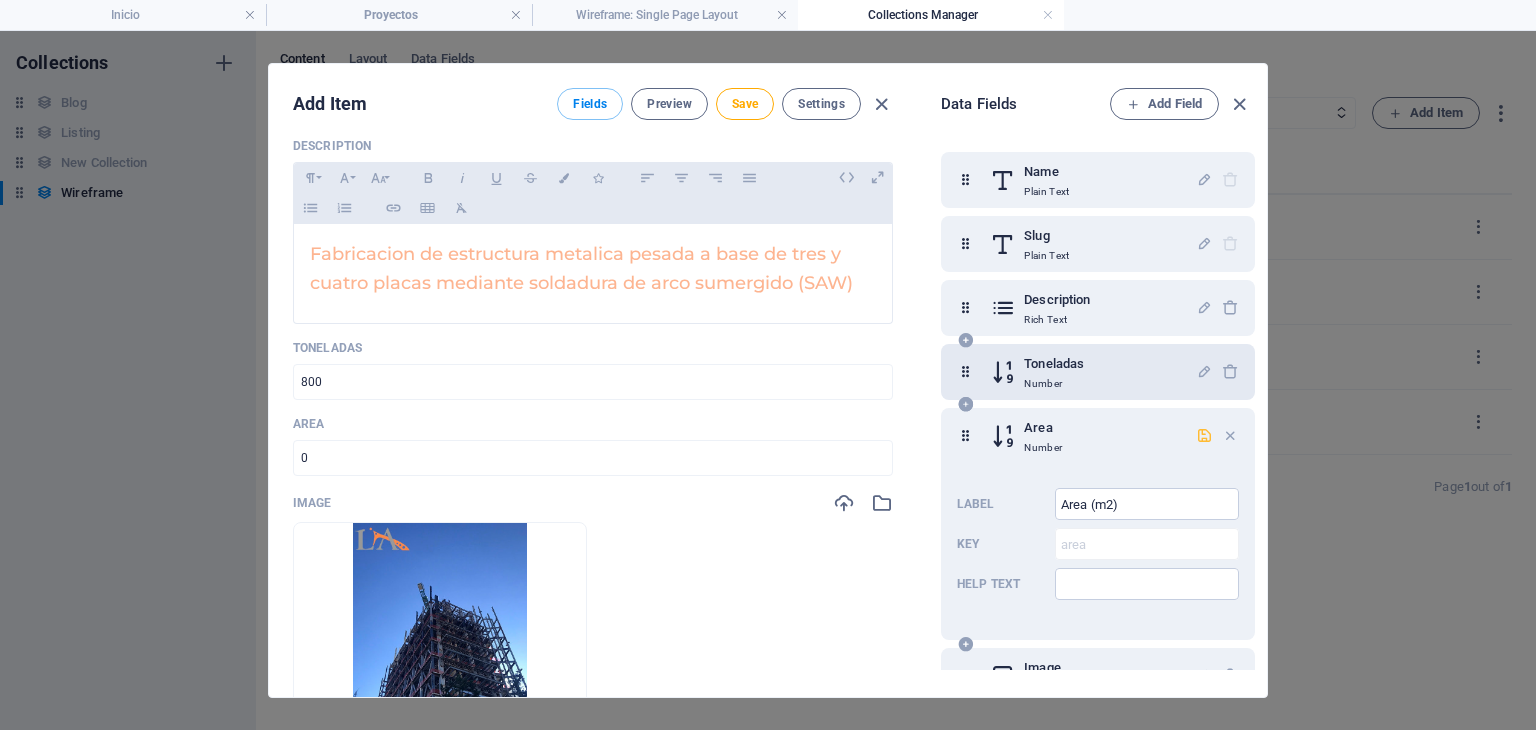 click at bounding box center (1204, 435) 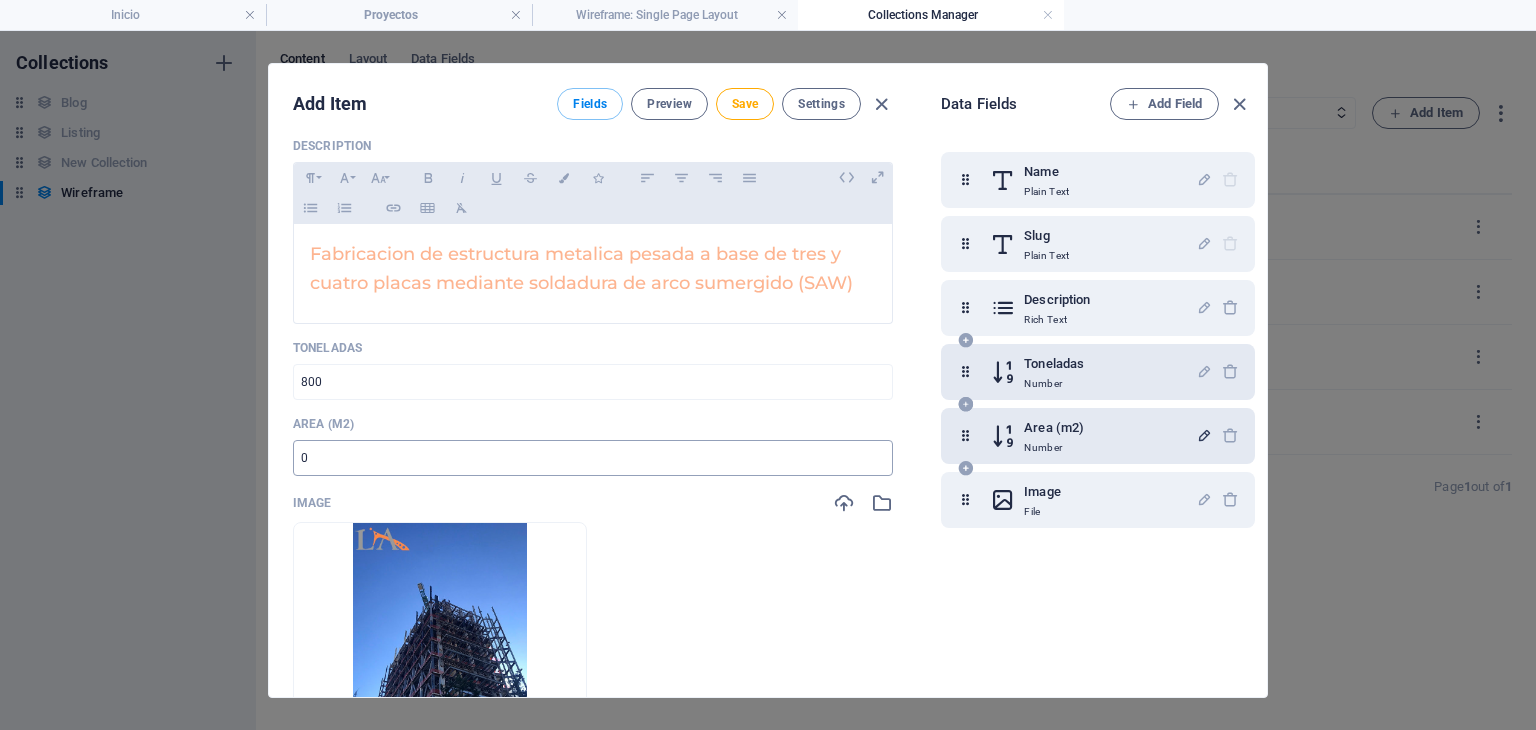 click at bounding box center [593, 458] 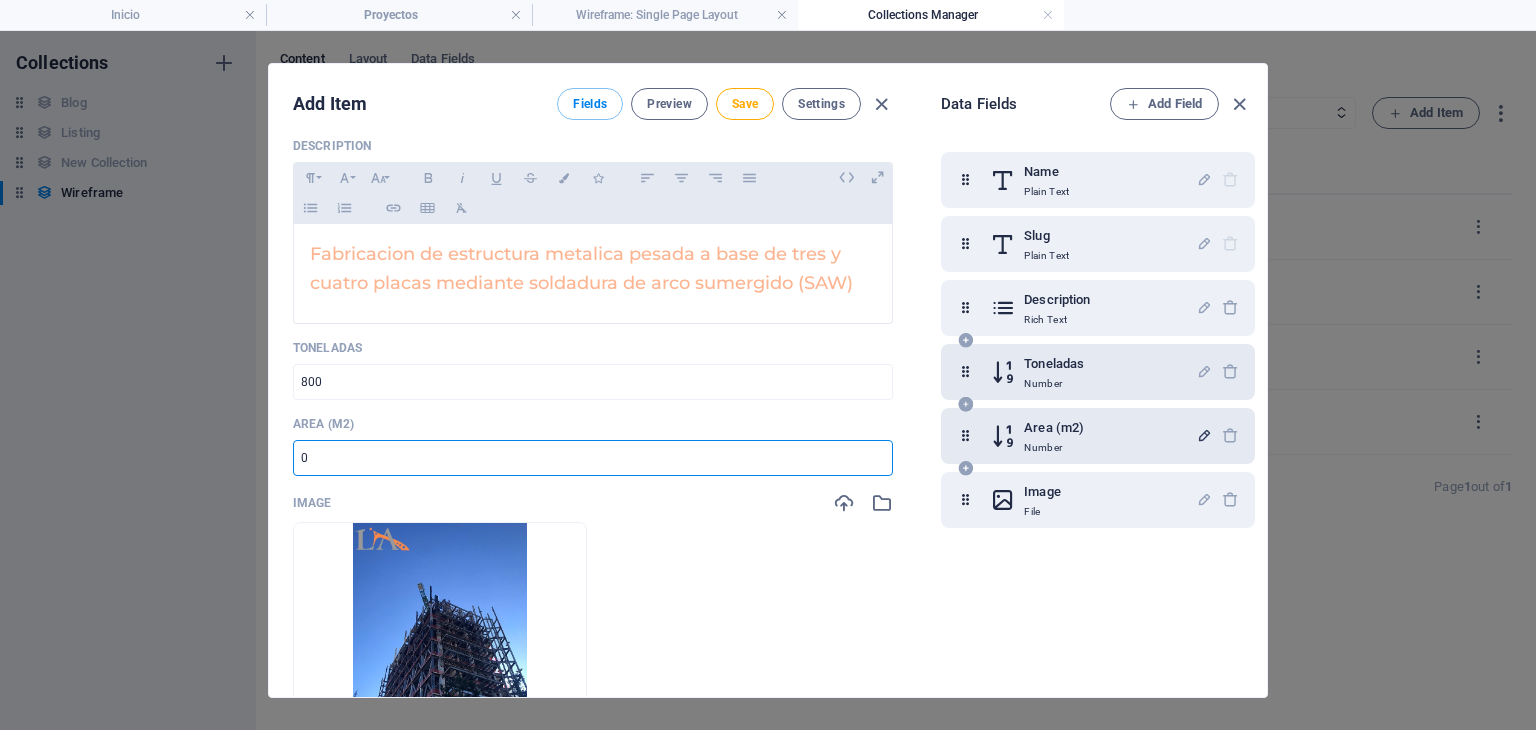 type on "38337" 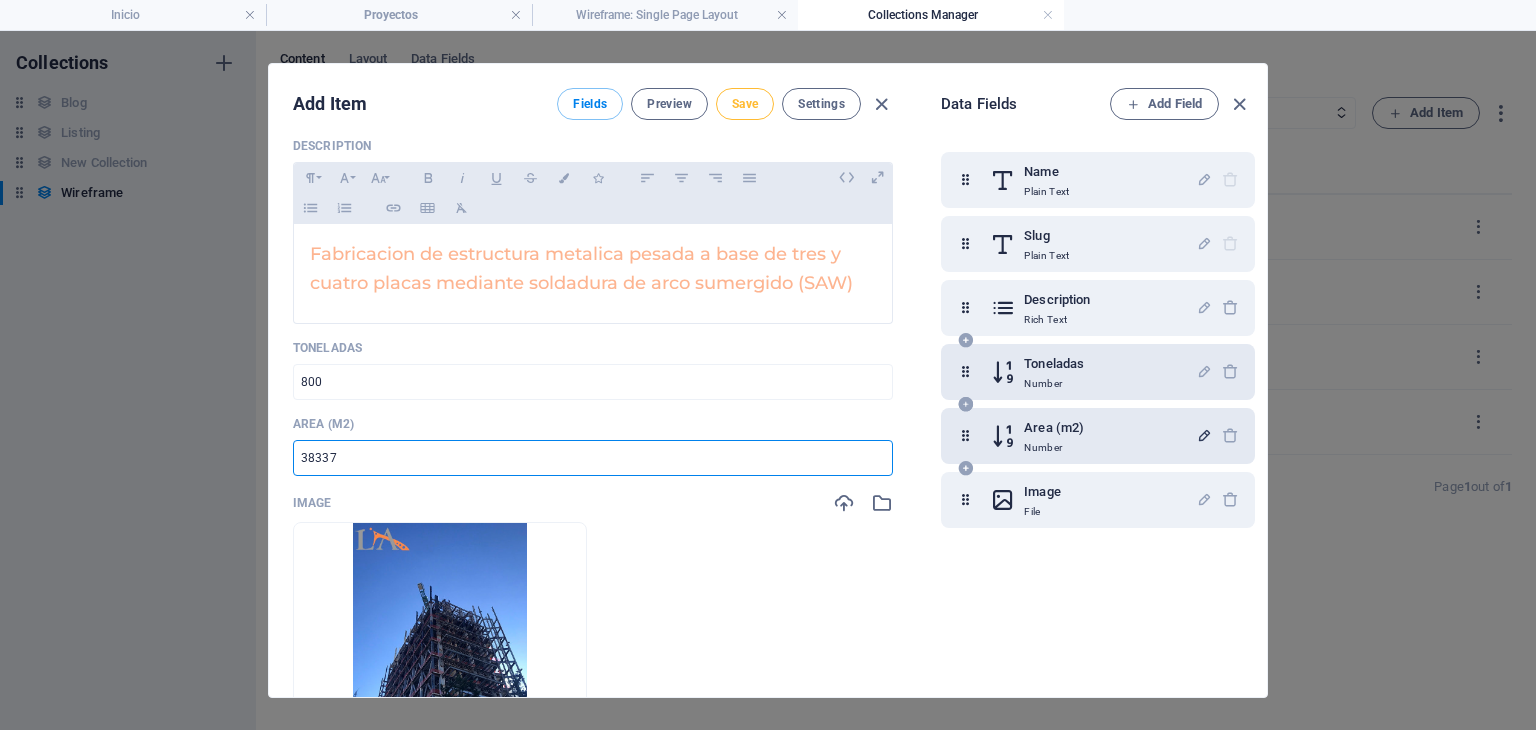 click on "Save" at bounding box center (745, 104) 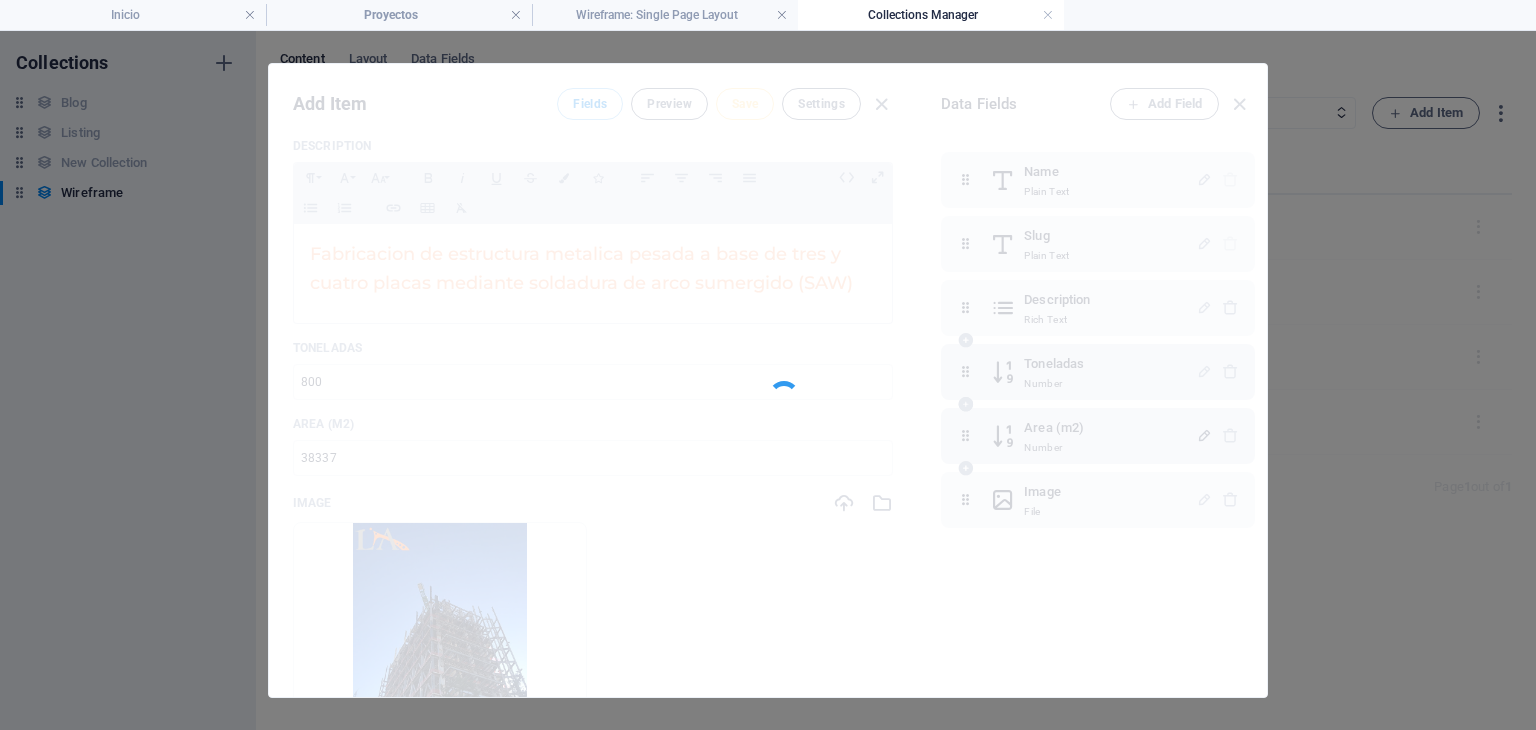 type on "estructura-metalica-para-edificio-vertifical" 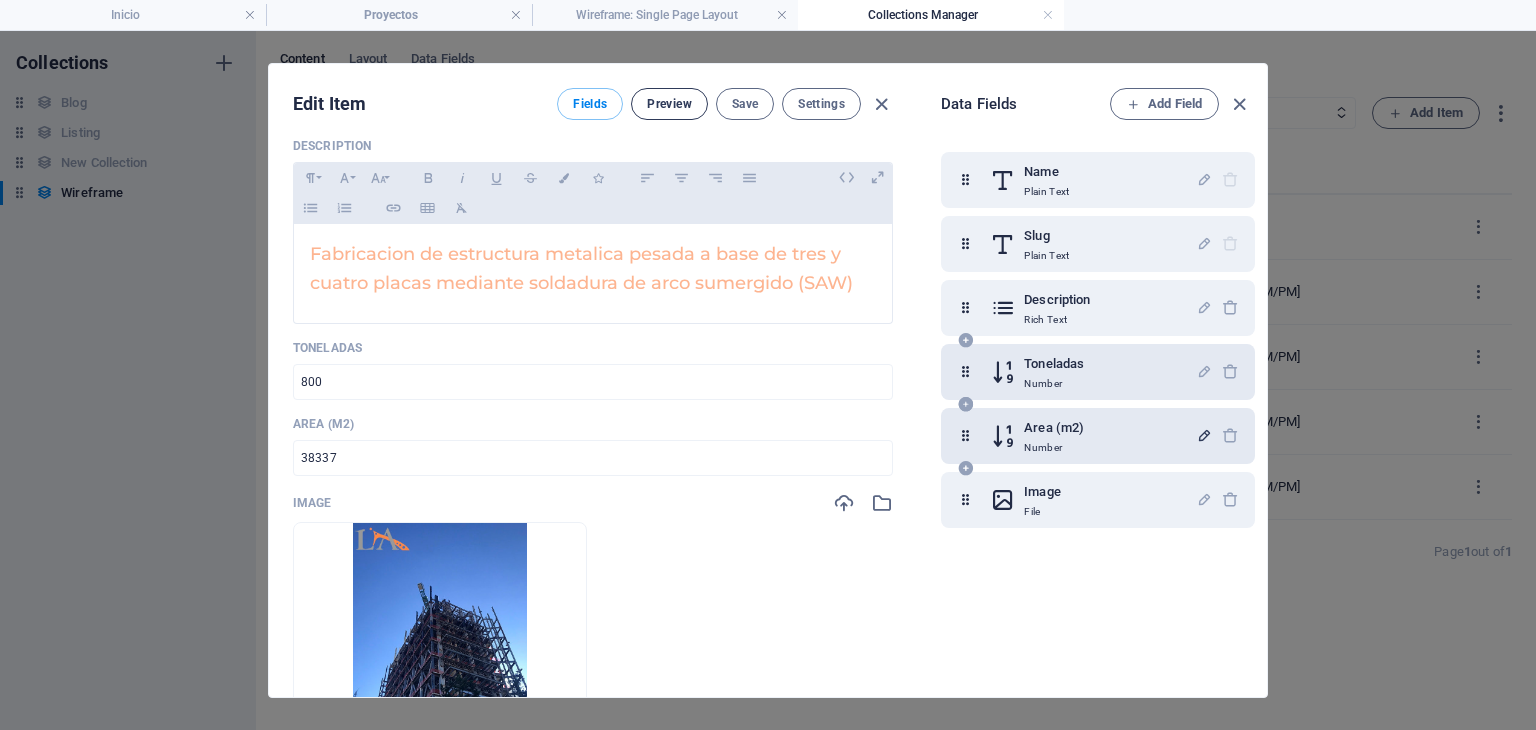 click on "Preview" at bounding box center (669, 104) 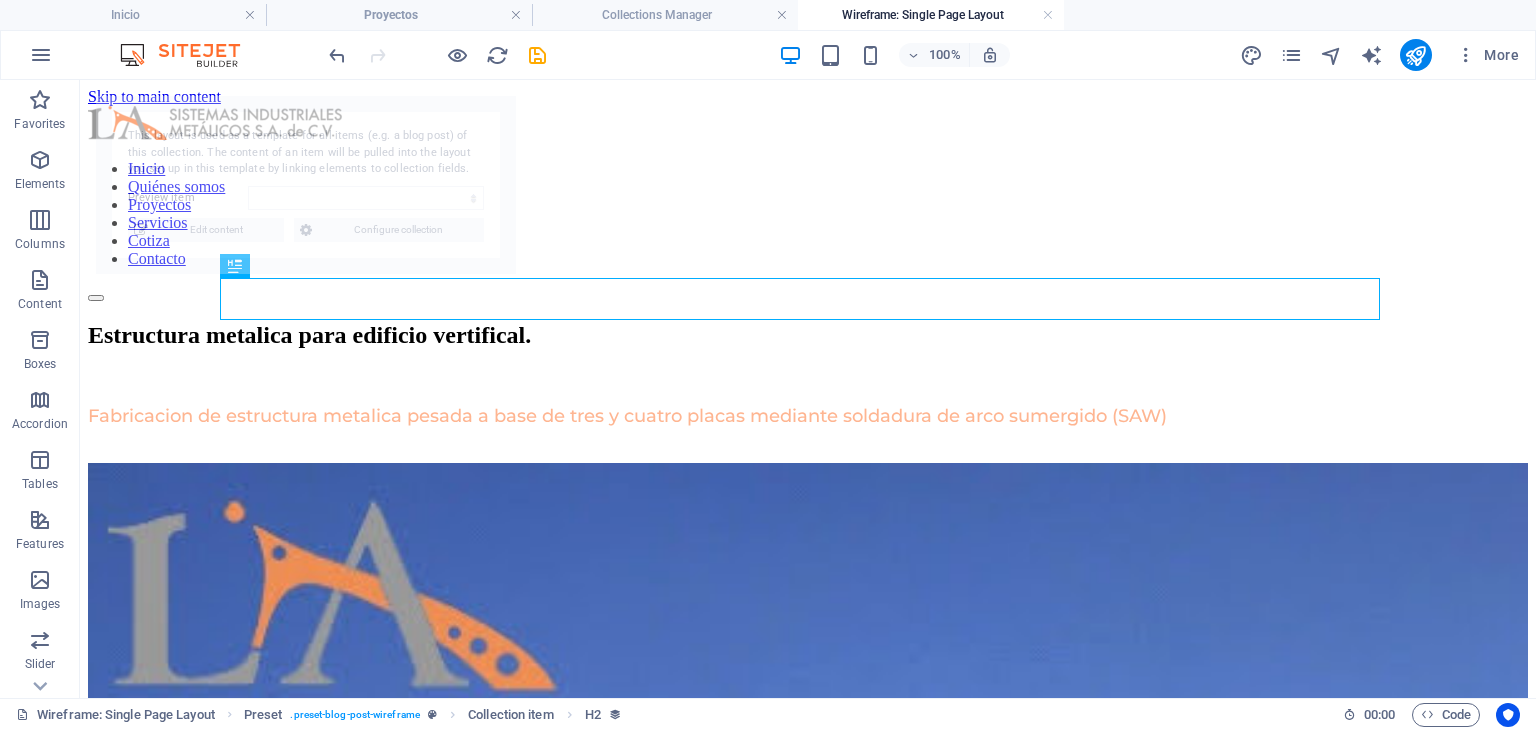 scroll, scrollTop: 0, scrollLeft: 0, axis: both 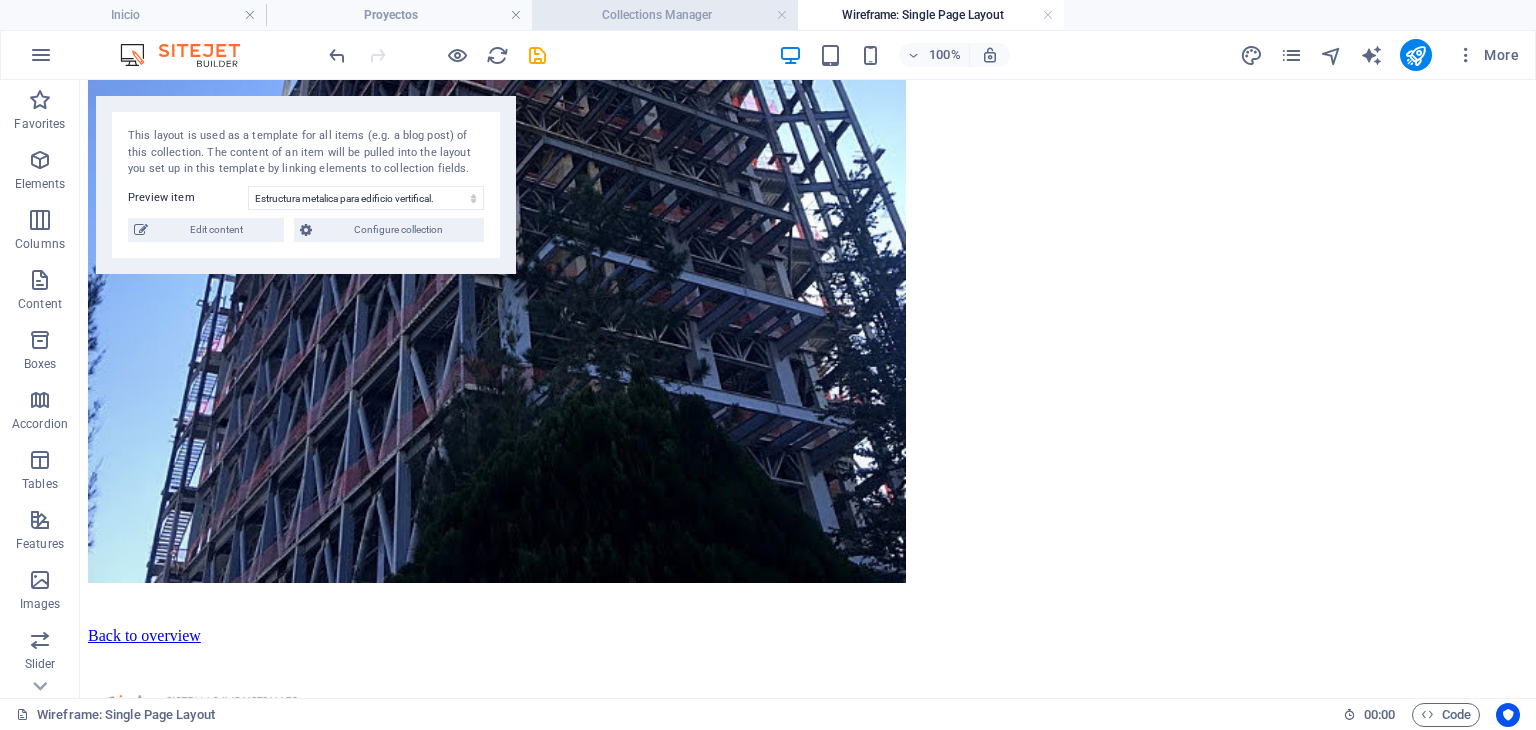 click on "Collections Manager" at bounding box center [665, 15] 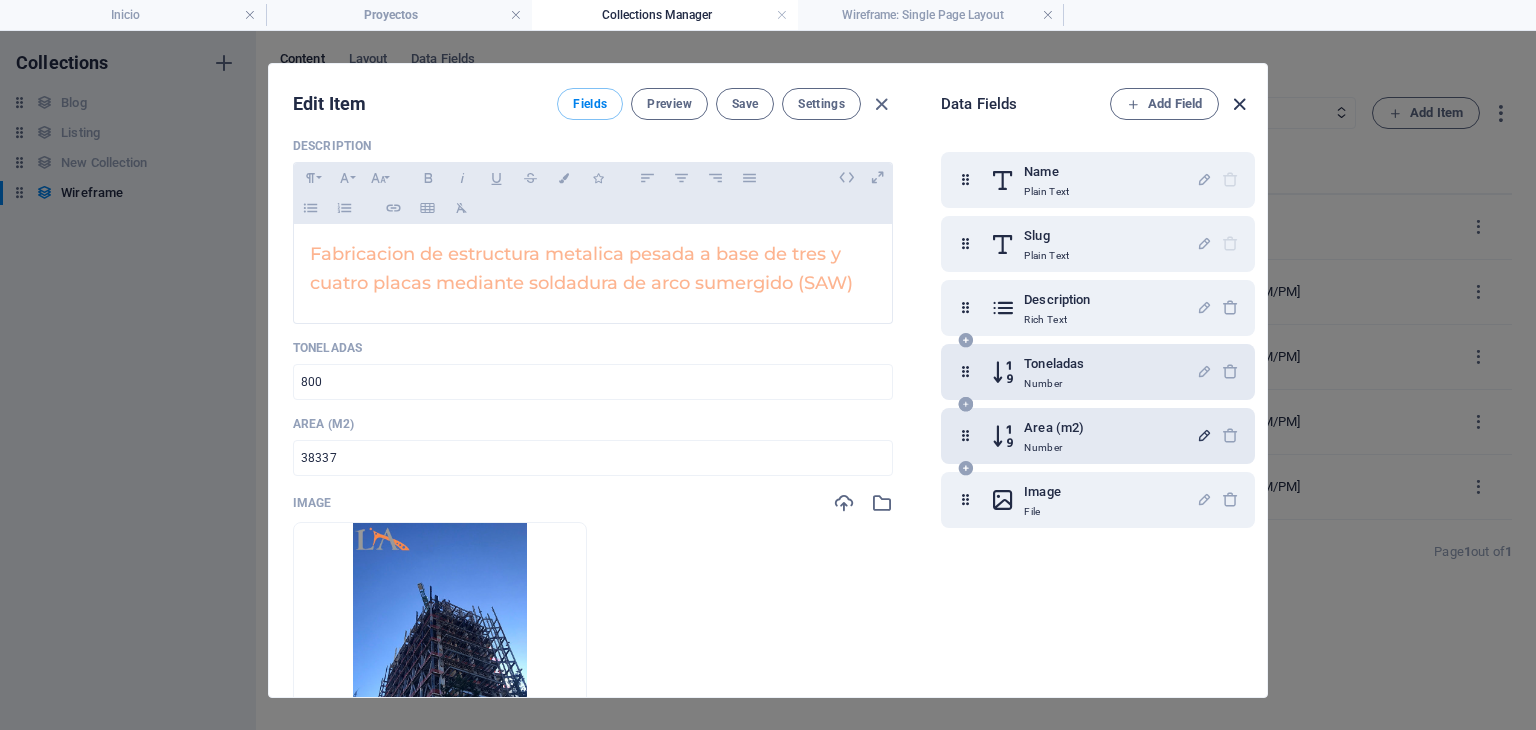 click at bounding box center (1239, 104) 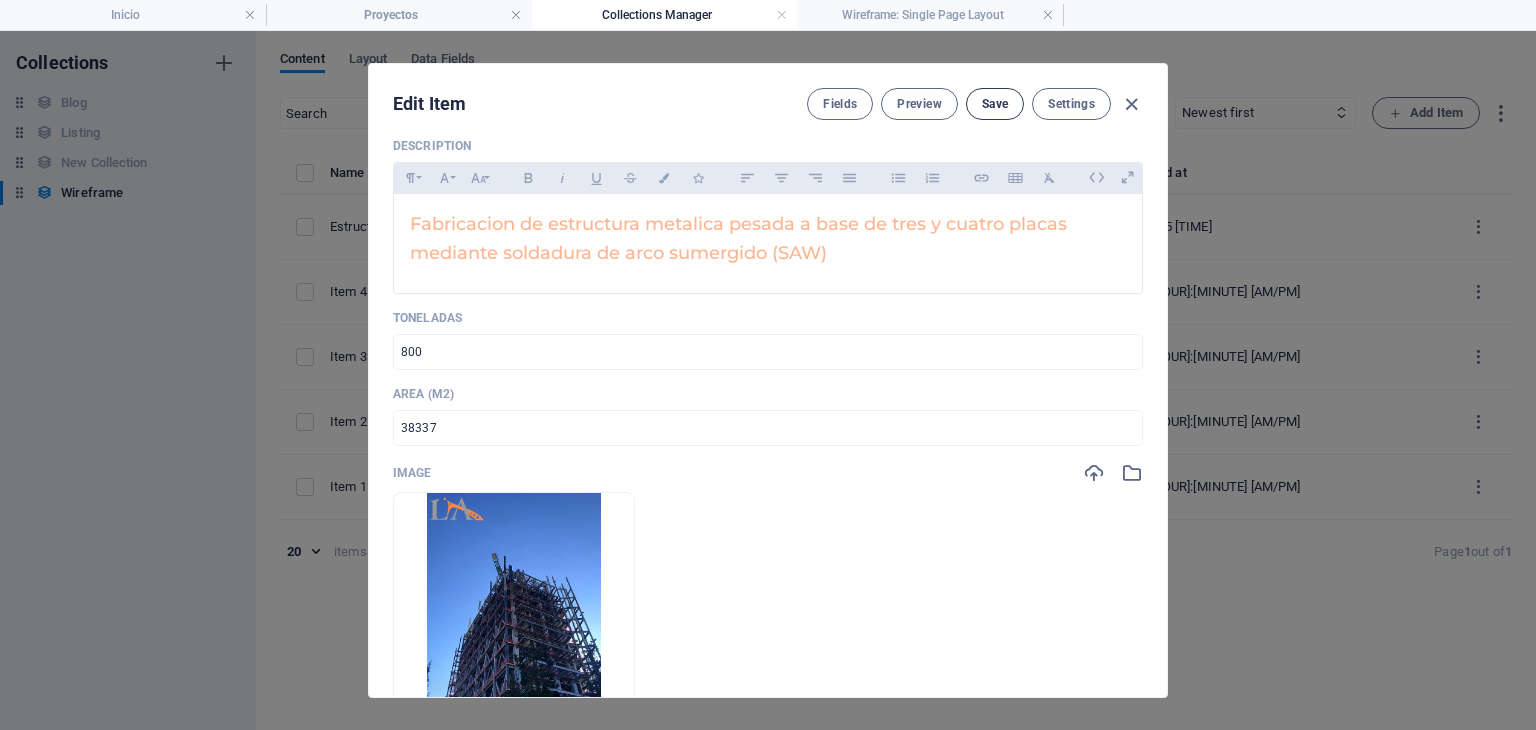 click on "Save" at bounding box center [995, 104] 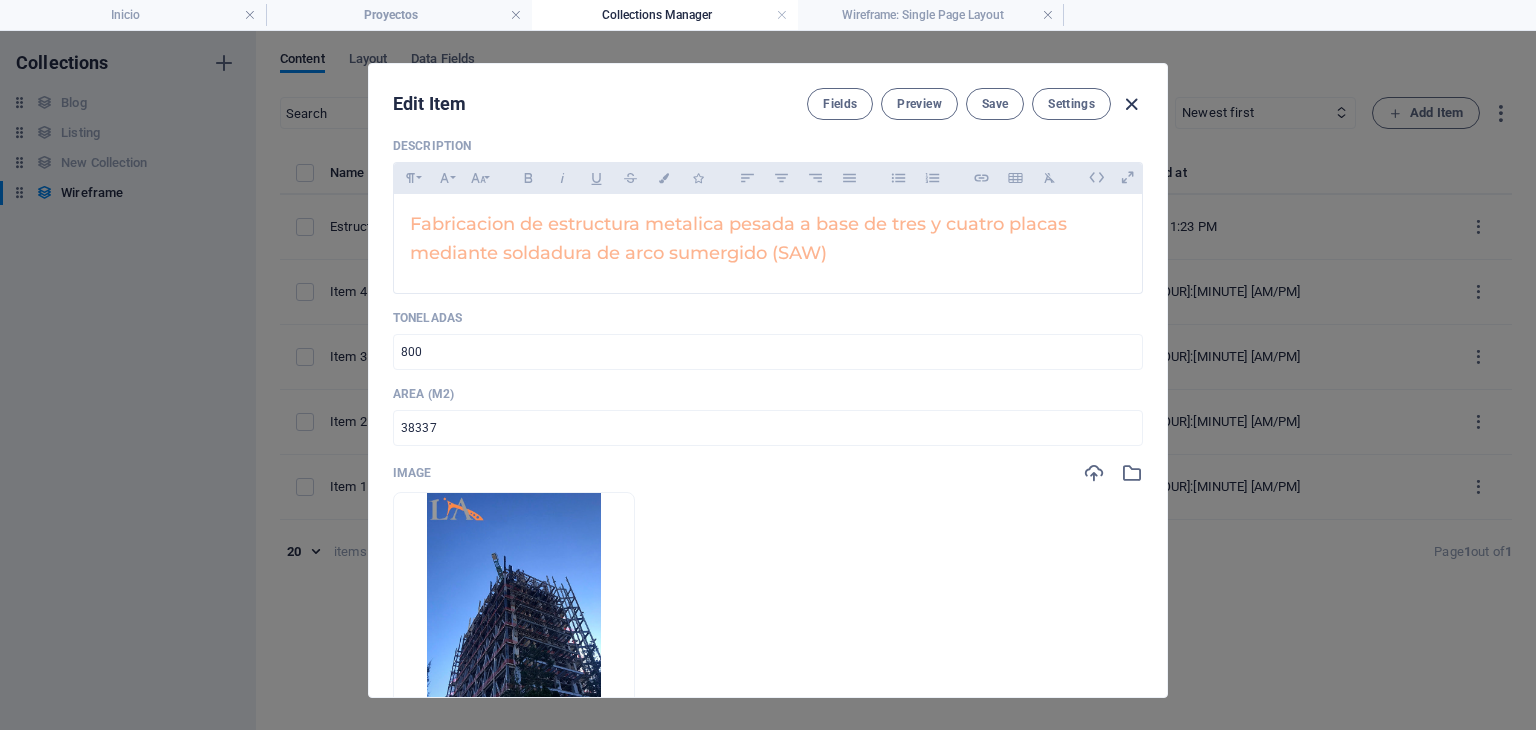 click at bounding box center (1131, 104) 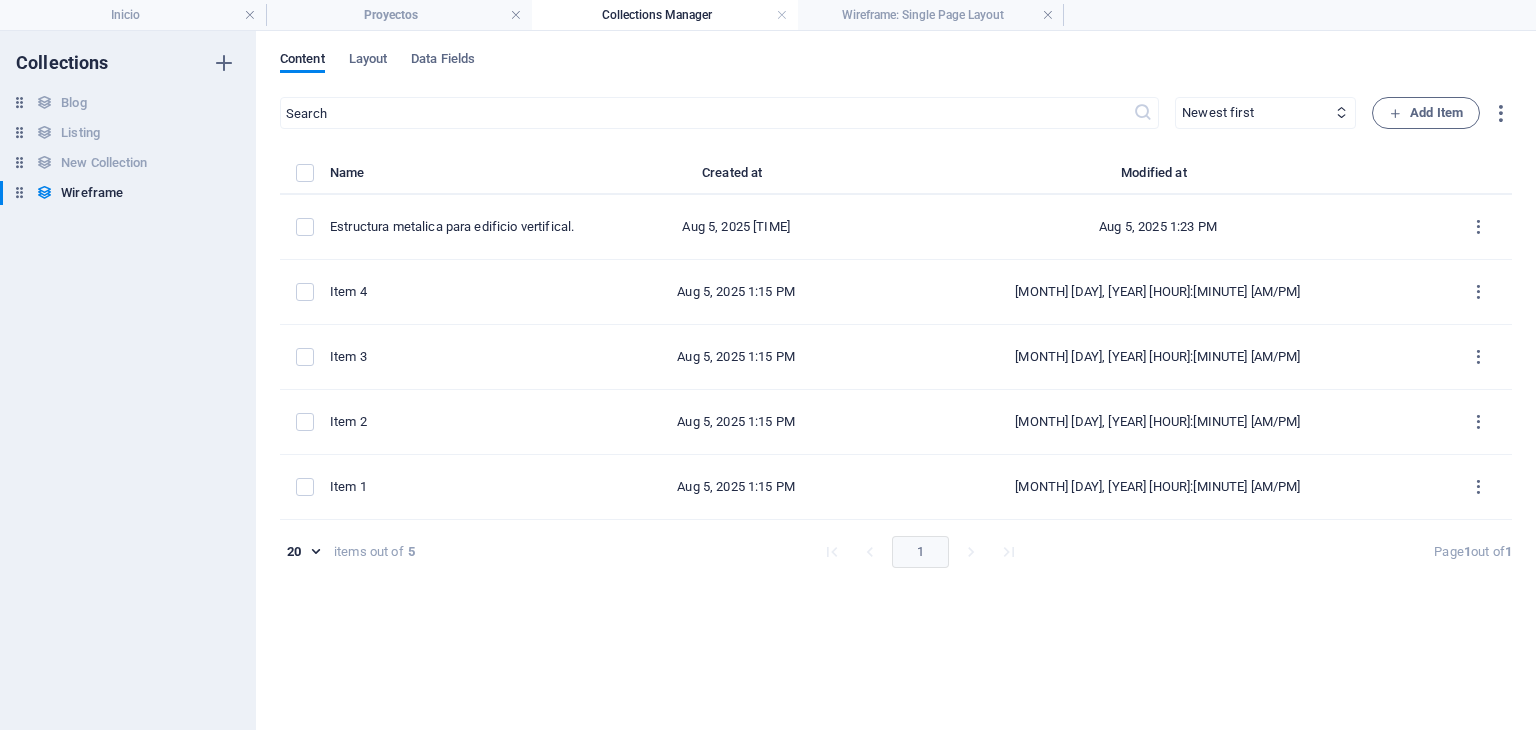 type on "estructura-metalica-para-edificio-vertifical" 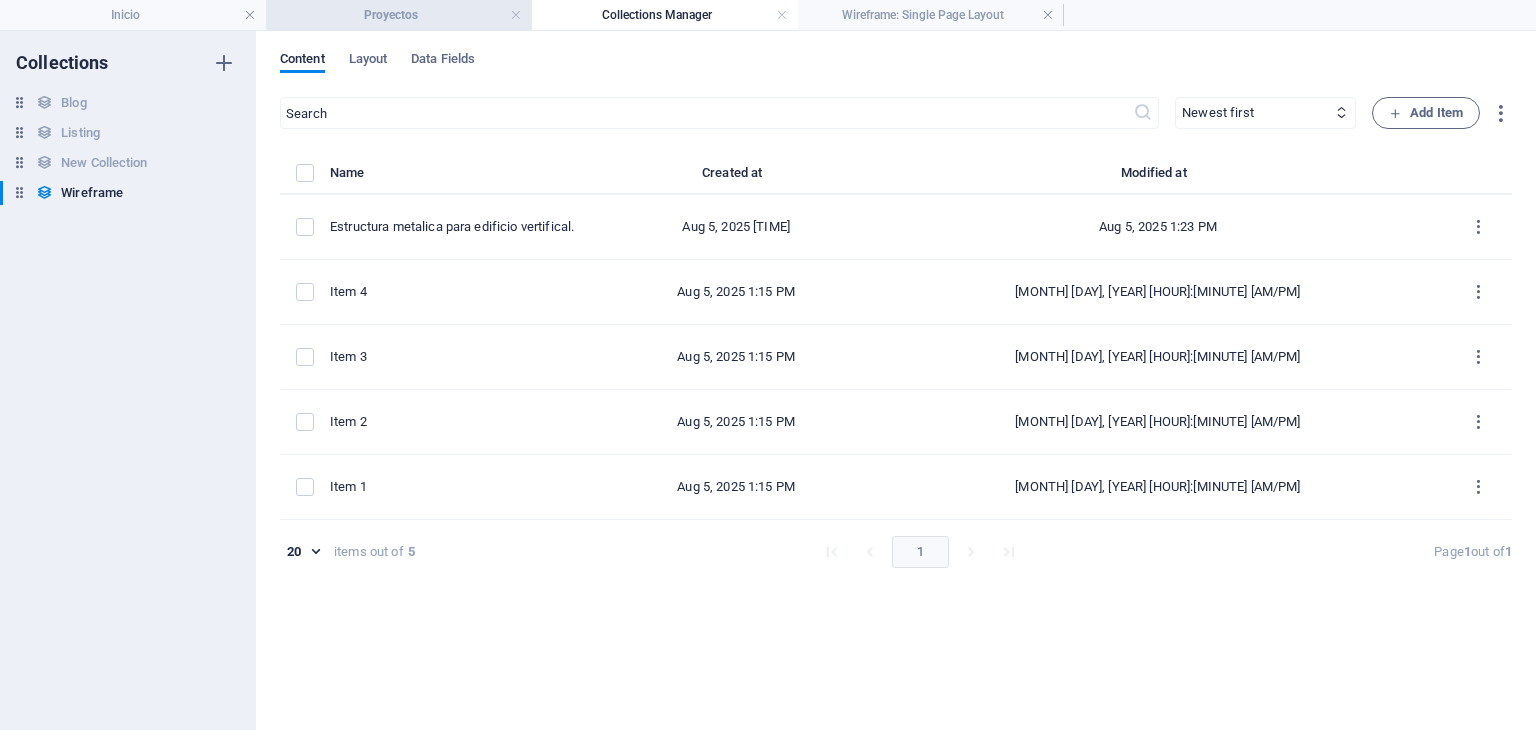 click on "Proyectos" at bounding box center [399, 15] 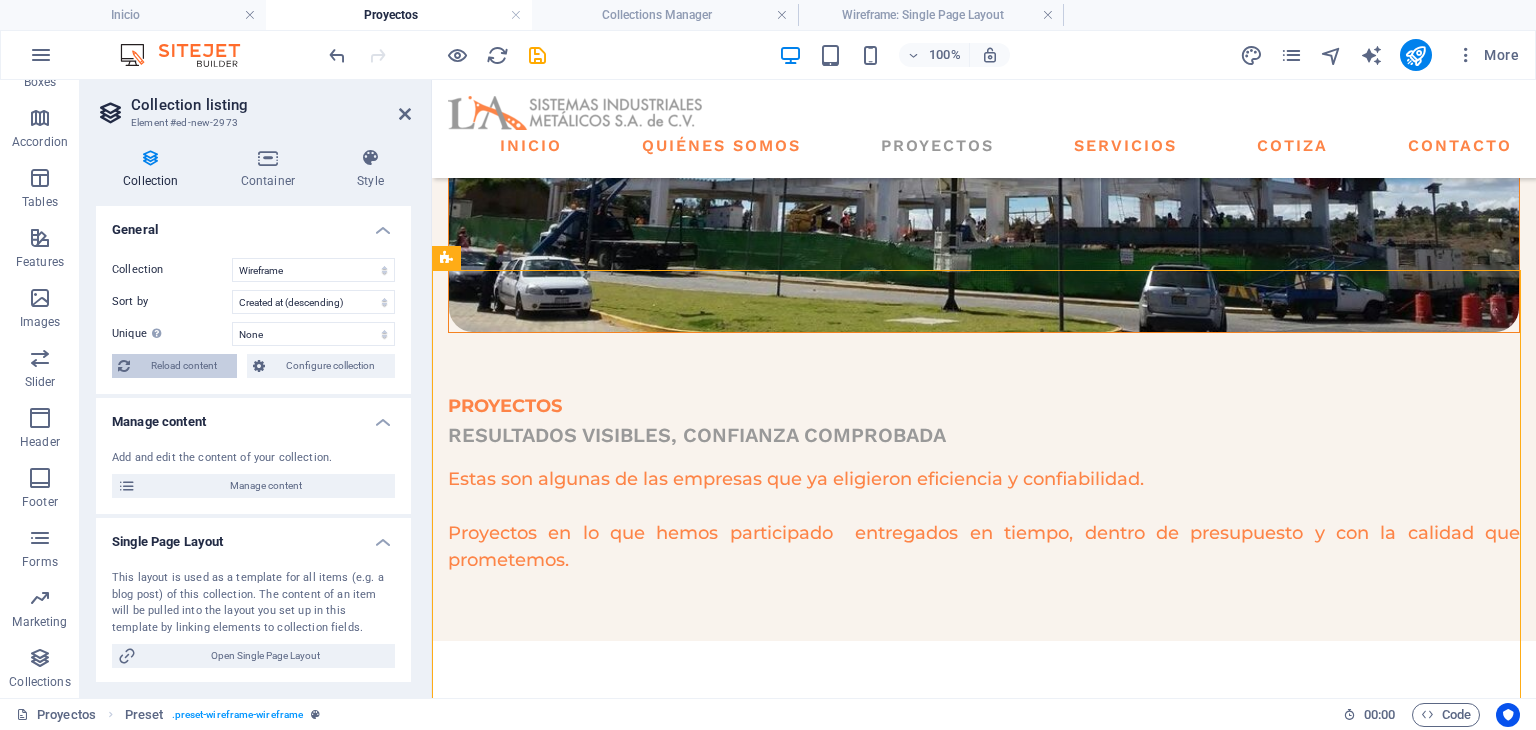 click on "Reload content" at bounding box center [183, 366] 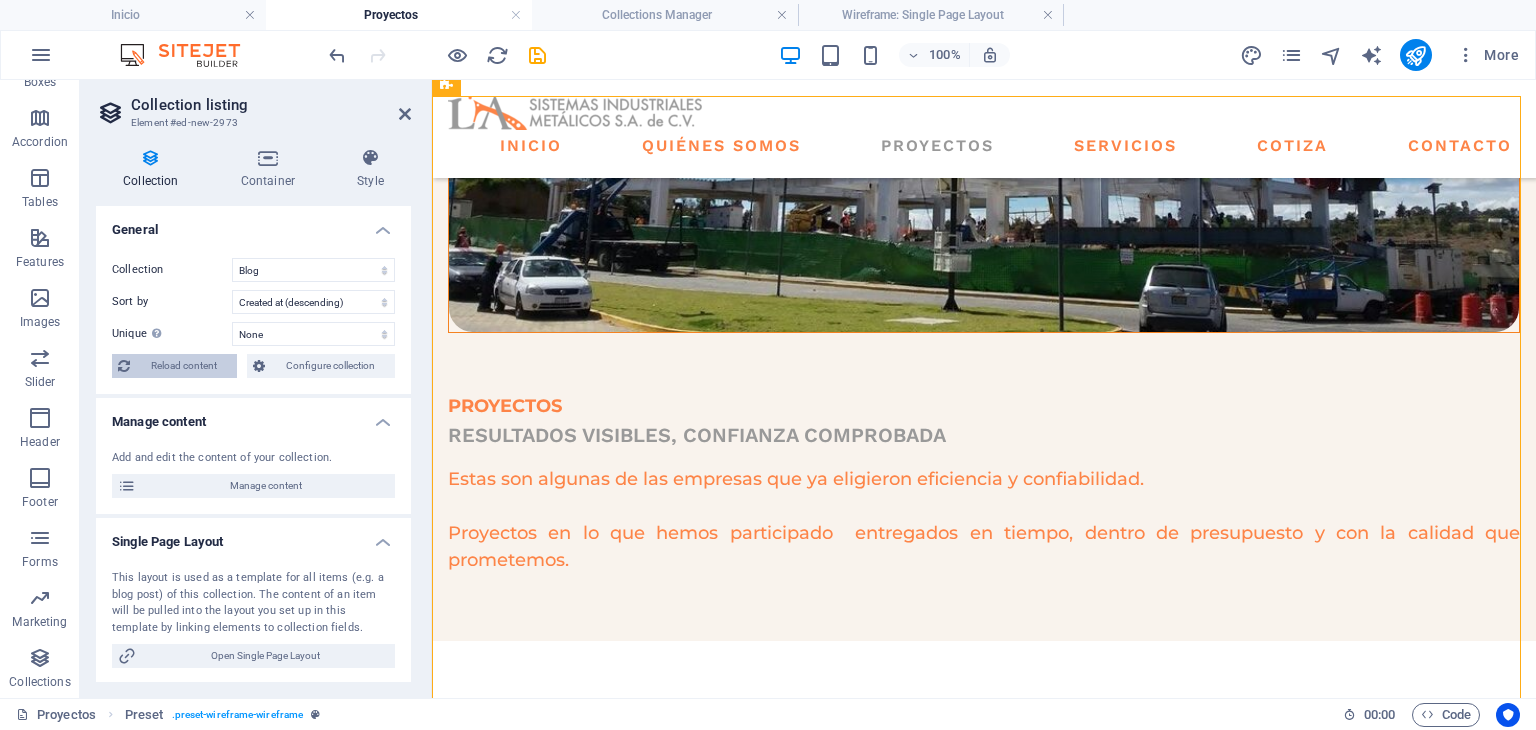 scroll, scrollTop: 664, scrollLeft: 0, axis: vertical 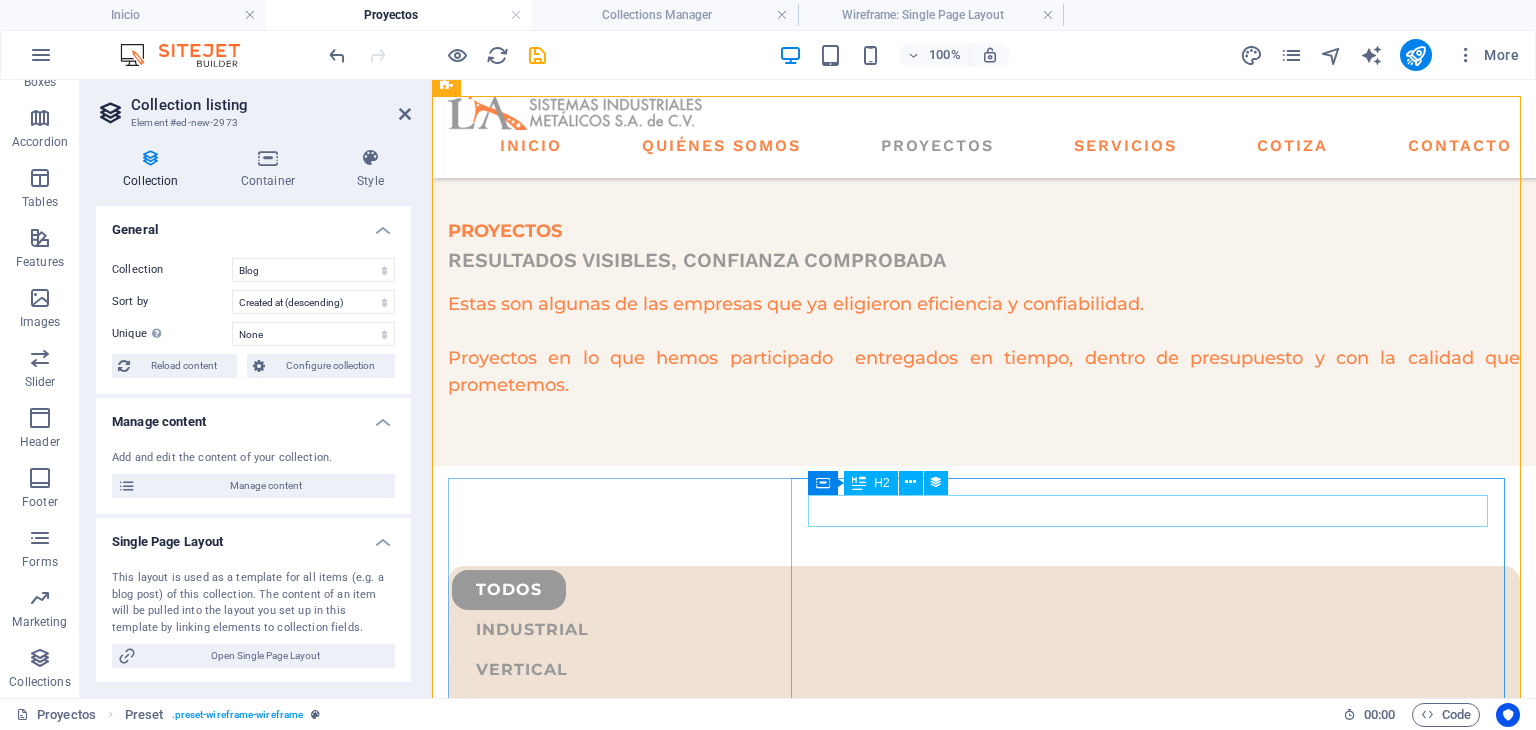 select on "createdAt_DESC" 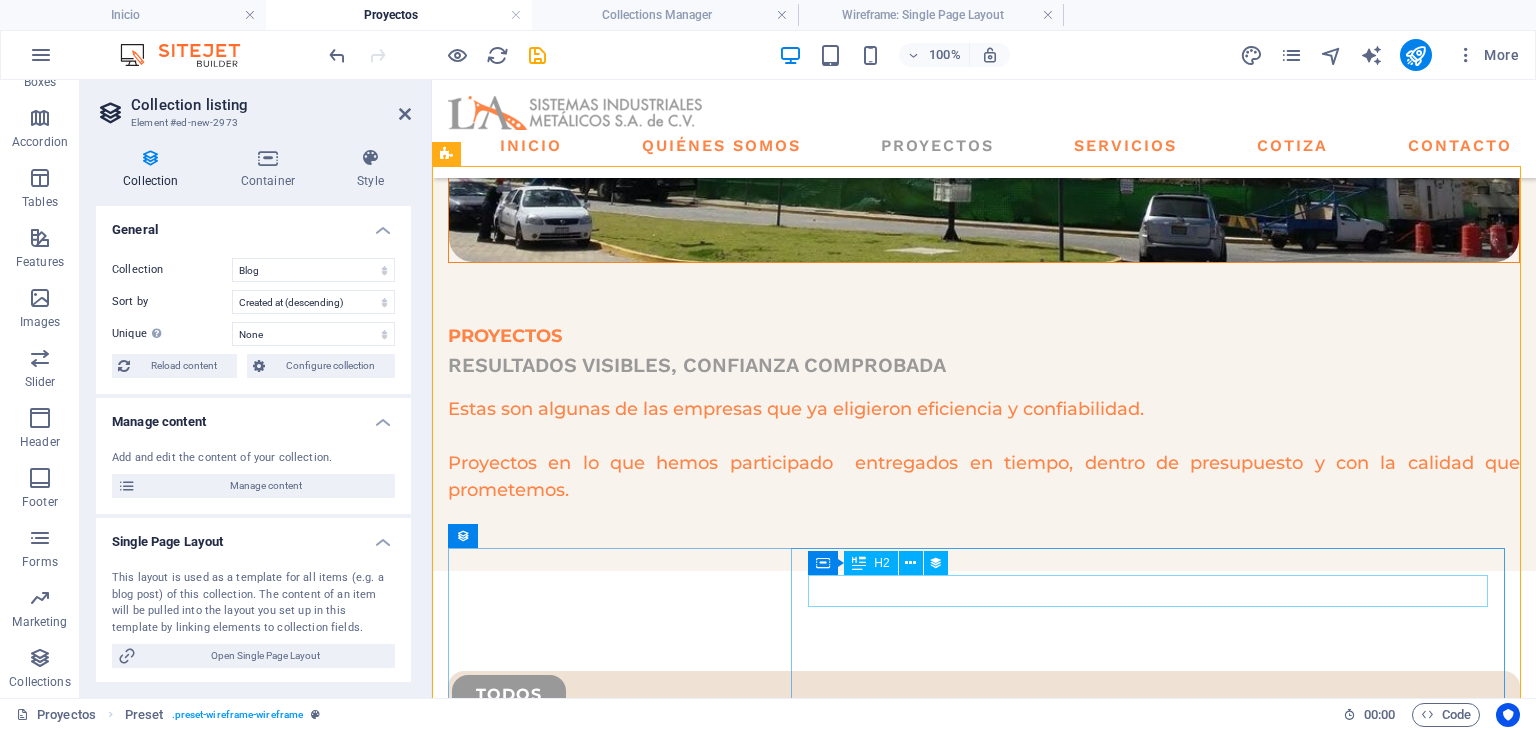 scroll, scrollTop: 497, scrollLeft: 0, axis: vertical 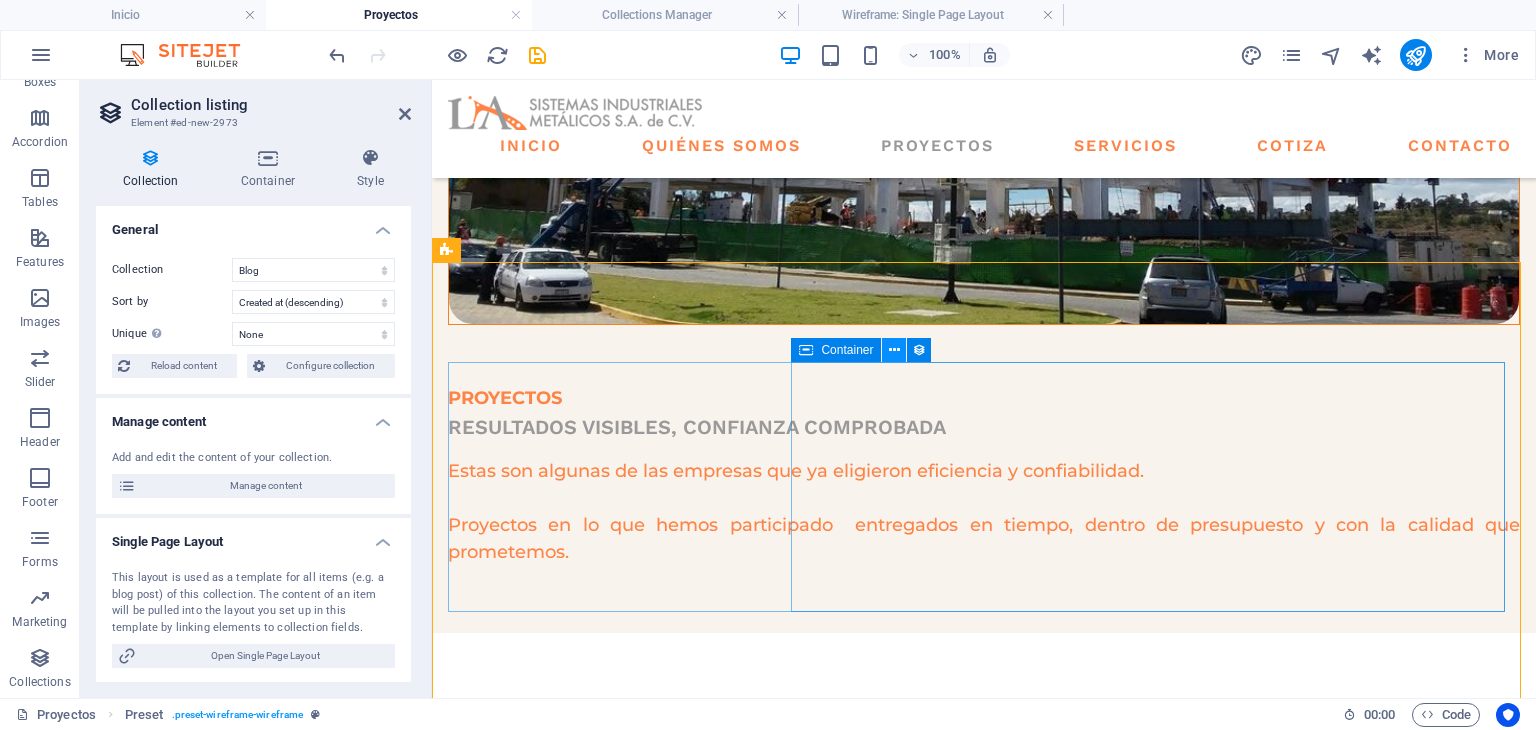 click at bounding box center (894, 350) 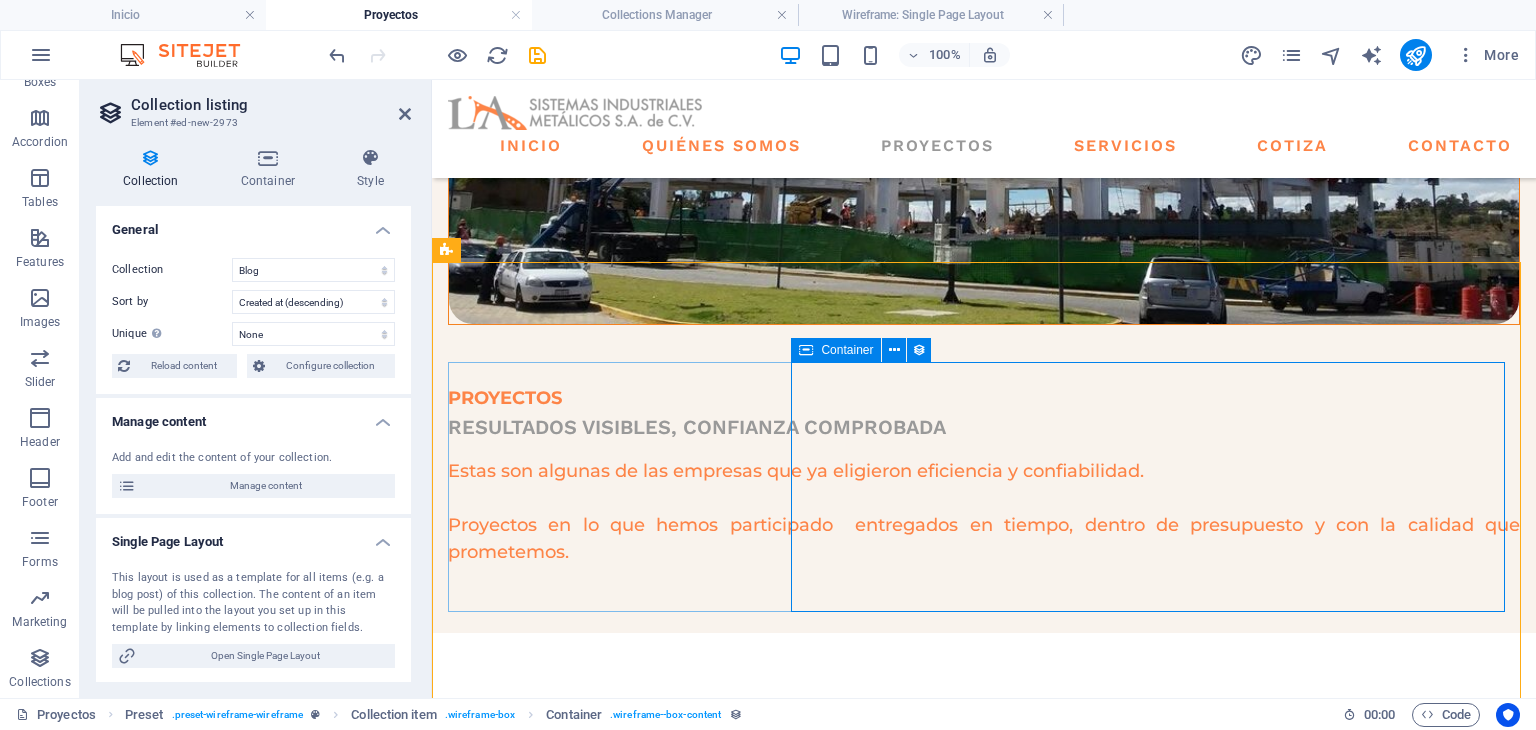 click on "Container" at bounding box center [847, 350] 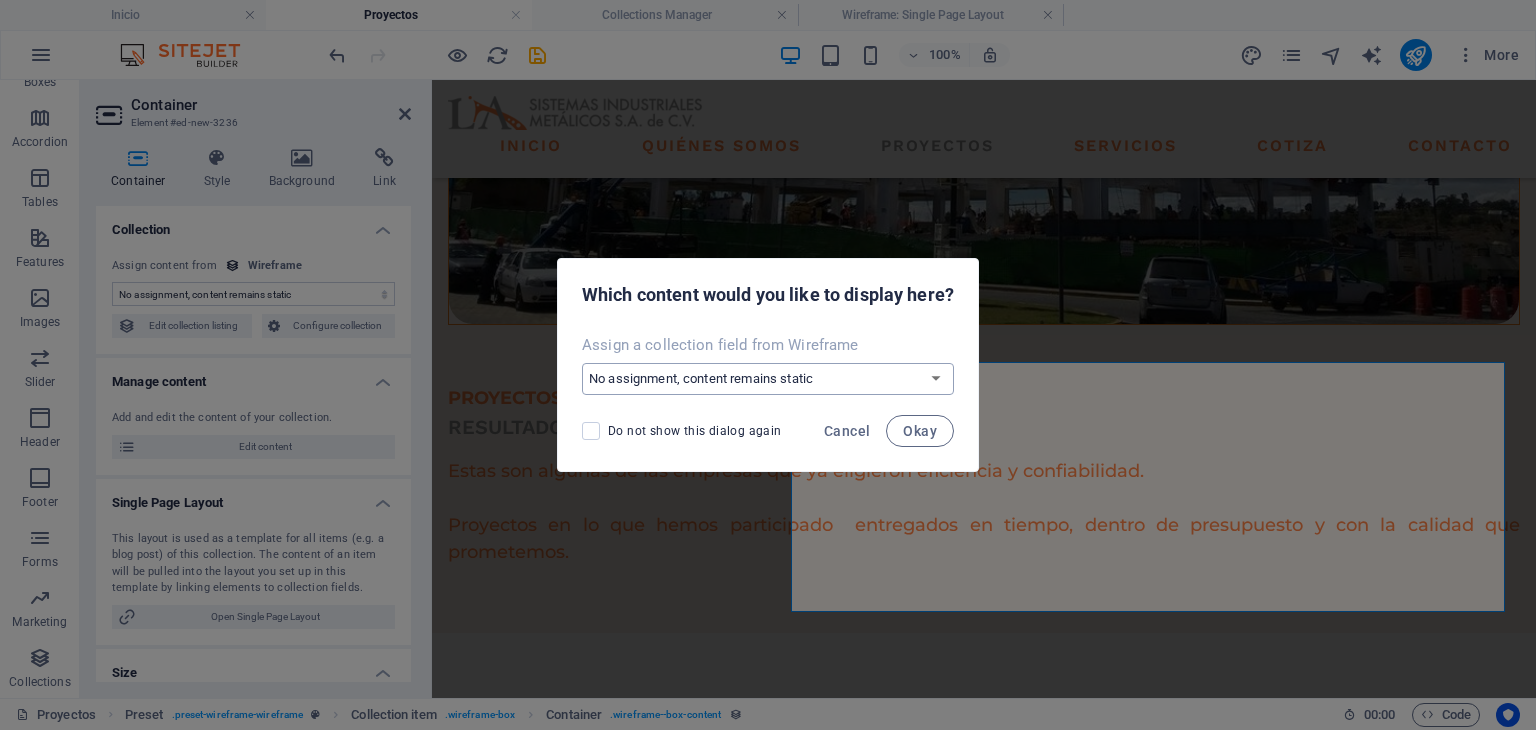 click on "No assignment, content remains static Create a new field Created at (Date) Updated at (Date) Name (Plain Text) Slug (Plain Text) Description (Rich Text) Toneladas (Number) Area (m2) (Number) Image (File)" at bounding box center (768, 379) 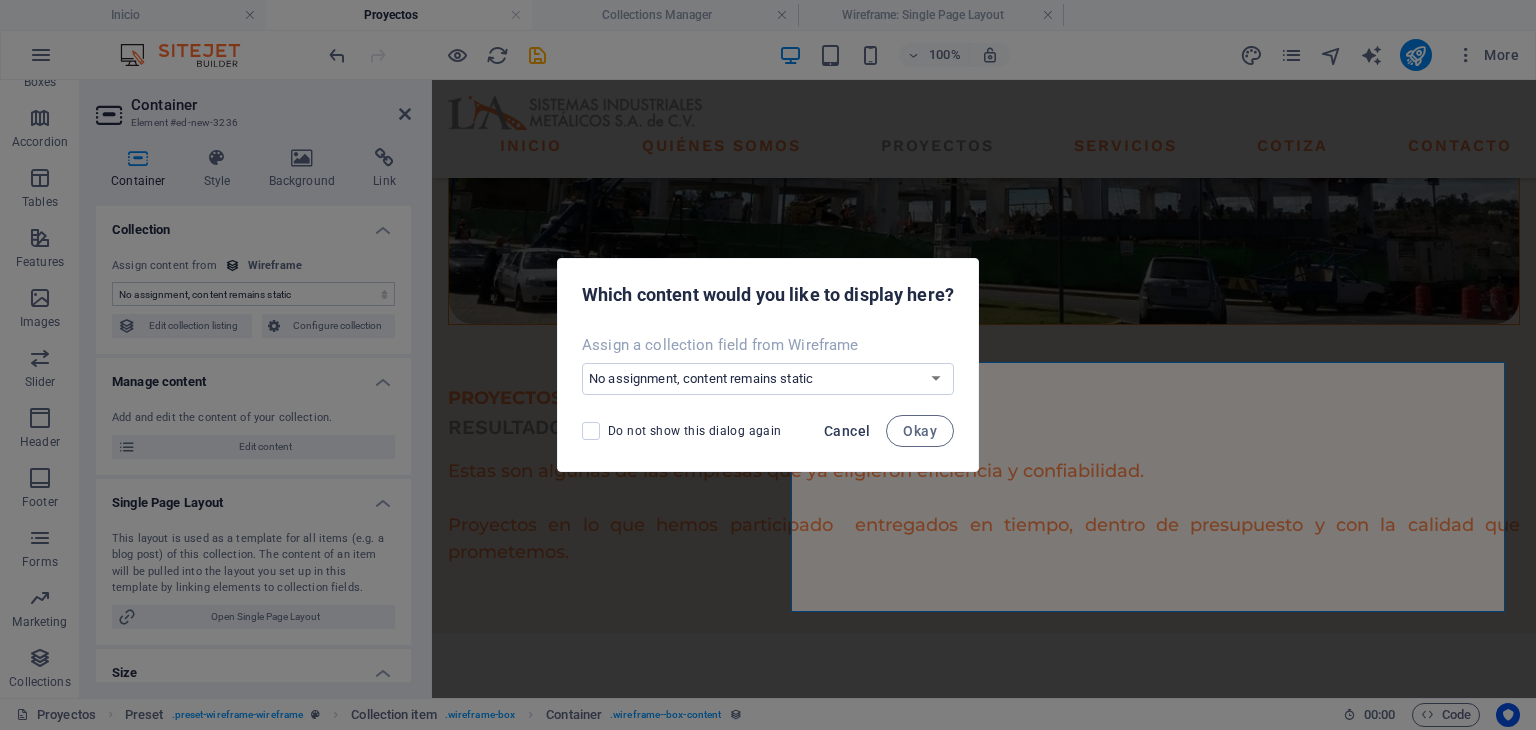 click on "Cancel" at bounding box center (847, 431) 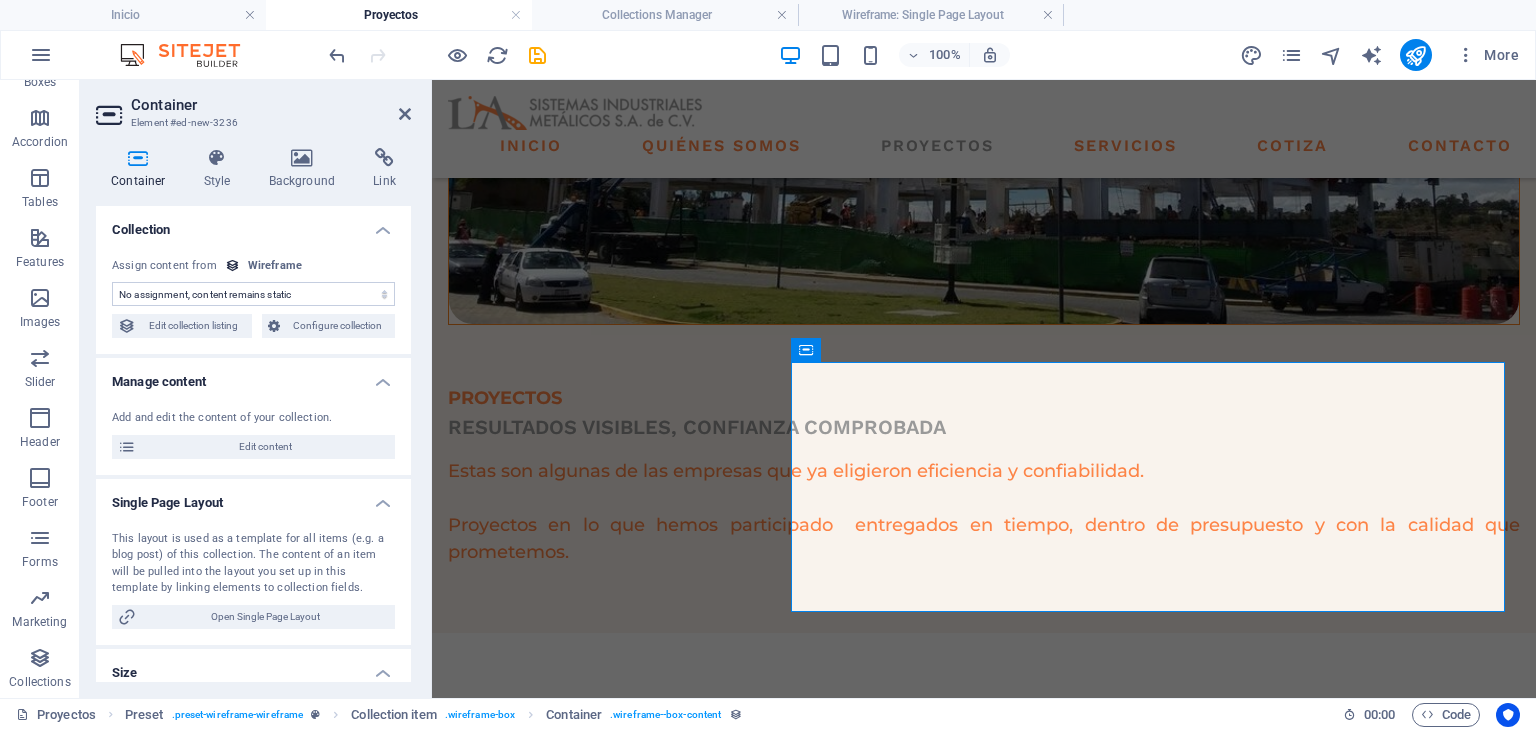 click on "No assignment, content remains static Created at ([DATE]) Updated at ([DATE]) Name (Plain Text) Slug (Plain Text) Description (Rich Text) Toneladas (Number) Area (m2) (Number) Image (File)" at bounding box center (253, 294) 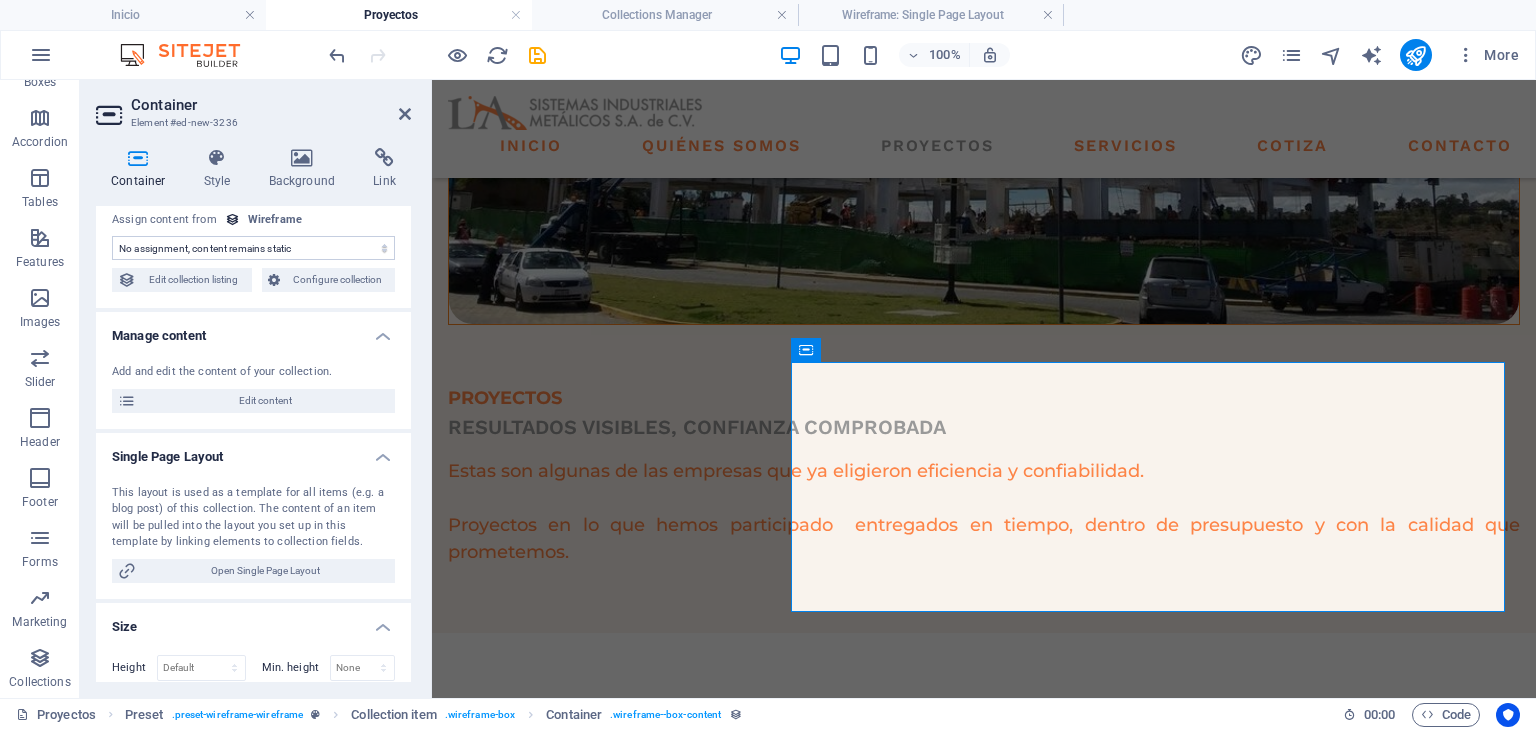 scroll, scrollTop: 166, scrollLeft: 0, axis: vertical 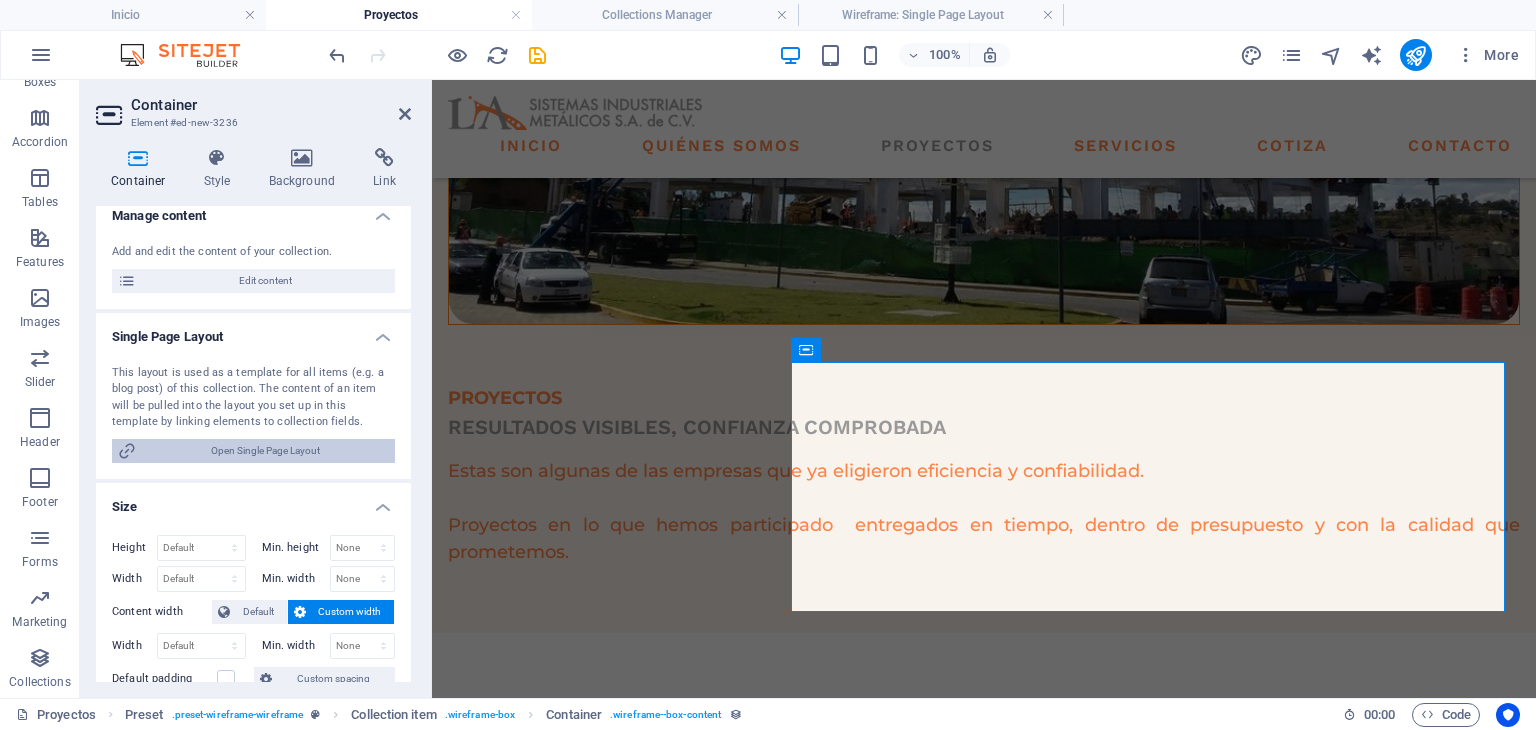 click on "Open Single Page Layout" at bounding box center (265, 451) 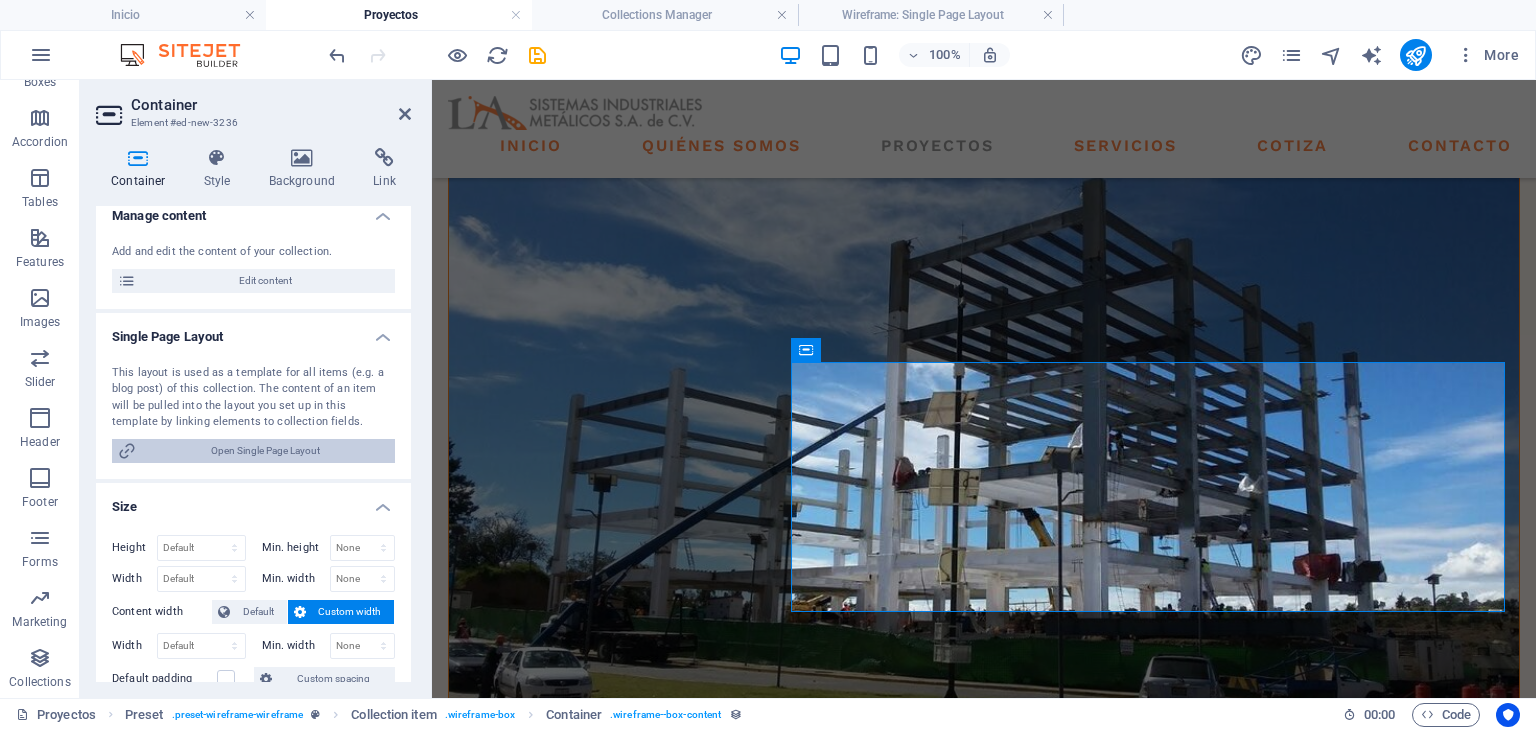 scroll, scrollTop: 1000, scrollLeft: 0, axis: vertical 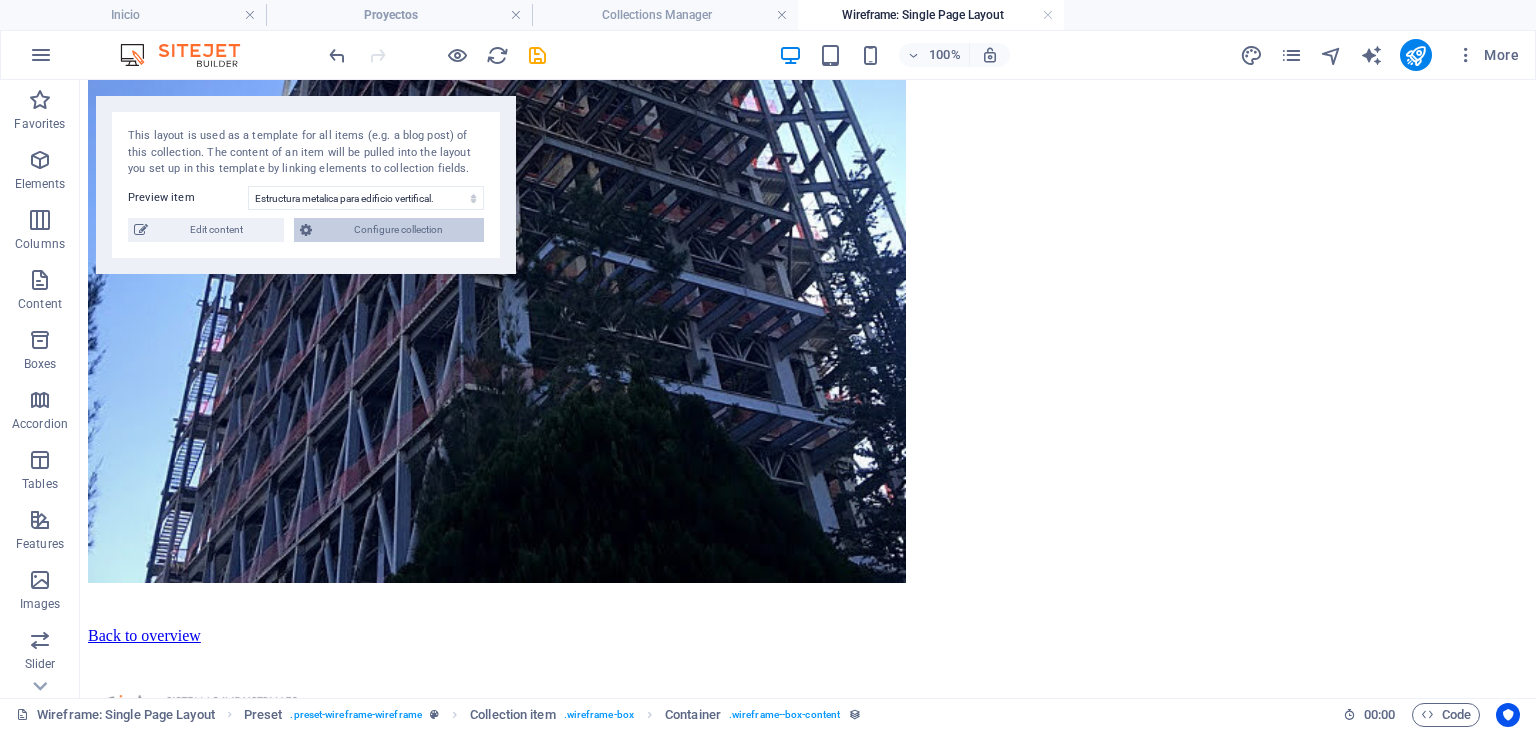 click on "Configure collection" at bounding box center [398, 230] 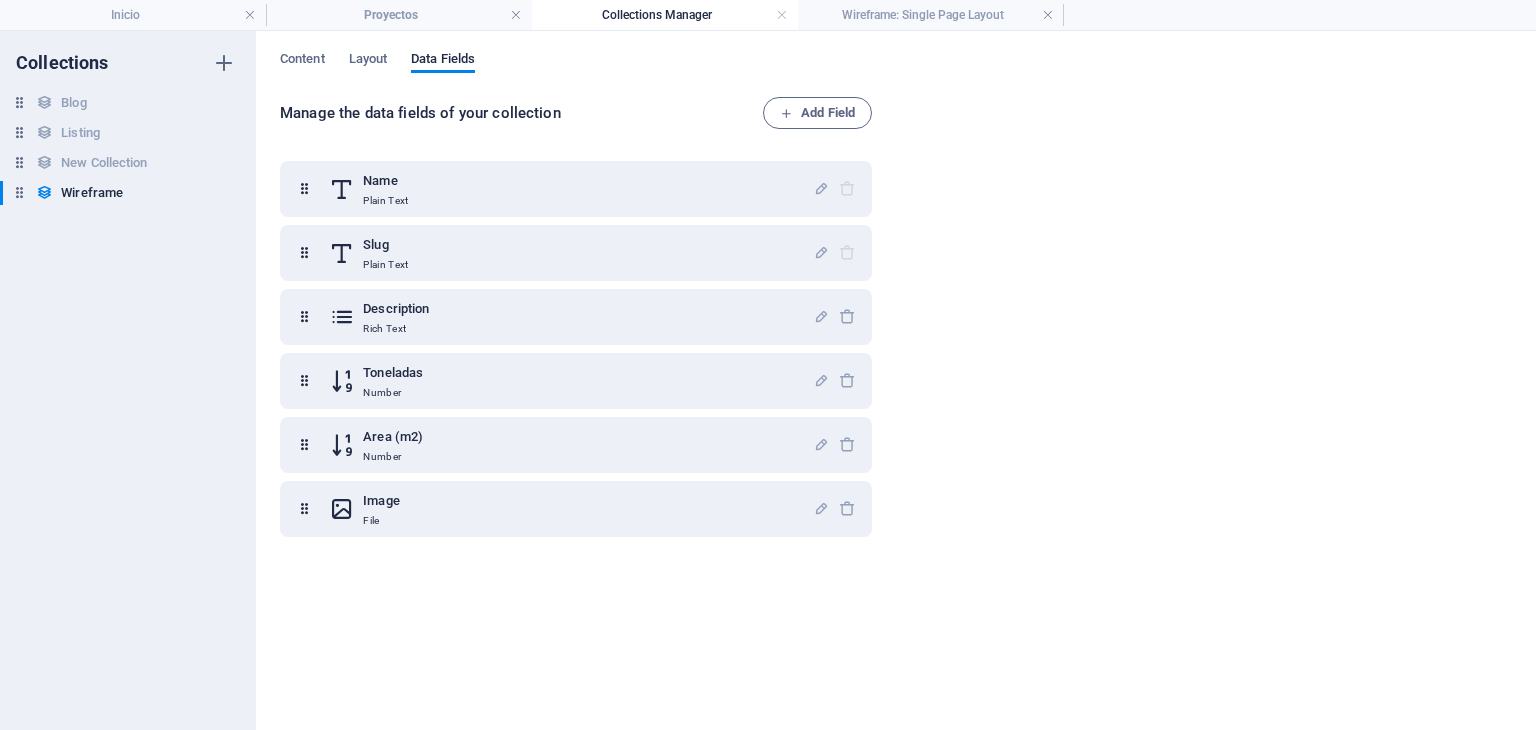 scroll, scrollTop: 0, scrollLeft: 0, axis: both 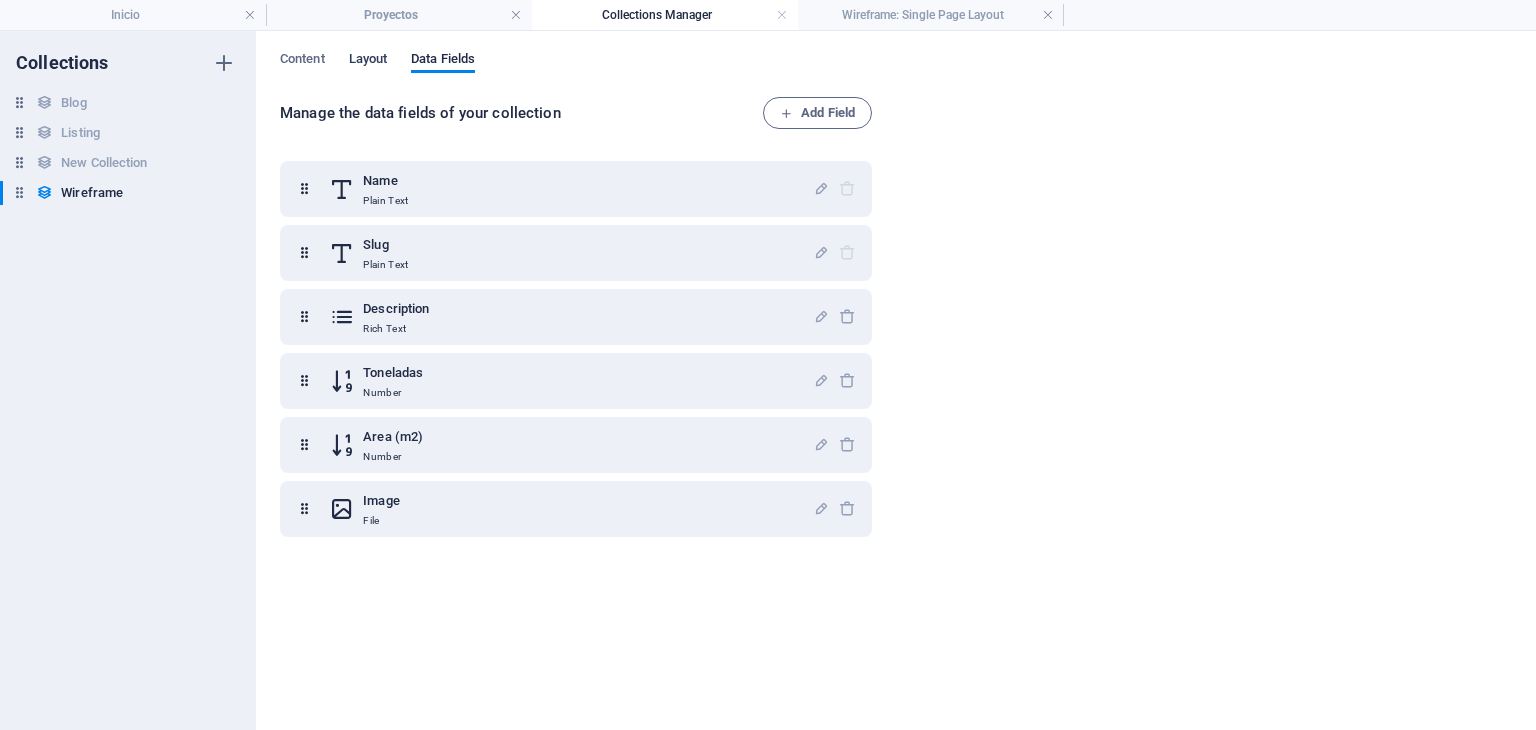 click on "Layout" at bounding box center [368, 61] 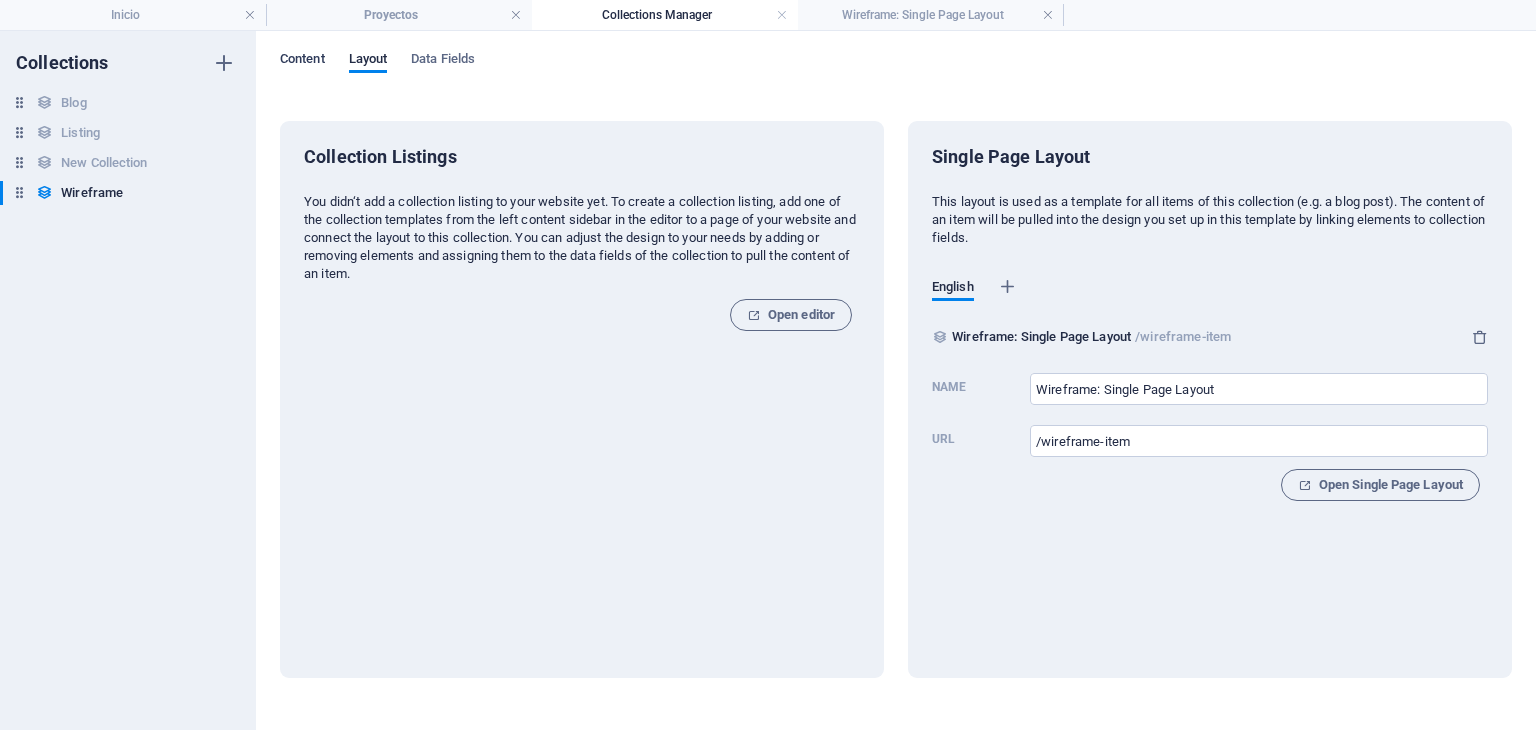 click on "Content" at bounding box center (302, 61) 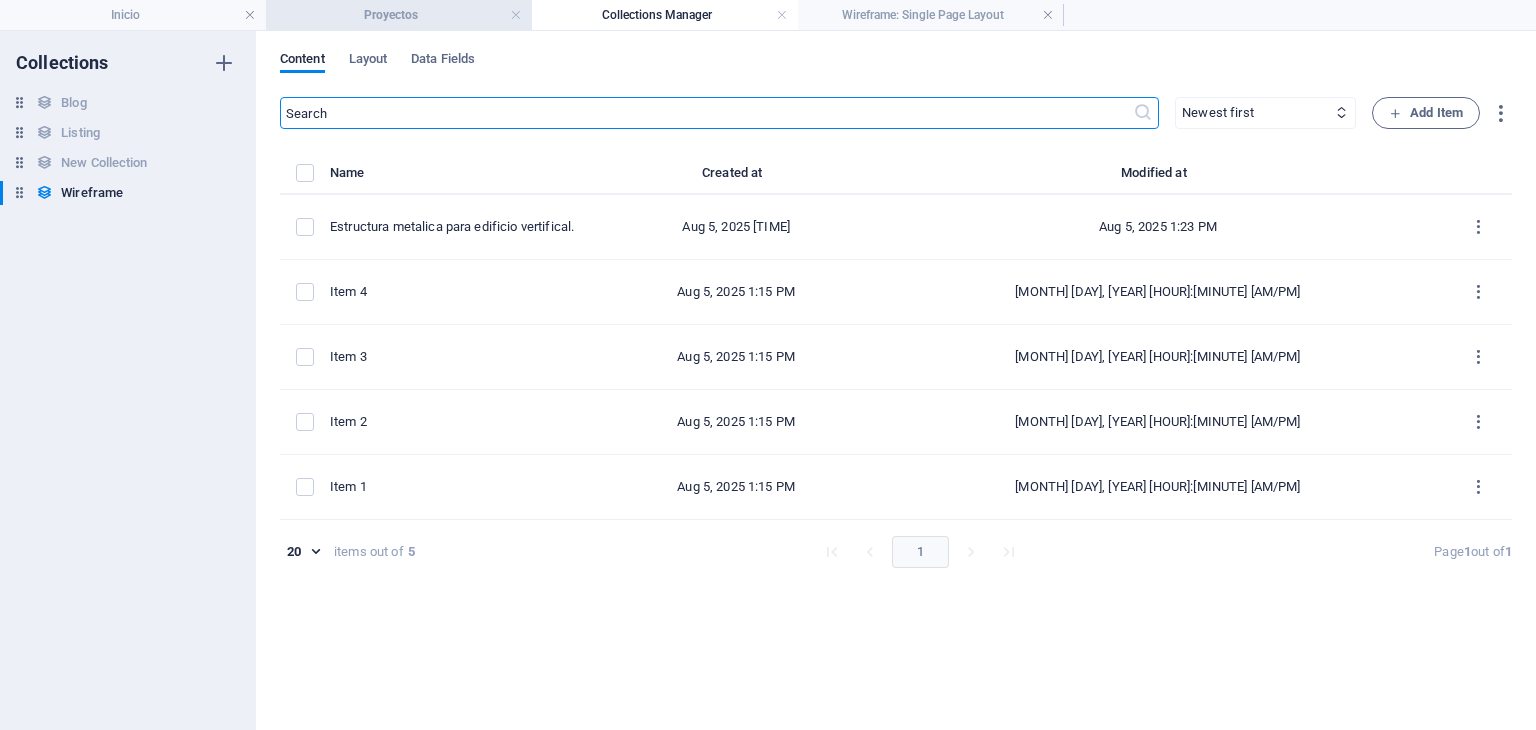 click on "Proyectos" at bounding box center (399, 15) 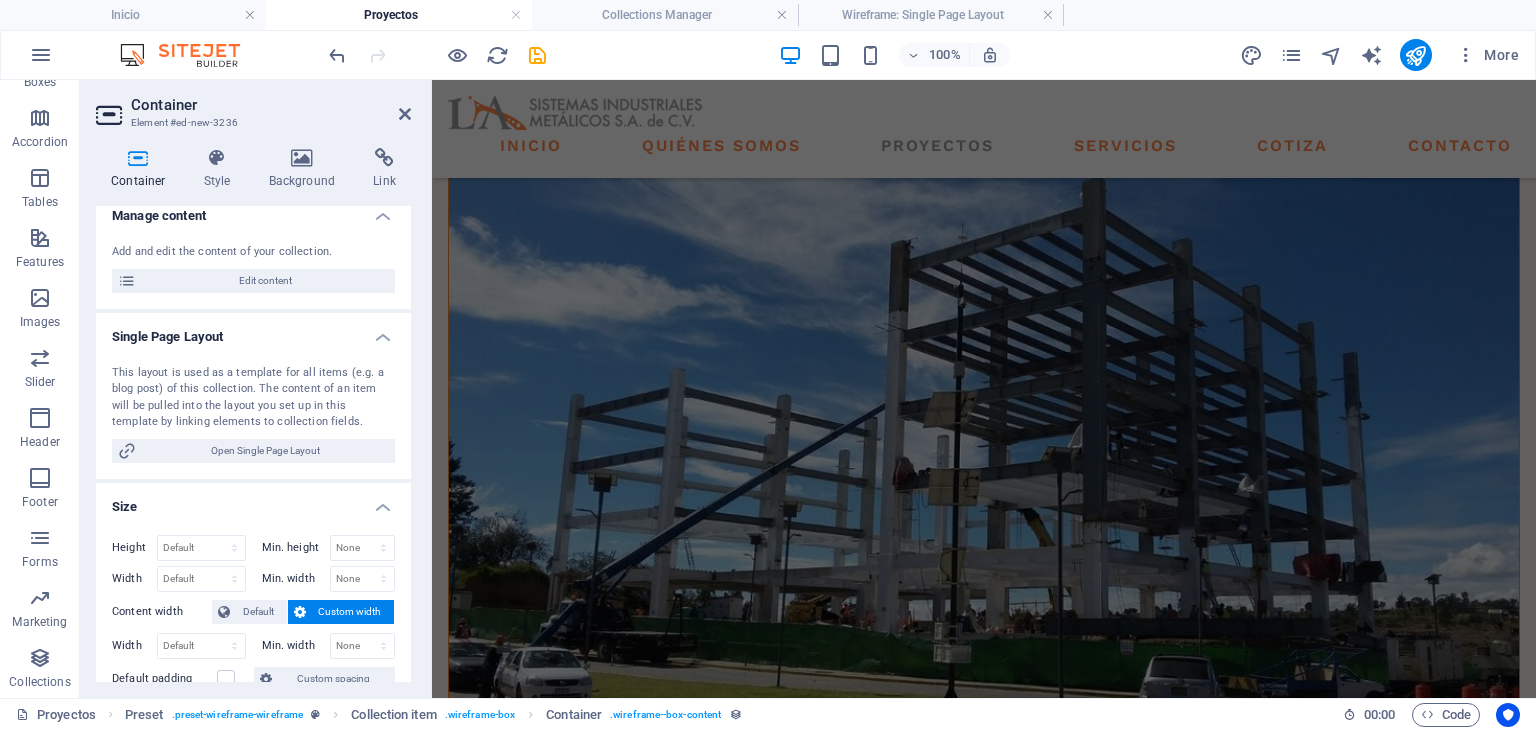 scroll, scrollTop: 497, scrollLeft: 0, axis: vertical 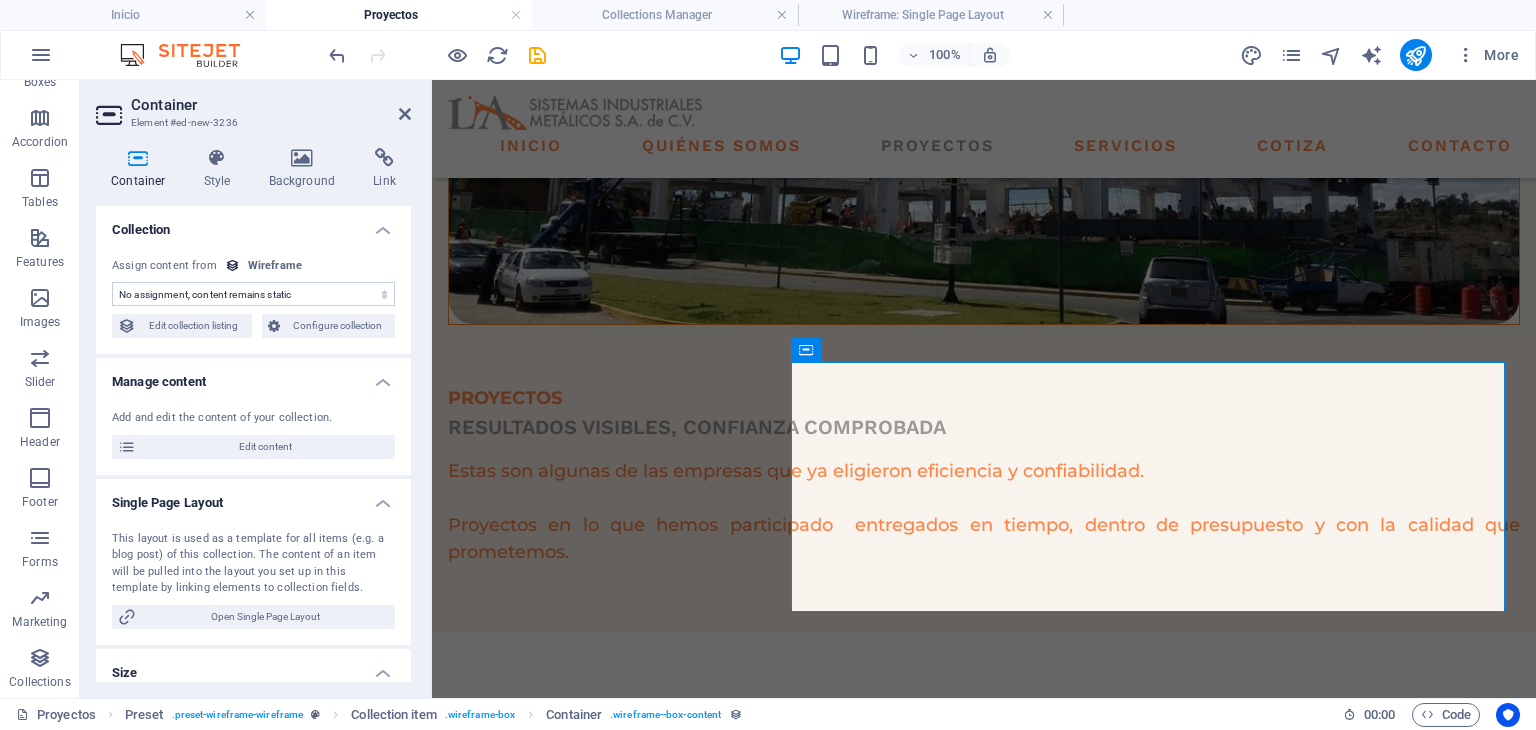 click on "Container" at bounding box center (271, 105) 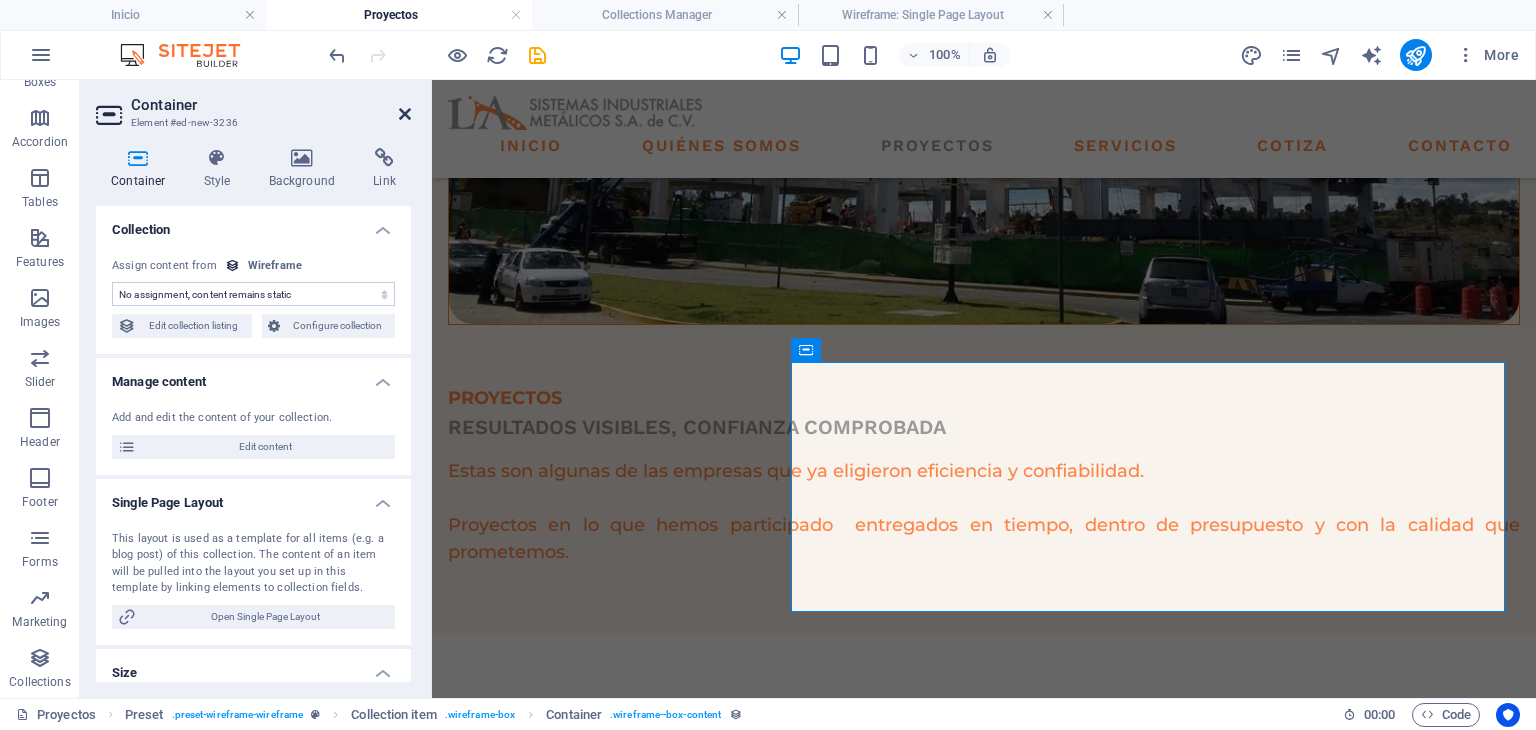 click at bounding box center [405, 114] 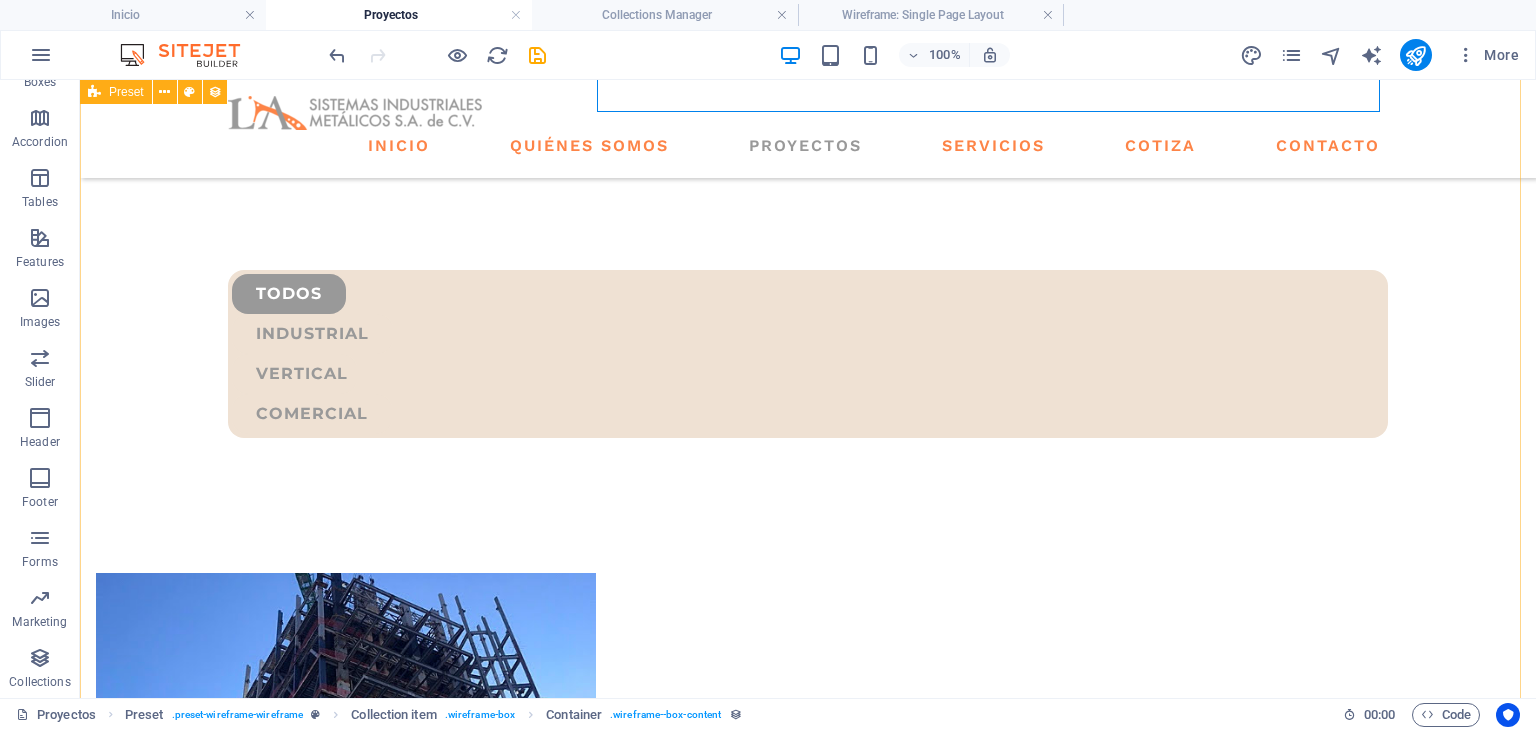 scroll, scrollTop: 508, scrollLeft: 0, axis: vertical 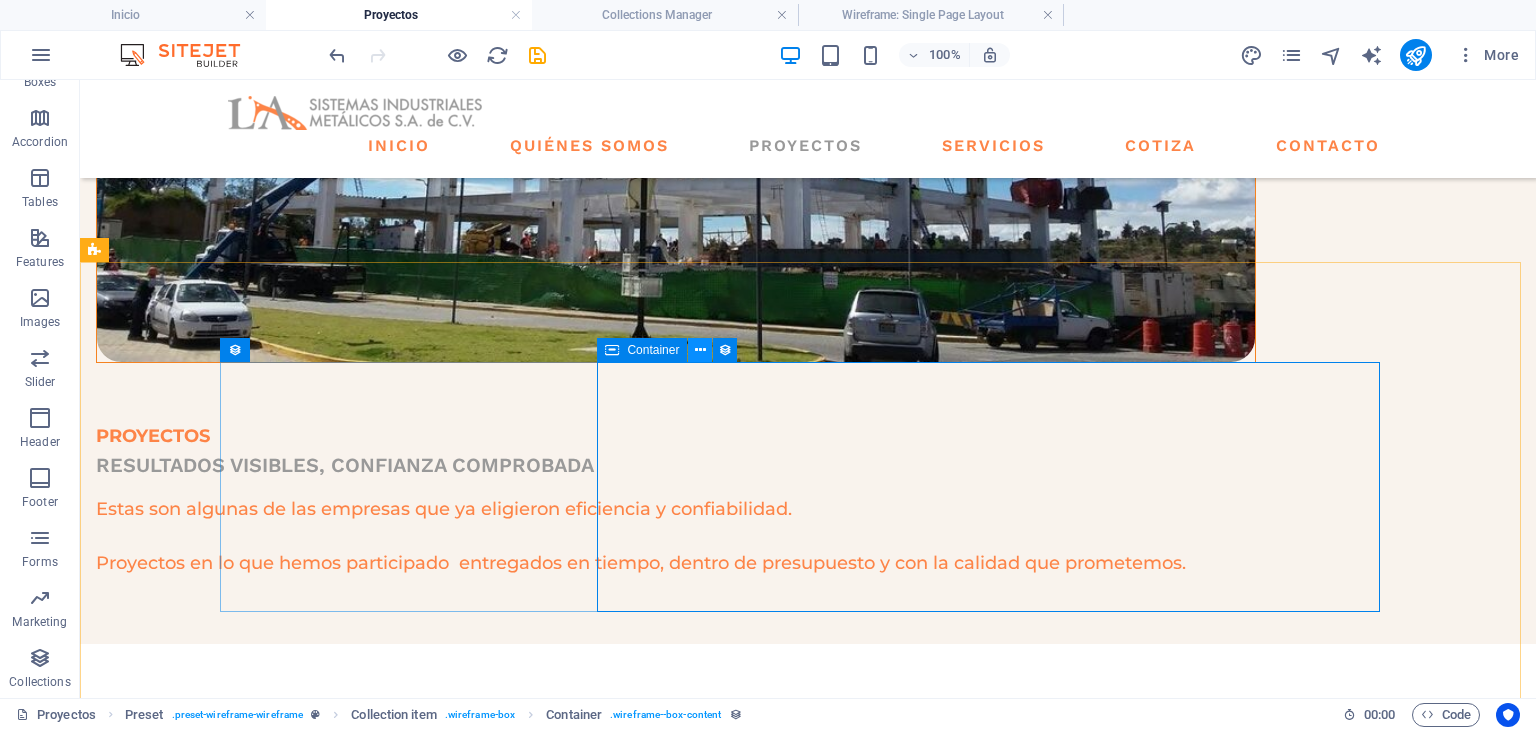 click at bounding box center [700, 350] 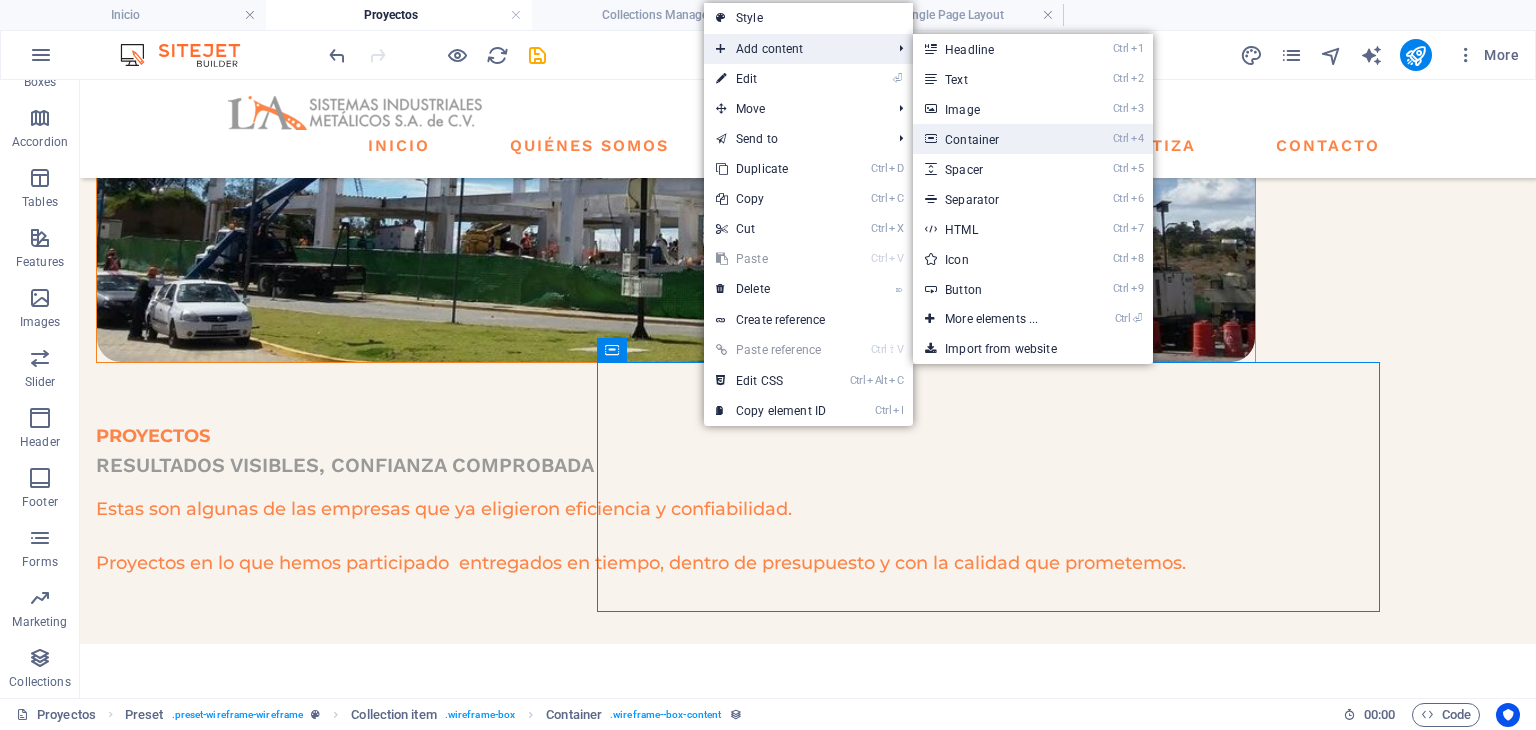 click on "Ctrl 4  Container" at bounding box center (995, 139) 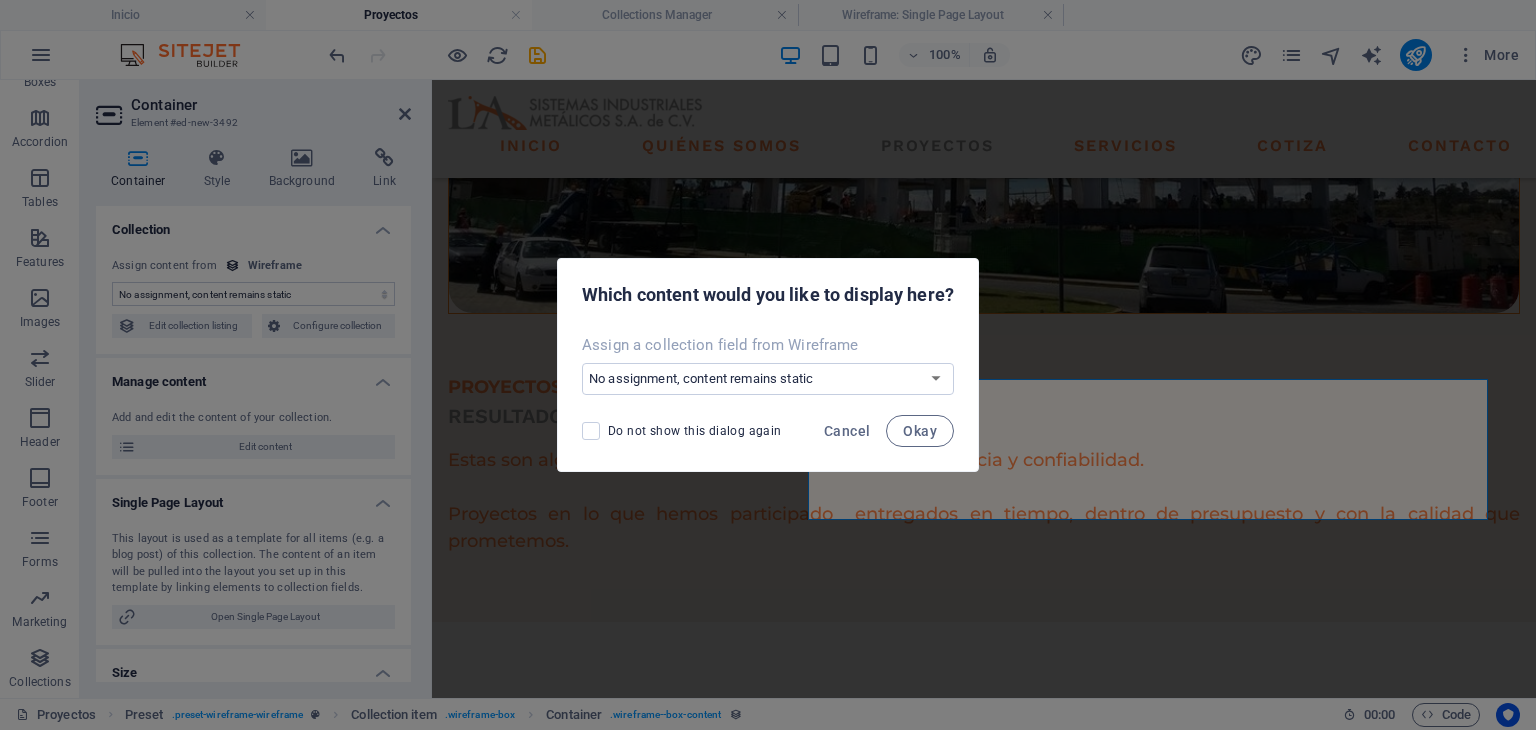 scroll, scrollTop: 497, scrollLeft: 0, axis: vertical 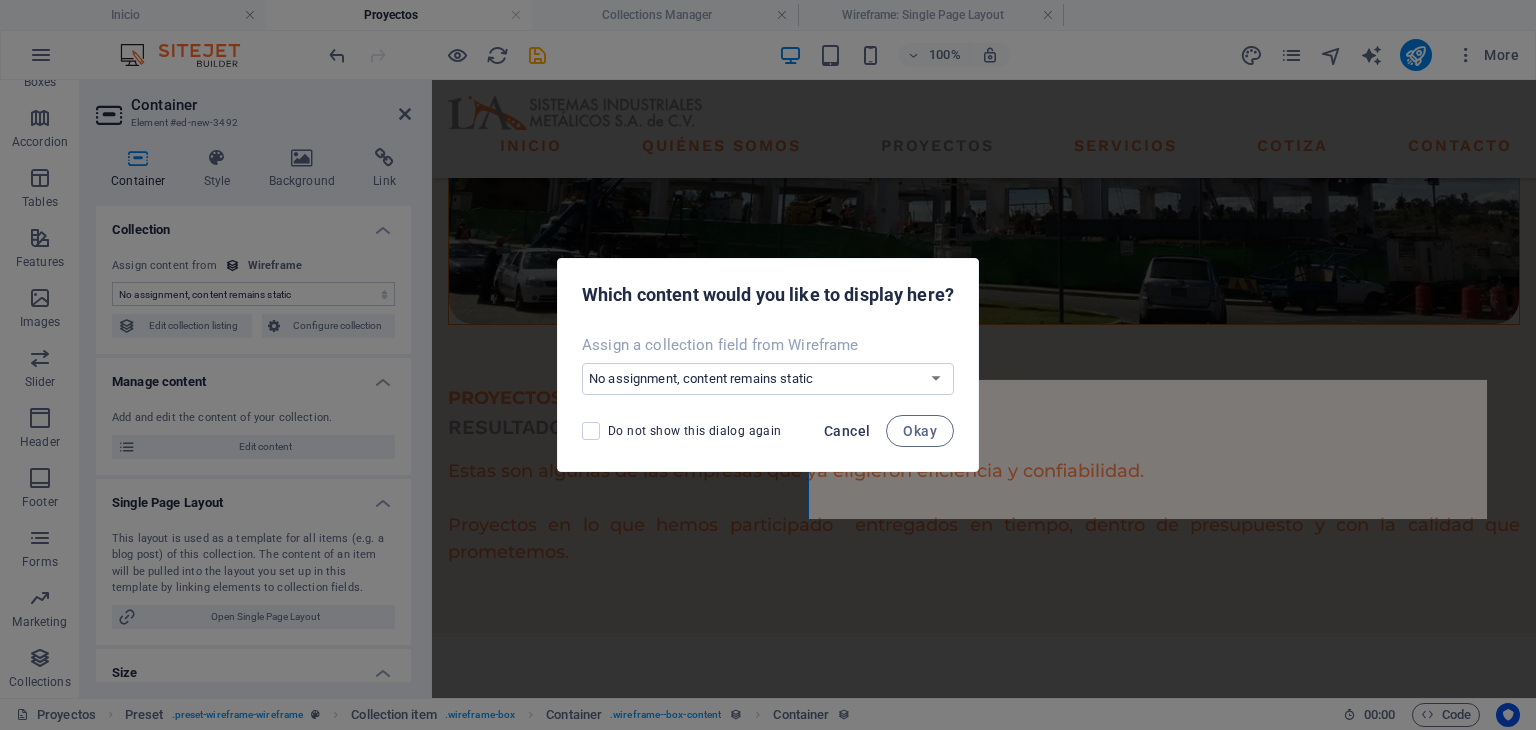 click on "Cancel" at bounding box center (847, 431) 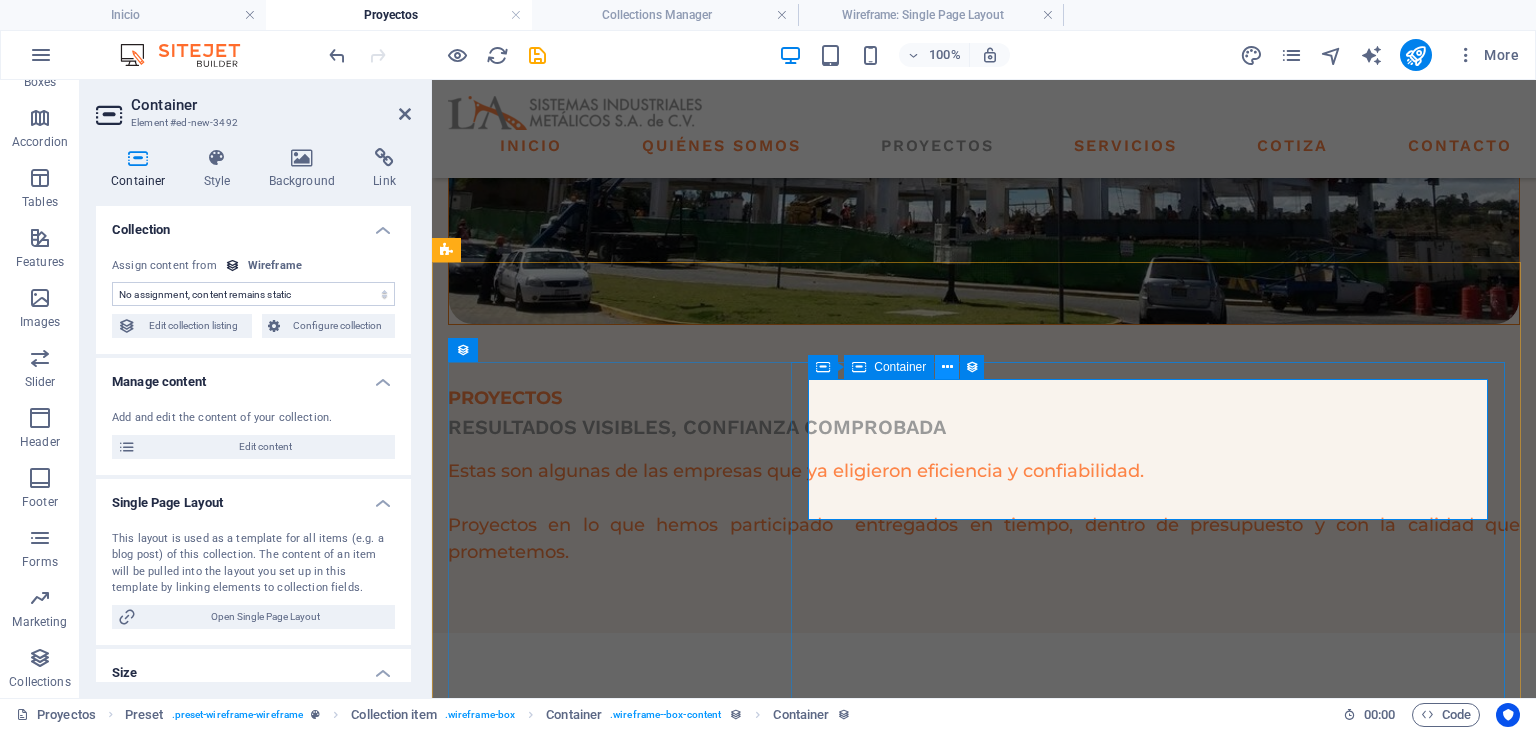 click at bounding box center (947, 367) 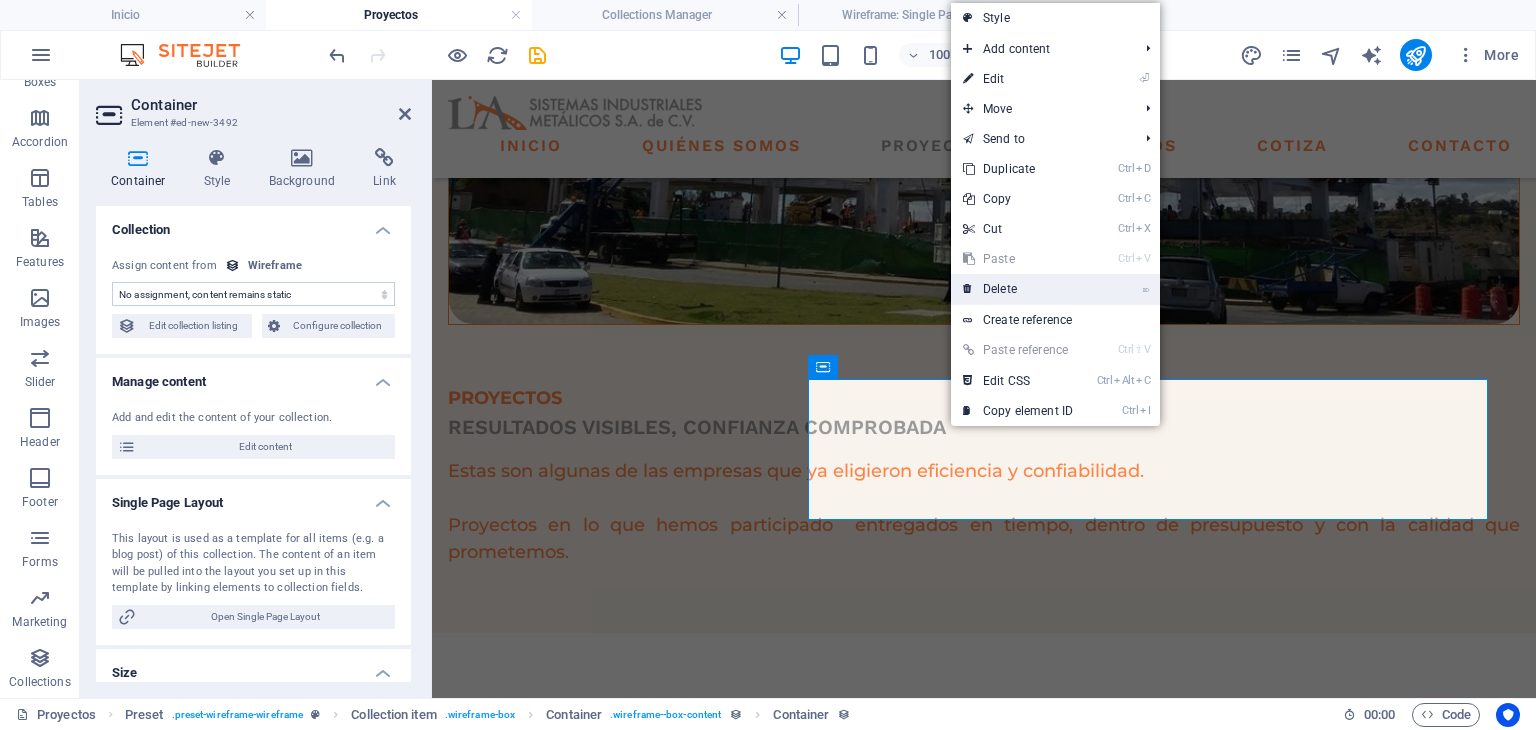 click on "⌦  Delete" at bounding box center [1018, 289] 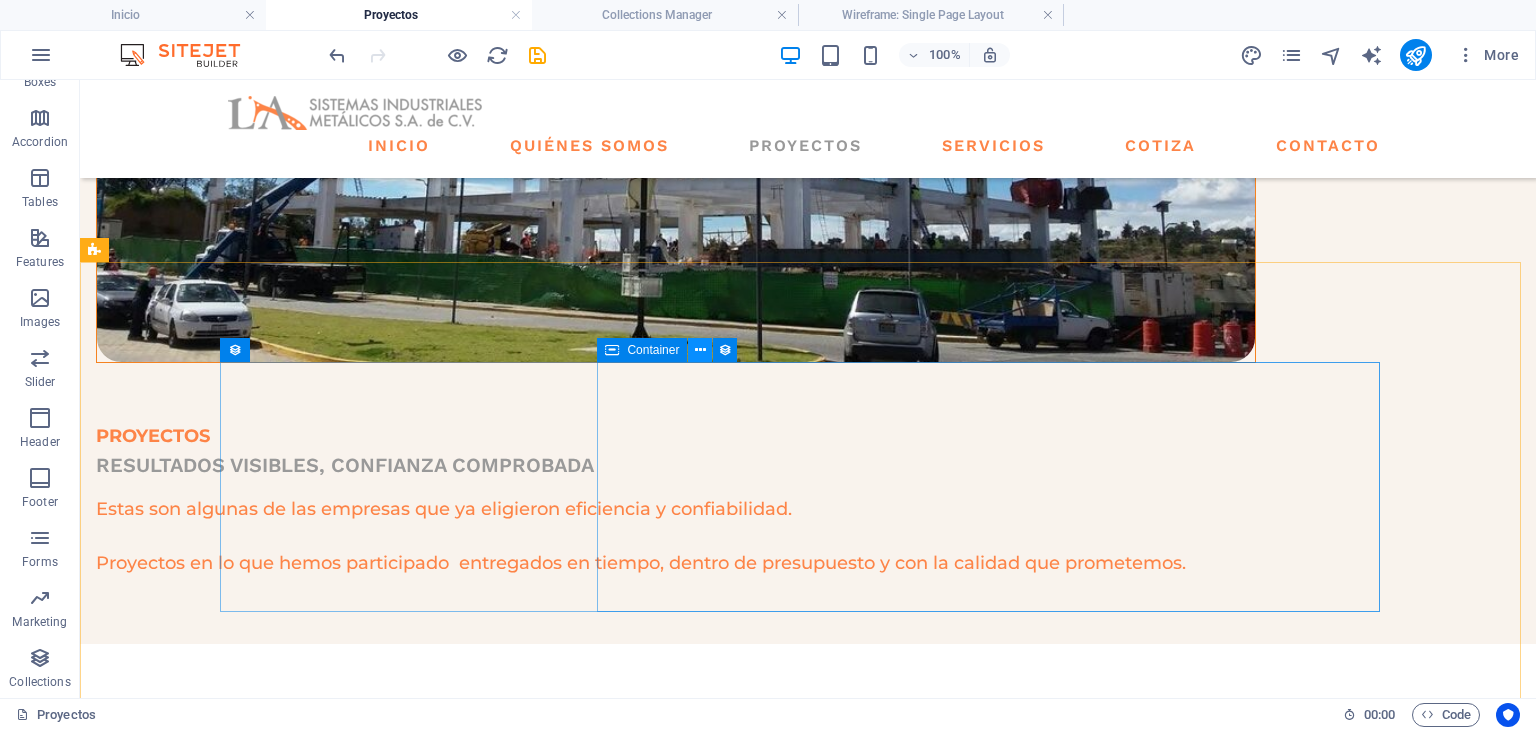 click at bounding box center (700, 350) 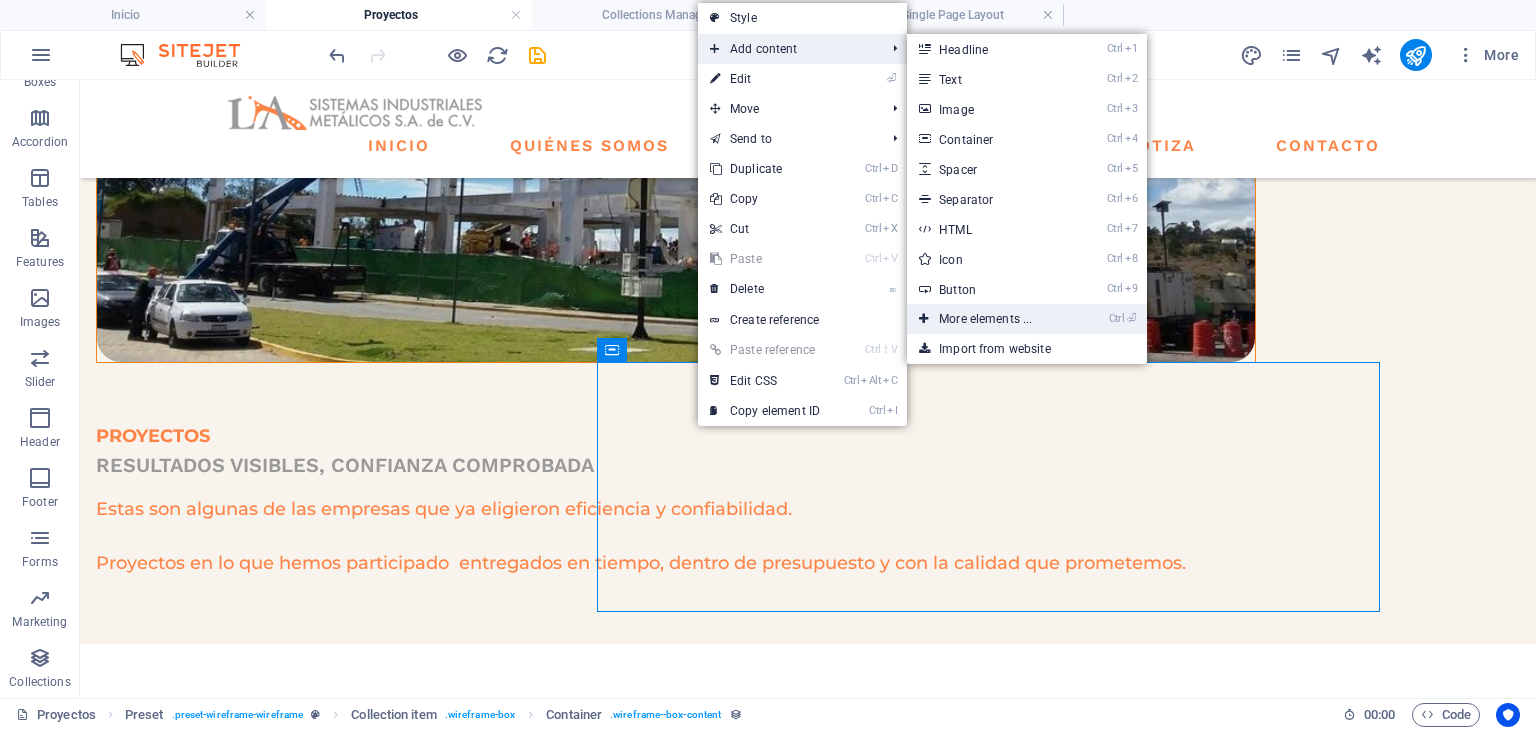 click on "Ctrl ⏎  More elements ..." at bounding box center [1027, 319] 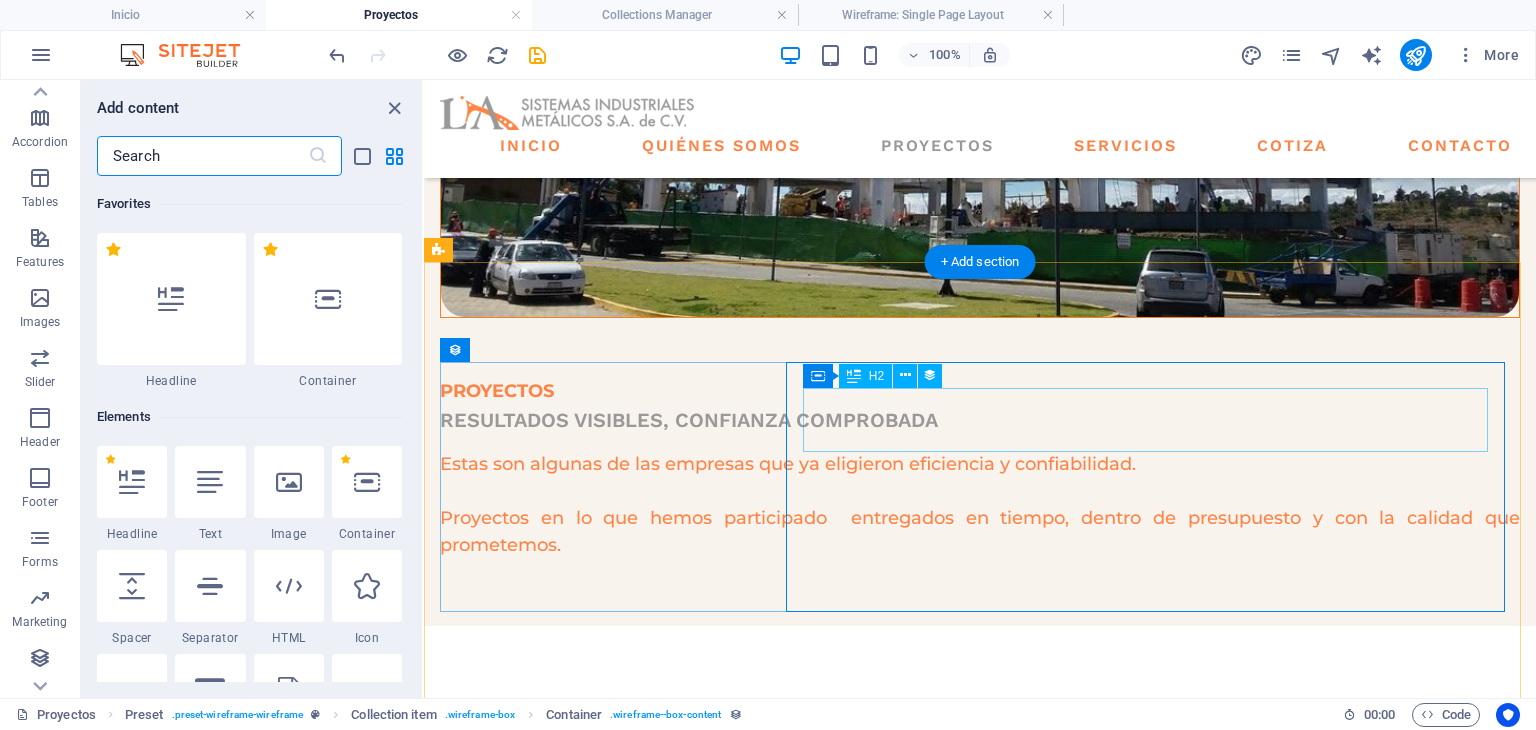 scroll, scrollTop: 497, scrollLeft: 0, axis: vertical 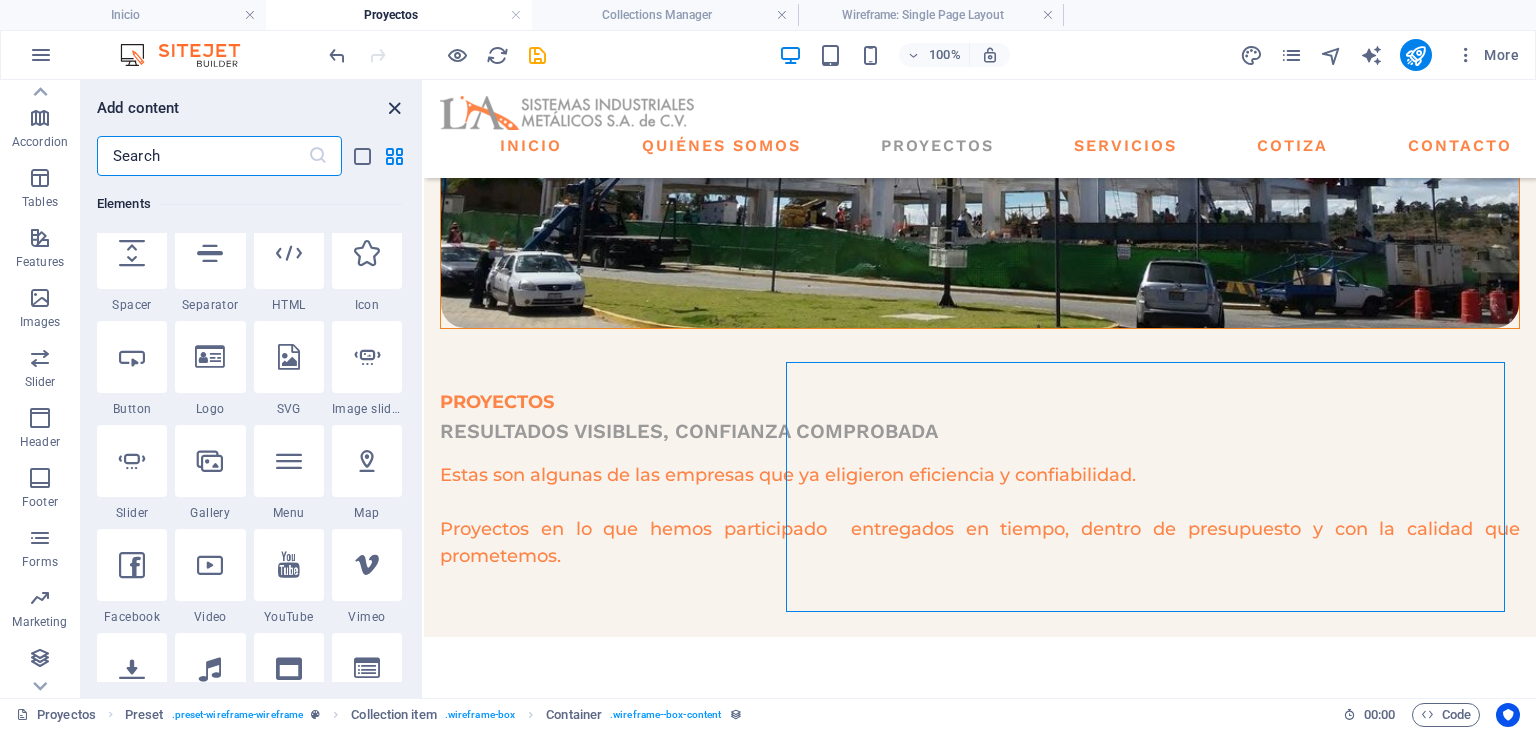 click at bounding box center [394, 108] 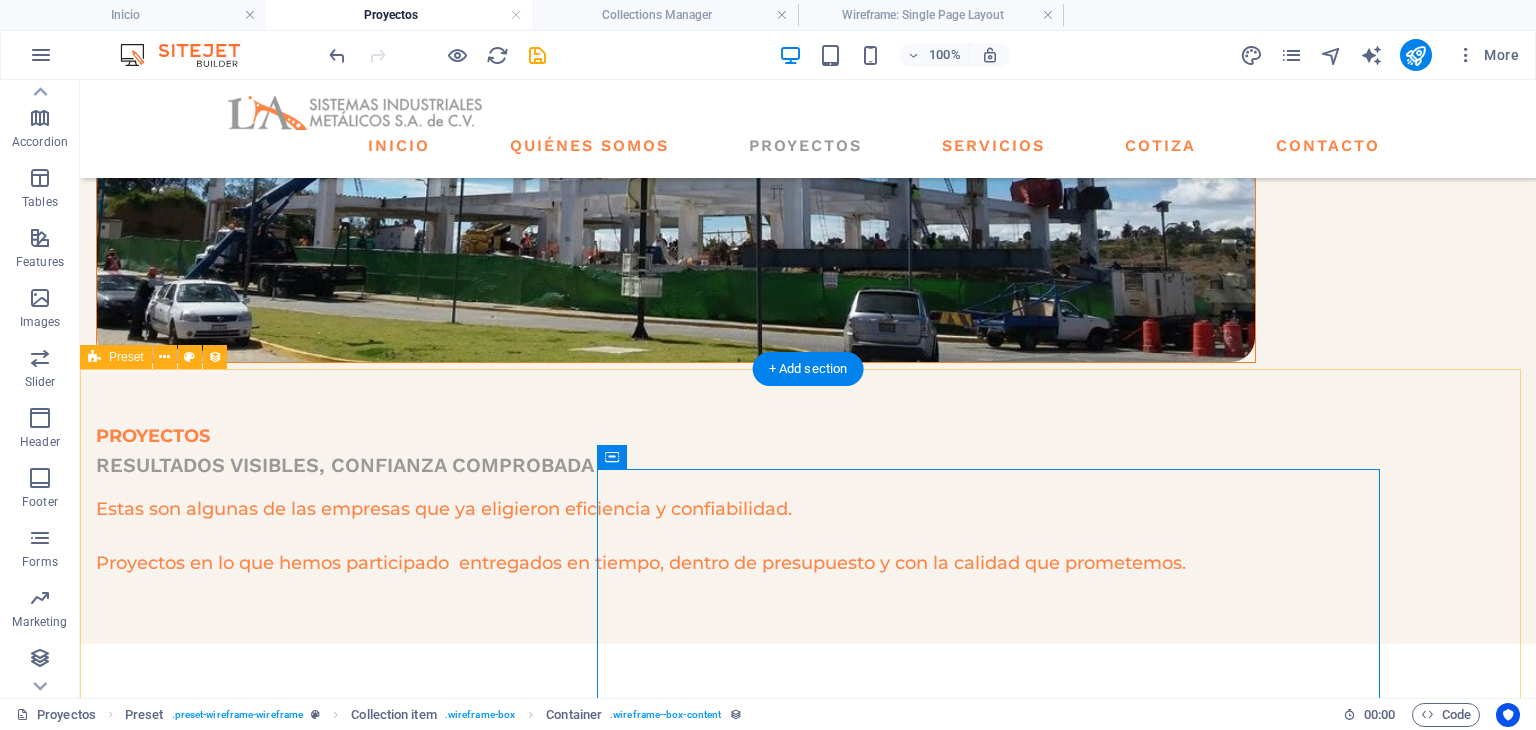 scroll, scrollTop: 174, scrollLeft: 0, axis: vertical 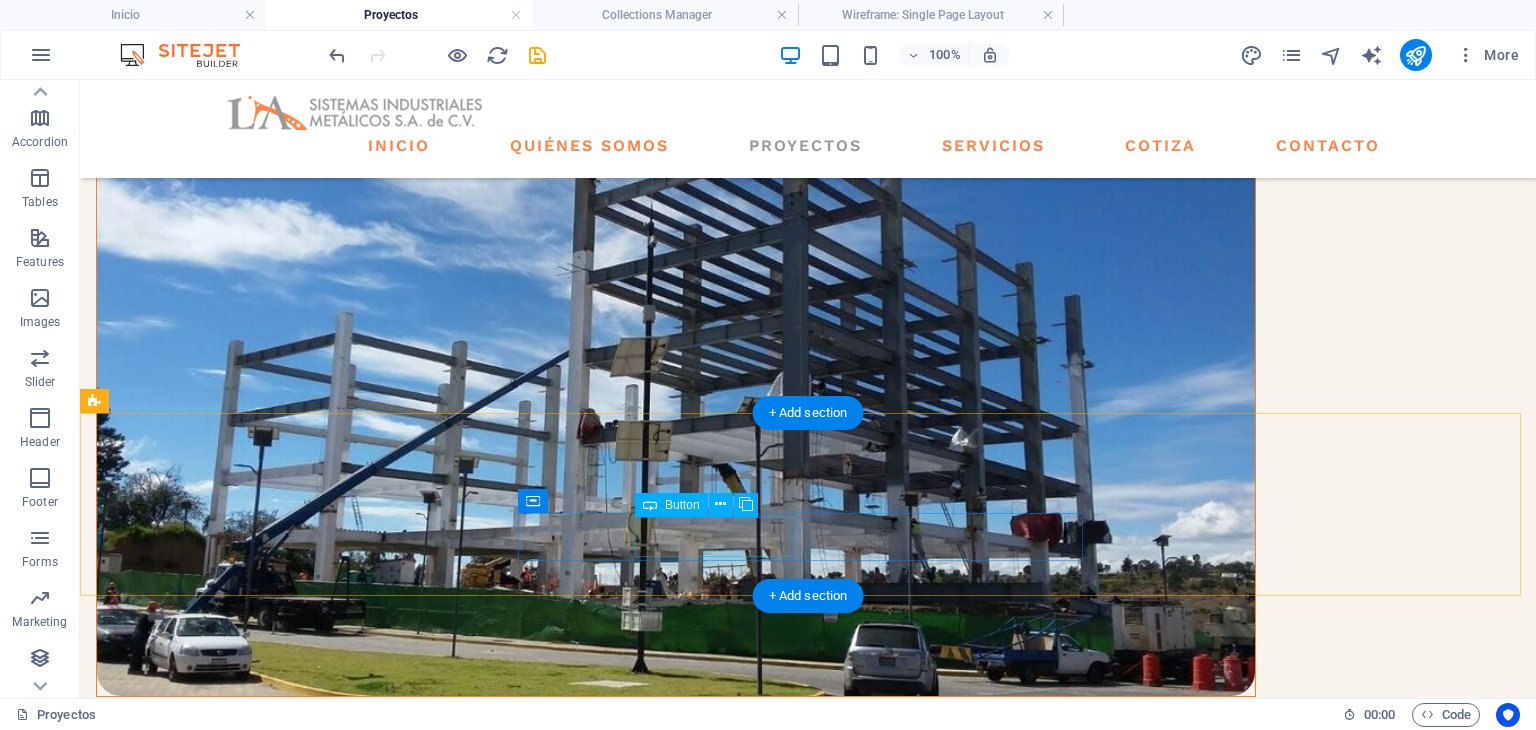 click on "INDUSTRIAL" at bounding box center (808, 1142) 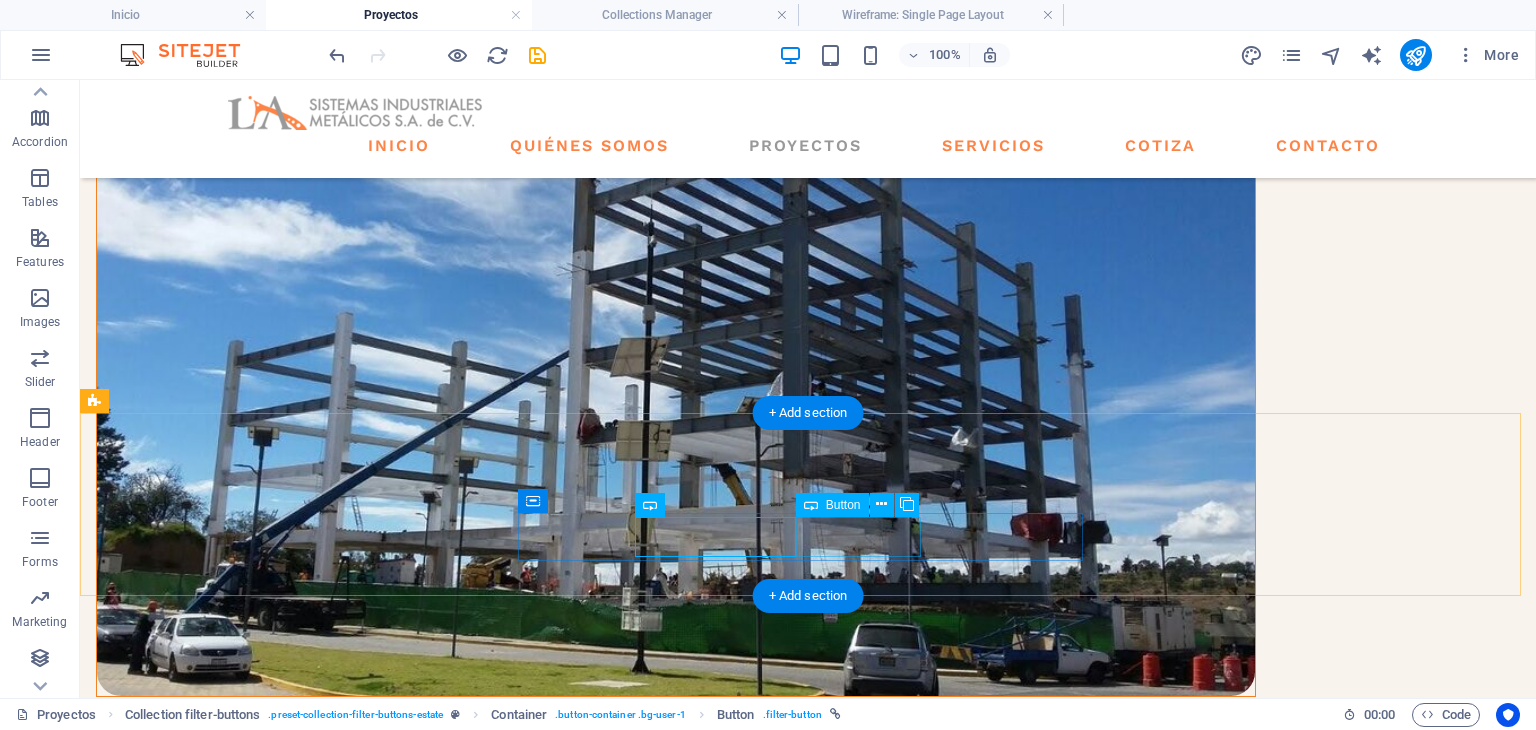 click on "VERTICAL" at bounding box center (808, 1182) 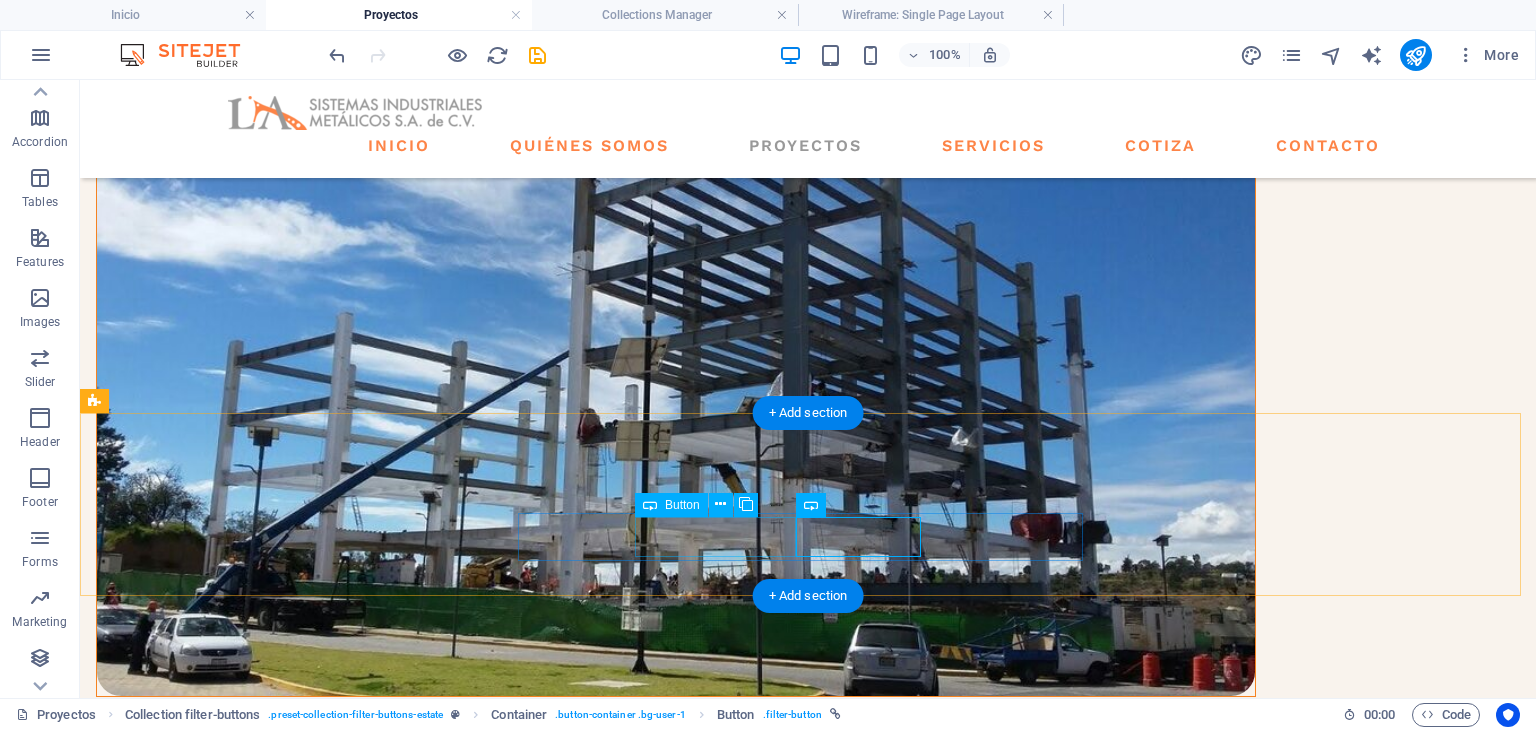 click on "INDUSTRIAL" at bounding box center (808, 1142) 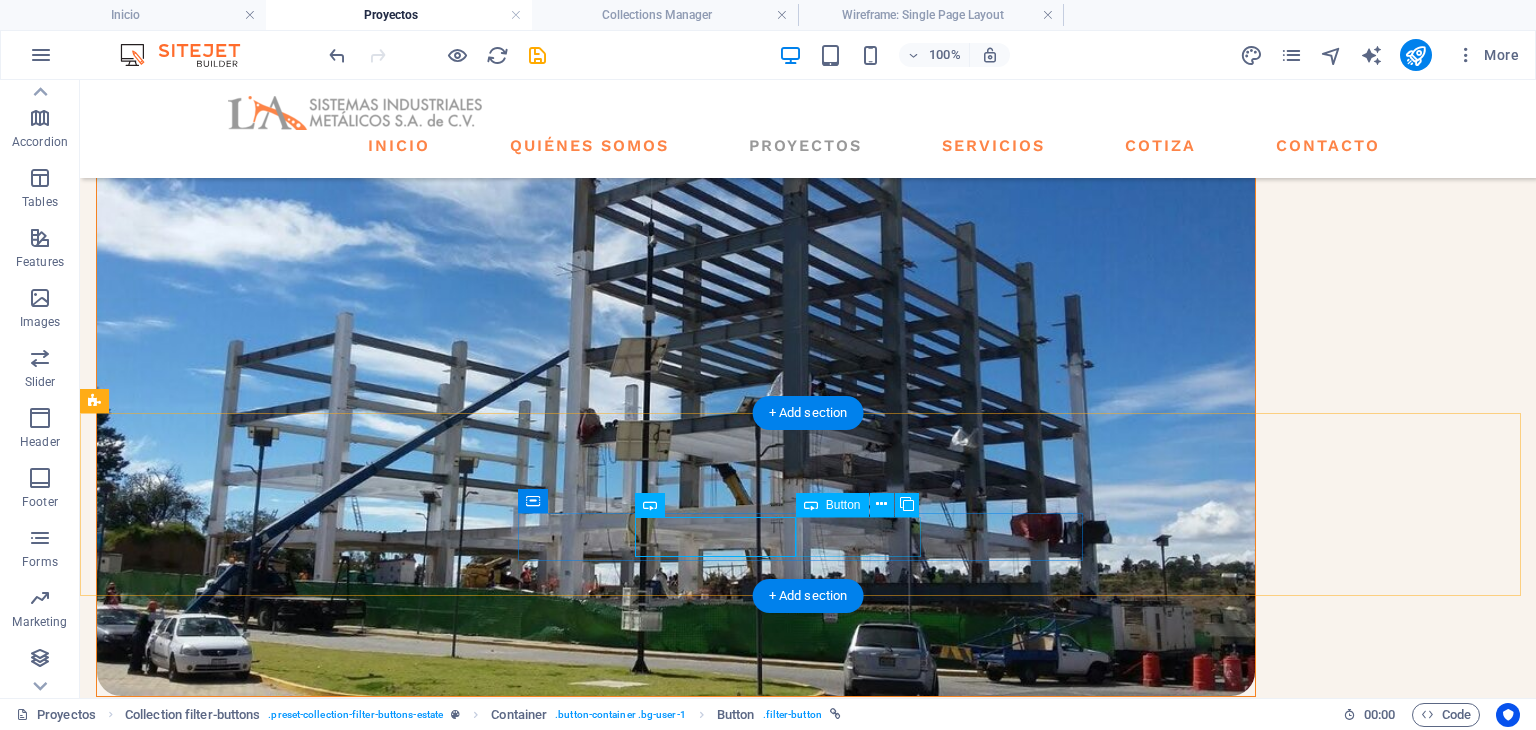 click on "VERTICAL" at bounding box center [808, 1182] 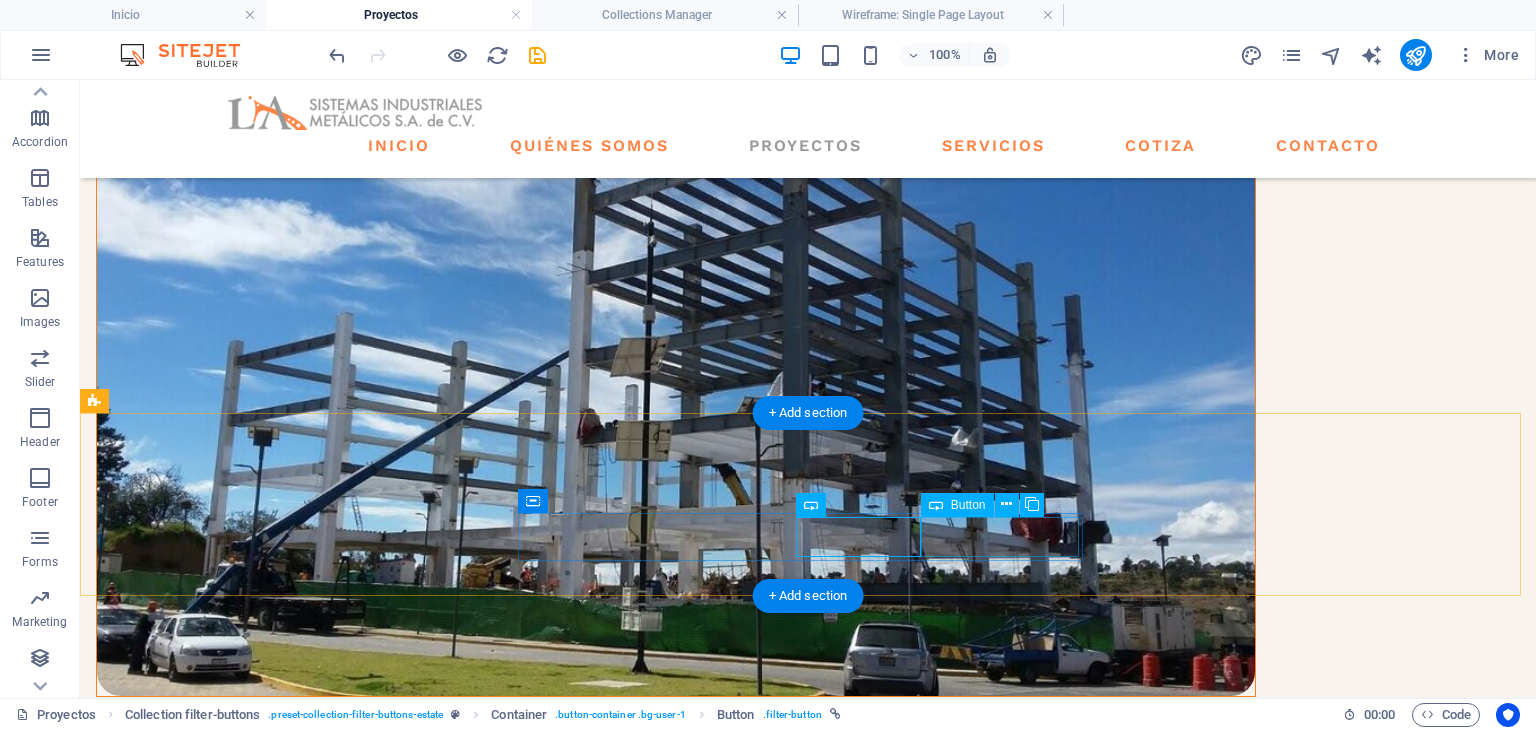 click on "COMERCIAL" at bounding box center [808, 1222] 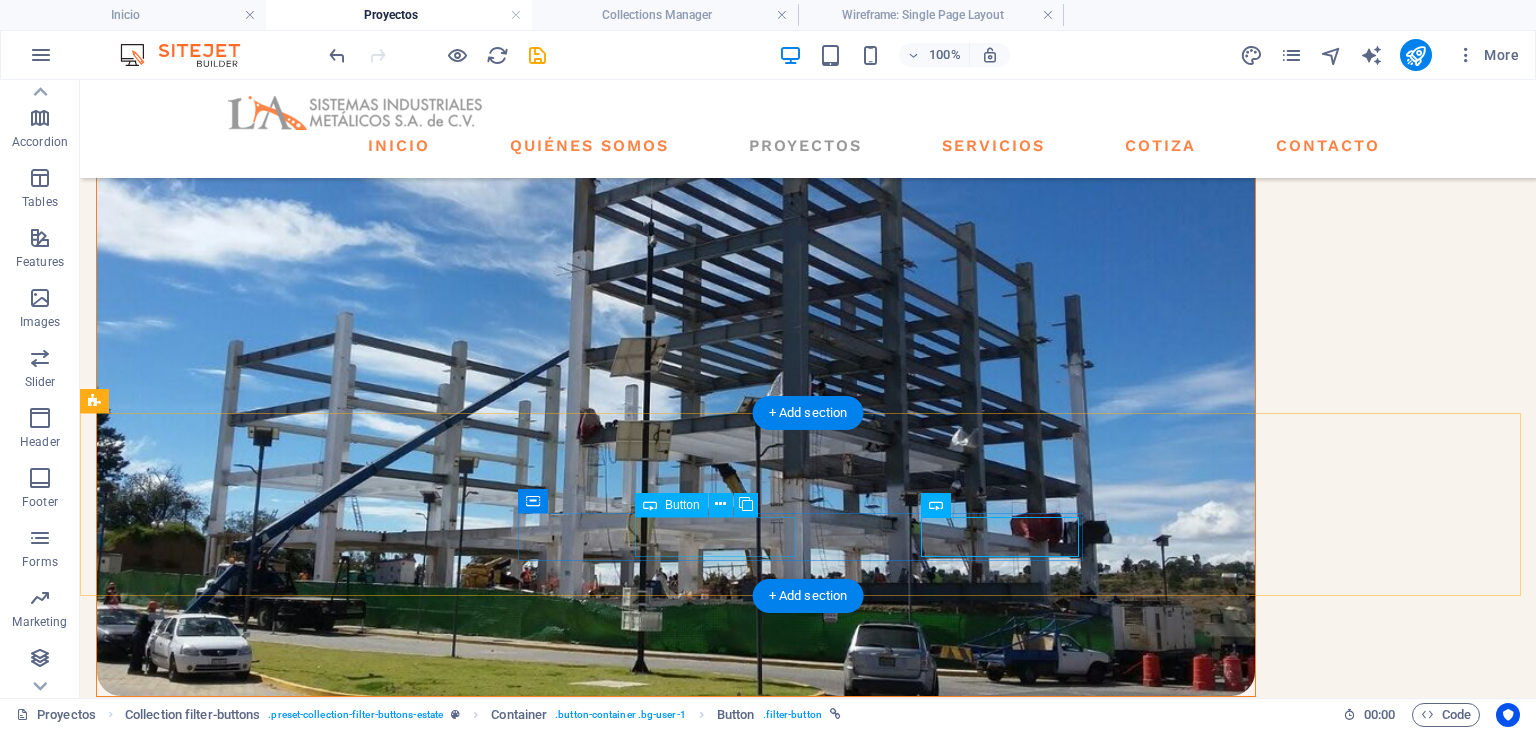 click on "INDUSTRIAL" at bounding box center [808, 1142] 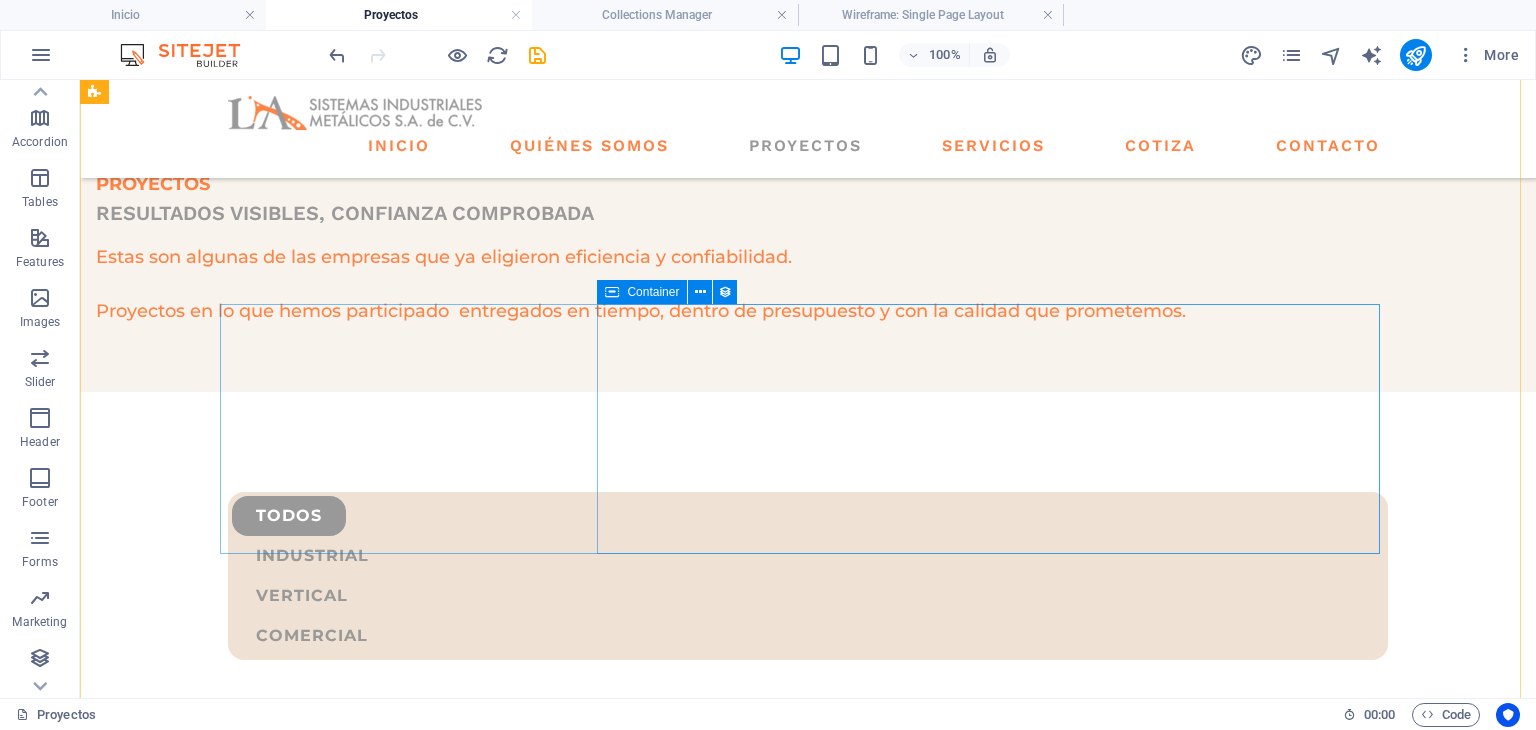 scroll, scrollTop: 674, scrollLeft: 0, axis: vertical 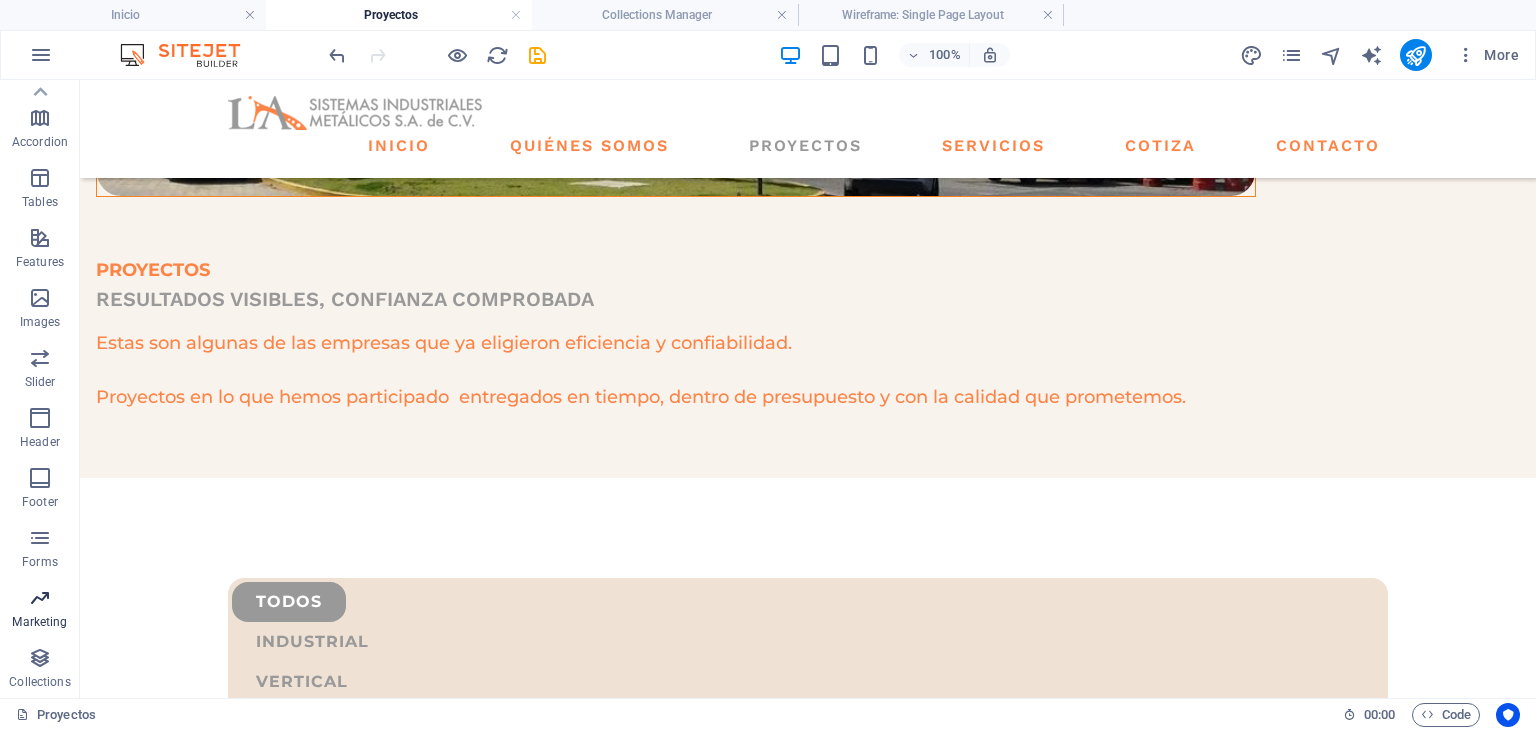 click on "Marketing" at bounding box center [40, 608] 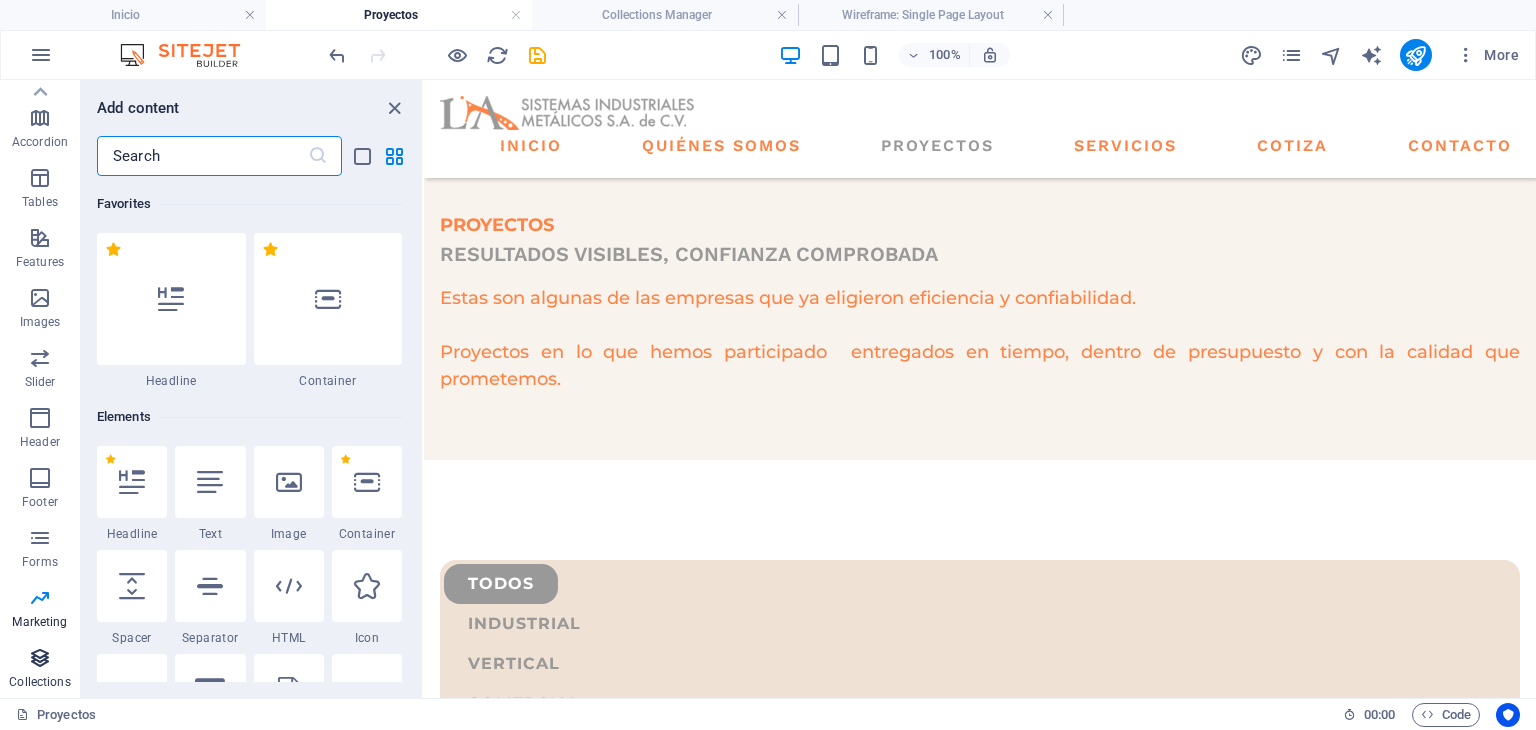 scroll, scrollTop: 664, scrollLeft: 0, axis: vertical 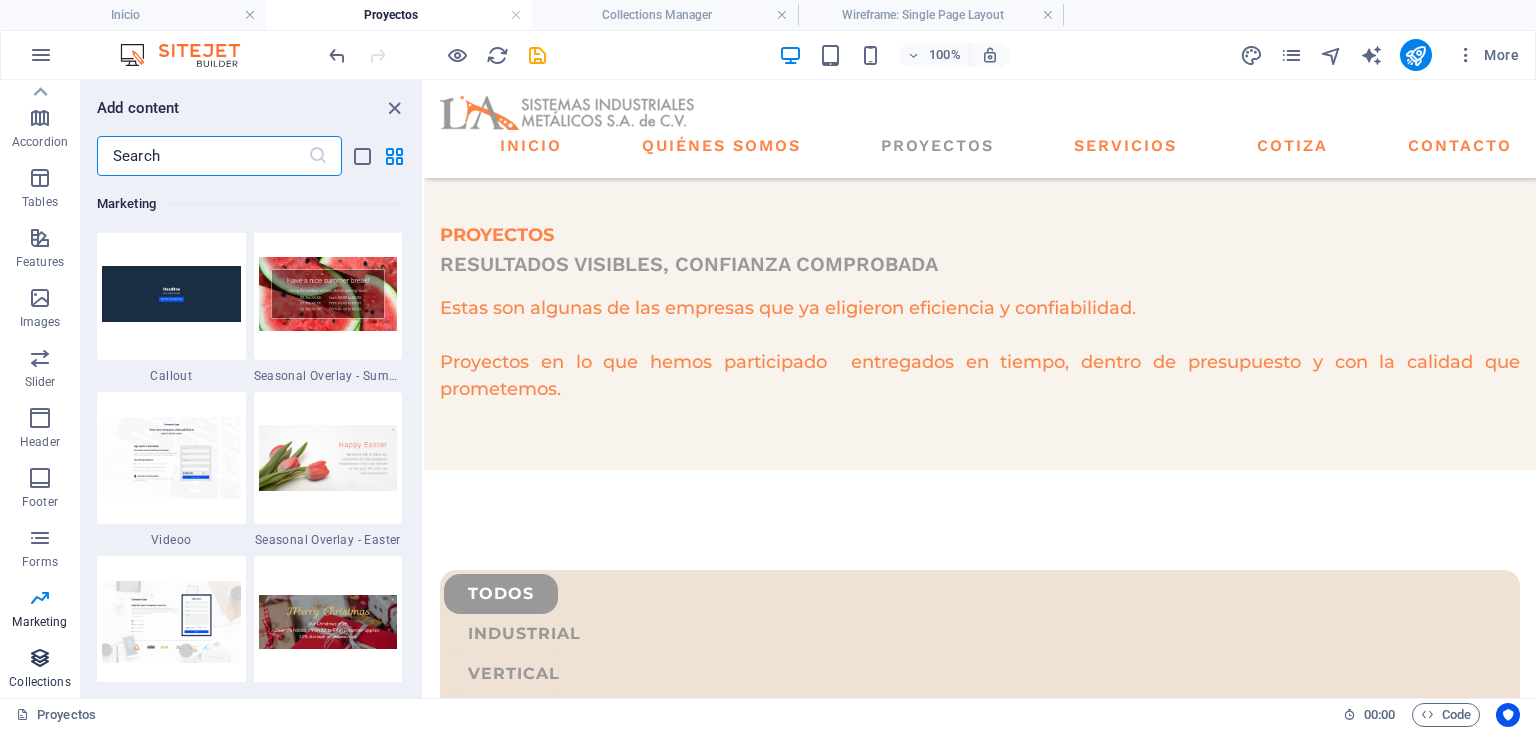 click at bounding box center (40, 658) 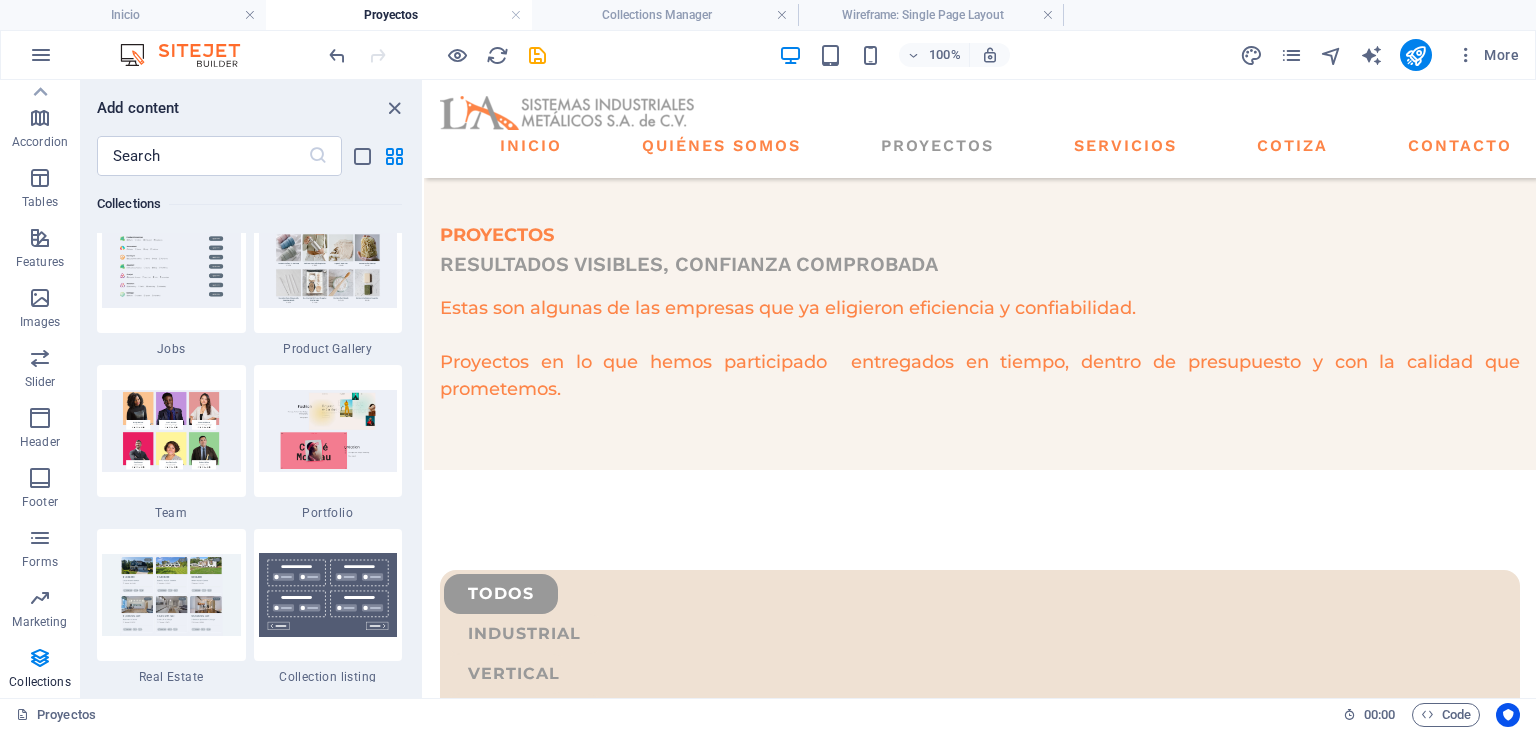 scroll, scrollTop: 18639, scrollLeft: 0, axis: vertical 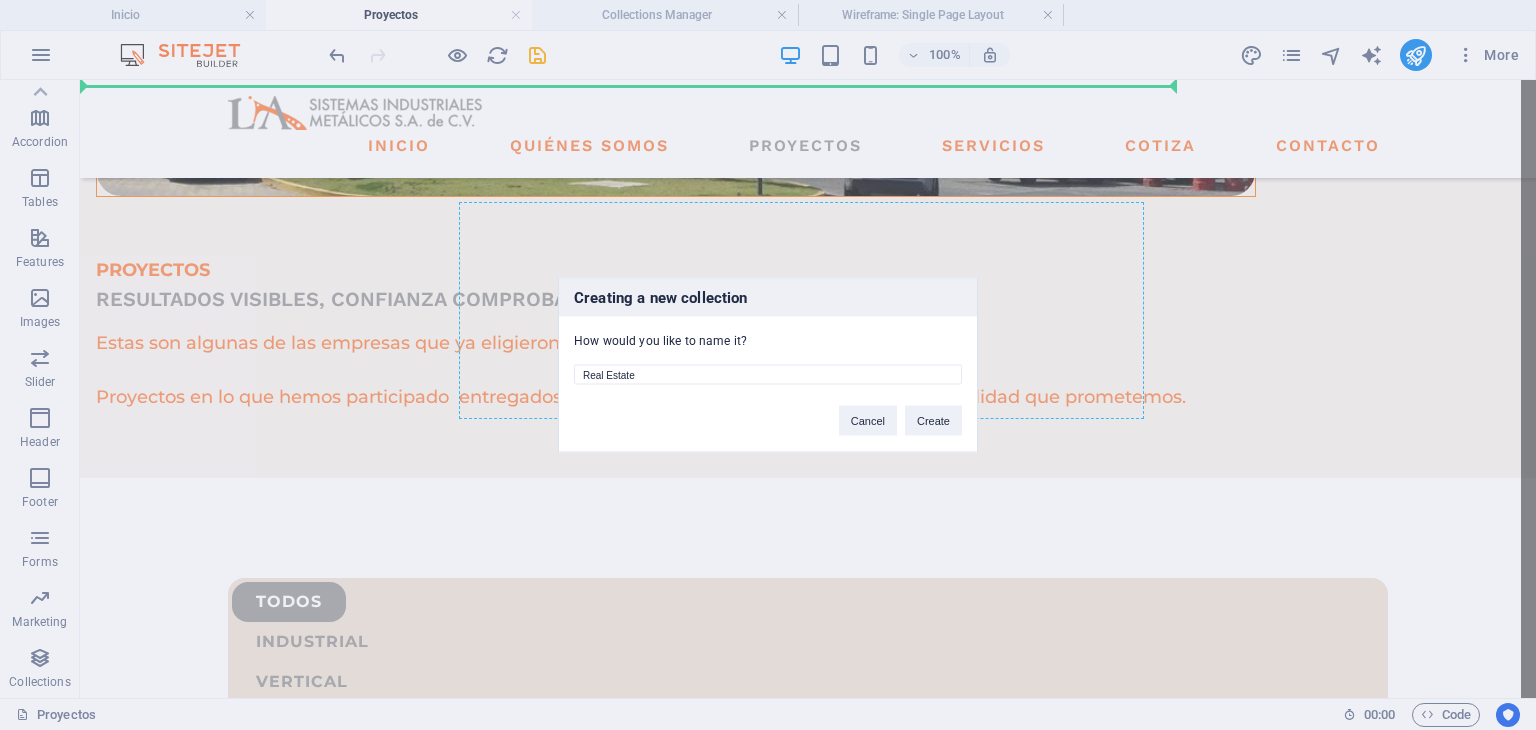drag, startPoint x: 792, startPoint y: 371, endPoint x: 309, endPoint y: 352, distance: 483.37357 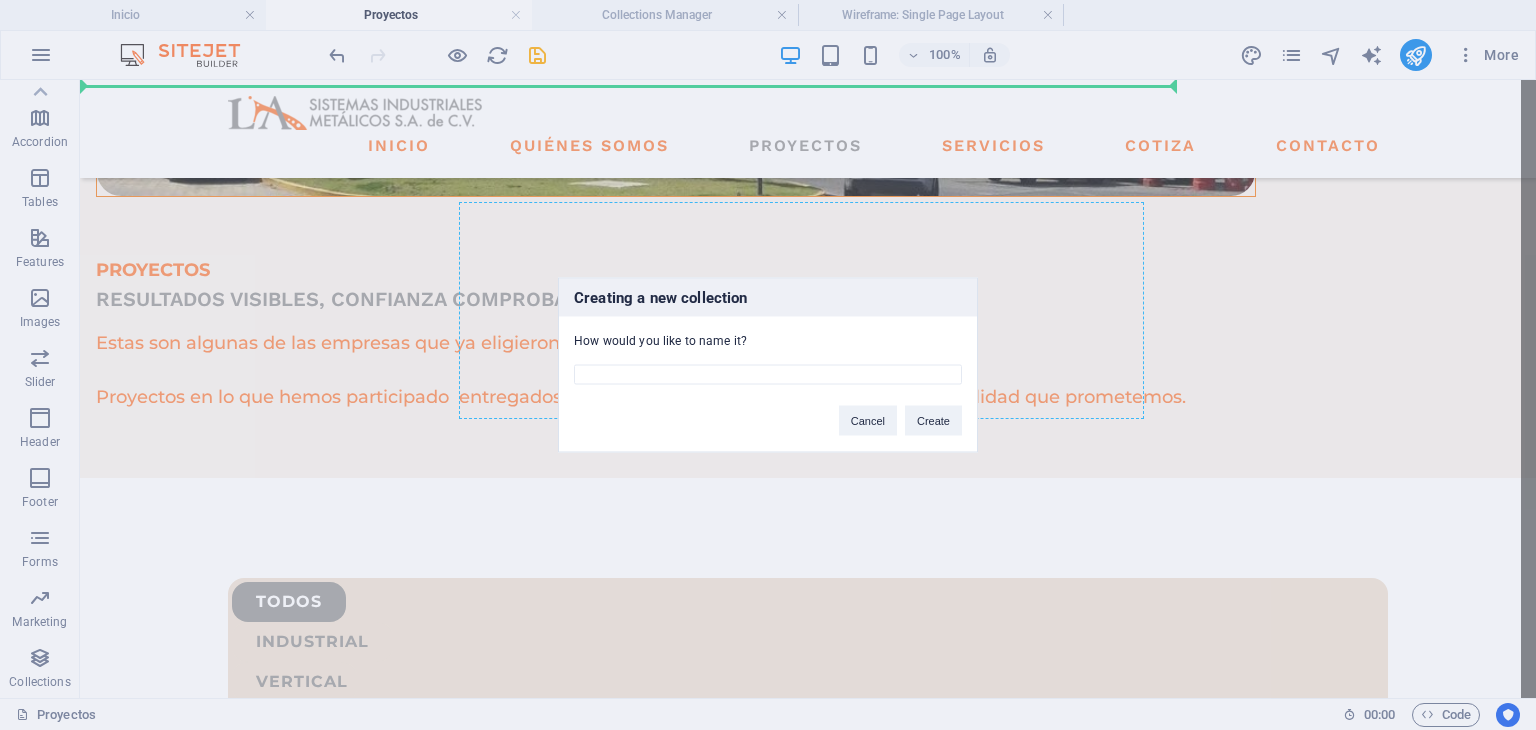 click on "Creating a new collection How would you like to name it? Cancel Create" at bounding box center (768, 365) 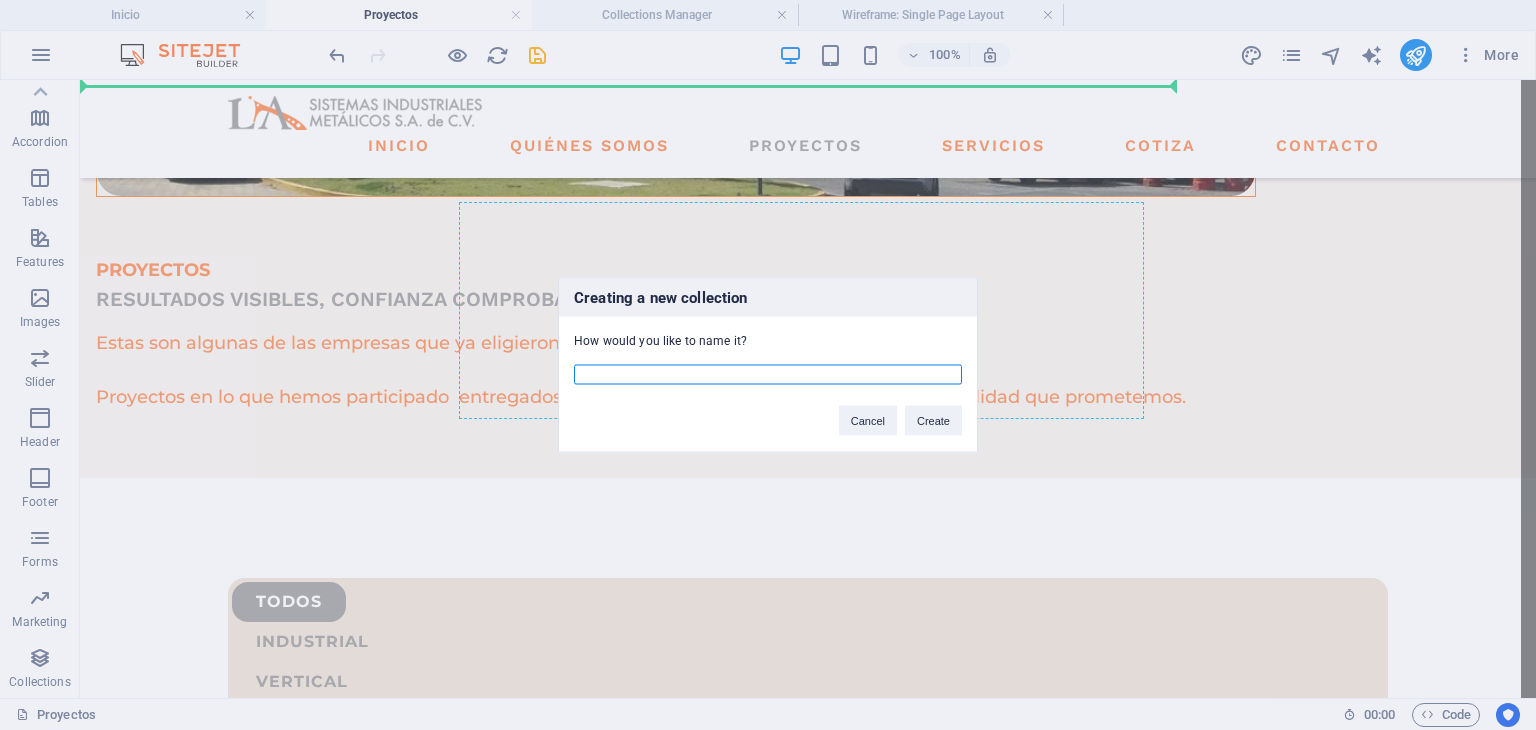 click at bounding box center [768, 375] 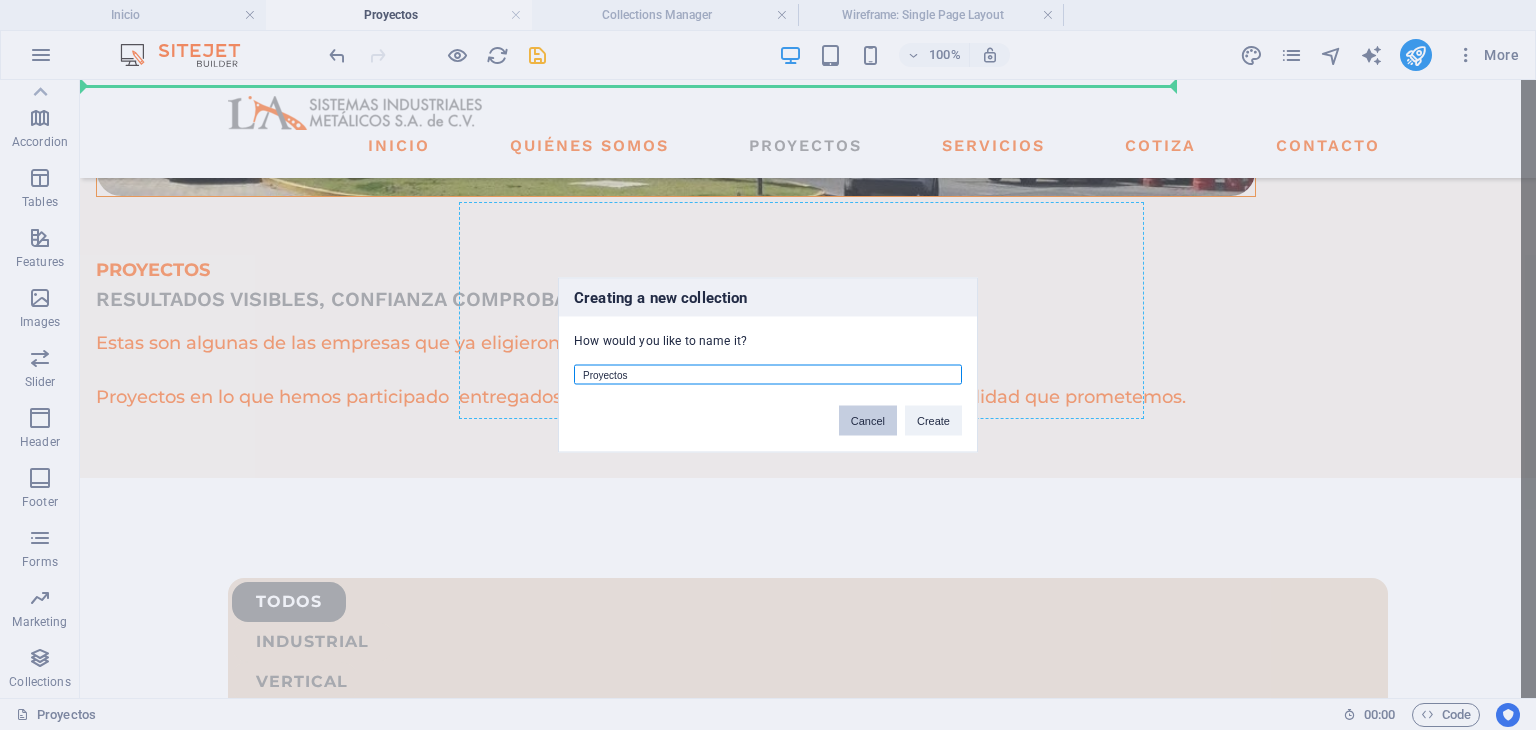 type on "Proyectos" 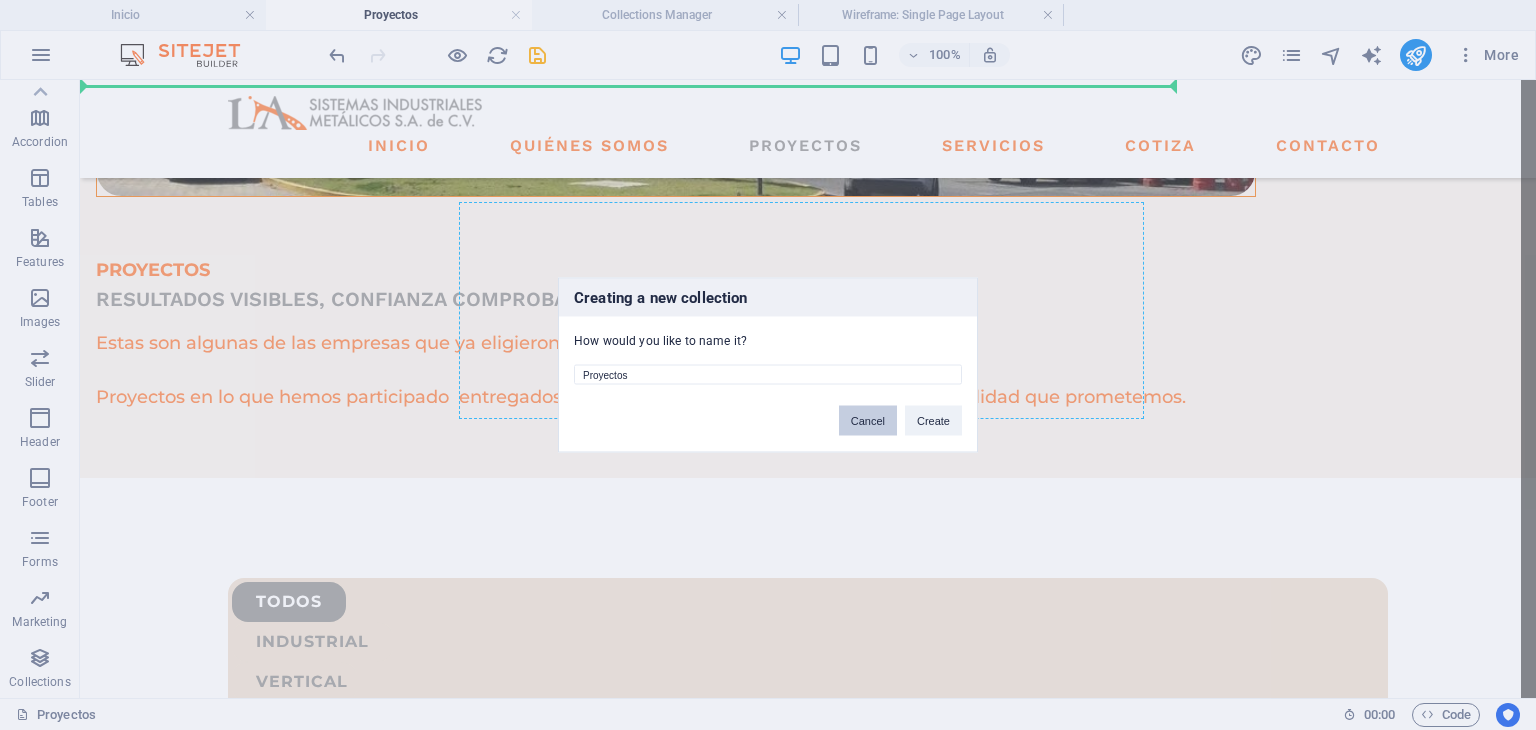 click on "Cancel" at bounding box center [868, 421] 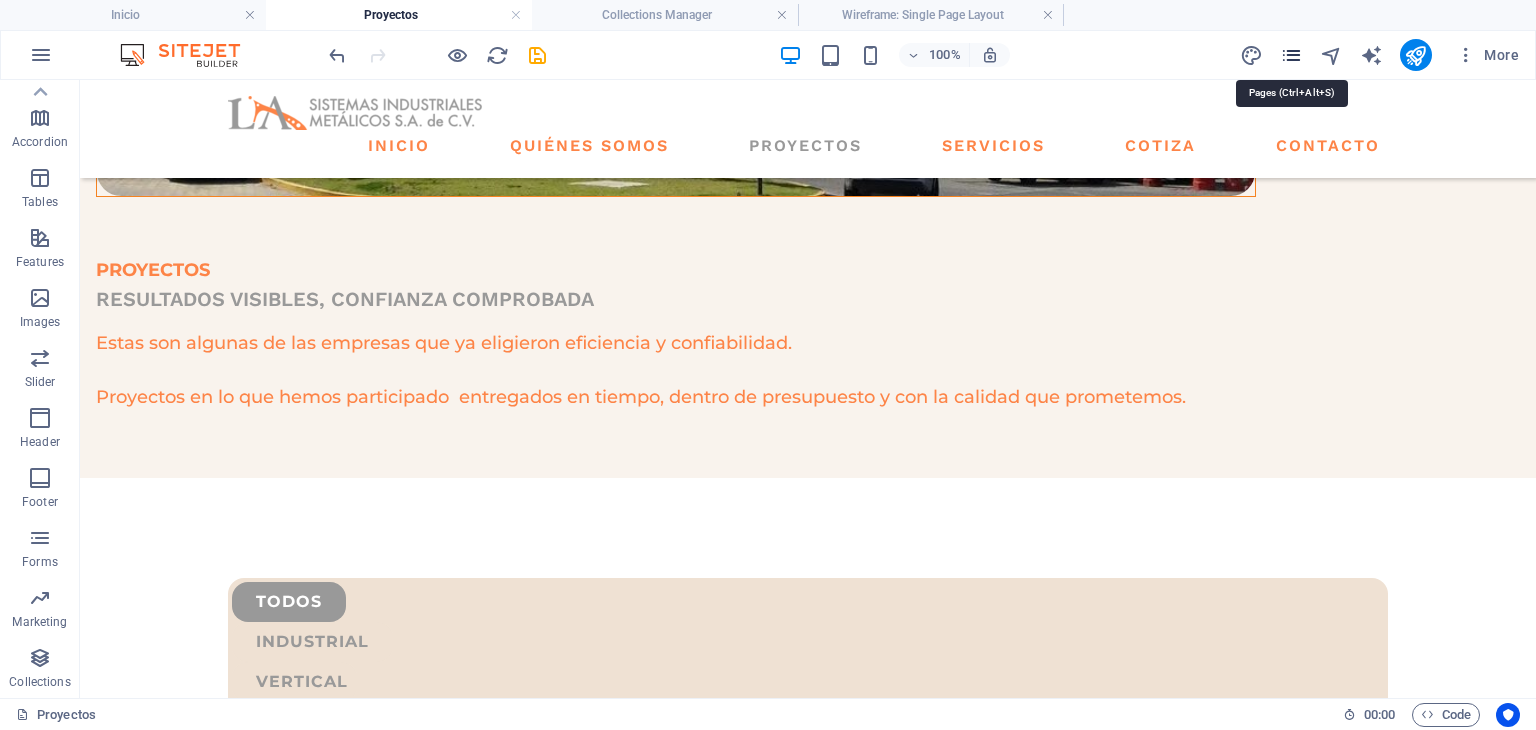 click at bounding box center [1291, 55] 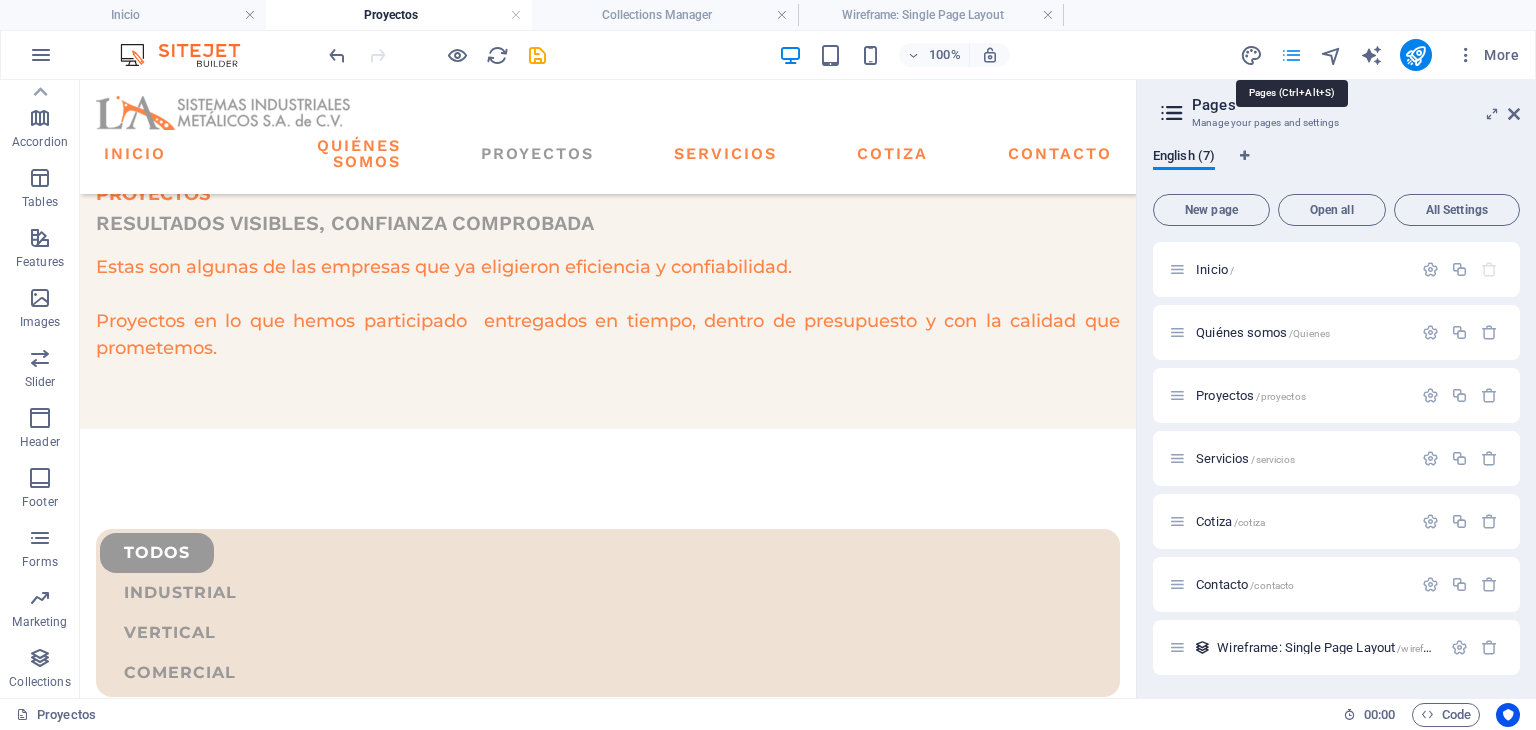 scroll, scrollTop: 664, scrollLeft: 0, axis: vertical 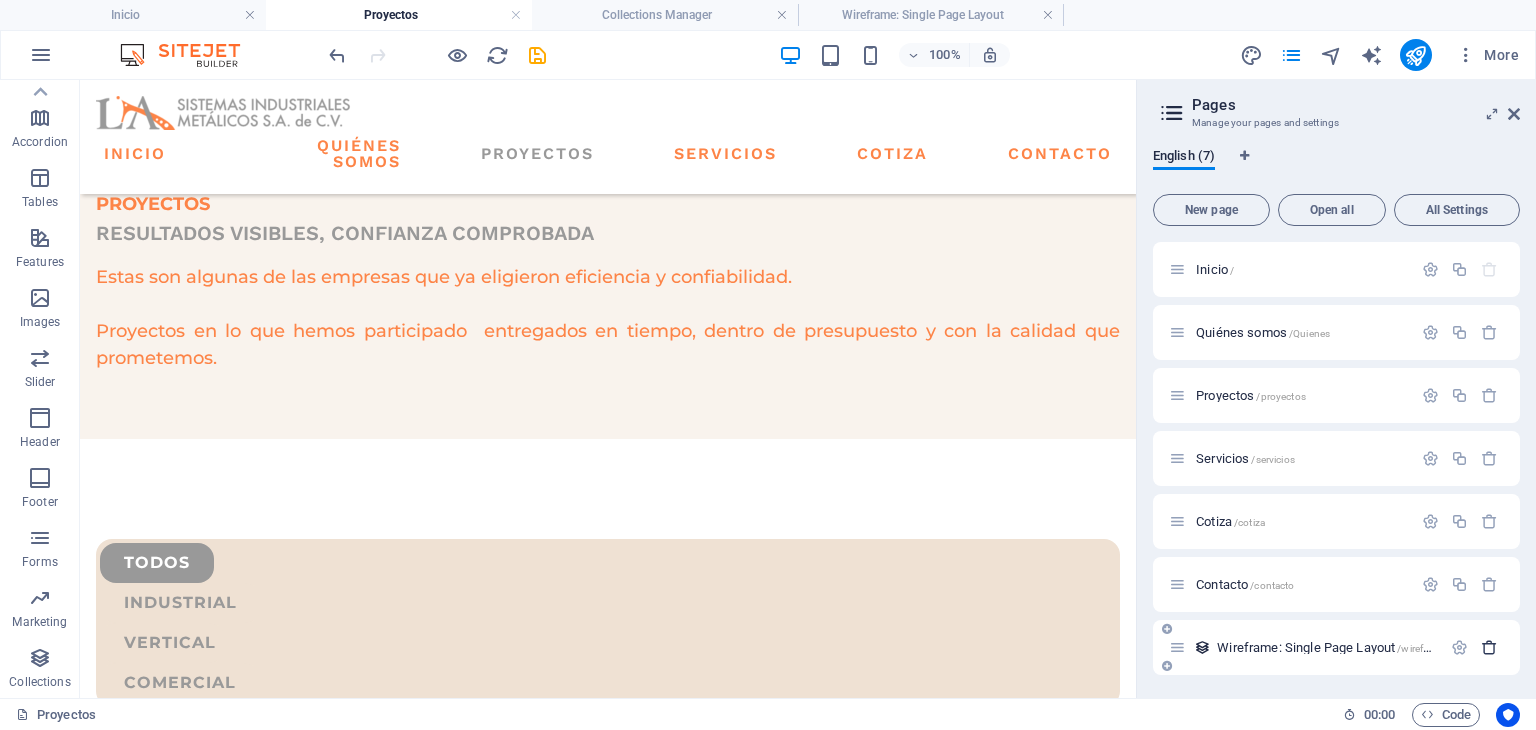 click at bounding box center (1489, 647) 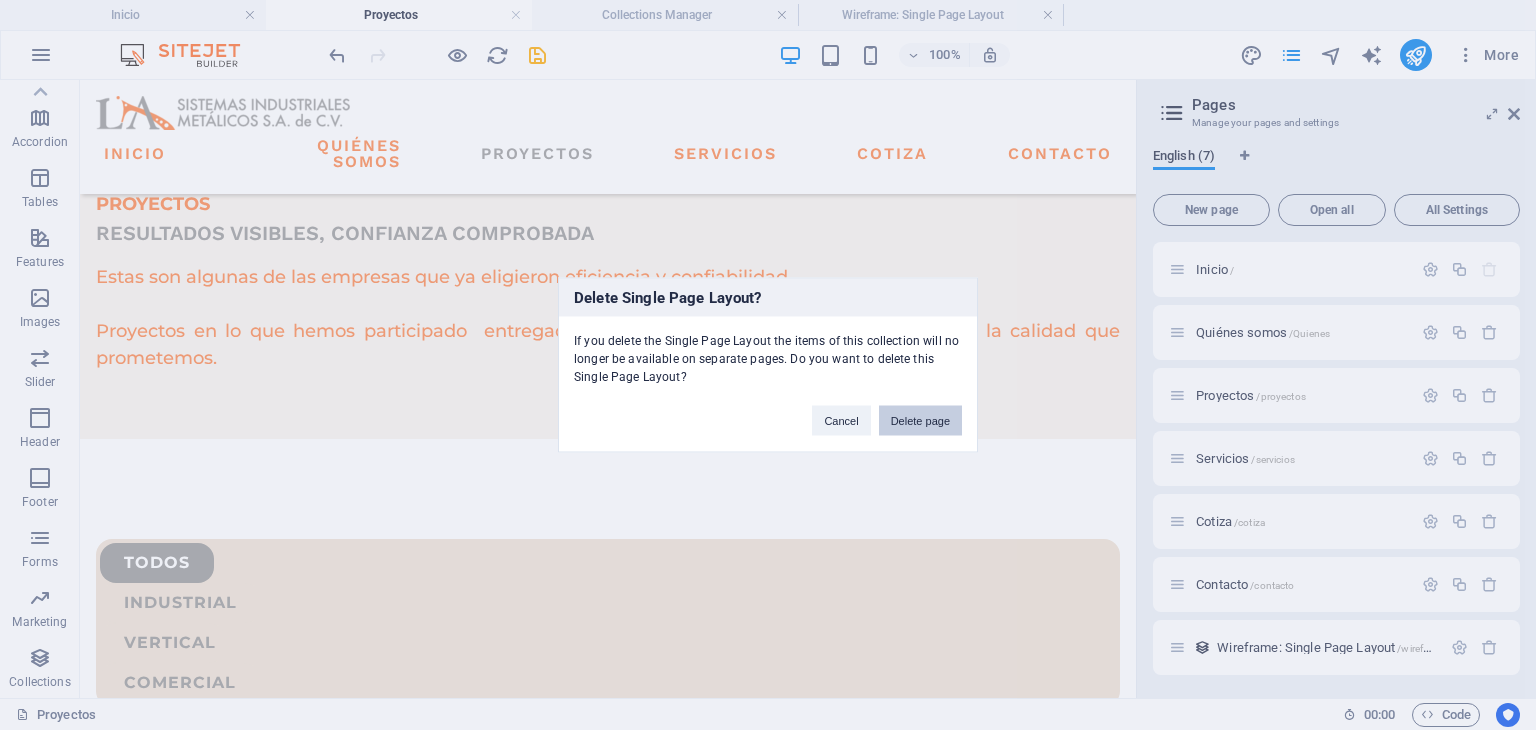 drag, startPoint x: 947, startPoint y: 421, endPoint x: 1015, endPoint y: 533, distance: 131.02672 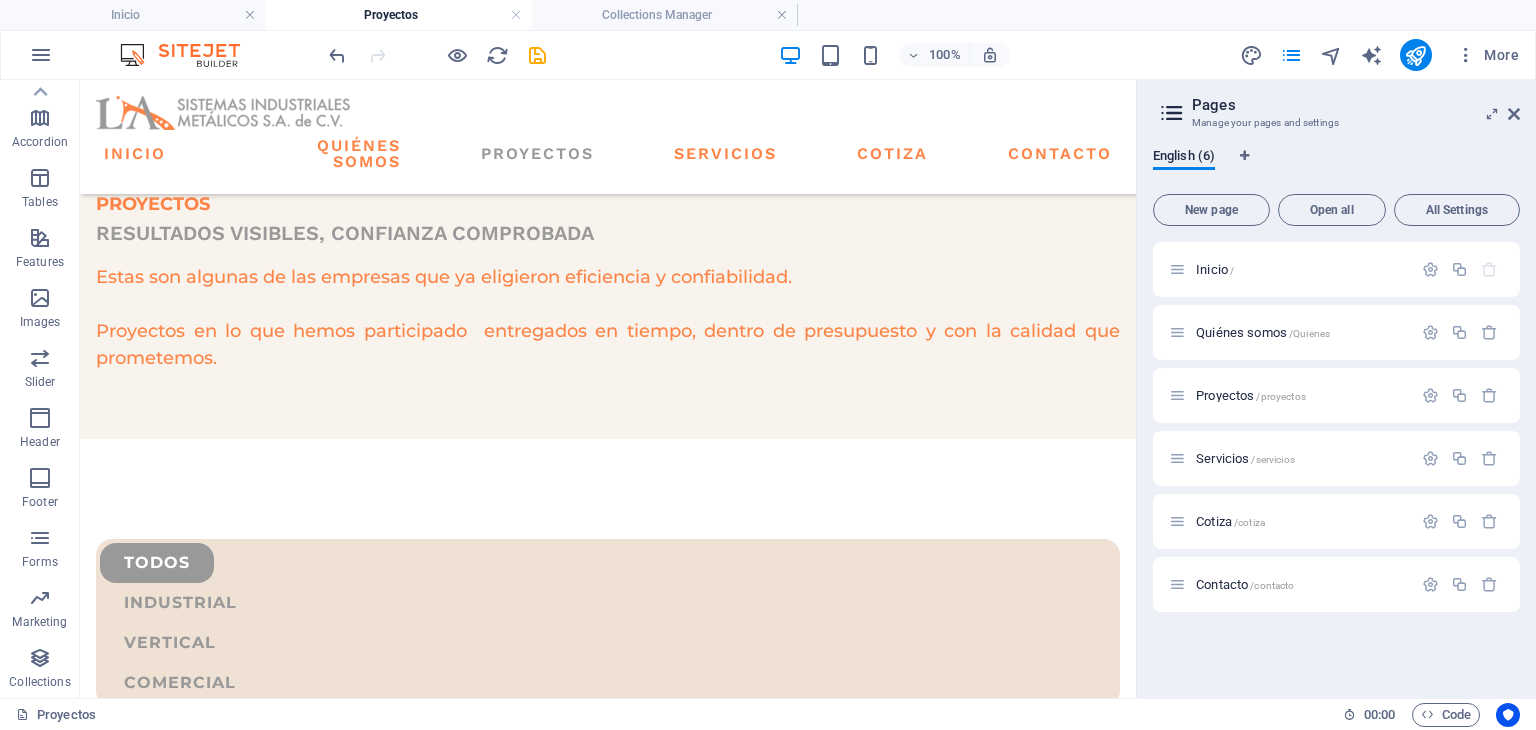 scroll, scrollTop: 0, scrollLeft: 0, axis: both 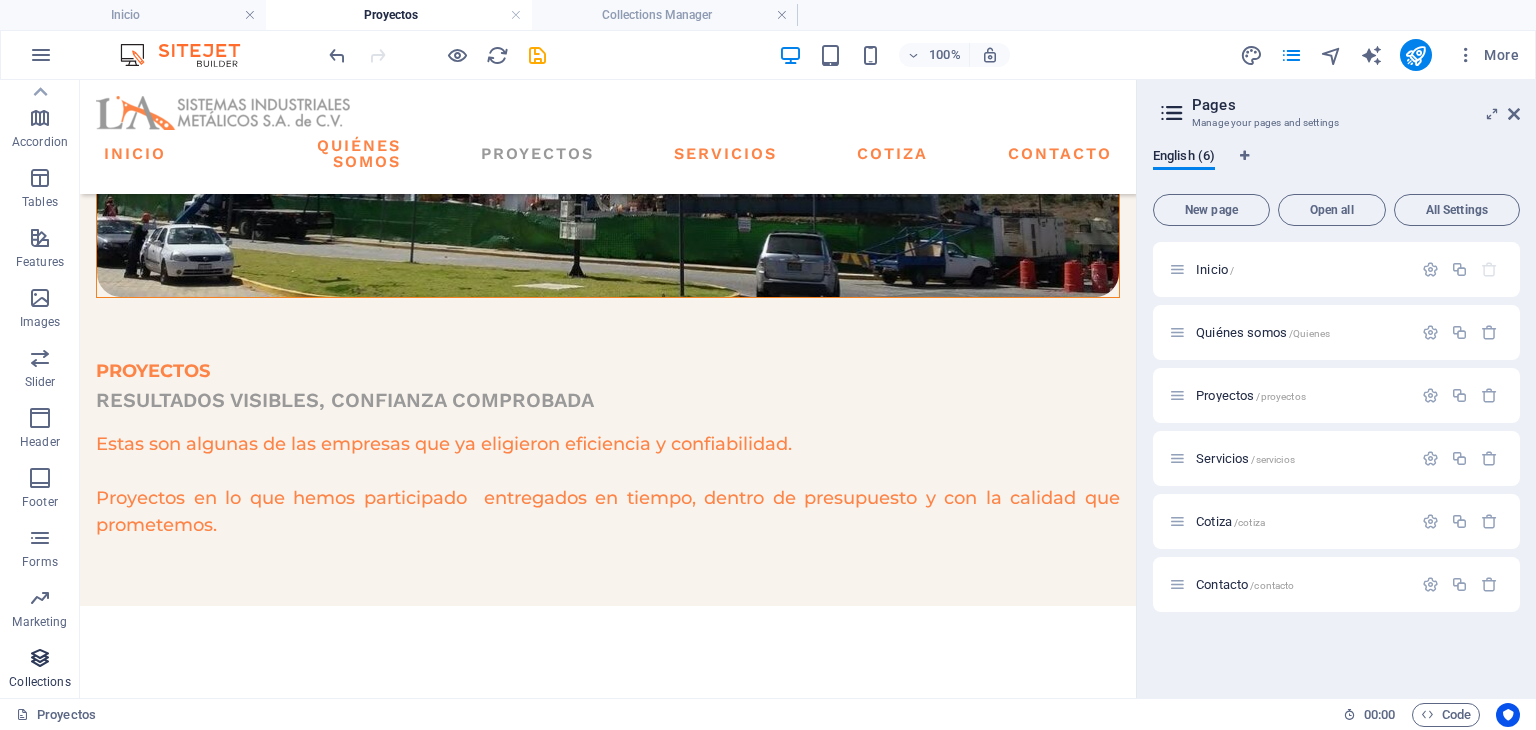 click on "Collections" at bounding box center (40, 670) 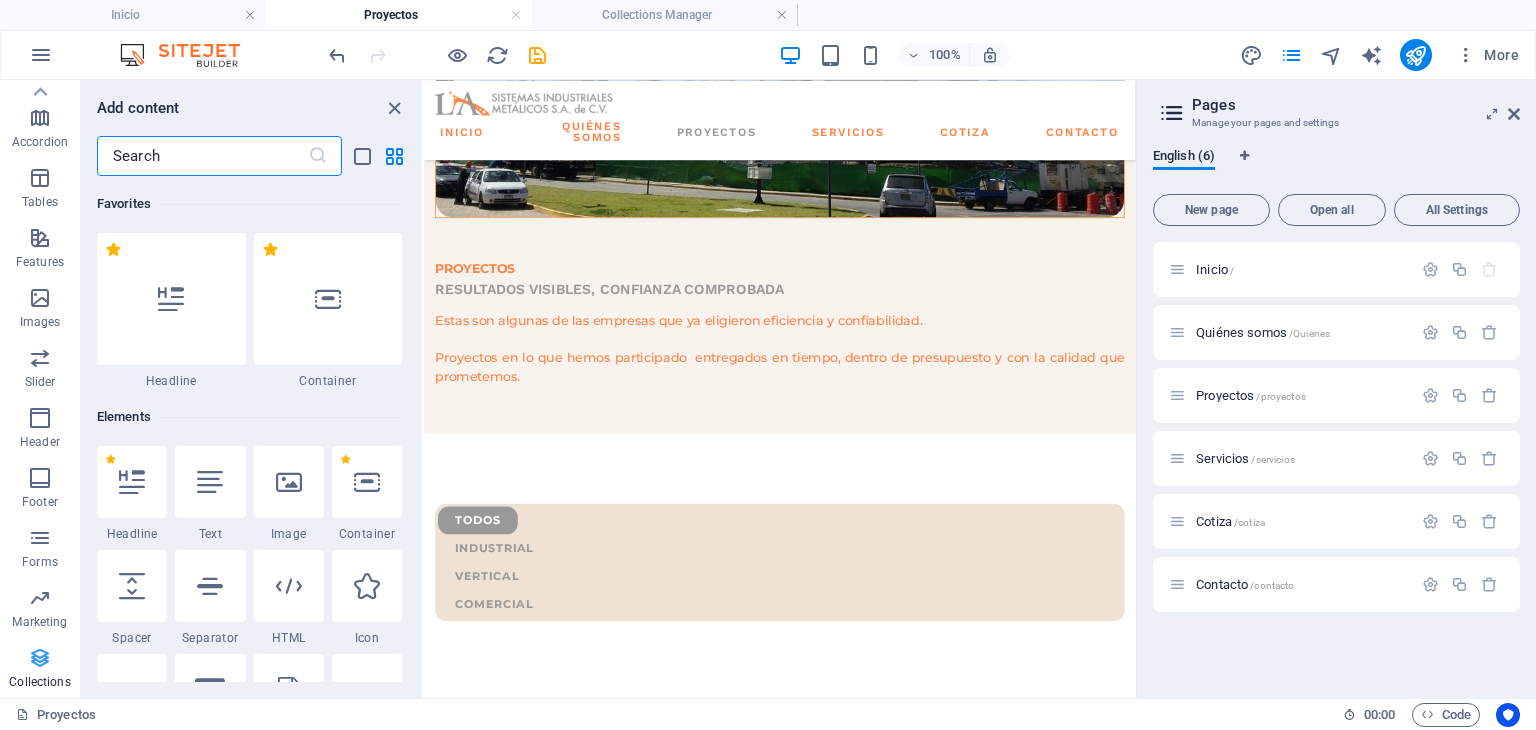 scroll, scrollTop: 529, scrollLeft: 0, axis: vertical 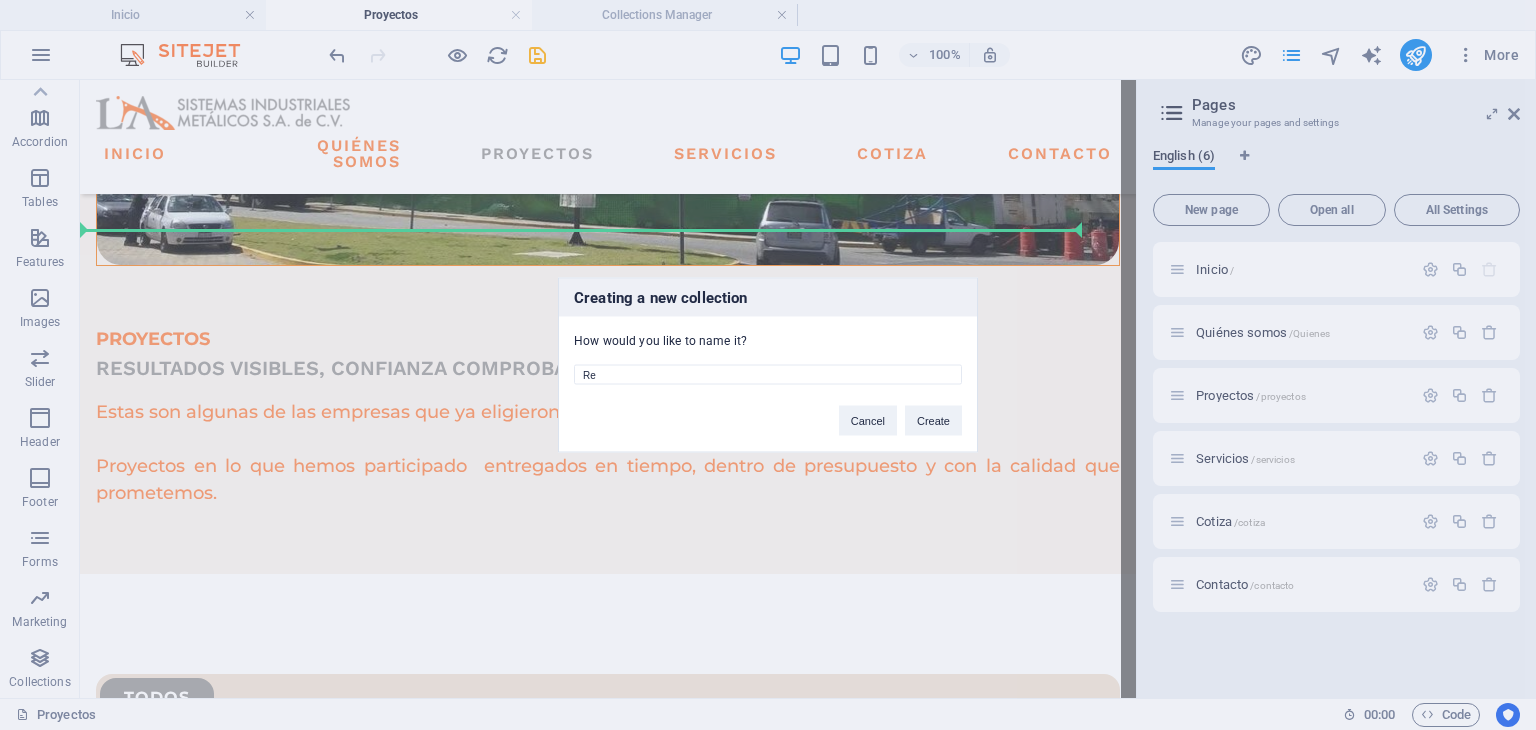 type on "R" 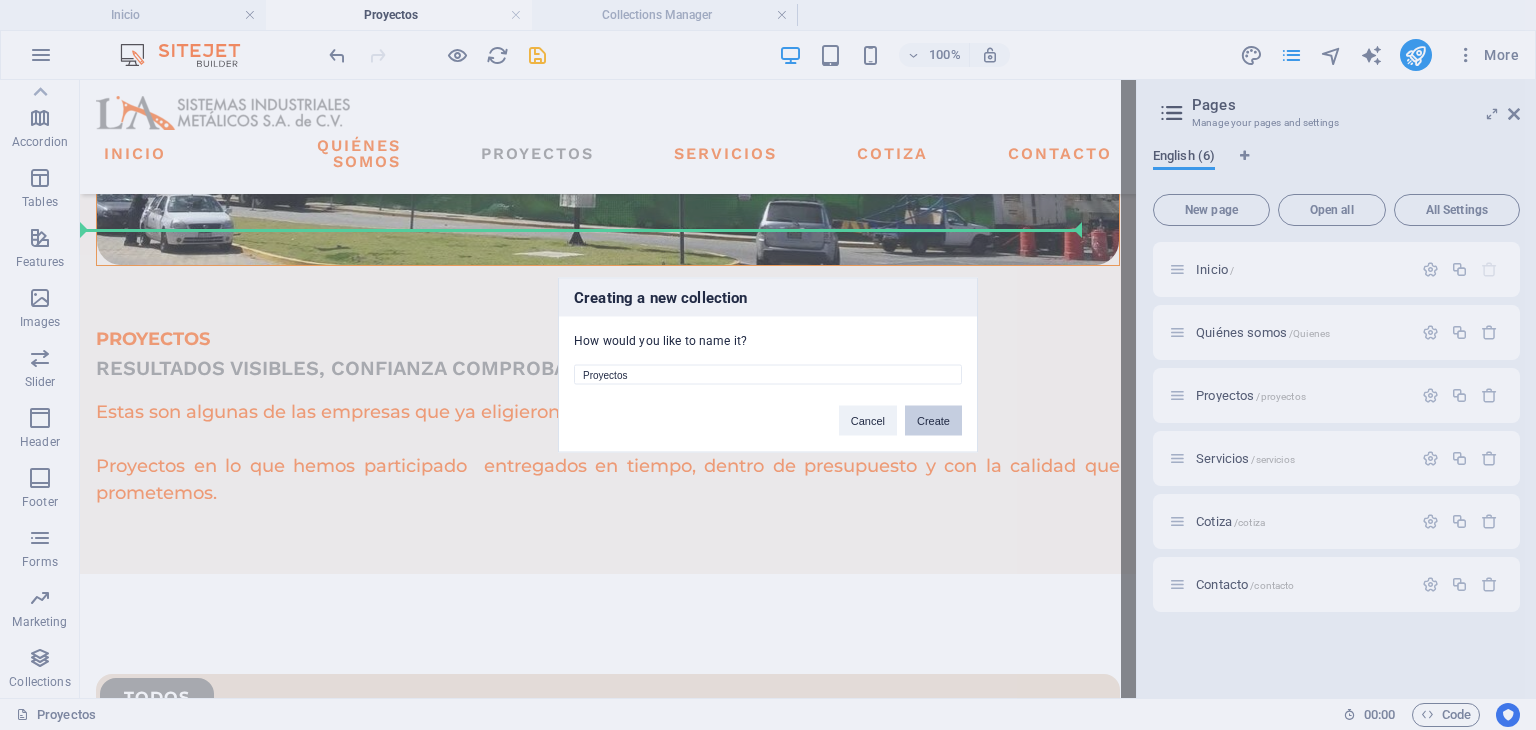type on "Proyectos" 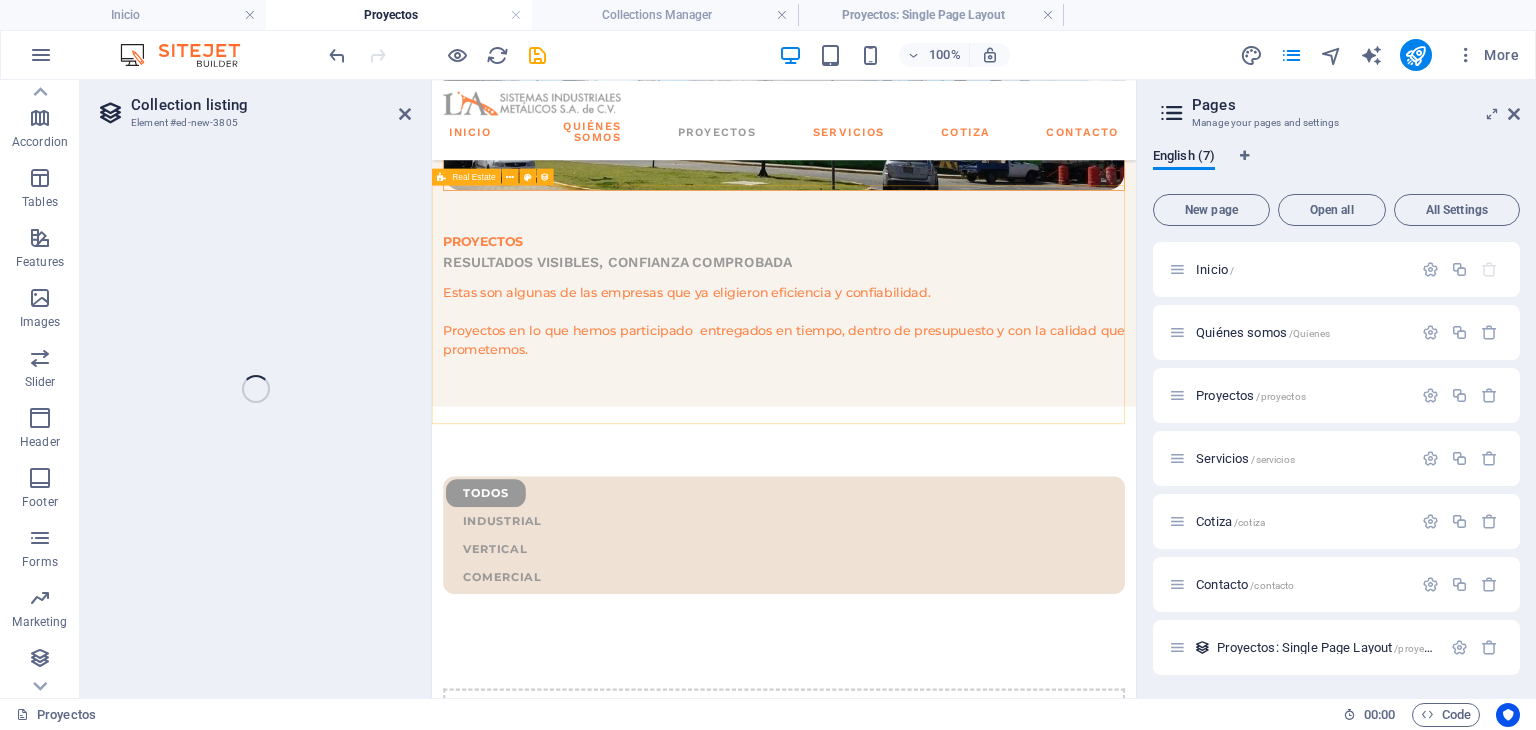select on "68925ab68c87d91c8d098d5d" 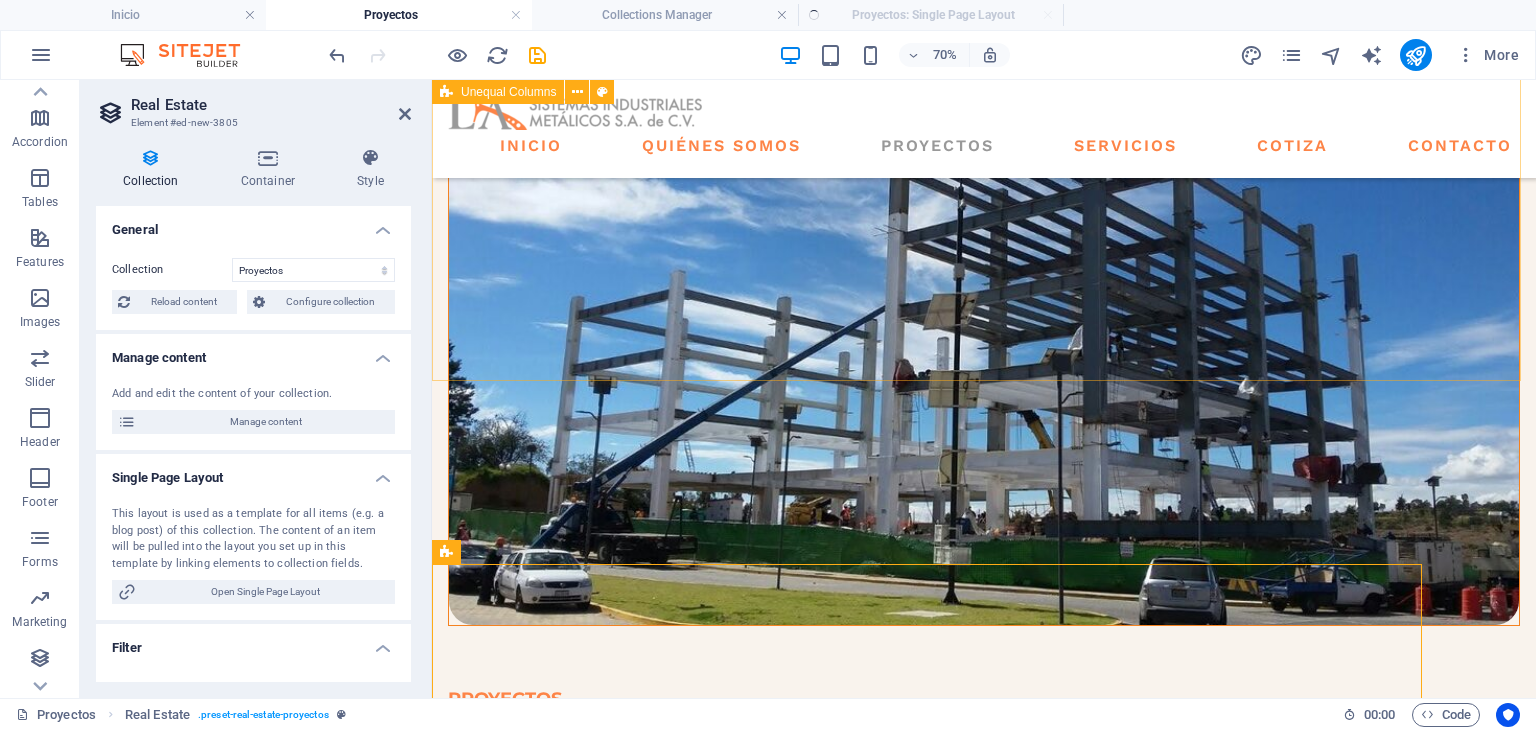 select on "createdAt_DESC" 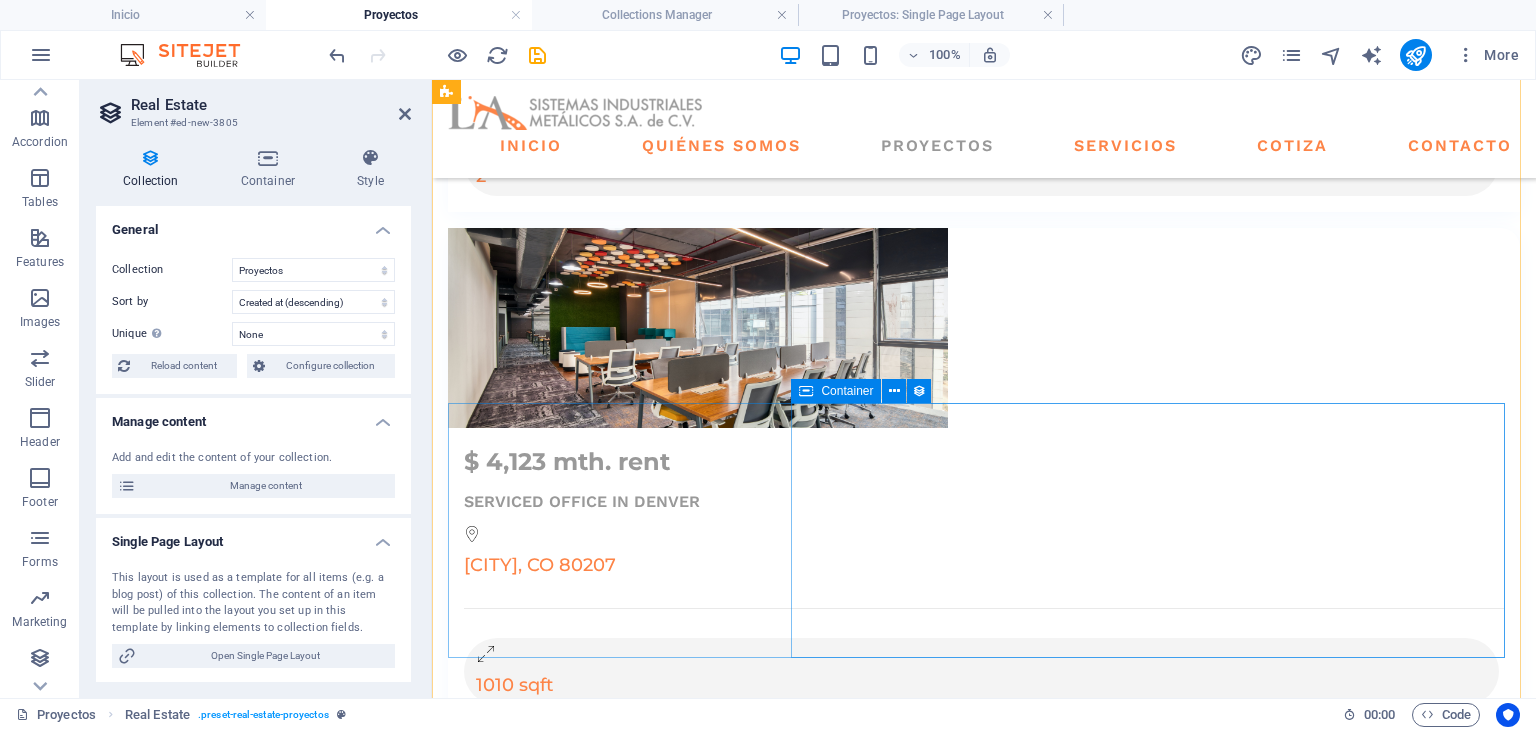 scroll, scrollTop: 2196, scrollLeft: 0, axis: vertical 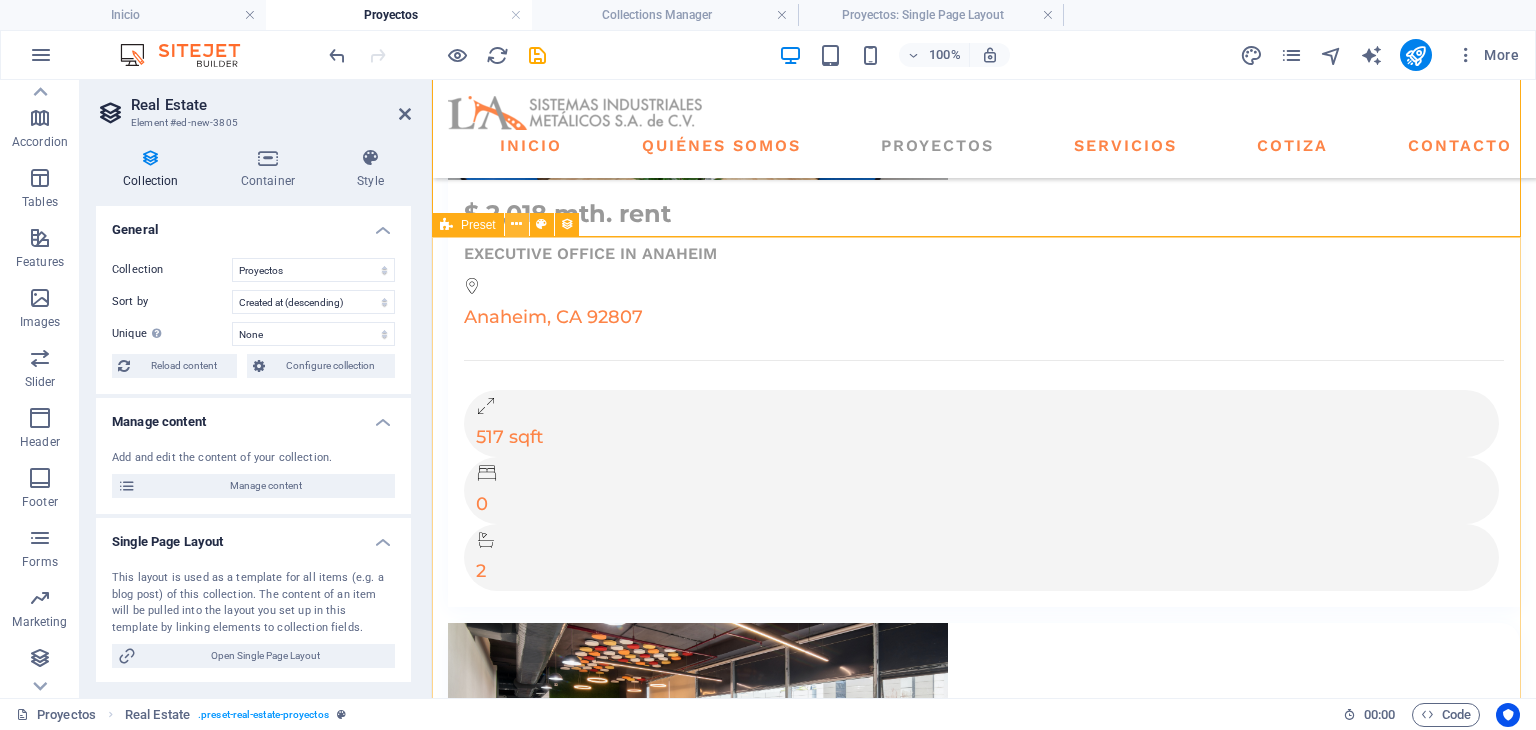click at bounding box center [516, 224] 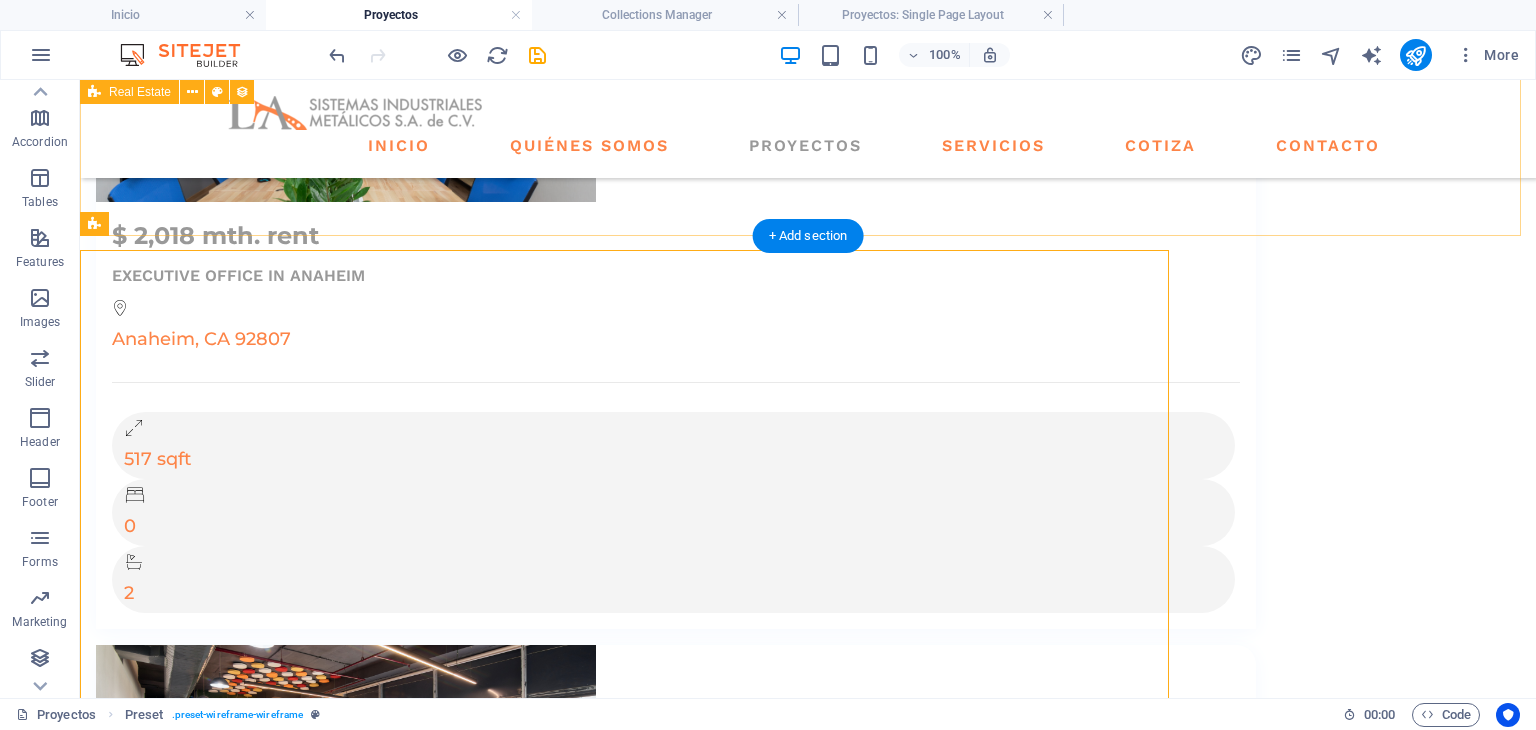 scroll, scrollTop: 2182, scrollLeft: 0, axis: vertical 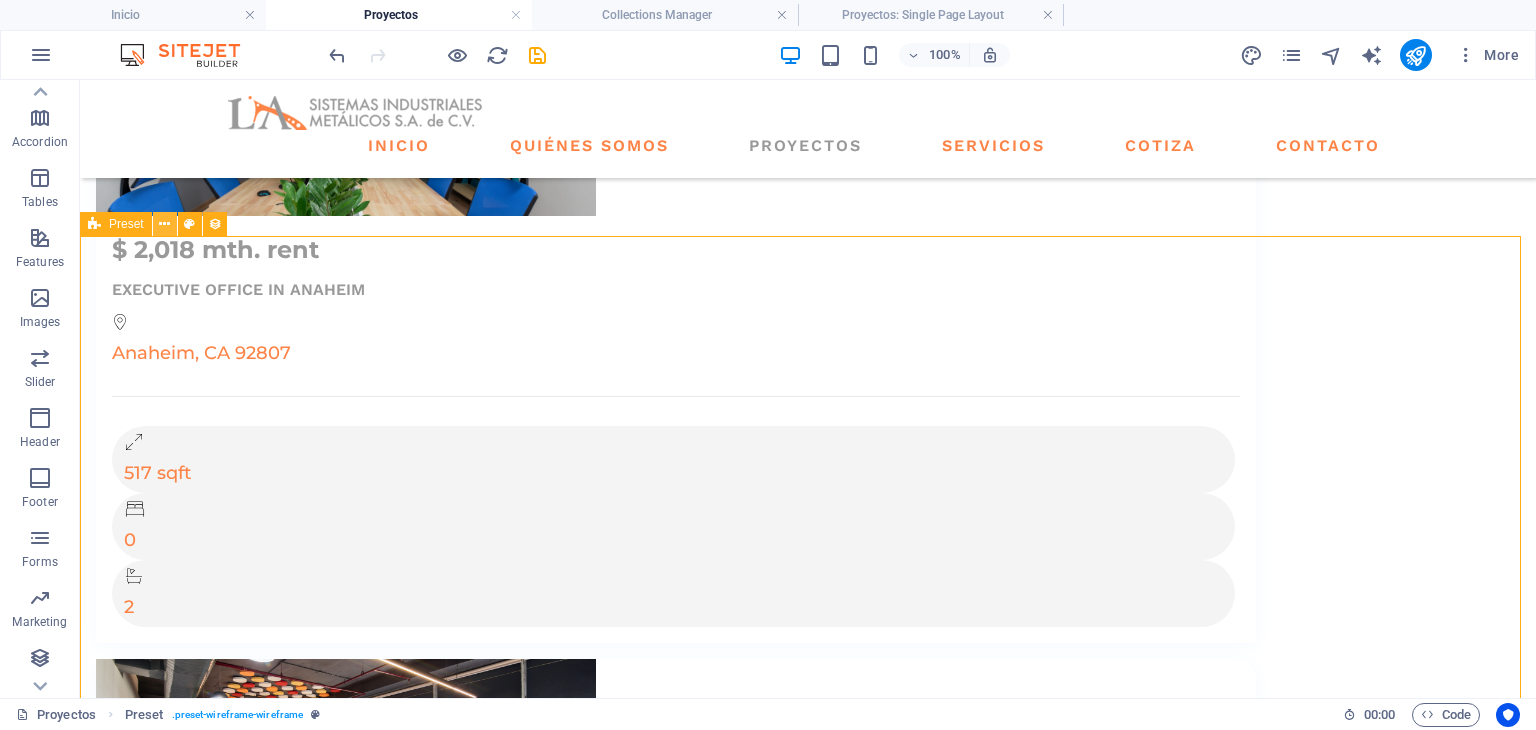 click at bounding box center [164, 224] 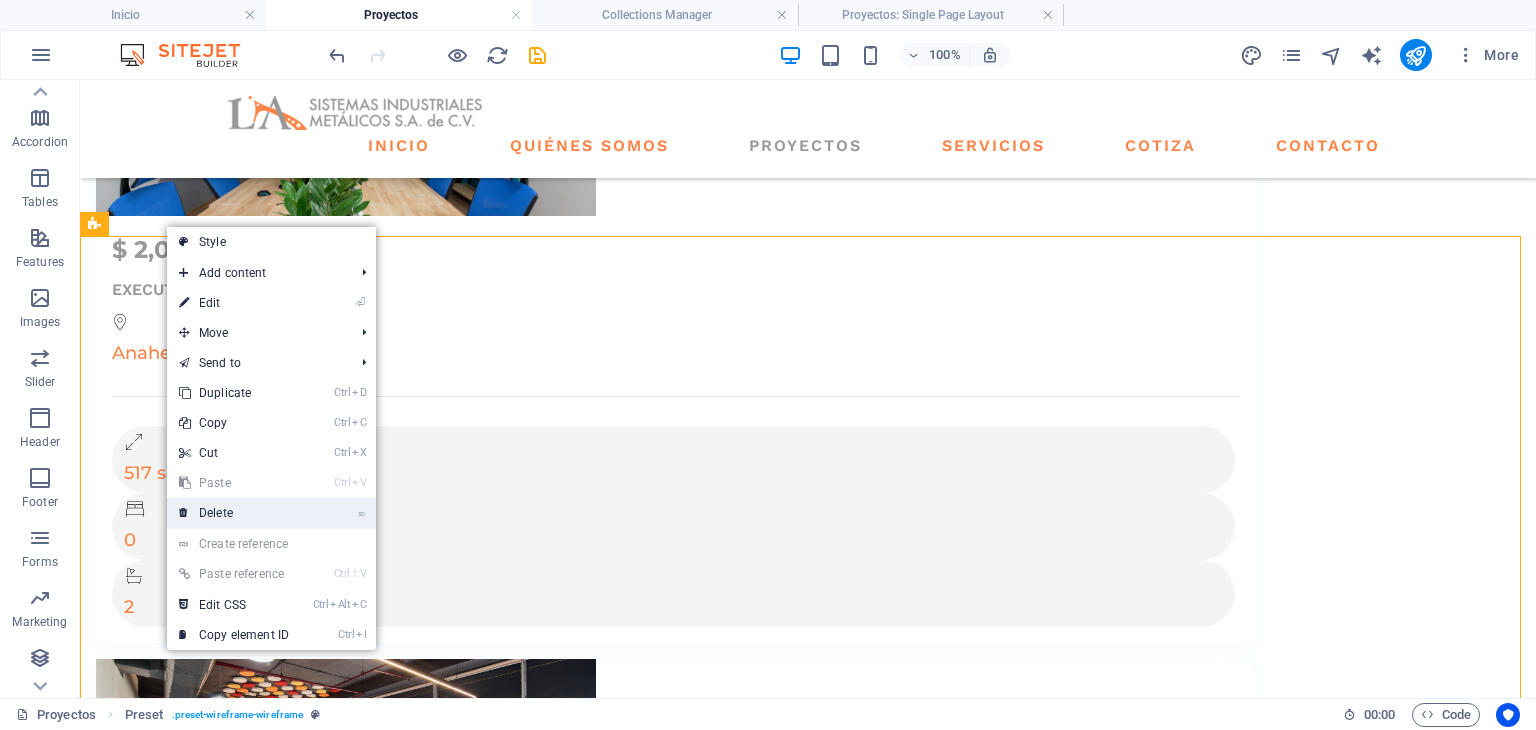 click on "⌦  Delete" at bounding box center (271, 513) 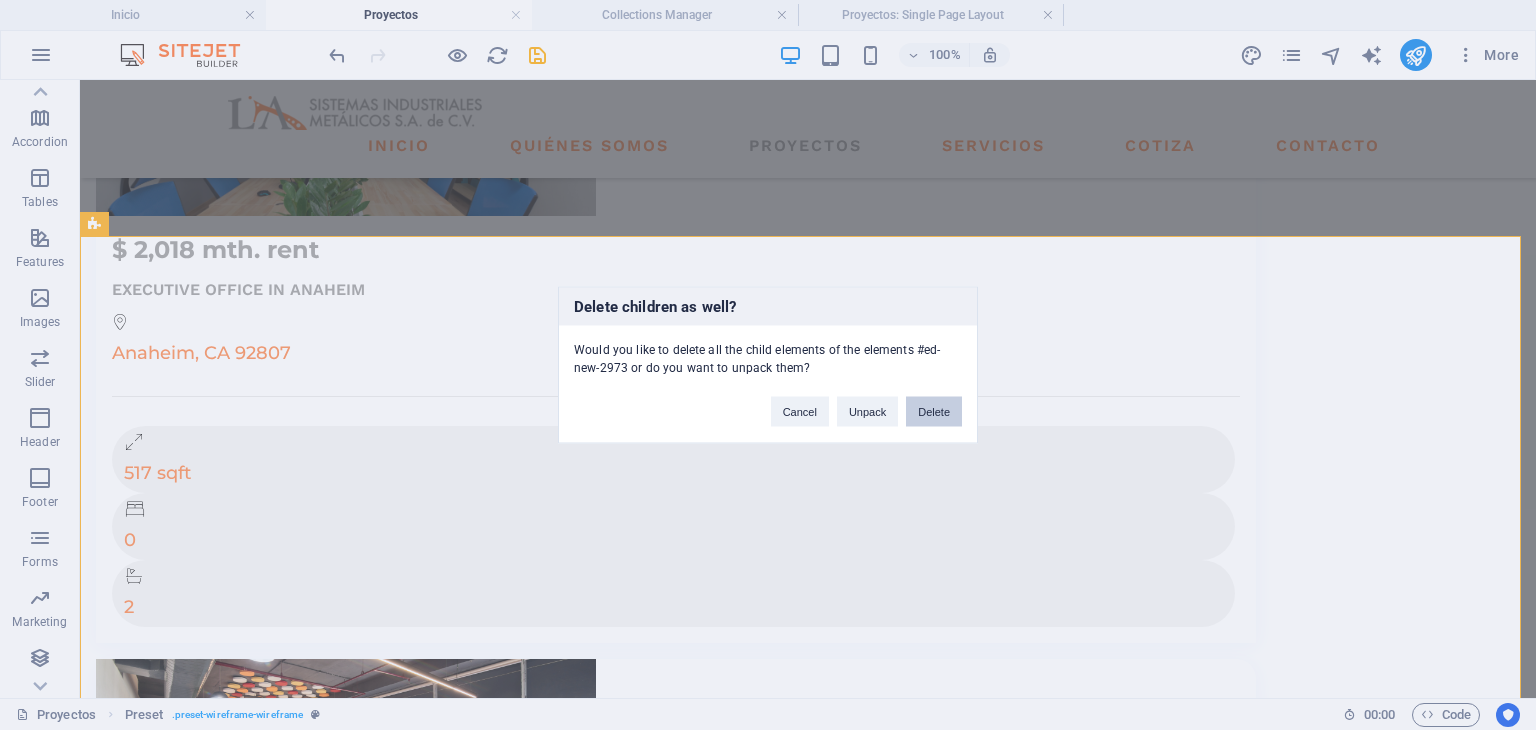 click on "Delete" at bounding box center [934, 412] 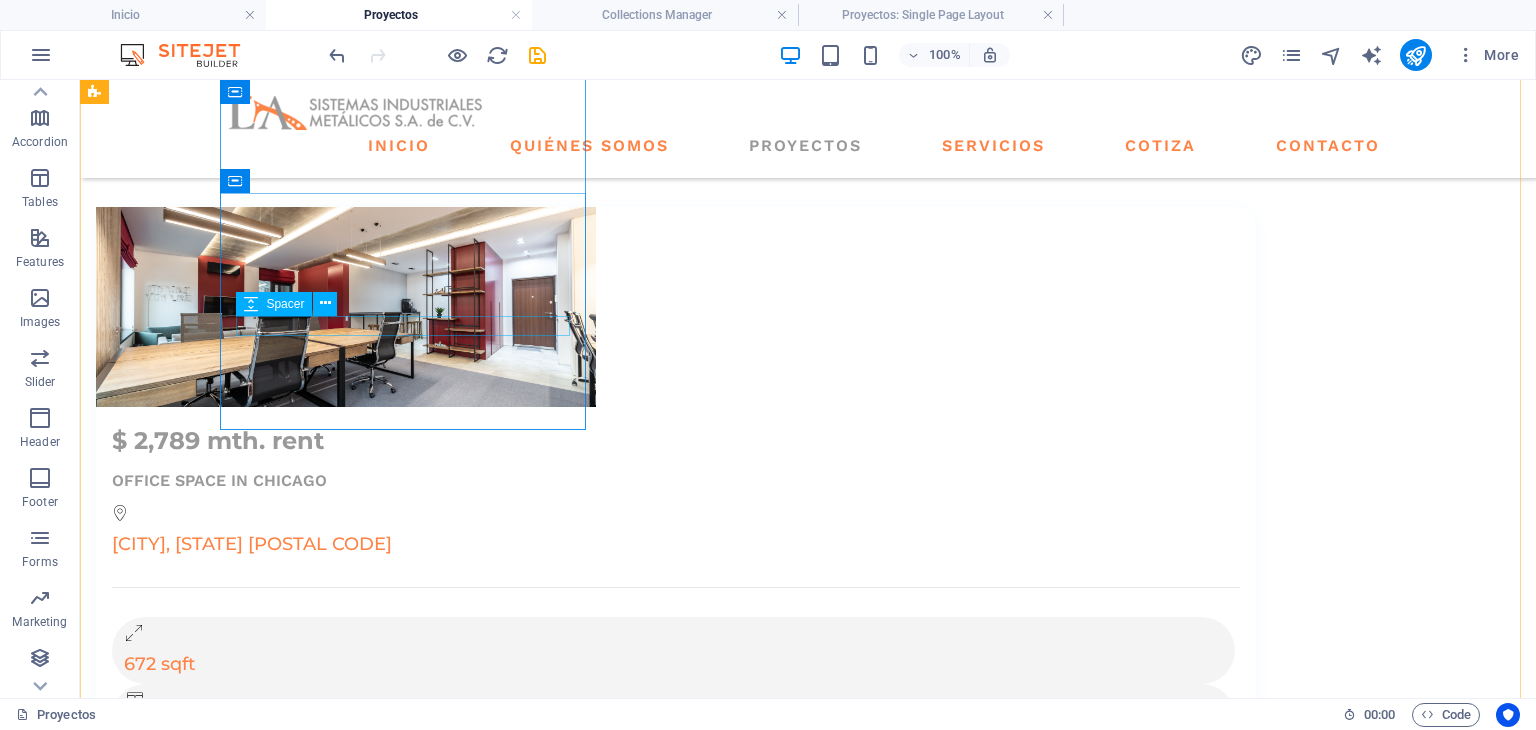 scroll, scrollTop: 1182, scrollLeft: 0, axis: vertical 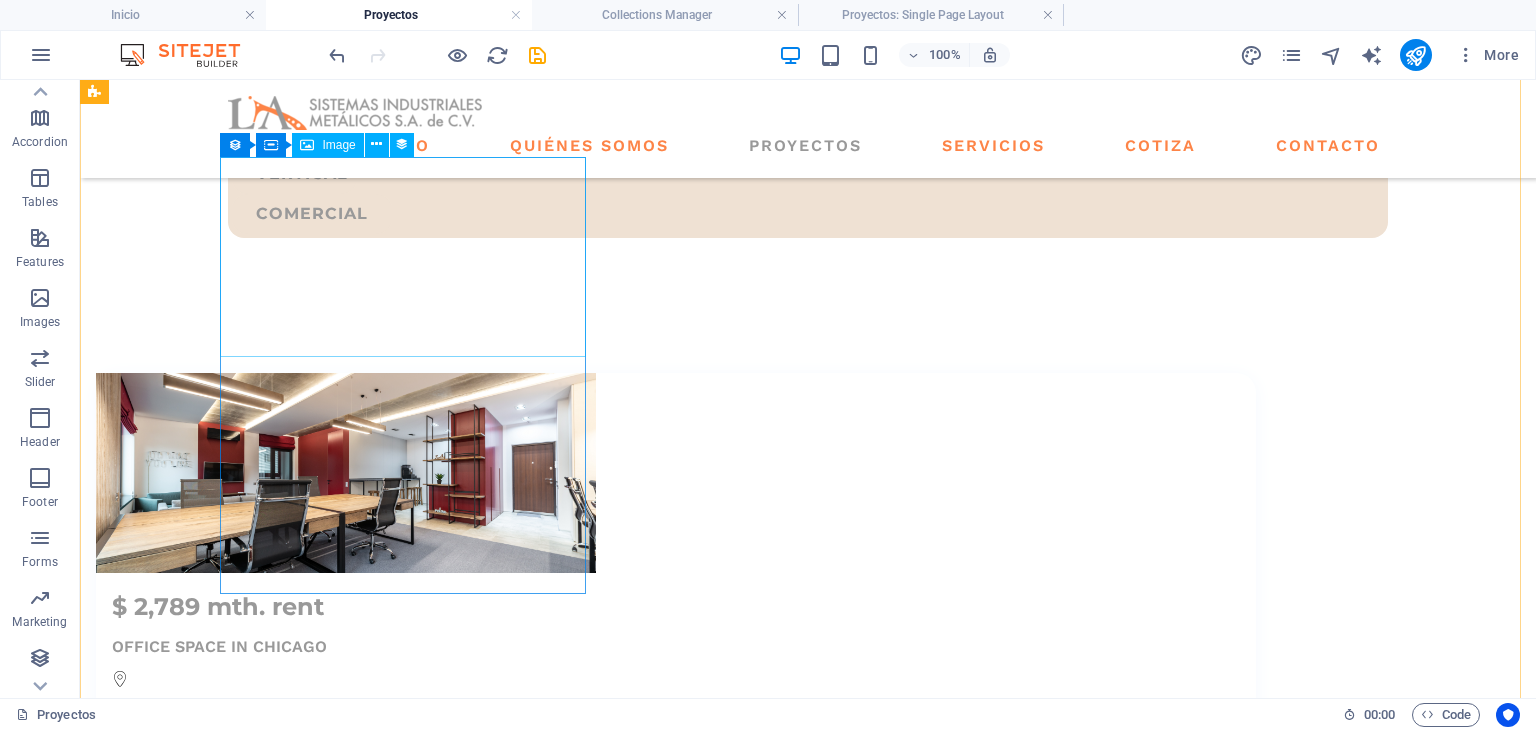 click at bounding box center (676, 2402) 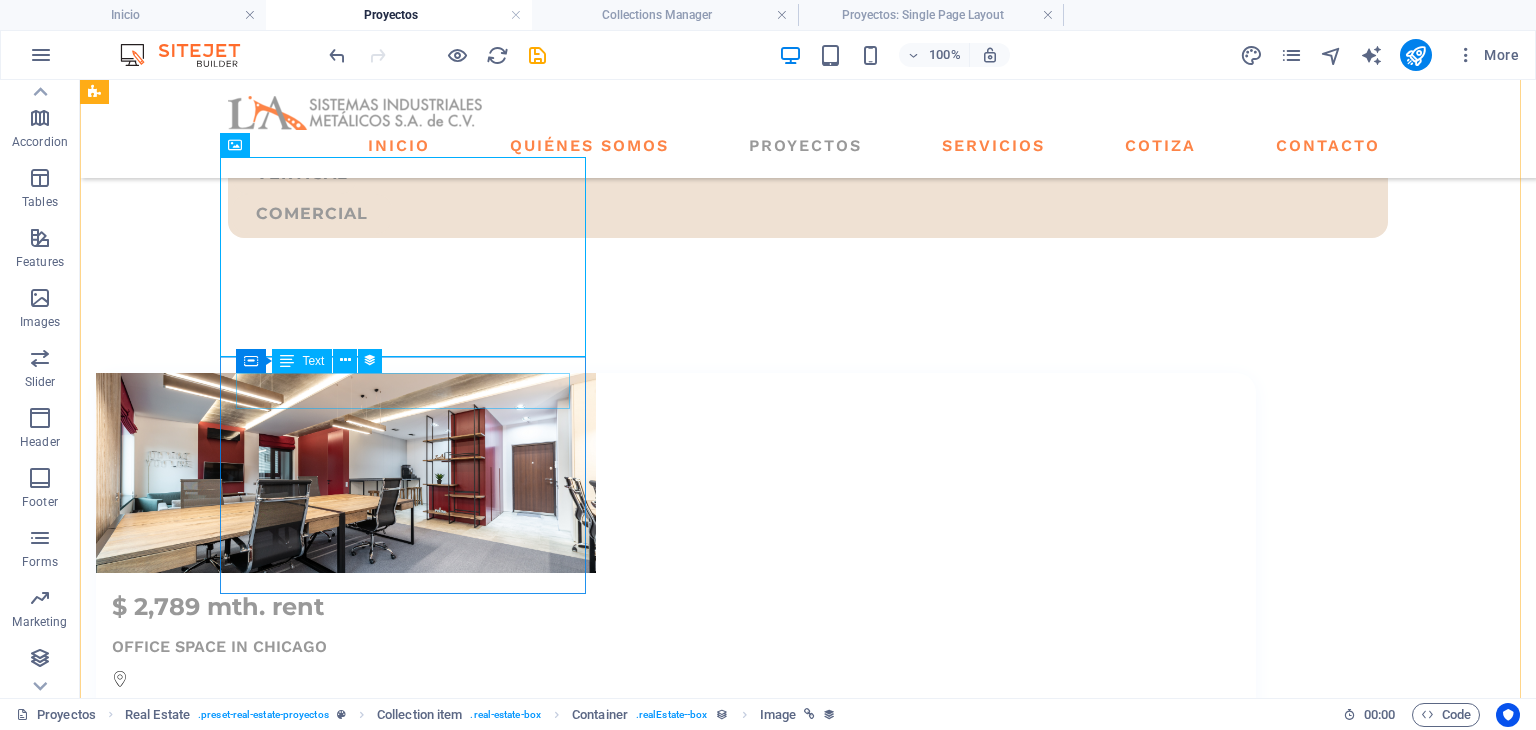 click on "$ 1,949,000" at bounding box center [676, 2536] 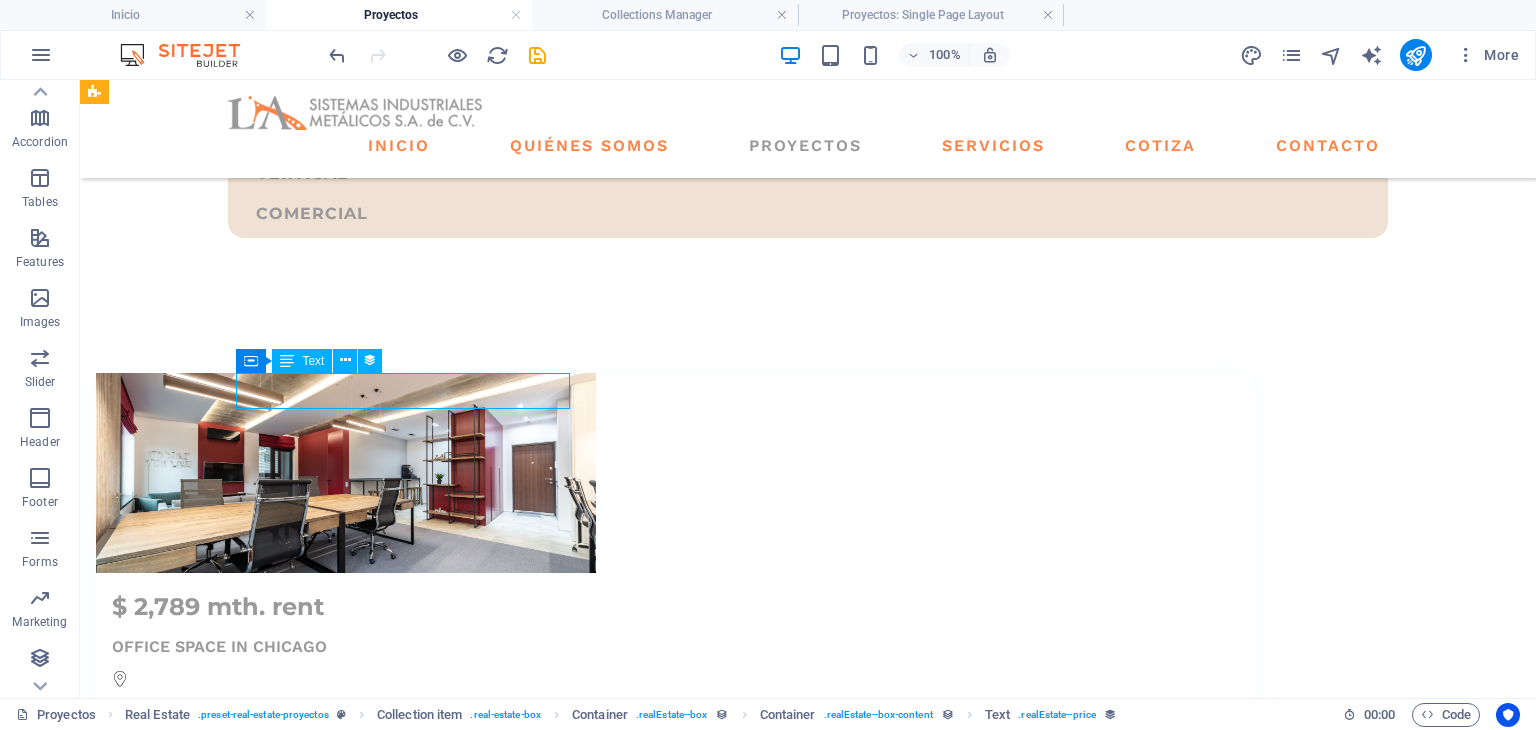 click on "$ 1,949,000" at bounding box center (676, 2536) 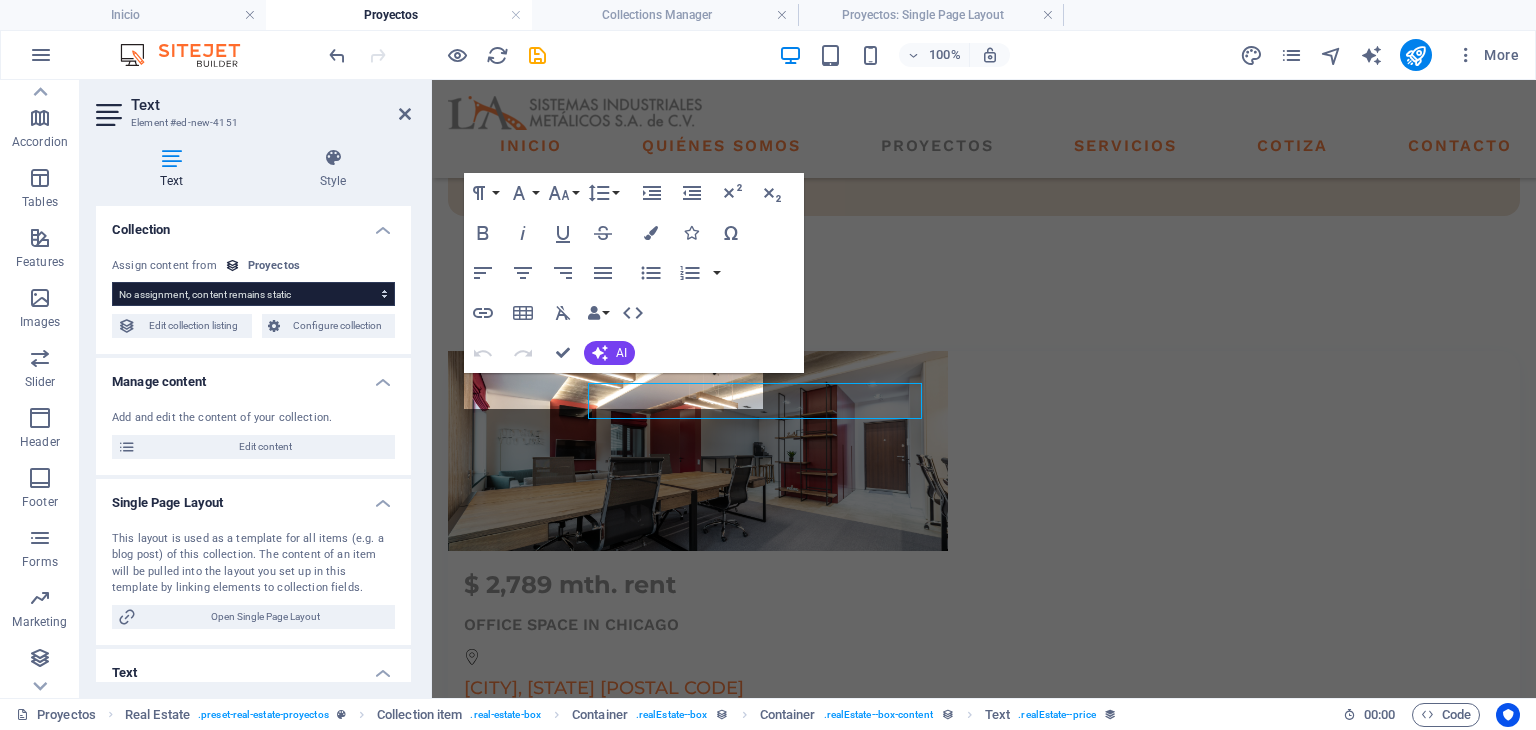 click on "Add and edit the content of your collection. Edit content" at bounding box center (253, 434) 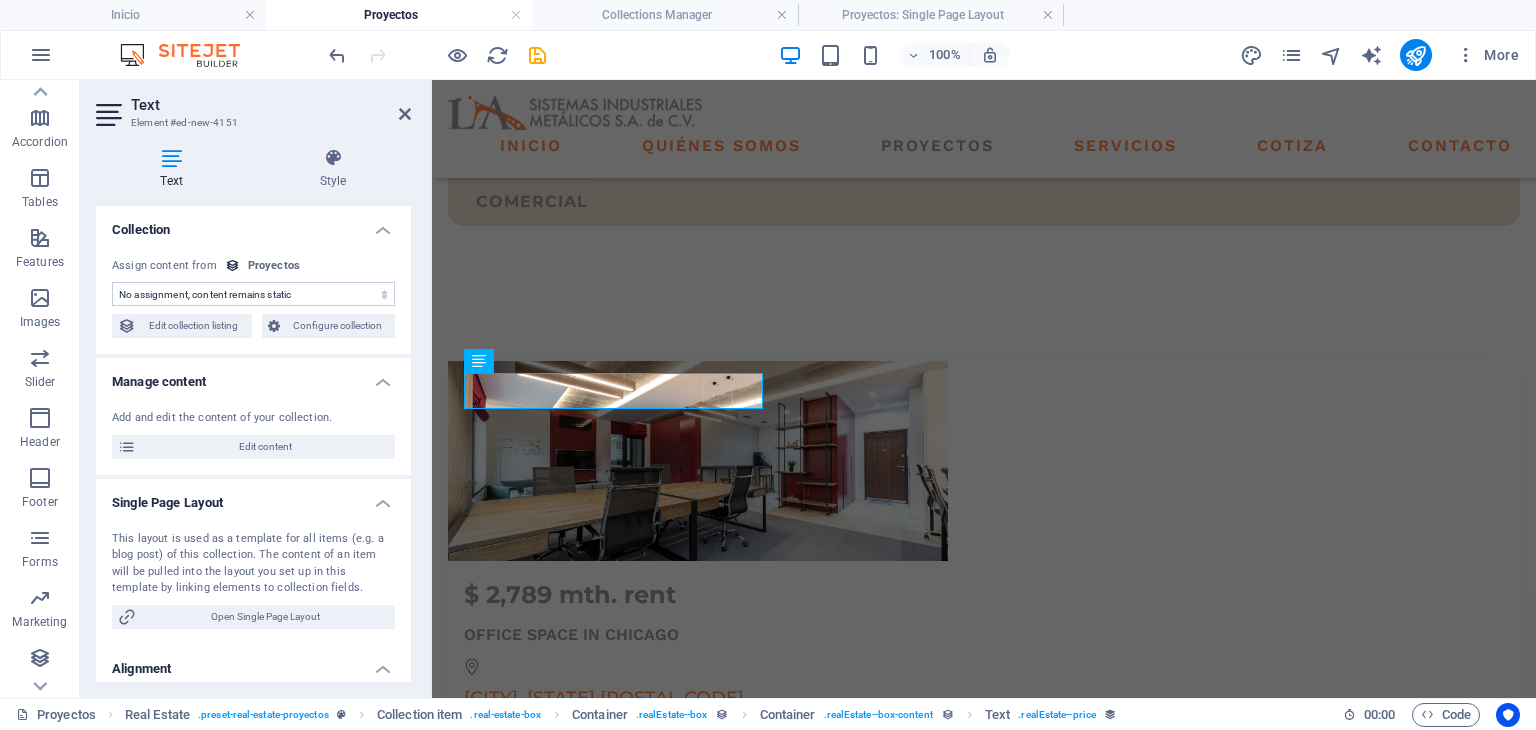 select on "price" 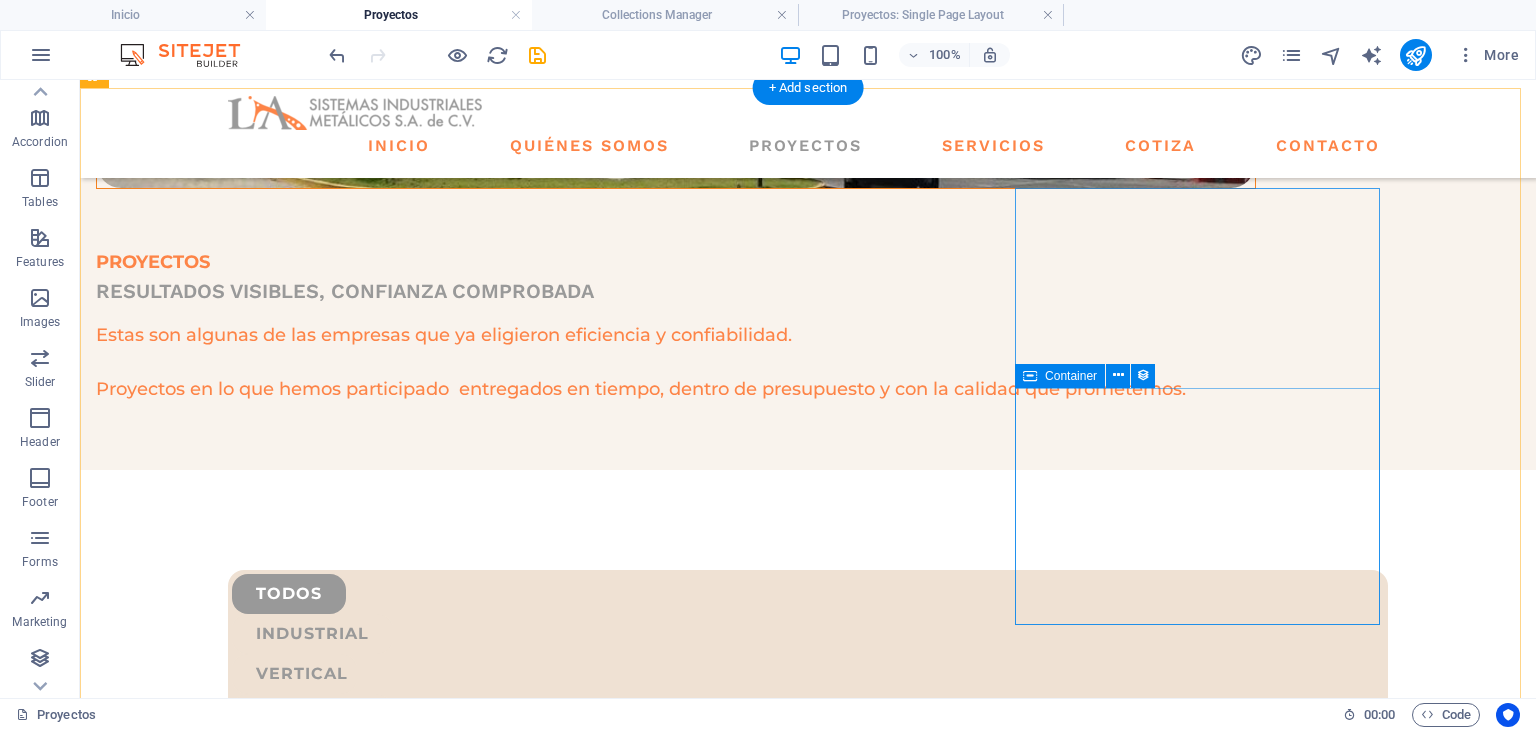 scroll, scrollTop: 348, scrollLeft: 0, axis: vertical 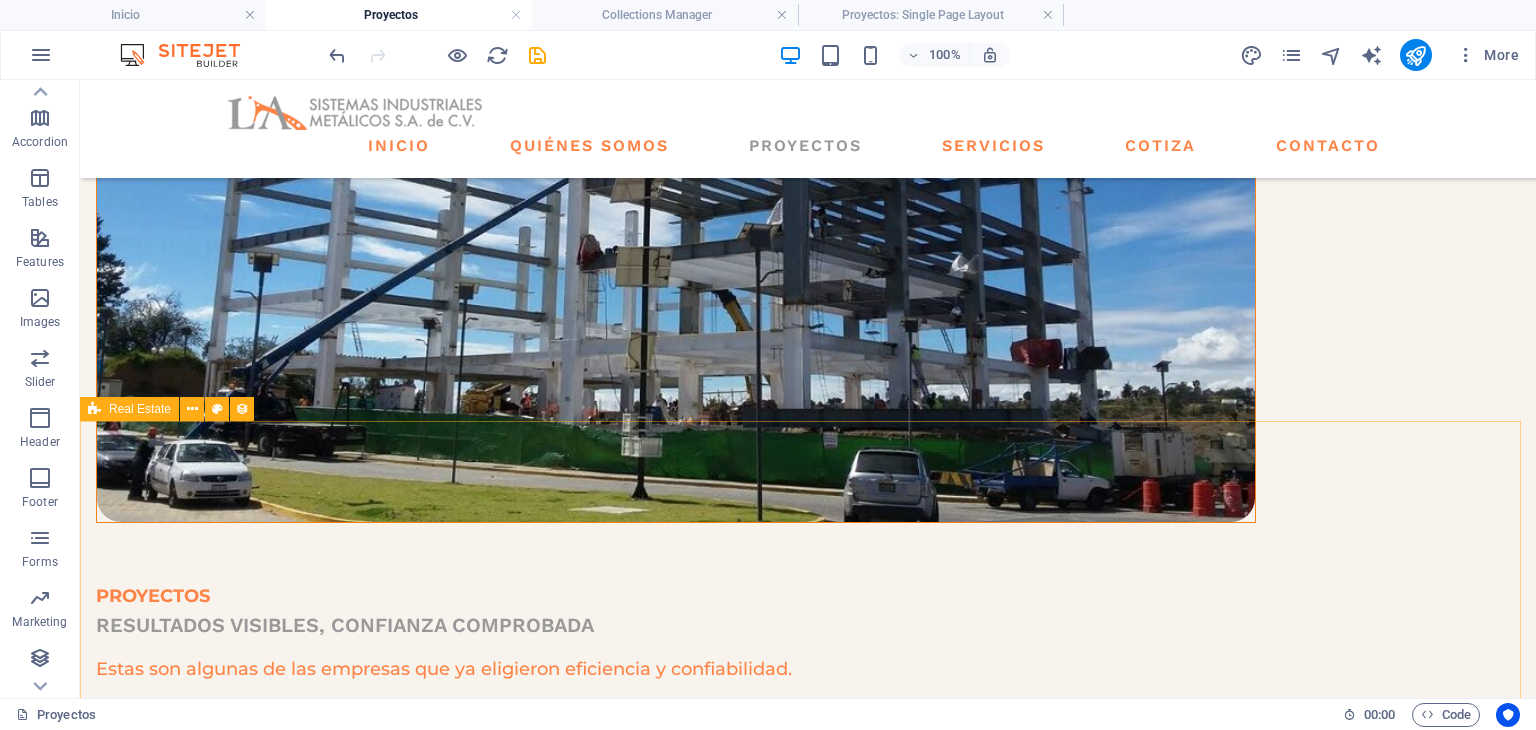 click on "Real Estate" at bounding box center [140, 409] 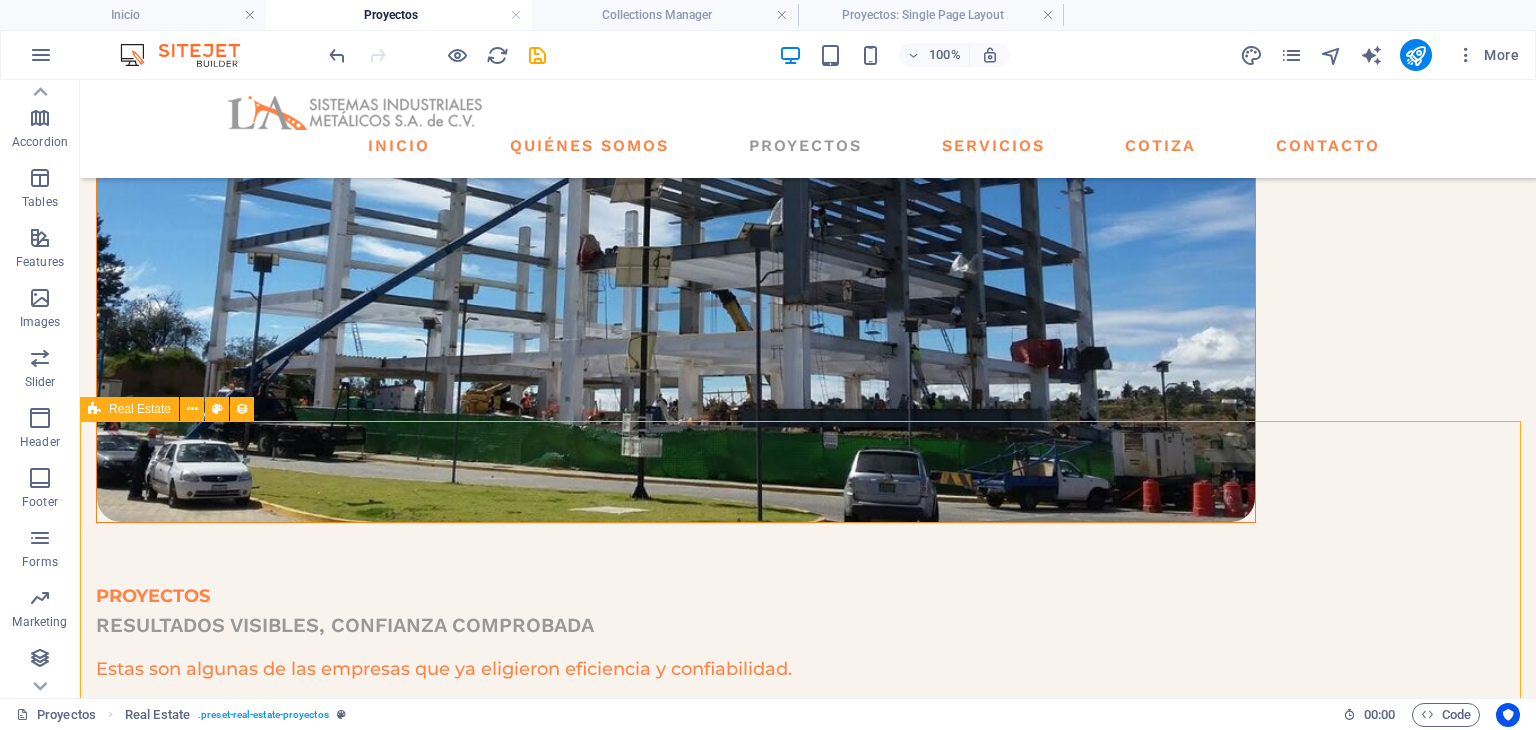 click on "Real Estate" at bounding box center [140, 409] 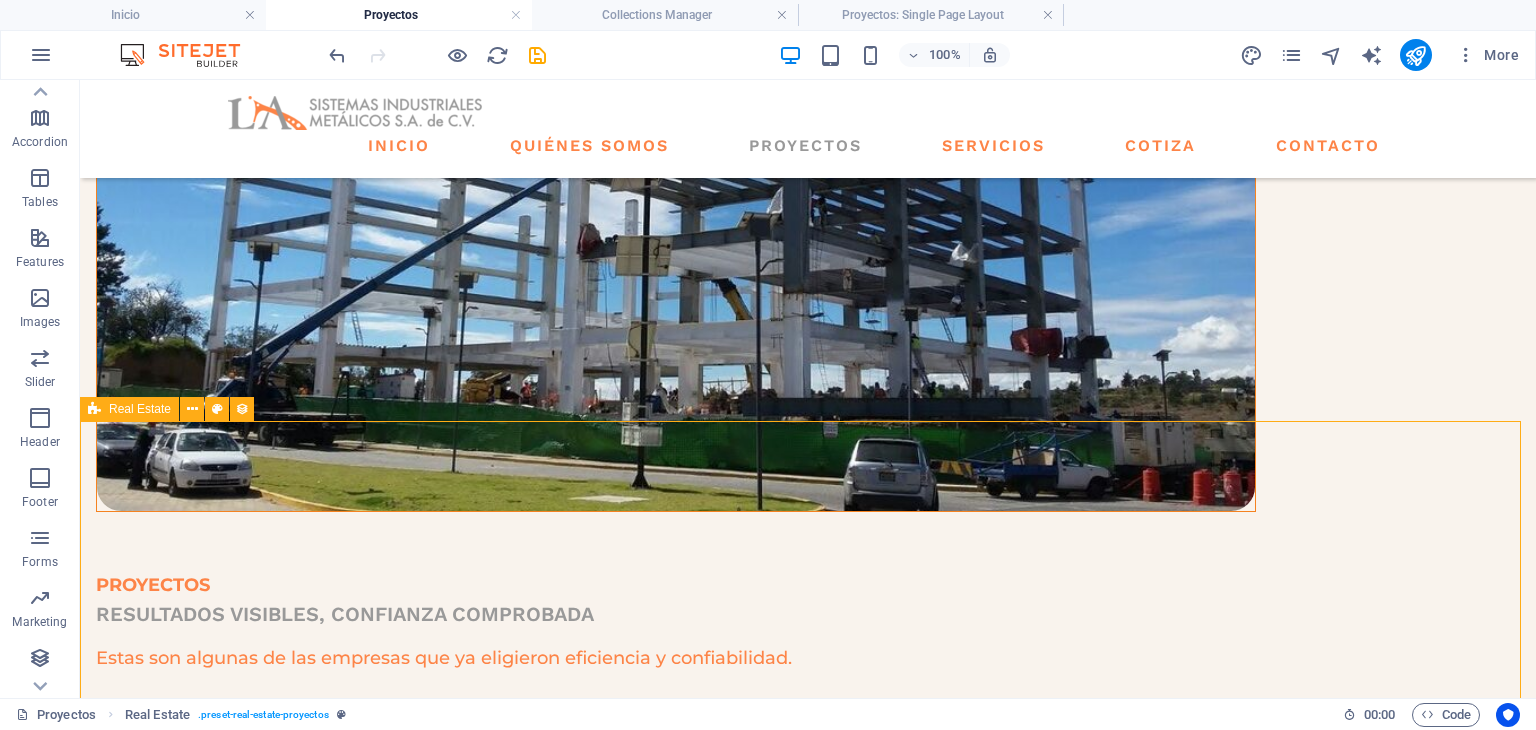 select on "68925ab68c87d91c8d098d5d" 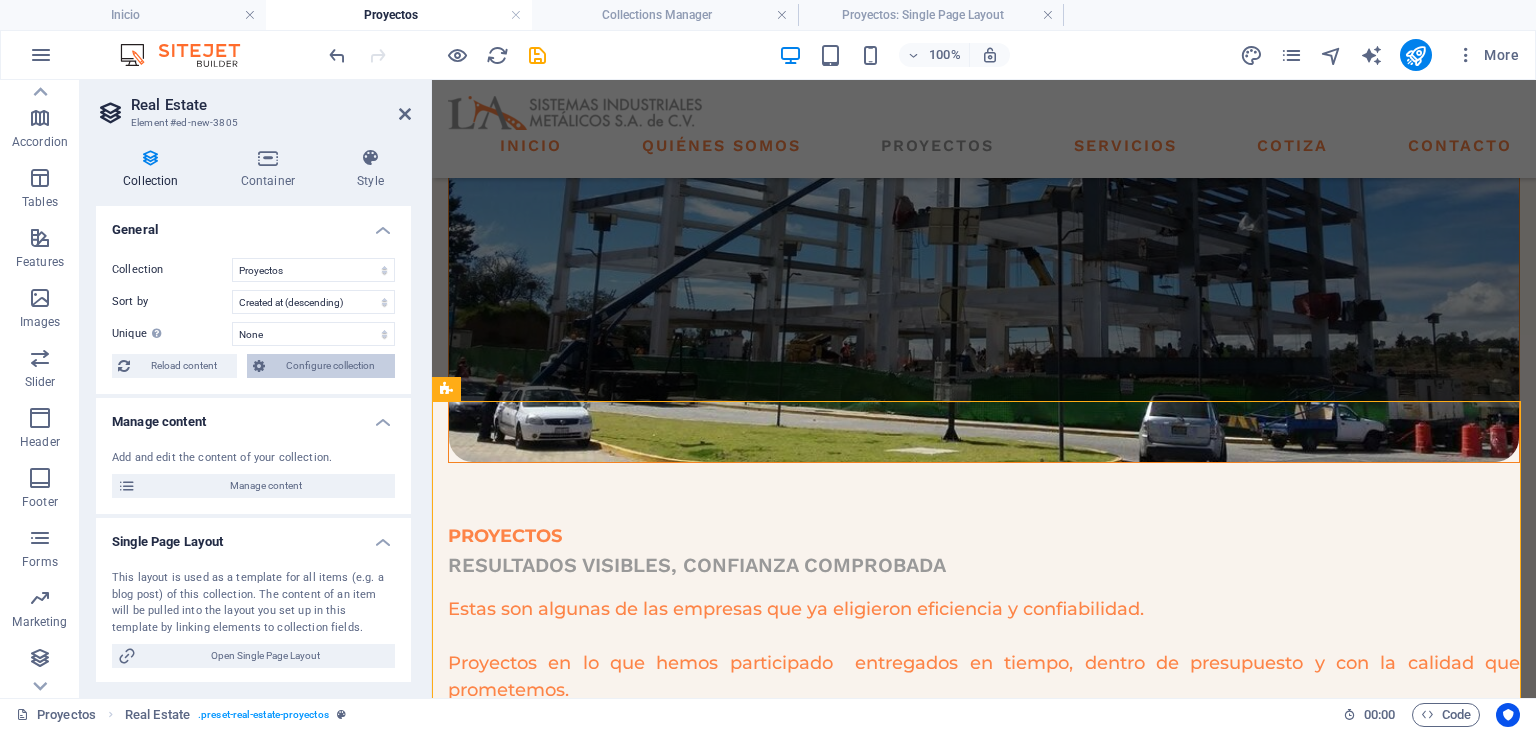 click on "Configure collection" at bounding box center (330, 366) 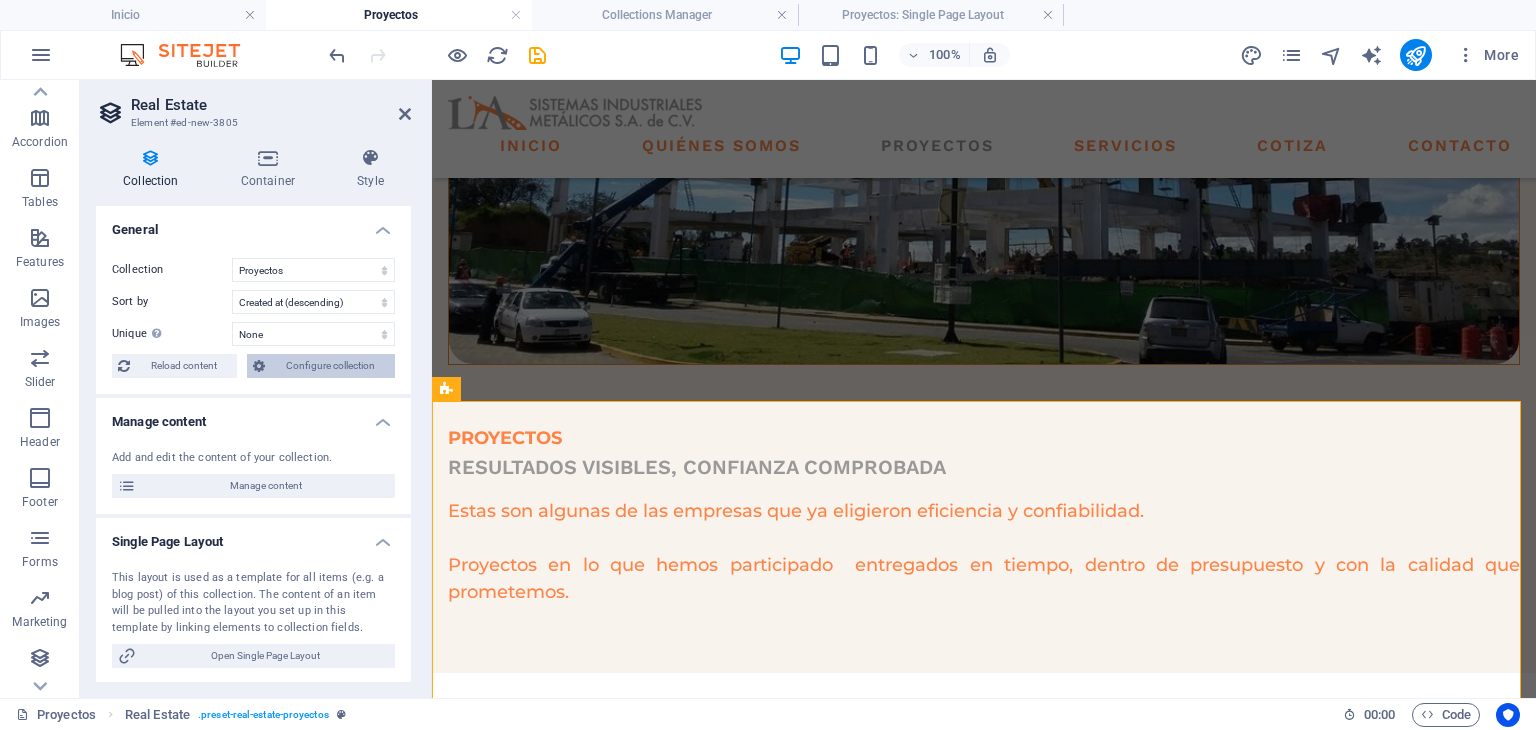 scroll, scrollTop: 0, scrollLeft: 0, axis: both 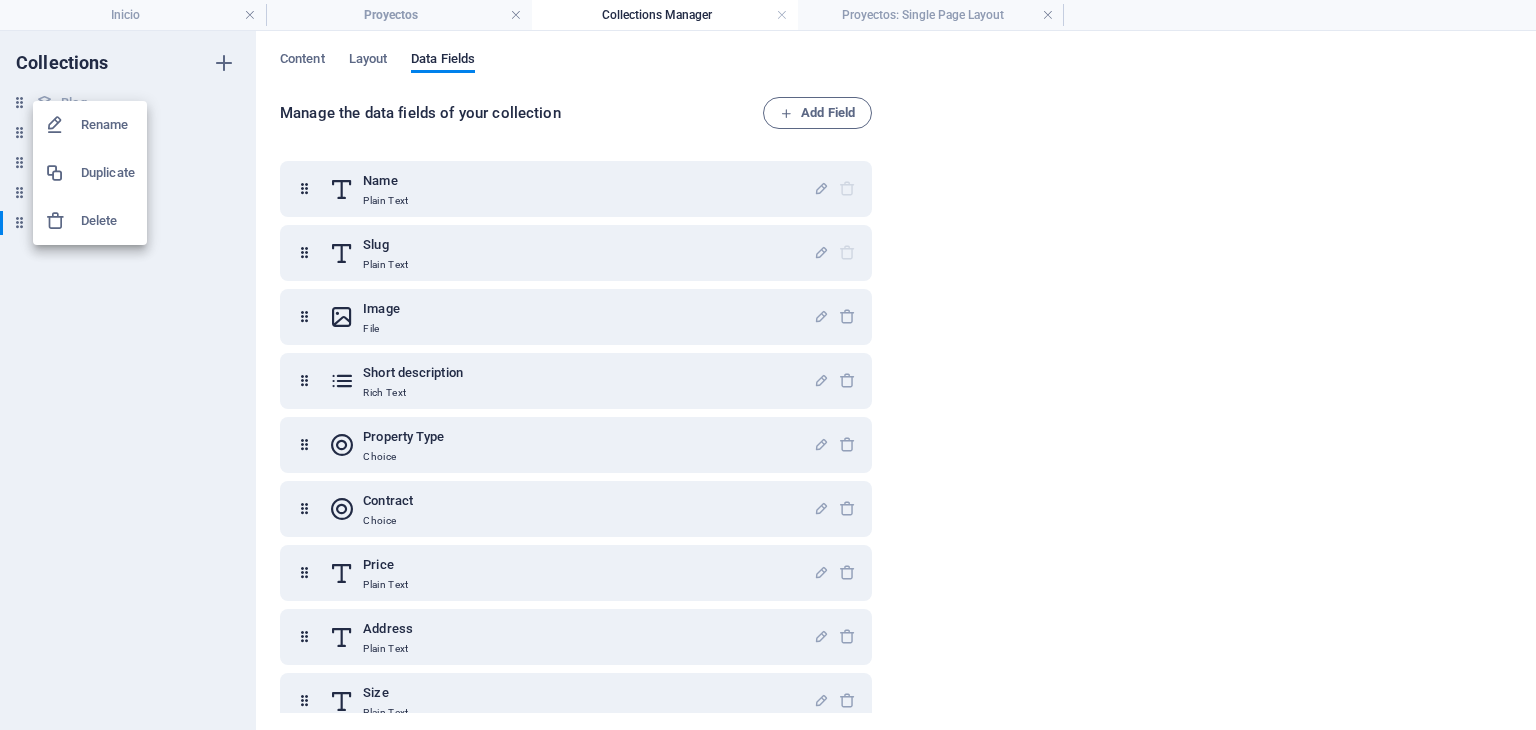 click at bounding box center (768, 365) 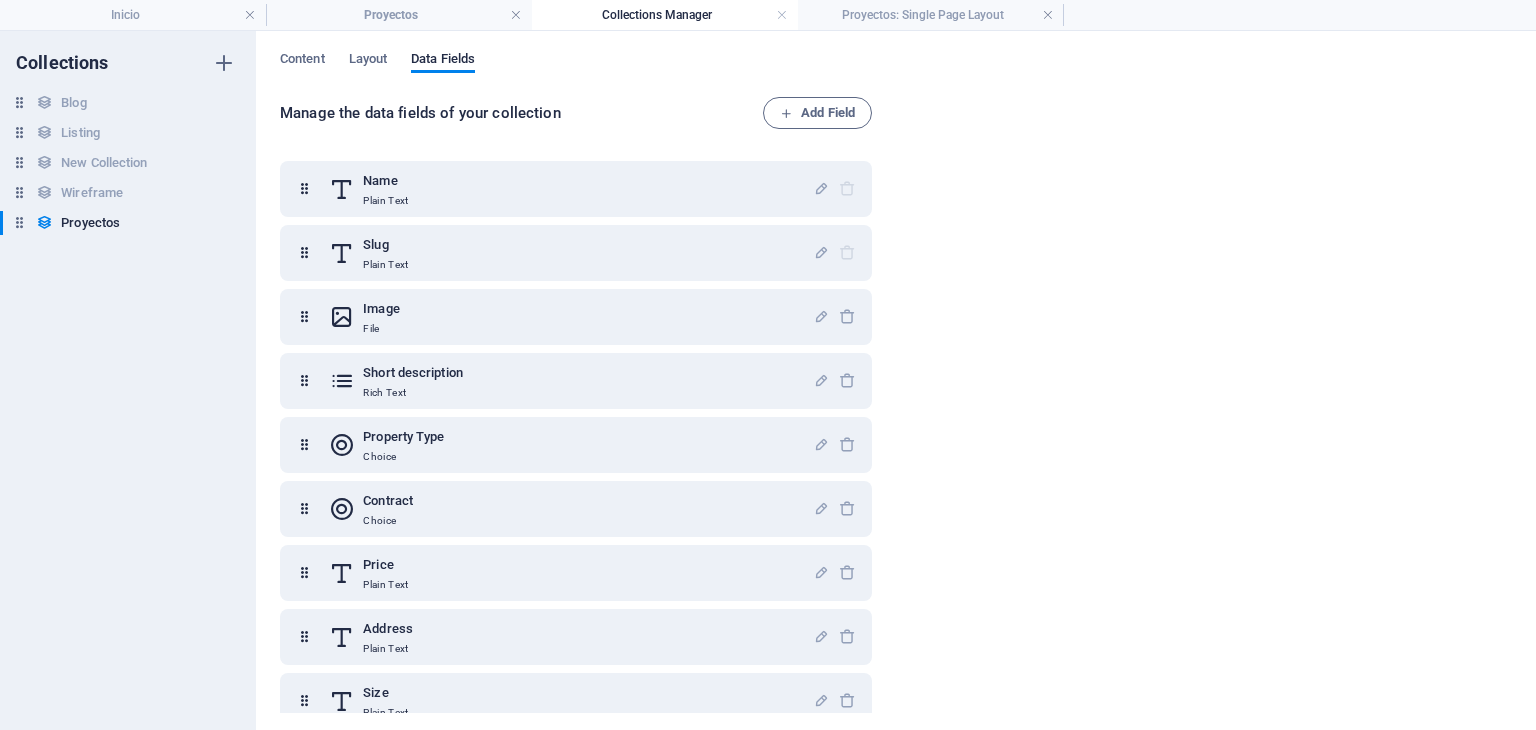 click at bounding box center (224, 103) 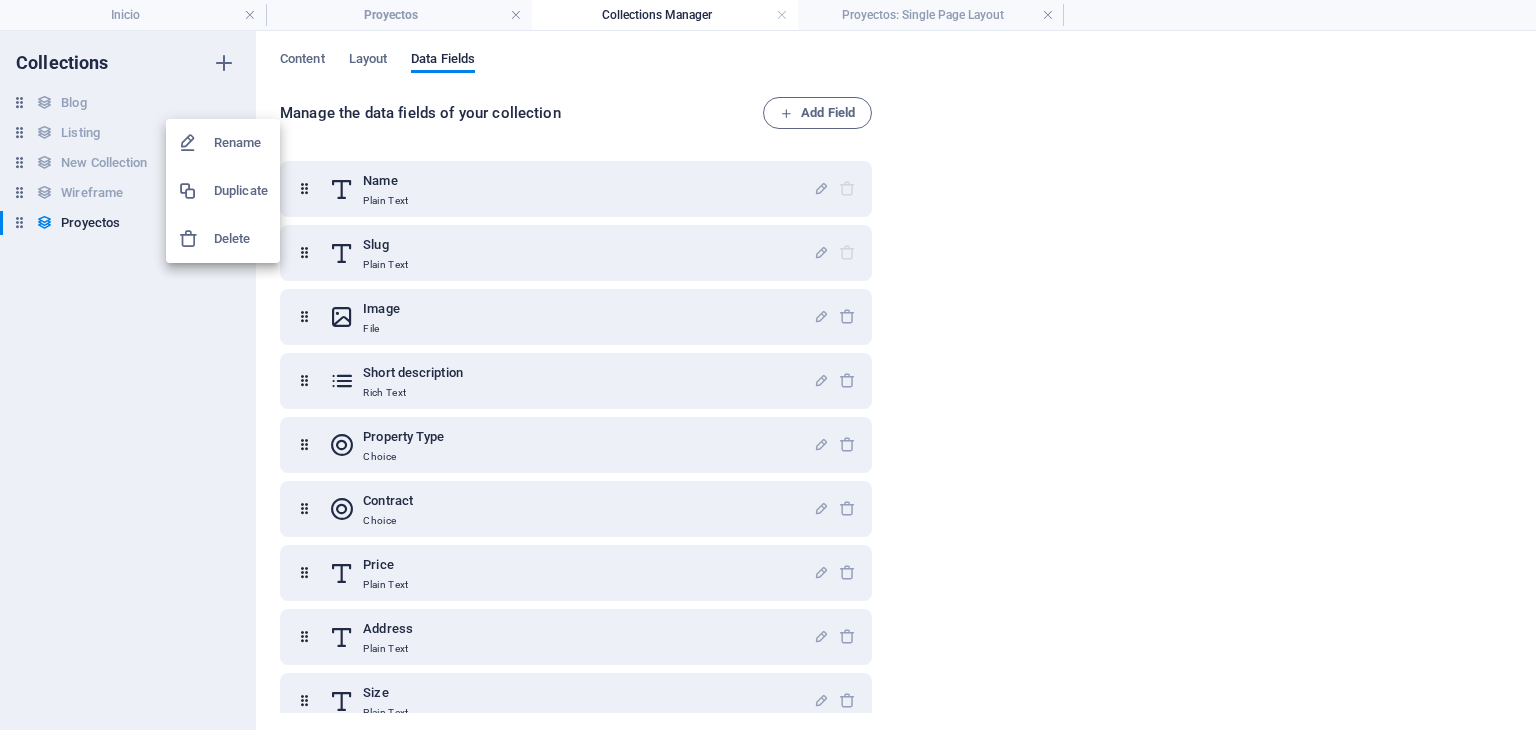 click on "Delete" at bounding box center (241, 239) 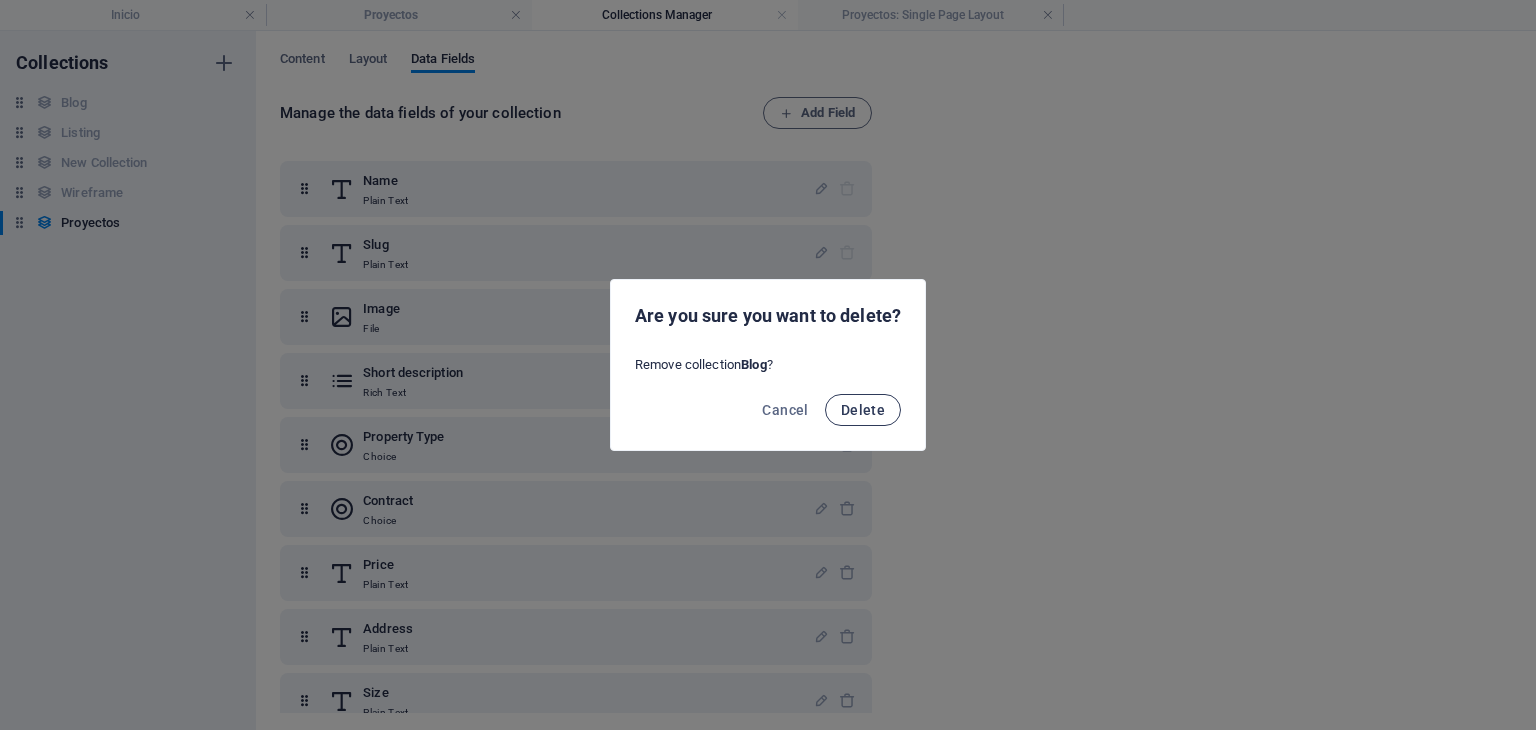click on "Delete" at bounding box center [863, 410] 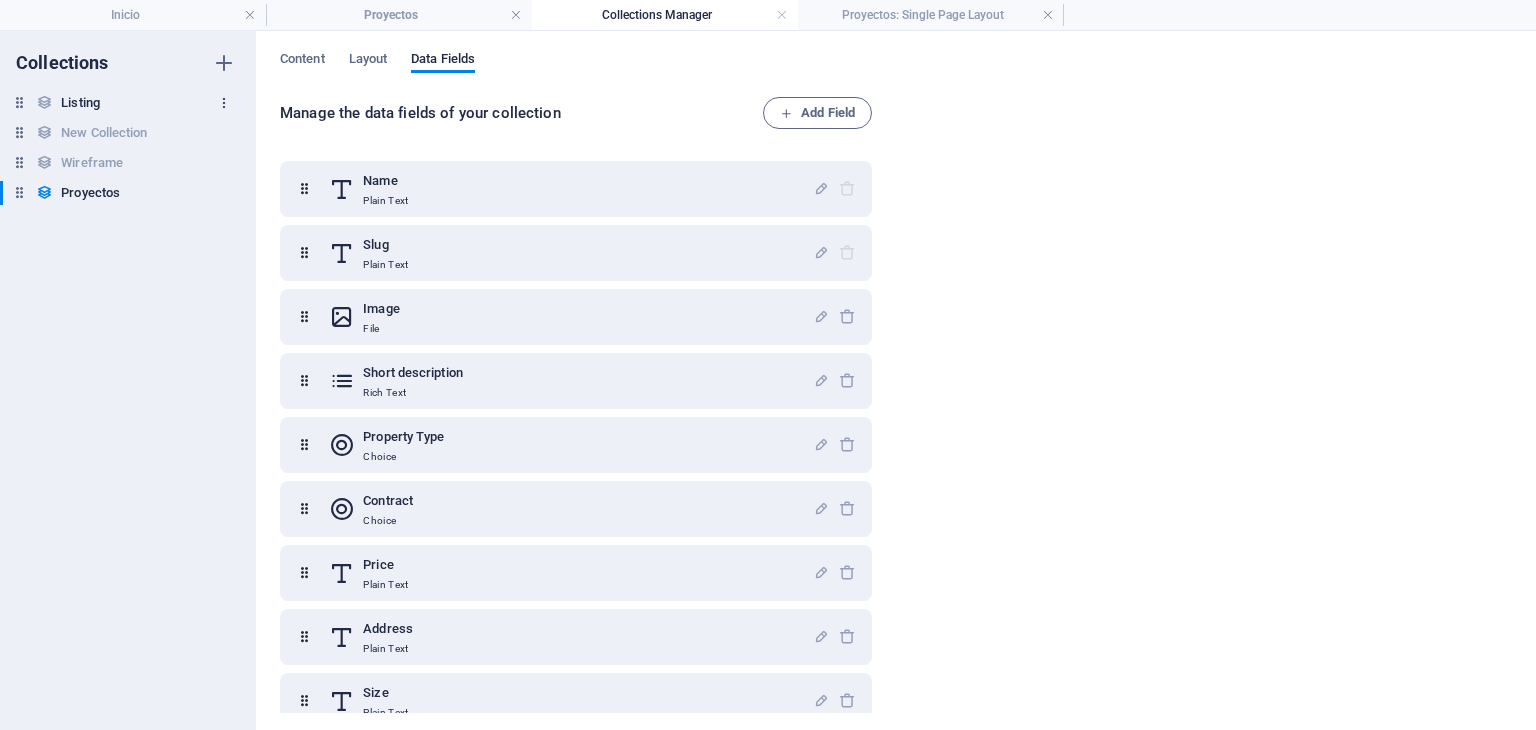 click at bounding box center [224, 103] 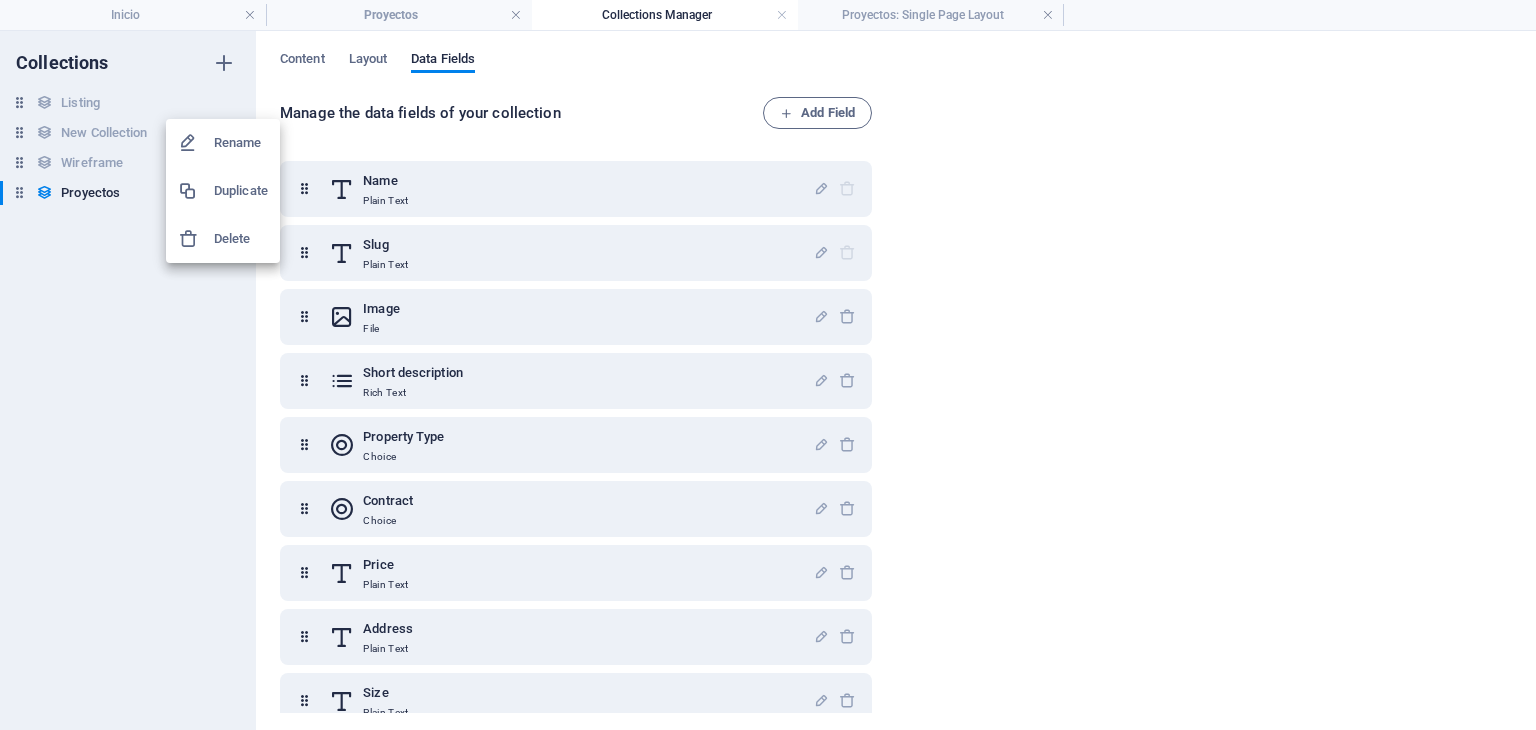 click on "Delete" at bounding box center (241, 239) 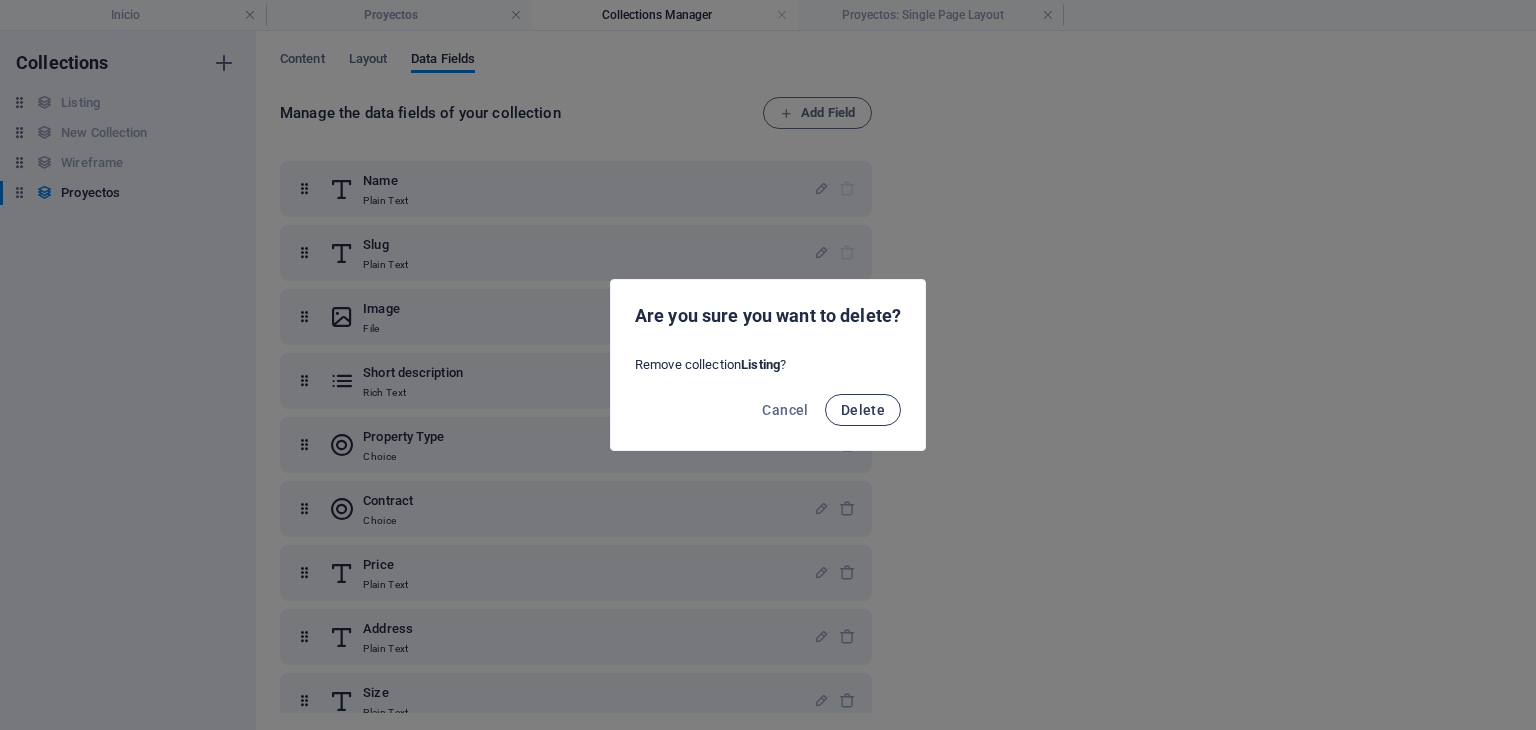 click on "Delete" at bounding box center [863, 410] 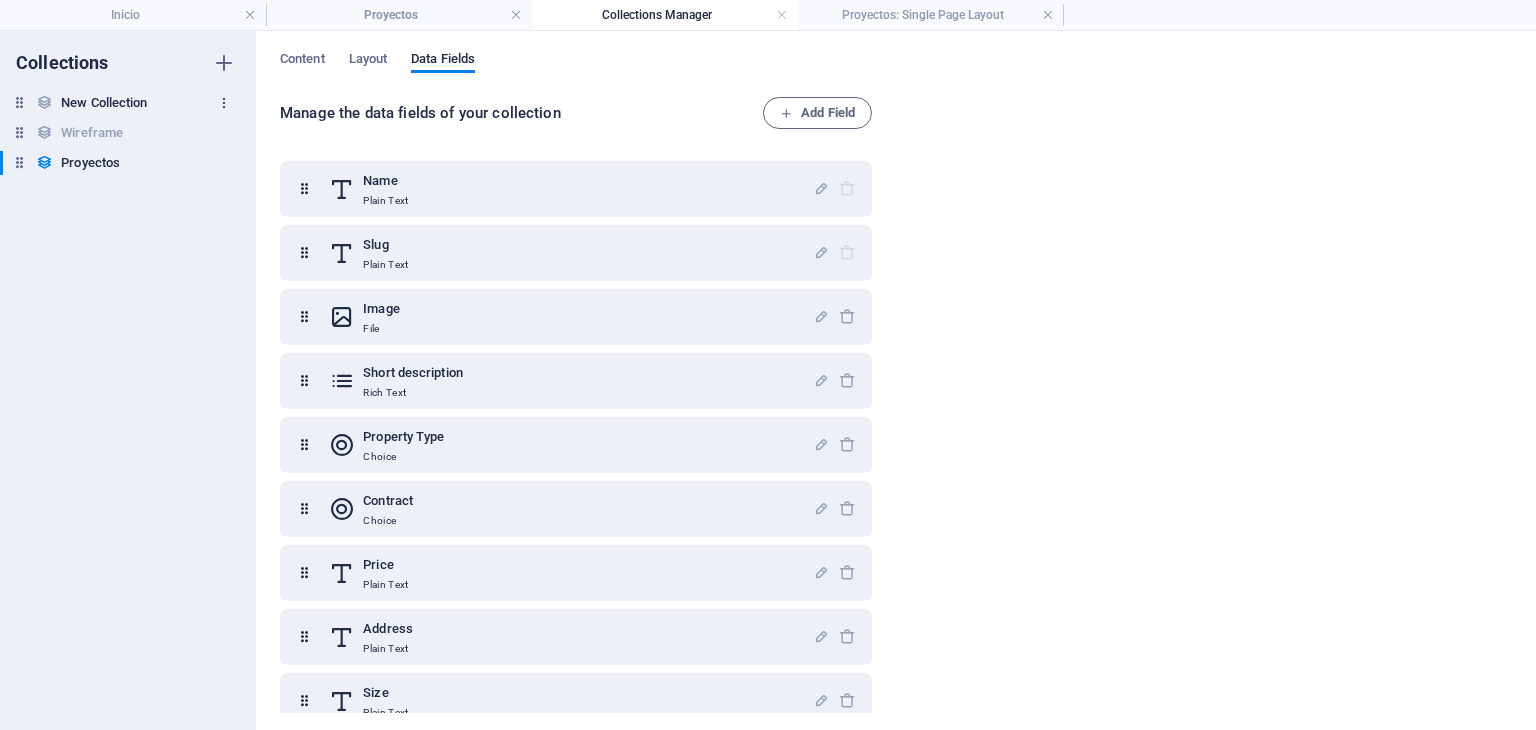 click at bounding box center [224, 103] 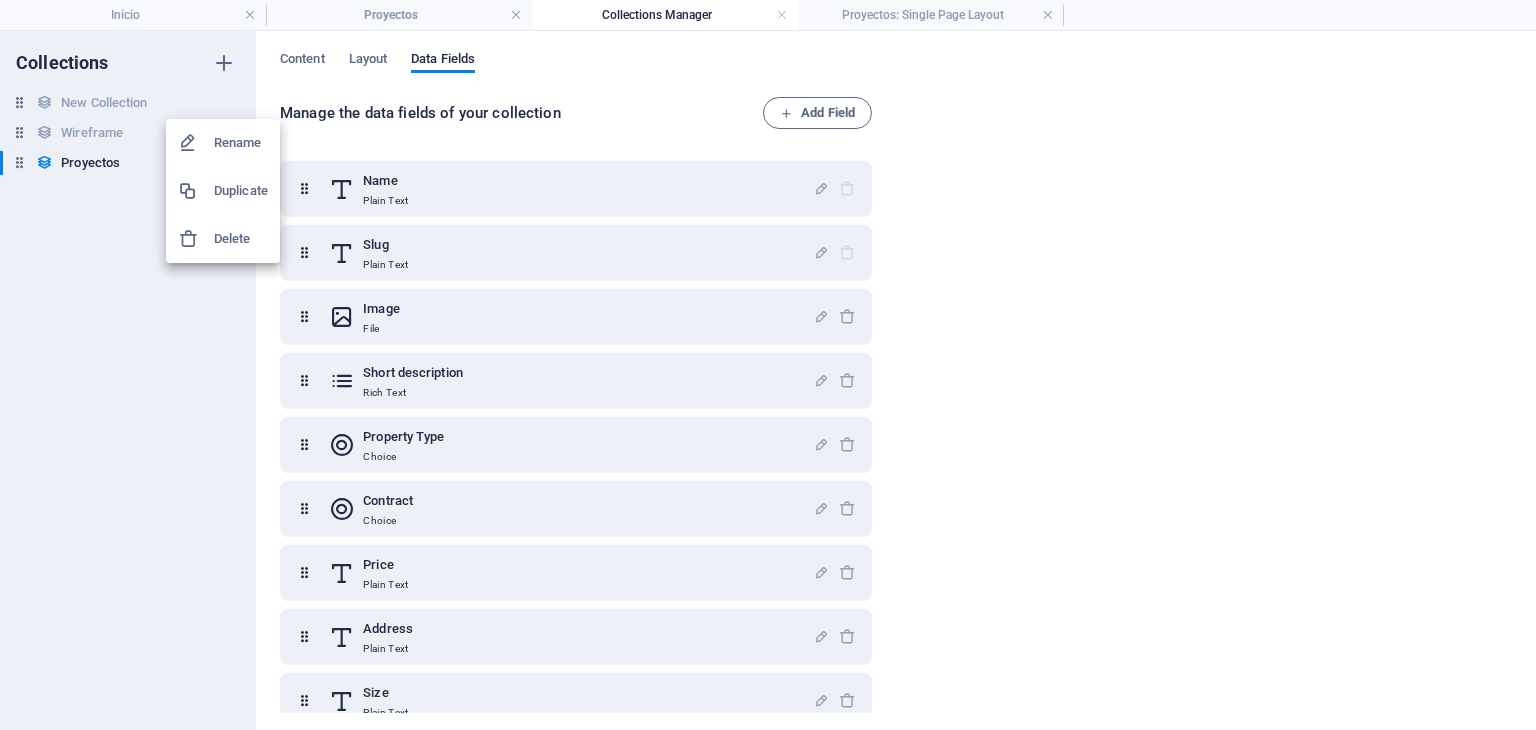 click on "Delete" at bounding box center [241, 239] 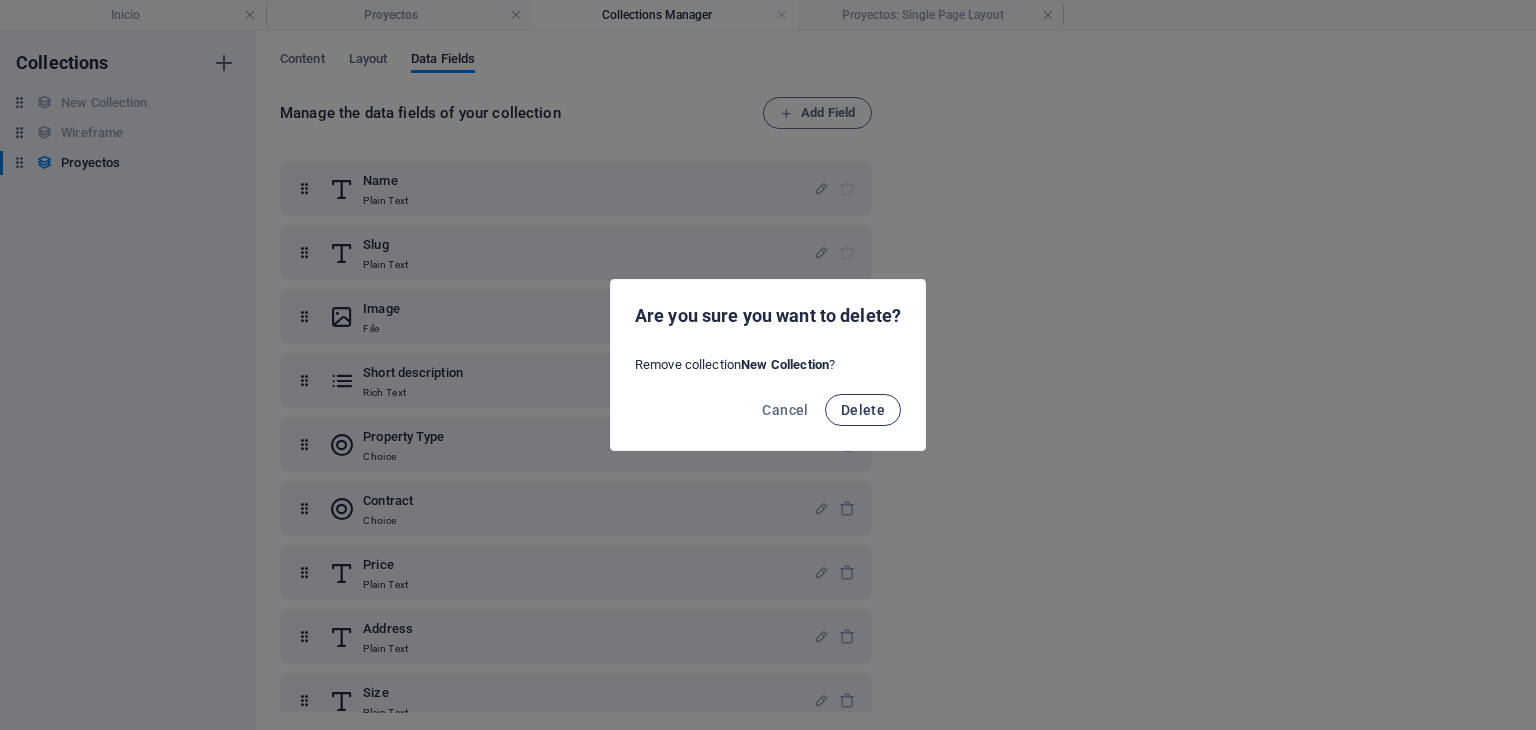 click on "Delete" at bounding box center [863, 410] 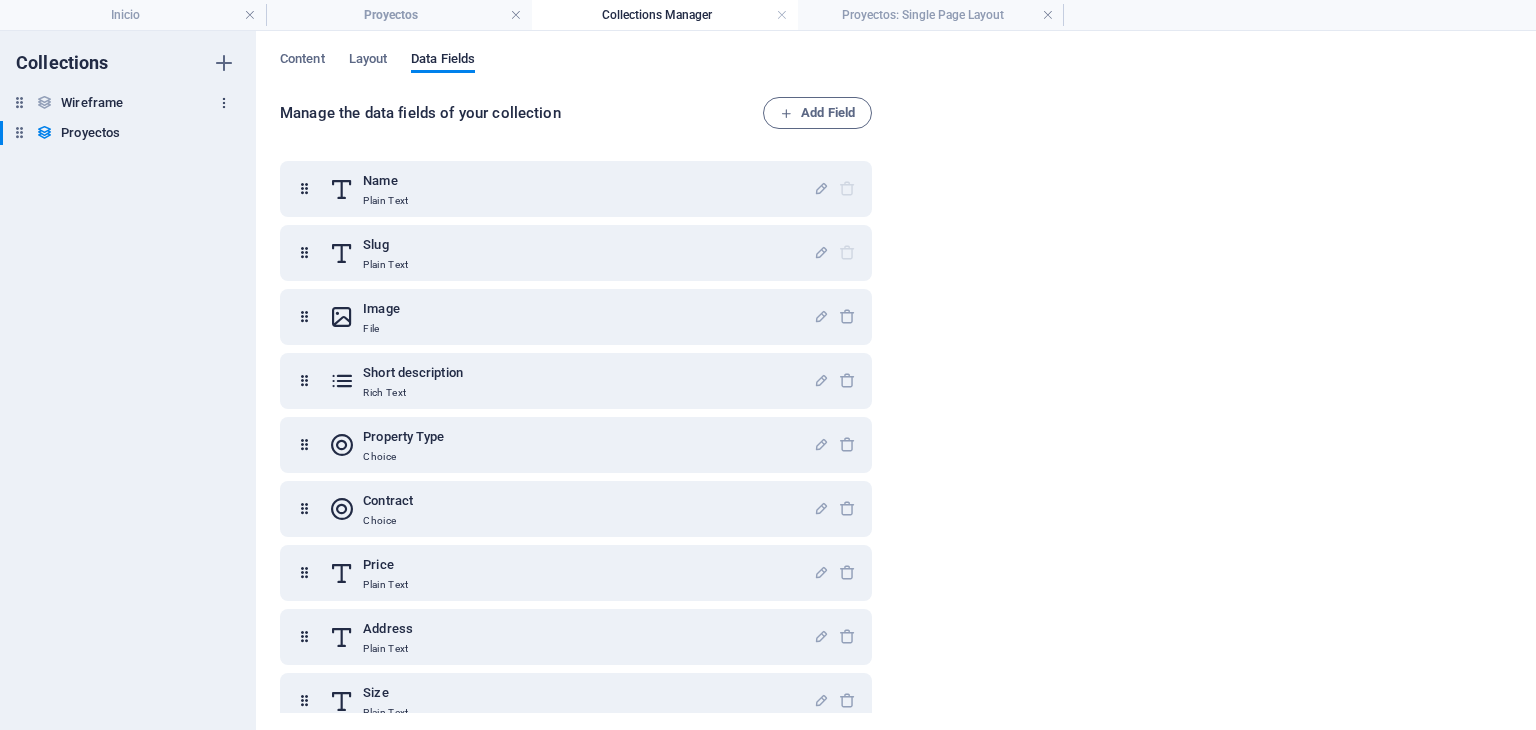 click at bounding box center [224, 103] 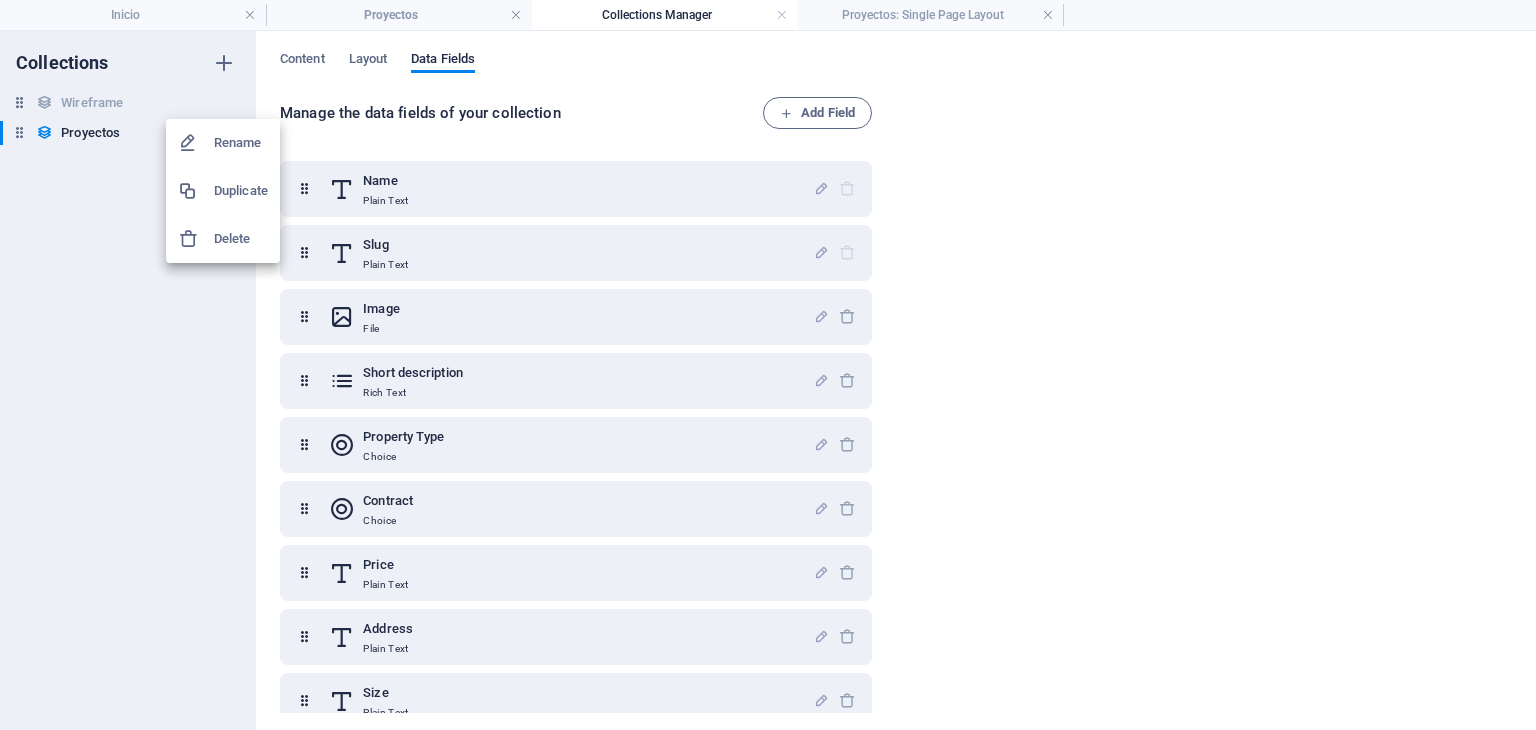 click on "Delete" at bounding box center (241, 239) 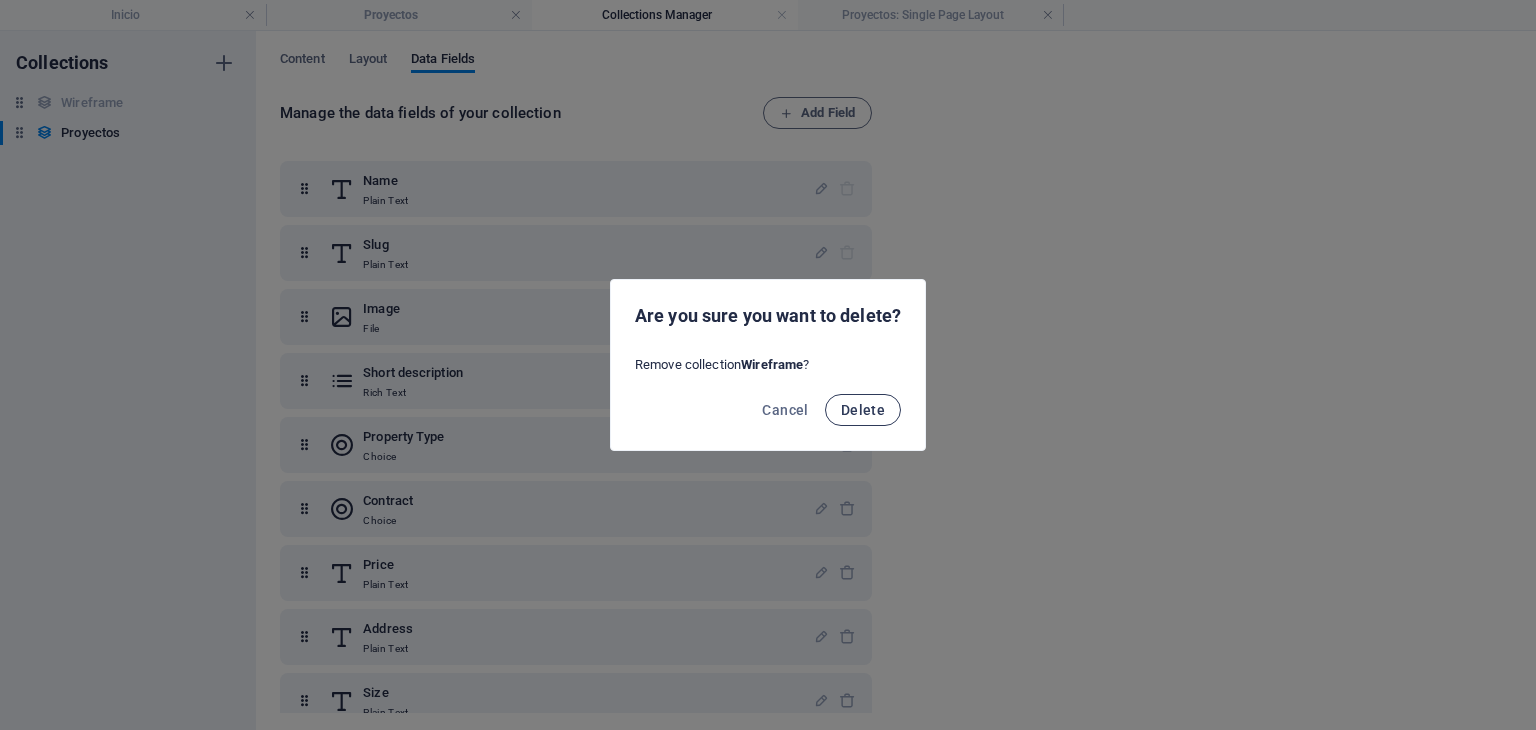 click on "Delete" at bounding box center [863, 410] 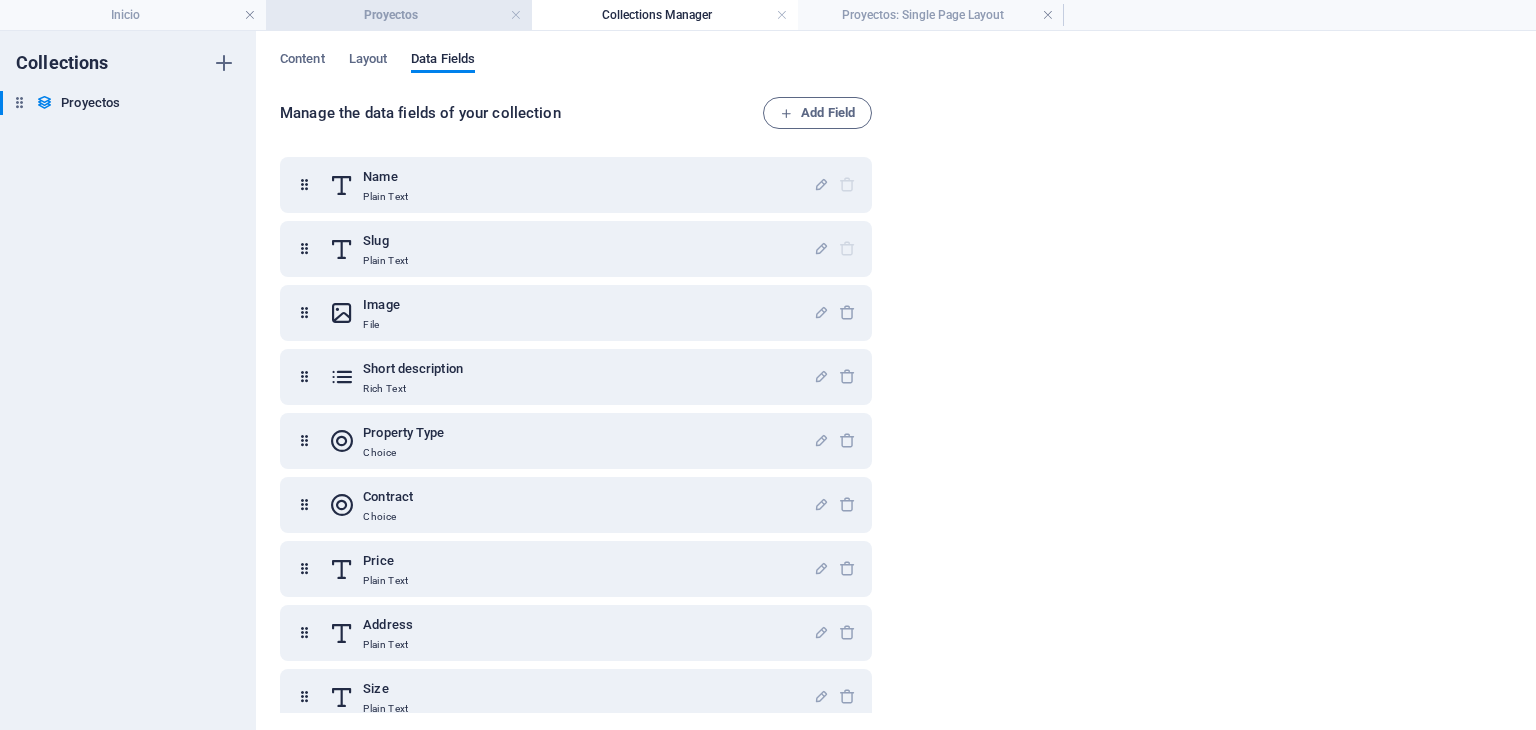scroll, scrollTop: 0, scrollLeft: 0, axis: both 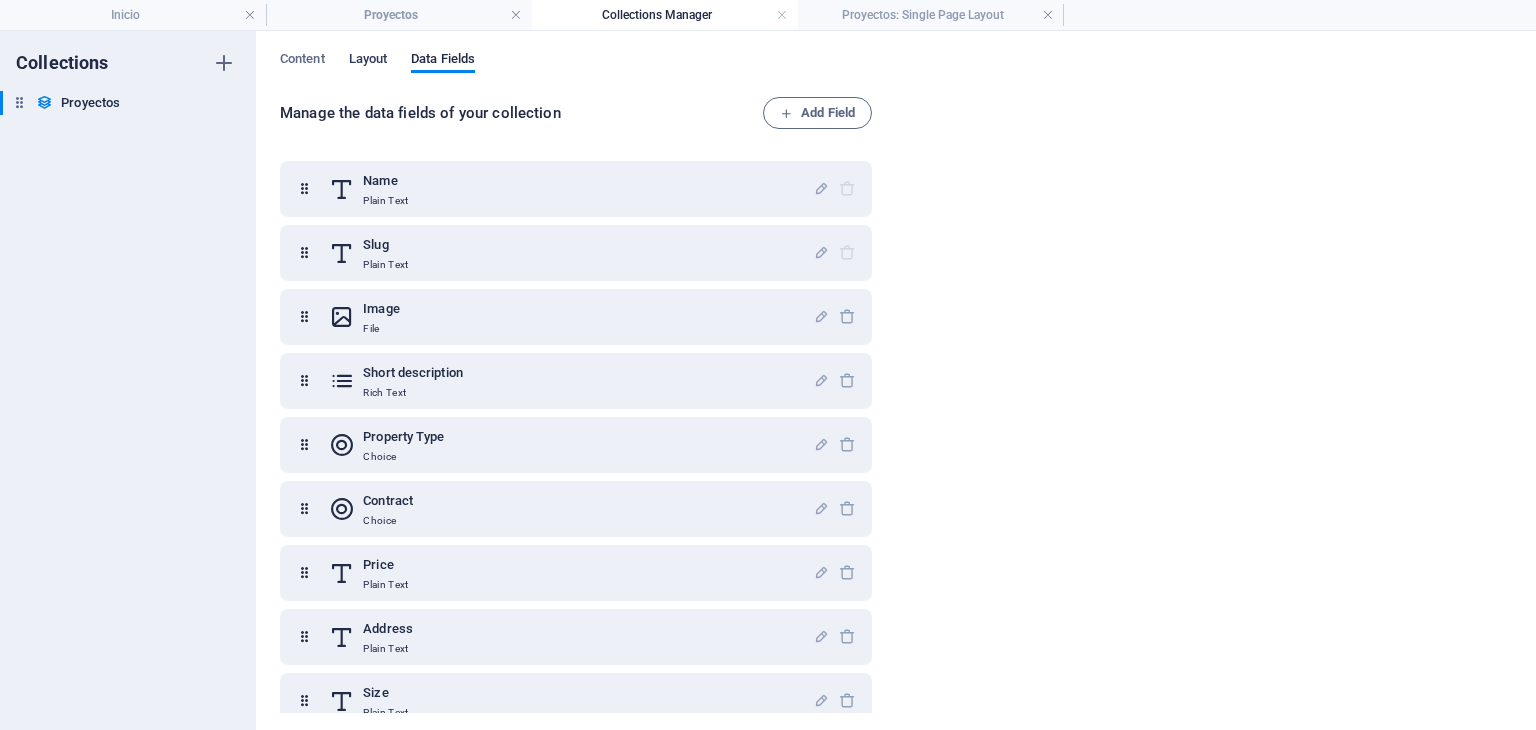 click on "Layout" at bounding box center [368, 61] 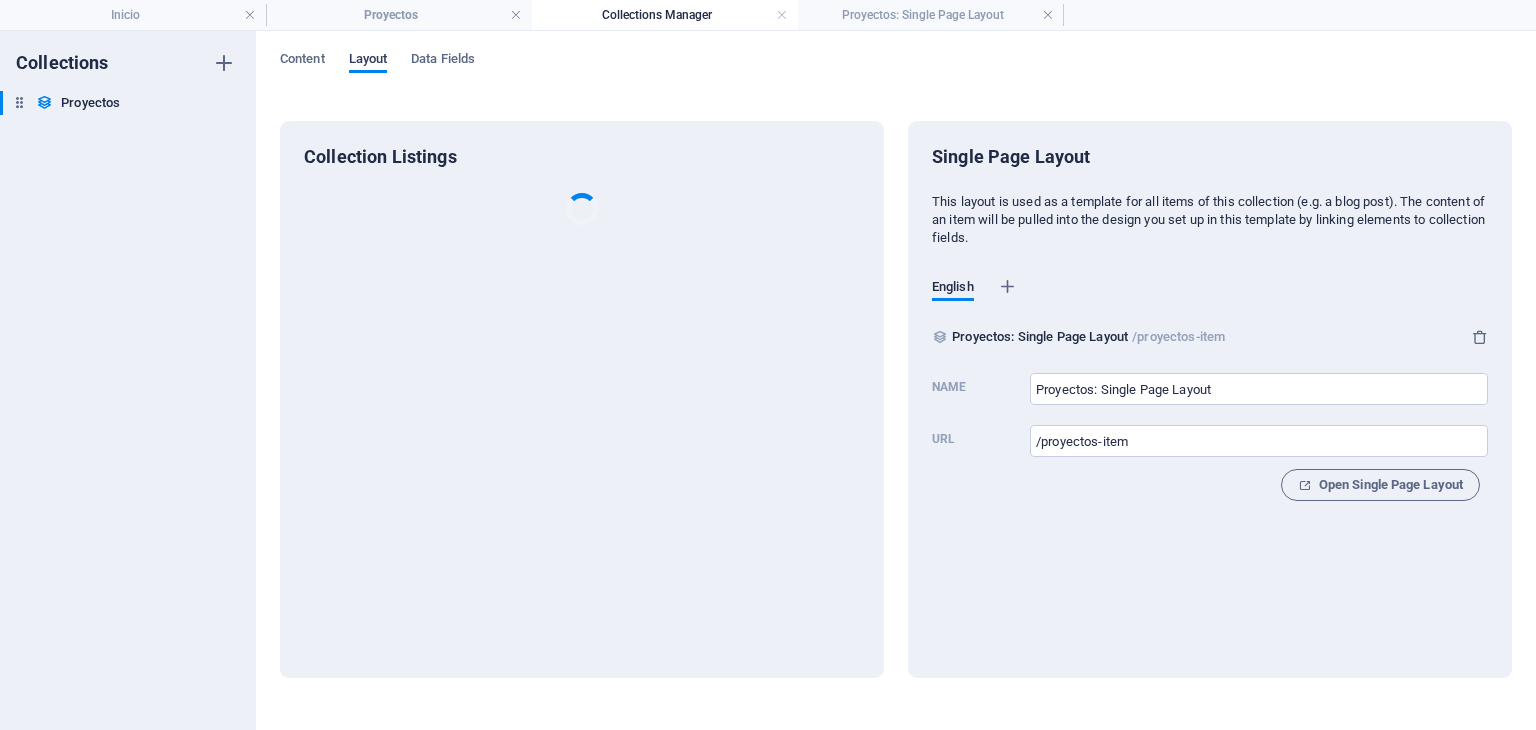 click on "Layout" at bounding box center (368, 61) 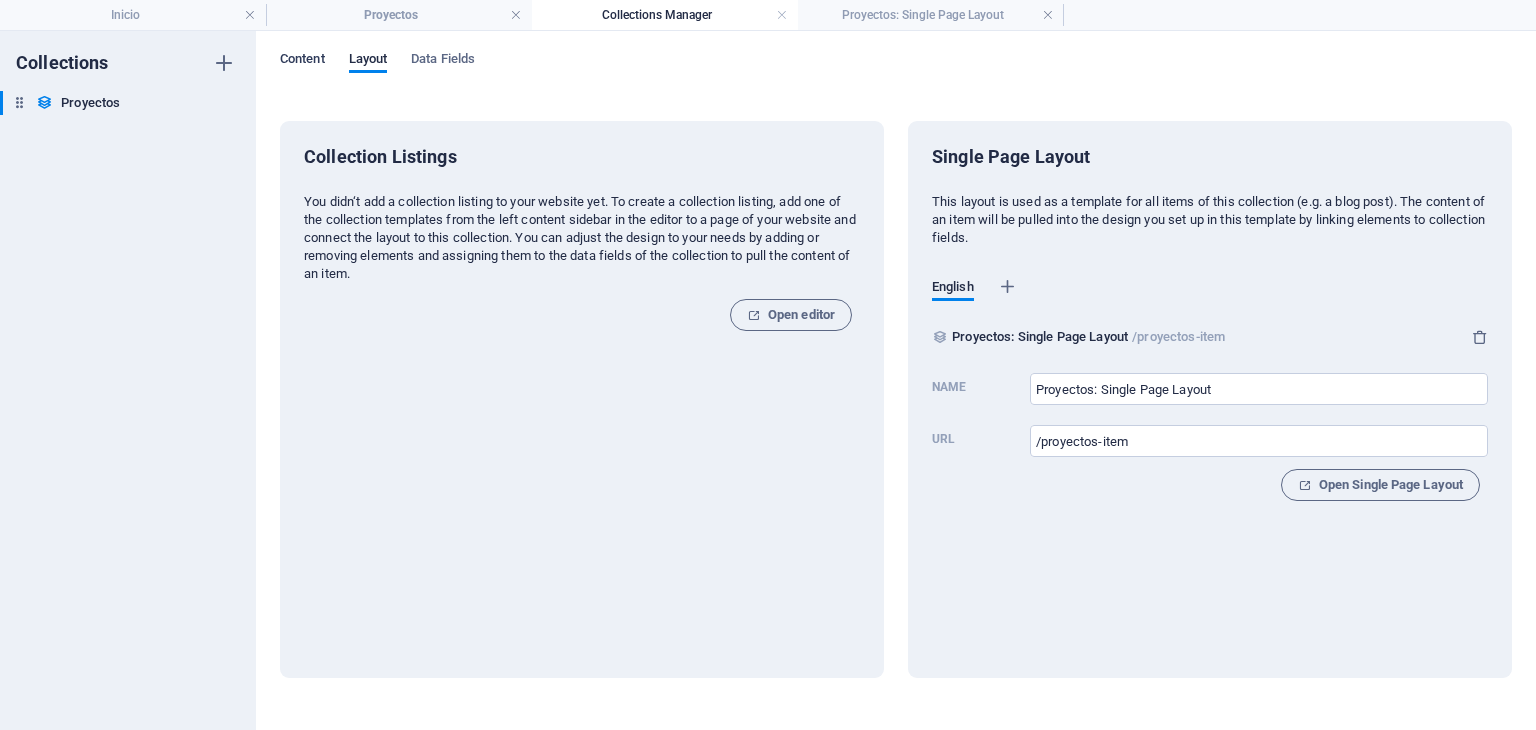click on "Content" at bounding box center [302, 61] 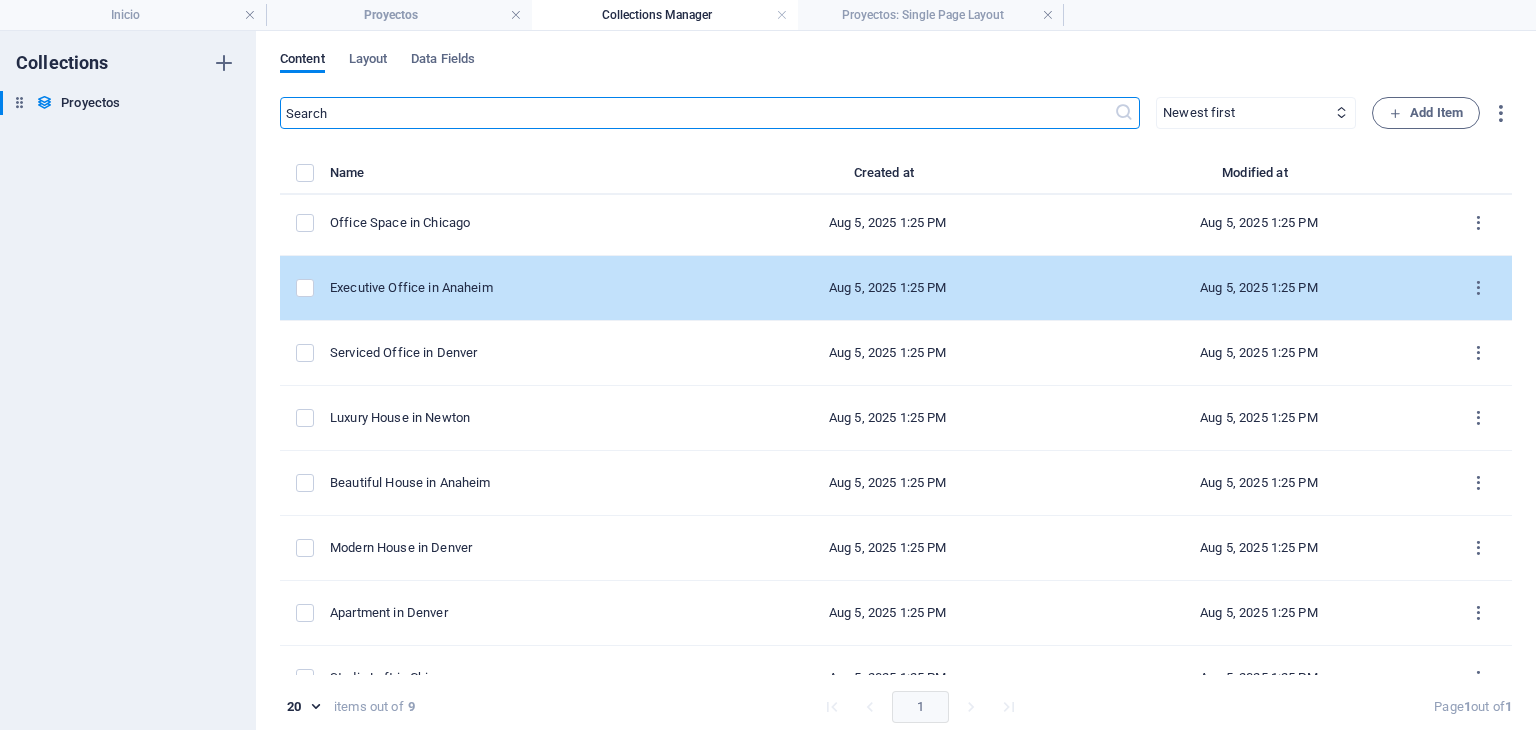 scroll, scrollTop: 0, scrollLeft: 0, axis: both 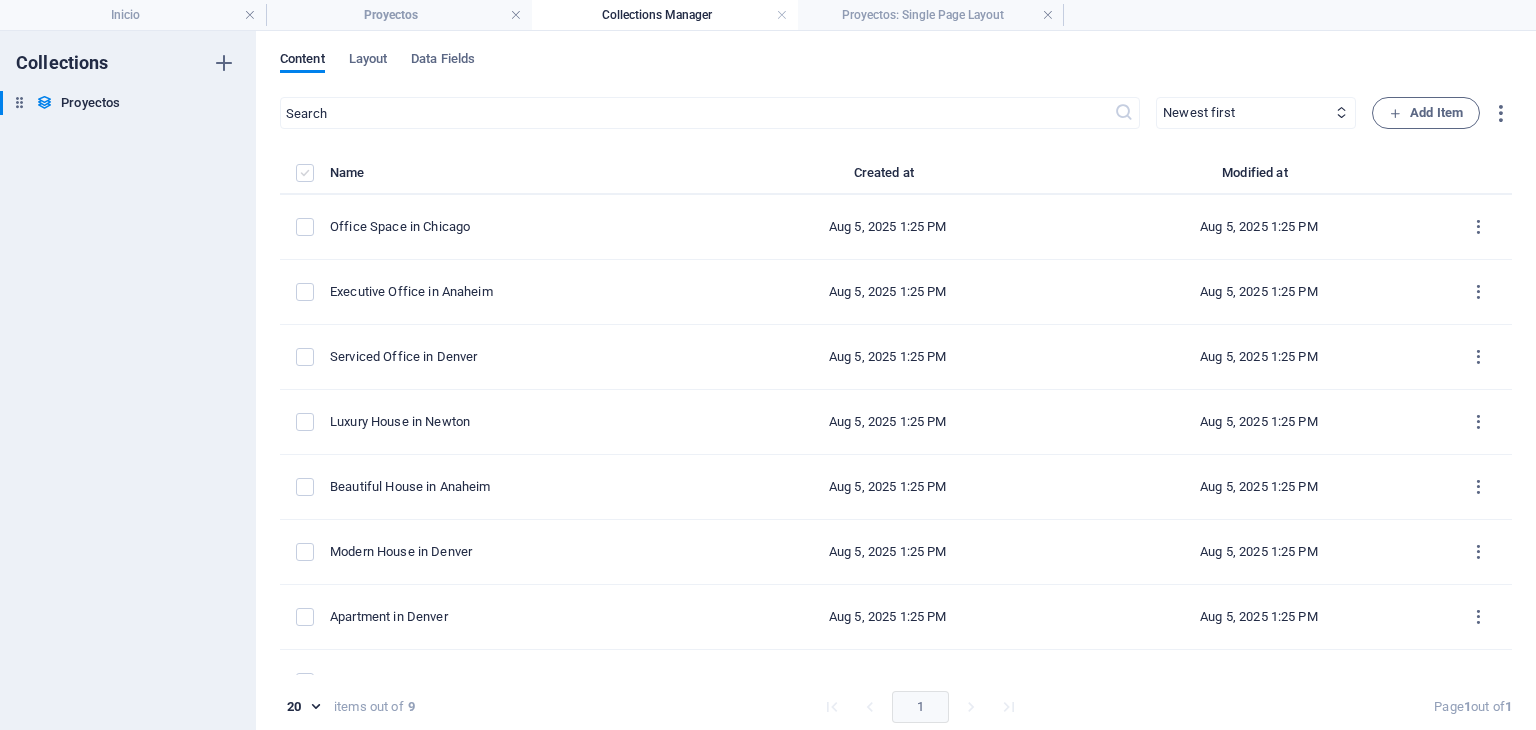 click at bounding box center (305, 173) 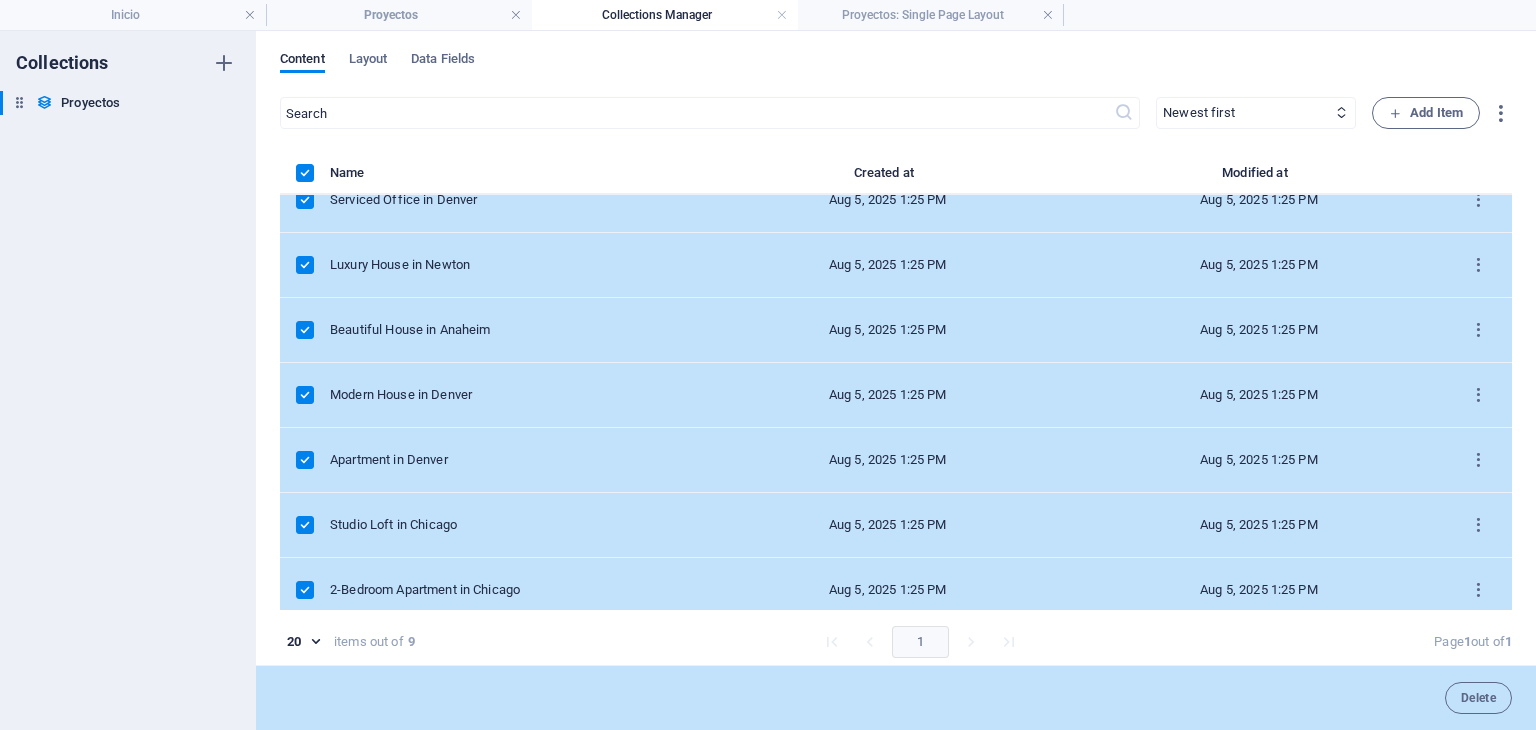scroll, scrollTop: 168, scrollLeft: 0, axis: vertical 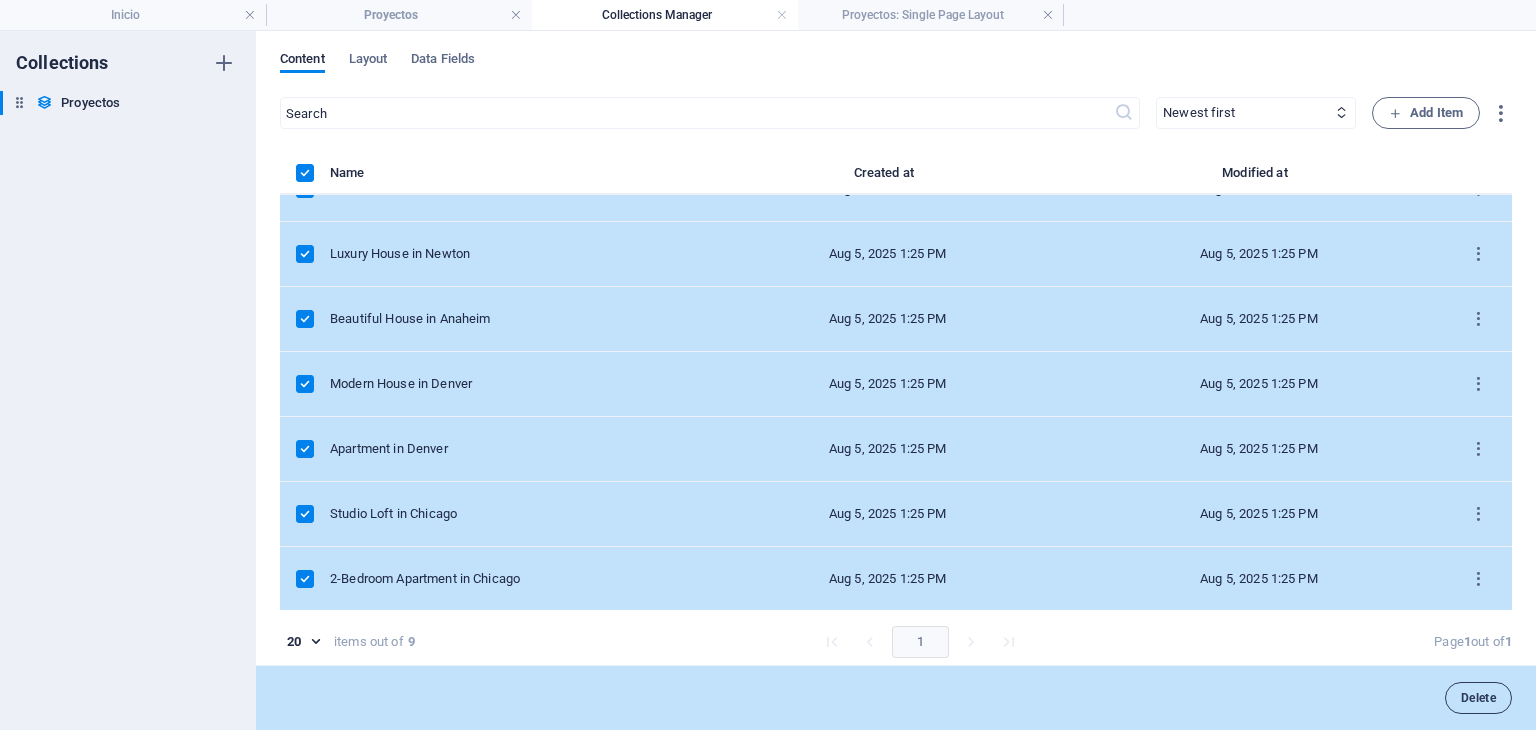 click on "Delete" at bounding box center (1478, 698) 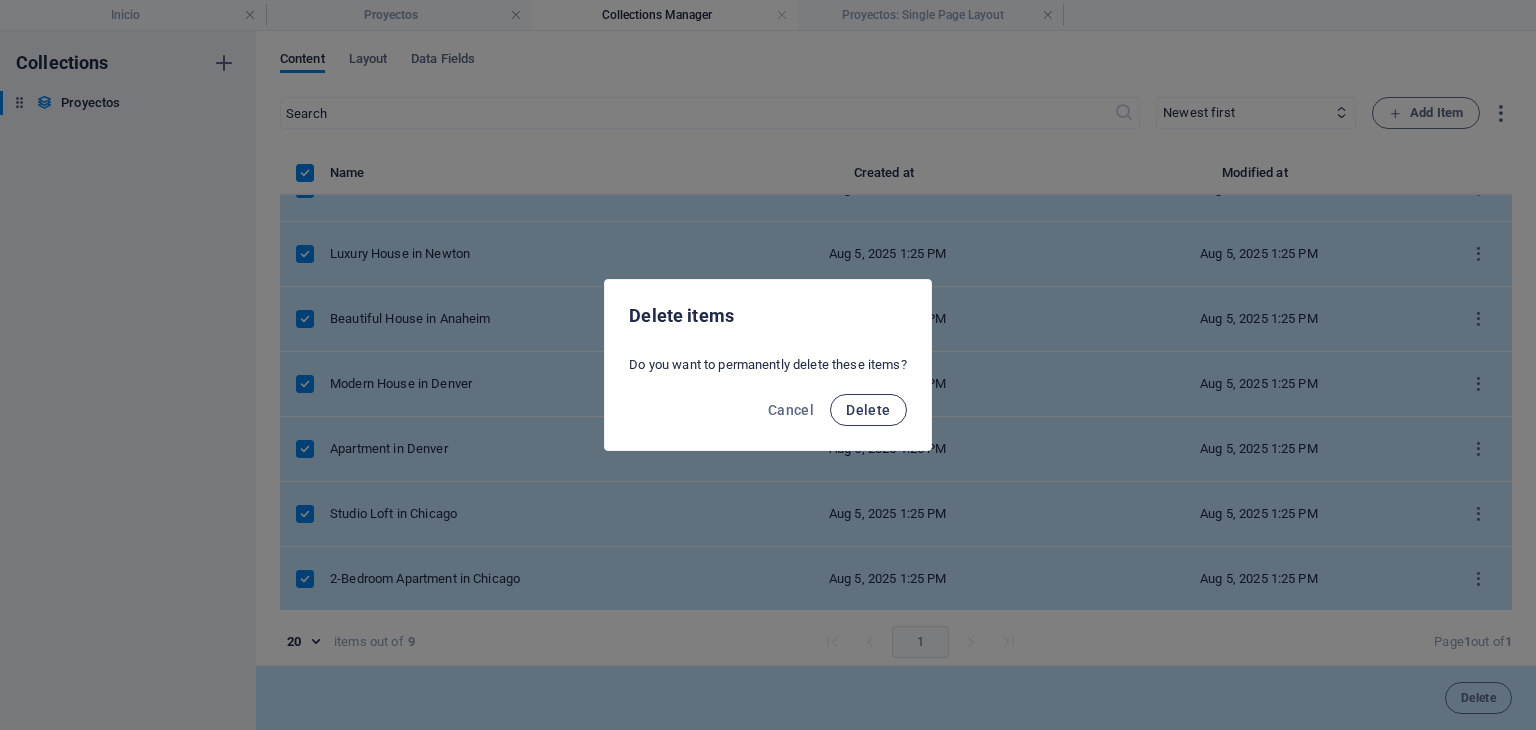 click on "Delete" at bounding box center (868, 410) 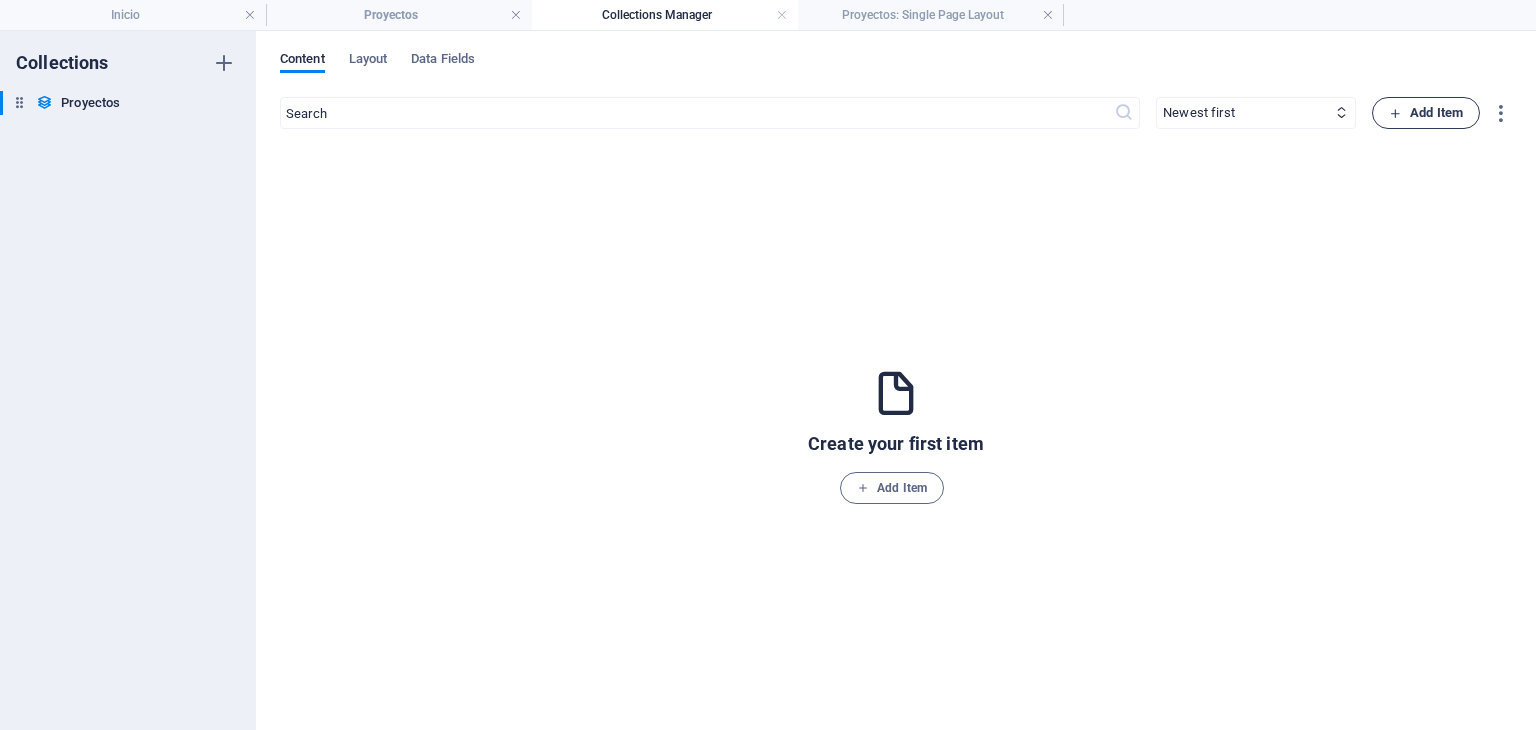 click on "Add Item" at bounding box center [1426, 113] 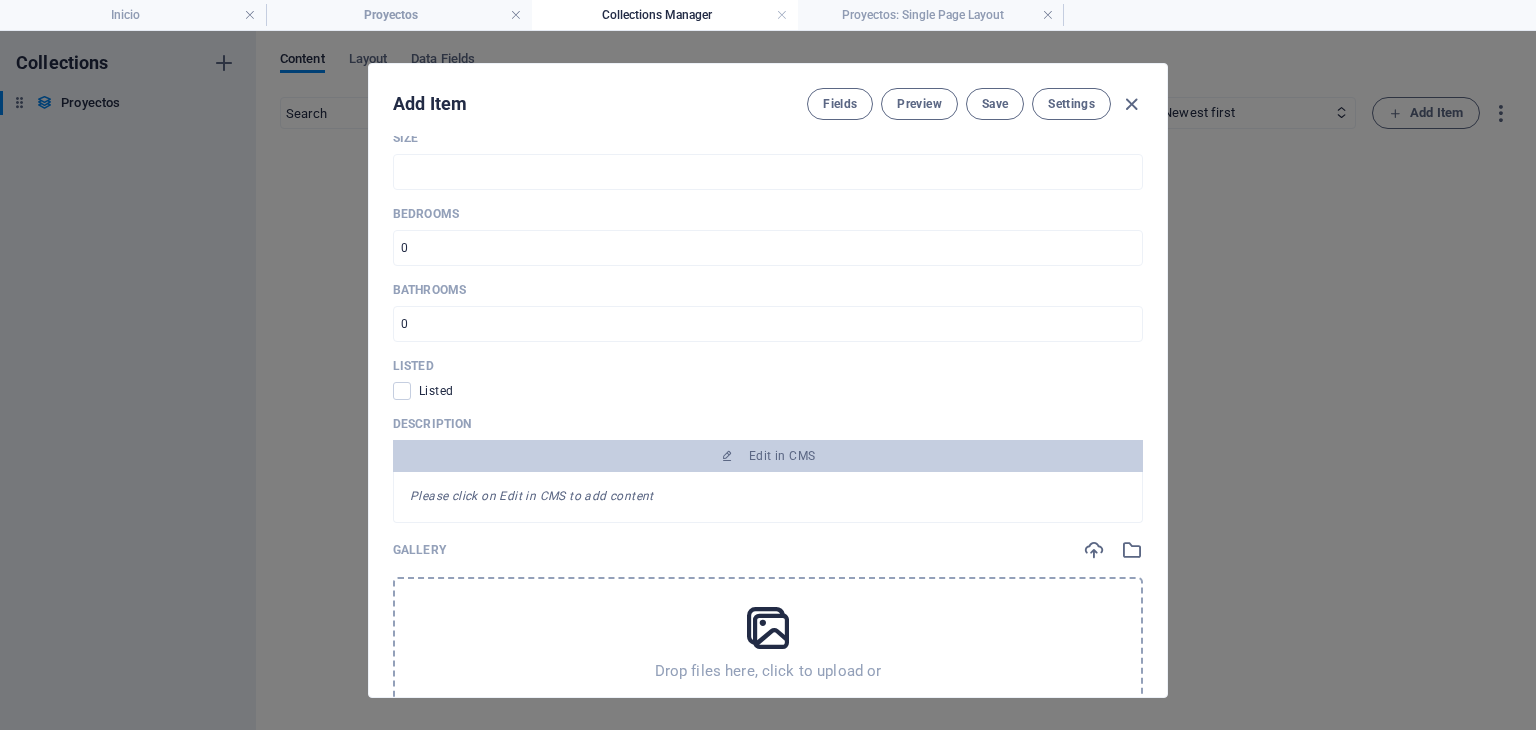 scroll, scrollTop: 833, scrollLeft: 0, axis: vertical 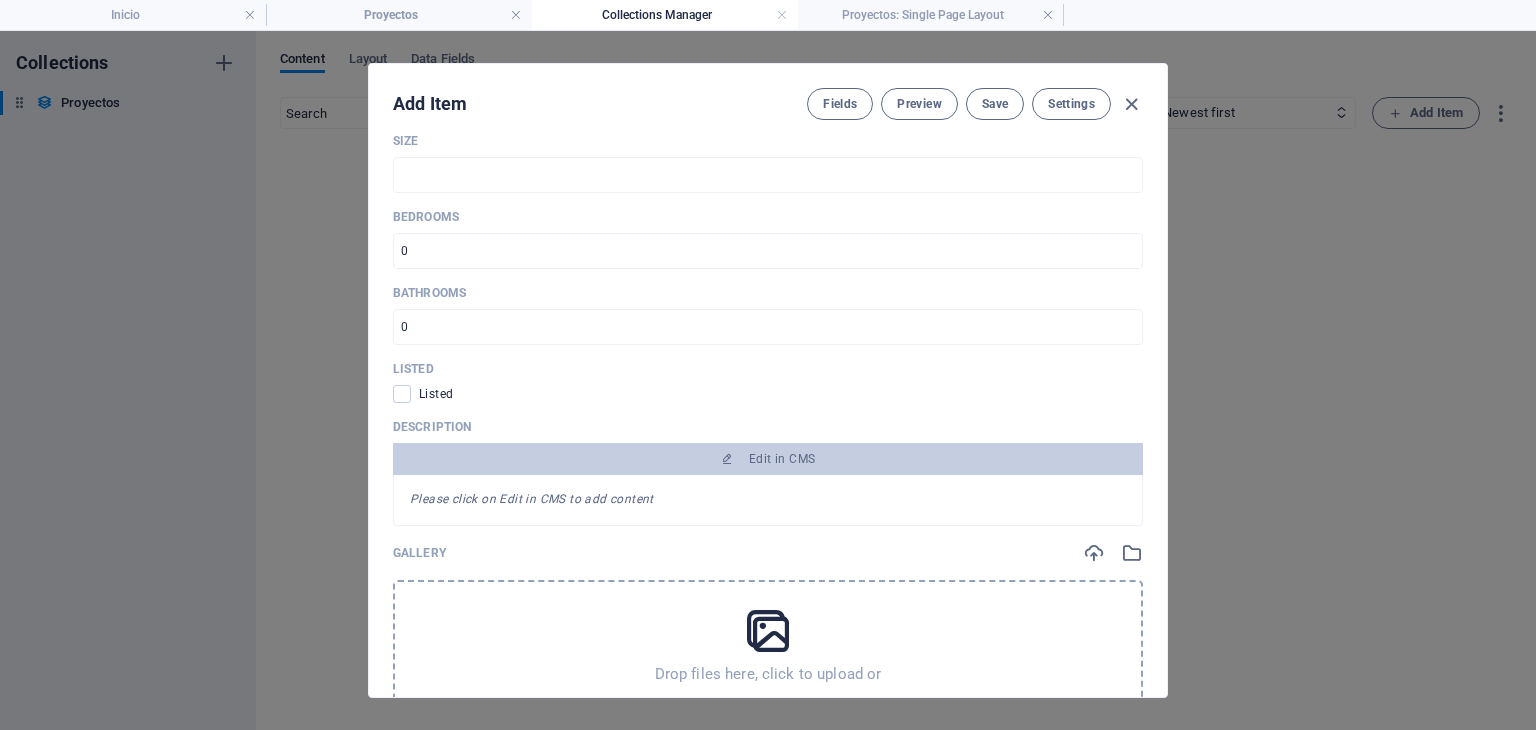 click on "Bathrooms" at bounding box center [768, 293] 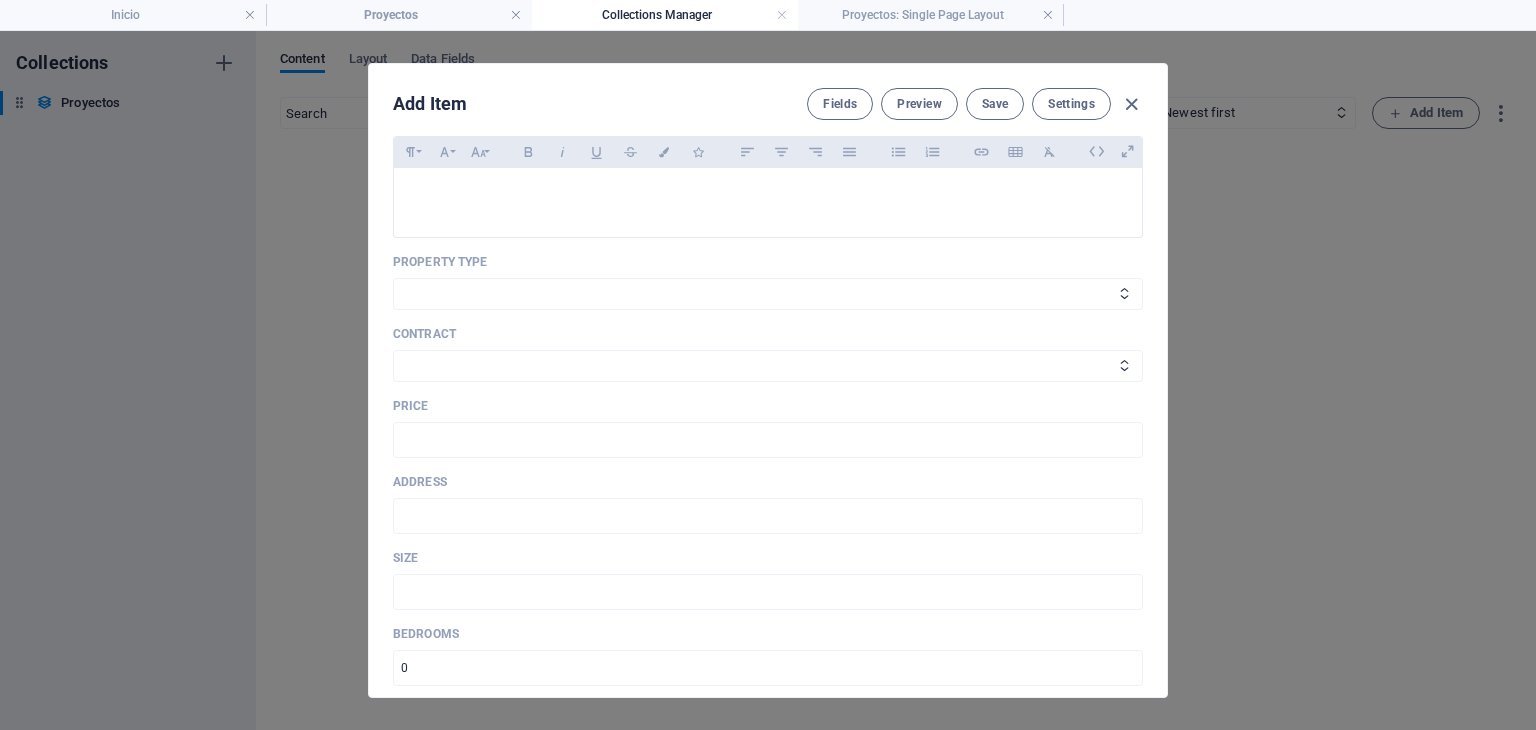 scroll, scrollTop: 333, scrollLeft: 0, axis: vertical 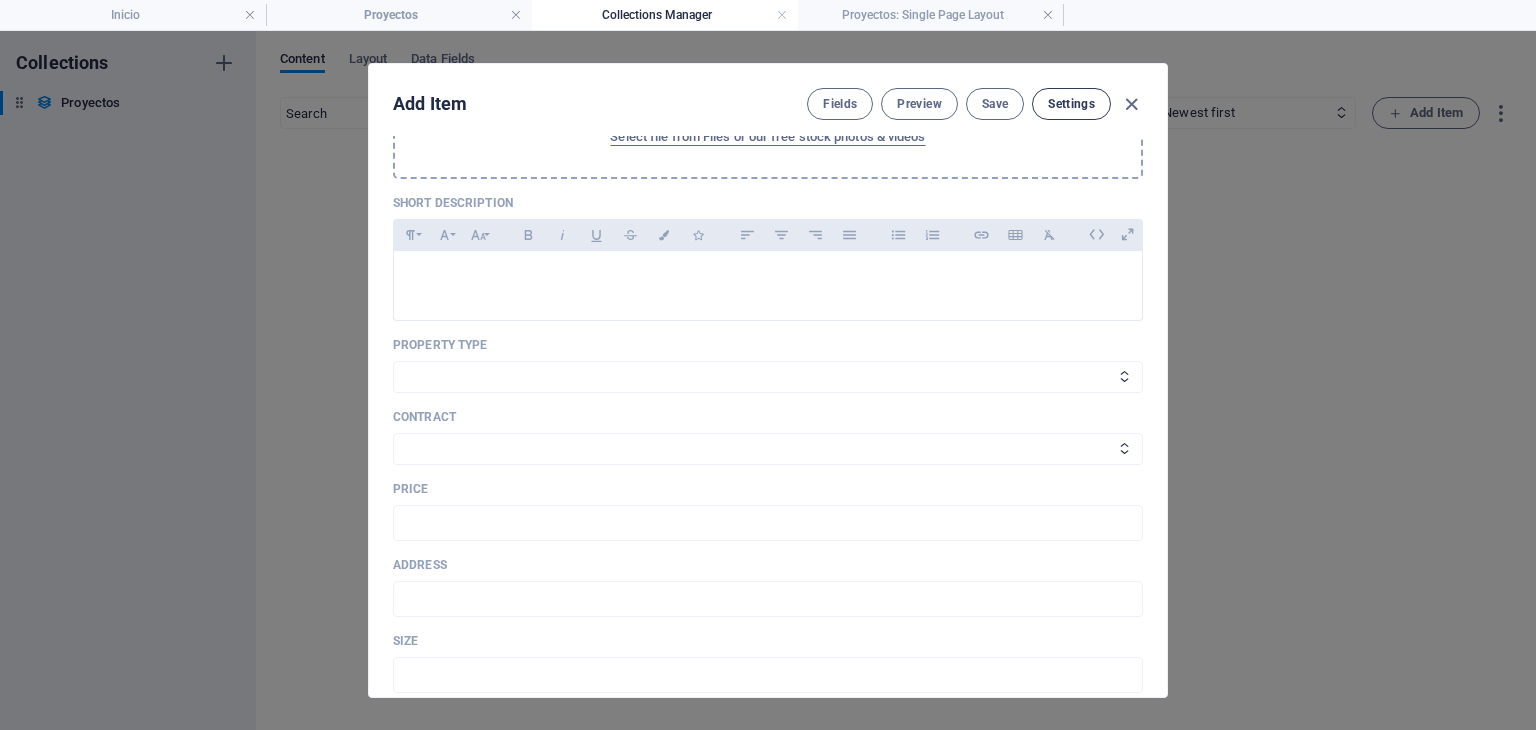 click on "Settings" at bounding box center [1071, 104] 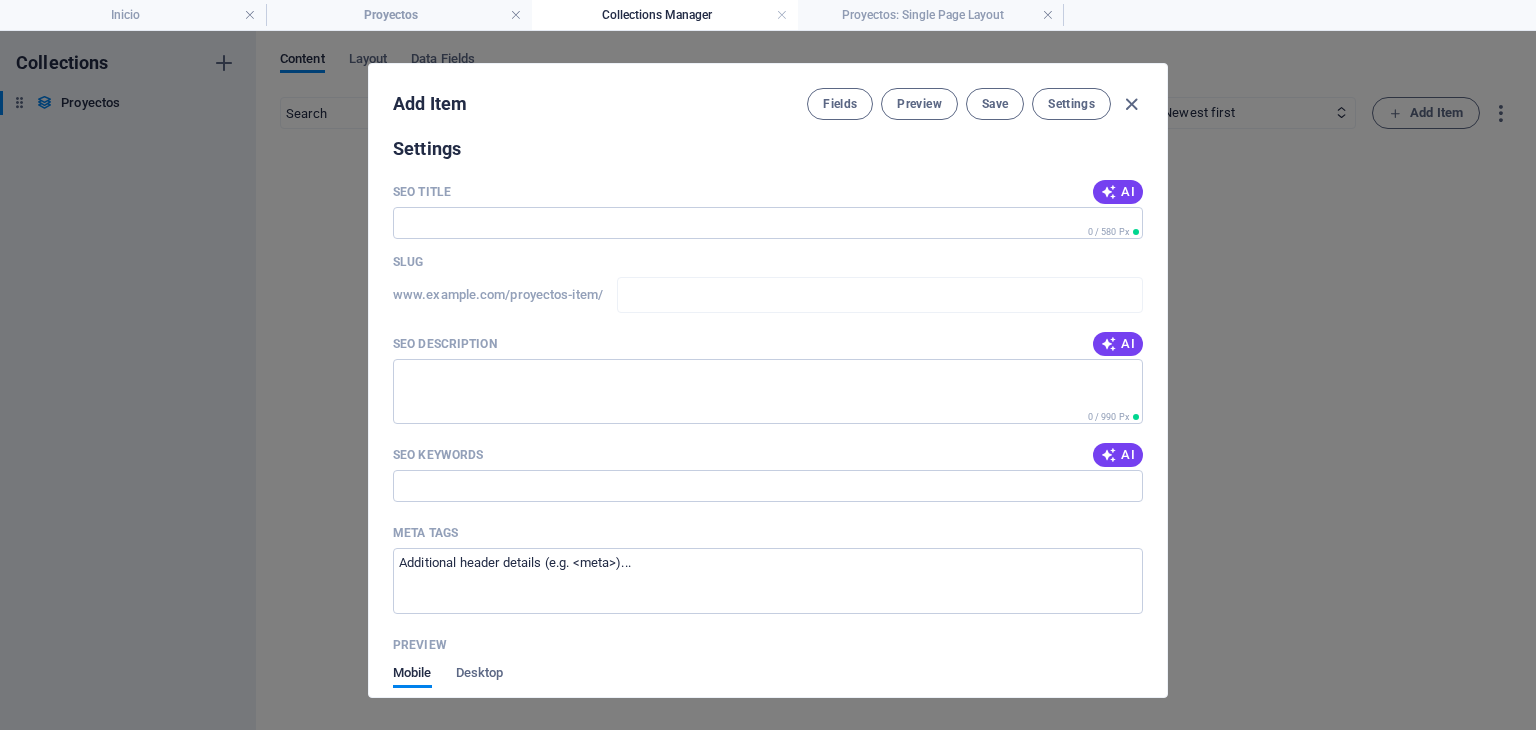 click on "Add Item Fields Preview Save Settings" at bounding box center [768, 100] 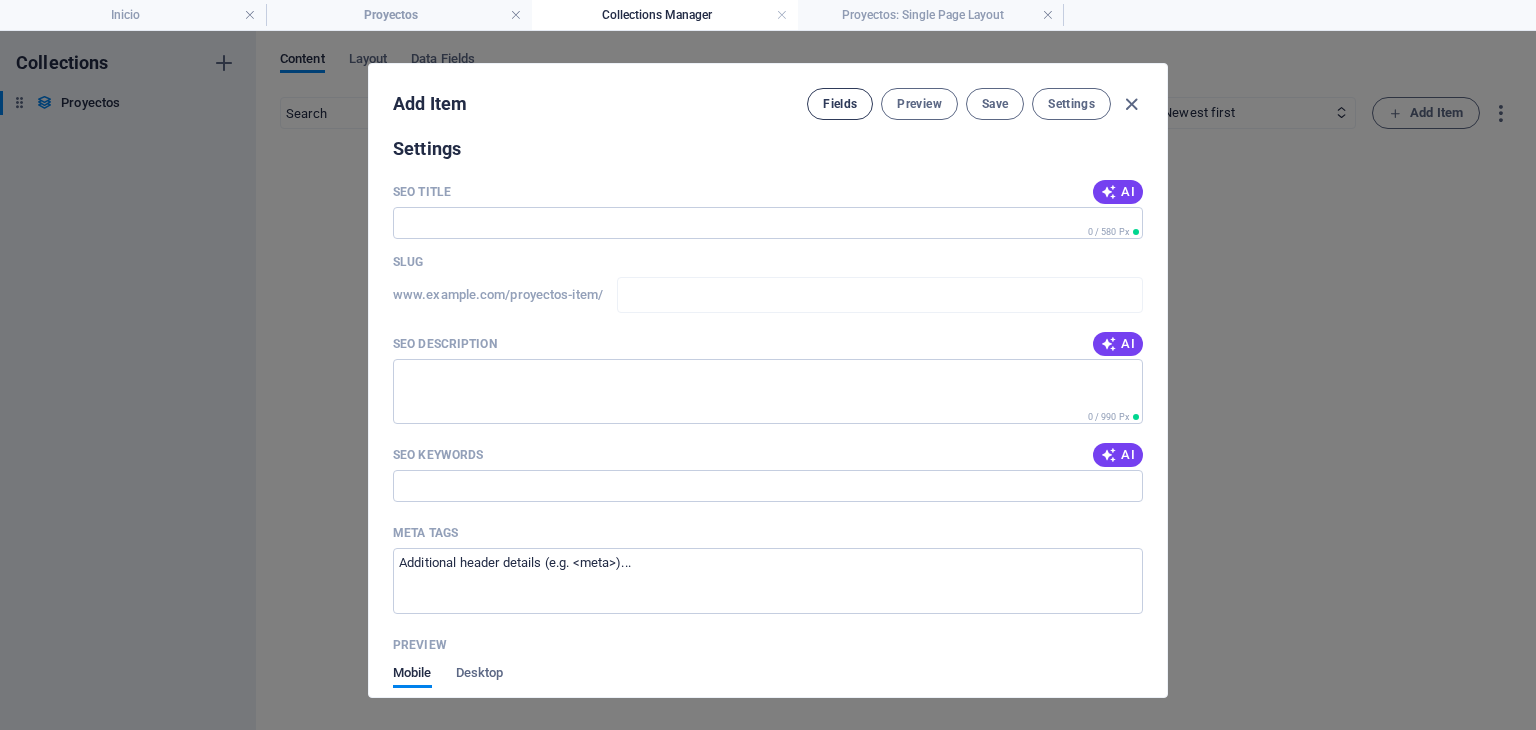 click on "Fields" at bounding box center (840, 104) 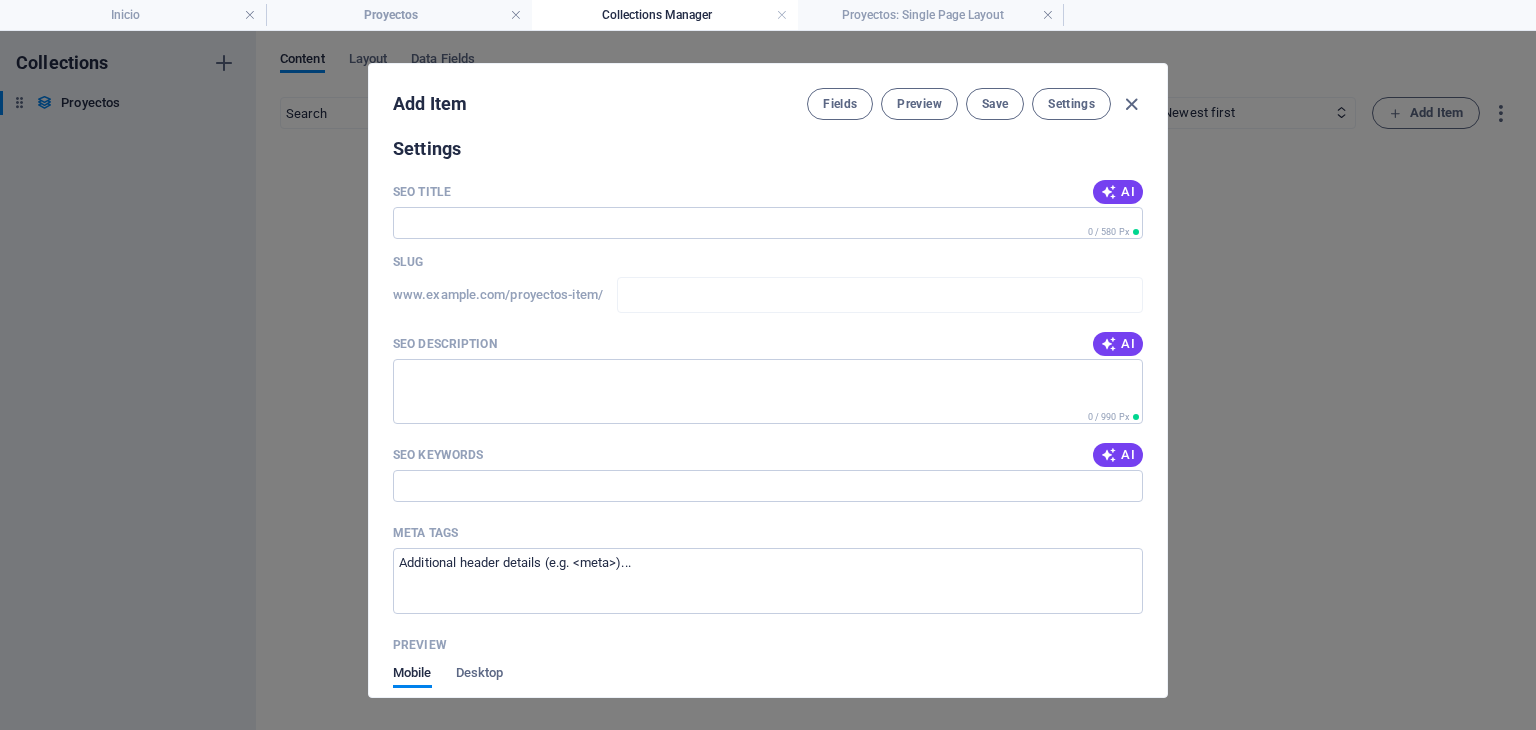 scroll, scrollTop: 1598, scrollLeft: 0, axis: vertical 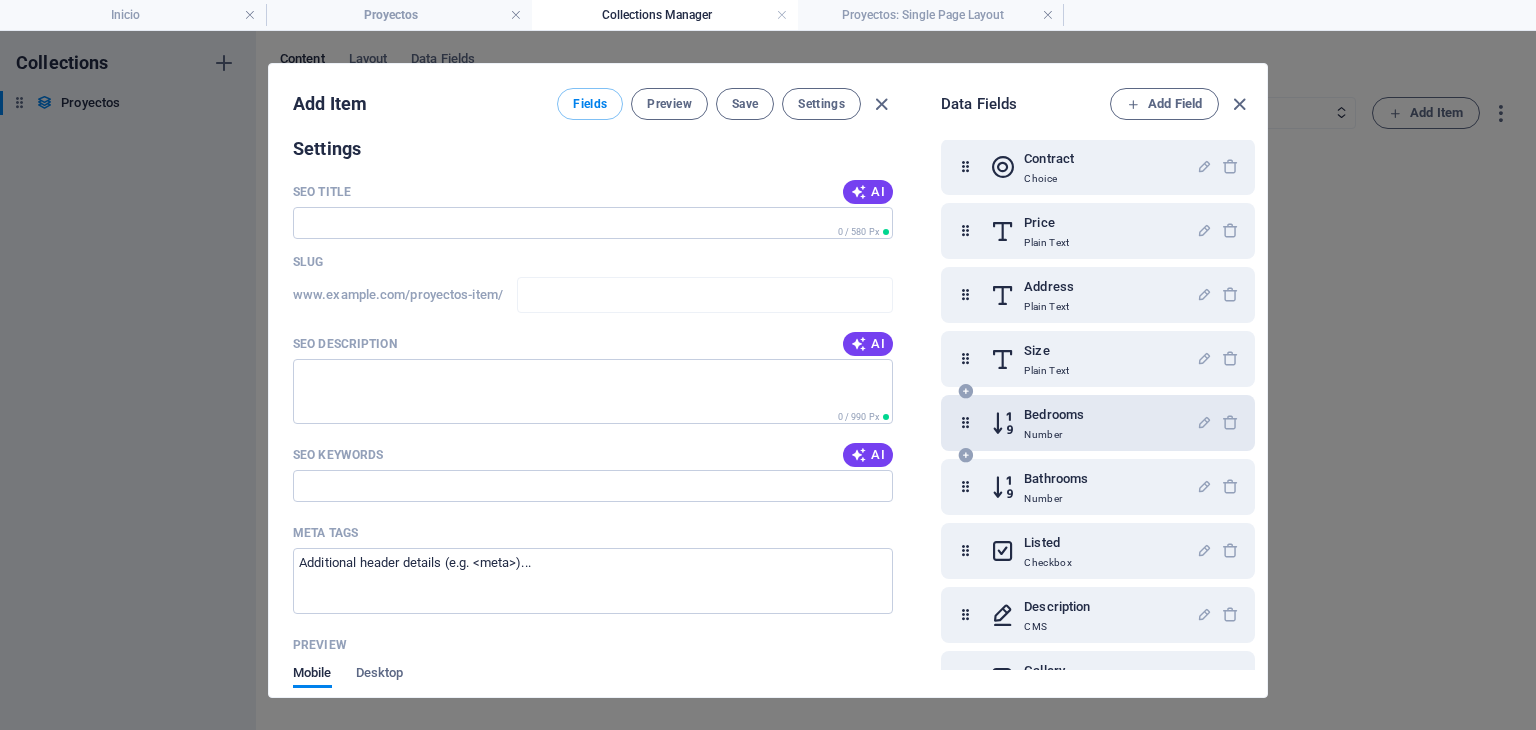 click at bounding box center (1003, 423) 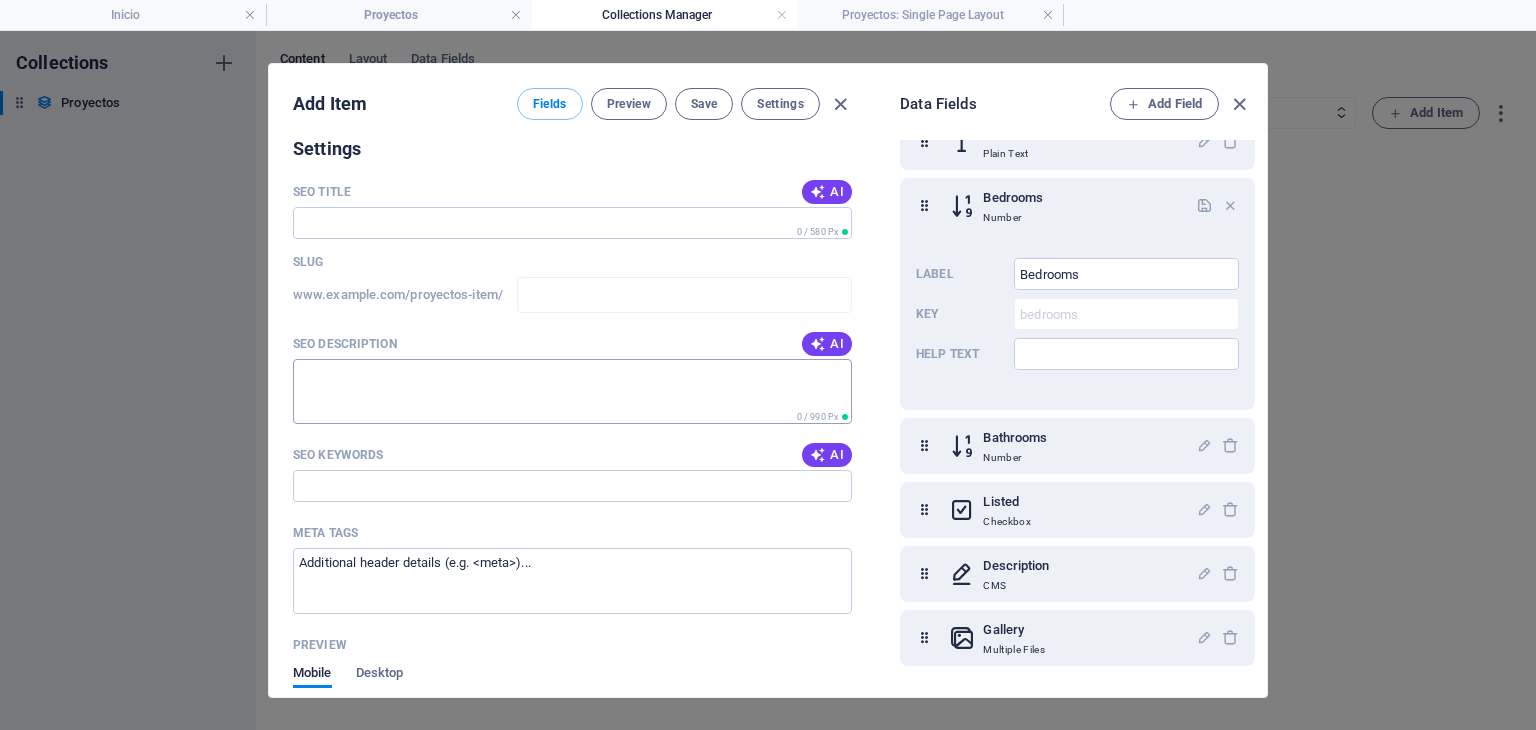scroll, scrollTop: 553, scrollLeft: 0, axis: vertical 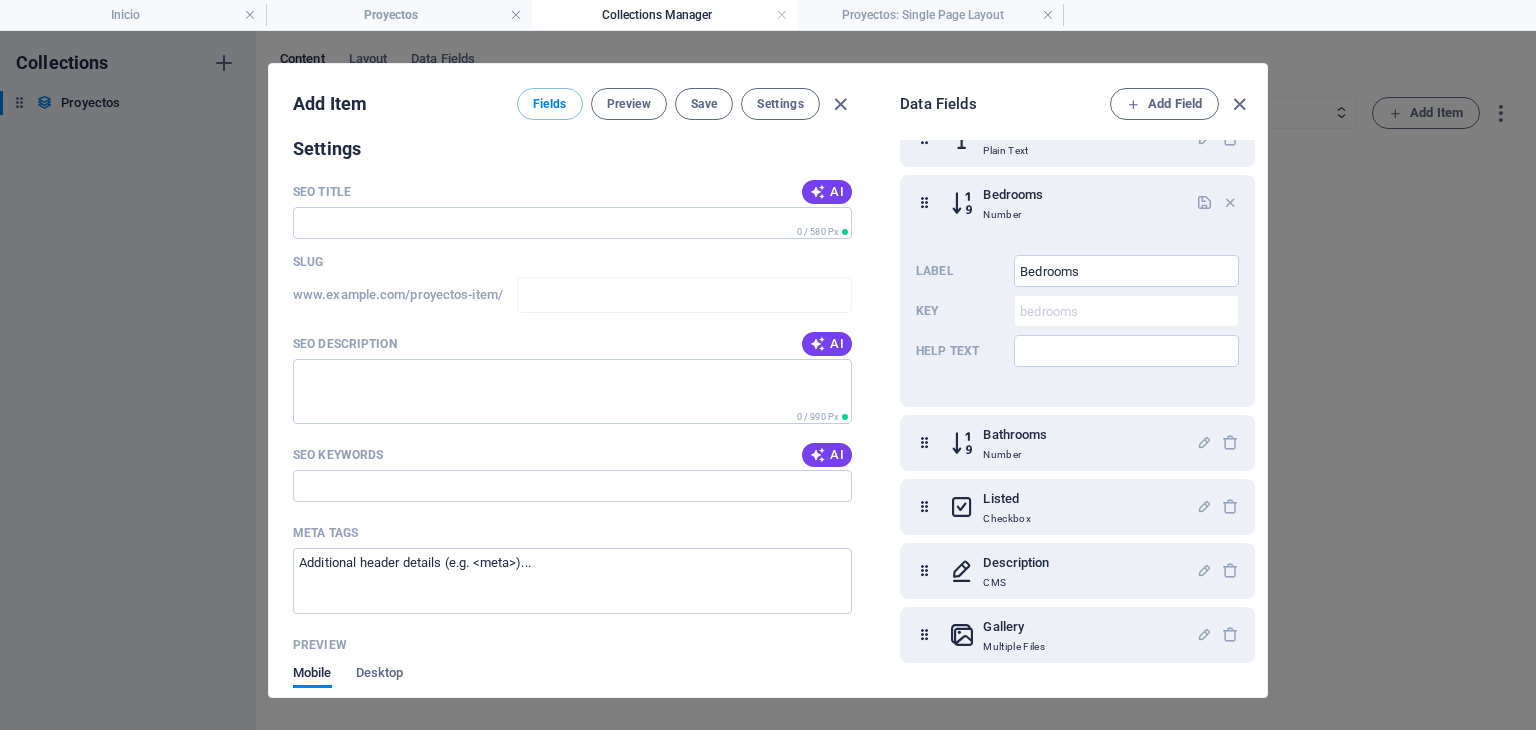 click on "SEO Keywords AI" at bounding box center (572, 455) 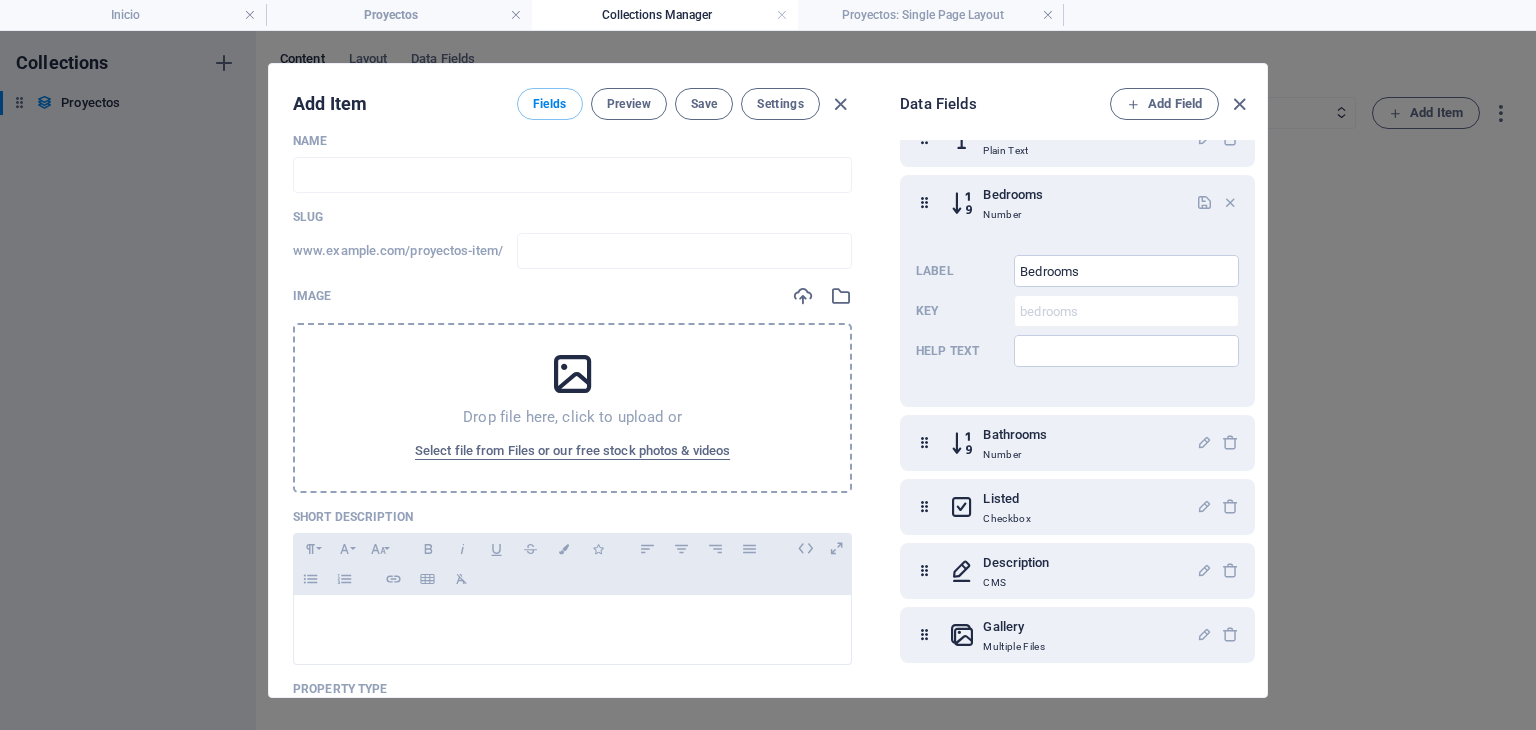 scroll, scrollTop: 0, scrollLeft: 0, axis: both 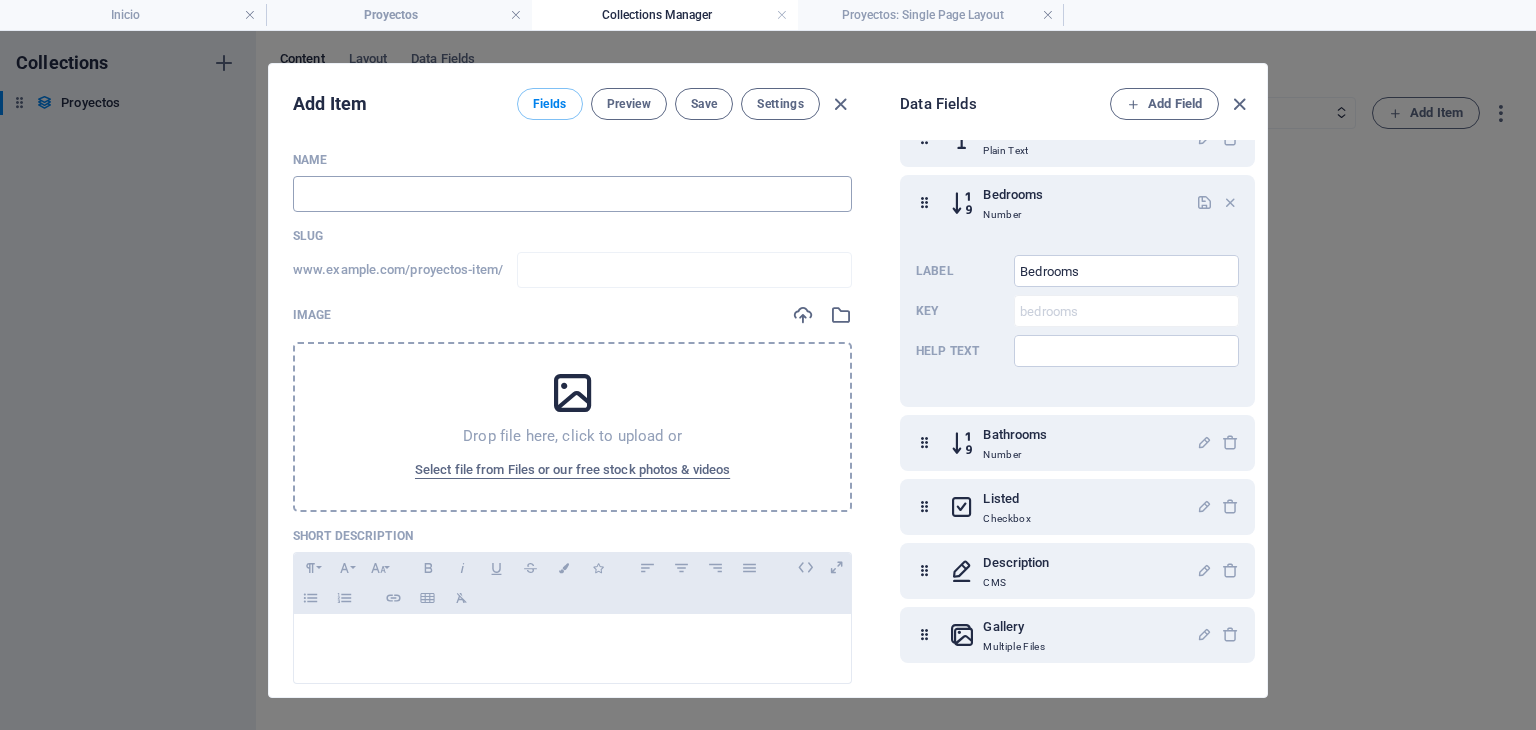 click at bounding box center (572, 194) 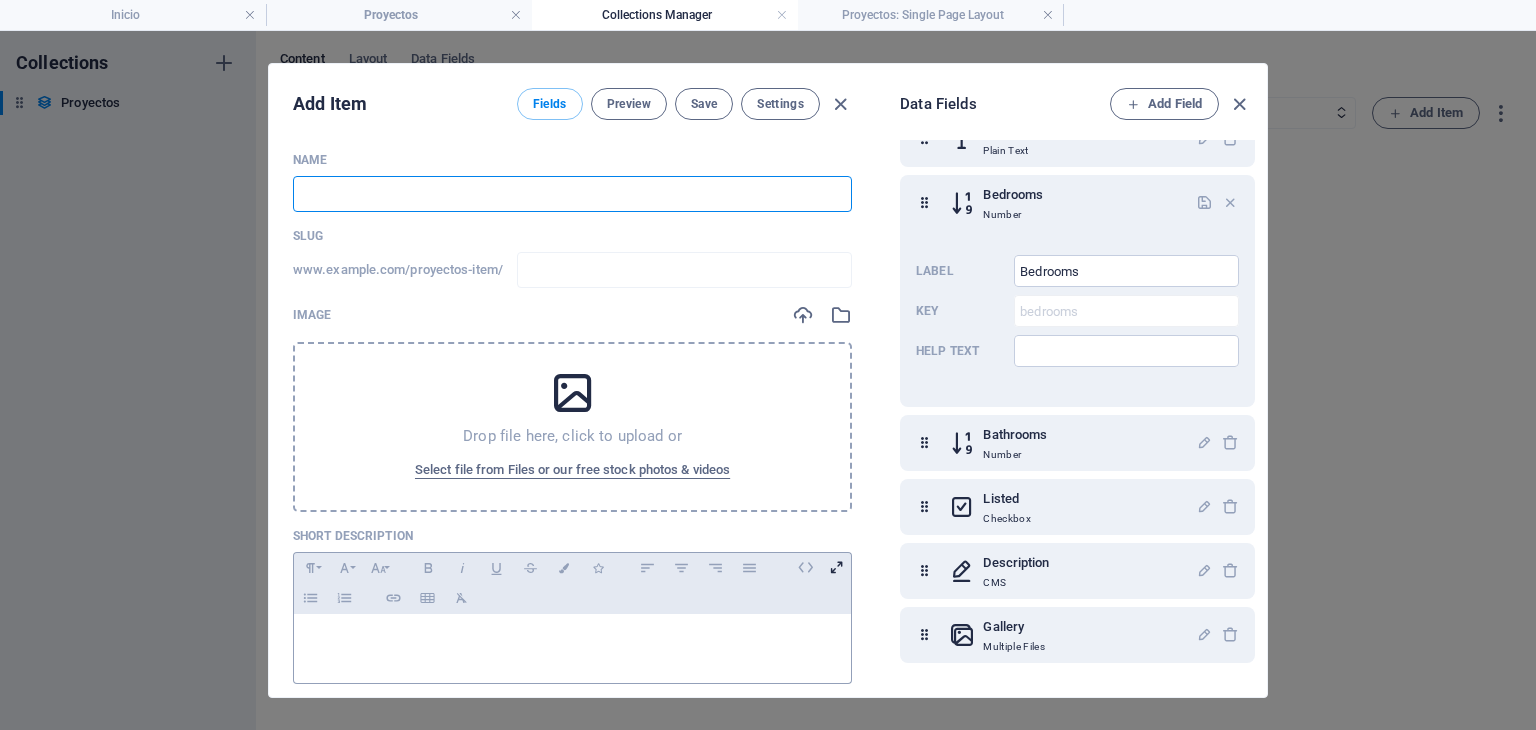 paste on "Fabricacion de estructura metalica pesada a base de tres y cuatro placas mediante soldadura de arco sumergido (SAW)" 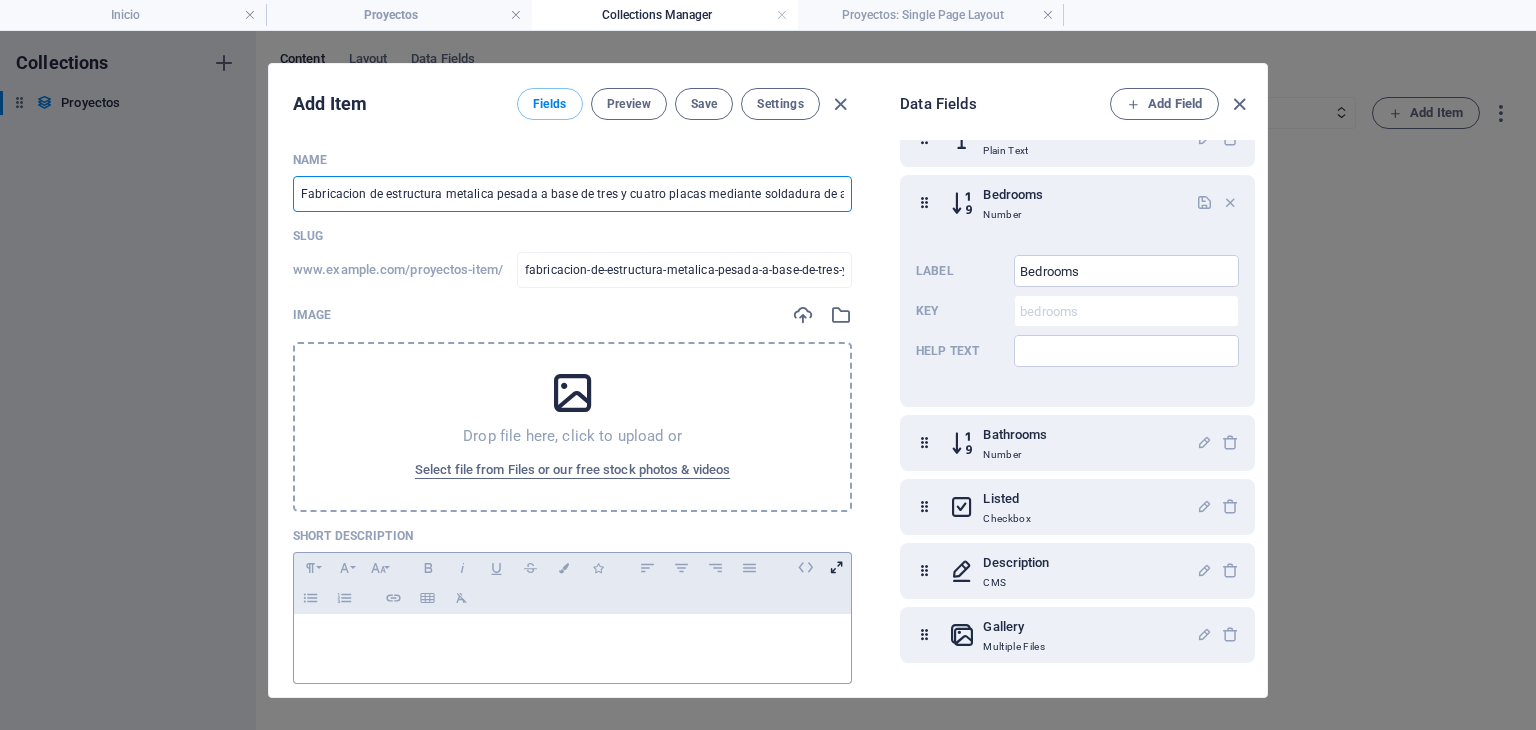 scroll, scrollTop: 0, scrollLeft: 110, axis: horizontal 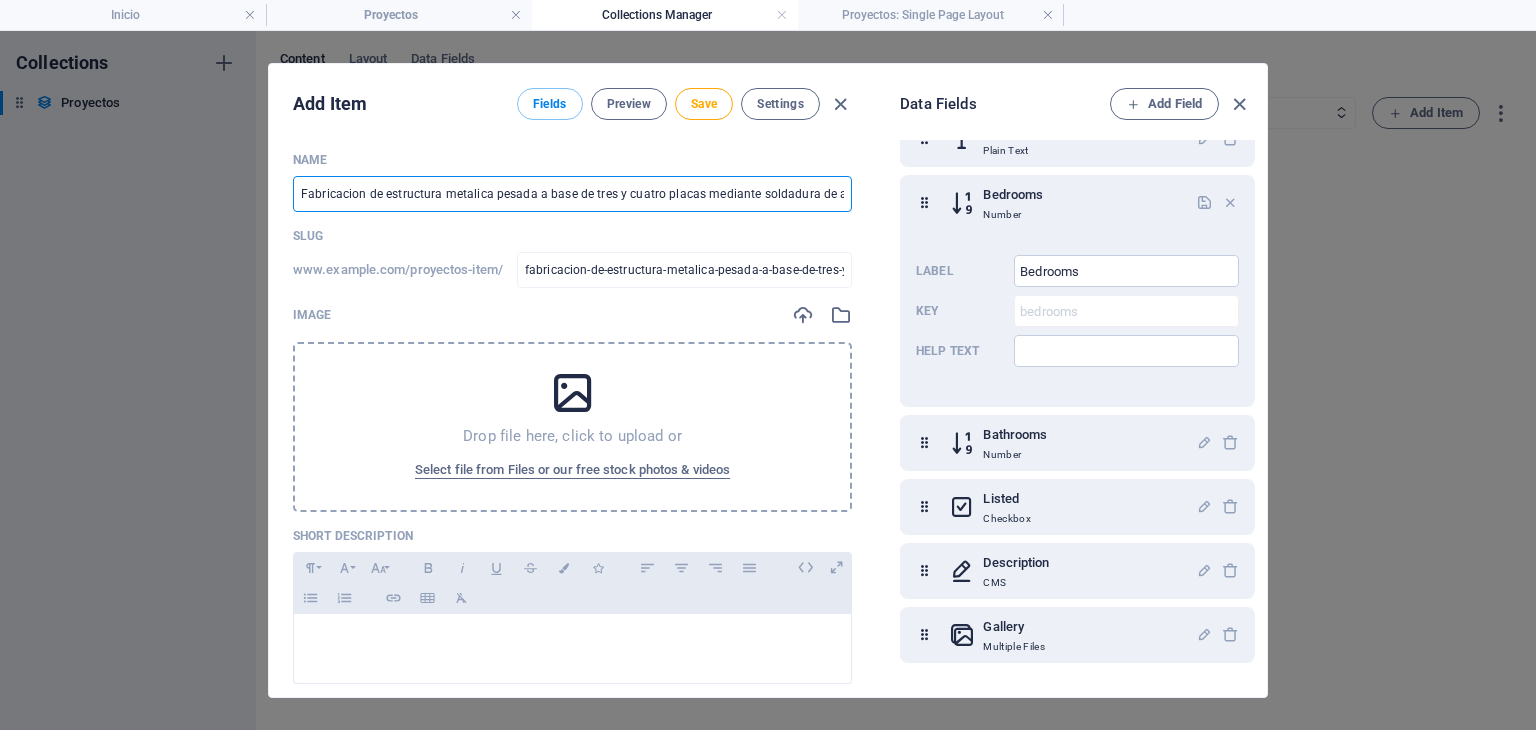 drag, startPoint x: 848, startPoint y: 196, endPoint x: 127, endPoint y: 202, distance: 721.02496 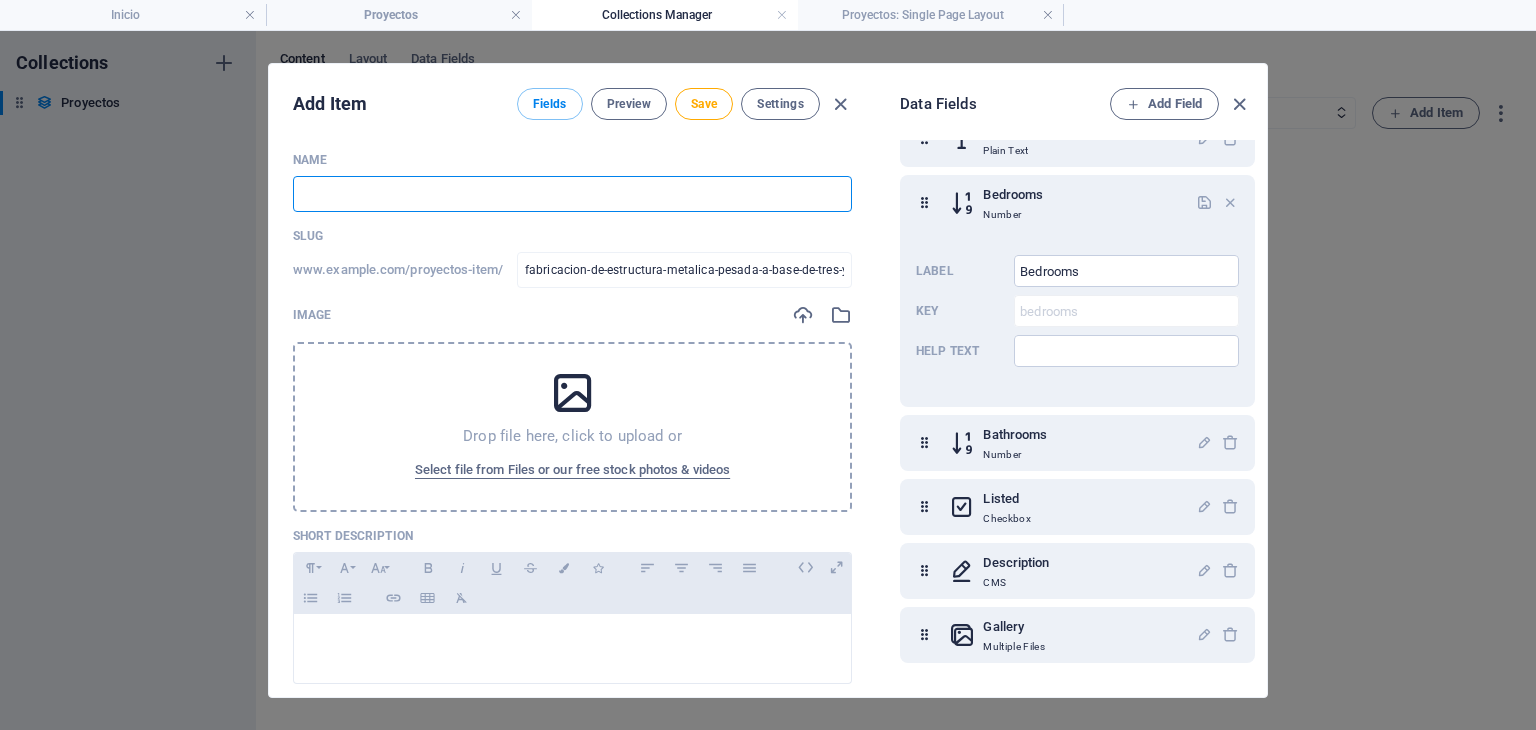 type 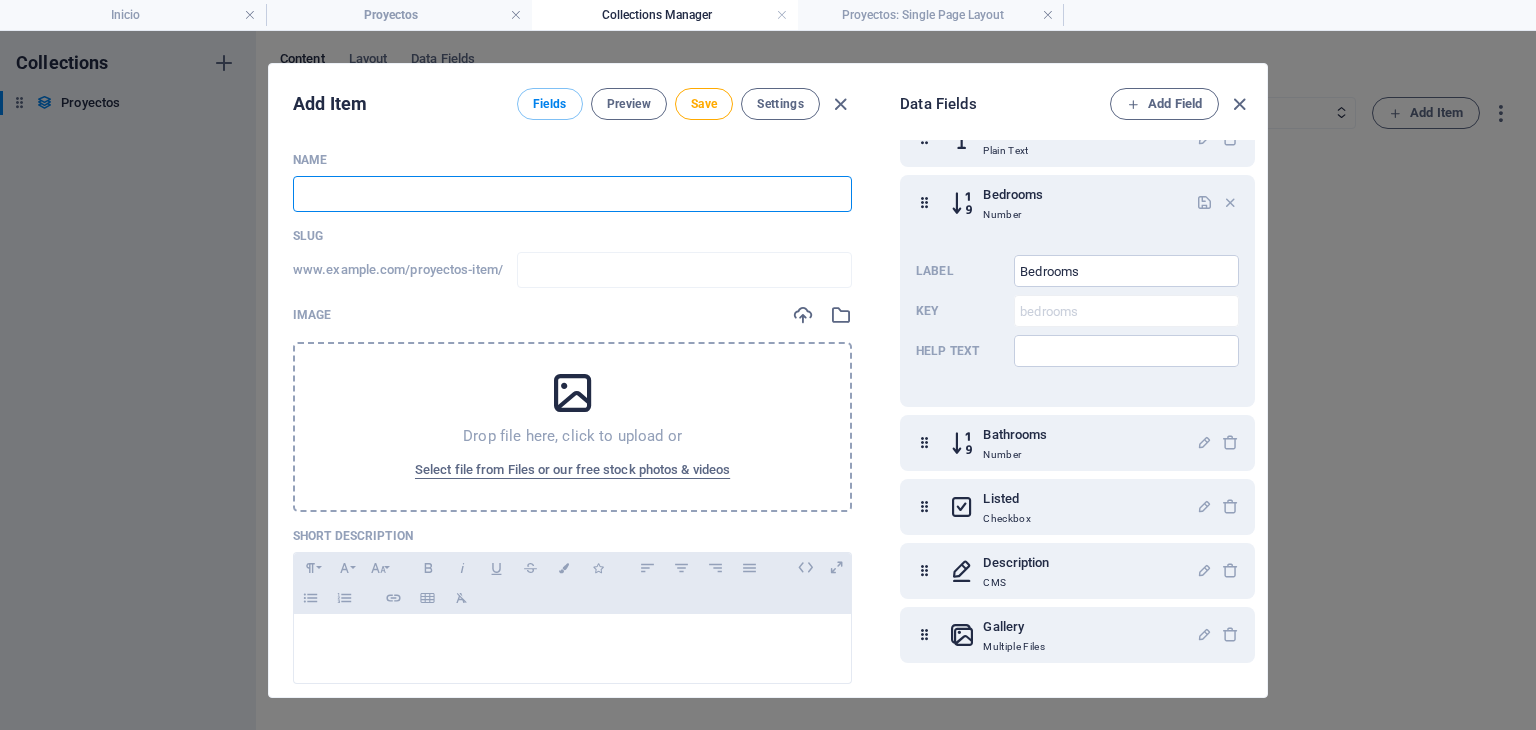 type on "E" 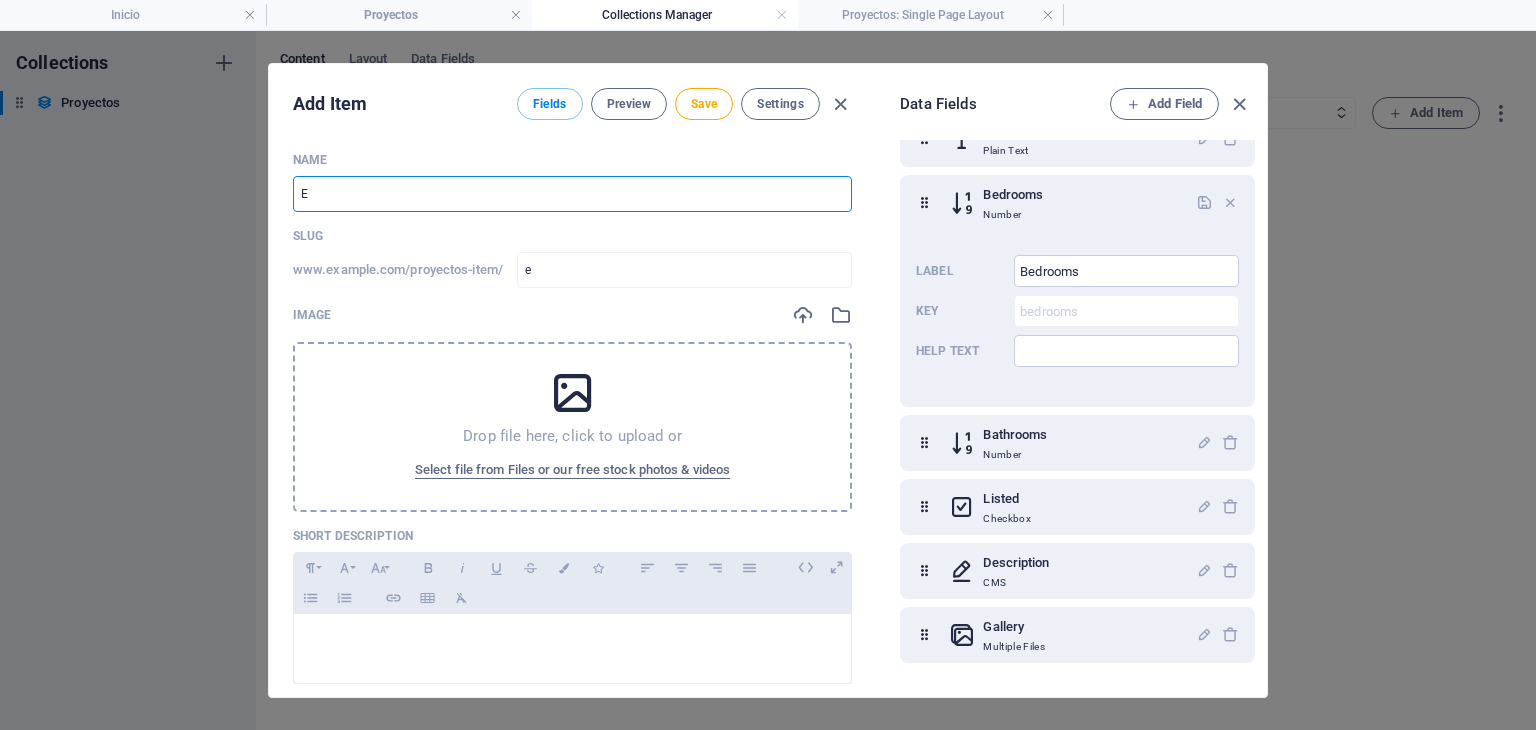 type on "Es" 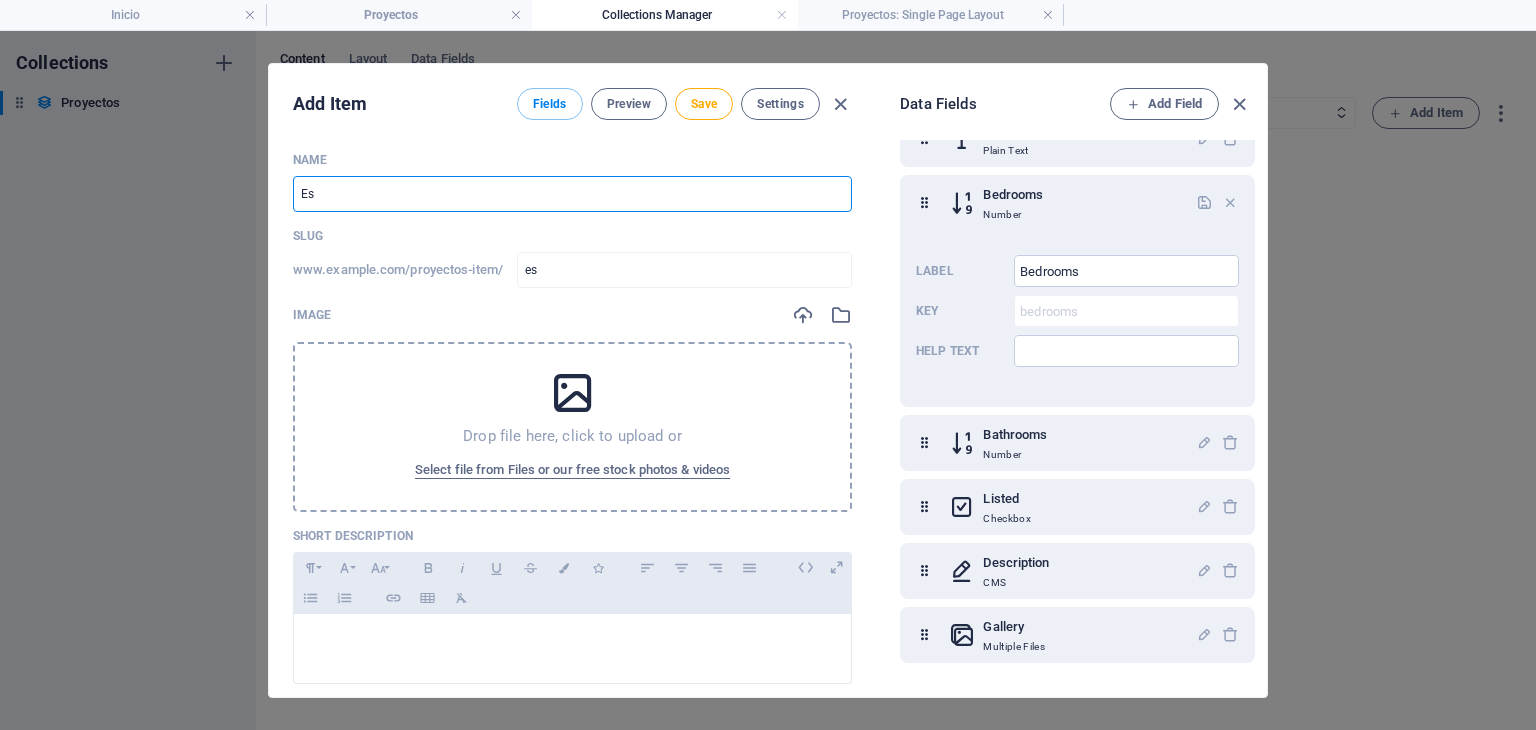 type on "Est" 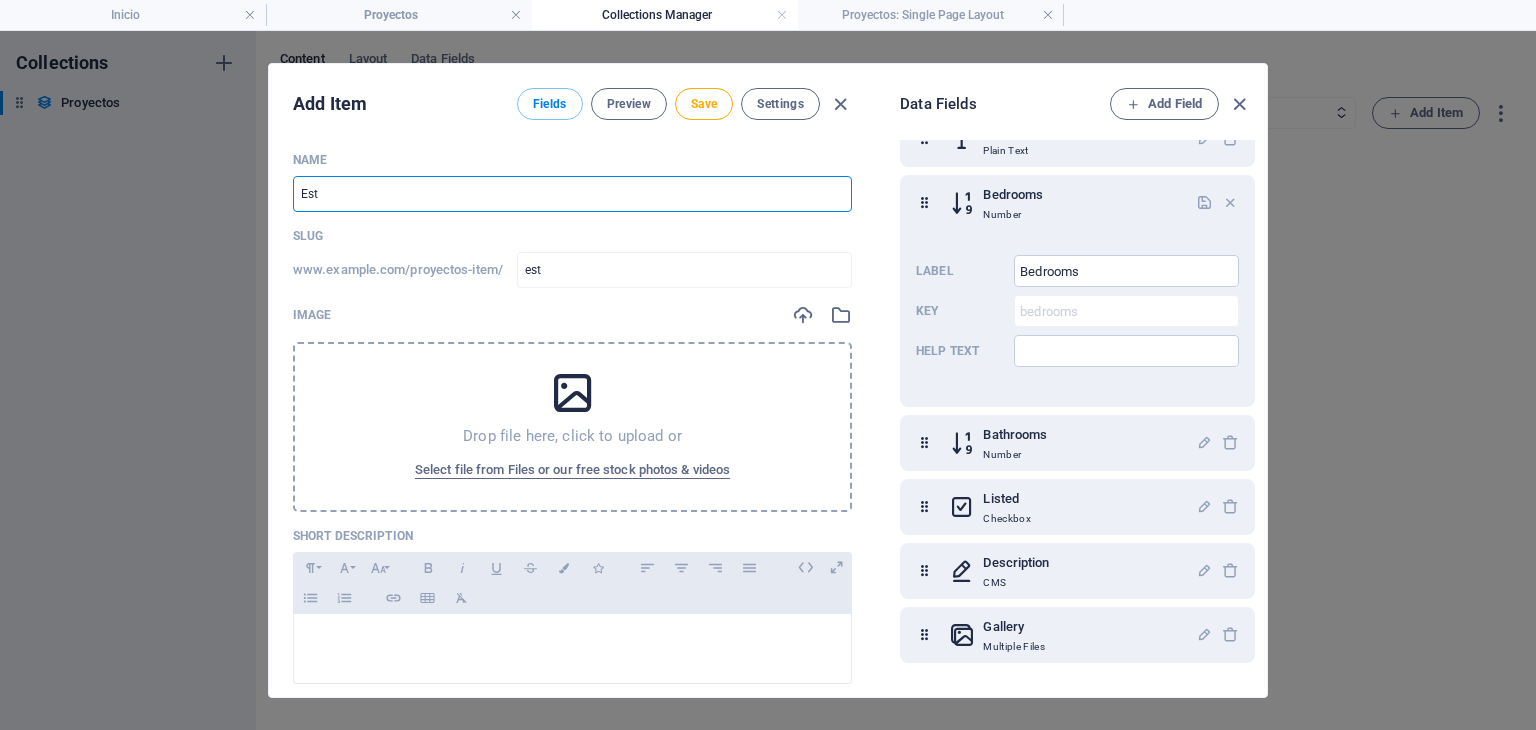 type on "Estr" 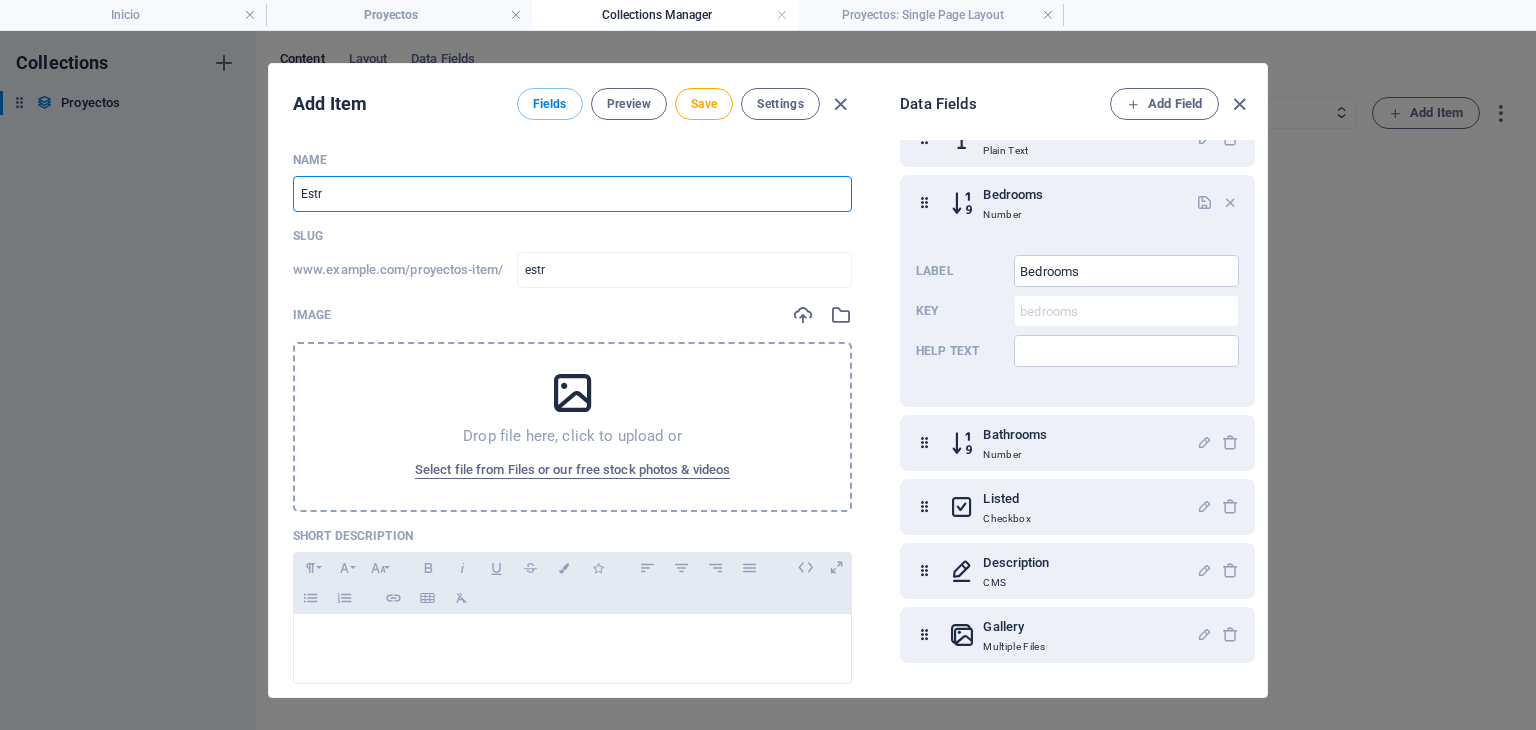 type on "Estru" 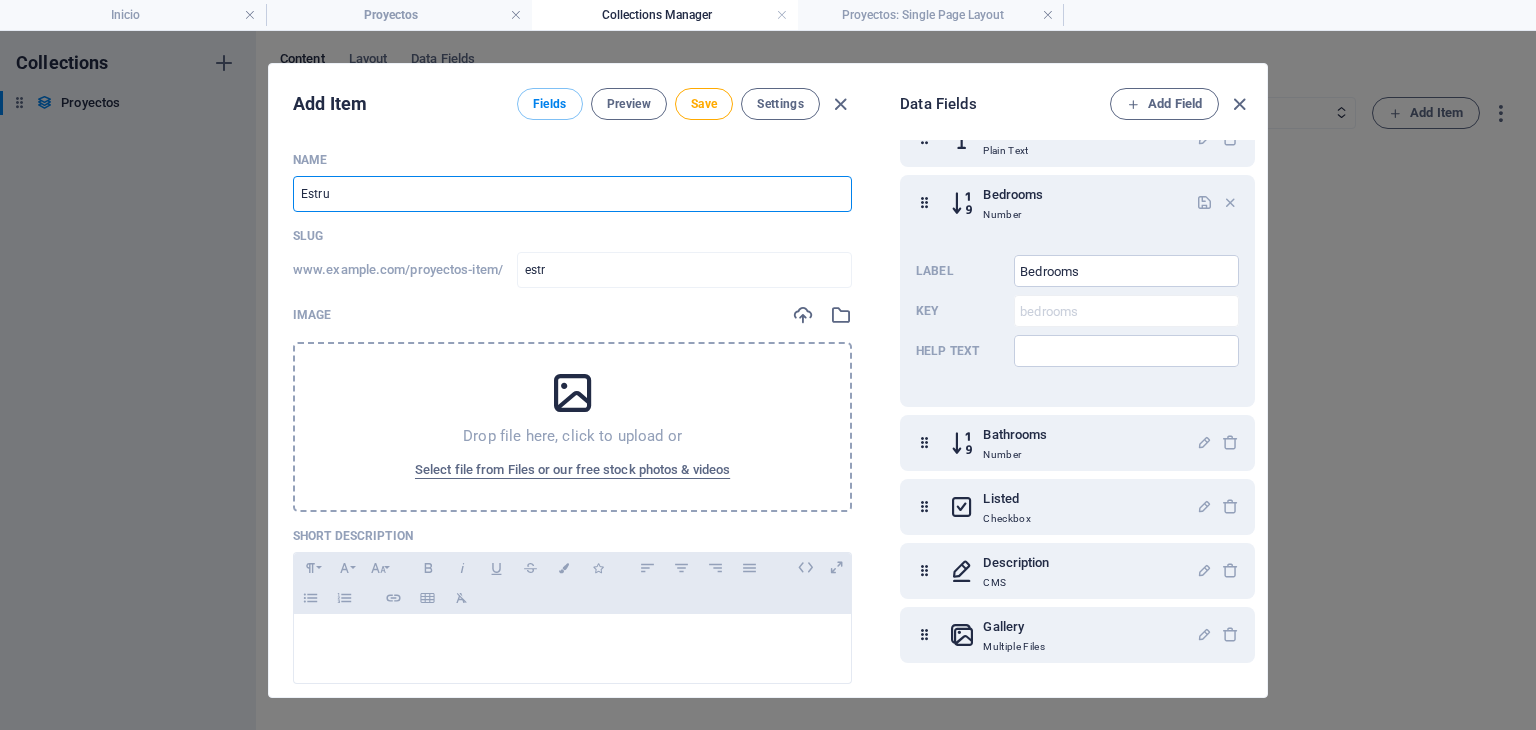 type on "estru" 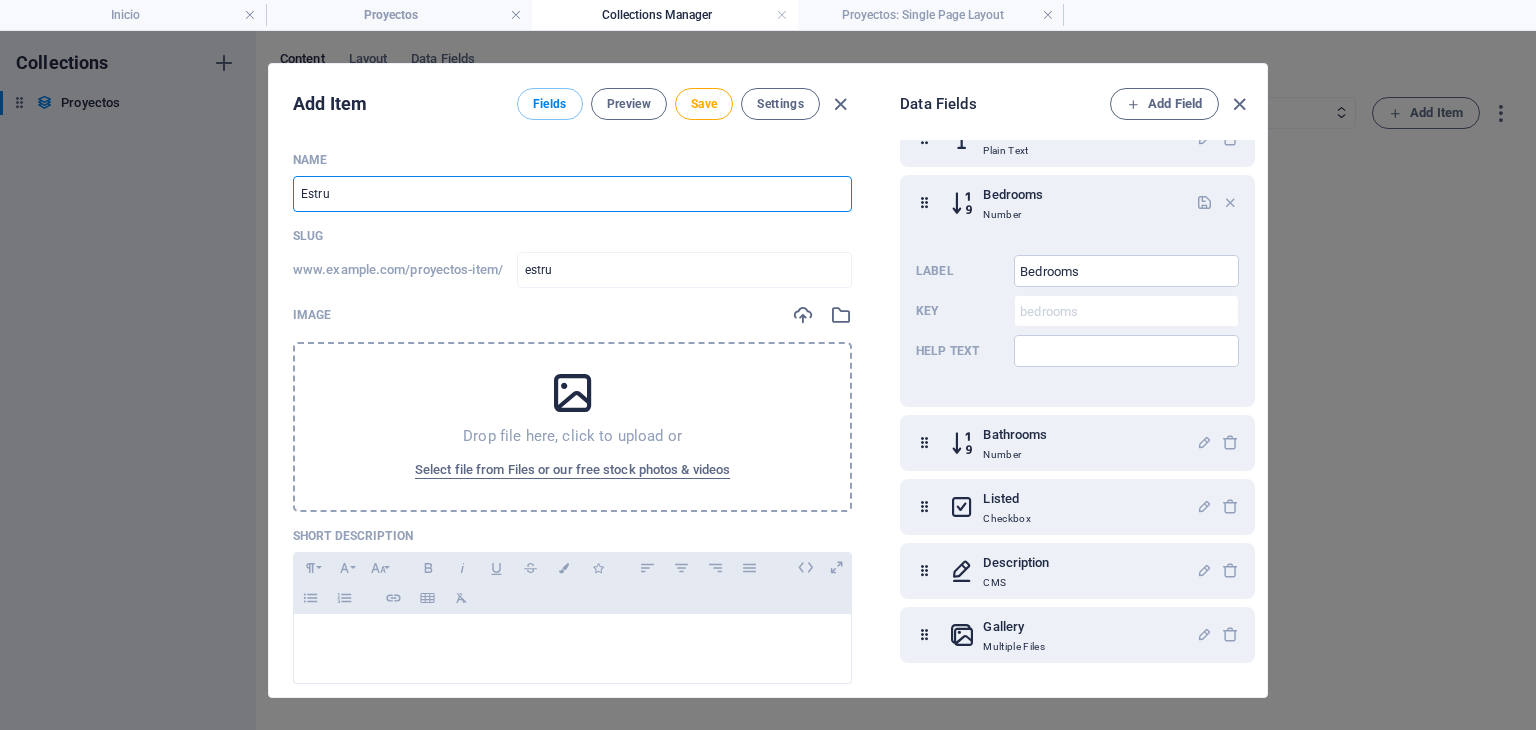 type on "Estruc" 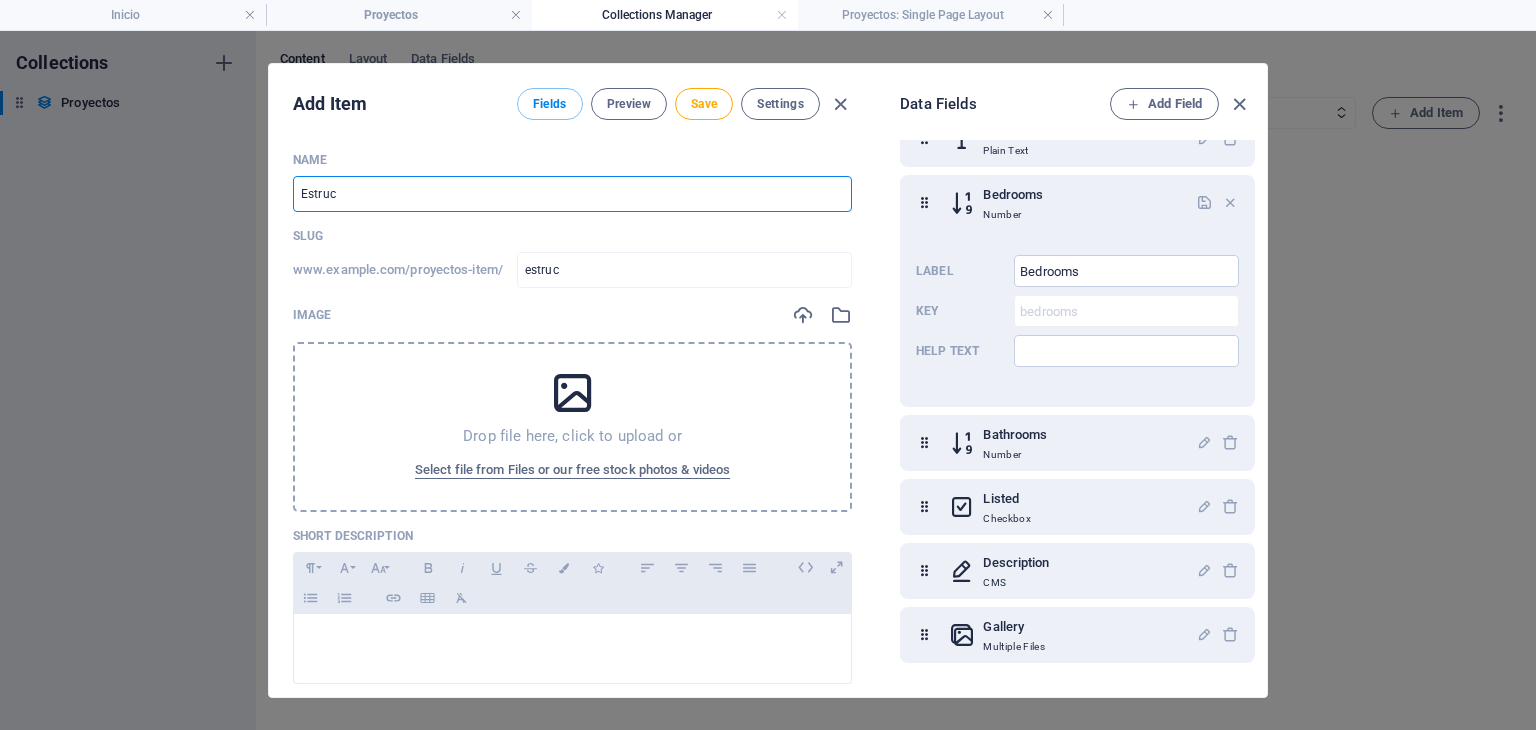 type on "Estruct" 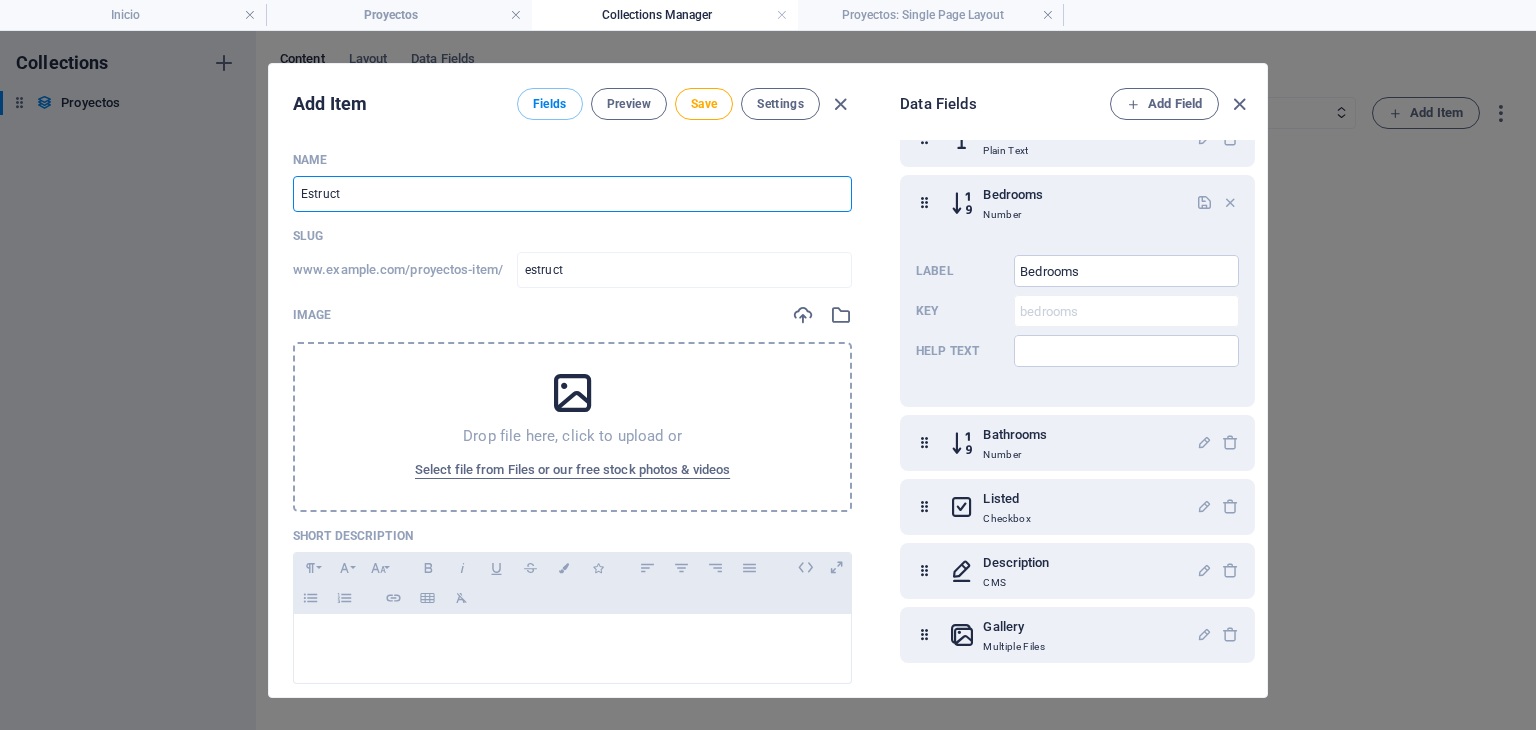 type on "Estructu" 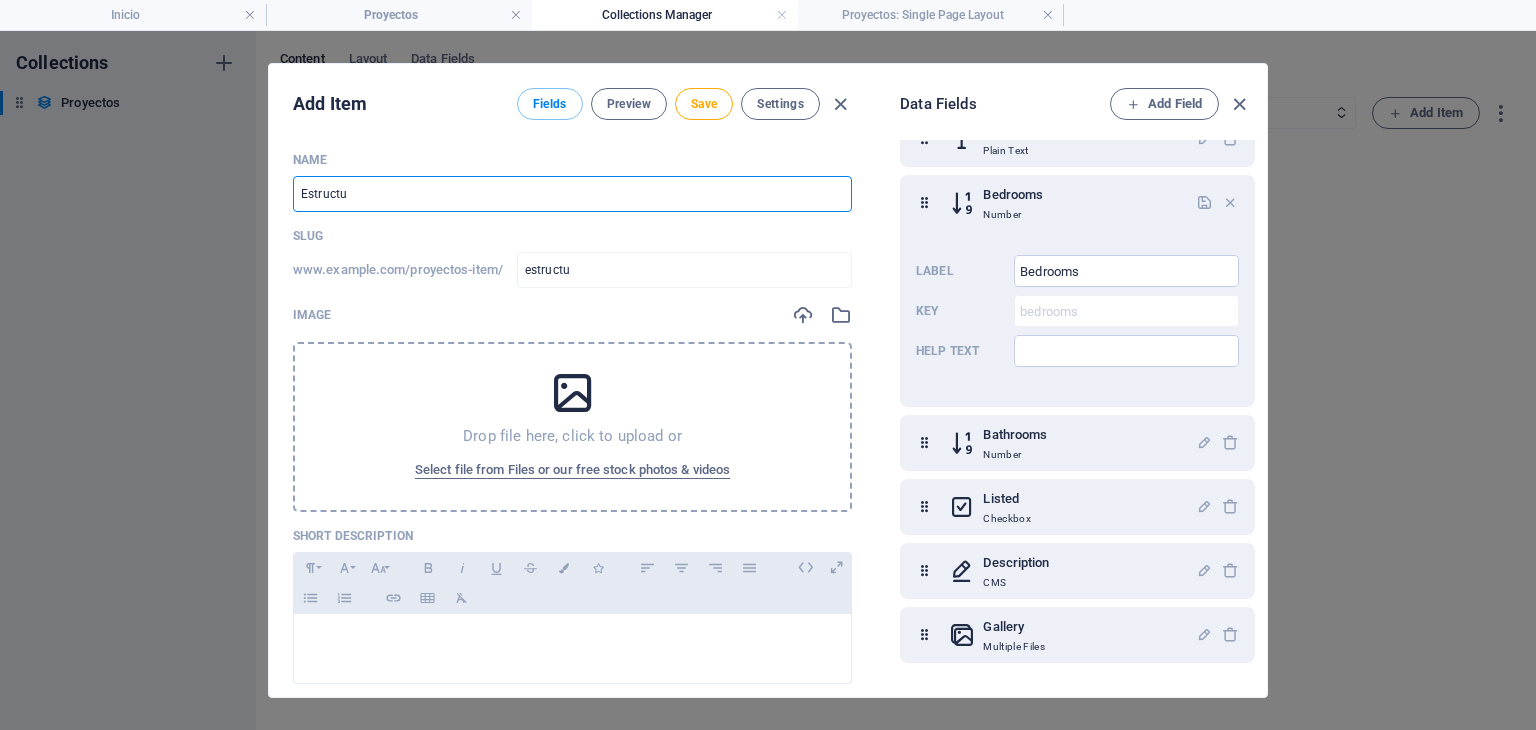 type on "Estructur" 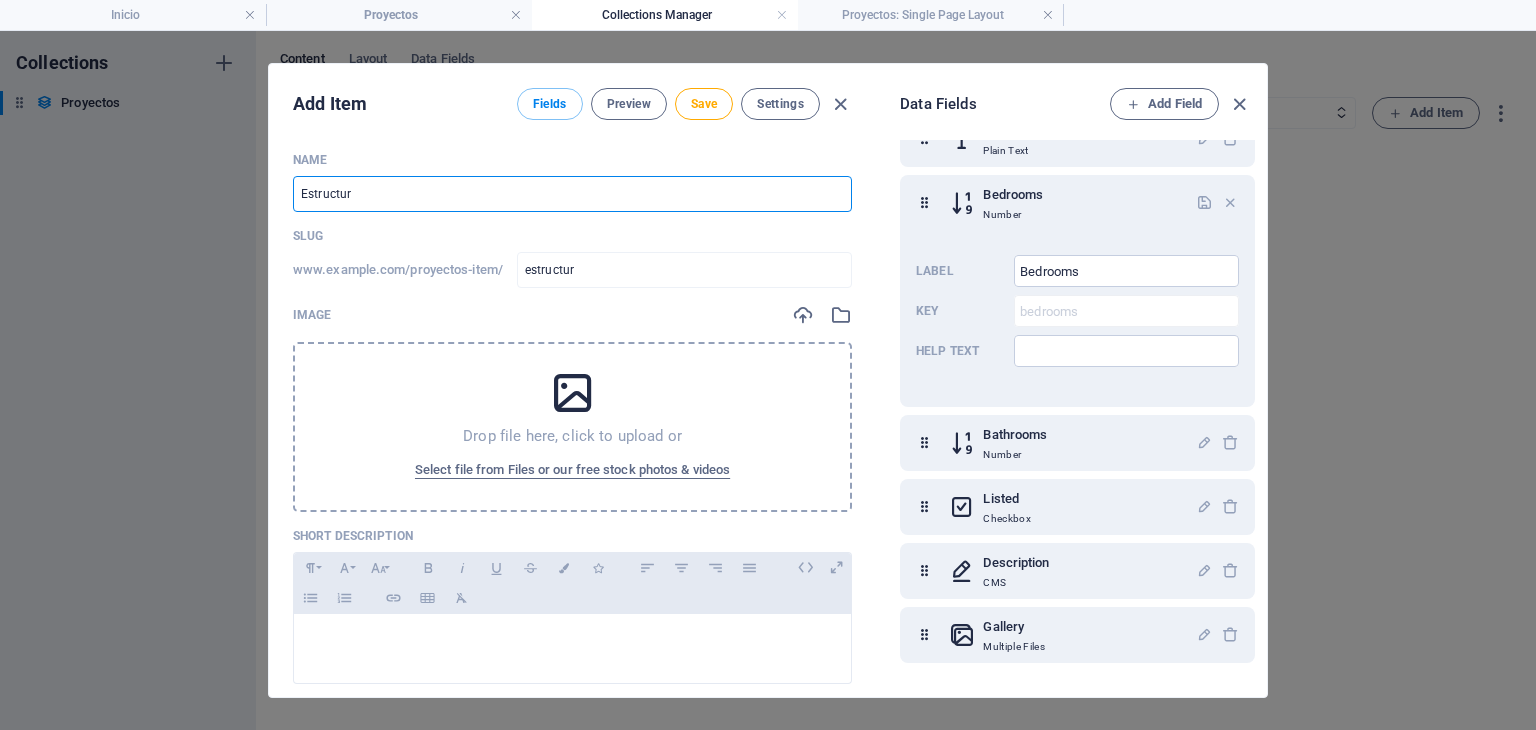 type on "Estructura" 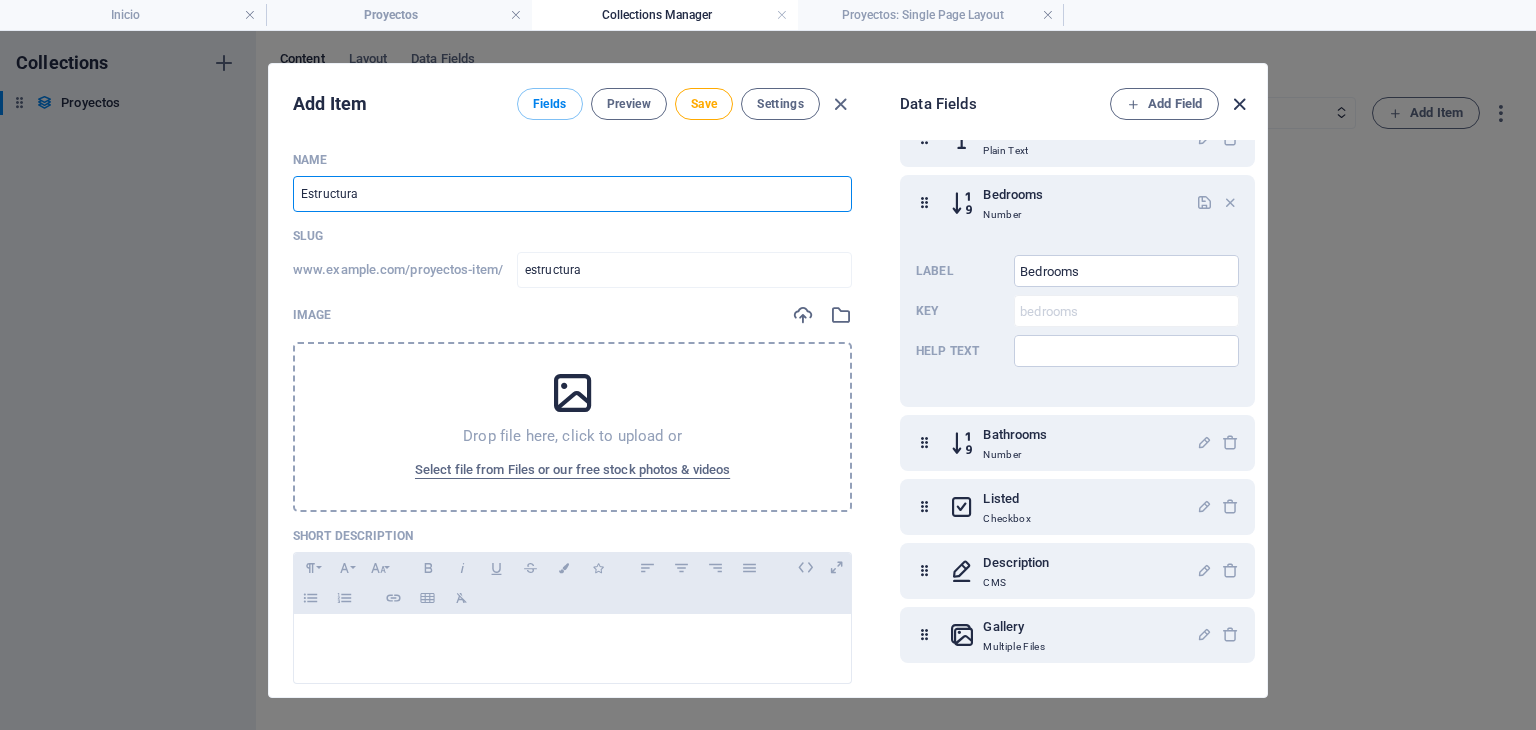 click at bounding box center [1239, 104] 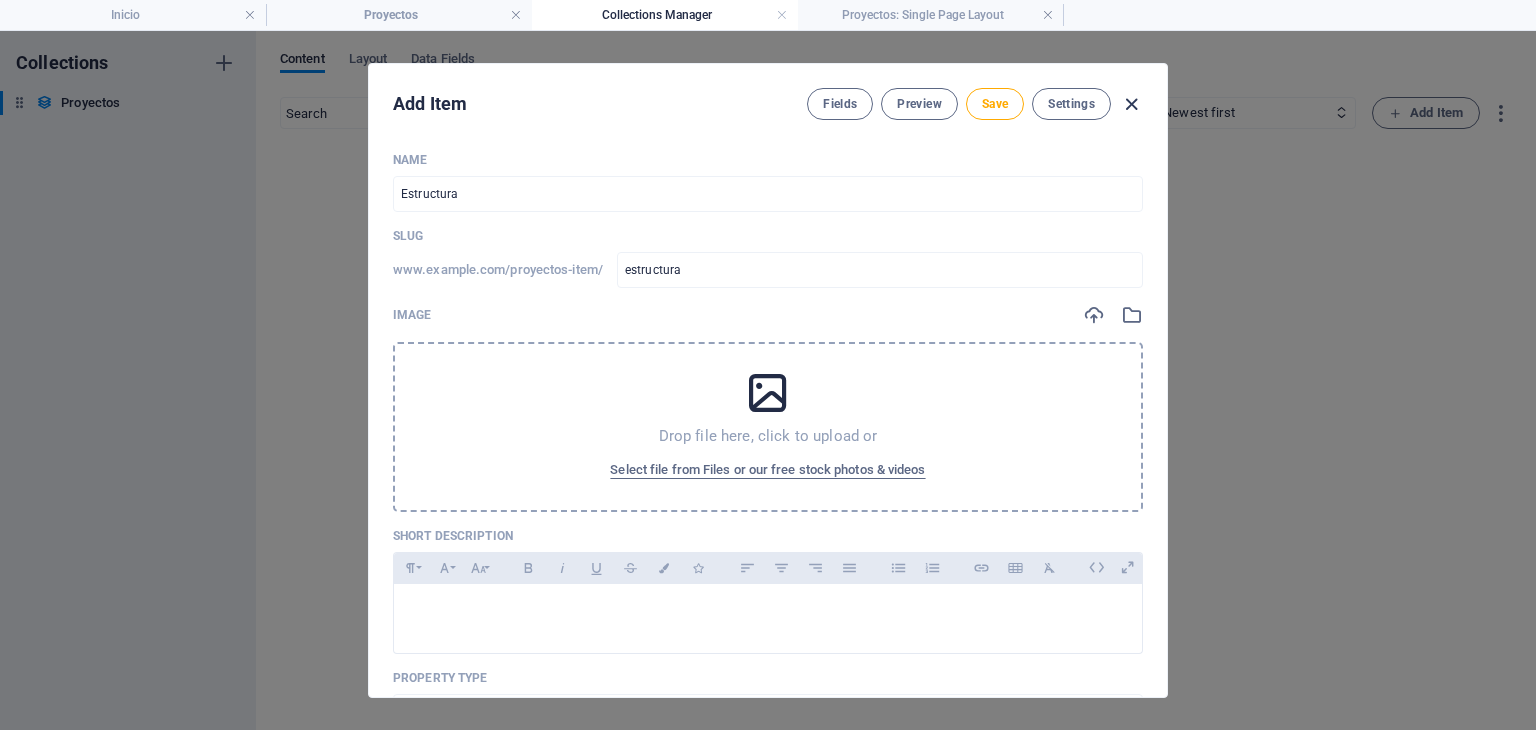 click at bounding box center [1131, 104] 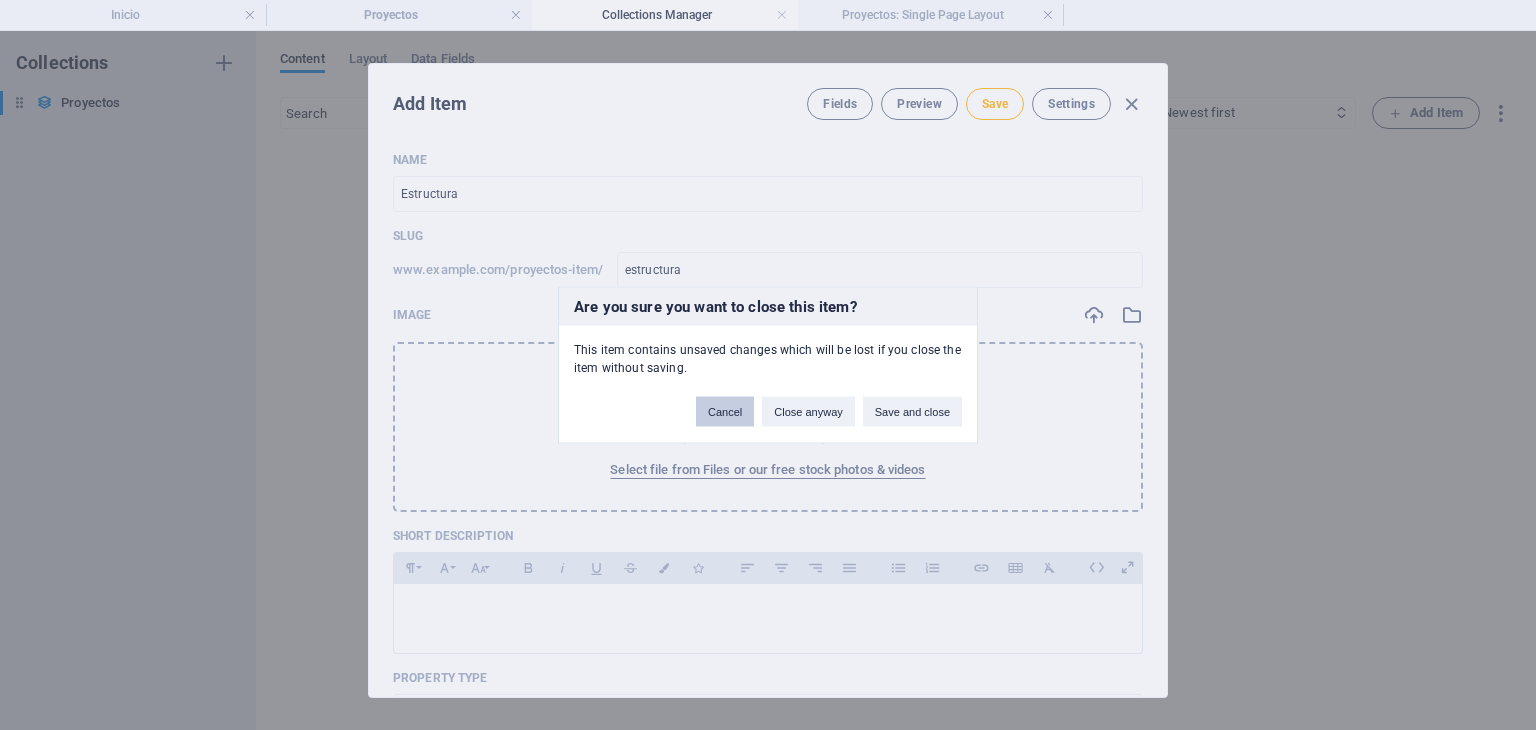 click on "Cancel" at bounding box center (725, 412) 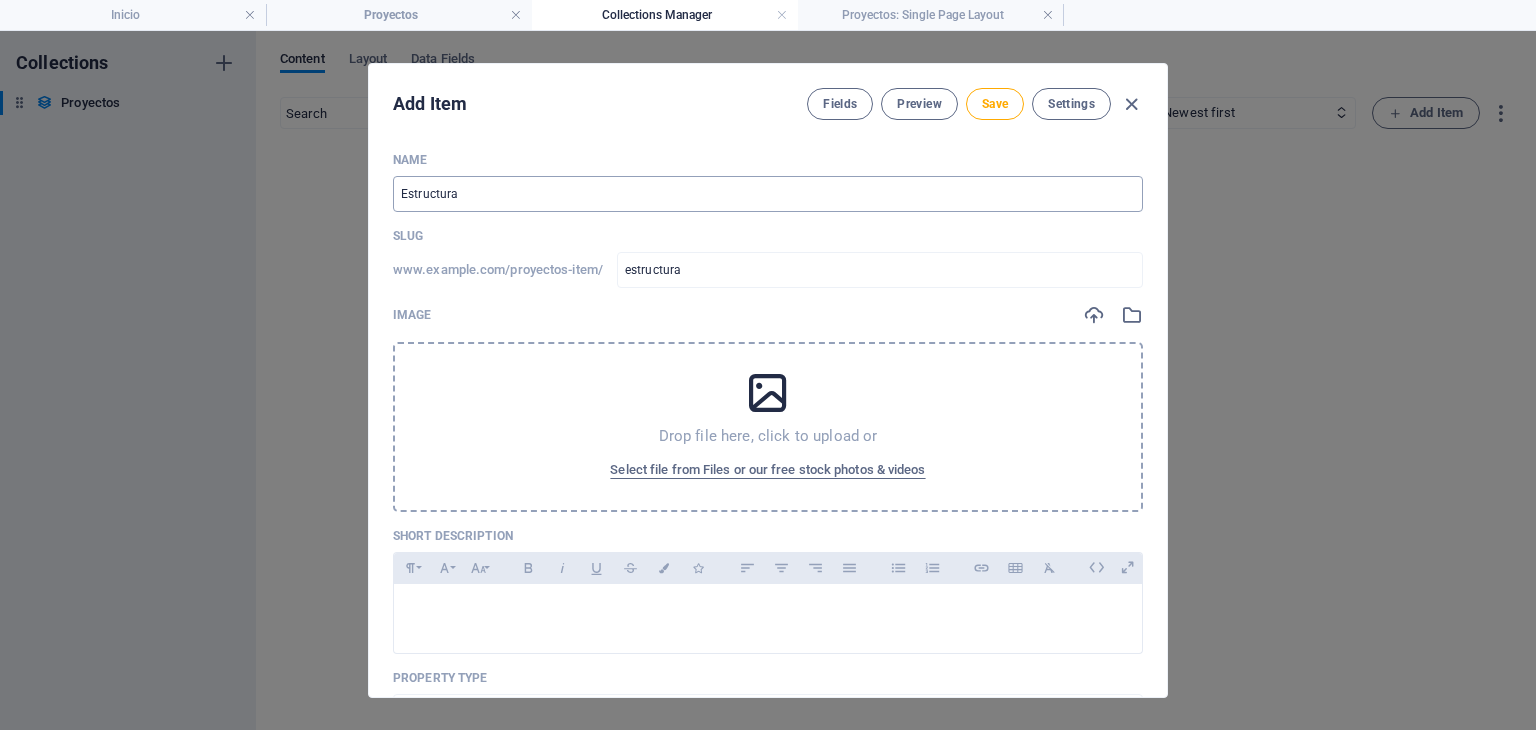 click on "Estructura" at bounding box center (768, 194) 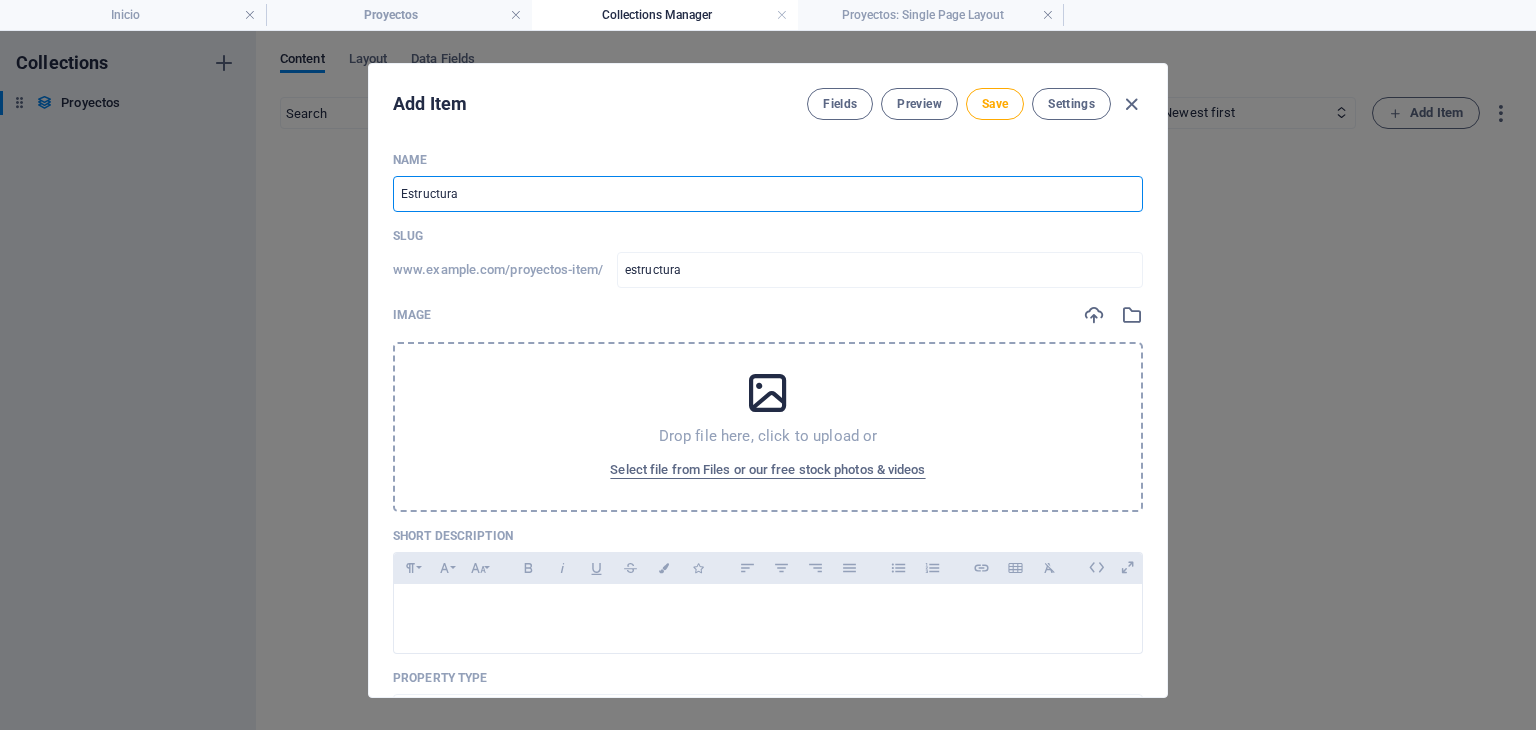 type on "Estructura m" 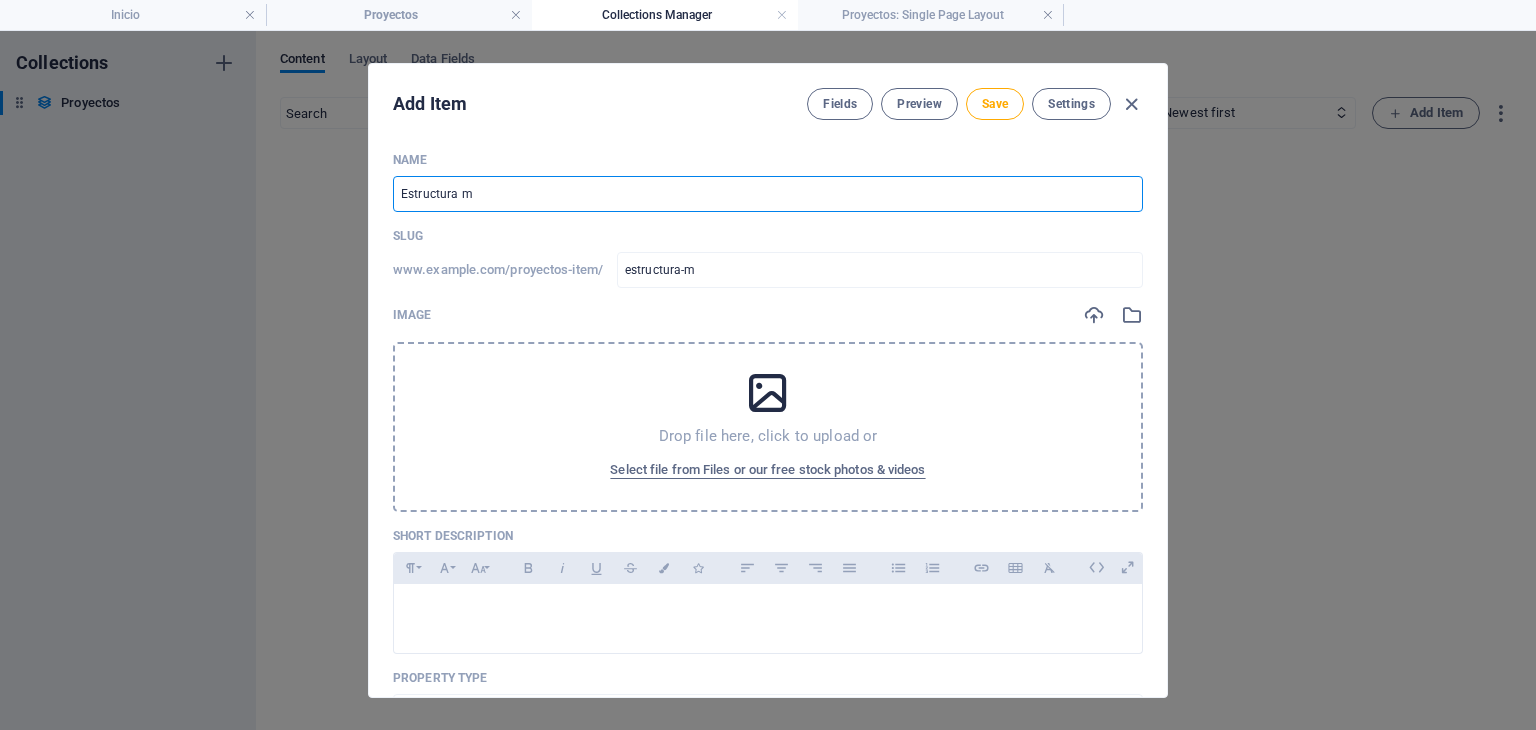 type on "Estructura me" 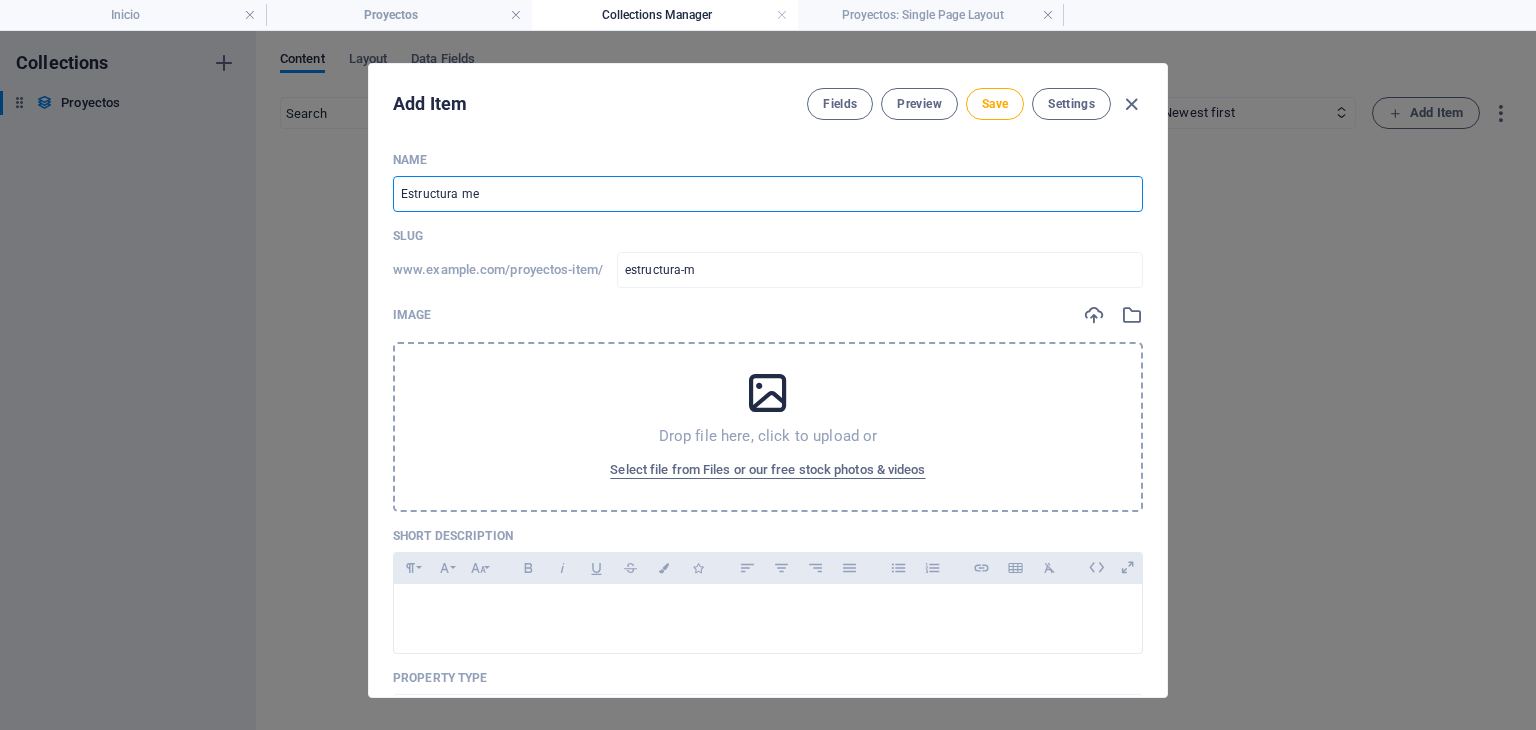type on "estructura-me" 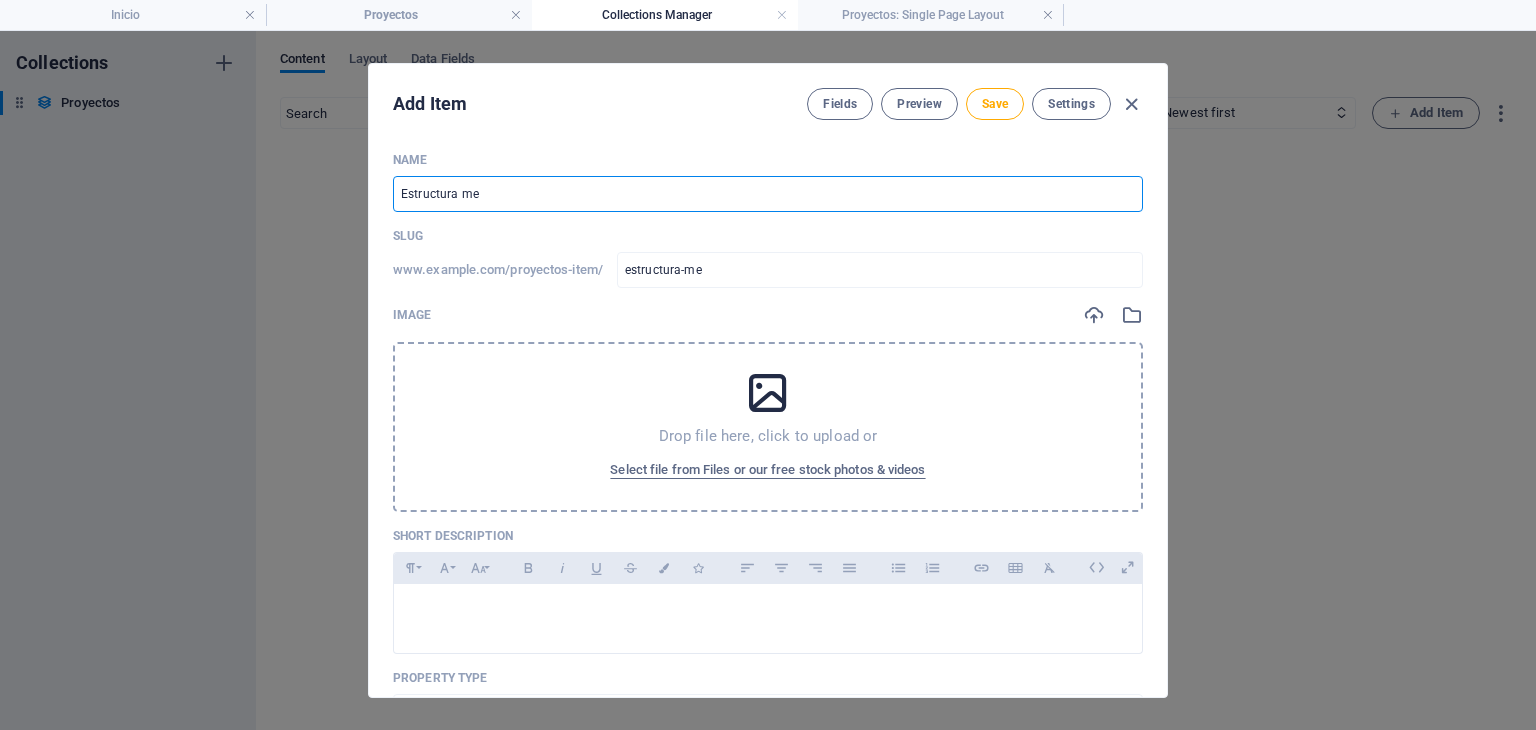 type on "Estructura met" 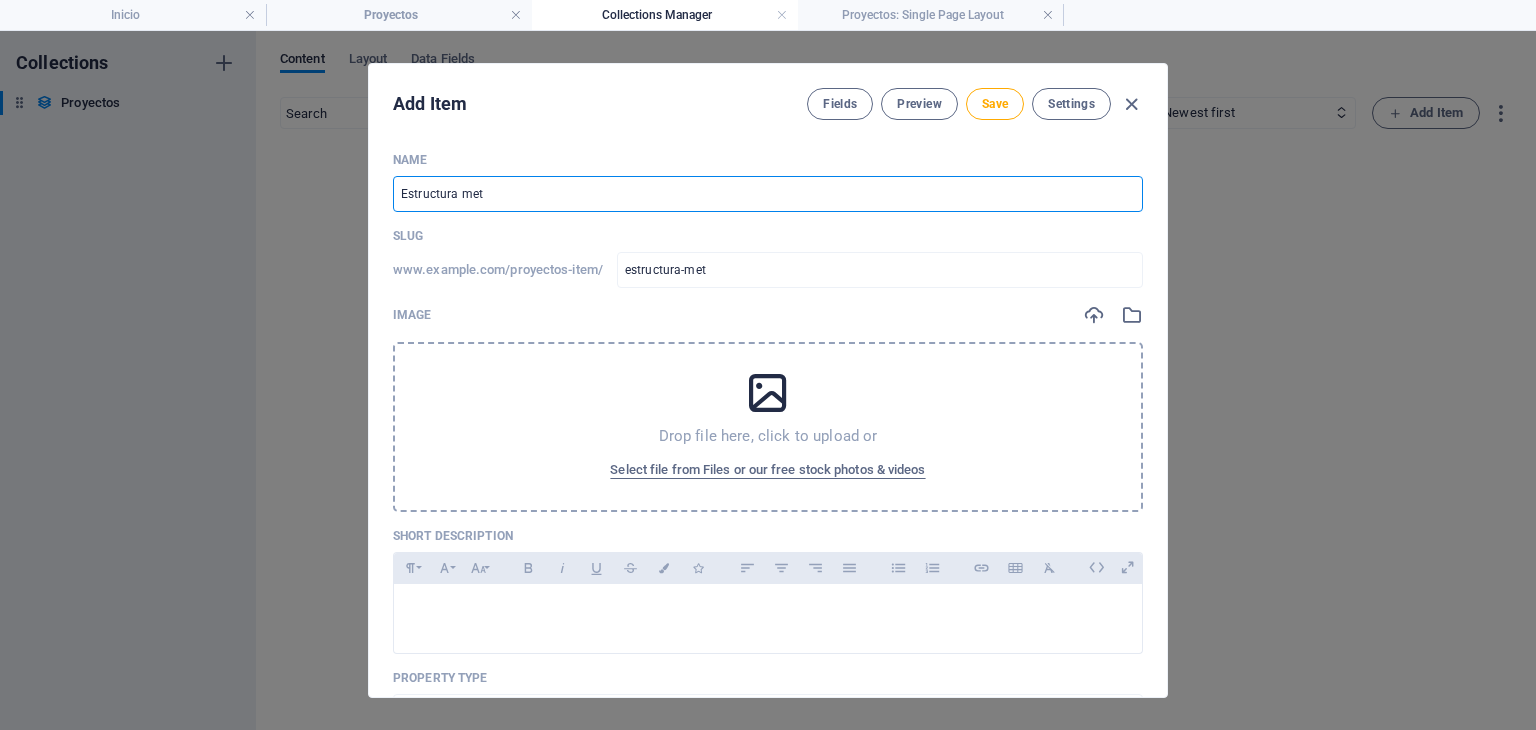 type on "estructura-met" 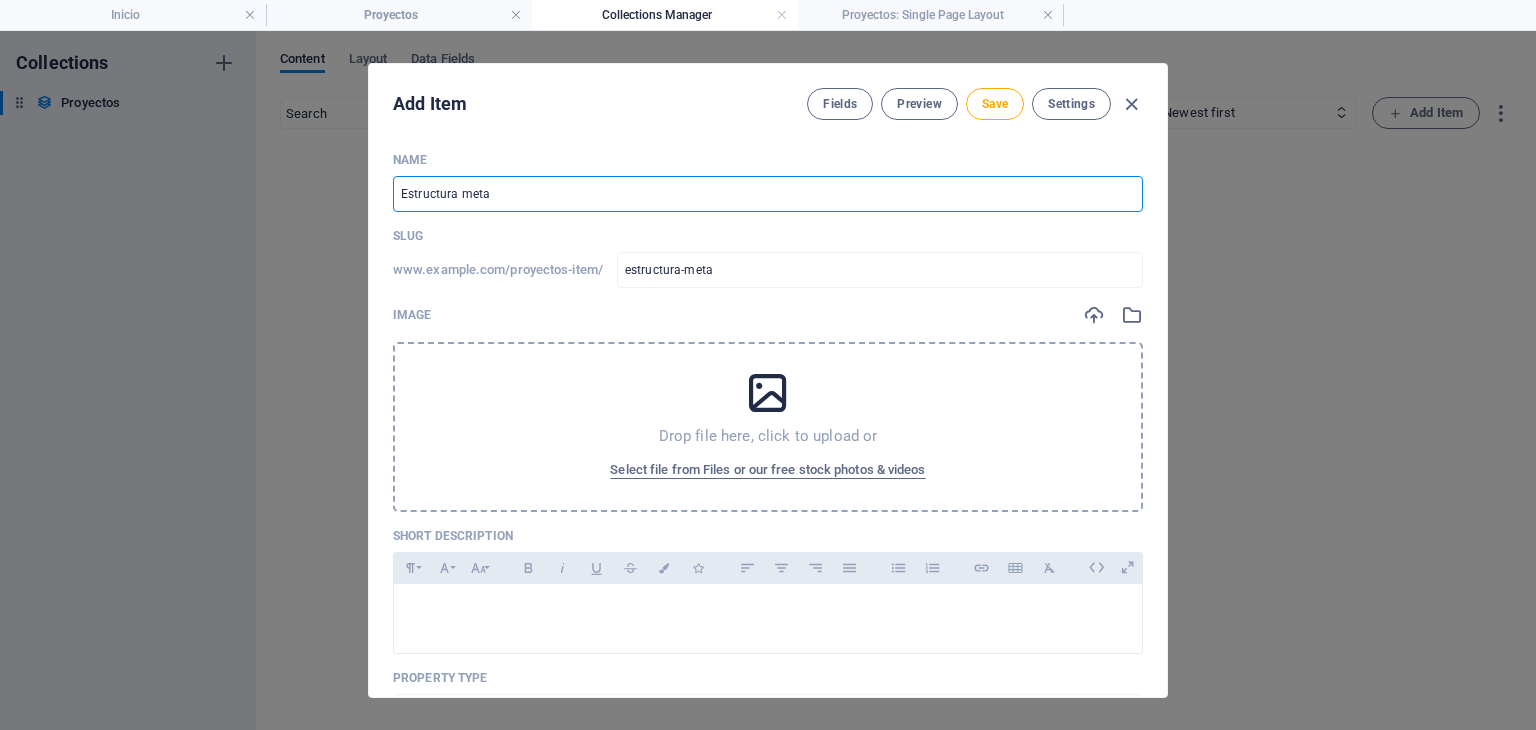 type on "Estructura metal" 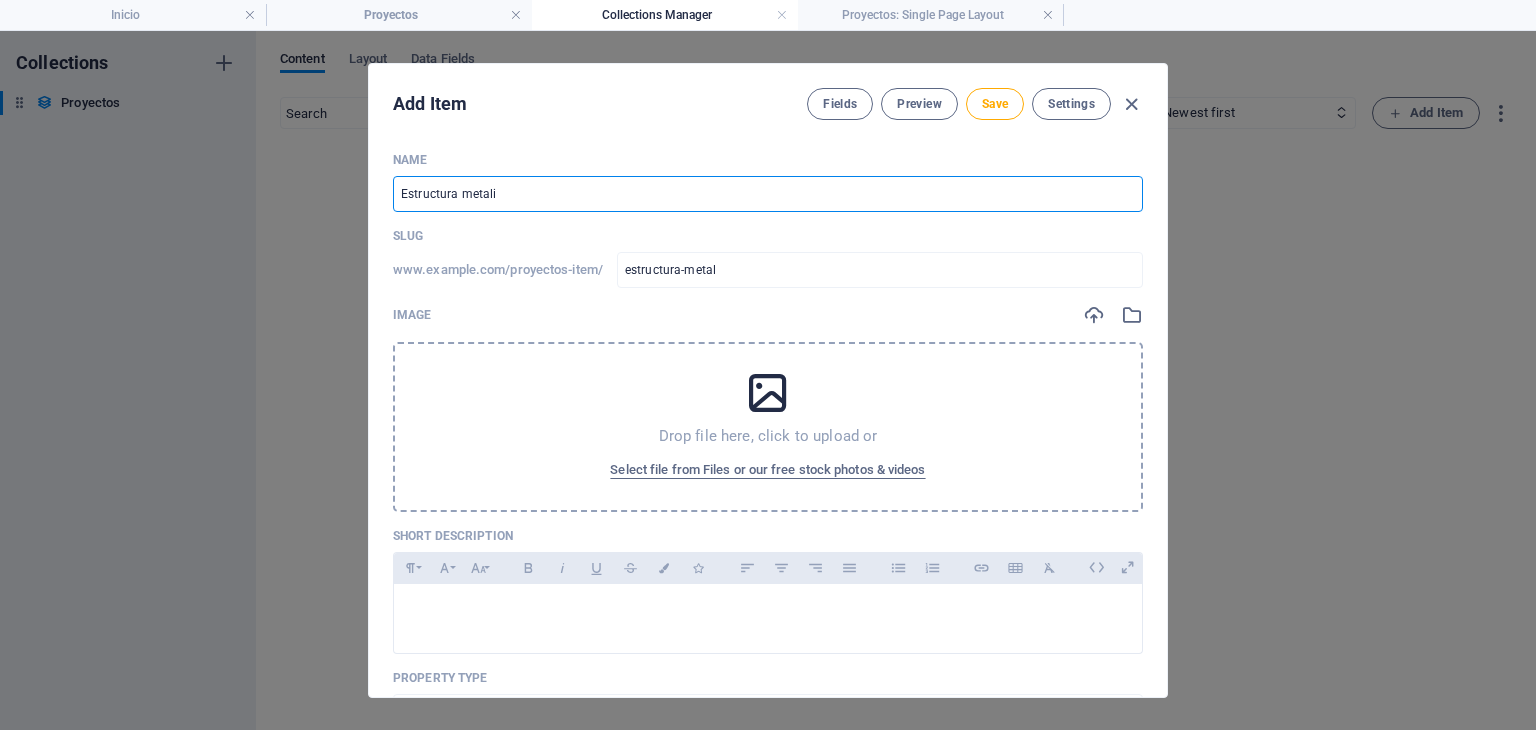 type on "Estructura metalic" 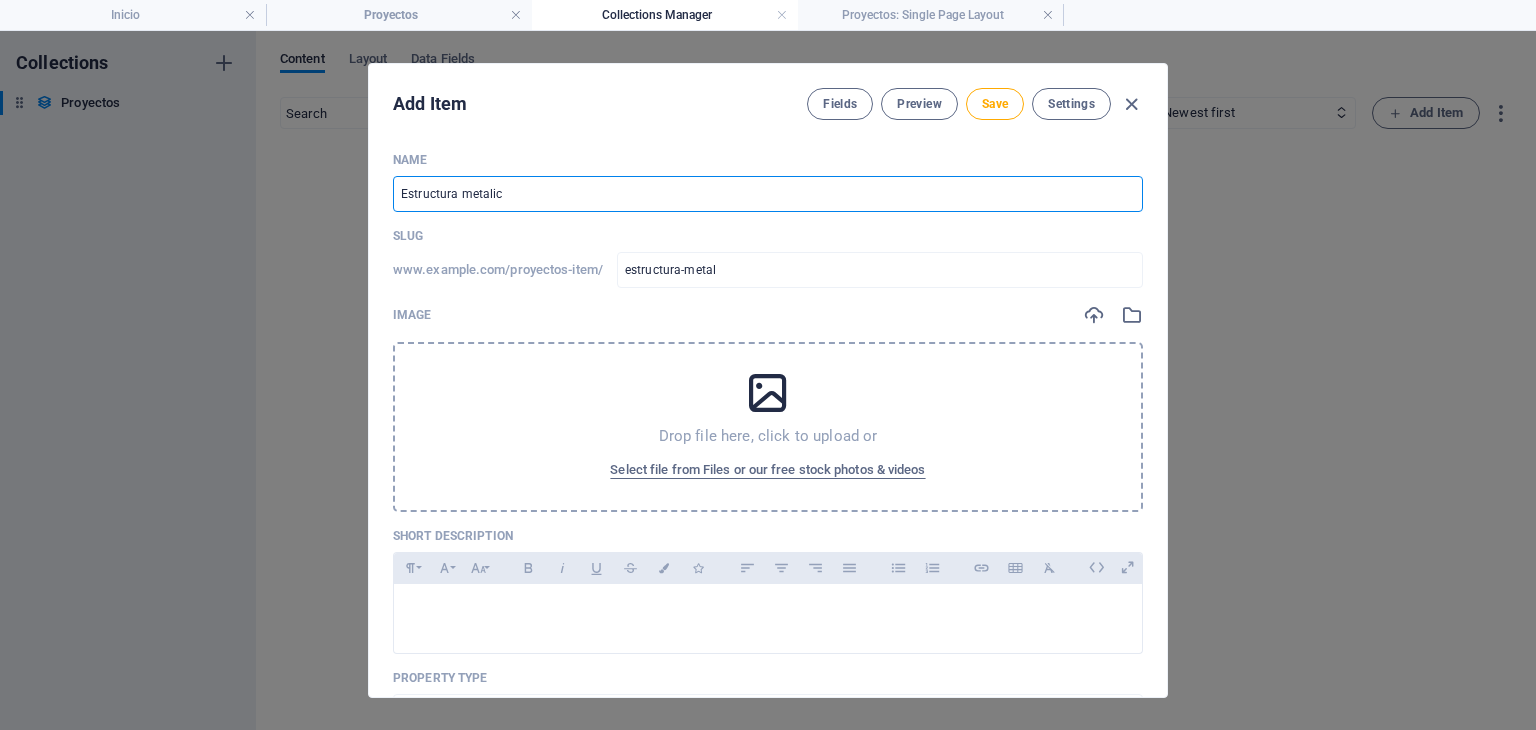 type on "estructura-metalic" 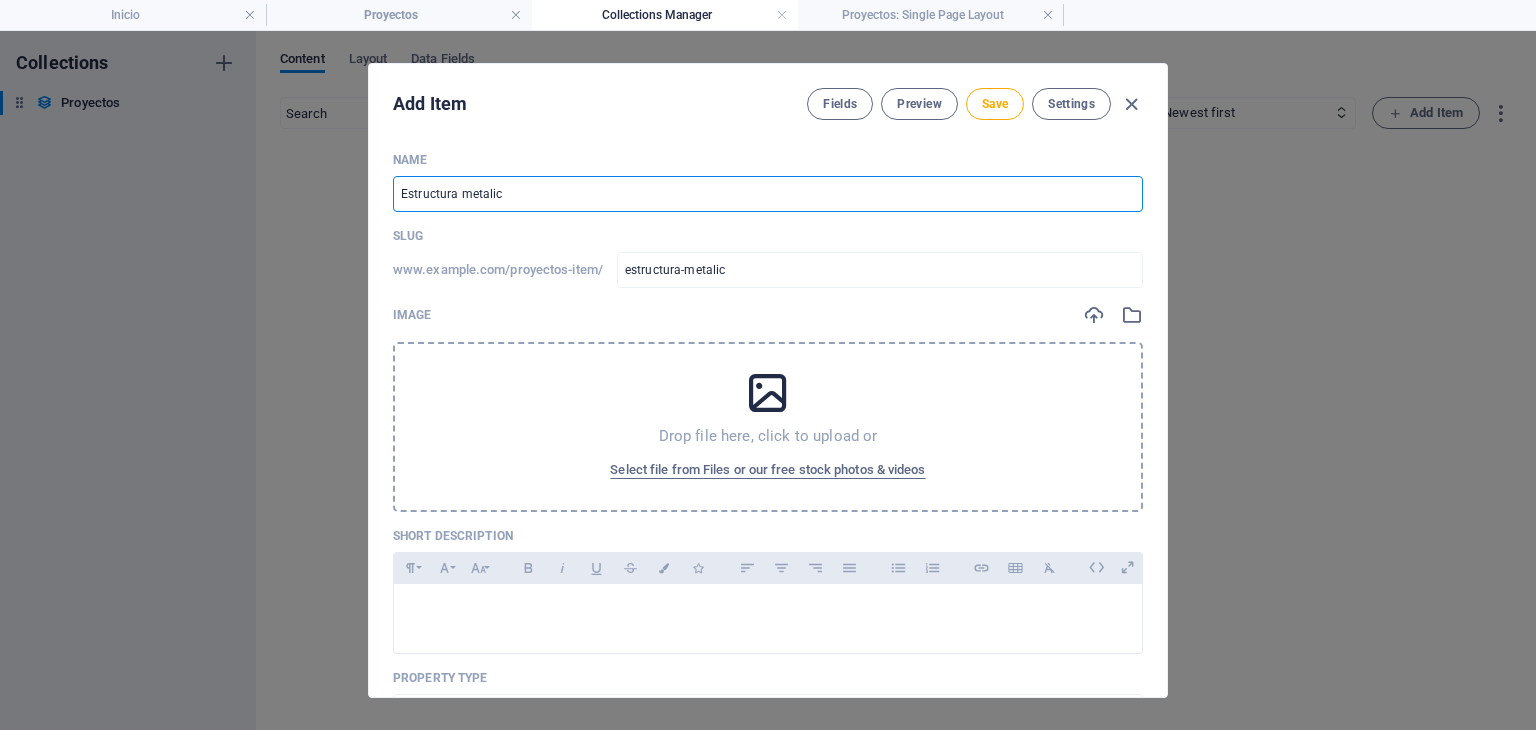 type on "Estructura metalica" 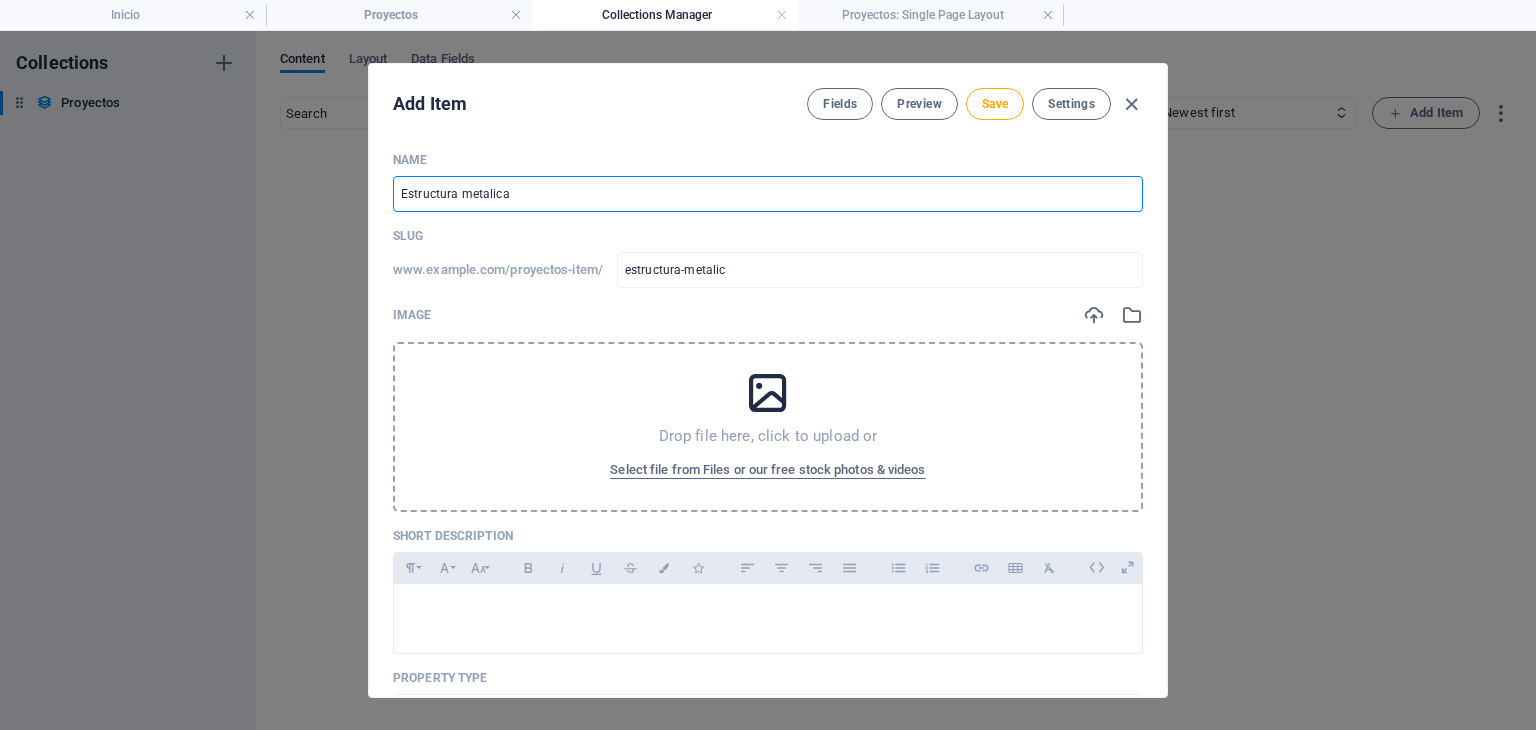 type on "estructura-metalica" 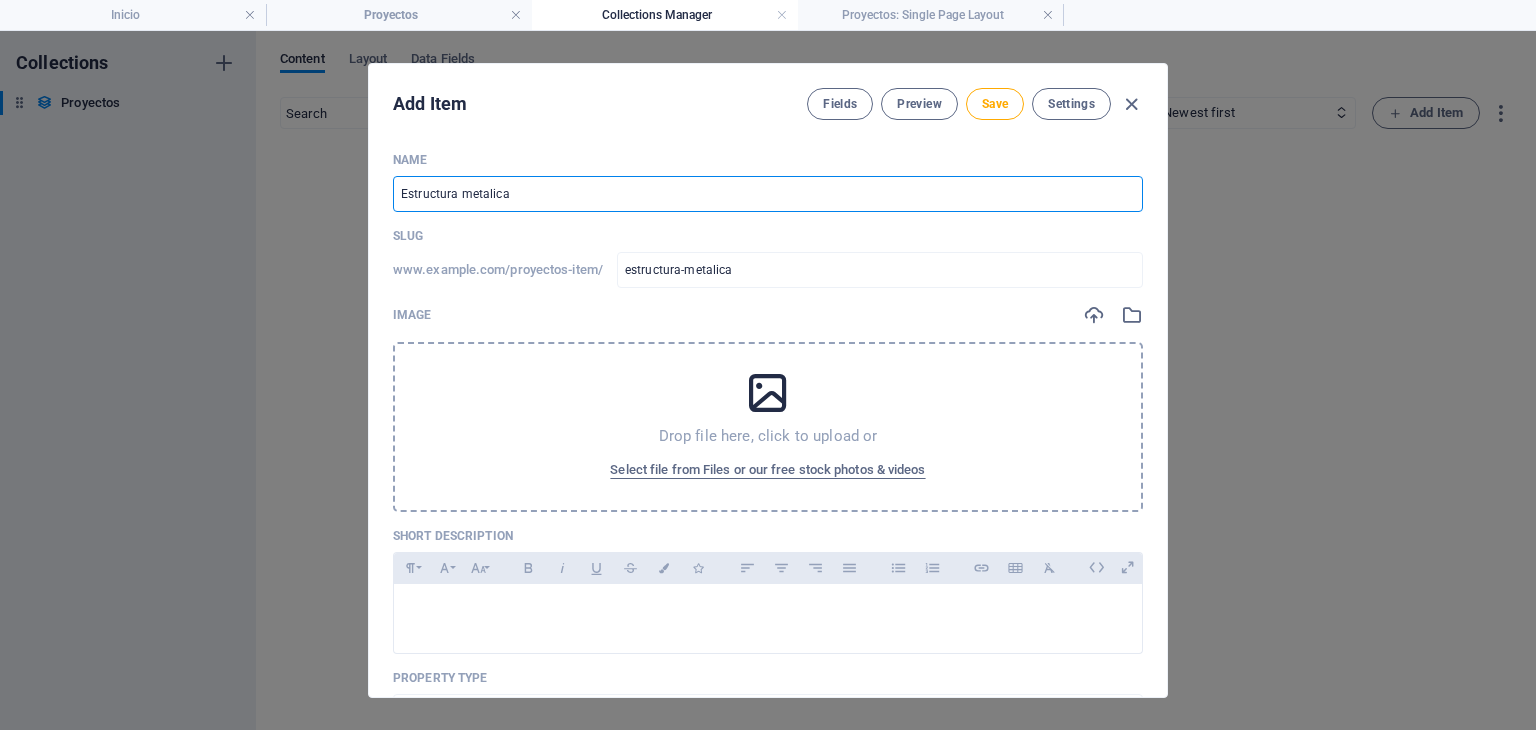 type on "Estructura metalica p" 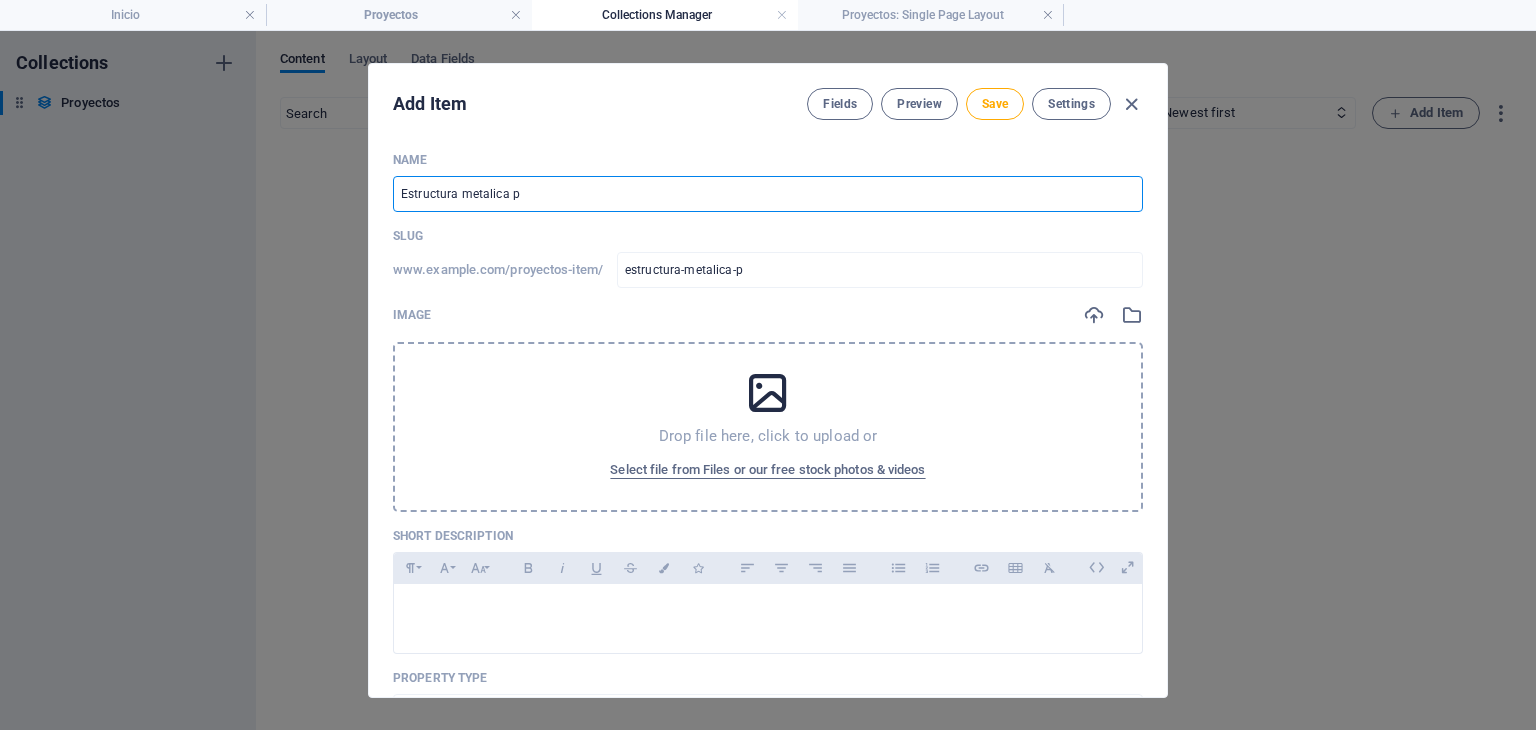 type on "Estructura metalica pa" 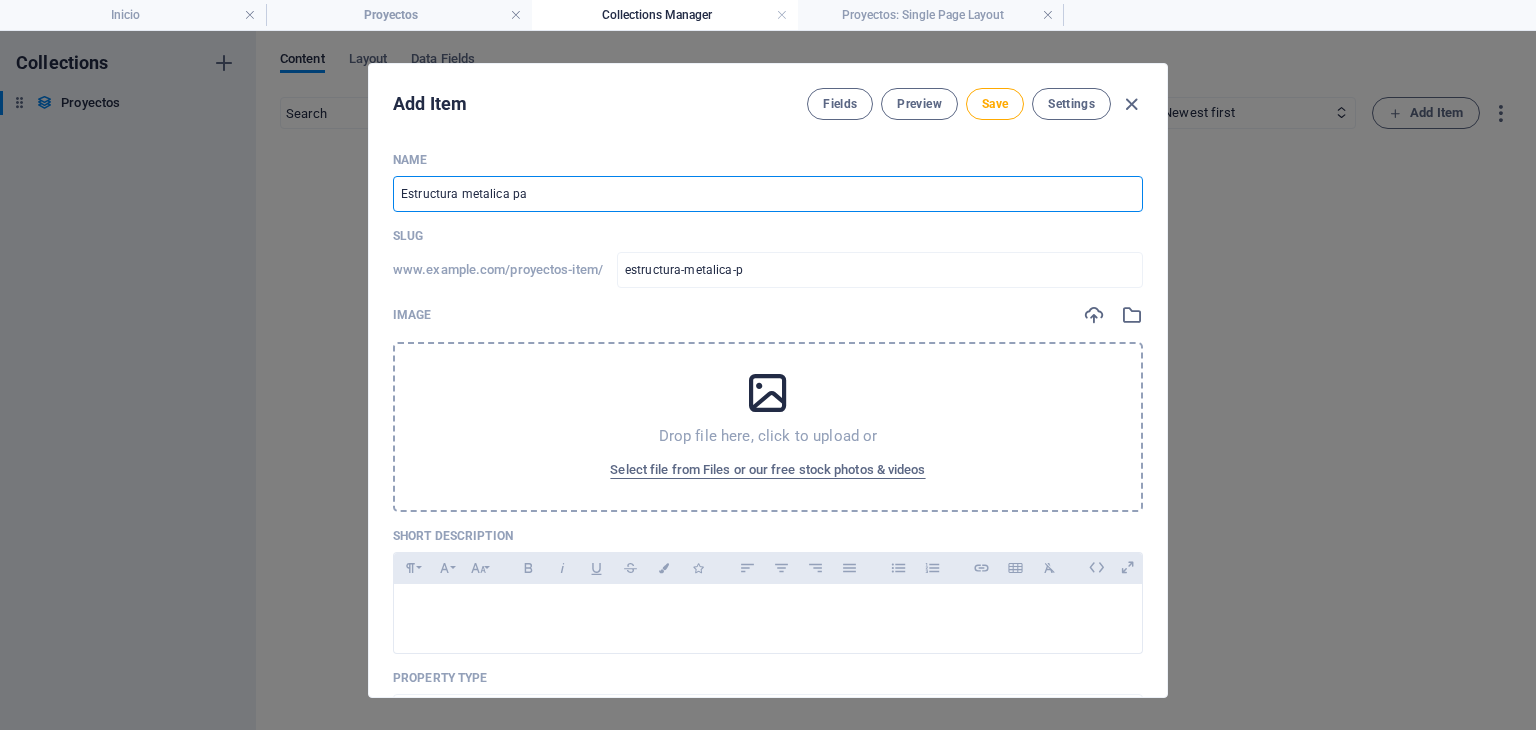 type on "estructura-metalica-pa" 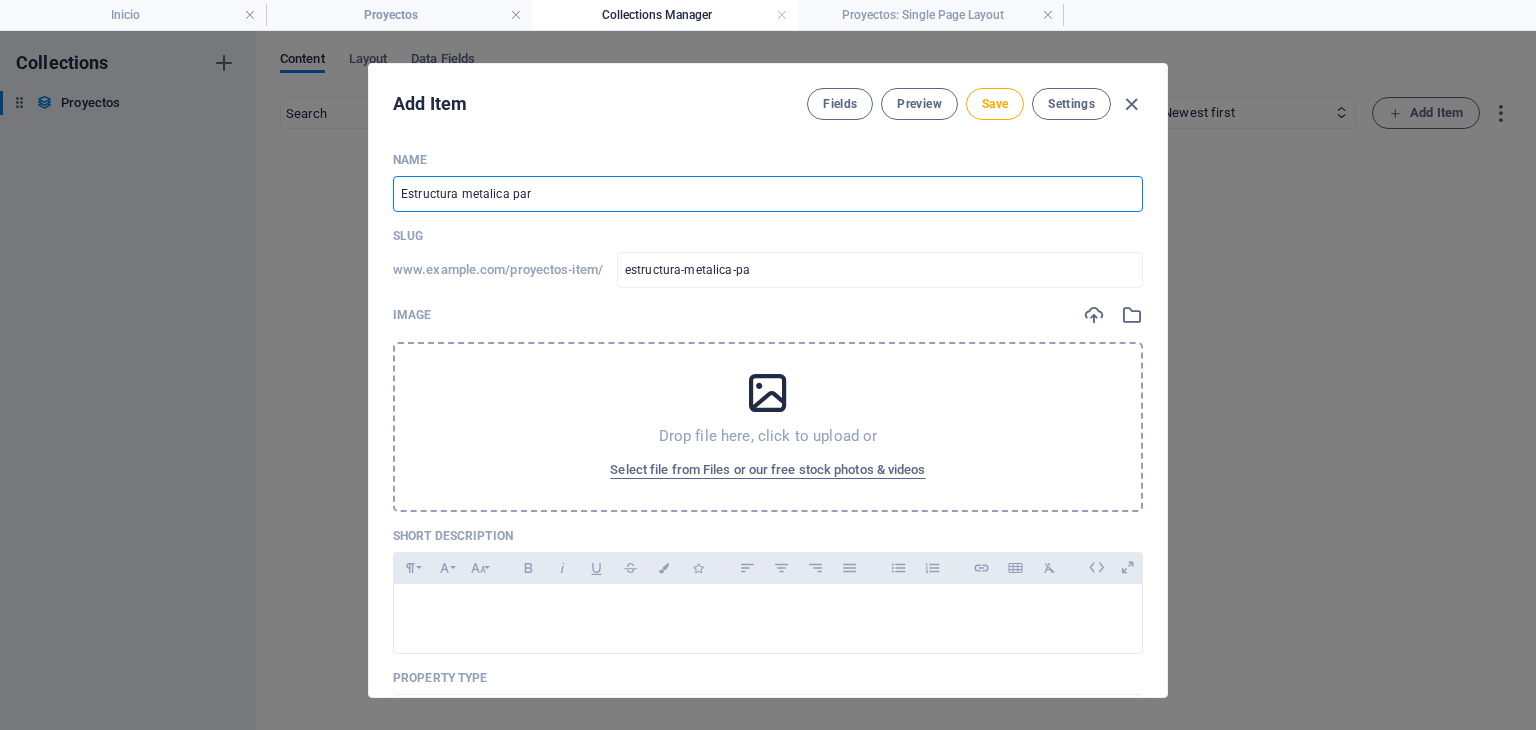 type on "Estructura metalica para" 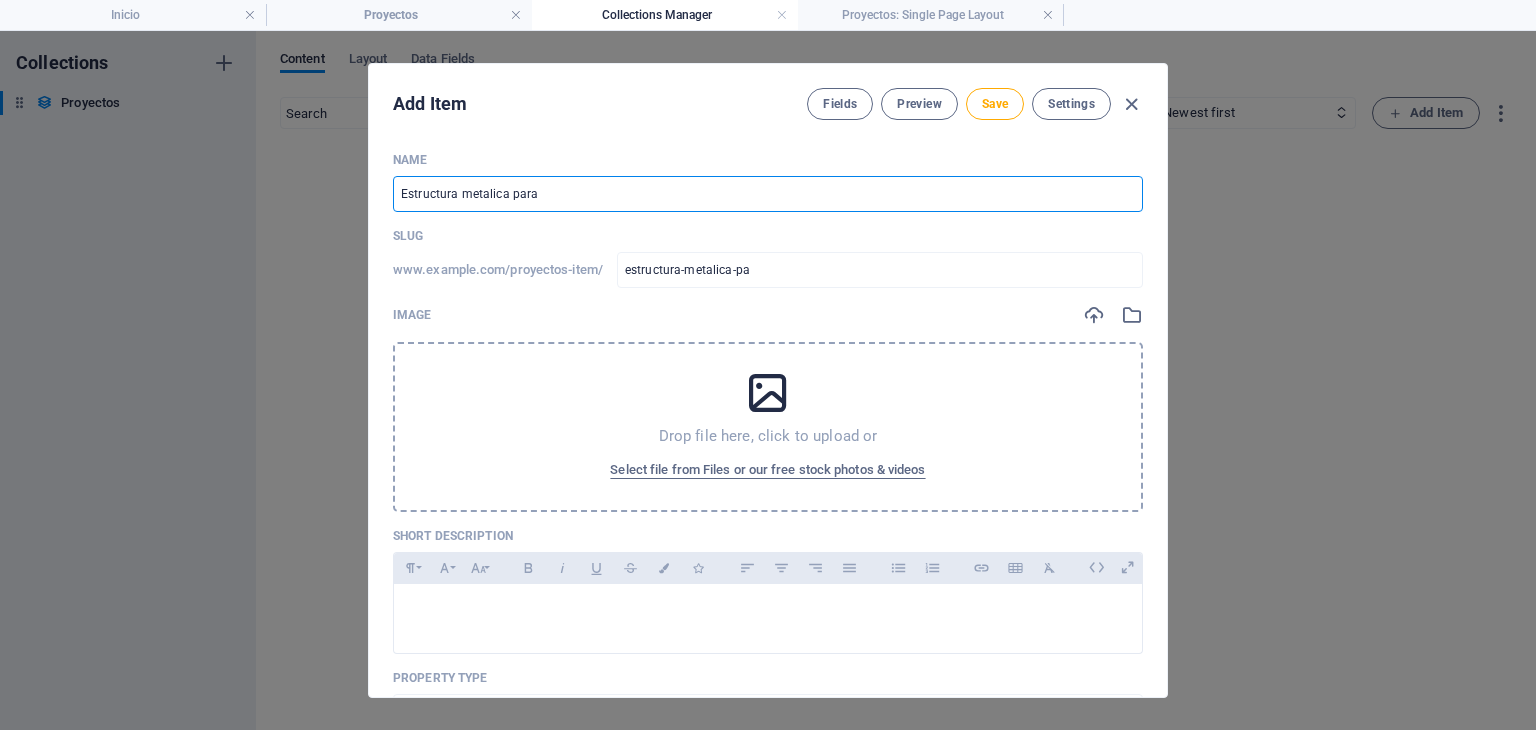 type on "estructura-metalica-para" 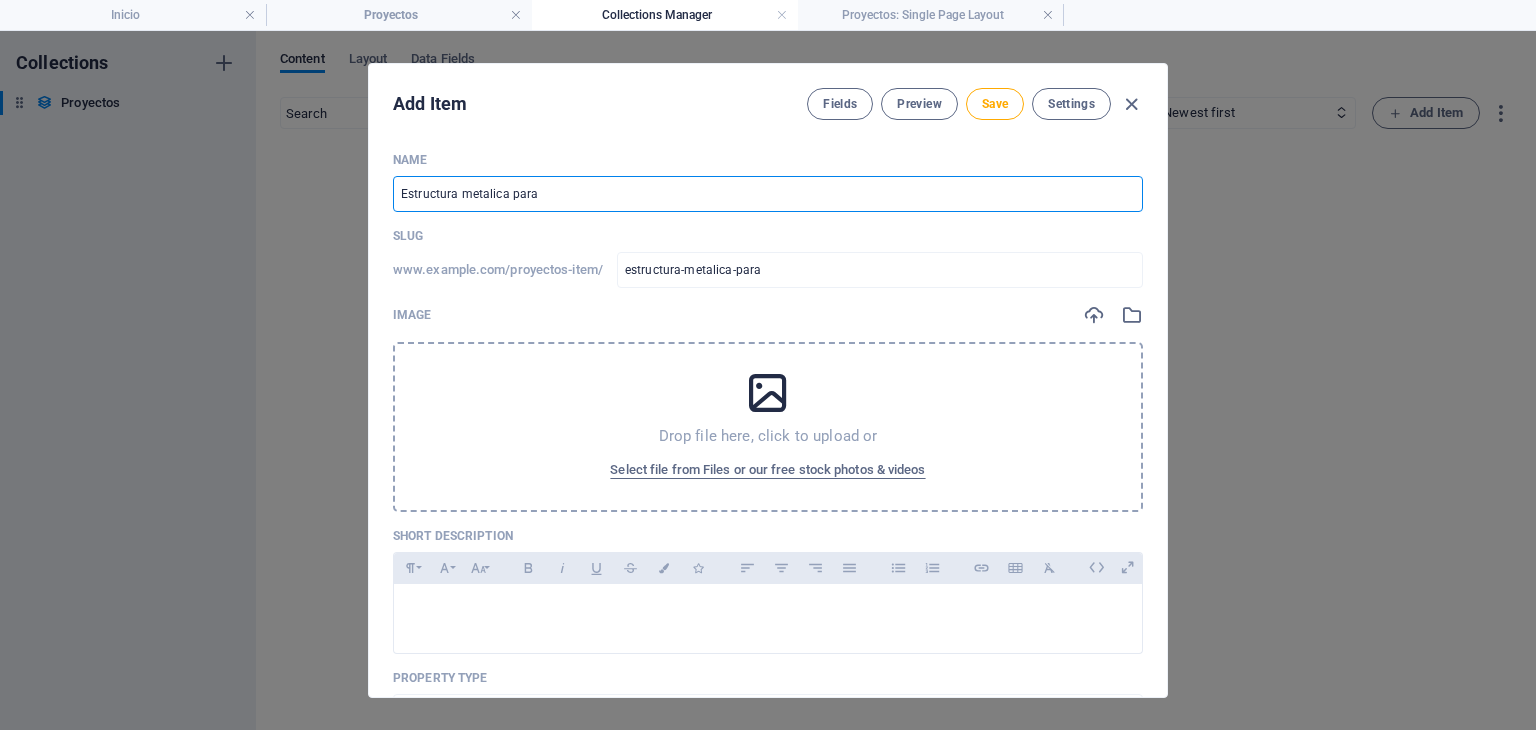 type on "Estructura metalica para e" 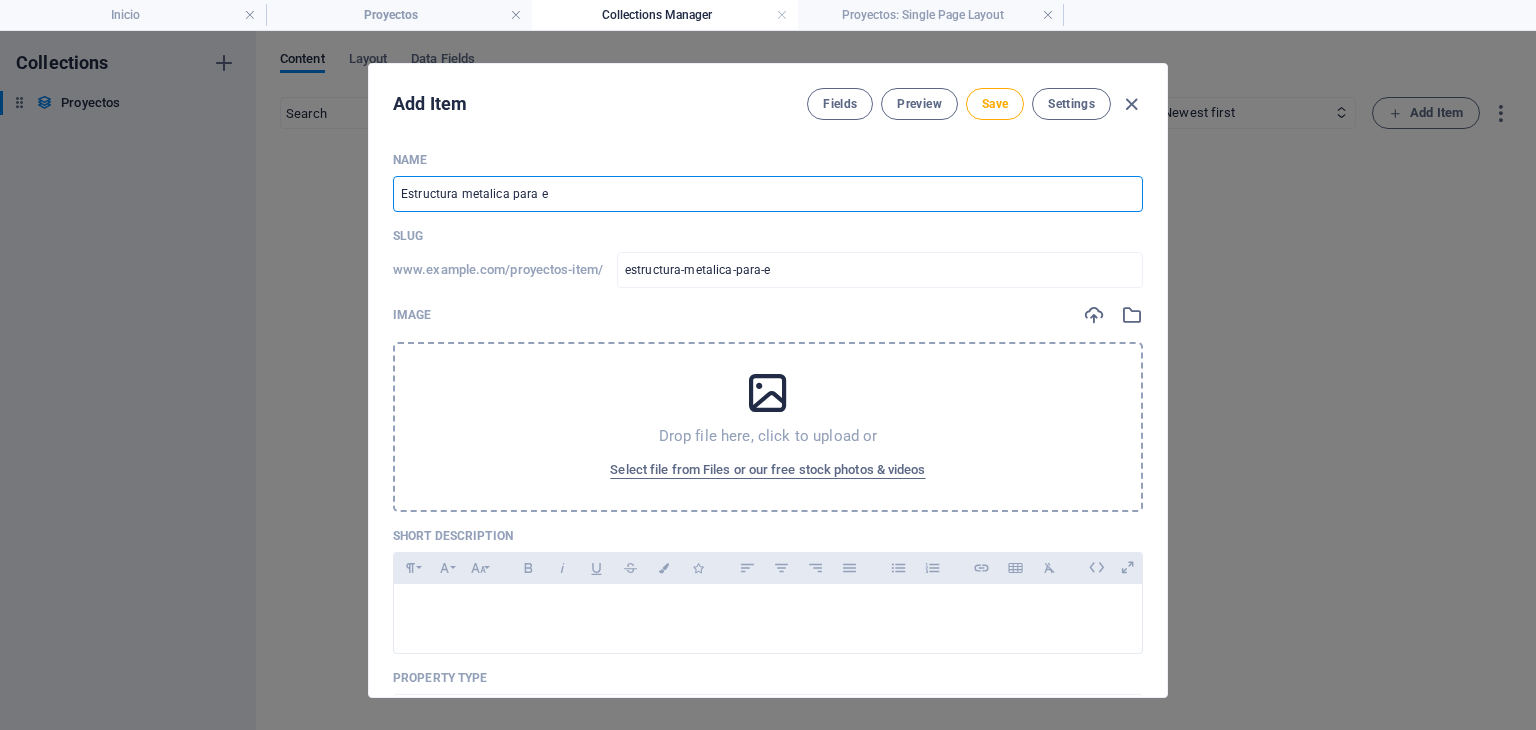 type on "Estructura metalica para ed" 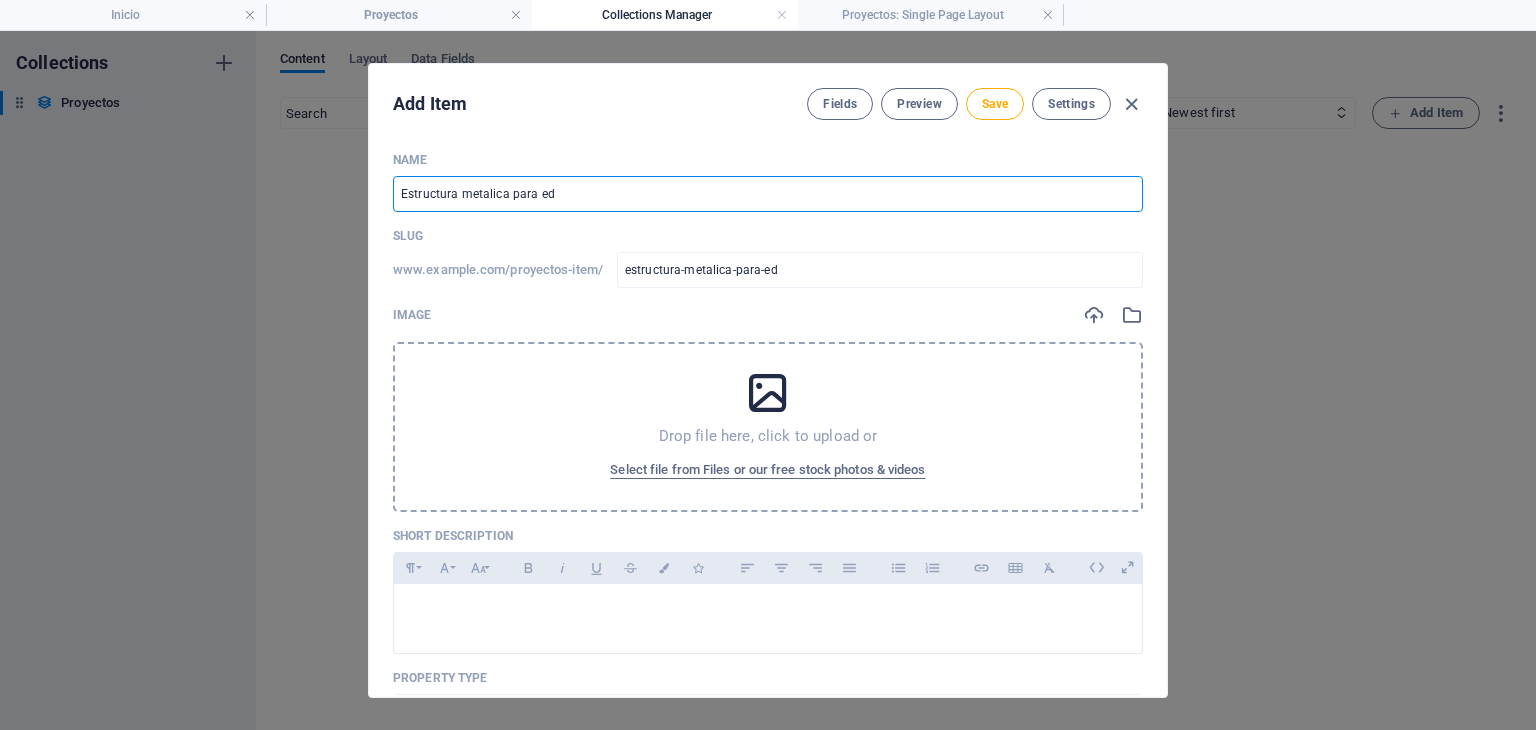 type on "Estructura metalica para edi" 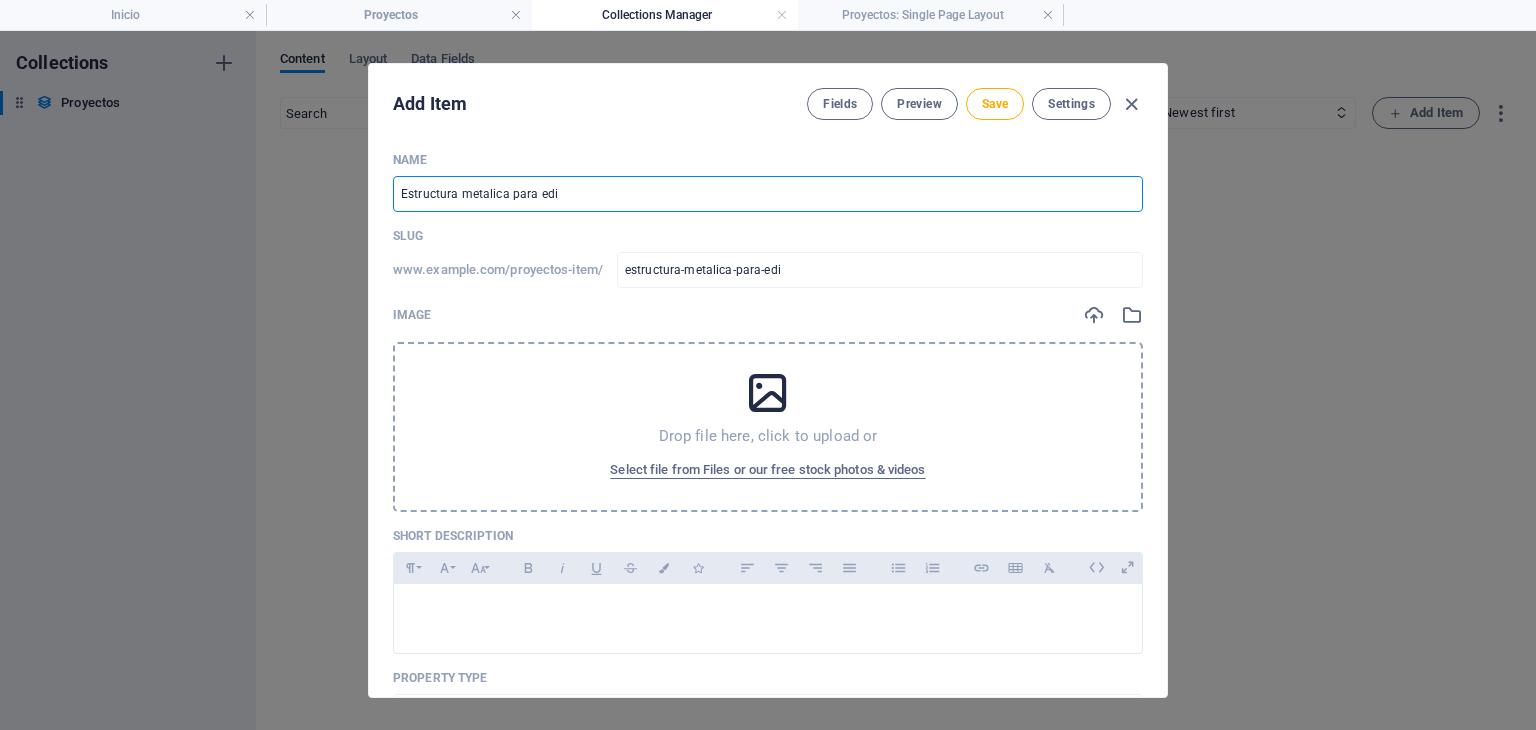 type on "Estructura metalica para edif" 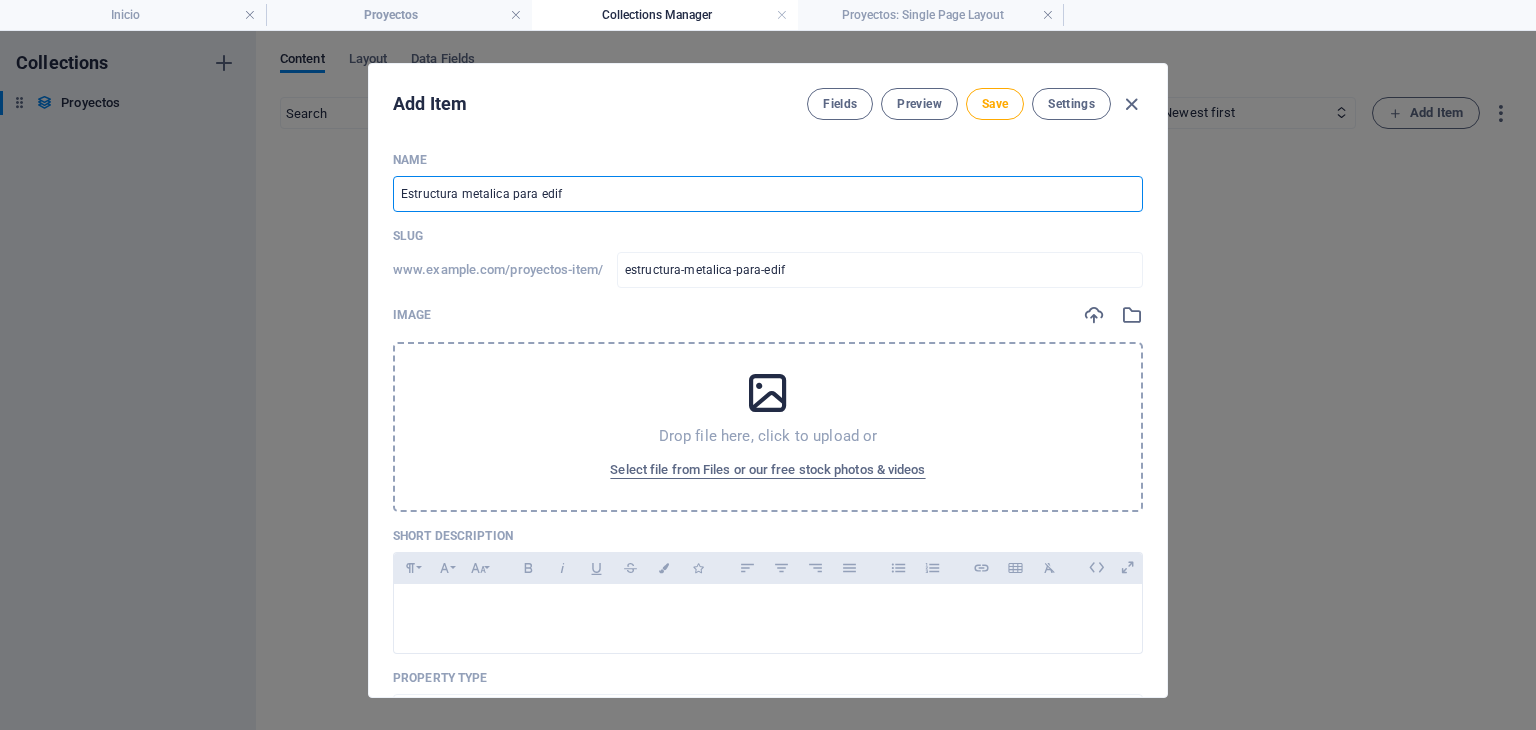 type on "Estructura metalica para edifi" 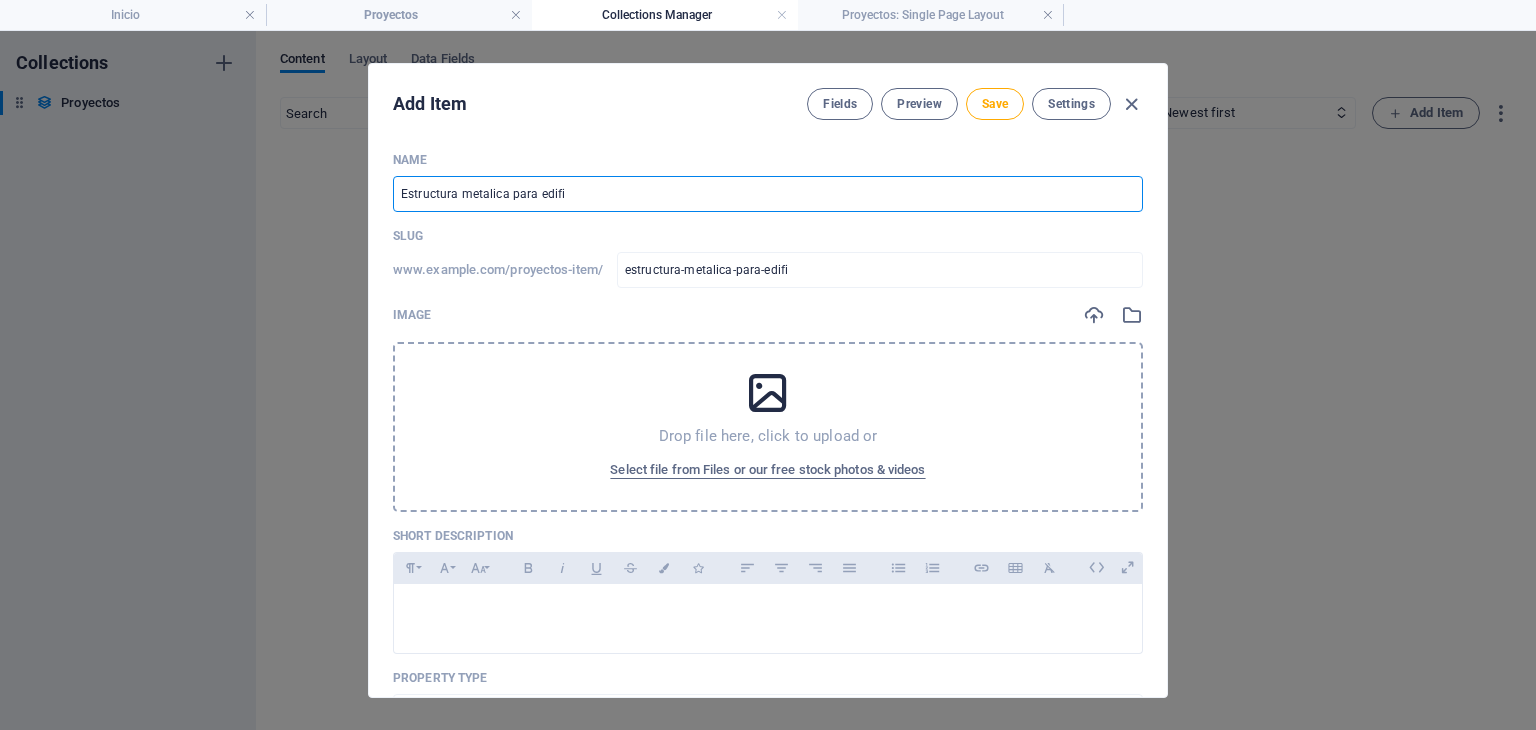 type on "Estructura metalica para edific" 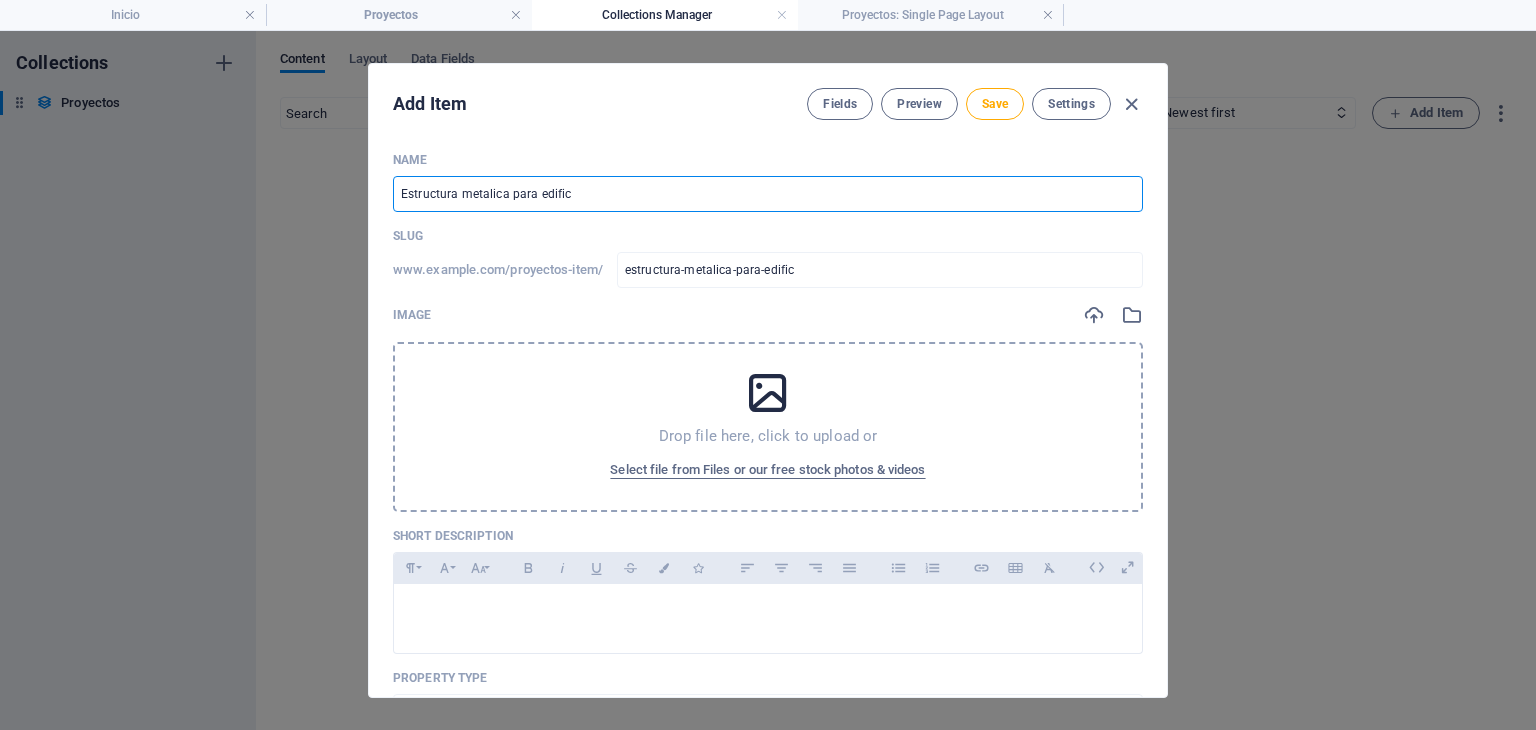 type on "Estructura metalica para edifici" 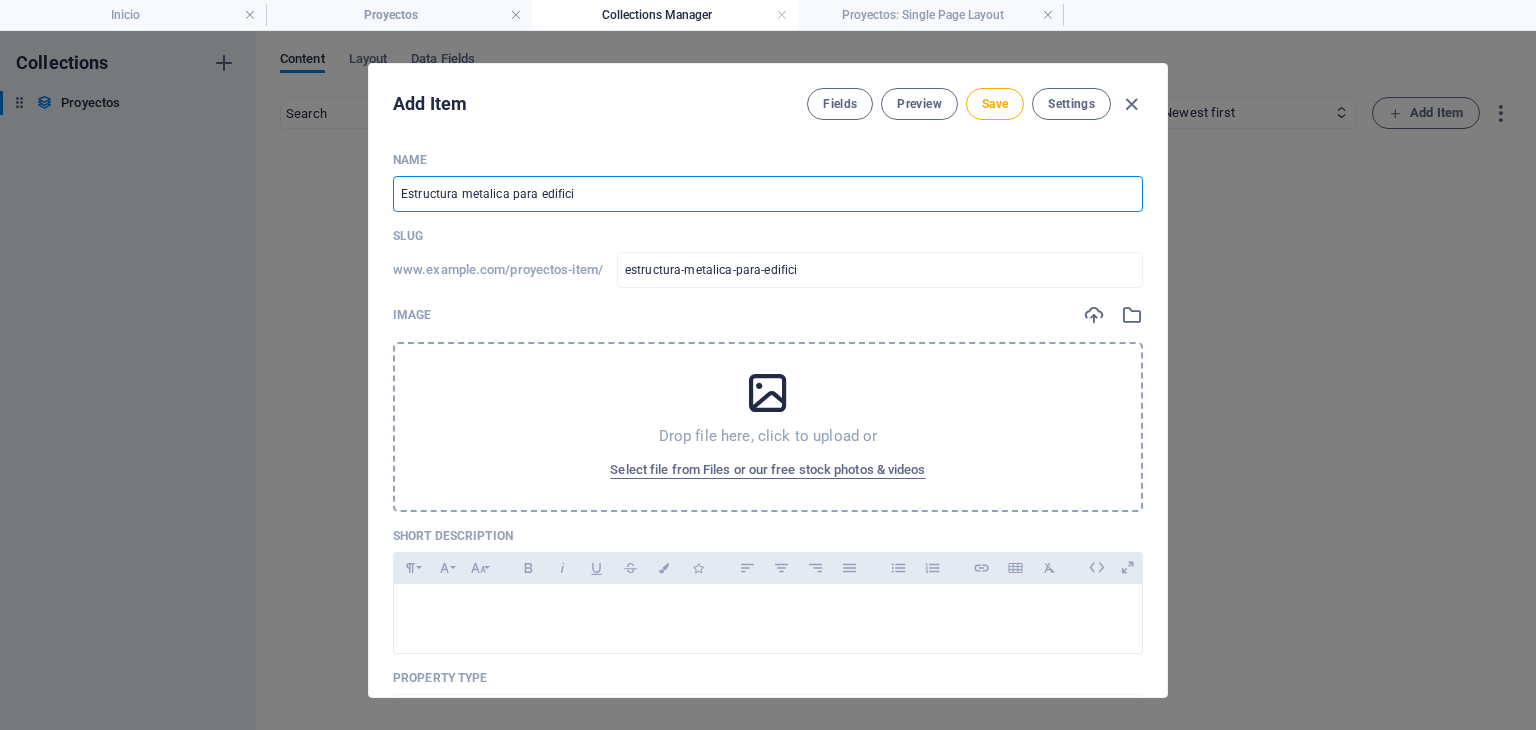 type on "Estructura metalica para edificio" 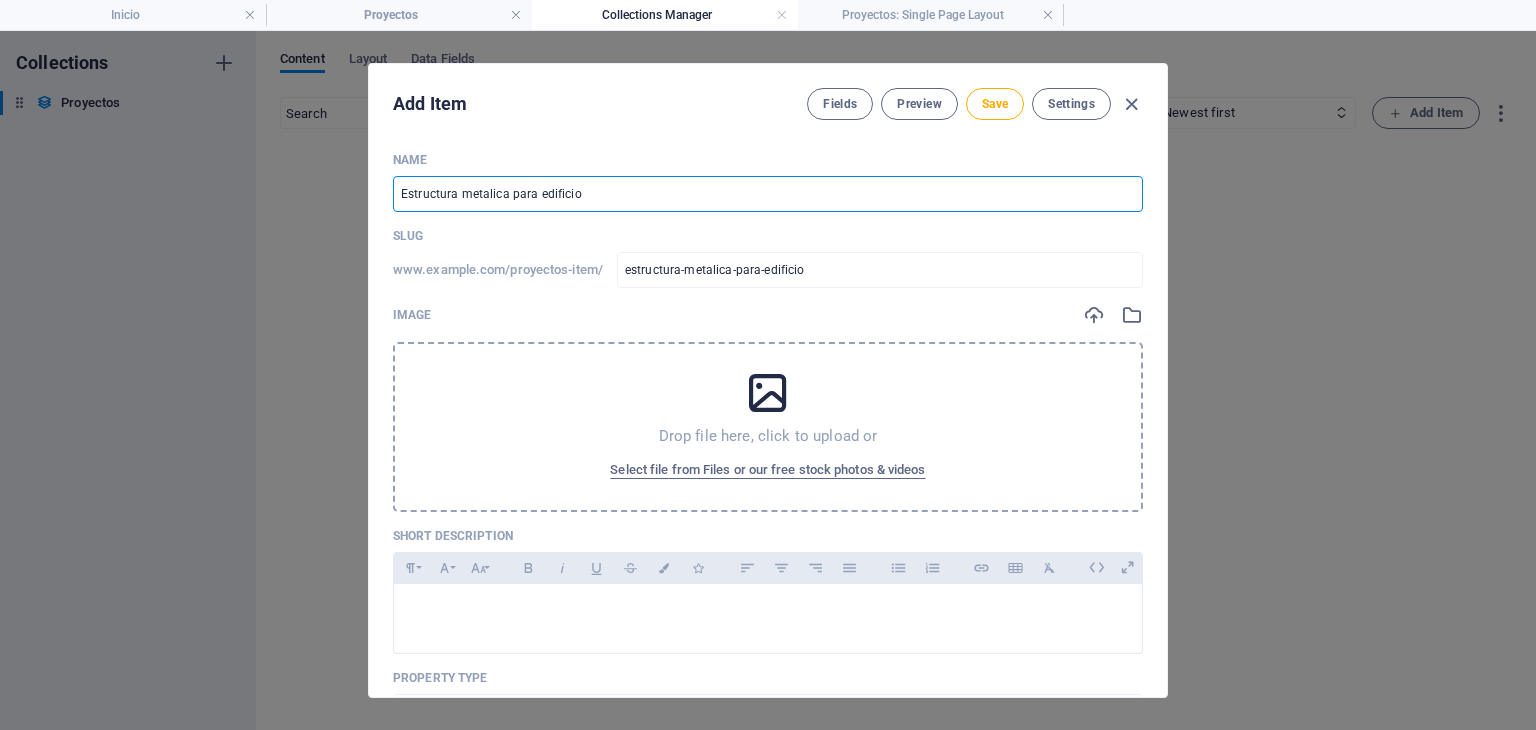type on "Estructura metalica para edificio v" 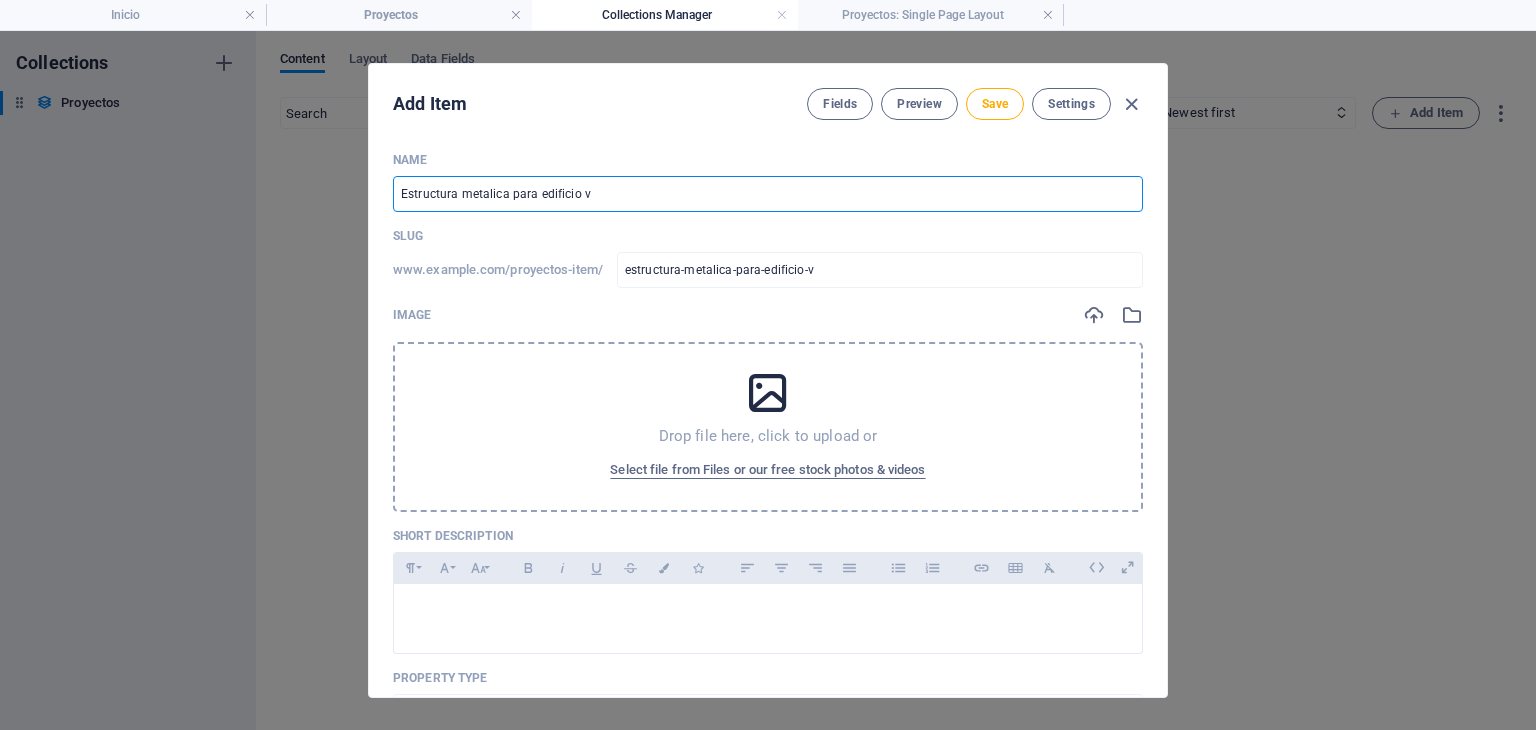 type on "Estructura metalica para edificio ve" 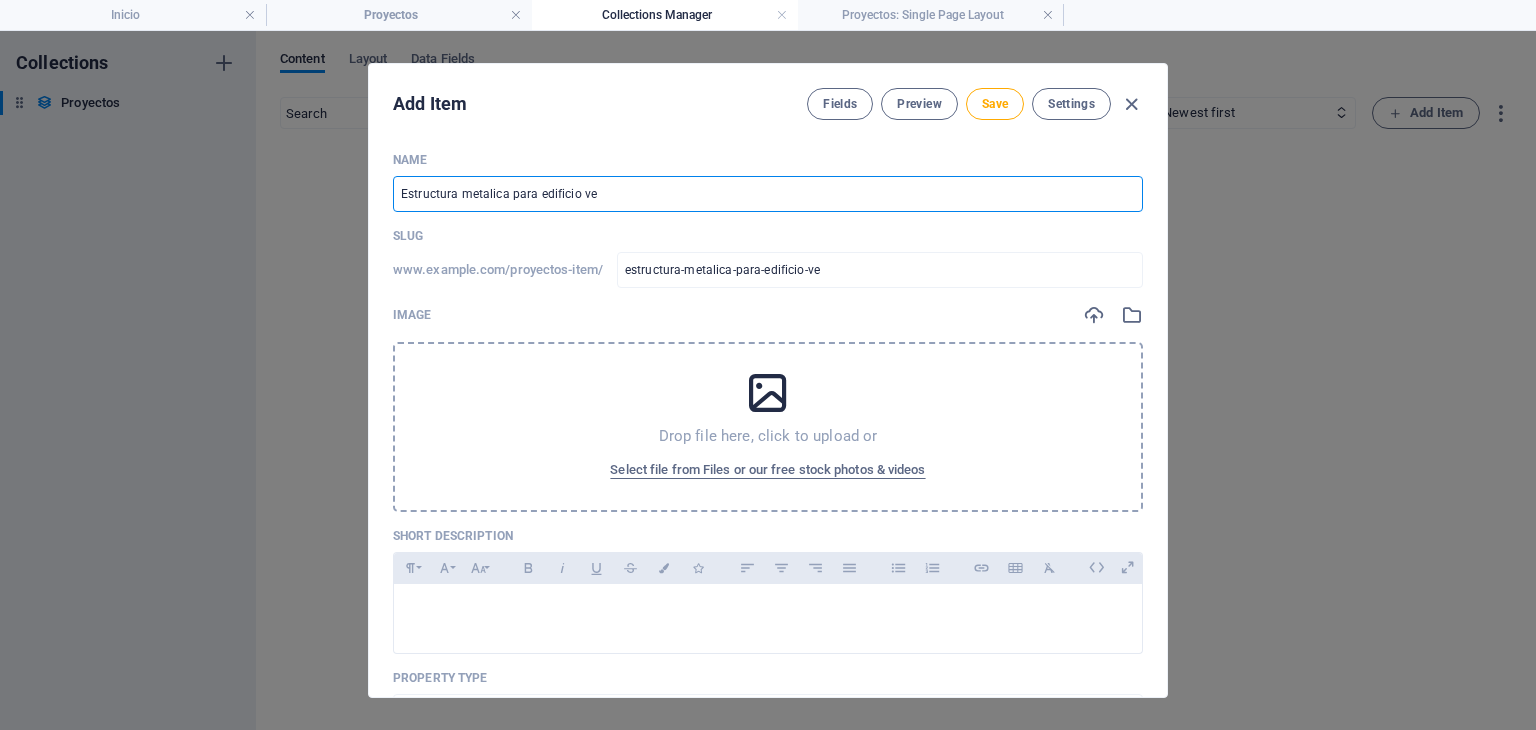 type on "Estructura metalica para edificio ver" 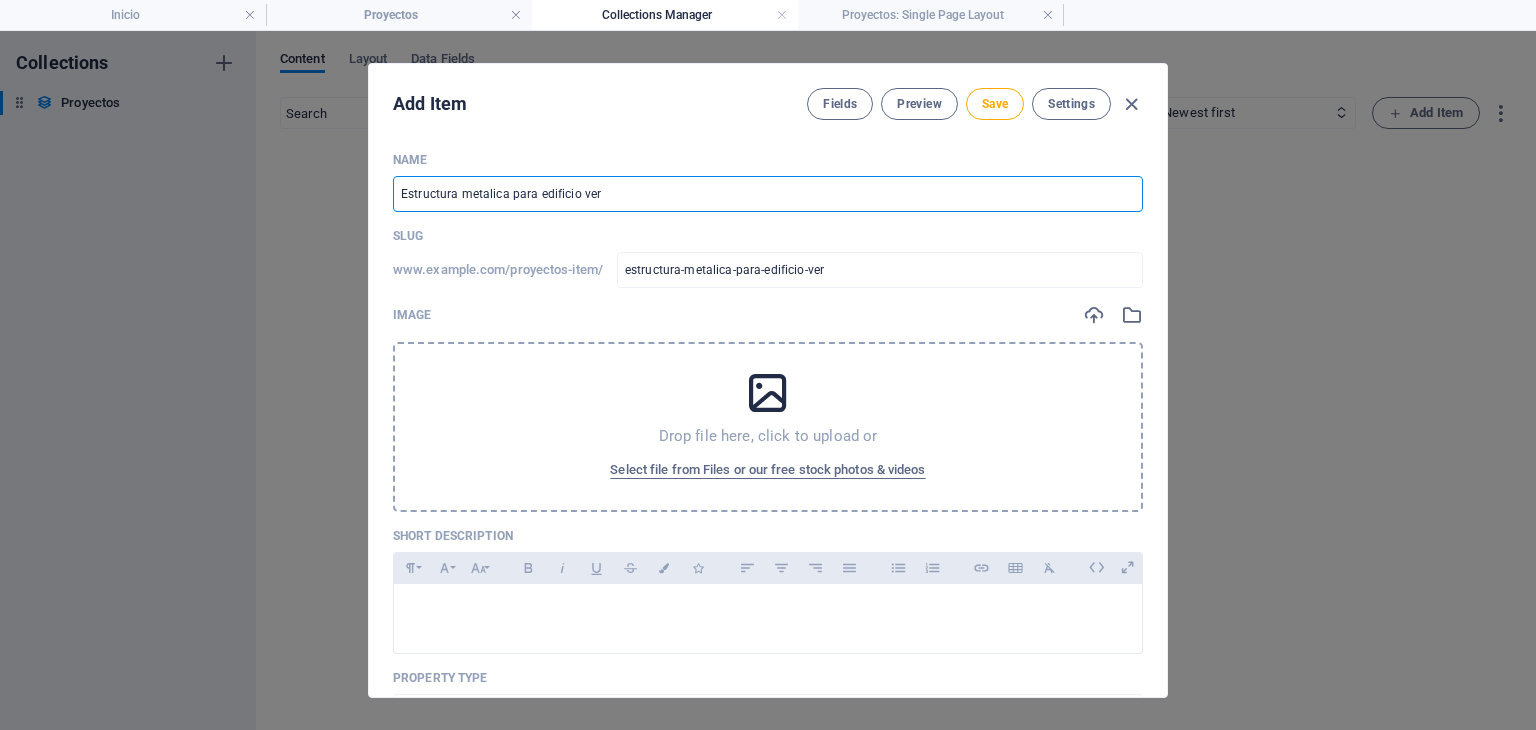type on "Estructura metalica para edificio vert" 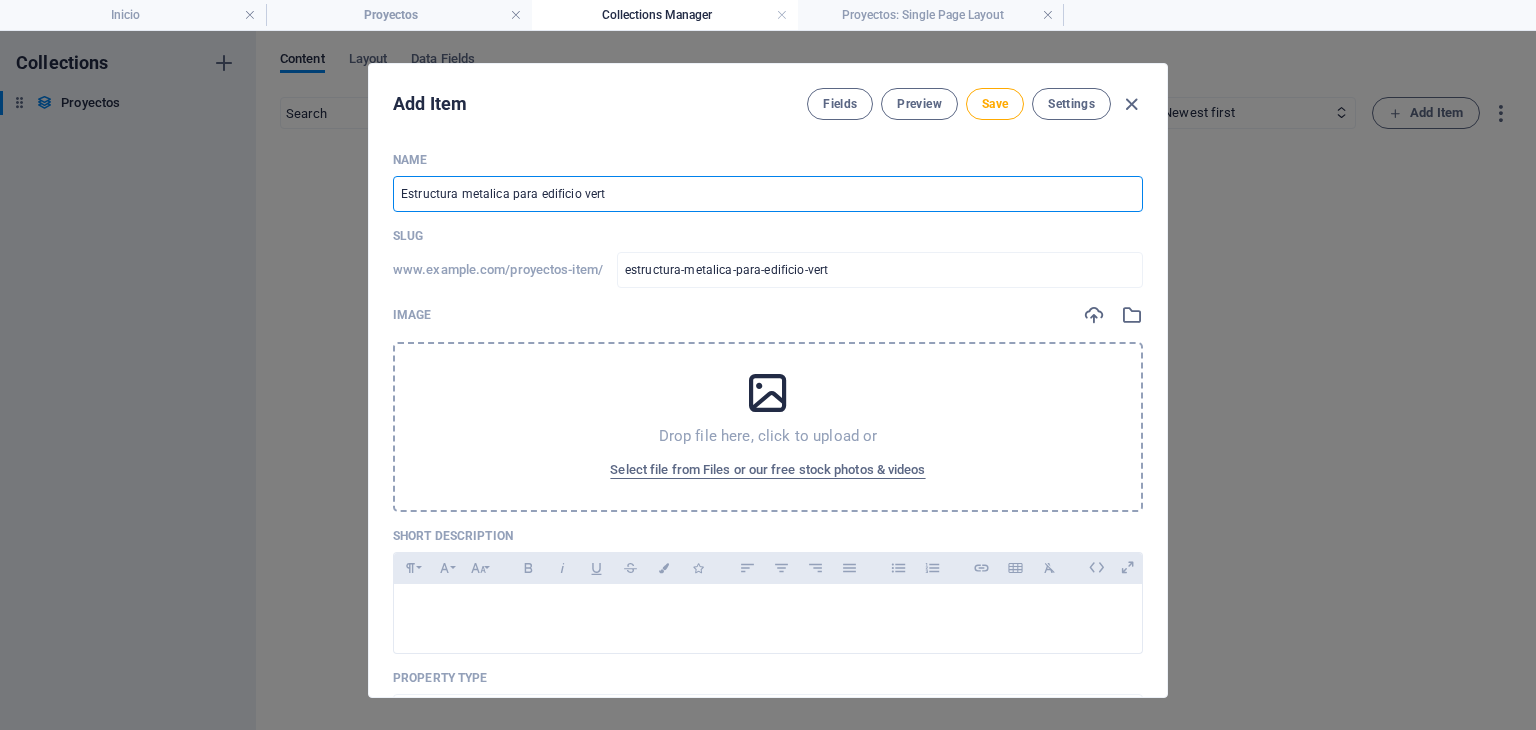 type on "Estructura metalica para edificio verti" 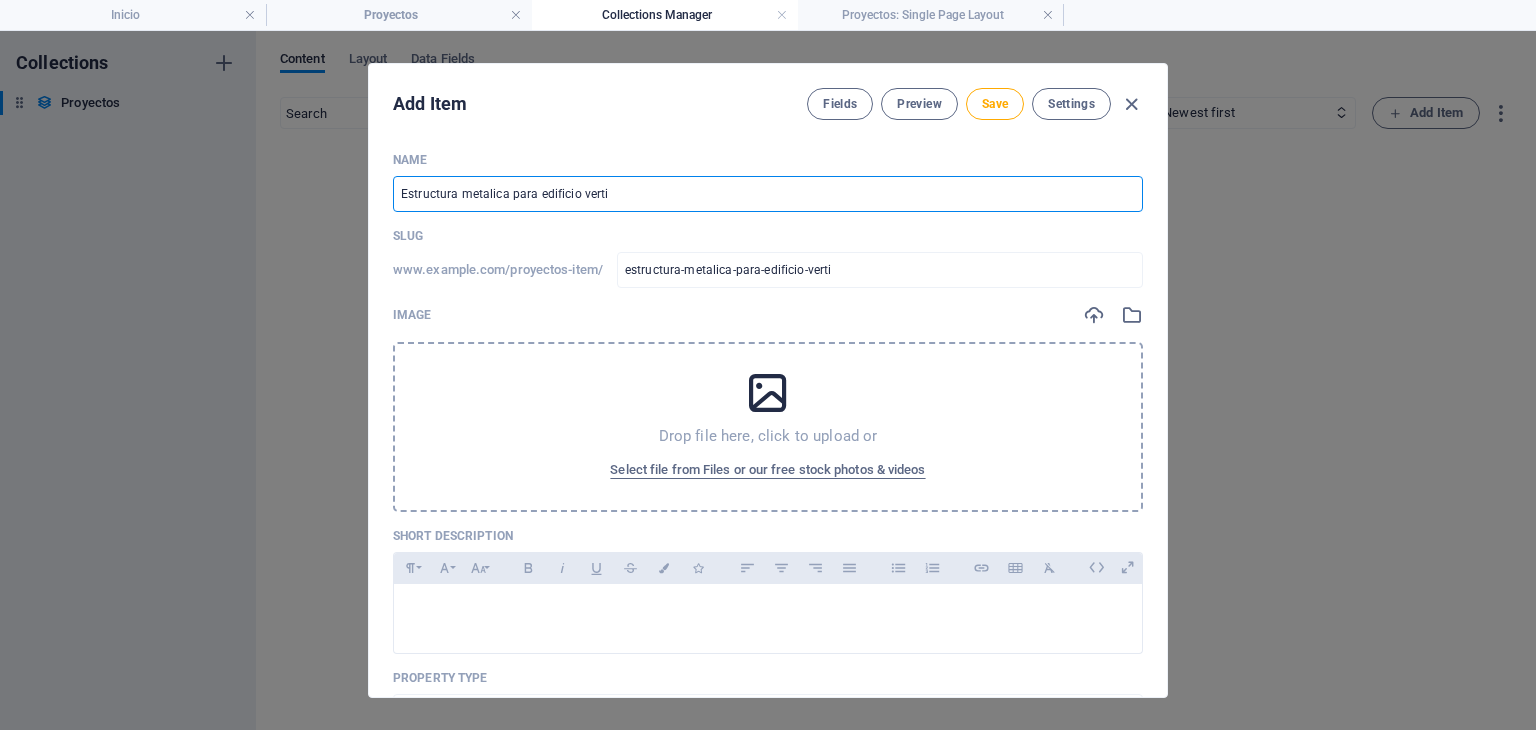 type on "Estructura metalica para edificio vertic" 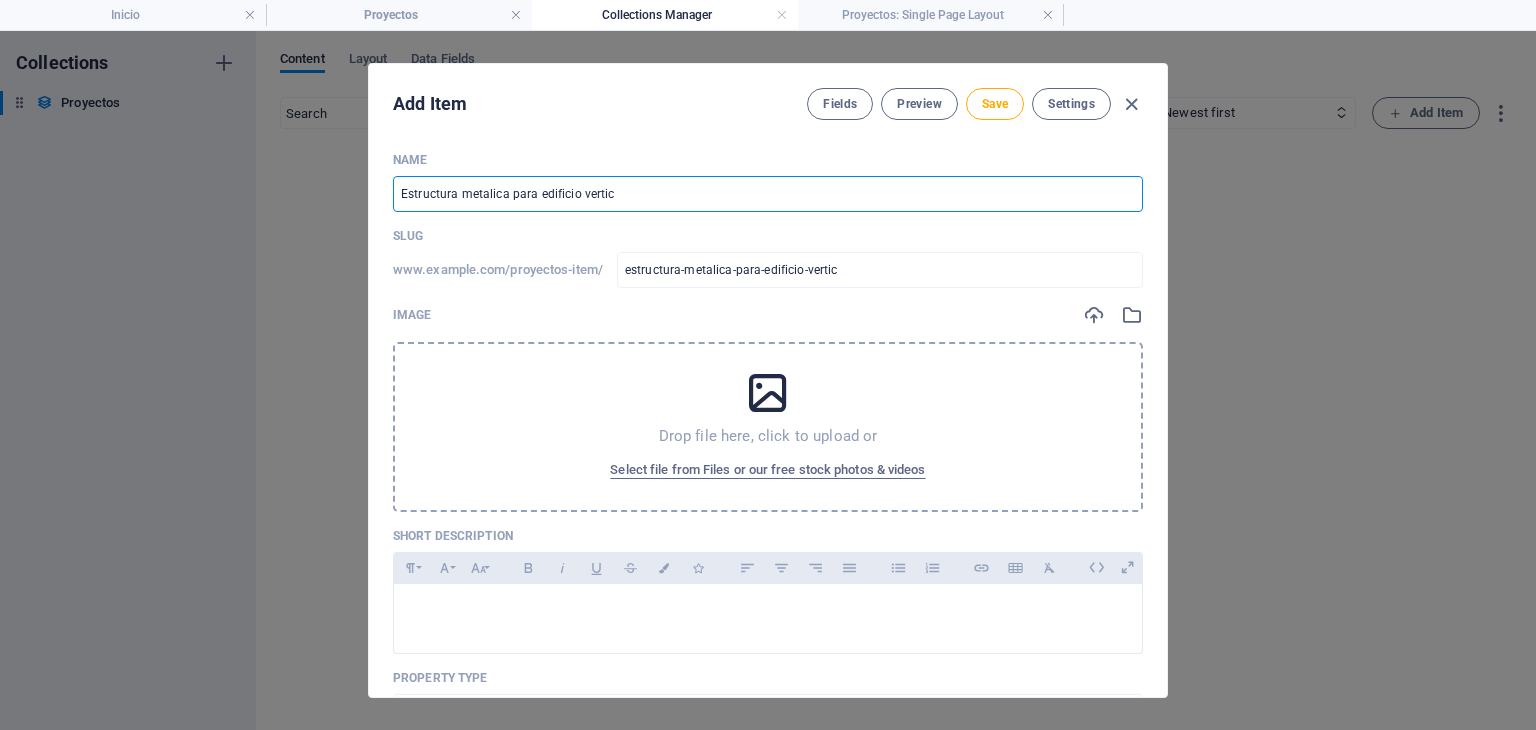 type on "Estructura metalica para edificio vertica" 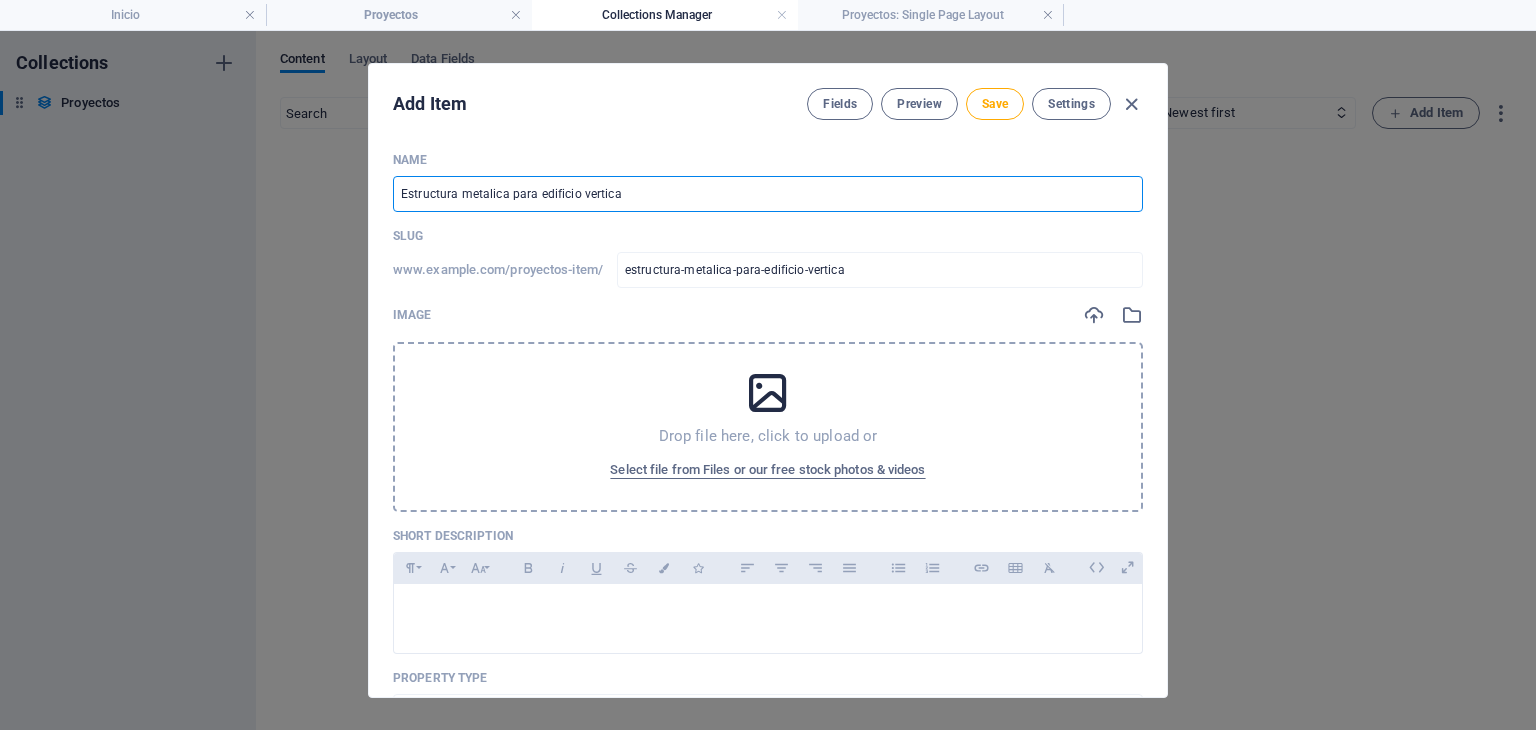 type on "Estructura metalica para edificio vertical" 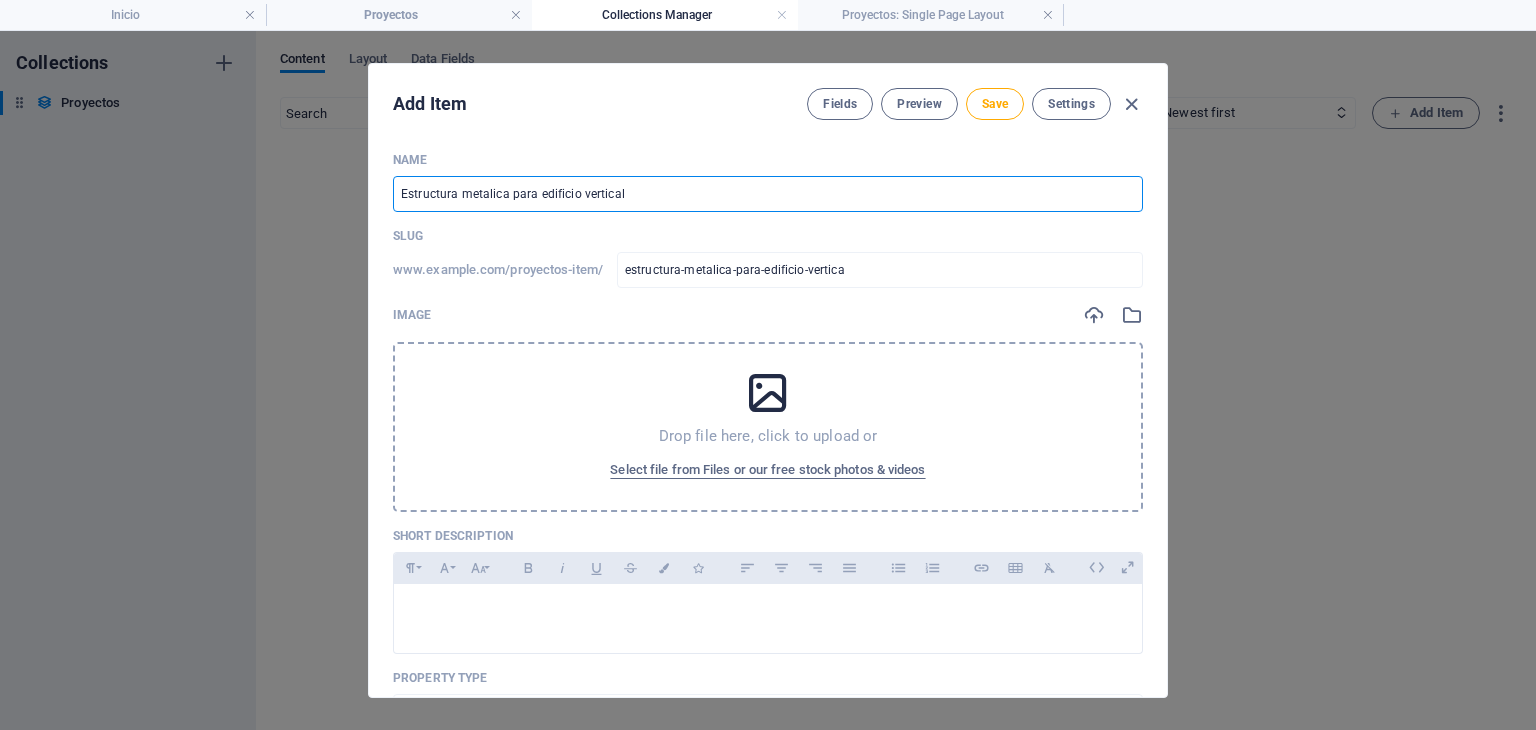 type on "estructura-metalica-para-edificio-vertical" 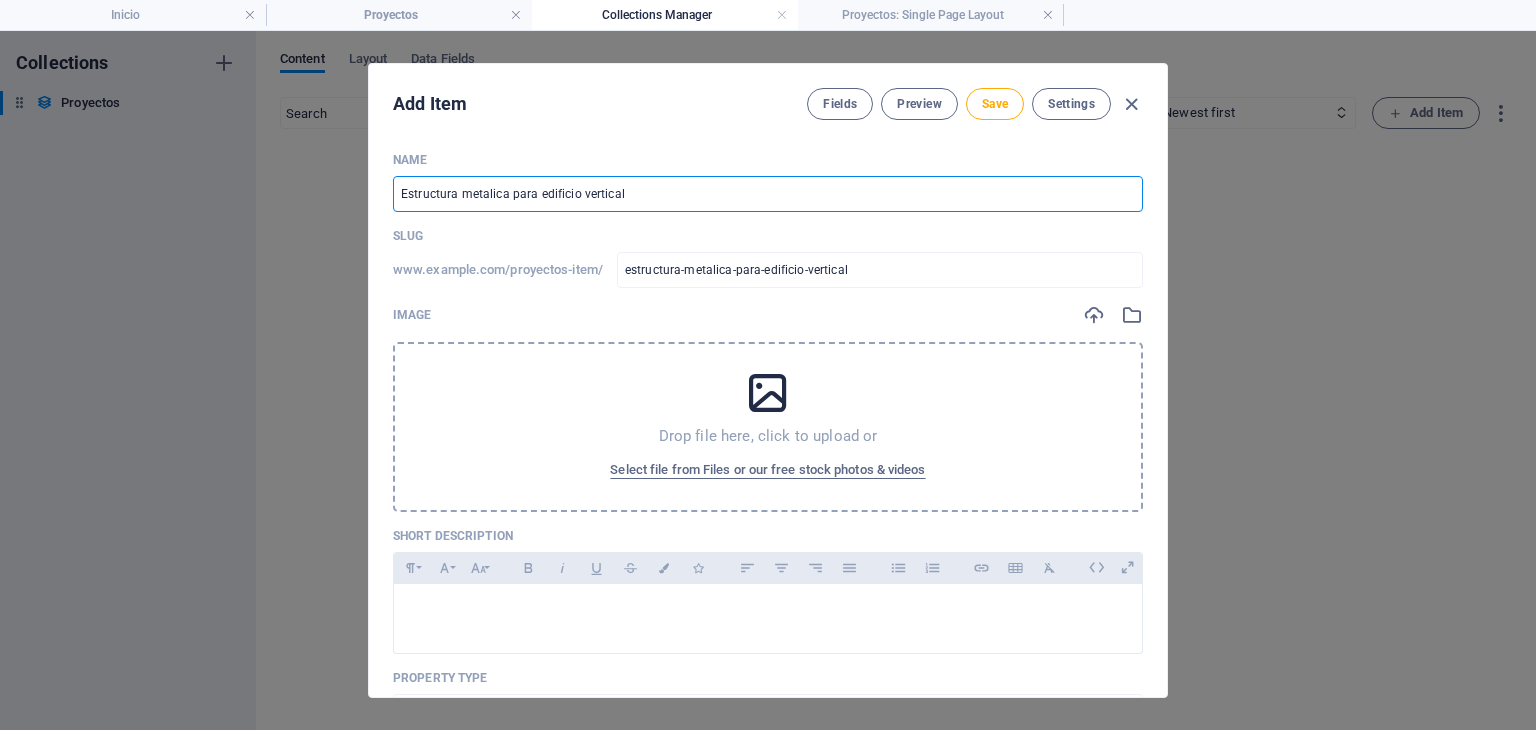 type on "Estructura metalica para edificio vertical" 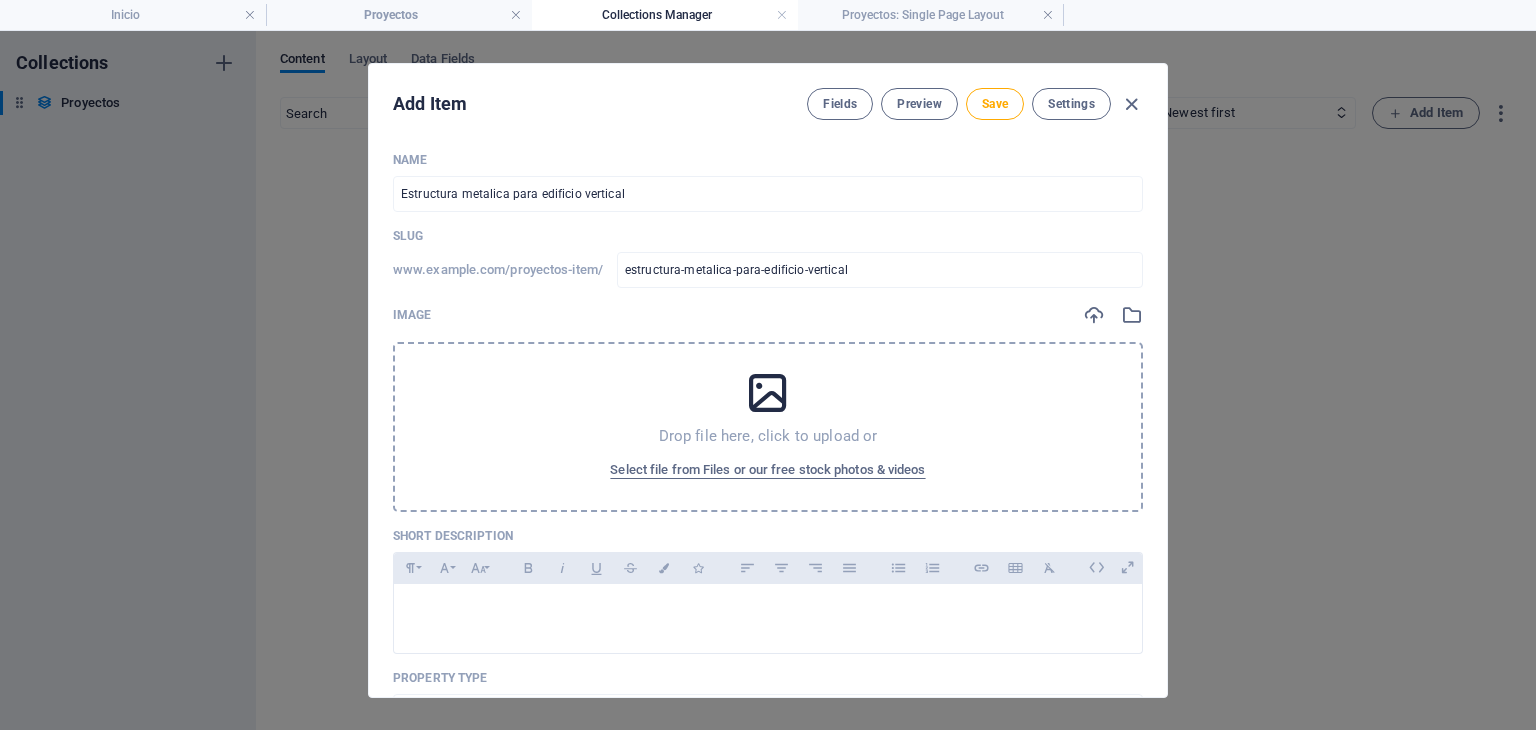 click at bounding box center [768, 393] 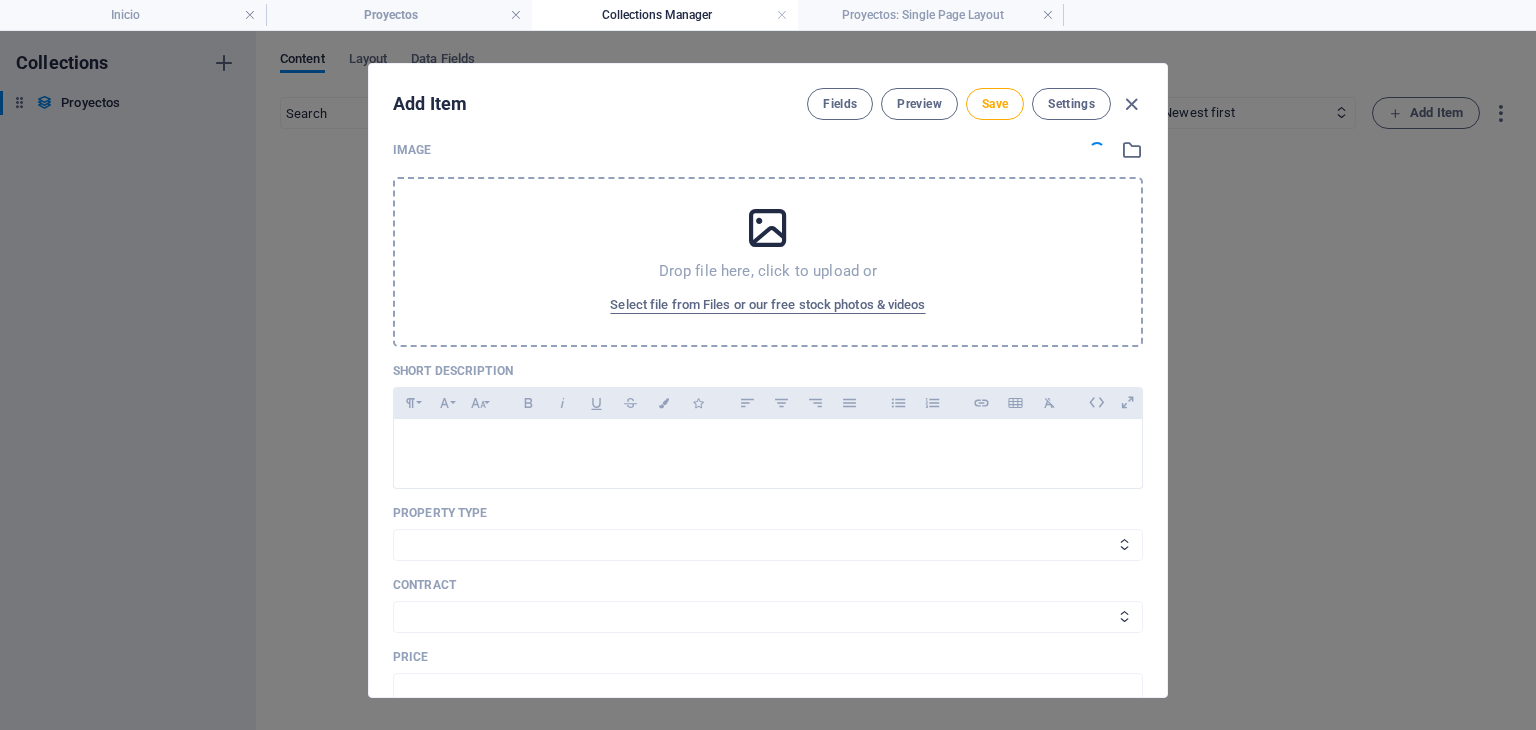scroll, scrollTop: 166, scrollLeft: 0, axis: vertical 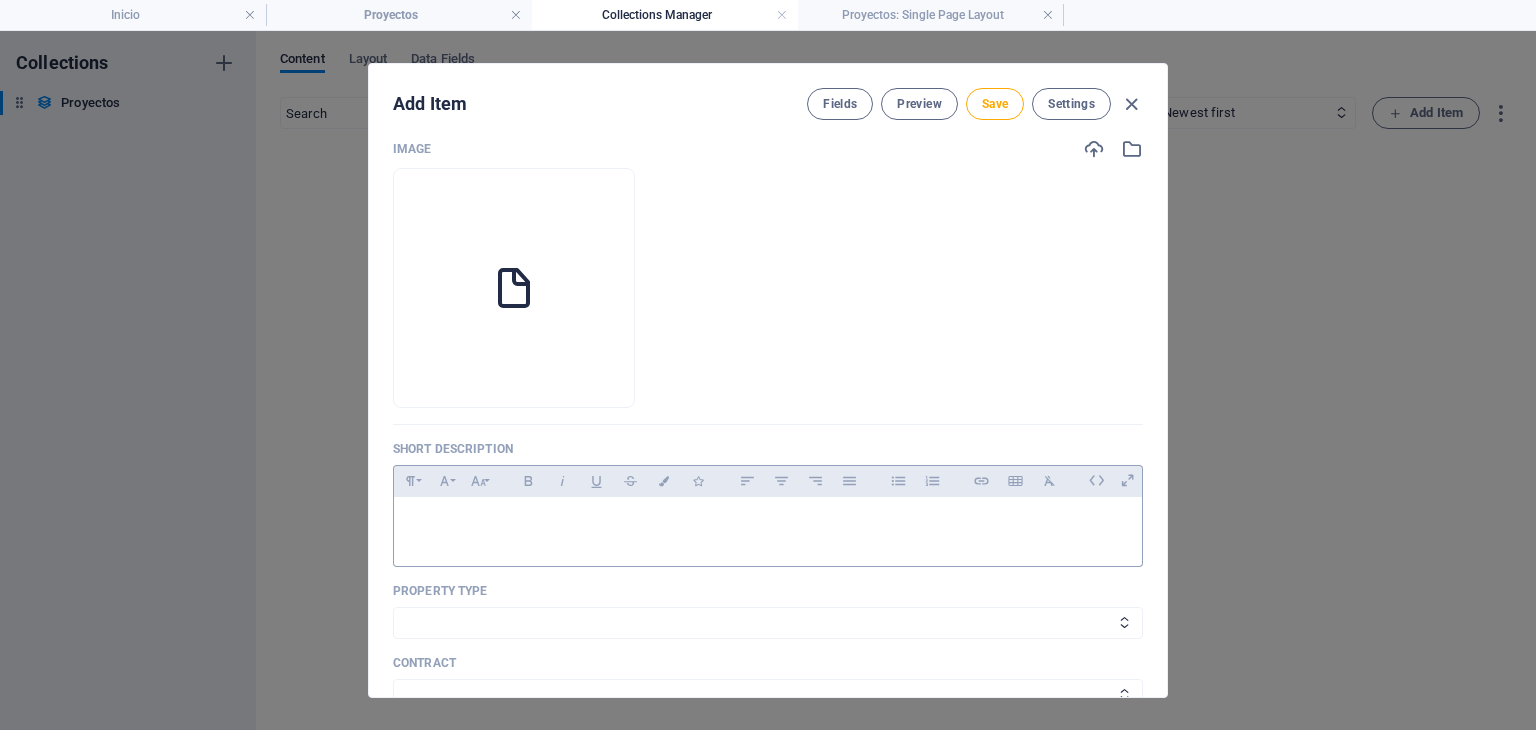 click at bounding box center [768, 527] 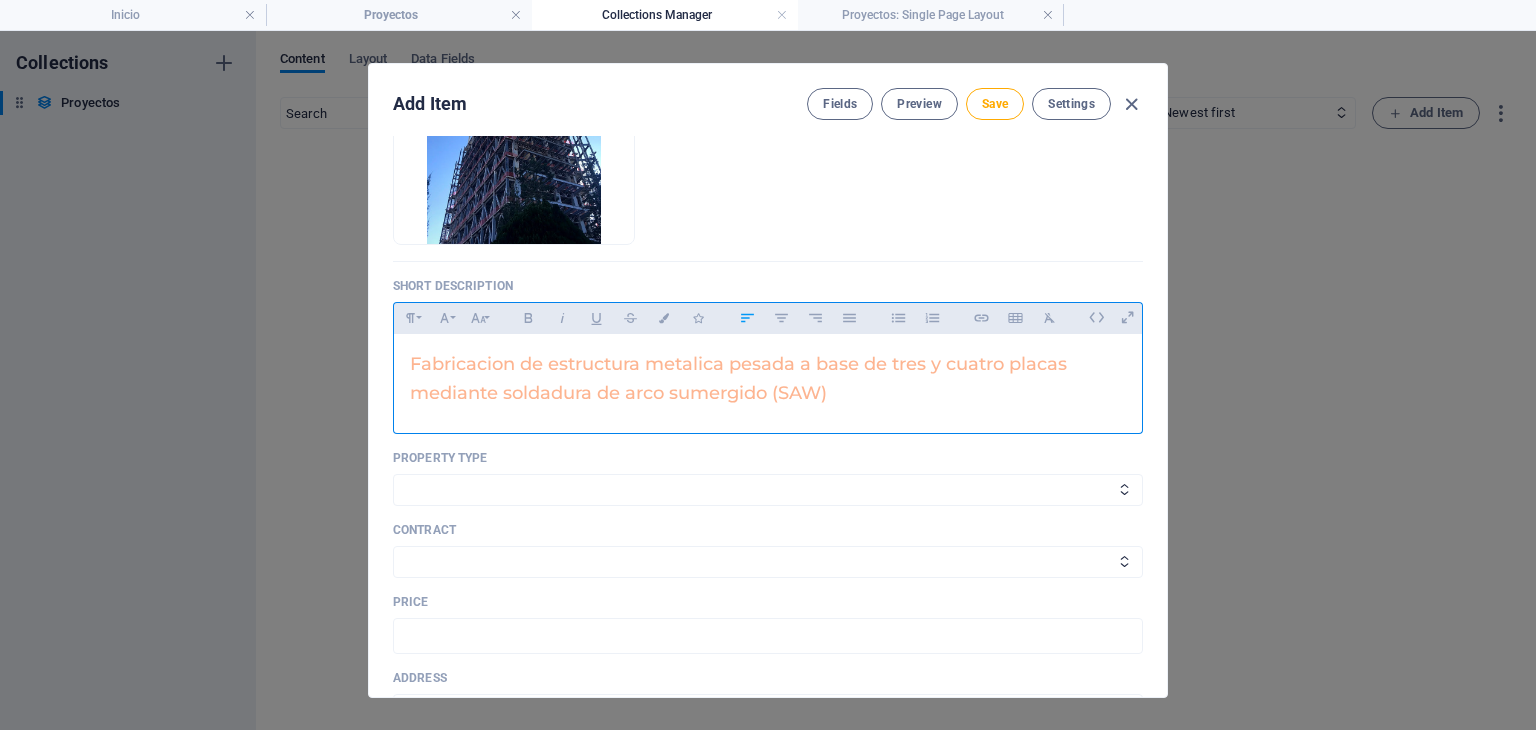 scroll, scrollTop: 333, scrollLeft: 0, axis: vertical 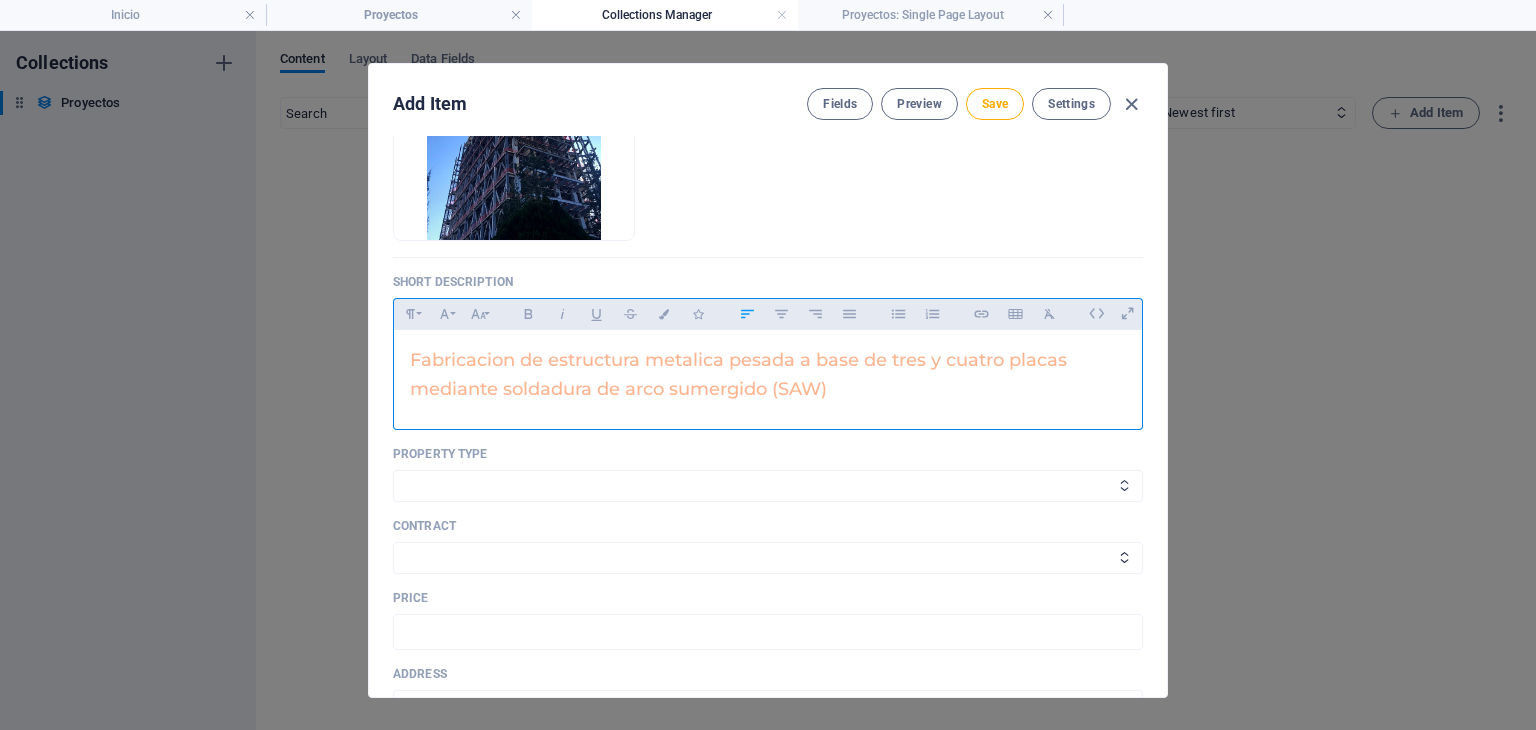 click on "House Apartment Office" at bounding box center [768, 486] 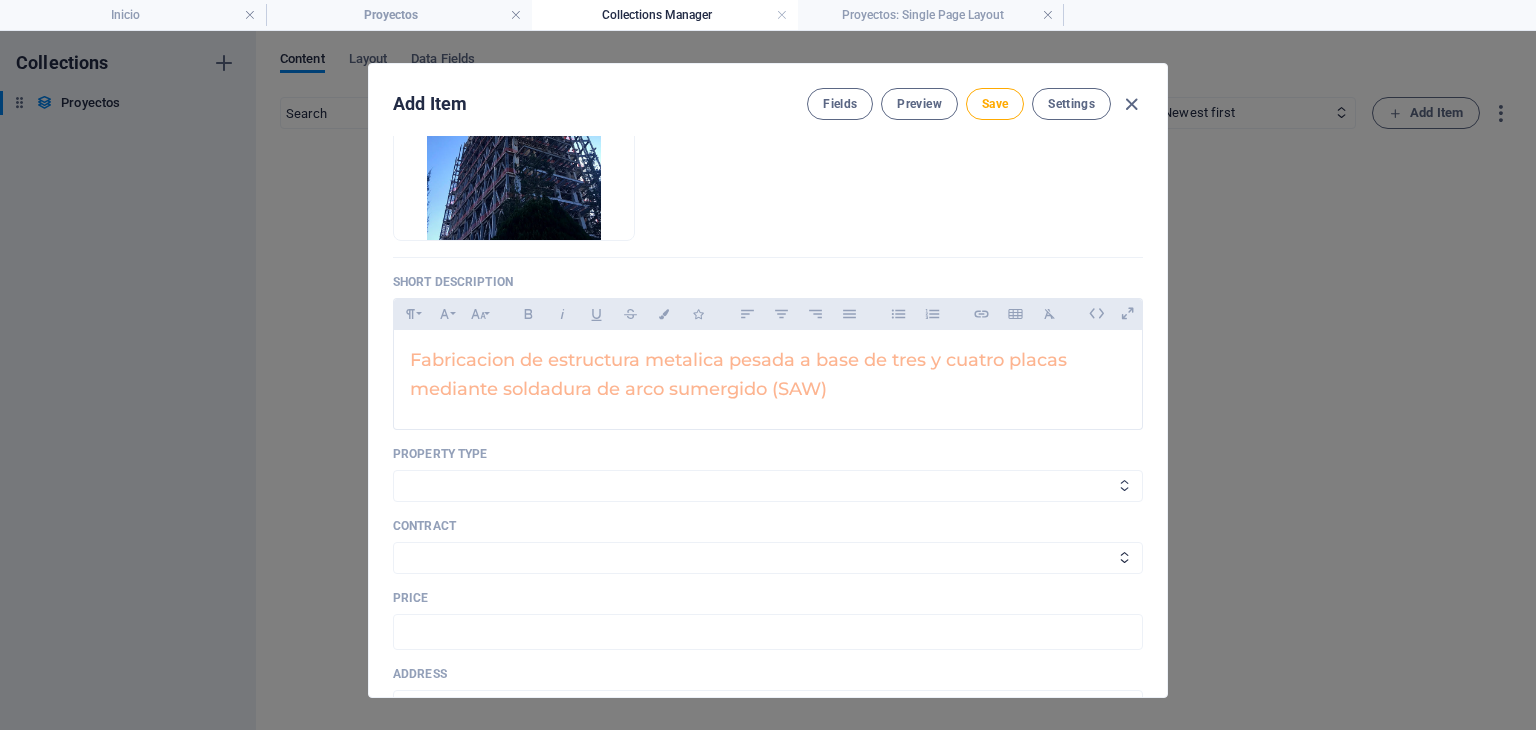 click on "House Apartment Office" at bounding box center (768, 486) 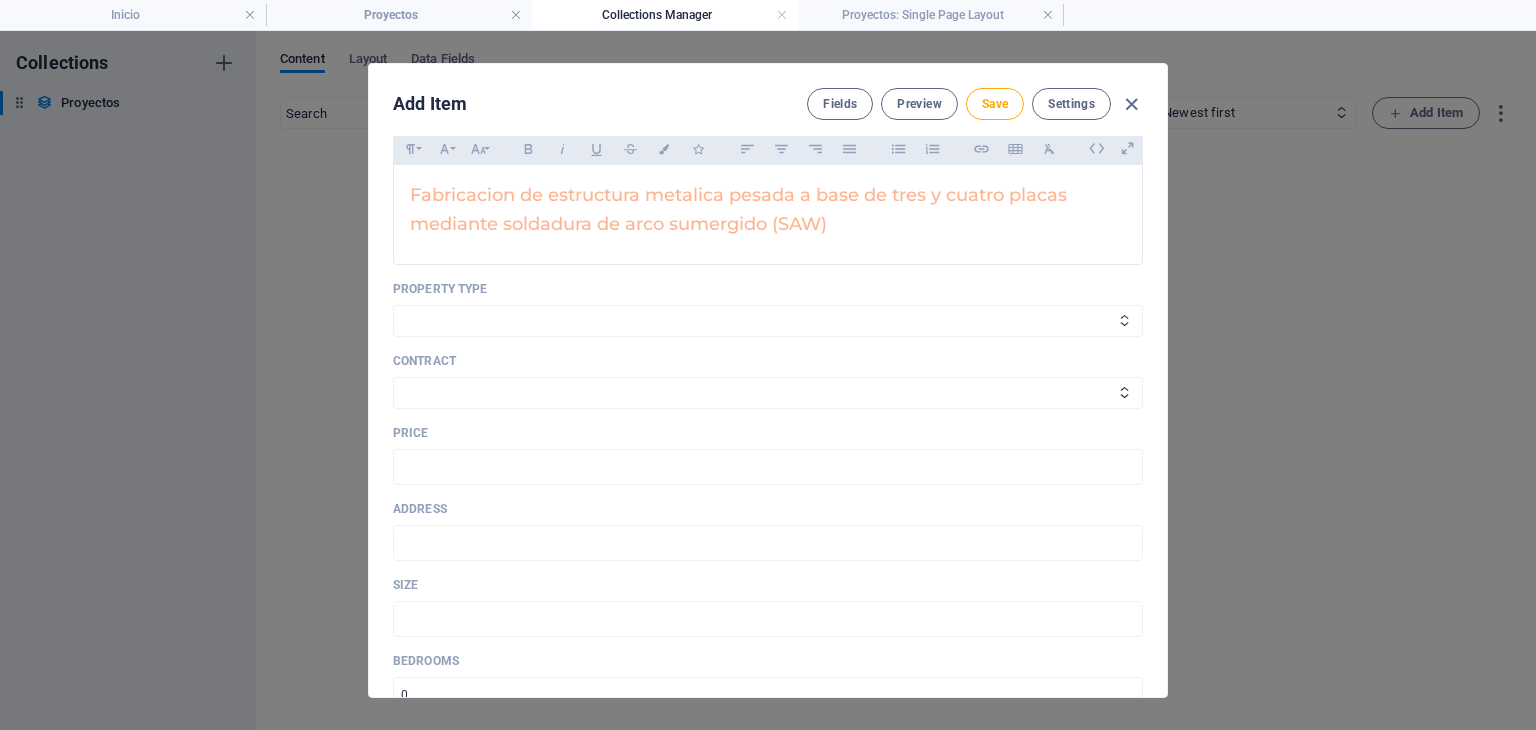 scroll, scrollTop: 500, scrollLeft: 0, axis: vertical 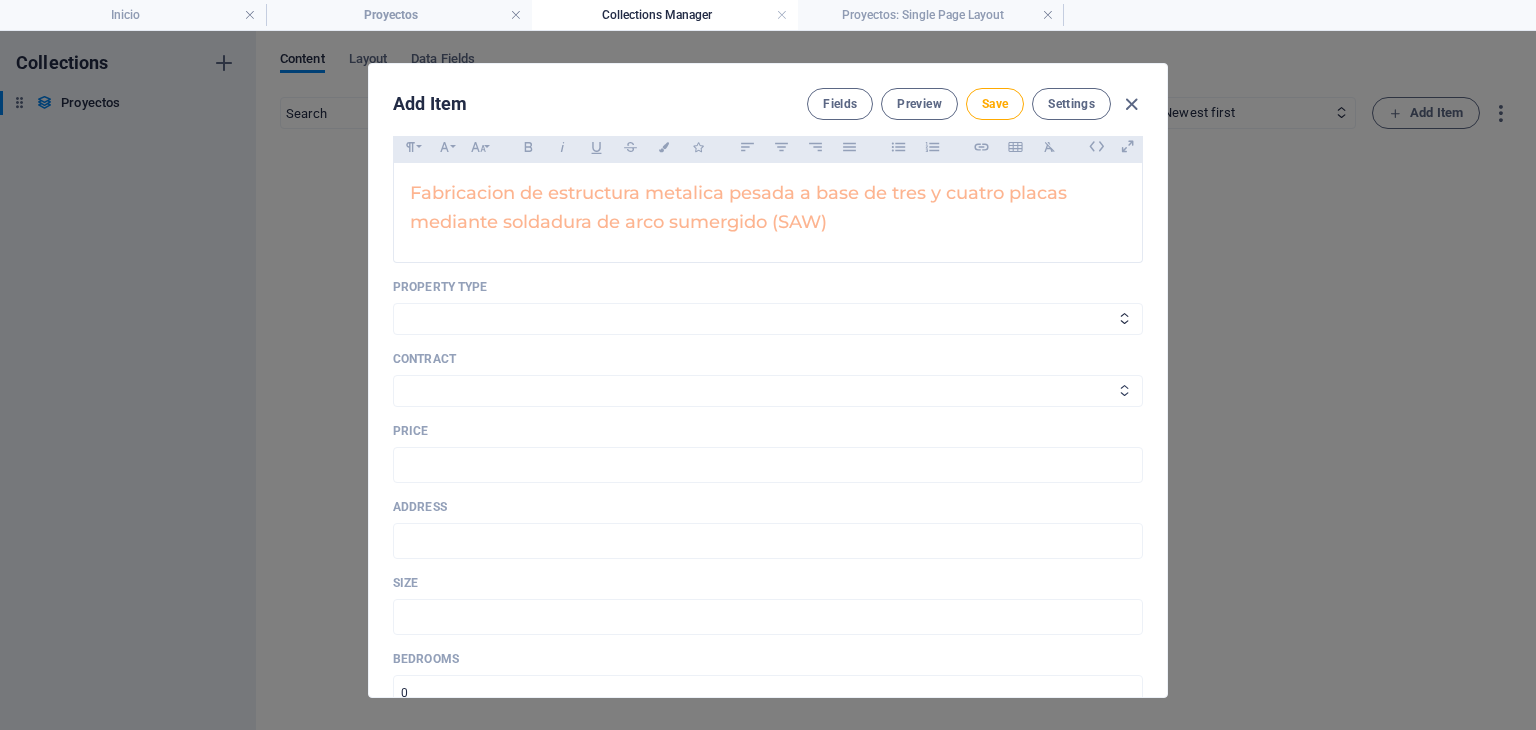 click on "For Rent For Sale" at bounding box center [768, 391] 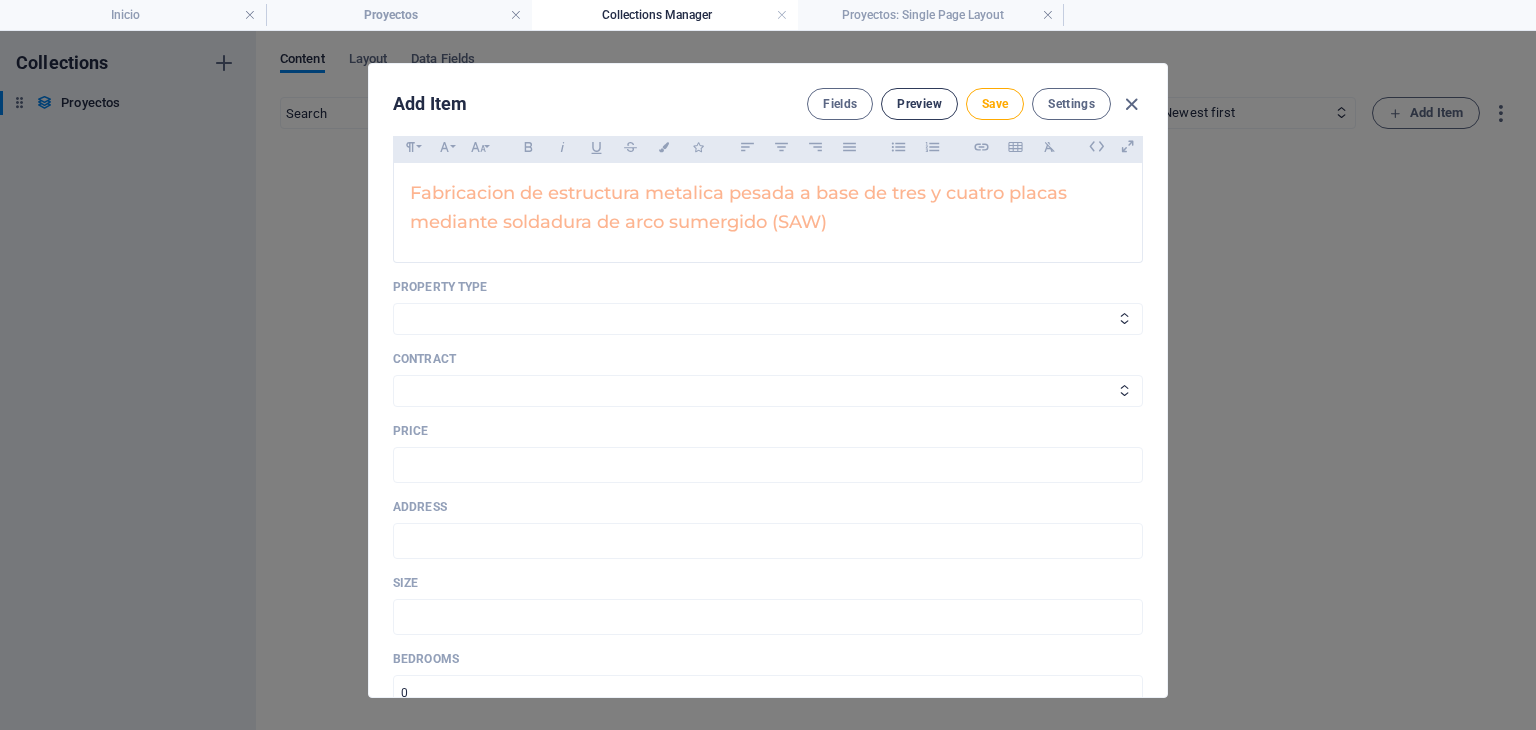 click on "Preview" at bounding box center (919, 104) 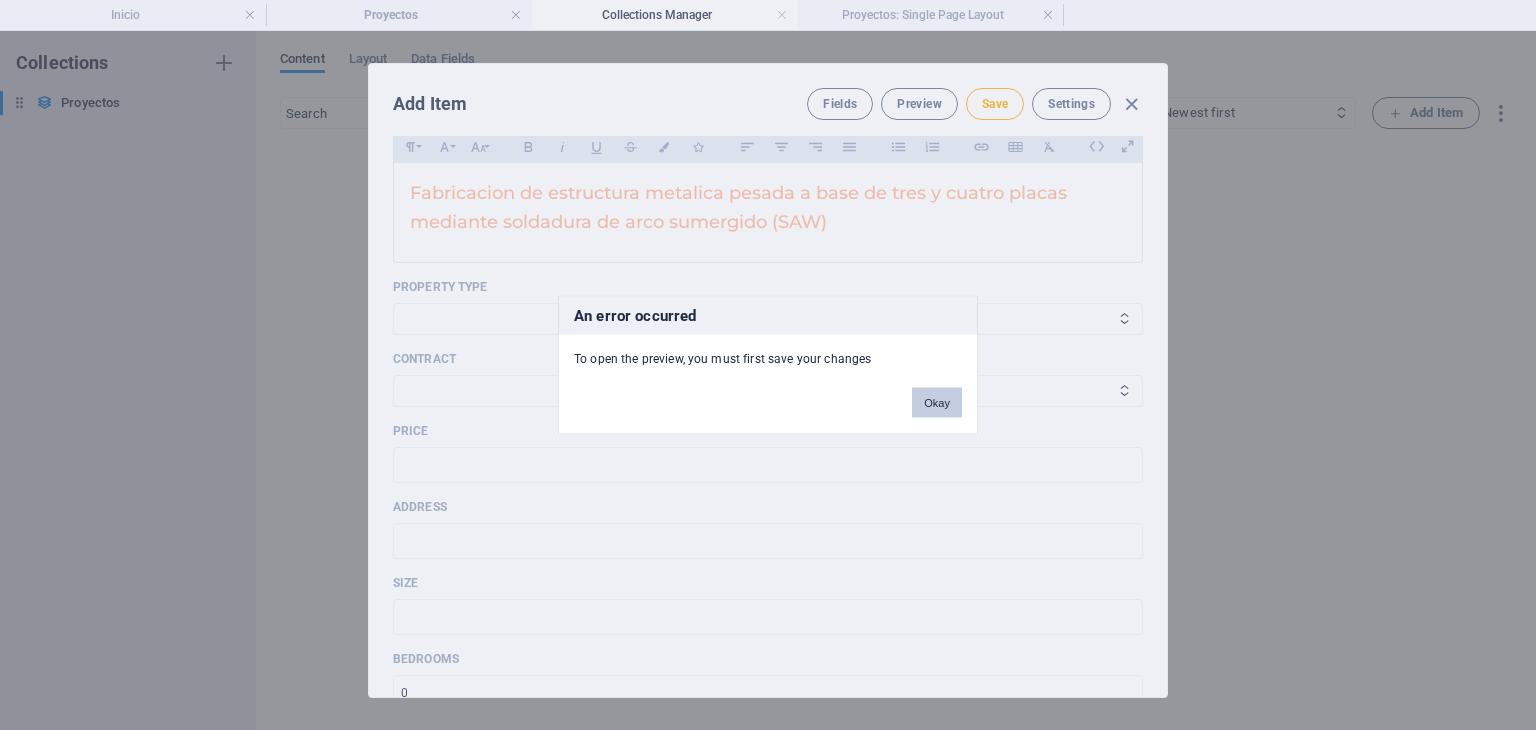 click on "Okay" at bounding box center (937, 403) 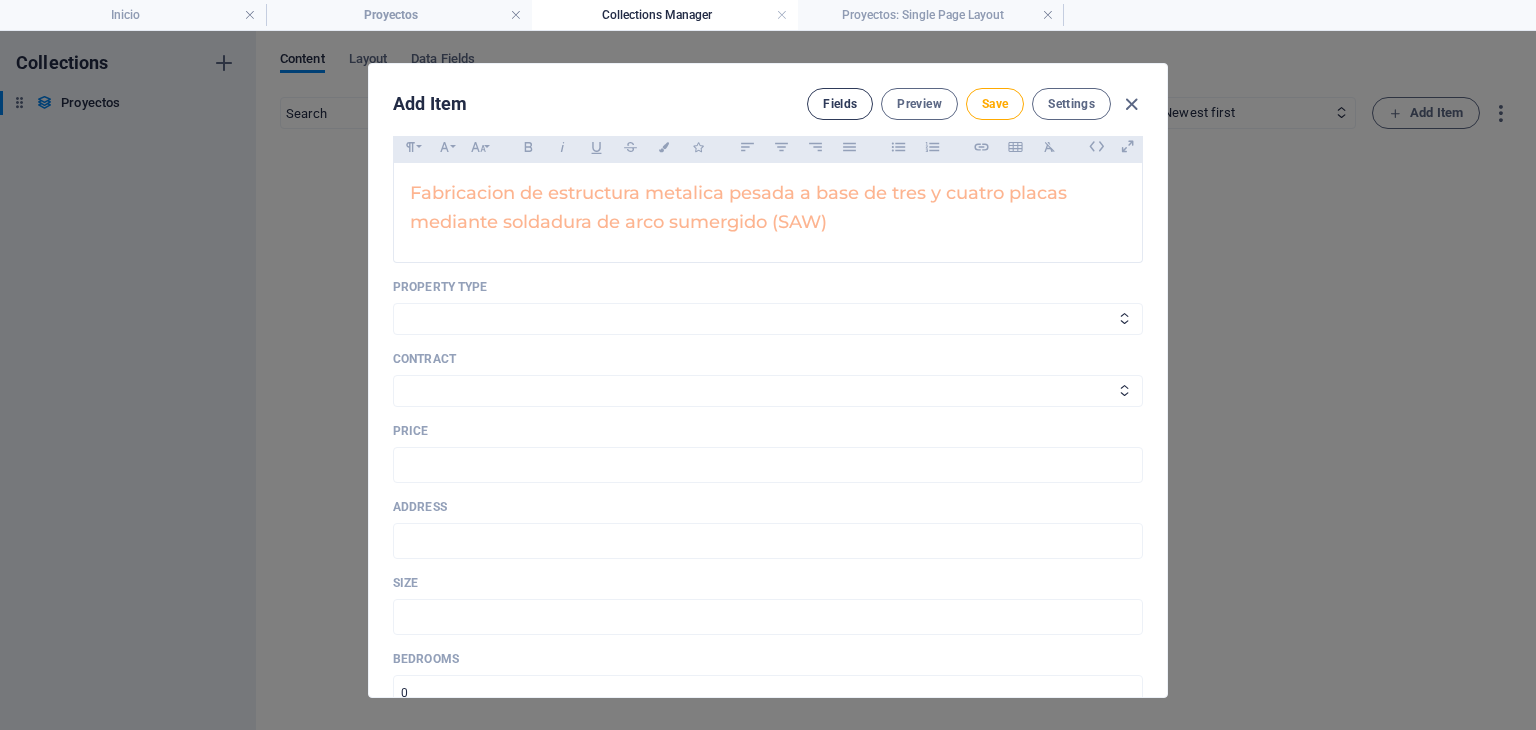 click on "Fields" at bounding box center [840, 104] 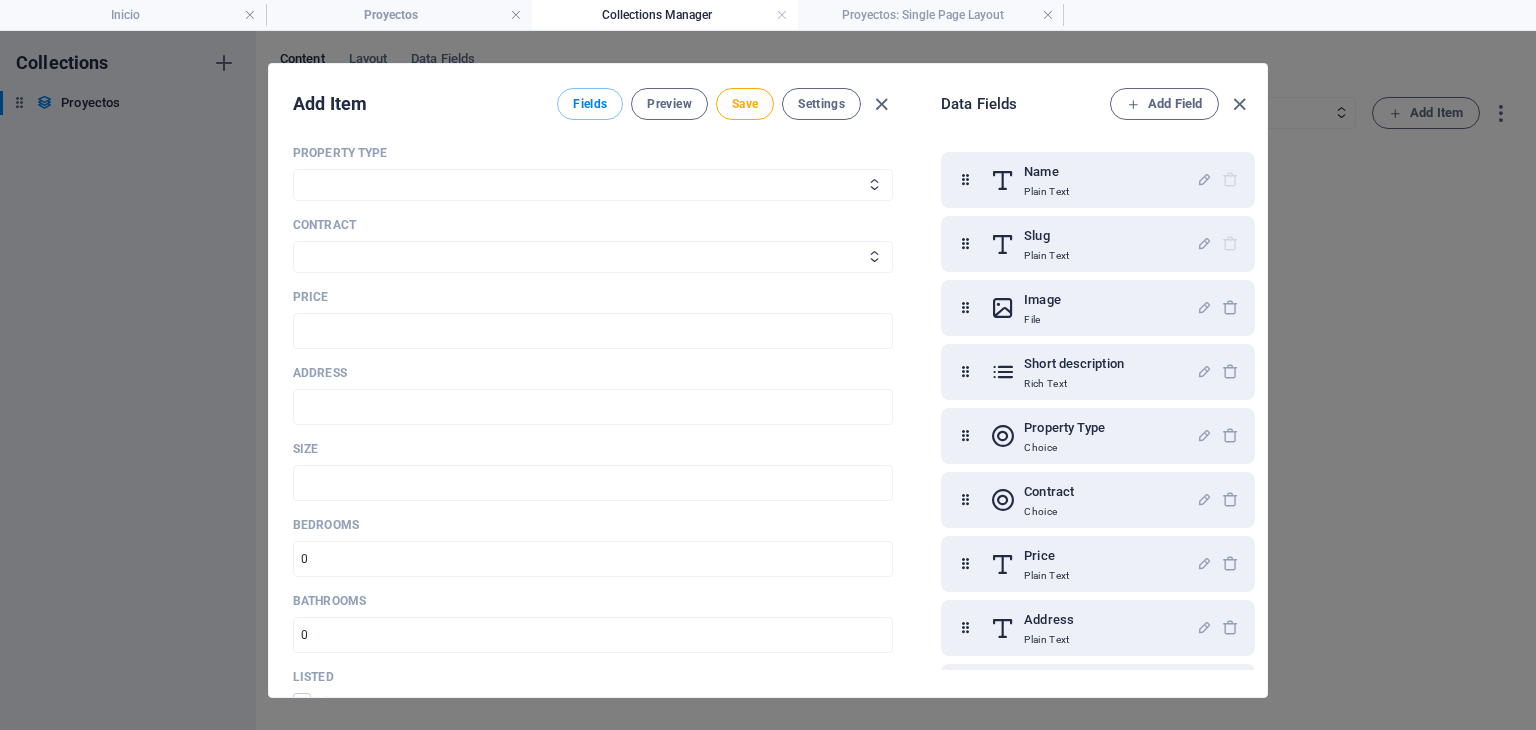 scroll, scrollTop: 666, scrollLeft: 0, axis: vertical 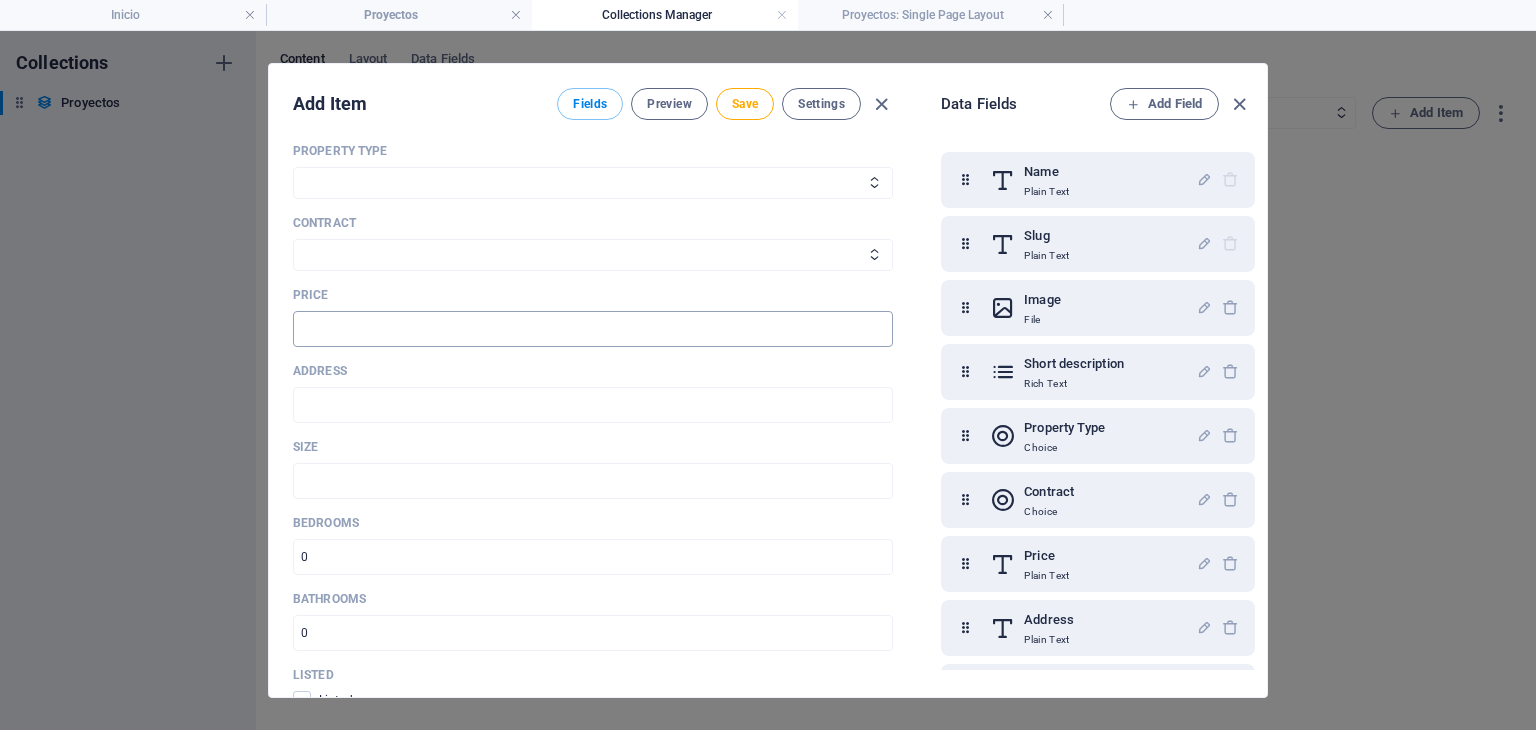 click at bounding box center [593, 329] 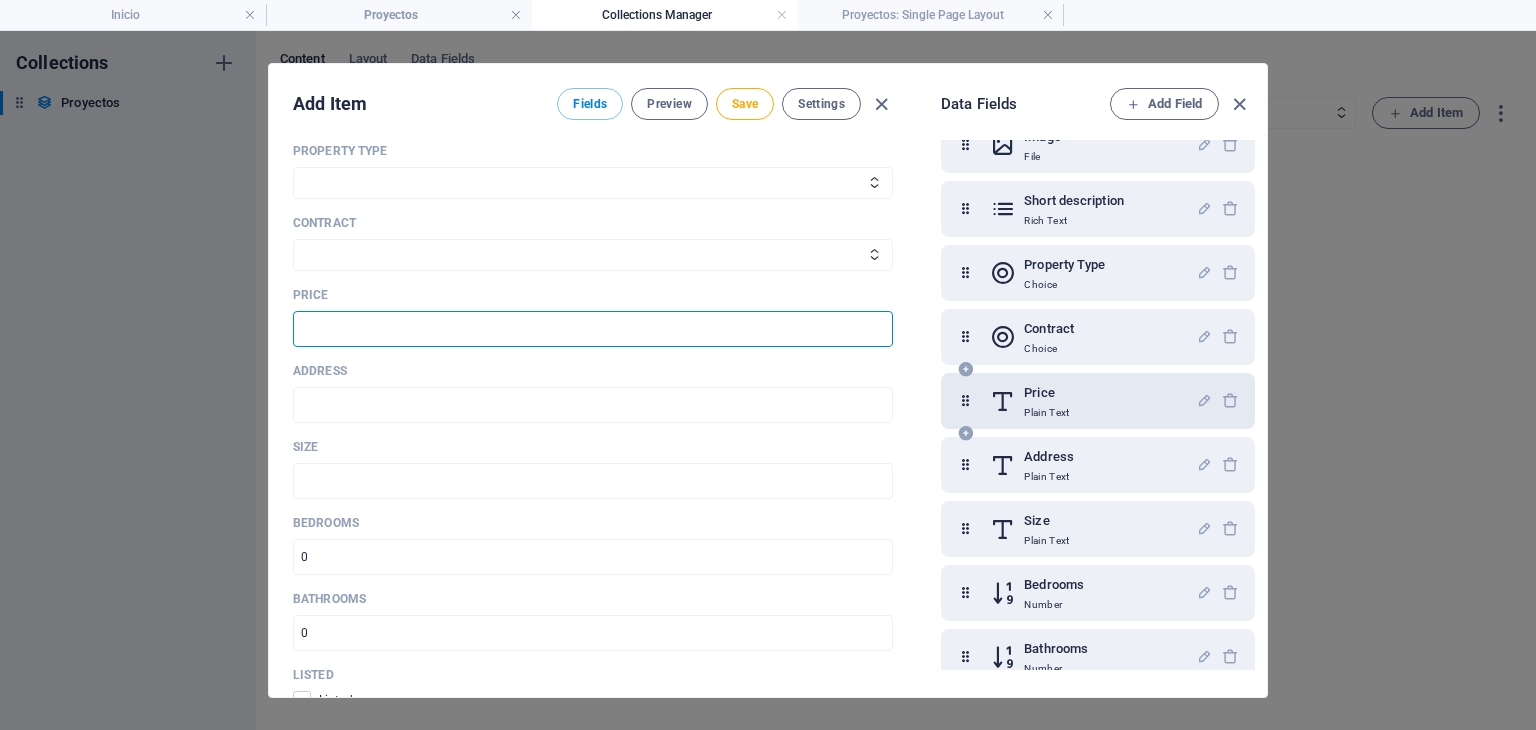 scroll, scrollTop: 166, scrollLeft: 0, axis: vertical 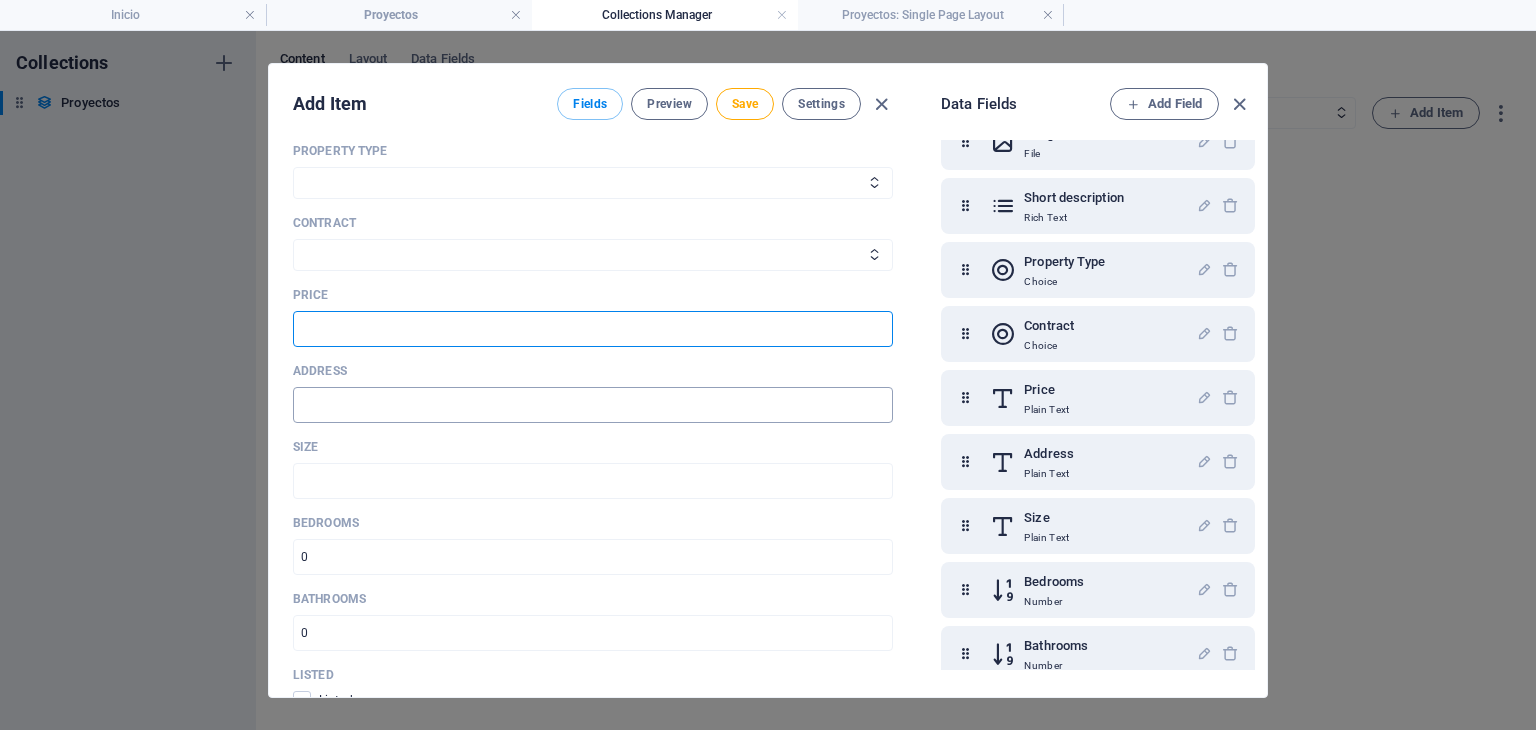 click at bounding box center [593, 405] 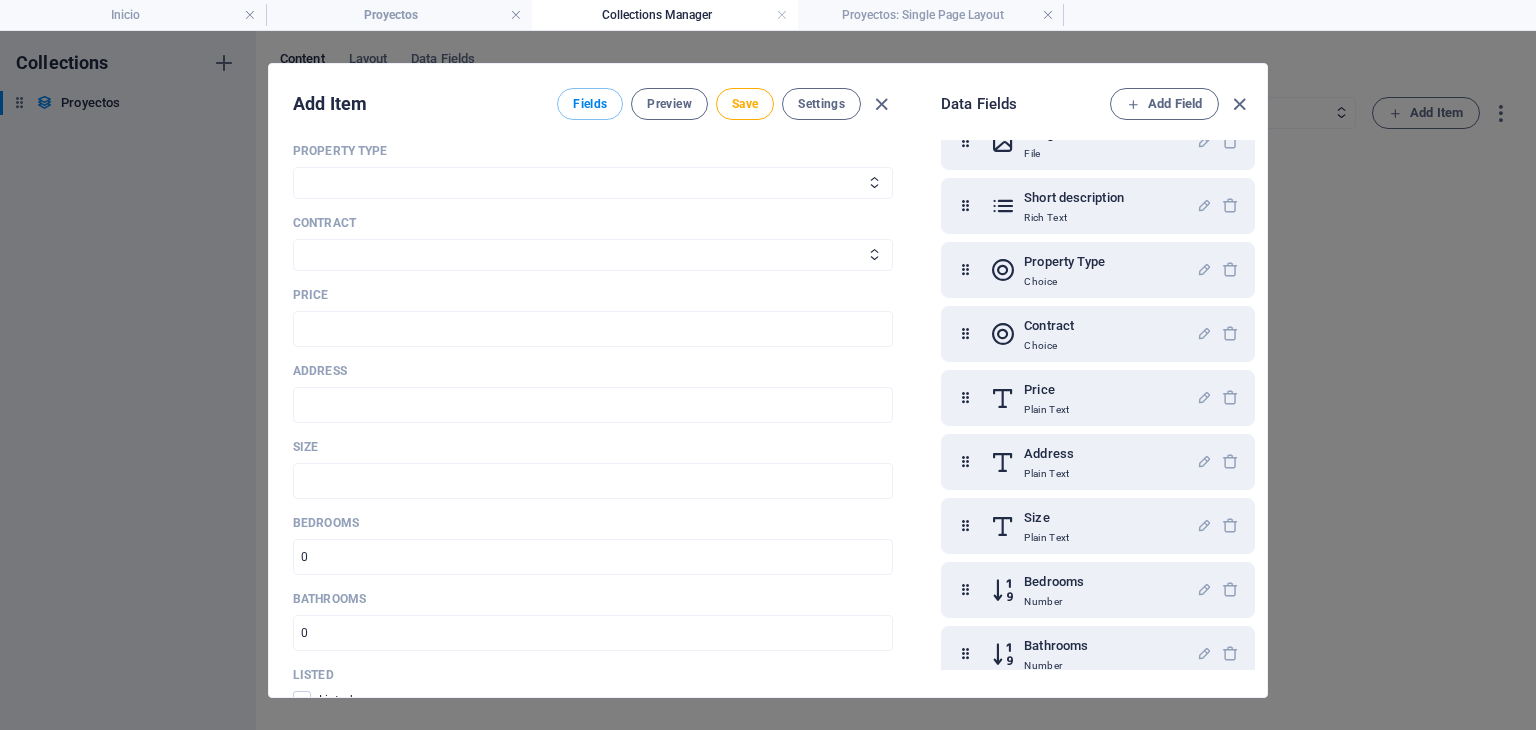 click on "Name Estructura metalica para edificio vertical ​ Slug www.example.com/proyectos-item/ estructura-metalica-para-edificio-vertical ​ Image Drop files here to upload them instantly Short description Paragraph Format Normal Heading 1 Heading 2 Heading 3 Heading 4 Heading 5 Heading 6 Code Font Family Arial Georgia Impact Tahoma Times New Roman Verdana Montserrat Work Sans Font Size 8 9 10 11 12 14 18 24 30 36 48 60 72 96 Bold Italic Underline Strikethrough Colors Icons Align Left Align Center Align Right Align Justify Unordered List Ordered List Insert Link Insert Table Clear Formatting Fabricacion de estructura metalica pesada a base de tres y cuatro placas mediante soldadura de arco sumergido (SAW) Property Type House Apartment Office Contract For Rent For Sale Price ​ Address ​ Size ​ Bedrooms ​ Bathrooms ​ Listed Listed Description Edit in CMS Please click on Edit in CMS to add content Gallery Drop files here, click to upload or Select files from Files or our free stock photos & videos Add Field" at bounding box center (593, 319) 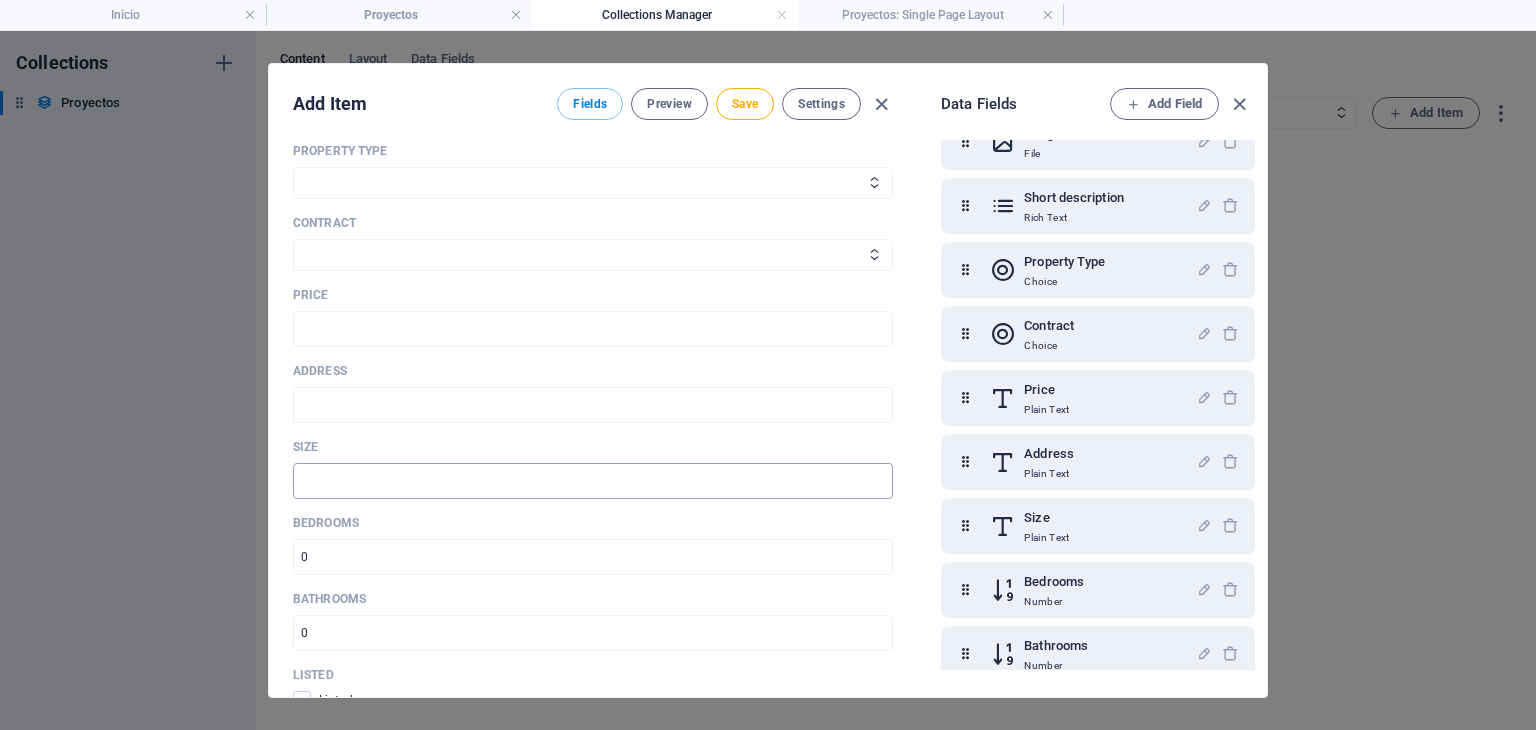 click at bounding box center [593, 481] 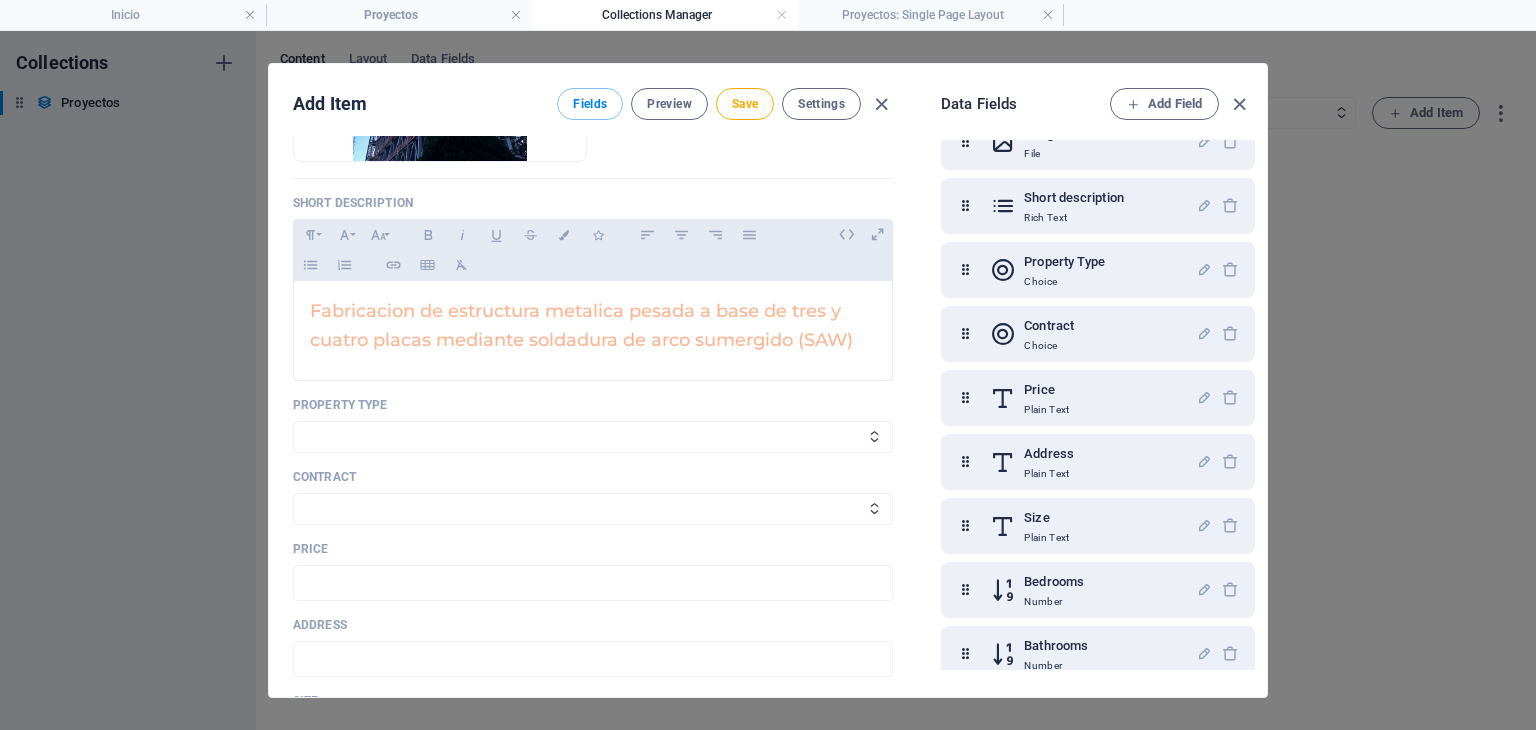 scroll, scrollTop: 500, scrollLeft: 0, axis: vertical 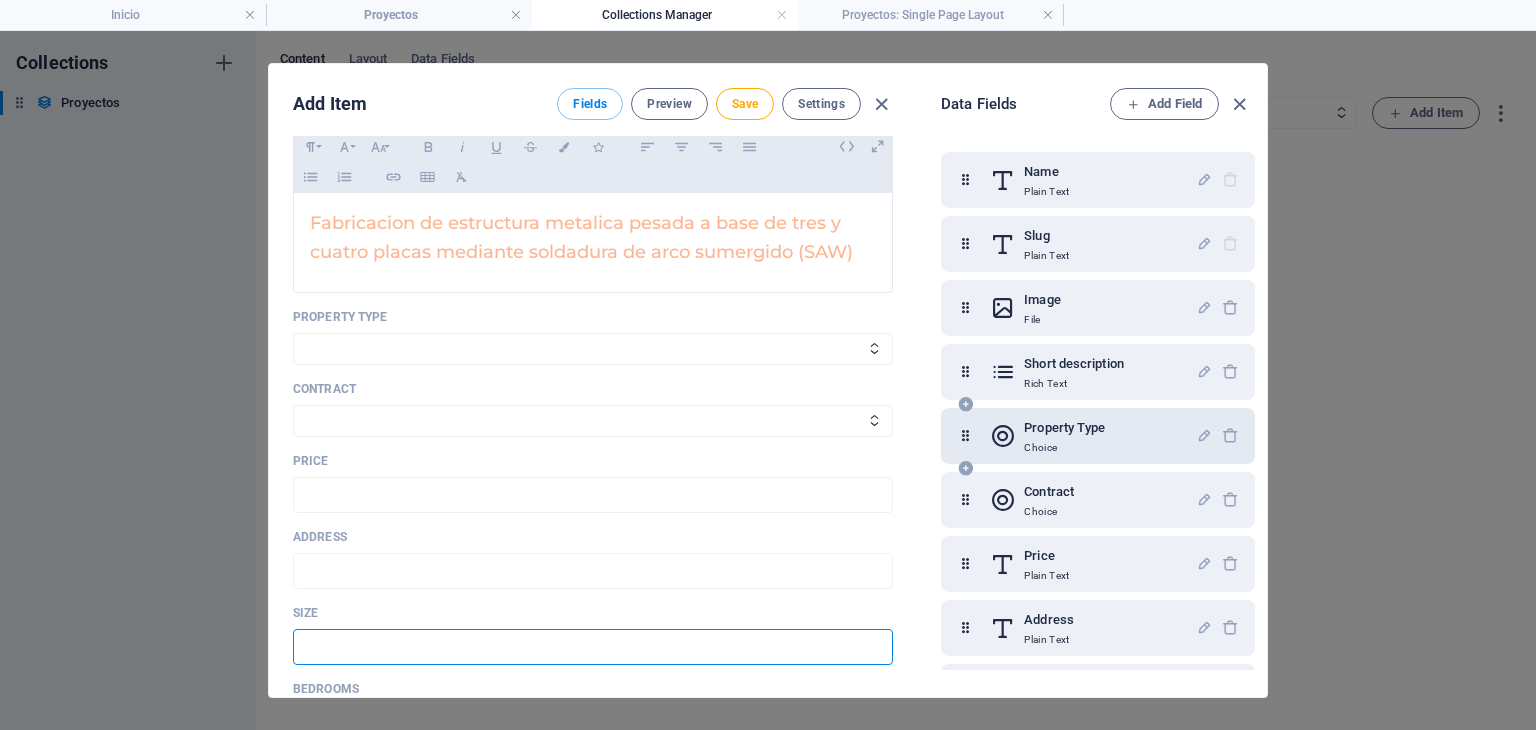 click on "Choice" at bounding box center [1064, 448] 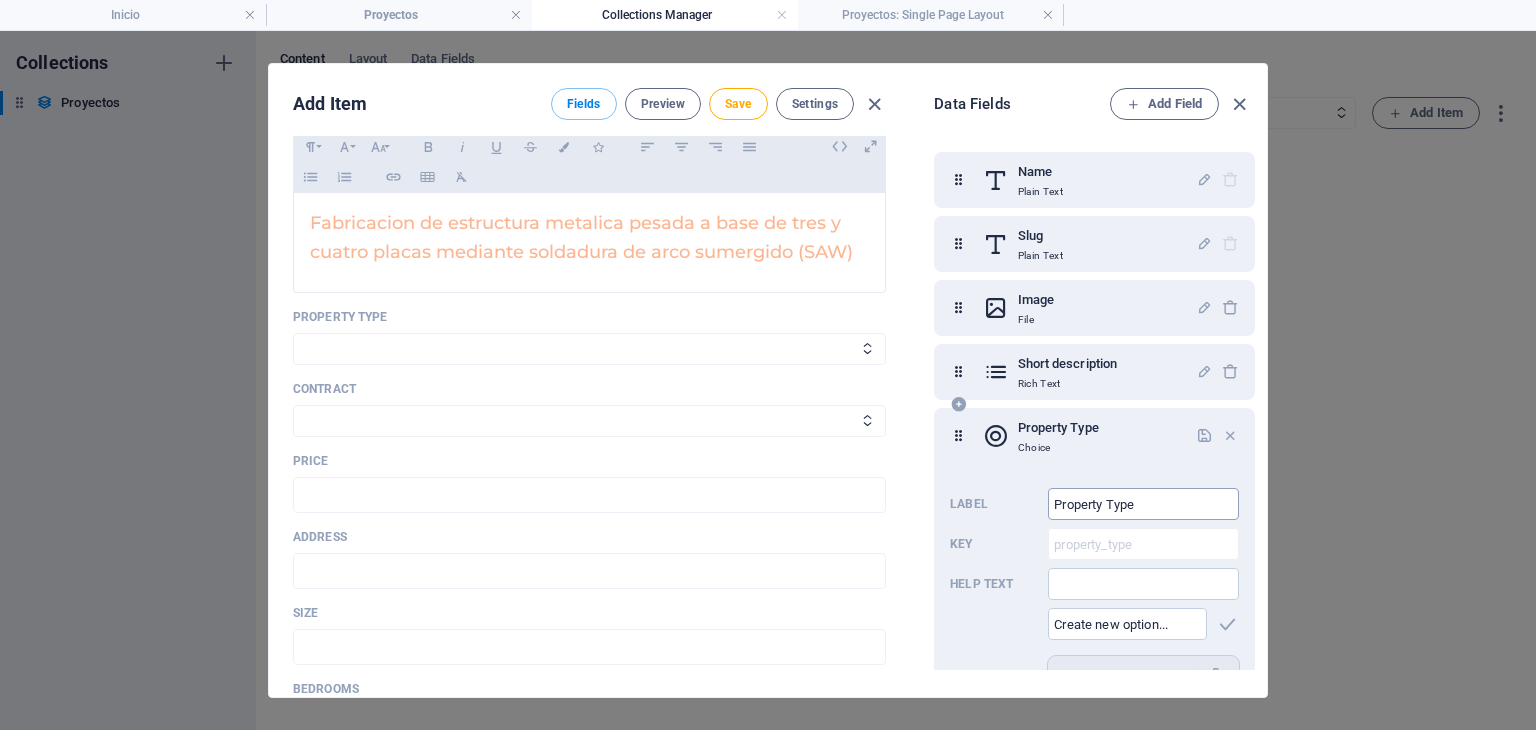 click on "Property Type" at bounding box center (1143, 504) 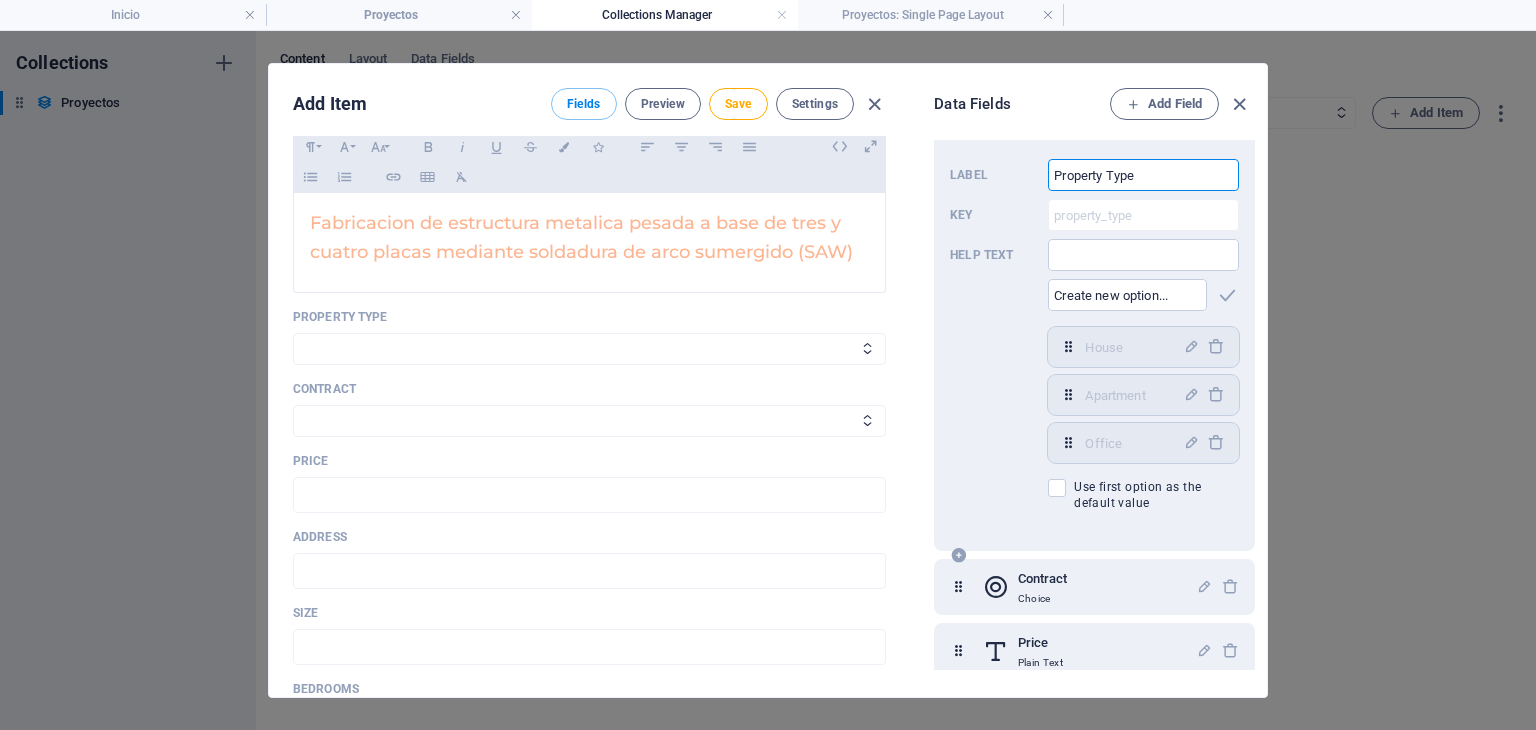 scroll, scrollTop: 333, scrollLeft: 0, axis: vertical 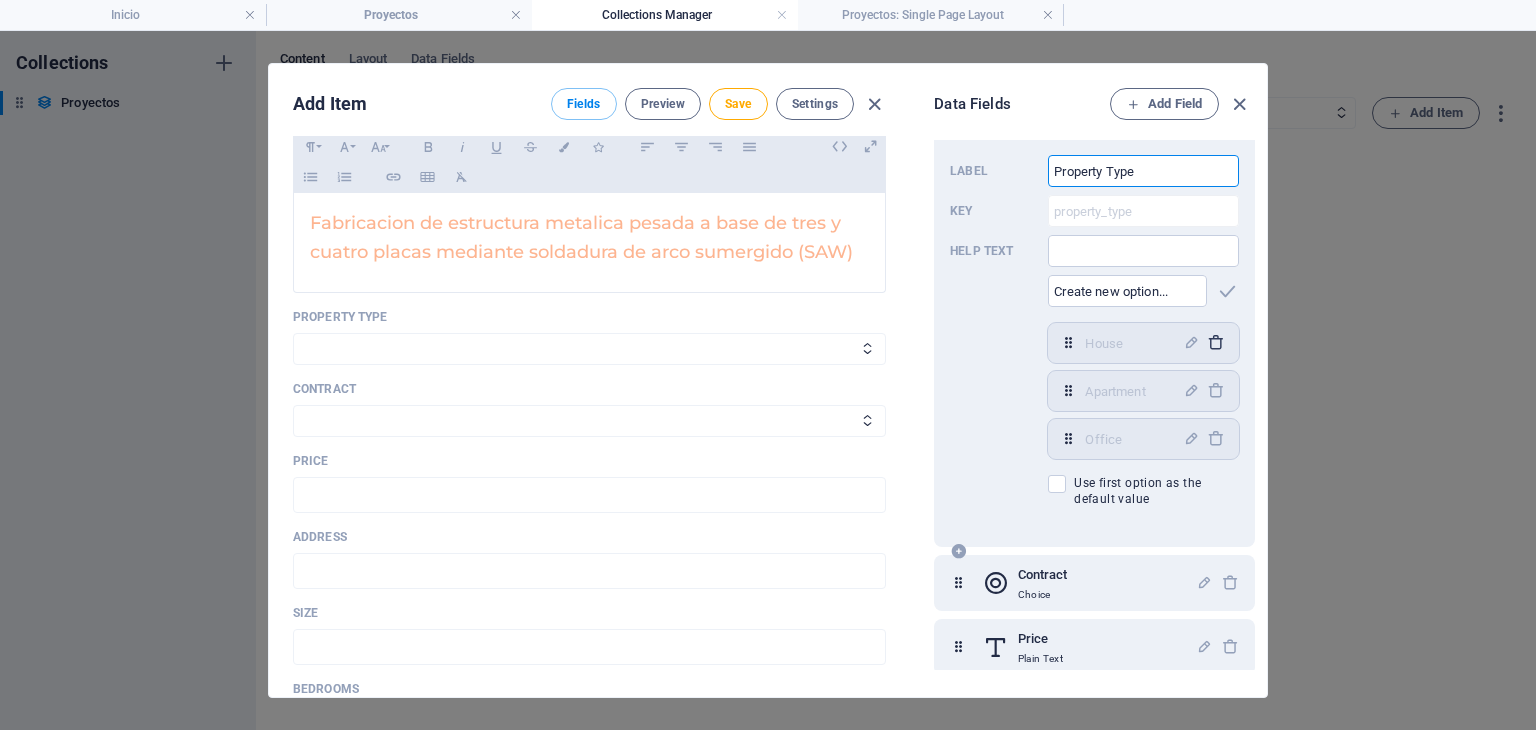 click at bounding box center [1215, 342] 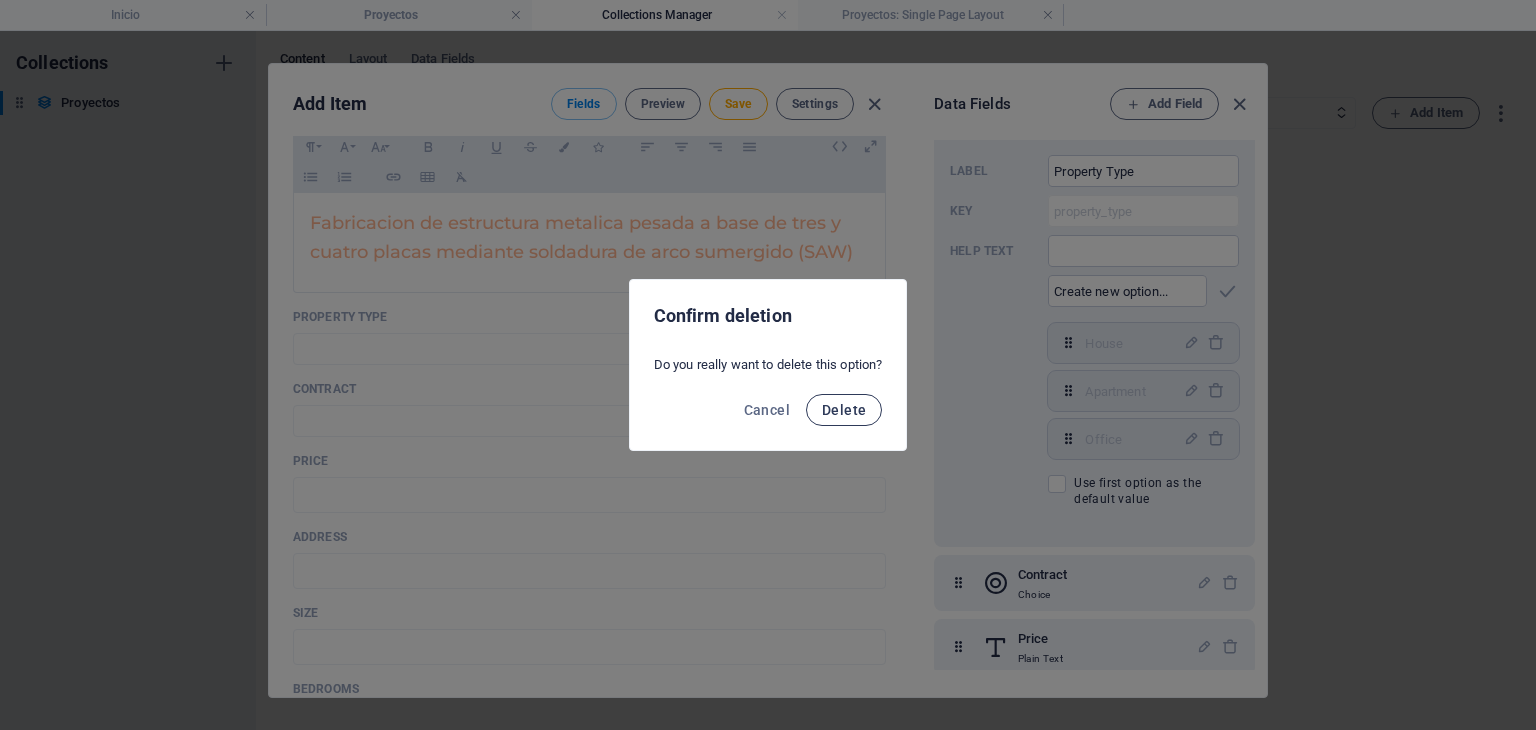 click on "Delete" at bounding box center [844, 410] 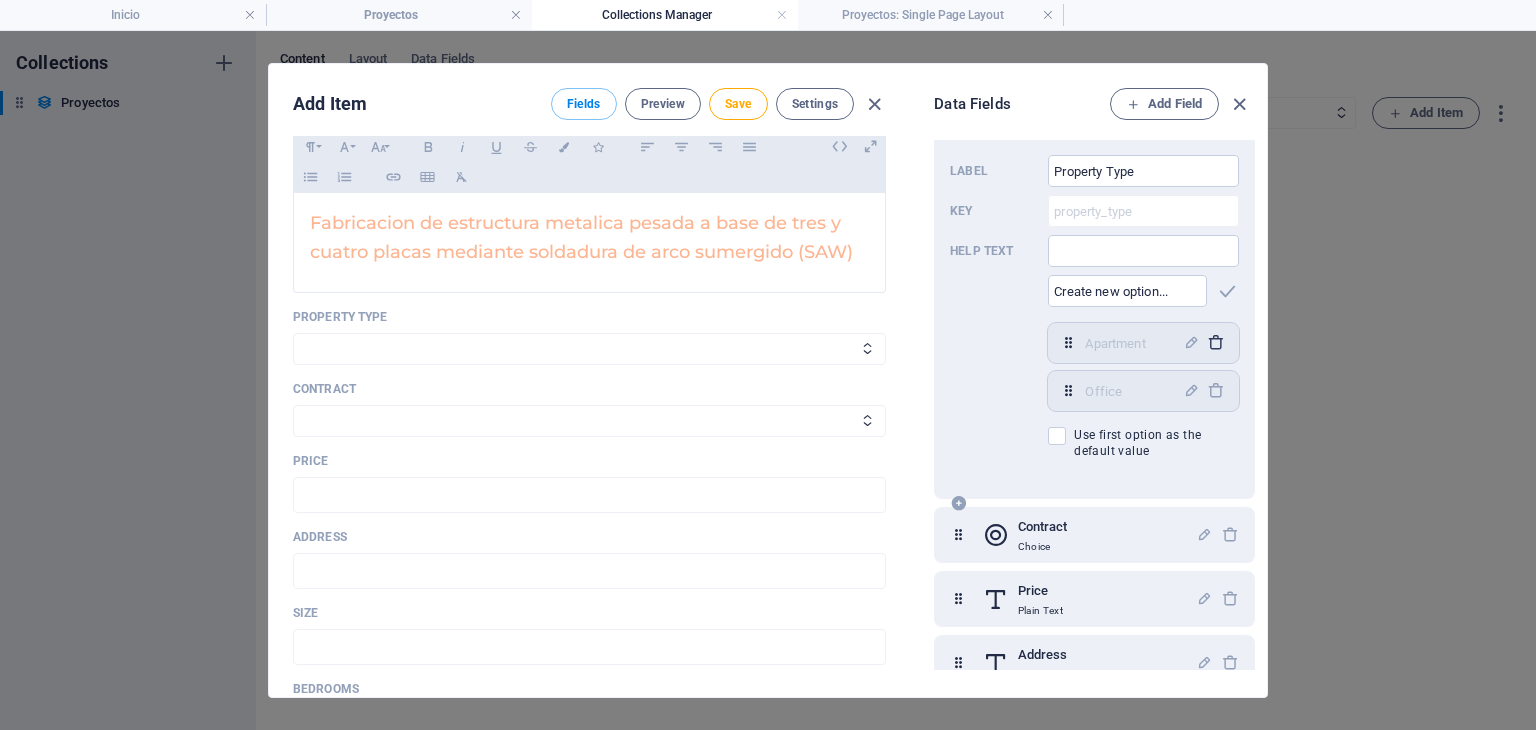 click at bounding box center [1215, 342] 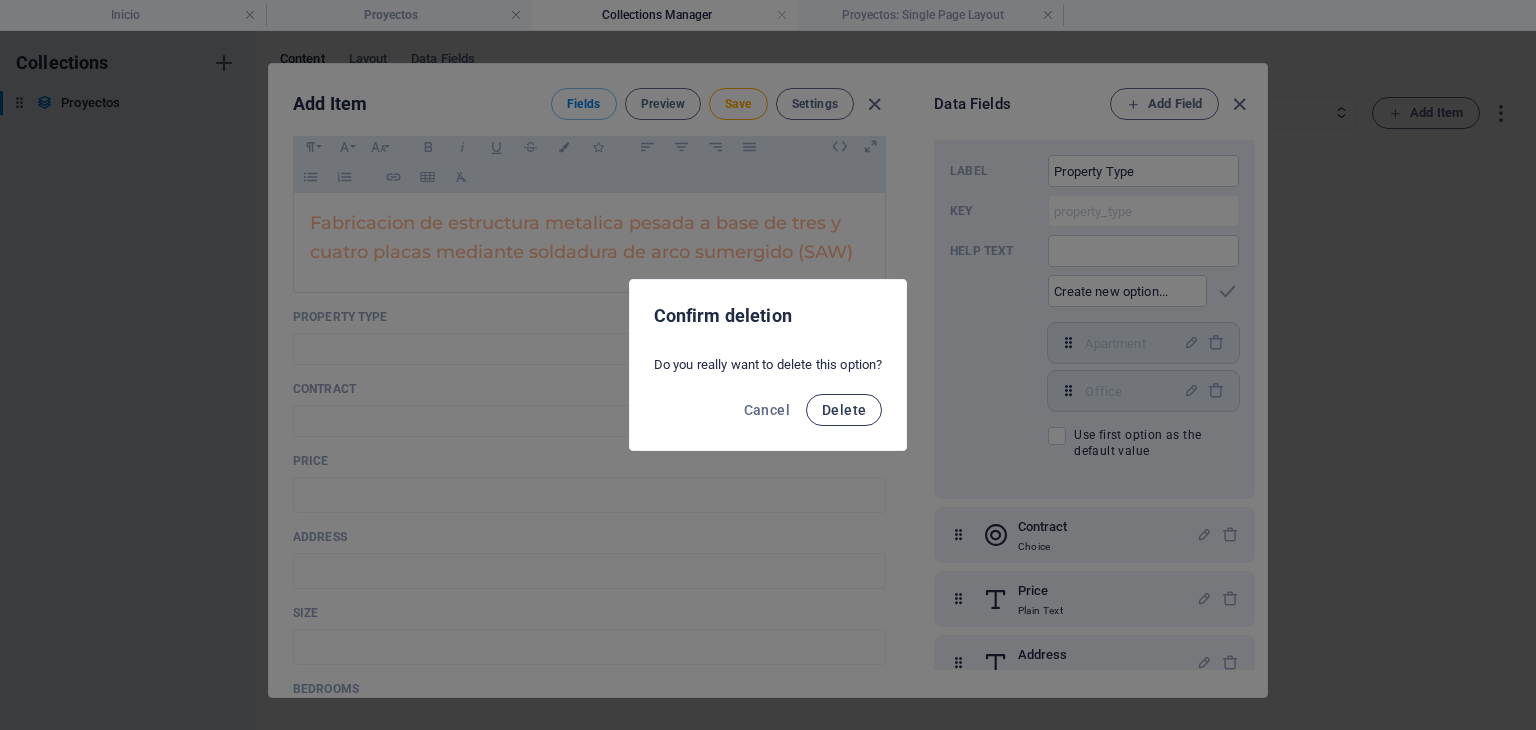 click on "Delete" at bounding box center [844, 410] 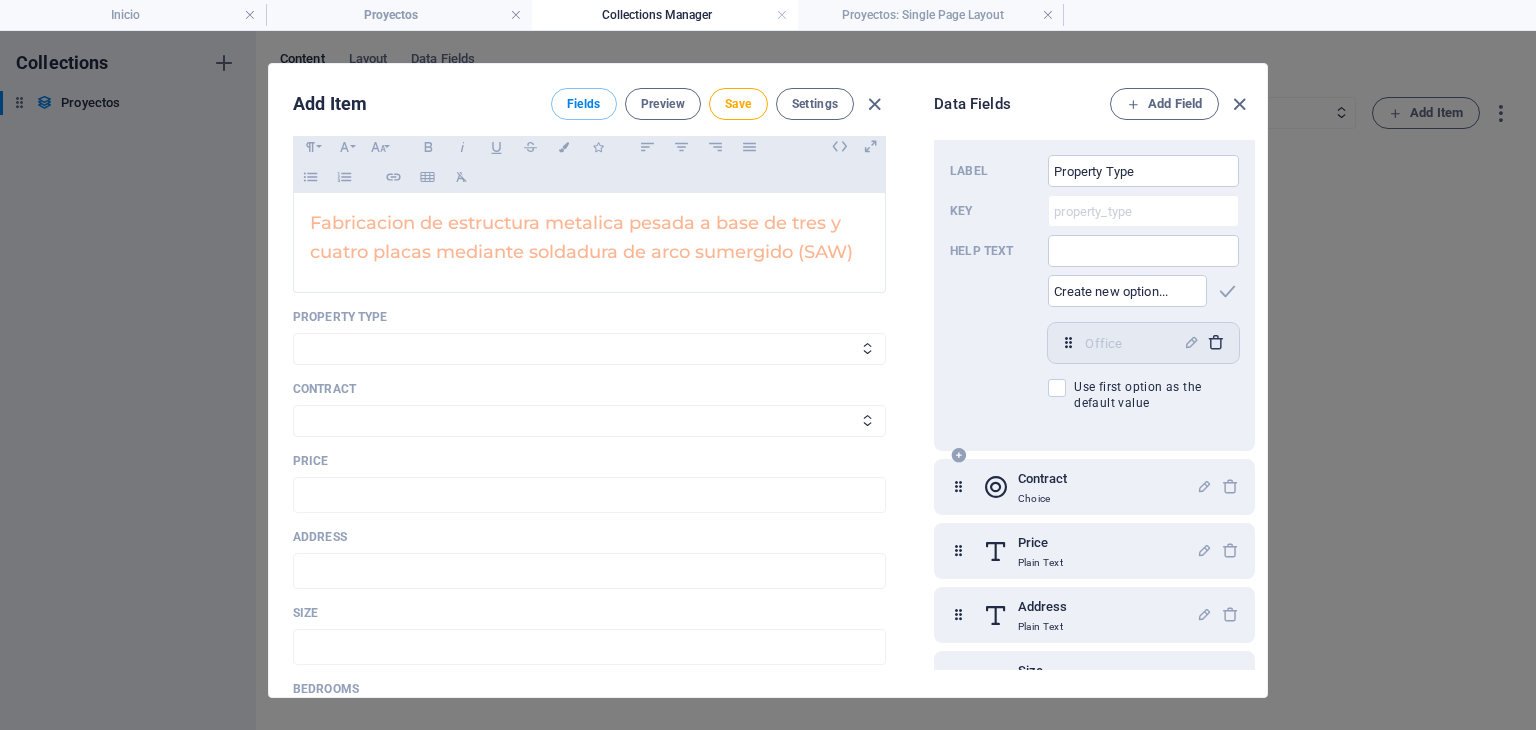click at bounding box center (1215, 342) 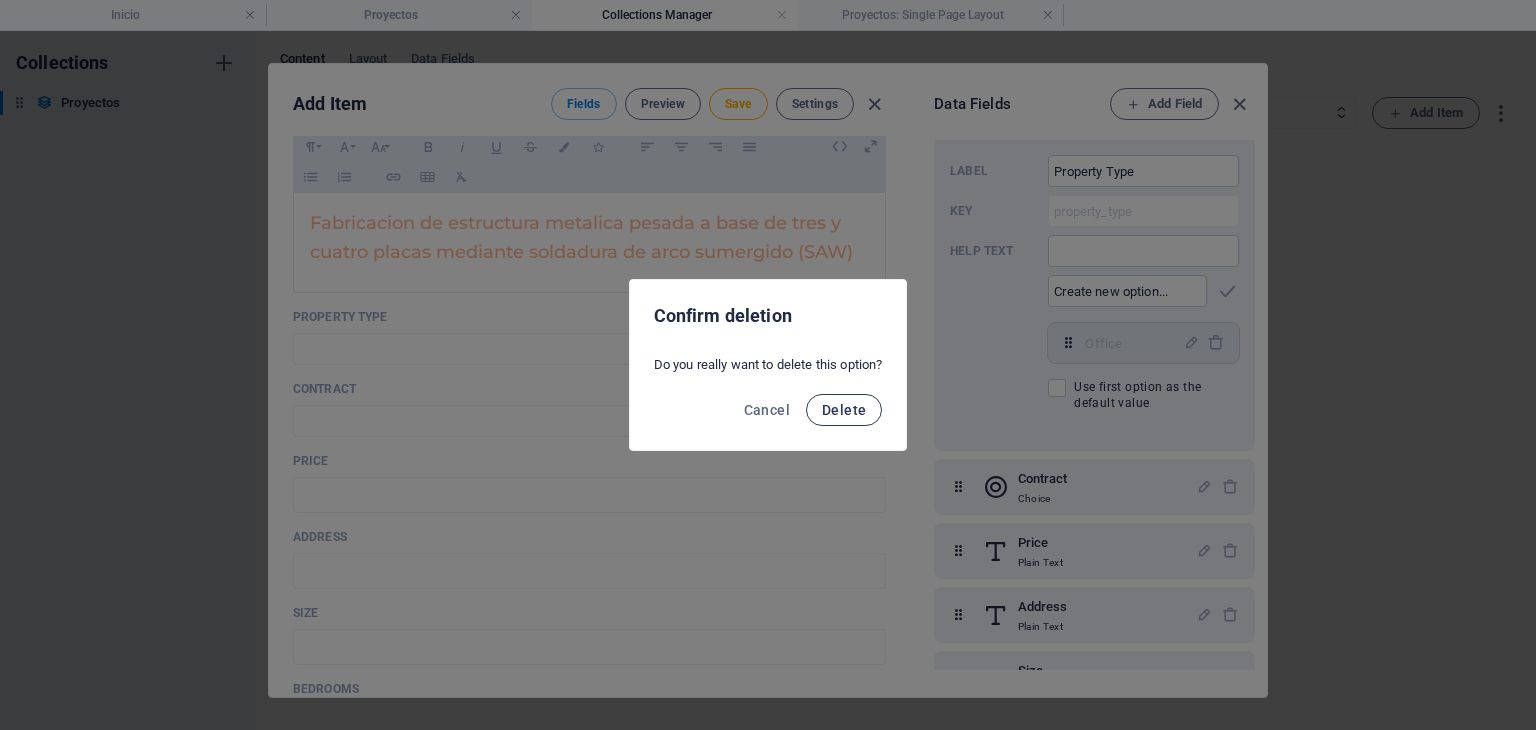 click on "Delete" at bounding box center (844, 410) 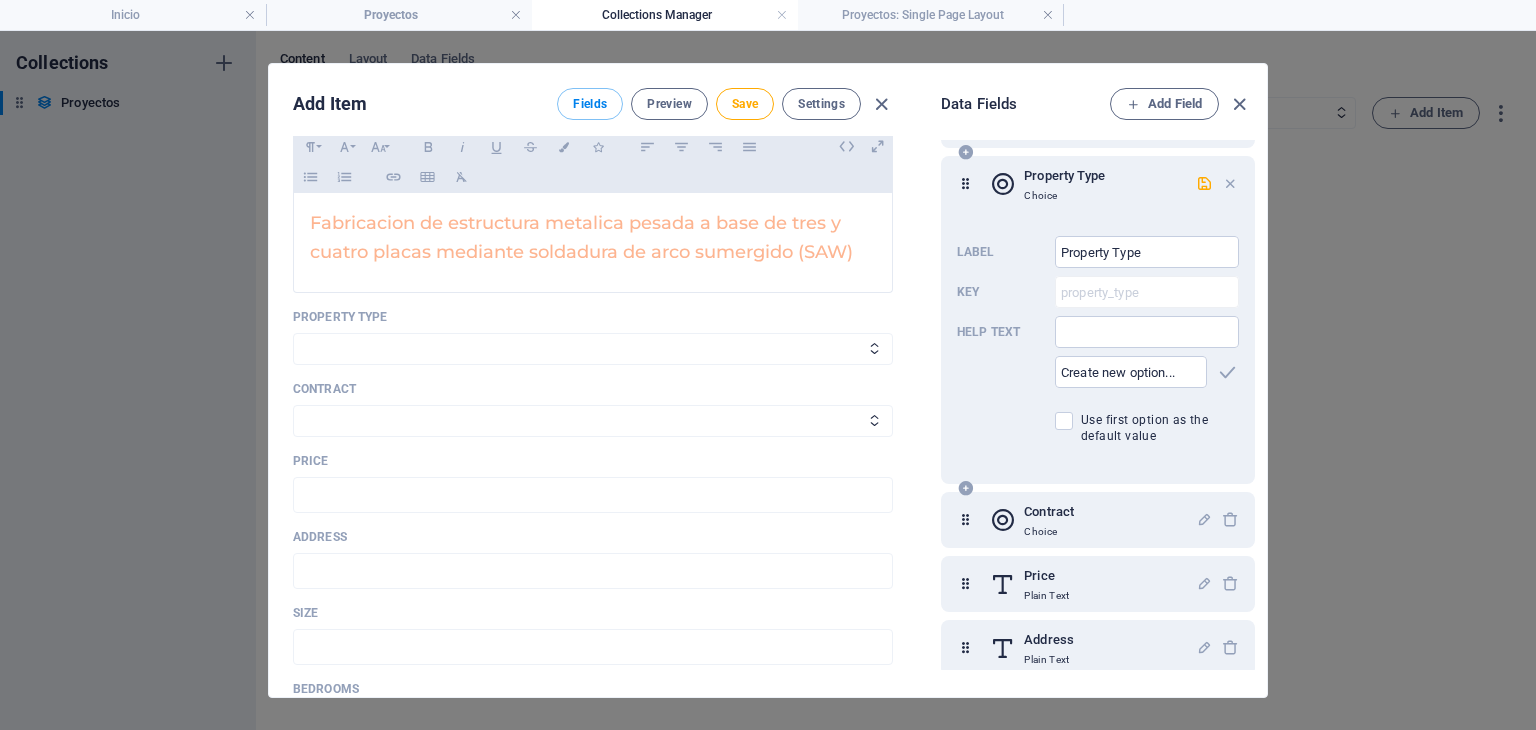 scroll, scrollTop: 166, scrollLeft: 0, axis: vertical 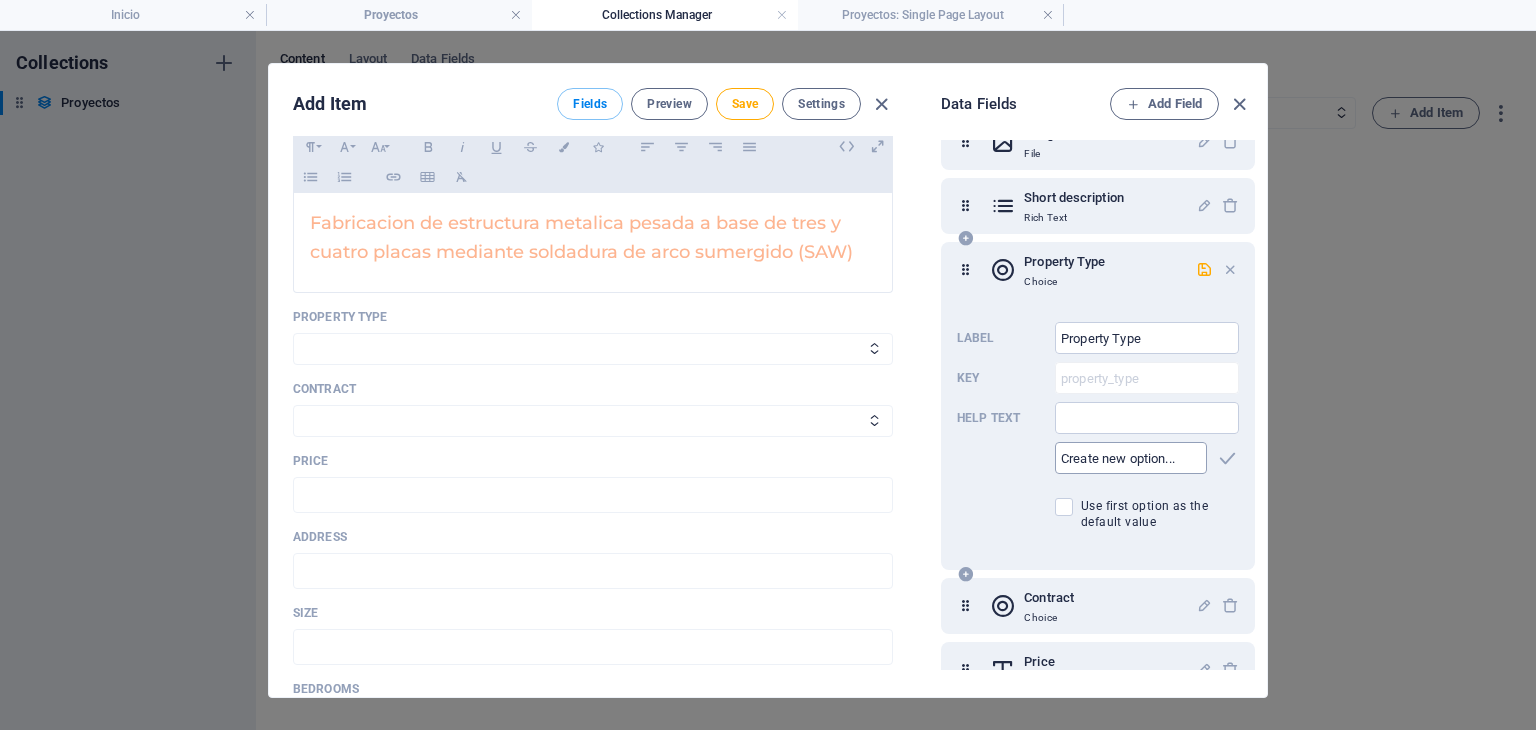 click at bounding box center [1131, 458] 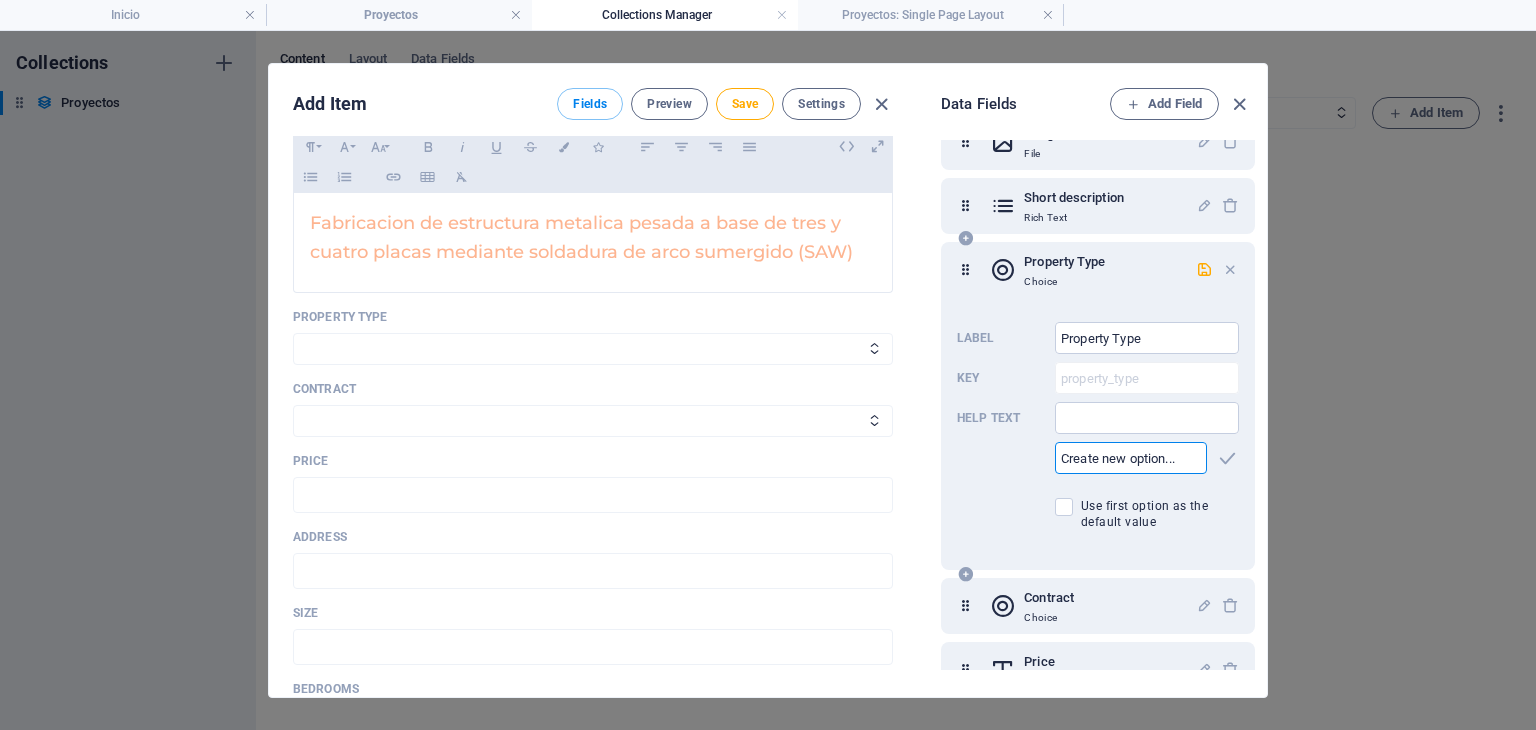 click at bounding box center (1131, 458) 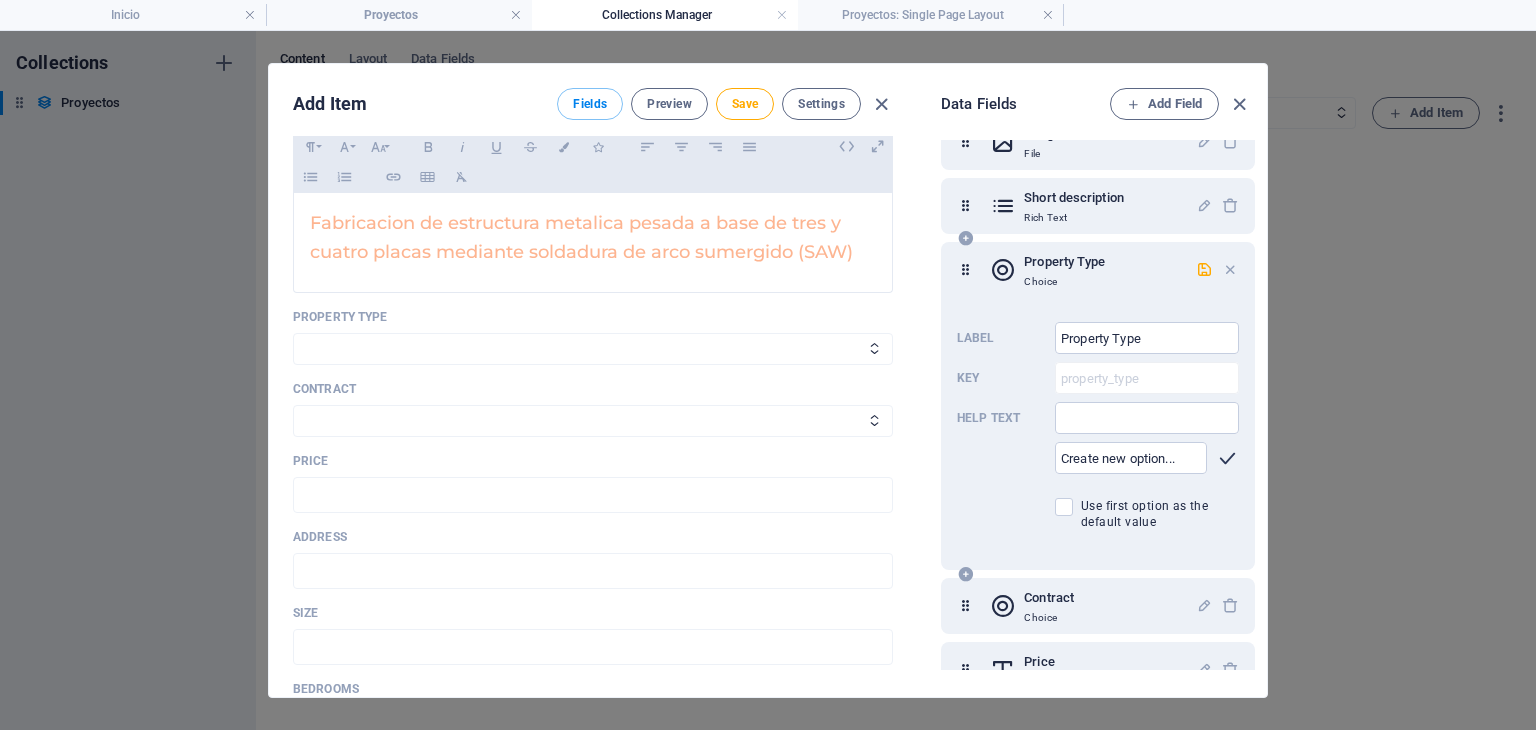 click at bounding box center (1227, 458) 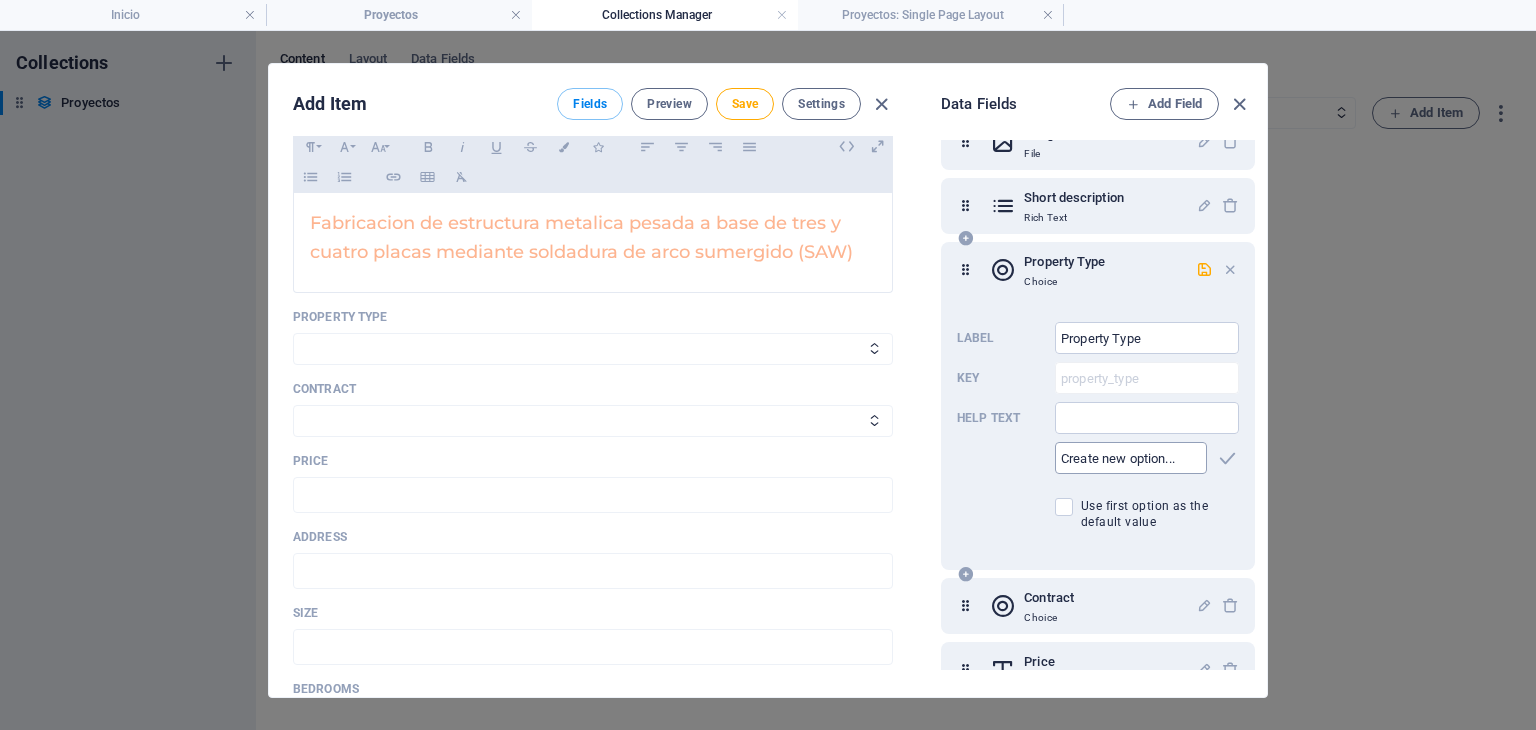 click at bounding box center (1131, 458) 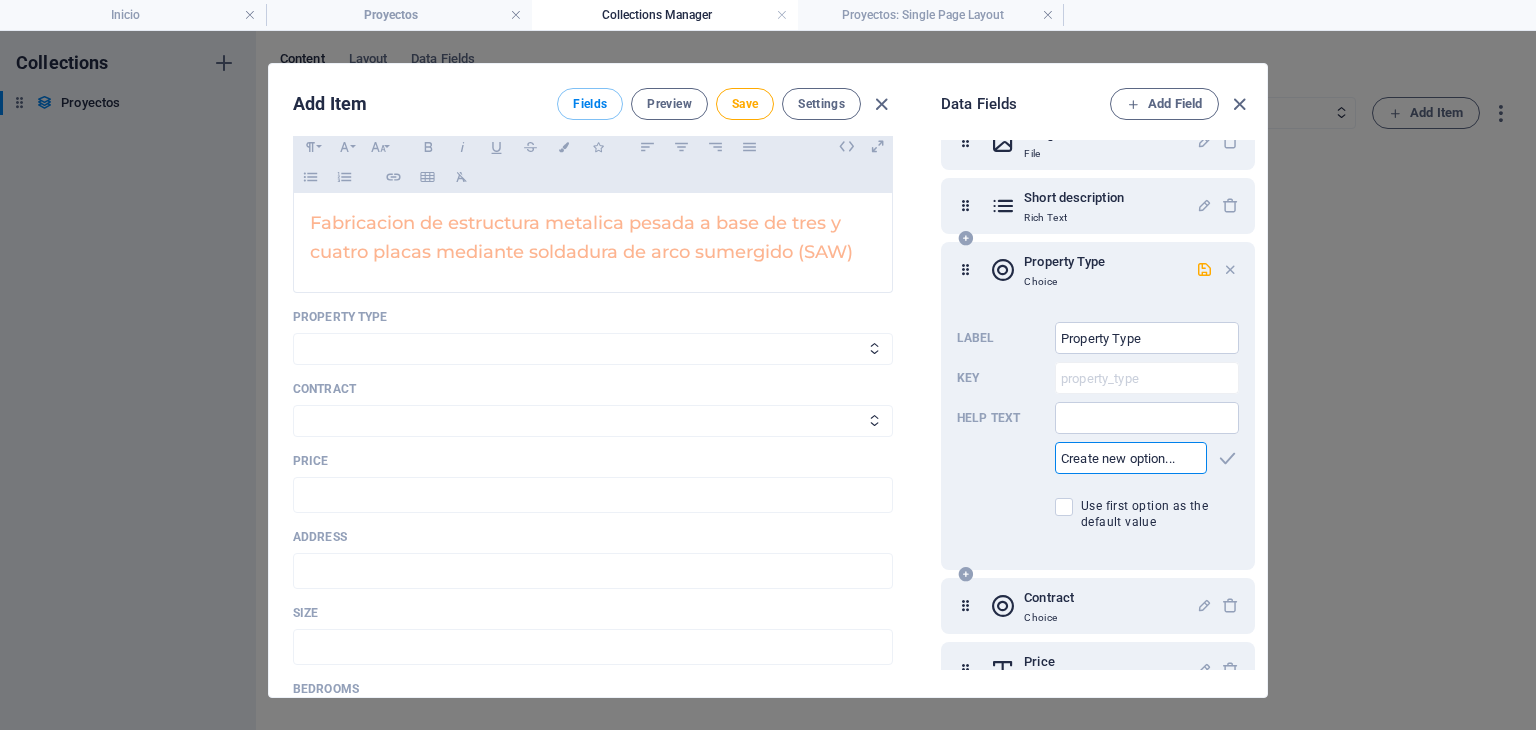 click on "​ Use first option as the default value" at bounding box center (1147, 486) 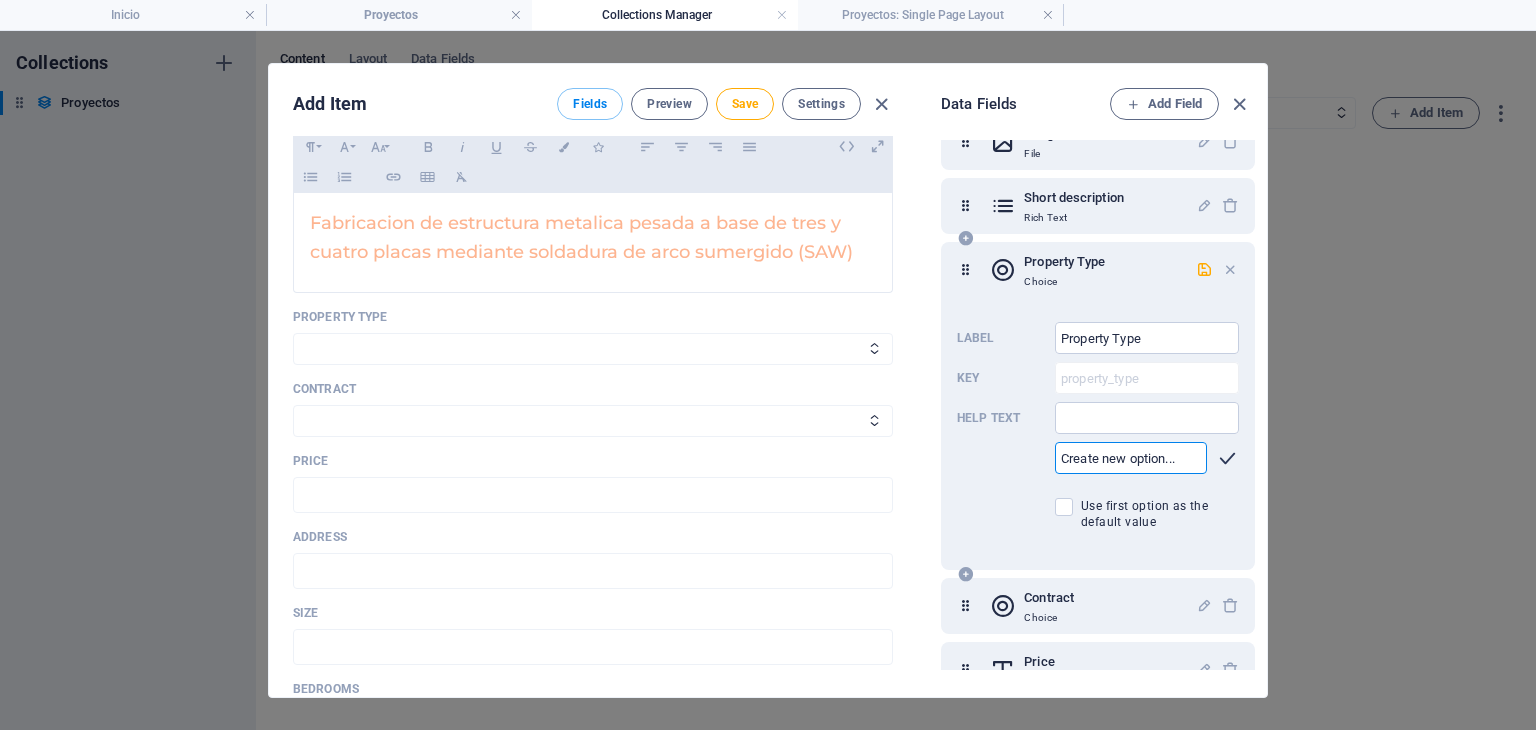 click at bounding box center [1227, 458] 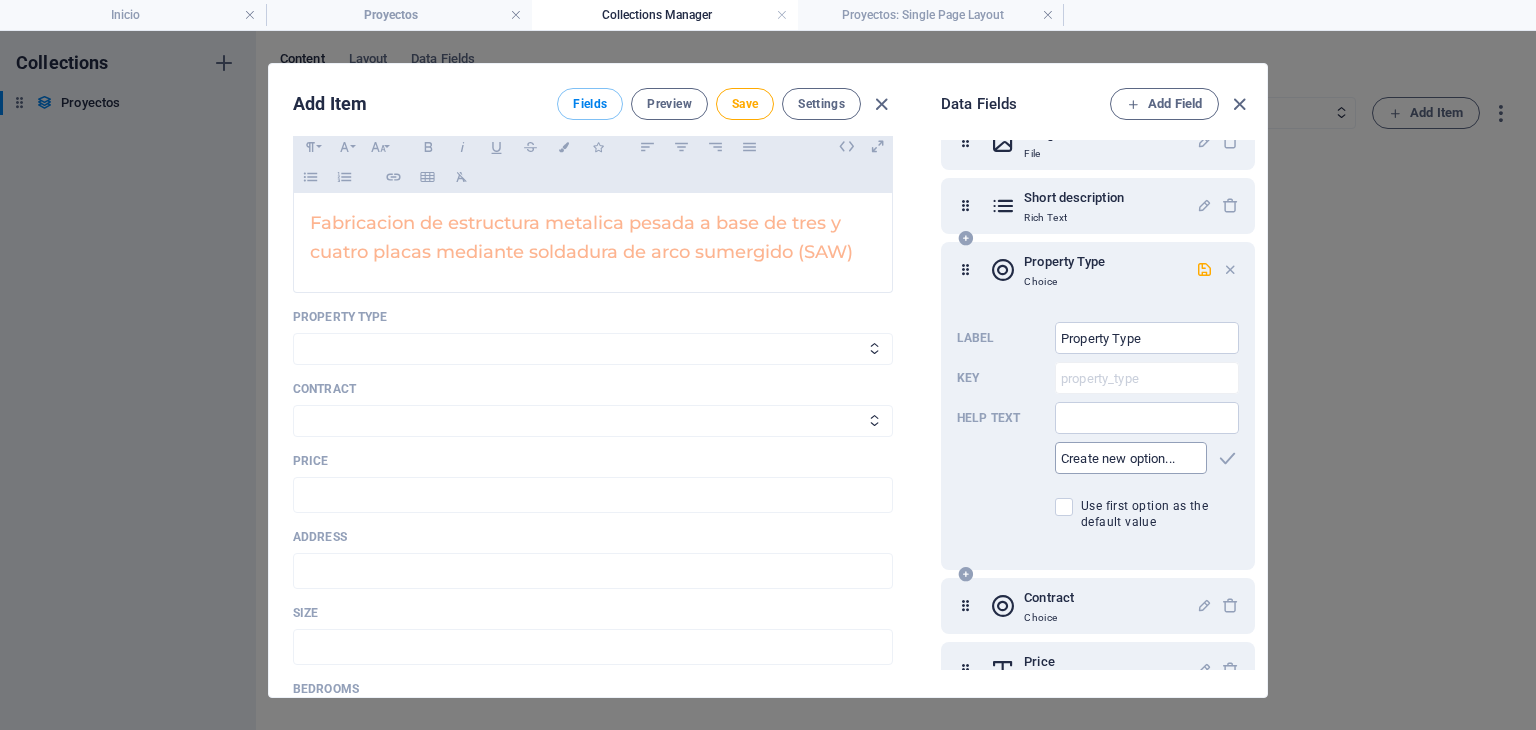 click at bounding box center [1131, 458] 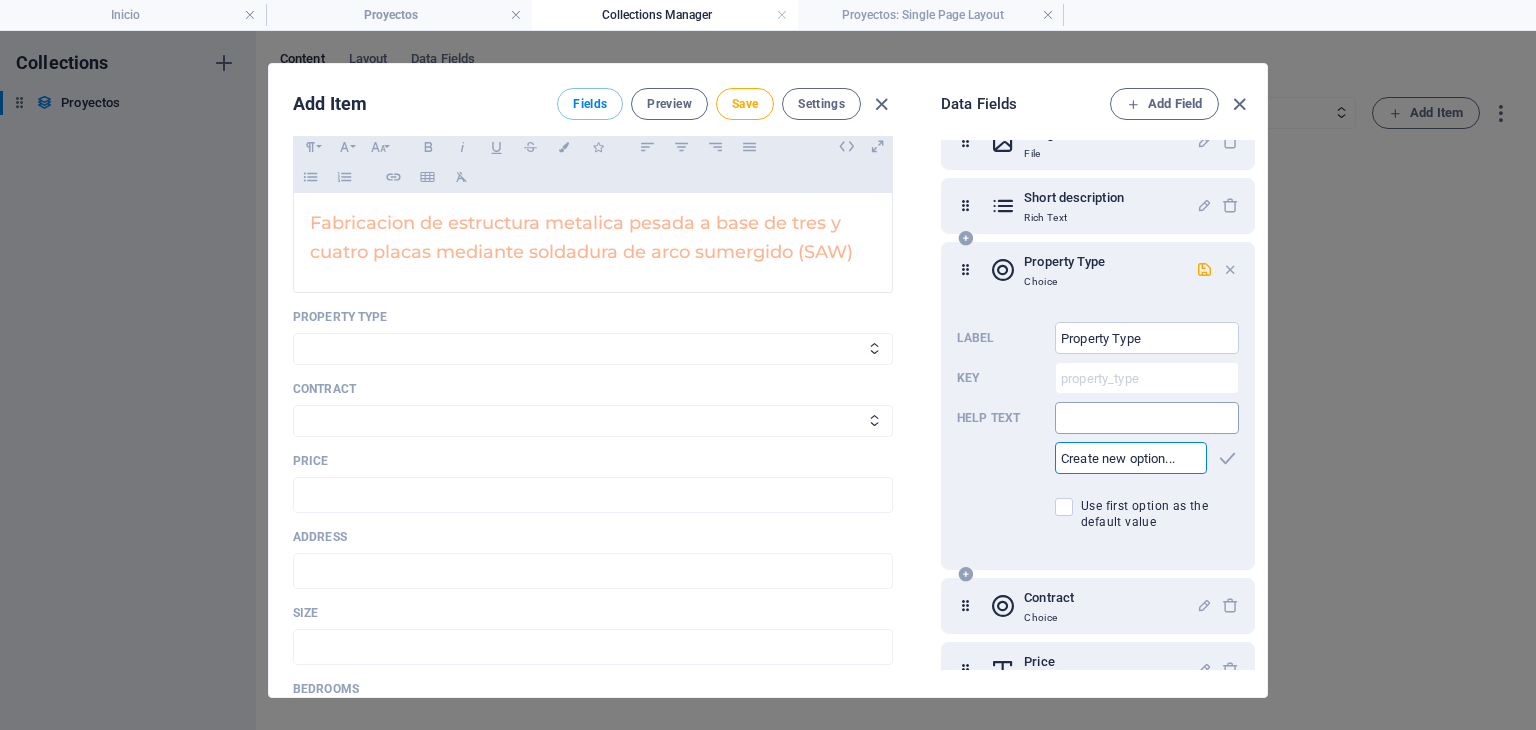 click at bounding box center [1147, 418] 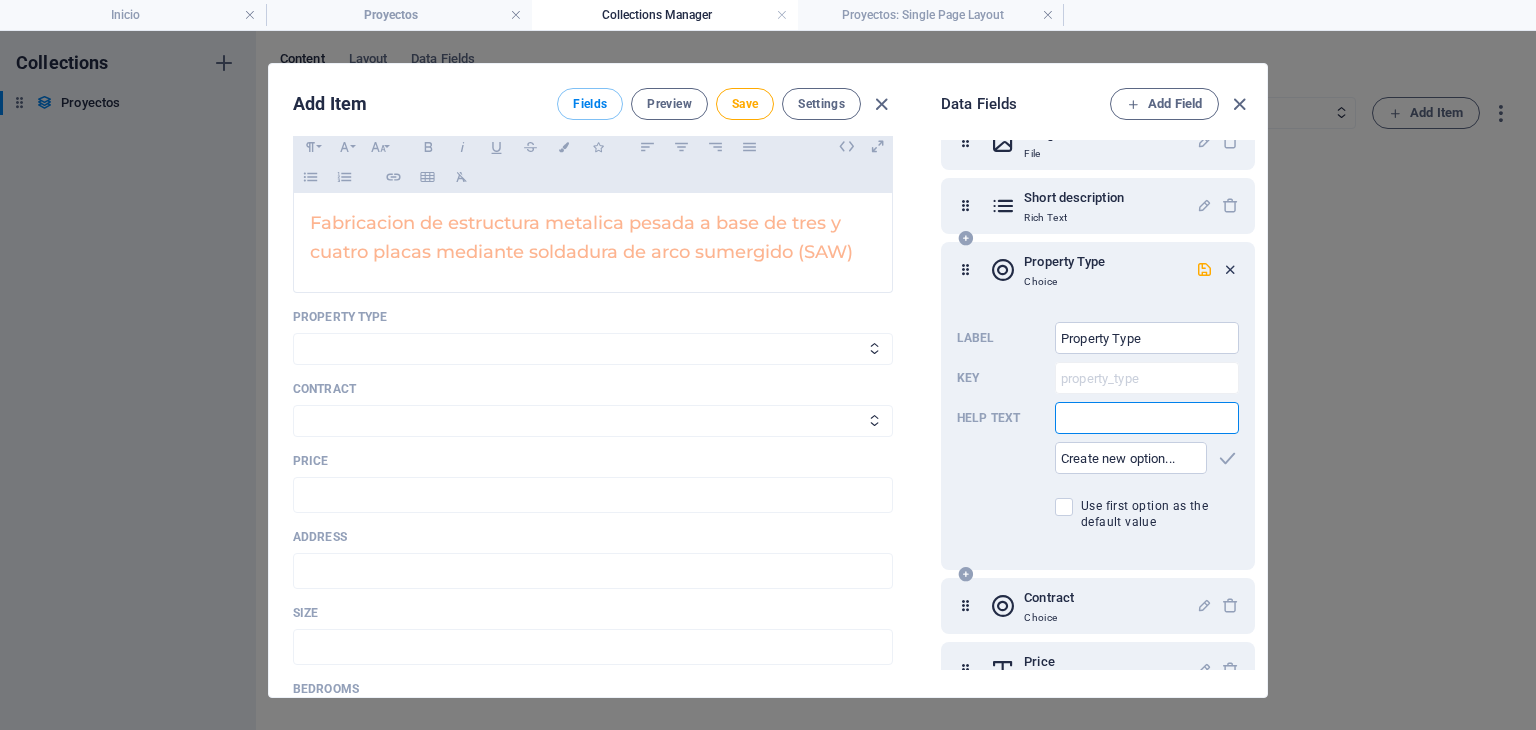 click at bounding box center [1230, 269] 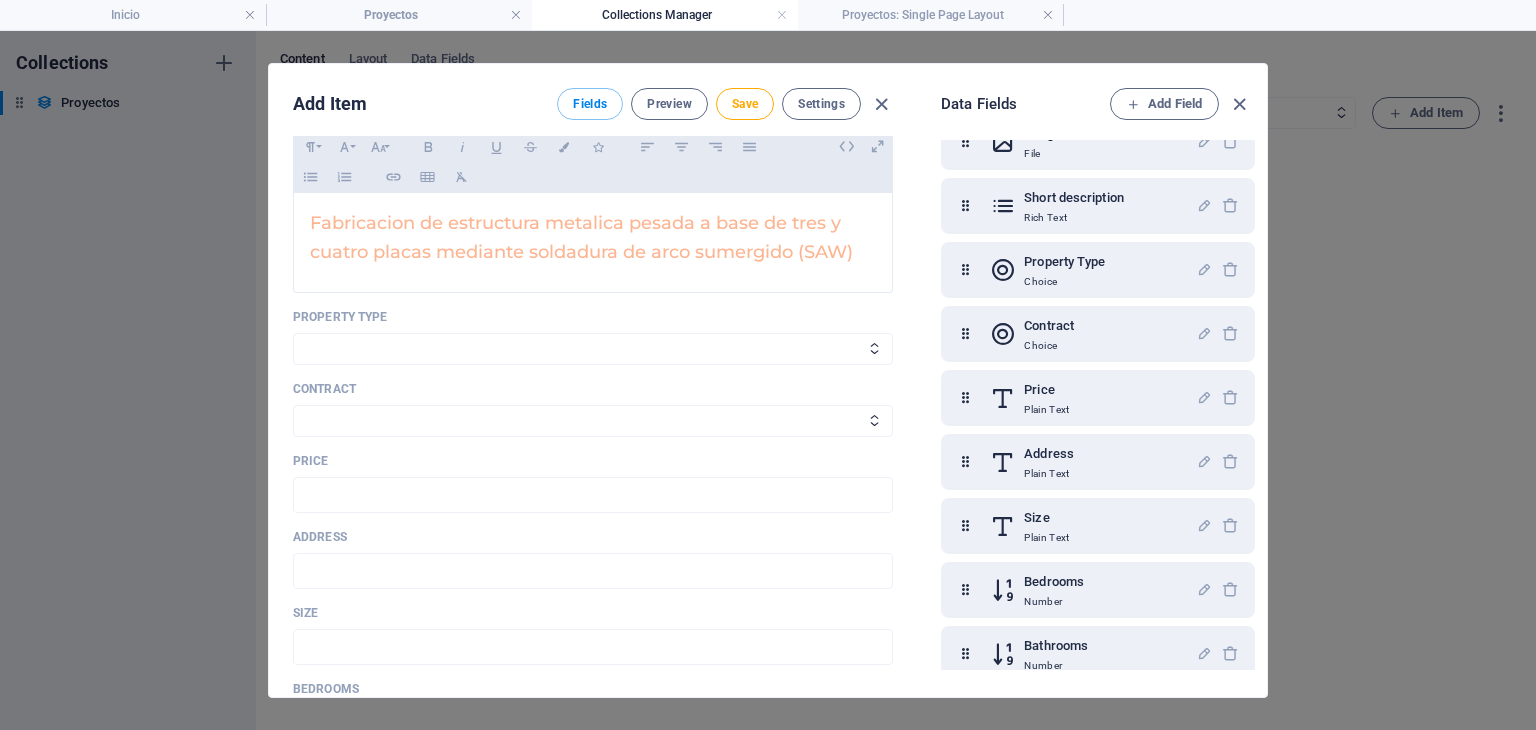 click on "Property Type House Apartment Office" at bounding box center (593, 337) 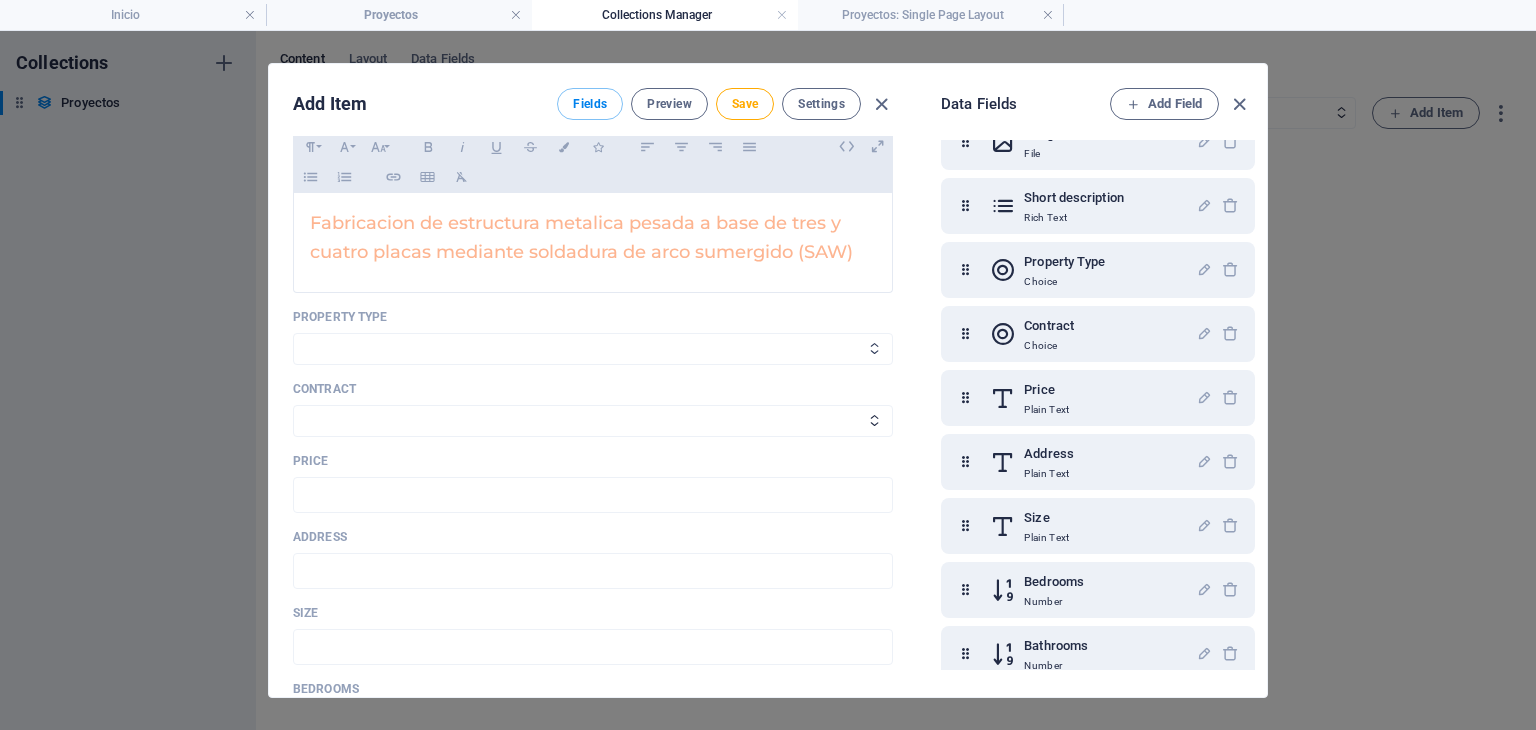 drag, startPoint x: 565, startPoint y: 342, endPoint x: 600, endPoint y: 339, distance: 35.128338 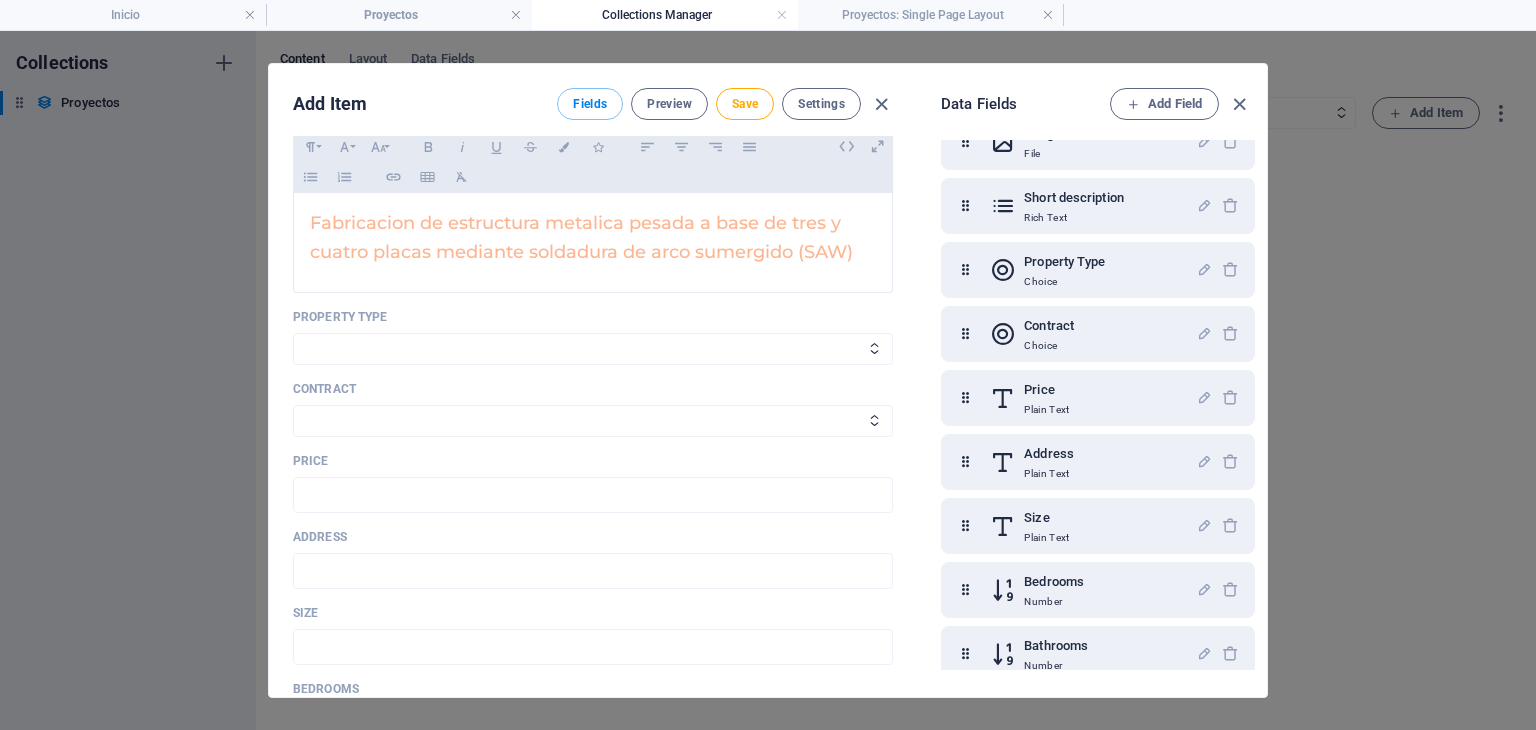 click on "Property Type House Apartment Office" at bounding box center [593, 337] 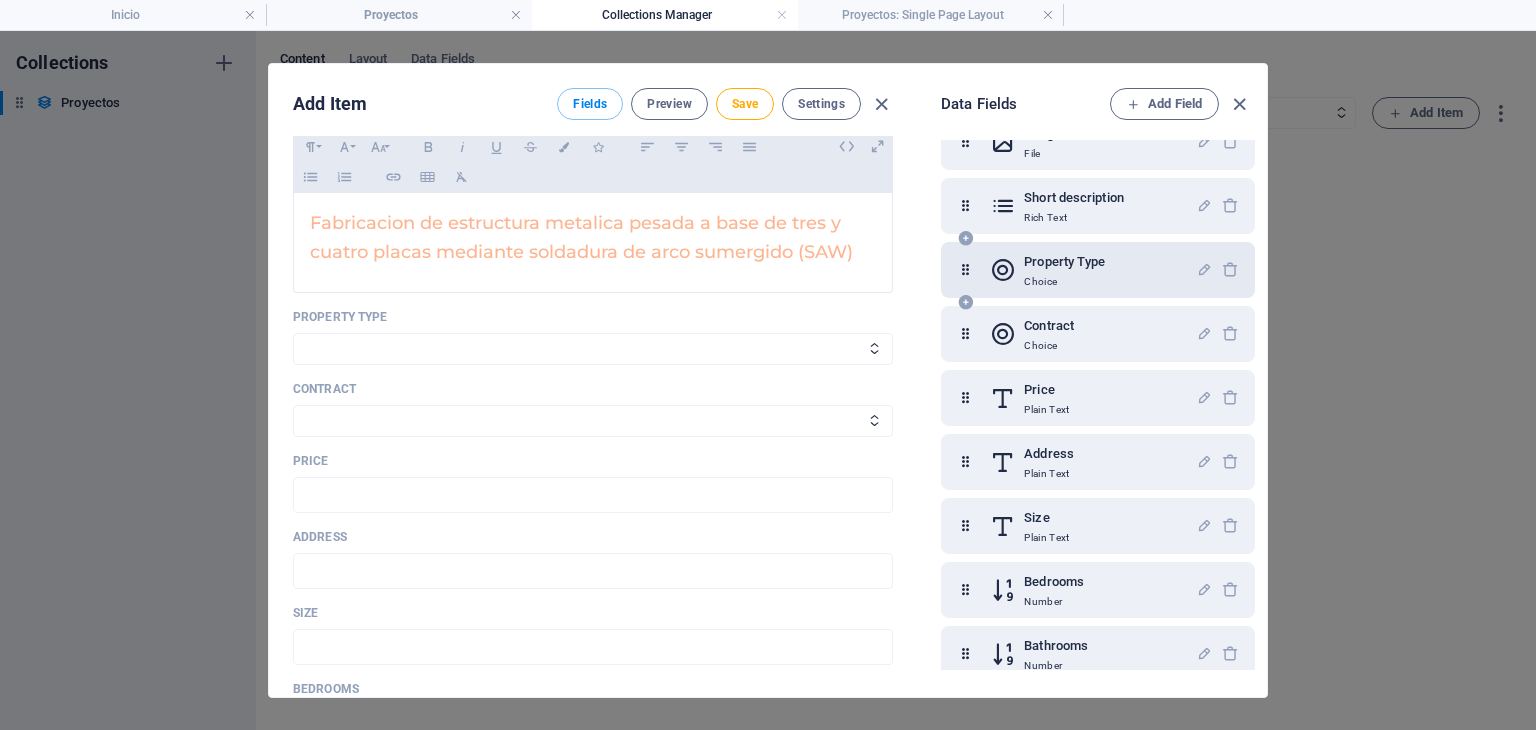 click on "Choice" at bounding box center [1064, 282] 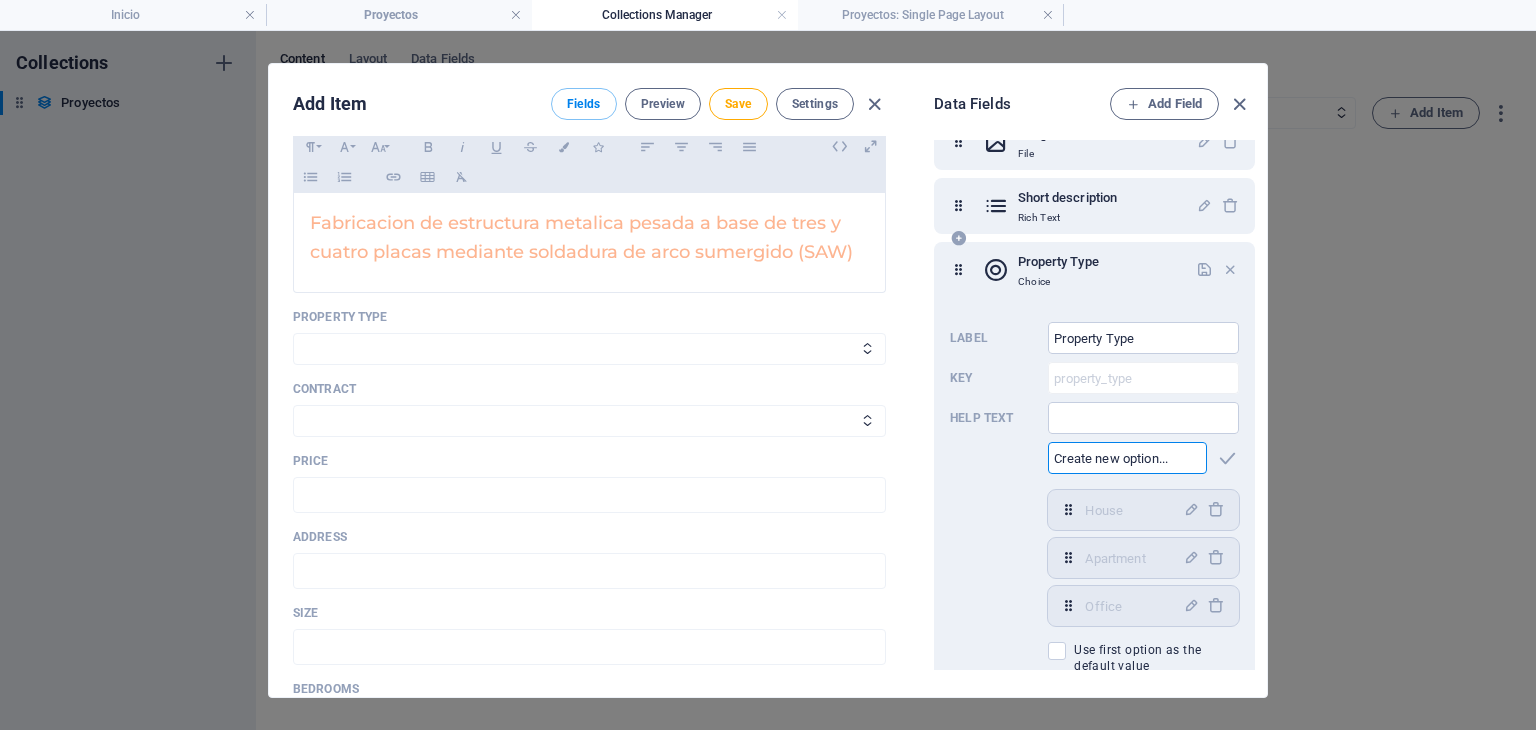 click at bounding box center [1127, 458] 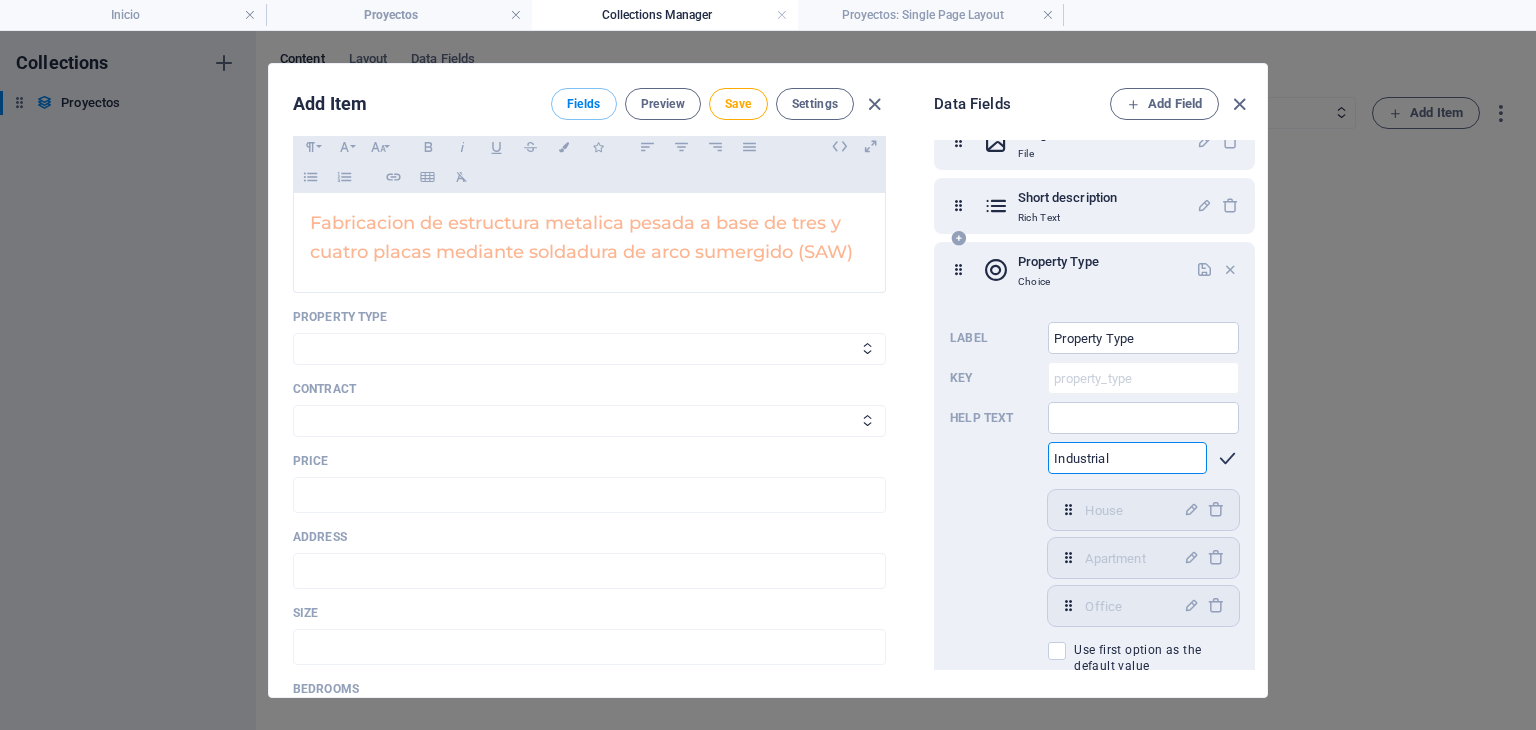 type on "Industrial" 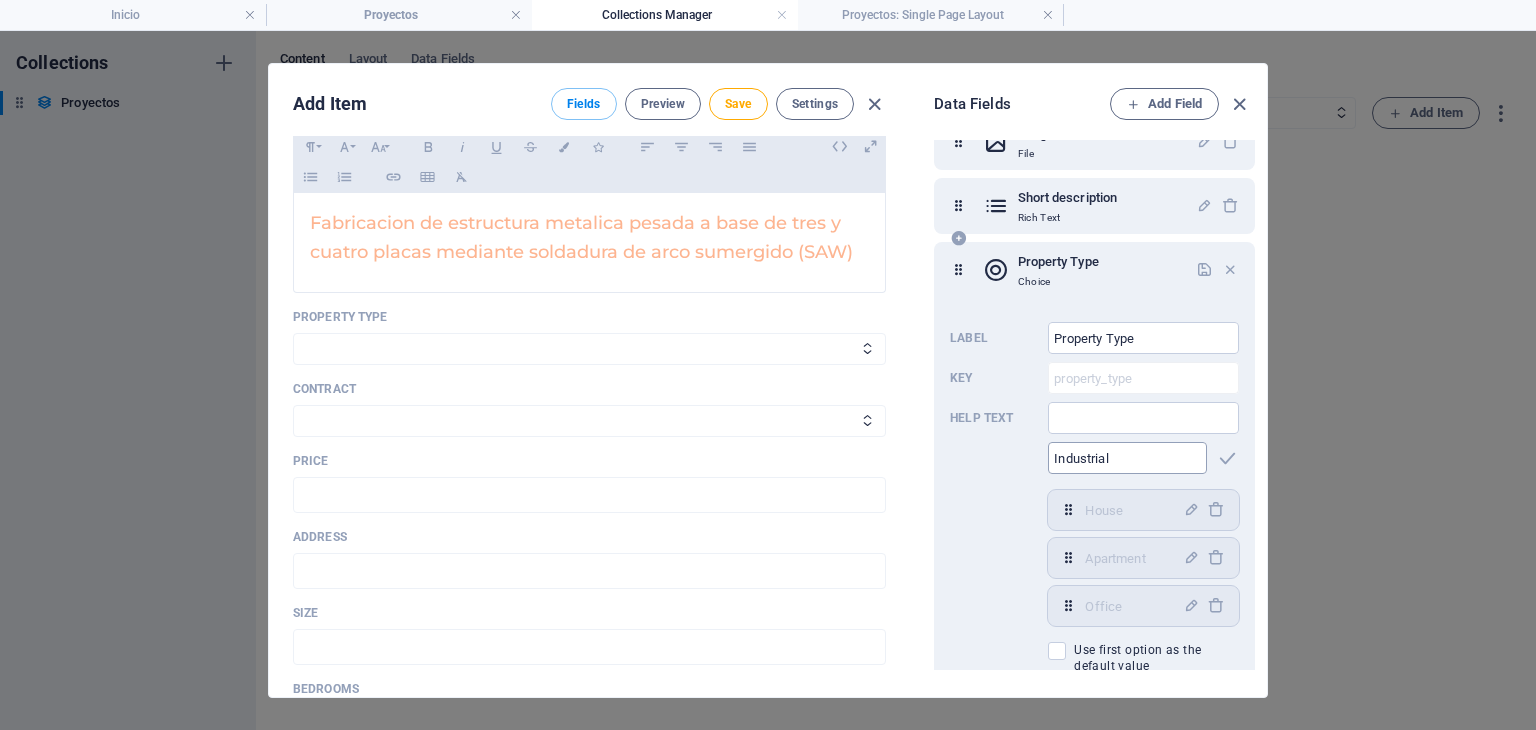 drag, startPoint x: 1228, startPoint y: 445, endPoint x: 1144, endPoint y: 456, distance: 84.71718 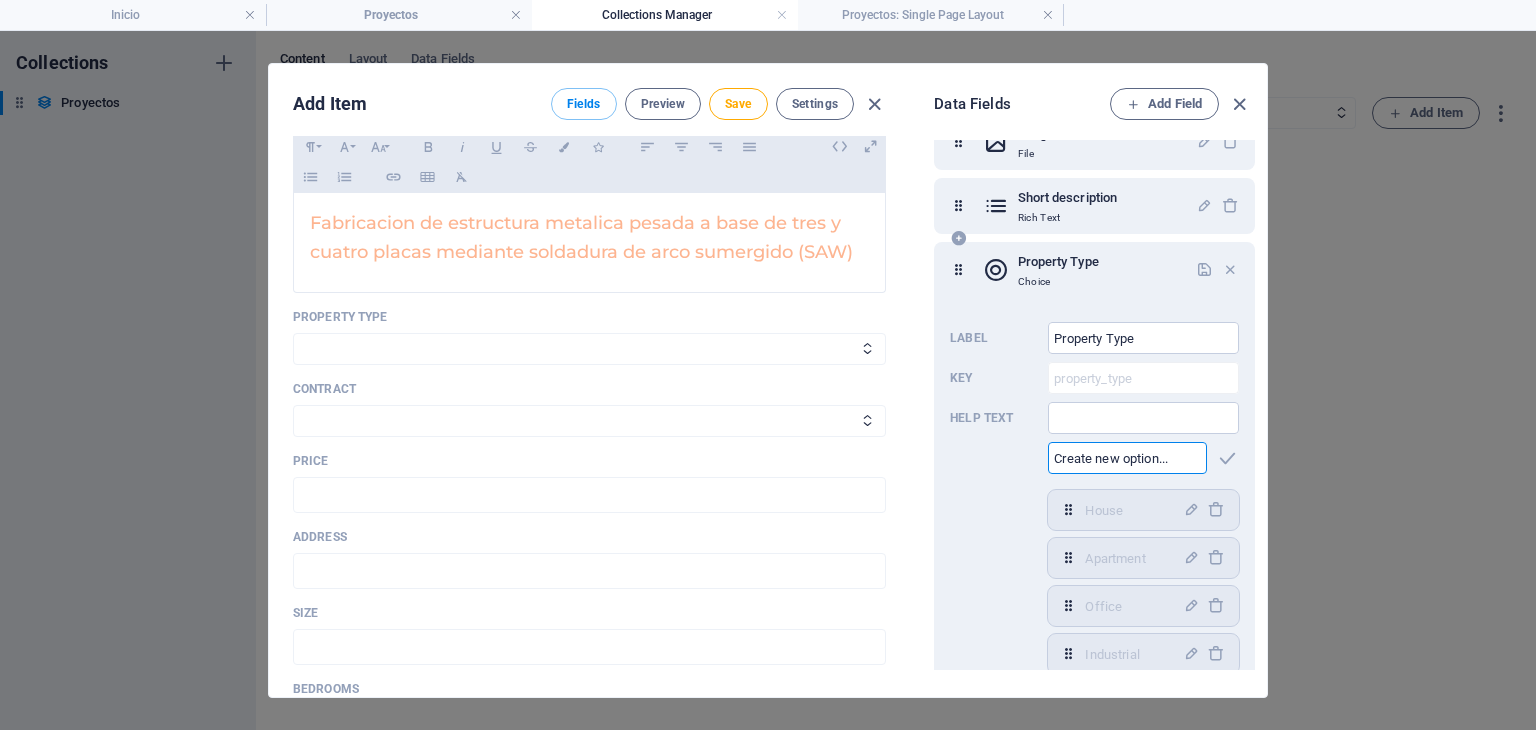 click at bounding box center [1127, 458] 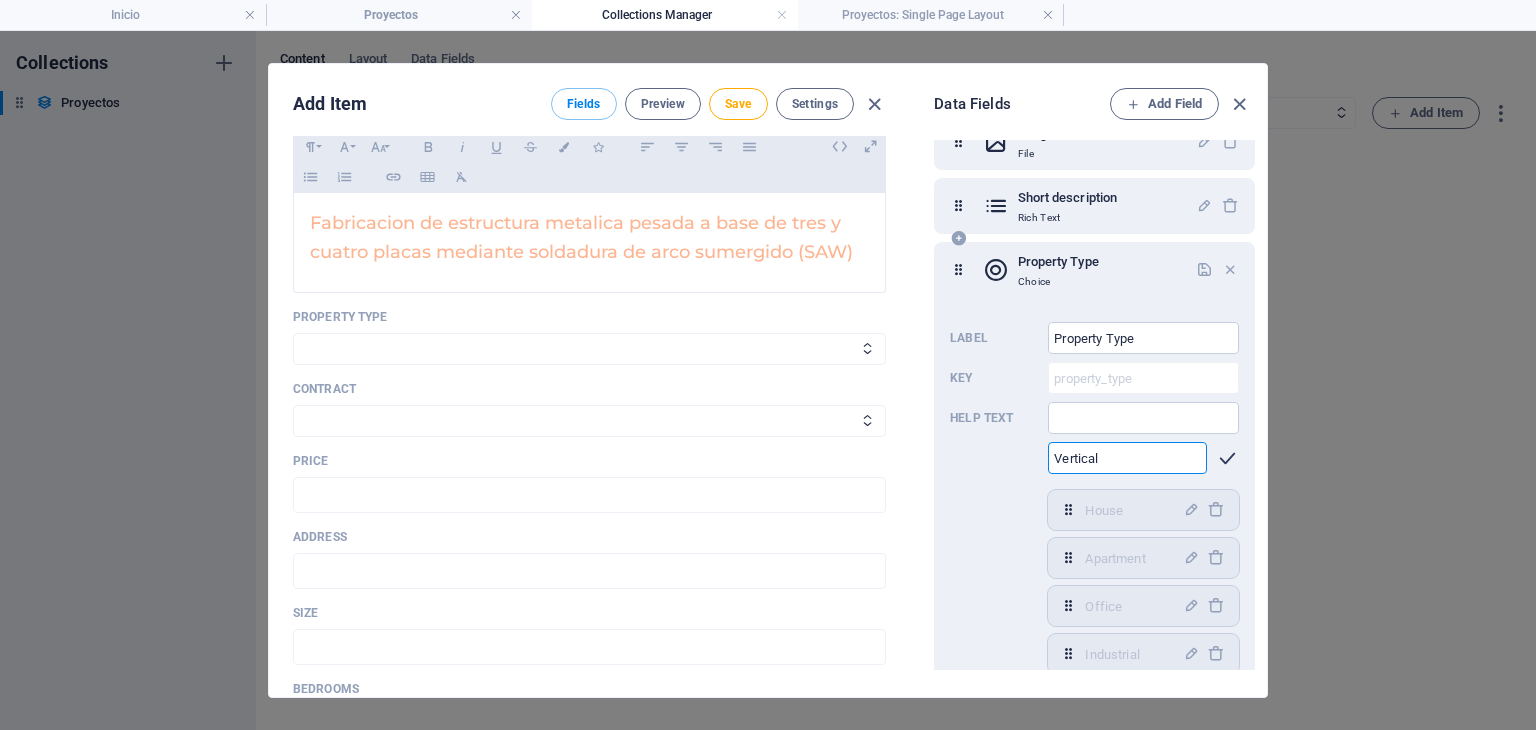 type on "Vertical" 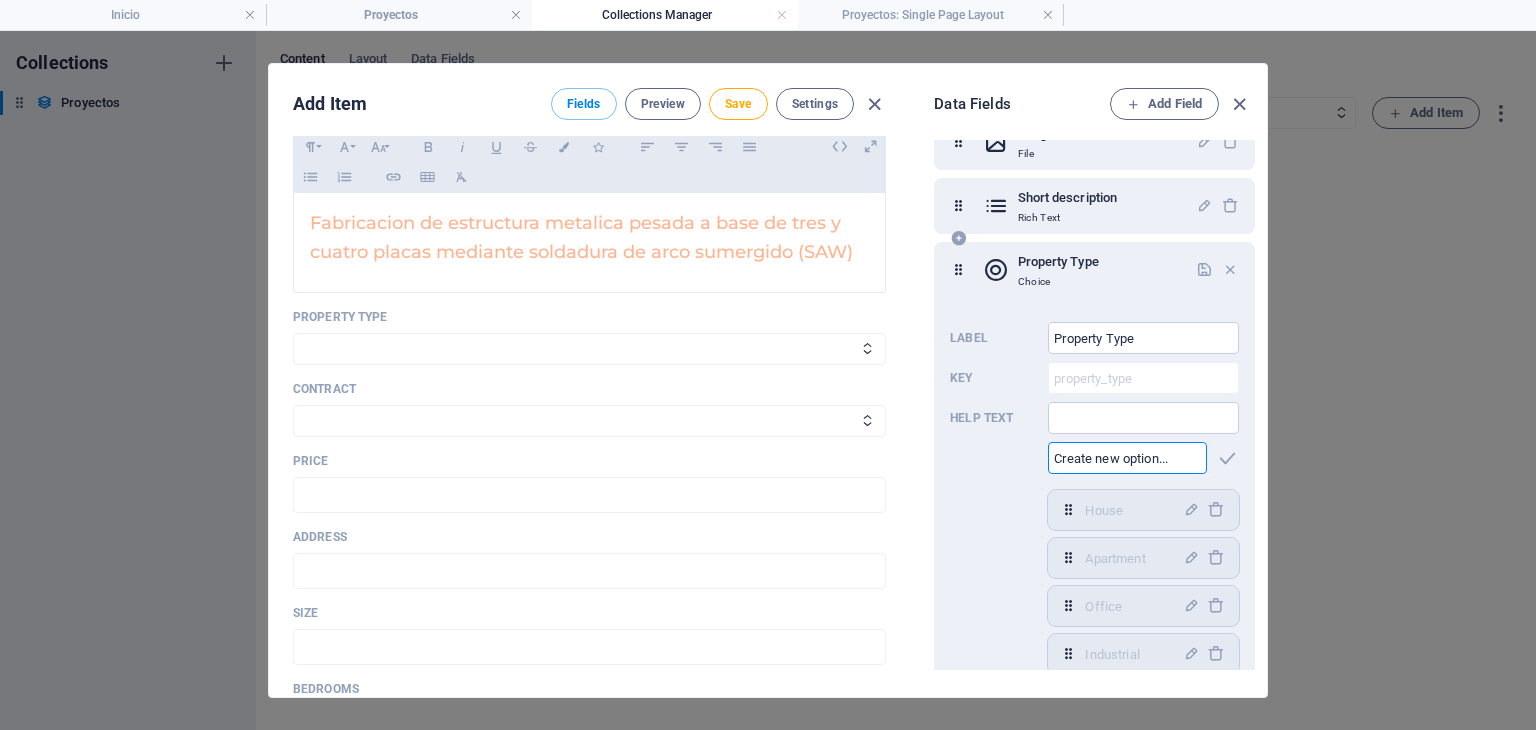 click at bounding box center (1127, 458) 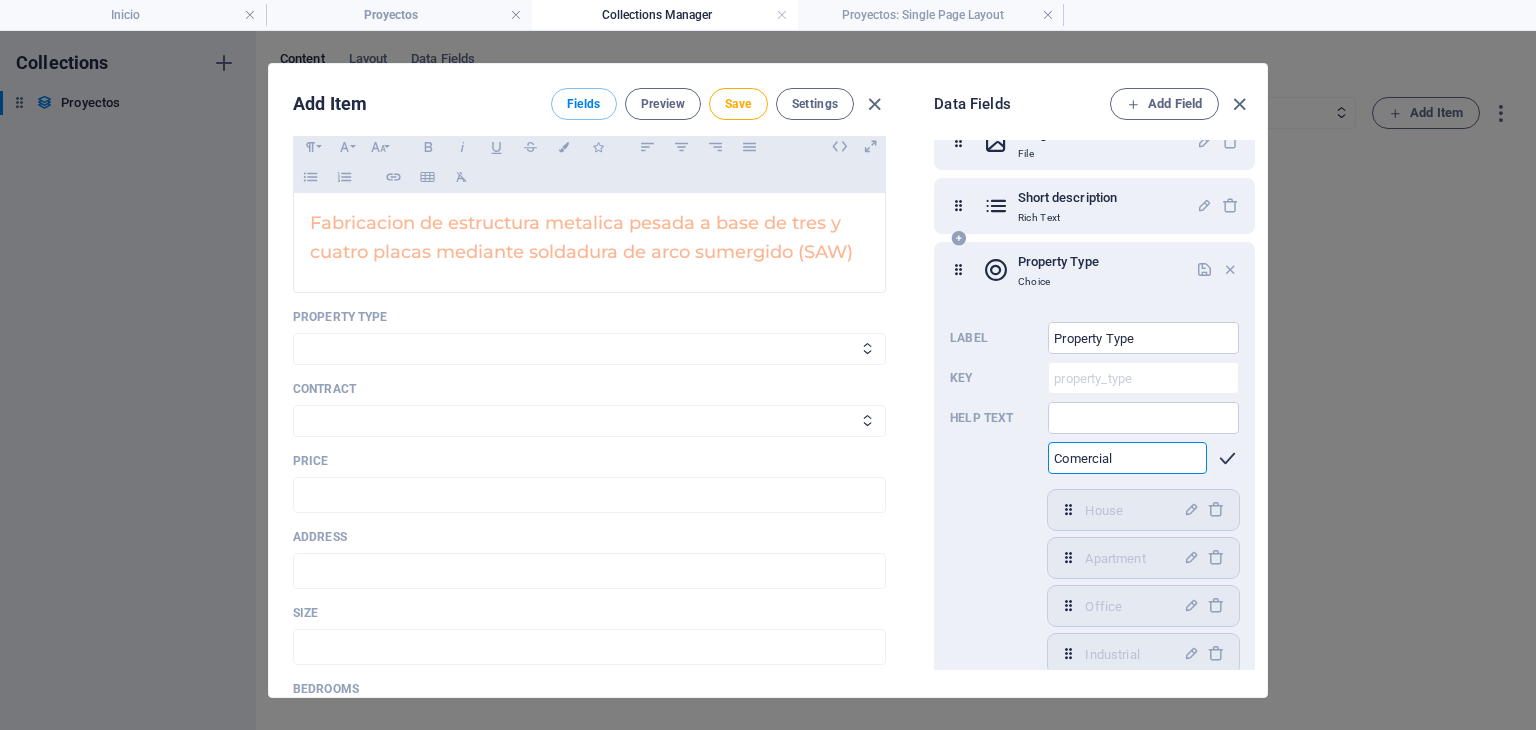 type on "Comercial" 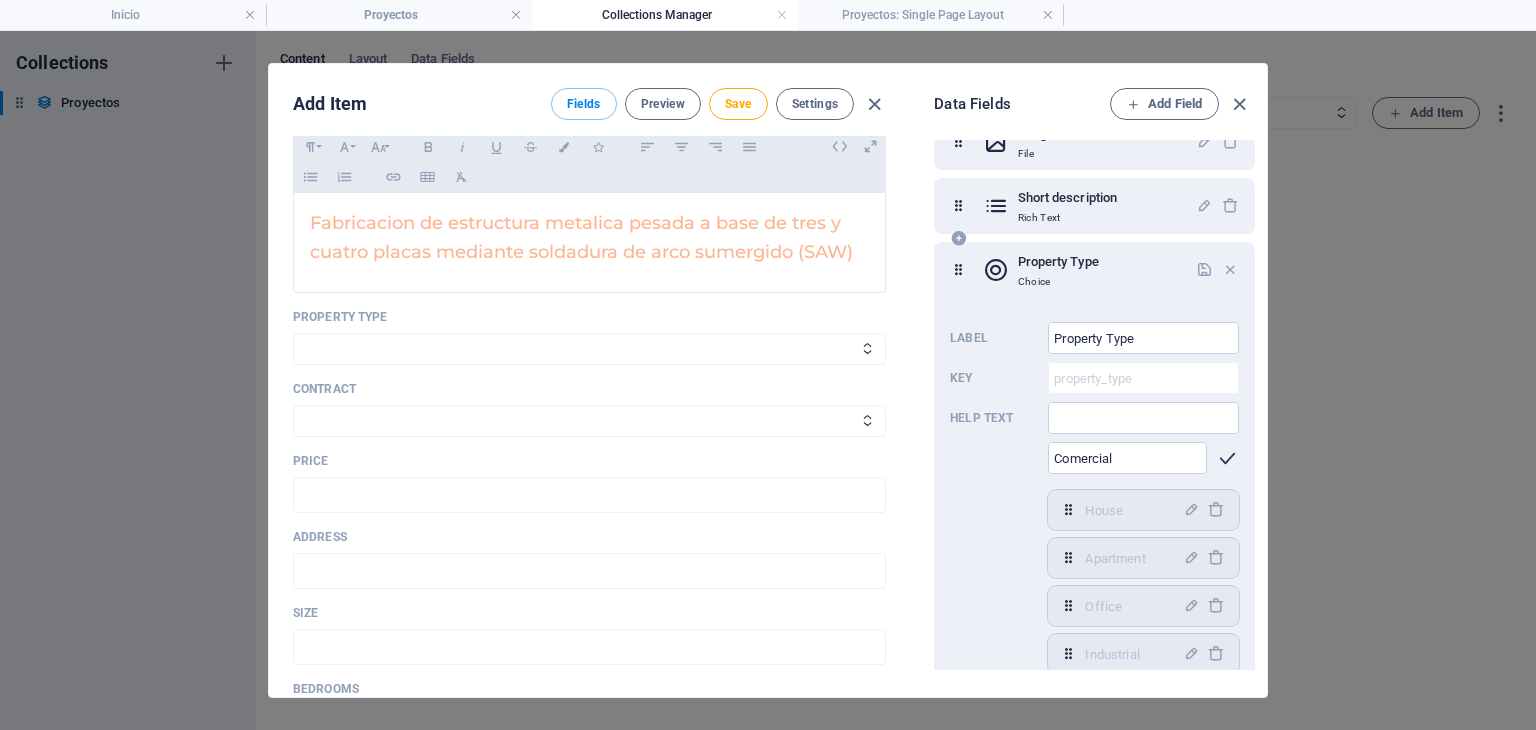 click at bounding box center (1227, 458) 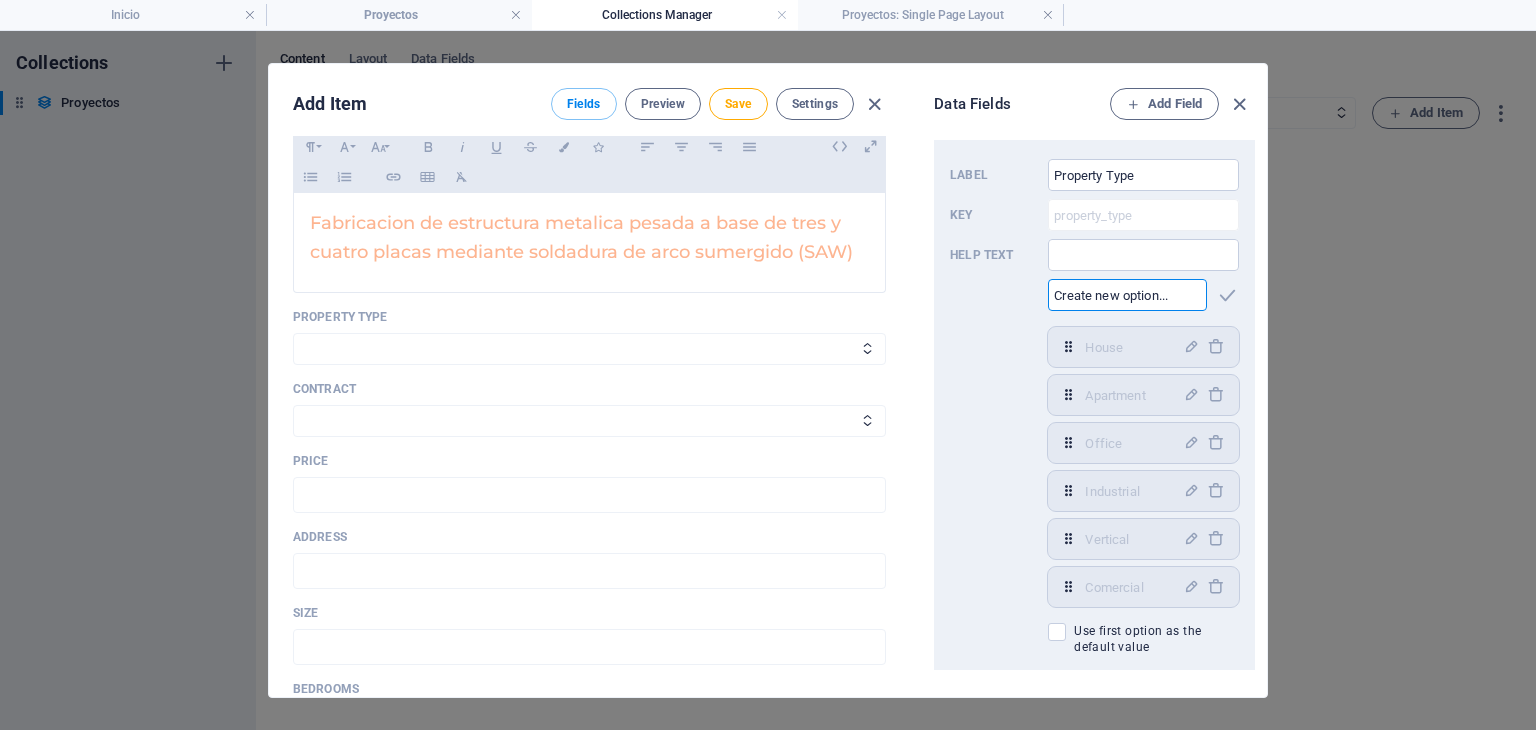 scroll, scrollTop: 333, scrollLeft: 0, axis: vertical 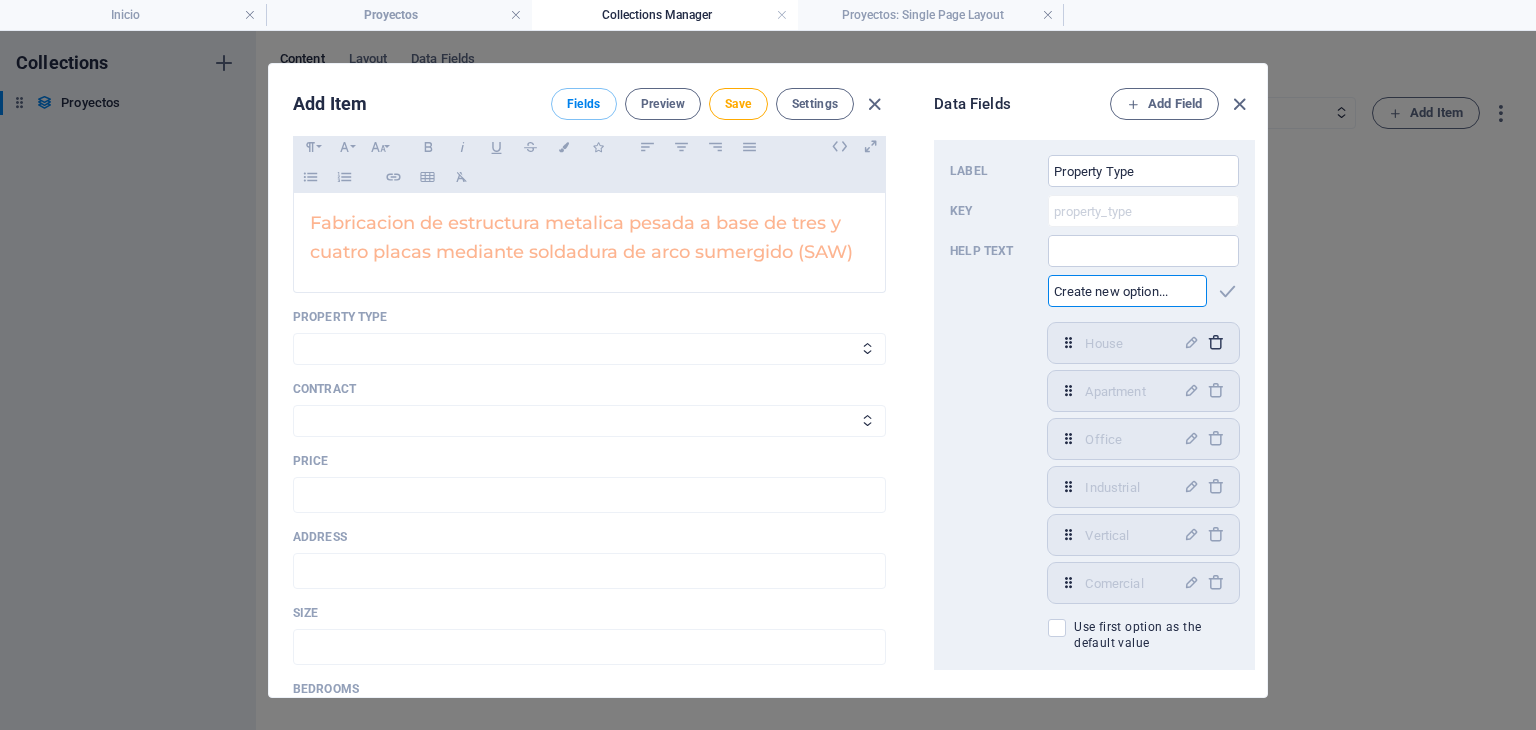 click at bounding box center (1215, 342) 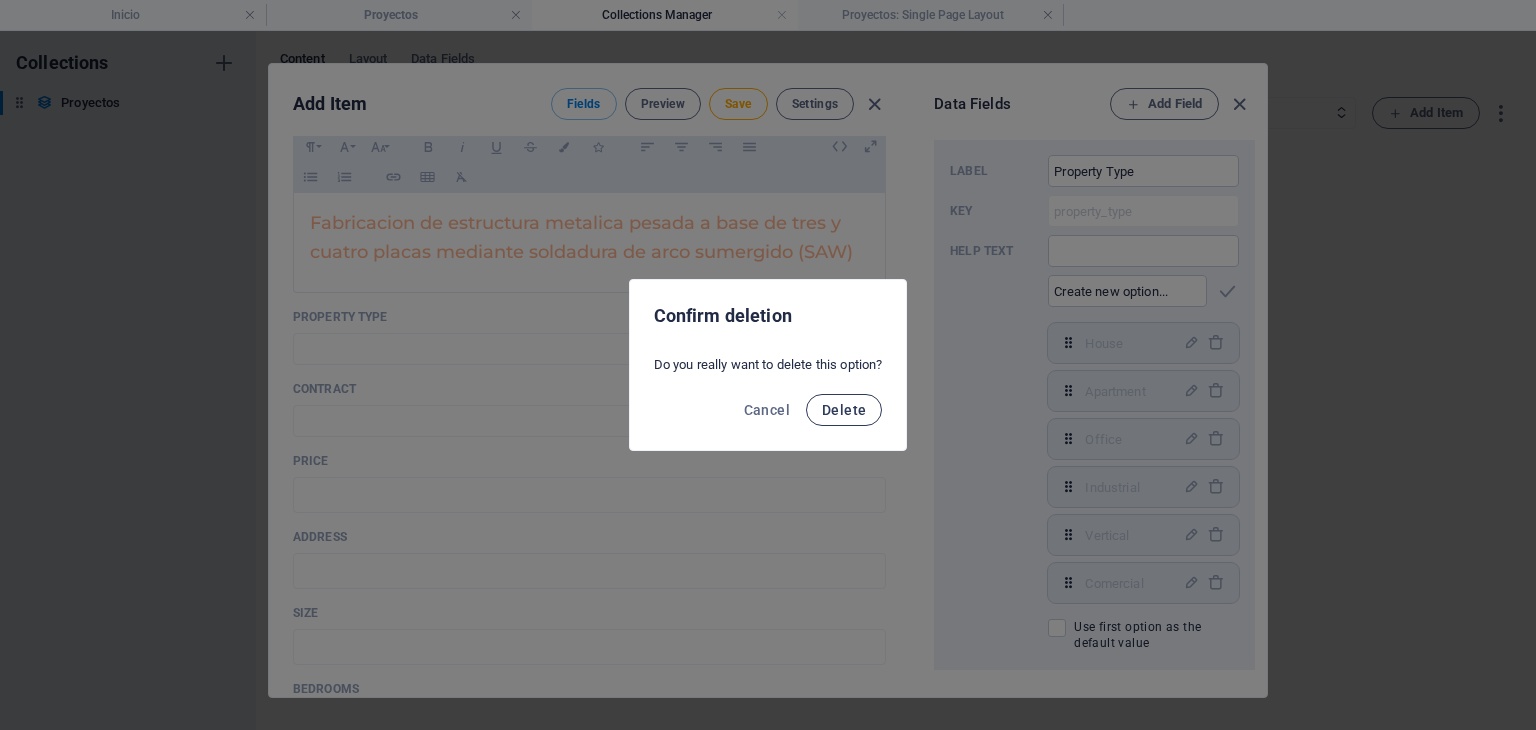 click on "Delete" at bounding box center [844, 410] 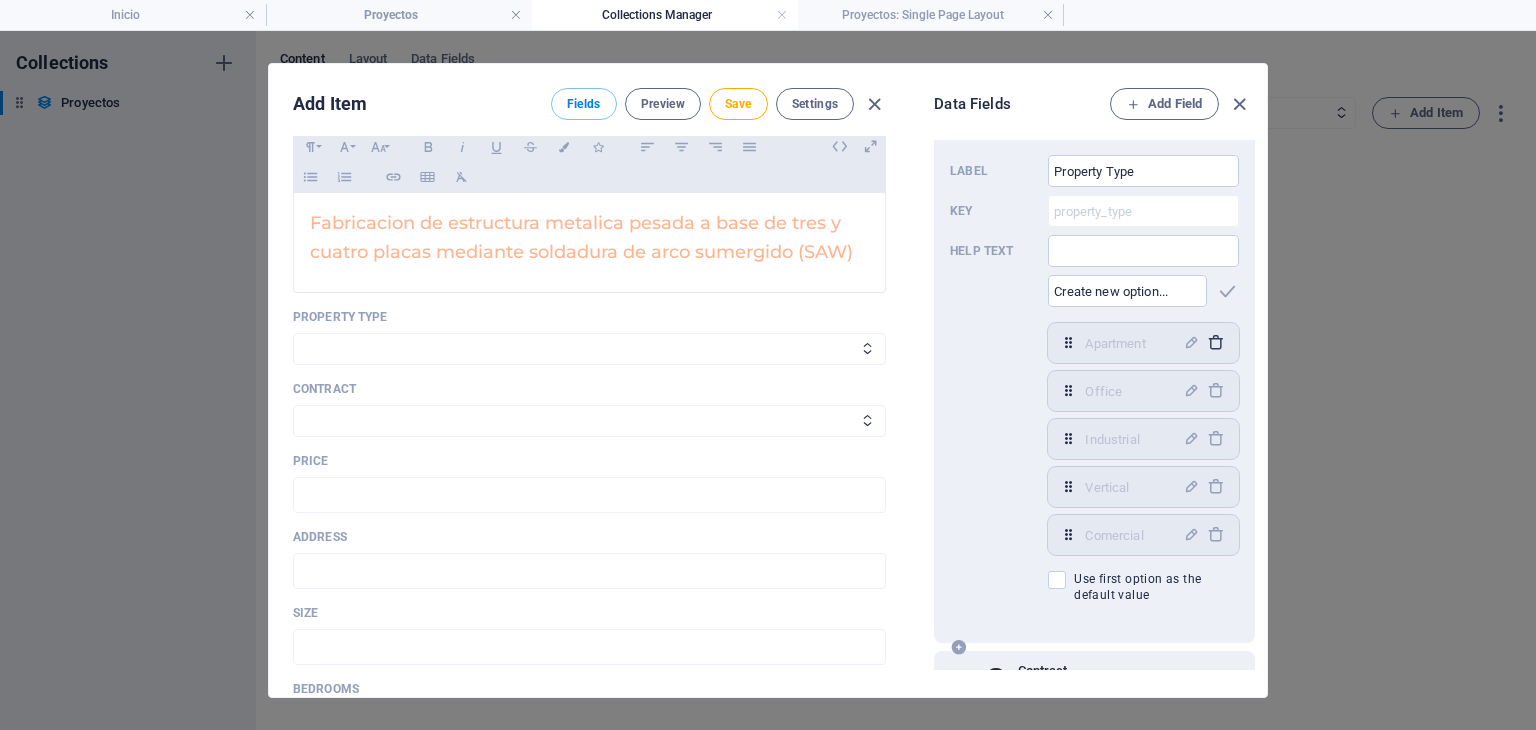 click at bounding box center [1215, 342] 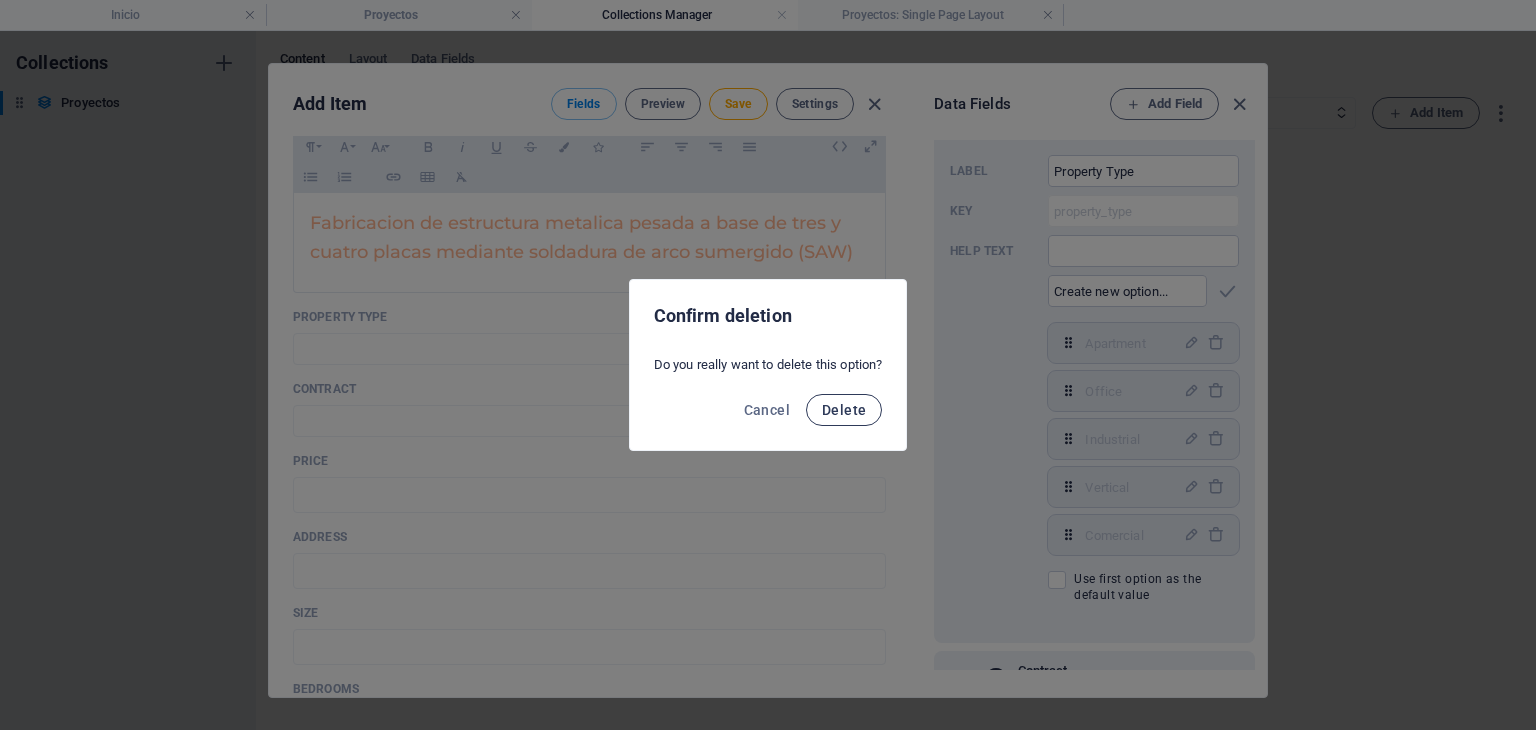 click on "Delete" at bounding box center [844, 410] 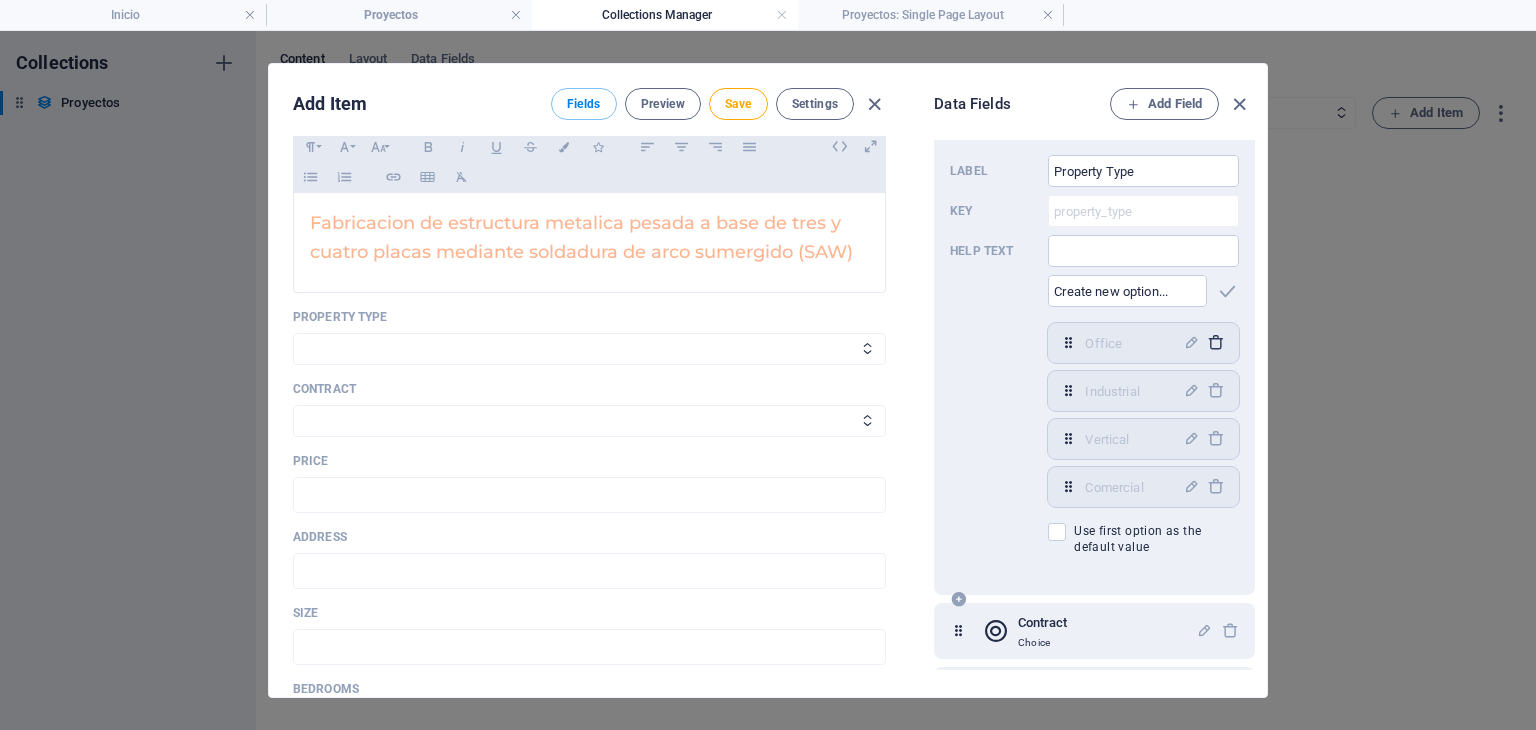click at bounding box center [1215, 342] 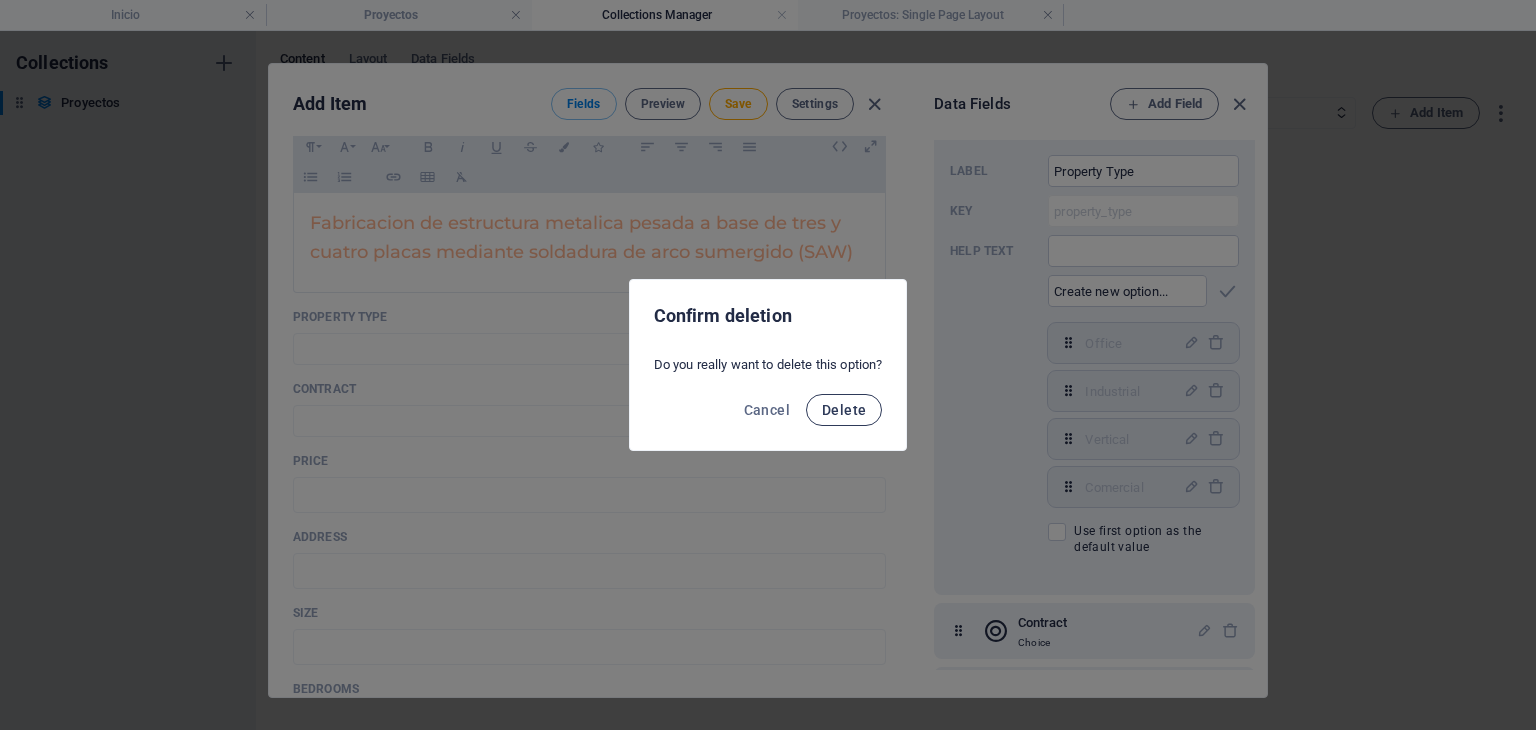 click on "Delete" at bounding box center [844, 410] 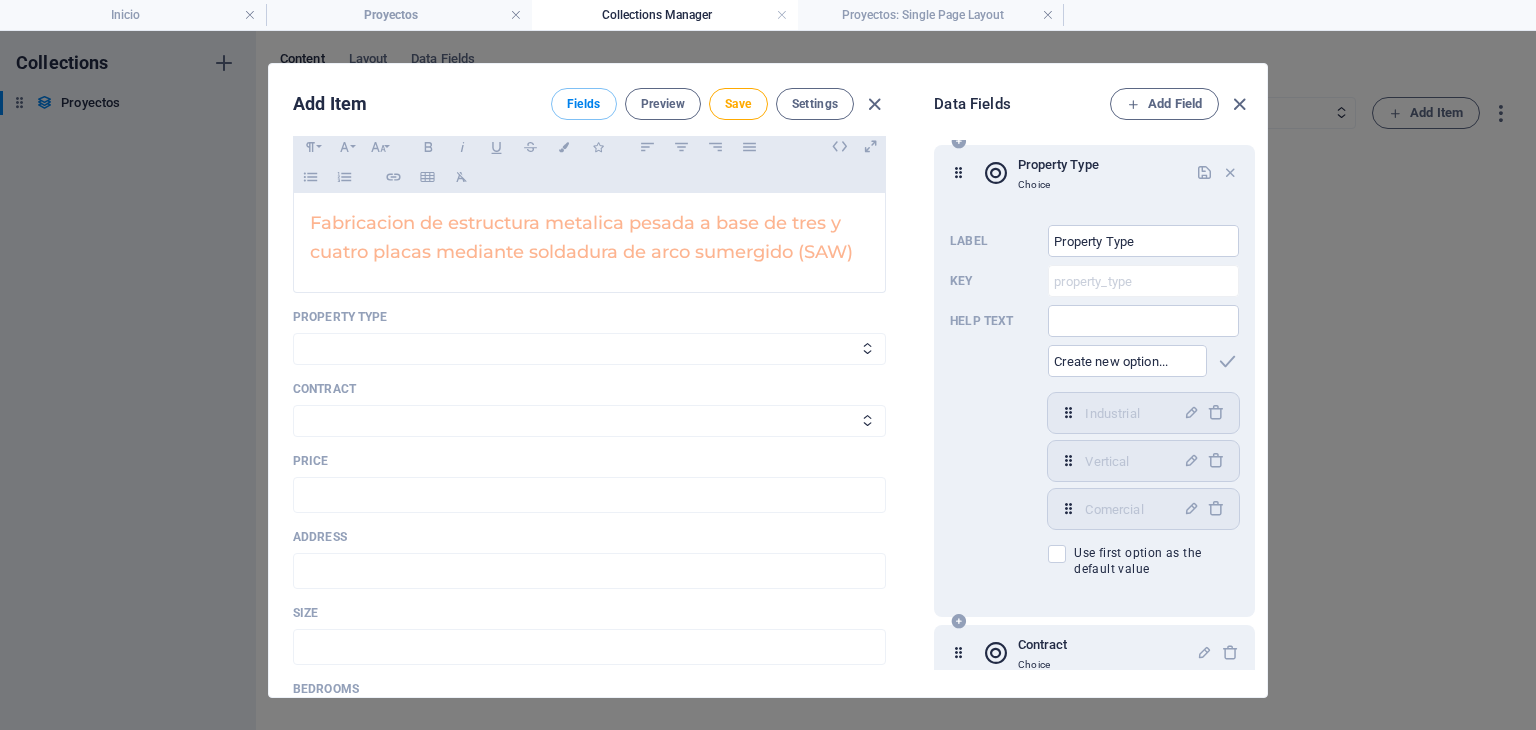 scroll, scrollTop: 166, scrollLeft: 0, axis: vertical 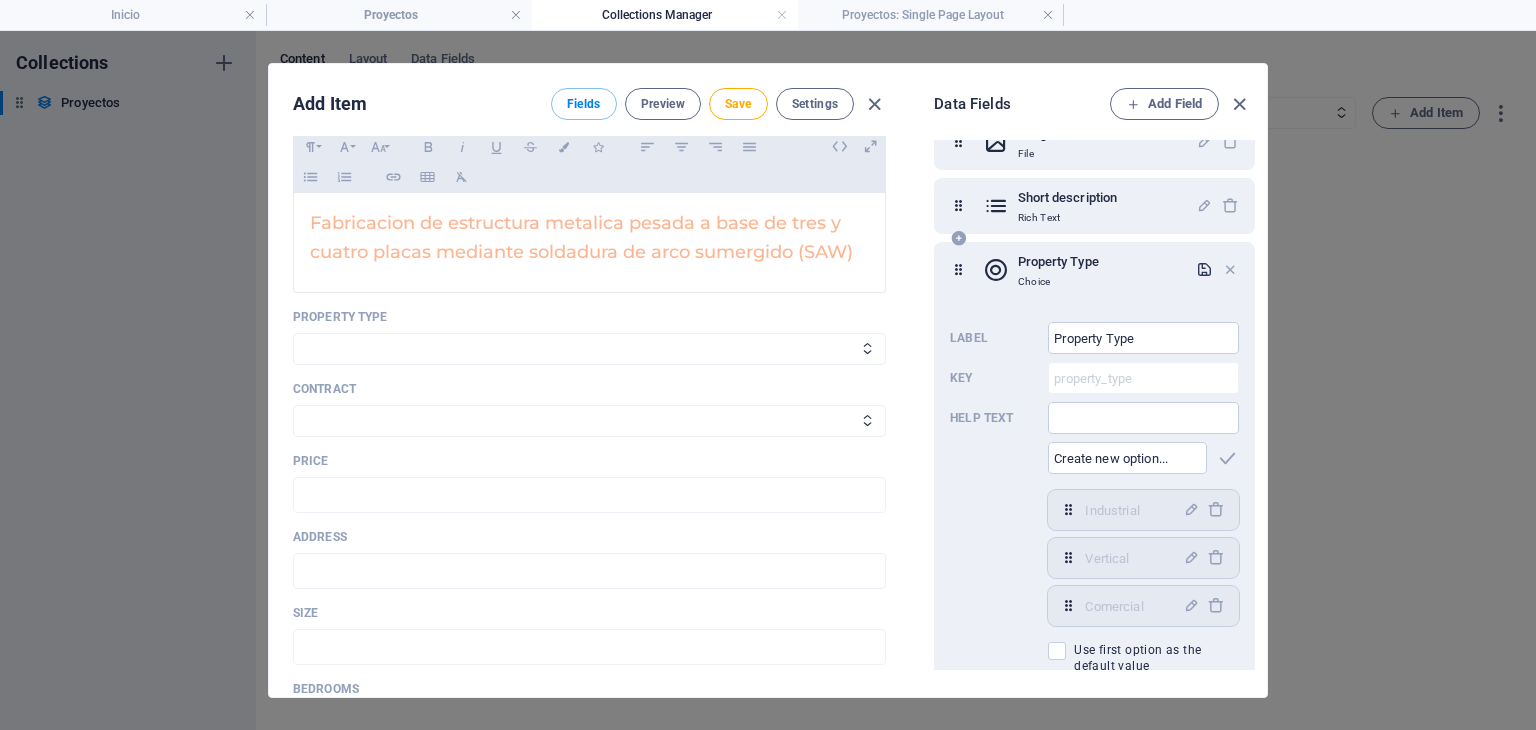 click at bounding box center (1204, 269) 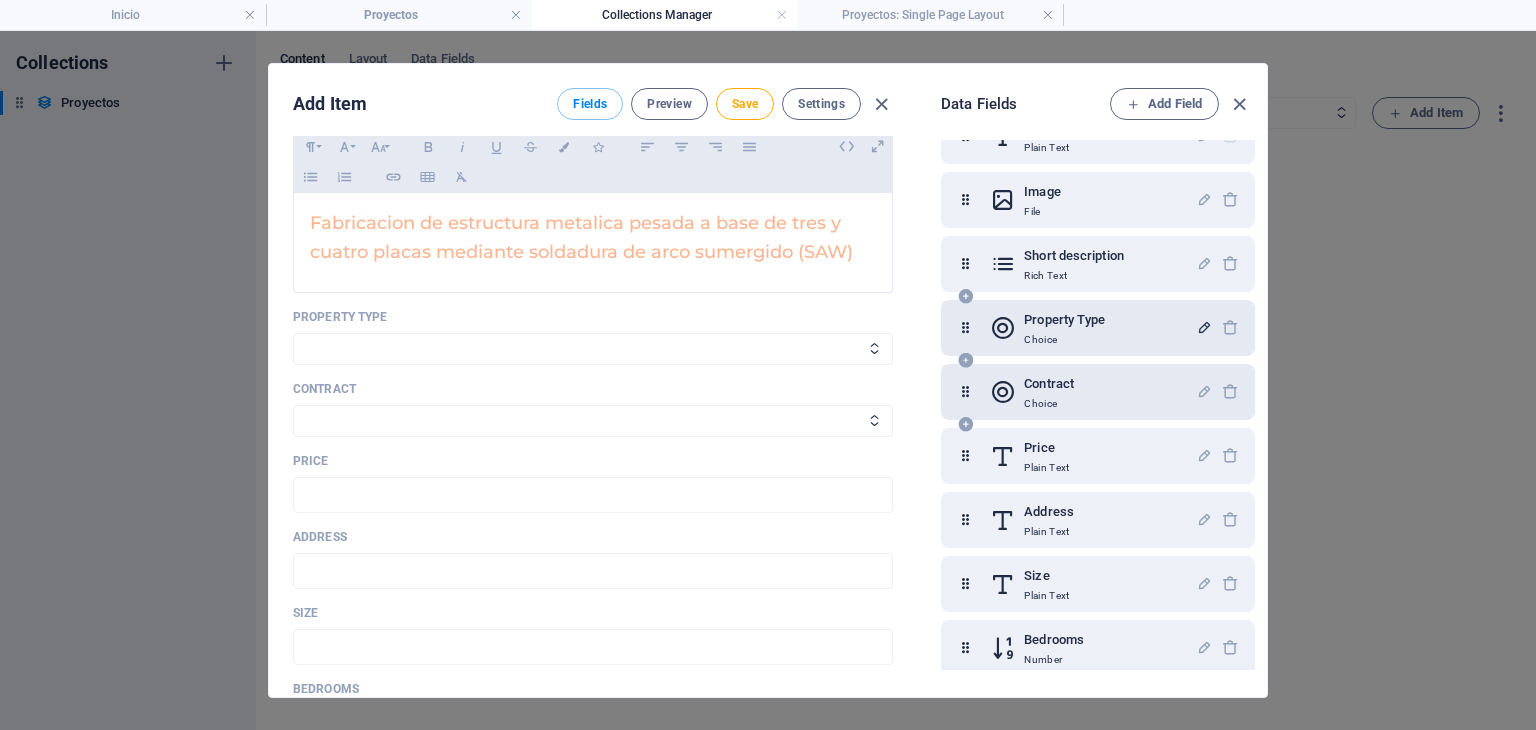 scroll, scrollTop: 101, scrollLeft: 0, axis: vertical 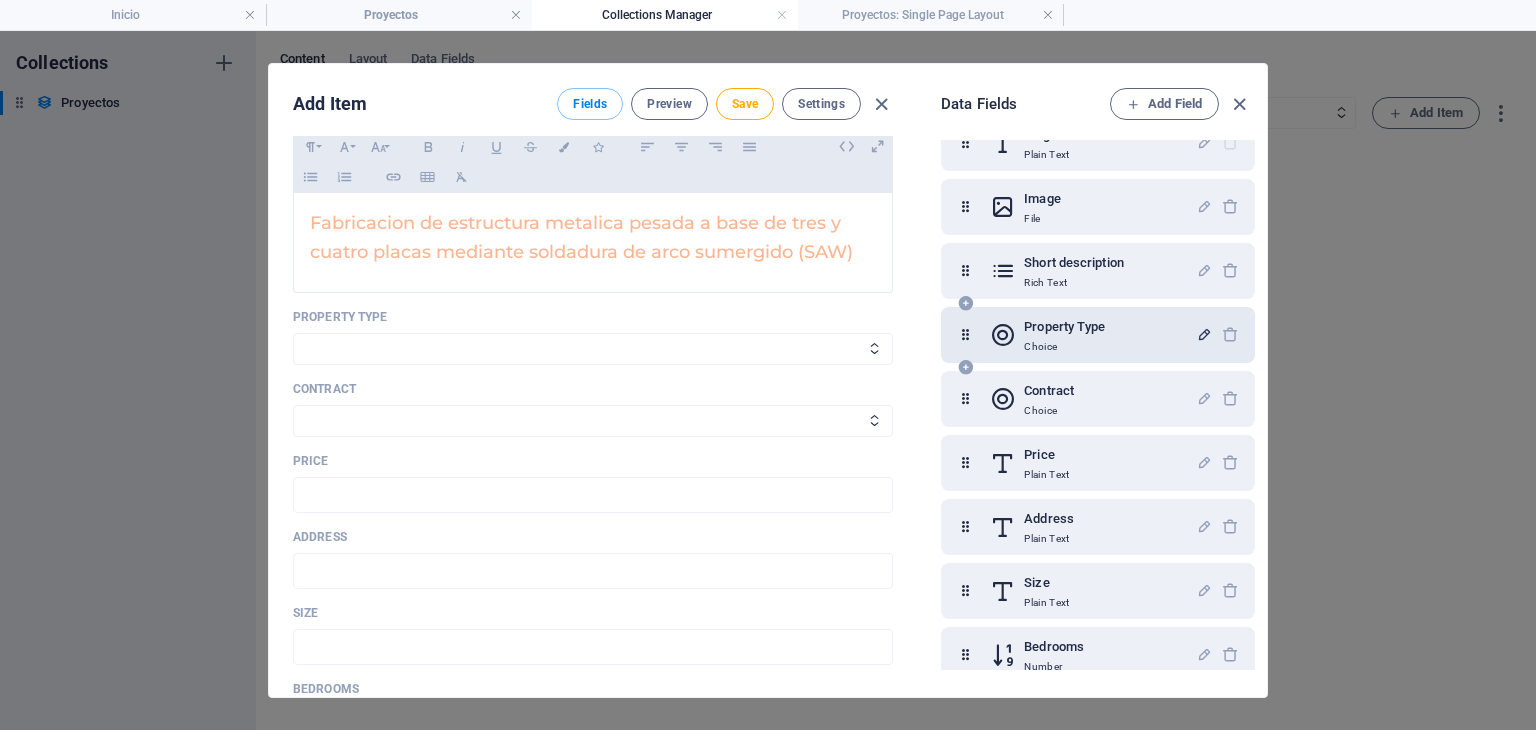 click on "Property Type" at bounding box center (1064, 327) 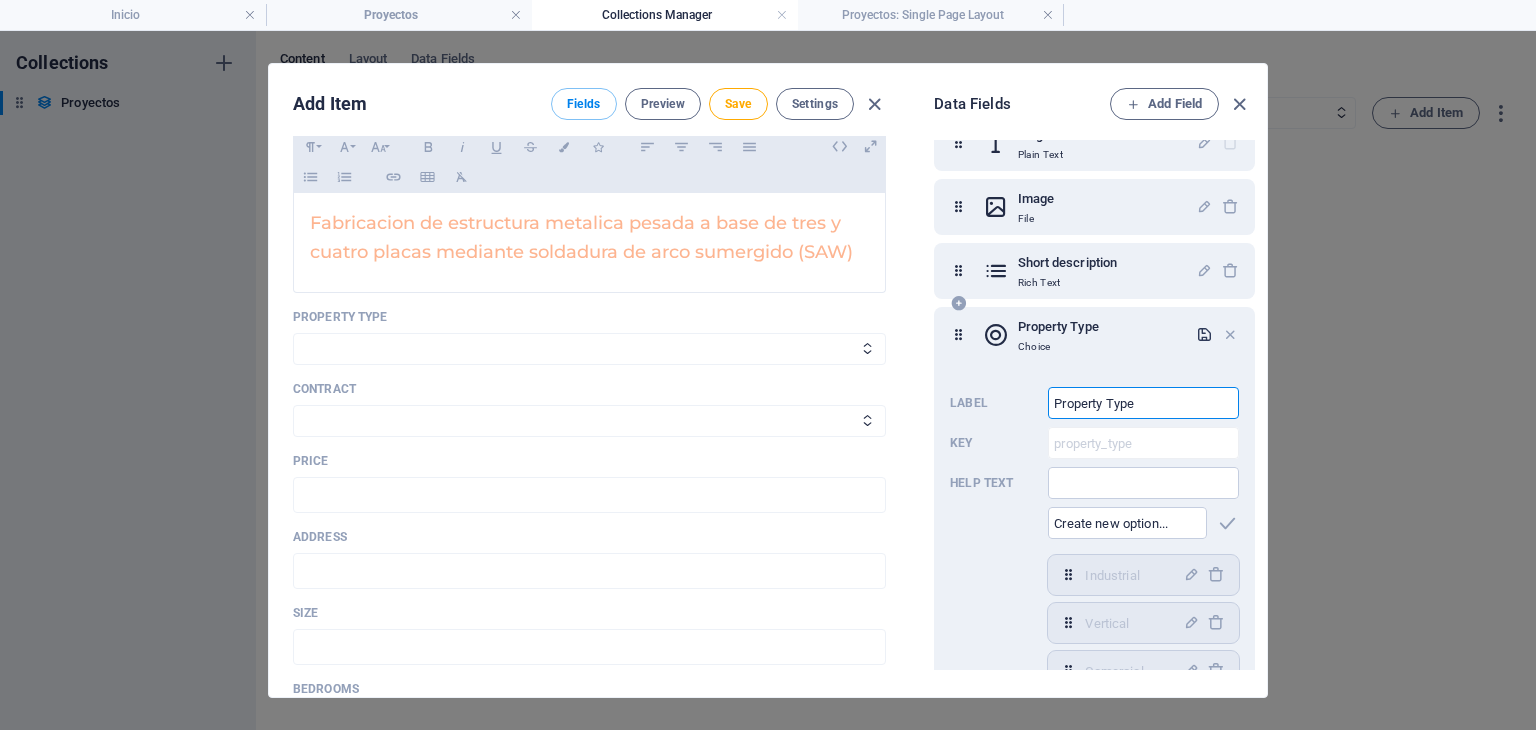 drag, startPoint x: 1173, startPoint y: 399, endPoint x: 1012, endPoint y: 401, distance: 161.01242 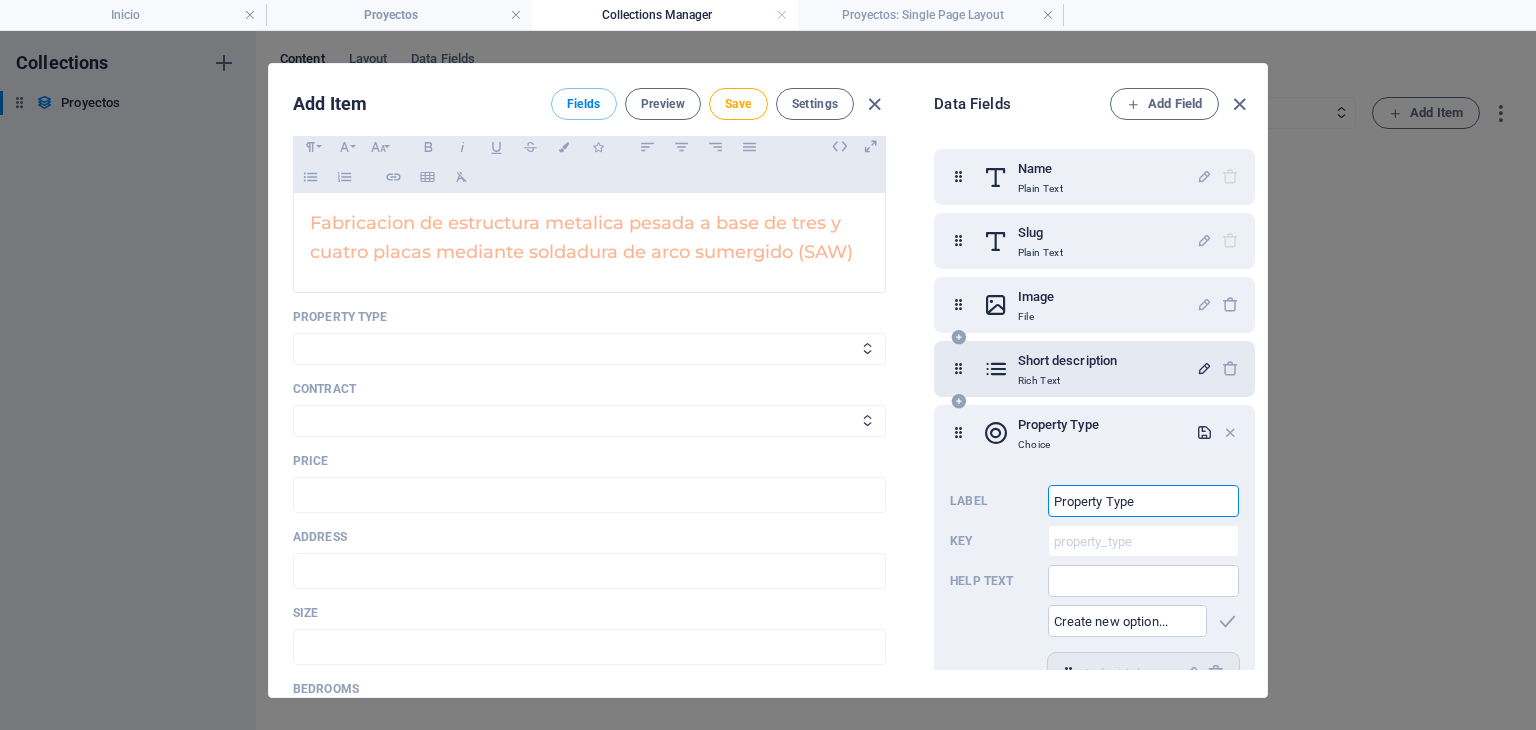 scroll, scrollTop: 0, scrollLeft: 0, axis: both 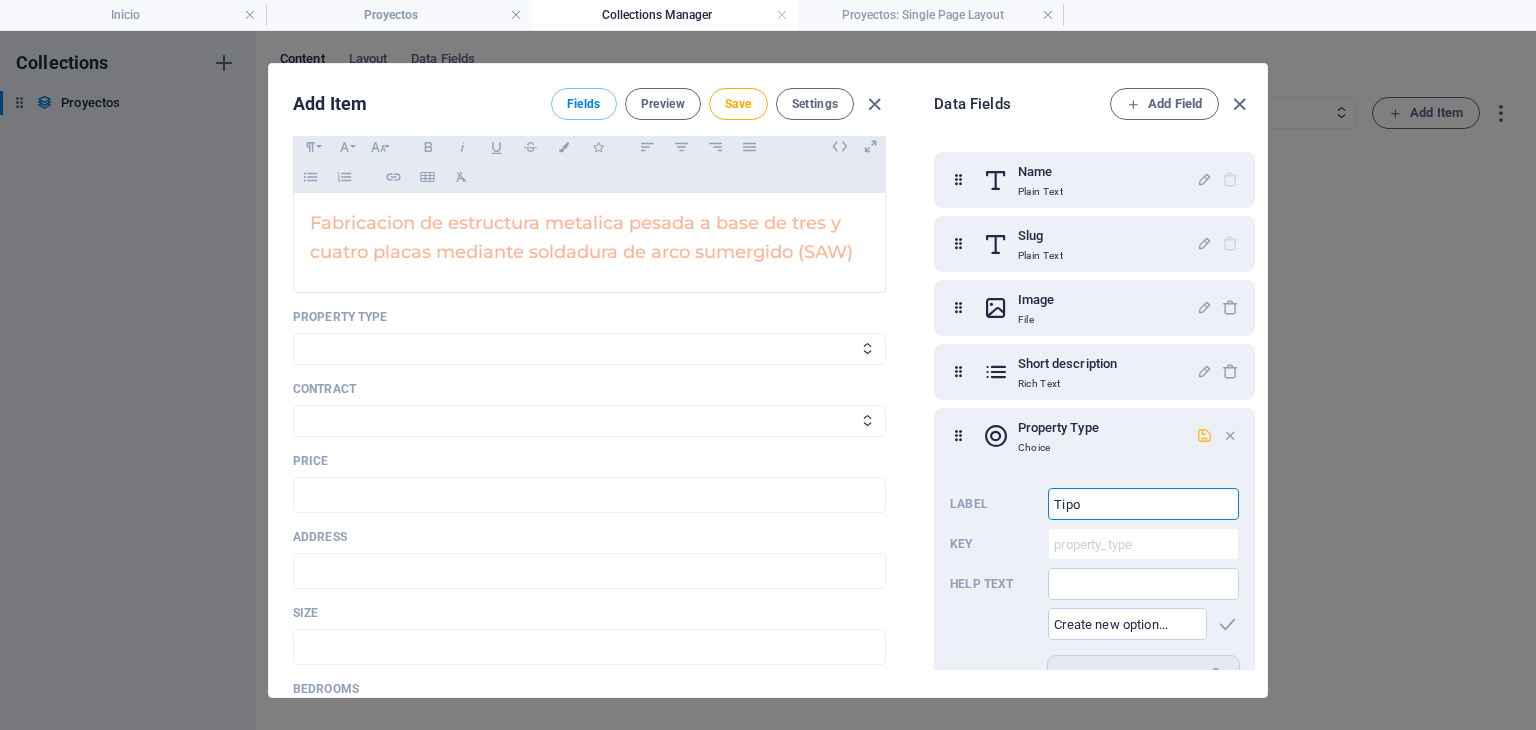 type on "Tipo" 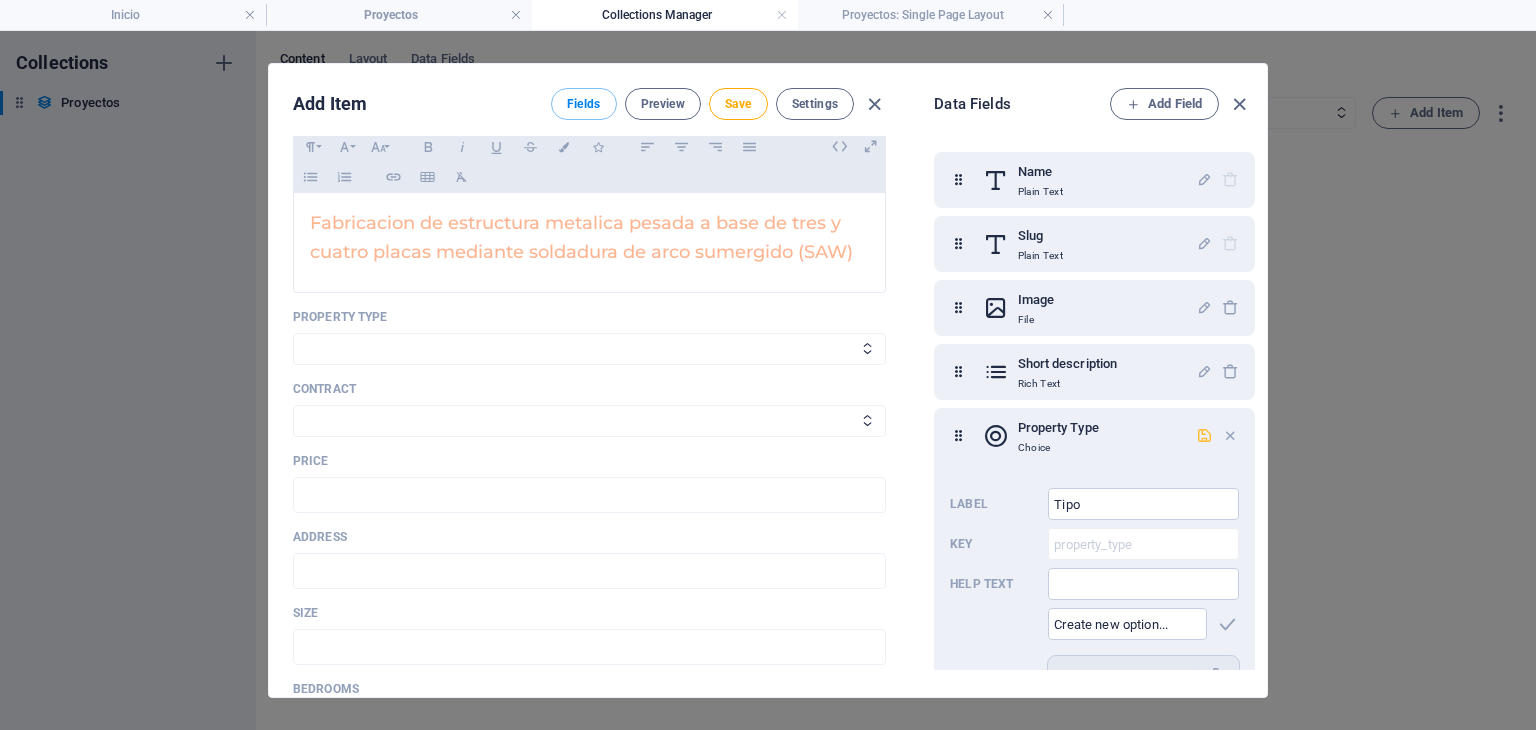 click at bounding box center (1204, 435) 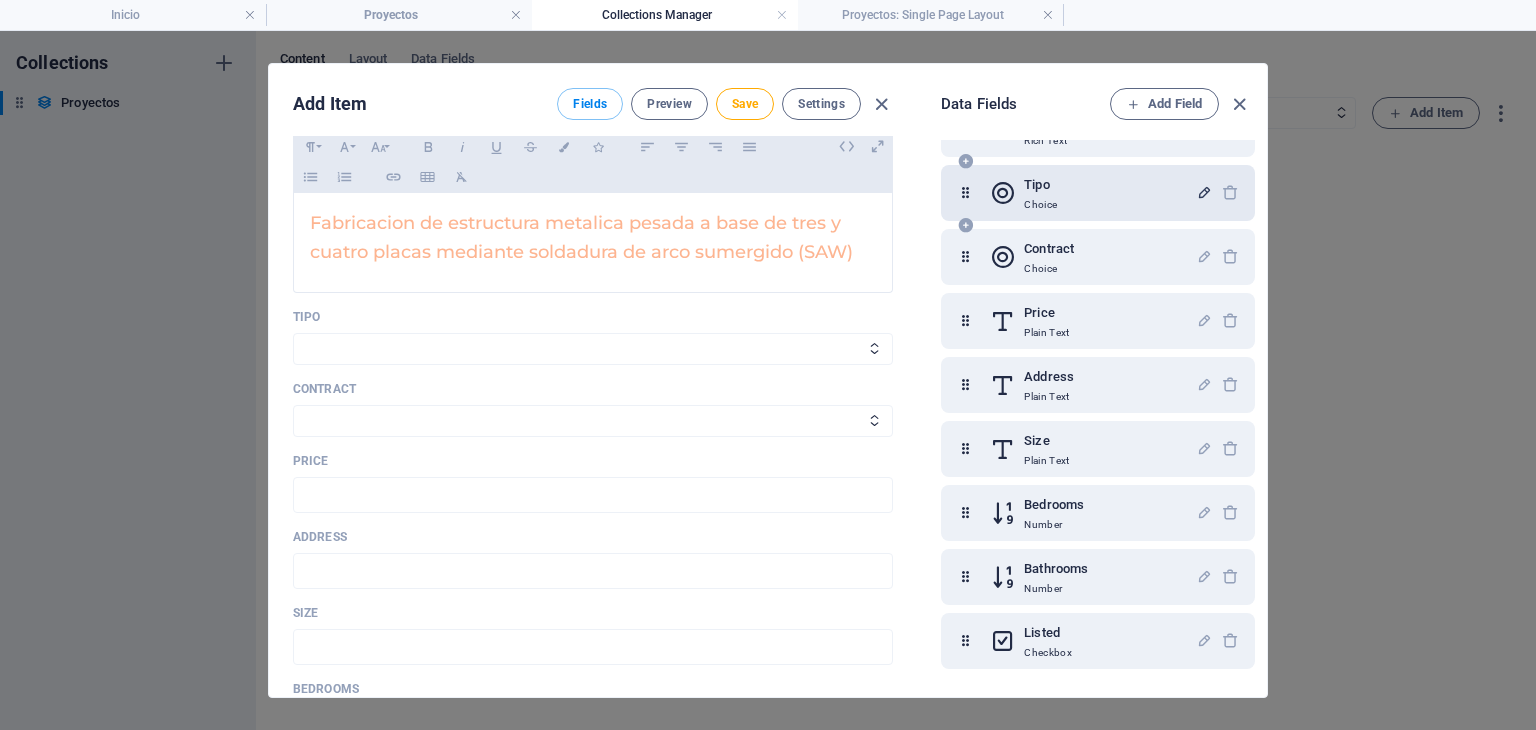 scroll, scrollTop: 268, scrollLeft: 0, axis: vertical 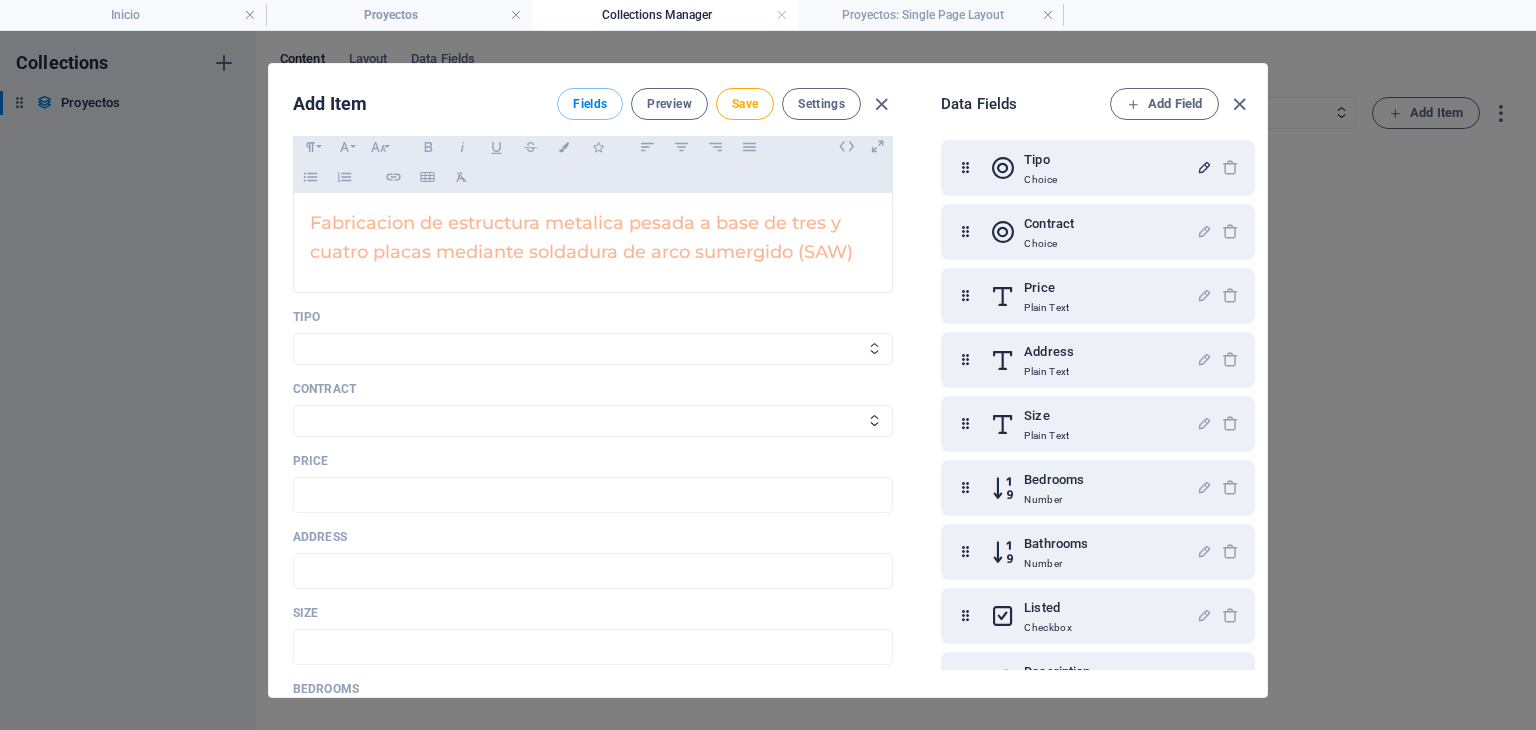 click on "Industrial Vertical Comercial" at bounding box center (593, 349) 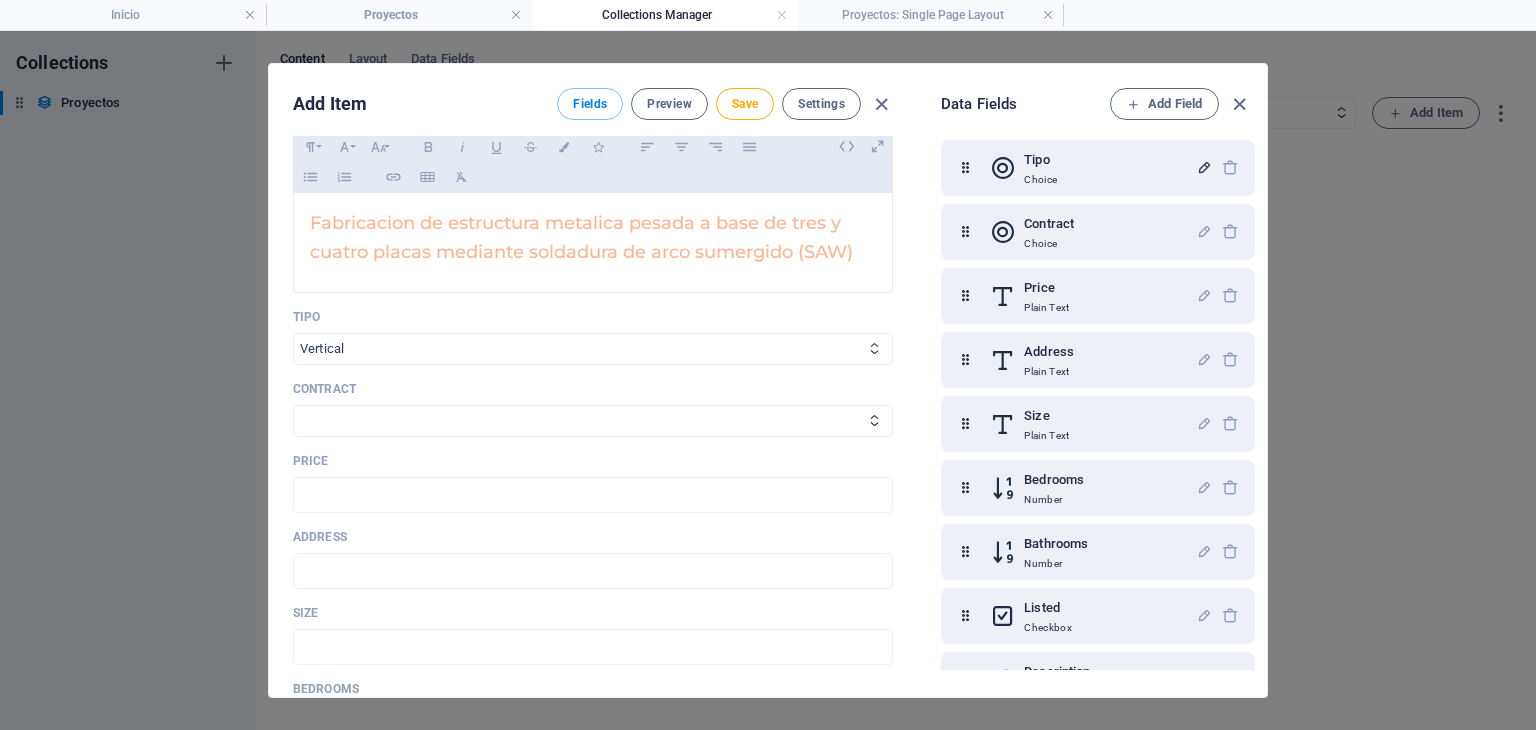 click on "Industrial Vertical Comercial" at bounding box center [593, 349] 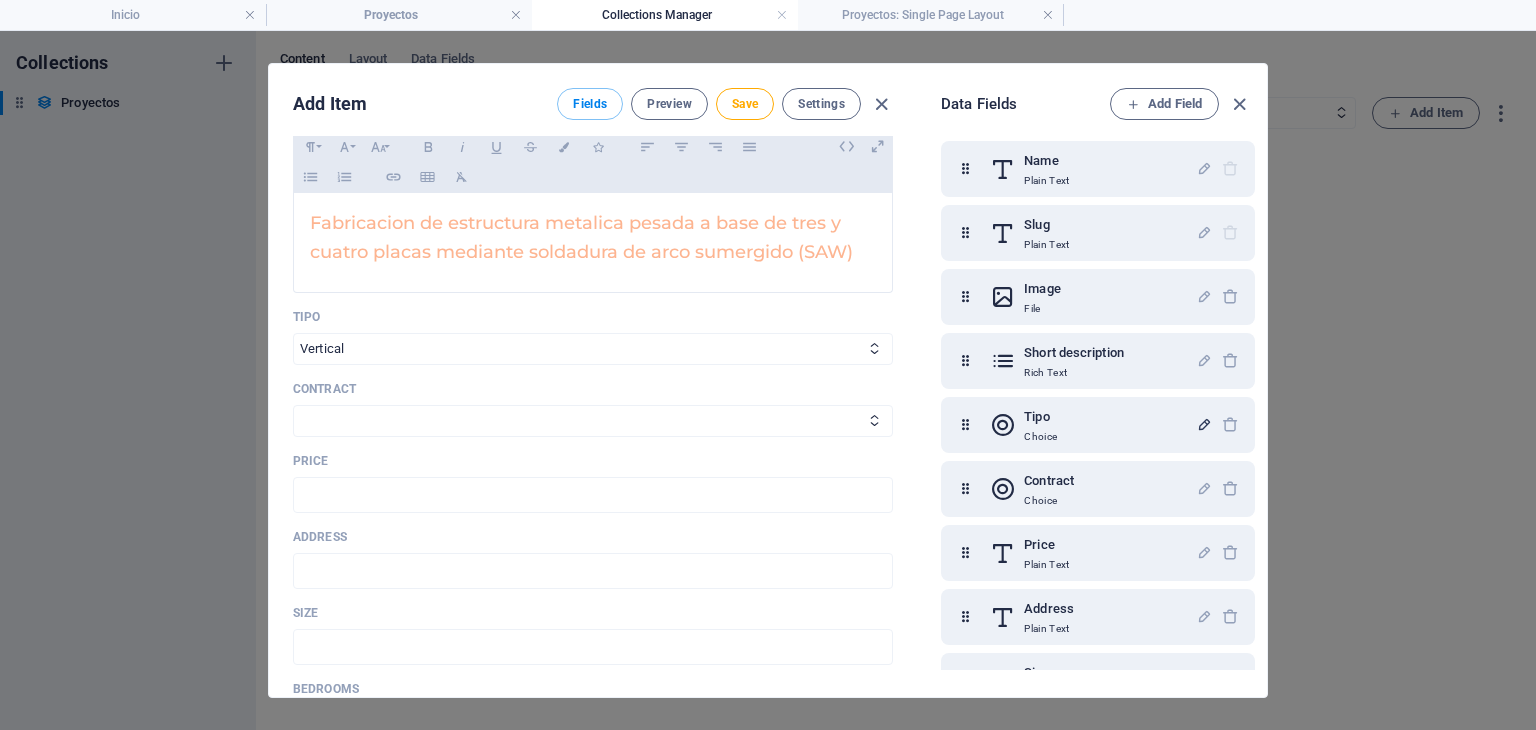 scroll, scrollTop: 0, scrollLeft: 0, axis: both 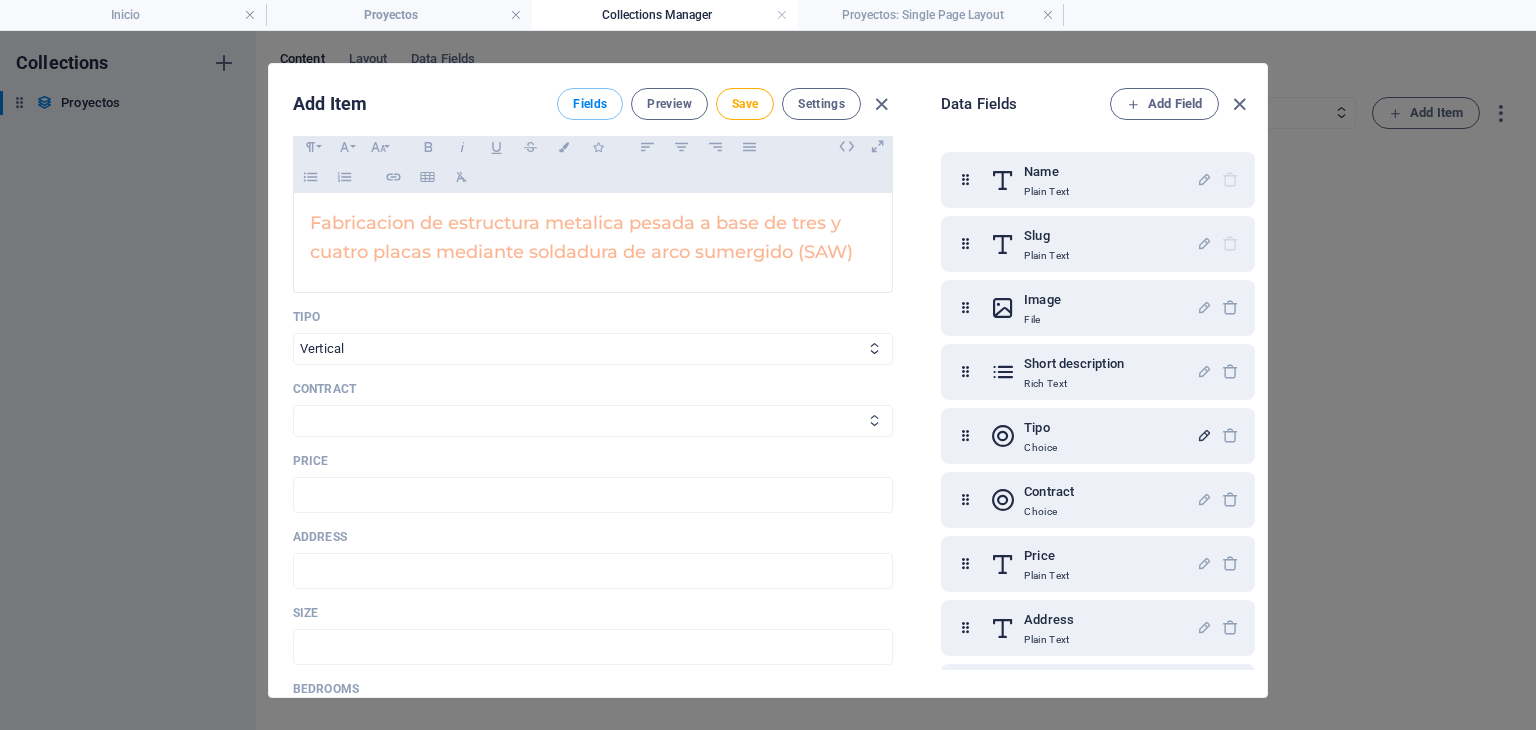click on "For Rent For Sale" at bounding box center (593, 421) 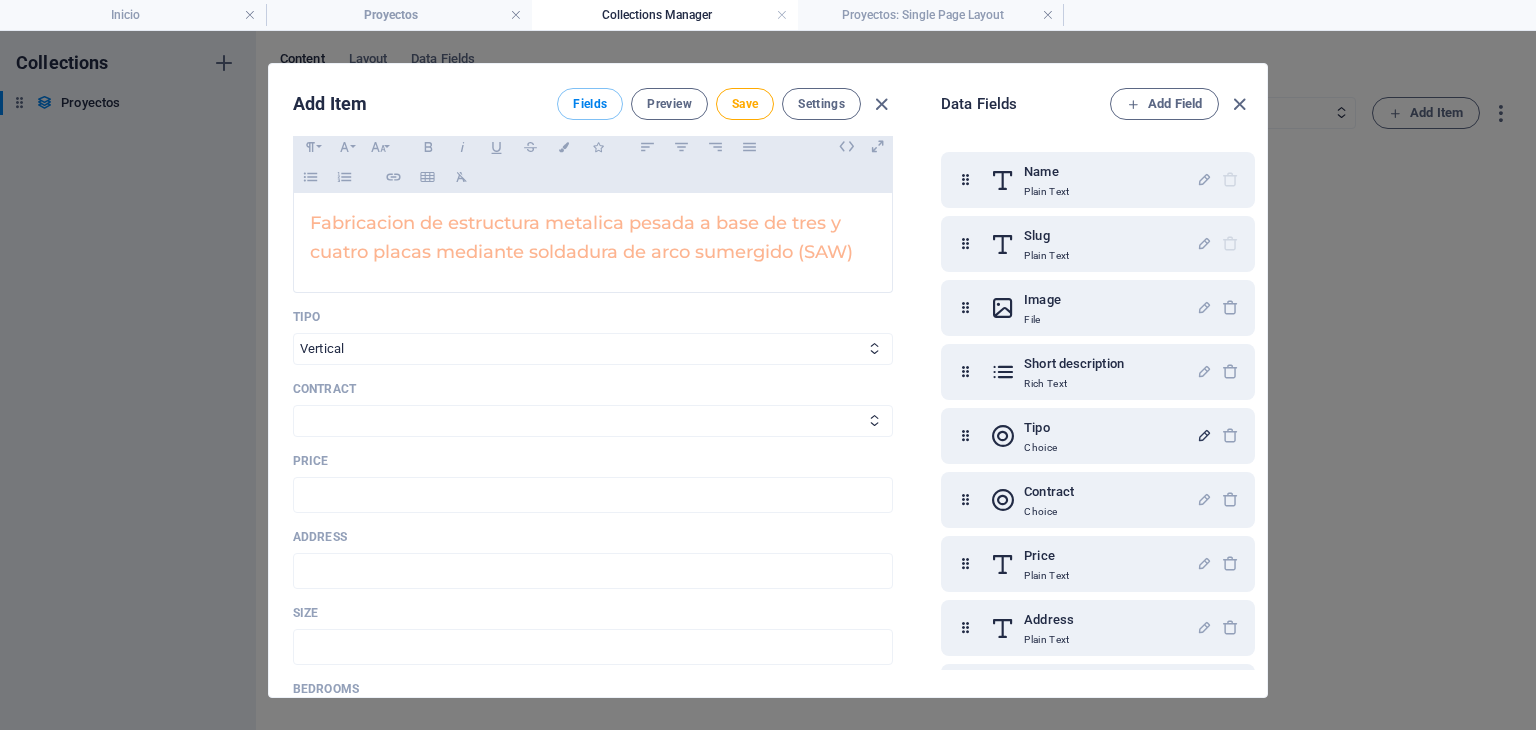 click at bounding box center (1204, 435) 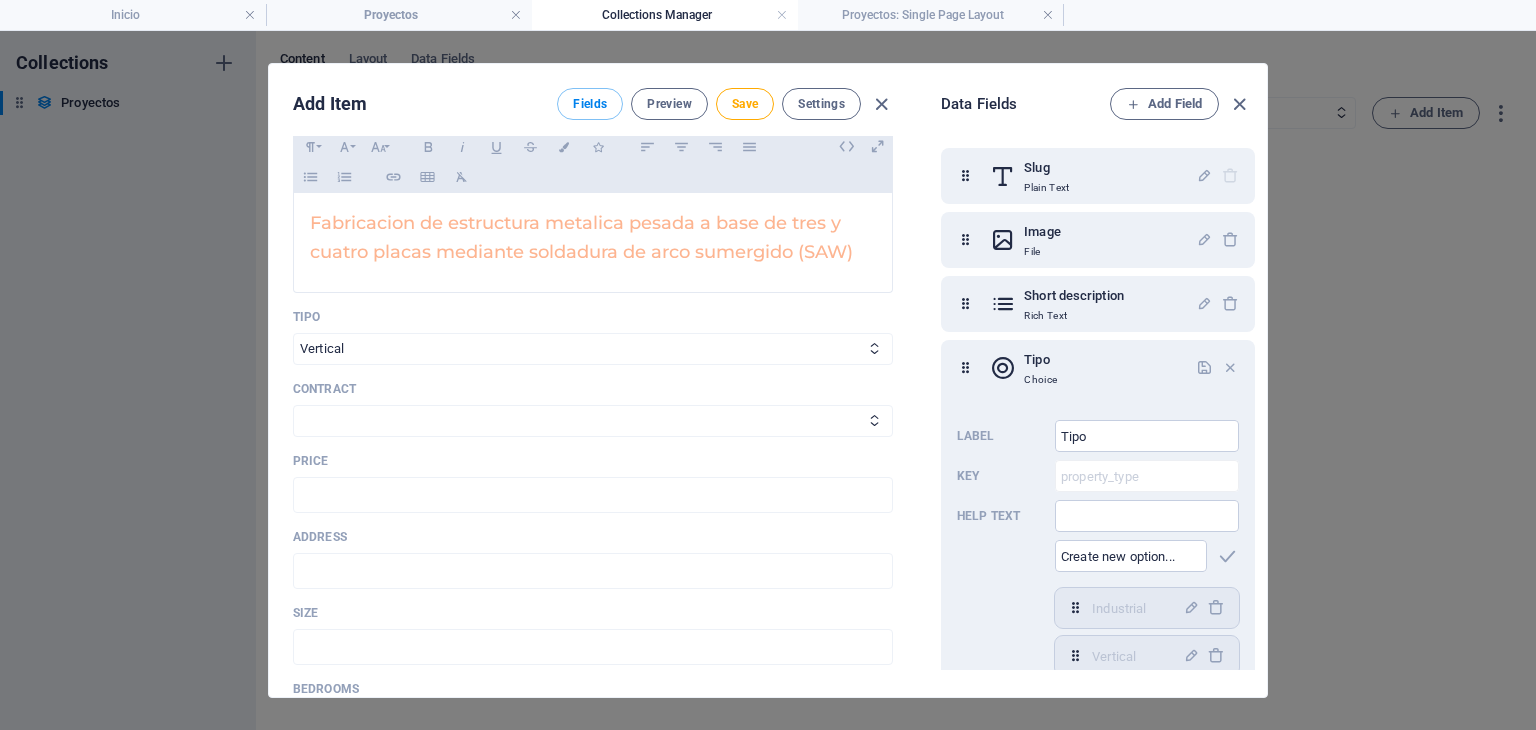 scroll, scrollTop: 166, scrollLeft: 0, axis: vertical 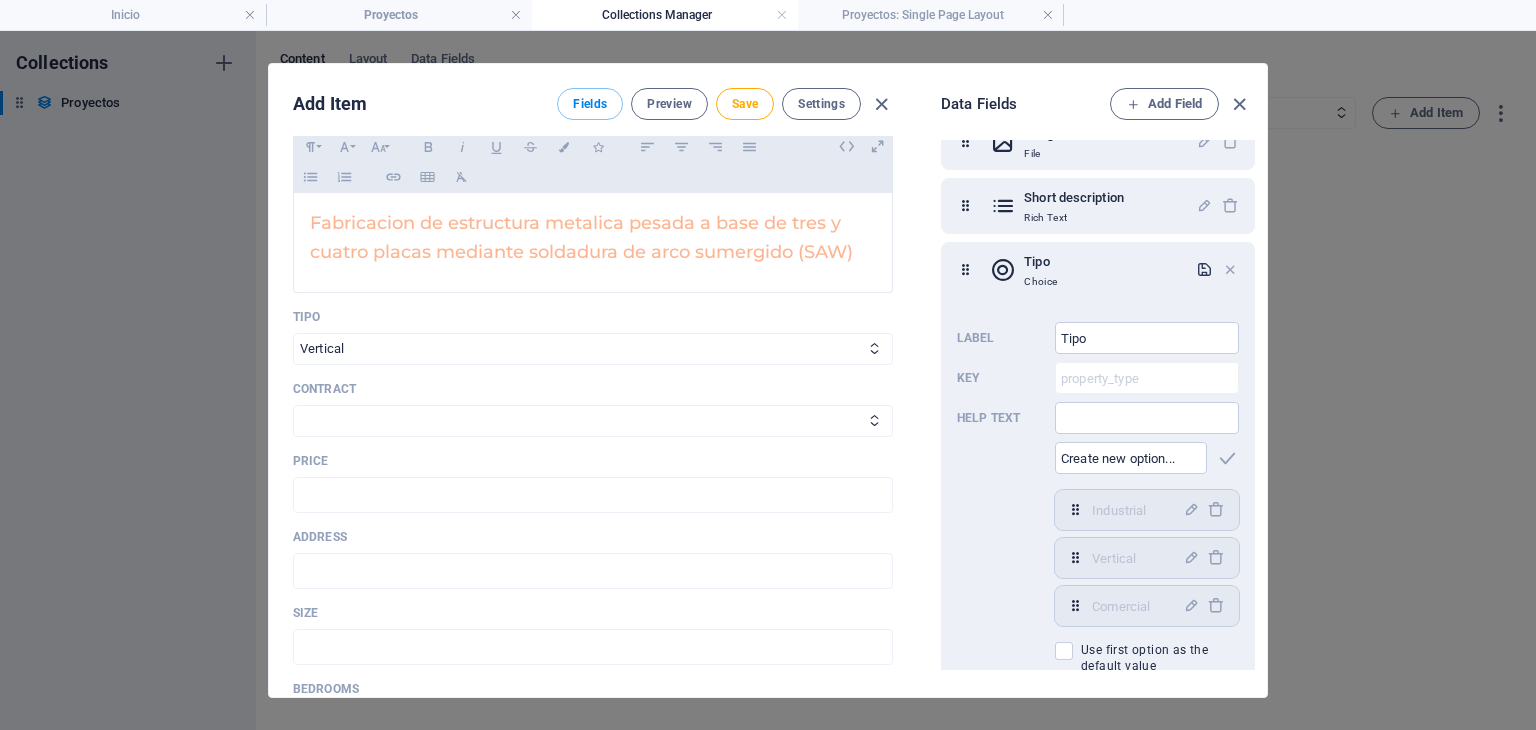 click at bounding box center (1204, 269) 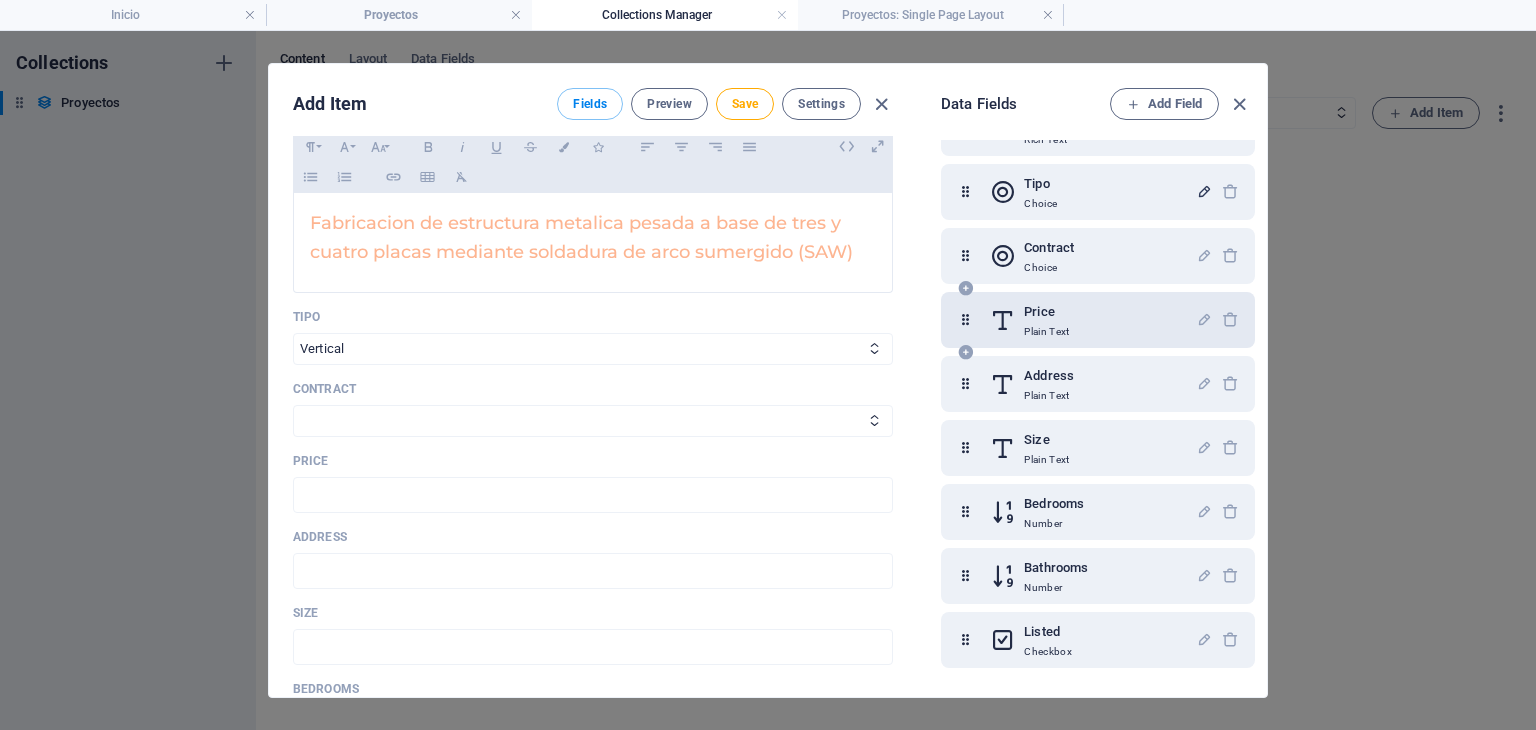 scroll, scrollTop: 268, scrollLeft: 0, axis: vertical 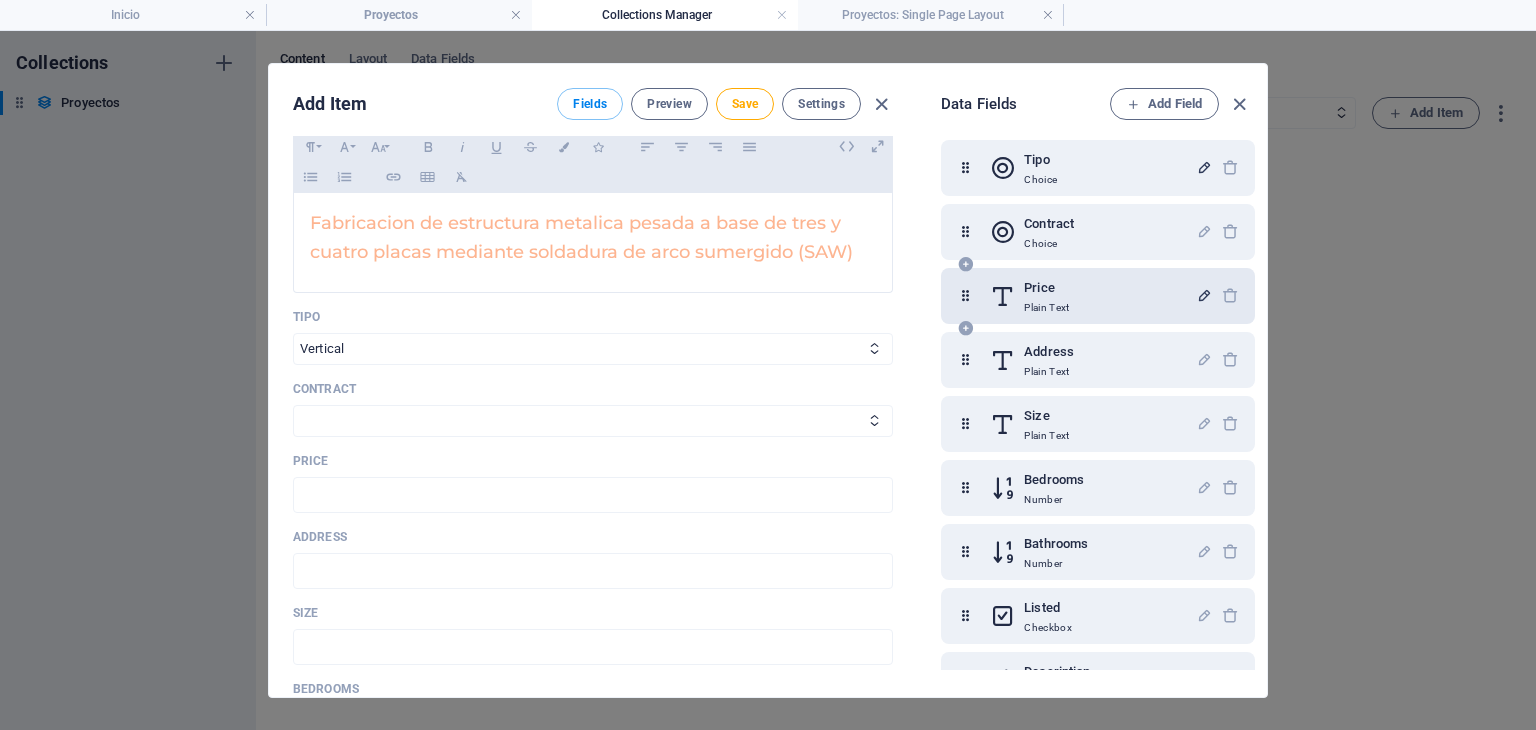 click at bounding box center [1204, 295] 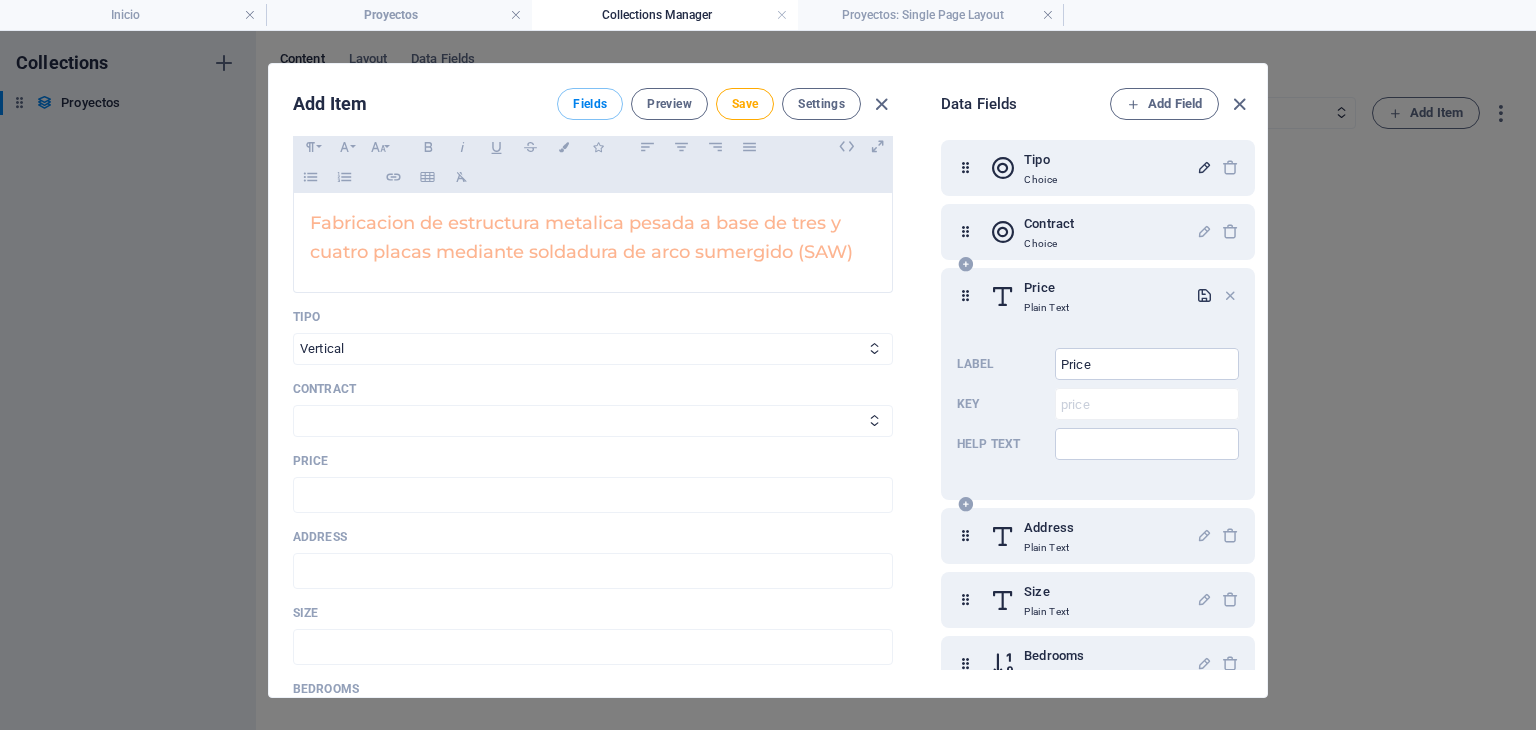 click at bounding box center [1204, 295] 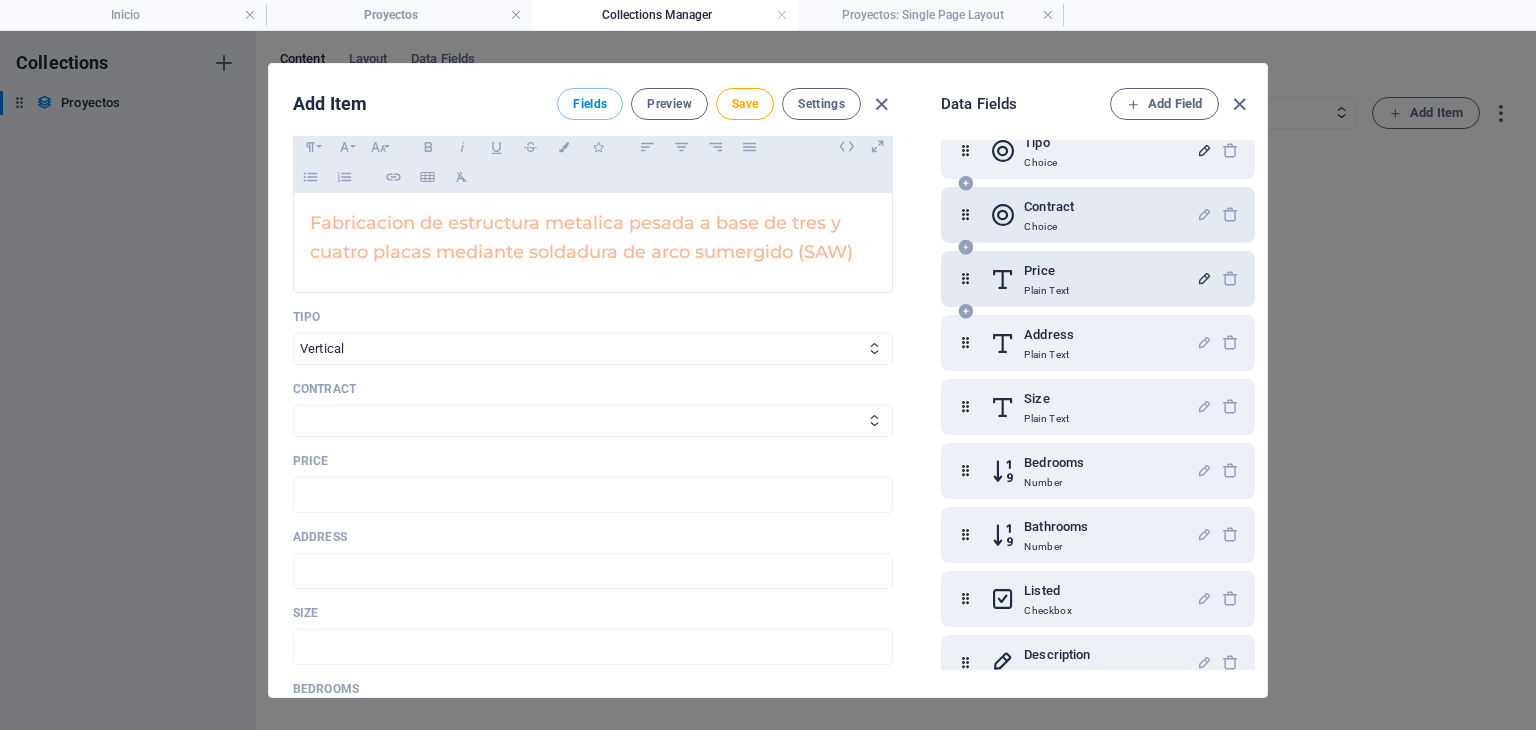 scroll, scrollTop: 211, scrollLeft: 0, axis: vertical 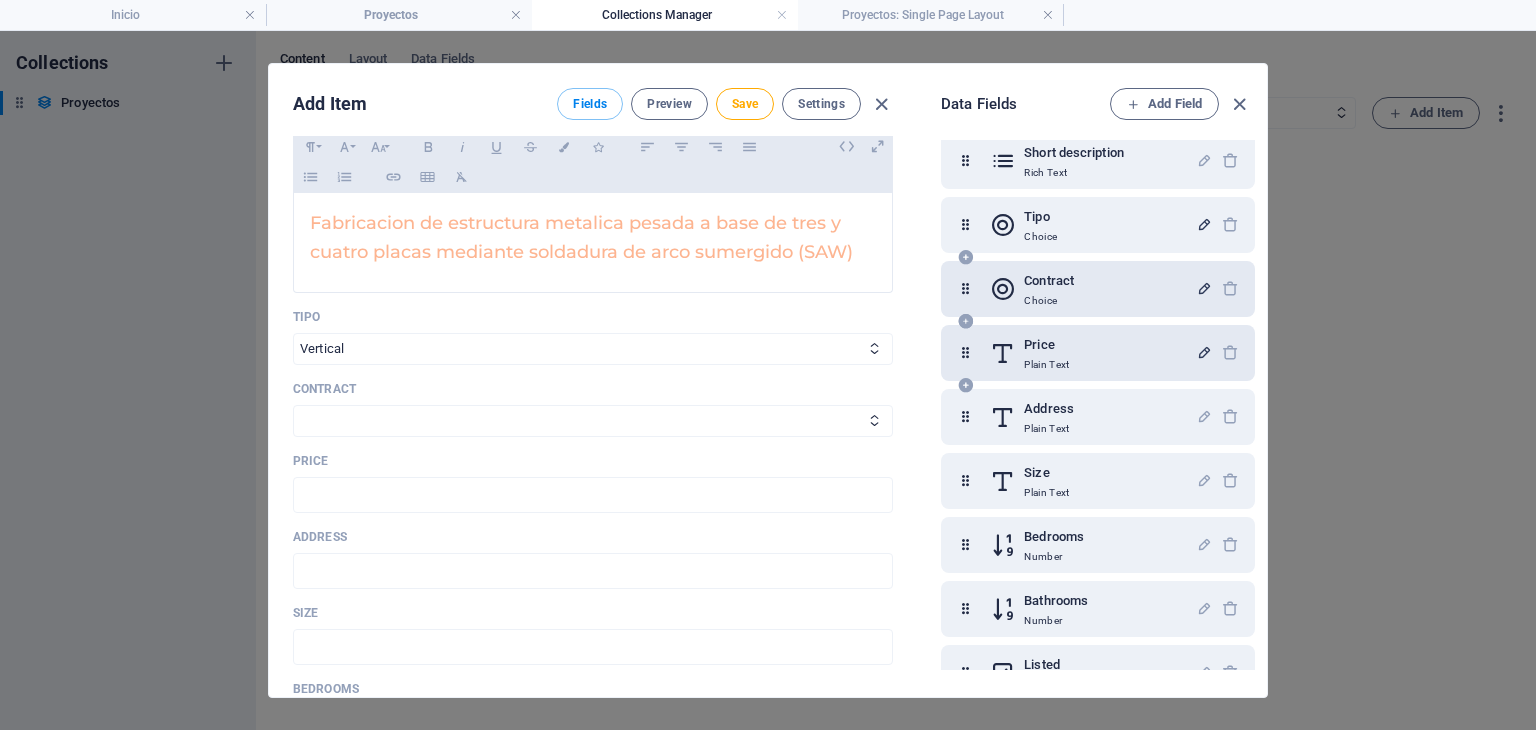 click at bounding box center (1204, 288) 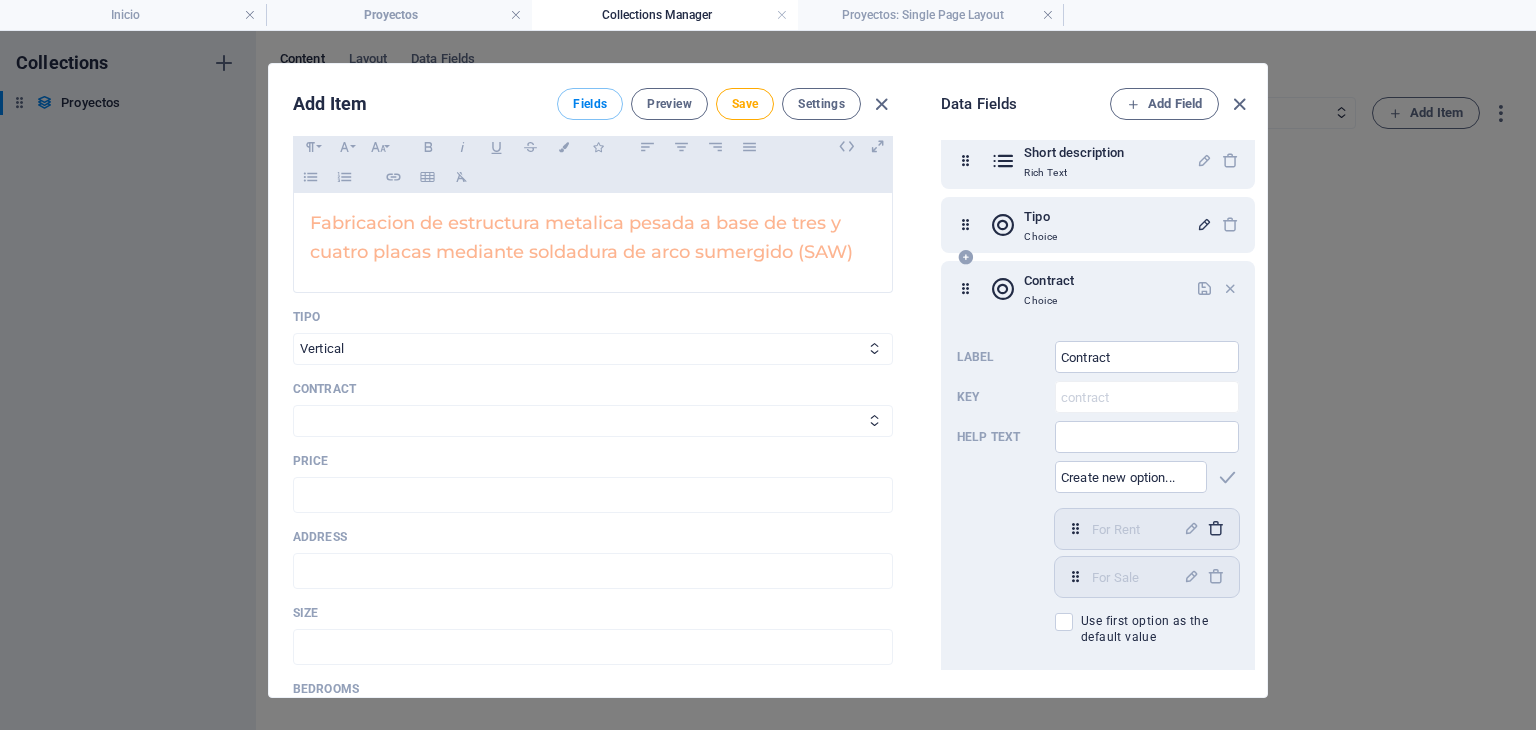click at bounding box center [1215, 528] 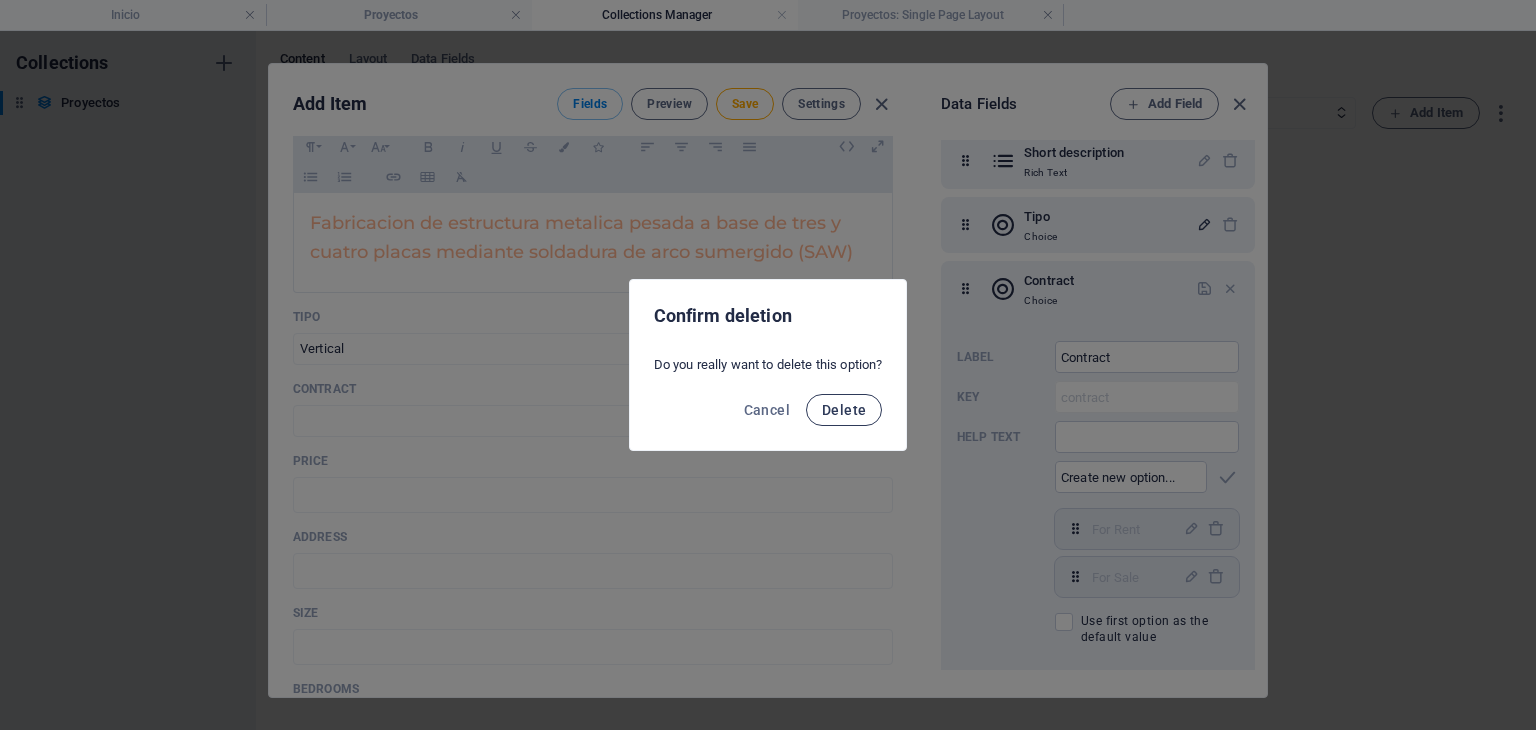 click on "Delete" at bounding box center [844, 410] 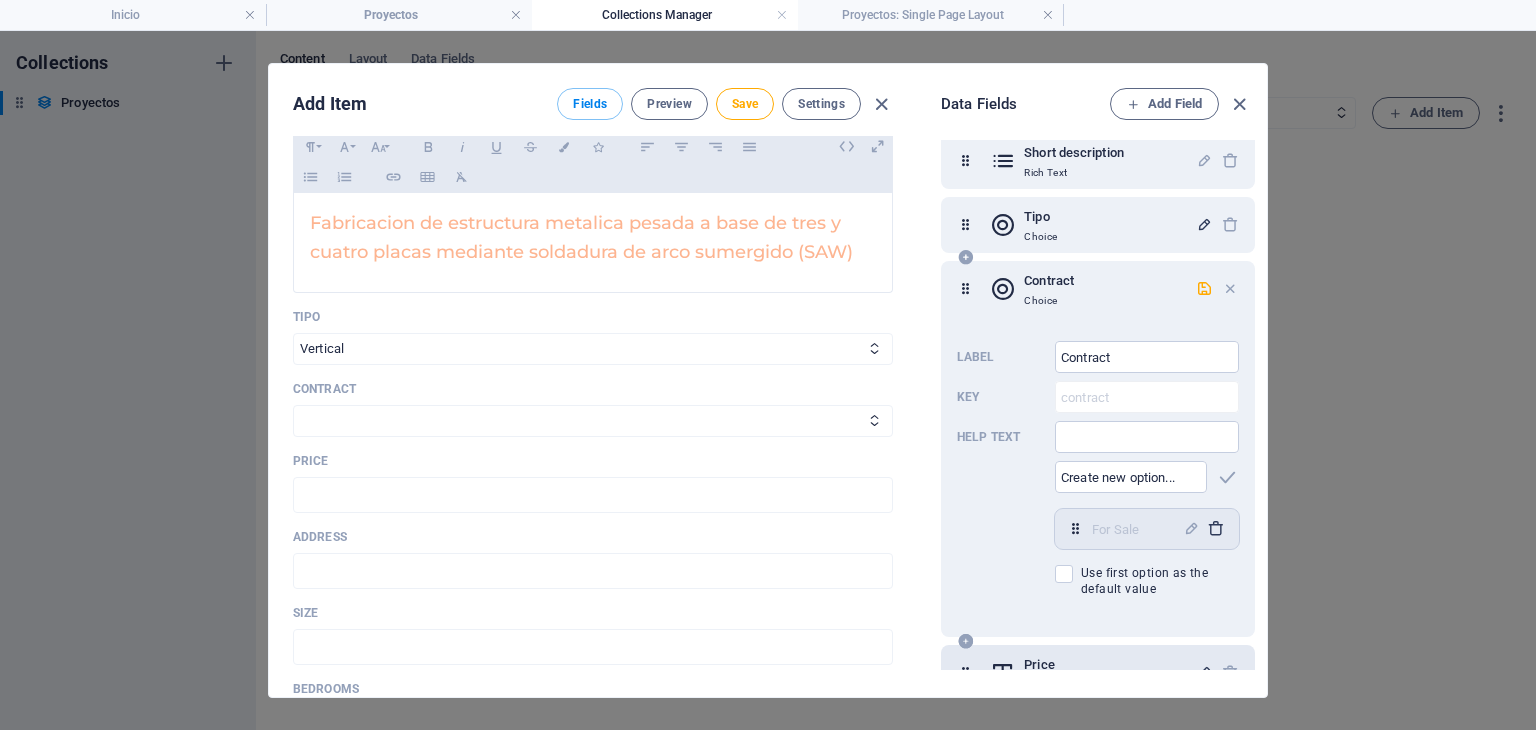 click at bounding box center [1215, 528] 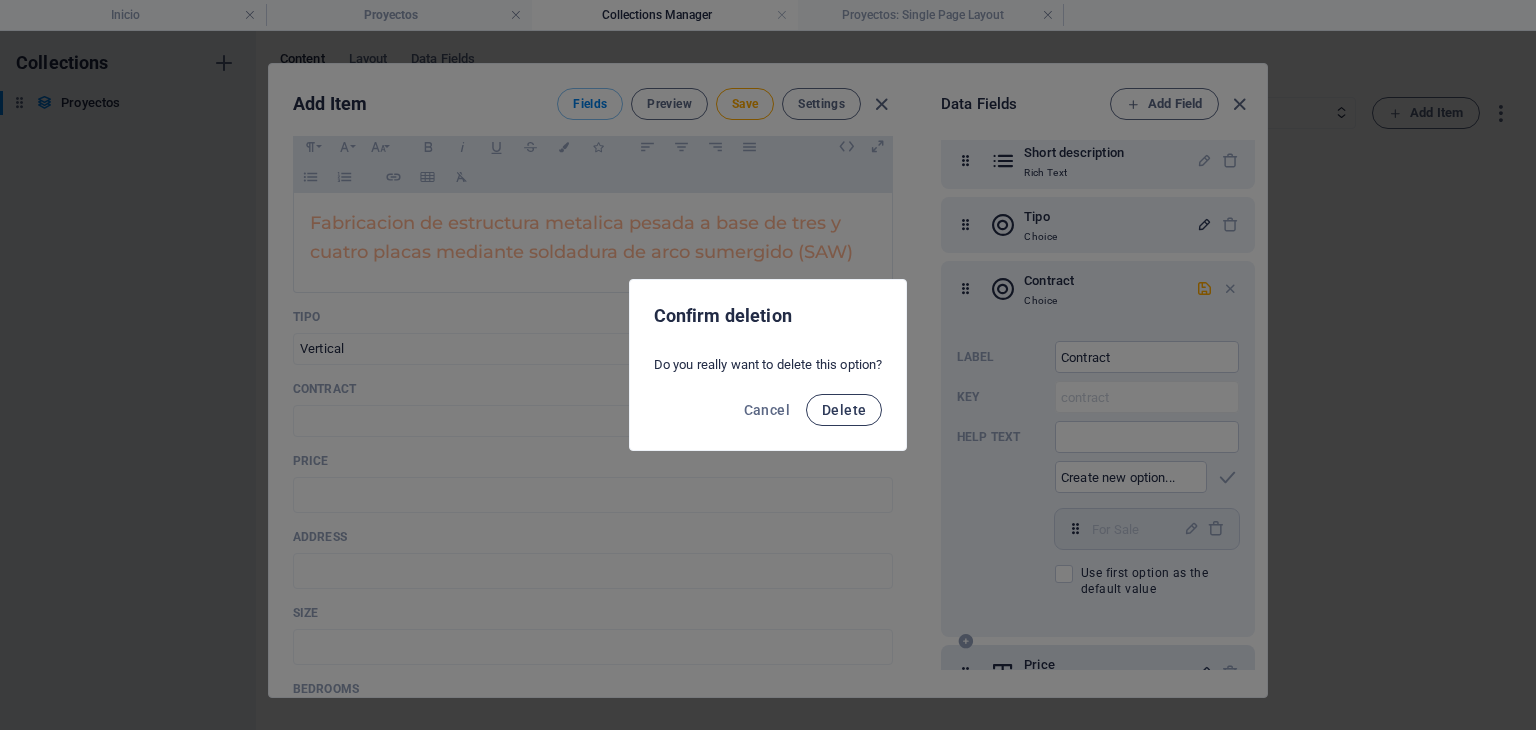 click on "Delete" at bounding box center (844, 410) 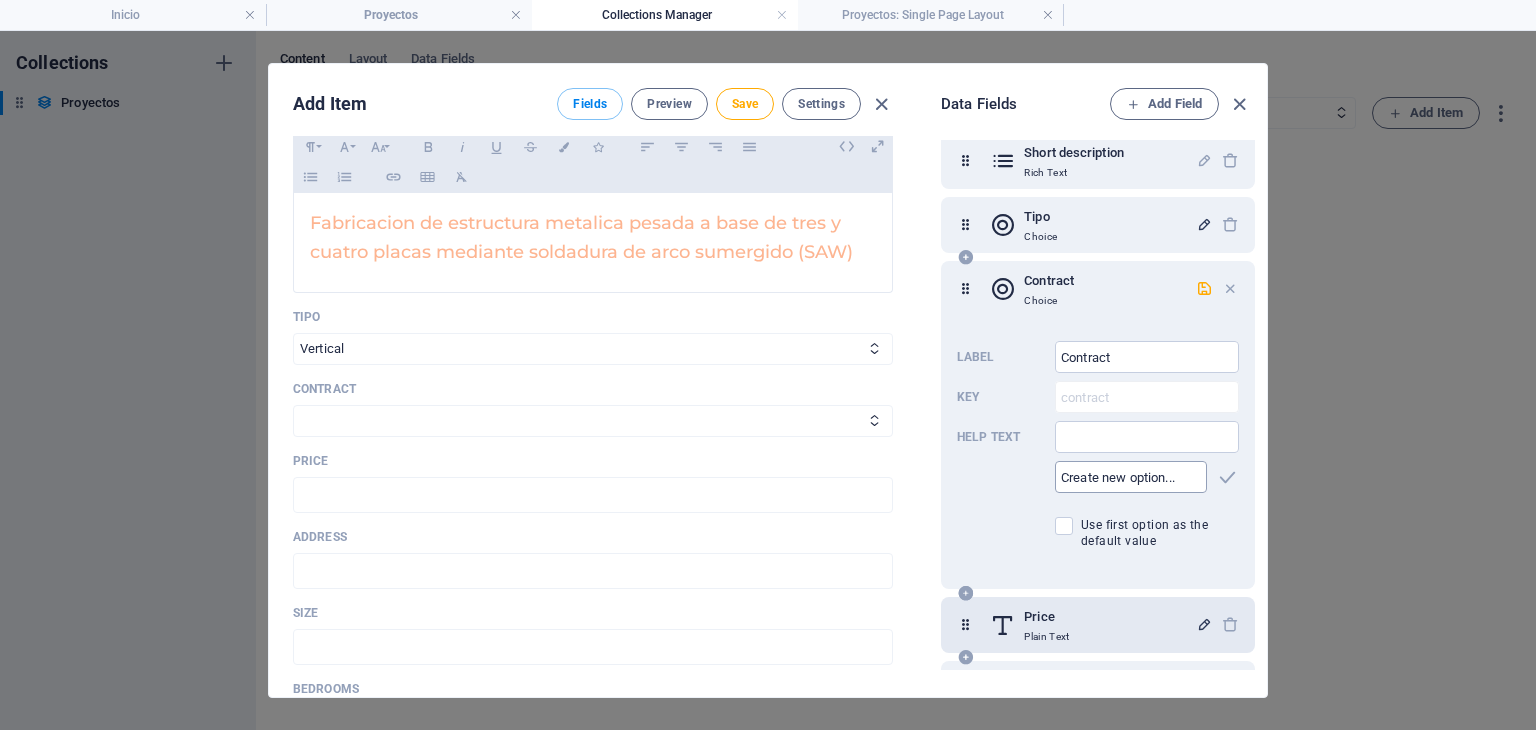 click at bounding box center [1131, 477] 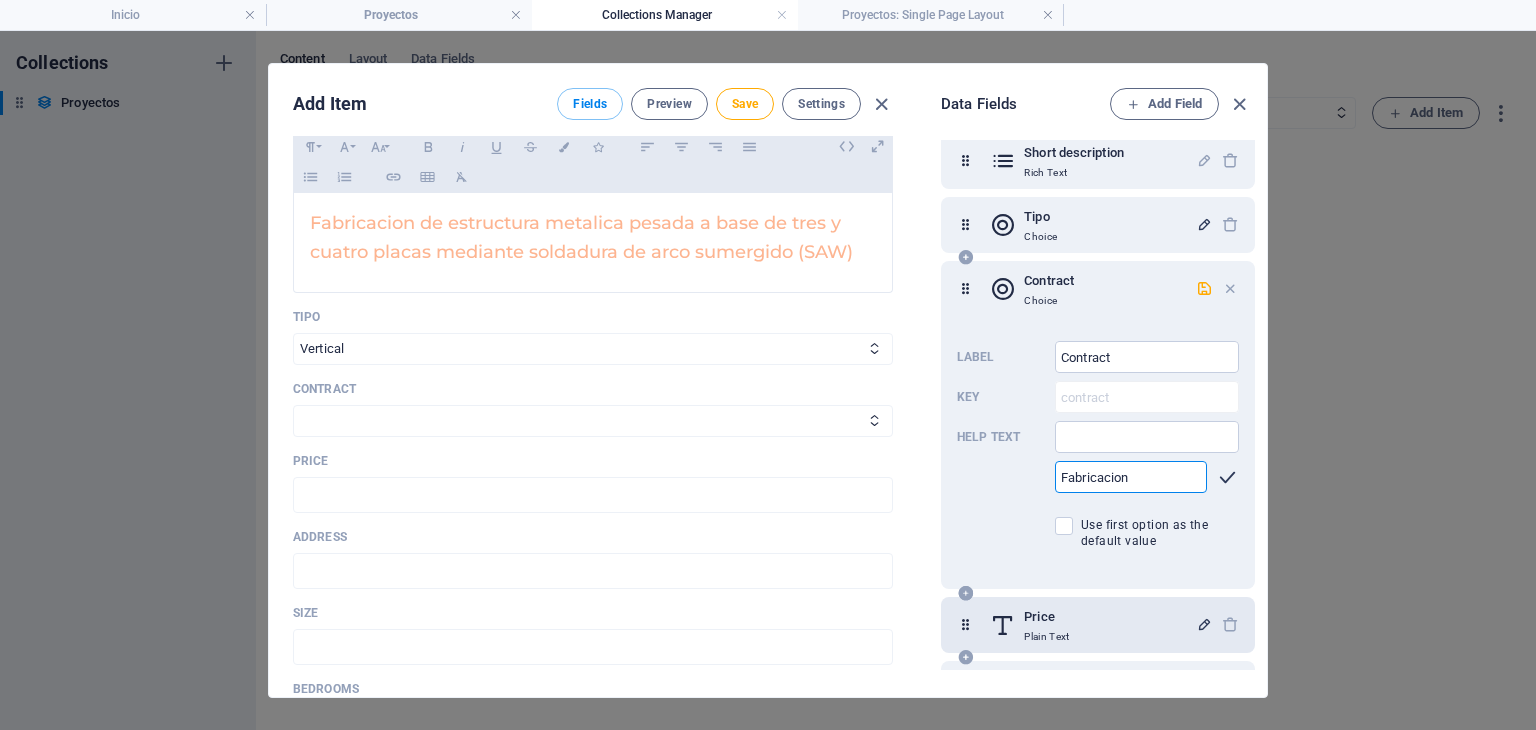 type on "Fabricacion" 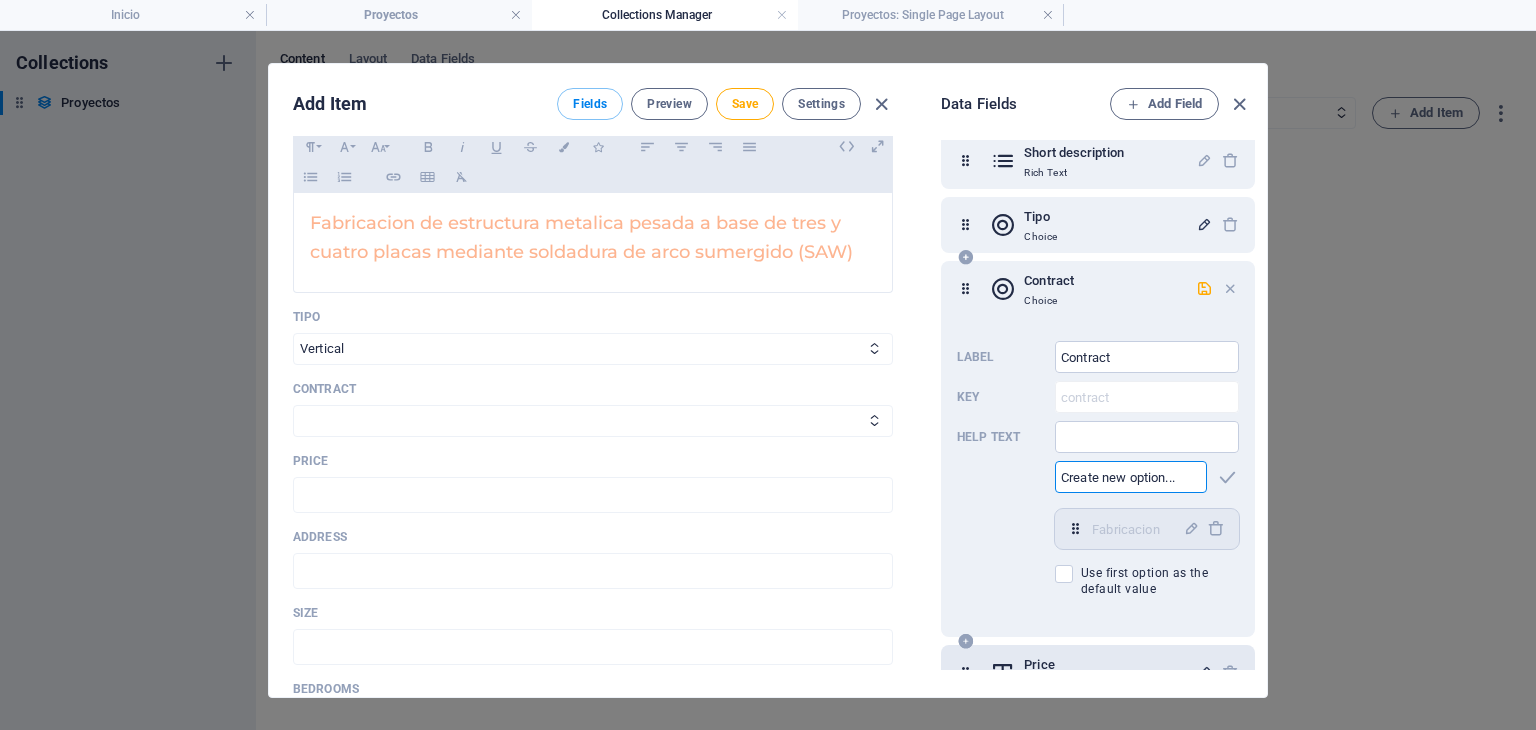 click at bounding box center (1131, 477) 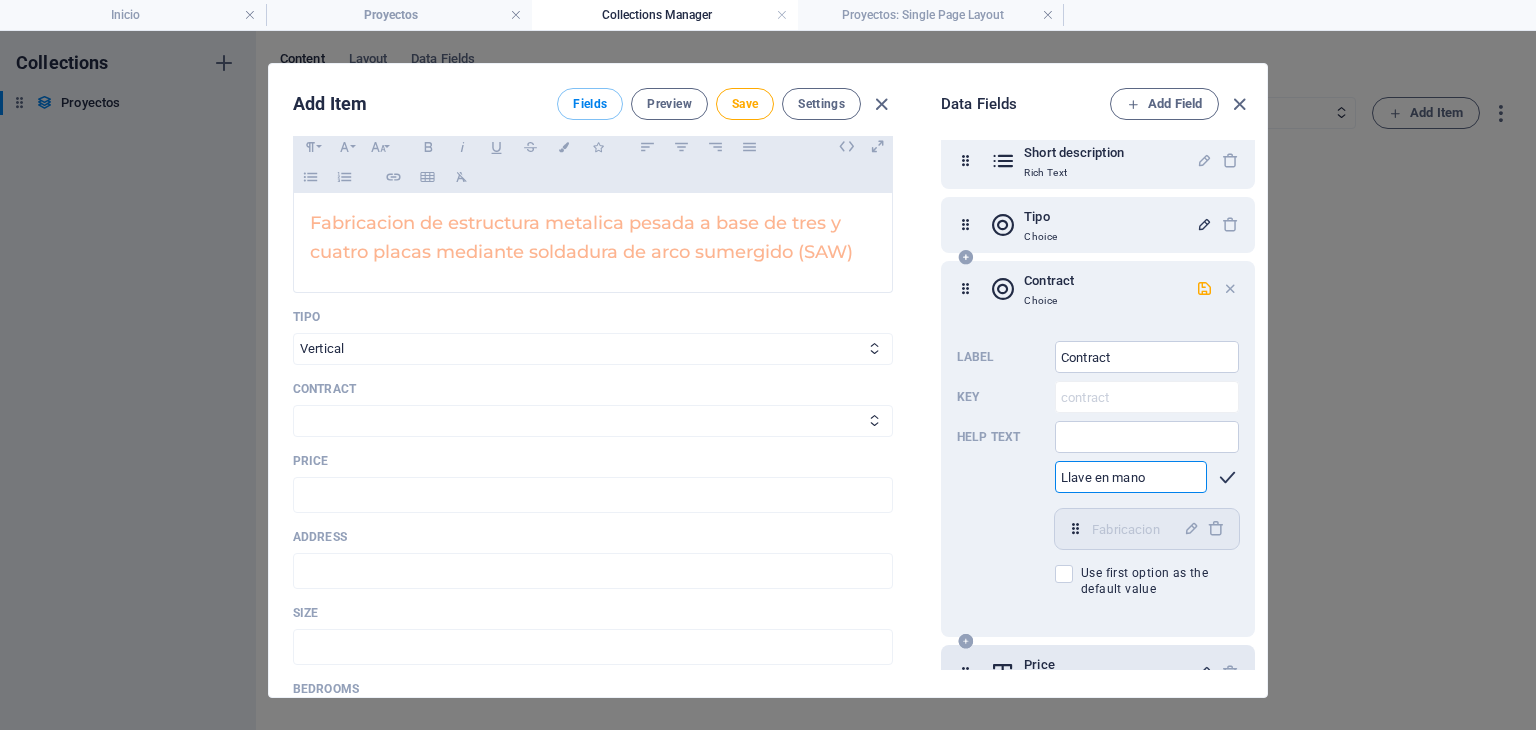 type 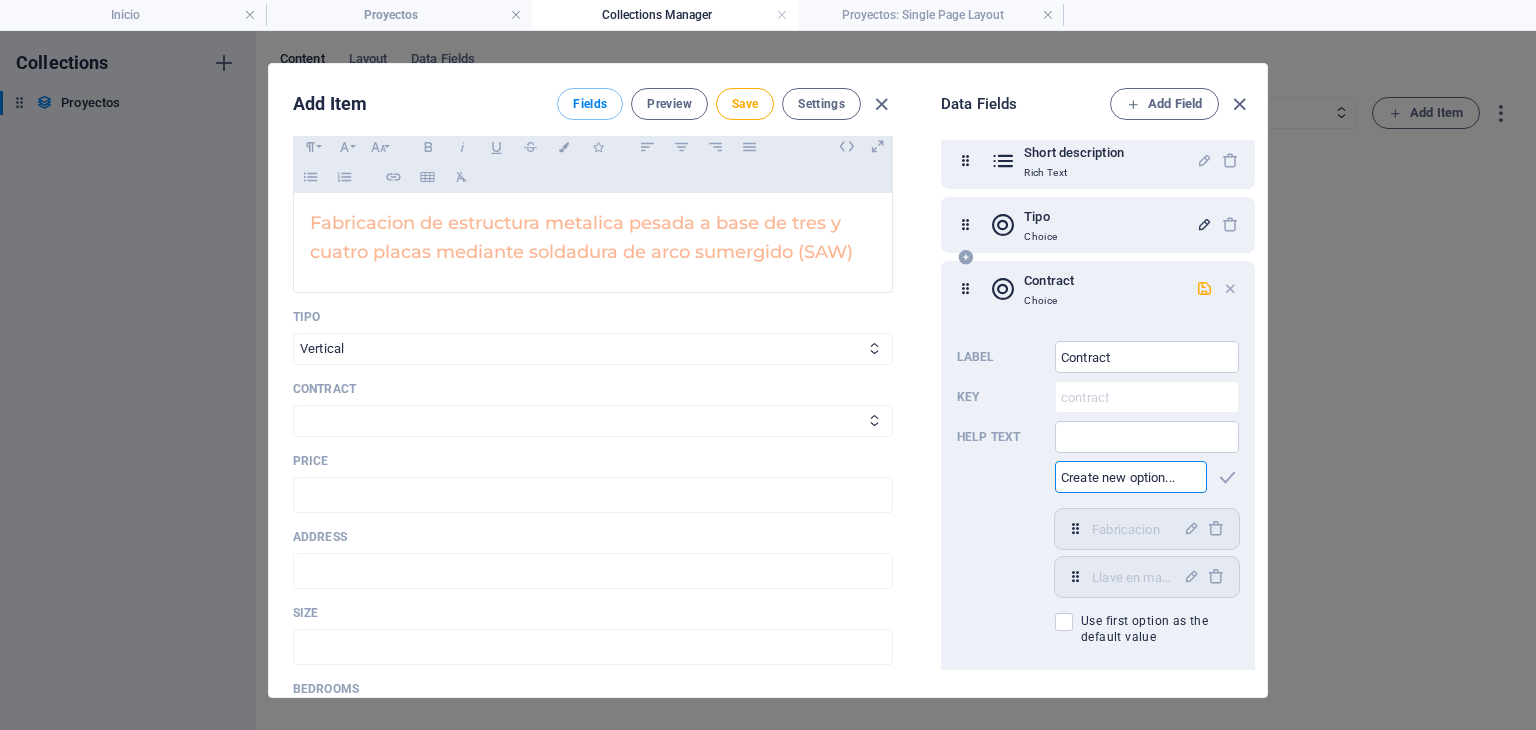 click at bounding box center [1131, 477] 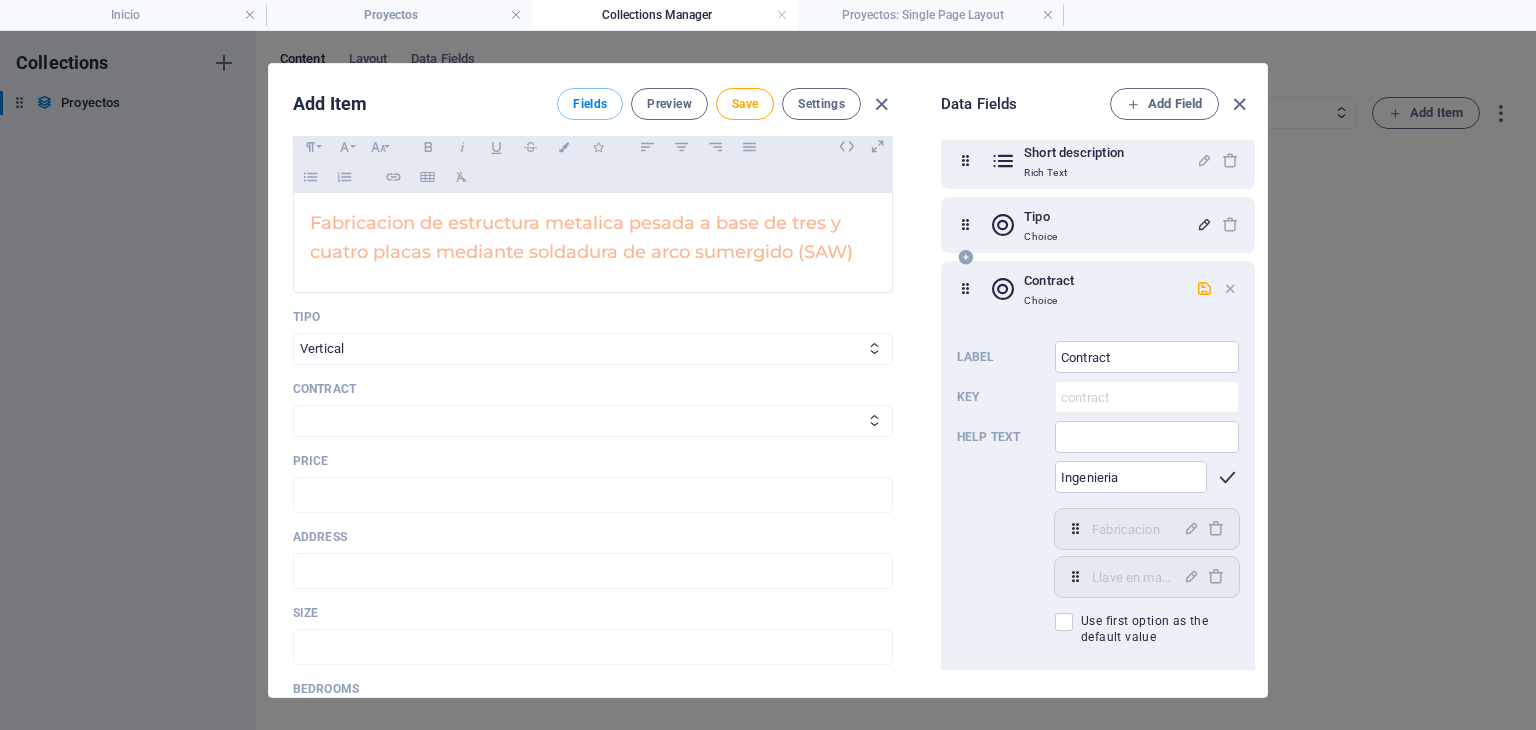 click at bounding box center [1227, 477] 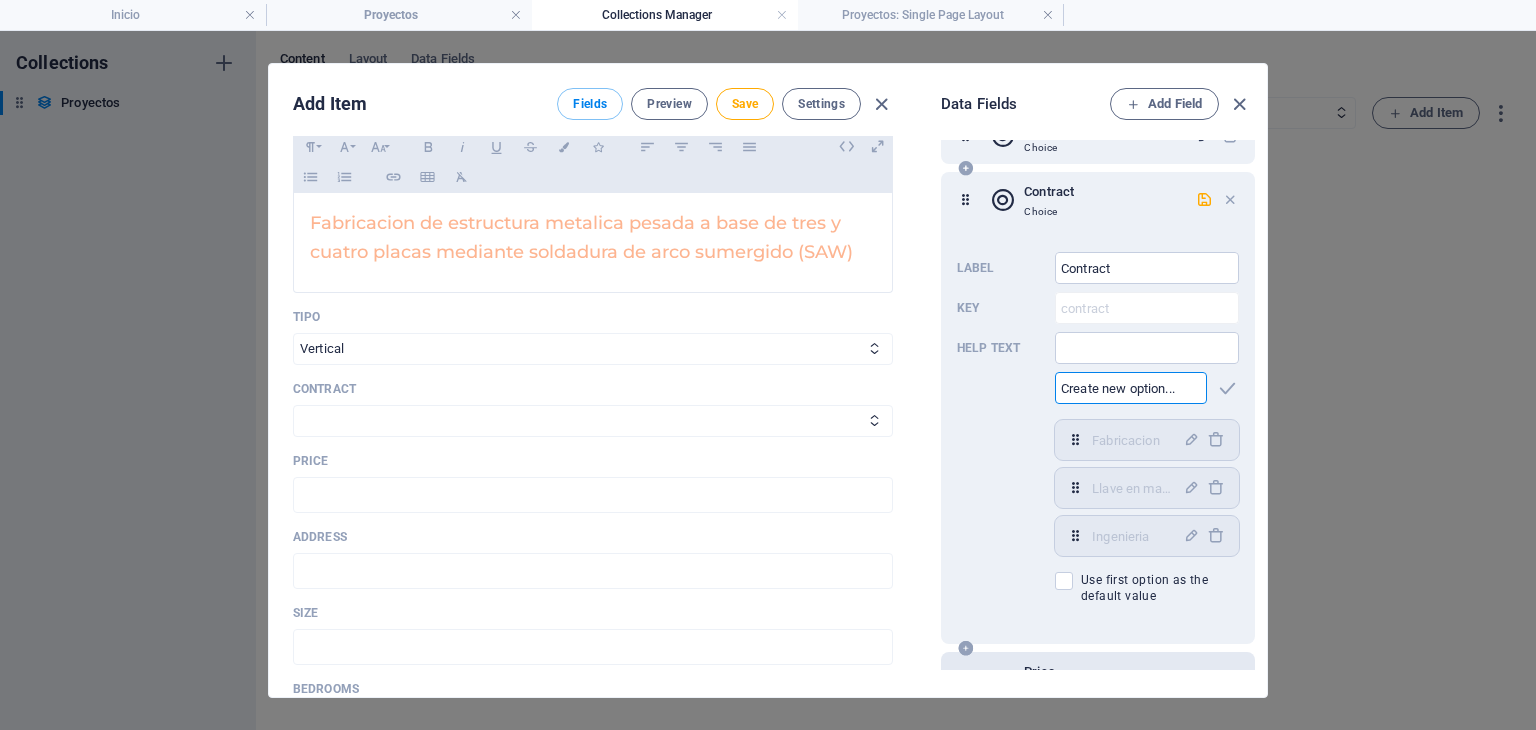 scroll, scrollTop: 211, scrollLeft: 0, axis: vertical 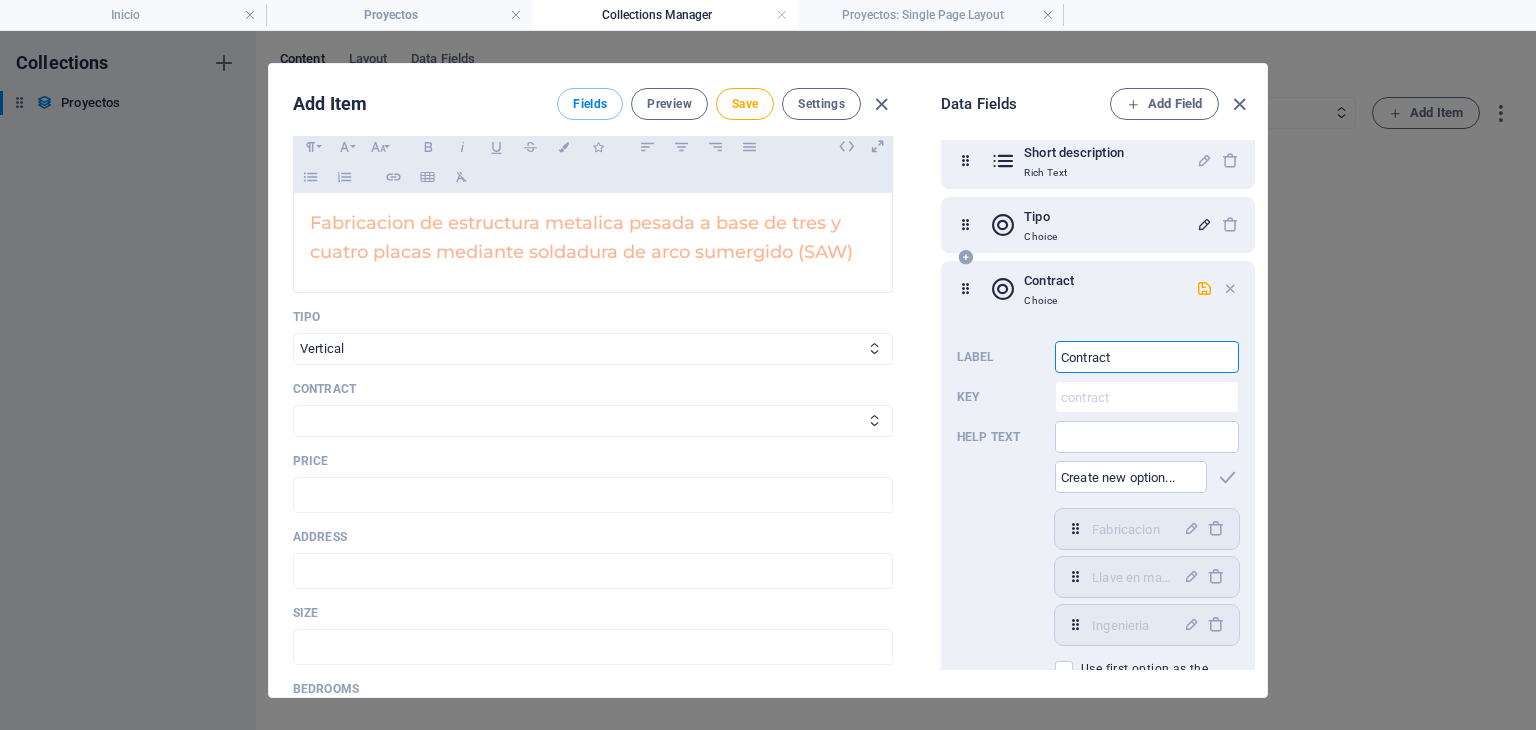 drag, startPoint x: 1117, startPoint y: 355, endPoint x: 1015, endPoint y: 363, distance: 102.31325 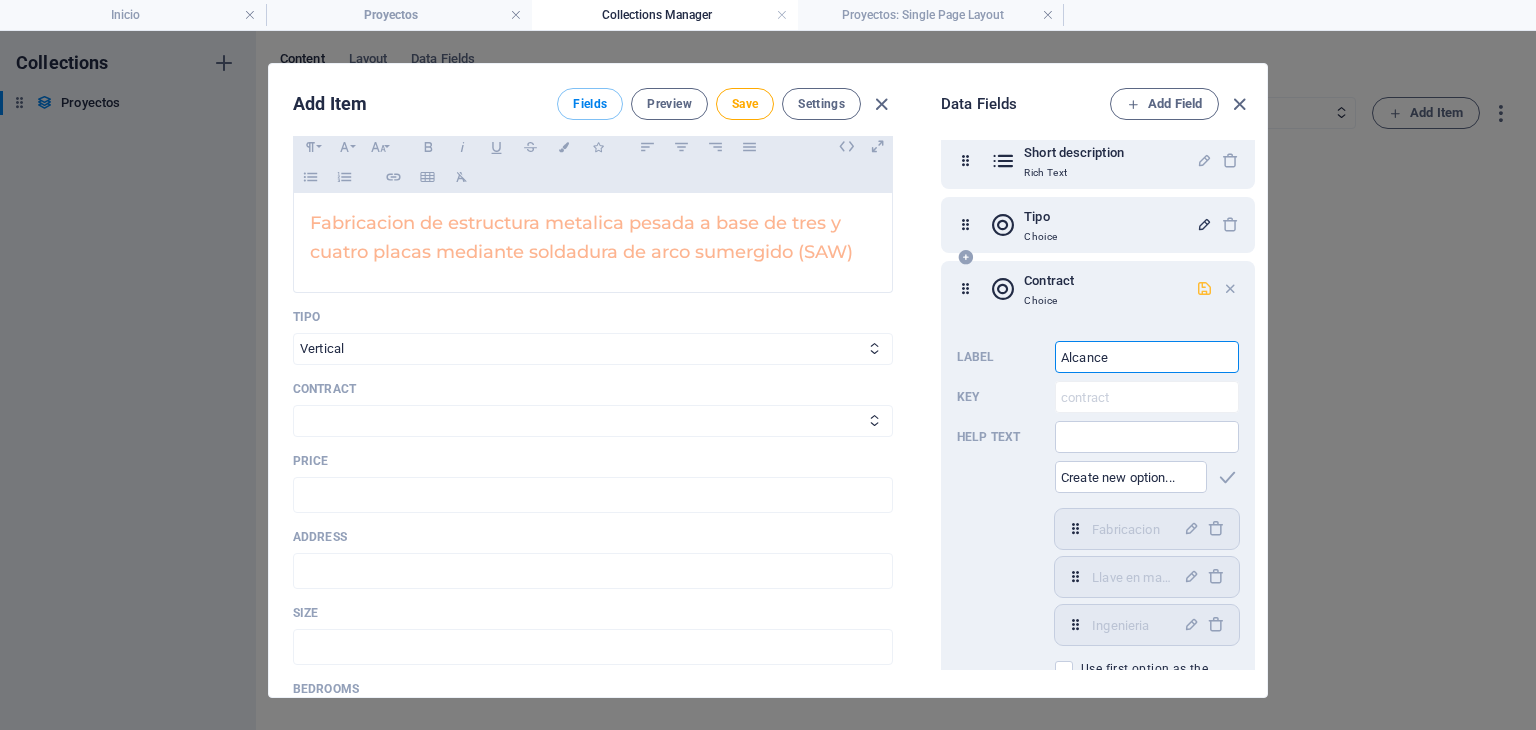 click at bounding box center (1204, 288) 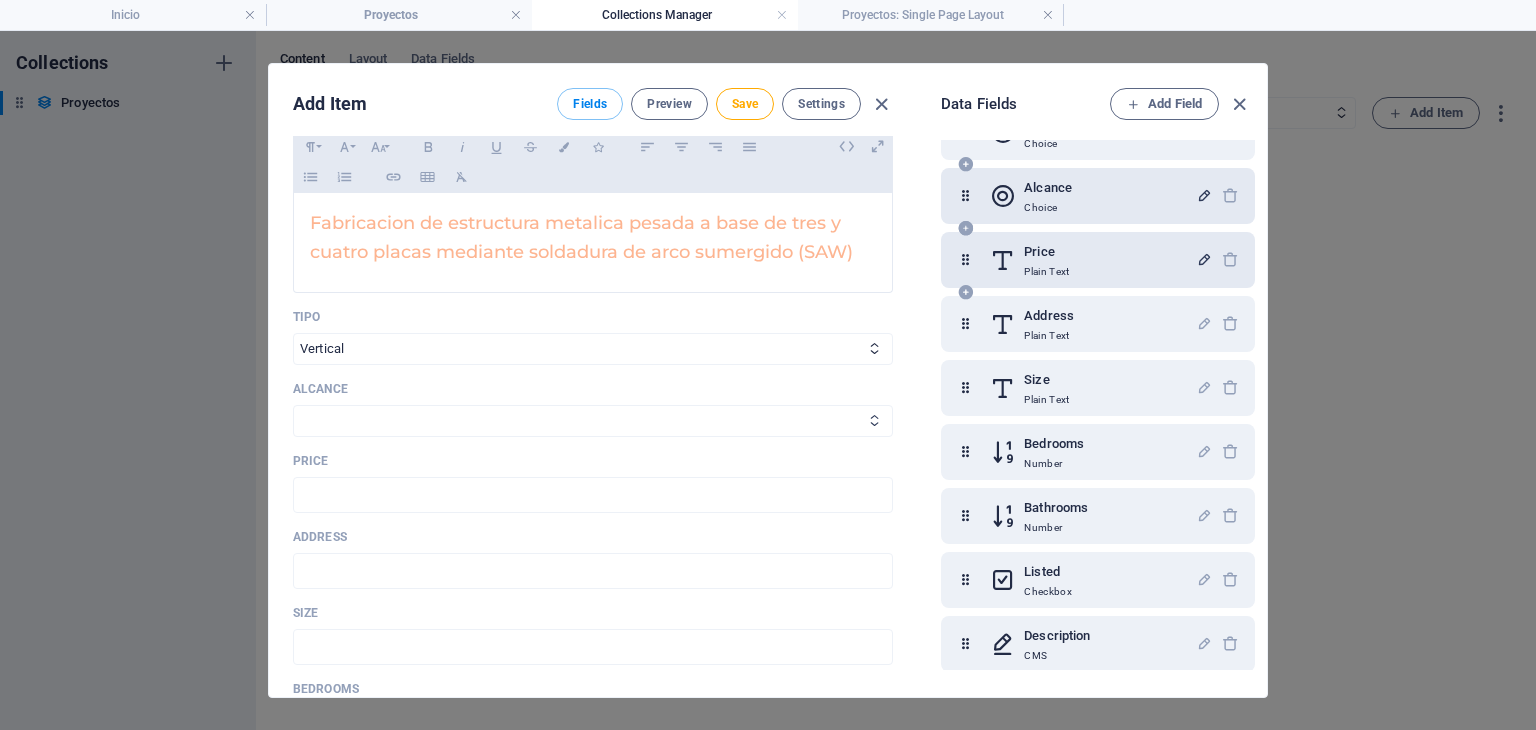 scroll, scrollTop: 377, scrollLeft: 0, axis: vertical 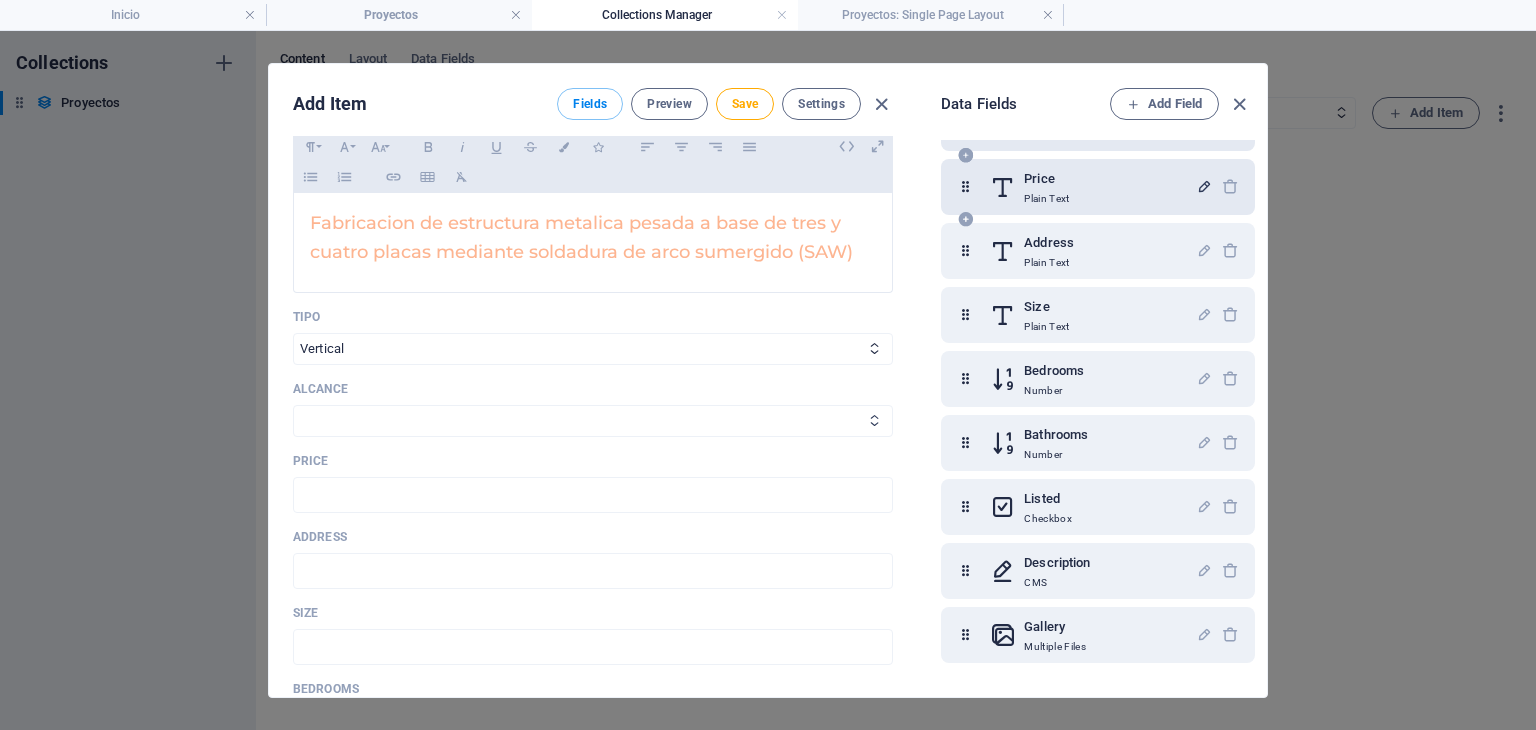 click on "Fabricacion Llave en mano Ingenieria" at bounding box center [593, 421] 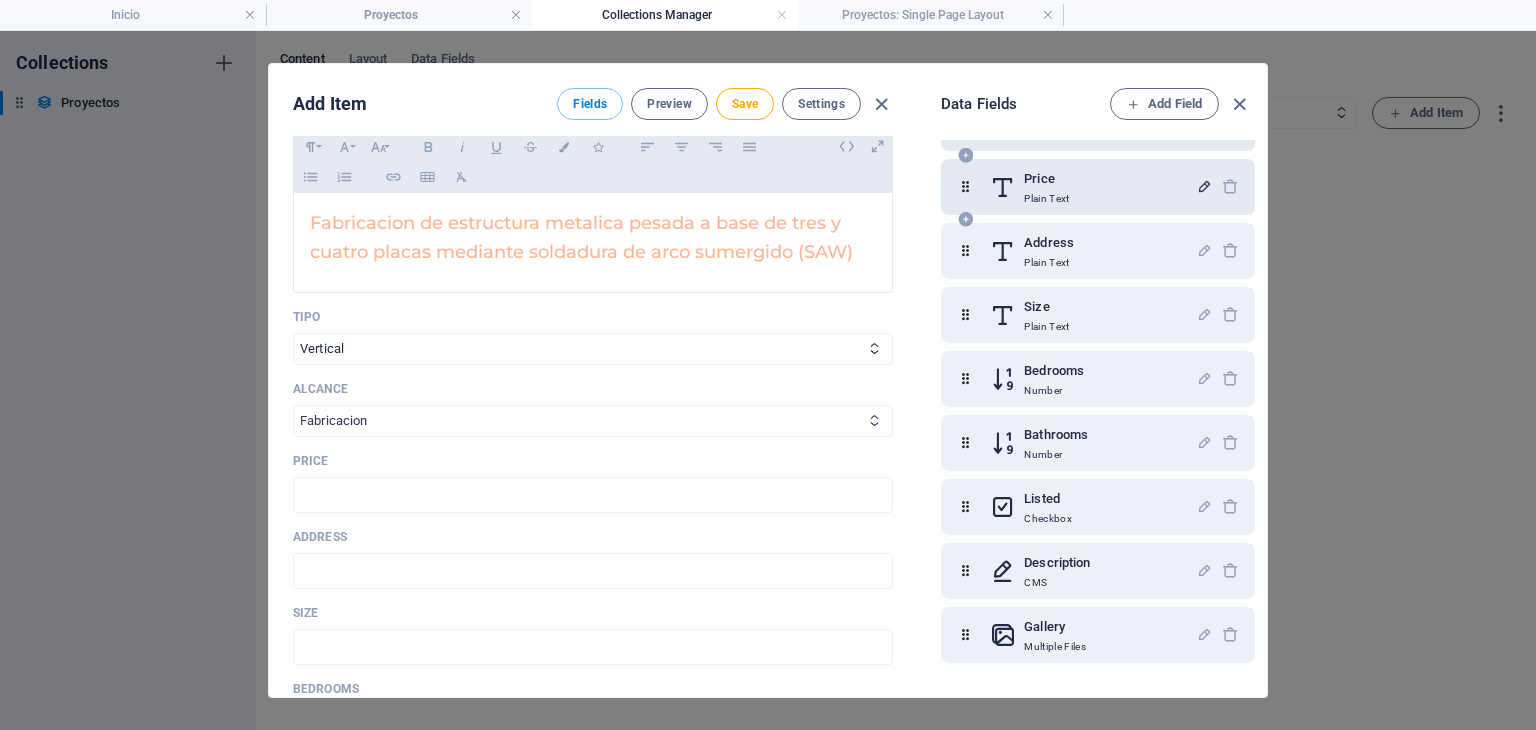 click on "Fabricacion Llave en mano Ingenieria" at bounding box center [593, 421] 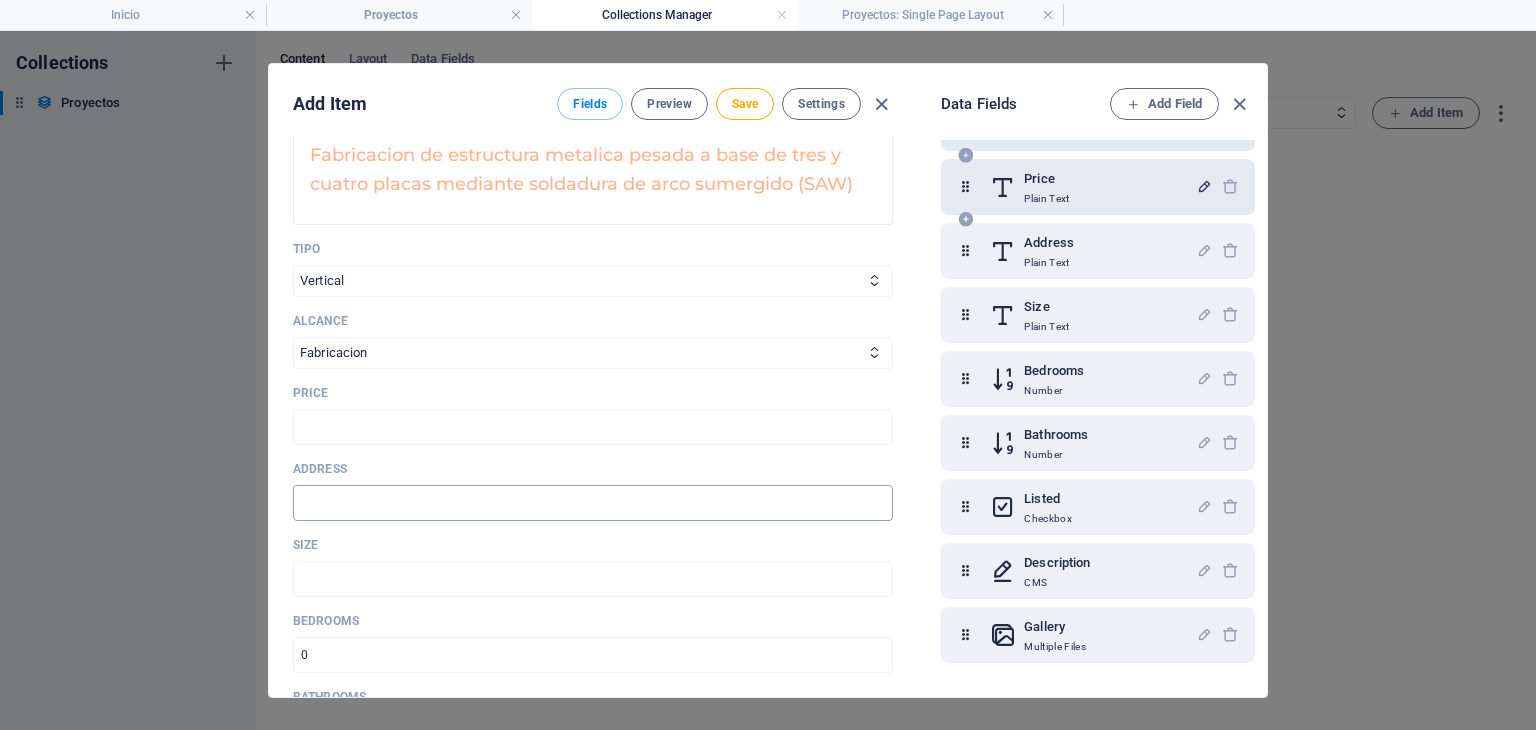 scroll, scrollTop: 666, scrollLeft: 0, axis: vertical 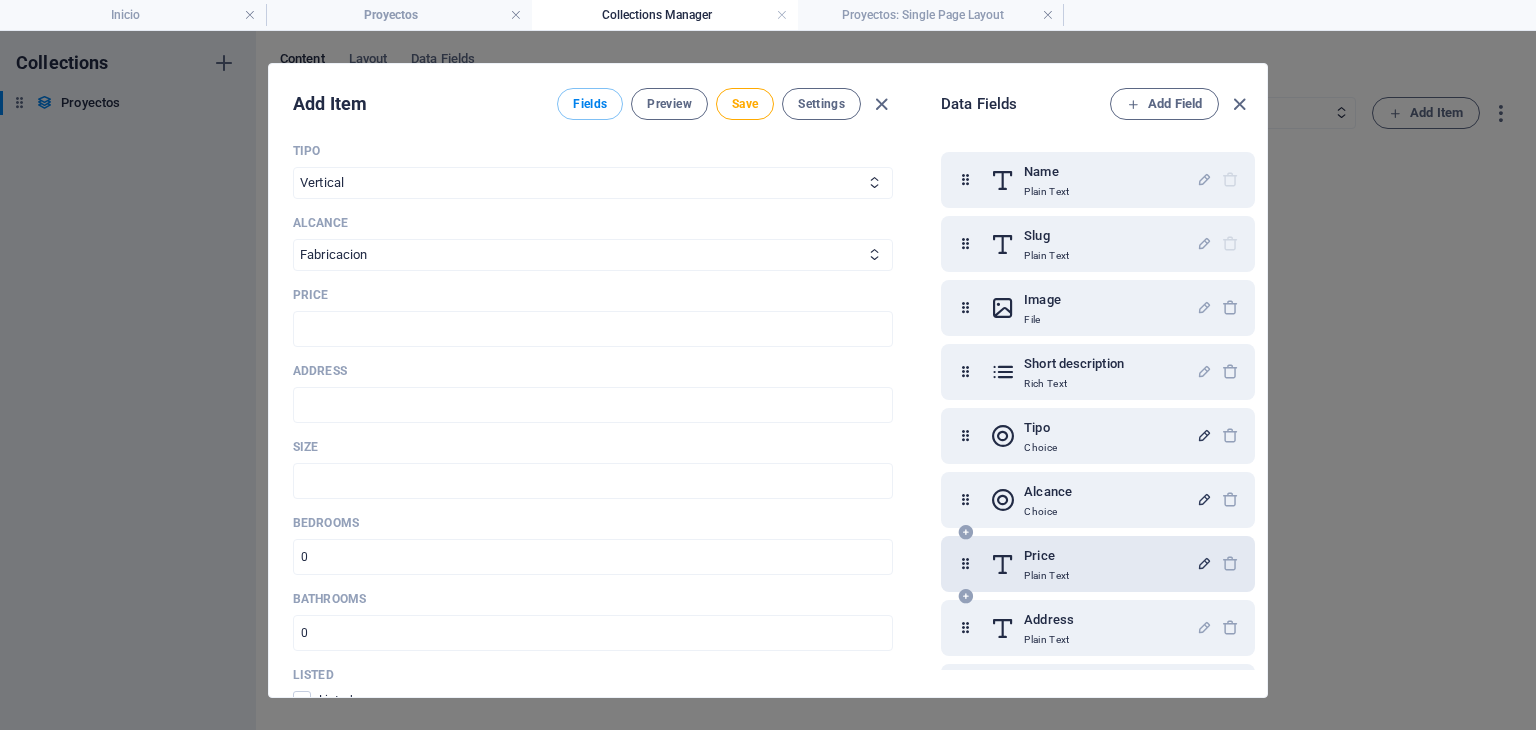 click at bounding box center [1204, 563] 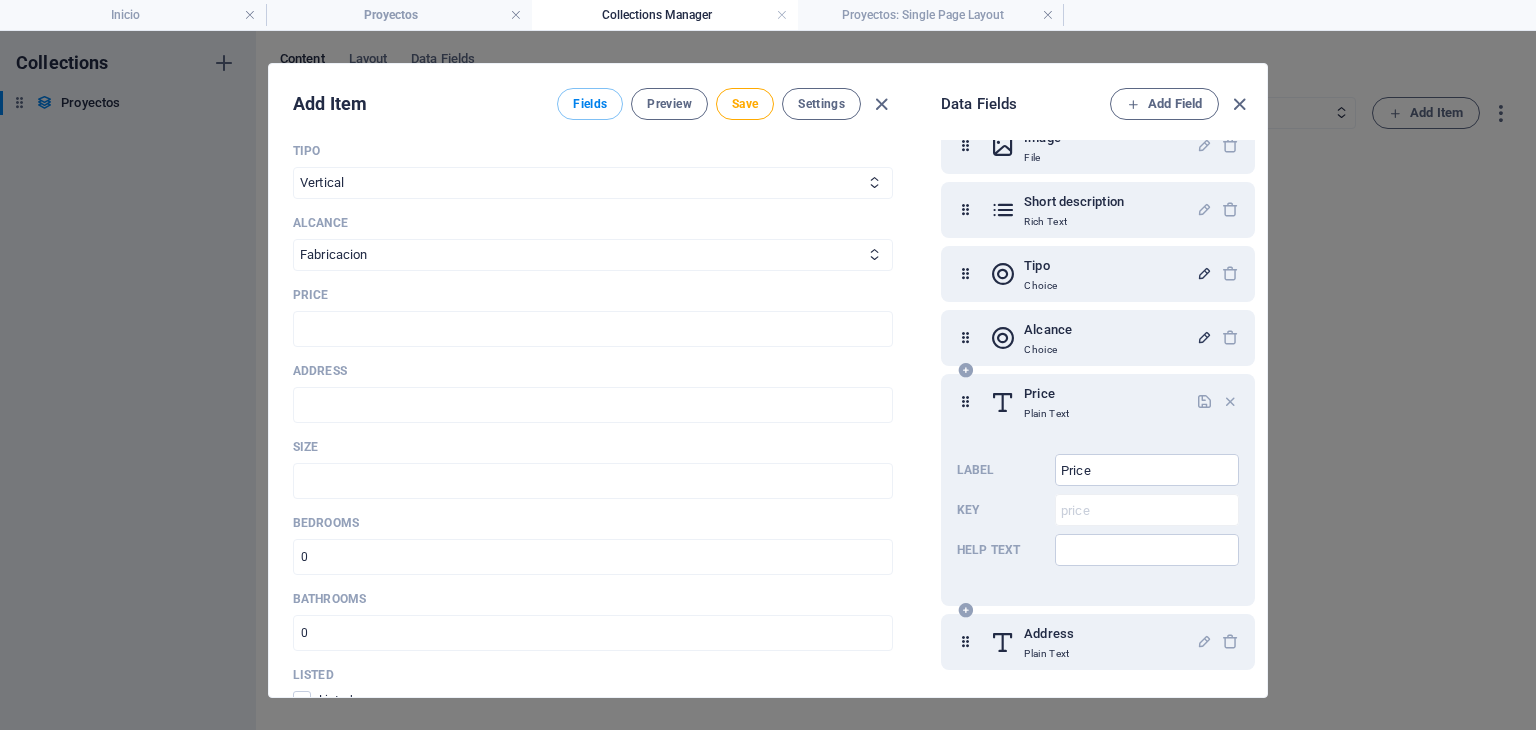 scroll, scrollTop: 166, scrollLeft: 0, axis: vertical 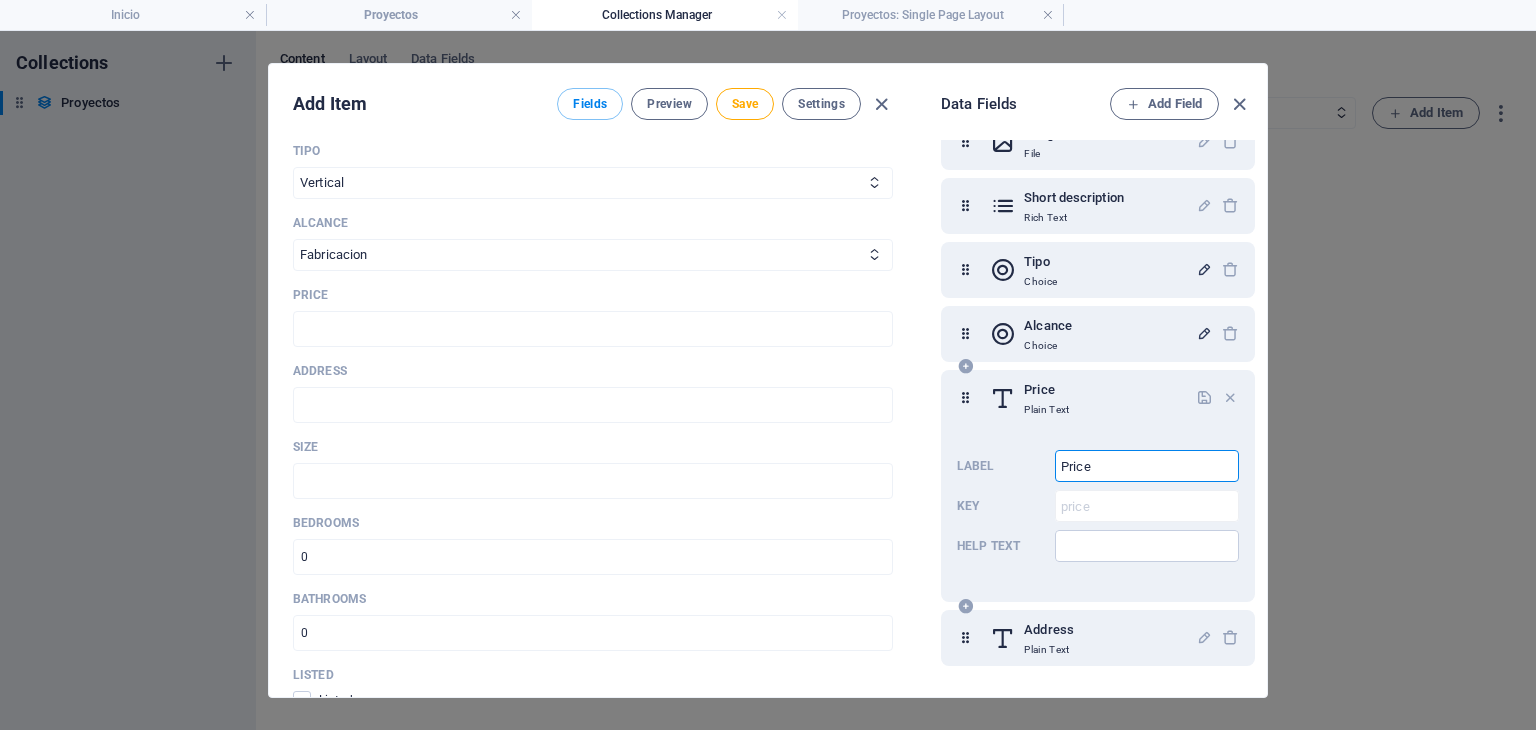 drag, startPoint x: 1145, startPoint y: 464, endPoint x: 1038, endPoint y: 473, distance: 107.37784 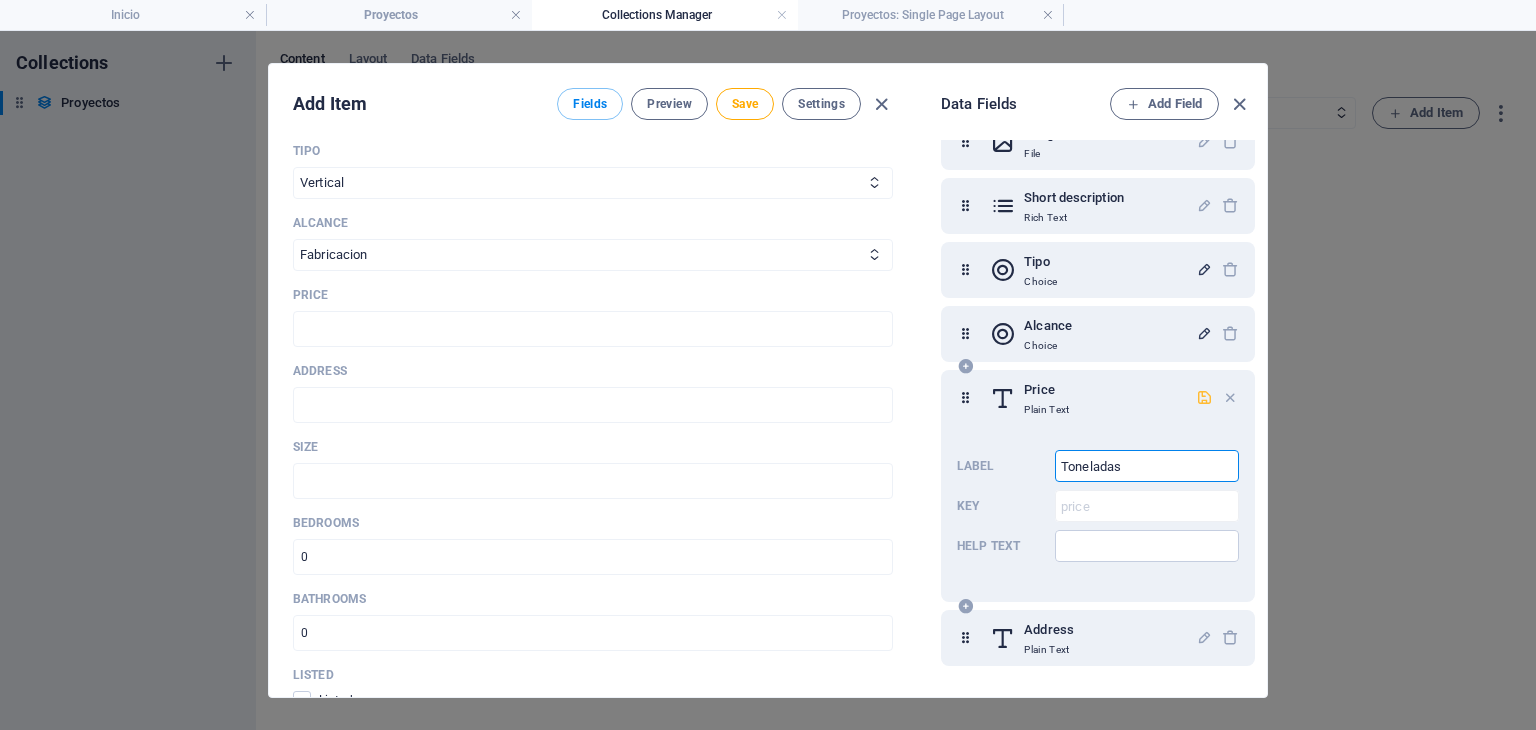 click at bounding box center [1204, 397] 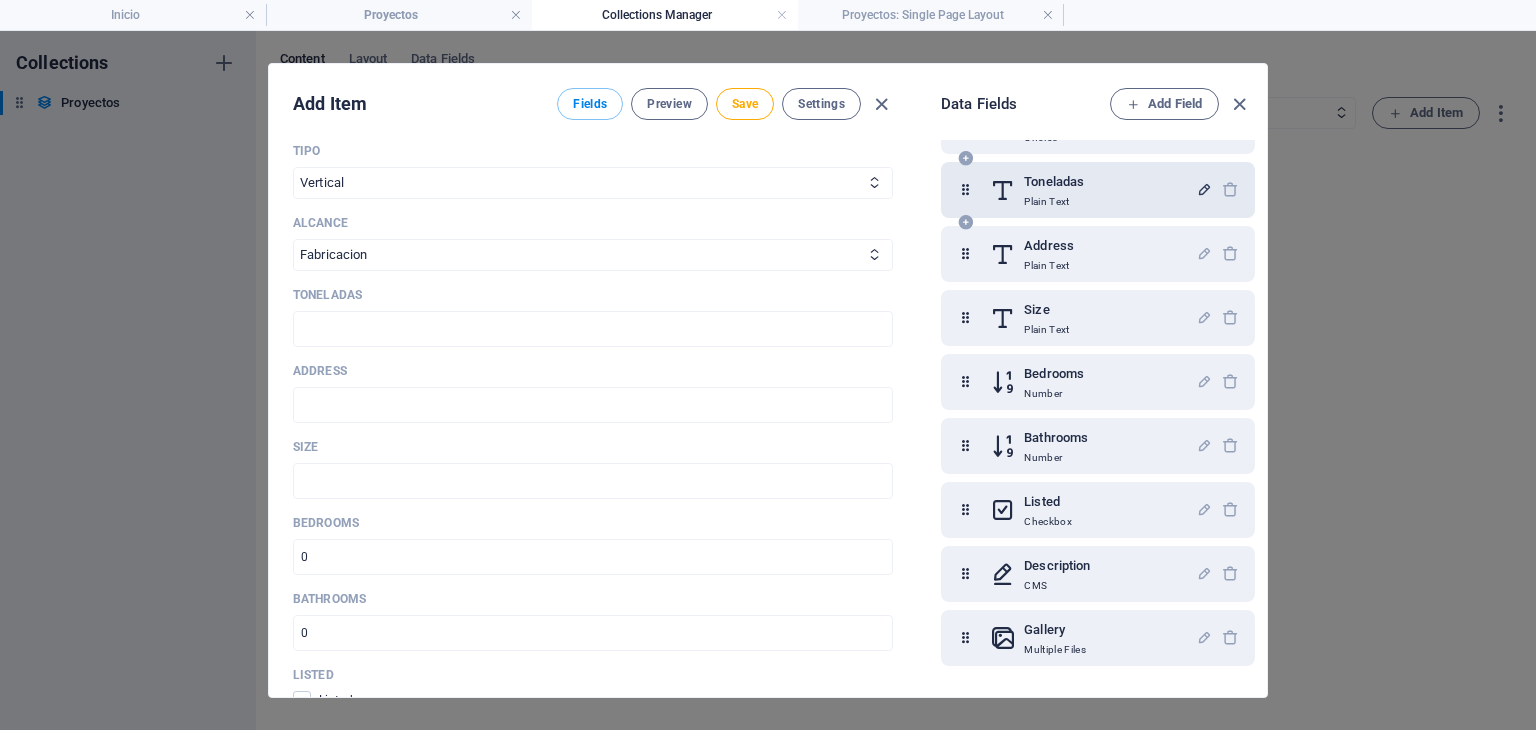 scroll, scrollTop: 377, scrollLeft: 0, axis: vertical 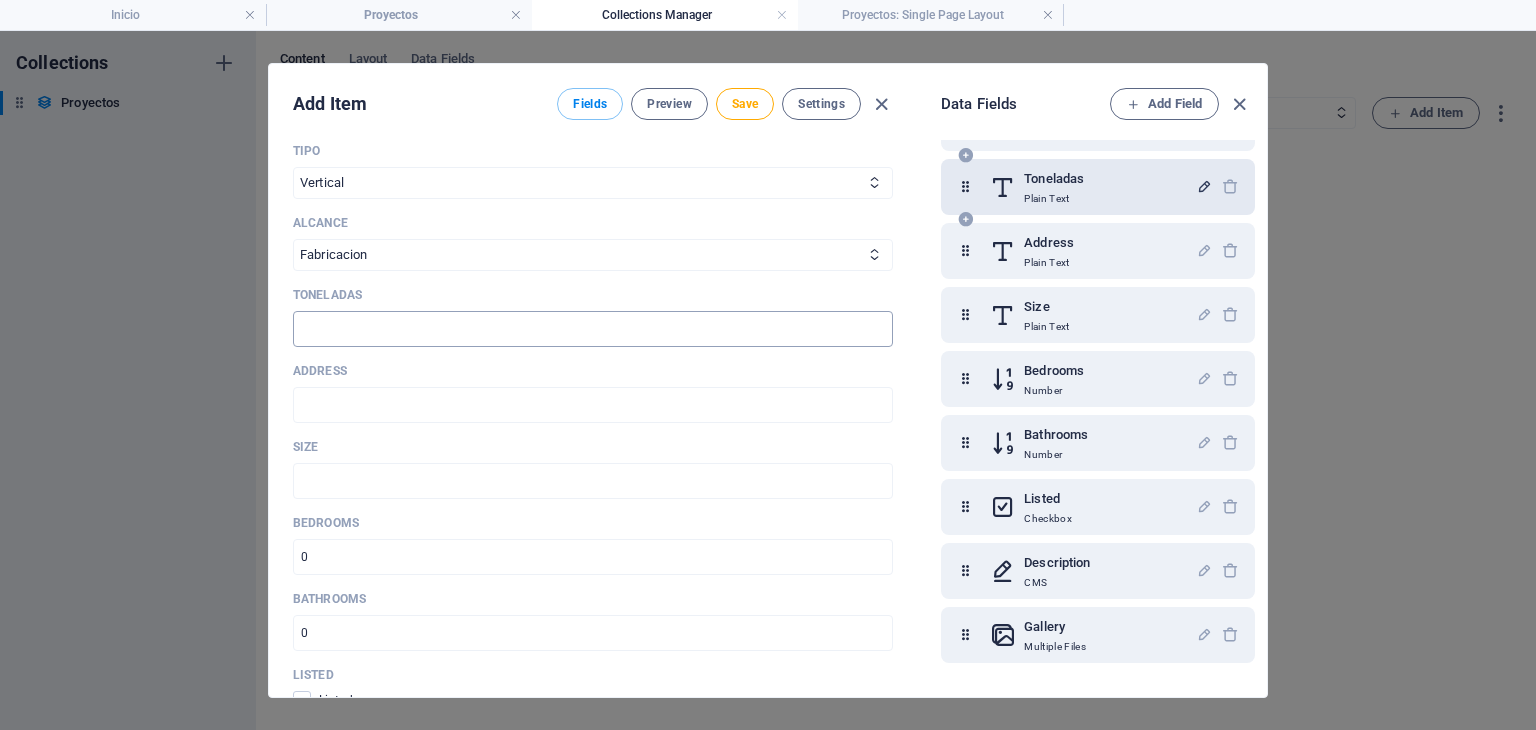 click at bounding box center (593, 329) 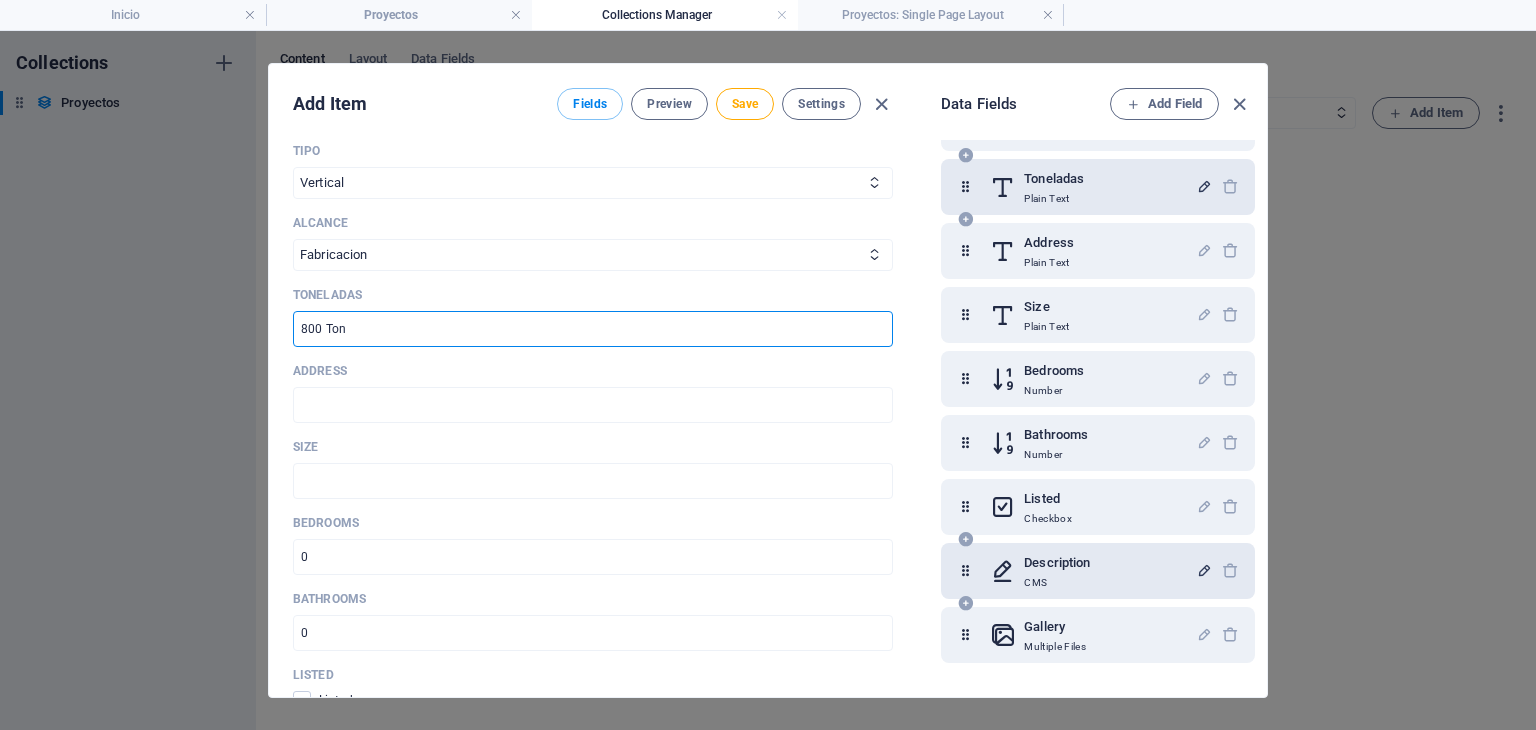 click at bounding box center (1204, 570) 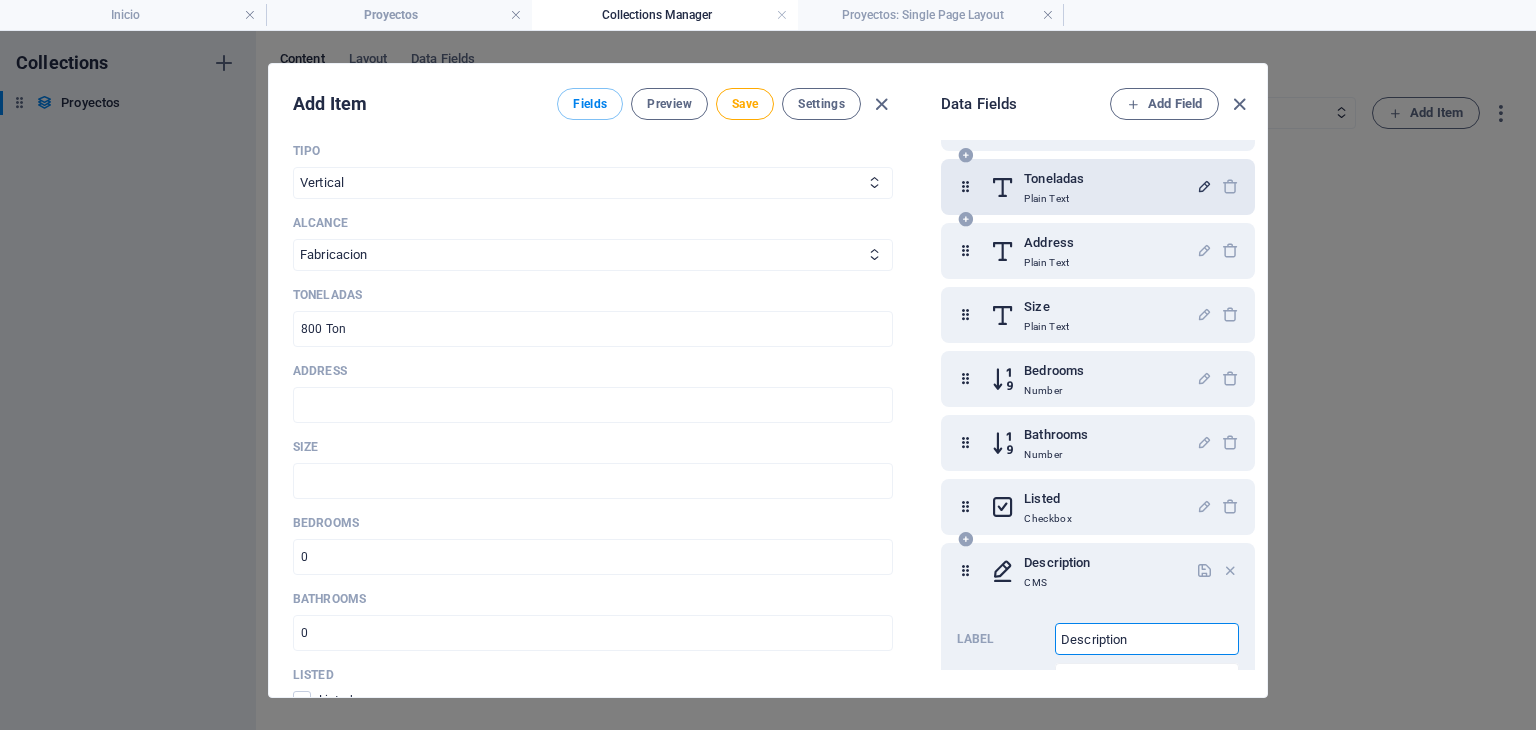 drag, startPoint x: 1179, startPoint y: 626, endPoint x: 1046, endPoint y: 588, distance: 138.32208 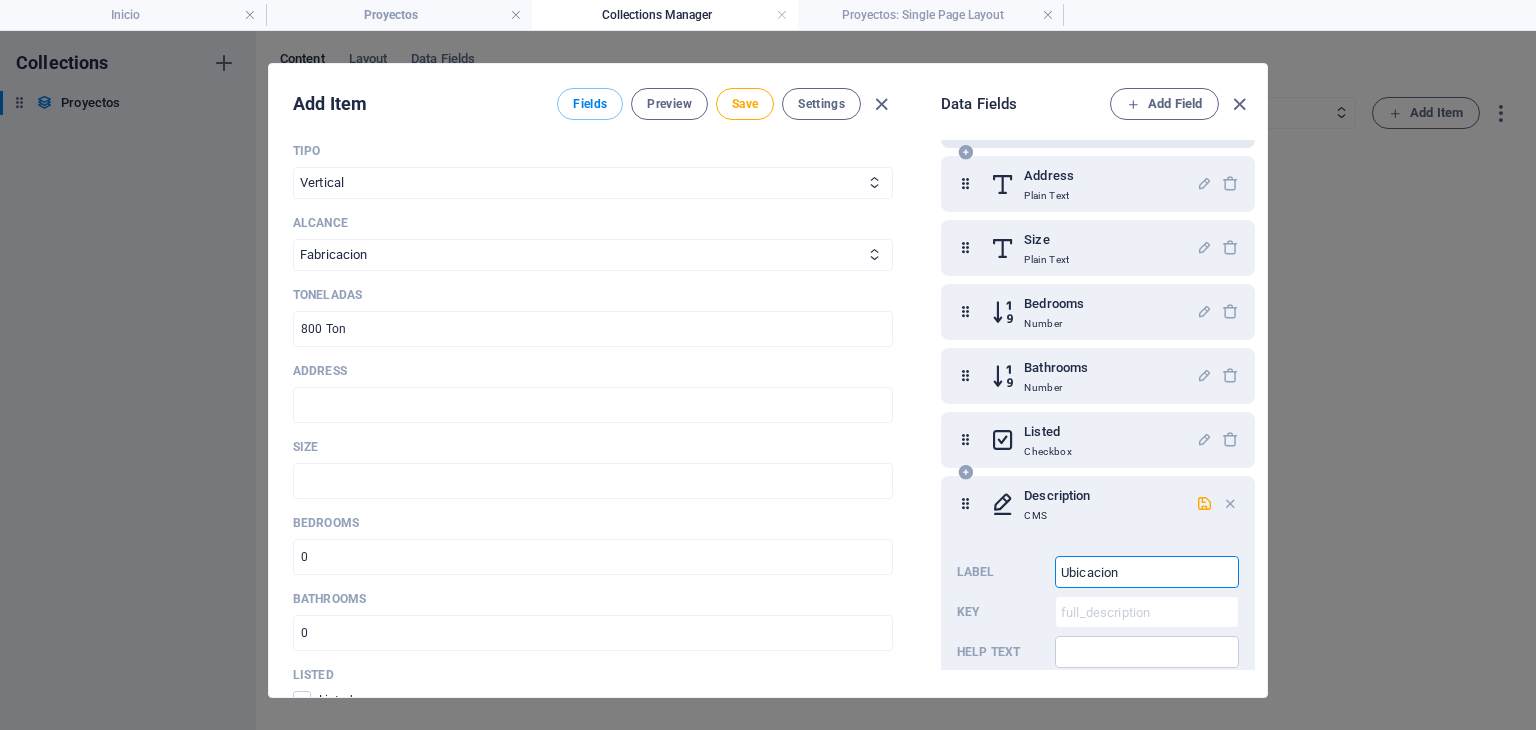 scroll, scrollTop: 544, scrollLeft: 0, axis: vertical 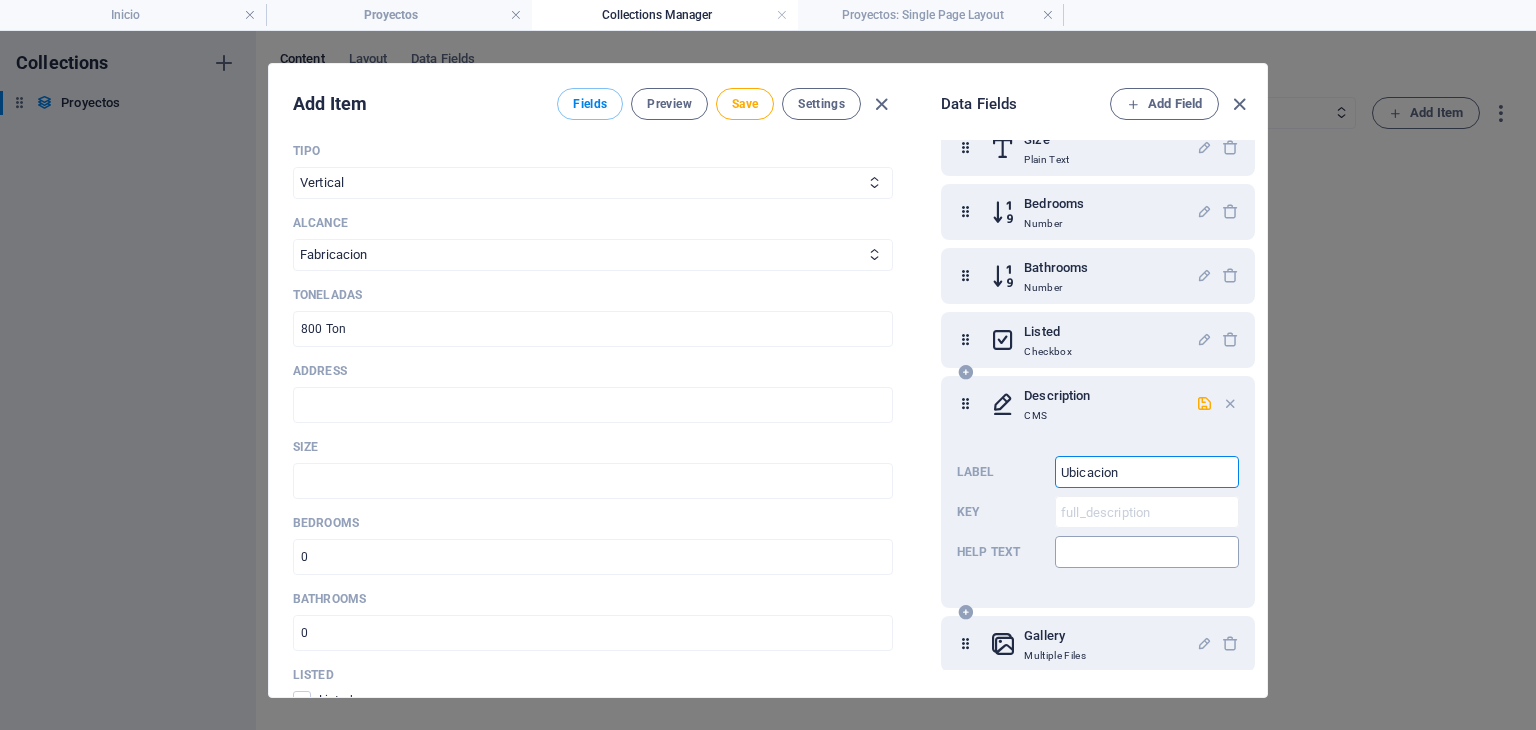 click at bounding box center [1147, 552] 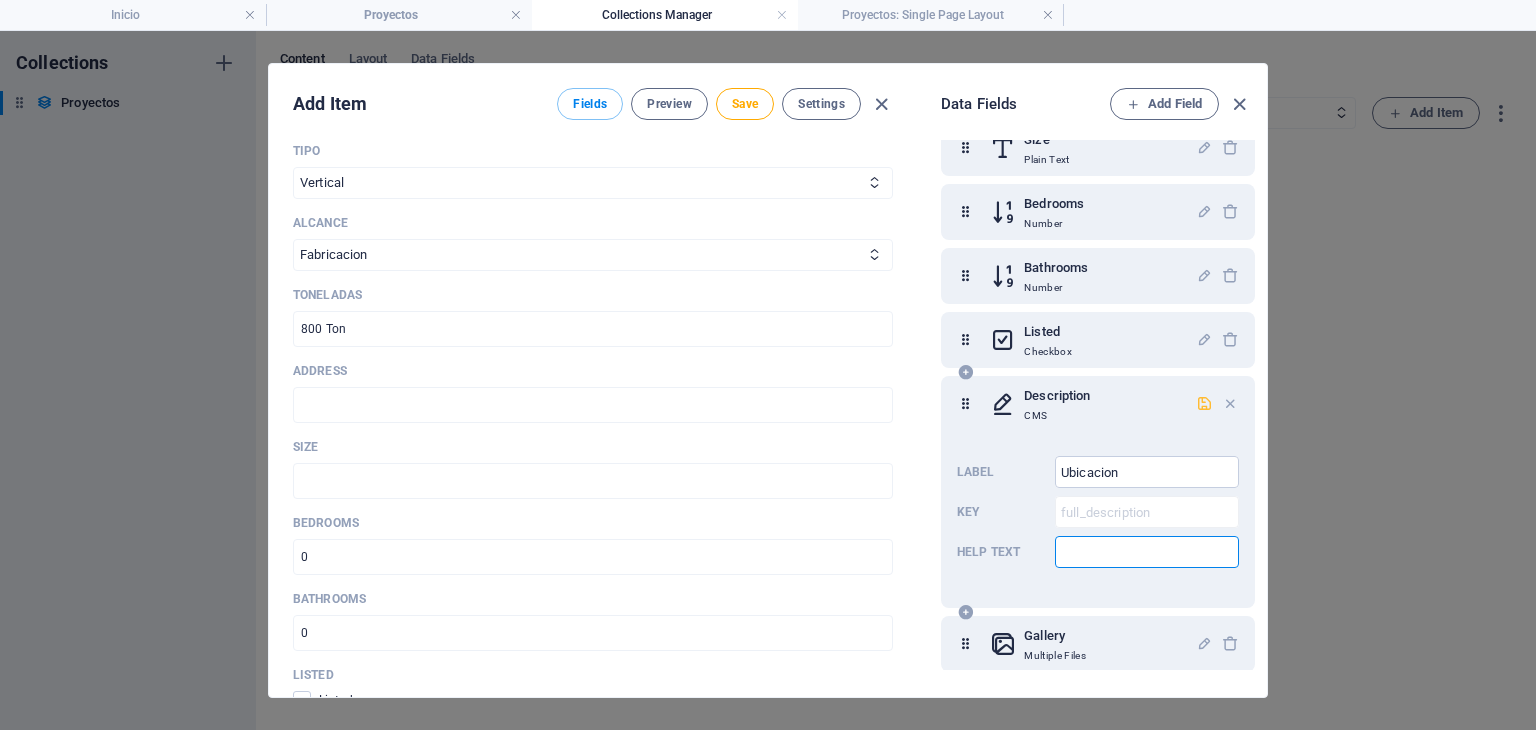 click at bounding box center [1204, 403] 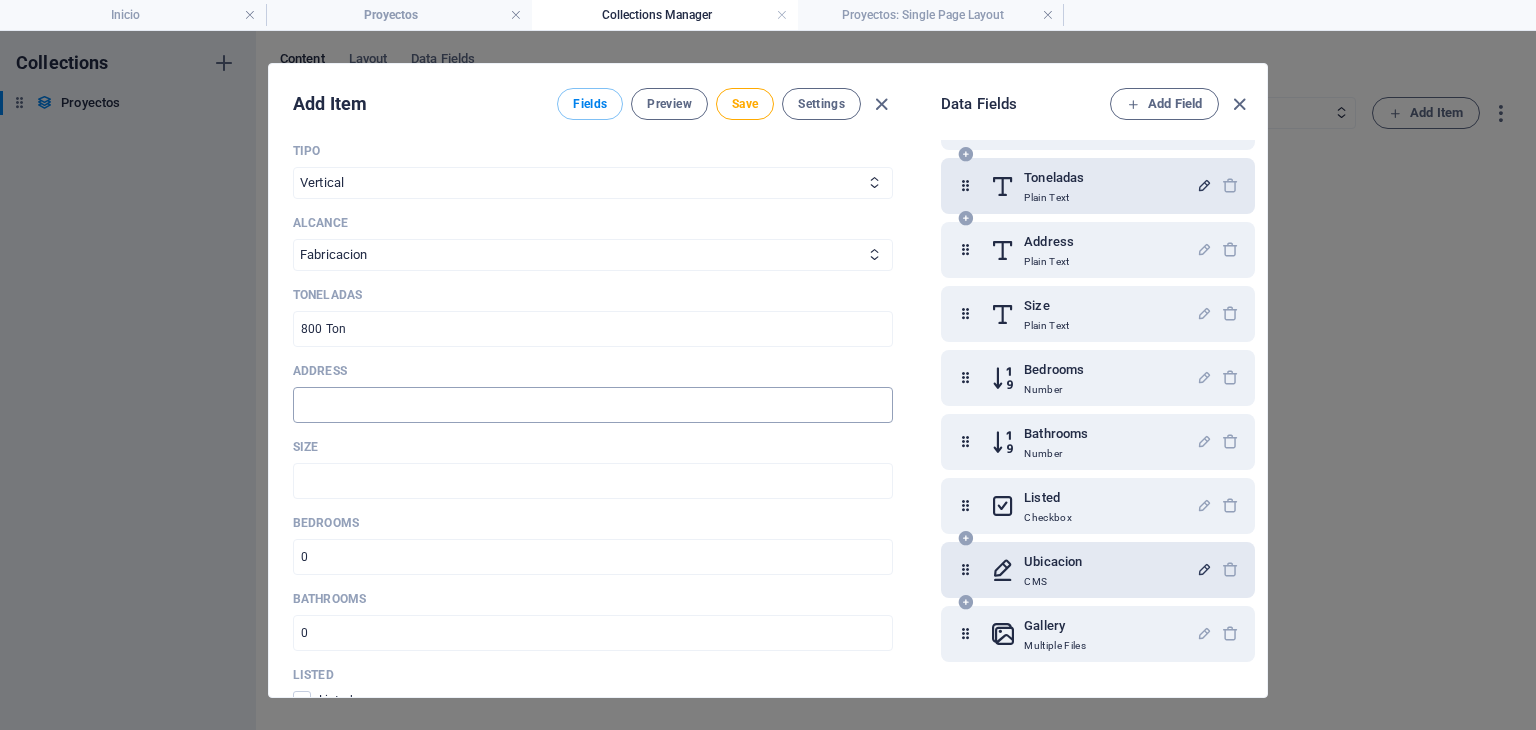 scroll, scrollTop: 377, scrollLeft: 0, axis: vertical 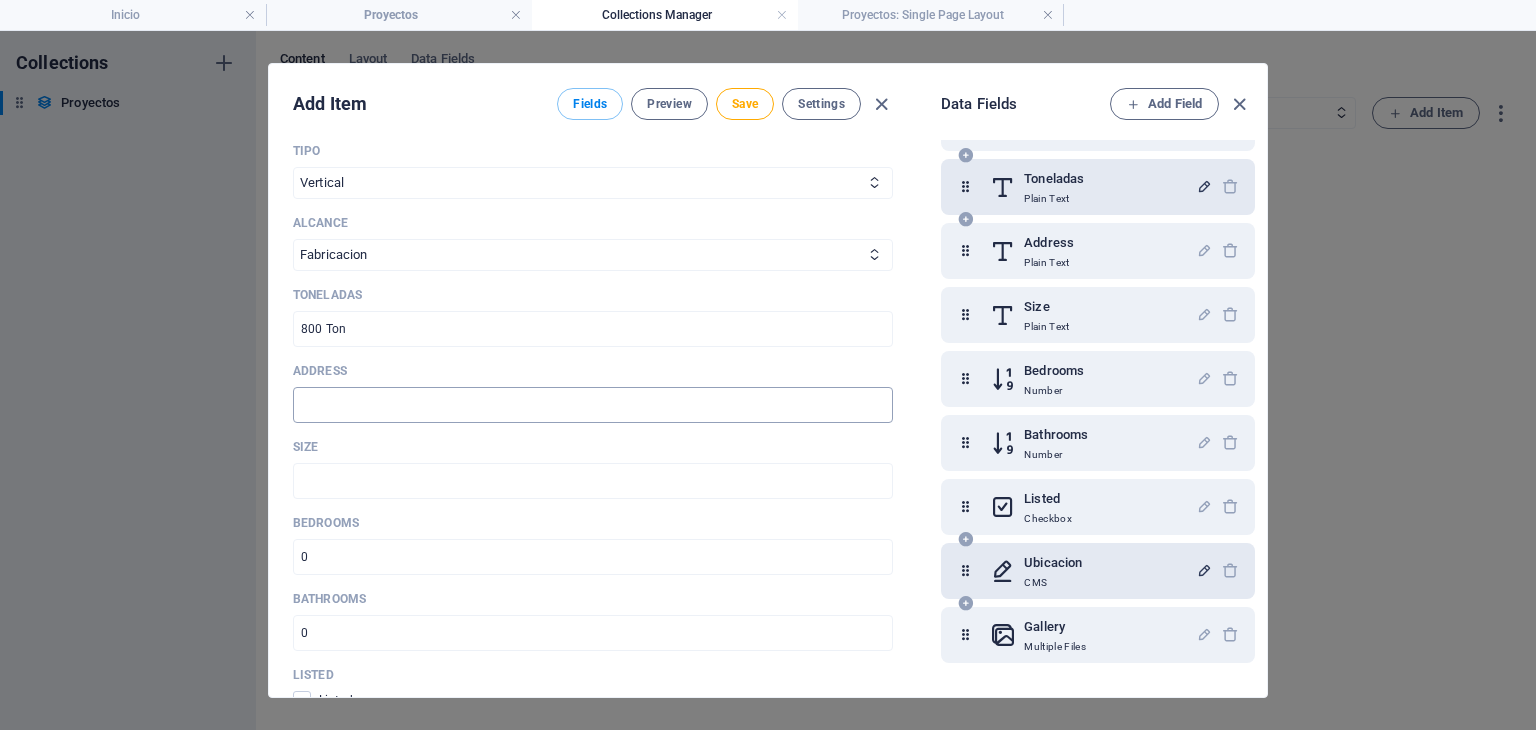 click at bounding box center (593, 405) 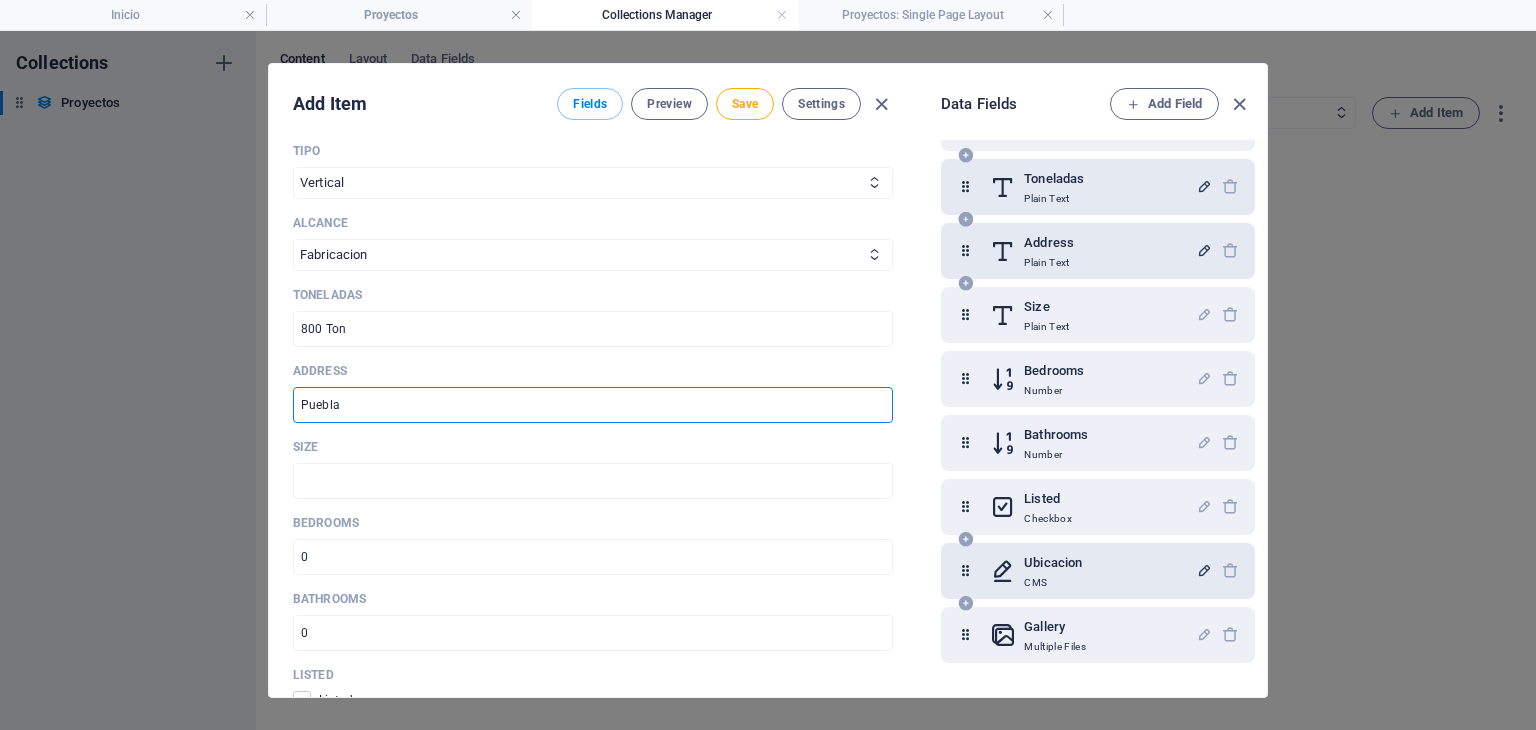 click at bounding box center (1204, 250) 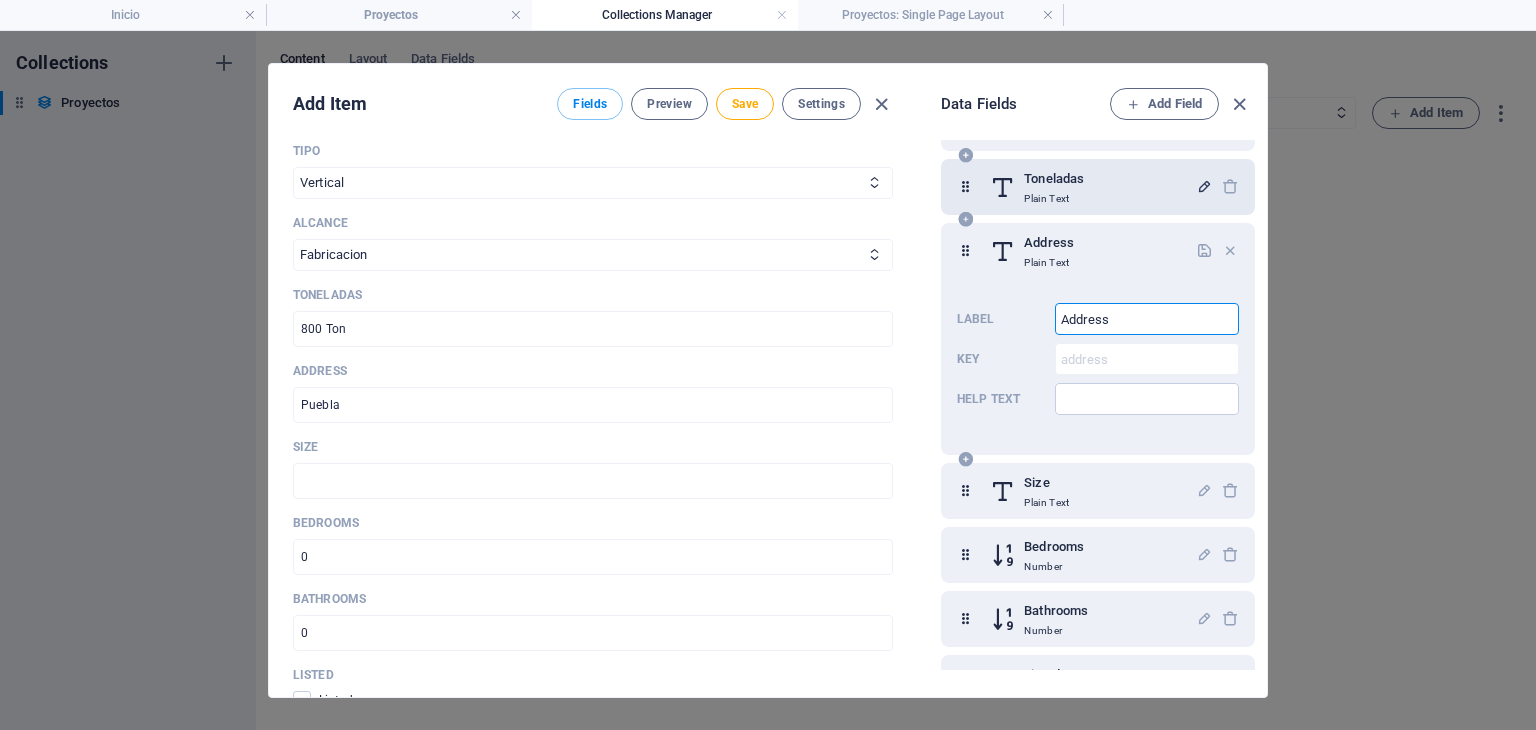 drag, startPoint x: 1162, startPoint y: 314, endPoint x: 948, endPoint y: 305, distance: 214.18916 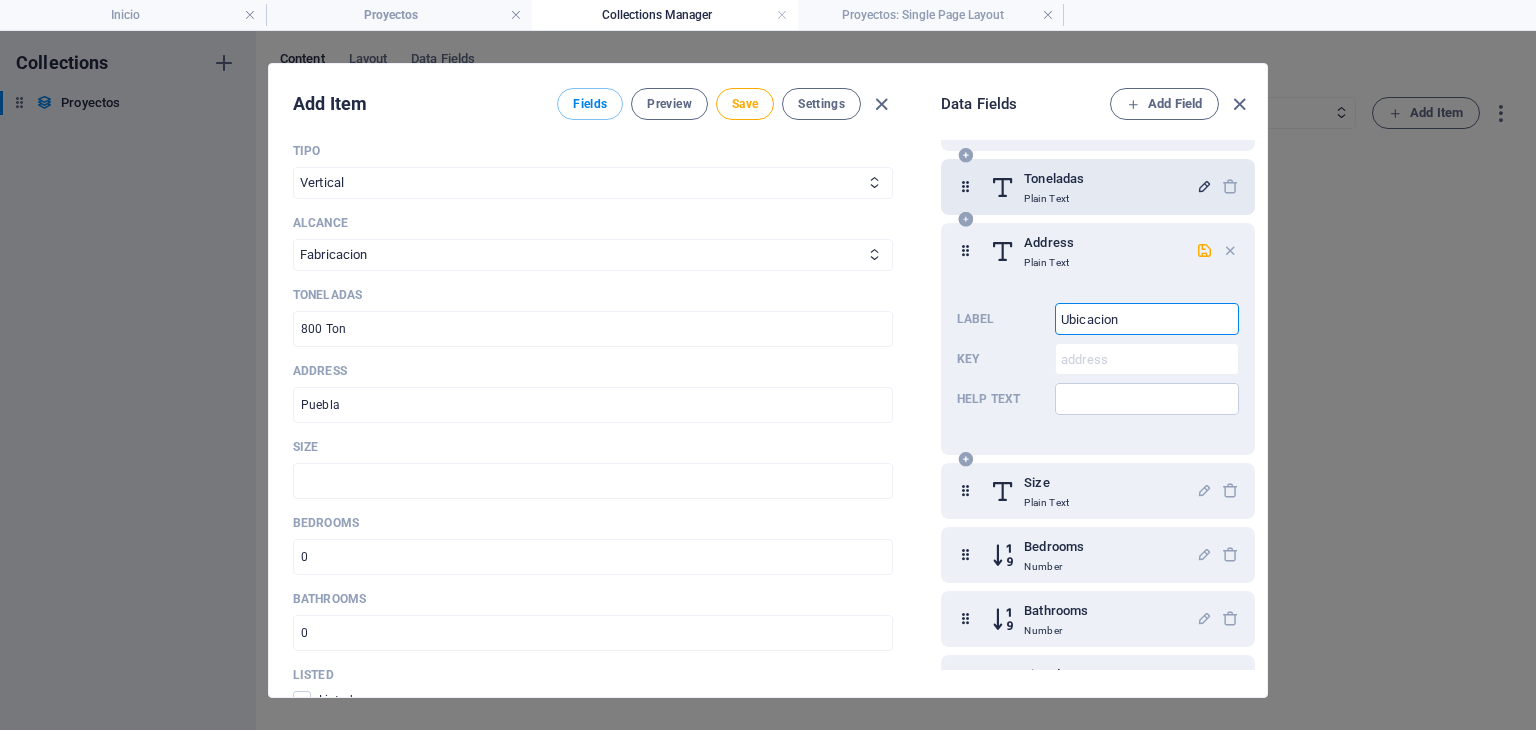 click at bounding box center (1217, 251) 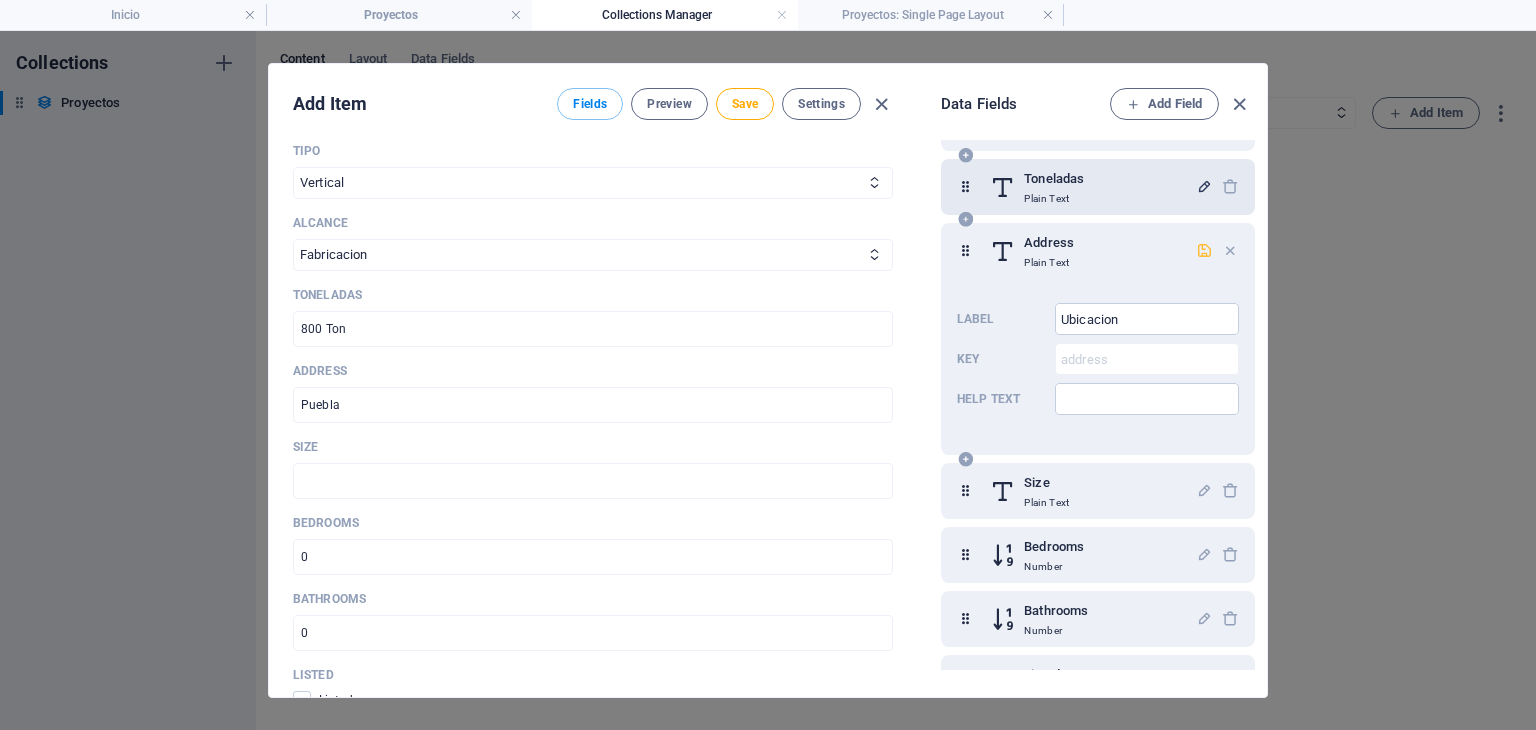 click at bounding box center (1204, 250) 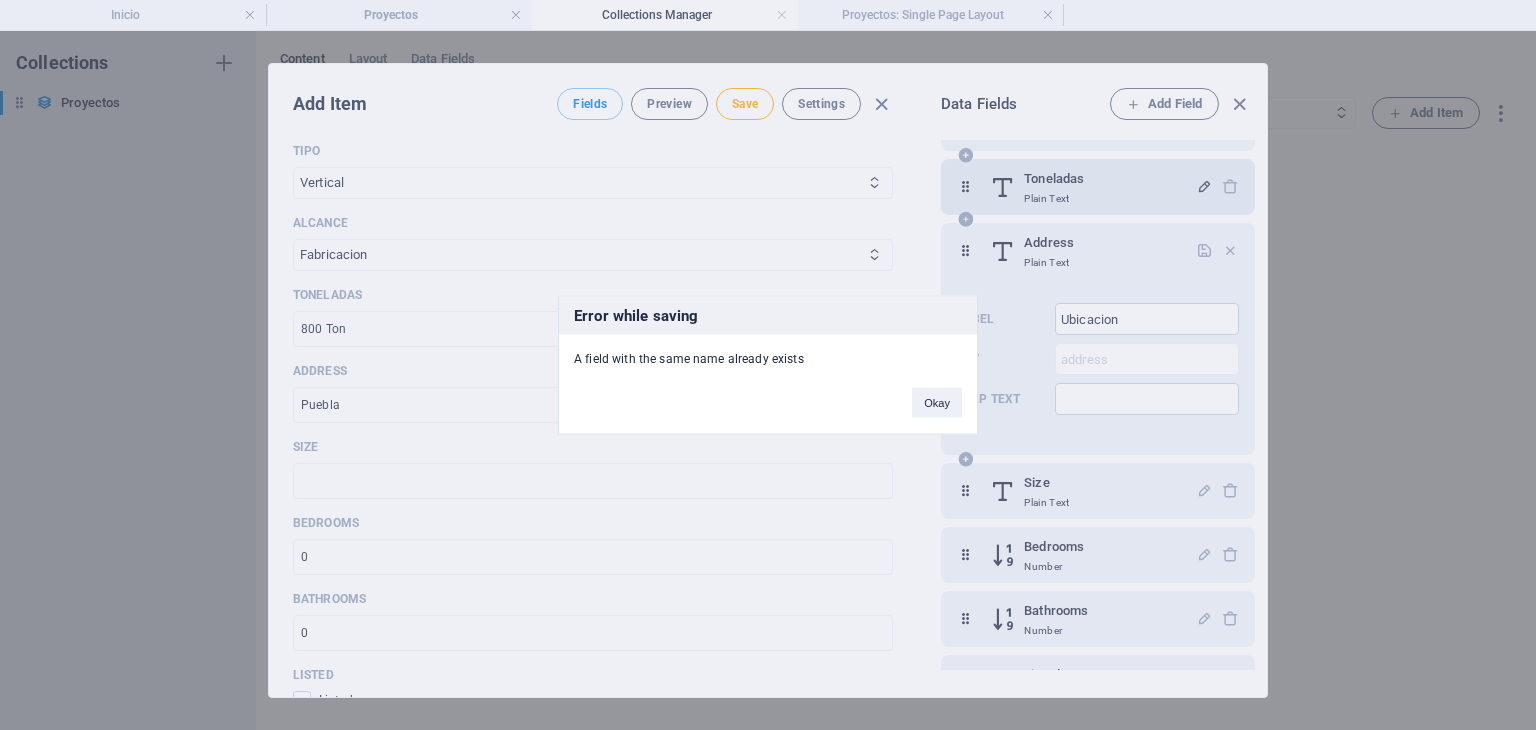 click on "Okay" at bounding box center [937, 403] 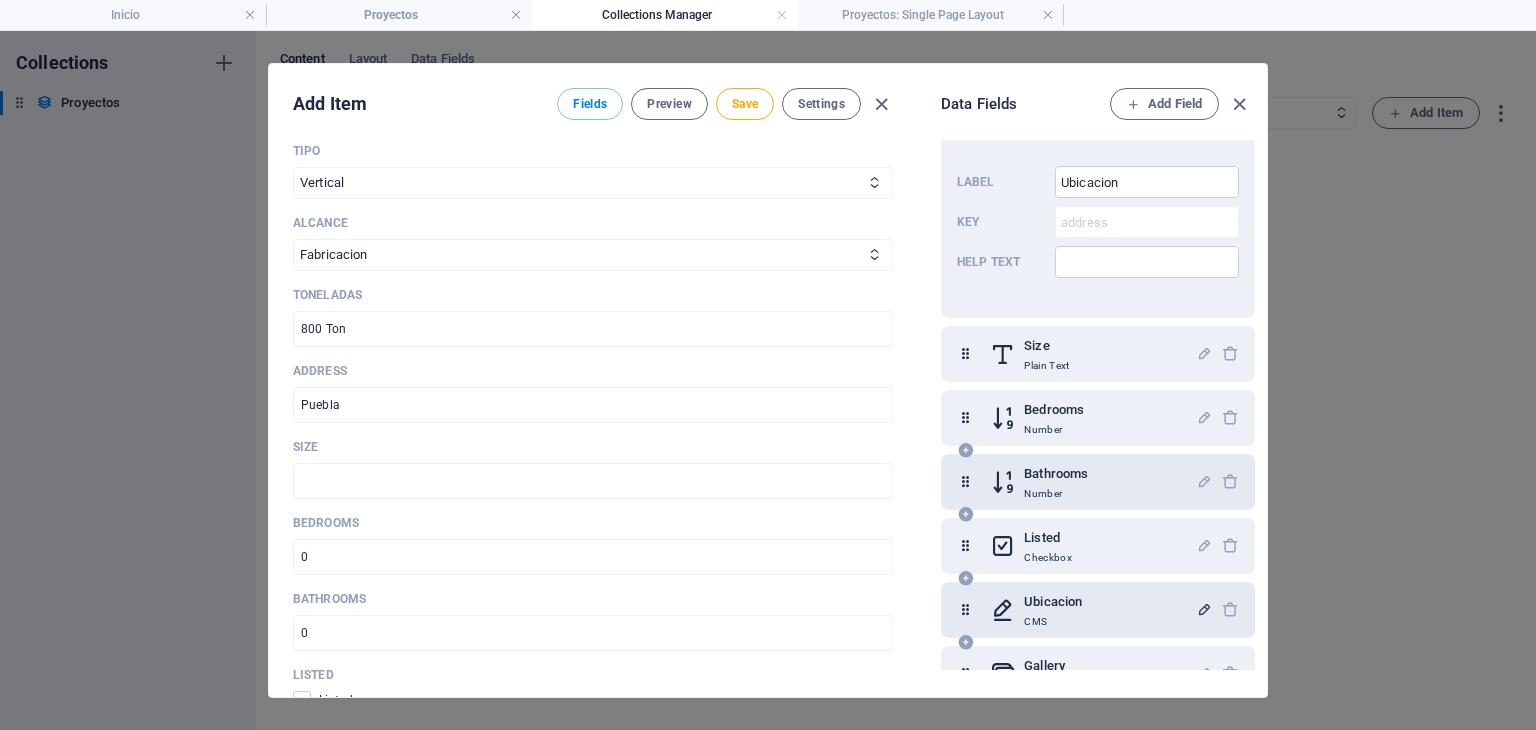scroll, scrollTop: 553, scrollLeft: 0, axis: vertical 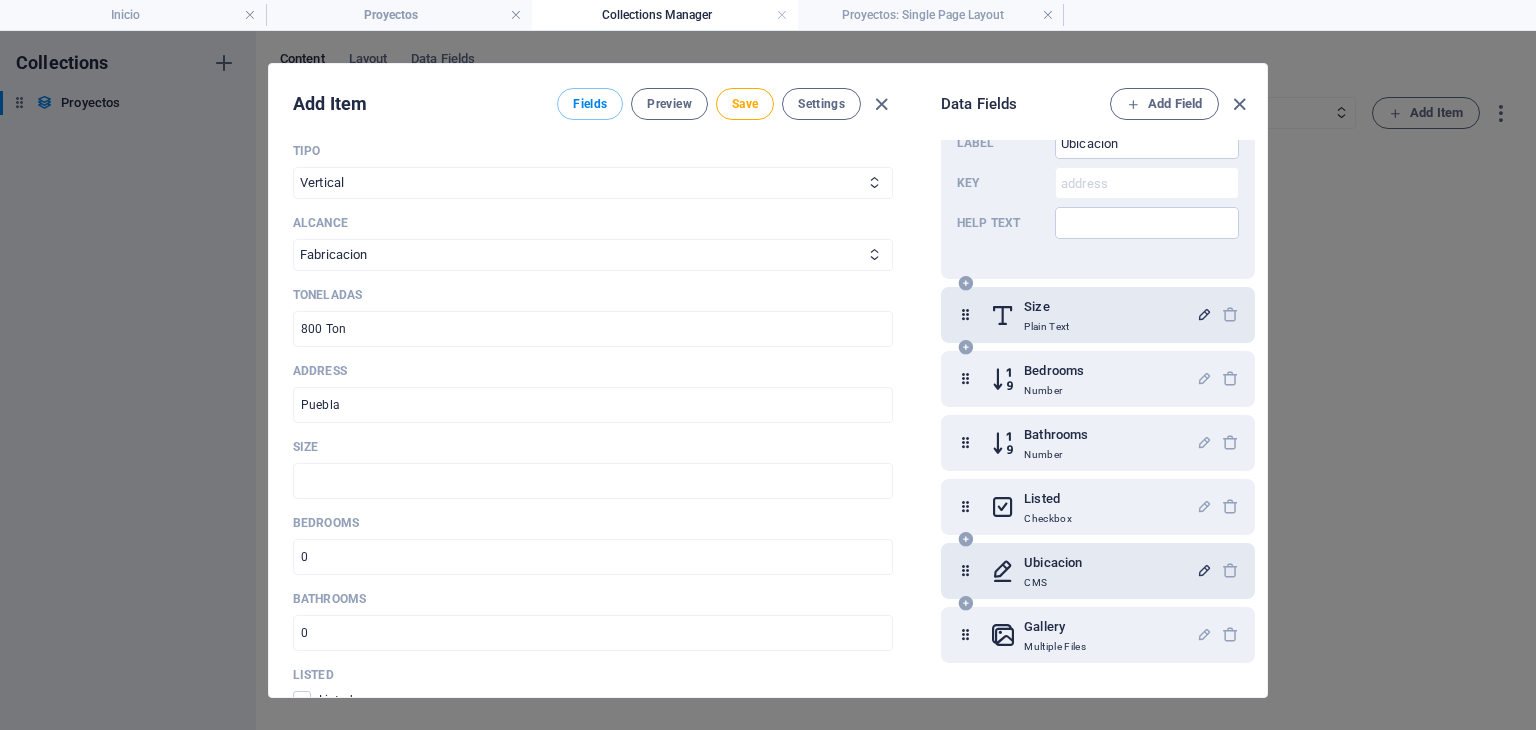 click at bounding box center (1204, 314) 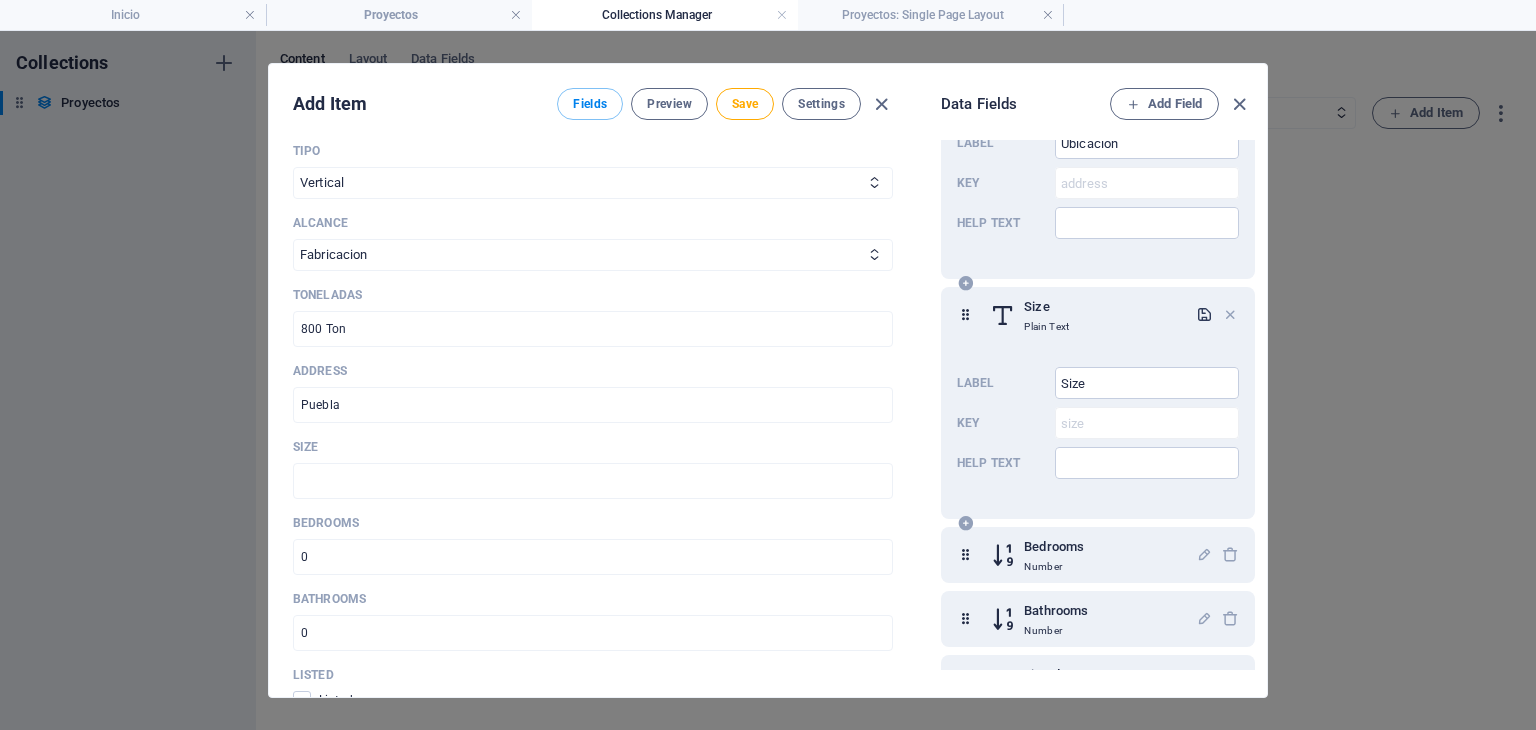 click at bounding box center [1204, 314] 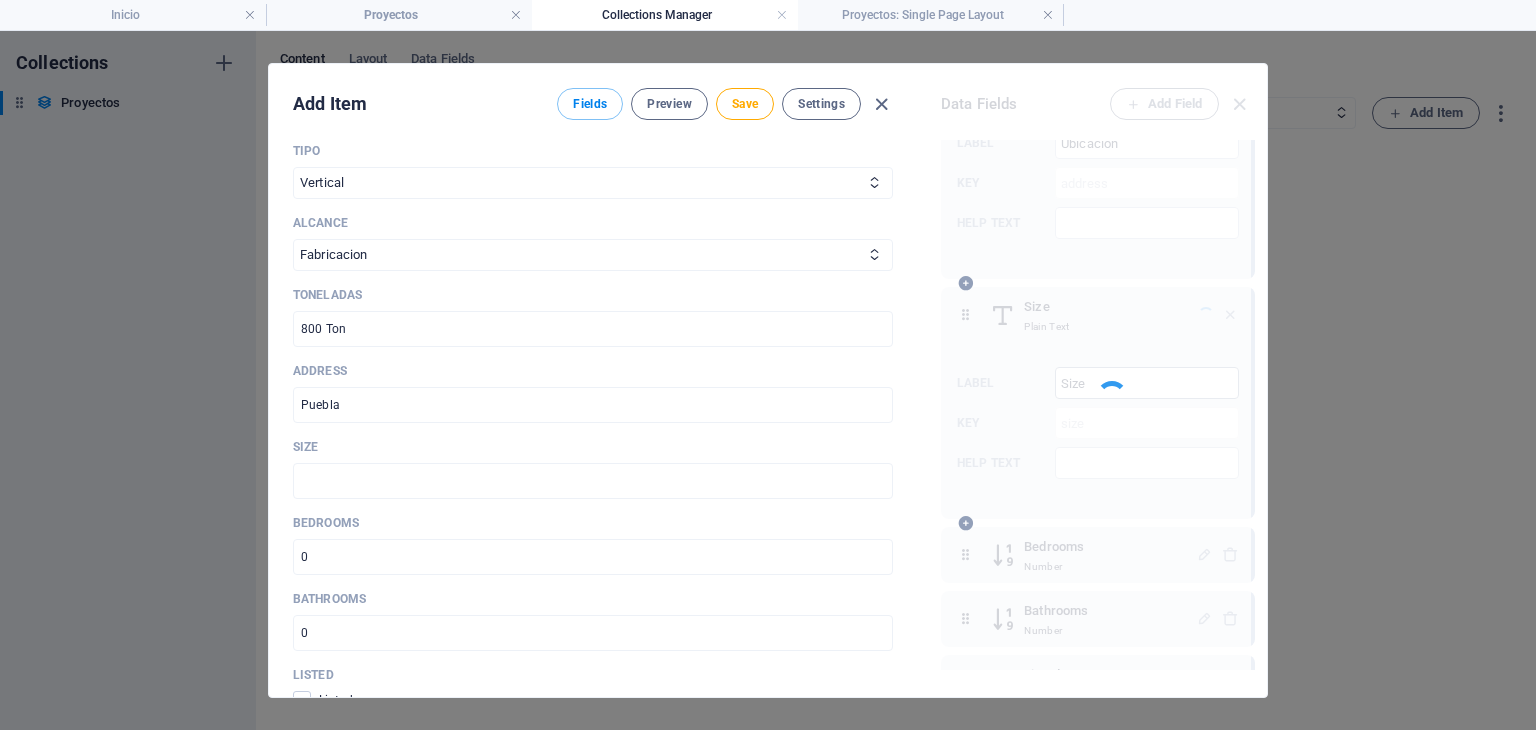 click at bounding box center (1096, 380) 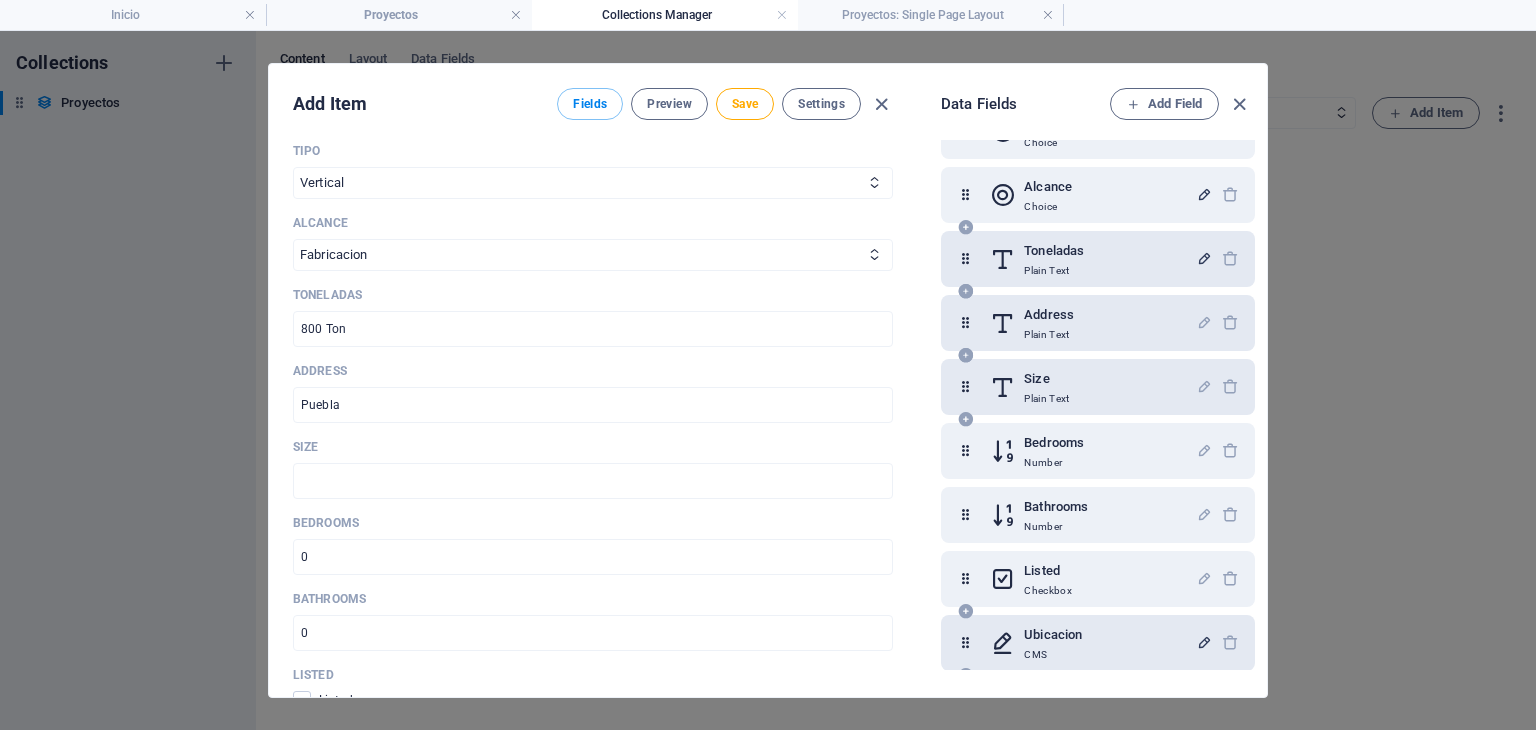 scroll, scrollTop: 211, scrollLeft: 0, axis: vertical 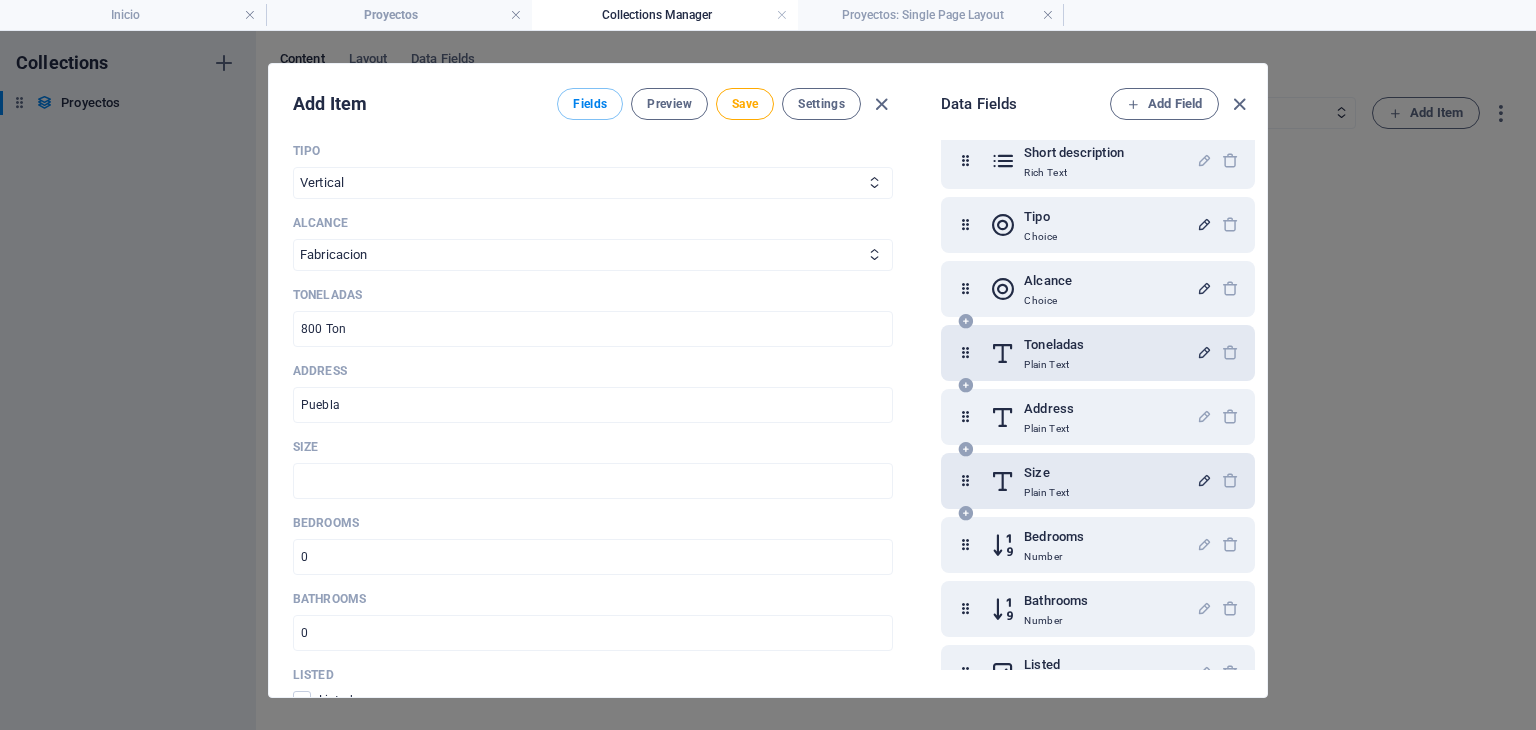click at bounding box center (1204, 480) 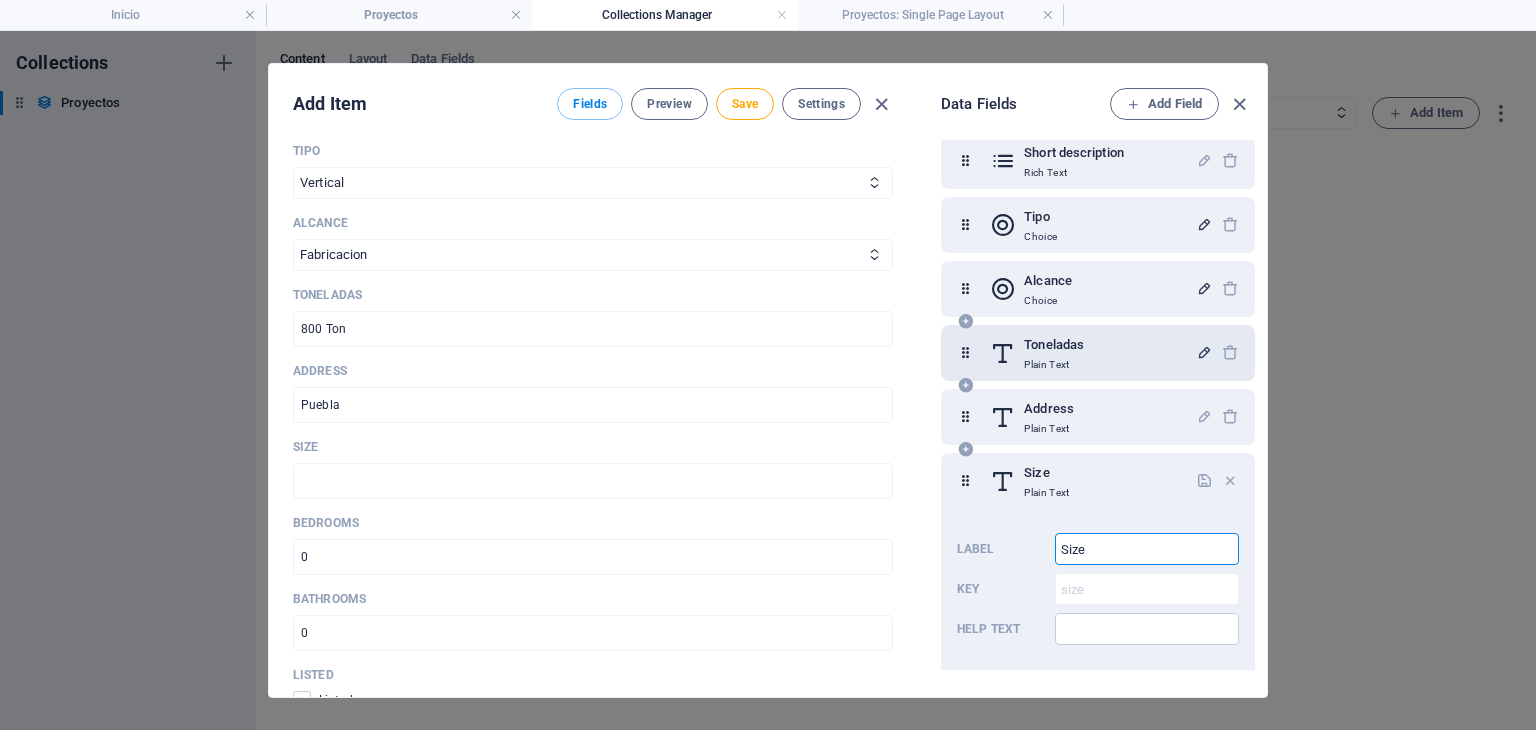 drag, startPoint x: 1141, startPoint y: 546, endPoint x: 1006, endPoint y: 566, distance: 136.47343 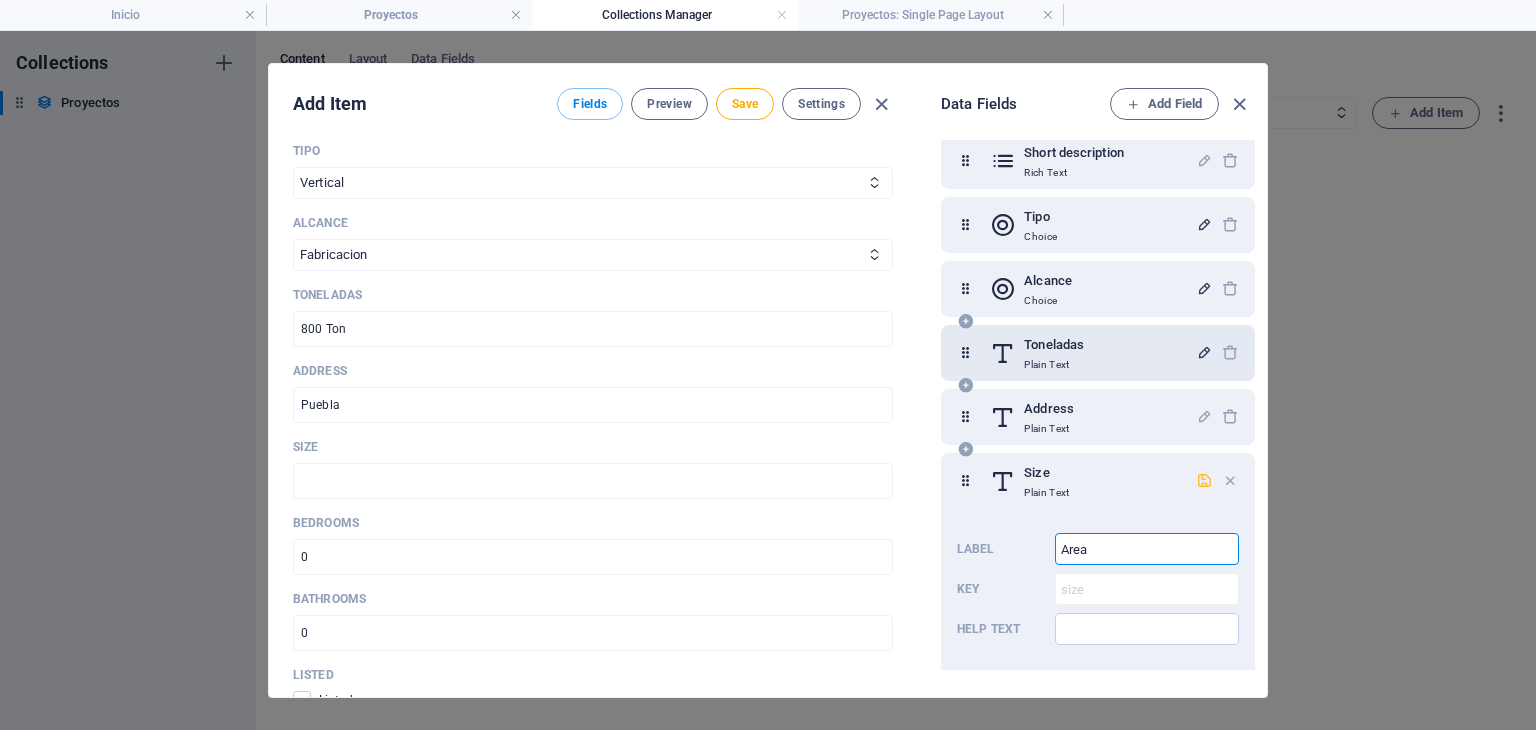 click at bounding box center [1204, 480] 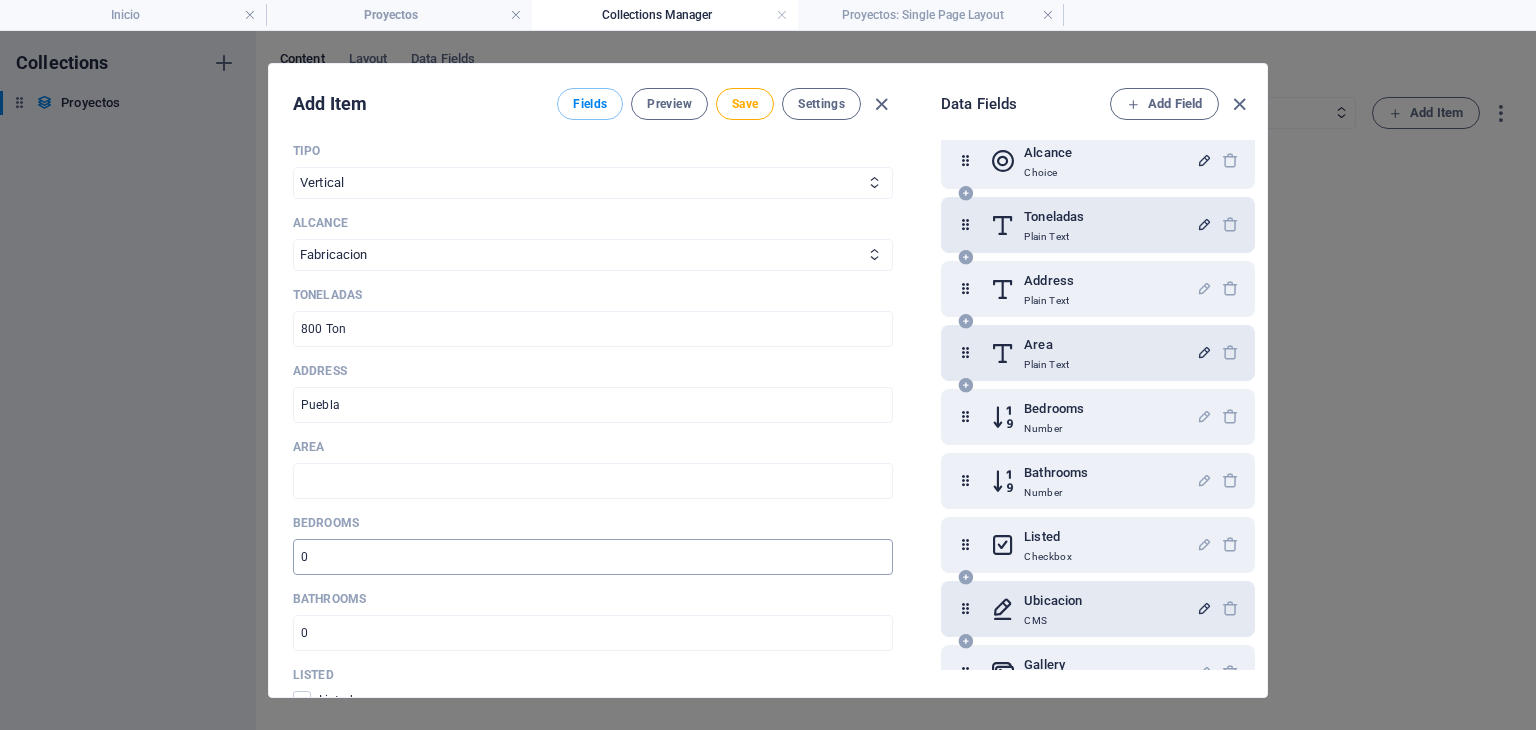 scroll, scrollTop: 377, scrollLeft: 0, axis: vertical 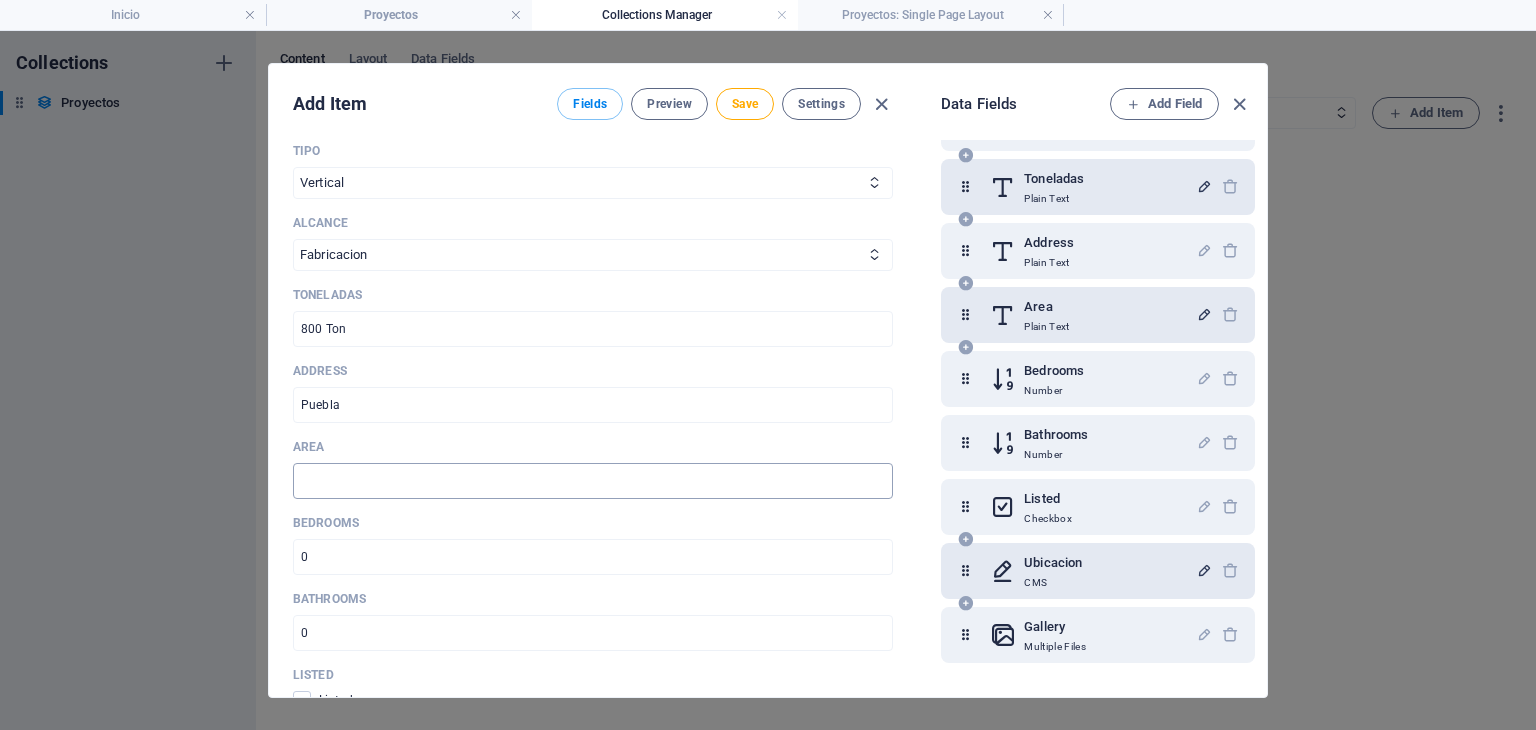 click at bounding box center (593, 481) 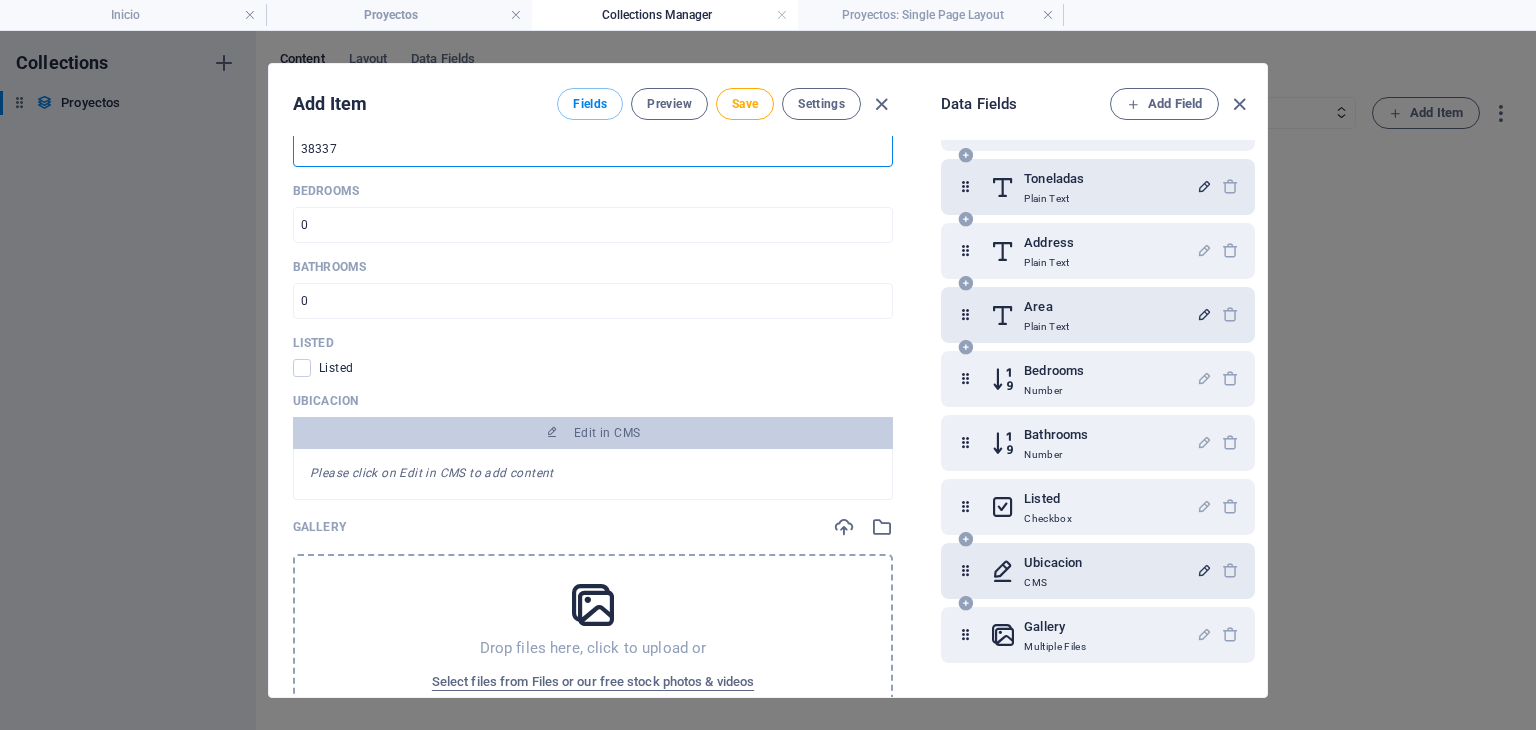 scroll, scrollTop: 1000, scrollLeft: 0, axis: vertical 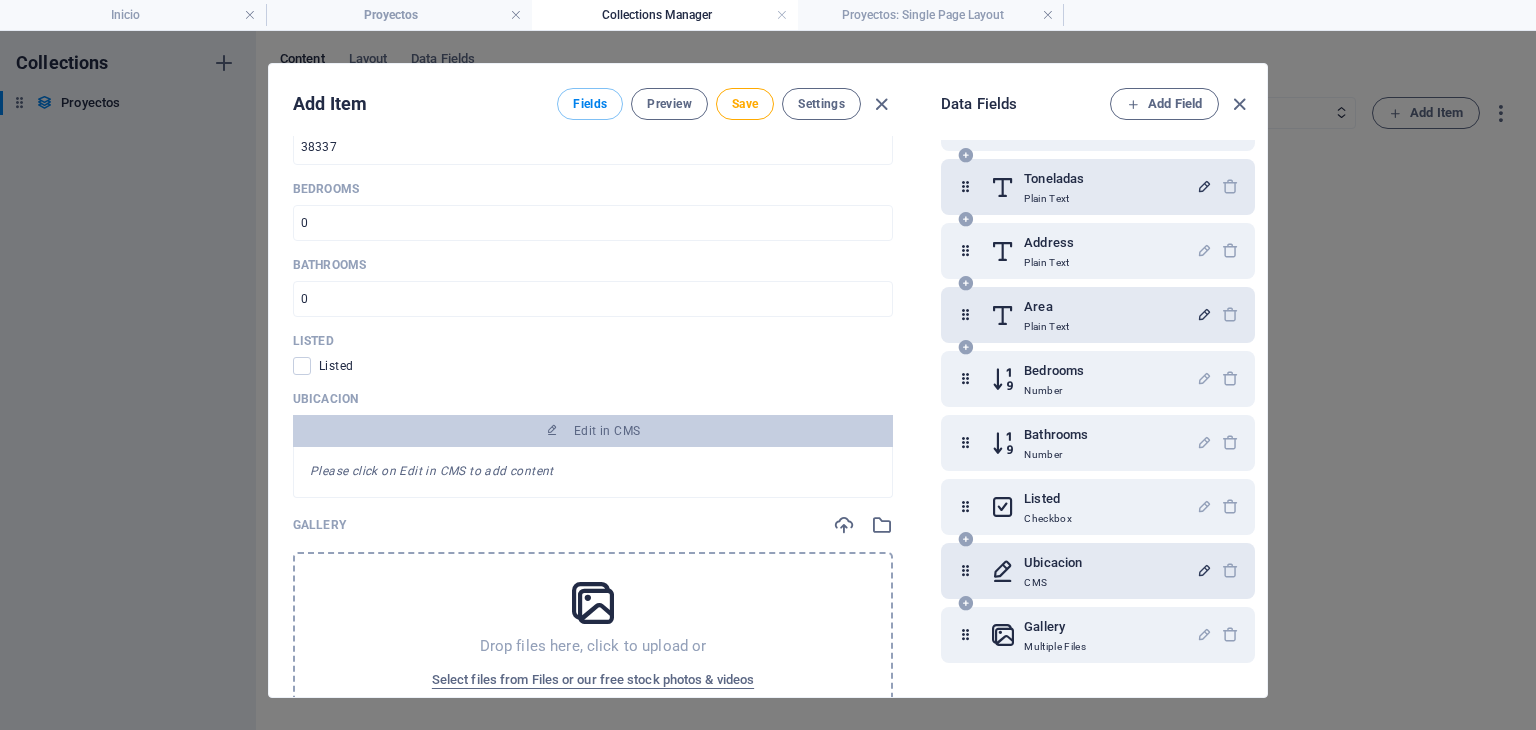 click at bounding box center [306, 366] 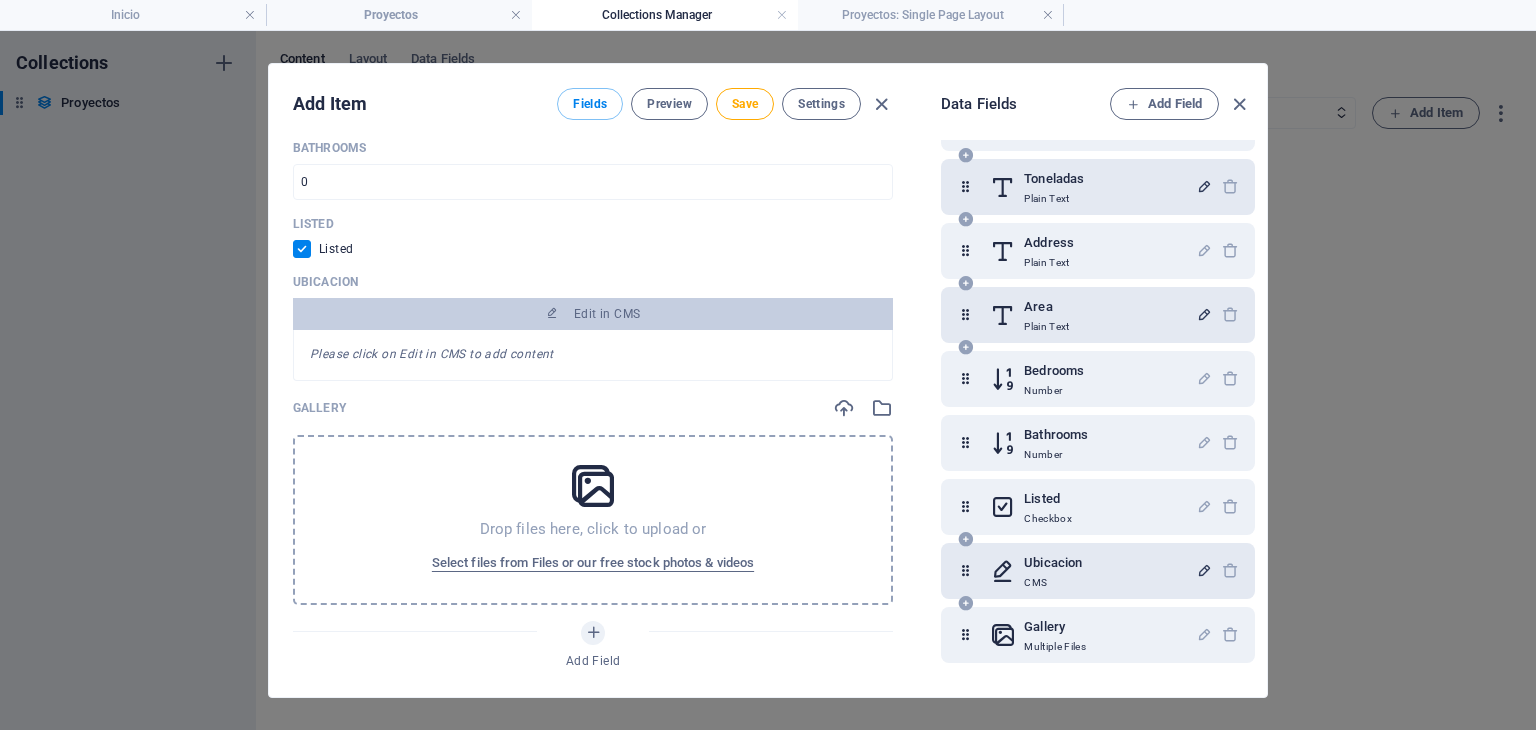 scroll, scrollTop: 1166, scrollLeft: 0, axis: vertical 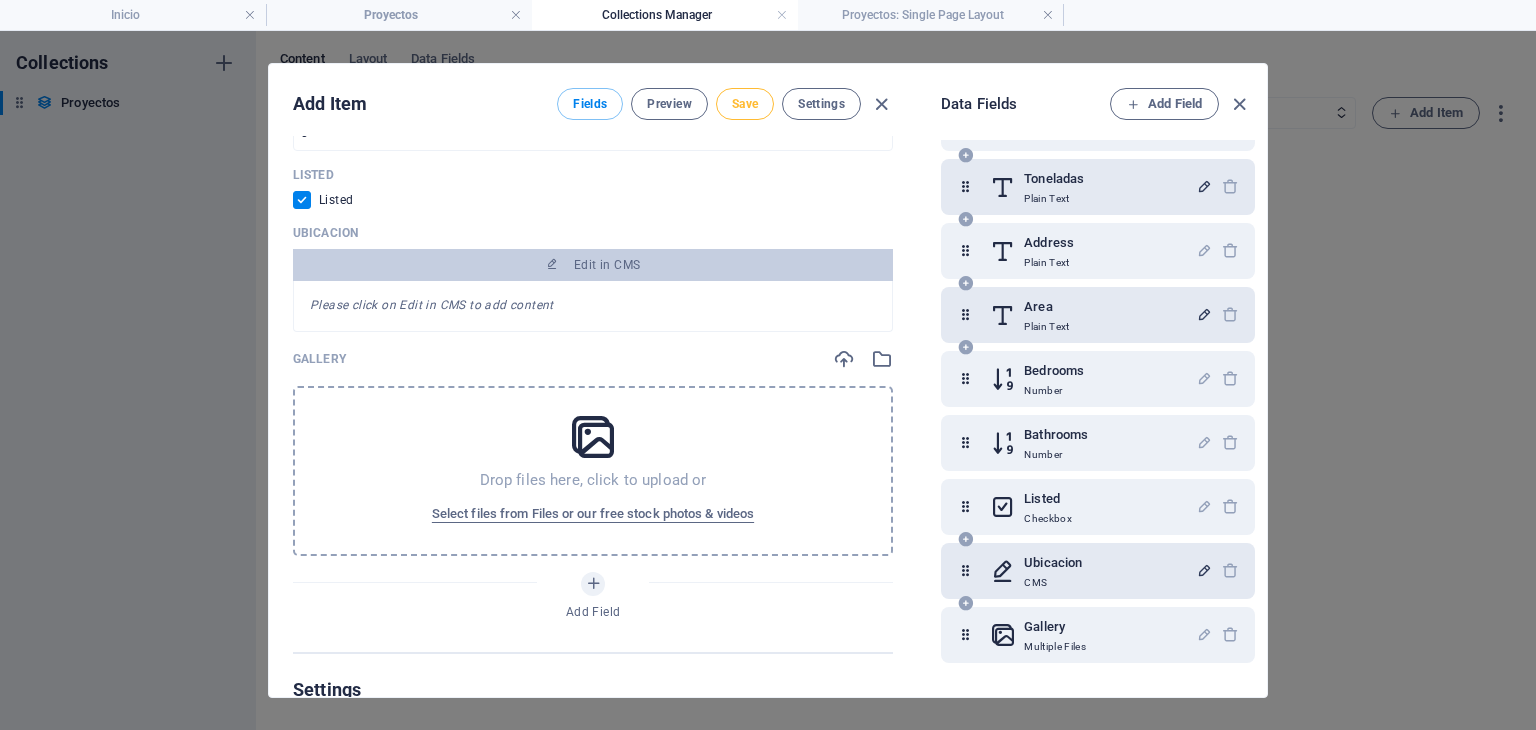 click on "Save" at bounding box center [745, 104] 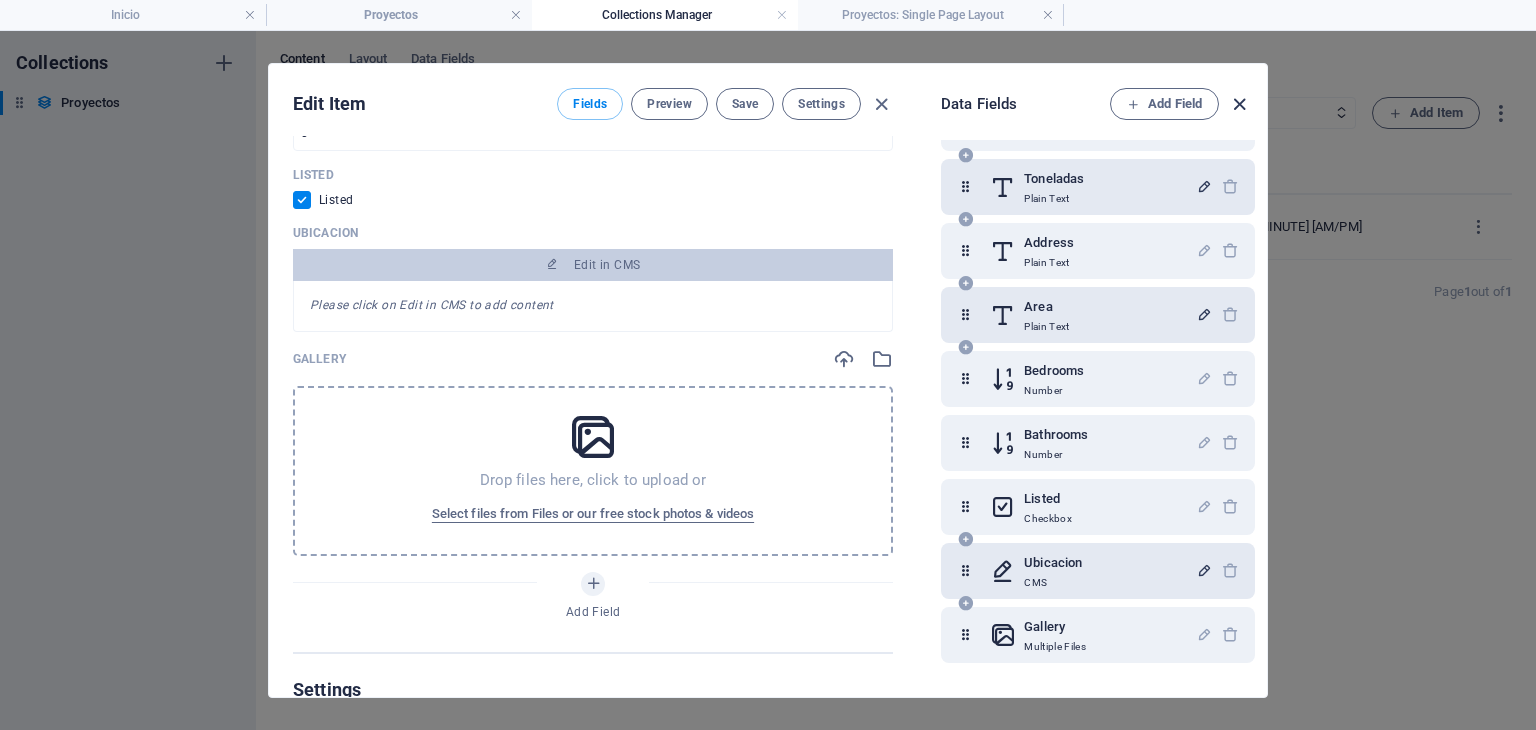 click at bounding box center (1239, 104) 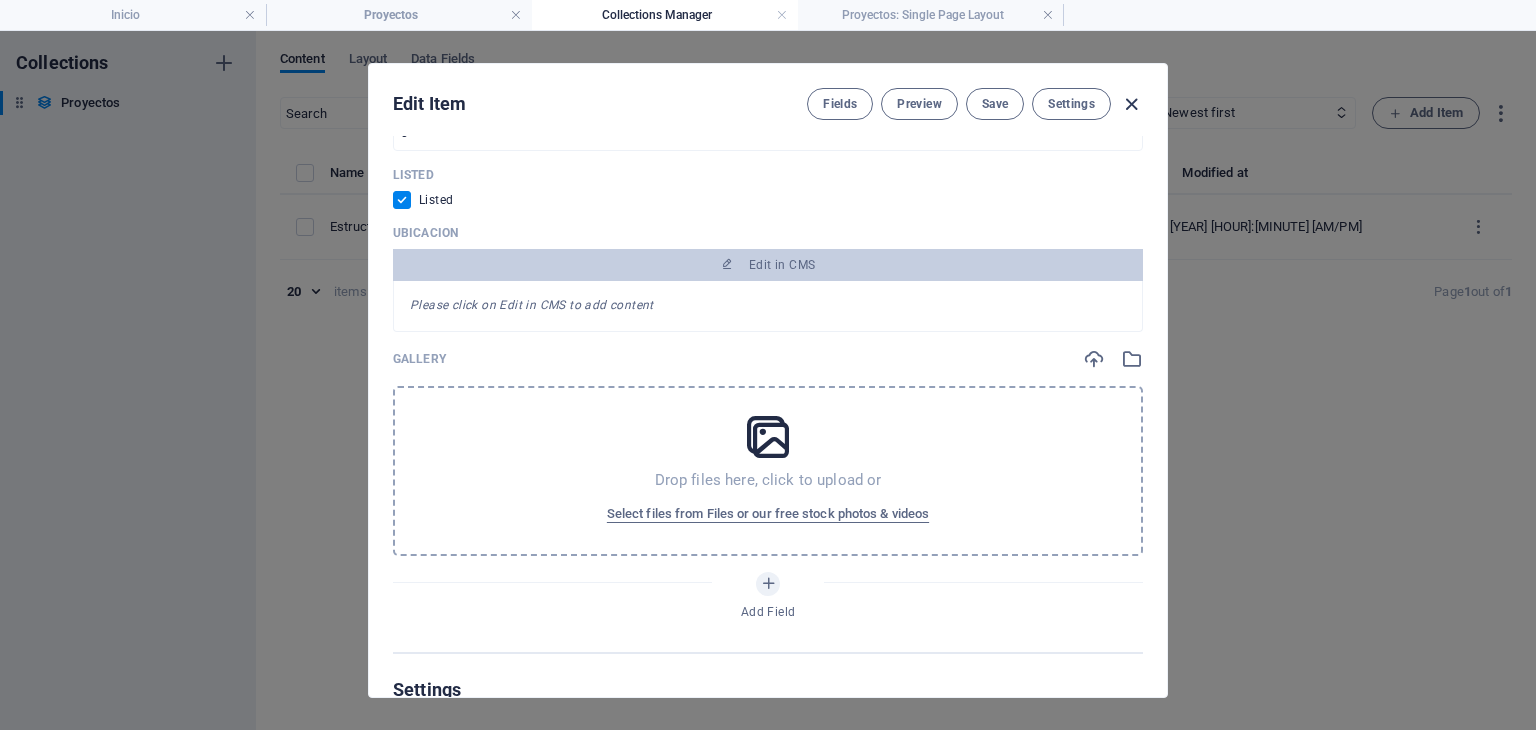 click at bounding box center [1131, 104] 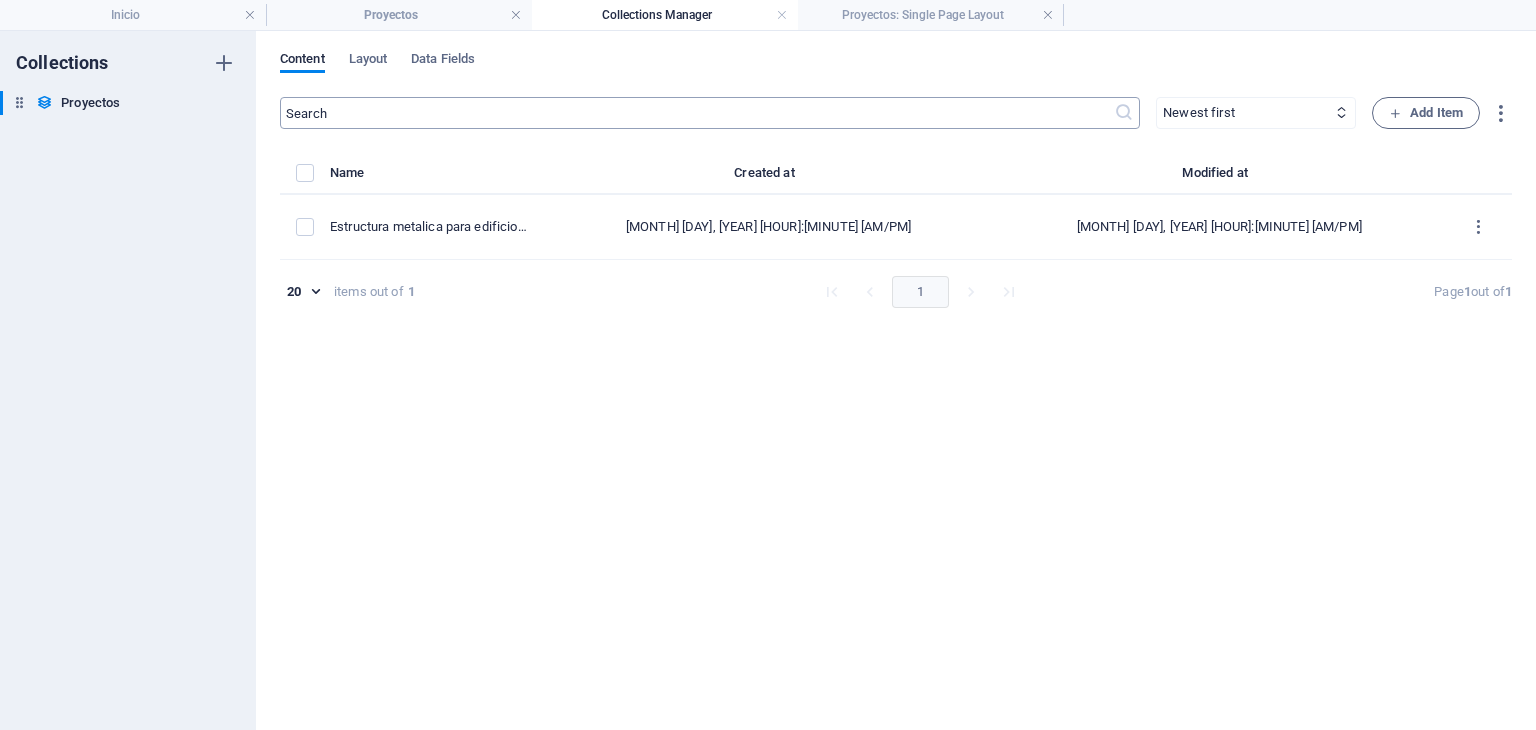 scroll, scrollTop: 1057, scrollLeft: 0, axis: vertical 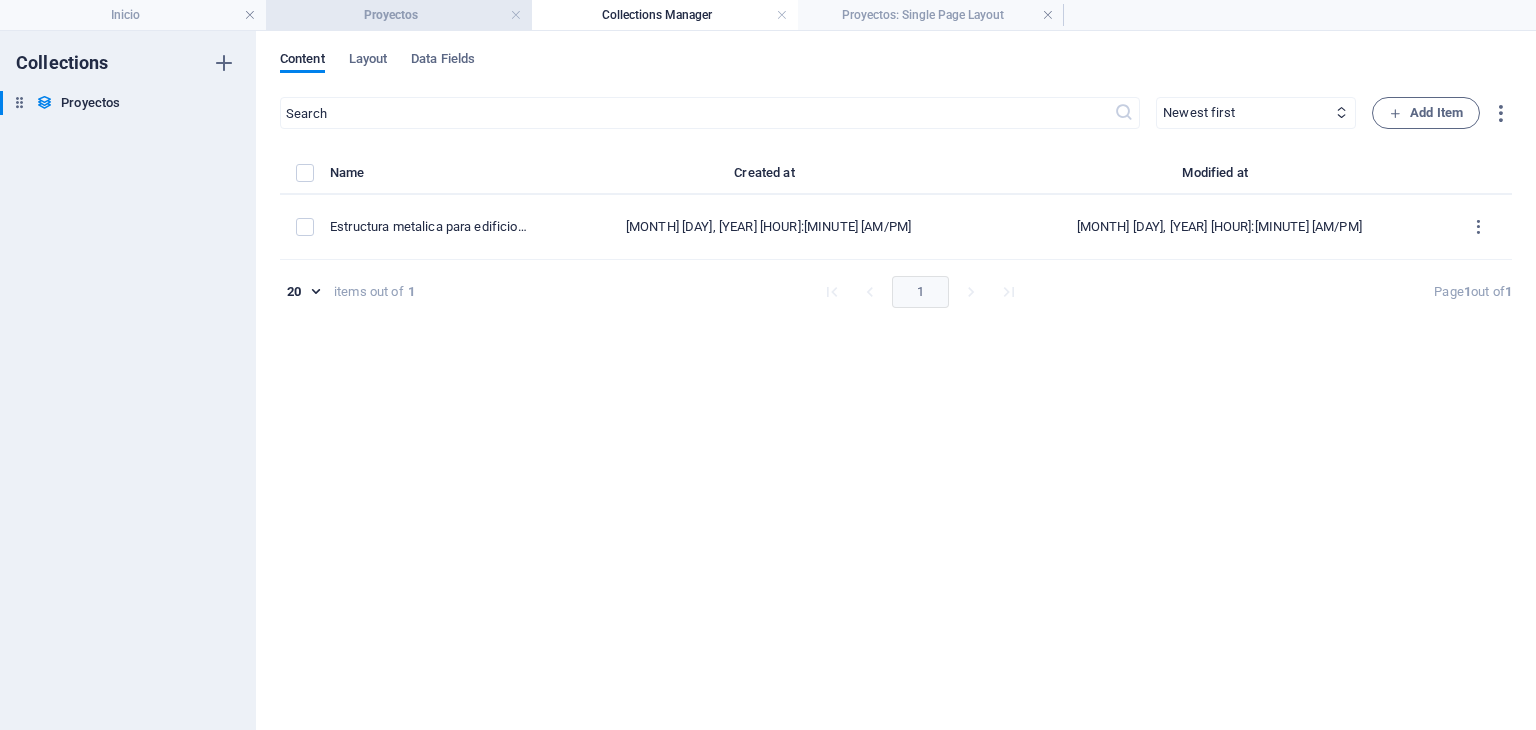 click on "Proyectos" at bounding box center [399, 15] 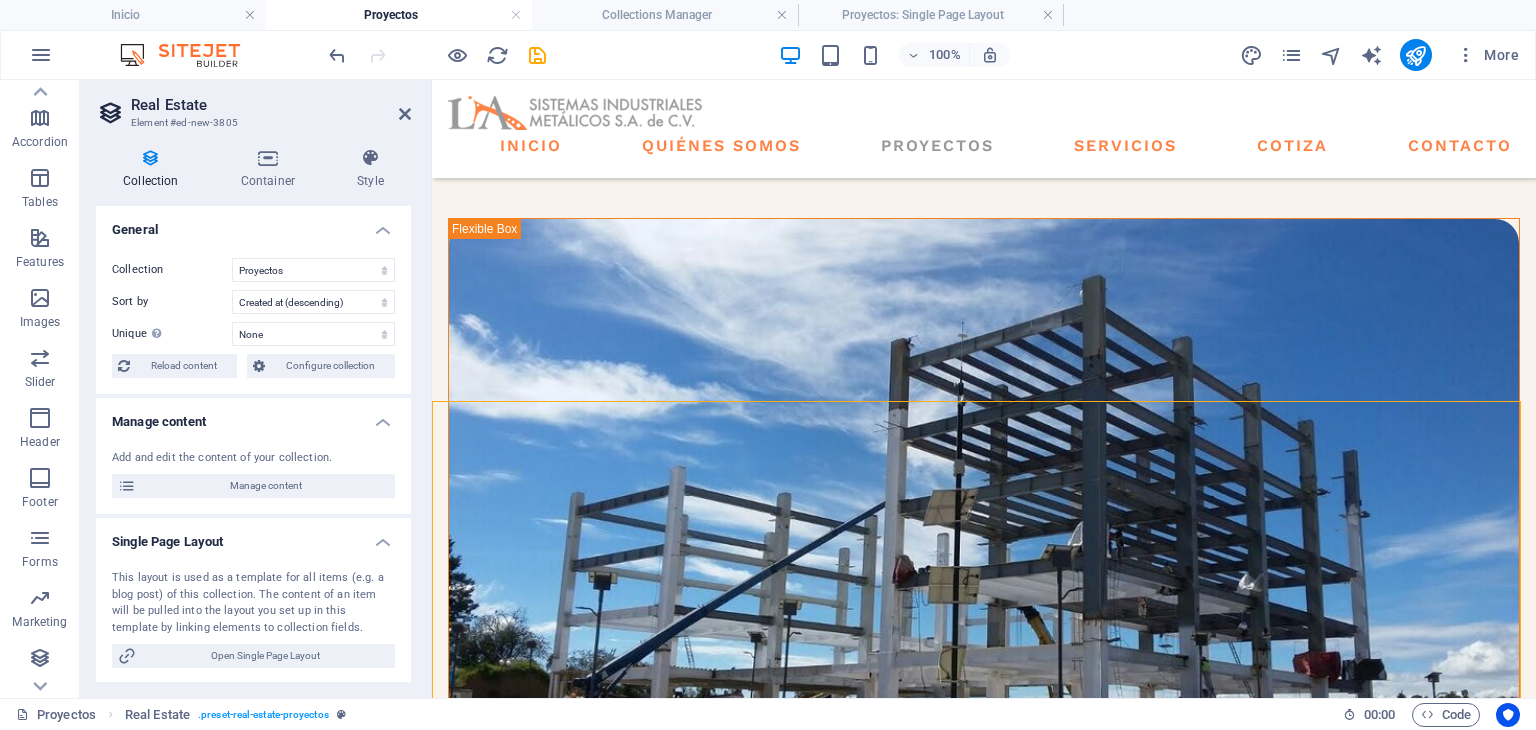 click on "Proyectos" at bounding box center (399, 15) 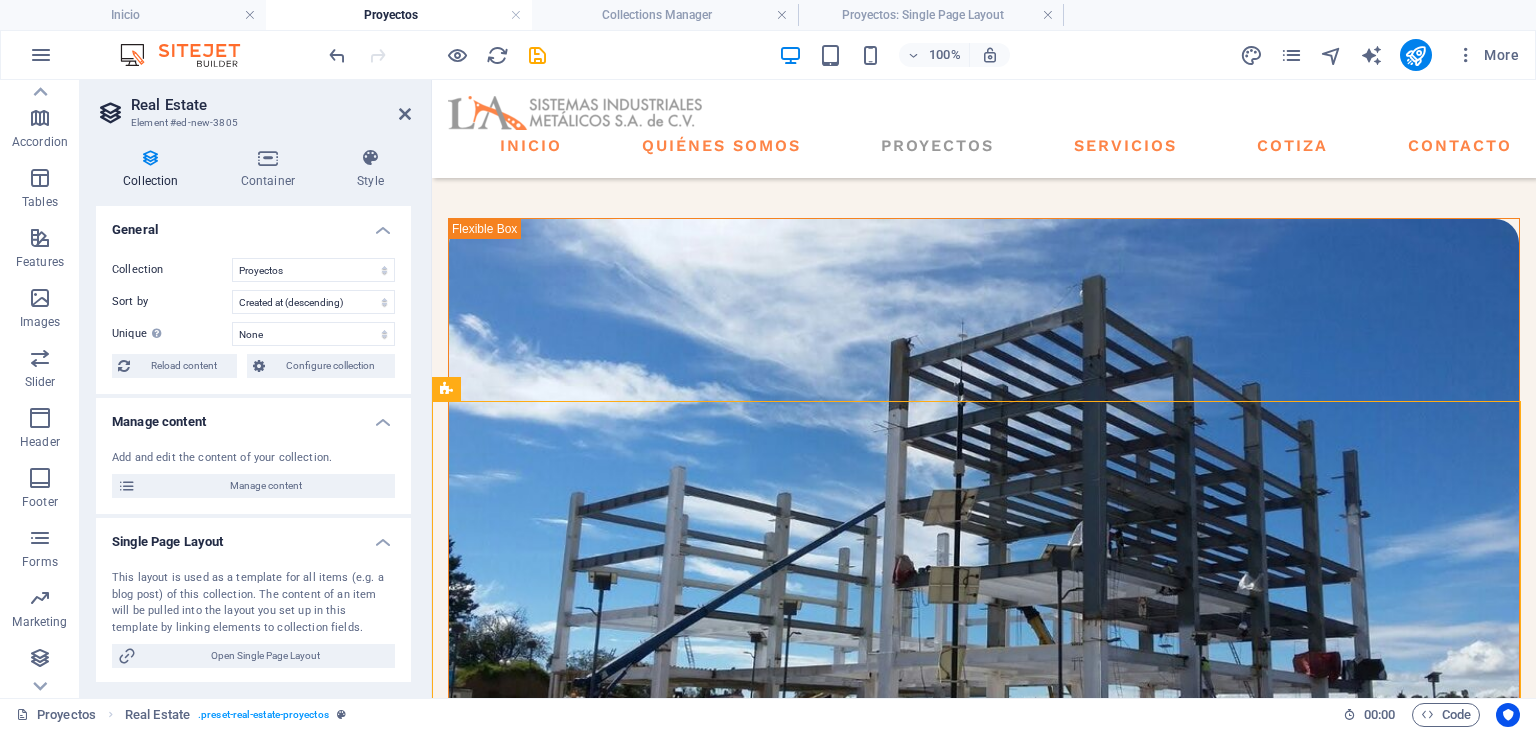 scroll, scrollTop: 359, scrollLeft: 0, axis: vertical 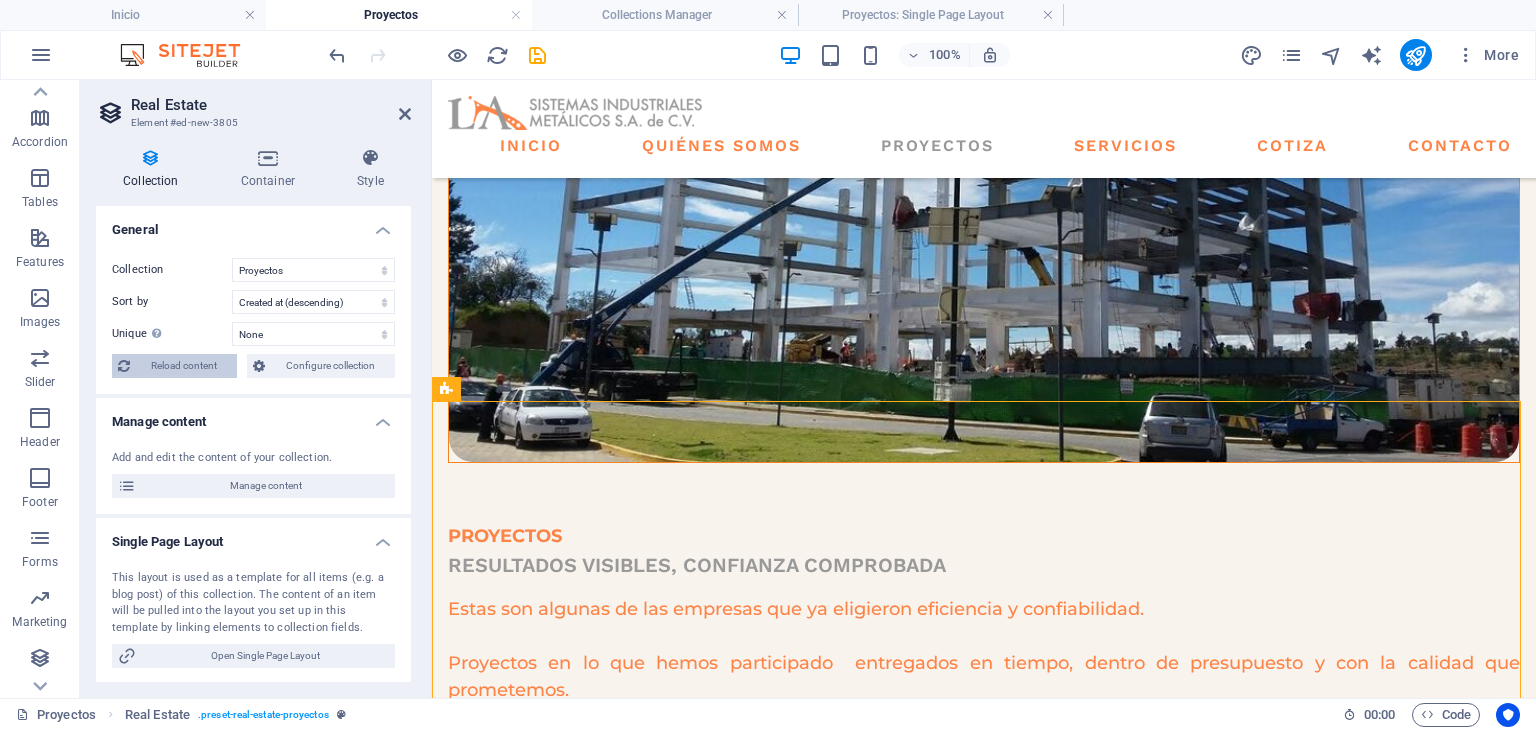 click on "Reload content" at bounding box center [183, 366] 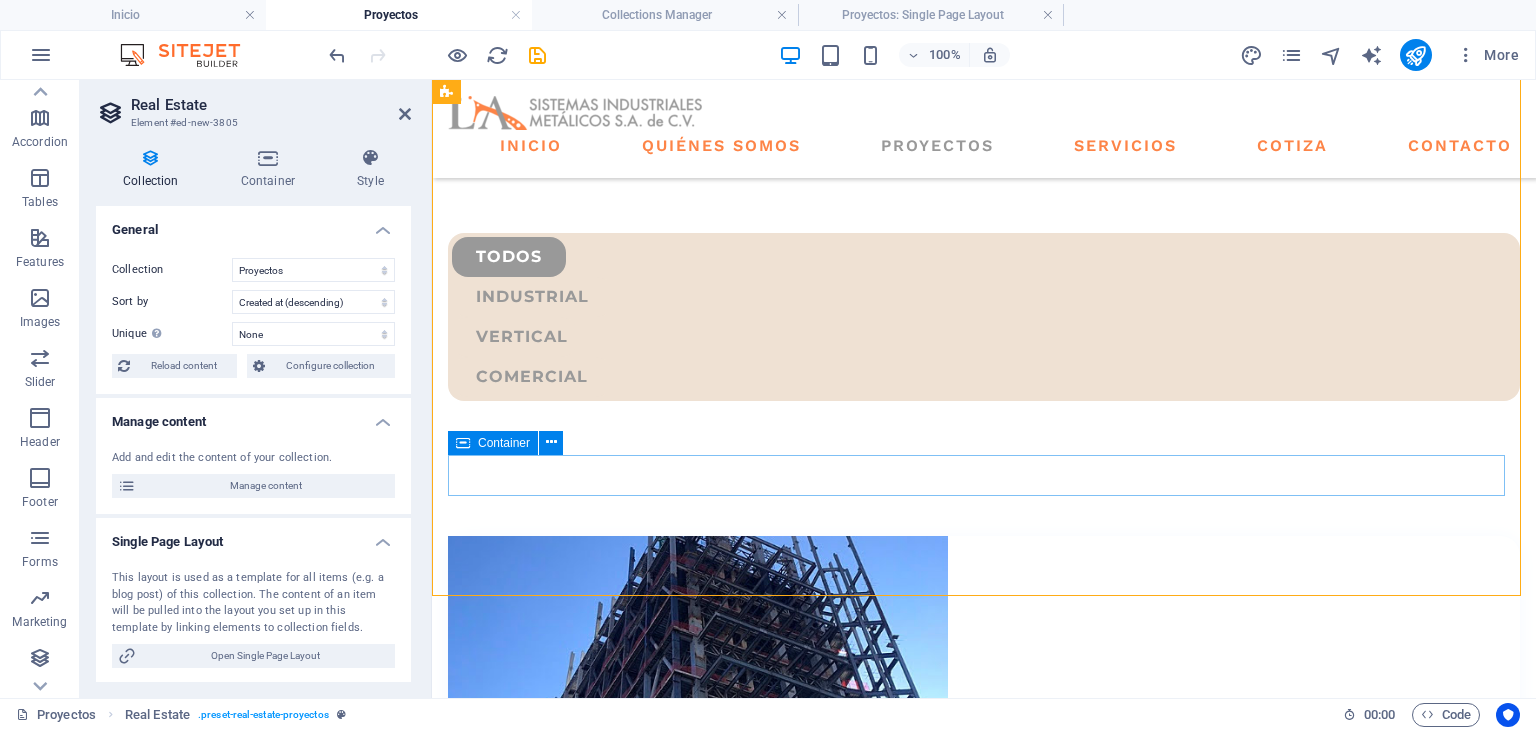 scroll, scrollTop: 664, scrollLeft: 0, axis: vertical 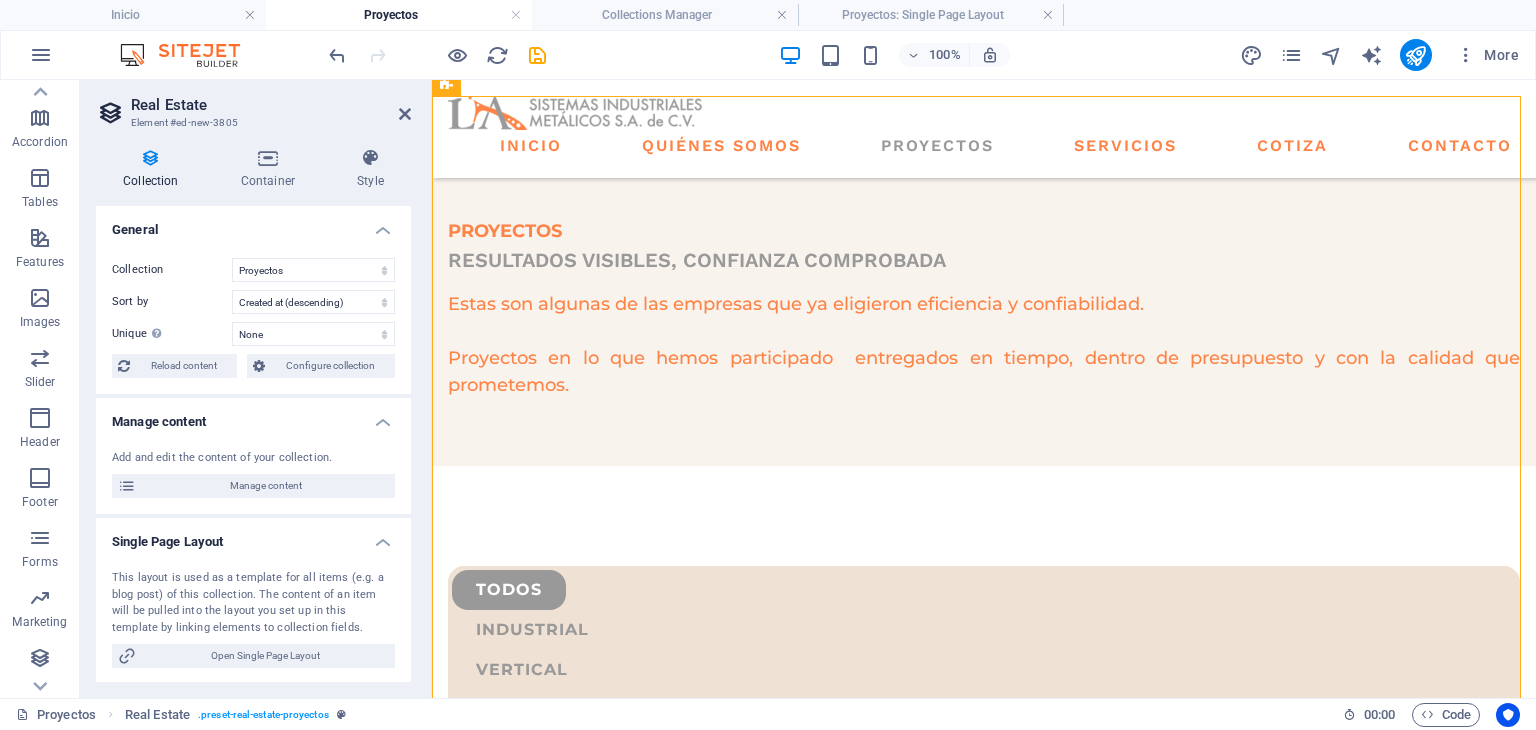 click at bounding box center [437, 55] 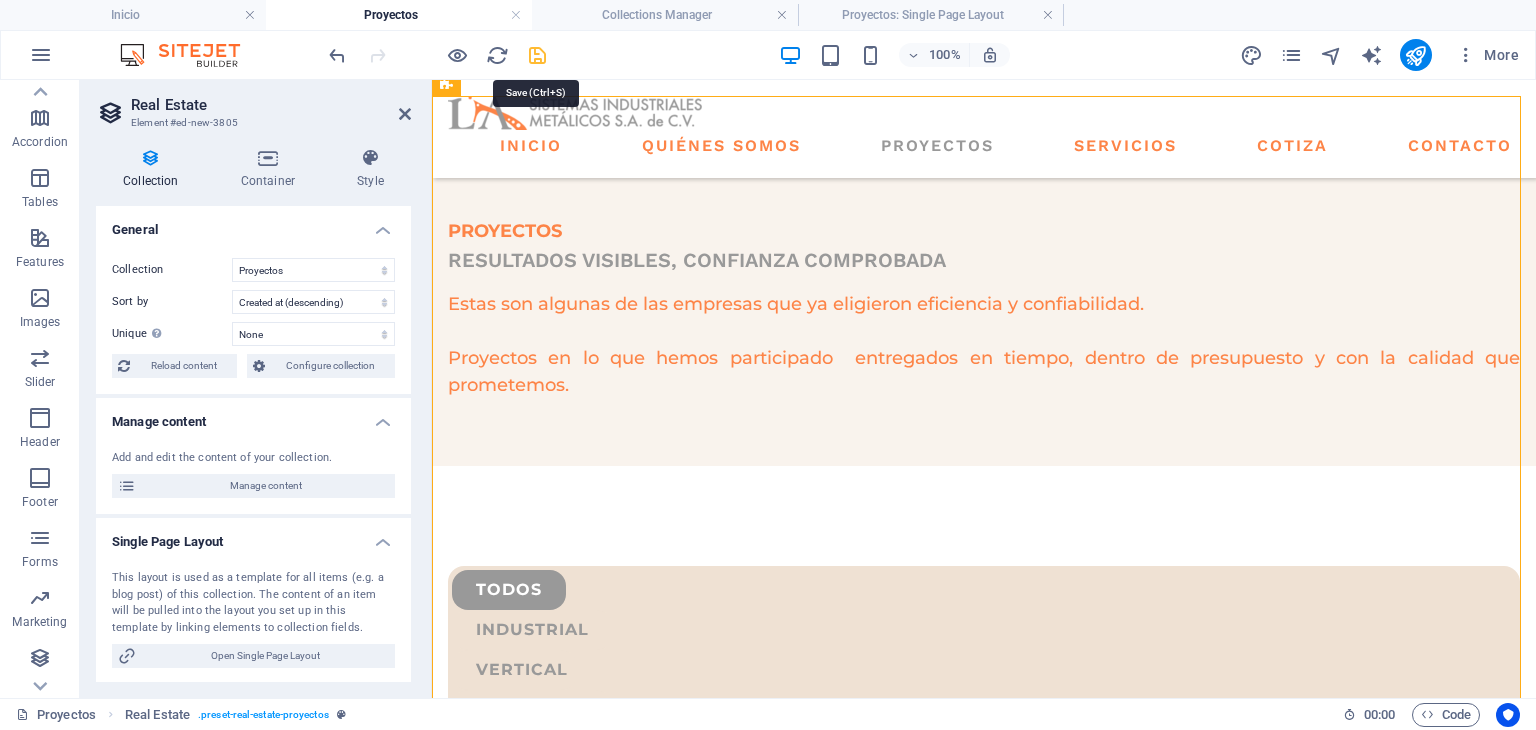 drag, startPoint x: 540, startPoint y: 57, endPoint x: 557, endPoint y: 42, distance: 22.671568 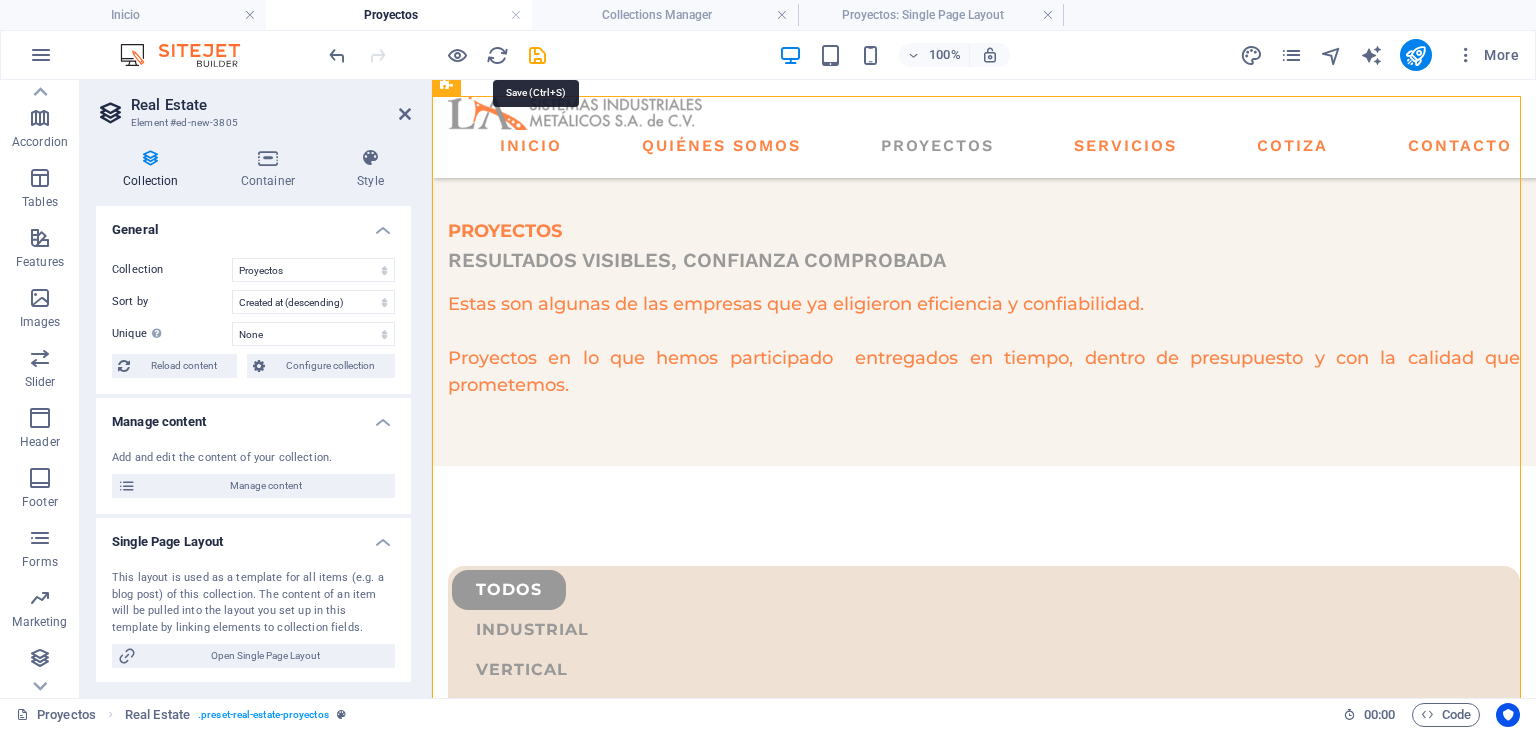 scroll, scrollTop: 674, scrollLeft: 0, axis: vertical 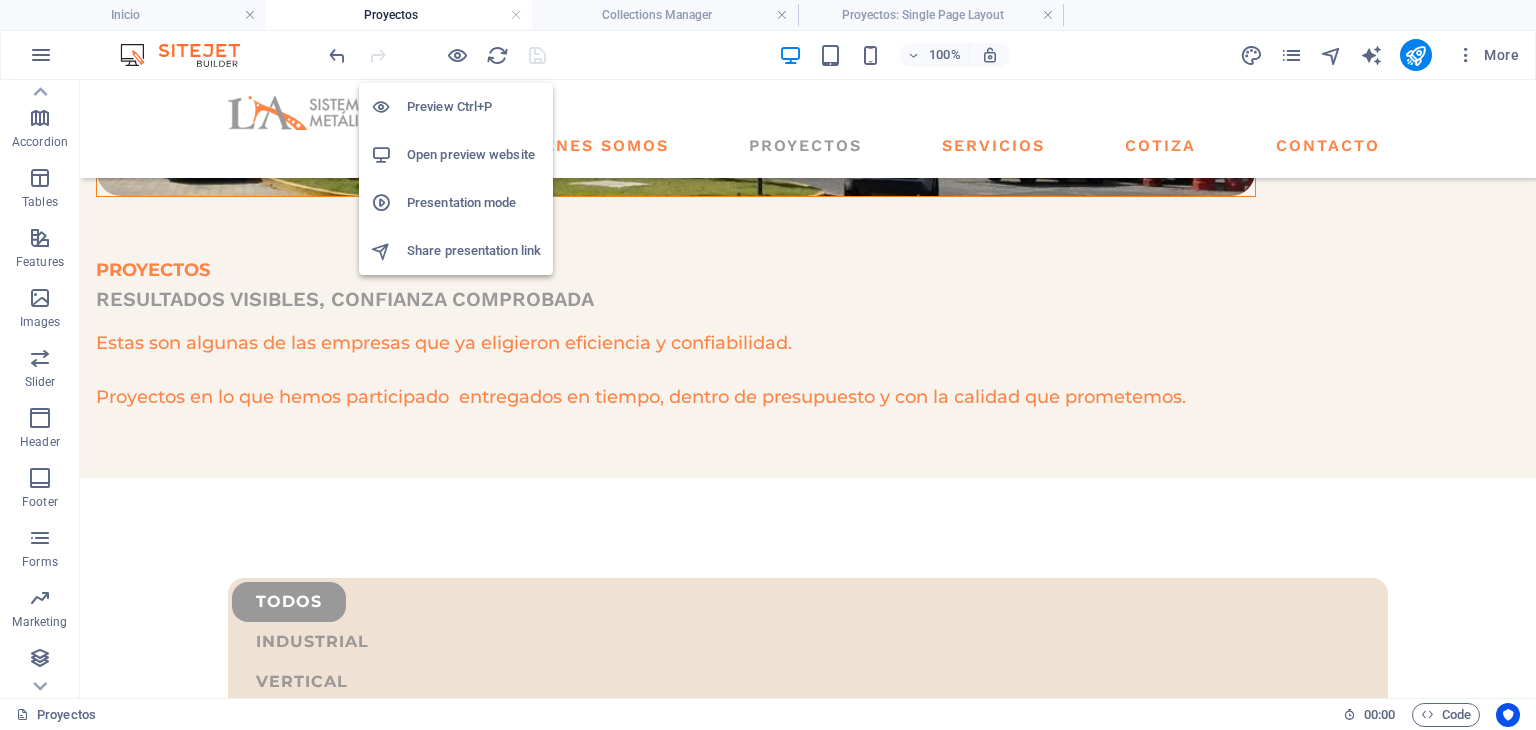 click on "Open preview website" at bounding box center [474, 155] 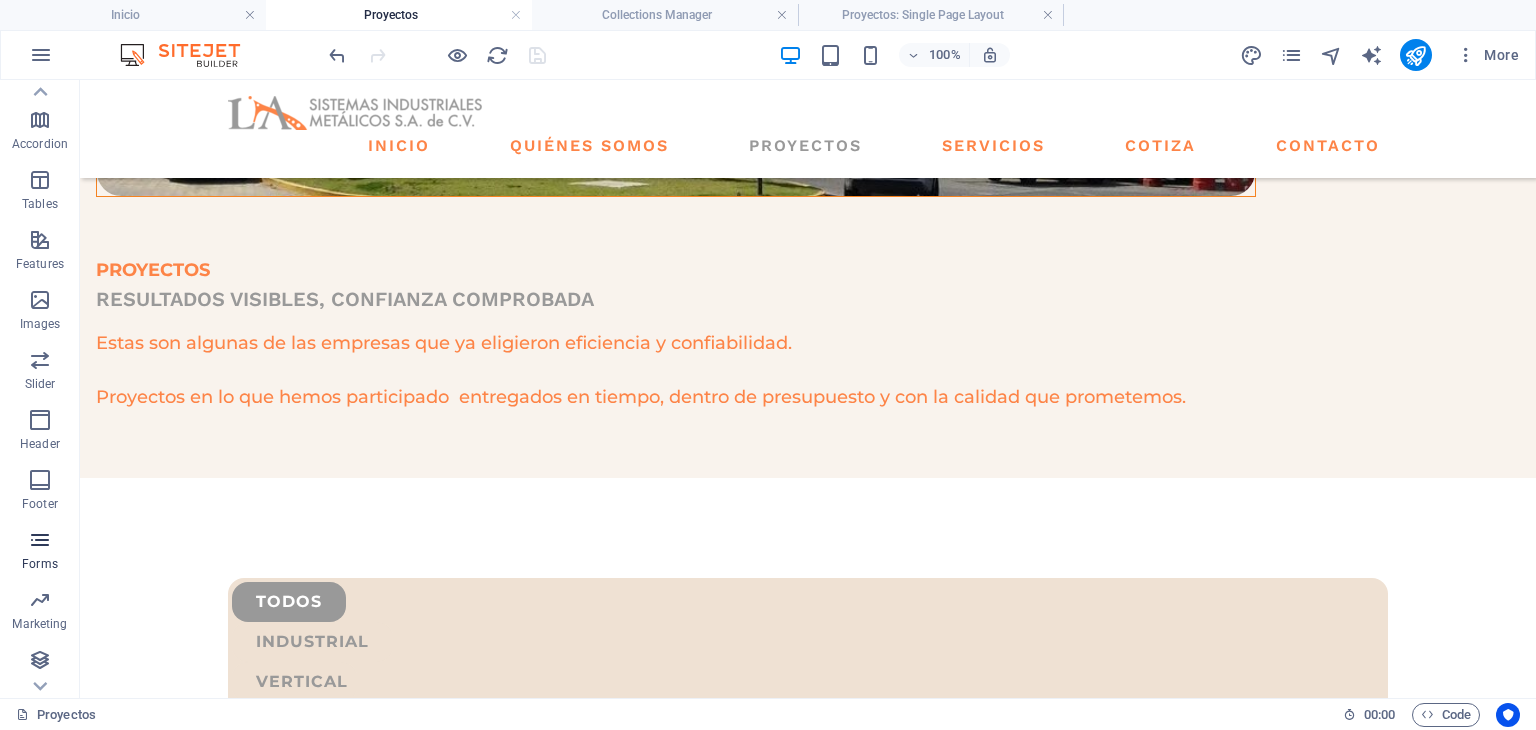 scroll, scrollTop: 282, scrollLeft: 0, axis: vertical 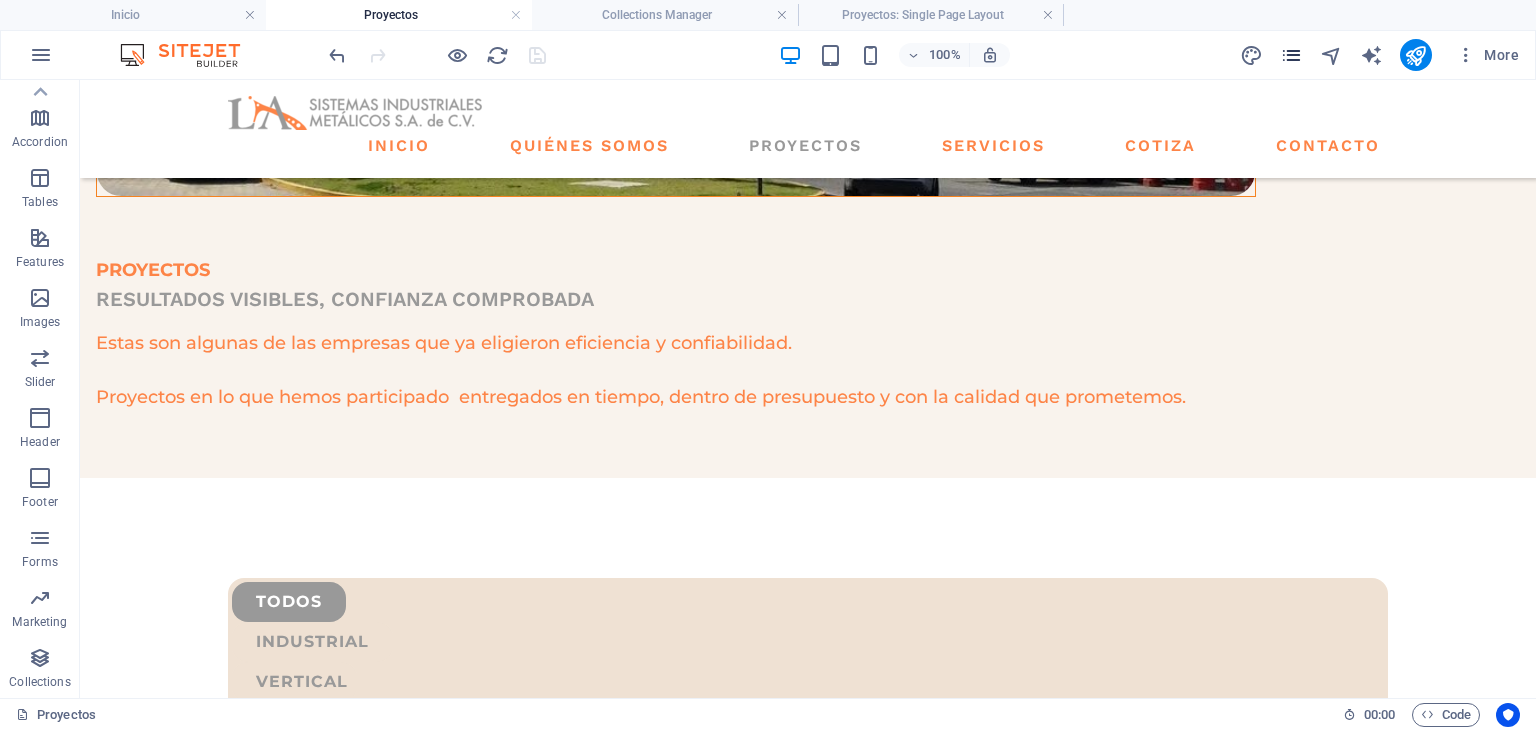 click at bounding box center [1291, 55] 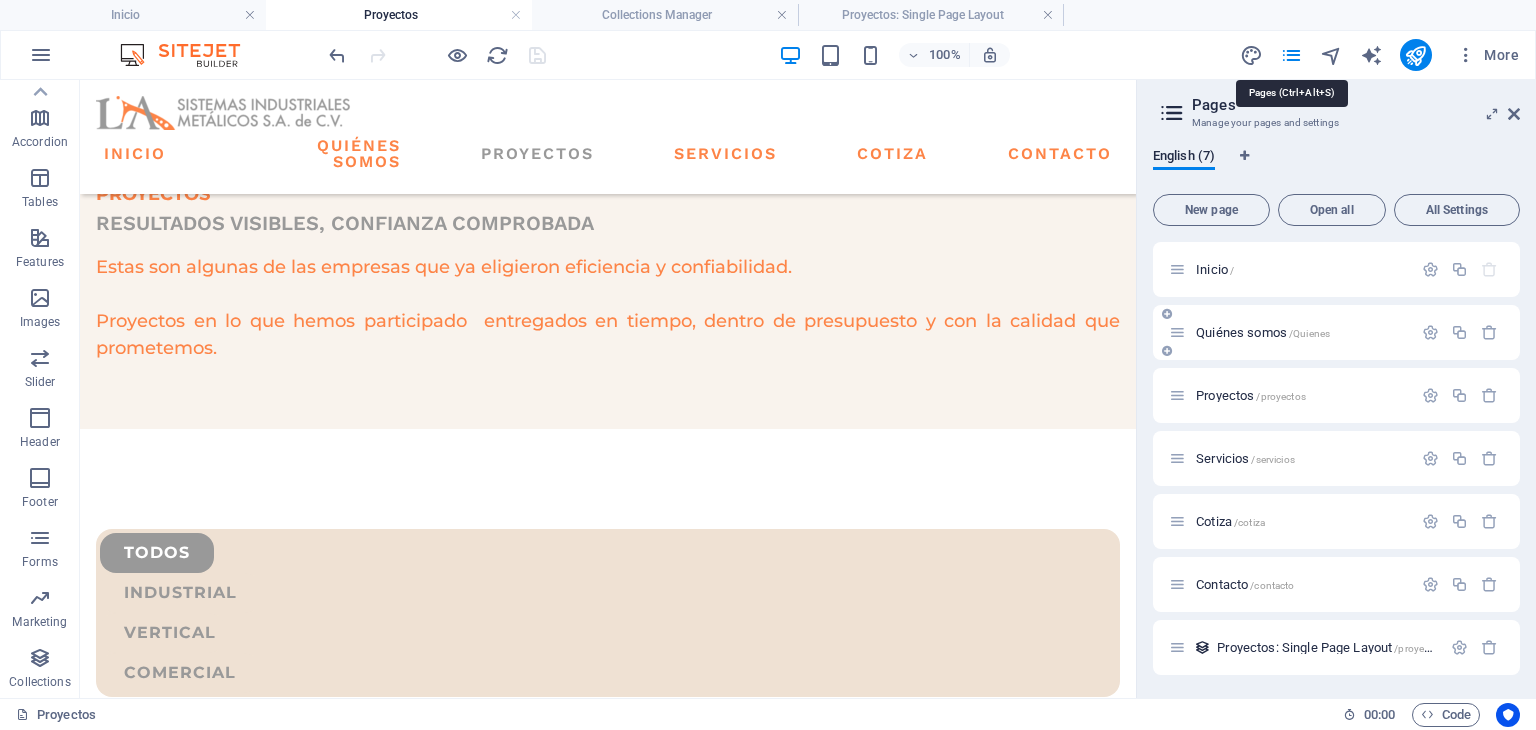 scroll, scrollTop: 664, scrollLeft: 0, axis: vertical 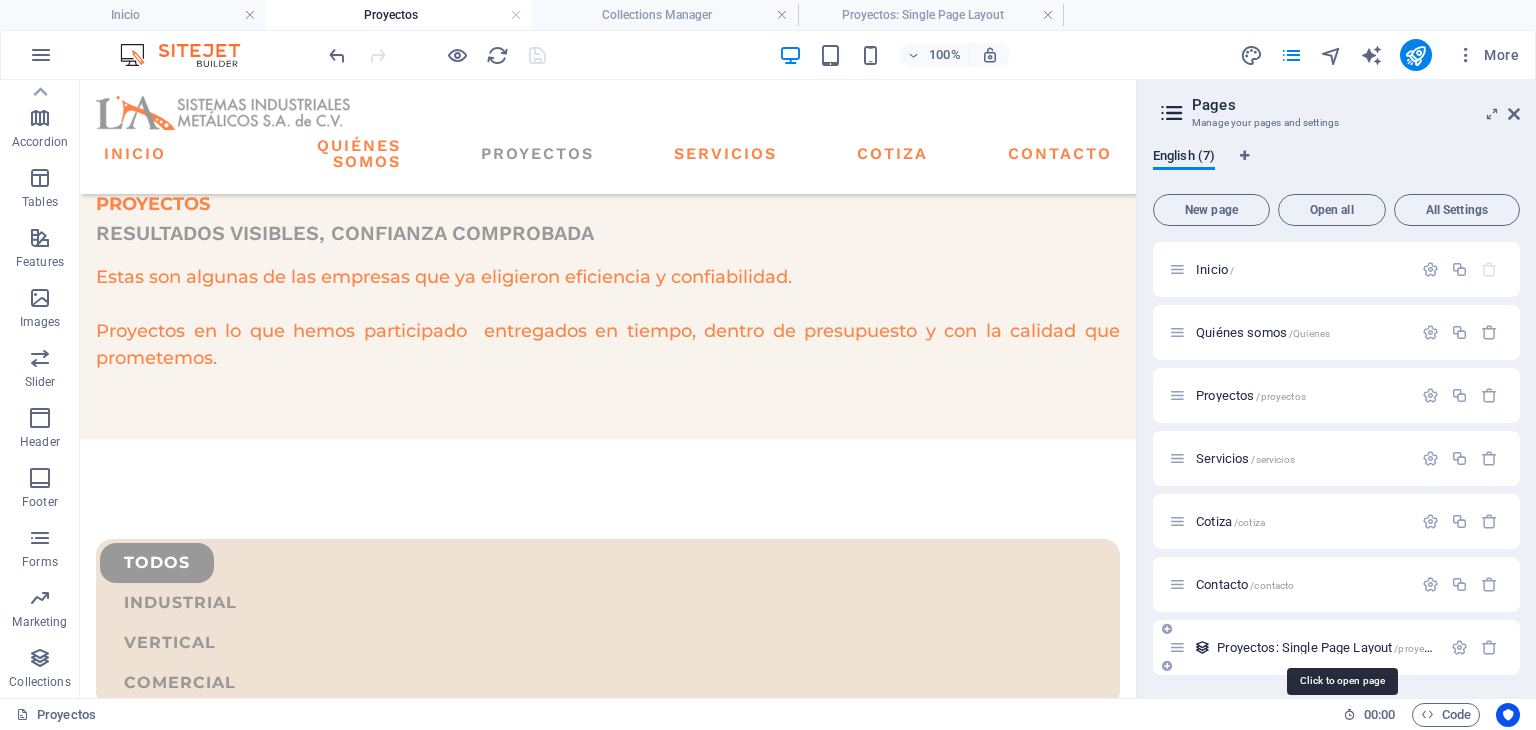 click on "Proyectos: Single Page Layout /proyectos-item" at bounding box center [1341, 647] 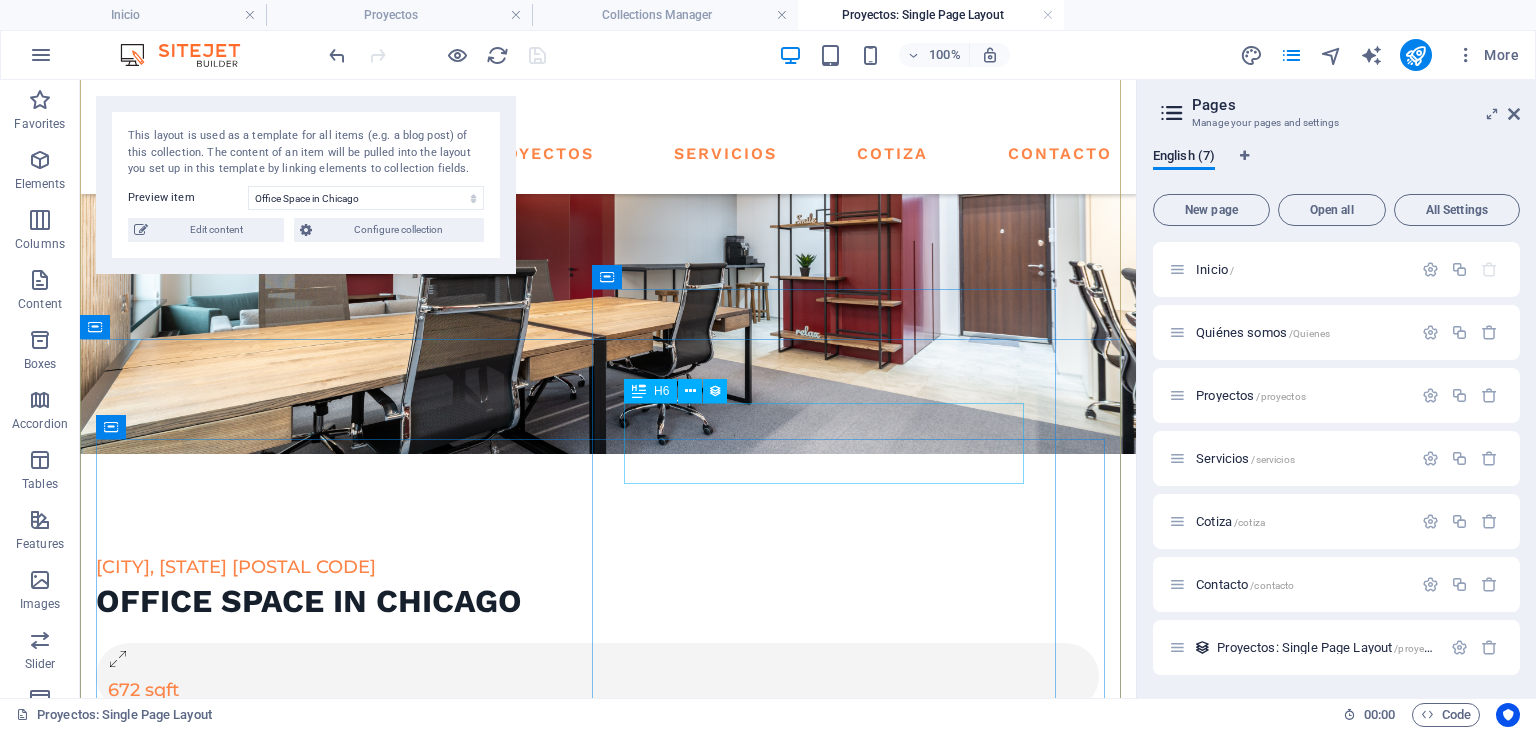 scroll, scrollTop: 333, scrollLeft: 0, axis: vertical 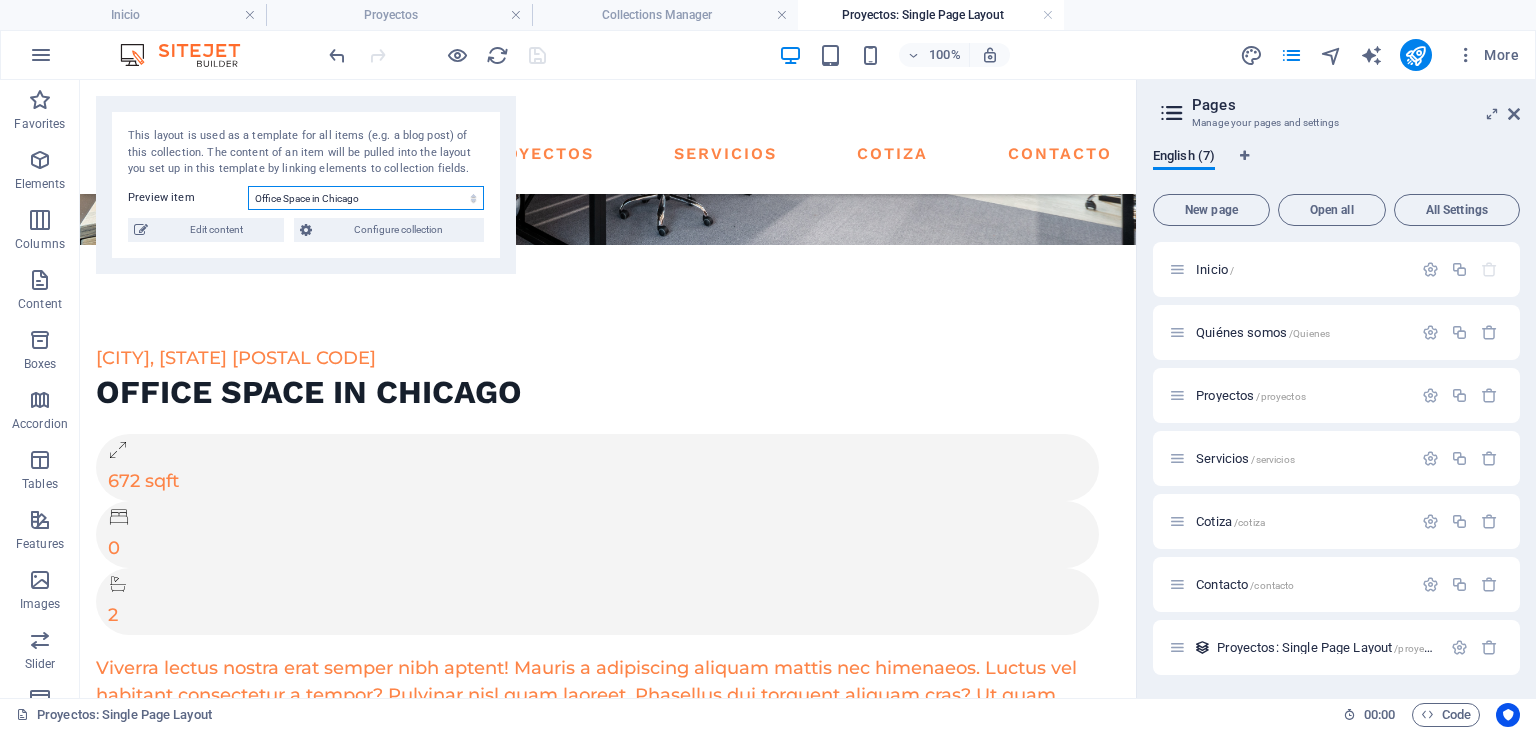 click on "Office Space in [CITY] Executive Office in [CITY] Serviced Office in [CITY] Luxury House in [CITY] Modern House in [CITY] Apartment in [CITY] Studio Loft in [CITY] 2-Bedroom Apartment in [CITY]" at bounding box center [366, 198] 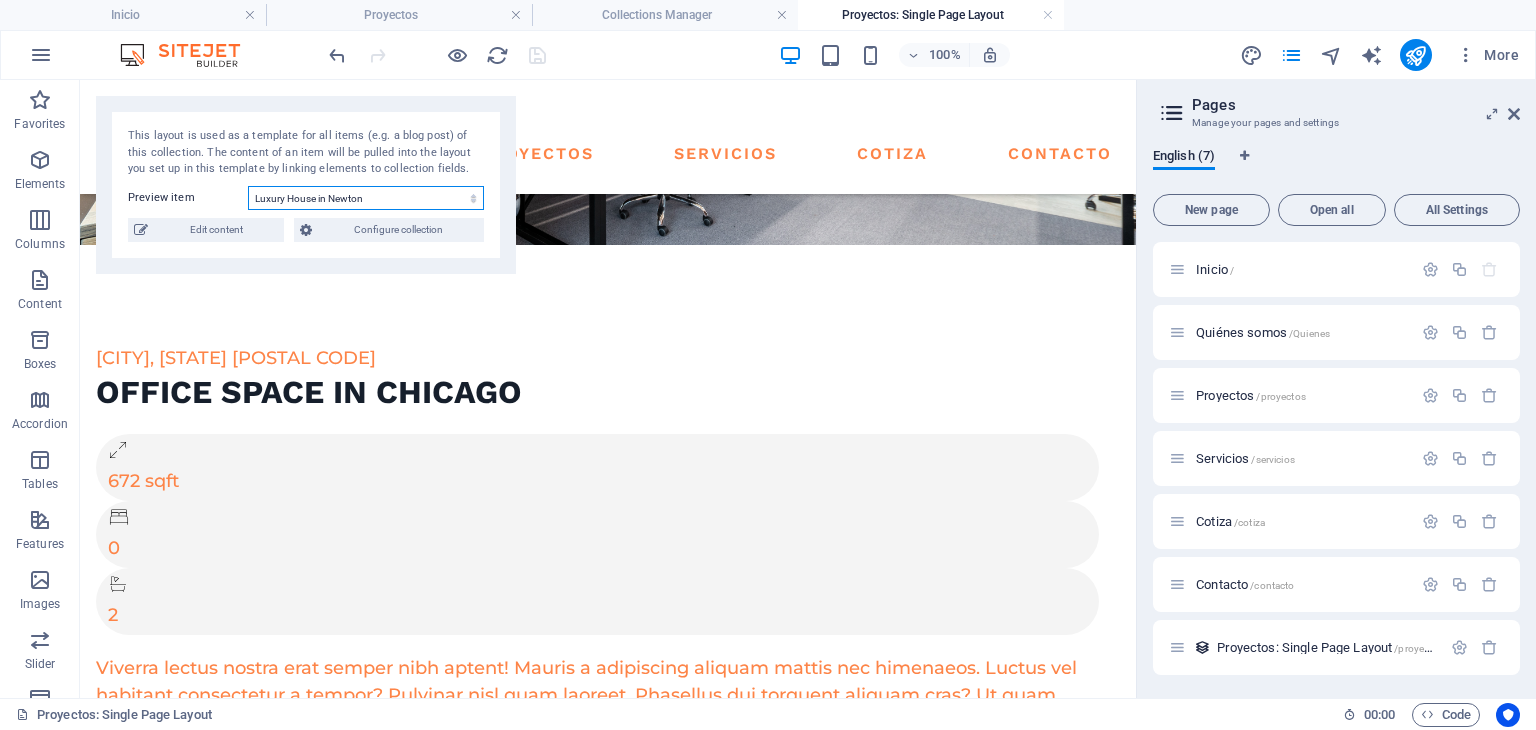click on "Office Space in [CITY] Executive Office in [CITY] Serviced Office in [CITY] Luxury House in [CITY] Modern House in [CITY] Apartment in [CITY] Studio Loft in [CITY] 2-Bedroom Apartment in [CITY]" at bounding box center [366, 198] 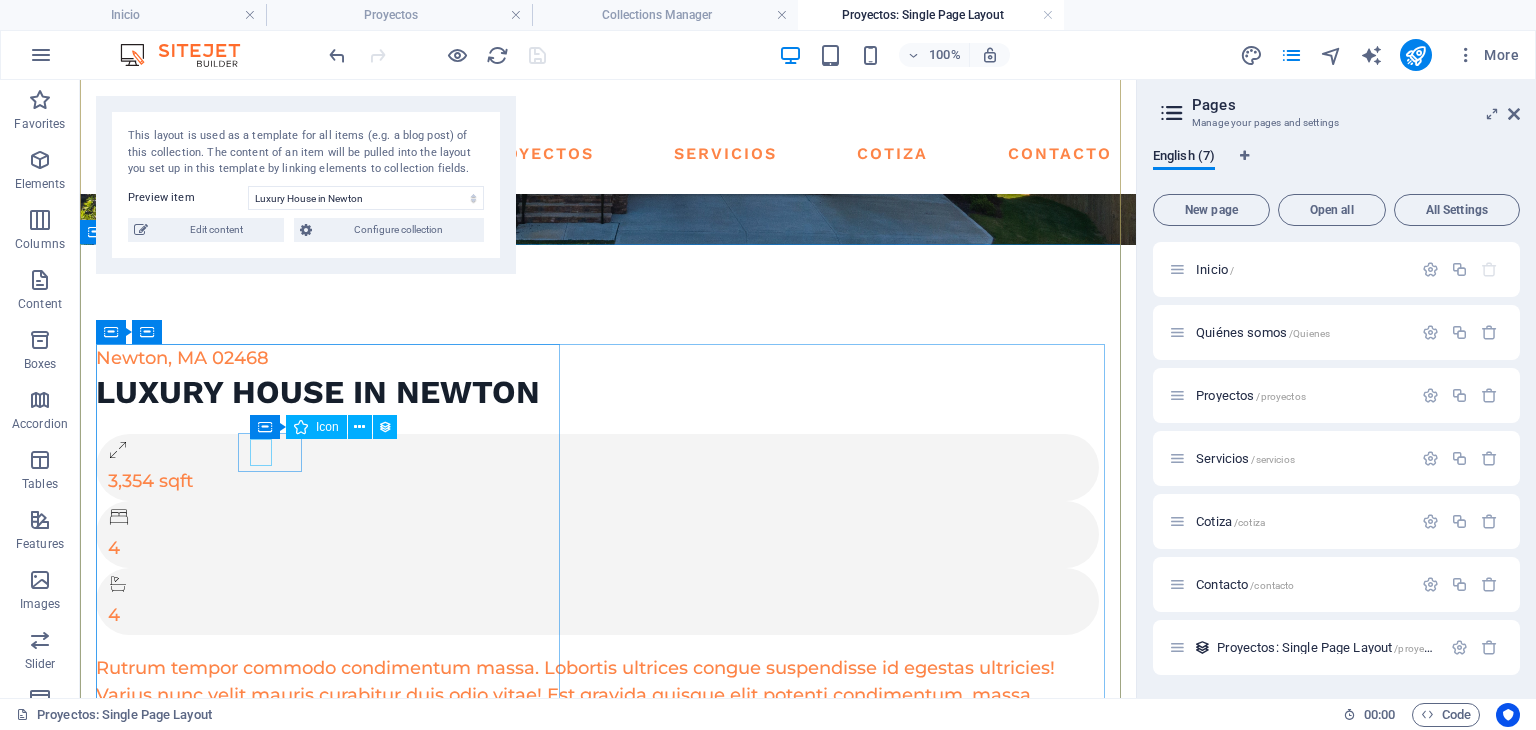 click at bounding box center (594, 521) 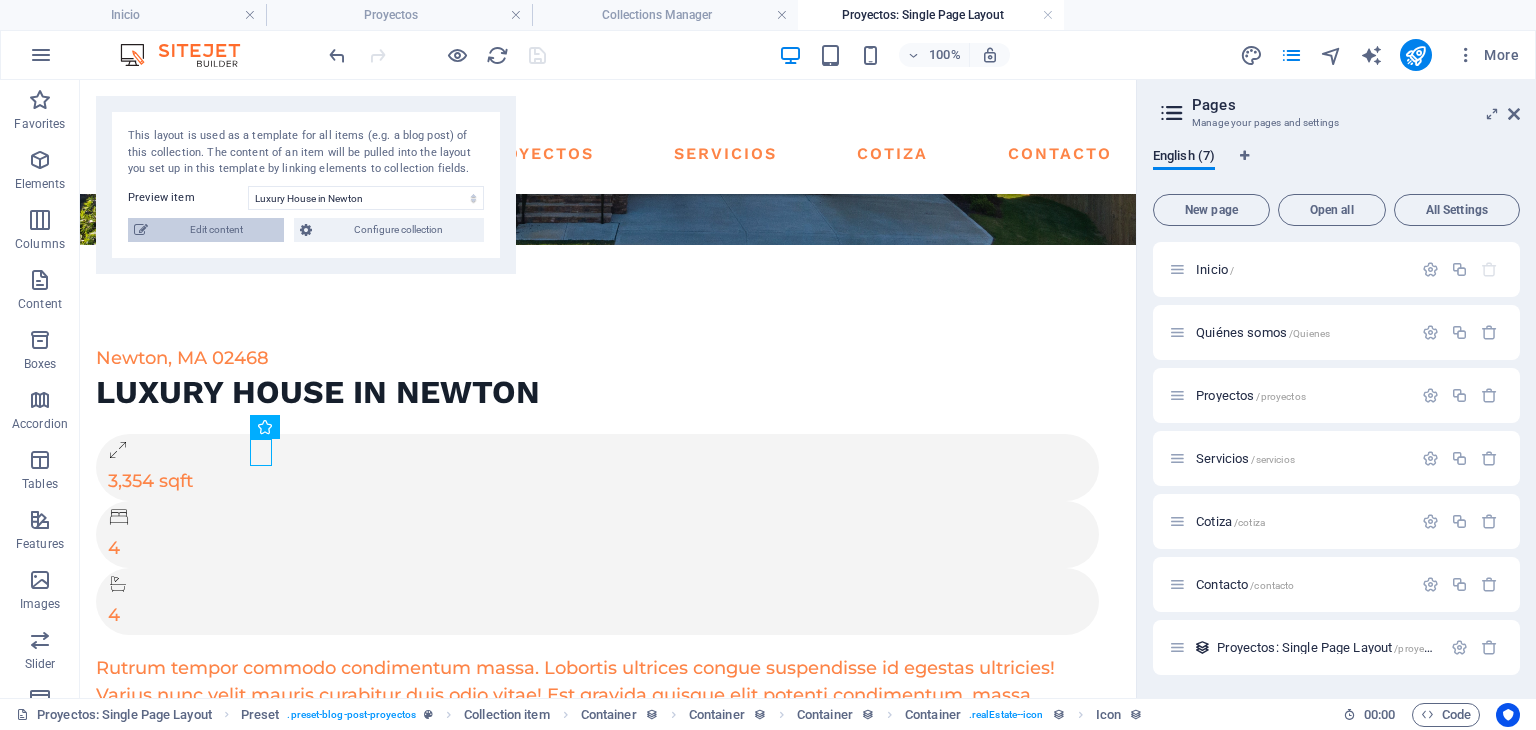 click on "Edit content" at bounding box center (216, 230) 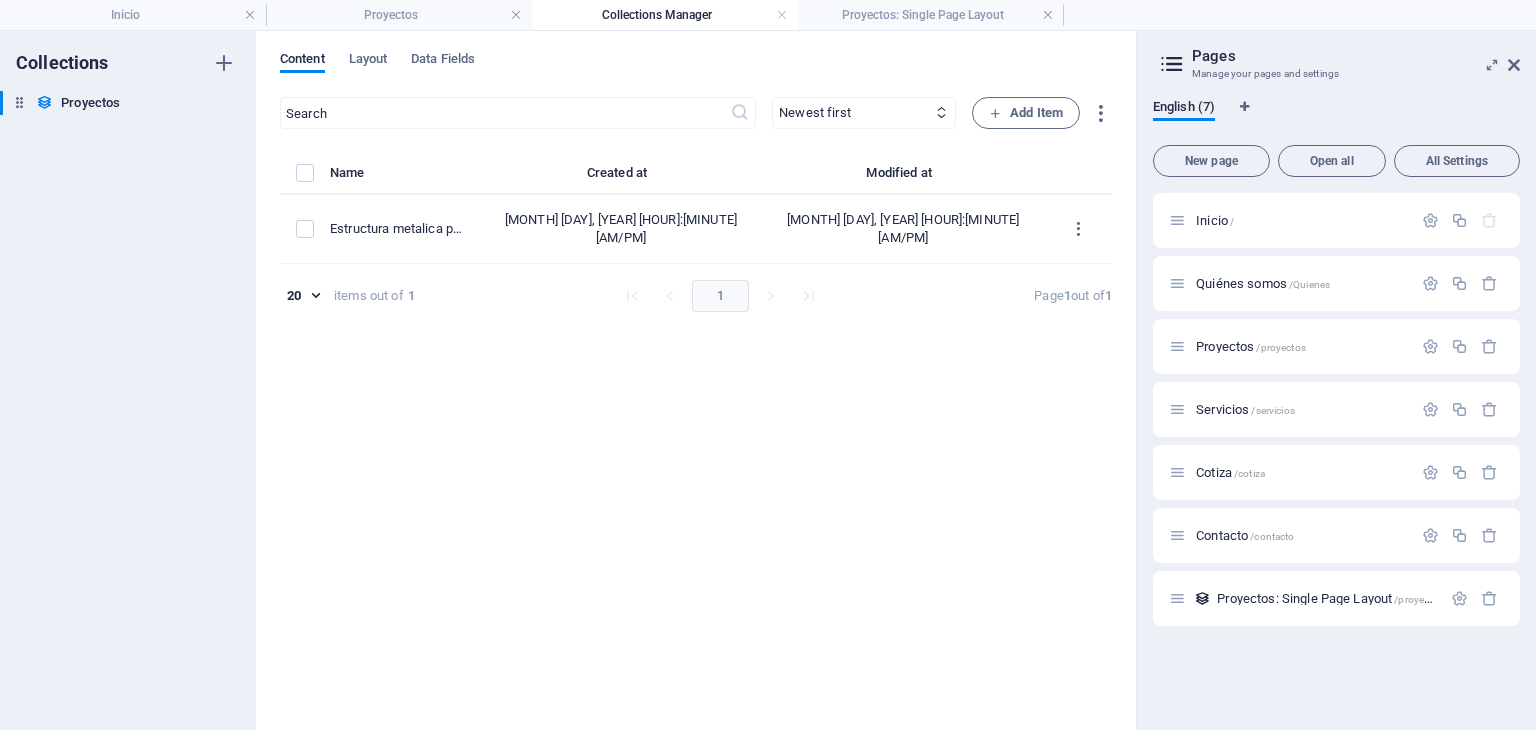 scroll, scrollTop: 0, scrollLeft: 0, axis: both 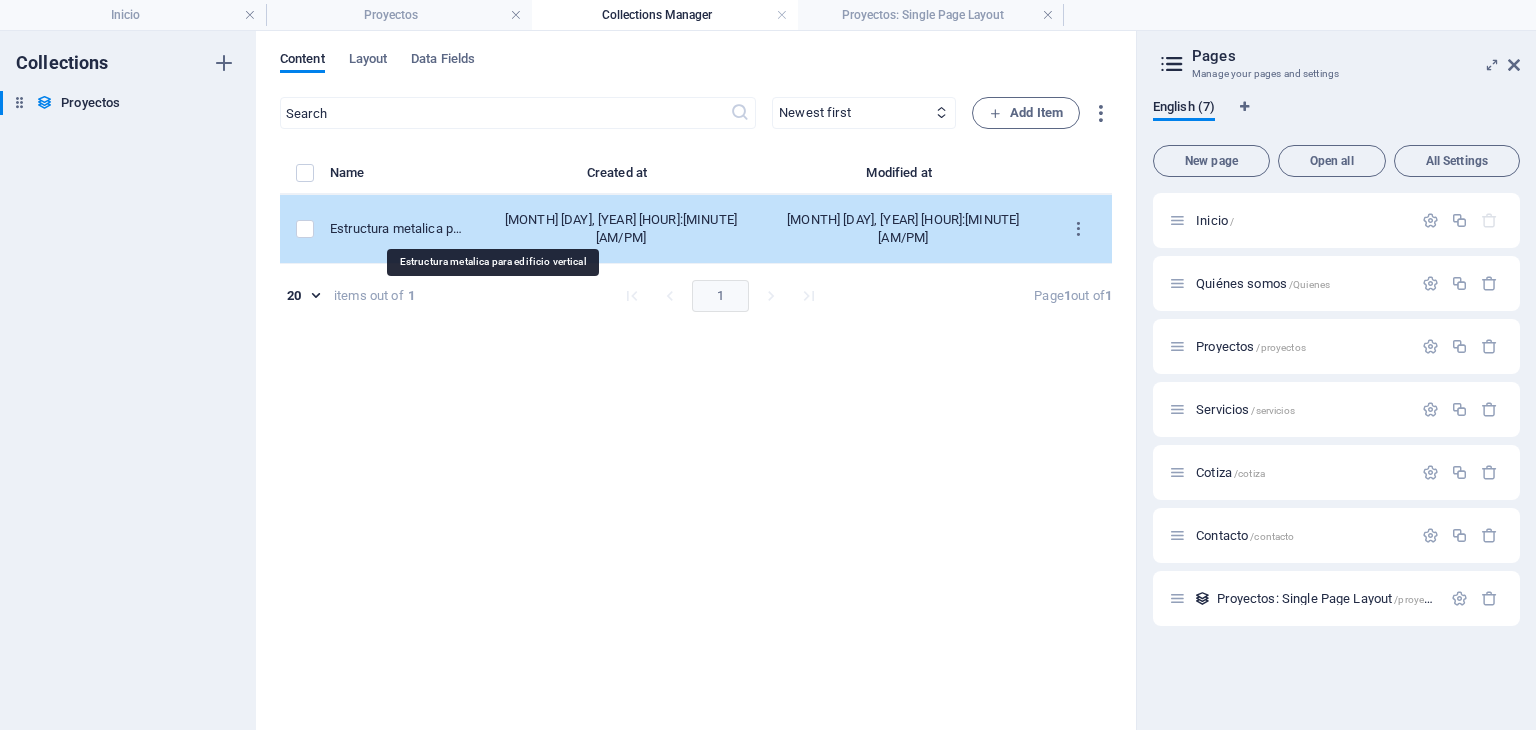 click on "Estructura metalica para edificio vertical" at bounding box center (397, 229) 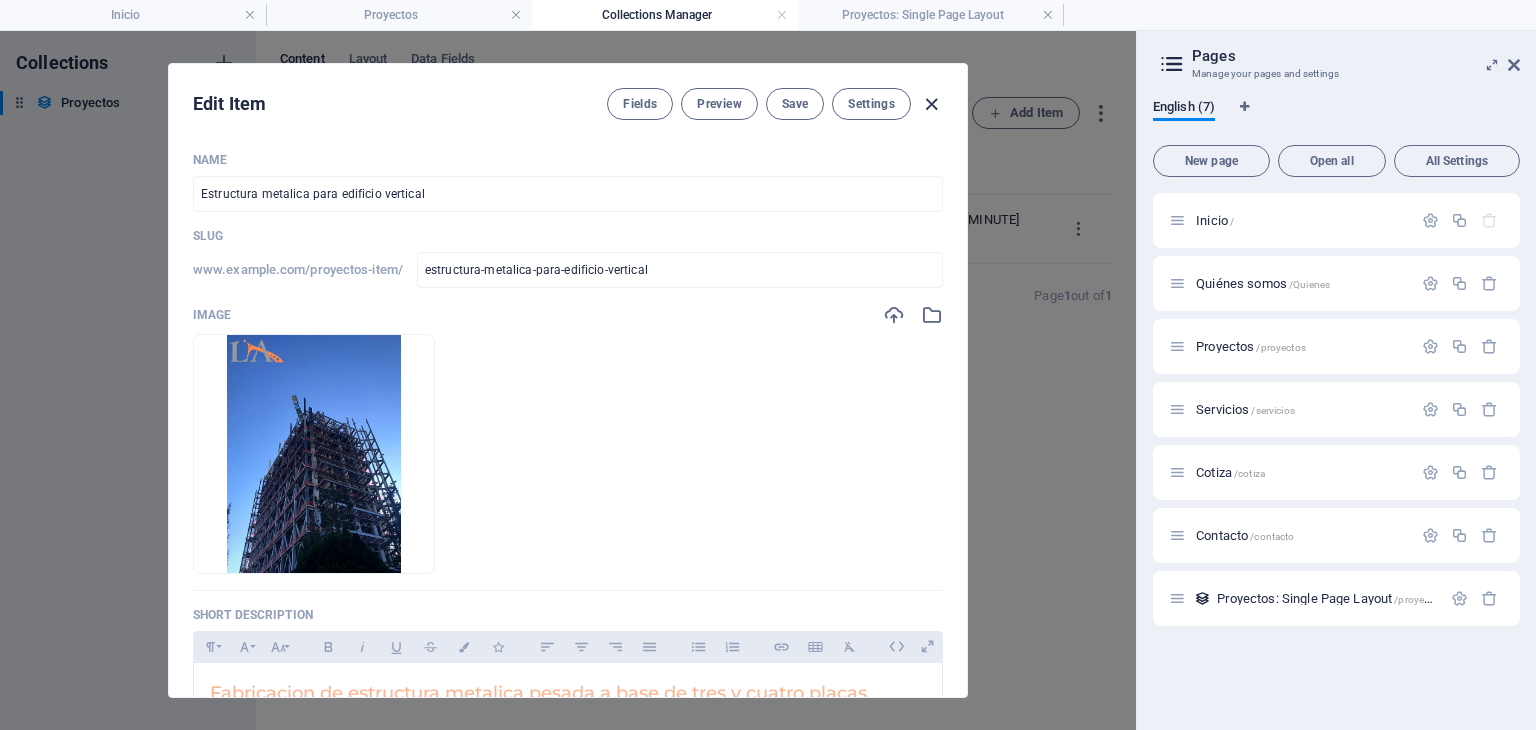 click at bounding box center (931, 104) 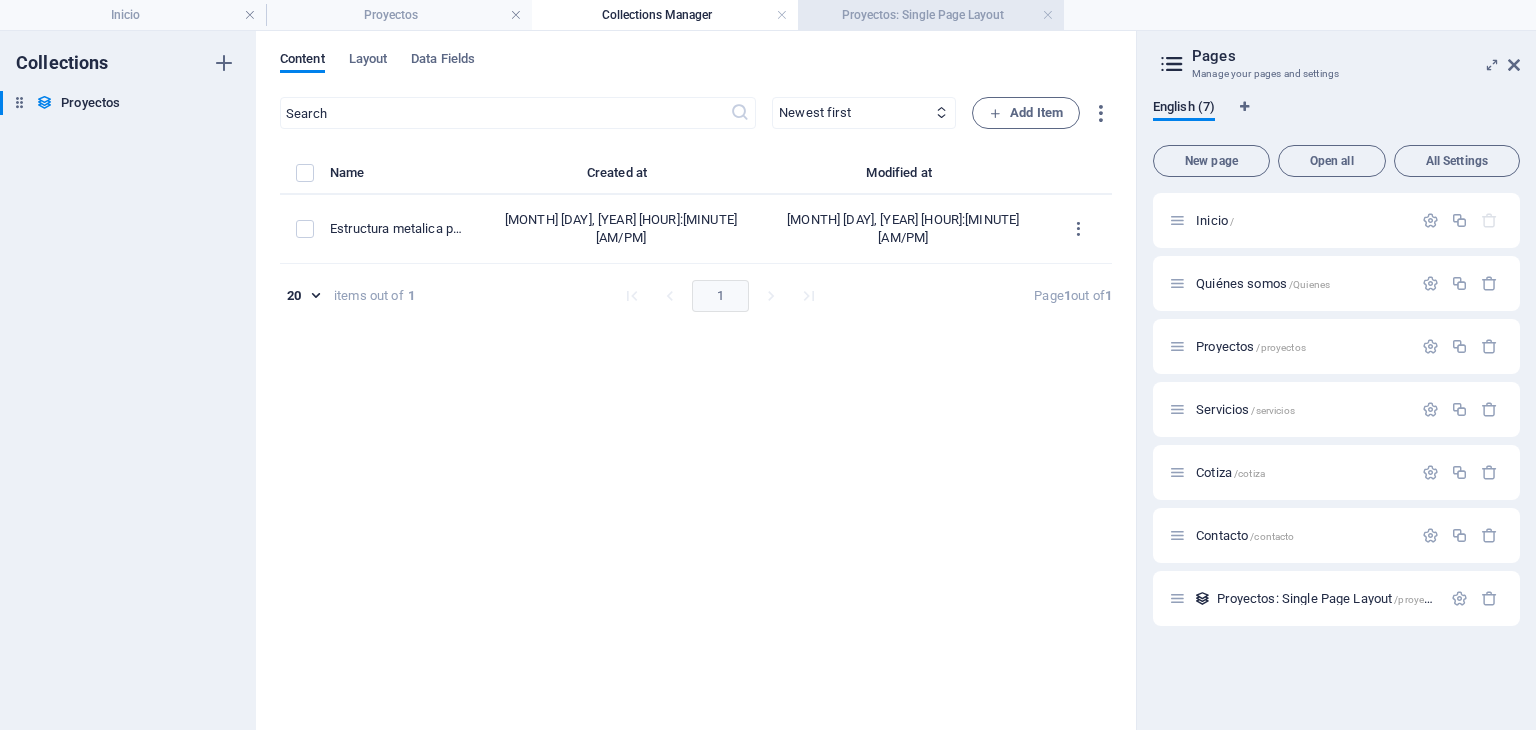 click on "Proyectos: Single Page Layout" at bounding box center [931, 15] 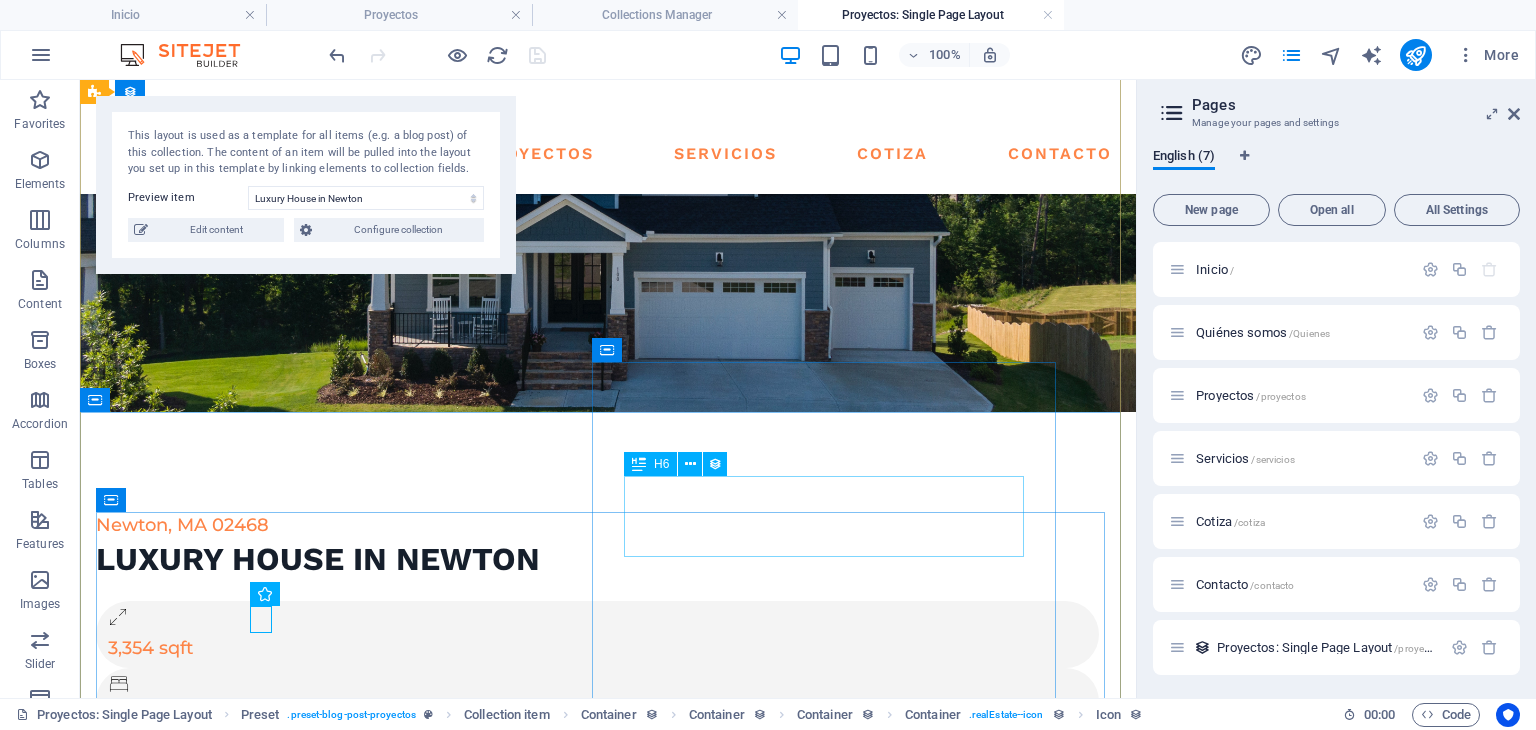 scroll, scrollTop: 333, scrollLeft: 0, axis: vertical 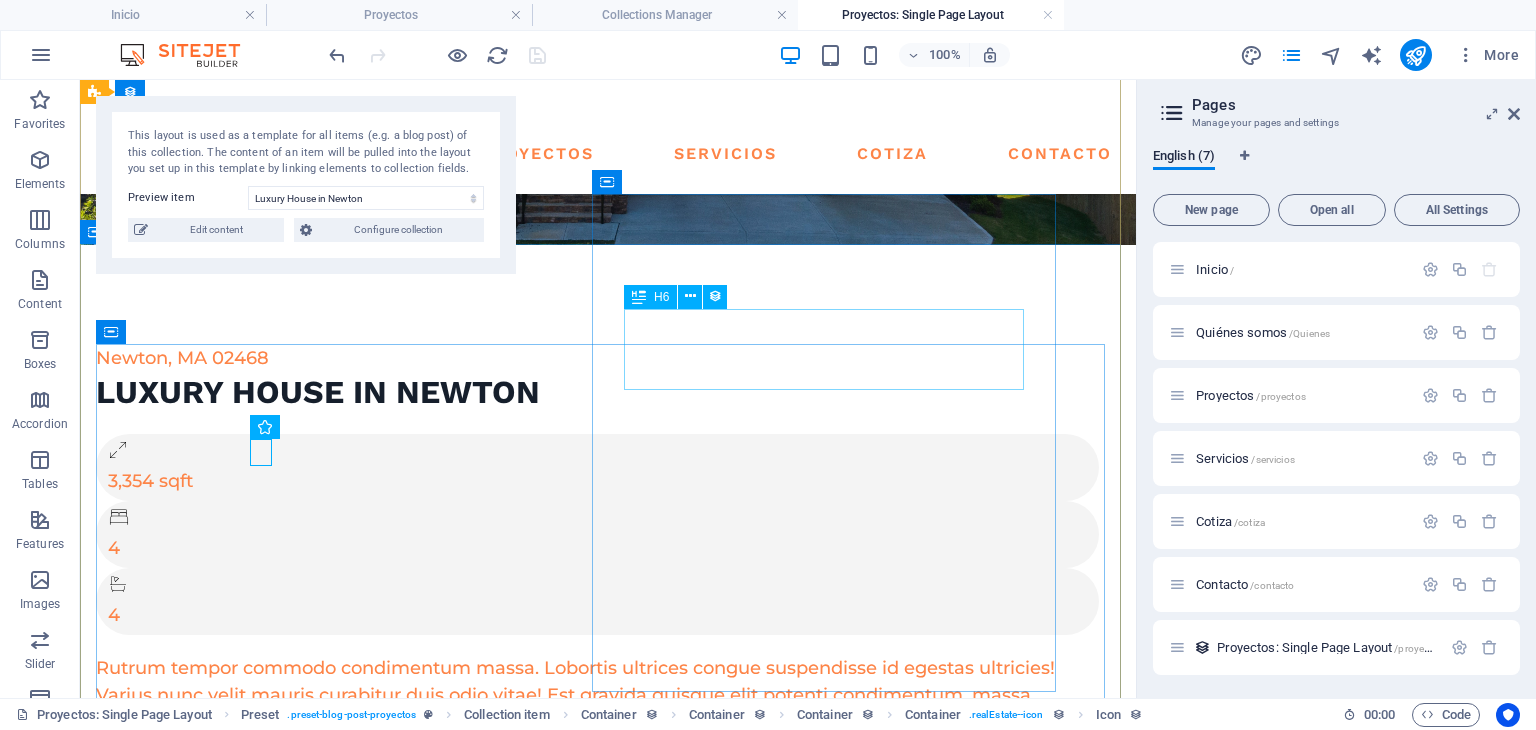 click on "Ad pharetra pellentesque mollis class? Sociosqu fringilla et ante consequat. Consectetur porttitor malesuada?" at bounding box center [616, 1874] 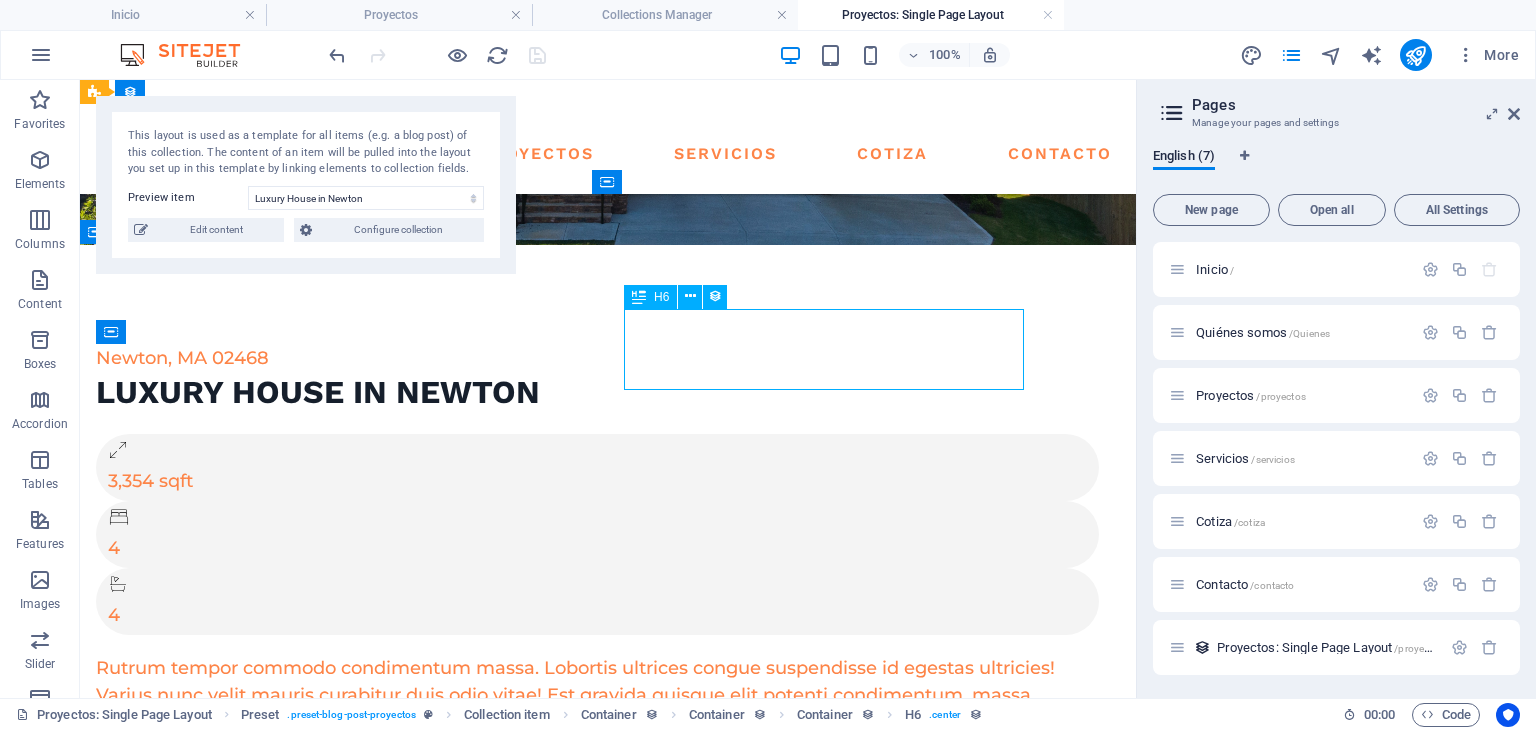 click on "Ad pharetra pellentesque mollis class? Sociosqu fringilla et ante consequat. Consectetur porttitor malesuada?" at bounding box center [616, 1874] 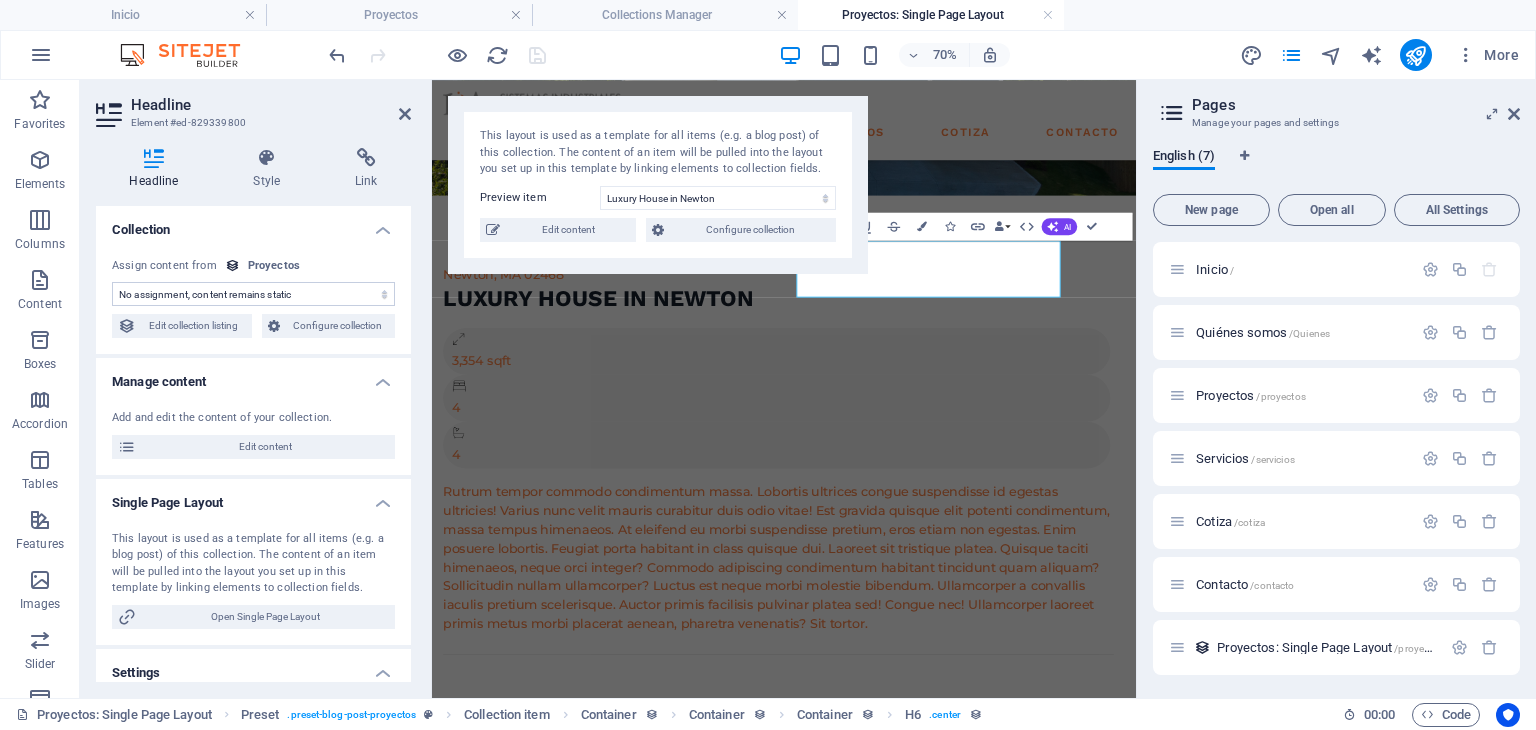 click on "No assignment, content remains static Created at ([DATE]) Updated at ([DATE]) Name (Plain Text) Slug (Plain Text) Image (File) Short description (Rich Text) Tipo (Choice) Alcance (Choice) Toneladas (Plain Text) Address (Plain Text) Area (Plain Text) Bedrooms (Number) Bathrooms (Number) Listed (Checkbox) Ubicacion (CMS) Gallery (Multiple Files)" at bounding box center [253, 294] 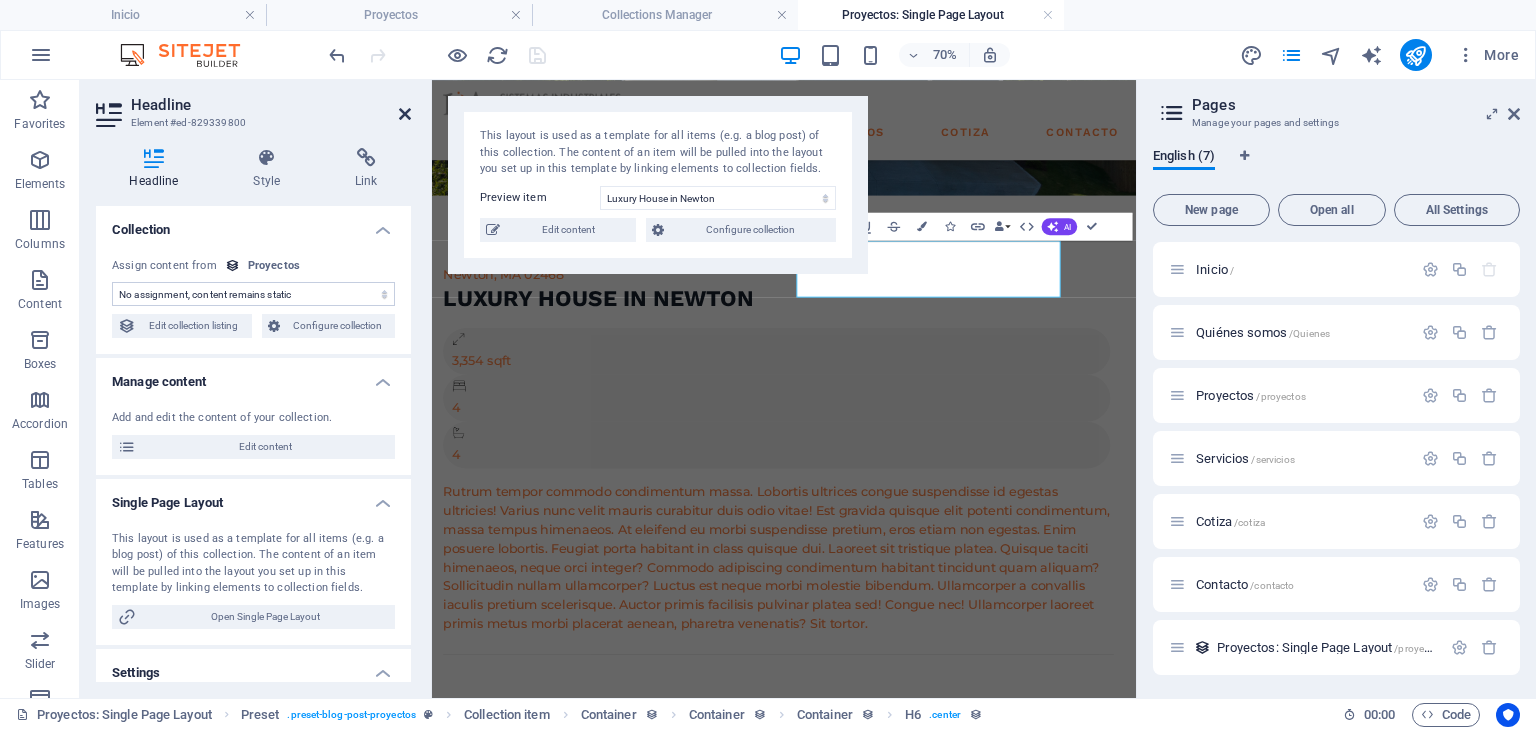 click at bounding box center [405, 114] 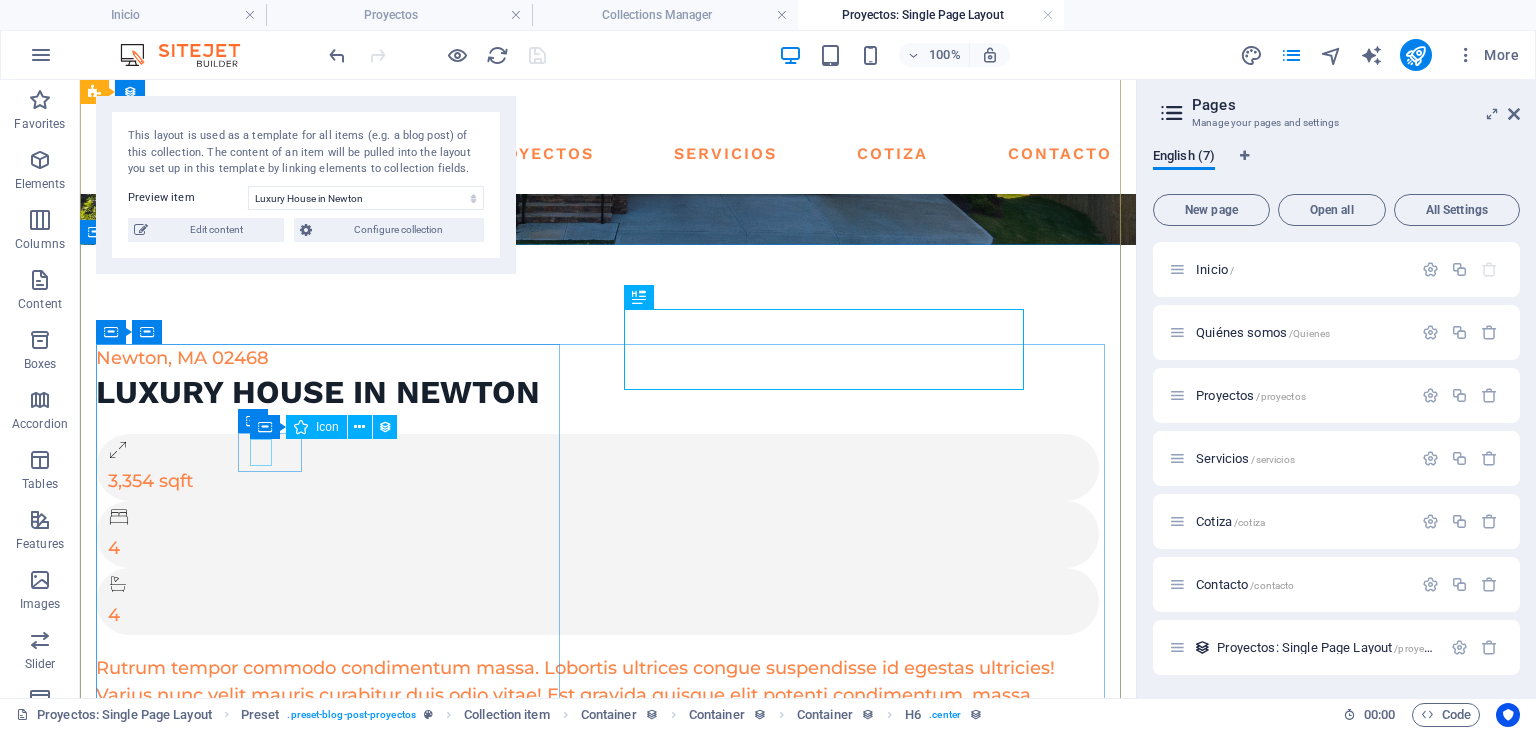 click at bounding box center (594, 521) 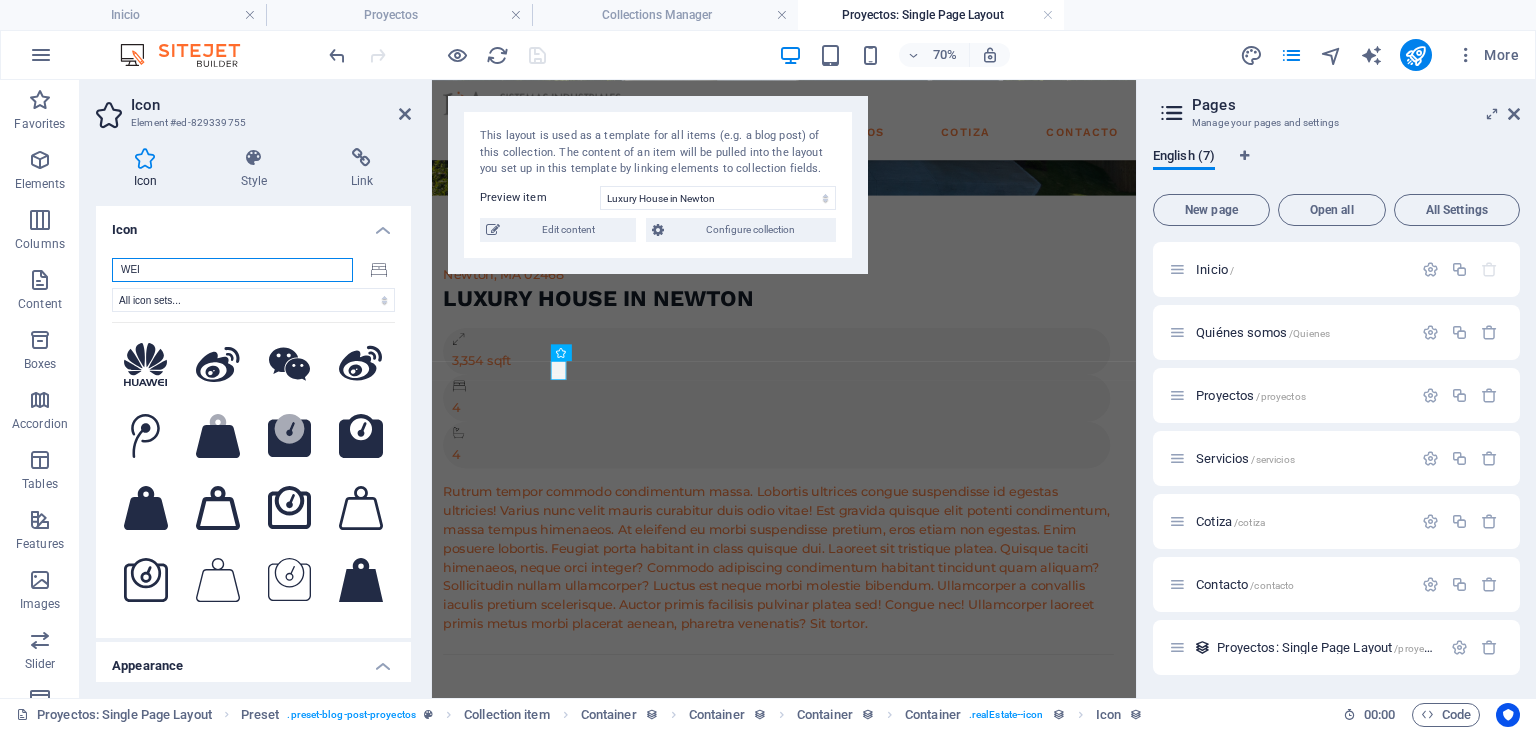 scroll, scrollTop: 0, scrollLeft: 0, axis: both 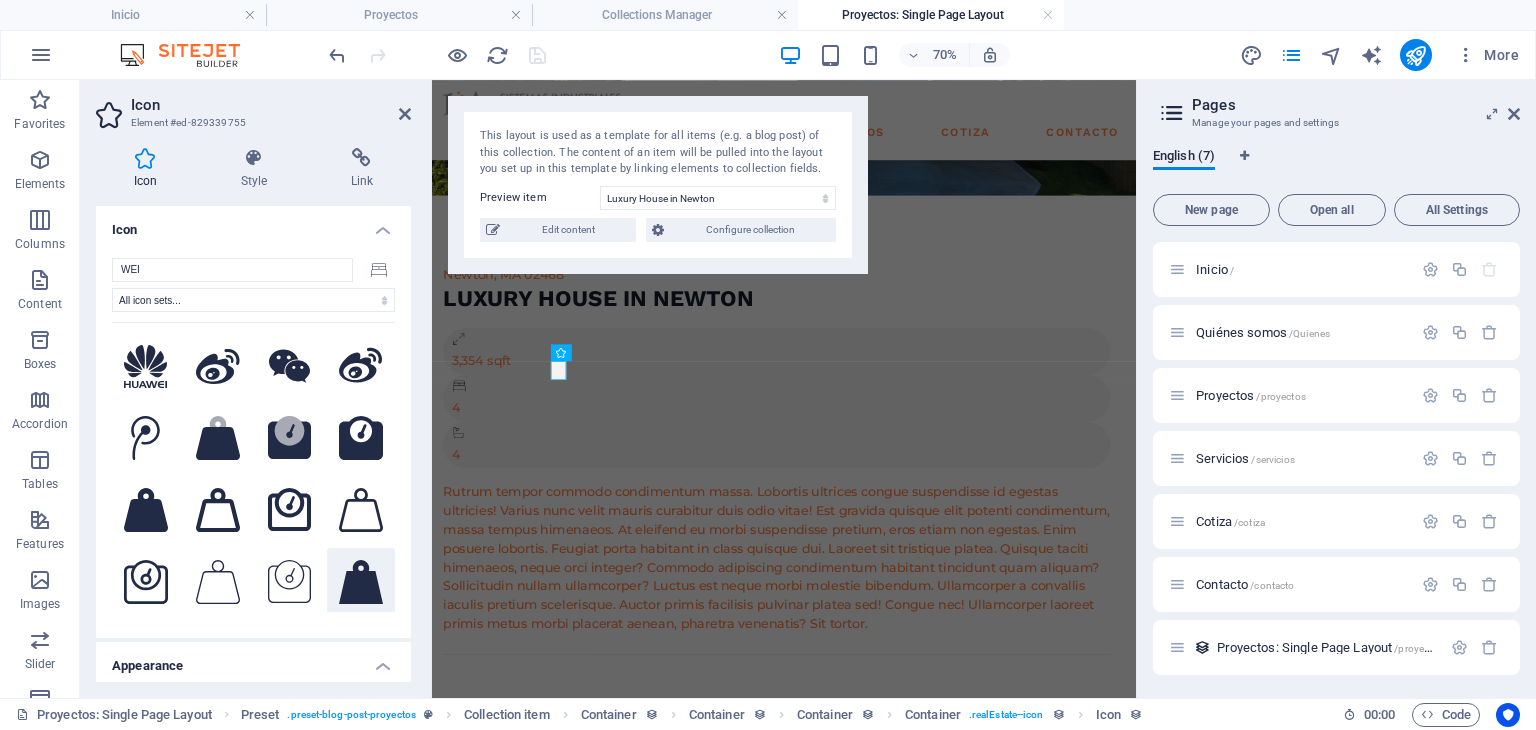 click 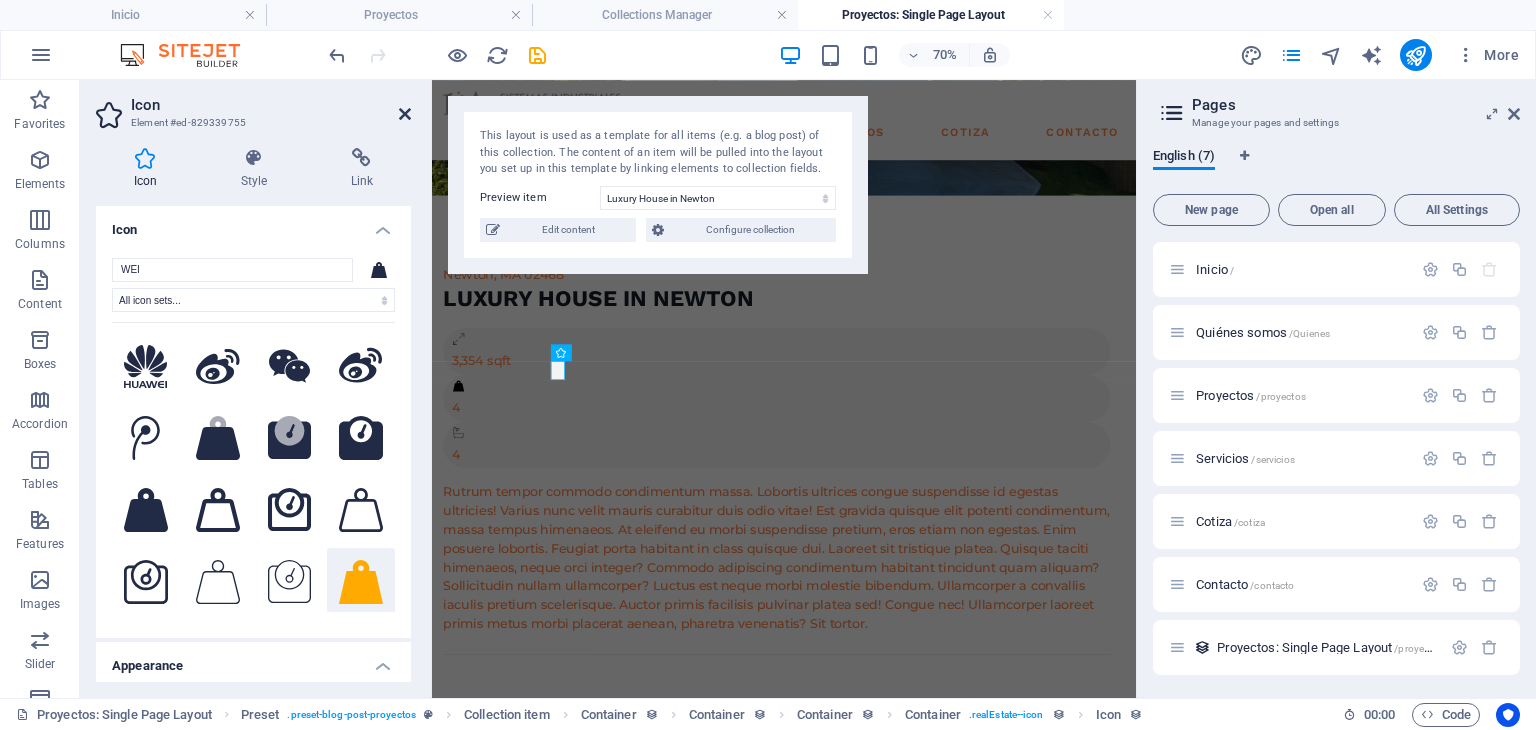 click at bounding box center [405, 114] 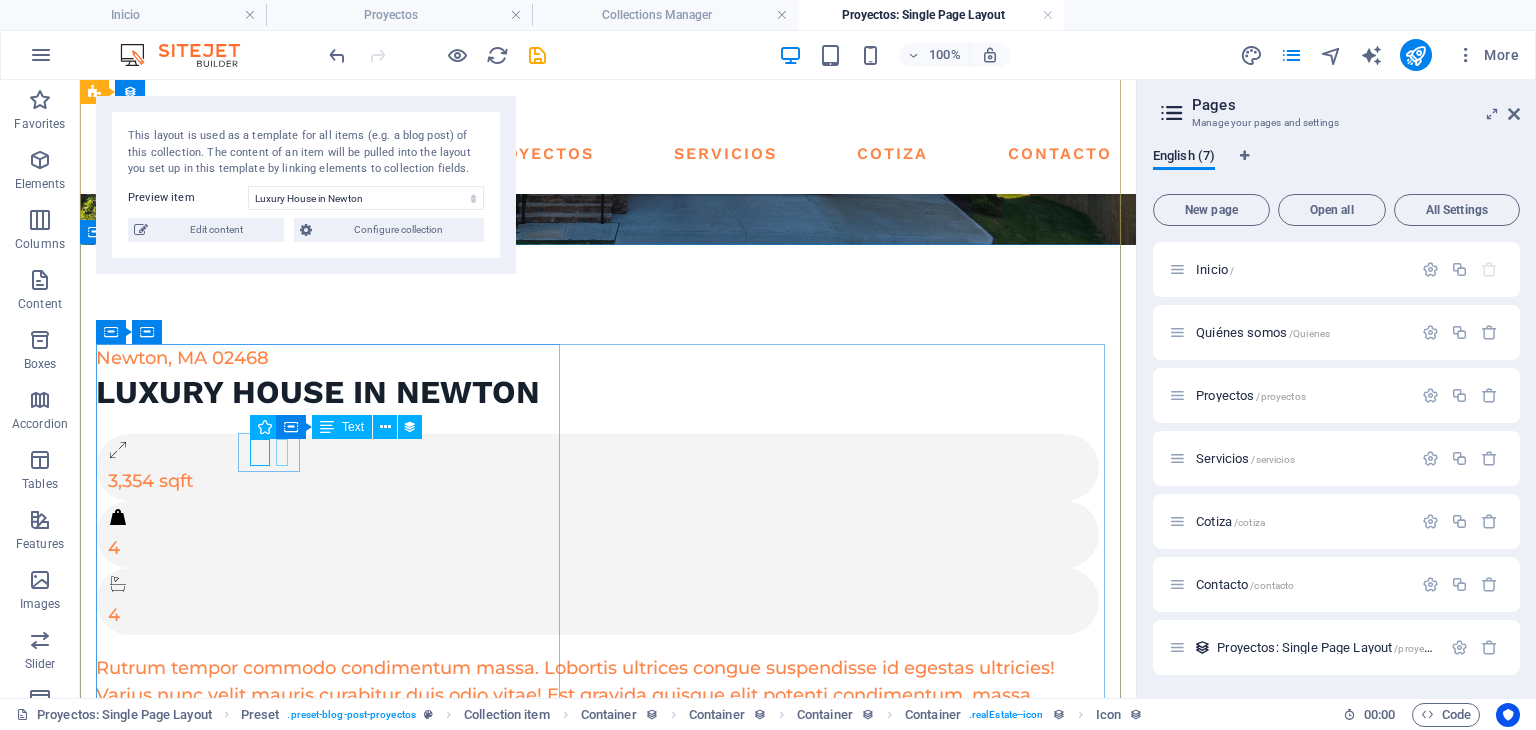 click on "4" at bounding box center [597, 548] 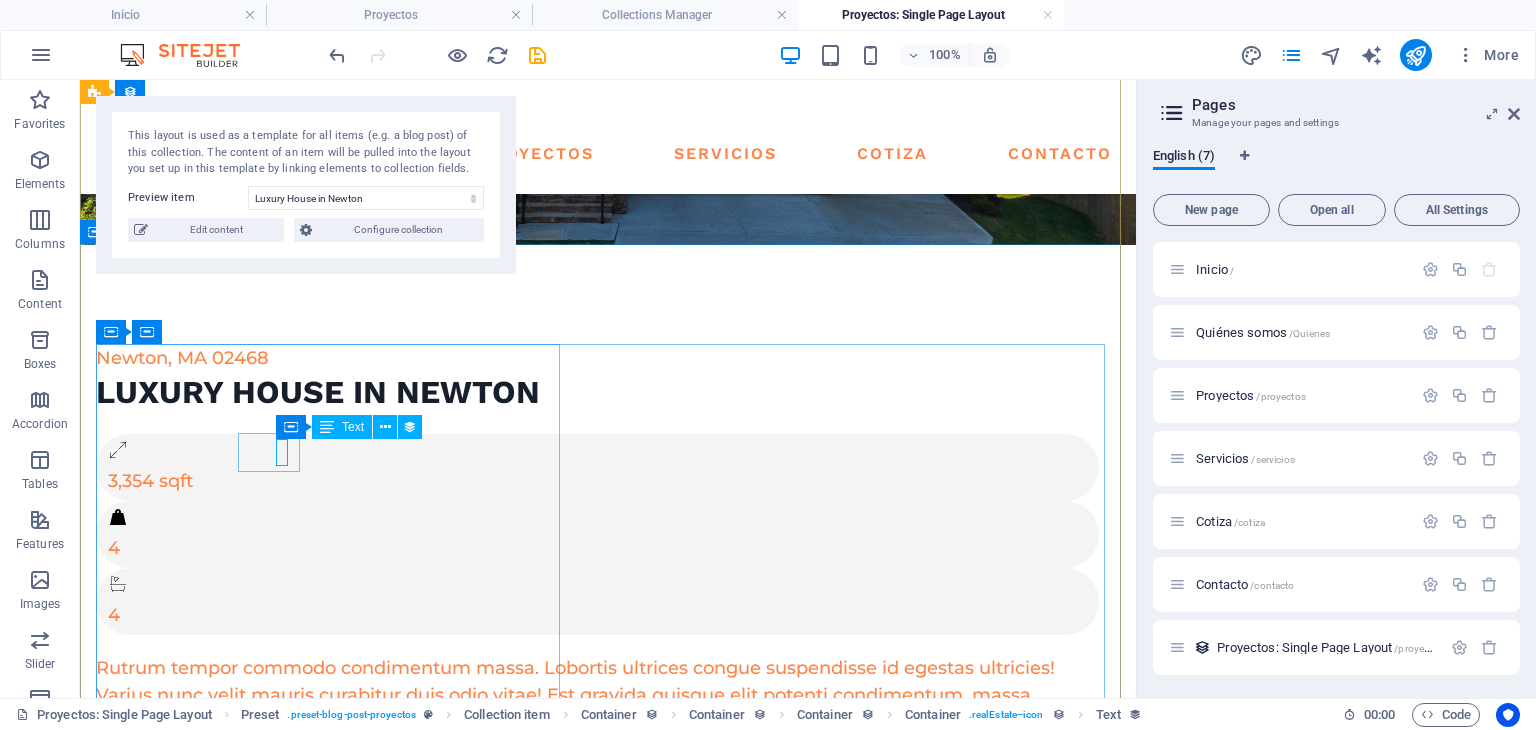 drag, startPoint x: 285, startPoint y: 457, endPoint x: 366, endPoint y: 537, distance: 113.84639 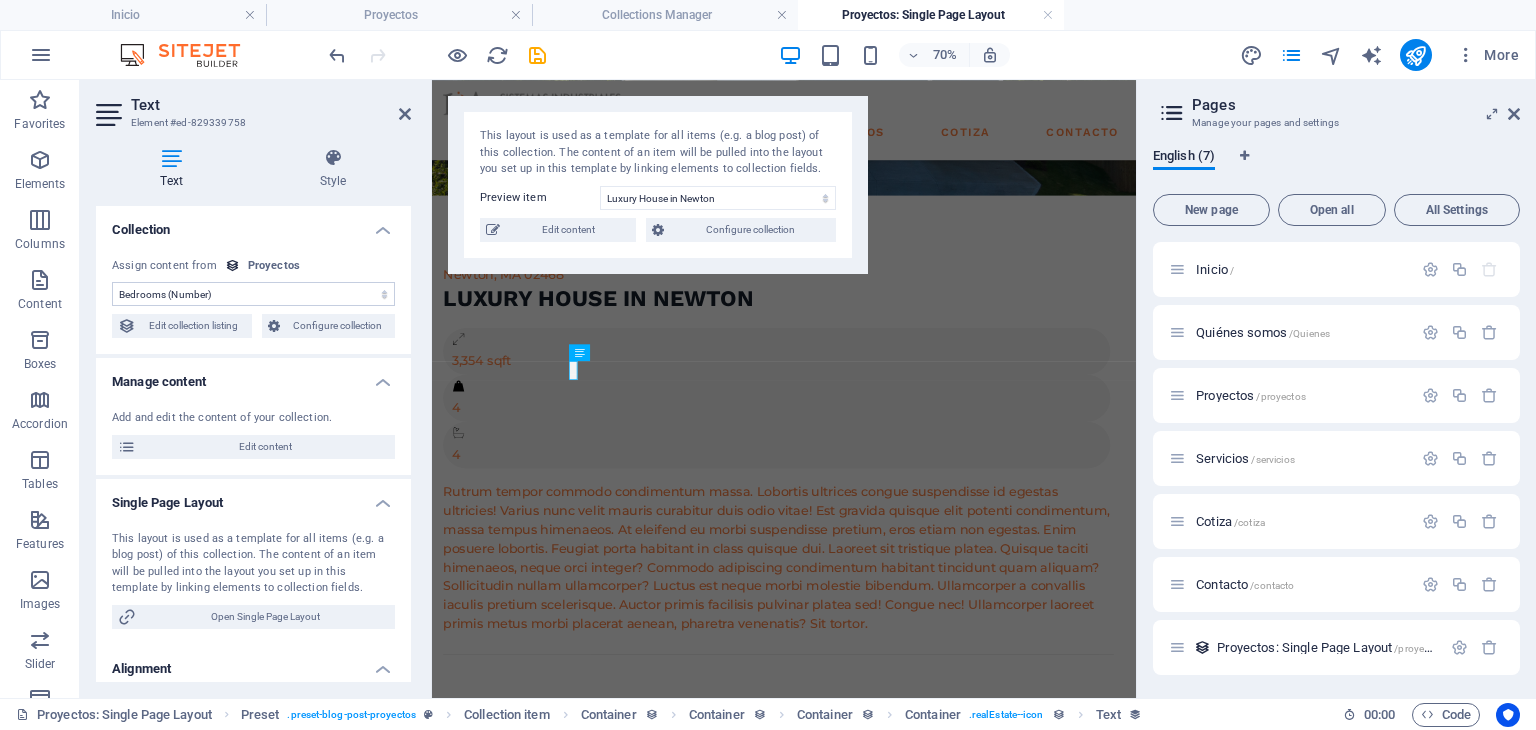 click on "No assignment, content remains static Created at ([DATE]) Updated at ([DATE]) Name (Plain Text) Slug (Plain Text) Image (File) Short description (Rich Text) Tipo (Choice) Alcance (Choice) Toneladas (Plain Text) Address (Plain Text) Area (Plain Text) Bedrooms (Number) Bathrooms (Number) Listed (Checkbox) Ubicacion (CMS) Gallery (Multiple Files)" at bounding box center (253, 294) 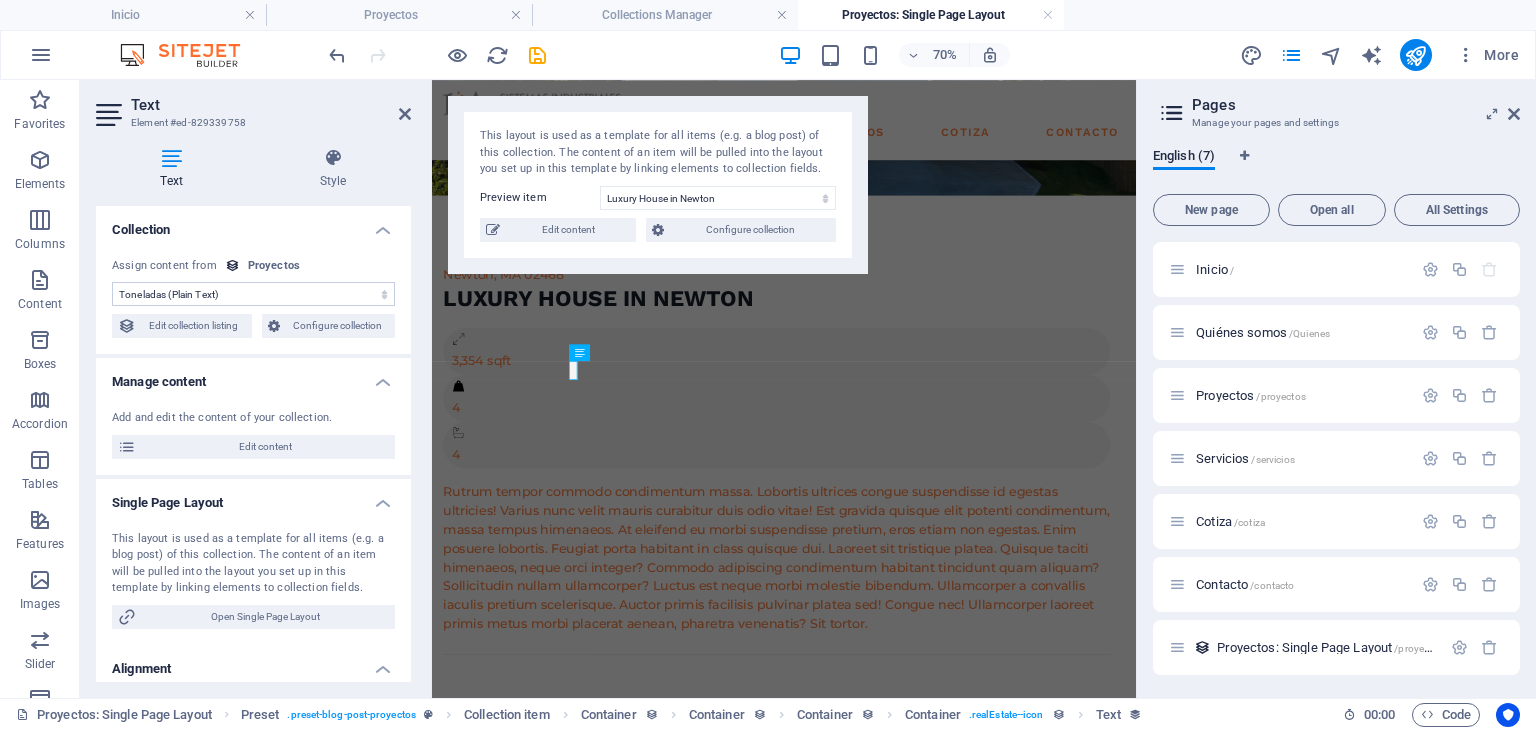 click on "No assignment, content remains static Created at ([DATE]) Updated at ([DATE]) Name (Plain Text) Slug (Plain Text) Image (File) Short description (Rich Text) Tipo (Choice) Alcance (Choice) Toneladas (Plain Text) Address (Plain Text) Area (Plain Text) Bedrooms (Number) Bathrooms (Number) Listed (Checkbox) Ubicacion (CMS) Gallery (Multiple Files)" at bounding box center (253, 294) 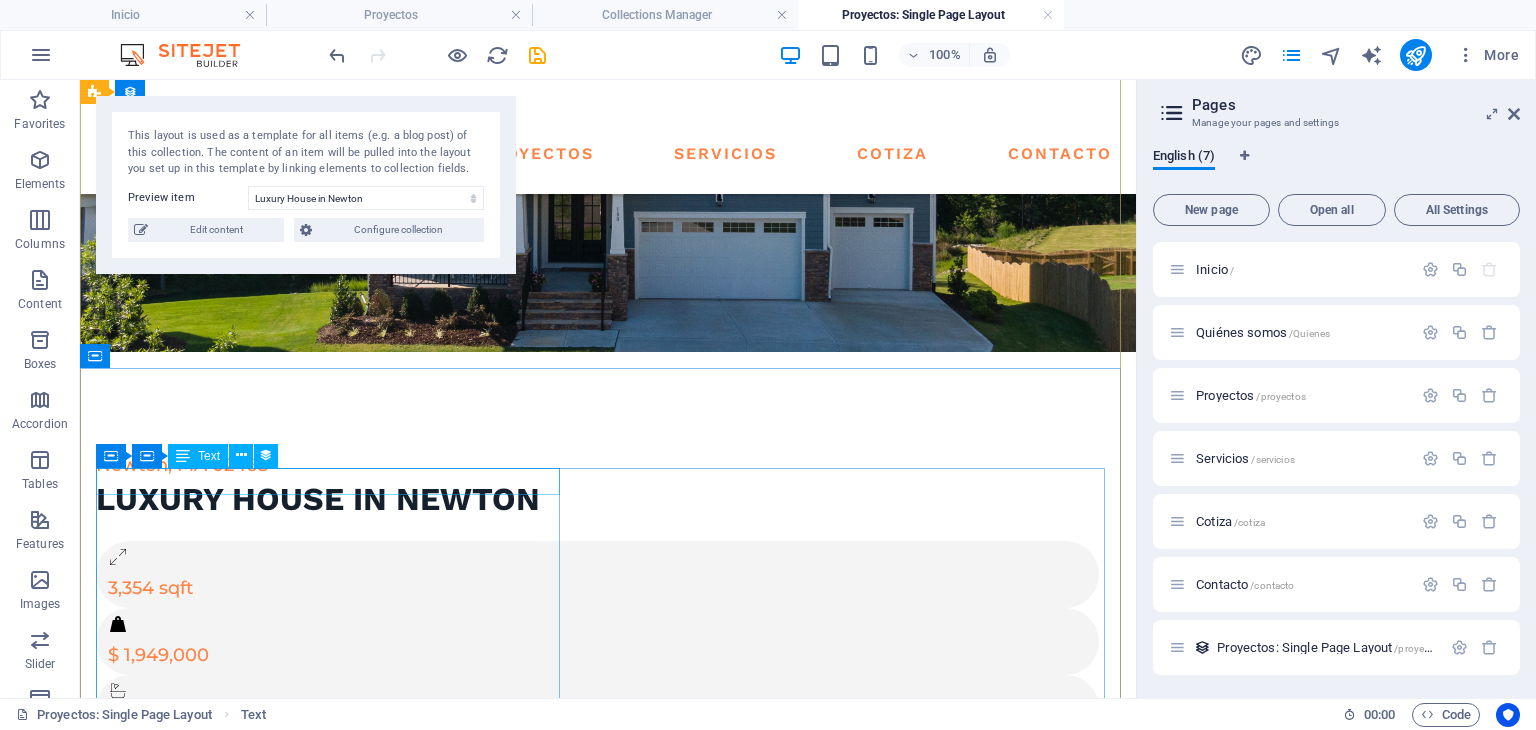scroll, scrollTop: 500, scrollLeft: 0, axis: vertical 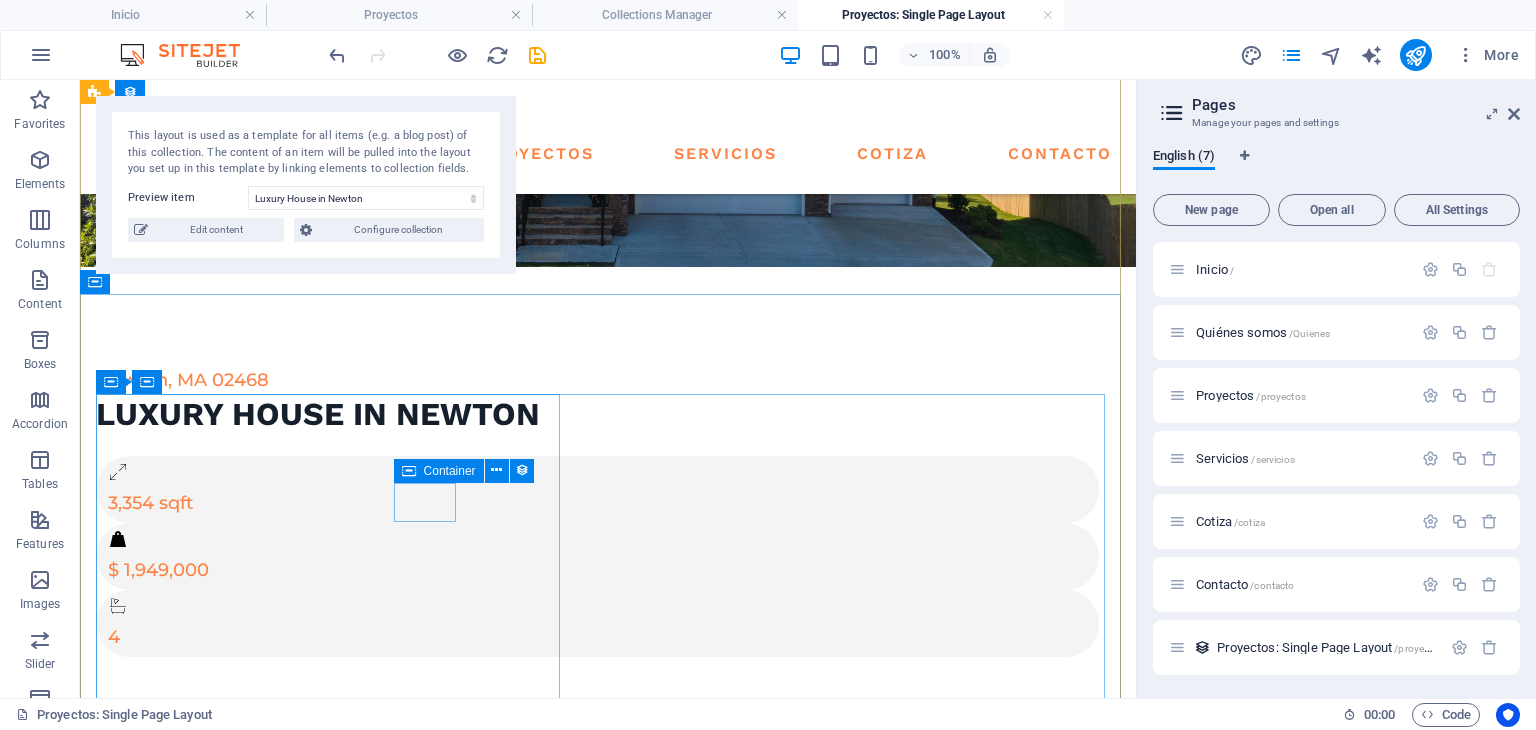 click on "4" at bounding box center [597, 623] 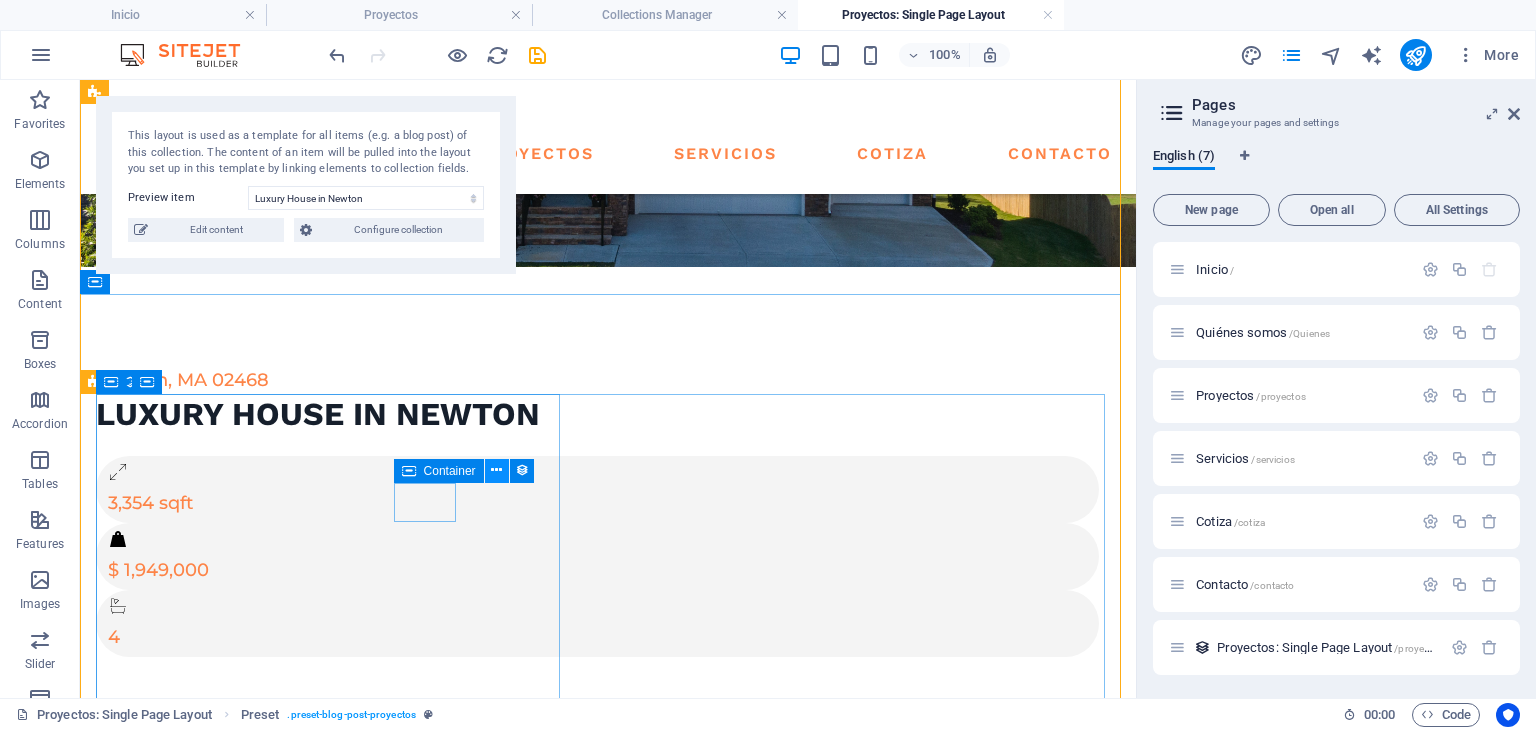click at bounding box center (496, 470) 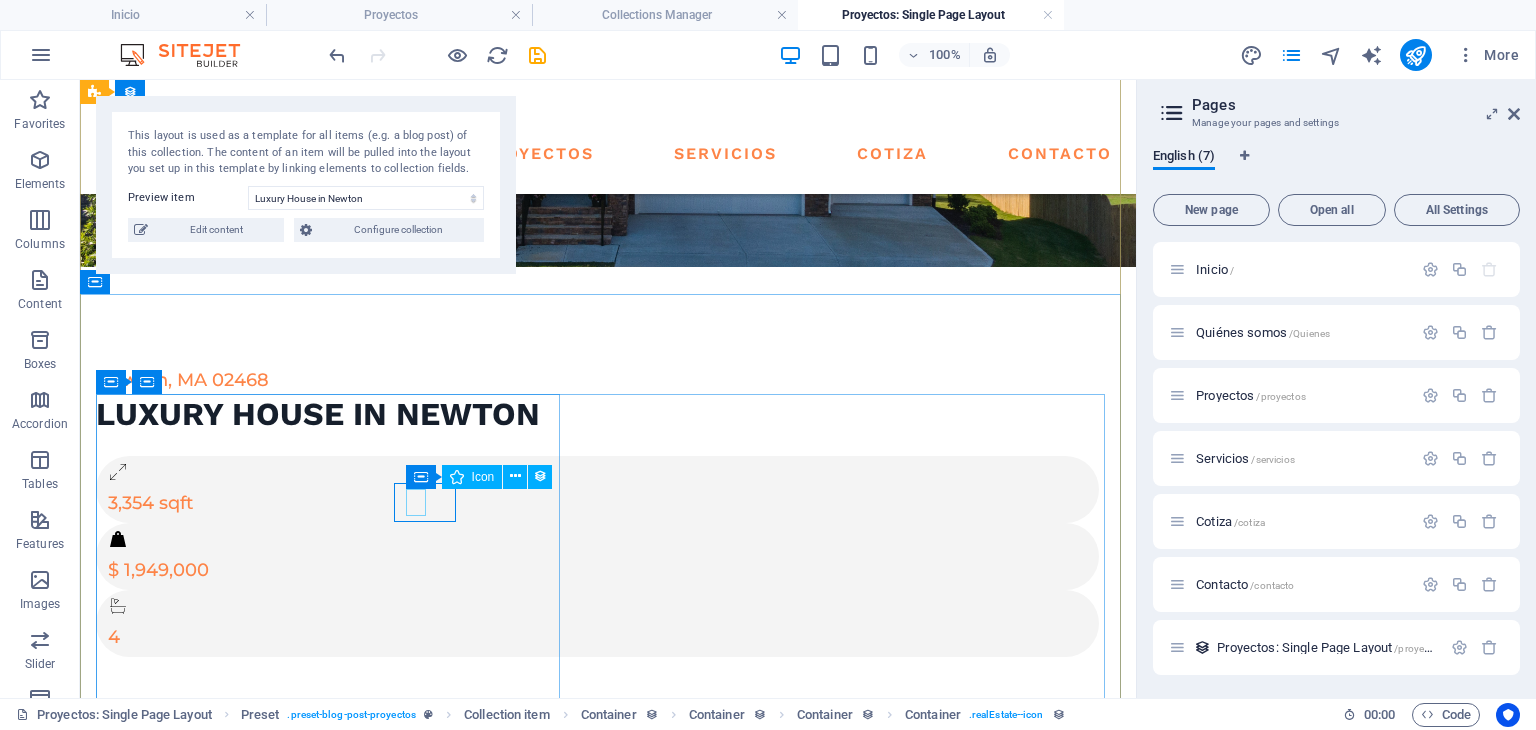 click at bounding box center (594, 610) 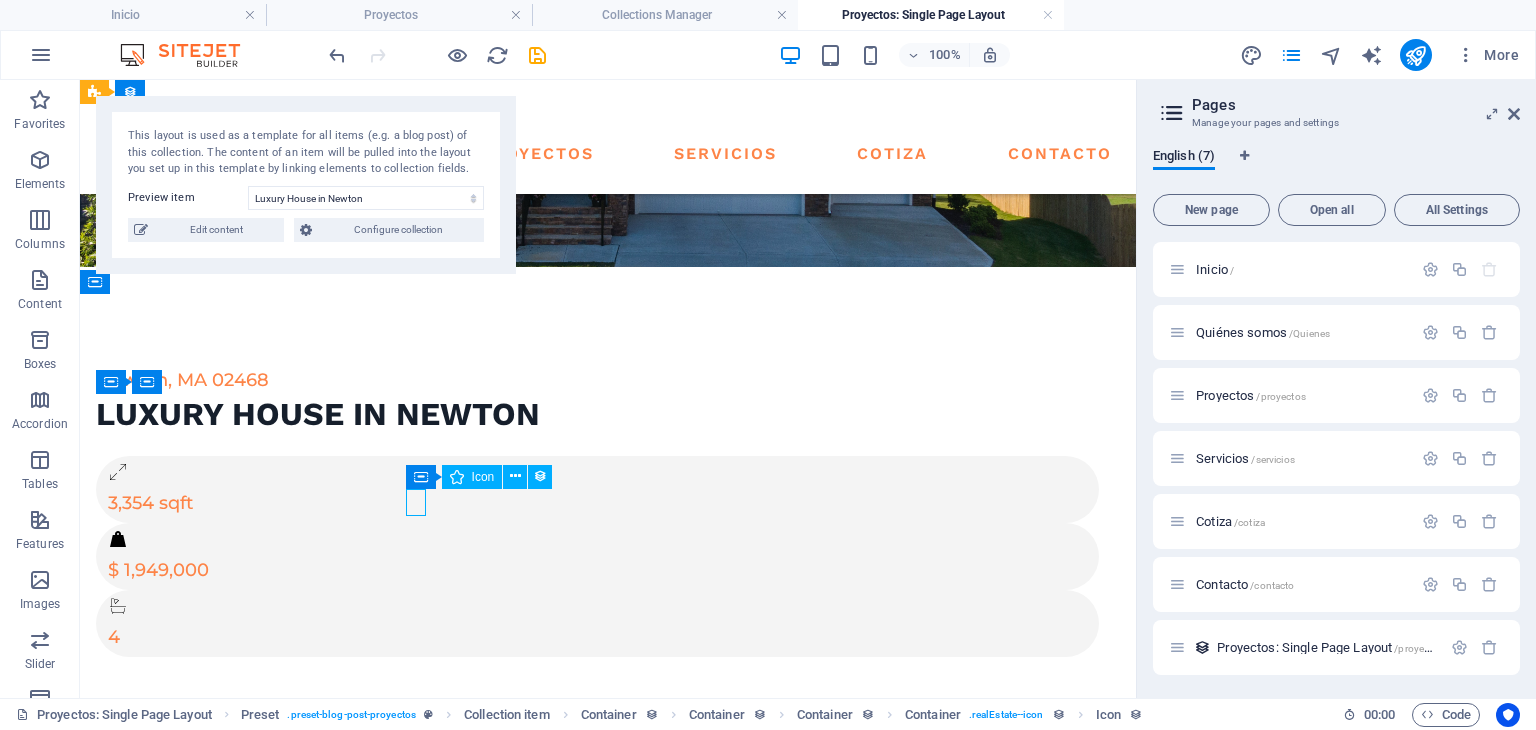 click at bounding box center (594, 610) 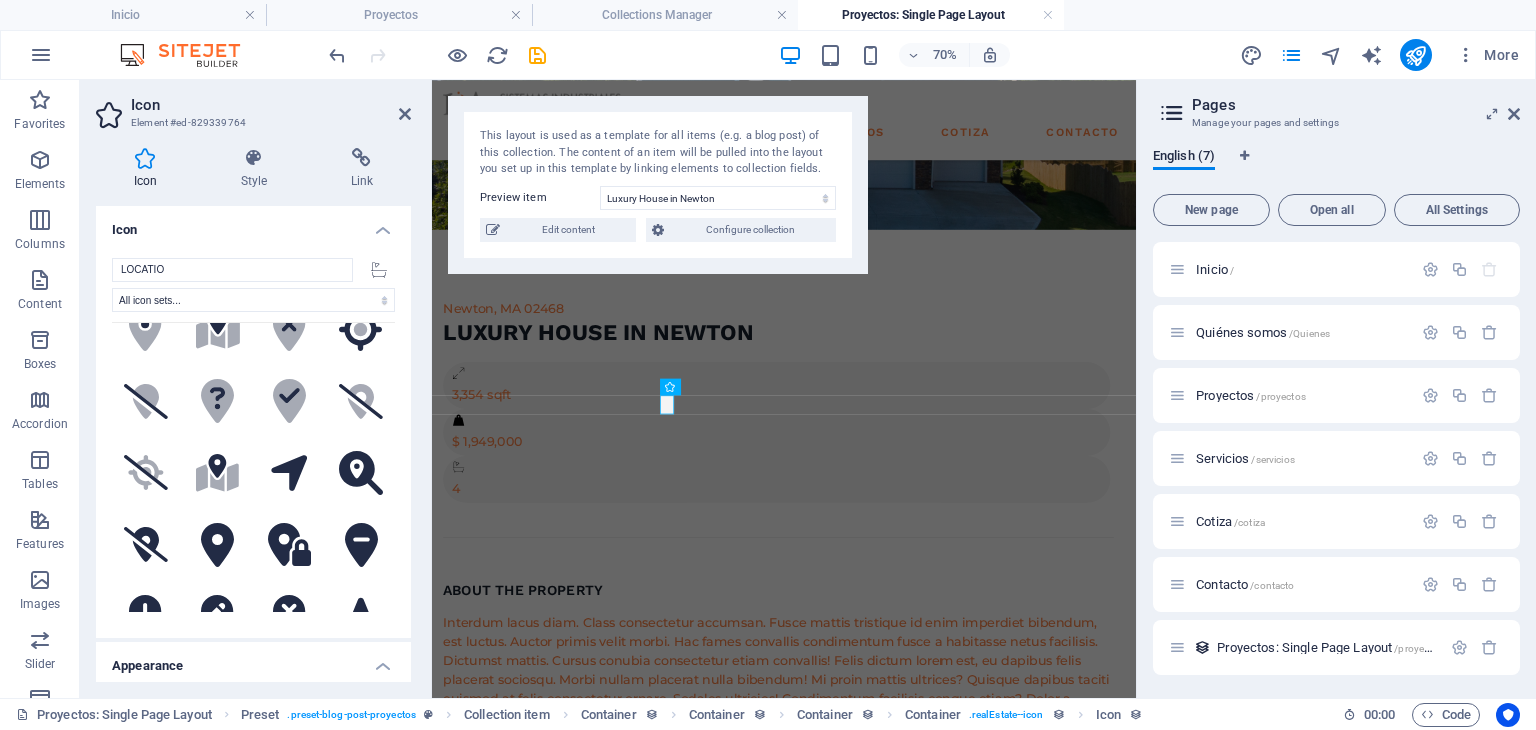 scroll, scrollTop: 333, scrollLeft: 0, axis: vertical 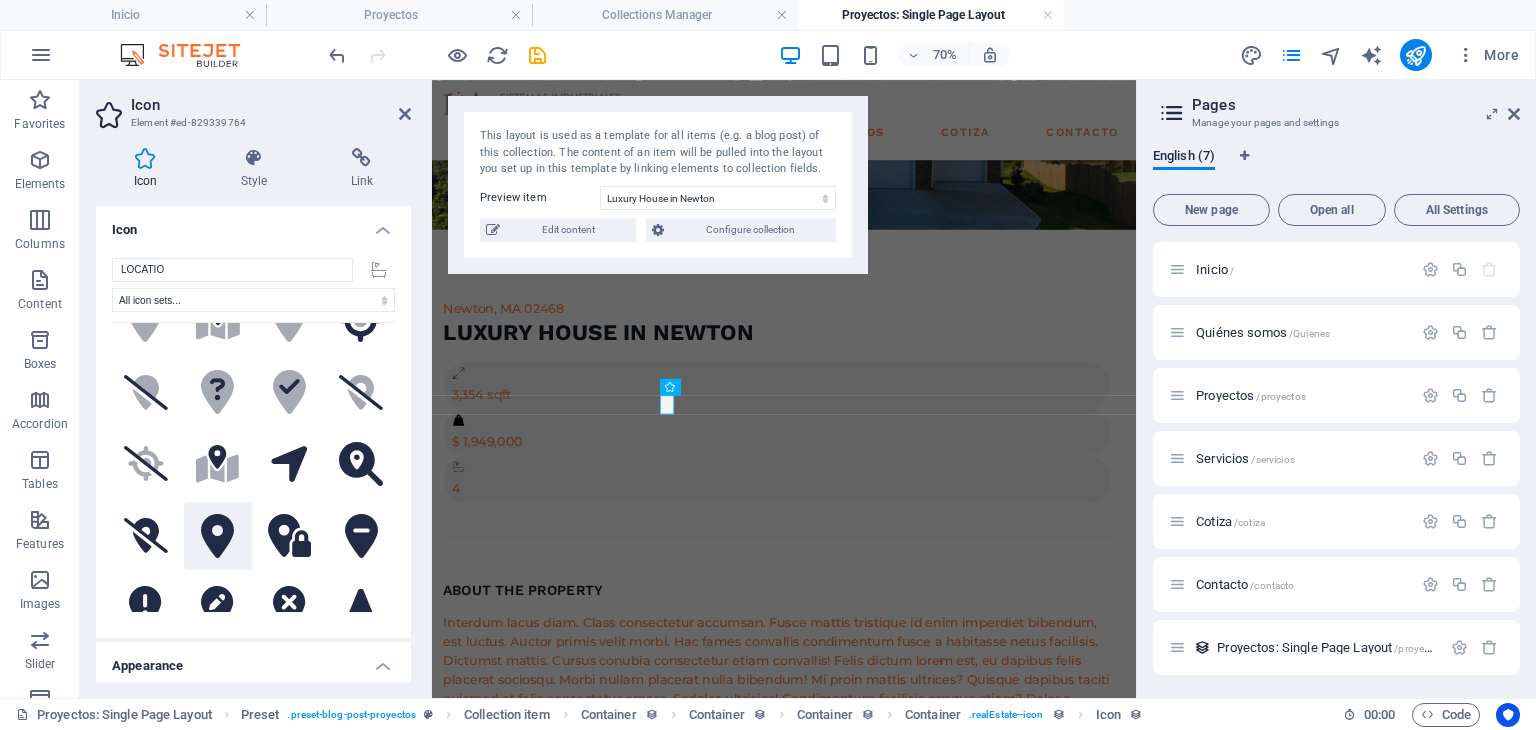 click 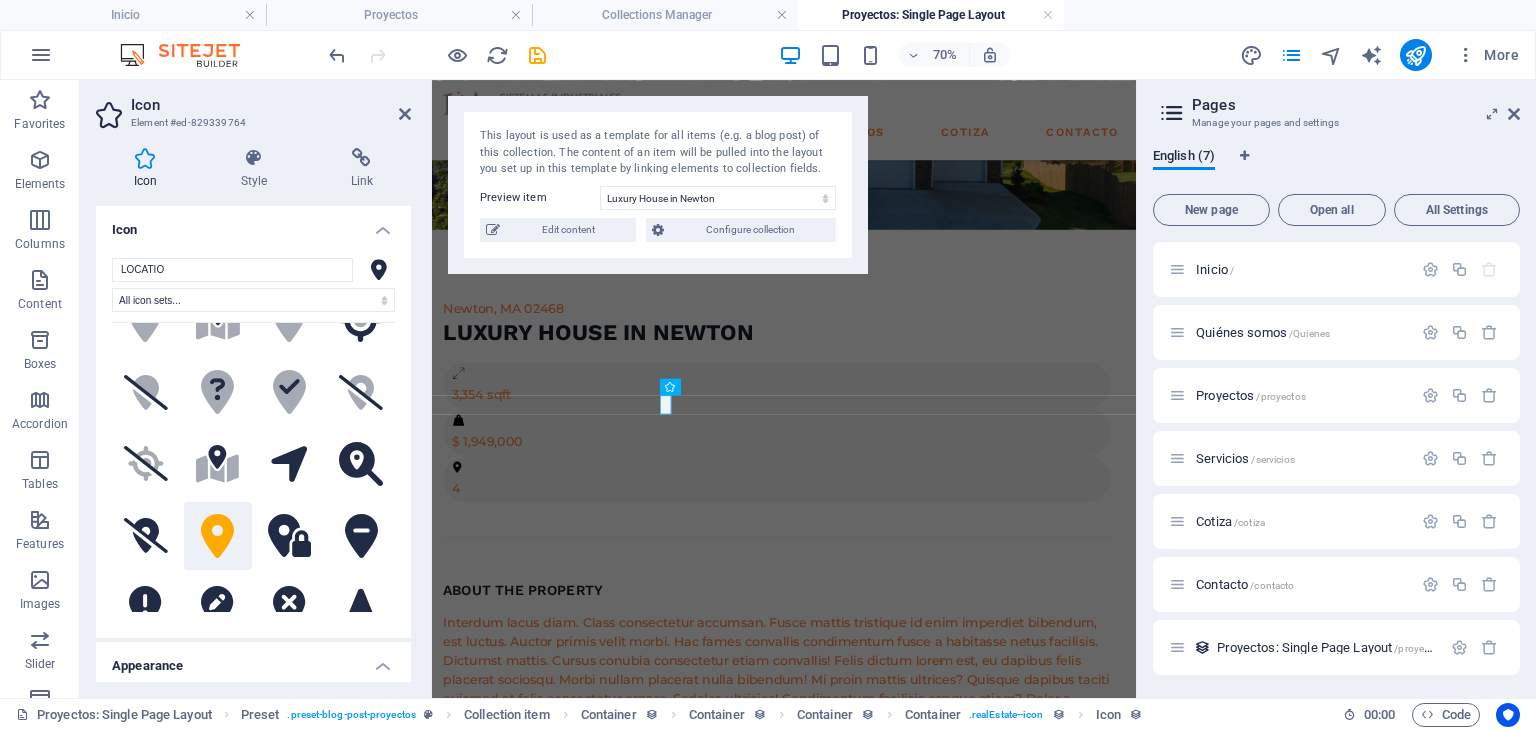 click 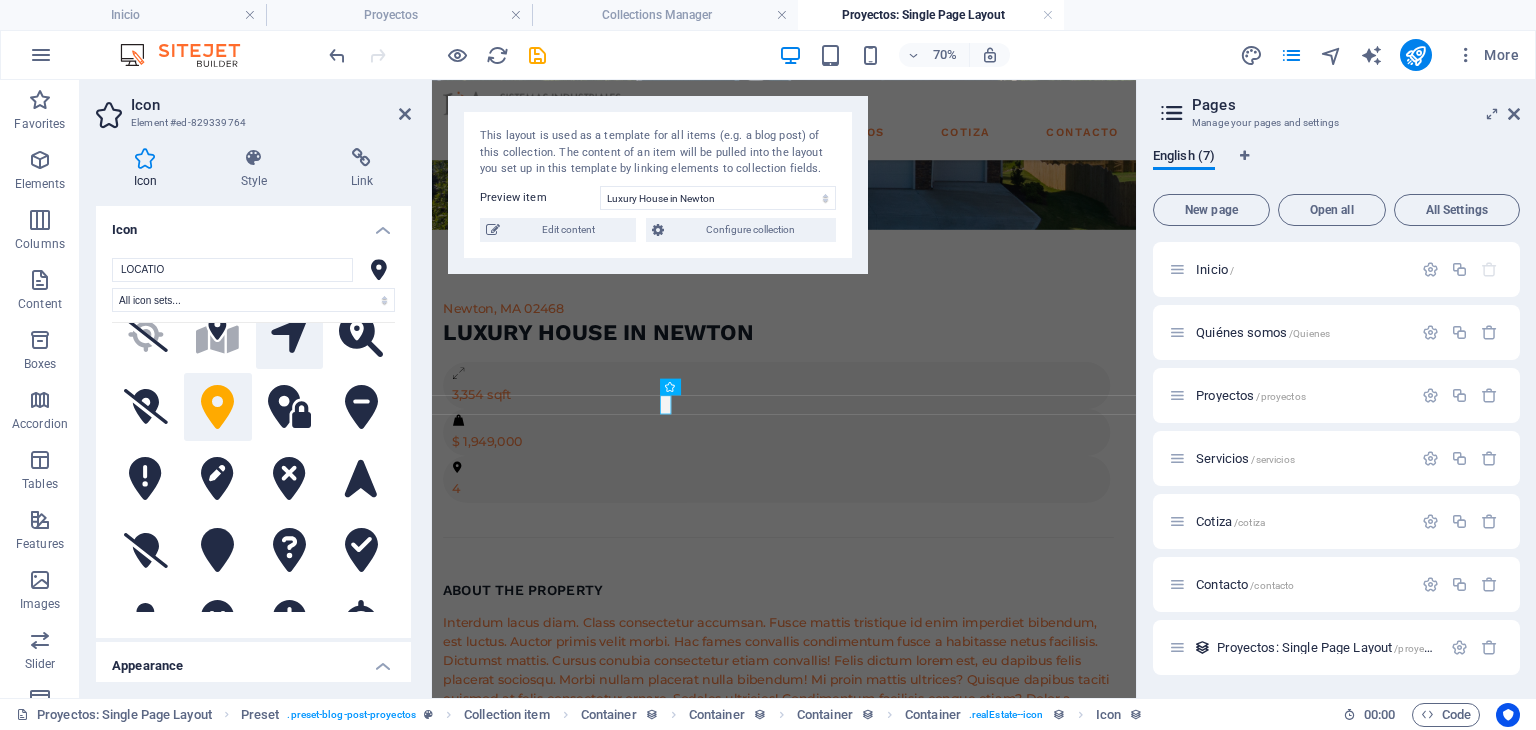 scroll, scrollTop: 666, scrollLeft: 0, axis: vertical 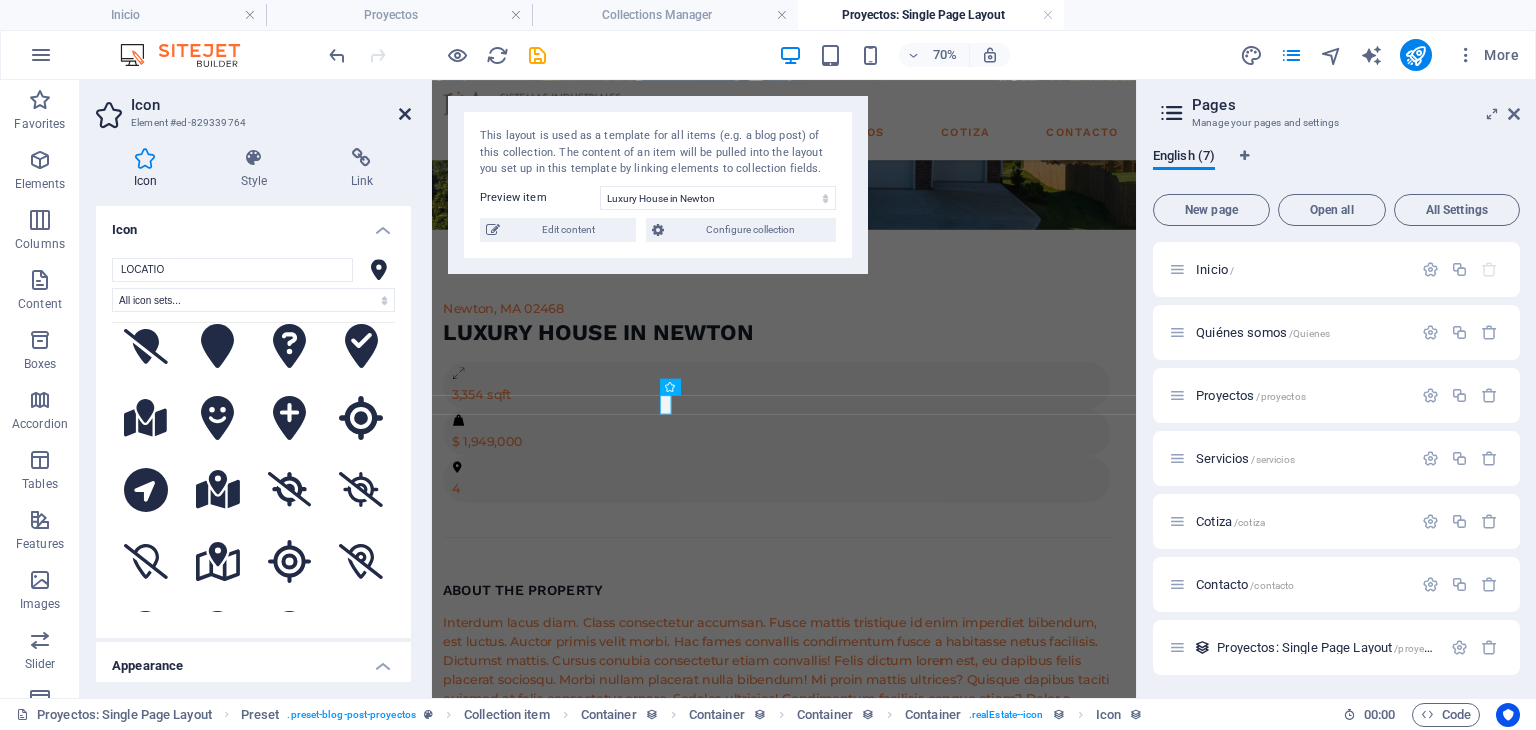click at bounding box center [405, 114] 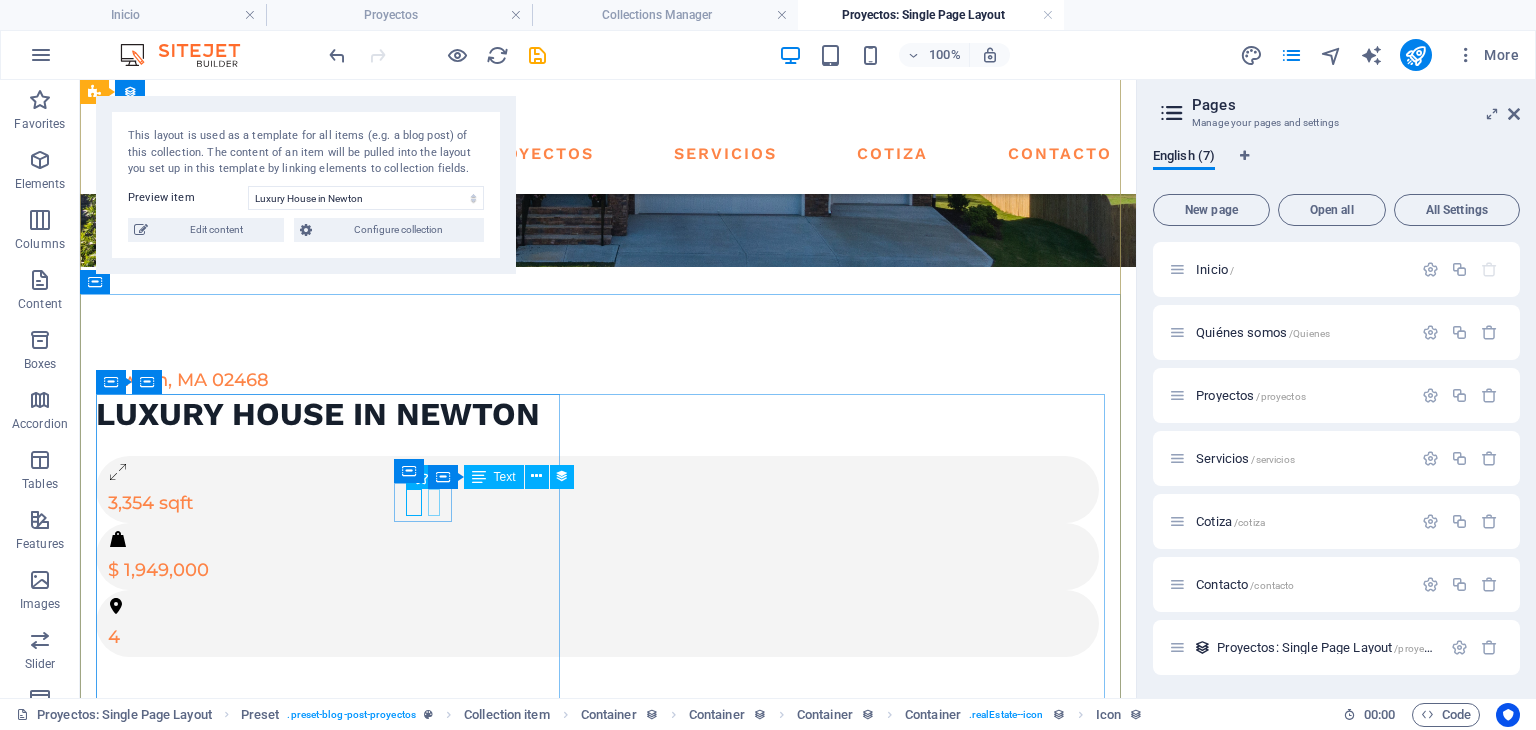 click on "4" at bounding box center [597, 637] 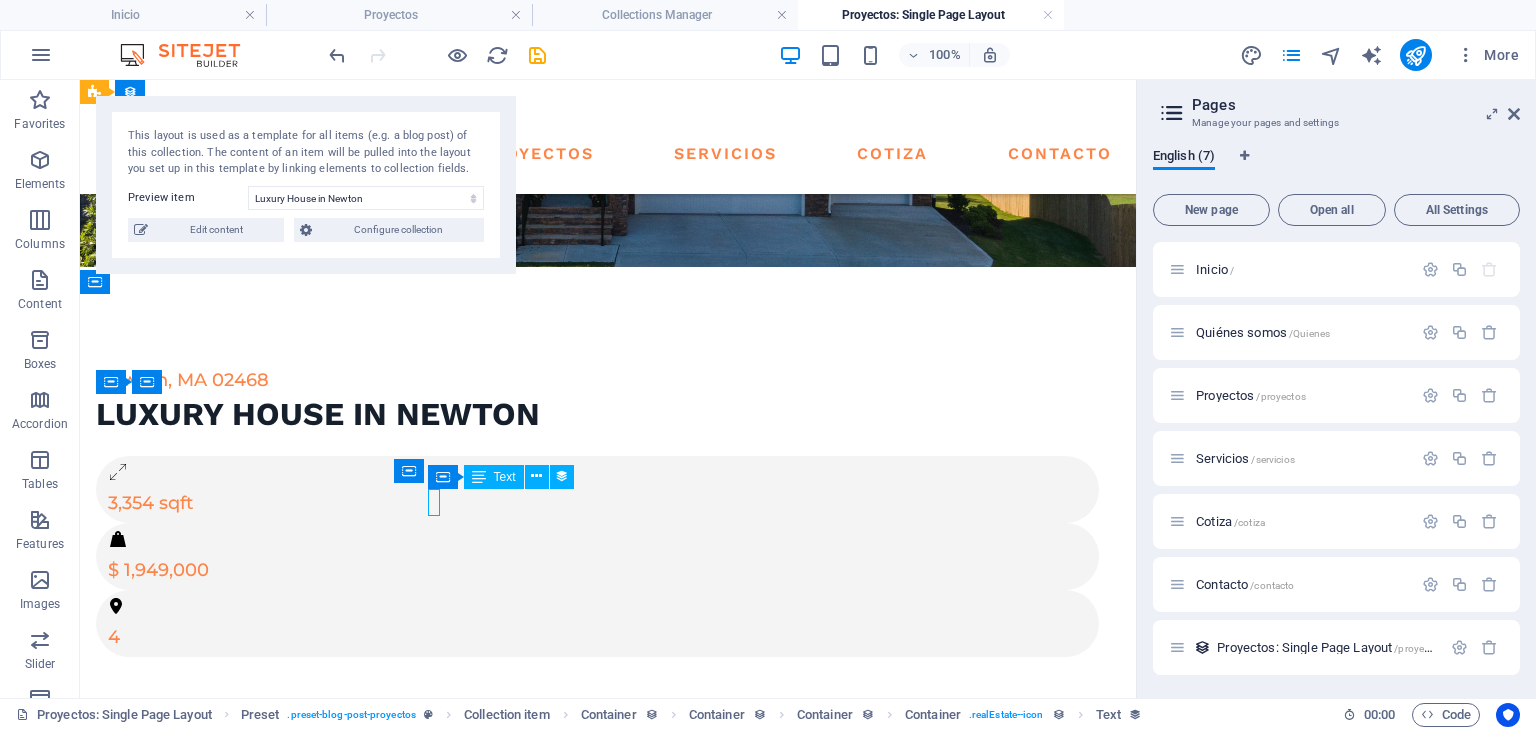 click on "4" at bounding box center (597, 637) 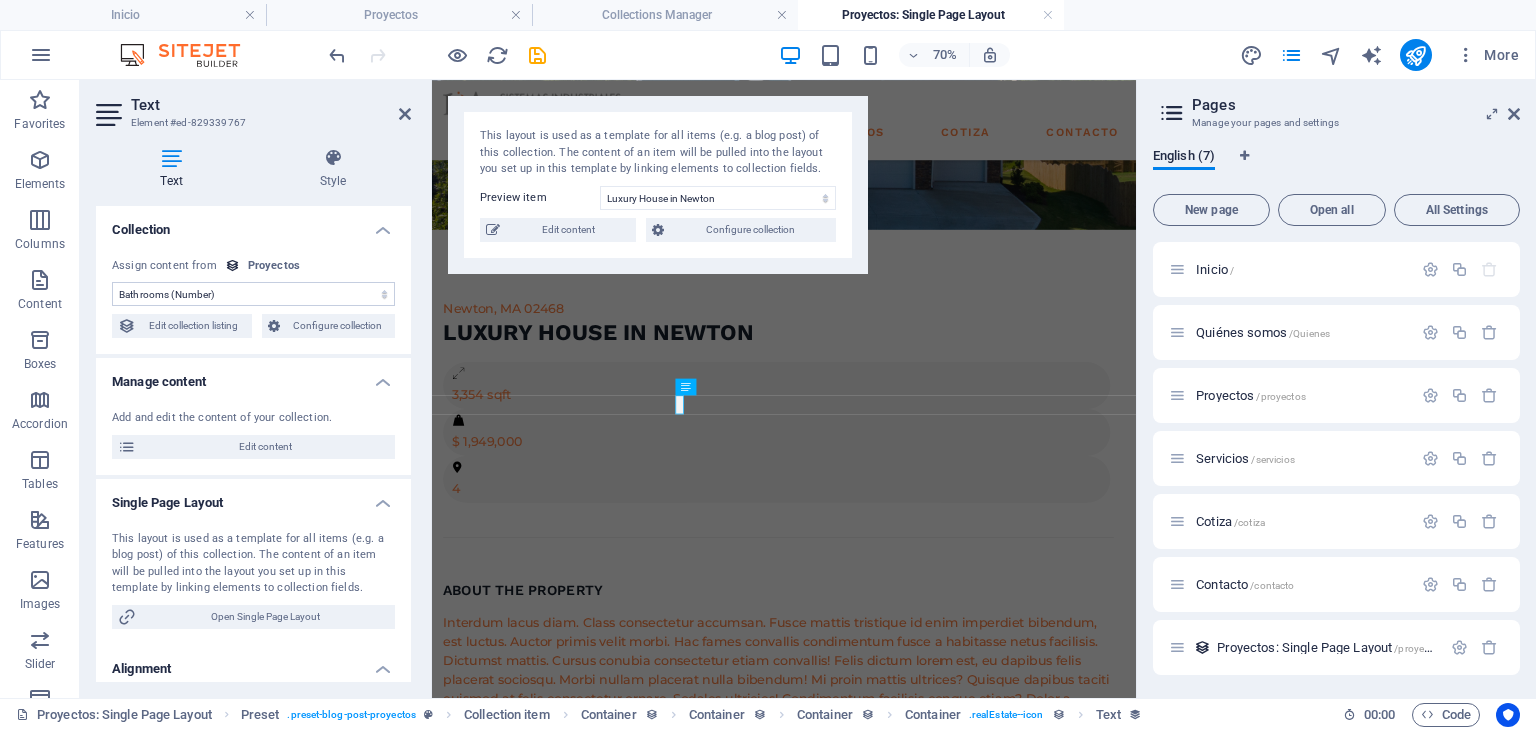 click on "No assignment, content remains static Created at ([DATE]) Updated at ([DATE]) Name (Plain Text) Slug (Plain Text) Image (File) Short description (Rich Text) Tipo (Choice) Alcance (Choice) Toneladas (Plain Text) Address (Plain Text) Area (Plain Text) Bedrooms (Number) Bathrooms (Number) Listed (Checkbox) Ubicacion (CMS) Gallery (Multiple Files)" at bounding box center (253, 294) 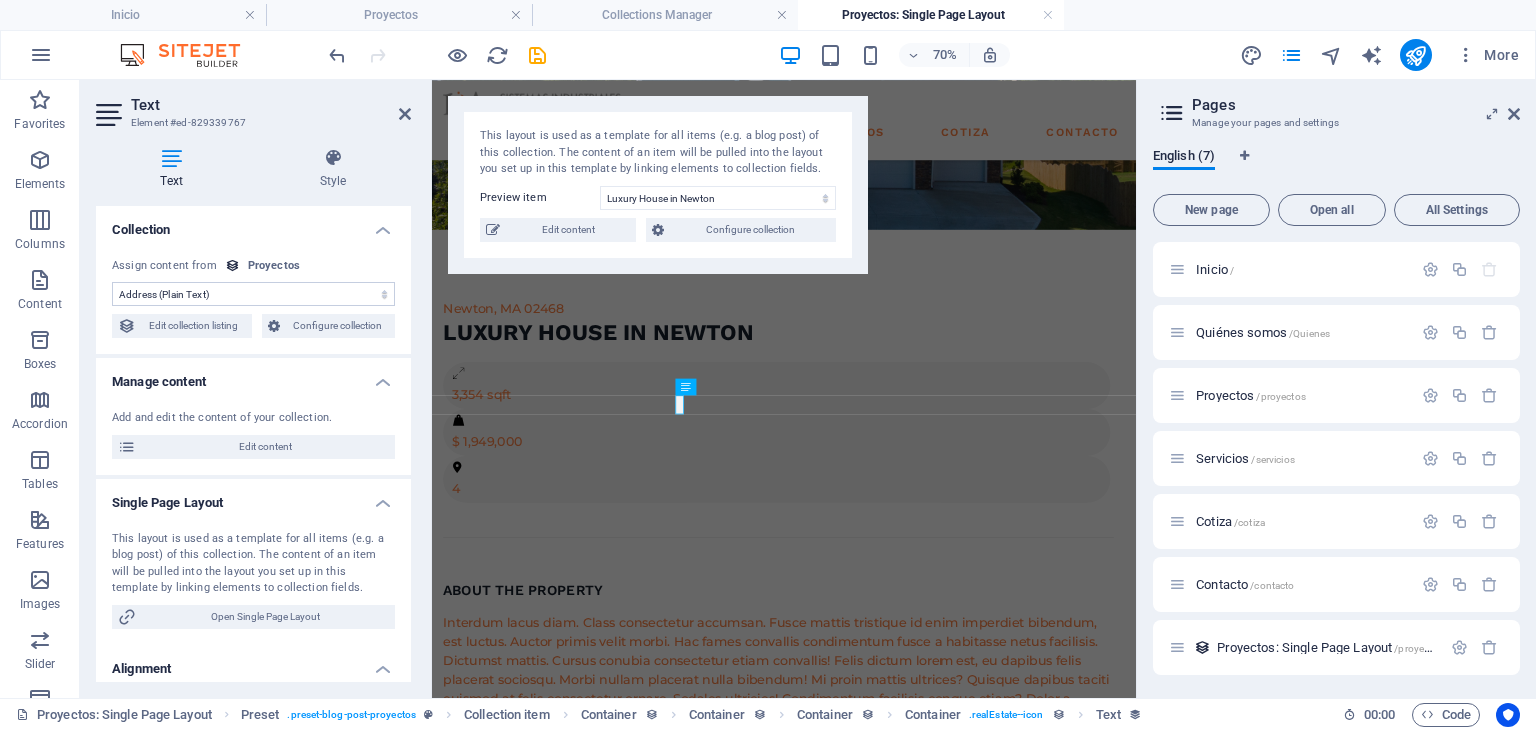 click on "No assignment, content remains static Created at ([DATE]) Updated at ([DATE]) Name (Plain Text) Slug (Plain Text) Image (File) Short description (Rich Text) Tipo (Choice) Alcance (Choice) Toneladas (Plain Text) Address (Plain Text) Area (Plain Text) Bedrooms (Number) Bathrooms (Number) Listed (Checkbox) Ubicacion (CMS) Gallery (Multiple Files)" at bounding box center (253, 294) 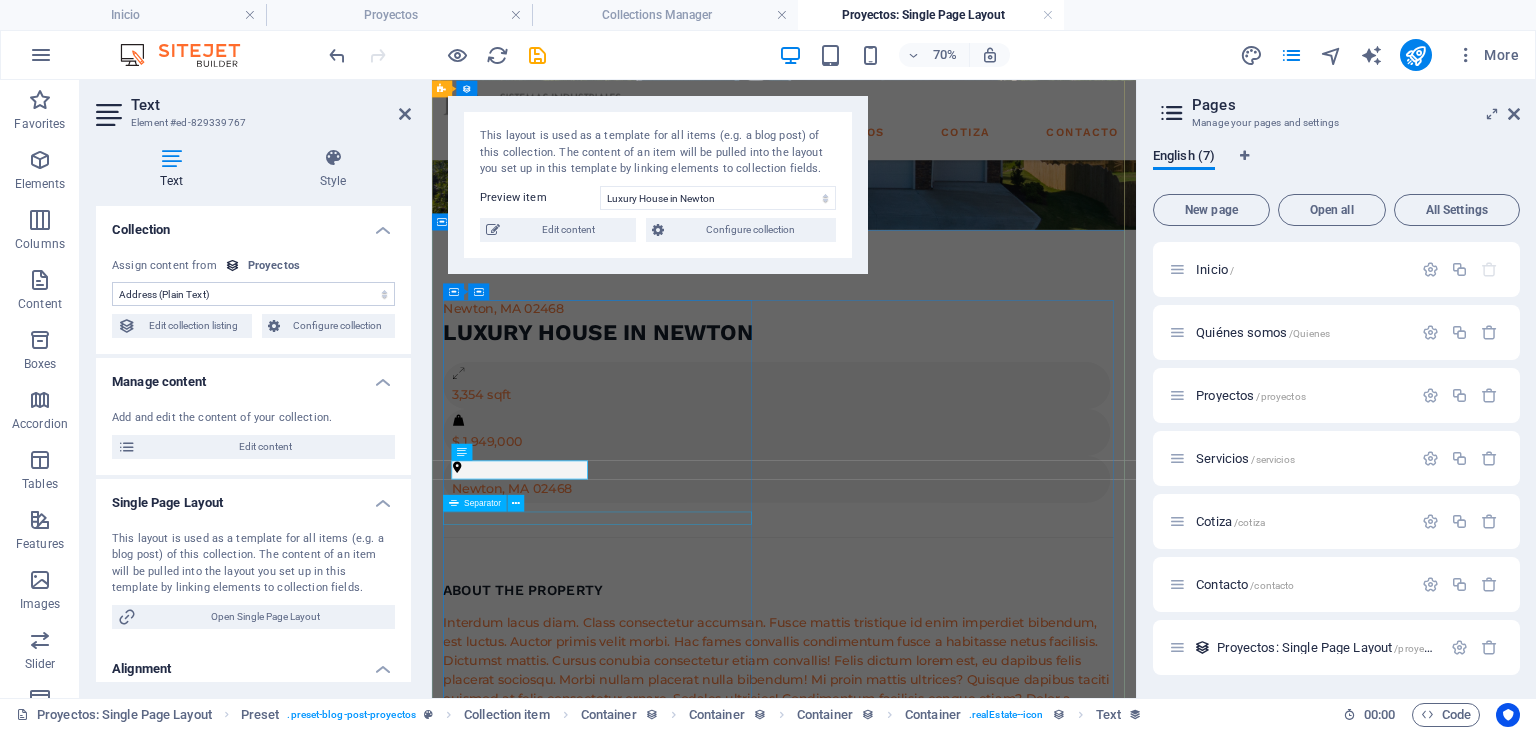 drag, startPoint x: 809, startPoint y: 709, endPoint x: 1050, endPoint y: 521, distance: 305.65503 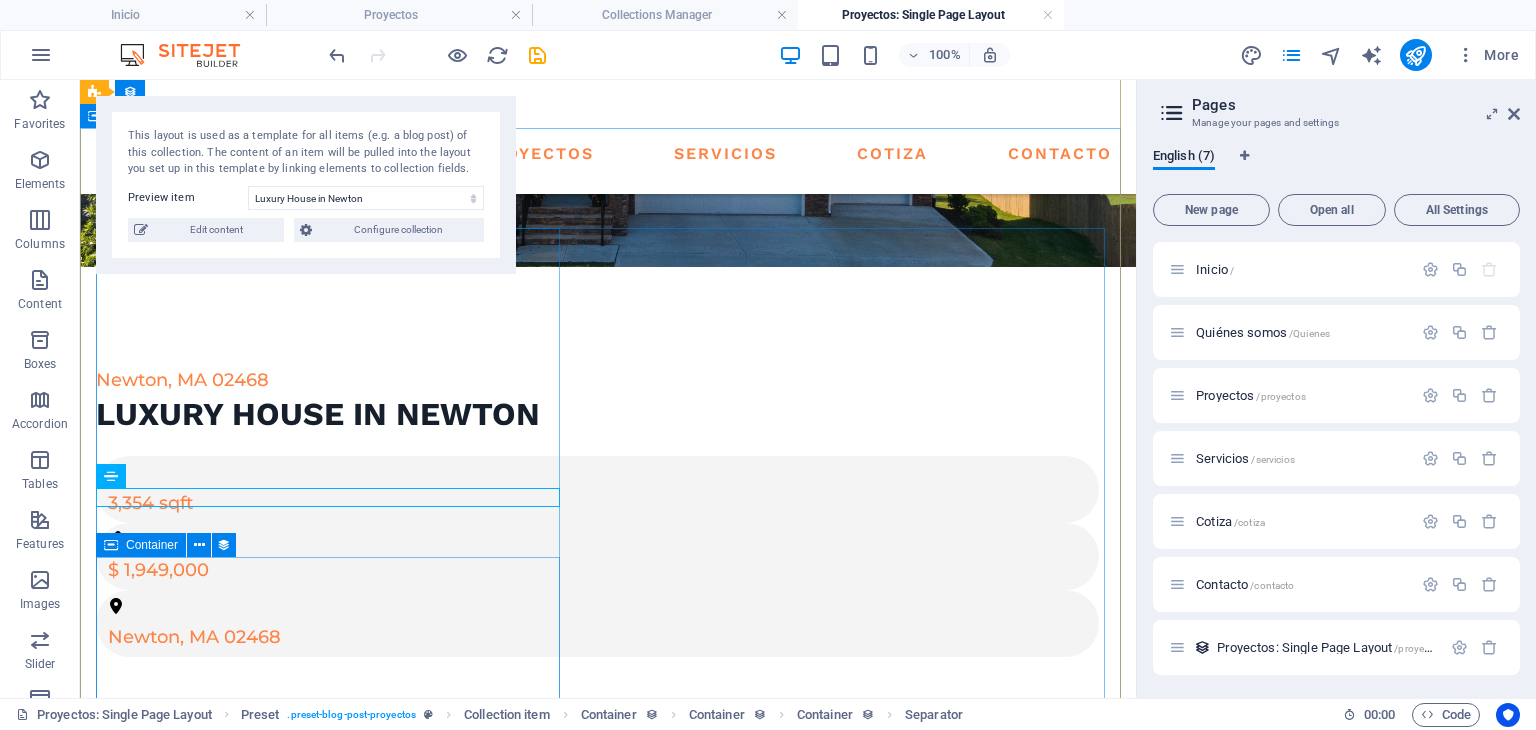 scroll, scrollTop: 500, scrollLeft: 0, axis: vertical 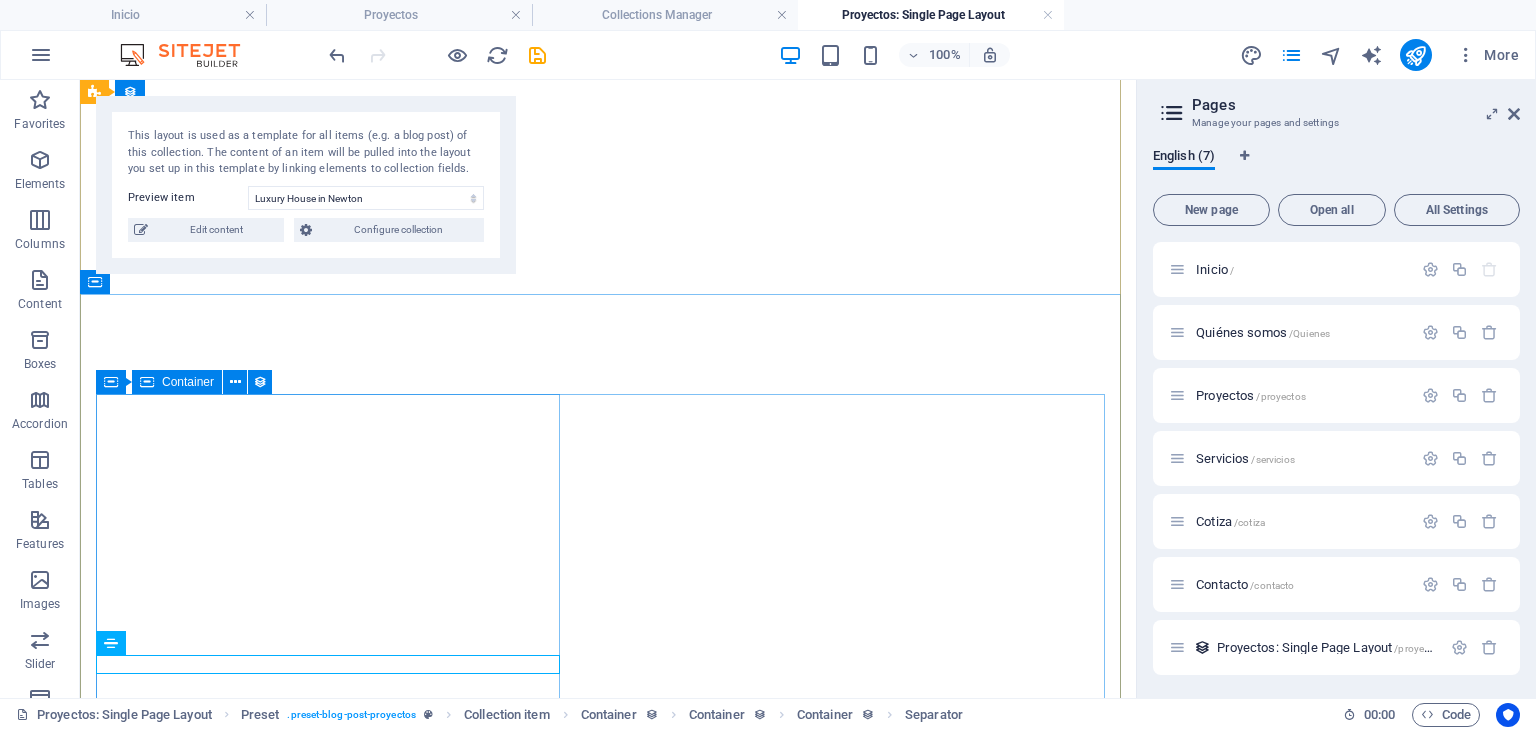 select on "68925ab8a869d4190d09baf8" 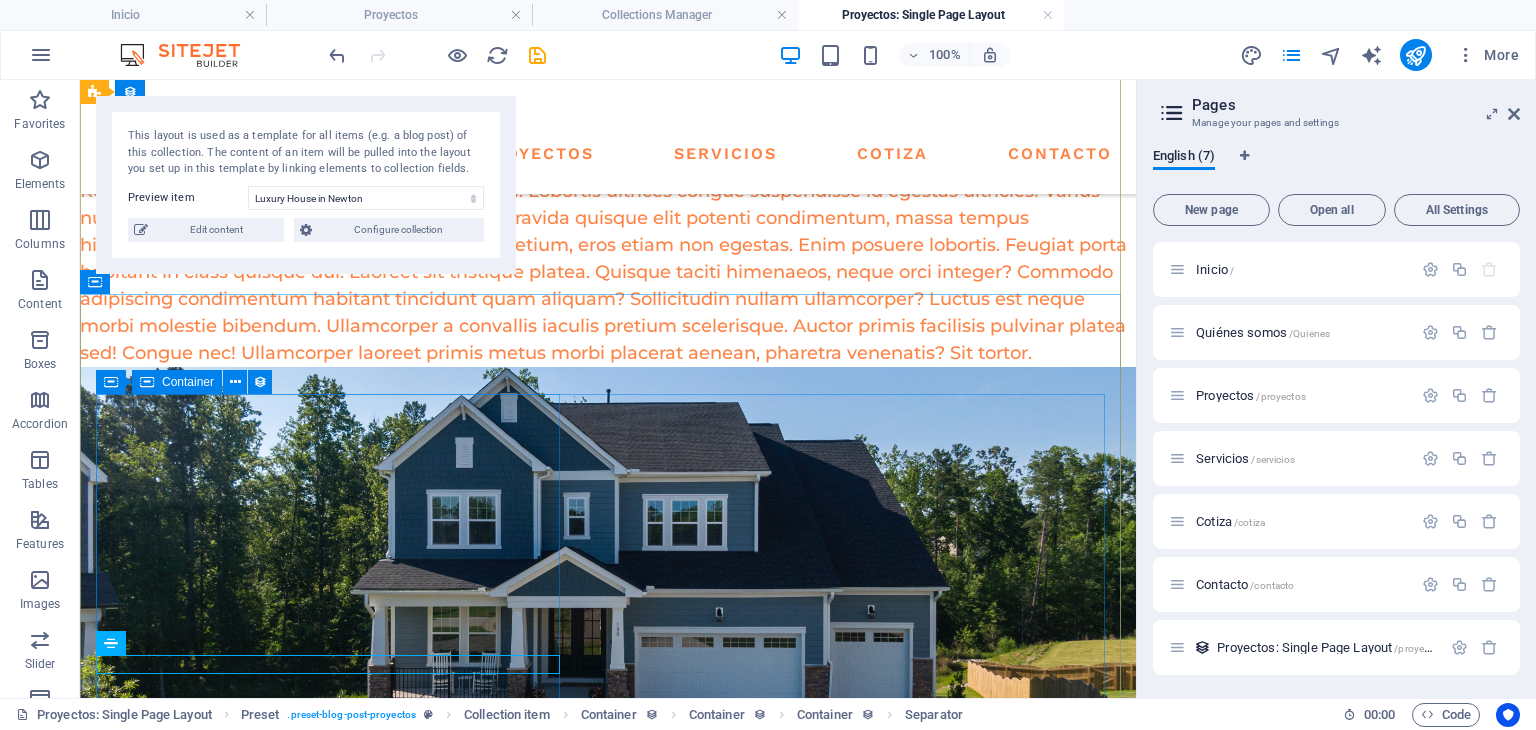 scroll, scrollTop: 0, scrollLeft: 0, axis: both 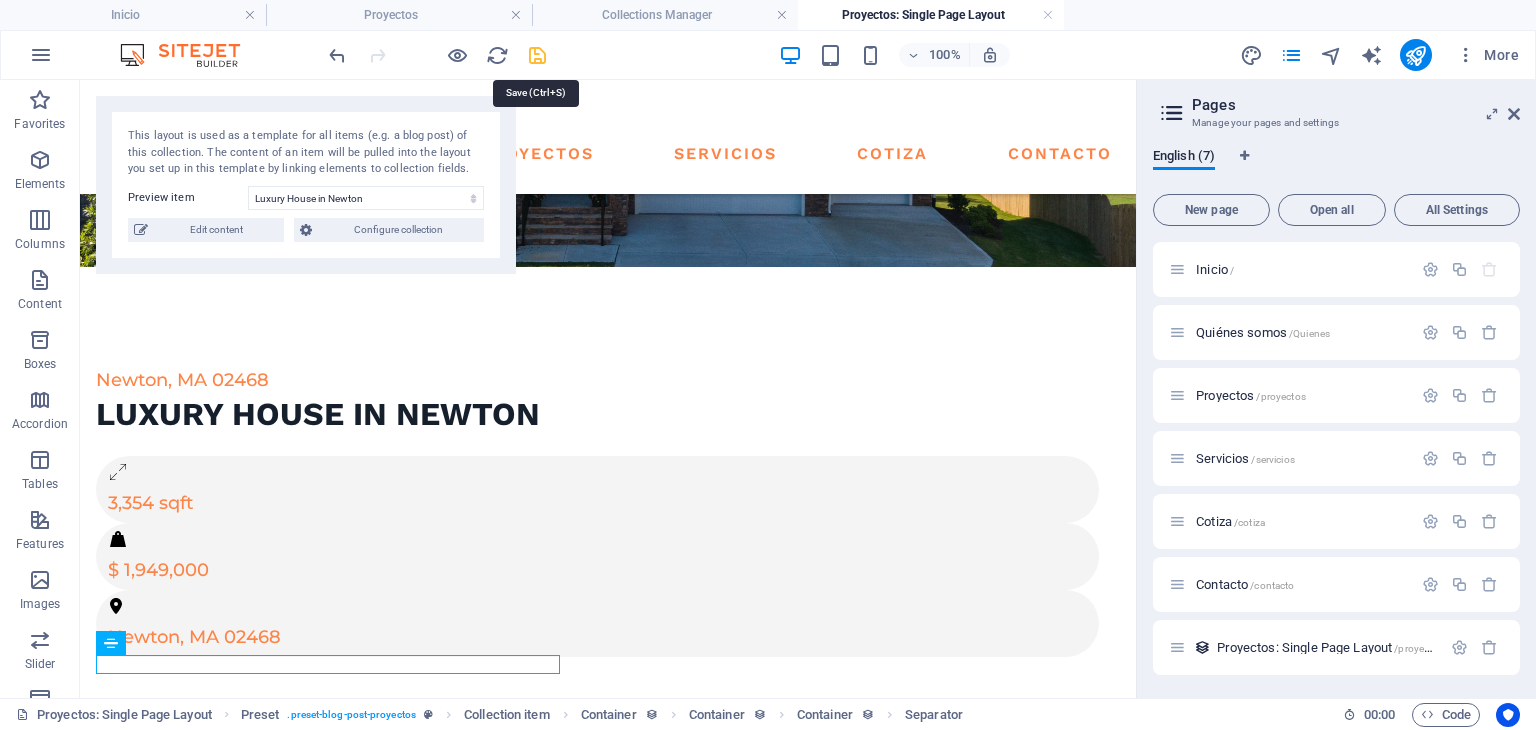 click at bounding box center (537, 55) 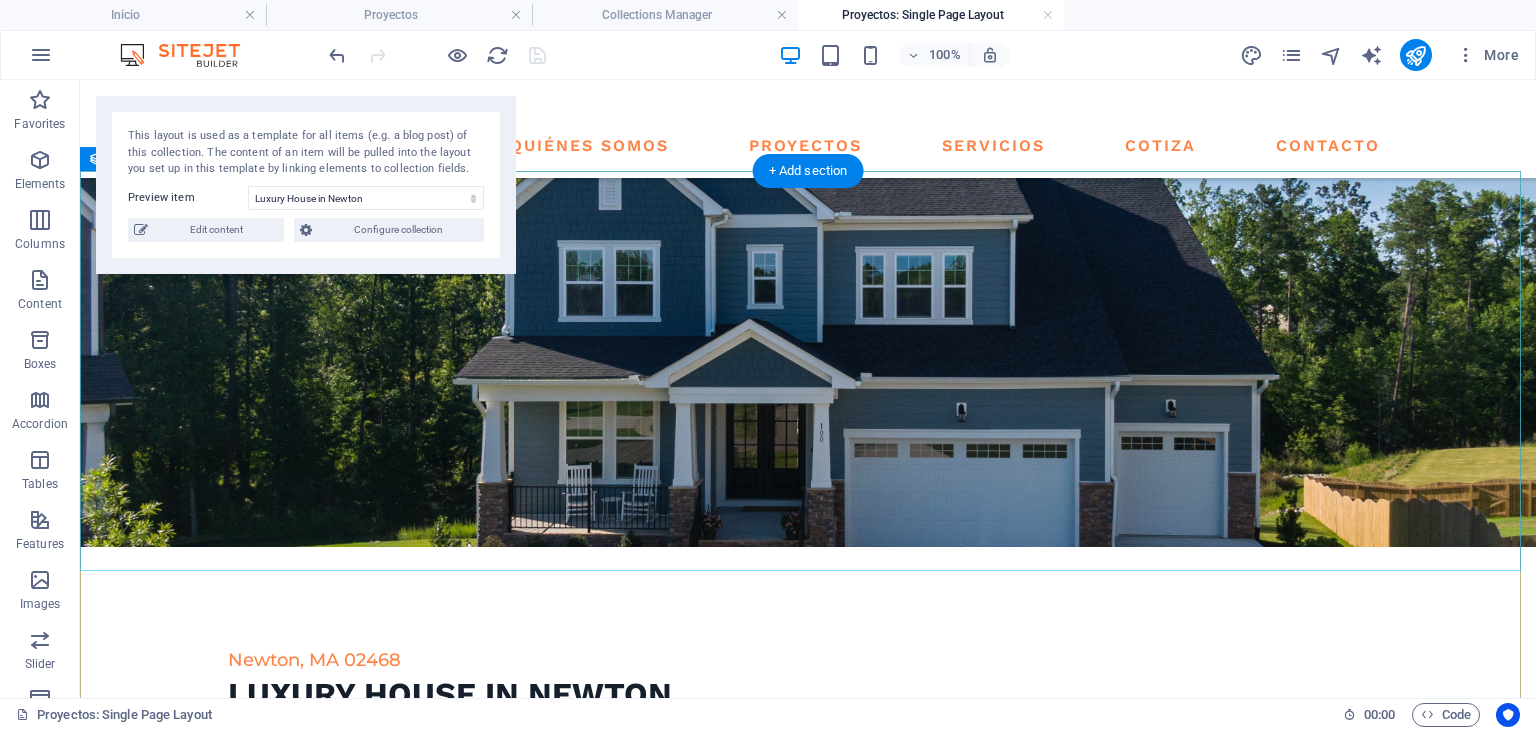 scroll, scrollTop: 500, scrollLeft: 0, axis: vertical 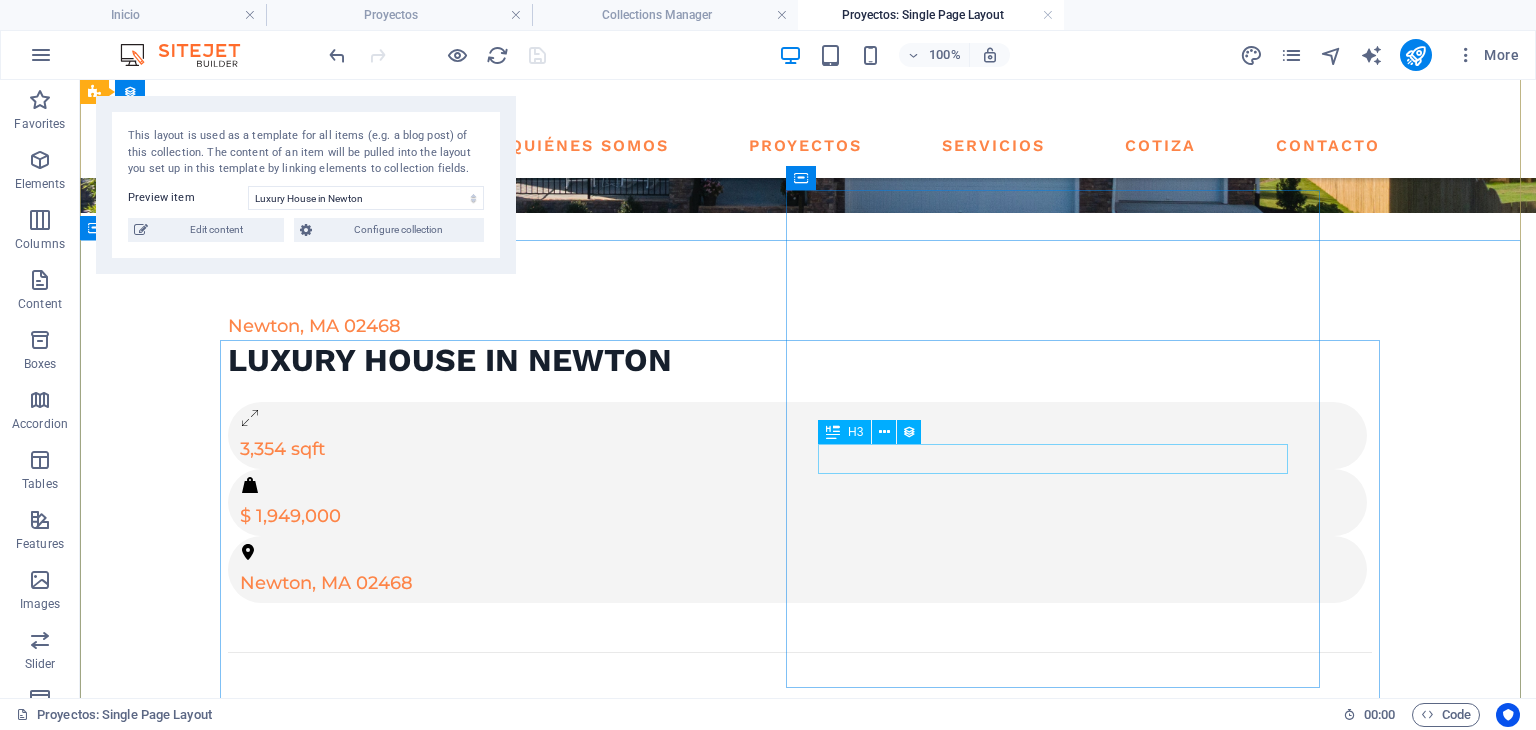 click on "Get in touch" at bounding box center (816, 1700) 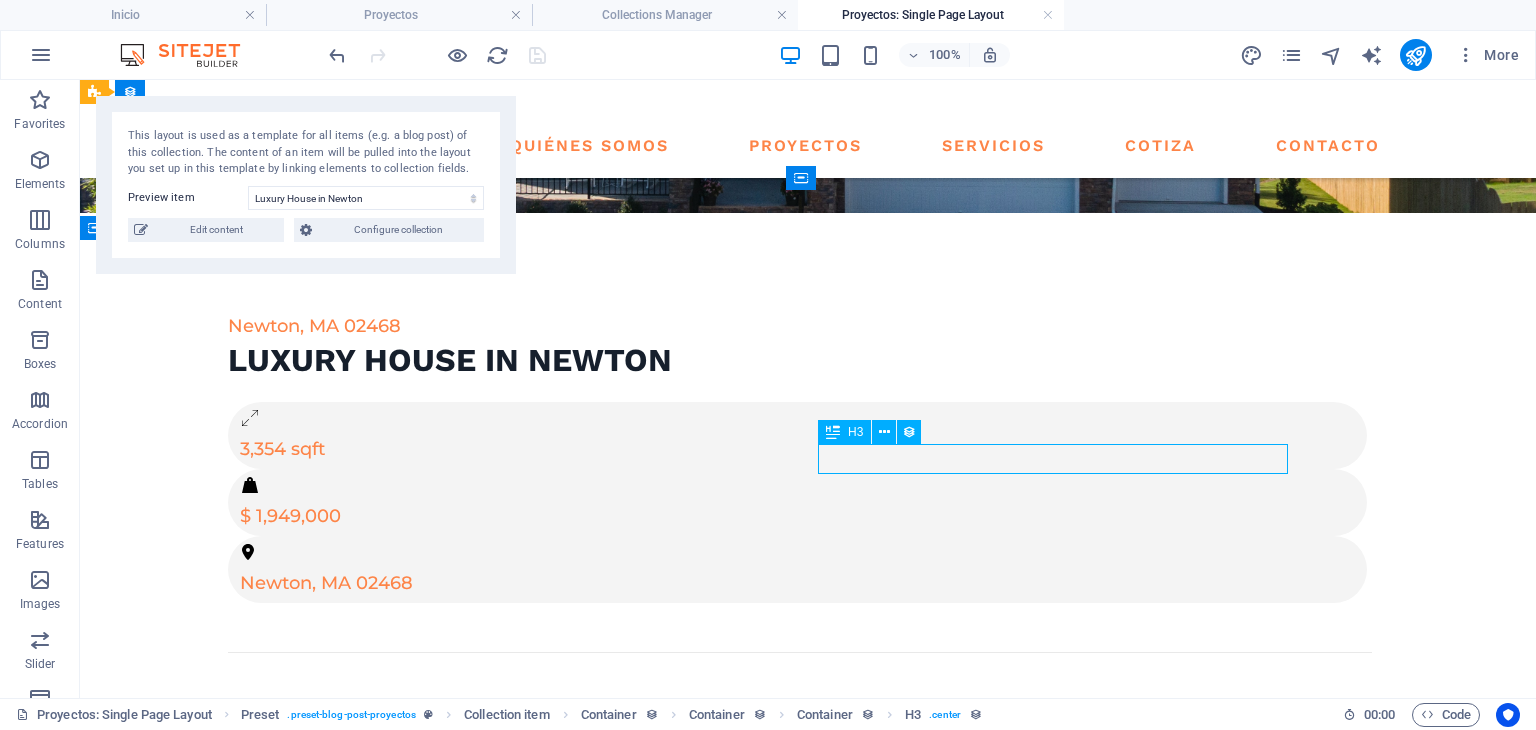 click on "Get in touch" at bounding box center [816, 1700] 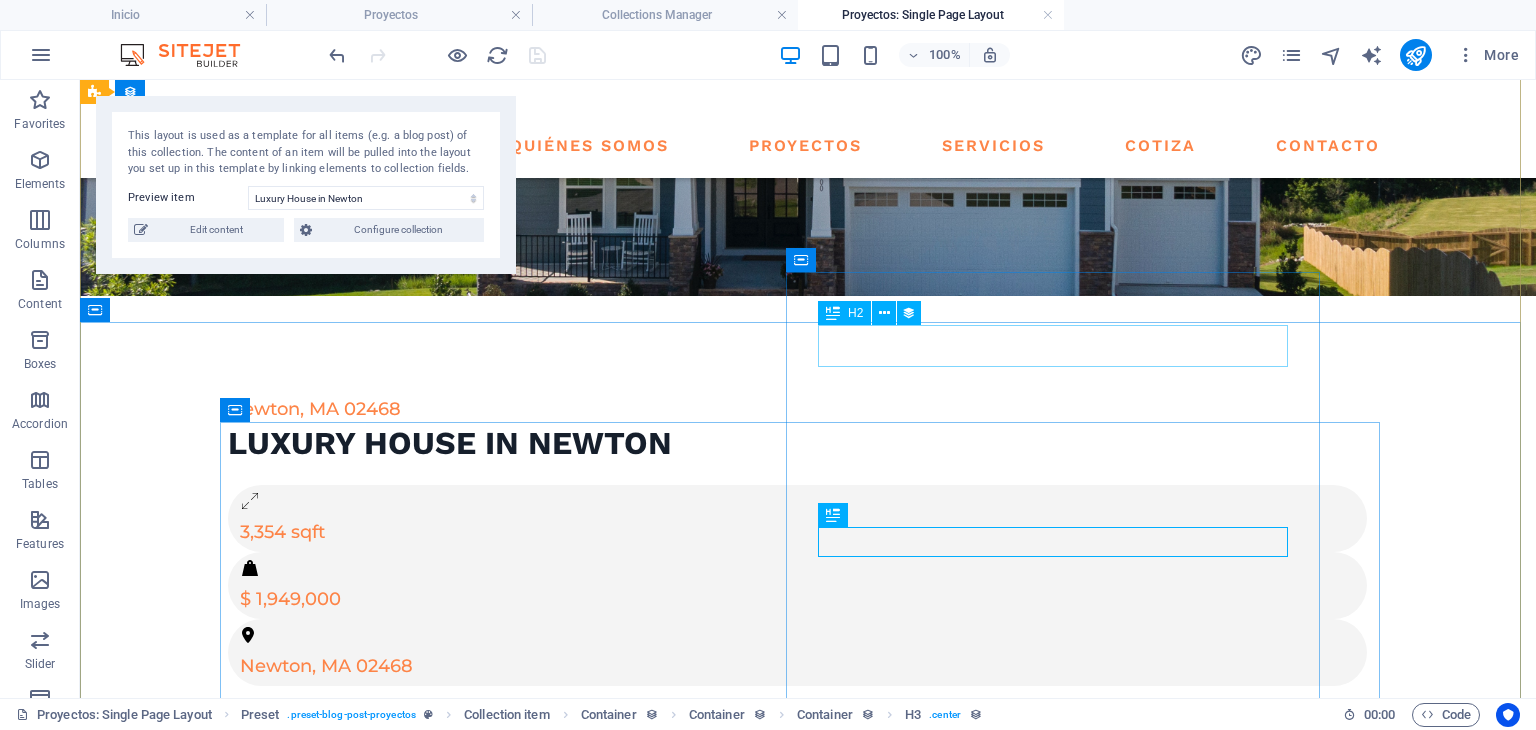 scroll, scrollTop: 332, scrollLeft: 0, axis: vertical 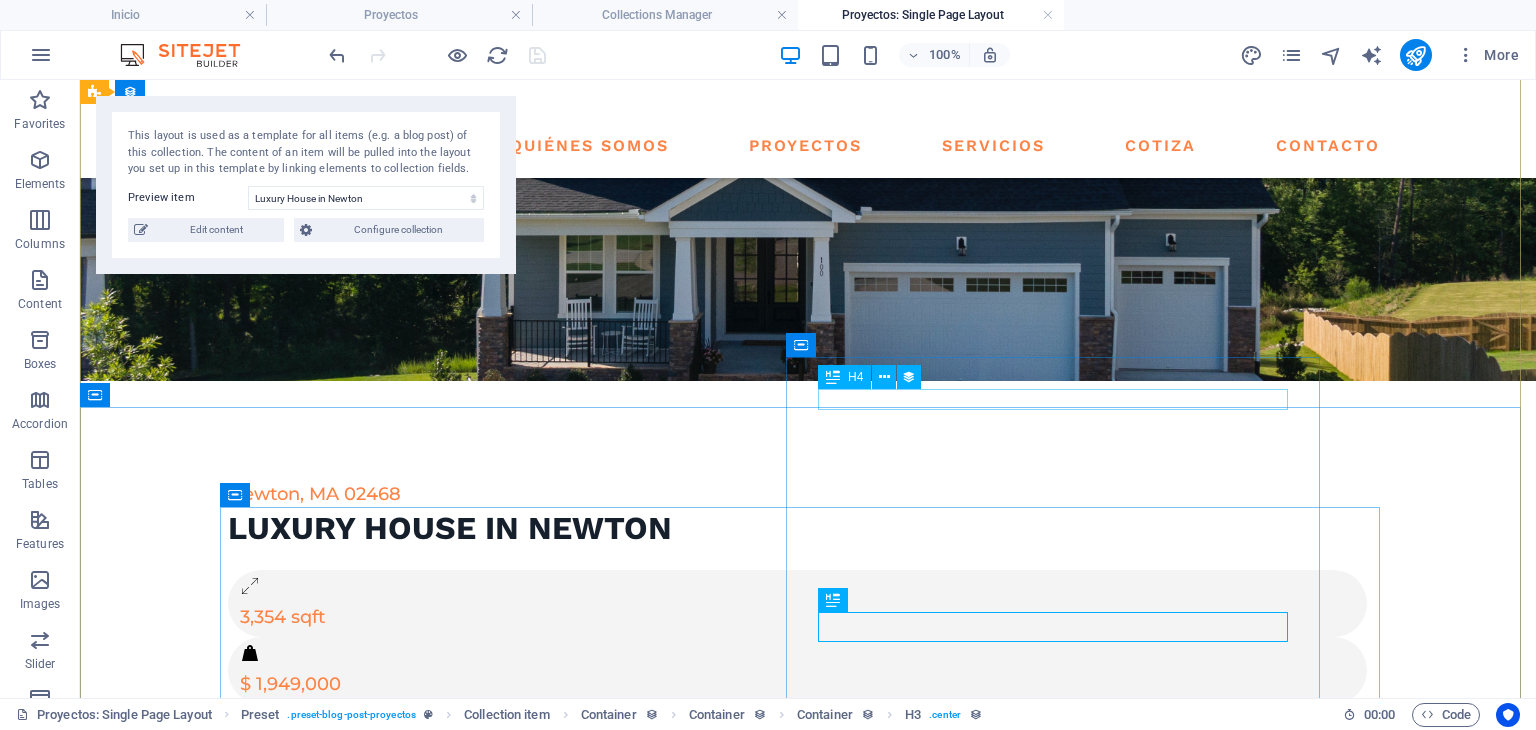 click on "For Sale" at bounding box center (816, 1695) 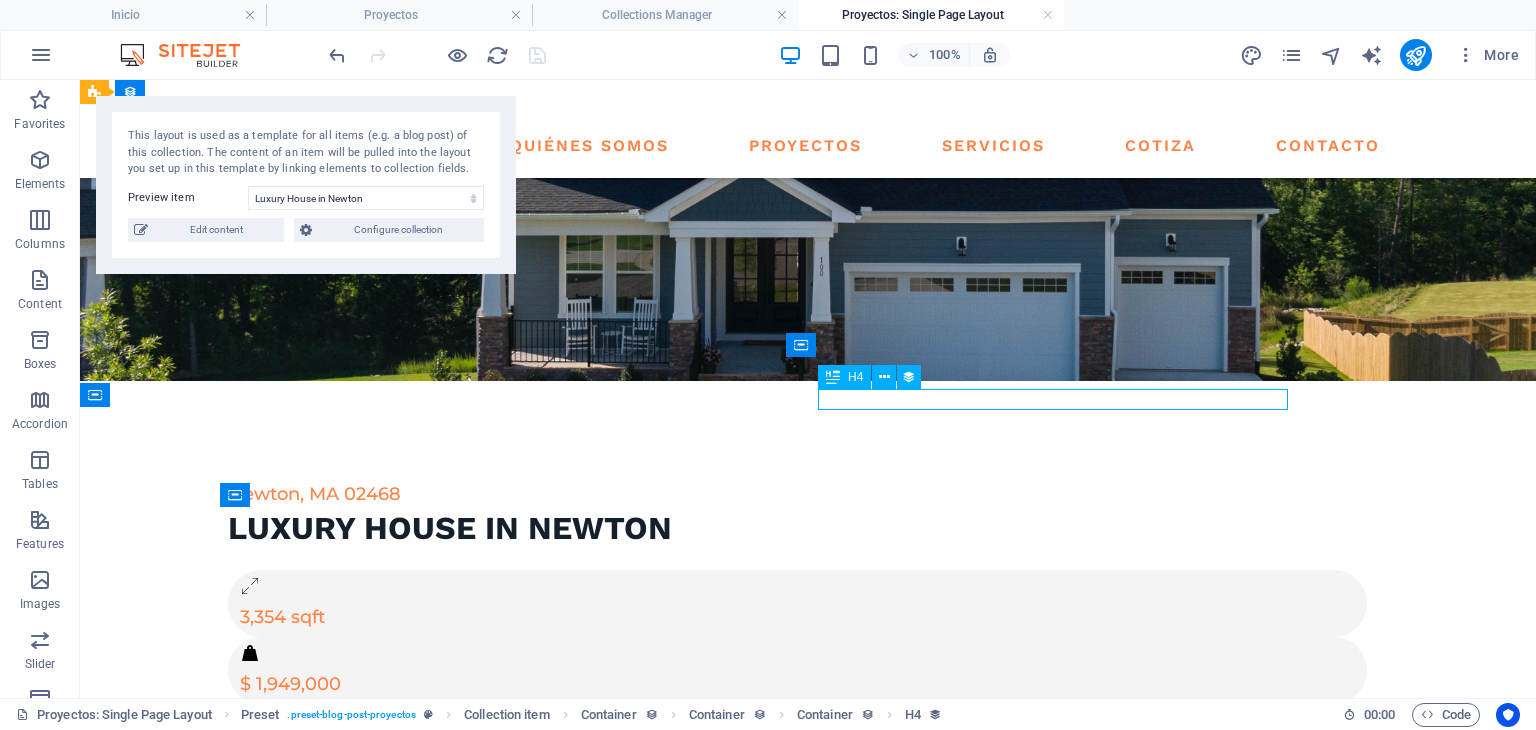 click on "For Sale" at bounding box center (816, 1695) 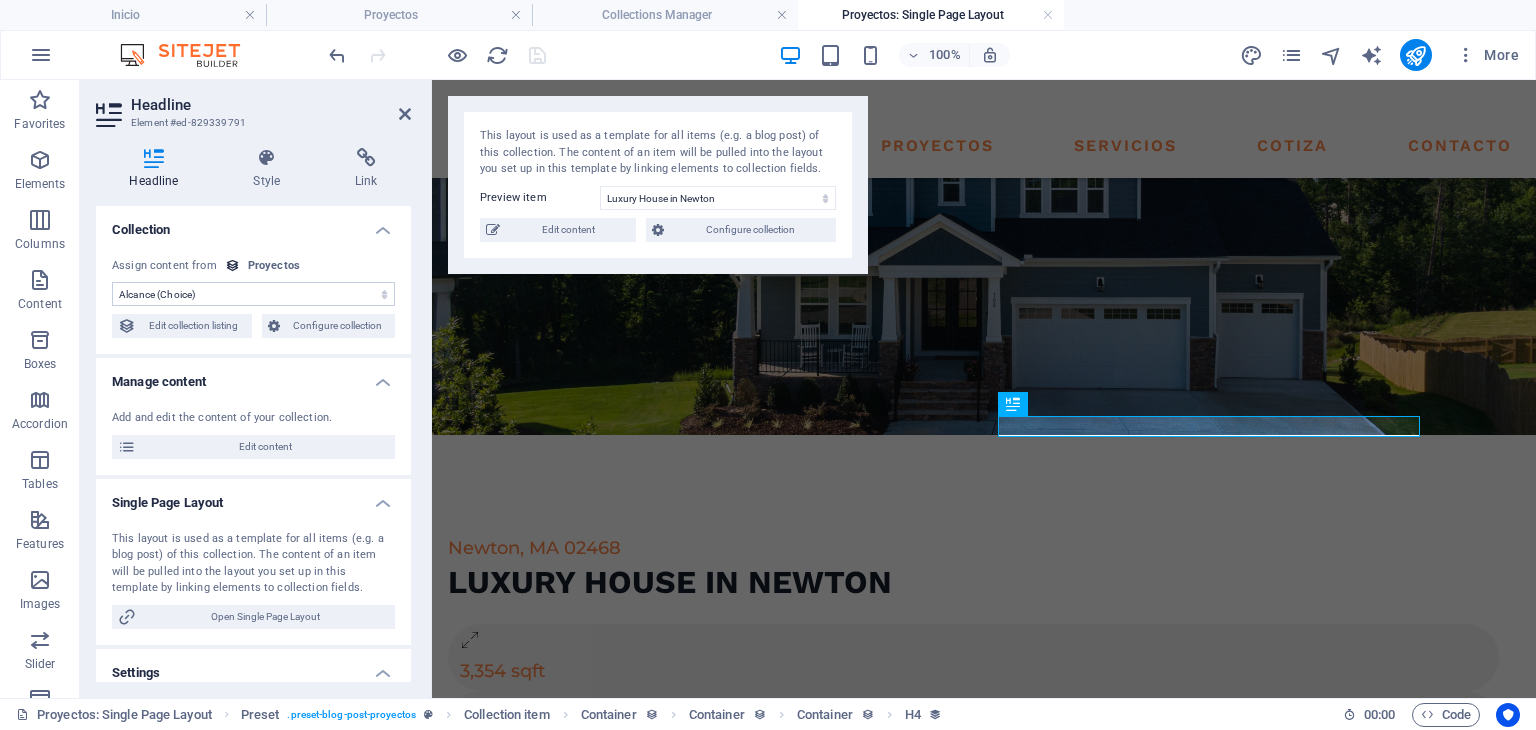 click on "Headline Element #ed-829339791" at bounding box center [253, 106] 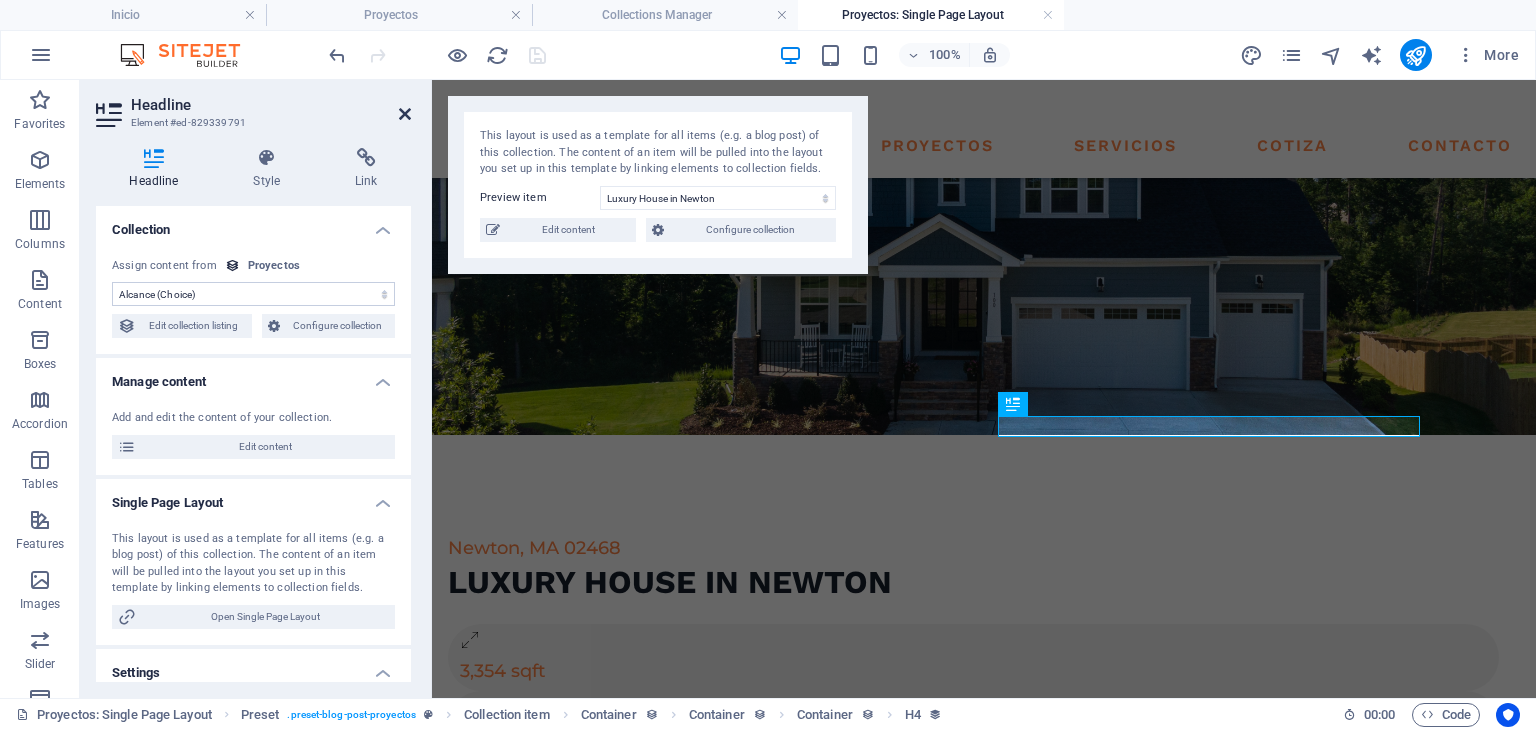 click at bounding box center [405, 114] 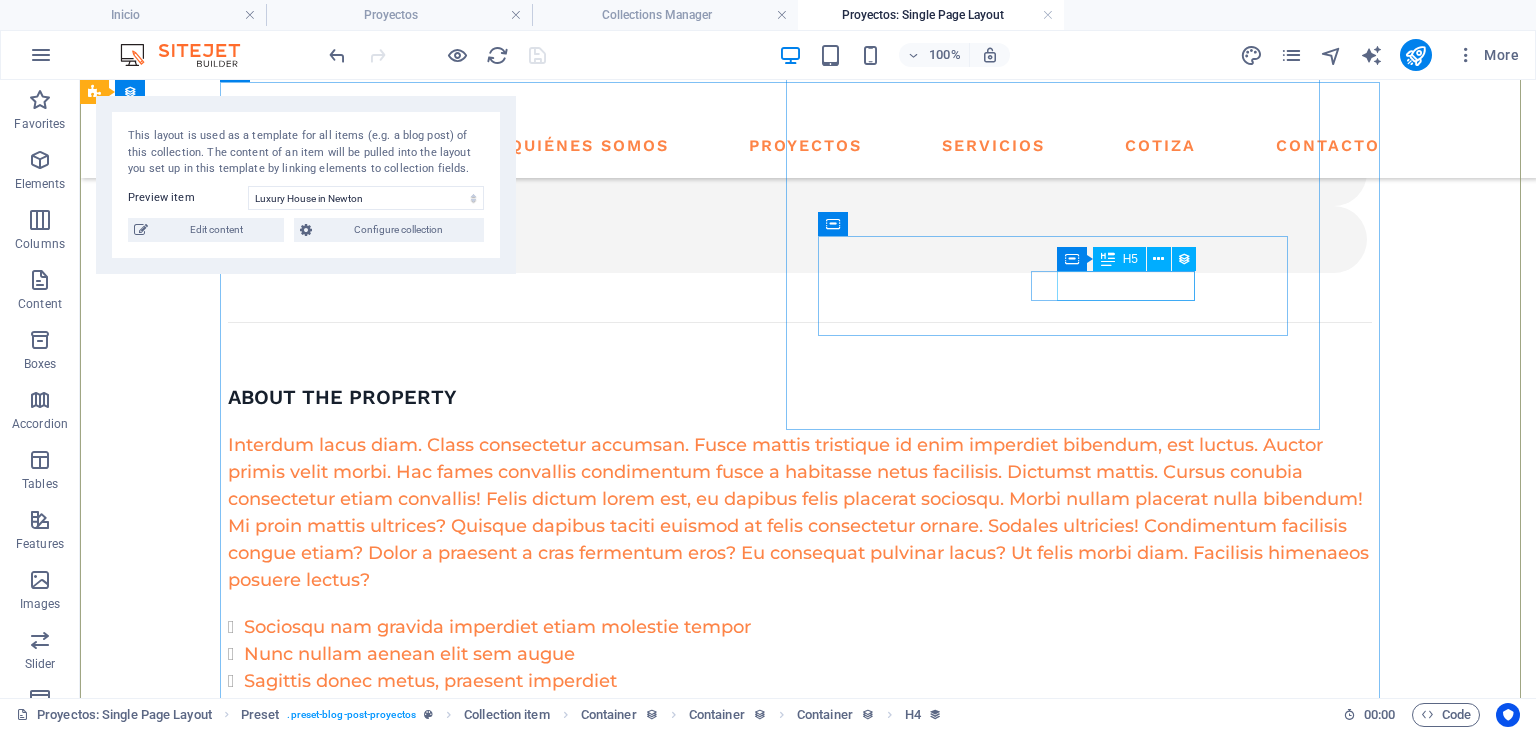scroll, scrollTop: 832, scrollLeft: 0, axis: vertical 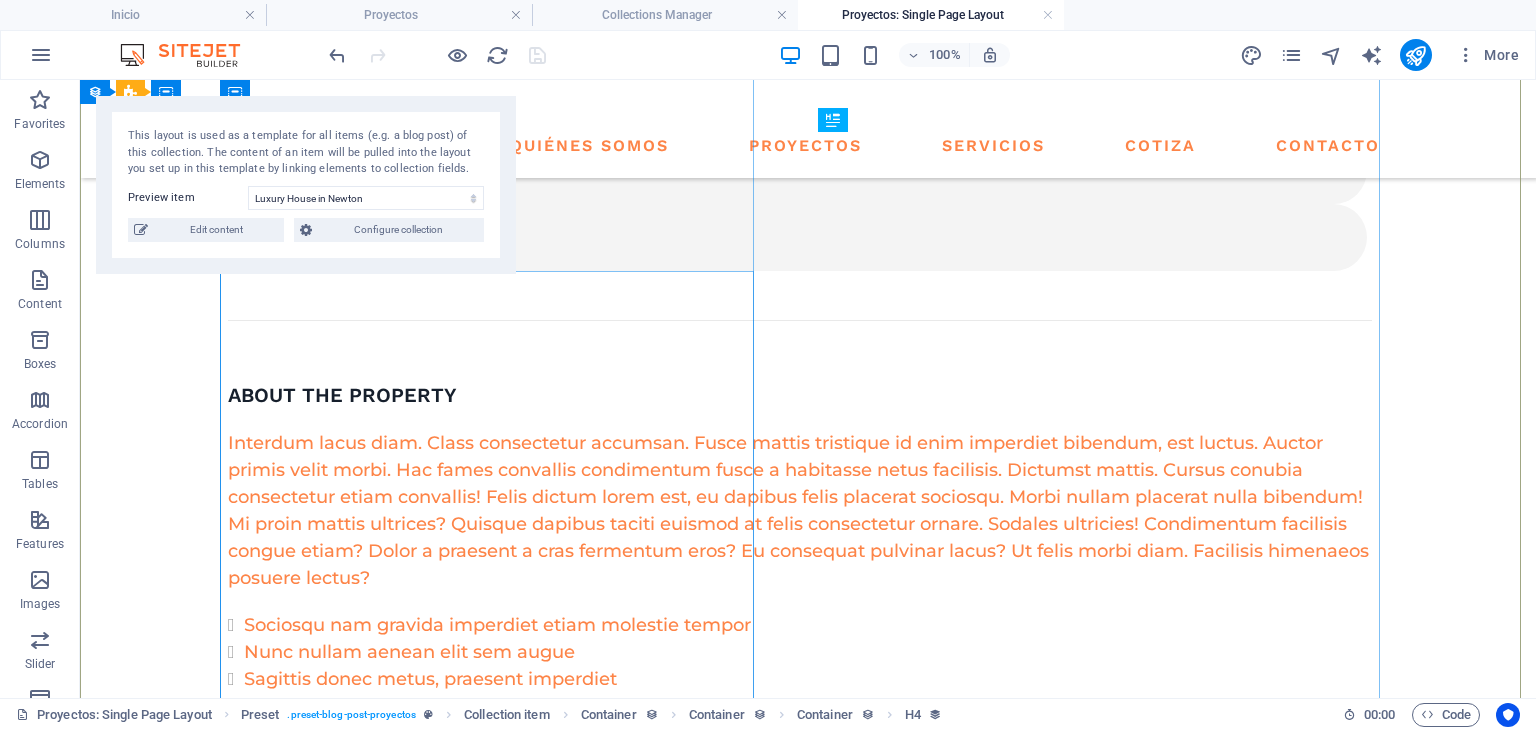 click on "Interdum lacus diam. Class consectetur accumsan. Fusce mattis tristique id enim imperdiet bibendum, est luctus. Auctor primis velit morbi. Hac fames convallis condimentum fusce a habitasse netus facilisis. Dictumst mattis. Cursus conubia consectetur etiam convallis! Felis dictum lorem est, eu dapibus felis placerat sociosqu. Morbi nullam placerat nulla bibendum! Mi proin mattis ultrices? Quisque dapibus taciti euismod at felis consectetur ornare. Sodales ultricies! Condimentum facilisis congue etiam? Dolor a praesent a cras fermentum eros? Eu consequat pulvinar lacus? Ut felis morbi diam. Facilisis himenaeos posuere lectus?" at bounding box center [800, 511] 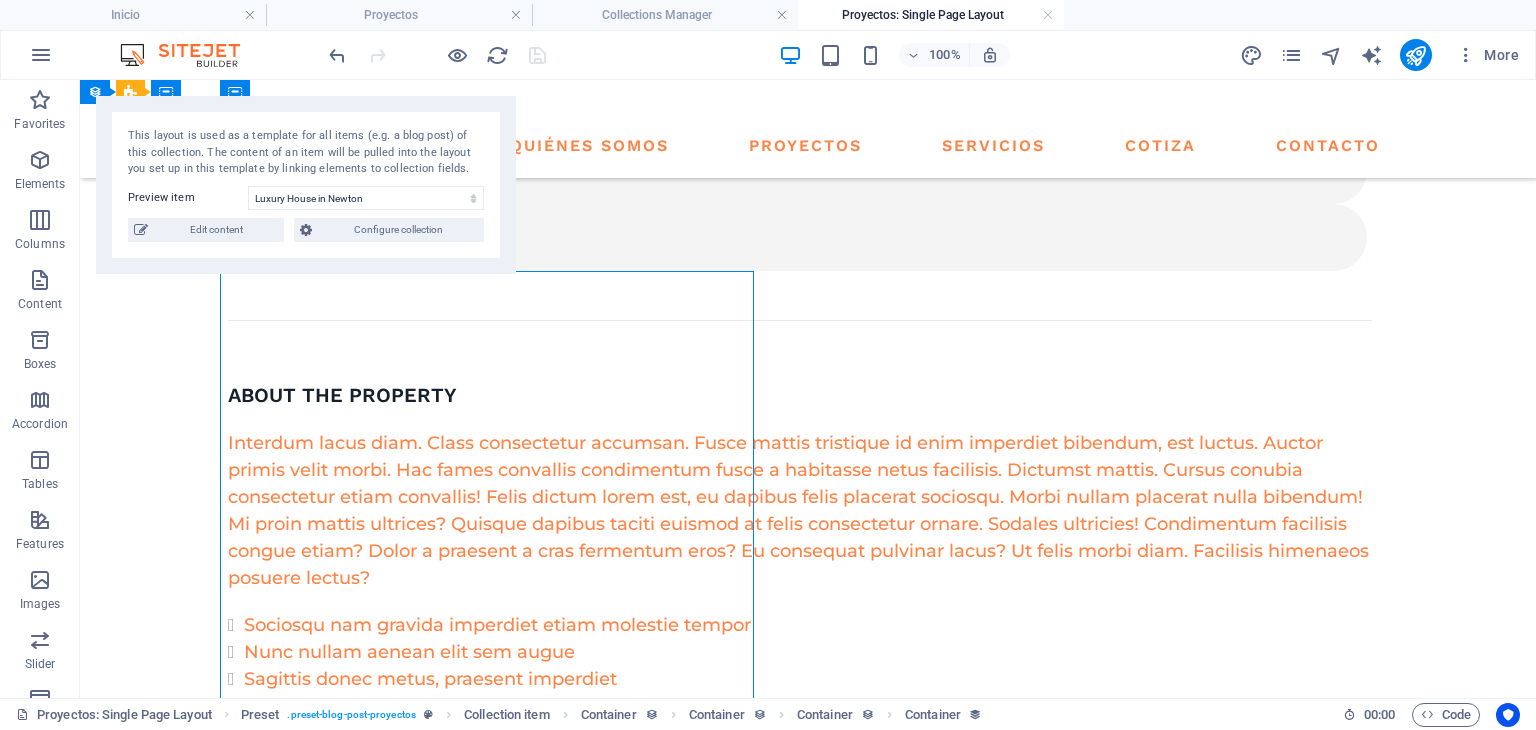 click on "Interdum lacus diam. Class consectetur accumsan. Fusce mattis tristique id enim imperdiet bibendum, est luctus. Auctor primis velit morbi. Hac fames convallis condimentum fusce a habitasse netus facilisis. Dictumst mattis. Cursus conubia consectetur etiam convallis! Felis dictum lorem est, eu dapibus felis placerat sociosqu. Morbi nullam placerat nulla bibendum! Mi proin mattis ultrices? Quisque dapibus taciti euismod at felis consectetur ornare. Sodales ultricies! Condimentum facilisis congue etiam? Dolor a praesent a cras fermentum eros? Eu consequat pulvinar lacus? Ut felis morbi diam. Facilisis himenaeos posuere lectus?" at bounding box center (800, 511) 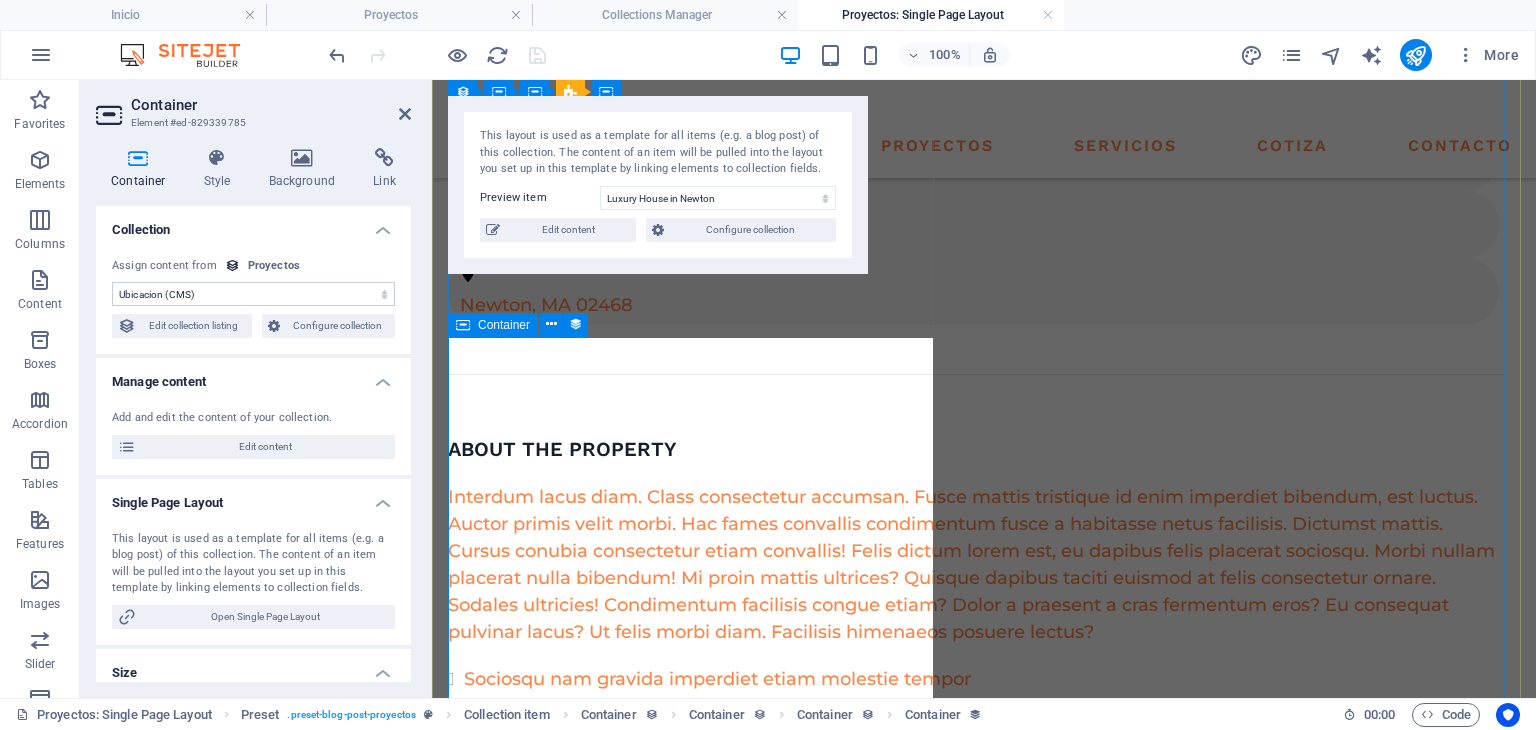 scroll, scrollTop: 860, scrollLeft: 0, axis: vertical 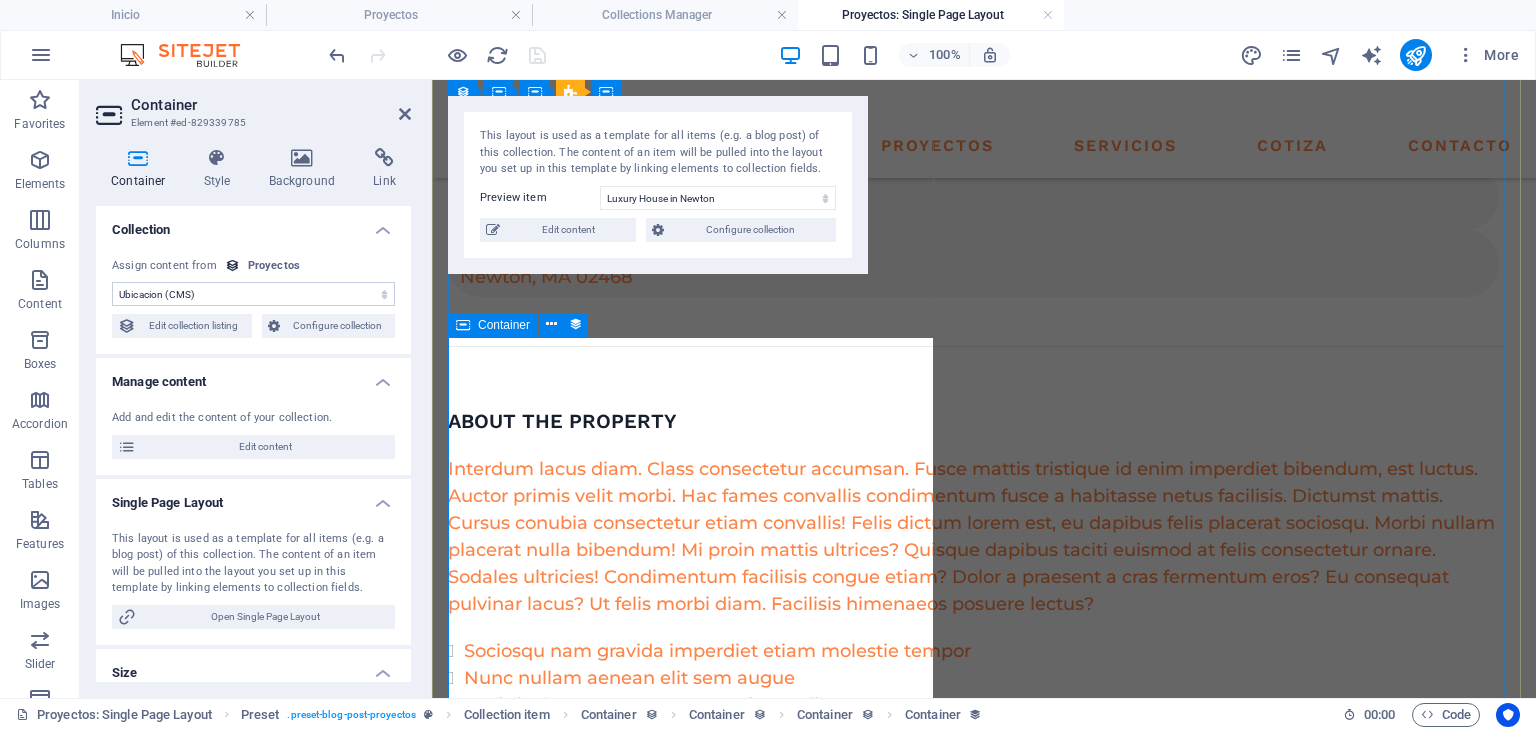 click on "Interdum lacus diam. Class consectetur accumsan. Fusce mattis tristique id enim imperdiet bibendum, est luctus. Auctor primis velit morbi. Hac fames convallis condimentum fusce a habitasse netus facilisis. Dictumst mattis. Cursus conubia consectetur etiam convallis! Felis dictum lorem est, eu dapibus felis placerat sociosqu. Morbi nullam placerat nulla bibendum! Mi proin mattis ultrices? Quisque dapibus taciti euismod at felis consectetur ornare. Sodales ultricies! Condimentum facilisis congue etiam? Dolor a praesent a cras fermentum eros? Eu consequat pulvinar lacus? Ut felis morbi diam. Facilisis himenaeos posuere lectus?" at bounding box center [976, 537] 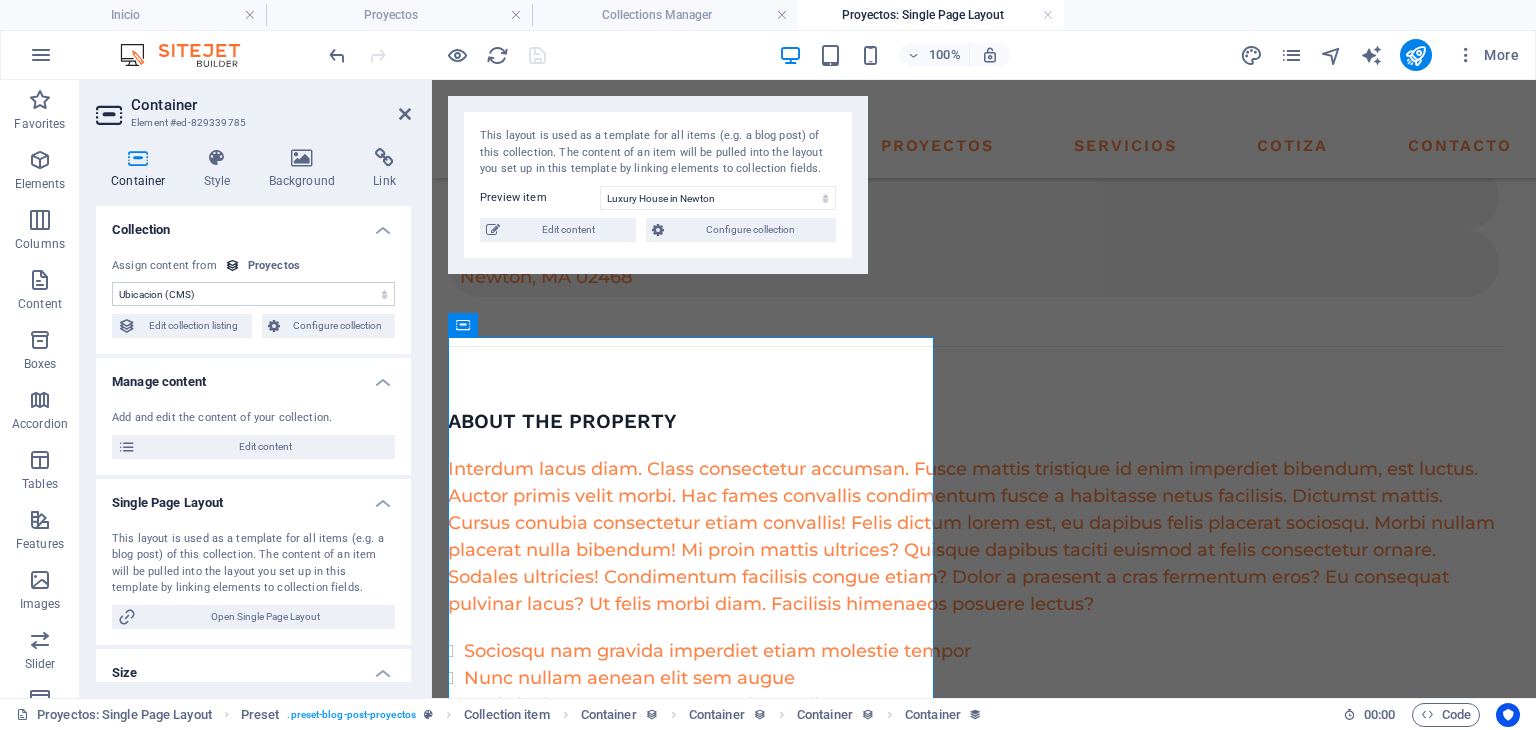 click on "No assignment, content remains static Created at ([DATE]) Updated at ([DATE]) Name (Plain Text) Slug (Plain Text) Image (File) Short description (Rich Text) Tipo (Choice) Alcance (Choice) Toneladas (Plain Text) Address (Plain Text) Area (Plain Text) Bedrooms (Number) Bathrooms (Number) Listed (Checkbox) Ubicacion (CMS) Gallery (Multiple Files)" at bounding box center (253, 294) 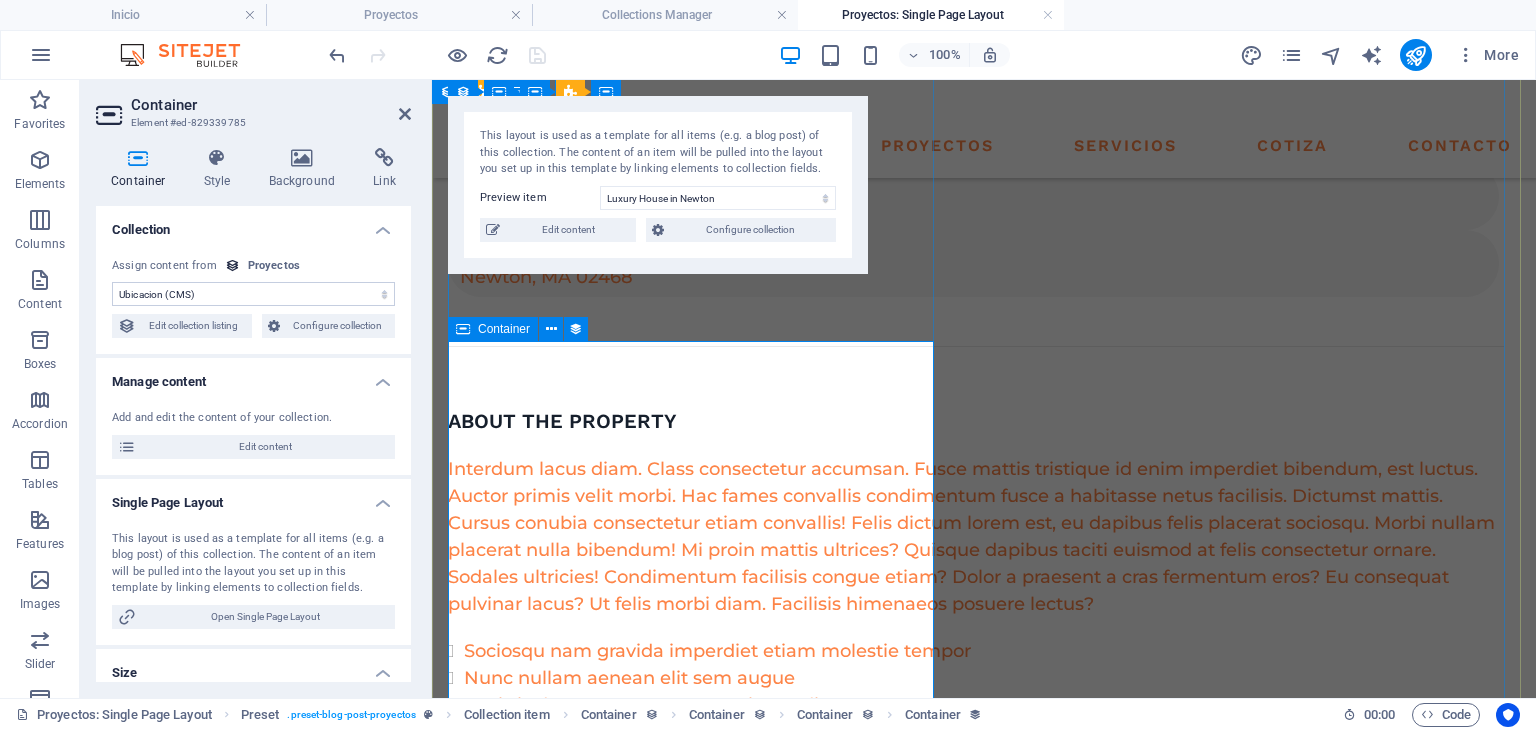 scroll, scrollTop: 527, scrollLeft: 0, axis: vertical 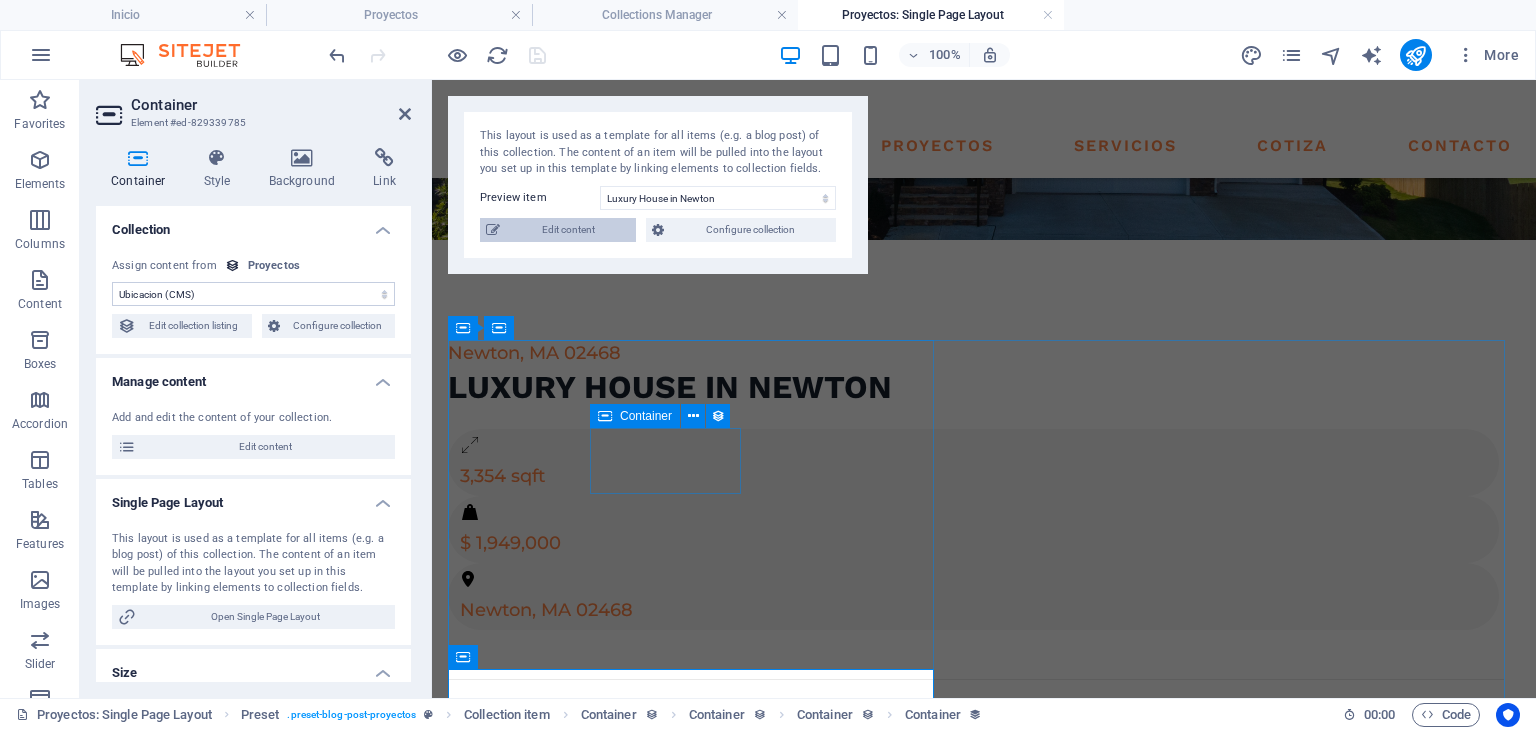 click on "Edit content" at bounding box center [568, 230] 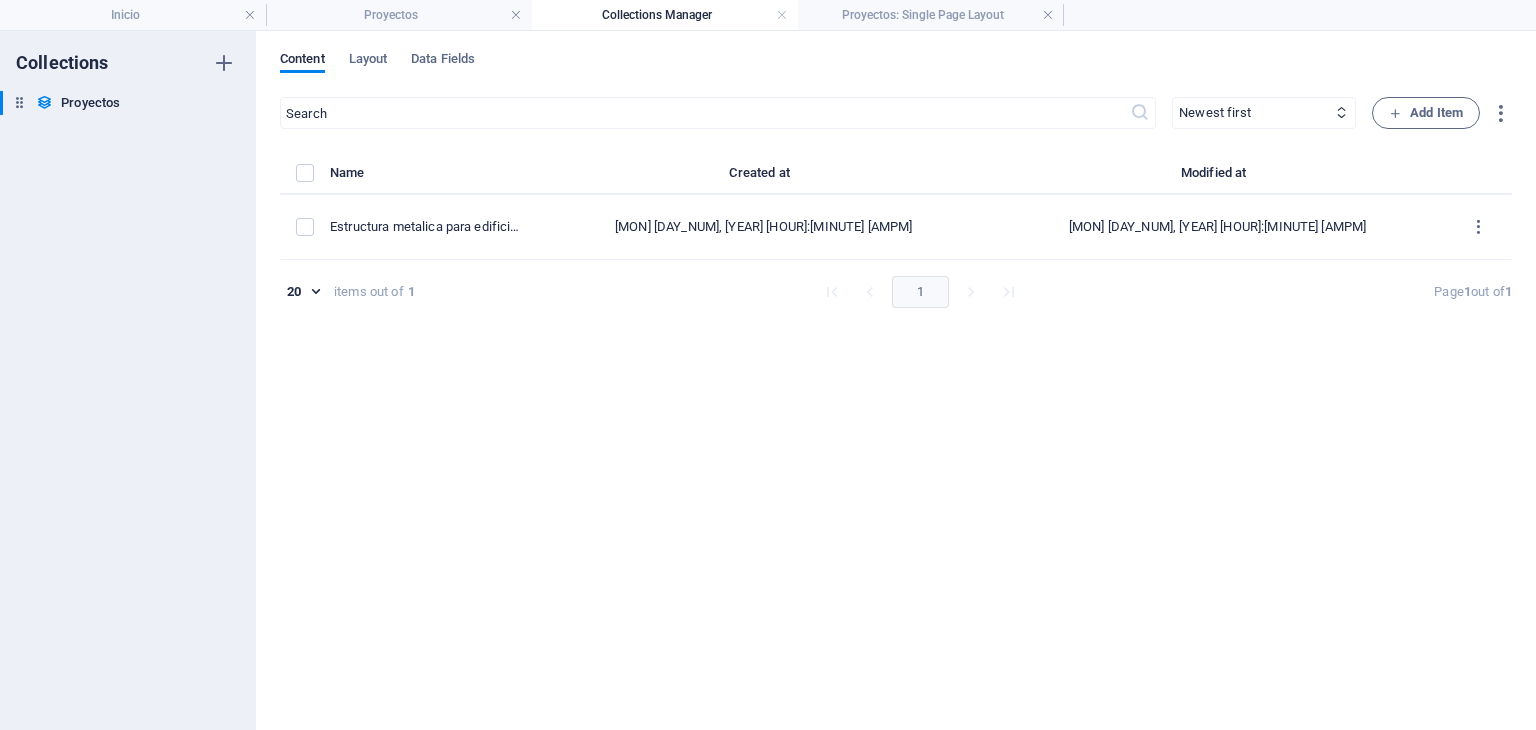 scroll, scrollTop: 0, scrollLeft: 0, axis: both 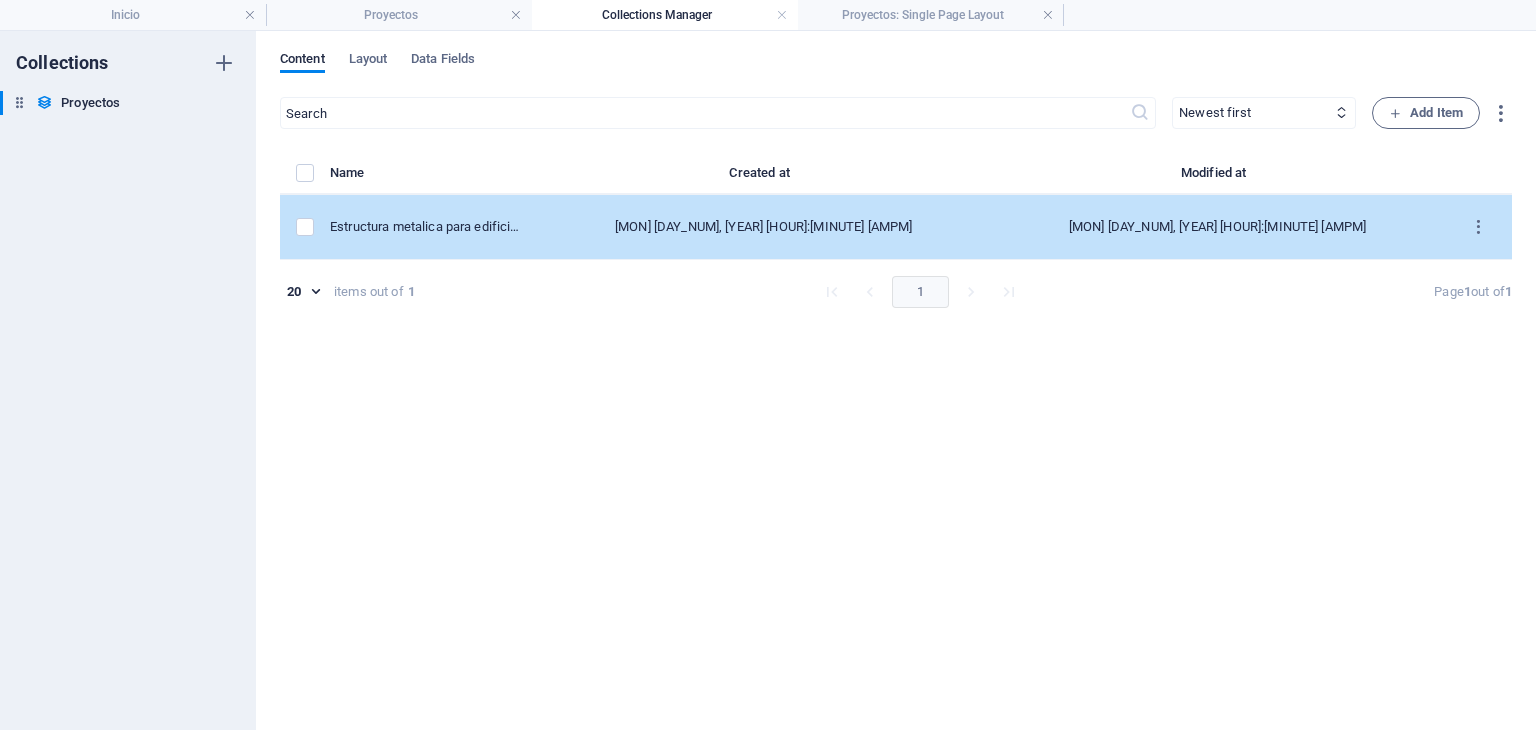 click on "Estructura metalica para edificio vertical" at bounding box center [425, 227] 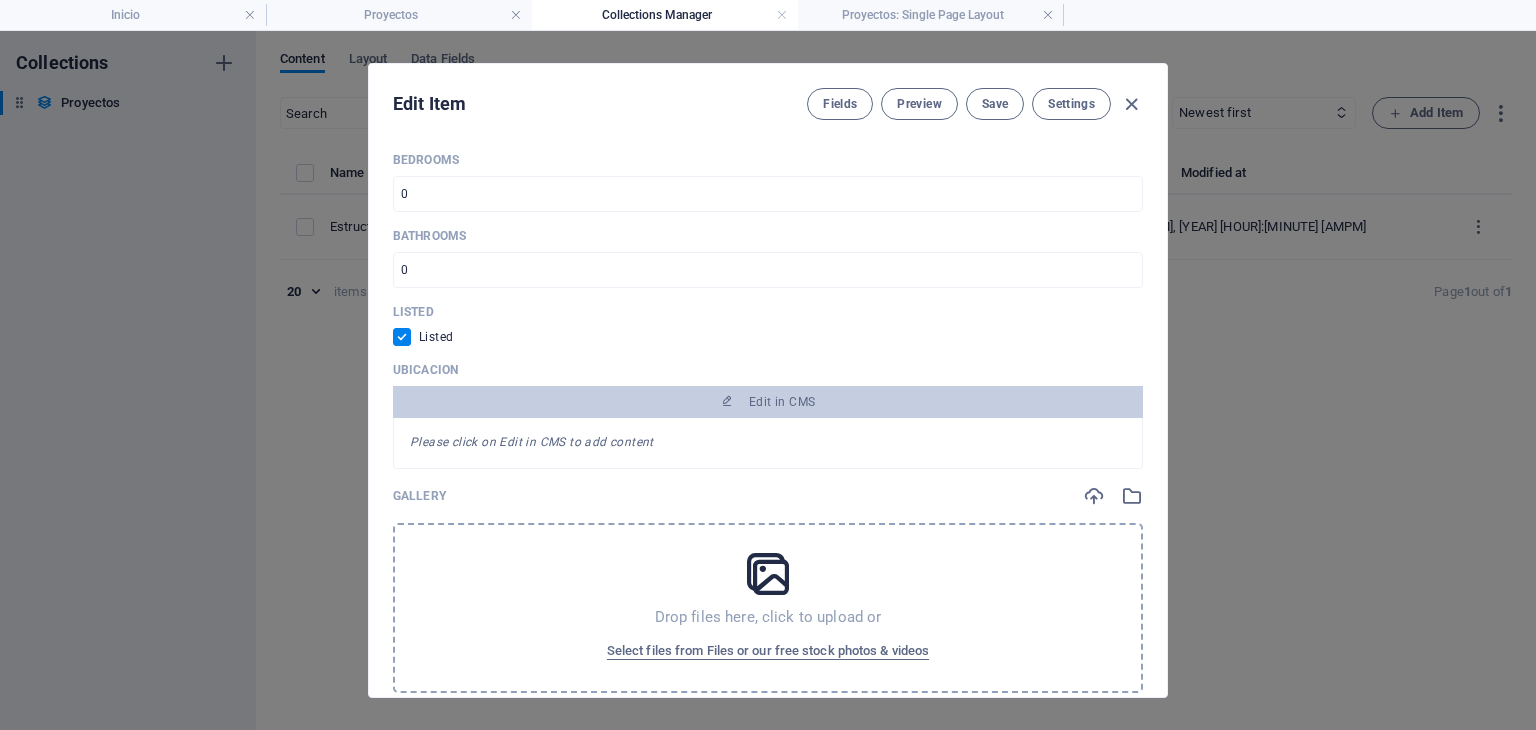 scroll, scrollTop: 1000, scrollLeft: 0, axis: vertical 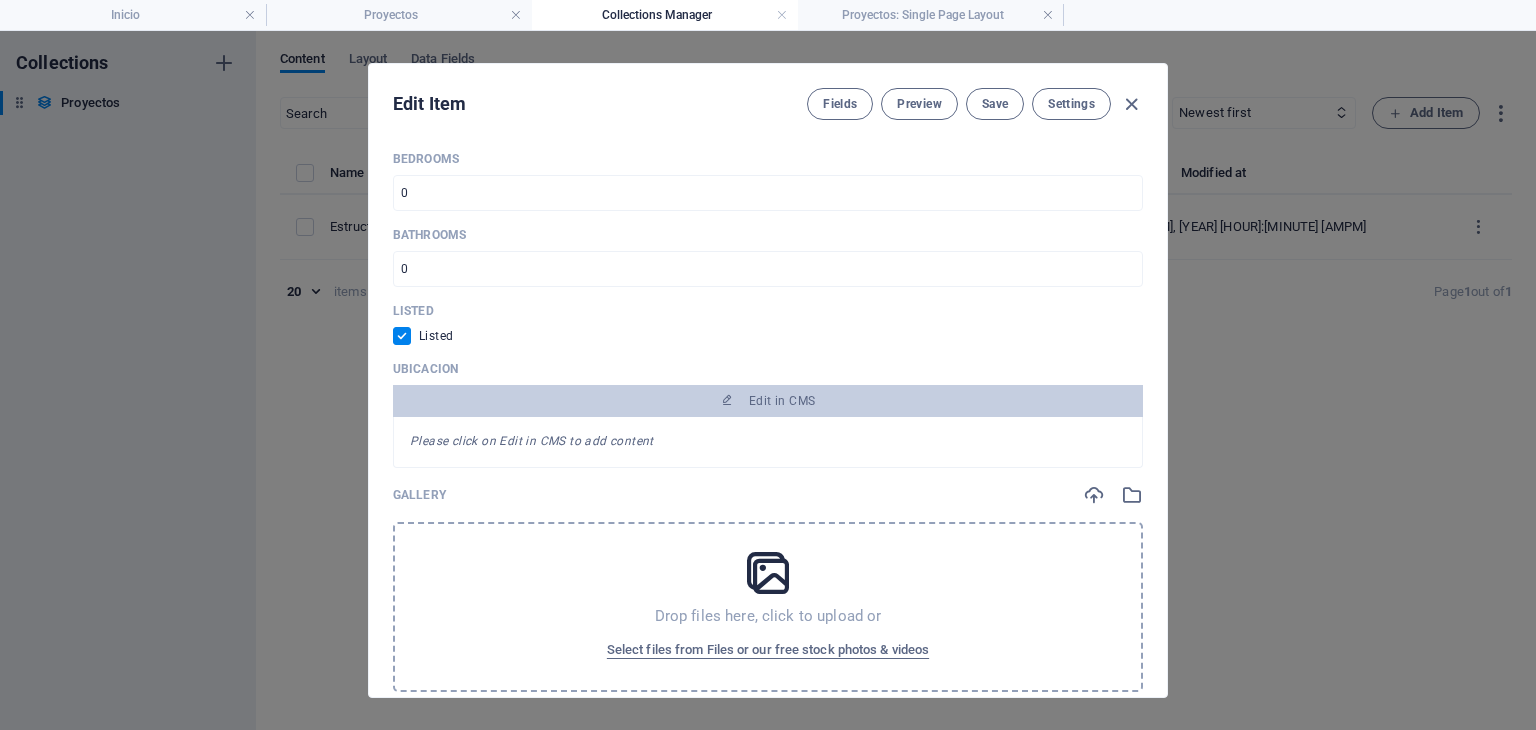 click on "Please click on Edit in CMS to add content" at bounding box center [532, 441] 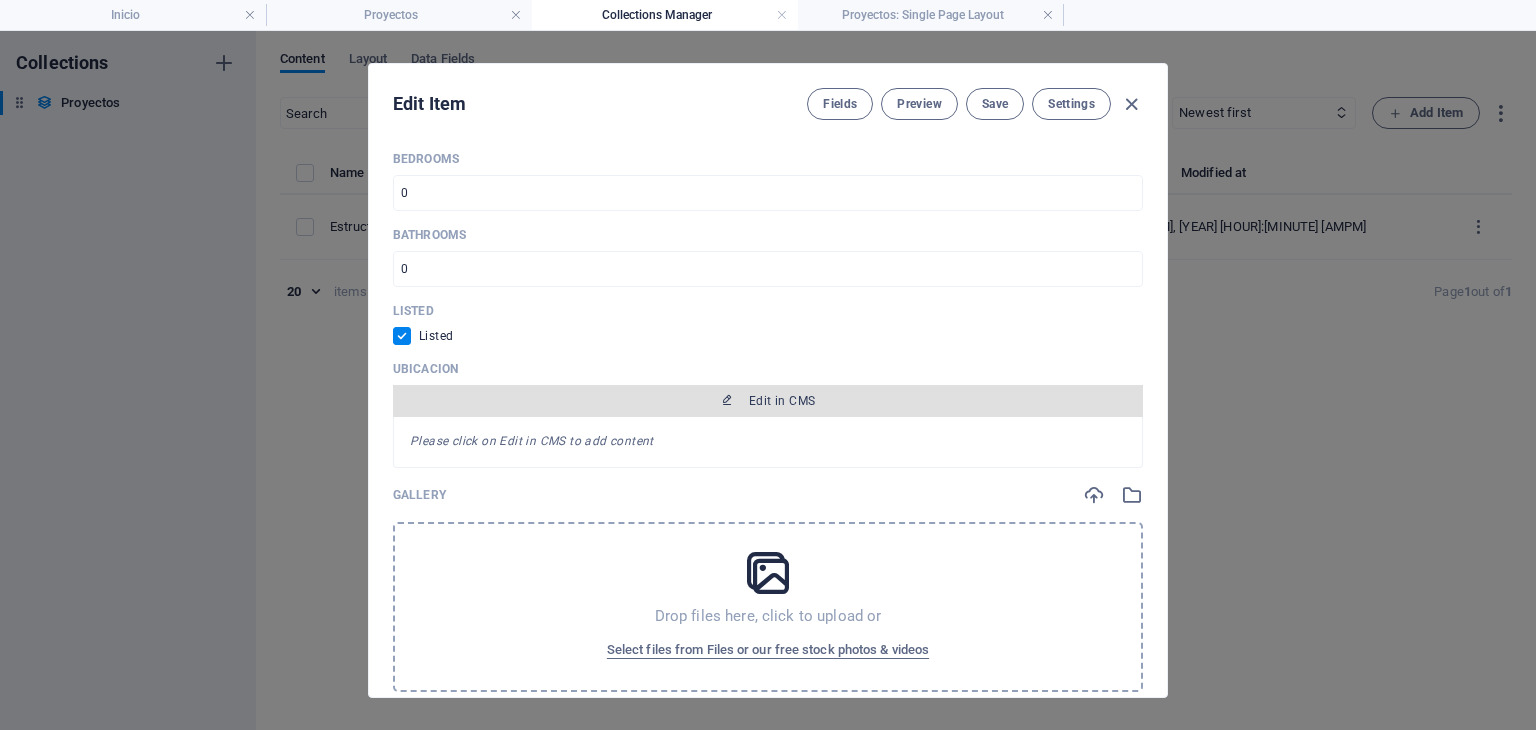 click at bounding box center (727, 400) 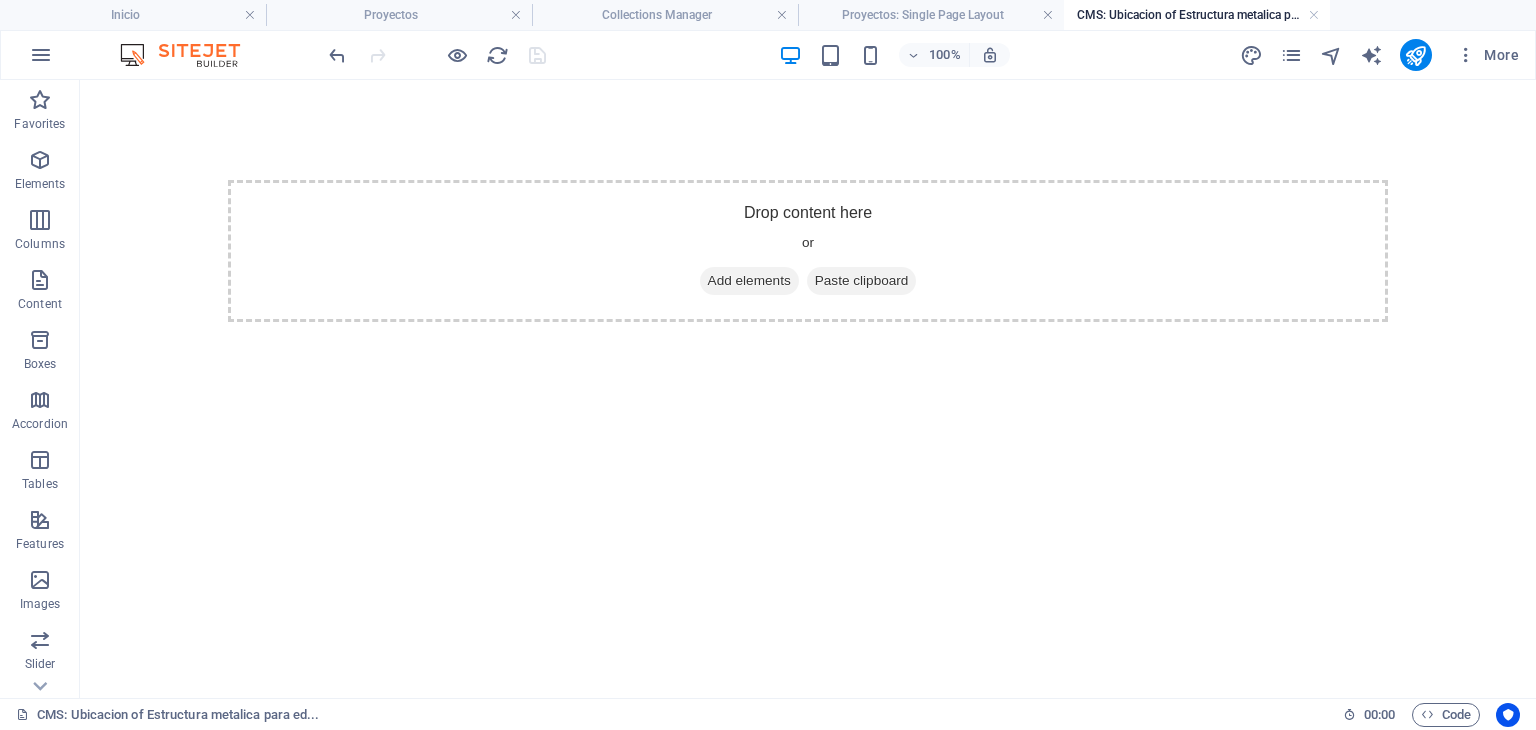 scroll, scrollTop: 0, scrollLeft: 0, axis: both 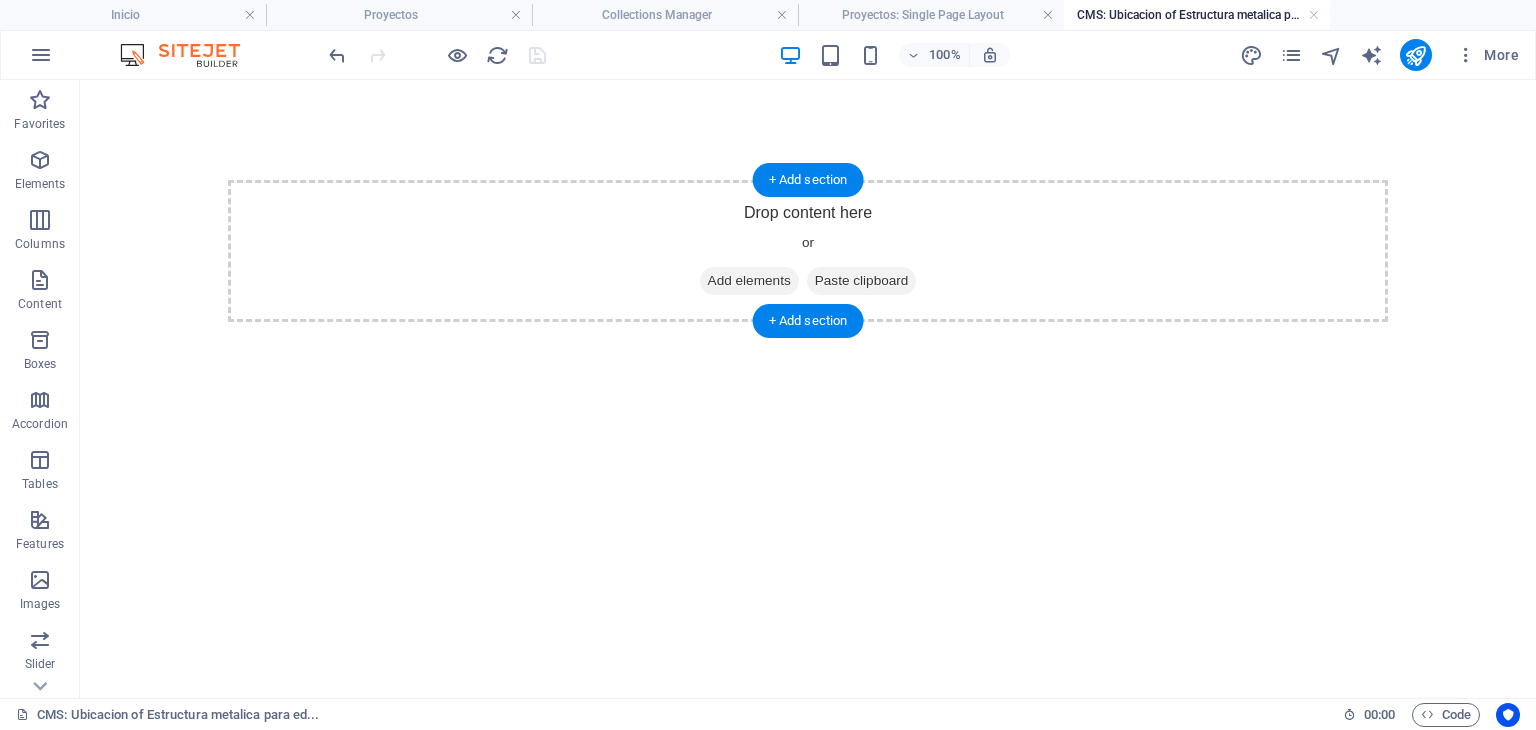 click on "Drop content here or  Add elements  Paste clipboard" at bounding box center [808, 251] 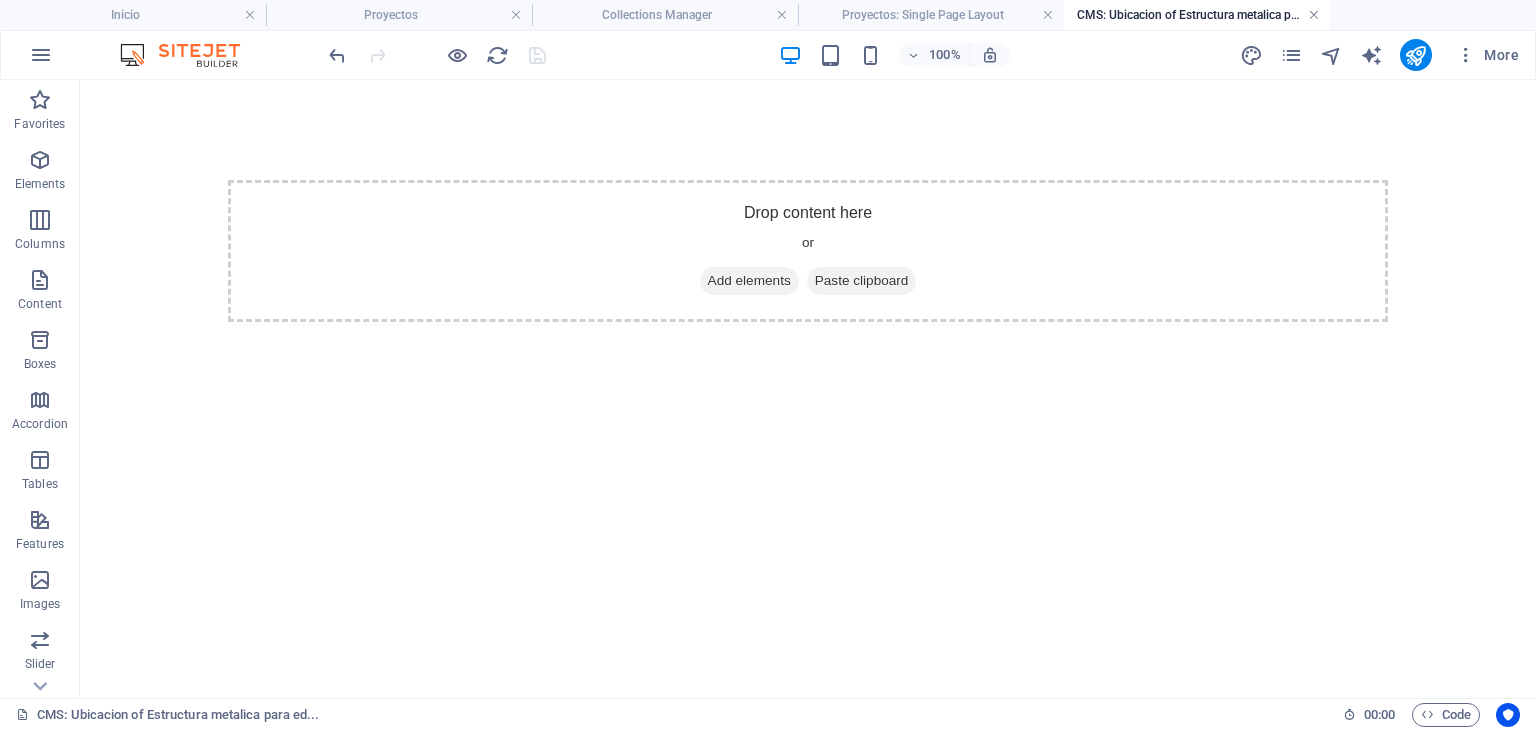 click at bounding box center (1314, 15) 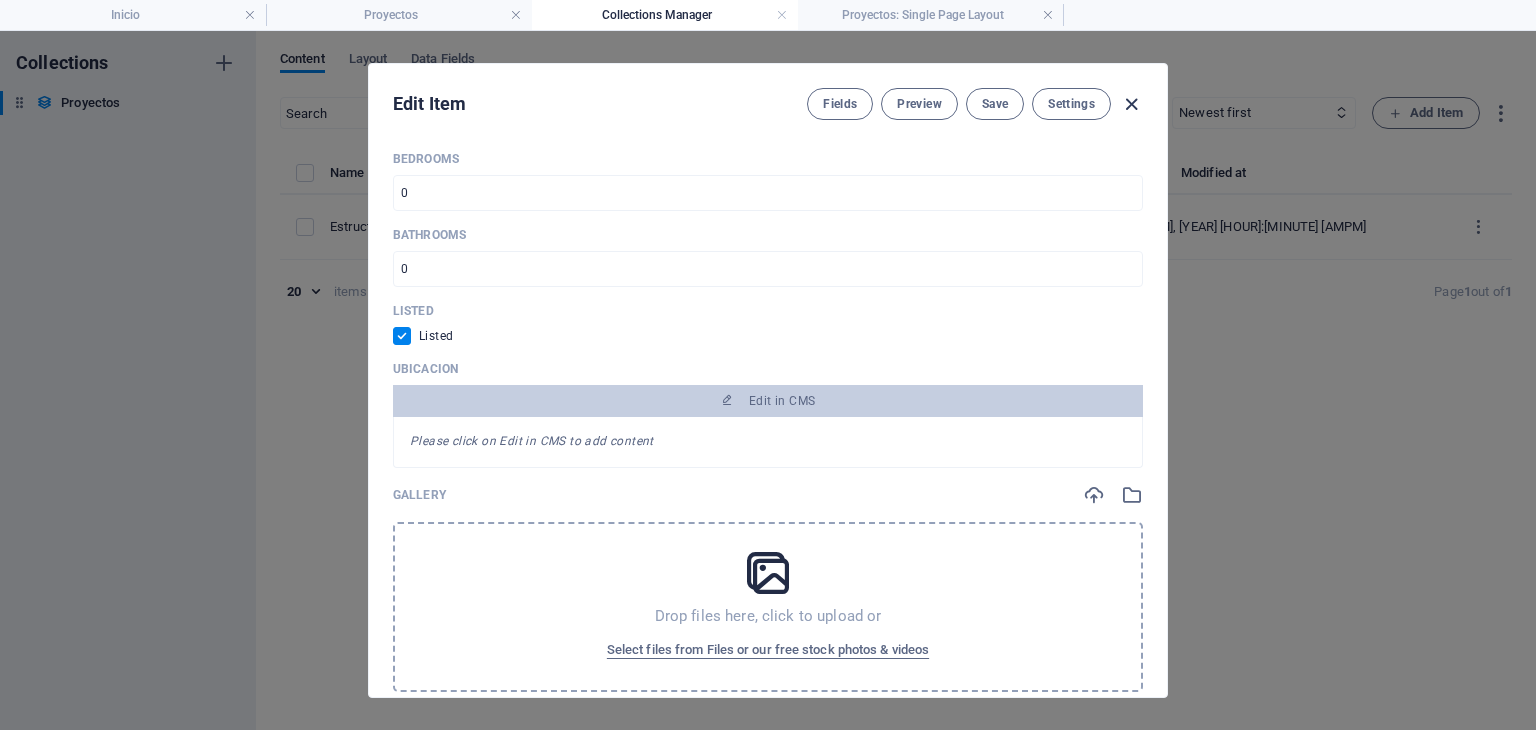 click at bounding box center (1131, 104) 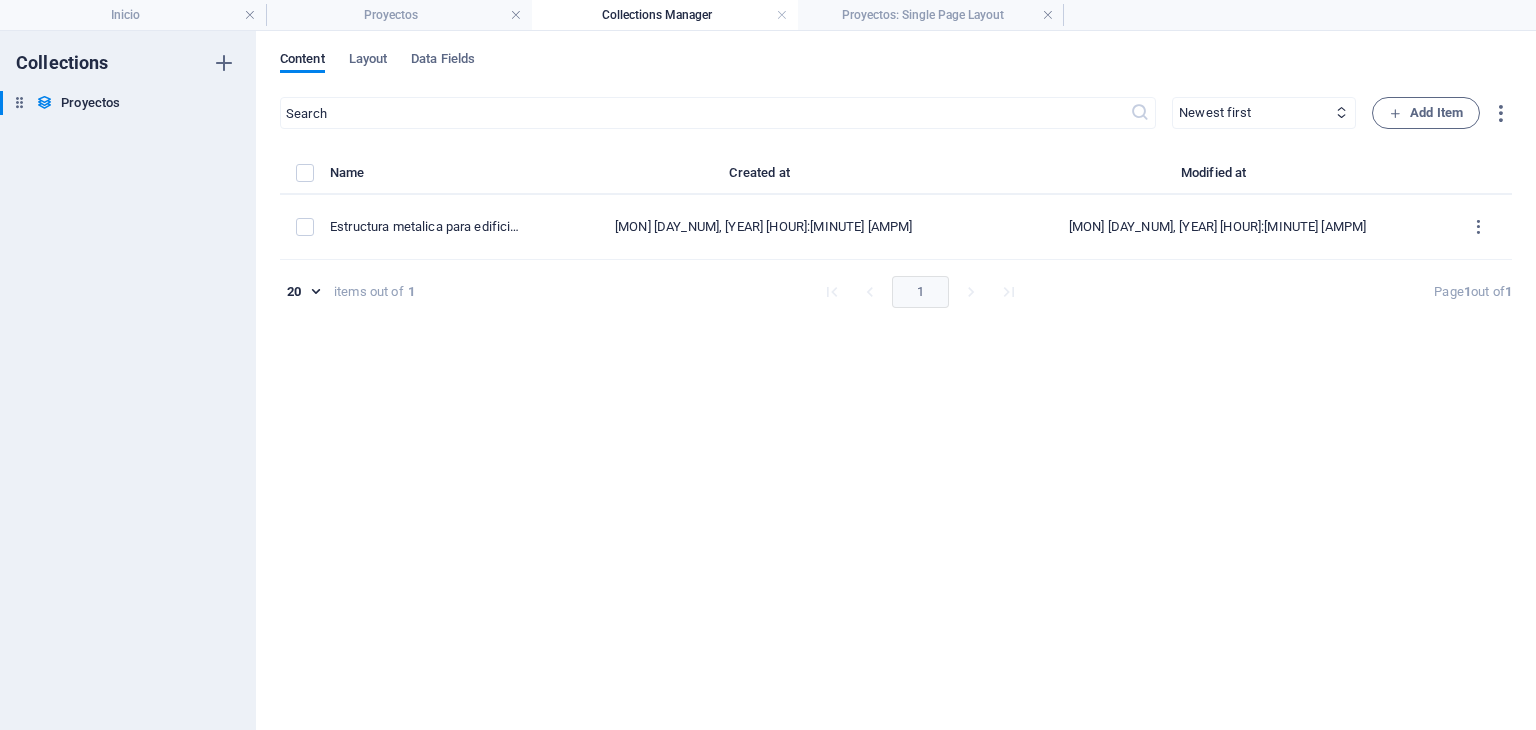 scroll, scrollTop: 920, scrollLeft: 0, axis: vertical 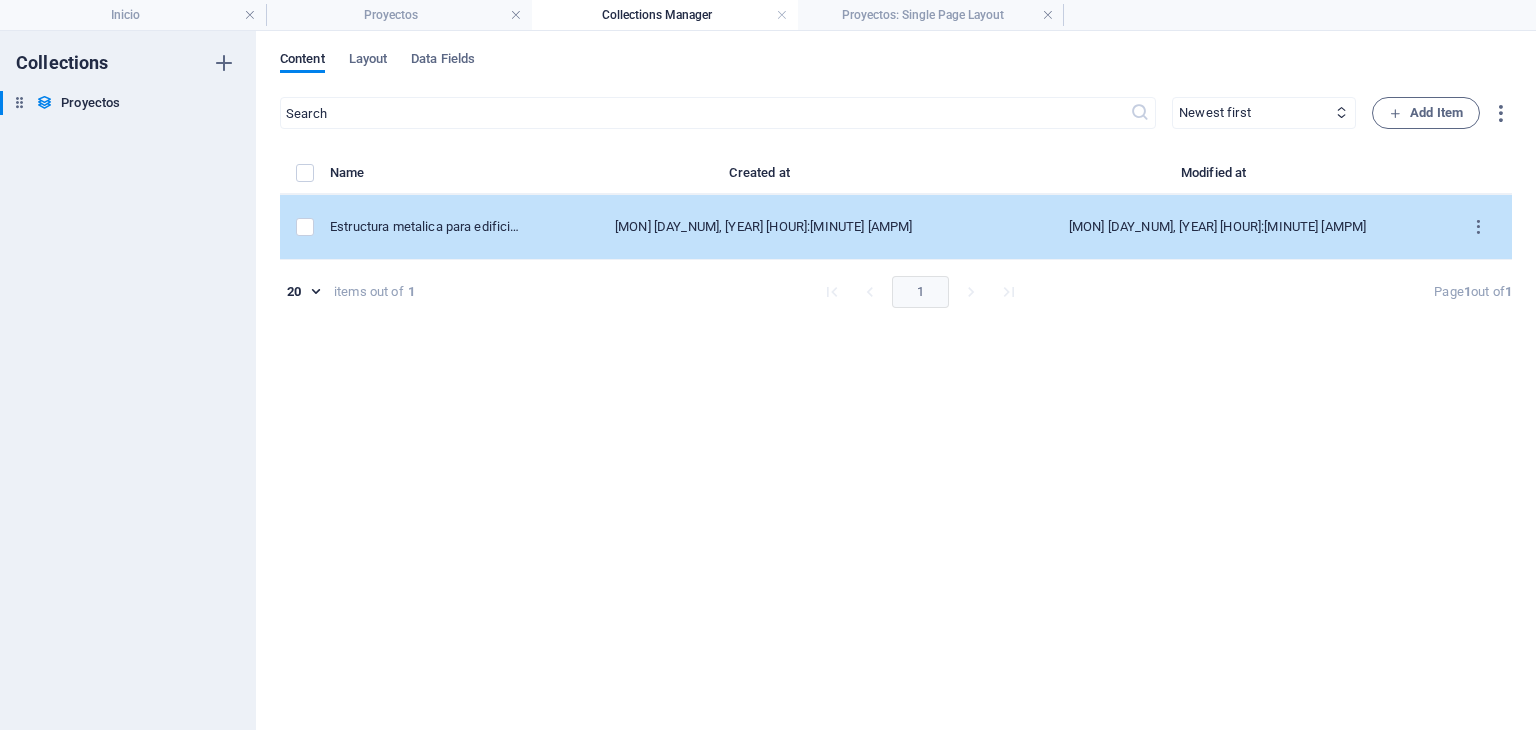 click on "Estructura metalica para edificio vertical" at bounding box center [433, 227] 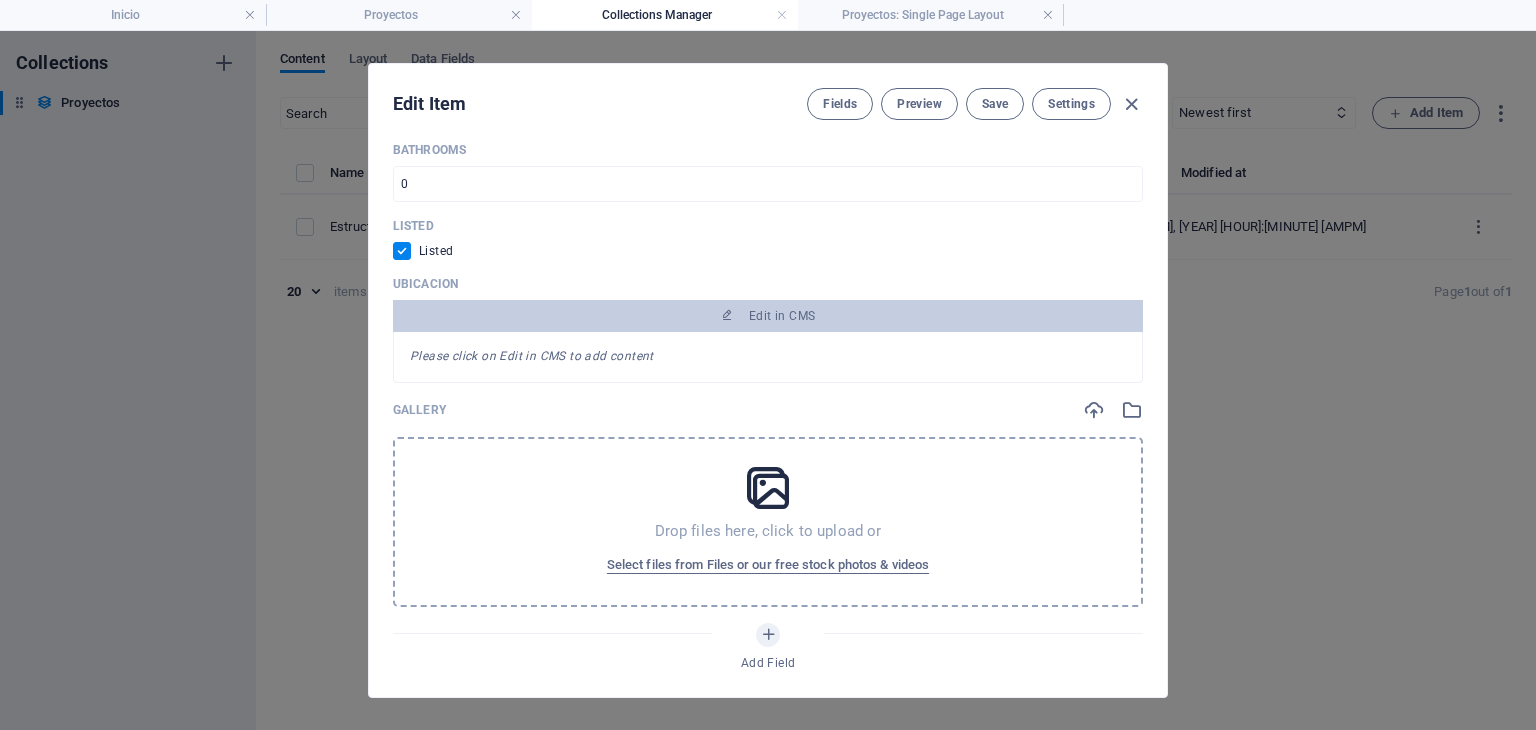 scroll, scrollTop: 1000, scrollLeft: 0, axis: vertical 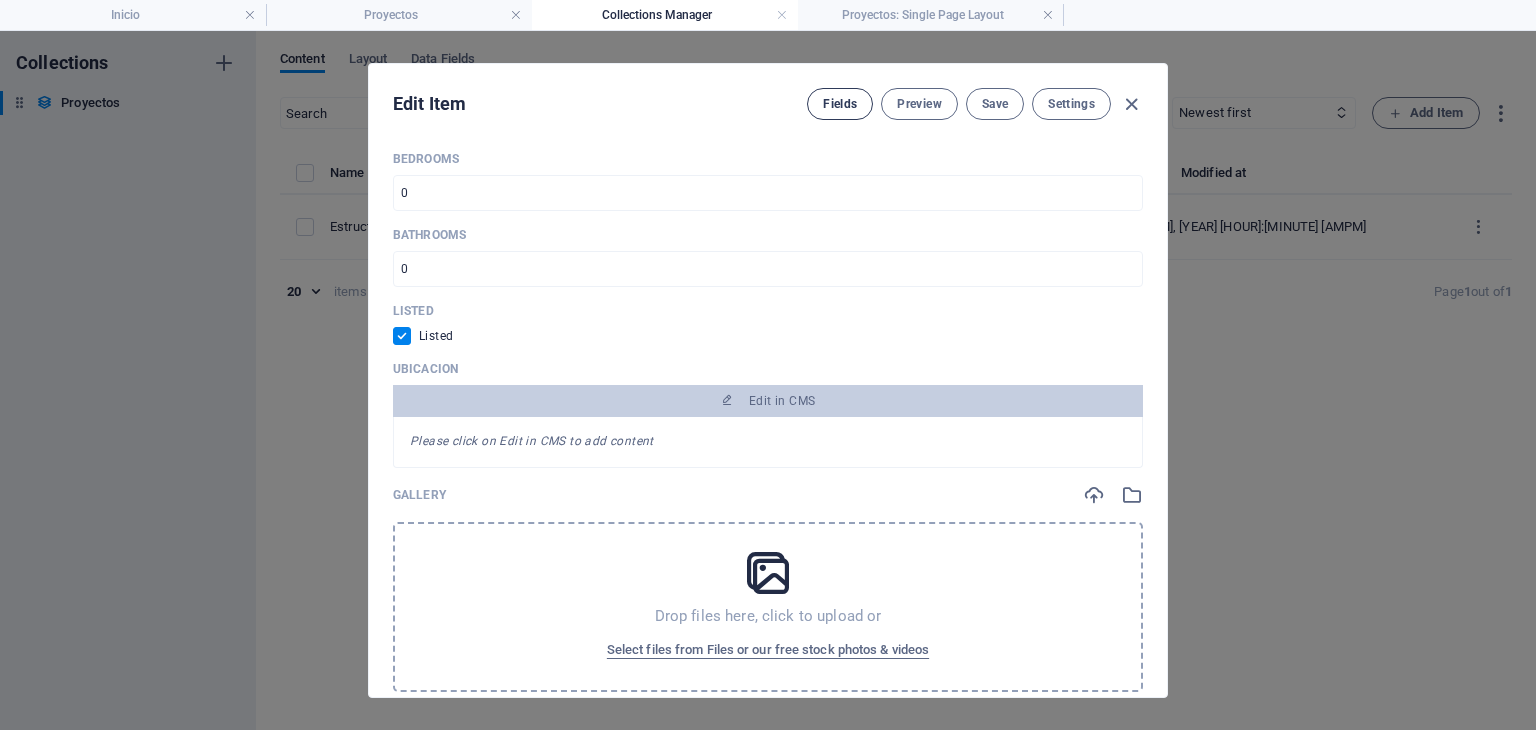 click on "Fields" at bounding box center (840, 104) 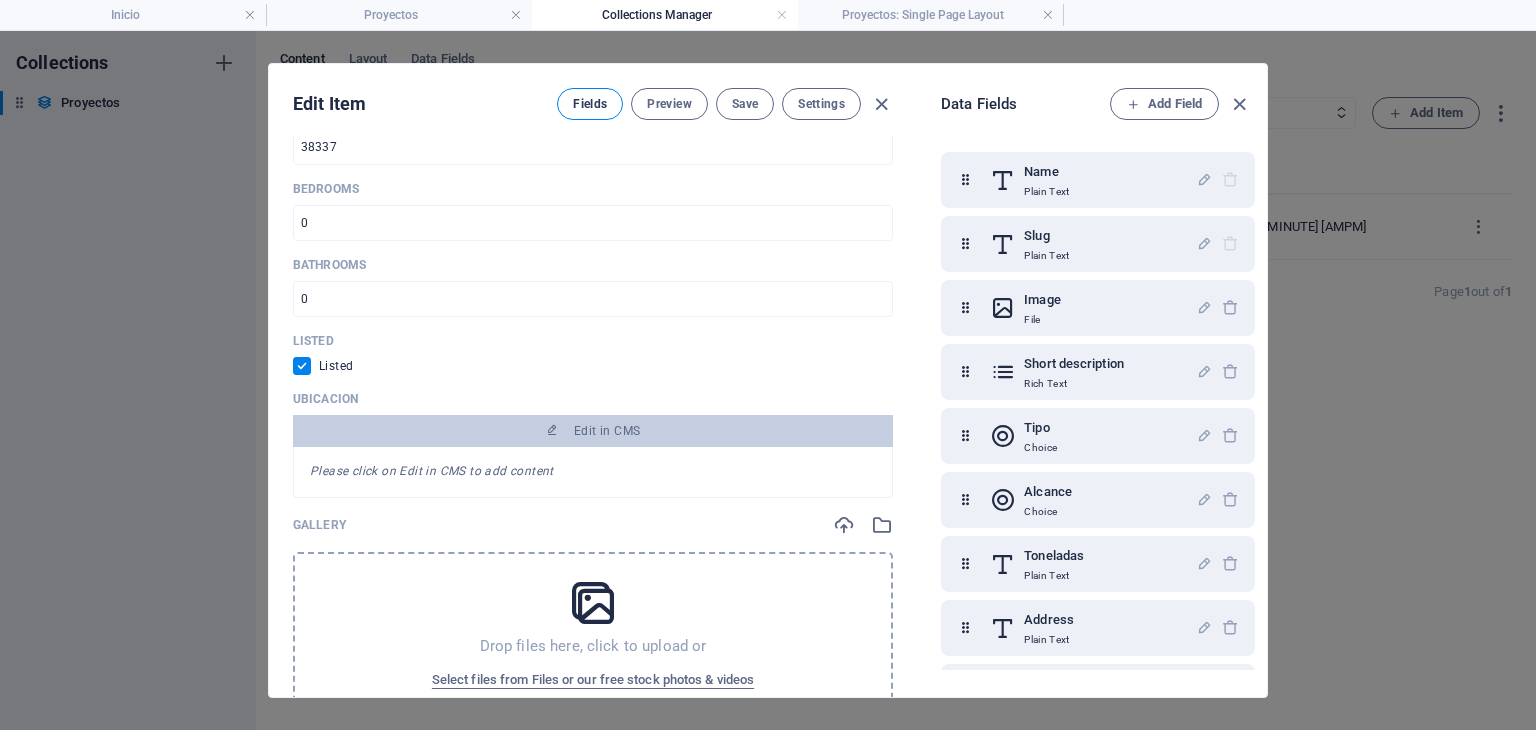 scroll, scrollTop: 1029, scrollLeft: 0, axis: vertical 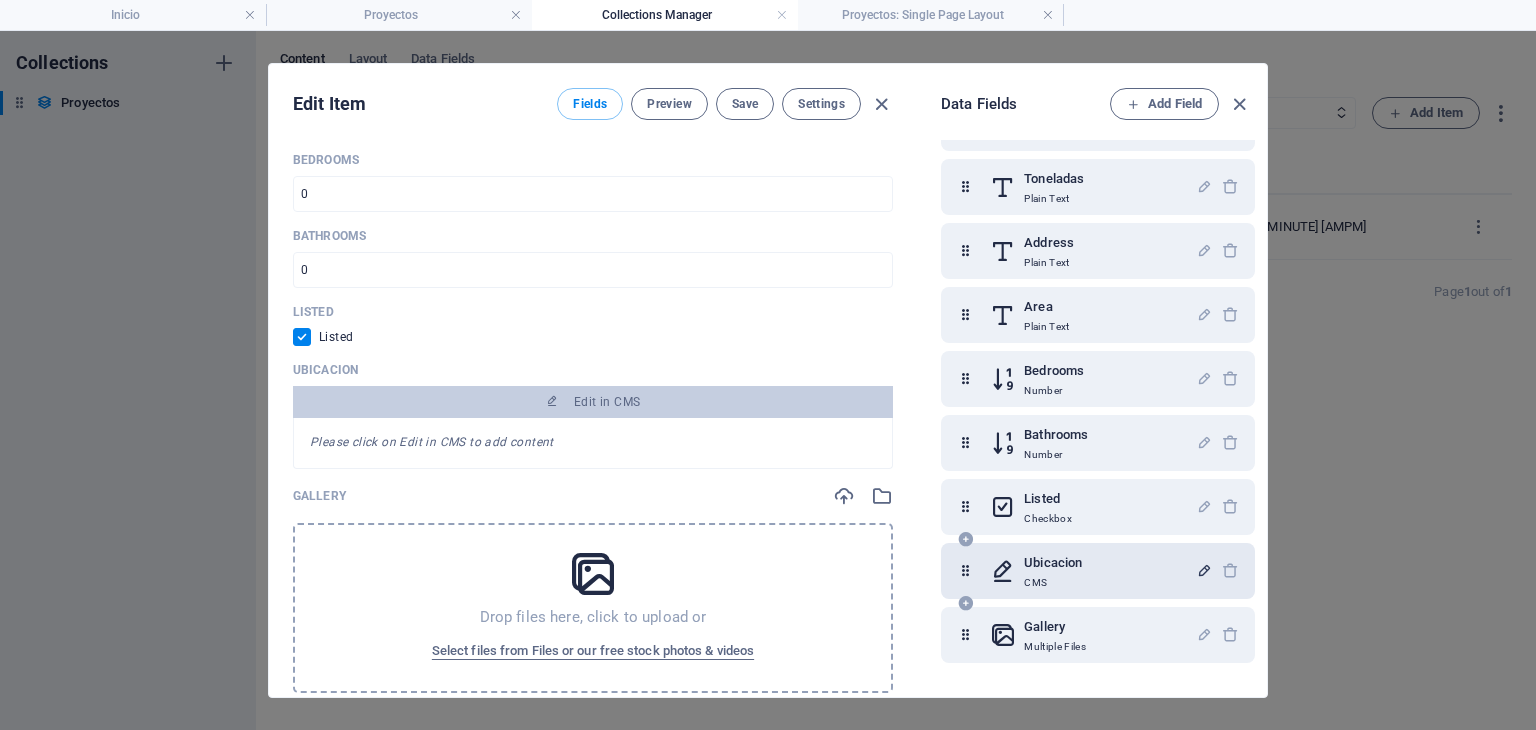 click at bounding box center (1204, 570) 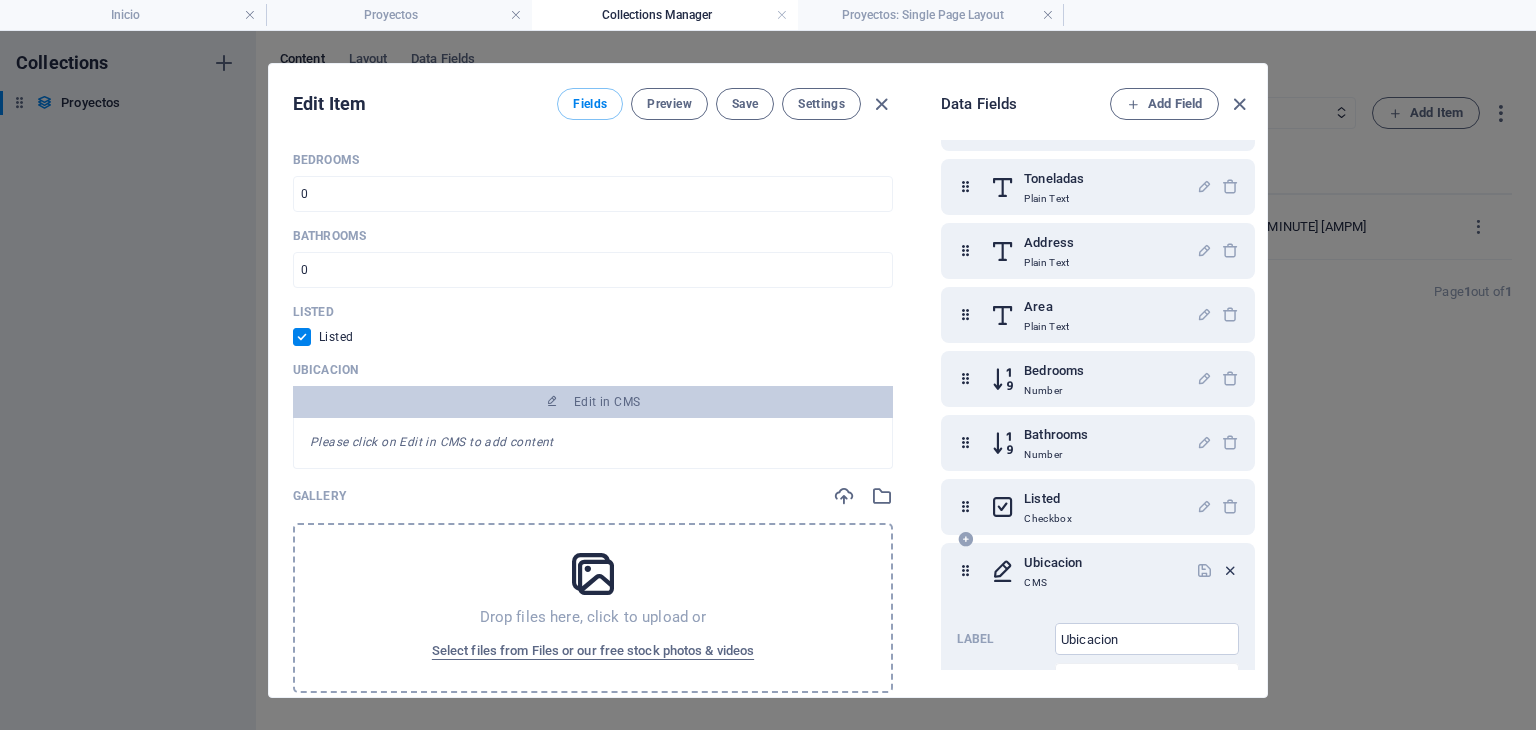 click at bounding box center (1230, 570) 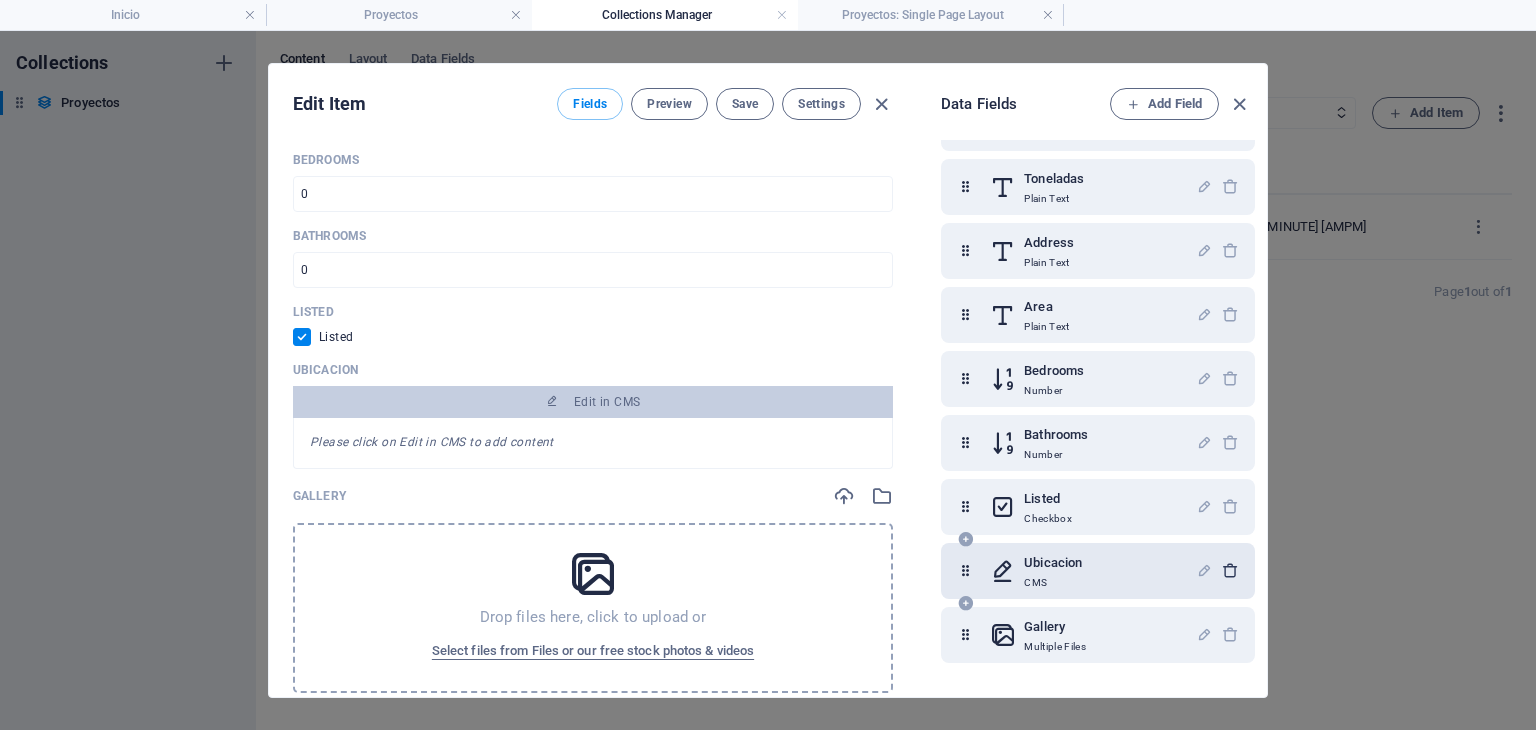 click at bounding box center (1230, 570) 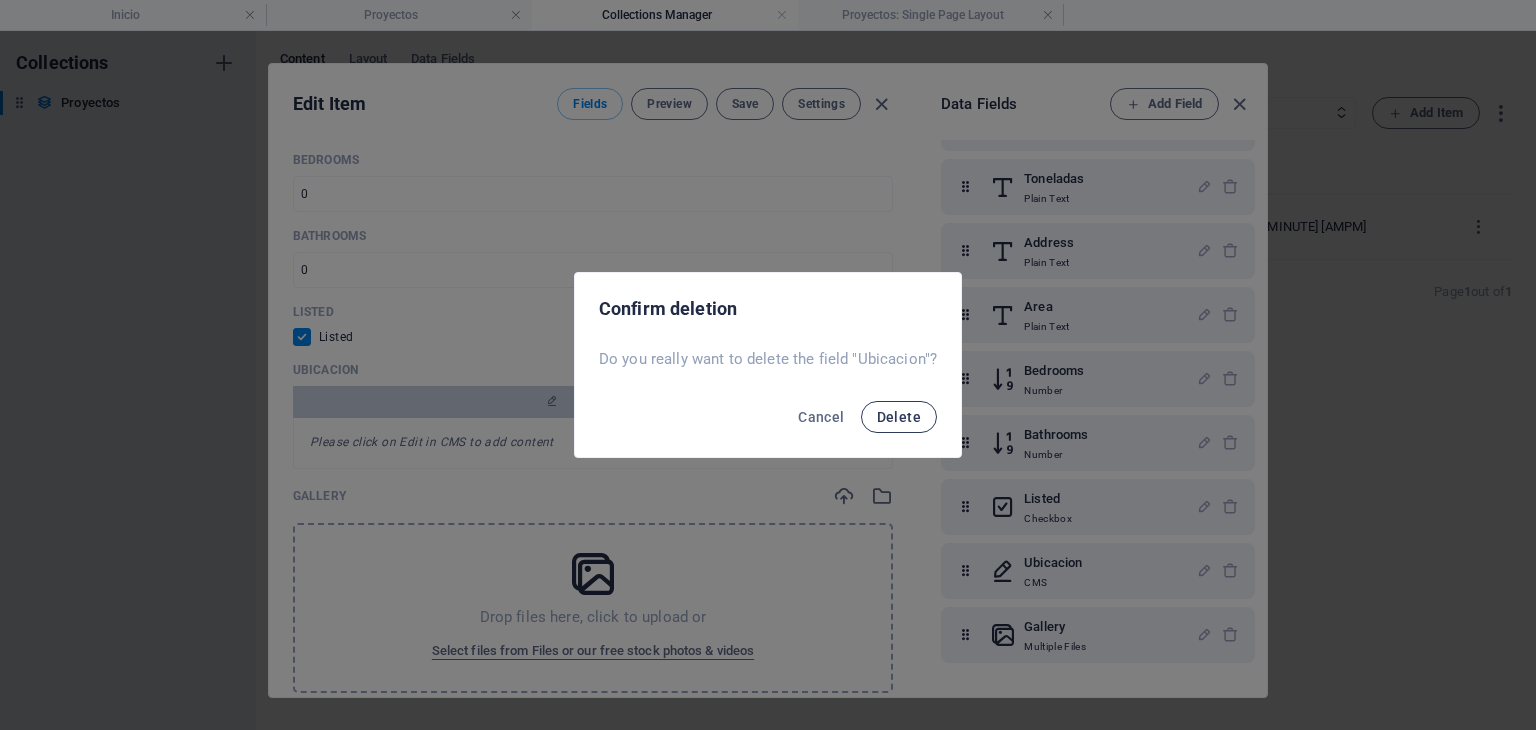 click on "Delete" at bounding box center (899, 417) 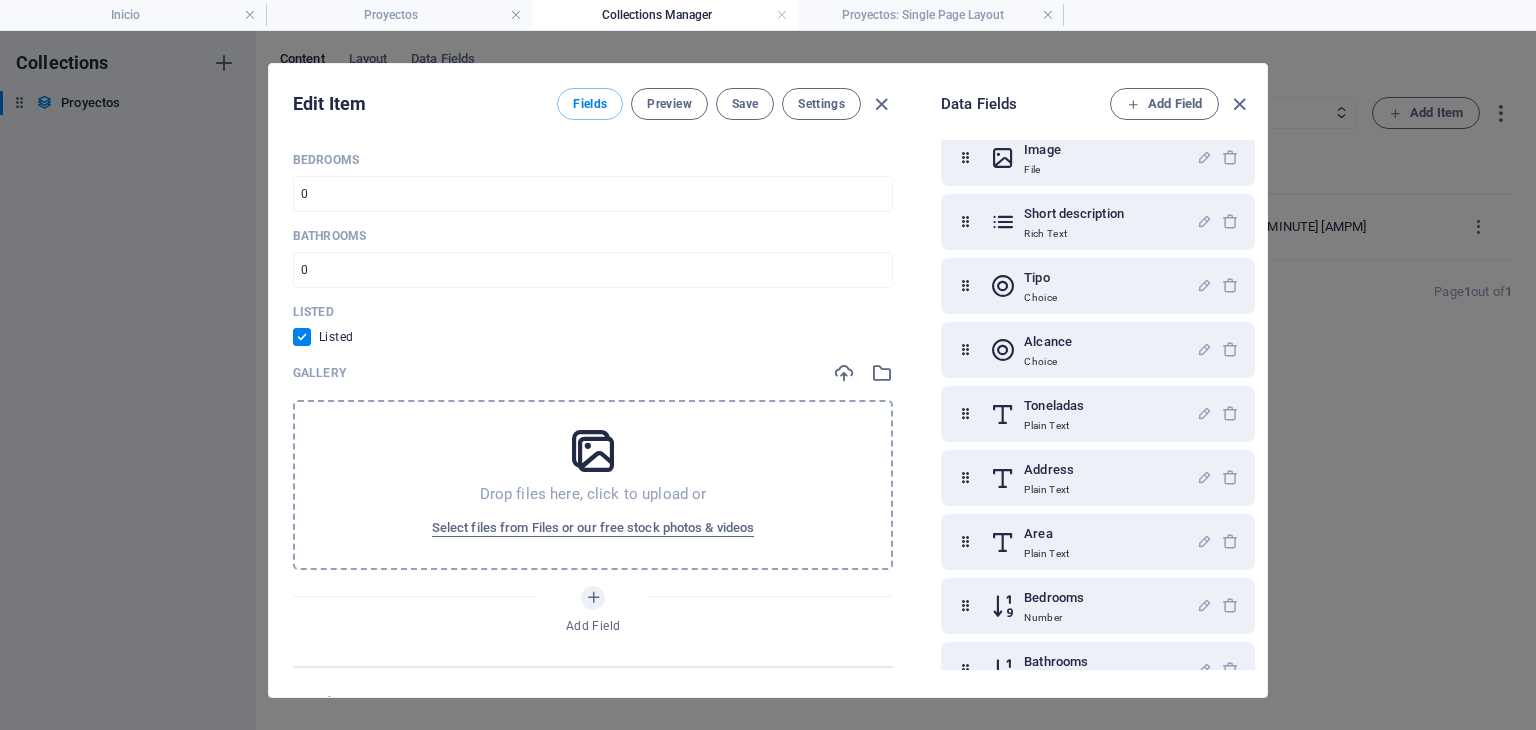 scroll, scrollTop: 147, scrollLeft: 0, axis: vertical 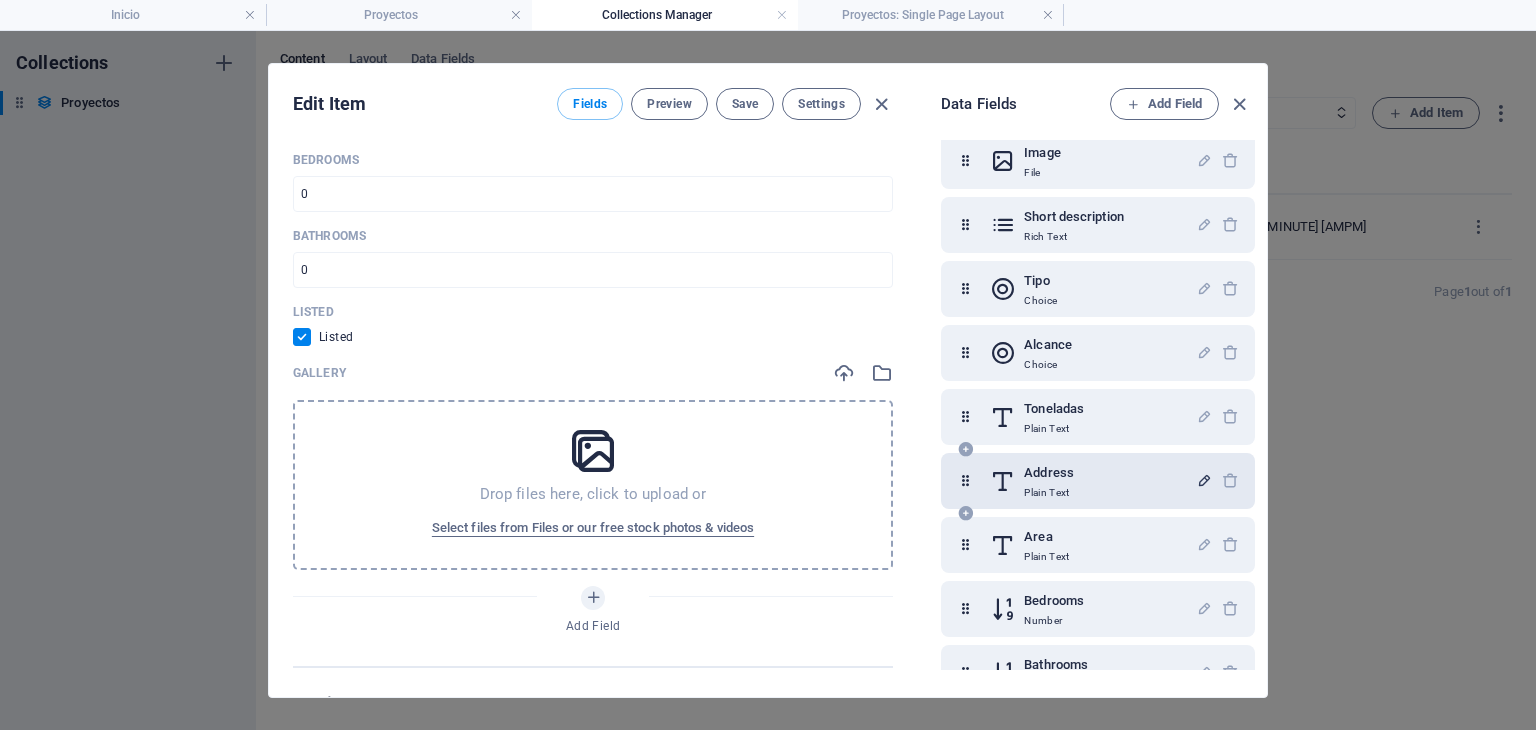 click at bounding box center [1204, 480] 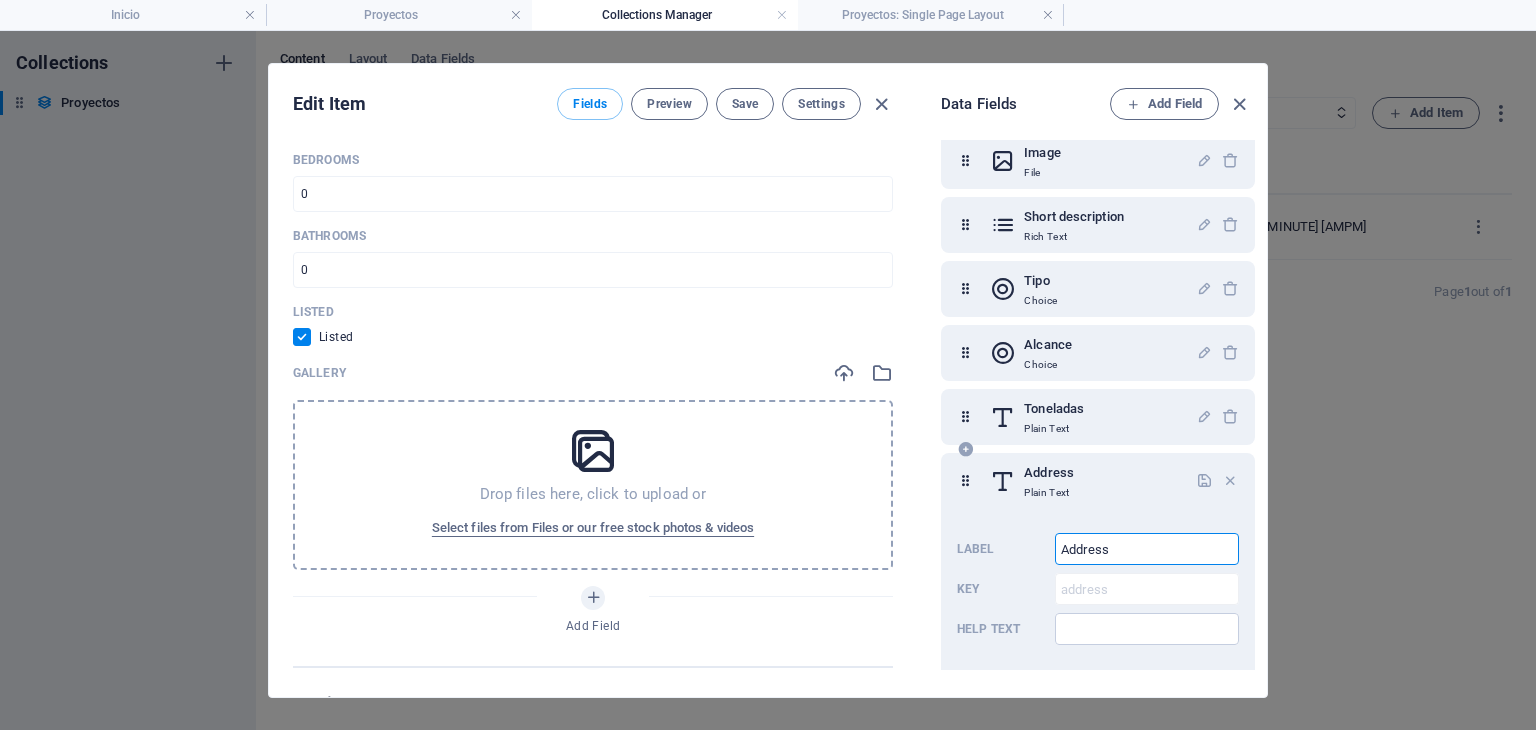 drag, startPoint x: 1136, startPoint y: 550, endPoint x: 971, endPoint y: 541, distance: 165.24527 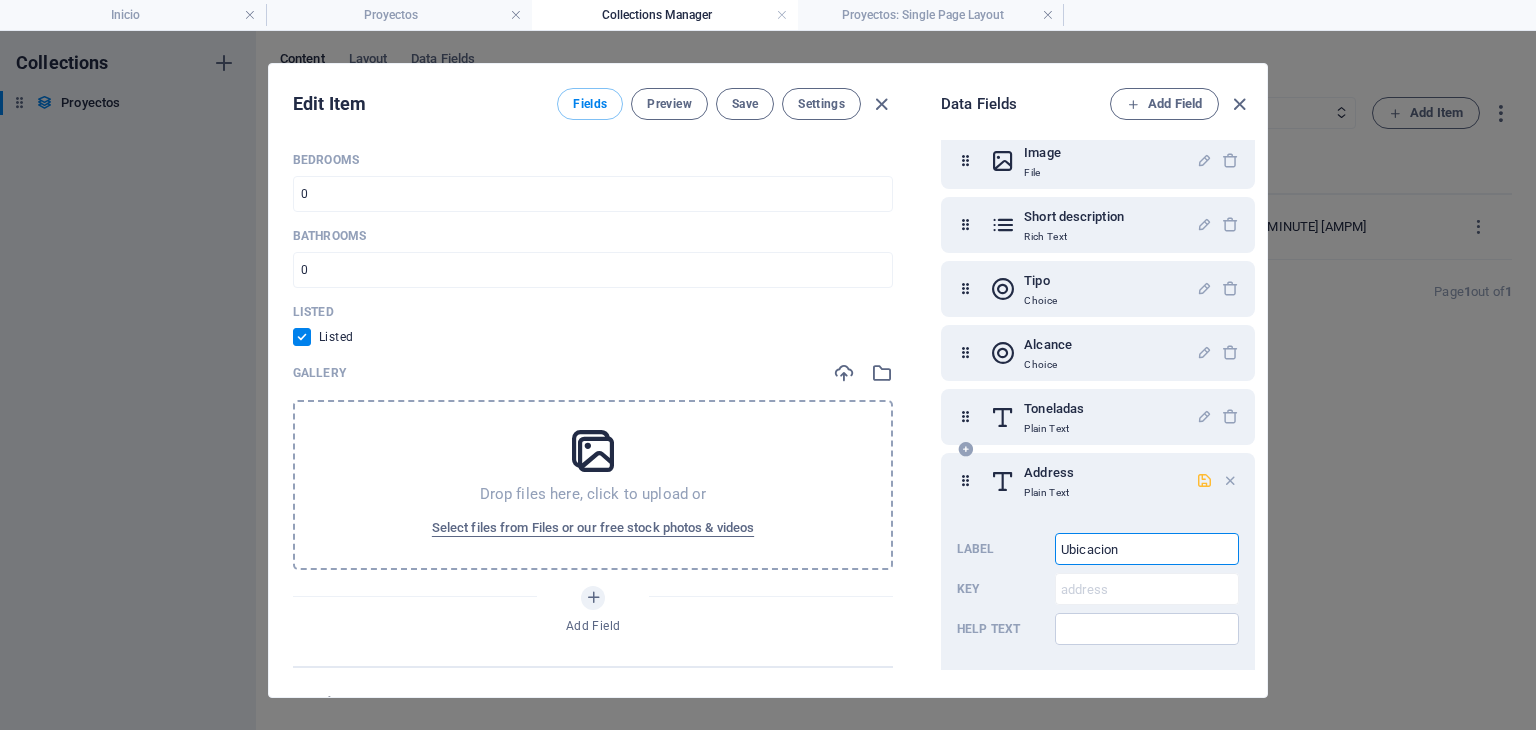 type on "Ubicacion" 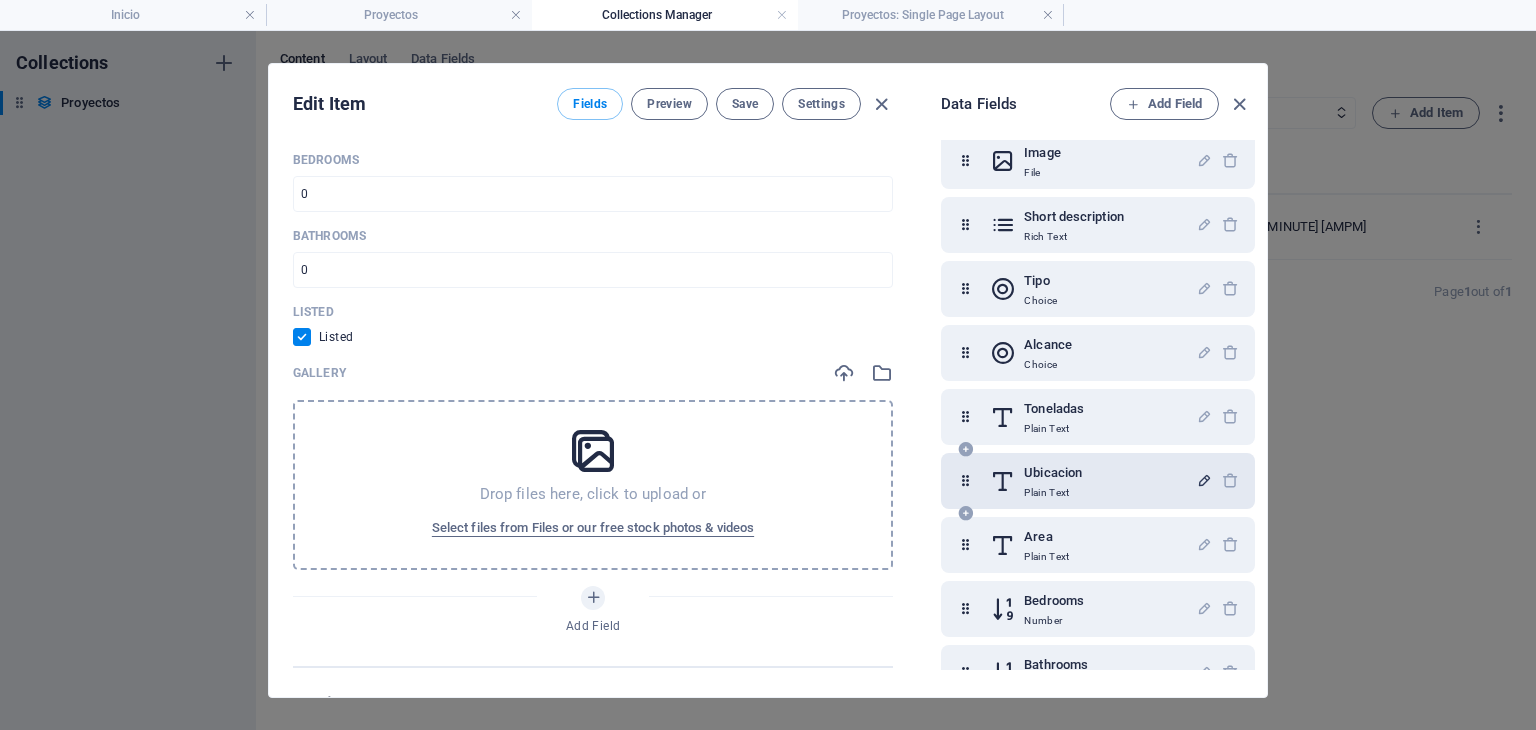 scroll, scrollTop: 313, scrollLeft: 0, axis: vertical 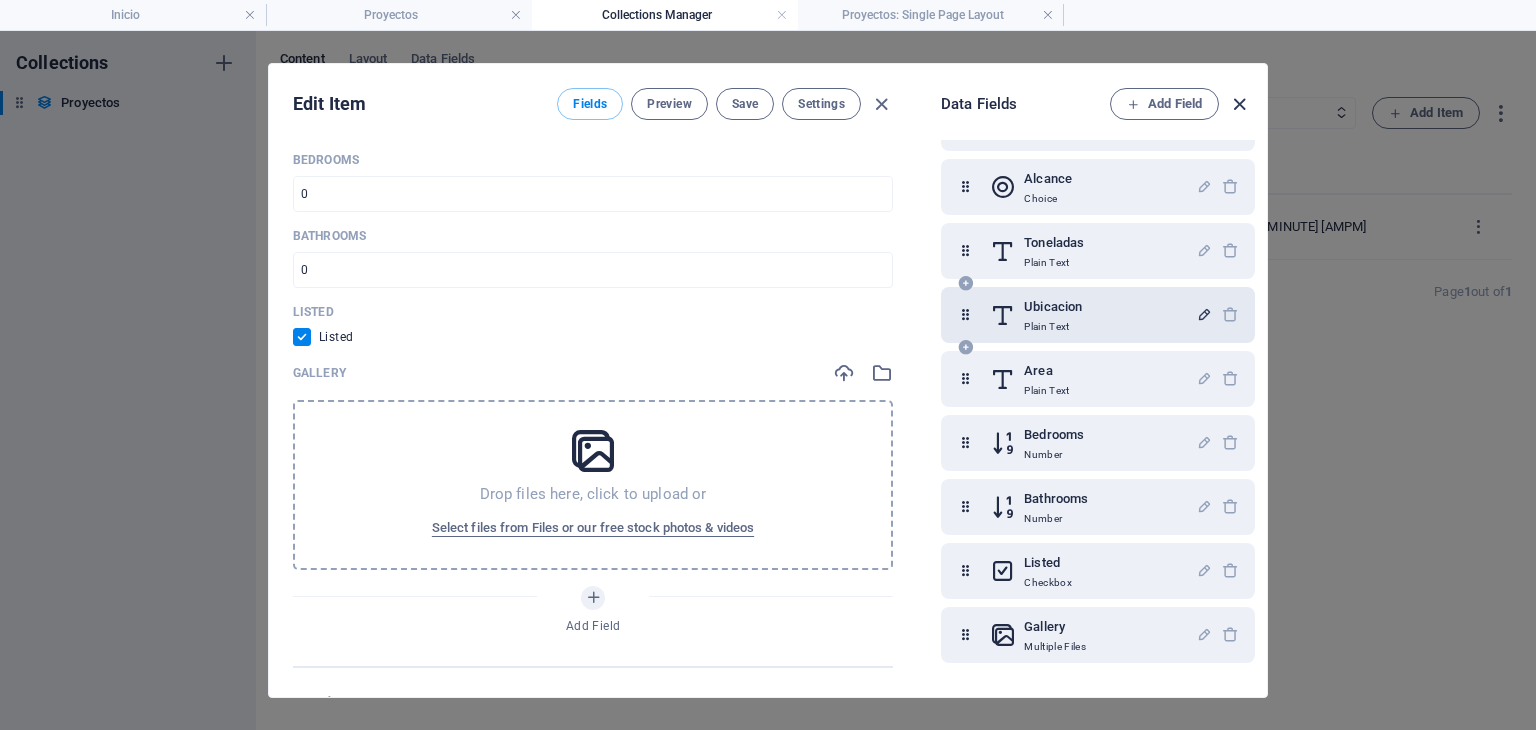 click at bounding box center [1239, 104] 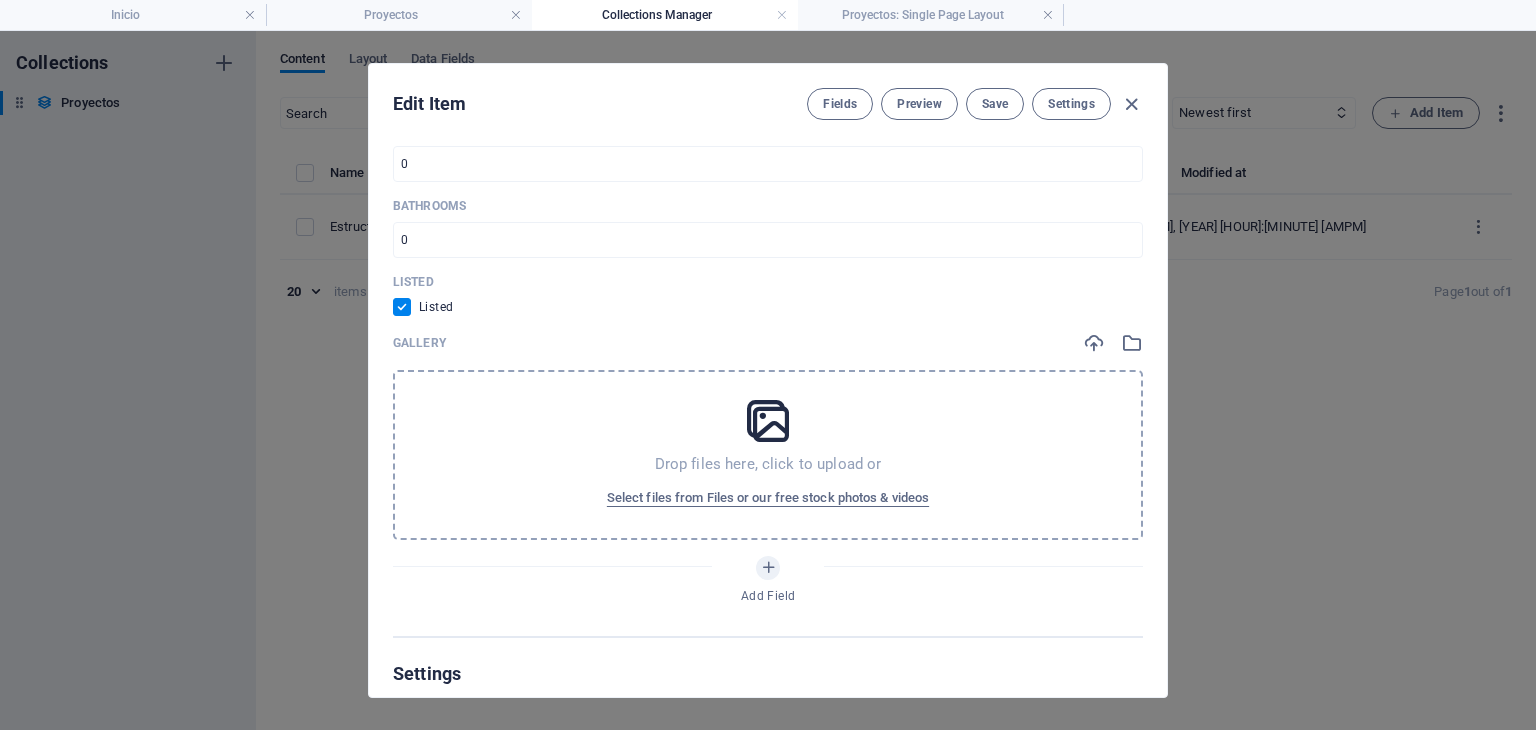 scroll, scrollTop: 1000, scrollLeft: 0, axis: vertical 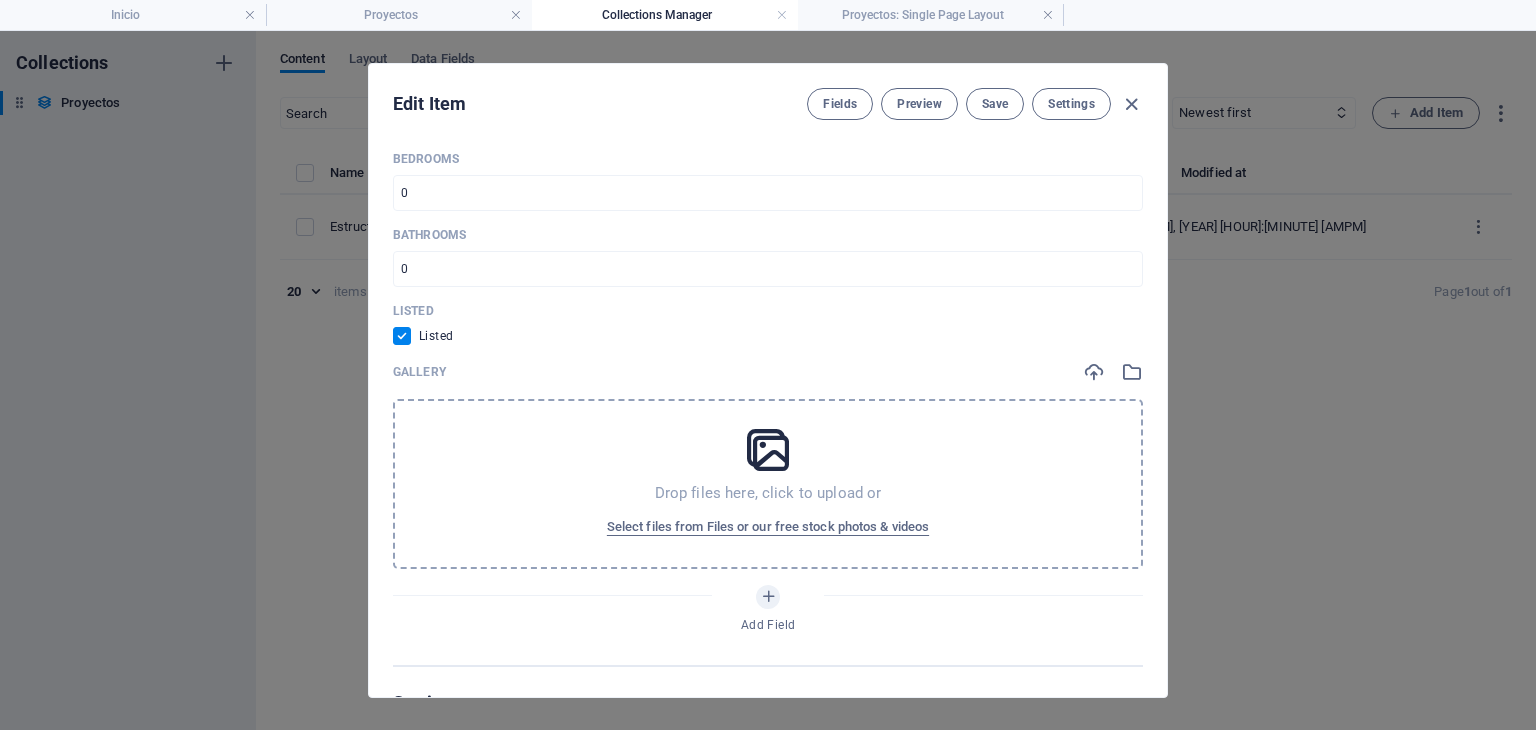click on "Edit Item Fields Preview Save Settings" at bounding box center [768, 100] 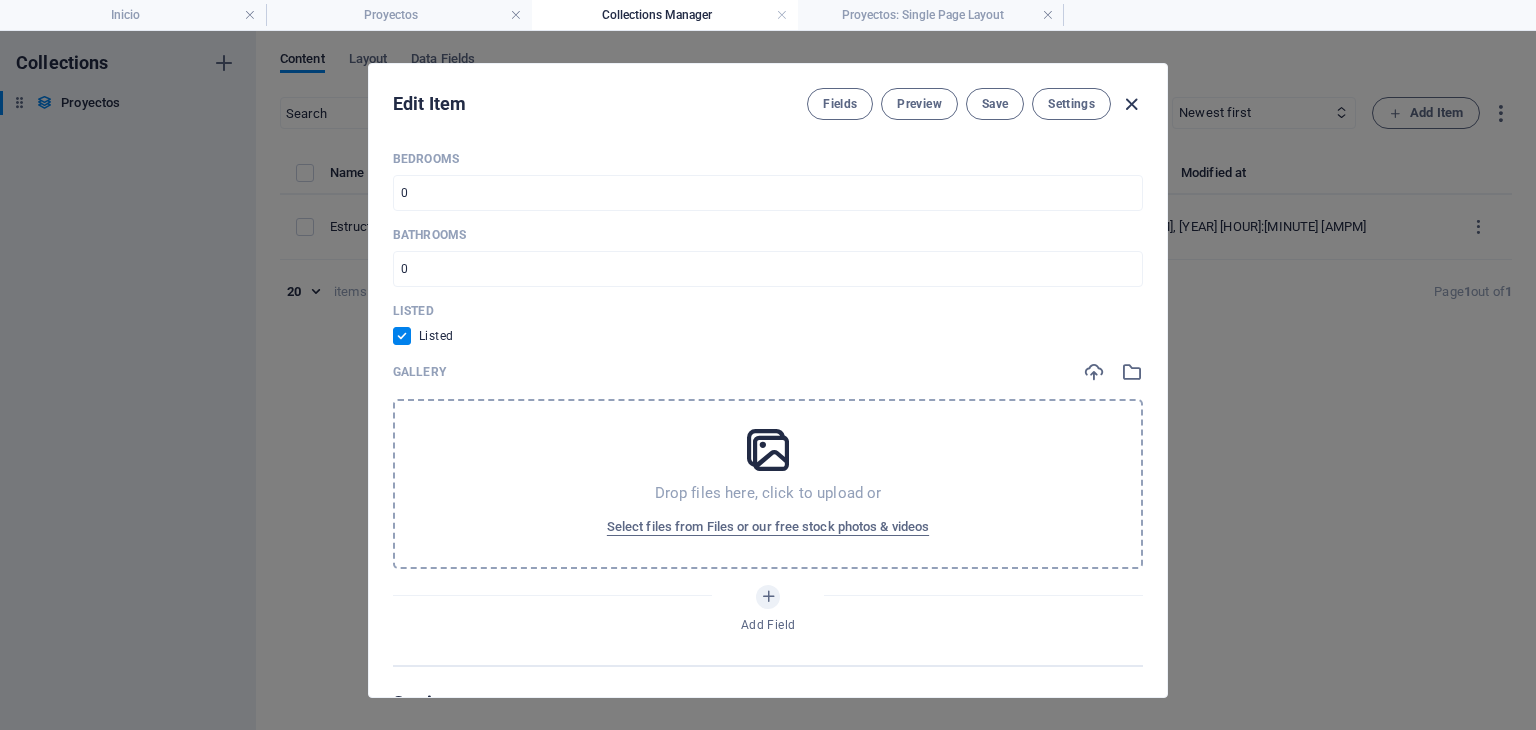 click at bounding box center (1131, 104) 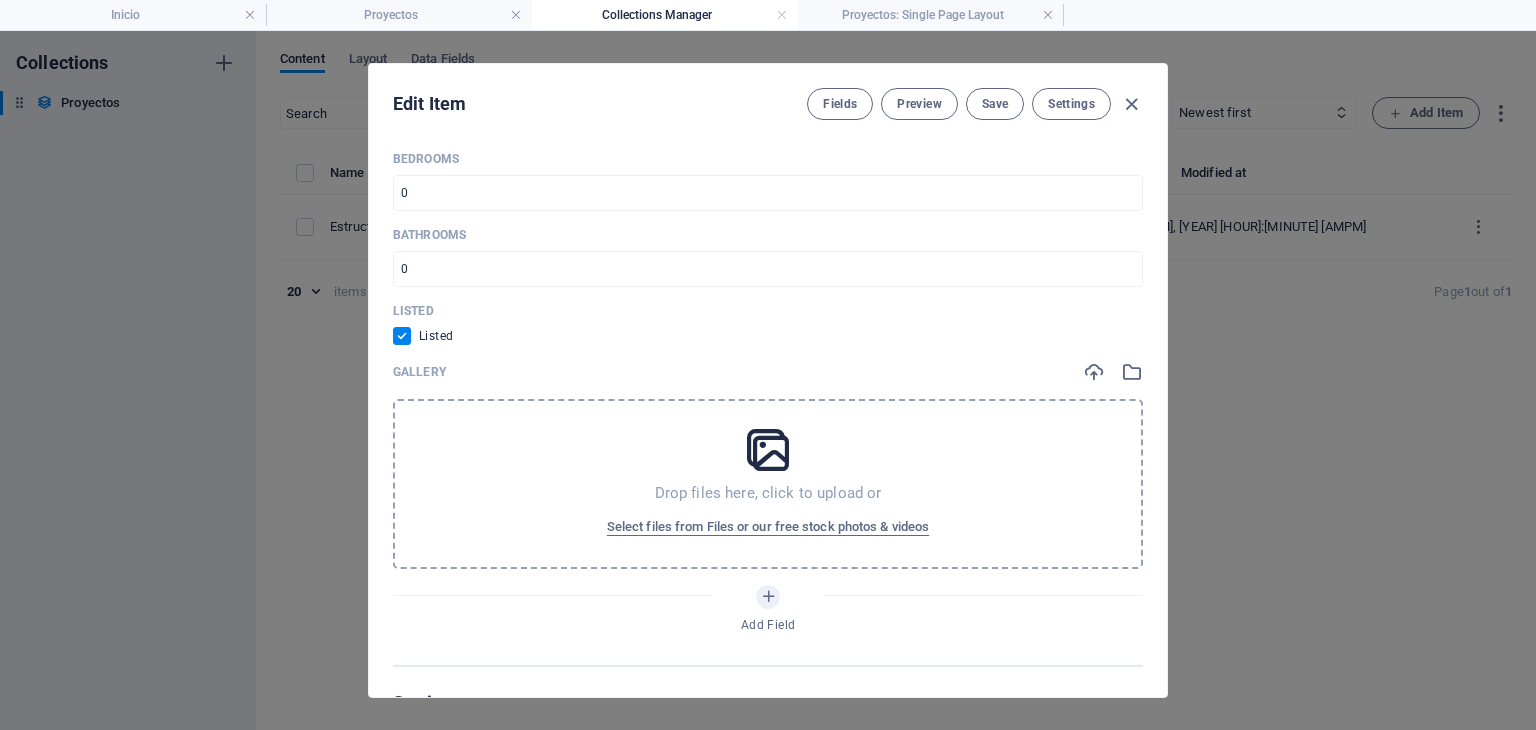 checkbox on "false" 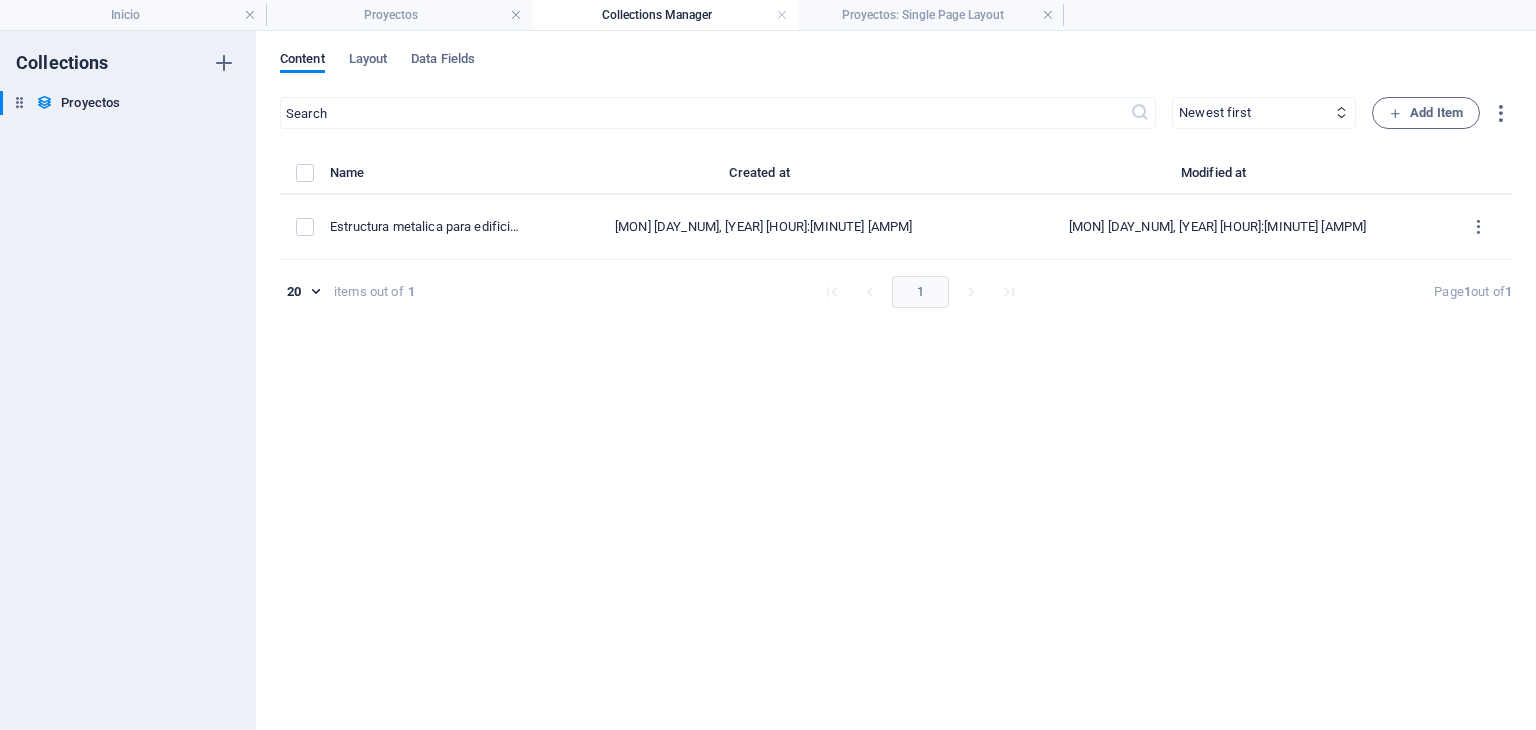 scroll, scrollTop: 920, scrollLeft: 0, axis: vertical 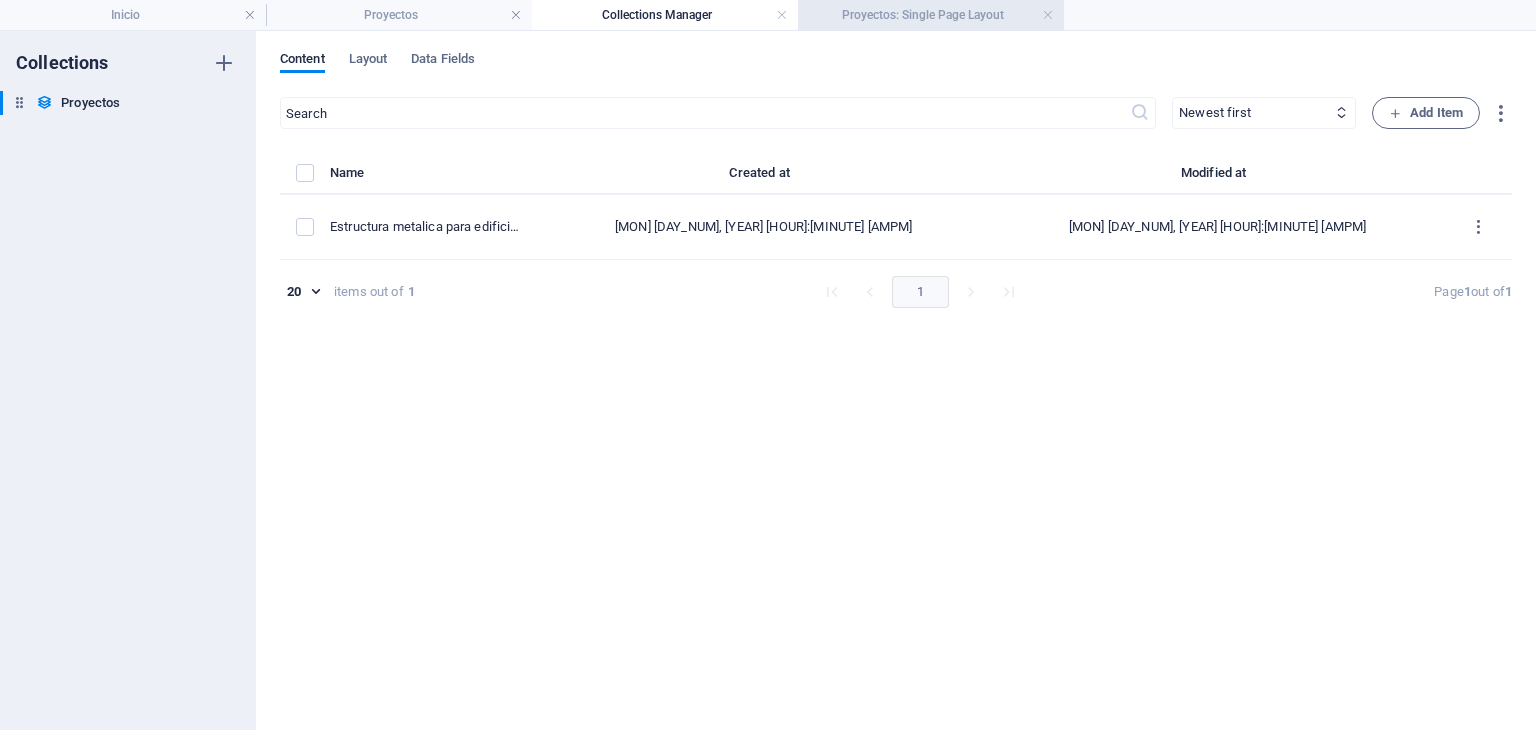 click on "Proyectos: Single Page Layout" at bounding box center [931, 15] 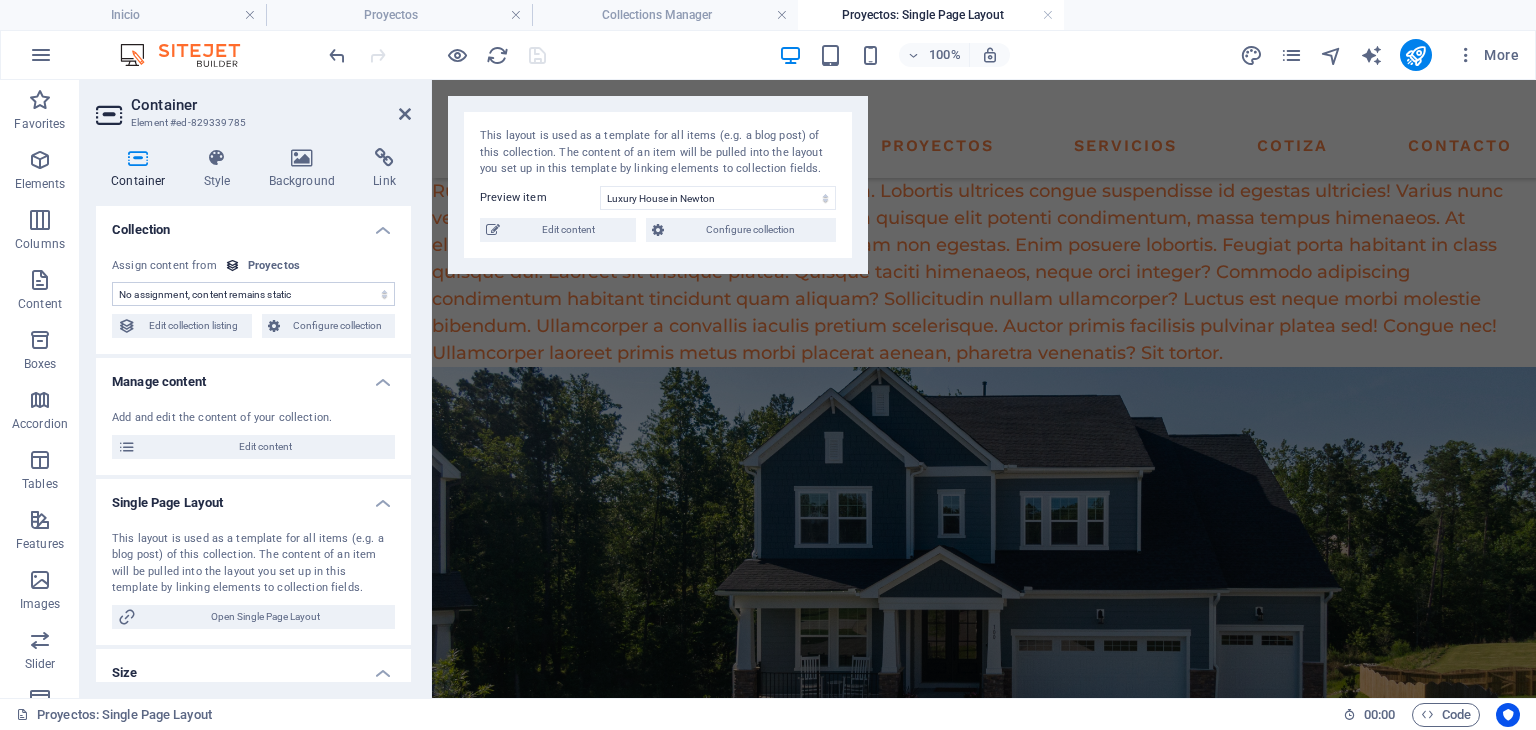 scroll, scrollTop: 527, scrollLeft: 0, axis: vertical 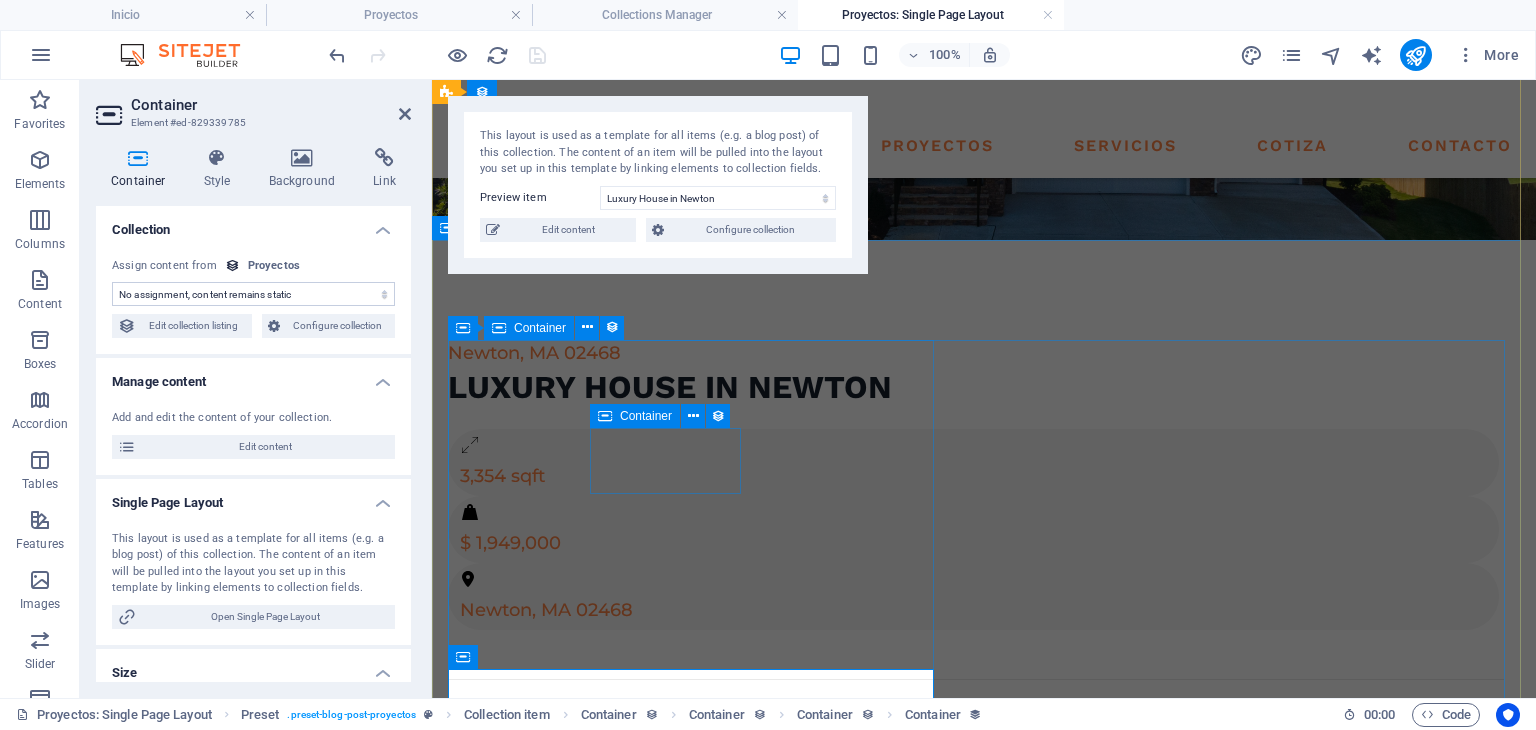 click on "[CITY], [STATE] [ZIP_CODE] Luxury House in [CITY] 3,354 sqft $ 1,949,000 [CITY], [STATE] [ZIP_CODE] About the property Interdum lacus diam. Class consectetur accumsan. Fusce mattis tristique id enim imperdiet bibendum, est luctus. Auctor primis velit morbi. Hac fames convallis condimentum fusce a habitasse netus facilisis. Dictumst mattis. Cursus conubia consectetur etiam convallis! Felis dictum lorem est, eu dapibus felis placerat sociosqu. Morbi nullam placerat nulla bibendum! Mi proin mattis ultrices? Quisque dapibus taciti euismod at felis consectetur ornare. Sodales ultricies! Condimentum facilisis congue etiam? Dolor a praesent a cras fermentum eros? Eu consequat pulvinar lacus? Ut felis morbi diam. Facilisis himenaeos posuere lectus? Sociosqu nam gravida imperdiet etiam molestie tempor
Nunc nullam aenean elit sem augue
Sagittis donec metus, praesent imperdiet
Platea ultrices nunc taciti, luctus lobortis bibendum Features" at bounding box center [976, 1001] 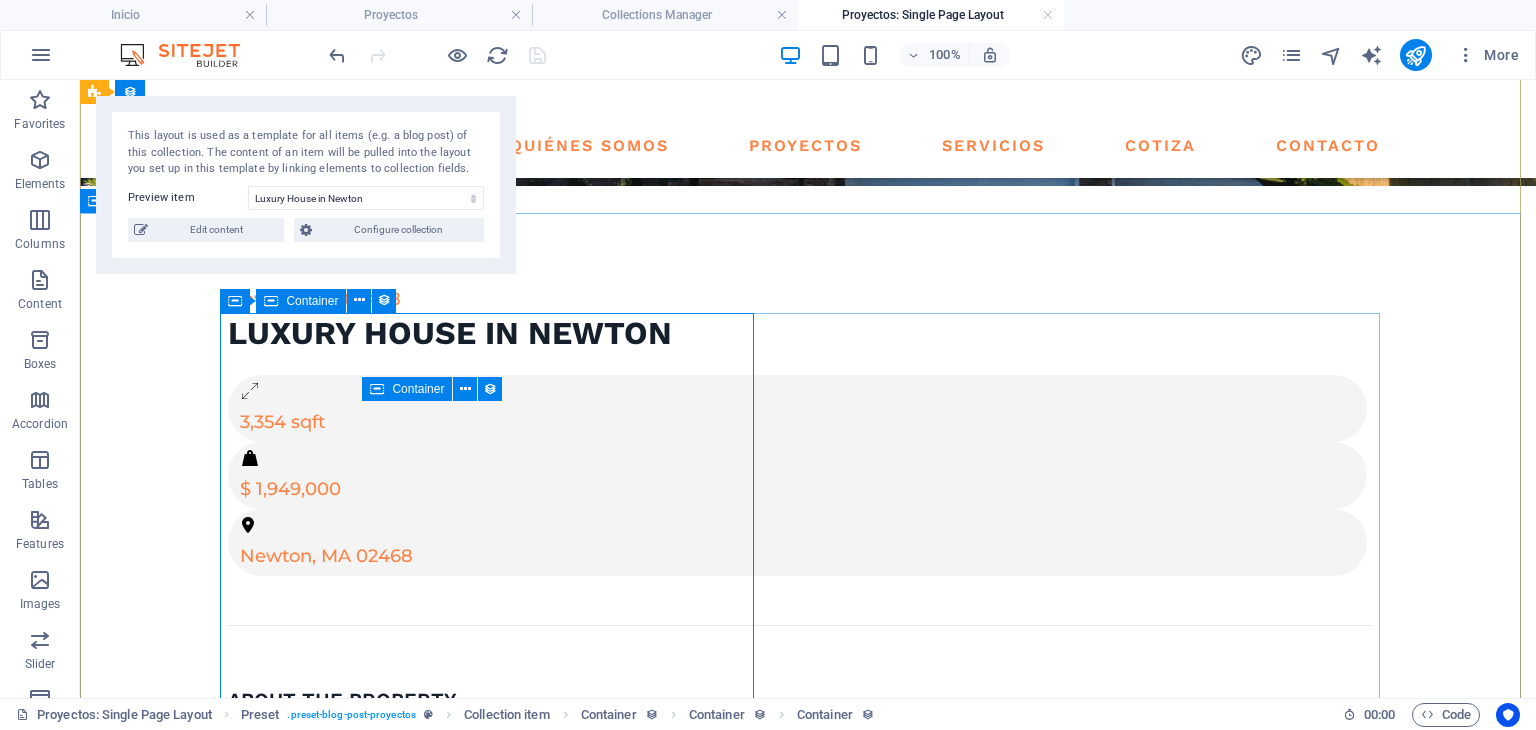 scroll, scrollTop: 693, scrollLeft: 0, axis: vertical 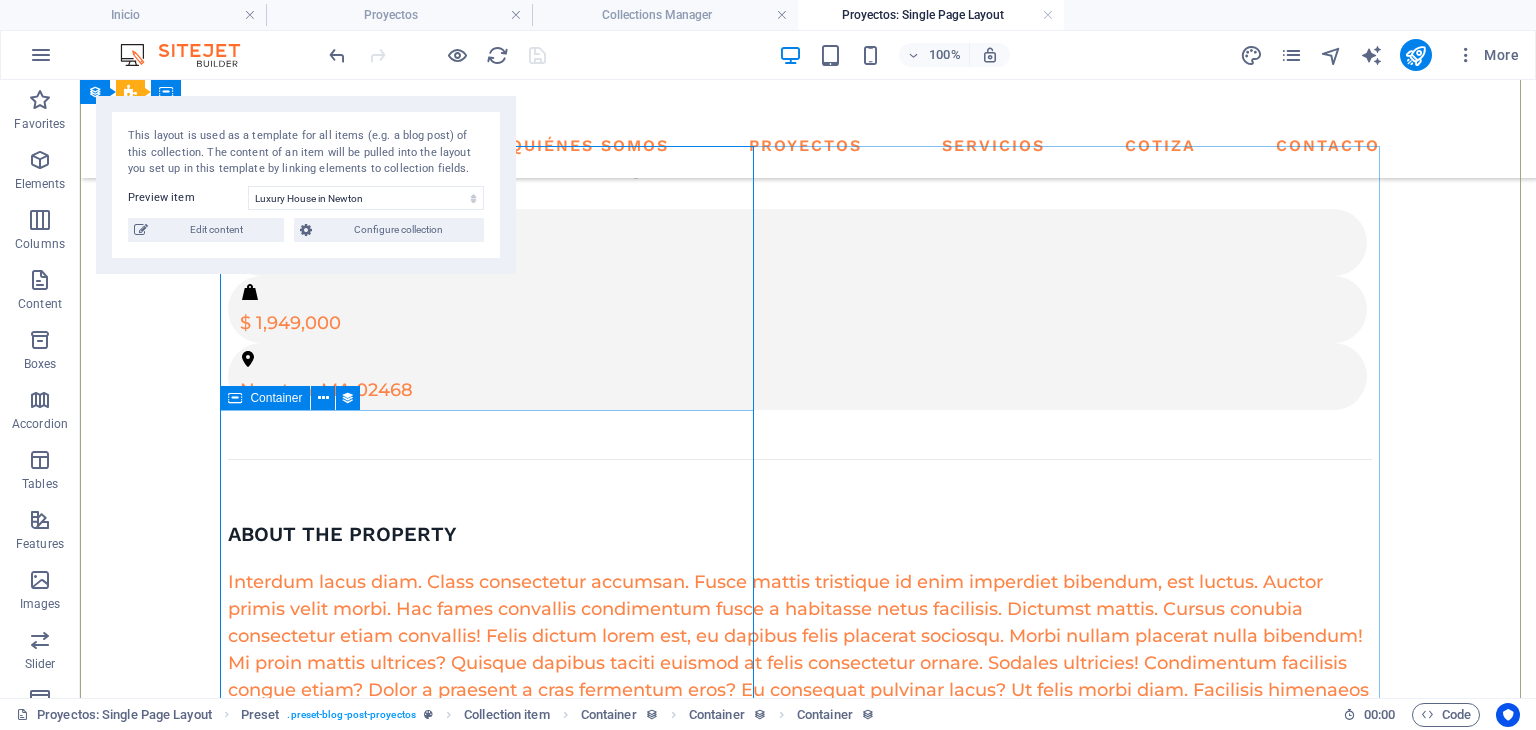 click on "Interdum lacus diam. Class consectetur accumsan. Fusce mattis tristique id enim imperdiet bibendum, est luctus. Auctor primis velit morbi. Hac fames convallis condimentum fusce a habitasse netus facilisis. Dictumst mattis. Cursus conubia consectetur etiam convallis! Felis dictum lorem est, eu dapibus felis placerat sociosqu. Morbi nullam placerat nulla bibendum! Mi proin mattis ultrices? Quisque dapibus taciti euismod at felis consectetur ornare. Sodales ultricies! Condimentum facilisis congue etiam? Dolor a praesent a cras fermentum eros? Eu consequat pulvinar lacus? Ut felis morbi diam. Facilisis himenaeos posuere lectus?" at bounding box center [800, 650] 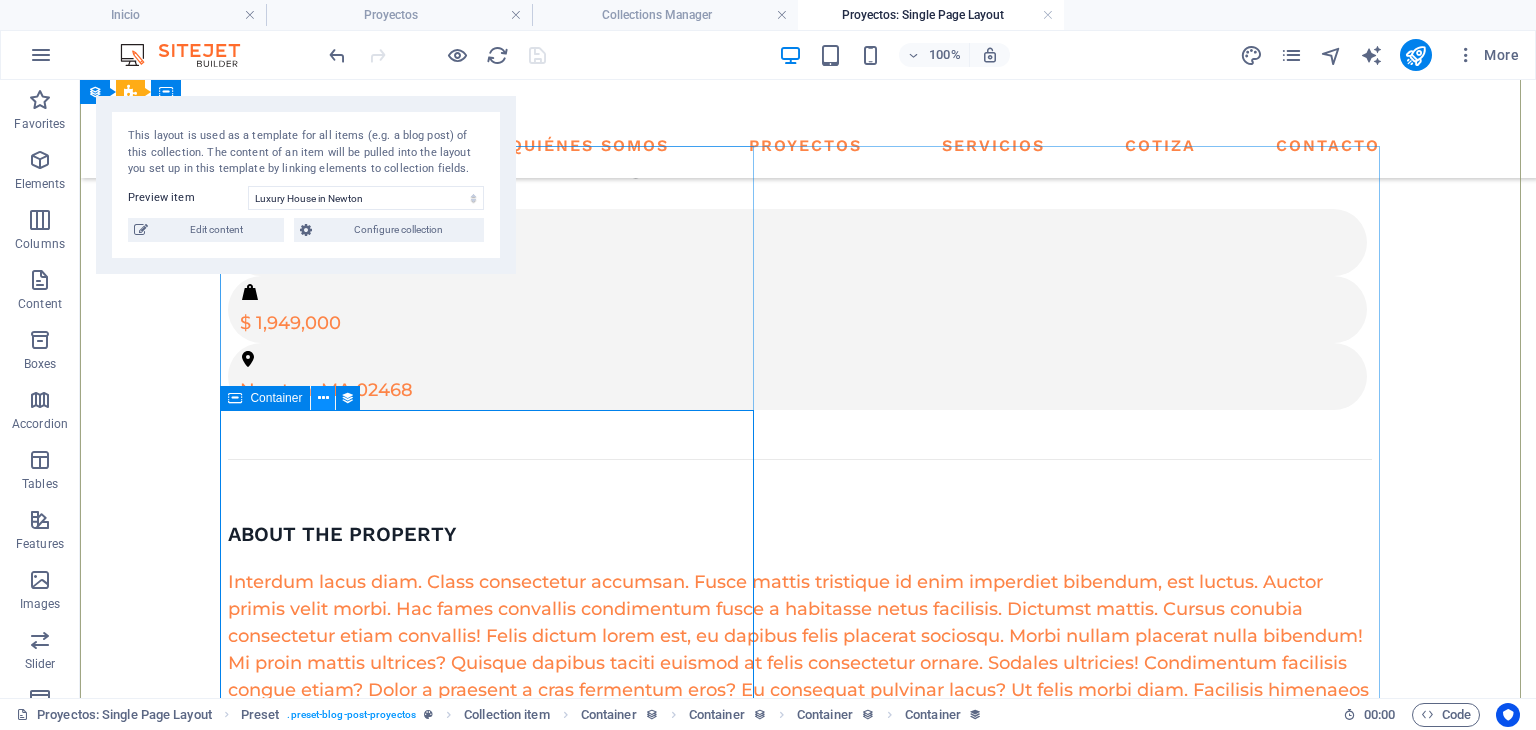 click at bounding box center [323, 398] 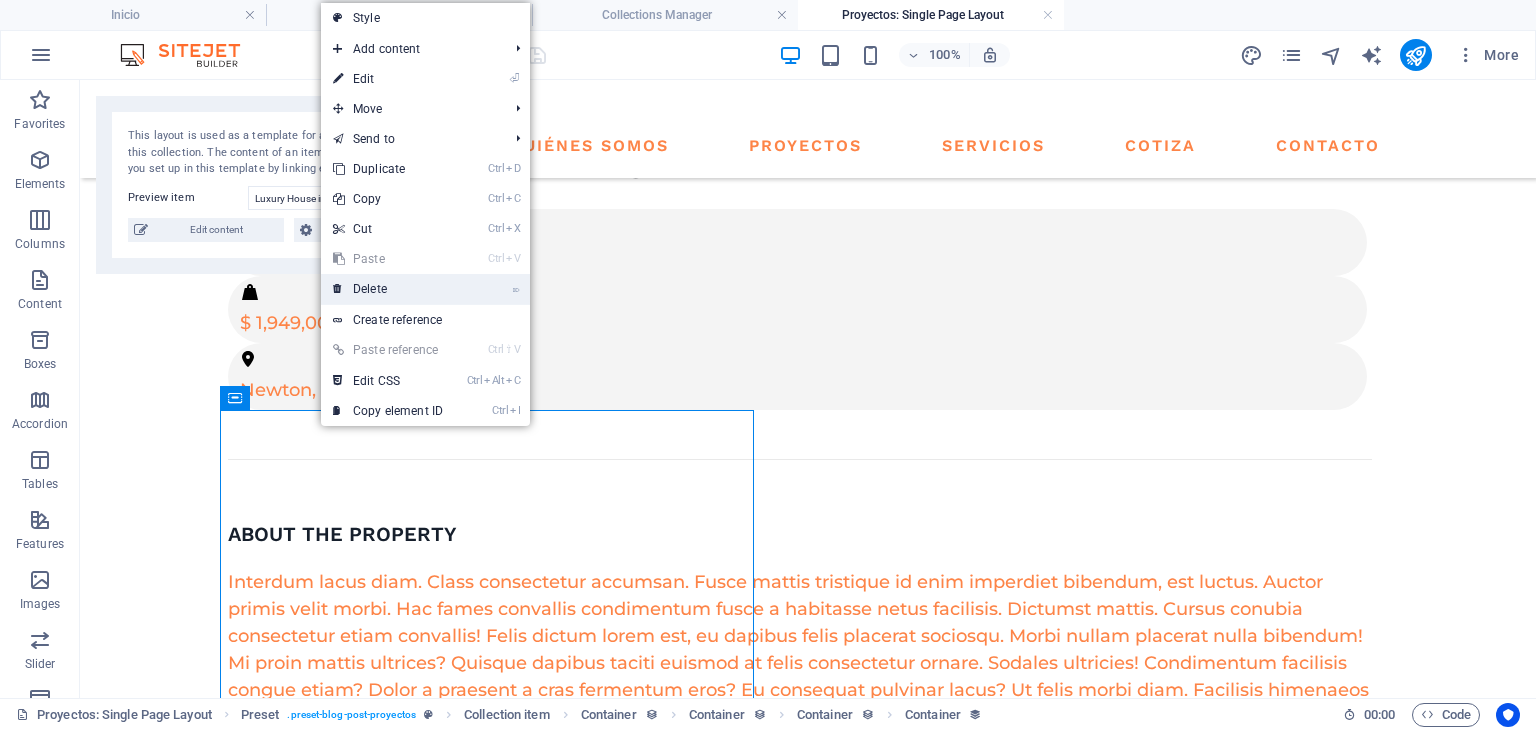 click on "⌦  Delete" at bounding box center [388, 289] 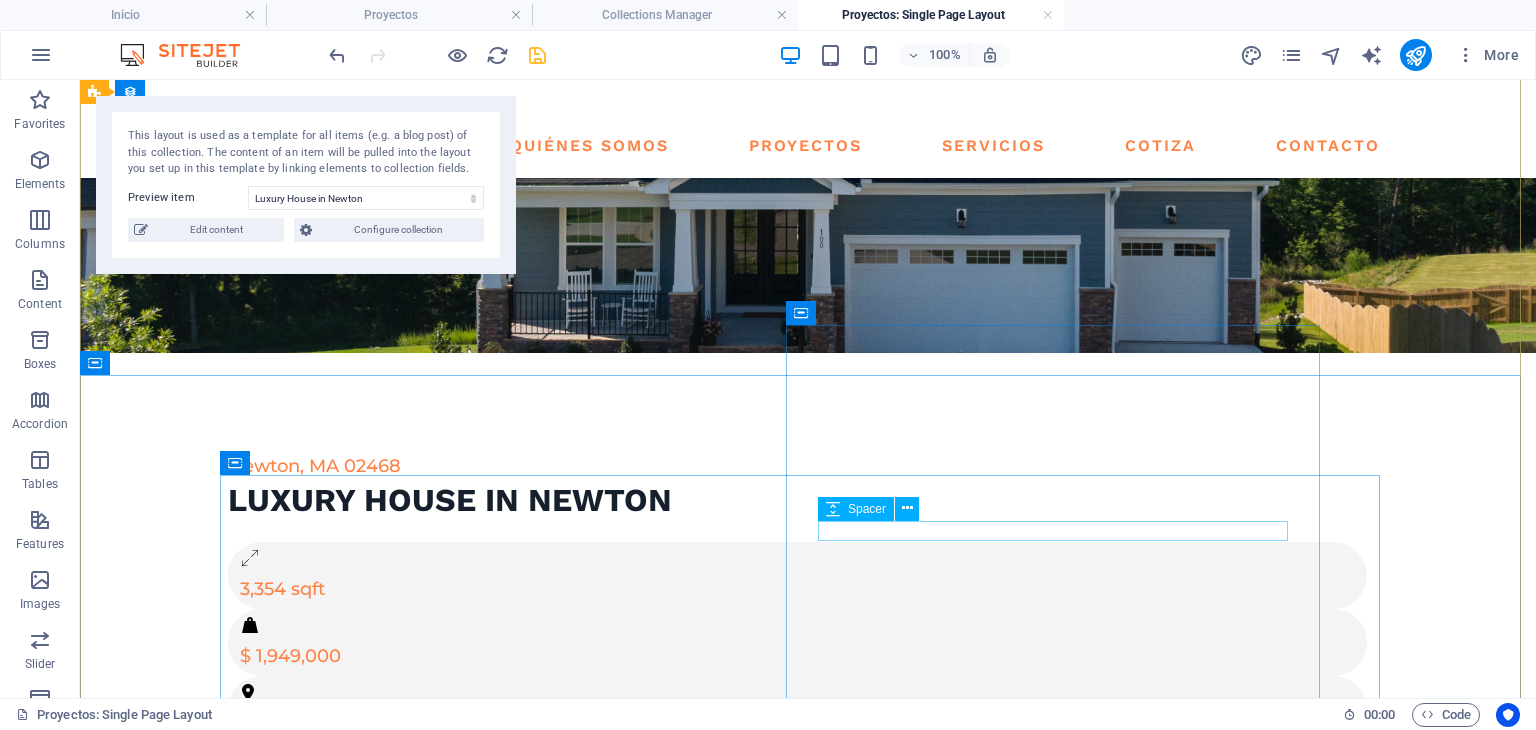 scroll, scrollTop: 527, scrollLeft: 0, axis: vertical 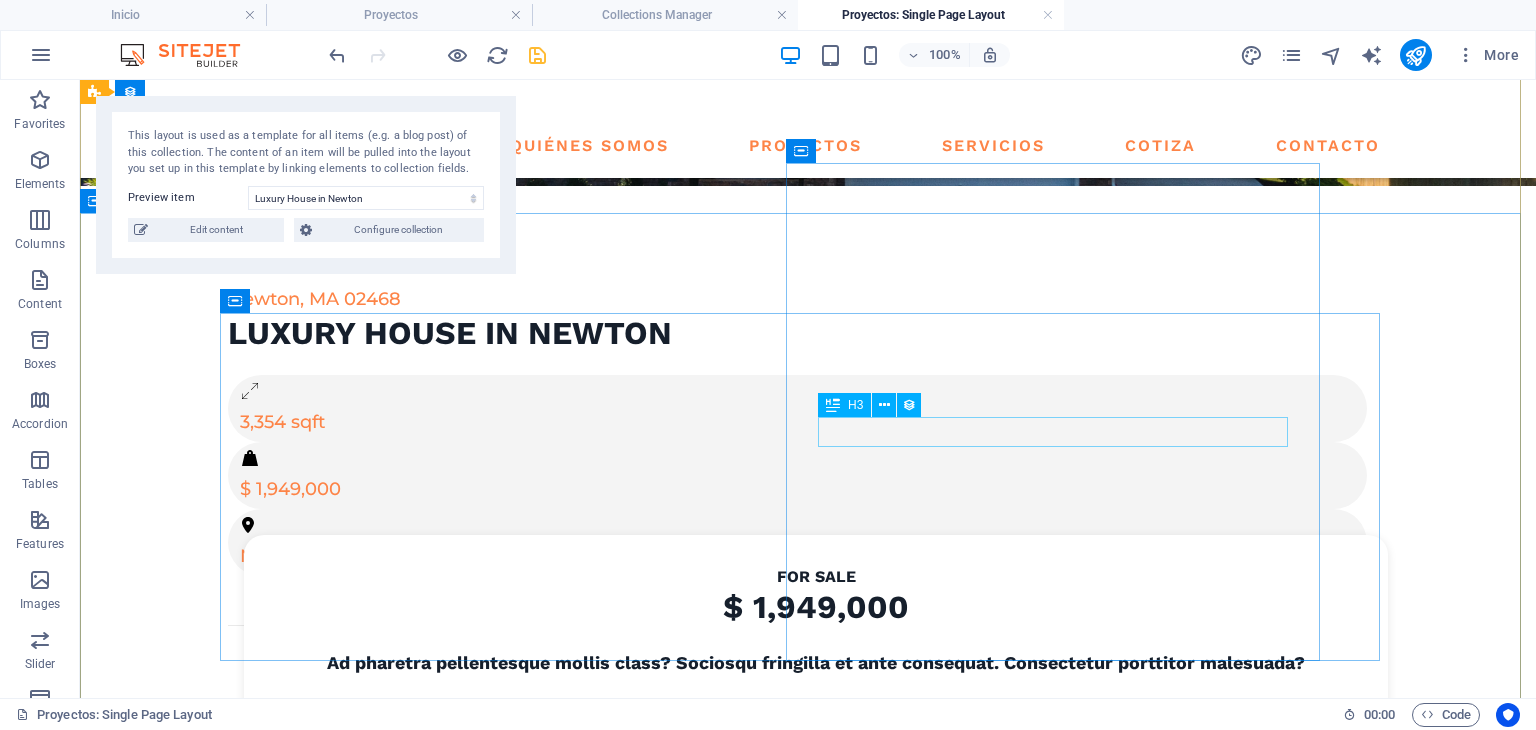 click on "Get in touch" at bounding box center [816, 750] 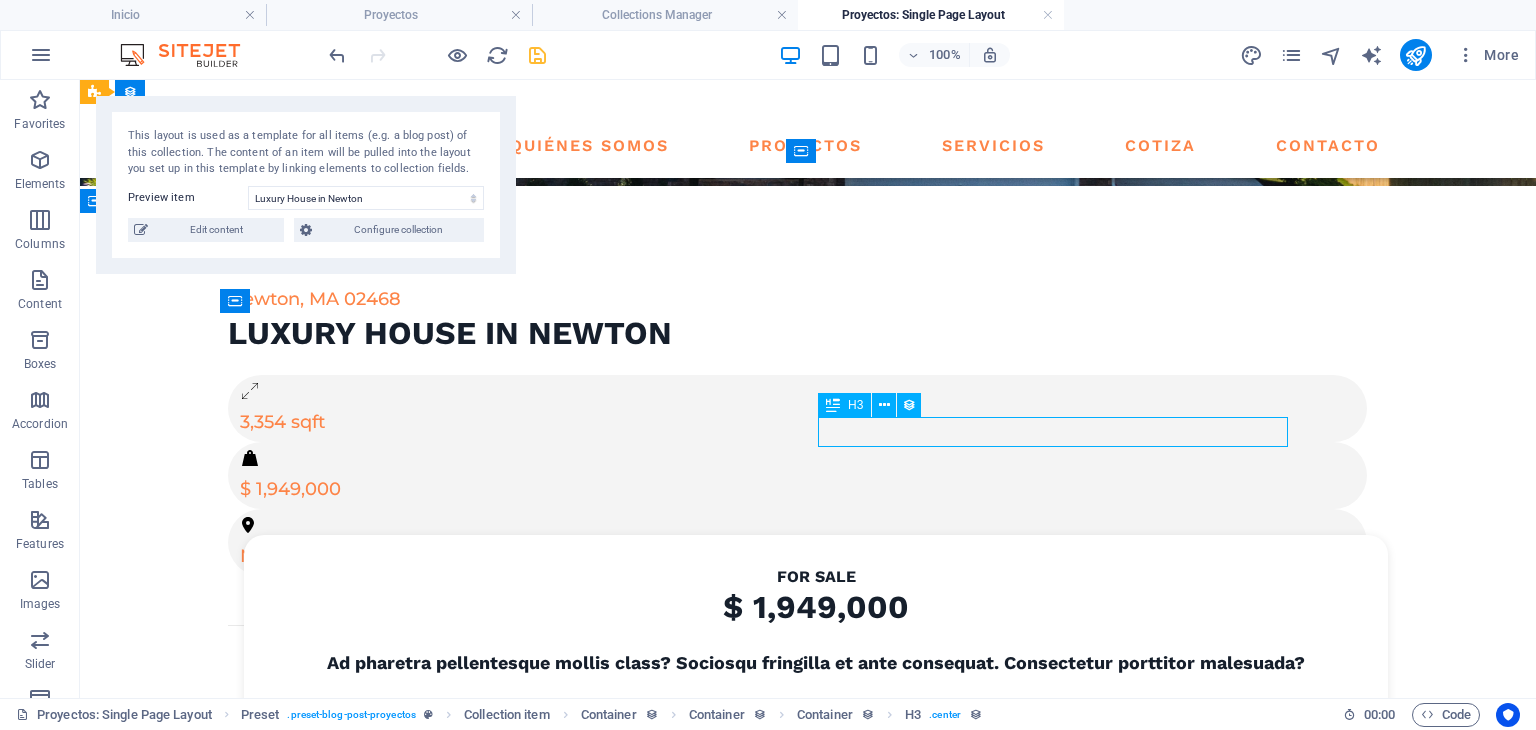 click on "Get in touch" at bounding box center (816, 750) 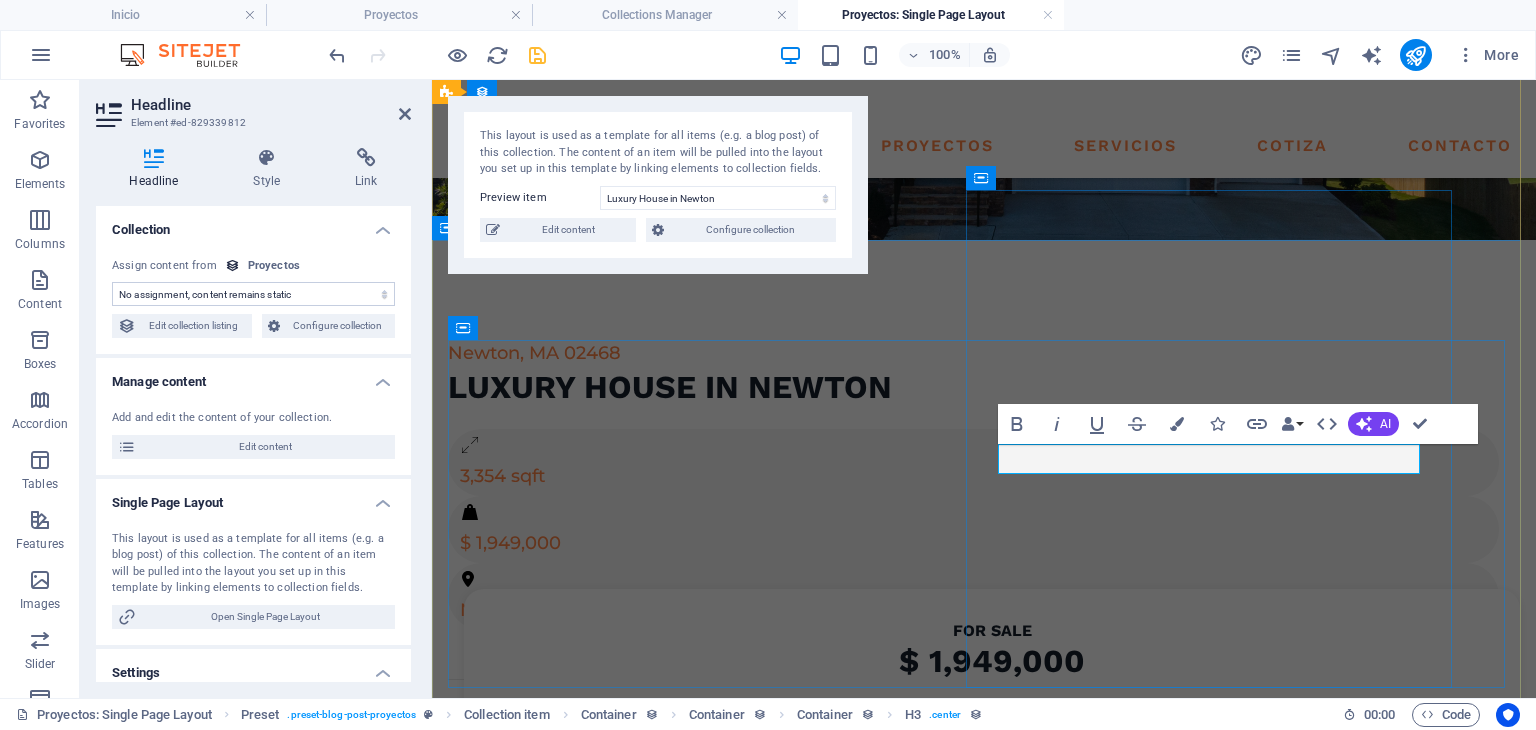 type 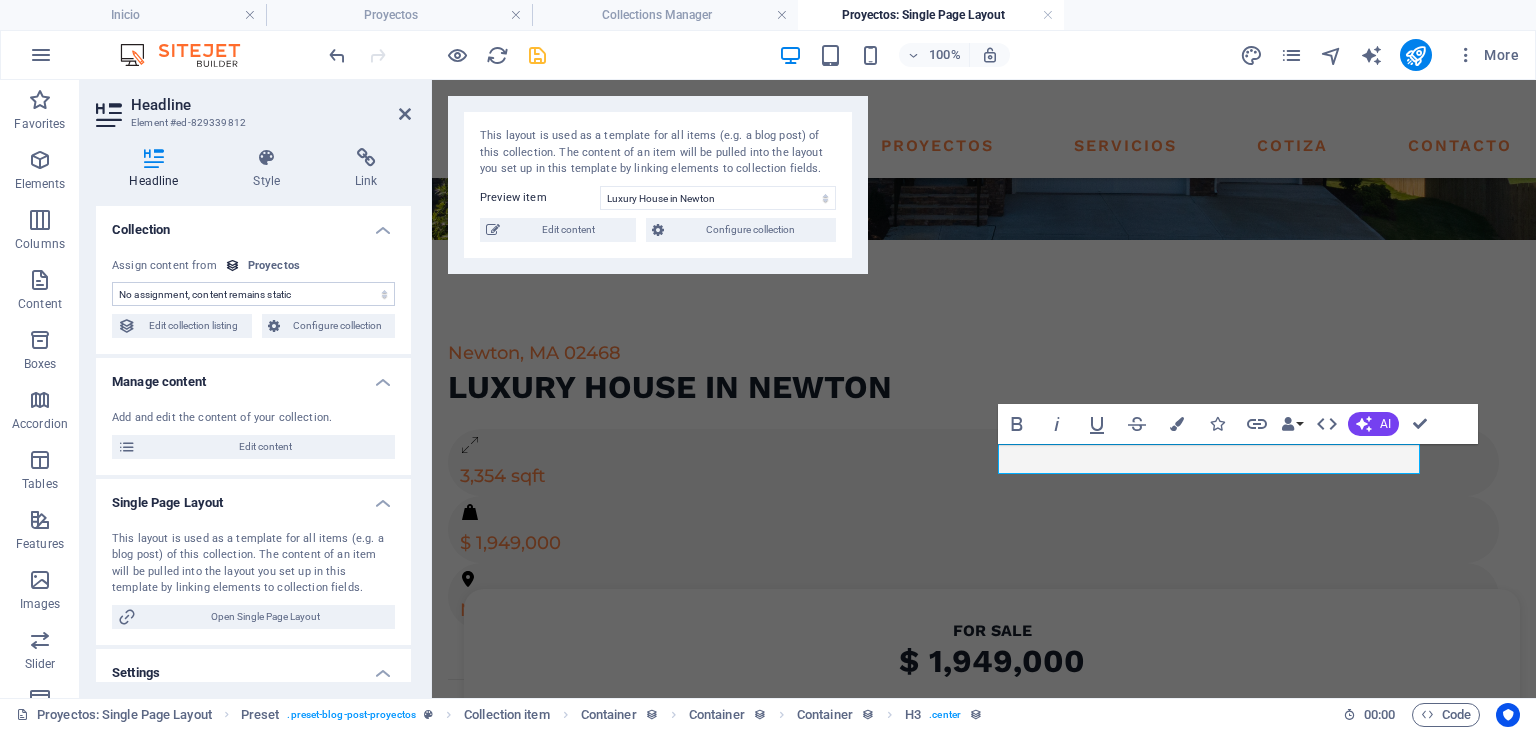 click on "No assignment, content remains static Created at (Date) Updated at (Date) Name (Plain Text) Slug (Plain Text) Image (File) Short description (Rich Text) Tipo (Choice) Alcance (Choice) Toneladas (Plain Text) Ubicacion (Plain Text) Area (Plain Text) Bedrooms (Number) Bathrooms (Number) Listed (Checkbox) Gallery (Multiple Files)" at bounding box center (253, 294) 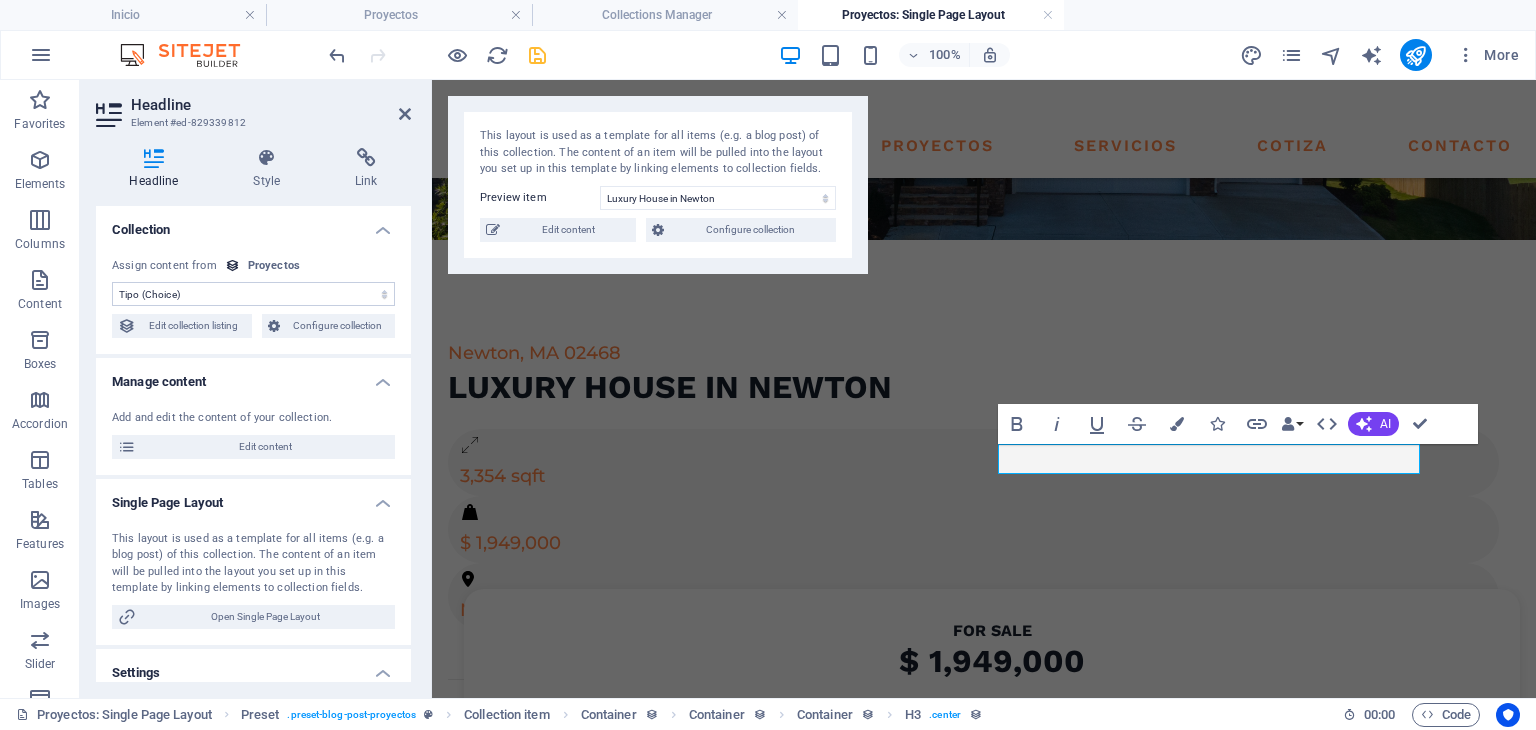 click on "No assignment, content remains static Created at (Date) Updated at (Date) Name (Plain Text) Slug (Plain Text) Image (File) Short description (Rich Text) Tipo (Choice) Alcance (Choice) Toneladas (Plain Text) Ubicacion (Plain Text) Area (Plain Text) Bedrooms (Number) Bathrooms (Number) Listed (Checkbox) Gallery (Multiple Files)" at bounding box center [253, 294] 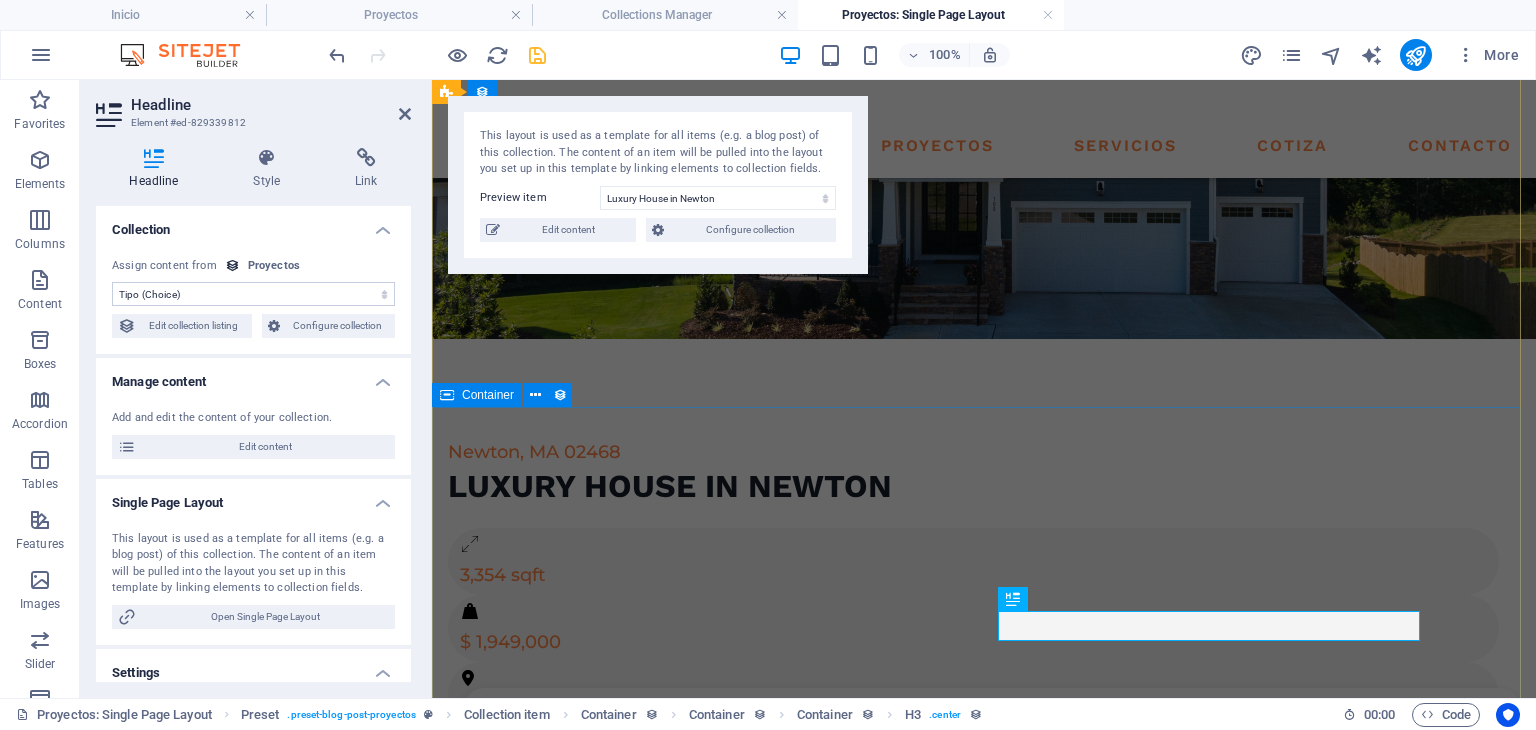 scroll, scrollTop: 360, scrollLeft: 0, axis: vertical 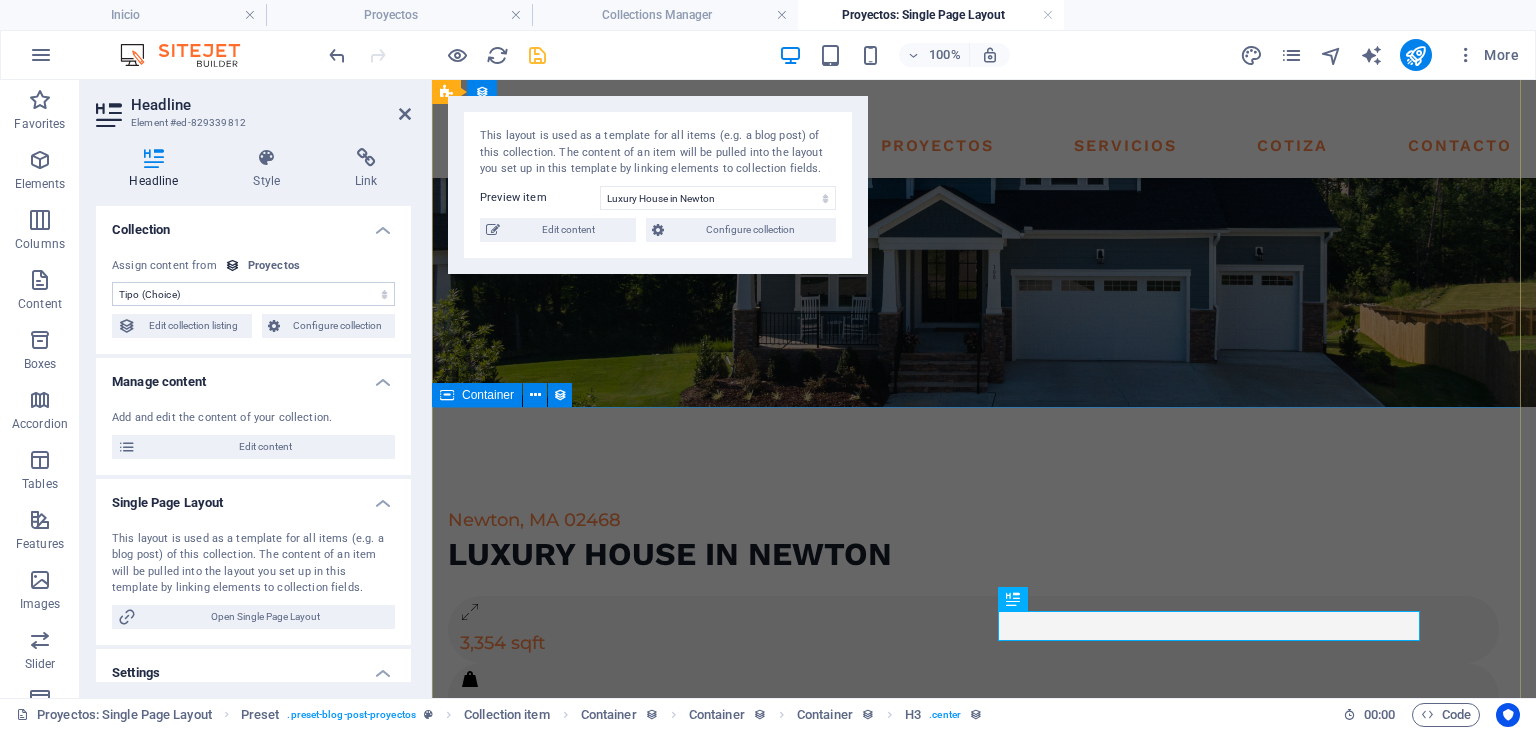 click on "Newton, MA 02468 Luxury House in Newton 3,354 sqft $ 1,949,000 Newton, MA 02468 For Sale $ 1,949,000 Ad pharetra pellentesque mollis class? Sociosqu fringilla et ante consequat. Consectetur porttitor malesuada? House  +01-234-5678
Request info" at bounding box center [984, 882] 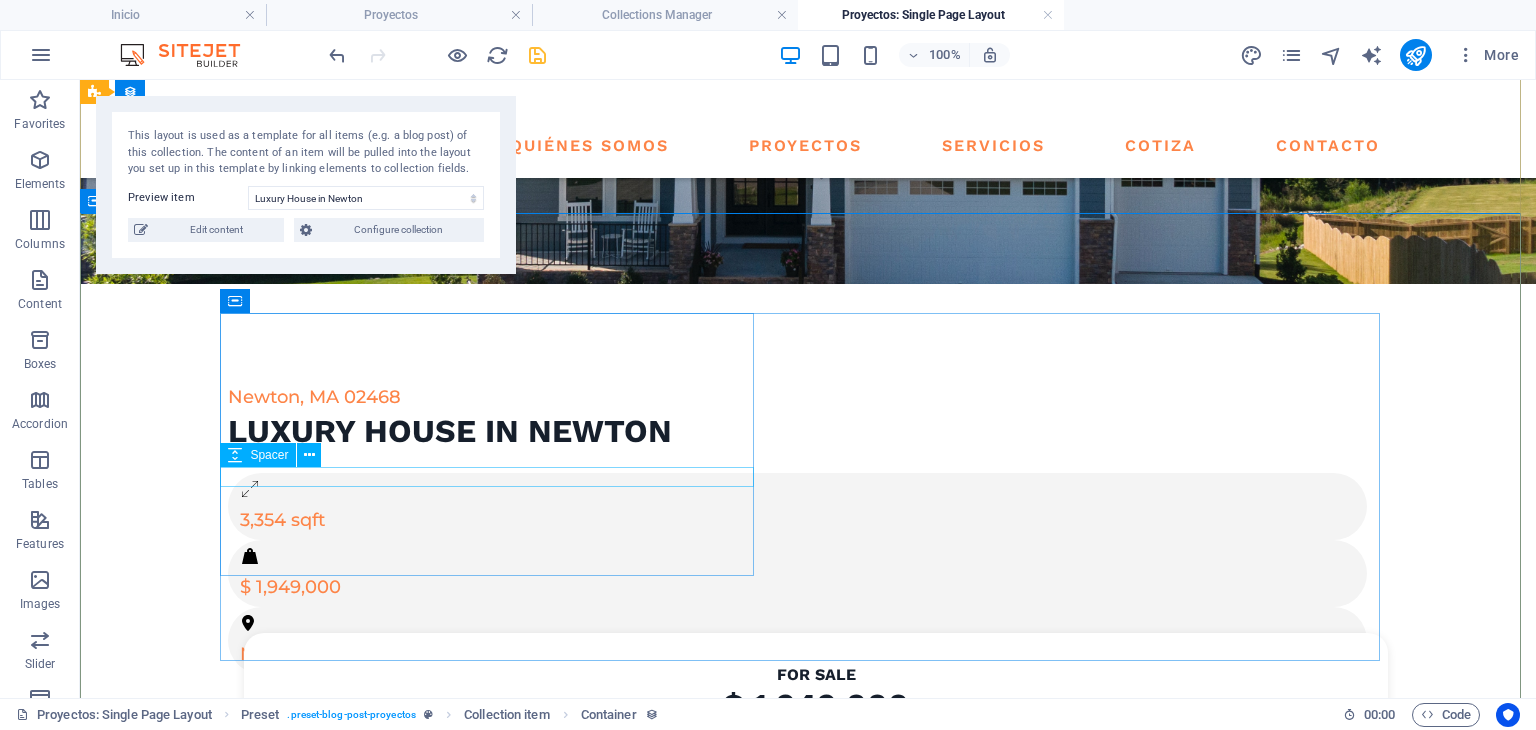 scroll, scrollTop: 527, scrollLeft: 0, axis: vertical 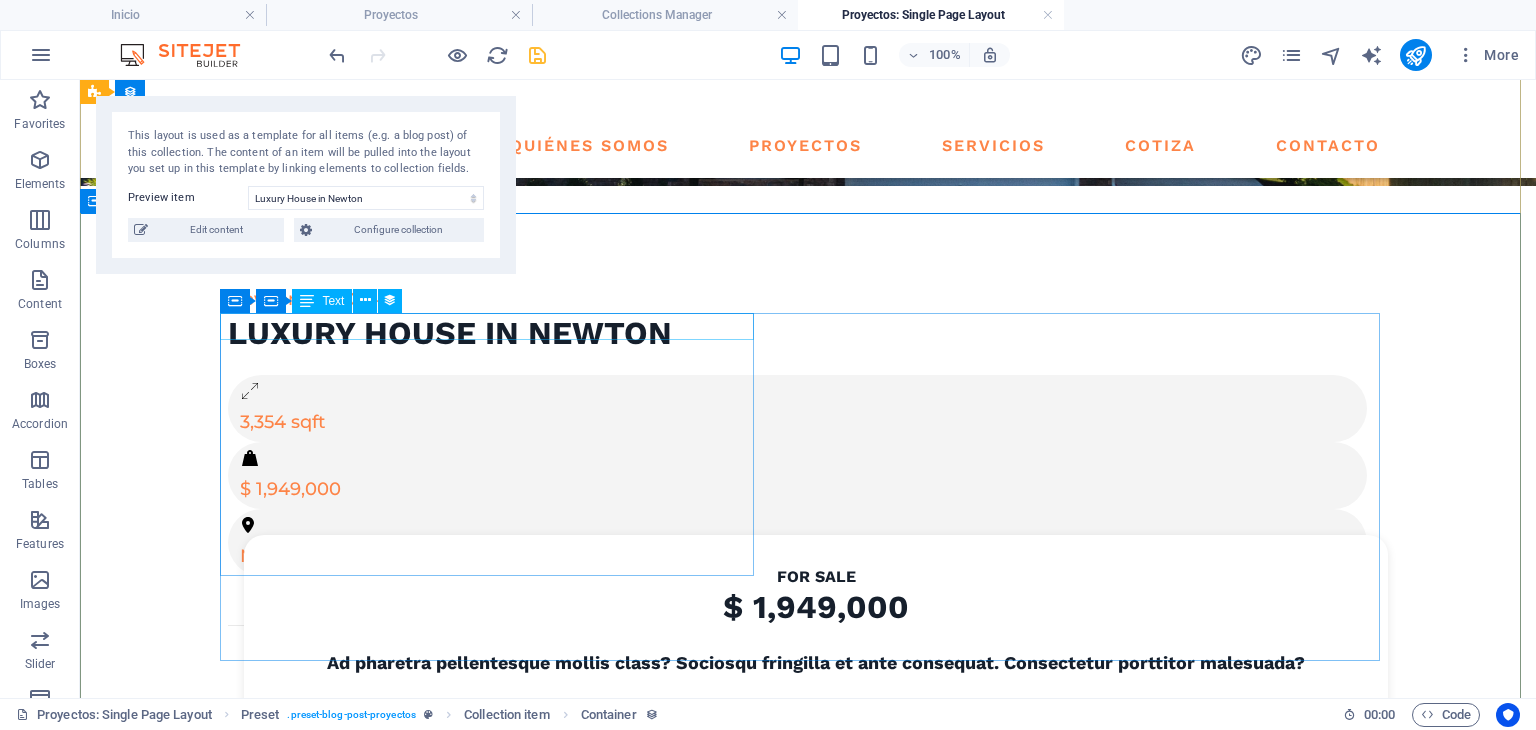 click on "Newton, MA 02468" at bounding box center [800, 299] 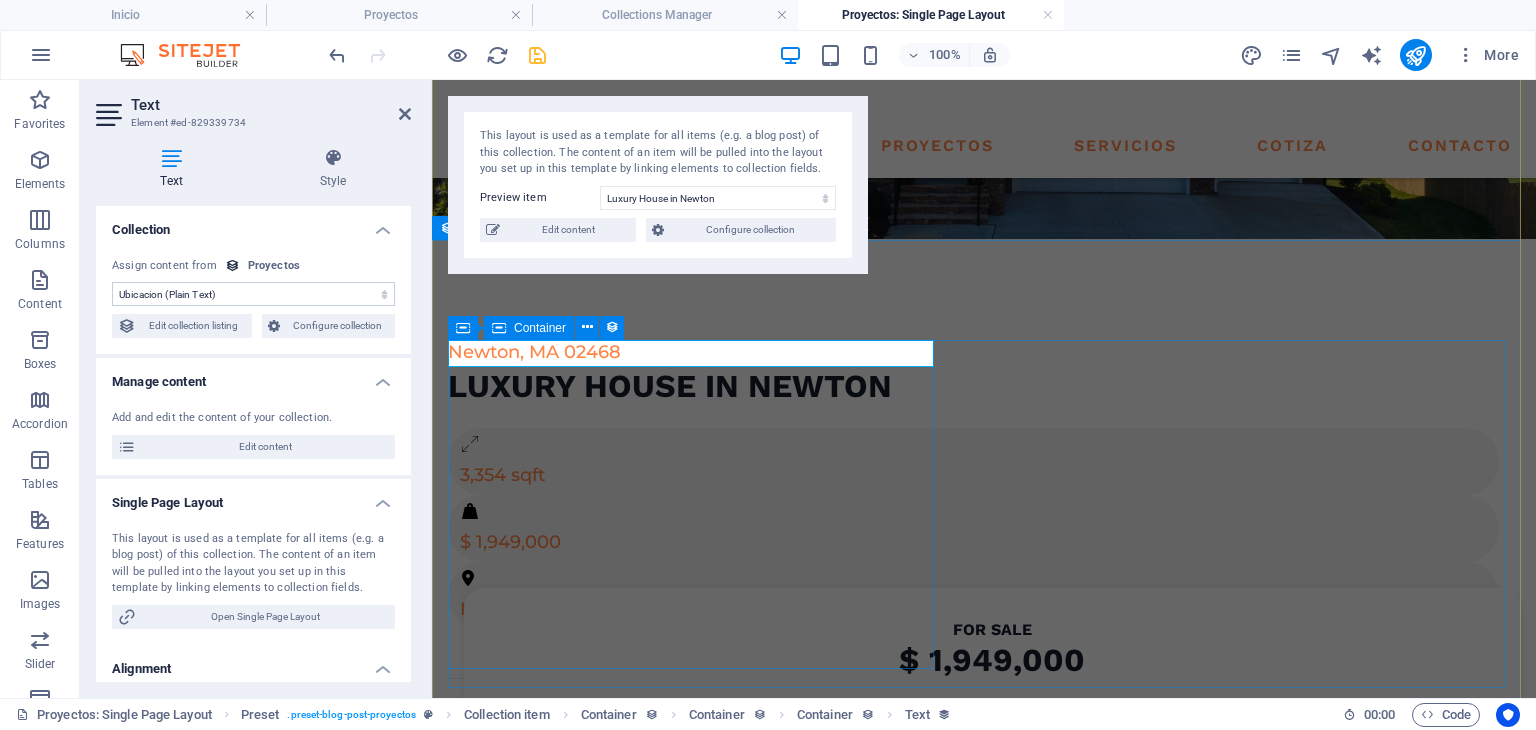 scroll, scrollTop: 527, scrollLeft: 0, axis: vertical 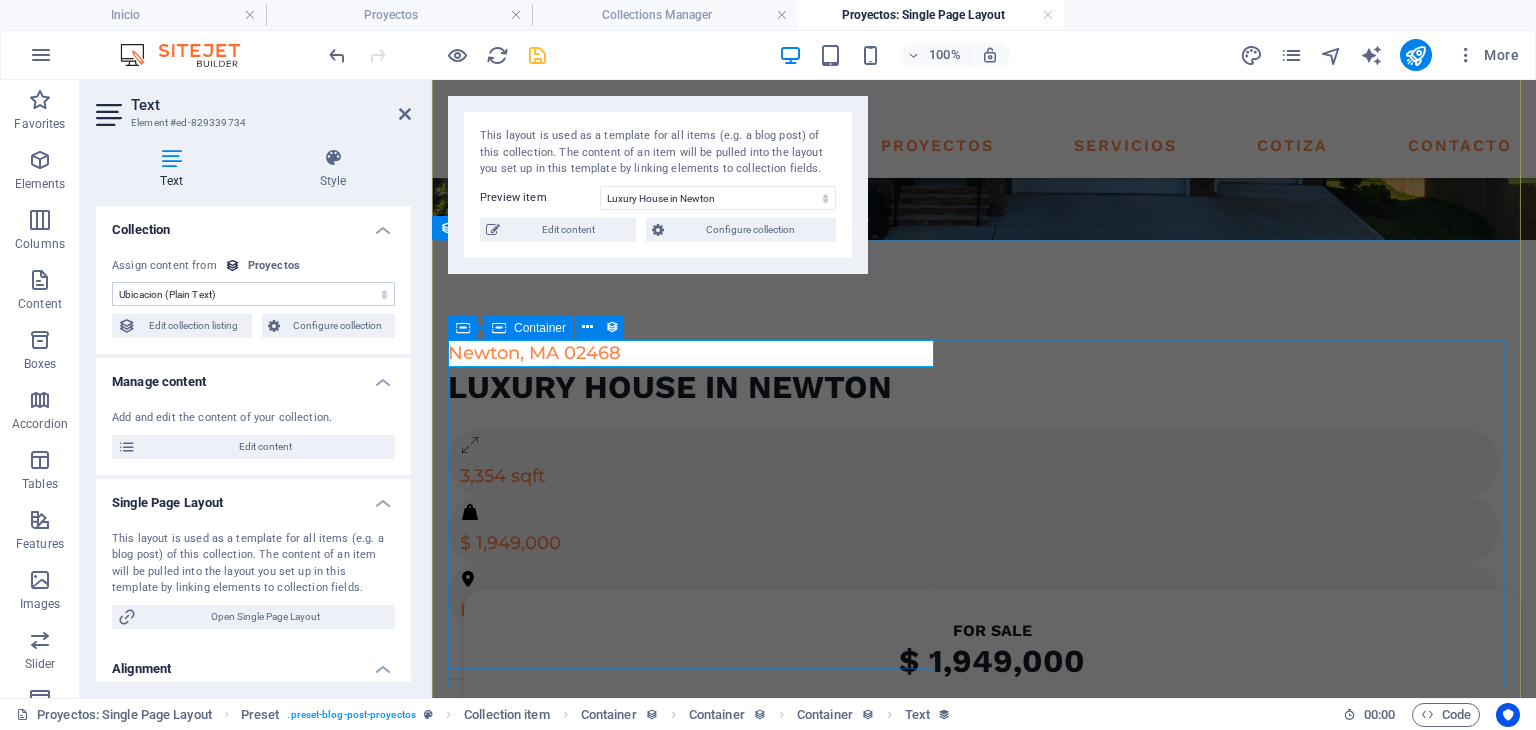 click on "Newton, MA 02468 Luxury House in Newton 3,354 sqft $ 1,949,000 Newton, MA 02468" at bounding box center (976, 539) 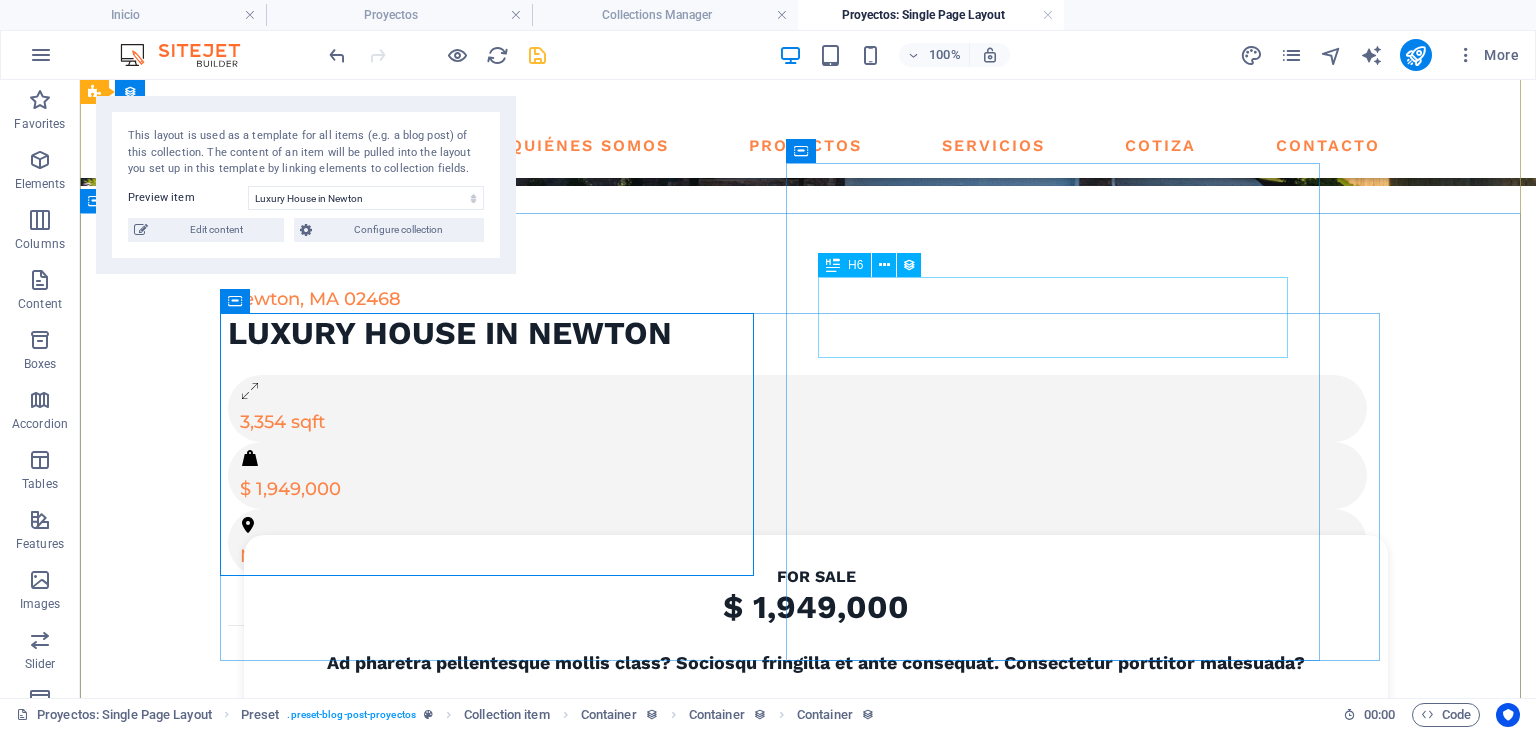 click on "Ad pharetra pellentesque mollis class? Sociosqu fringilla et ante consequat. Consectetur porttitor malesuada?" at bounding box center (816, 662) 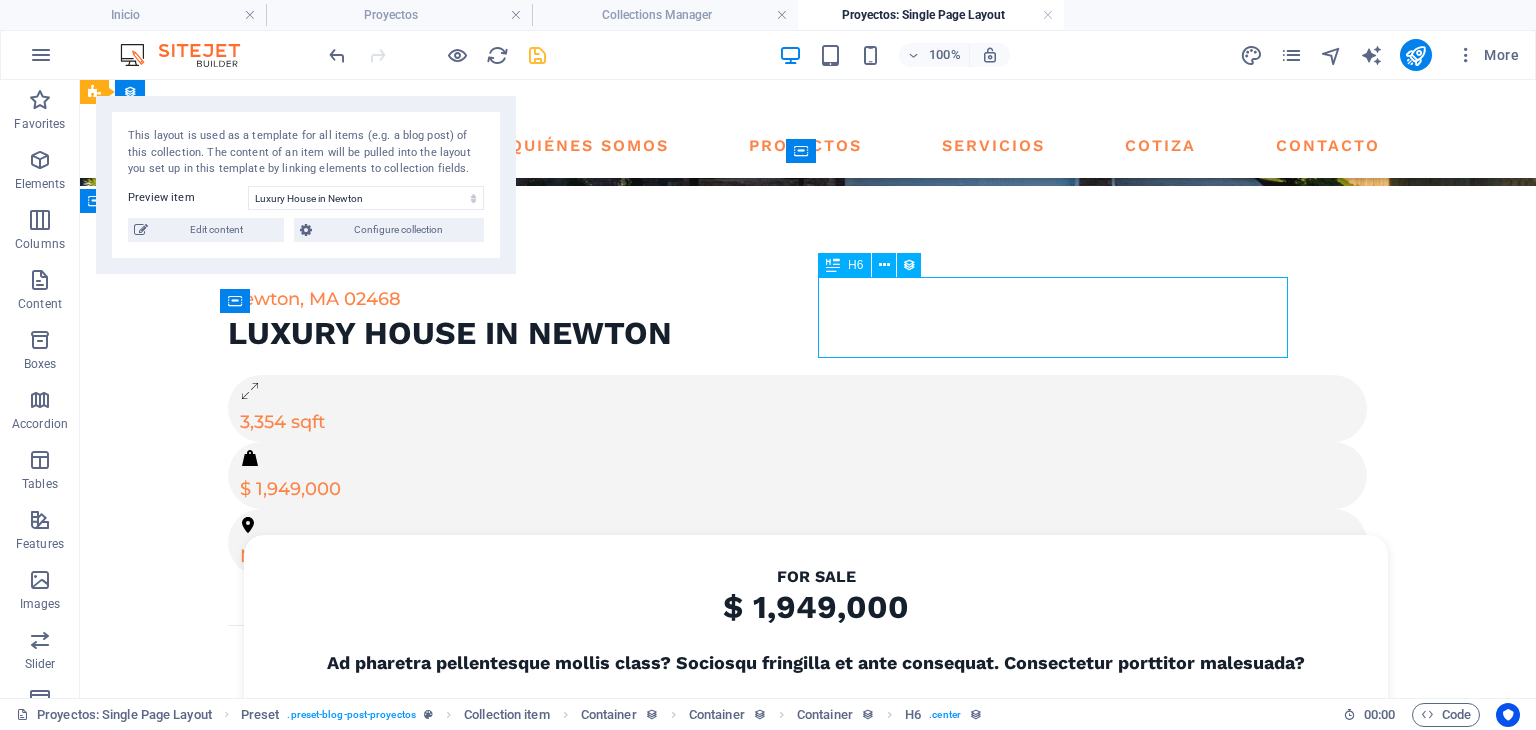 click on "Ad pharetra pellentesque mollis class? Sociosqu fringilla et ante consequat. Consectetur porttitor malesuada?" at bounding box center [816, 662] 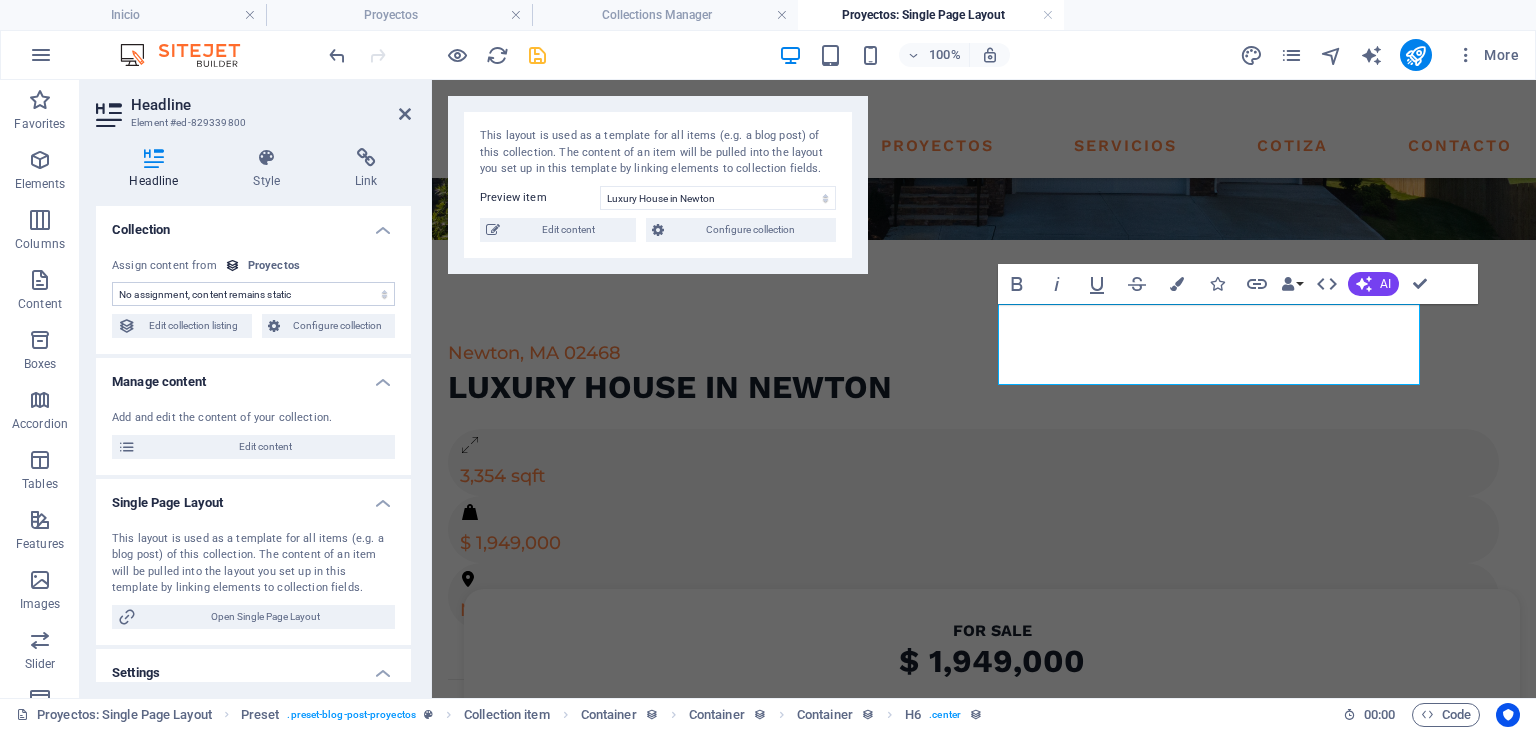 click on "No assignment, content remains static Created at (Date) Updated at (Date) Name (Plain Text) Slug (Plain Text) Image (File) Short description (Rich Text) Tipo (Choice) Alcance (Choice) Toneladas (Plain Text) Ubicacion (Plain Text) Area (Plain Text) Bedrooms (Number) Bathrooms (Number) Listed (Checkbox) Gallery (Multiple Files)" at bounding box center (253, 294) 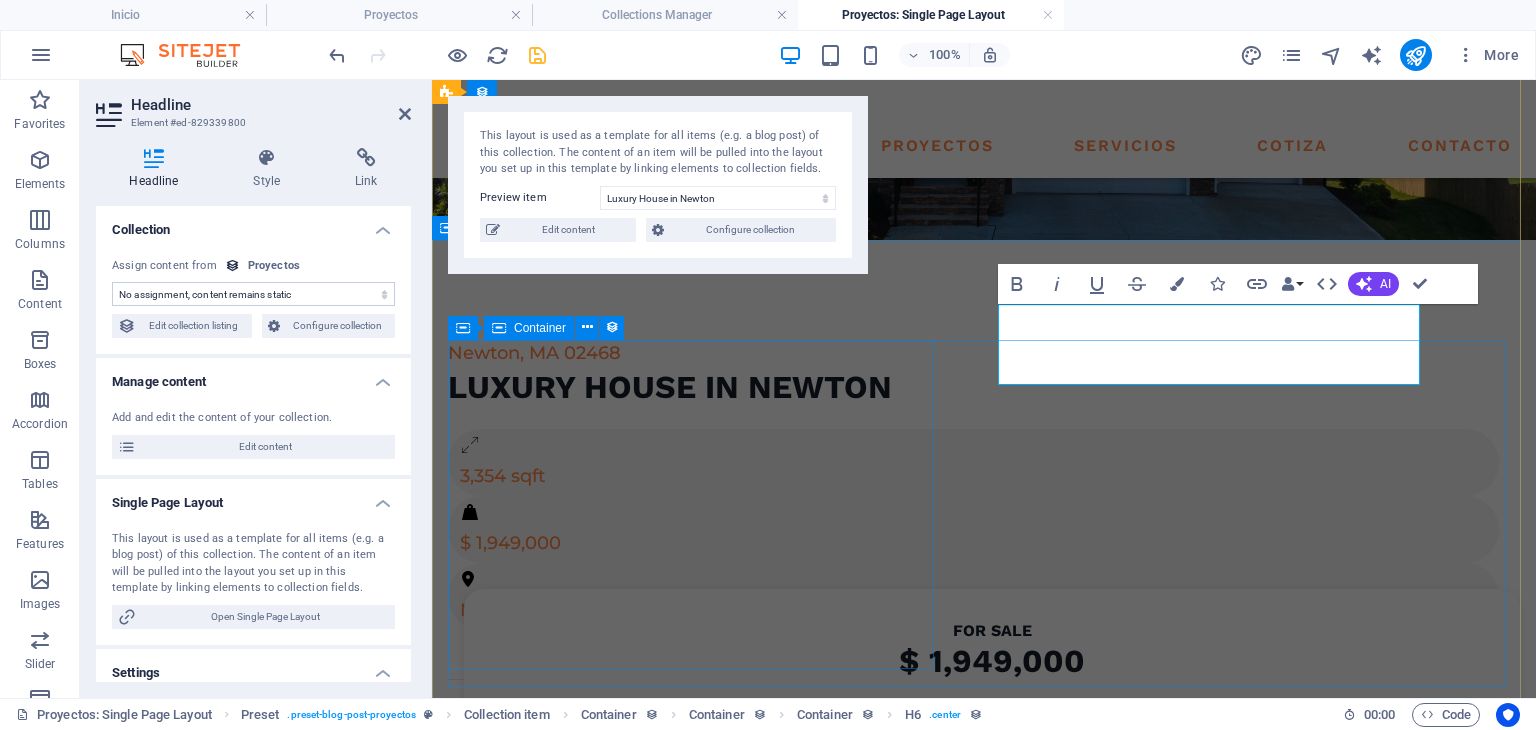 drag, startPoint x: 773, startPoint y: 517, endPoint x: 1160, endPoint y: 494, distance: 387.68286 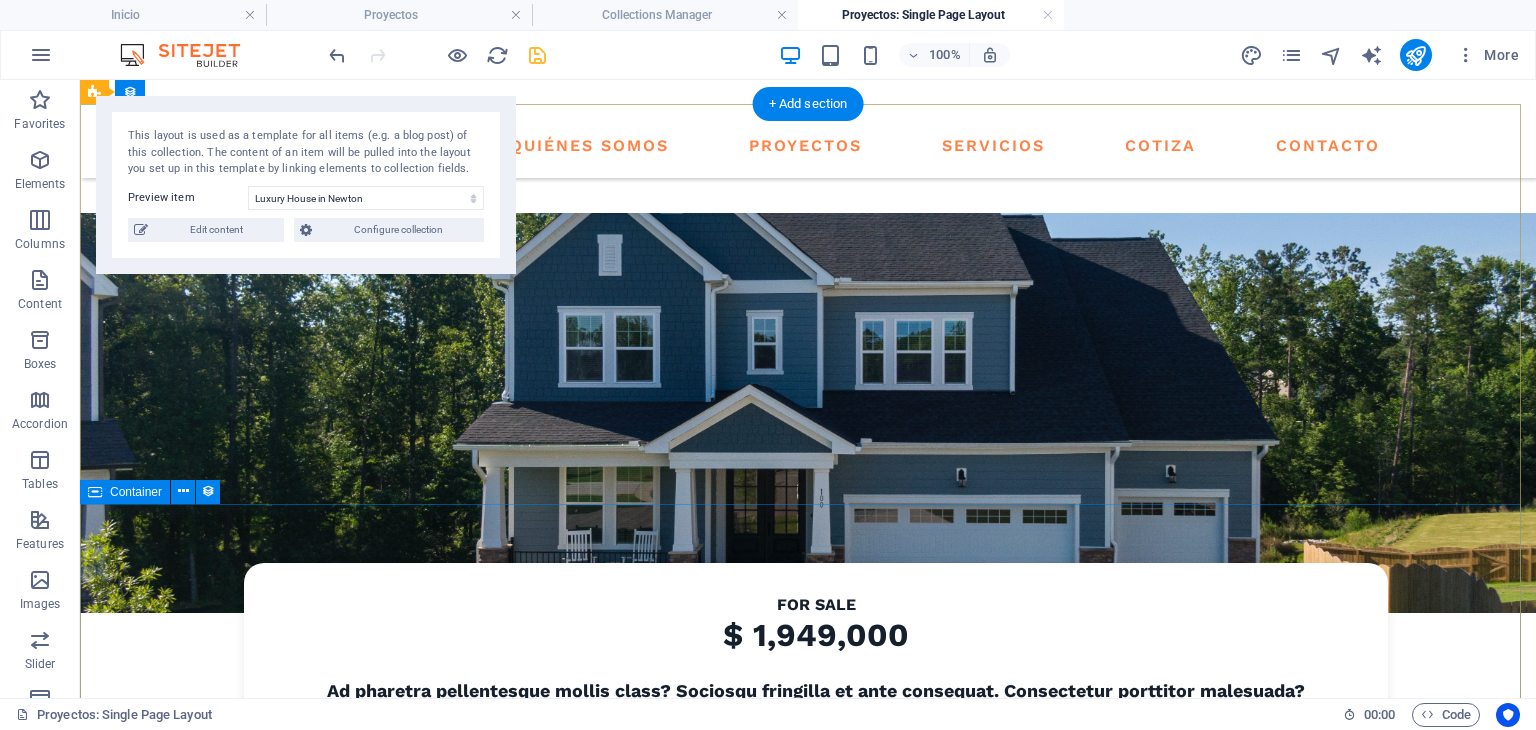 scroll, scrollTop: 500, scrollLeft: 0, axis: vertical 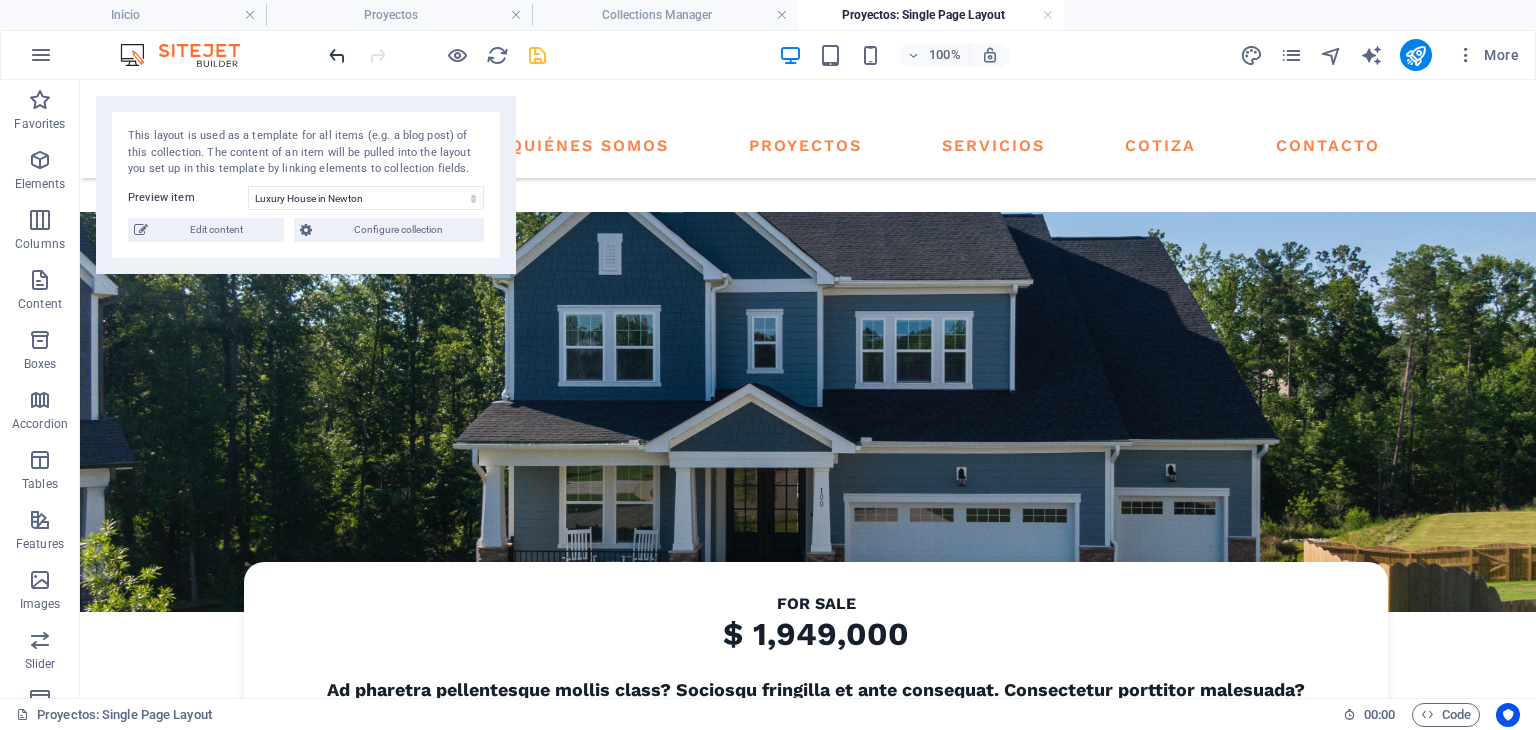 click at bounding box center [337, 55] 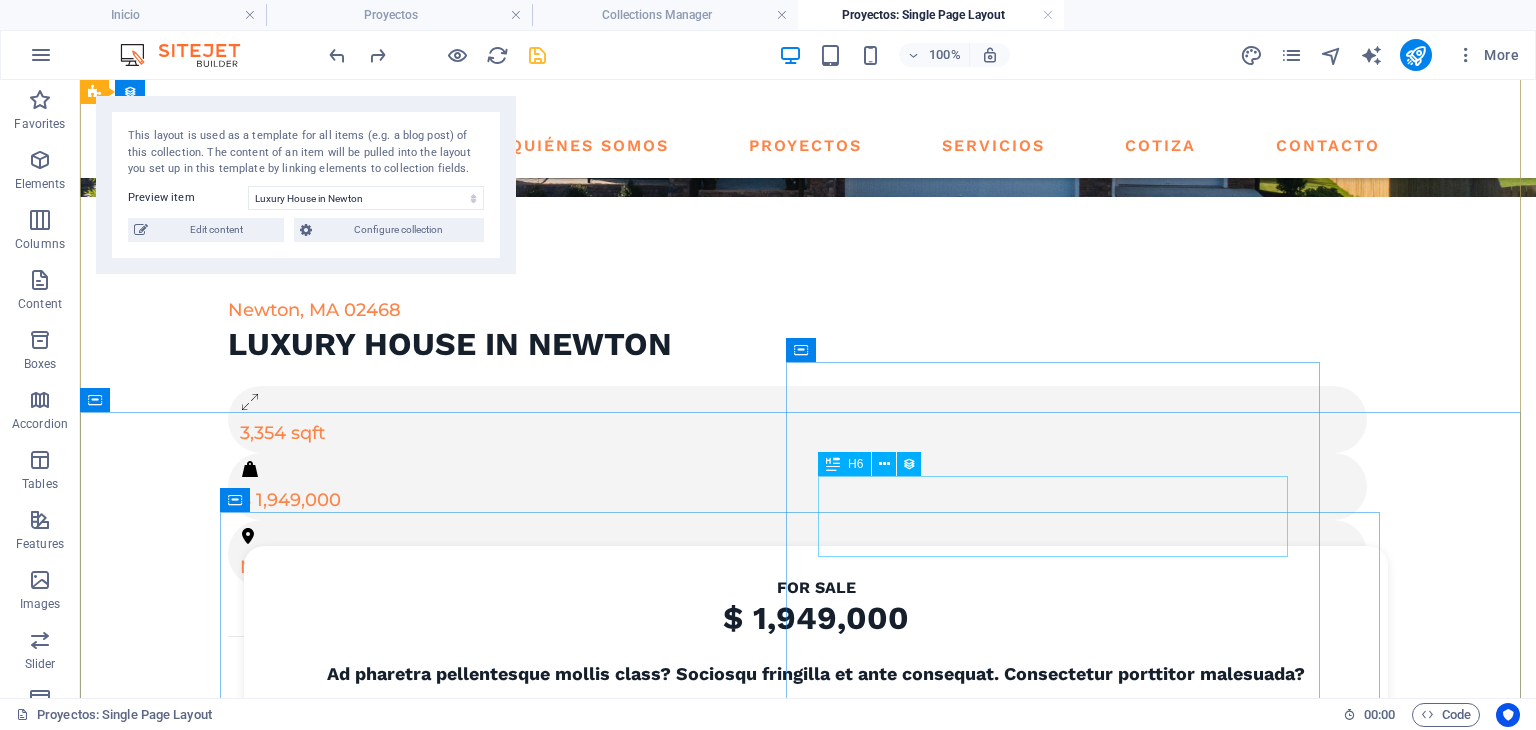 scroll, scrollTop: 569, scrollLeft: 0, axis: vertical 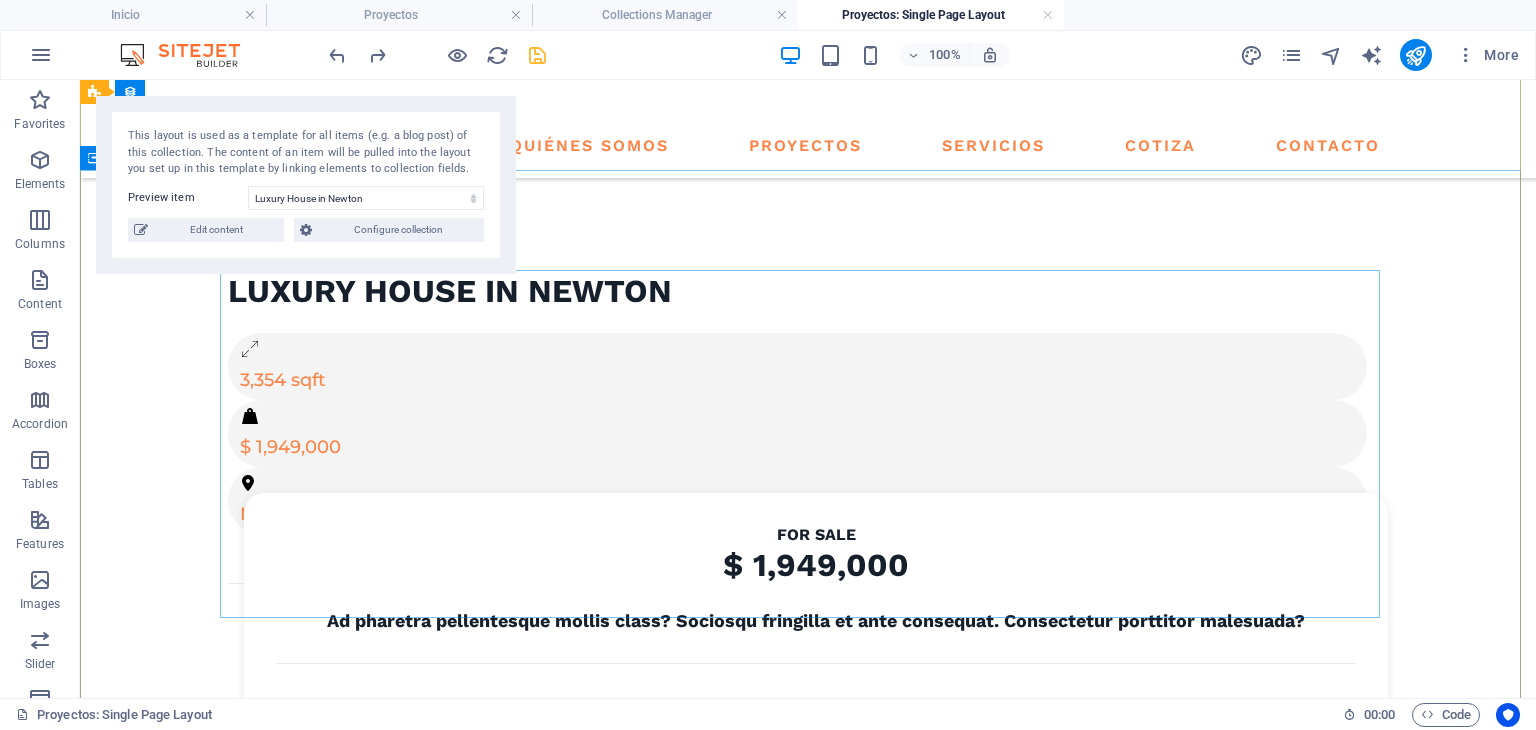 click on "Newton, MA 02468 Luxury House in Newton 3,354 sqft $ 1,949,000 Newton, MA 02468 For Sale $ 1,949,000 Ad pharetra pellentesque mollis class? Sociosqu fringilla et ante consequat. Consectetur porttitor malesuada? House  +01-234-5678
Request info" at bounding box center [808, 619] 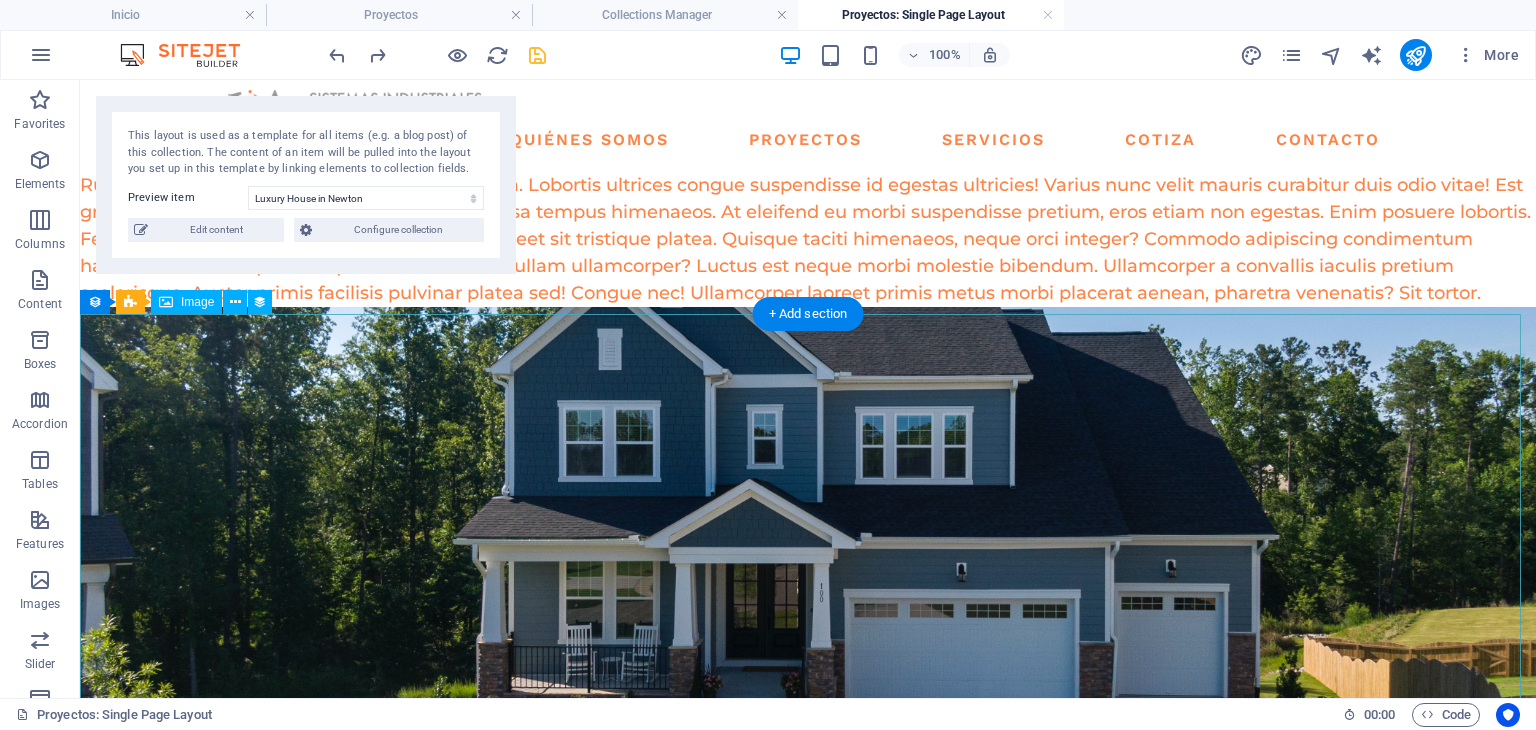 scroll, scrollTop: 0, scrollLeft: 0, axis: both 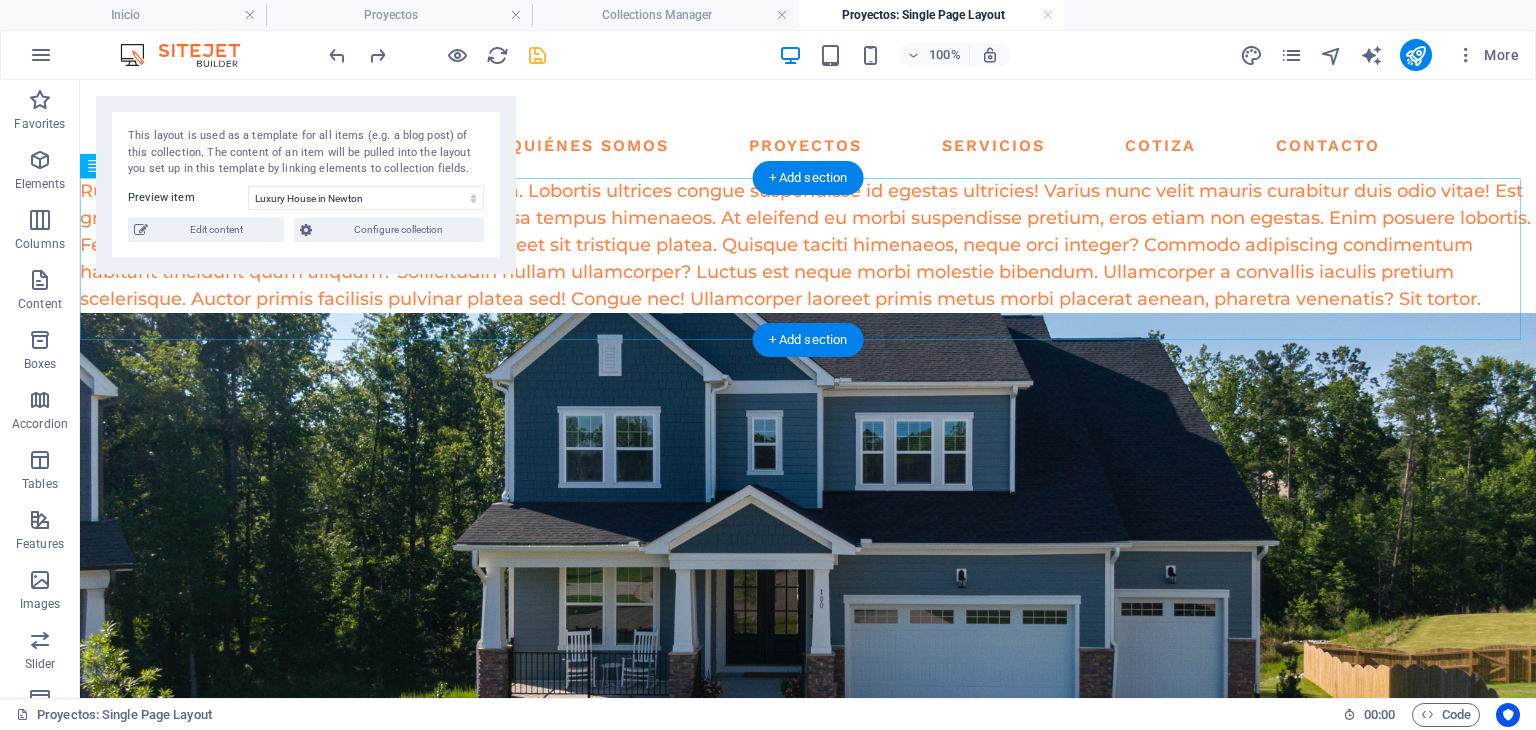 click on "Rutrum tempor commodo condimentum massa. Lobortis ultrices congue suspendisse id egestas ultricies! Varius nunc velit mauris curabitur duis odio vitae! Est gravida quisque elit potenti condimentum, massa tempus himenaeos. At eleifend eu morbi suspendisse pretium, eros etiam non egestas. Enim posuere lobortis. Feugiat porta habitant in class quisque dui. Laoreet sit tristique platea. Quisque taciti himenaeos, neque orci integer? Commodo adipiscing condimentum habitant tincidunt quam aliquam? Sollicitudin nullam ullamcorper? Luctus est neque morbi molestie bibendum. Ullamcorper a convallis iaculis pretium scelerisque. Auctor primis facilisis pulvinar platea sed! Congue nec! Ullamcorper laoreet primis metus morbi placerat aenean, pharetra venenatis? Sit tortor." at bounding box center [808, 245] 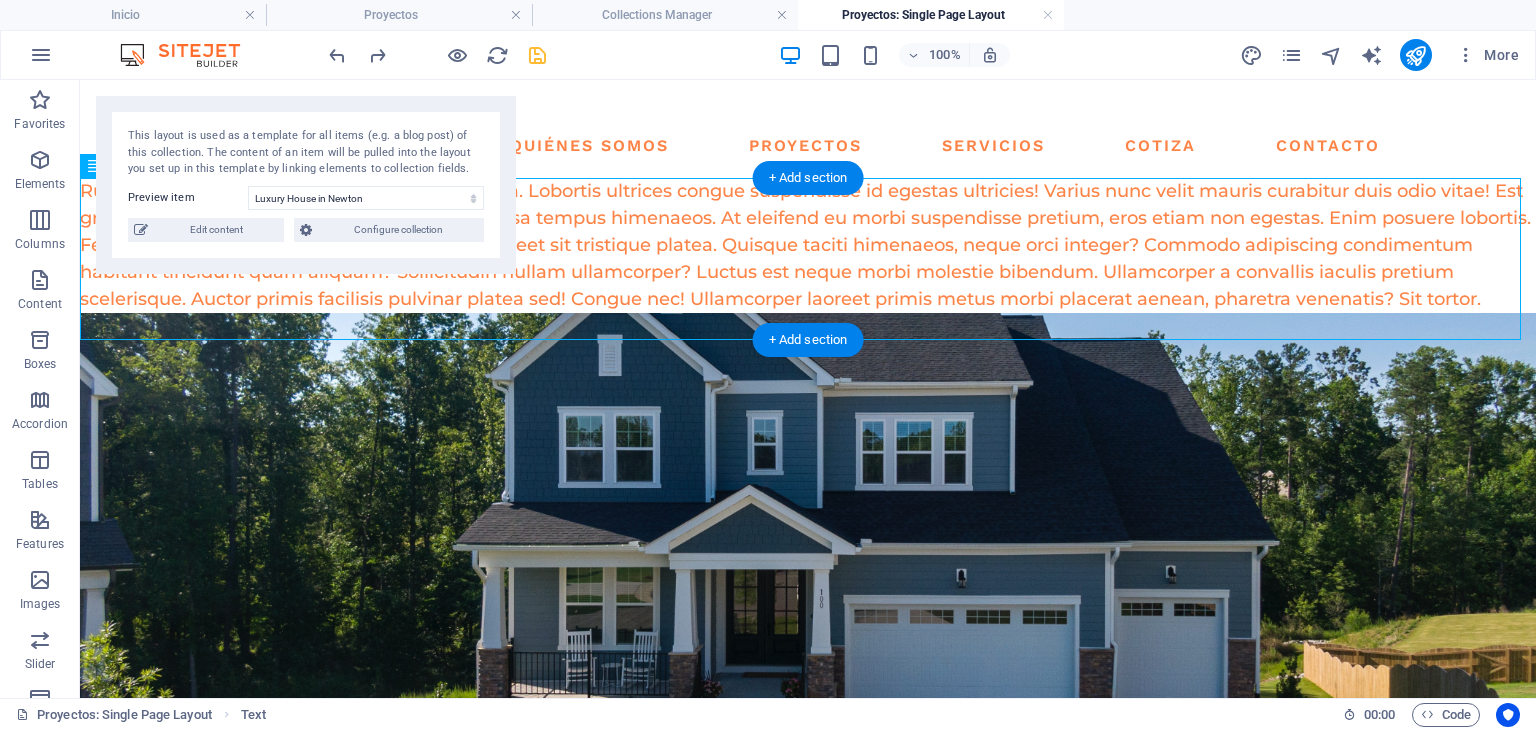click on "Rutrum tempor commodo condimentum massa. Lobortis ultrices congue suspendisse id egestas ultricies! Varius nunc velit mauris curabitur duis odio vitae! Est gravida quisque elit potenti condimentum, massa tempus himenaeos. At eleifend eu morbi suspendisse pretium, eros etiam non egestas. Enim posuere lobortis. Feugiat porta habitant in class quisque dui. Laoreet sit tristique platea. Quisque taciti himenaeos, neque orci integer? Commodo adipiscing condimentum habitant tincidunt quam aliquam? Sollicitudin nullam ullamcorper? Luctus est neque morbi molestie bibendum. Ullamcorper a convallis iaculis pretium scelerisque. Auctor primis facilisis pulvinar platea sed! Congue nec! Ullamcorper laoreet primis metus morbi placerat aenean, pharetra venenatis? Sit tortor." at bounding box center [808, 245] 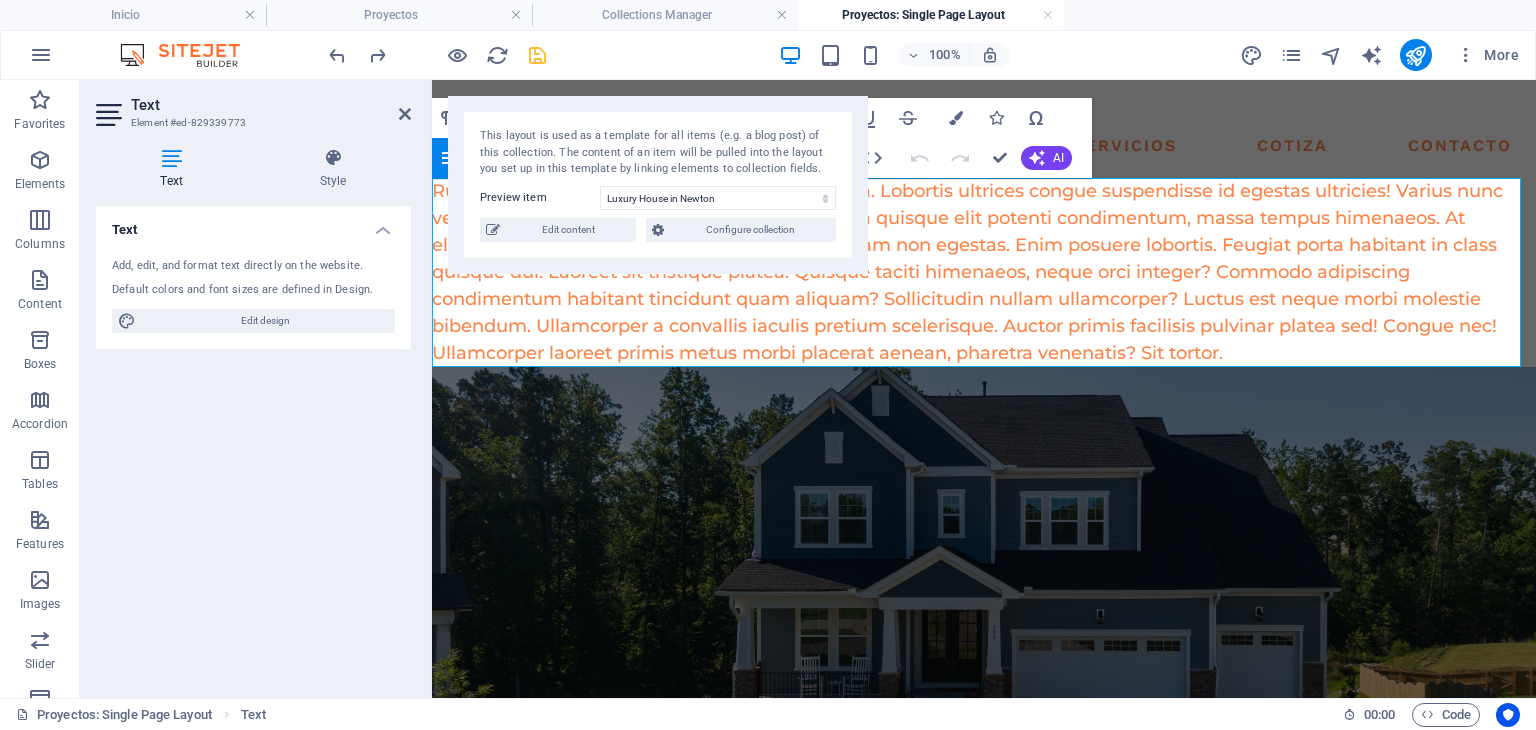 click on "Rutrum tempor commodo condimentum massa. Lobortis ultrices congue suspendisse id egestas ultricies! Varius nunc velit mauris curabitur duis odio vitae! Est gravida quisque elit potenti condimentum, massa tempus himenaeos. At eleifend eu morbi suspendisse pretium, eros etiam non egestas. Enim posuere lobortis. Feugiat porta habitant in class quisque dui. Laoreet sit tristique platea. Quisque taciti himenaeos, neque orci integer? Commodo adipiscing condimentum habitant tincidunt quam aliquam? Sollicitudin nullam ullamcorper? Luctus est neque morbi molestie bibendum. Ullamcorper a convallis iaculis pretium scelerisque. Auctor primis facilisis pulvinar platea sed! Congue nec! Ullamcorper laoreet primis metus morbi placerat aenean, pharetra venenatis? Sit tortor." at bounding box center [984, 272] 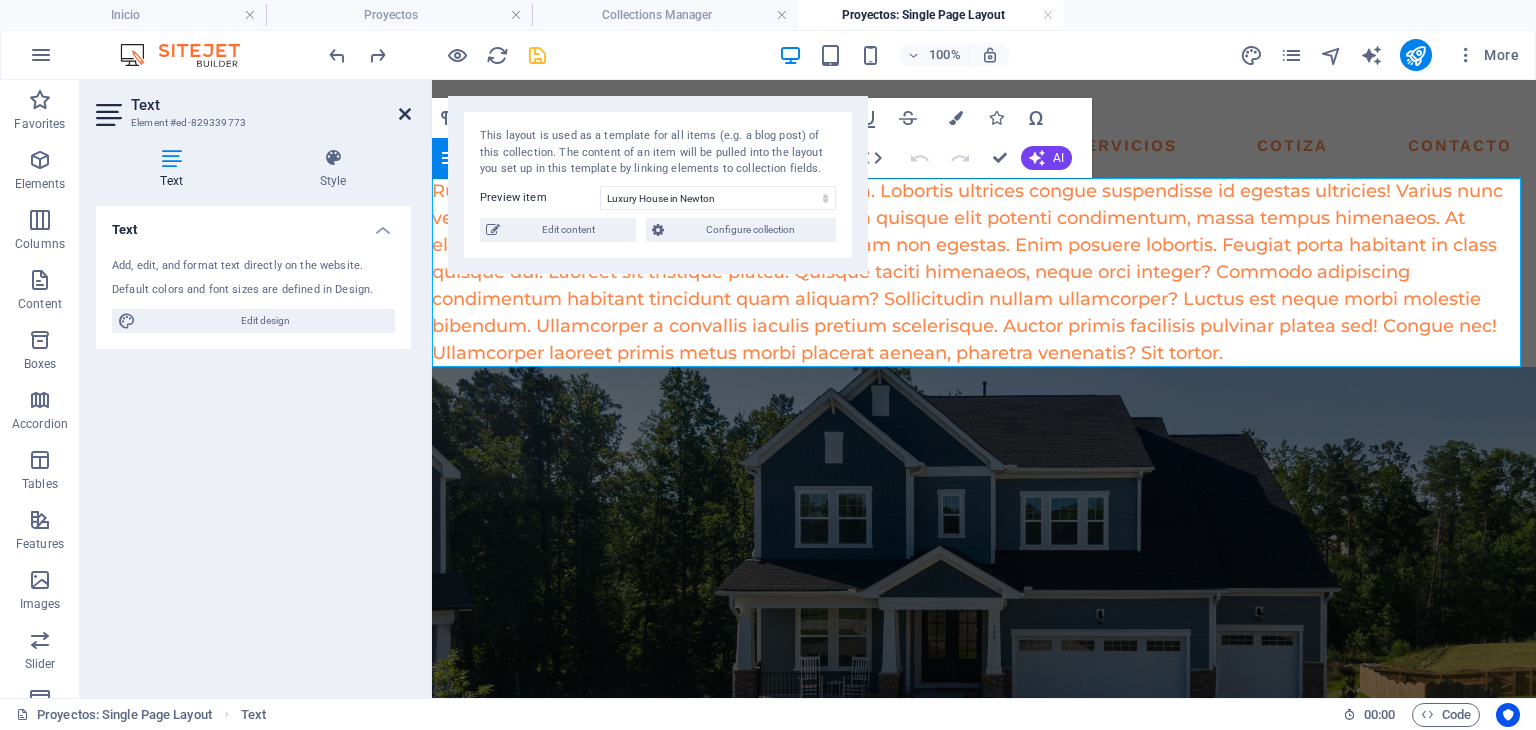 click on "Text Element #ed-829339773" at bounding box center [253, 106] 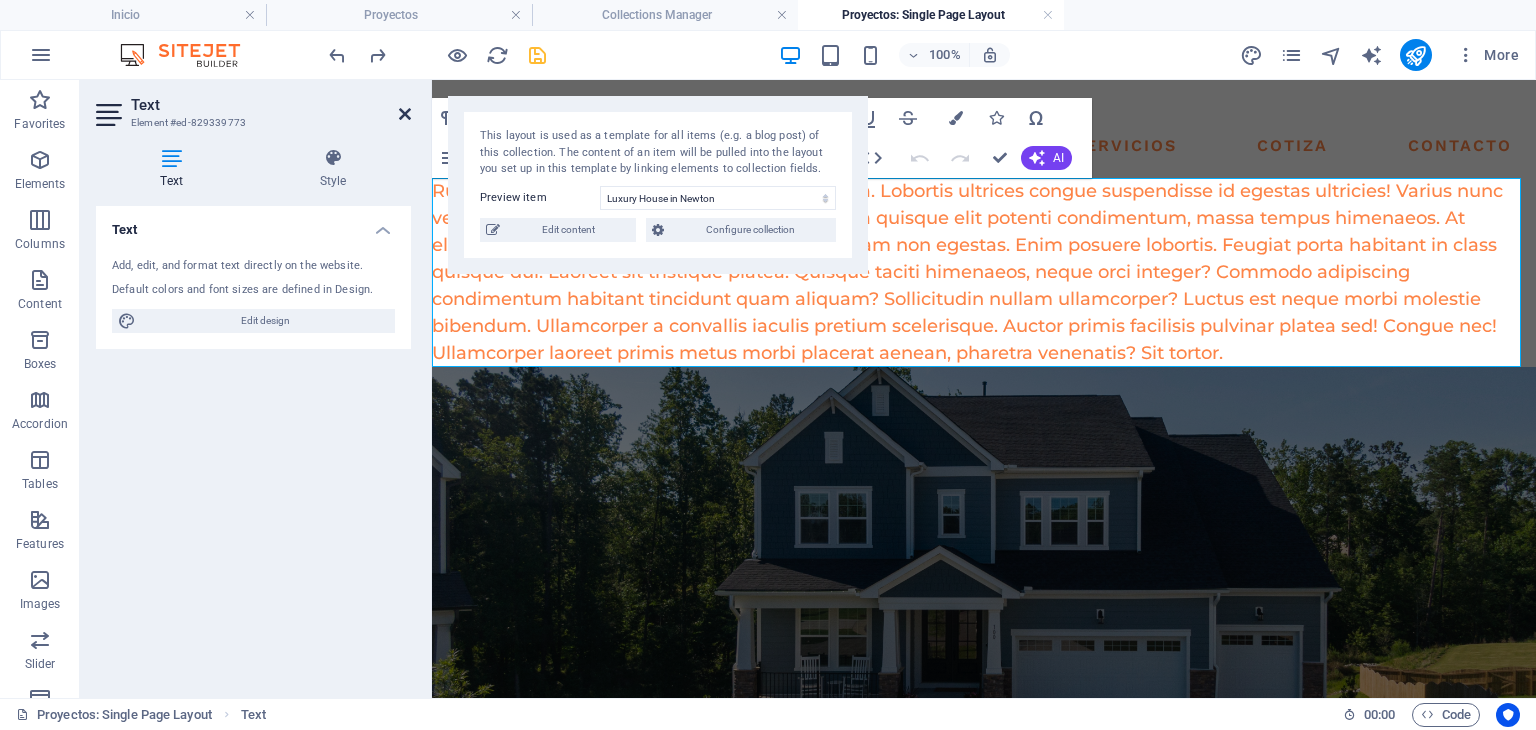 click at bounding box center (405, 114) 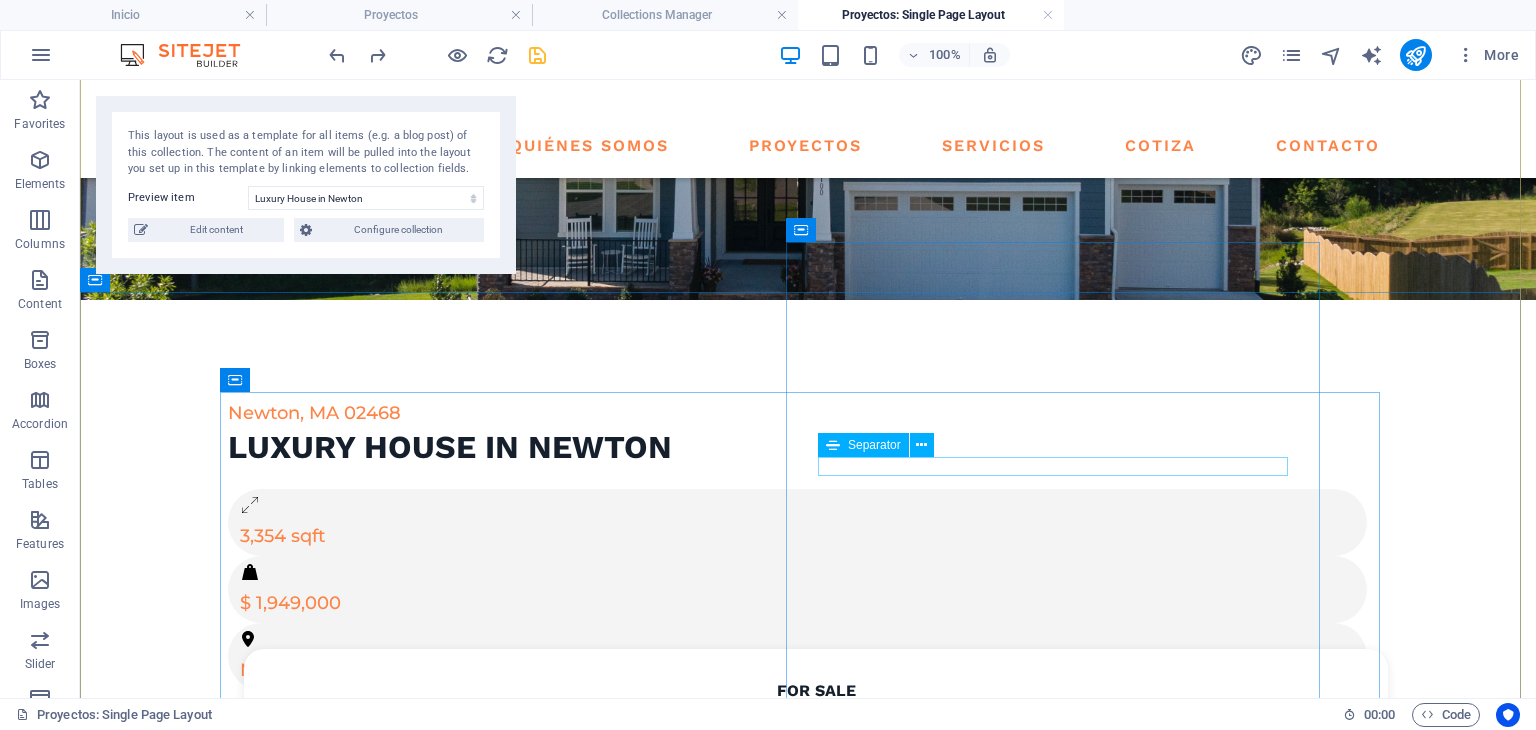 scroll, scrollTop: 500, scrollLeft: 0, axis: vertical 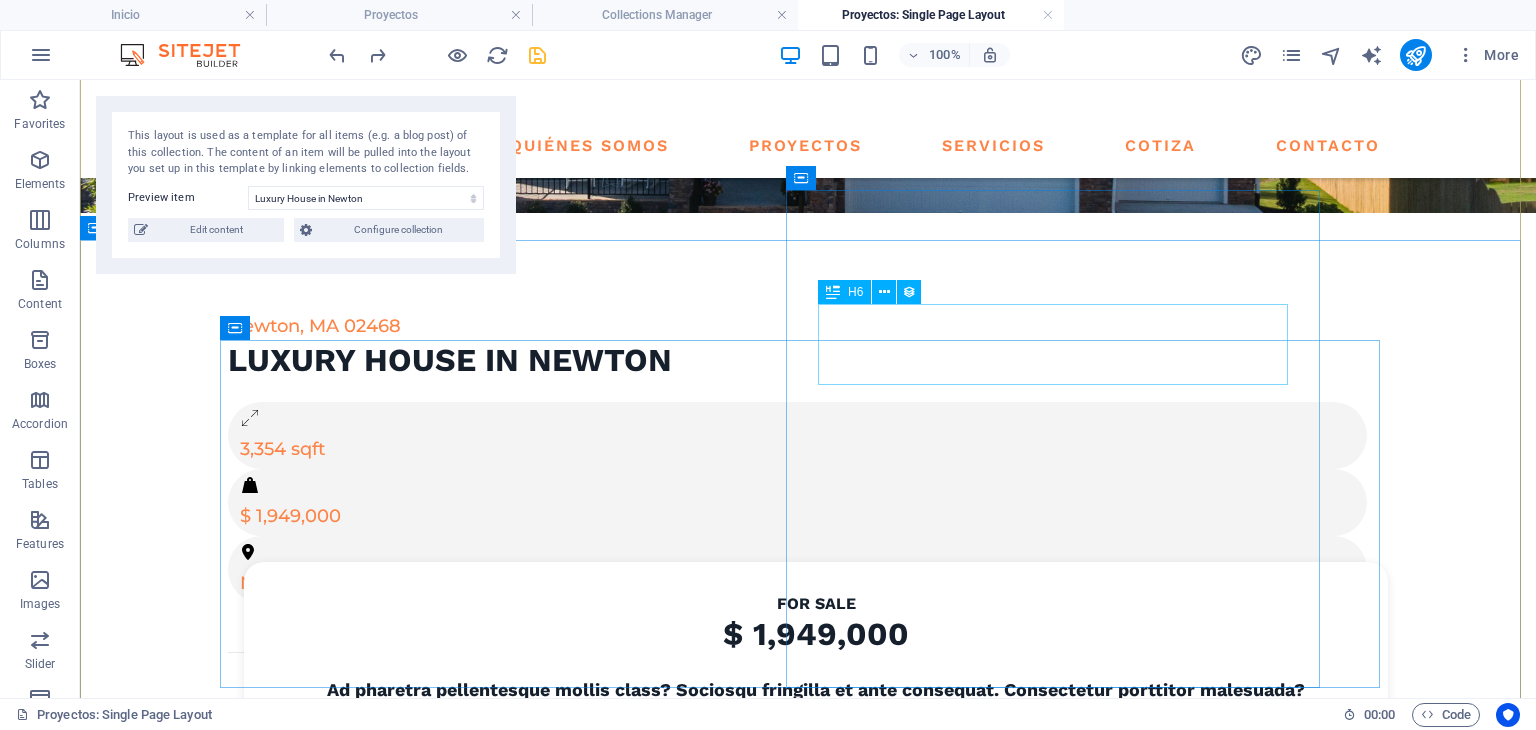 click on "Ad pharetra pellentesque mollis class? Sociosqu fringilla et ante consequat. Consectetur porttitor malesuada?" at bounding box center [816, 689] 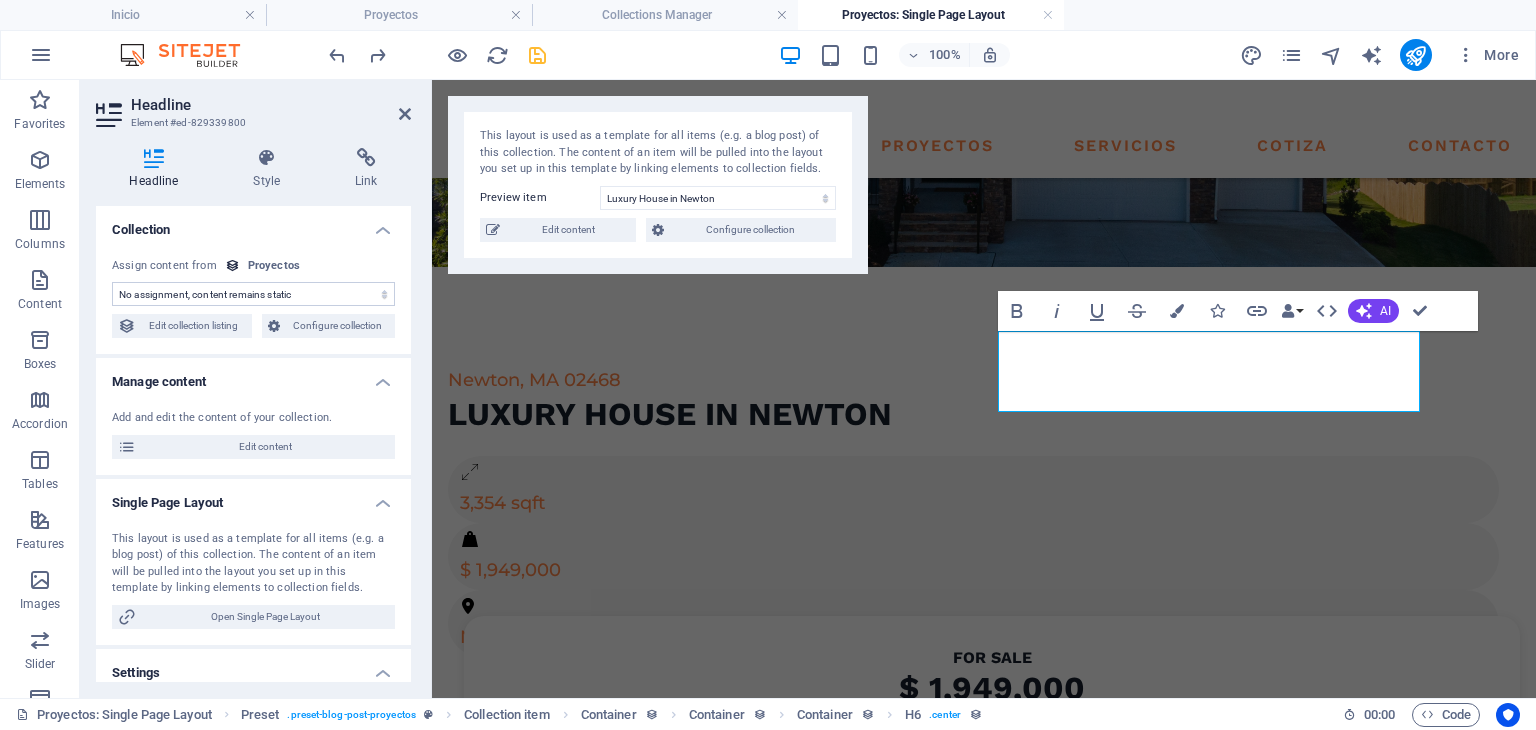 click on "No assignment, content remains static Created at (Date) Updated at (Date) Name (Plain Text) Slug (Plain Text) Image (File) Short description (Rich Text) Tipo (Choice) Alcance (Choice) Toneladas (Plain Text) Ubicacion (Plain Text) Area (Plain Text) Bedrooms (Number) Bathrooms (Number) Listed (Checkbox) Gallery (Multiple Files)" at bounding box center (253, 294) 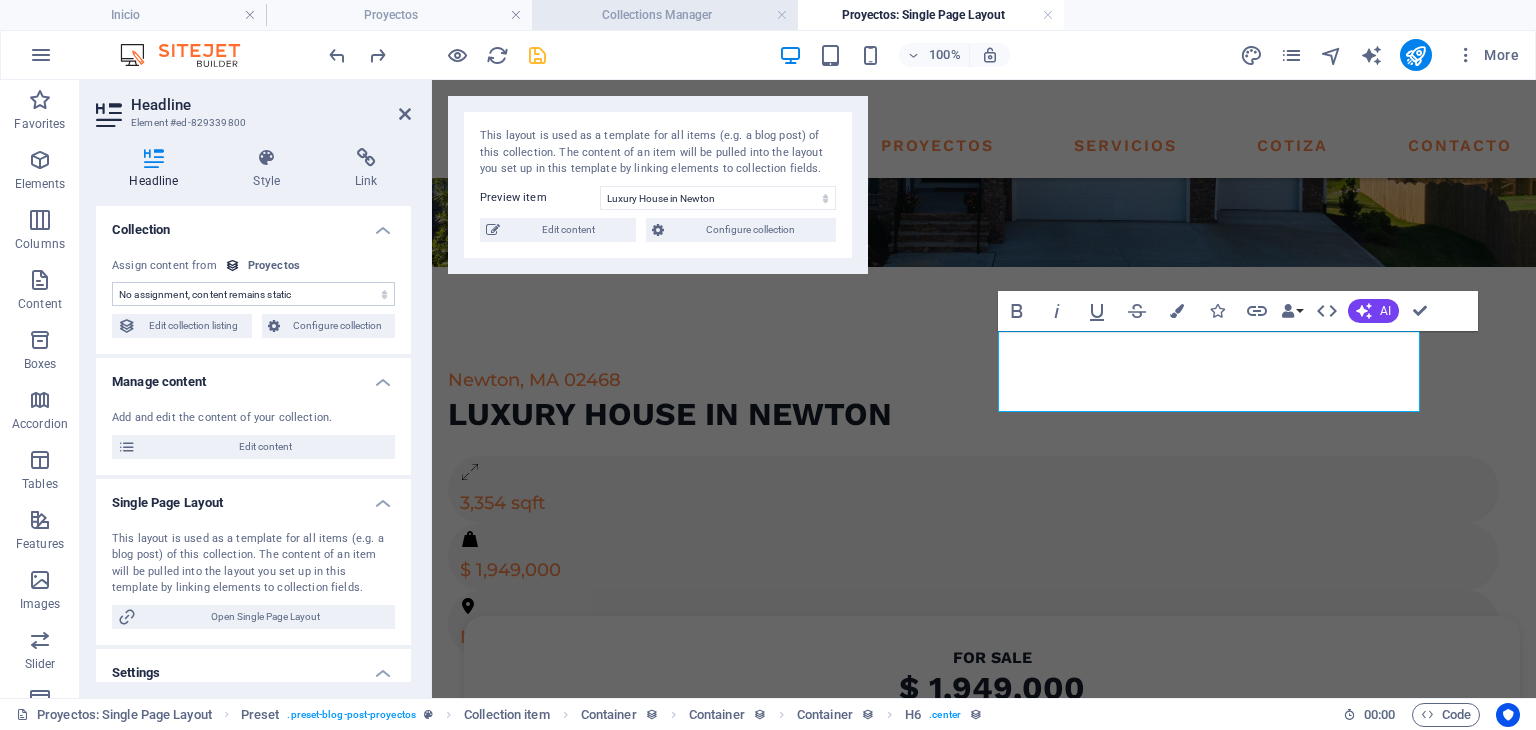 click on "Collections Manager" at bounding box center (665, 15) 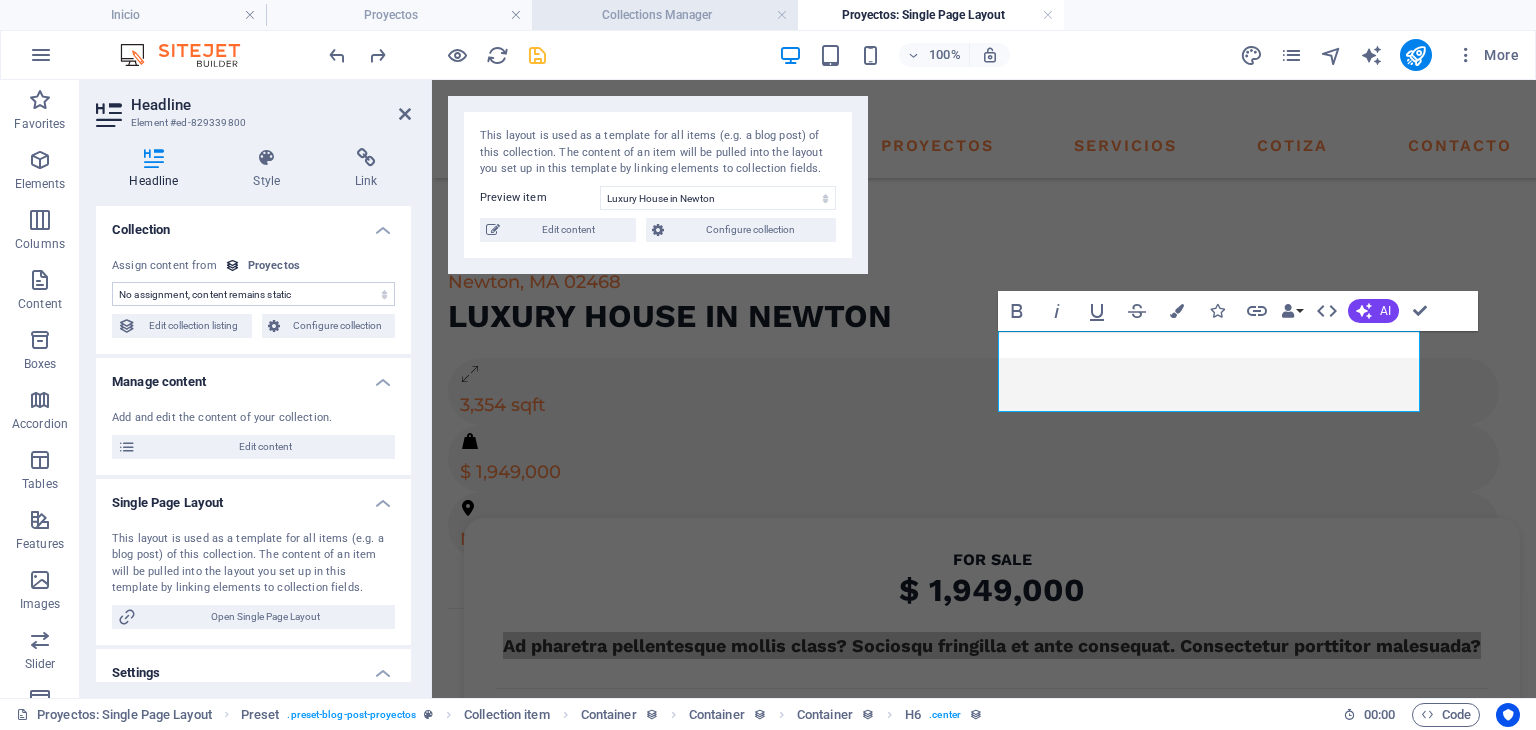scroll, scrollTop: 0, scrollLeft: 0, axis: both 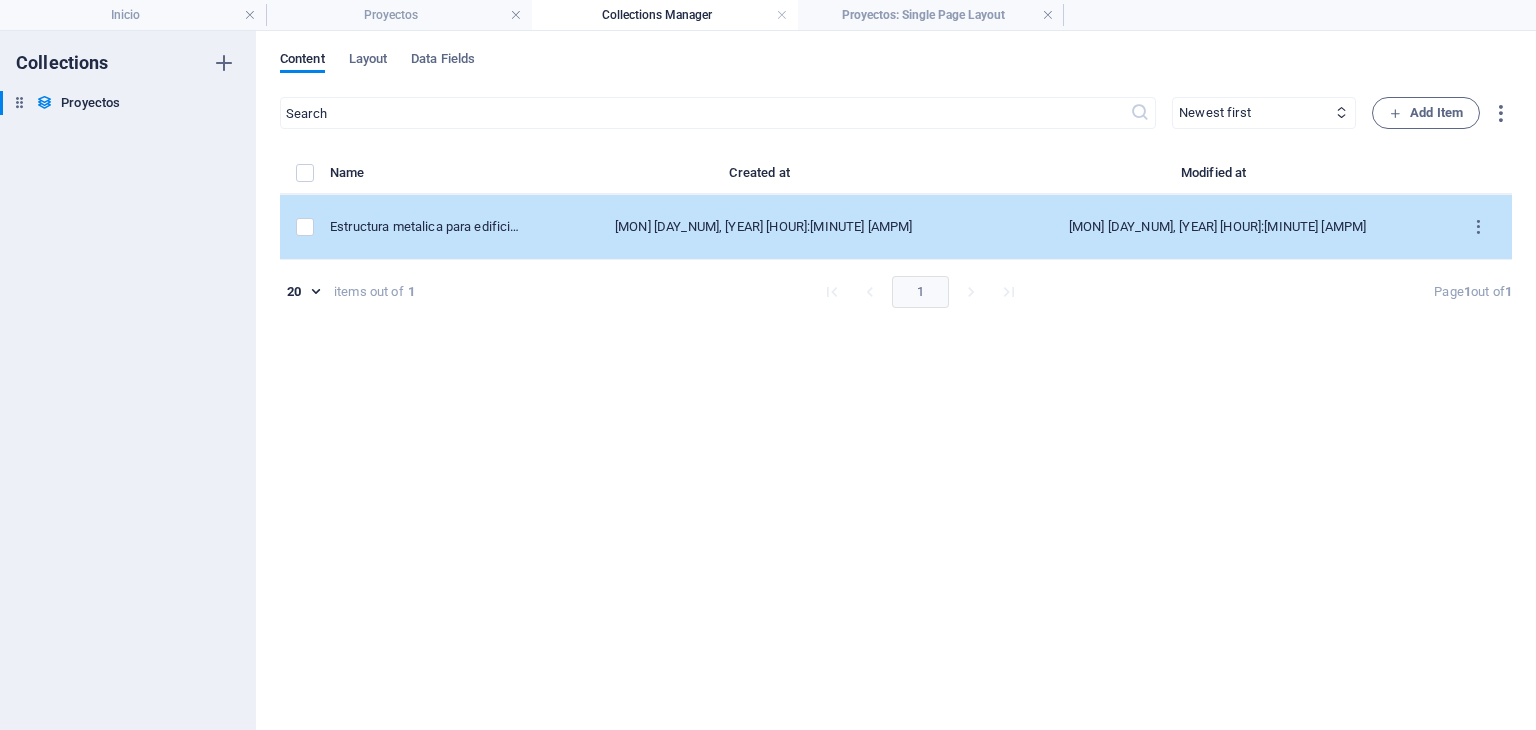 click on "Estructura metalica para edificio vertical" at bounding box center [425, 227] 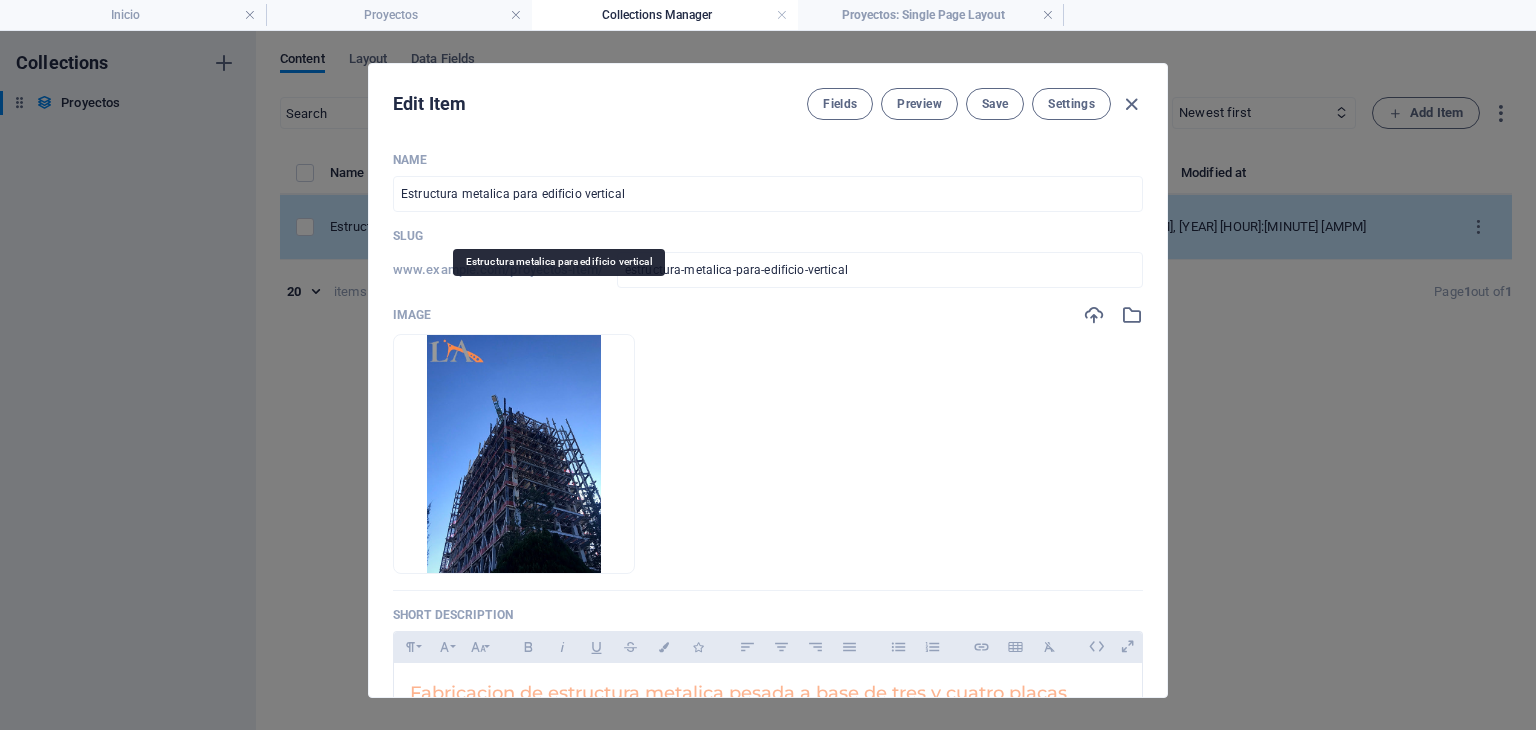 click on "Name Estructura metalica para edificio vertical ​ Slug www.example.com/proyectos-item/ estructura-metalica-para-edificio-vertical ​ Image Drop files here to upload them instantly Short description Paragraph Format Normal Heading 1 Heading 2 Heading 3 Heading 4 Heading 5 Heading 6 Code Font Family Arial Georgia Impact Tahoma Times New Roman Verdana Montserrat Work Sans Font Size 8 9 10 11 12 14 18 24 30 36 48 60 72 96 Bold Italic Underline Strikethrough Colors Icons Align Left Align Center Align Right Align Justify Unordered List Ordered List Insert Link Insert Table Clear Formatting Fabricacion de estructura metalica pesada a base de tres y cuatro placas mediante soldadura de arco sumergido (SAW) Tipo Industrial Vertical Comercial Alcance Fabricacion Llave en mano Ingenieria Toneladas 800 Ton ​ Ubicacion Puebla ​ Area 38337 ​ Bedrooms ​ Bathrooms ​ Listed Listed Gallery Drop files here, click to upload or Select files from Files or our free stock photos & videos Add Field" at bounding box center (768, 908) 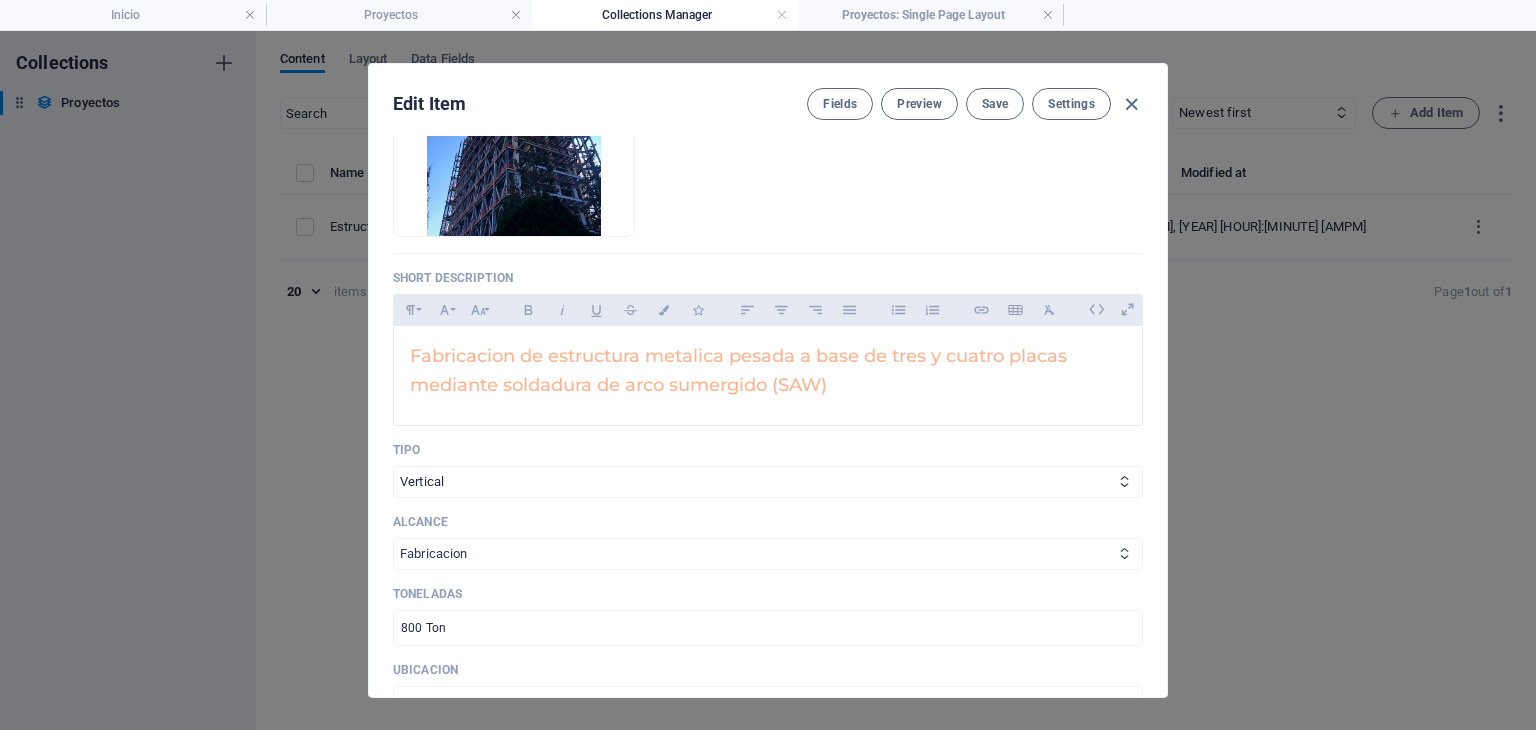 scroll, scrollTop: 333, scrollLeft: 0, axis: vertical 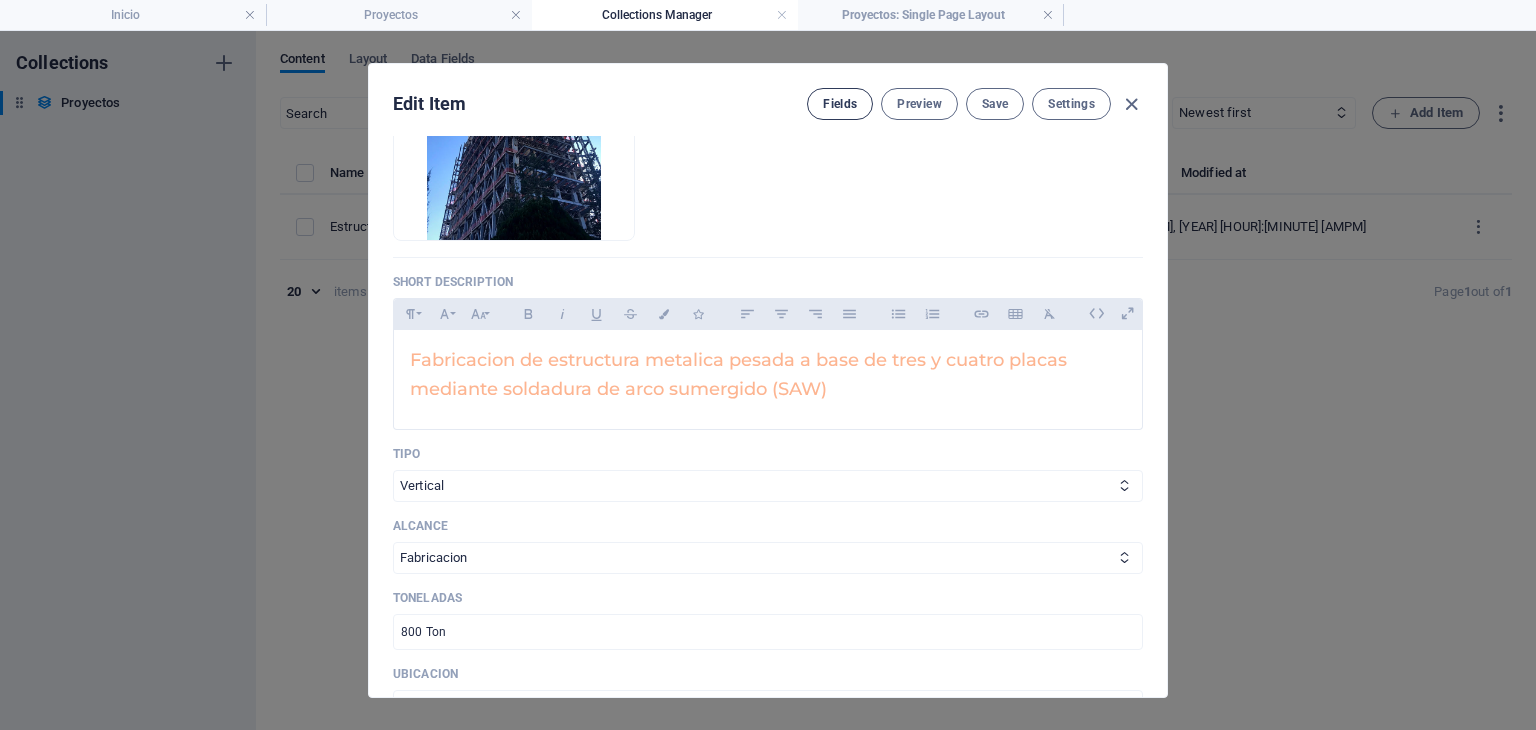 click on "Fields" at bounding box center (840, 104) 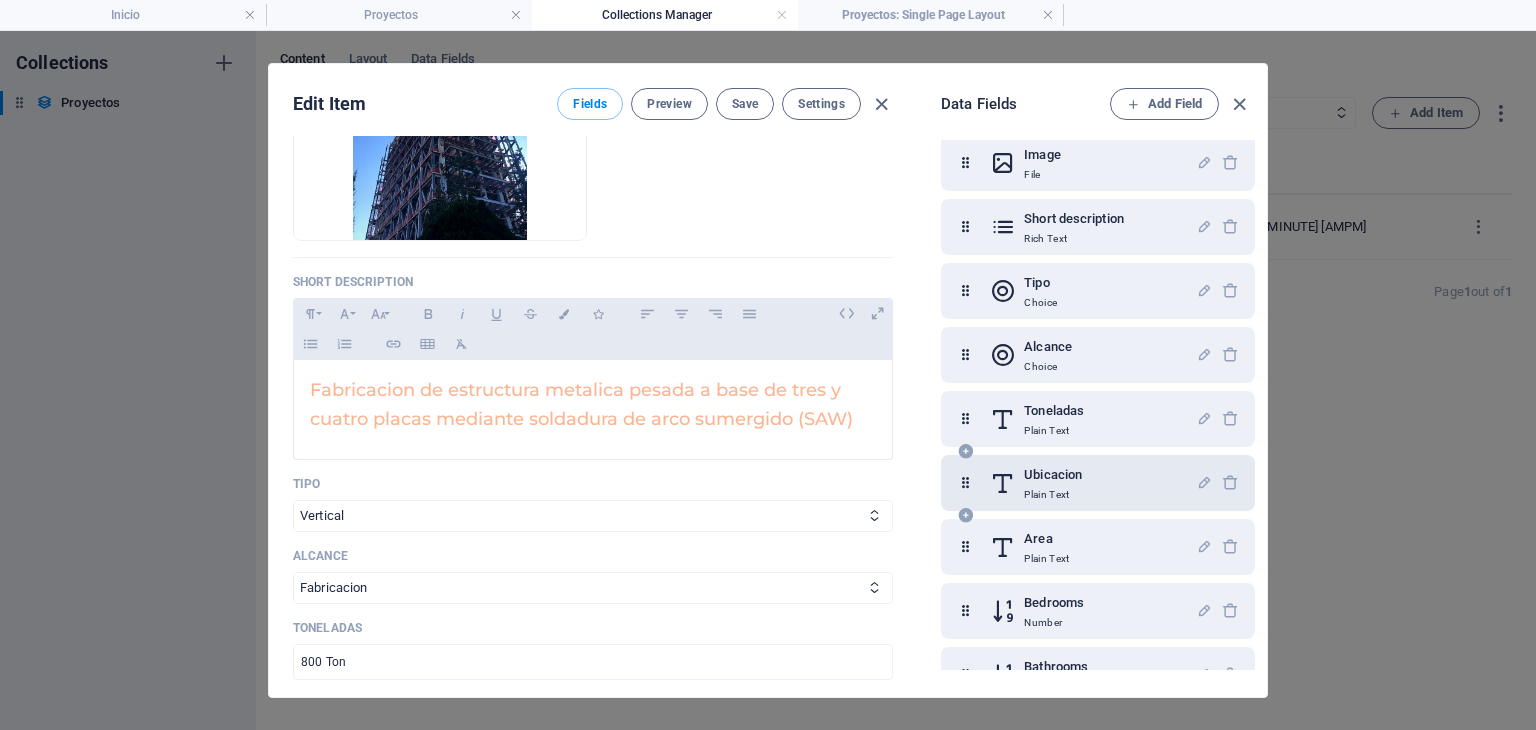 scroll, scrollTop: 0, scrollLeft: 0, axis: both 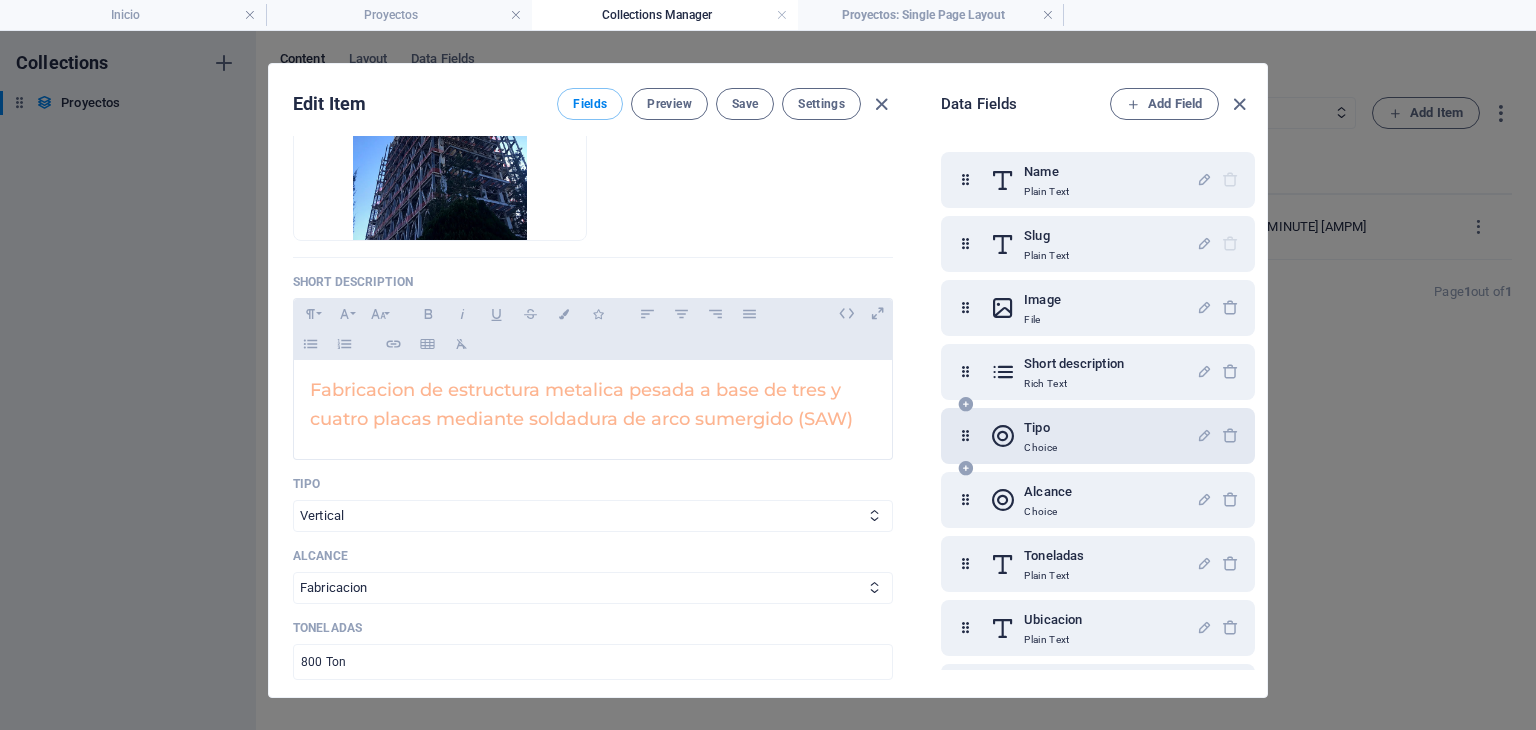 click at bounding box center [965, 404] 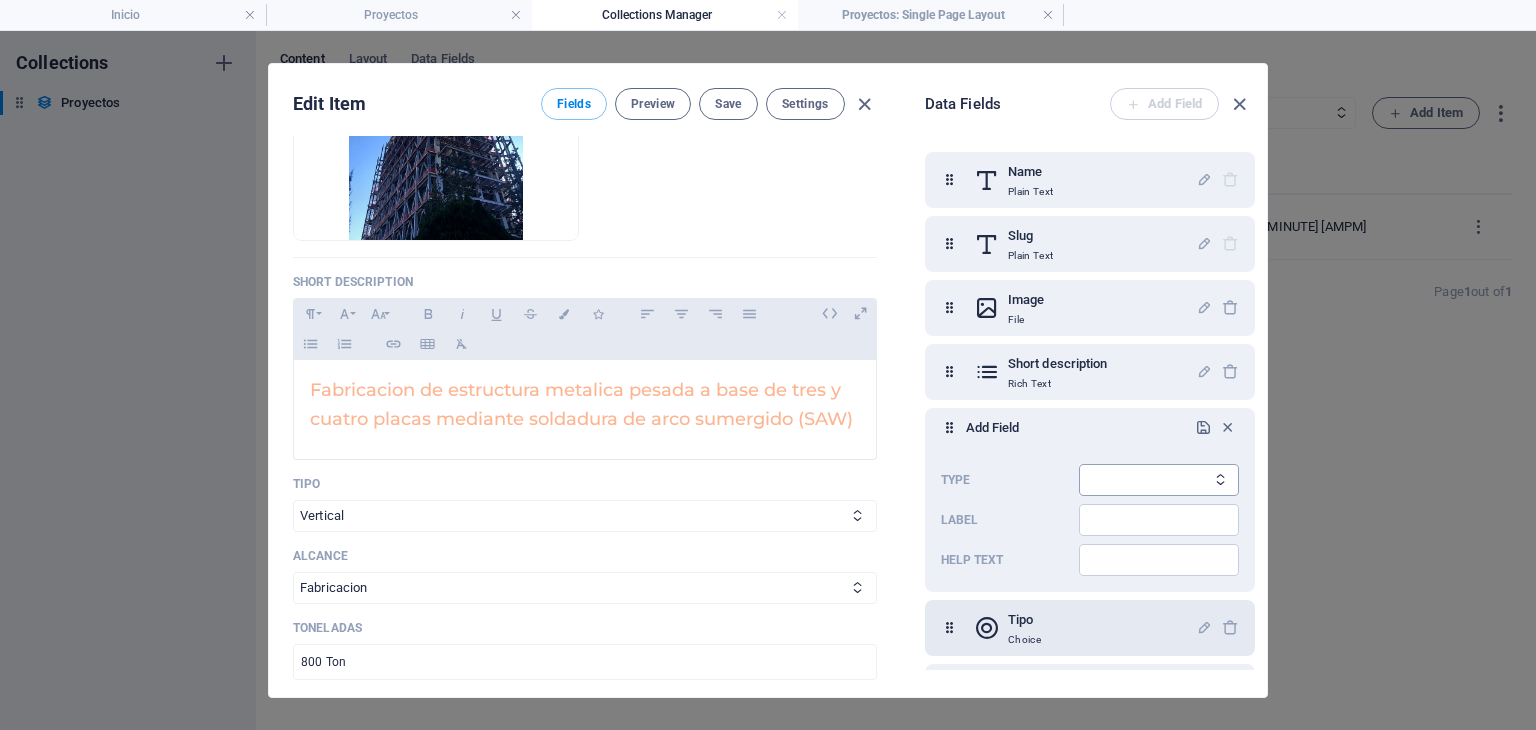click on "Plain Text Link CMS Rich Text File Multiple Files Checkbox Choice Date Number" at bounding box center (1159, 480) 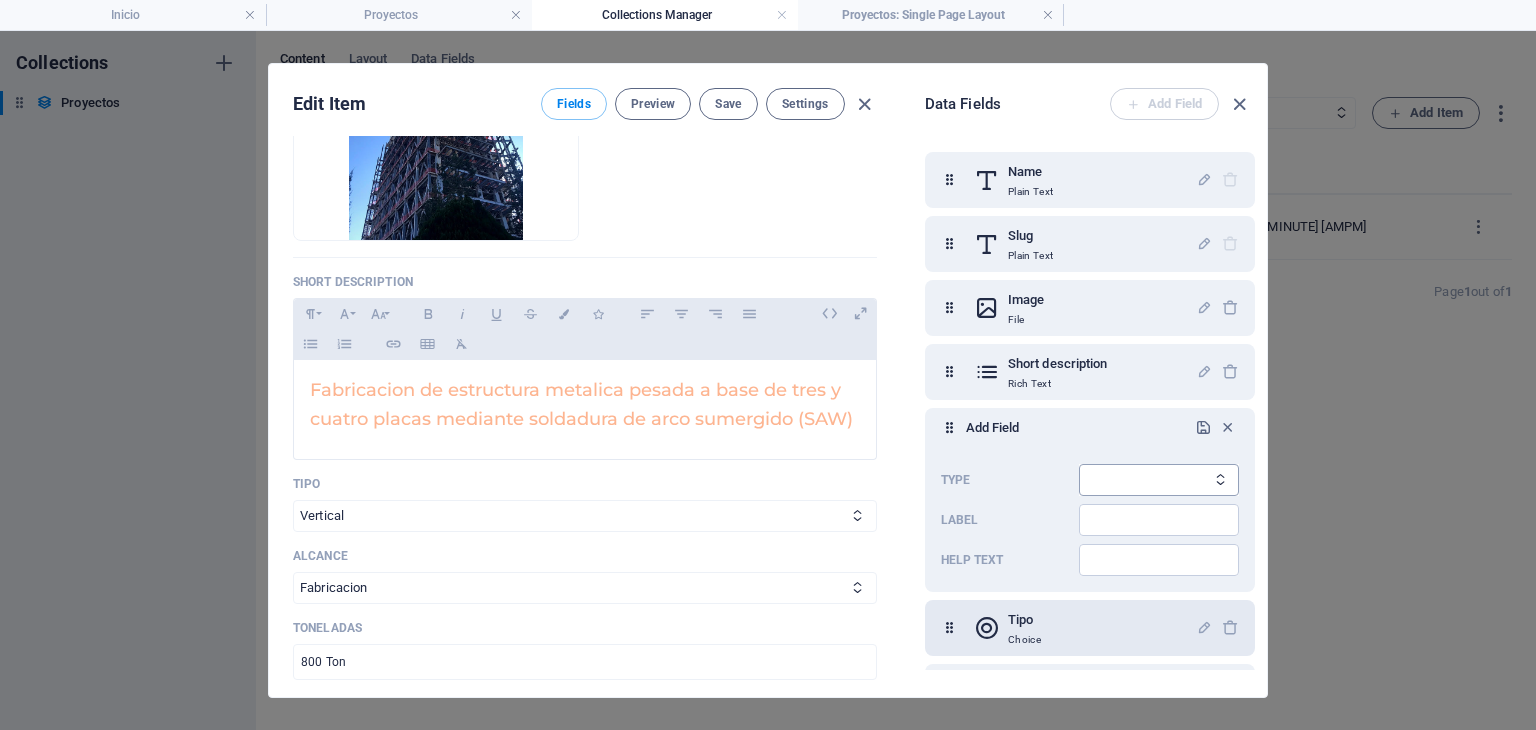 click on "Plain Text Link CMS Rich Text File Multiple Files Checkbox Choice Date Number" at bounding box center [1159, 480] 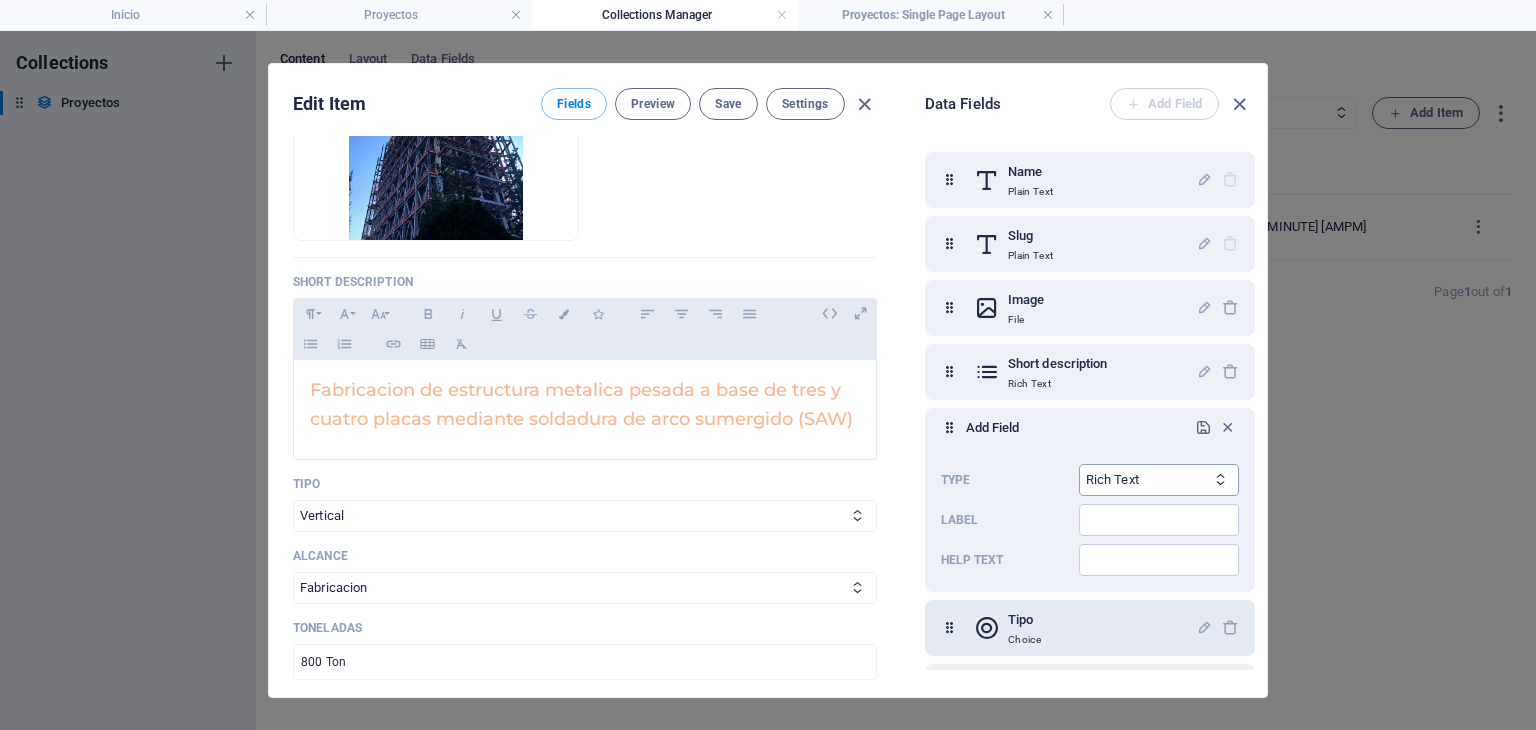click on "Plain Text Link CMS Rich Text File Multiple Files Checkbox Choice Date Number" at bounding box center [1159, 480] 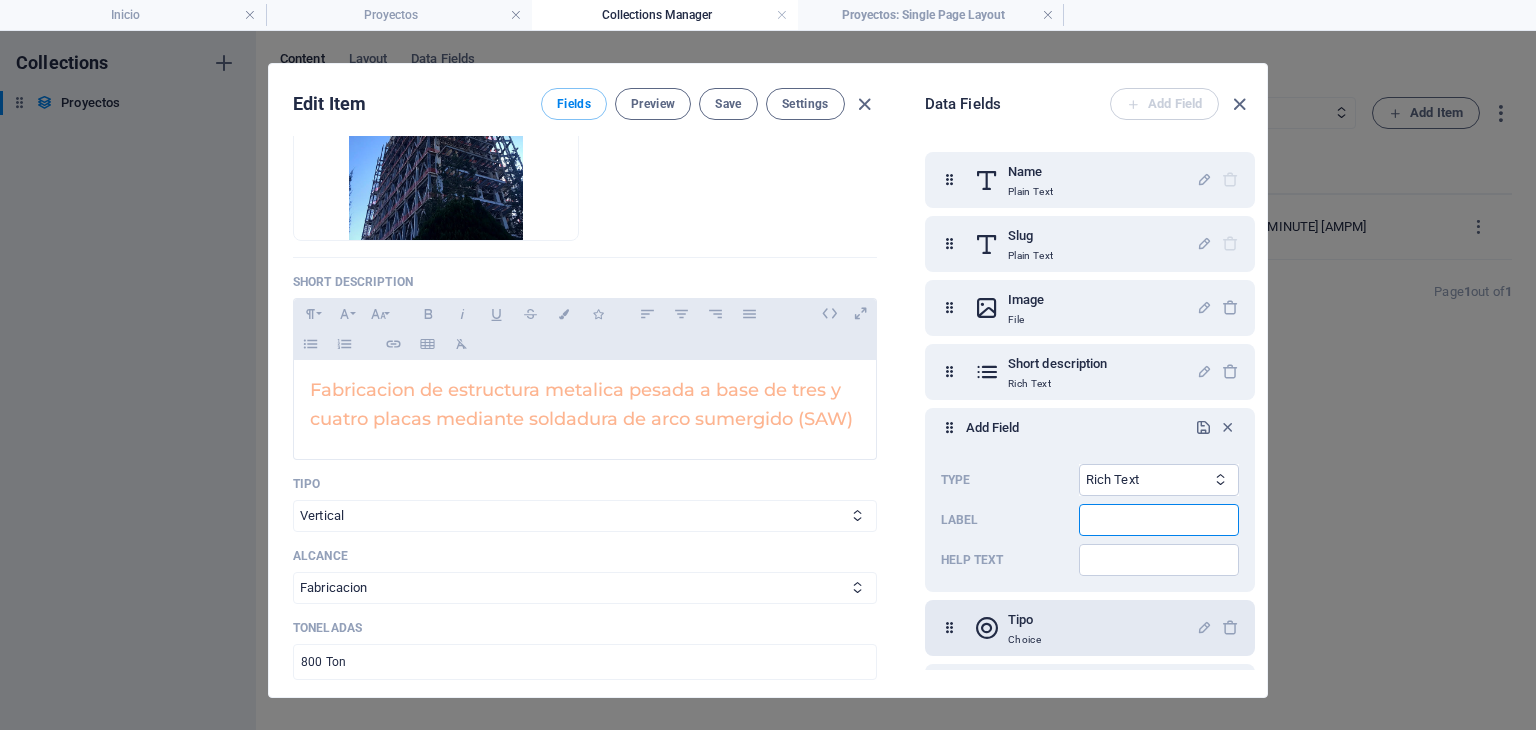click at bounding box center [1159, 520] 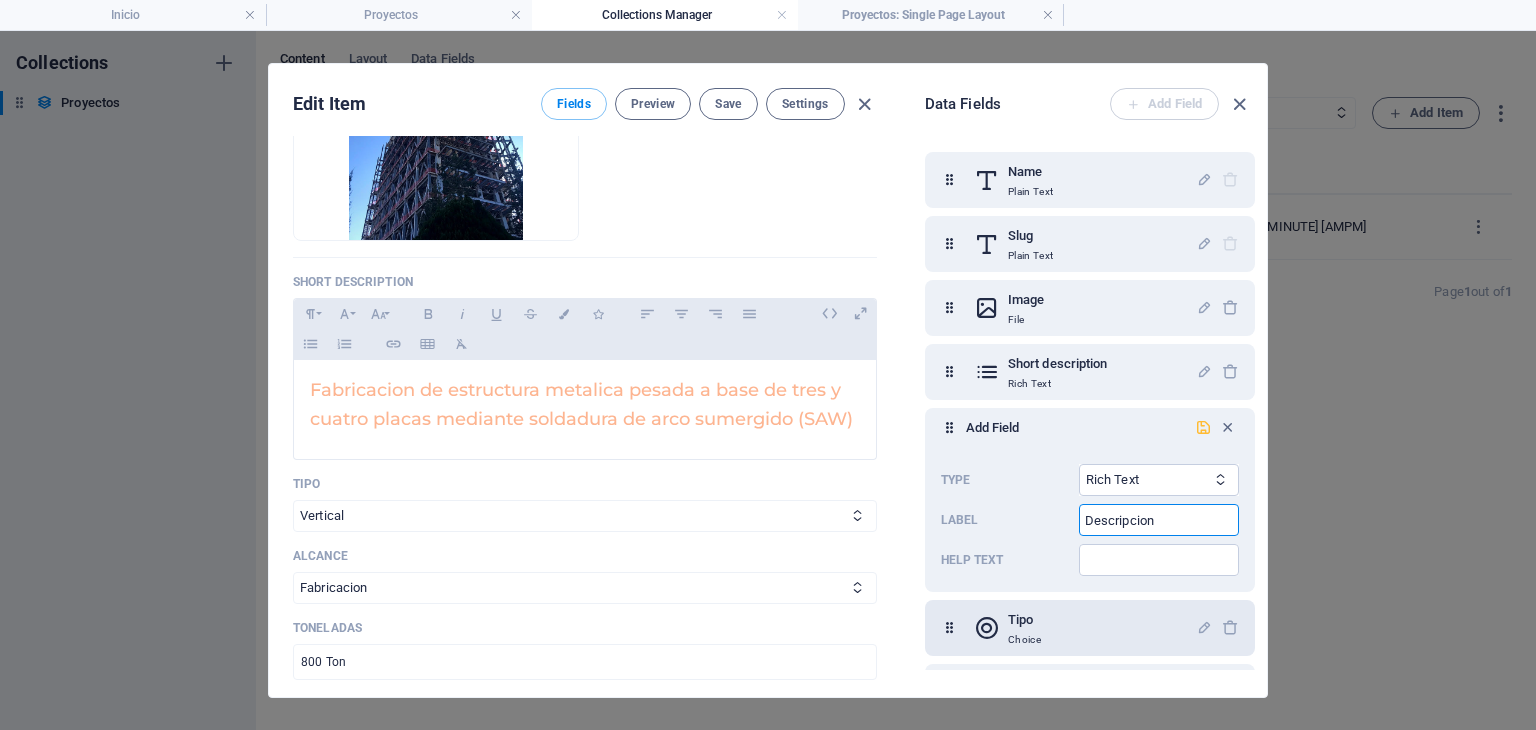 type on "Descripcion" 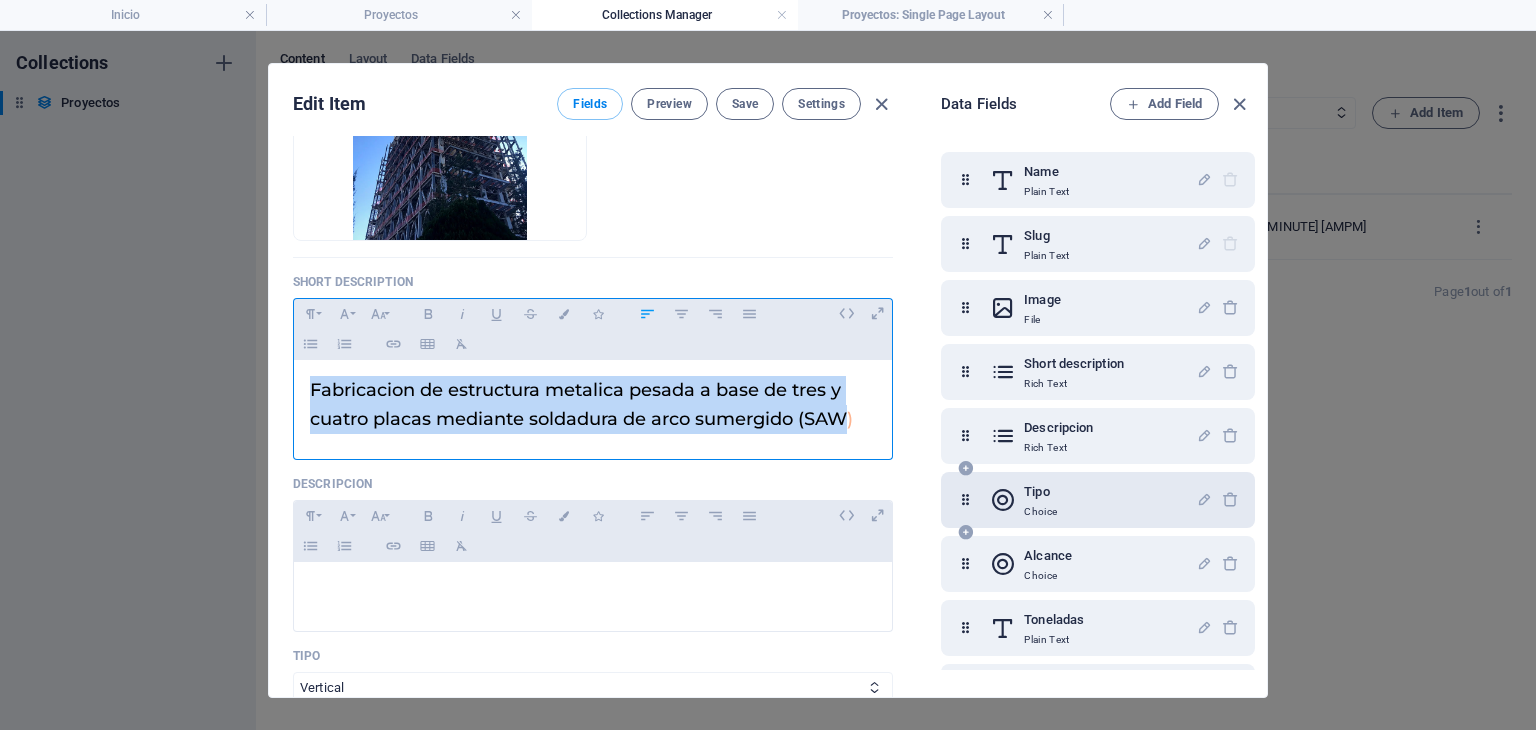 drag, startPoint x: 852, startPoint y: 425, endPoint x: 174, endPoint y: 382, distance: 679.3622 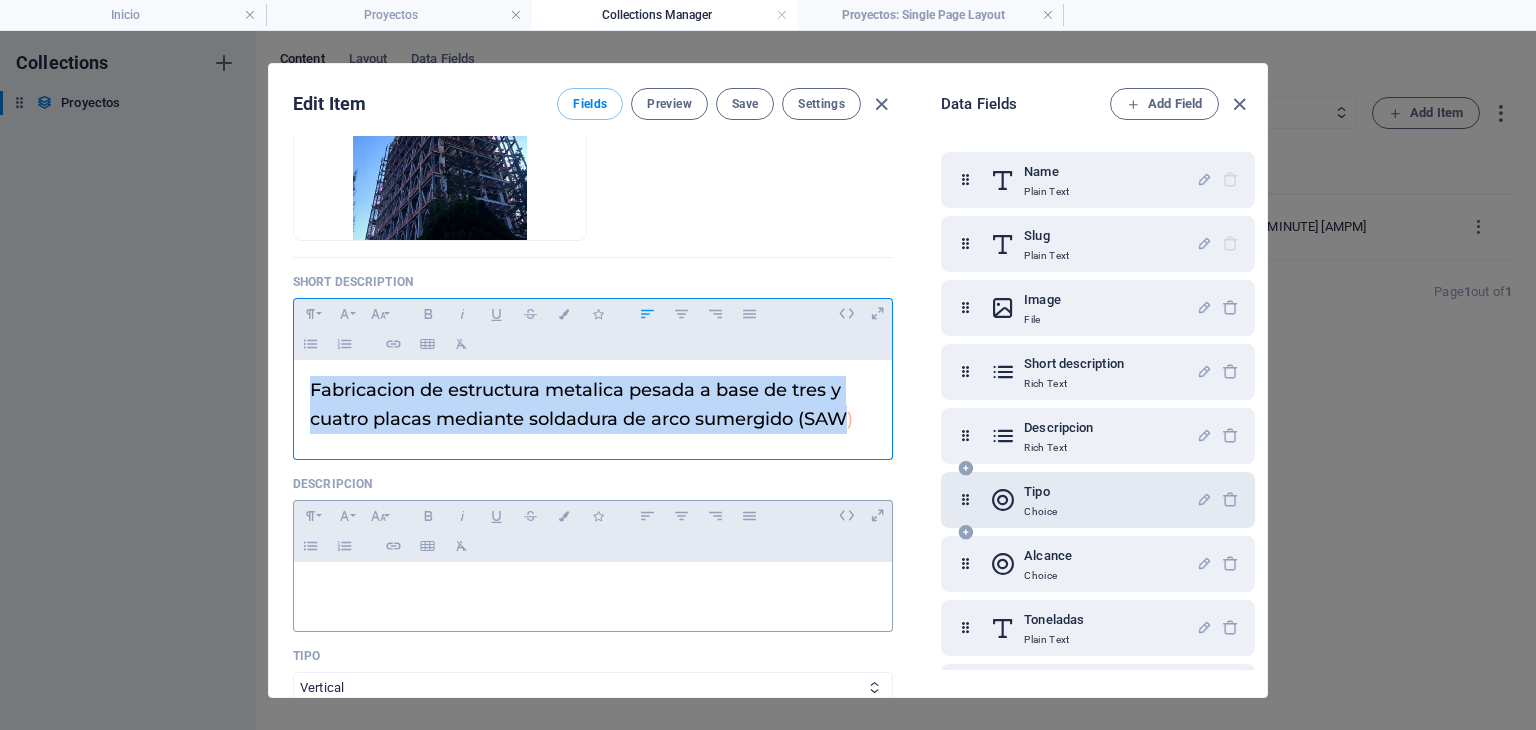 copy on "Fabricacion de estructura metalica pesada a base de tres y cuatro placas mediante soldadura de arco sumergido (SAW" 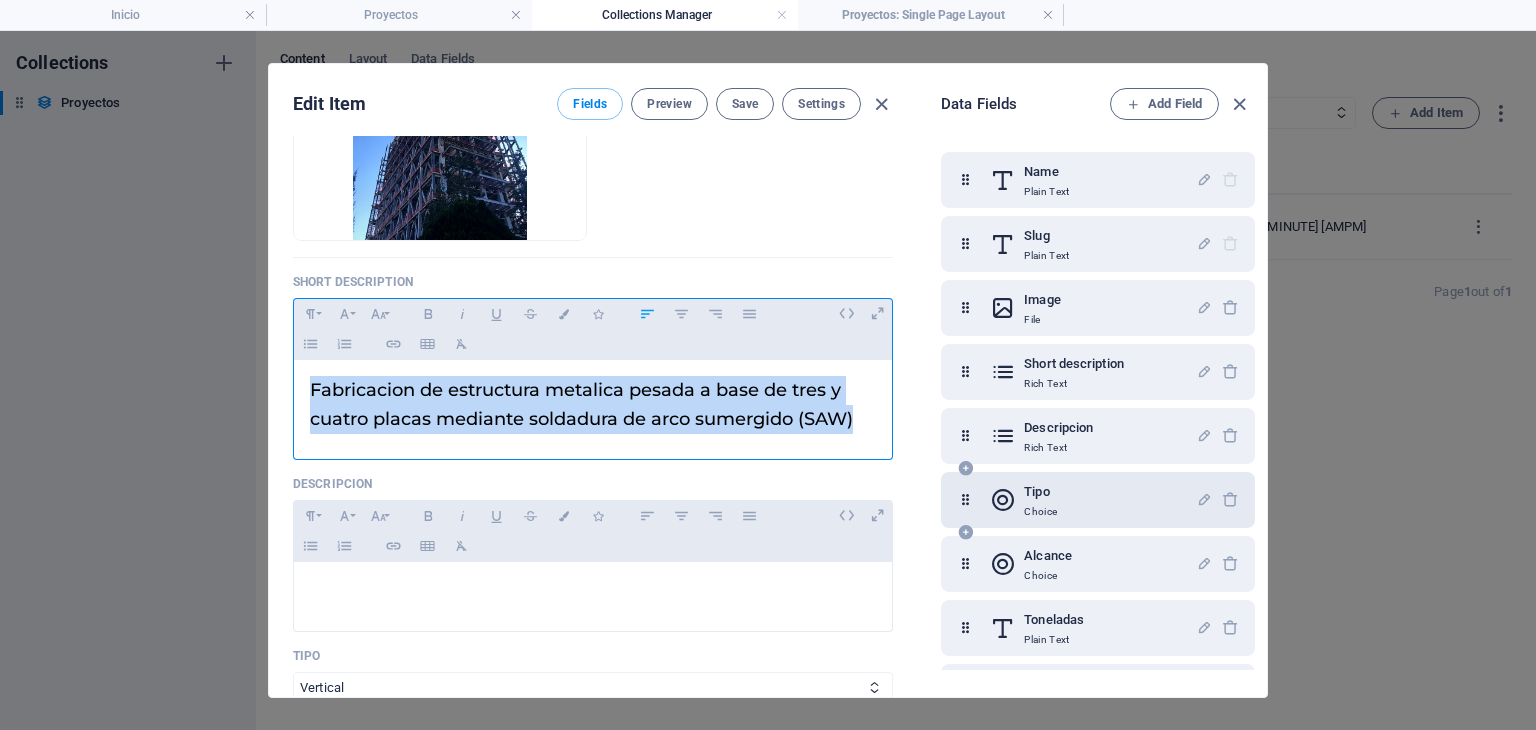 drag, startPoint x: 578, startPoint y: 394, endPoint x: 48, endPoint y: 329, distance: 533.97095 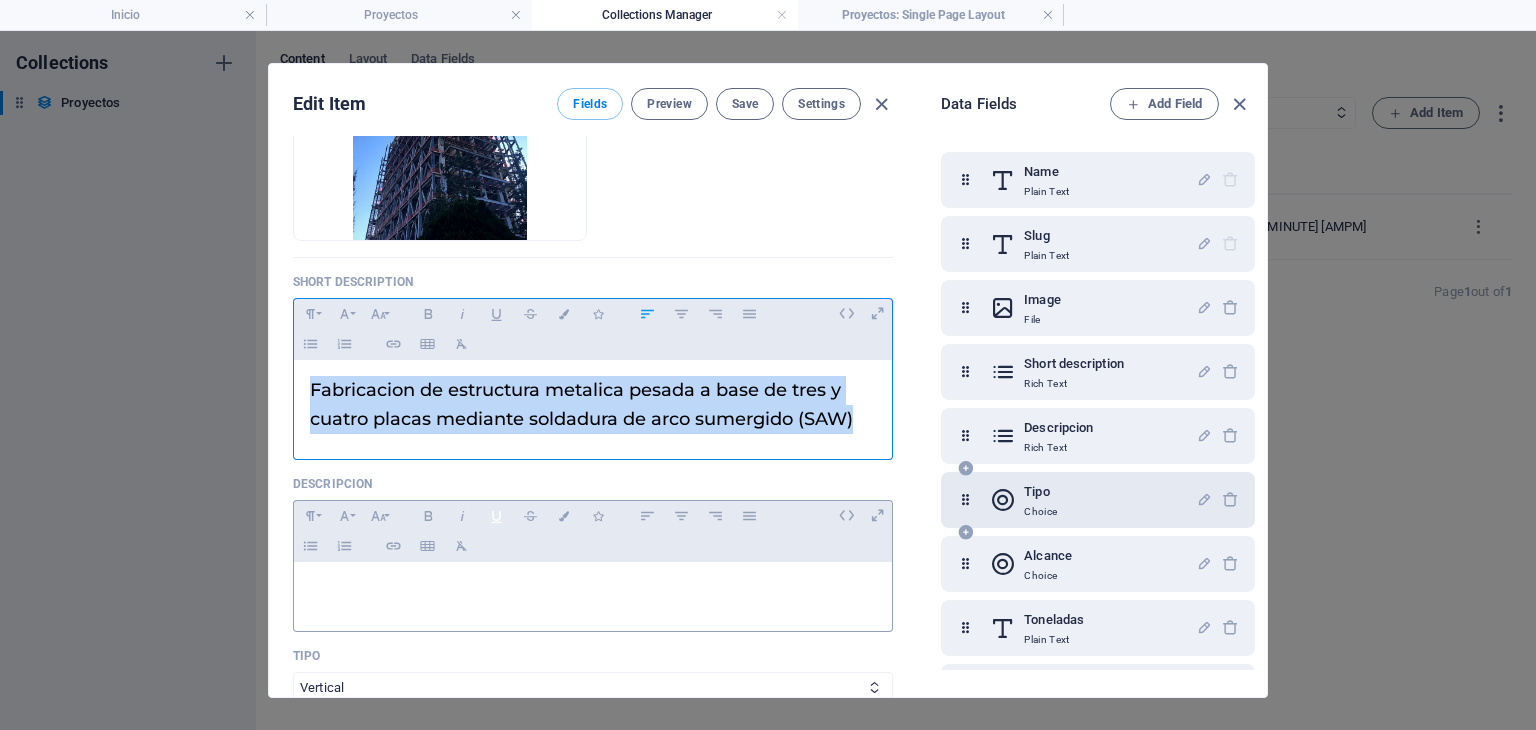copy on "Fabricacion de estructura metalica pesada a base de tres y cuatro placas mediante soldadura de arco sumergido (SAW)" 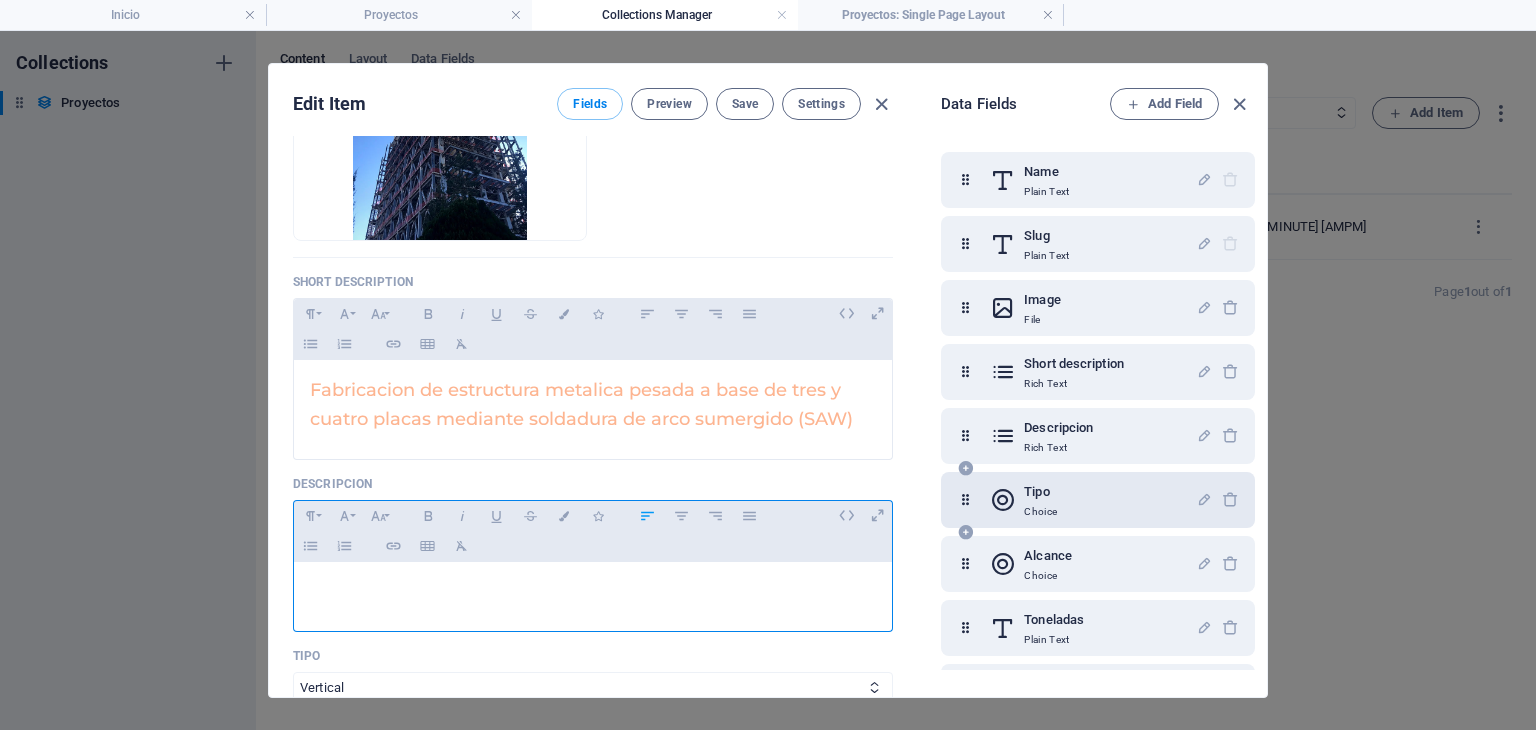 drag, startPoint x: 424, startPoint y: 592, endPoint x: 434, endPoint y: 597, distance: 11.18034 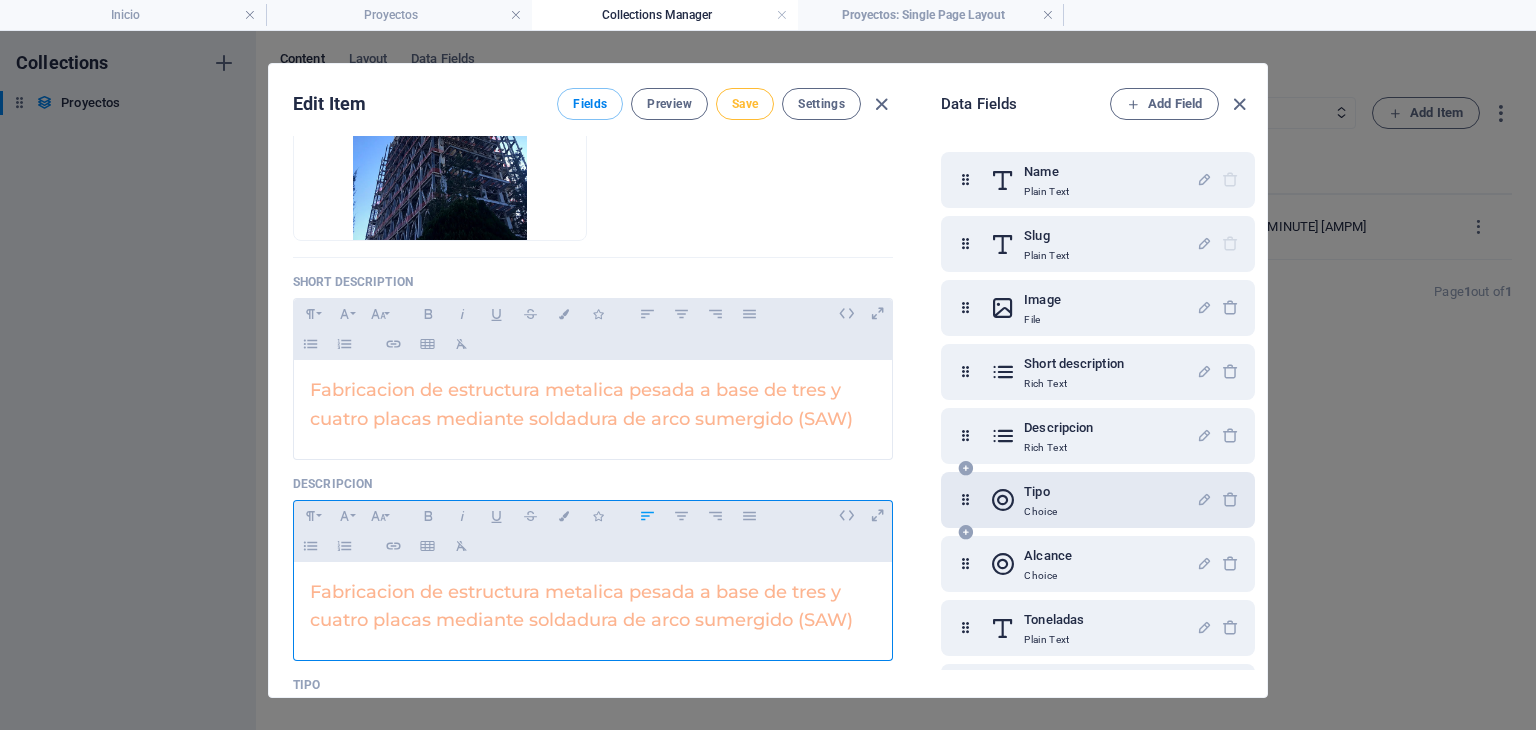 click on "Save" at bounding box center [745, 104] 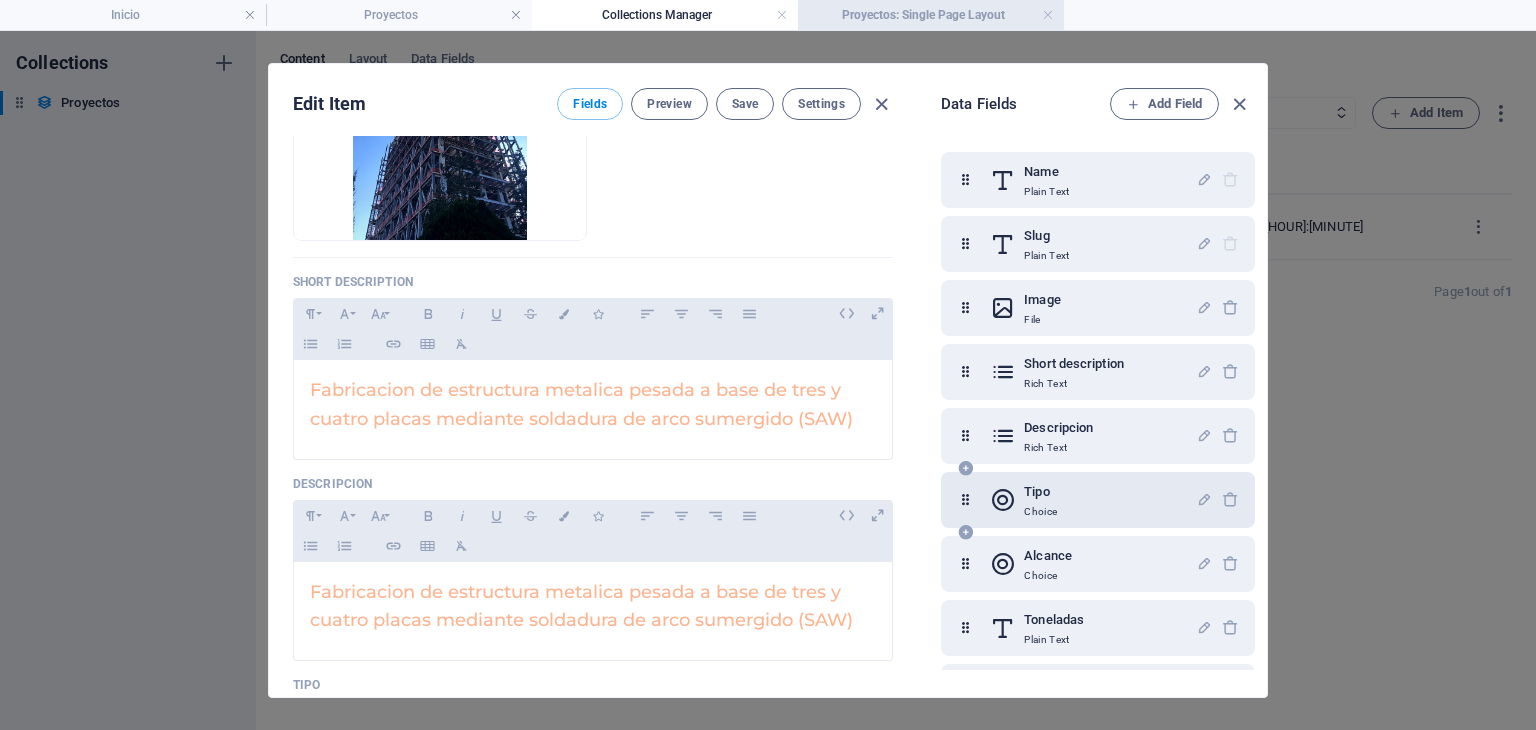 click on "Proyectos: Single Page Layout" at bounding box center (931, 15) 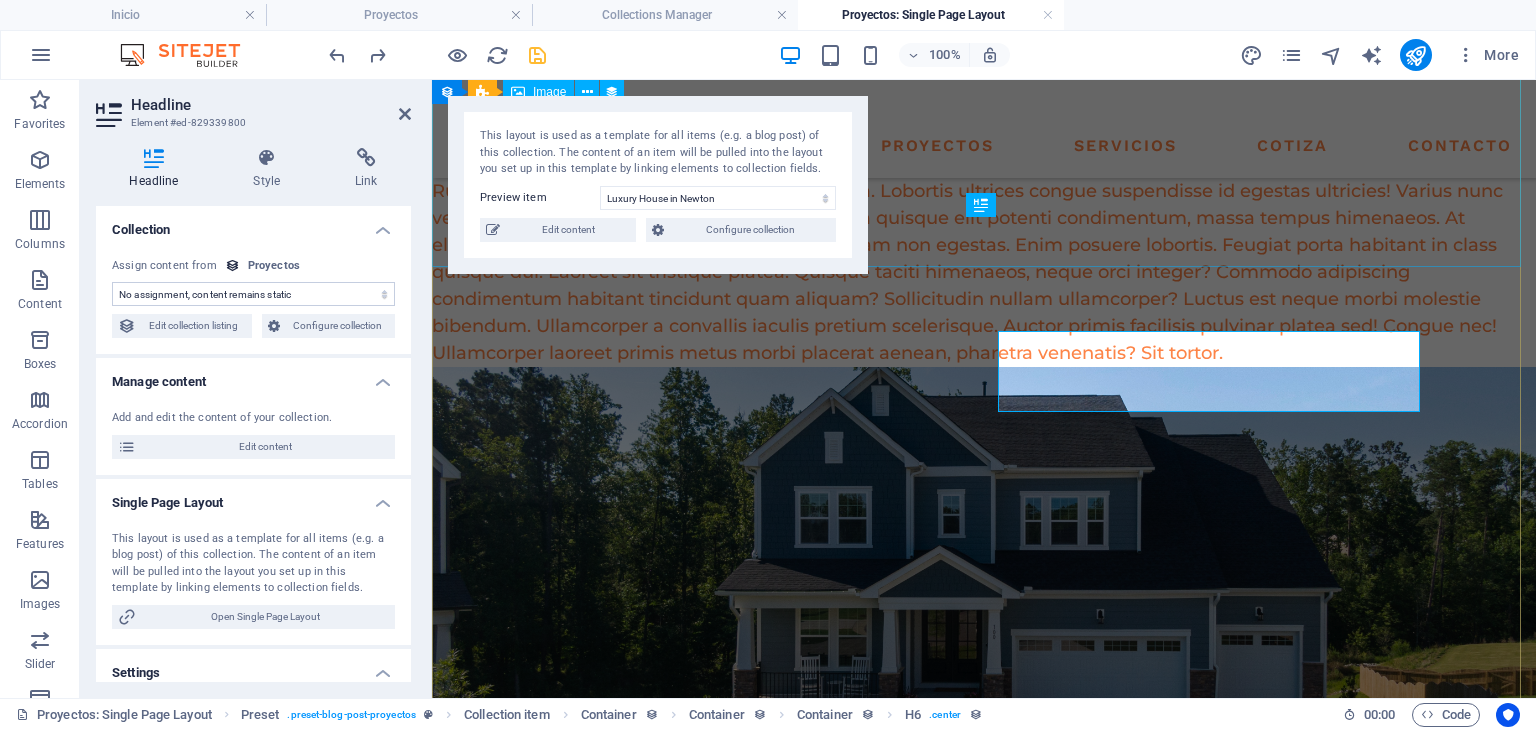 scroll, scrollTop: 500, scrollLeft: 0, axis: vertical 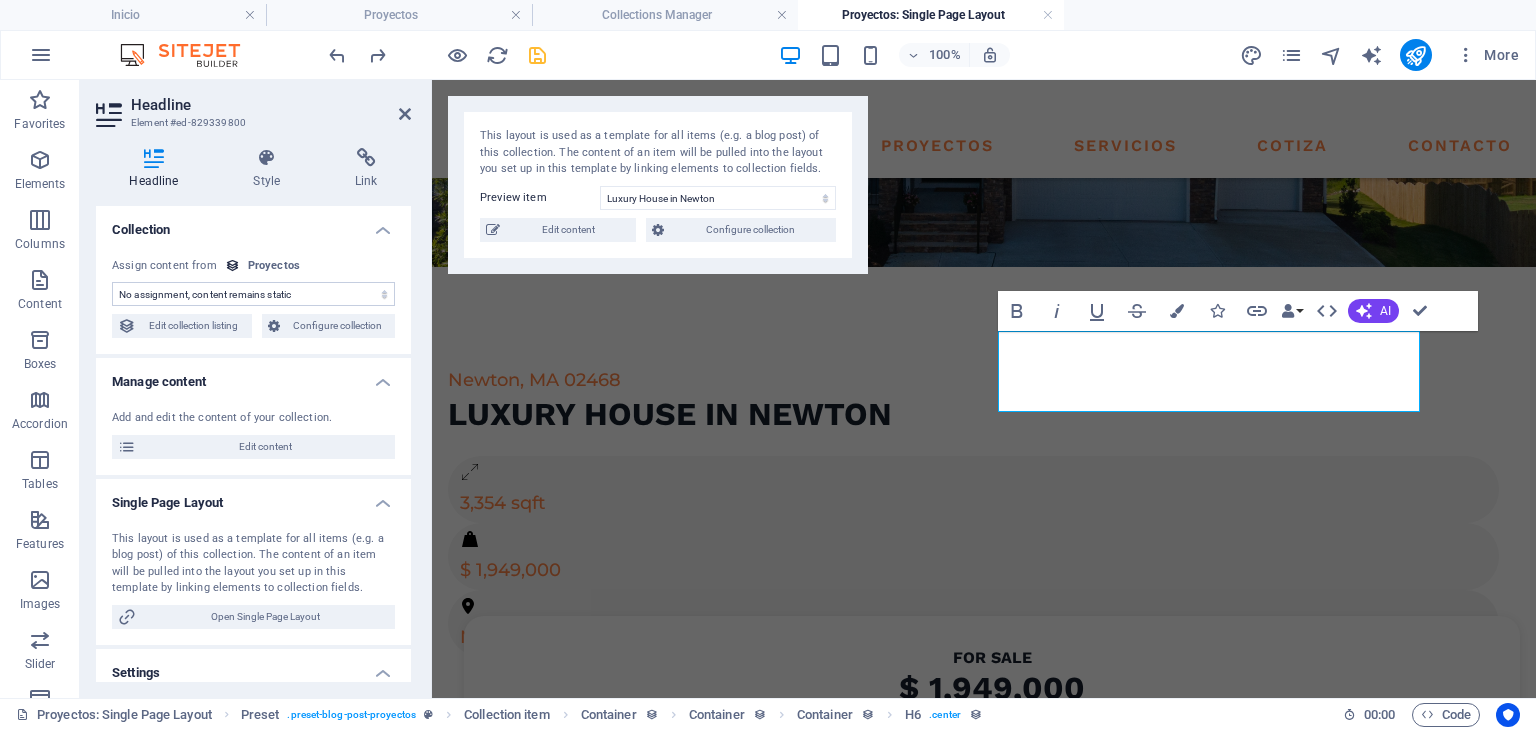 click on "No assignment, content remains static Created at (Date) Updated at (Date) Name (Plain Text) Slug (Plain Text) Image (File) Short description (Rich Text) Descripcion (Rich Text) Tipo (Choice) Alcance (Choice) Toneladas (Plain Text) Ubicacion (Plain Text) Area (Plain Text) Bedrooms (Number) Bathrooms (Number) Listed (Checkbox) Gallery (Multiple Files)" at bounding box center [253, 294] 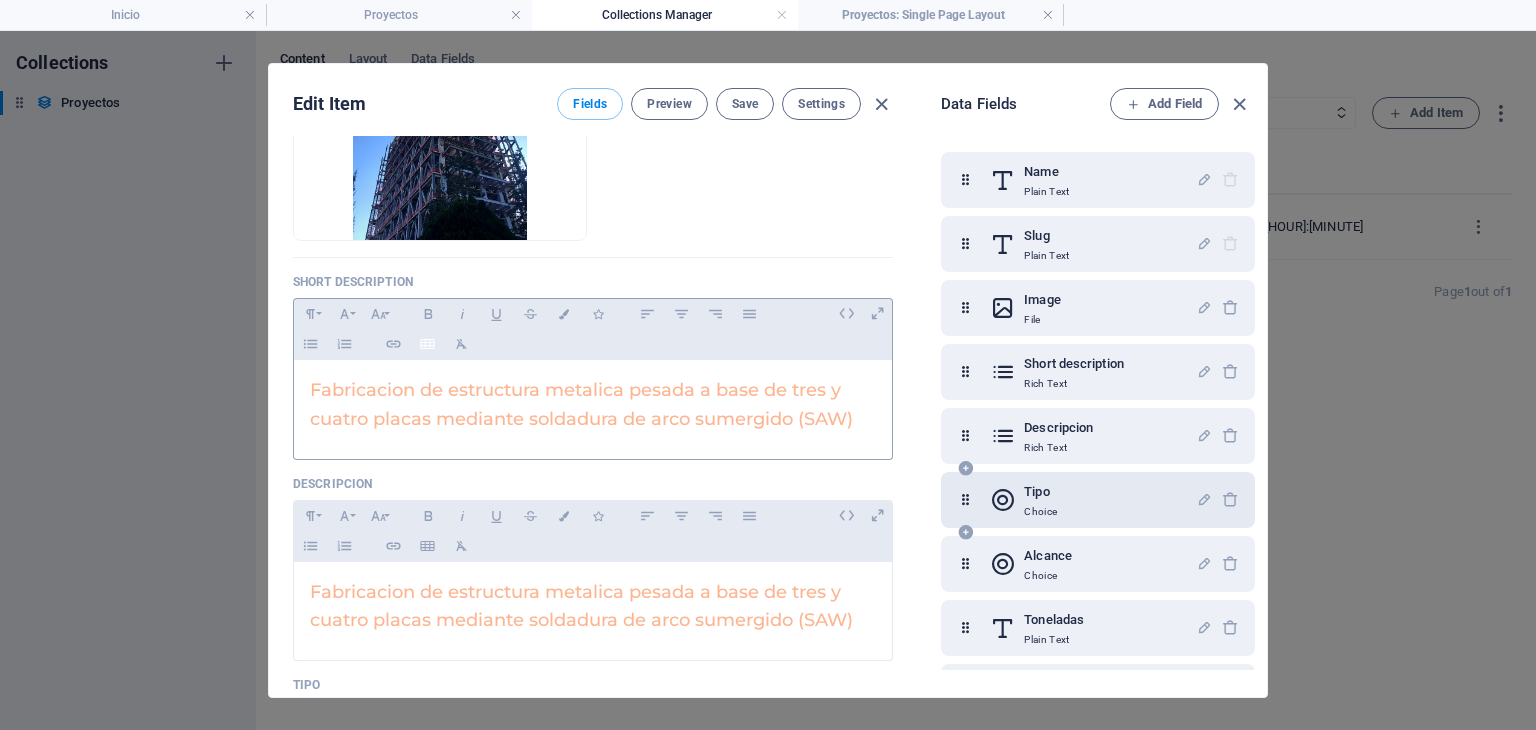 scroll, scrollTop: 0, scrollLeft: 0, axis: both 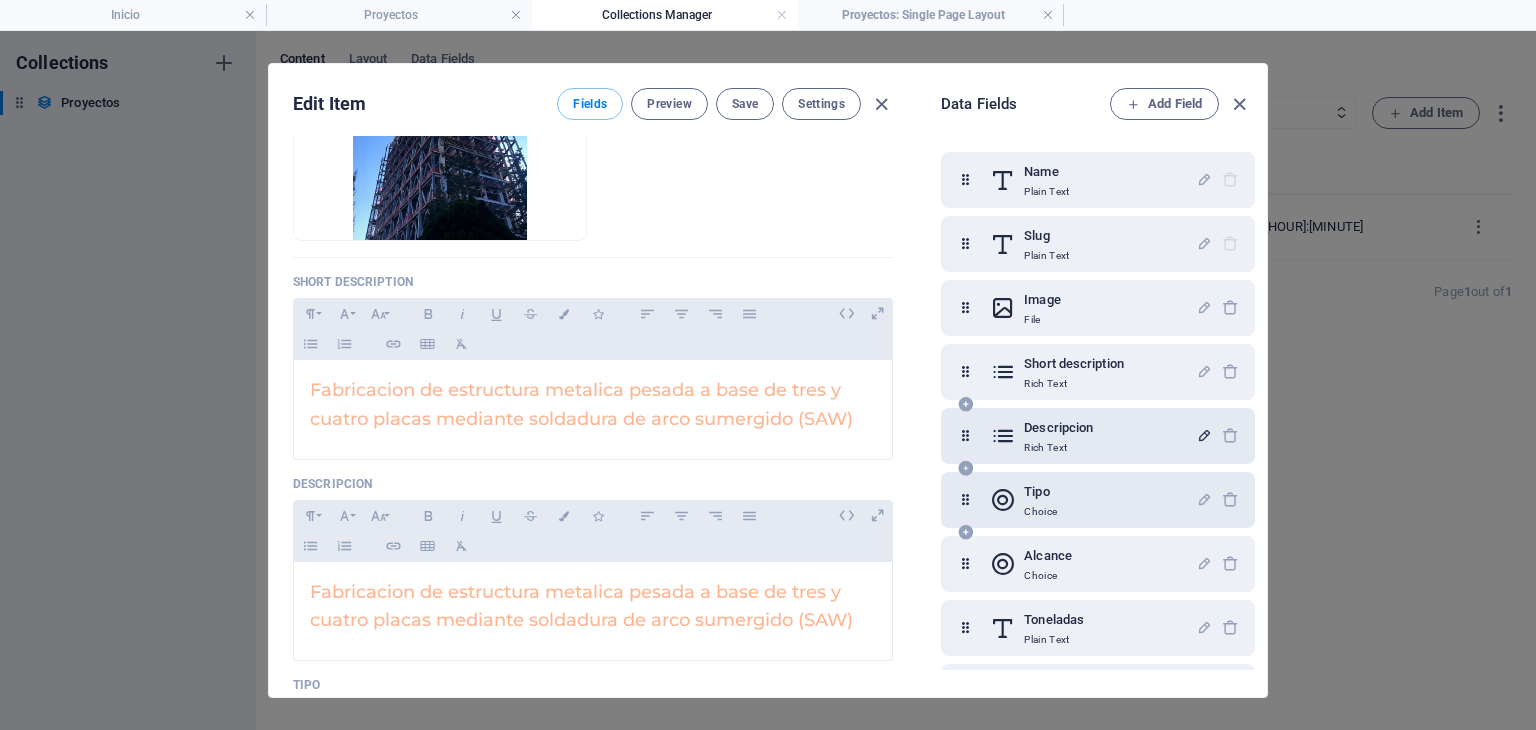 click at bounding box center (1204, 435) 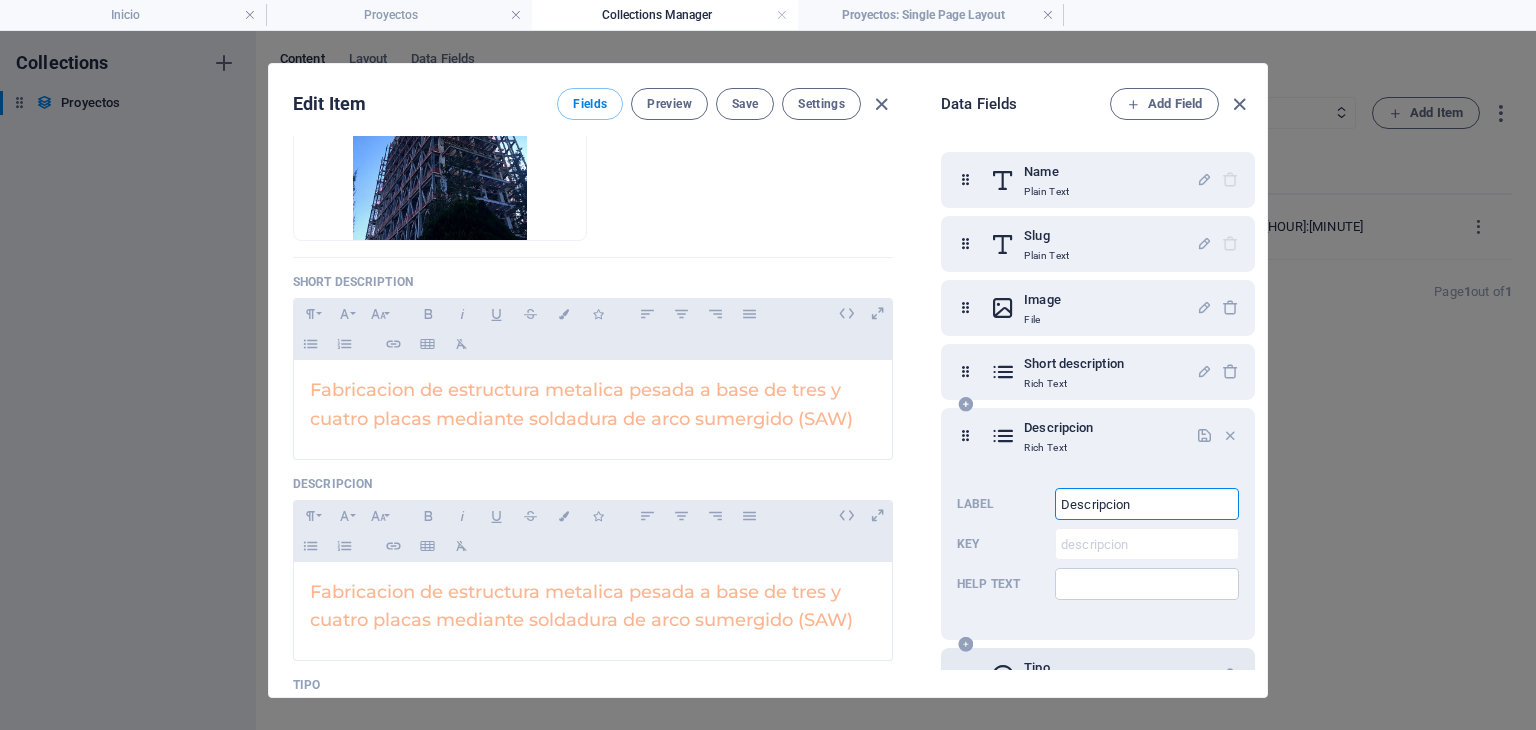 click on "Descripcion" at bounding box center (1147, 504) 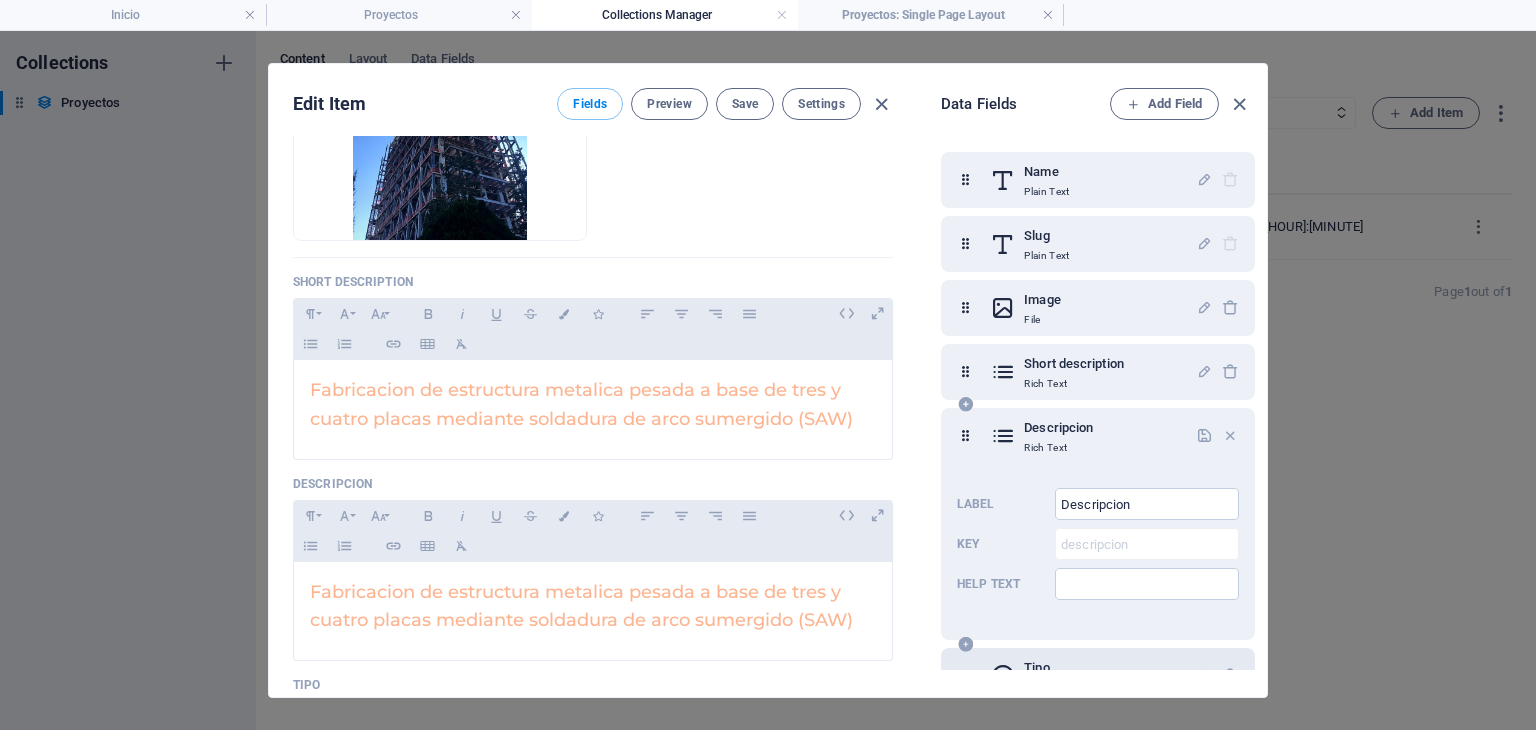 click at bounding box center [1003, 436] 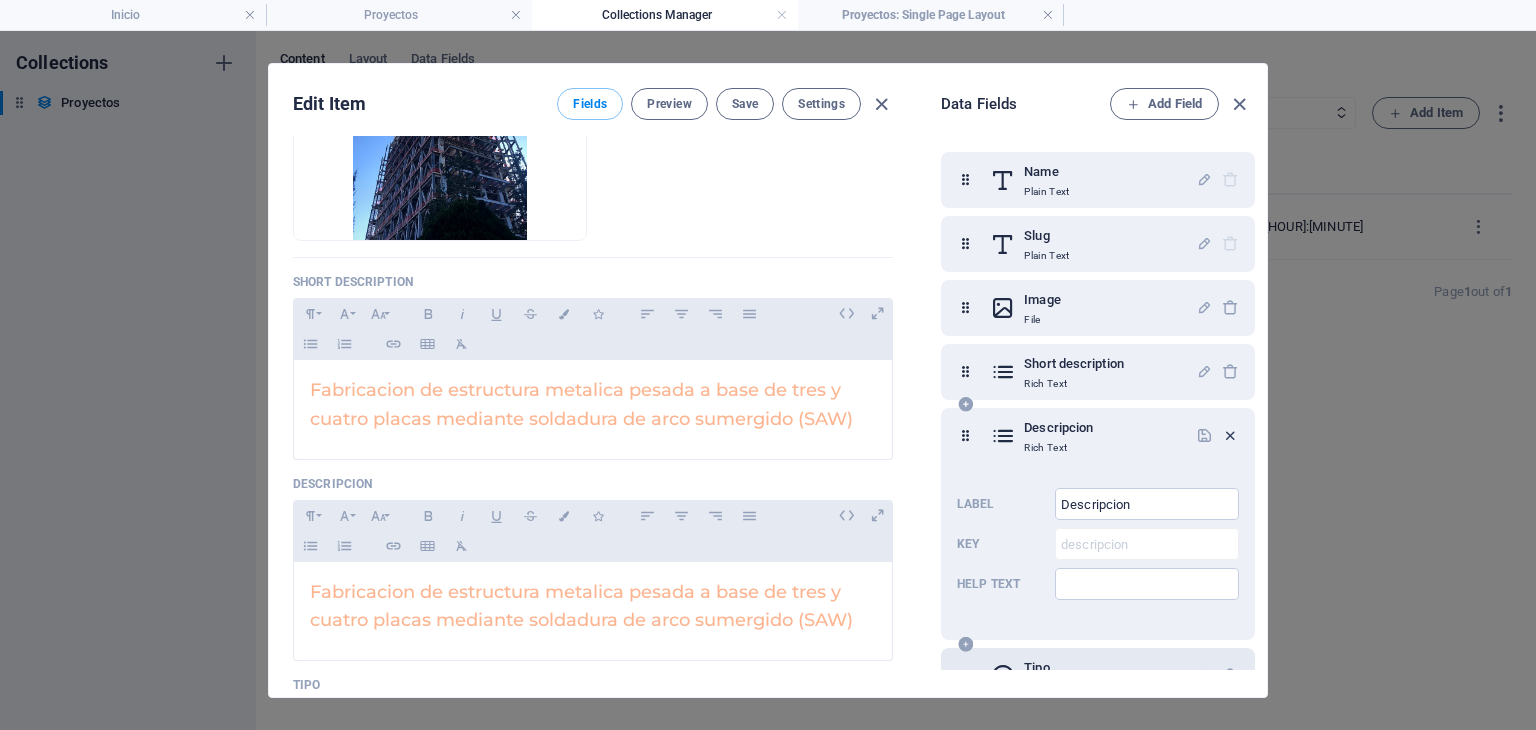 click at bounding box center (1230, 435) 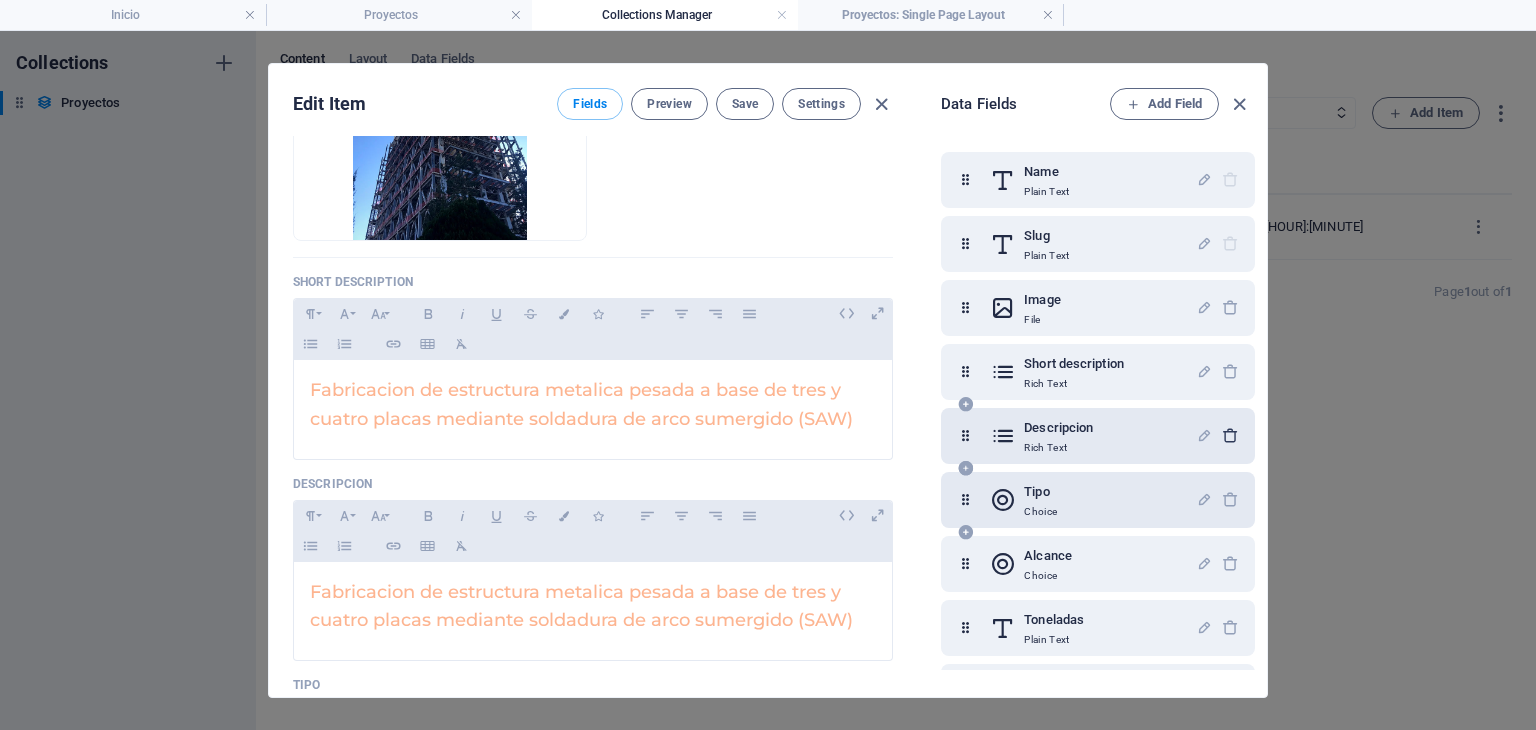 click at bounding box center (1230, 435) 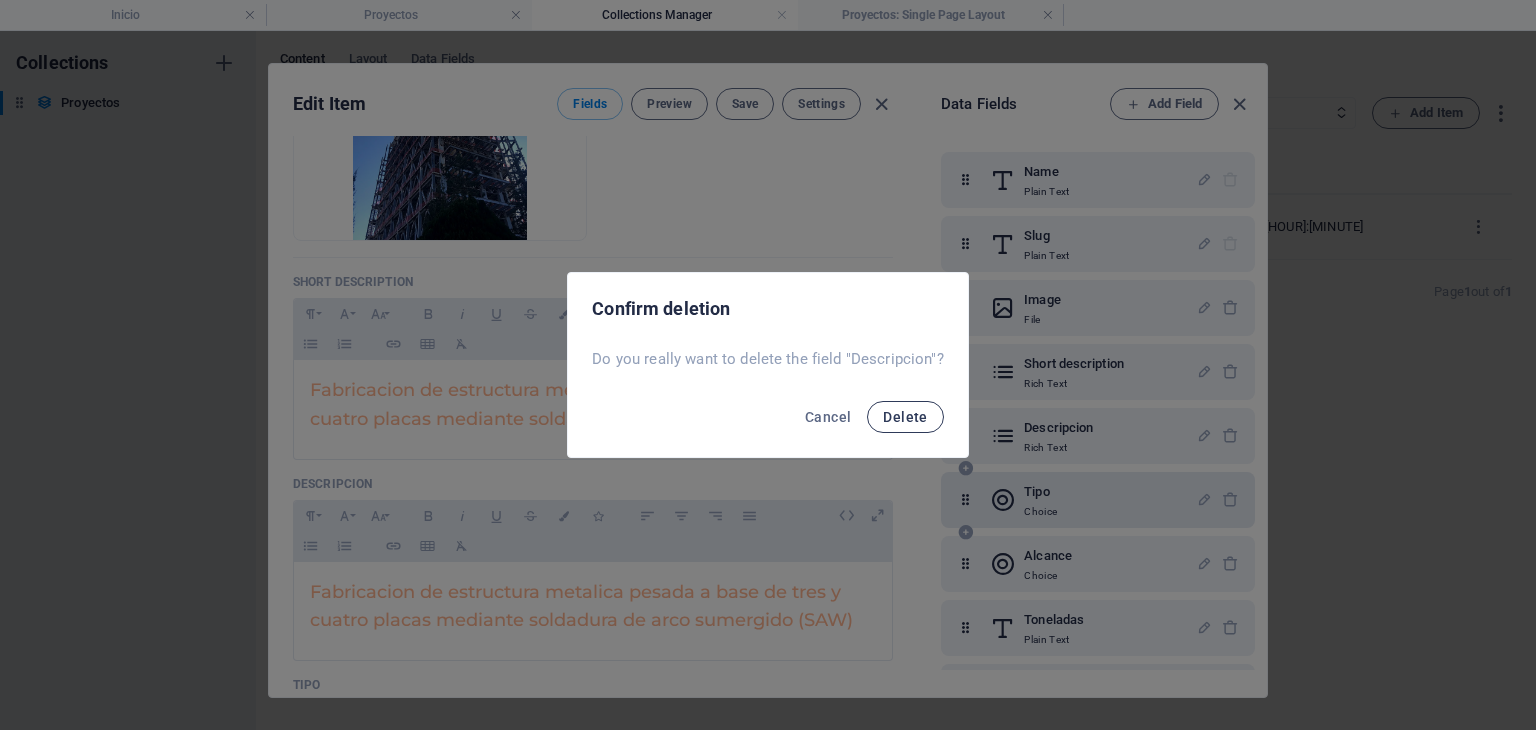 click on "Delete" at bounding box center [905, 417] 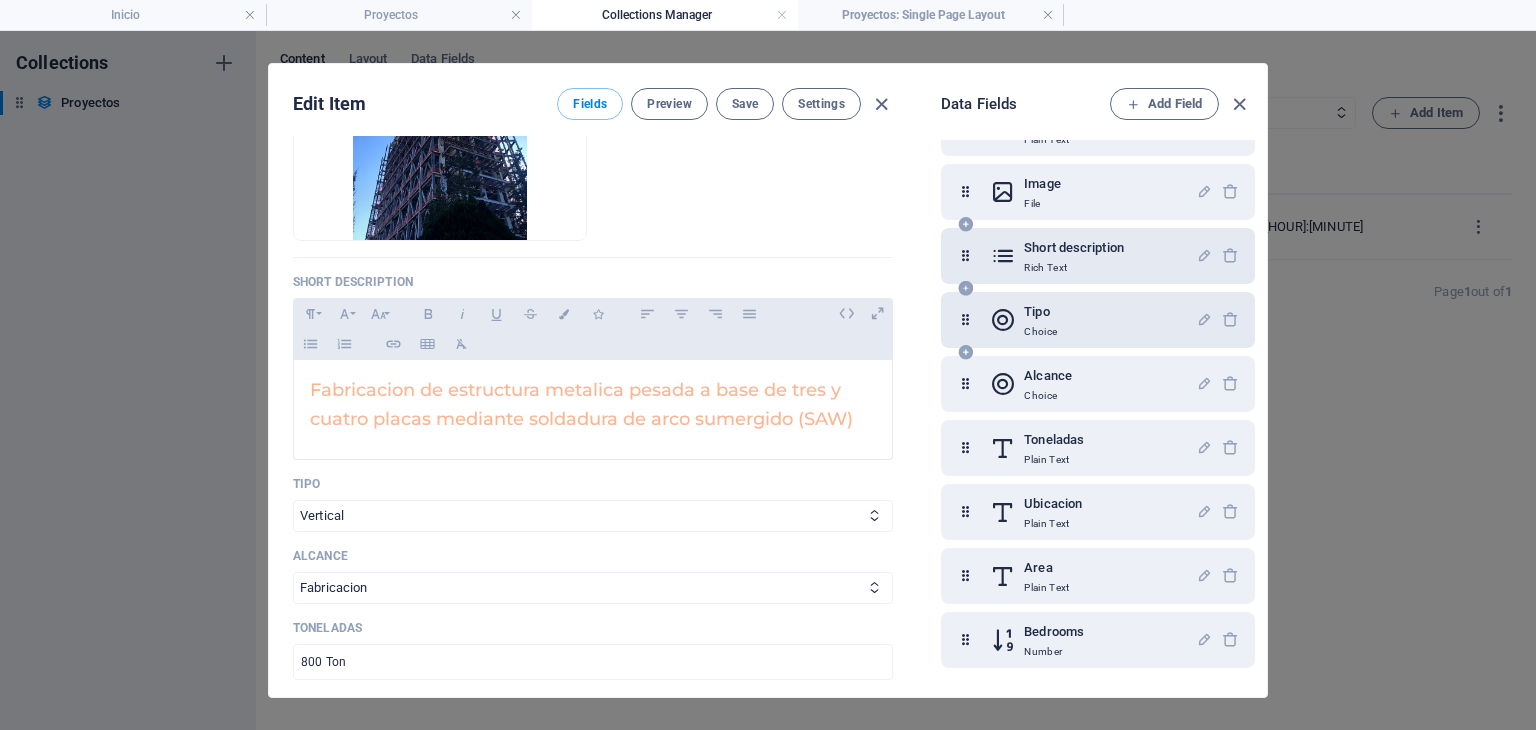 scroll, scrollTop: 0, scrollLeft: 0, axis: both 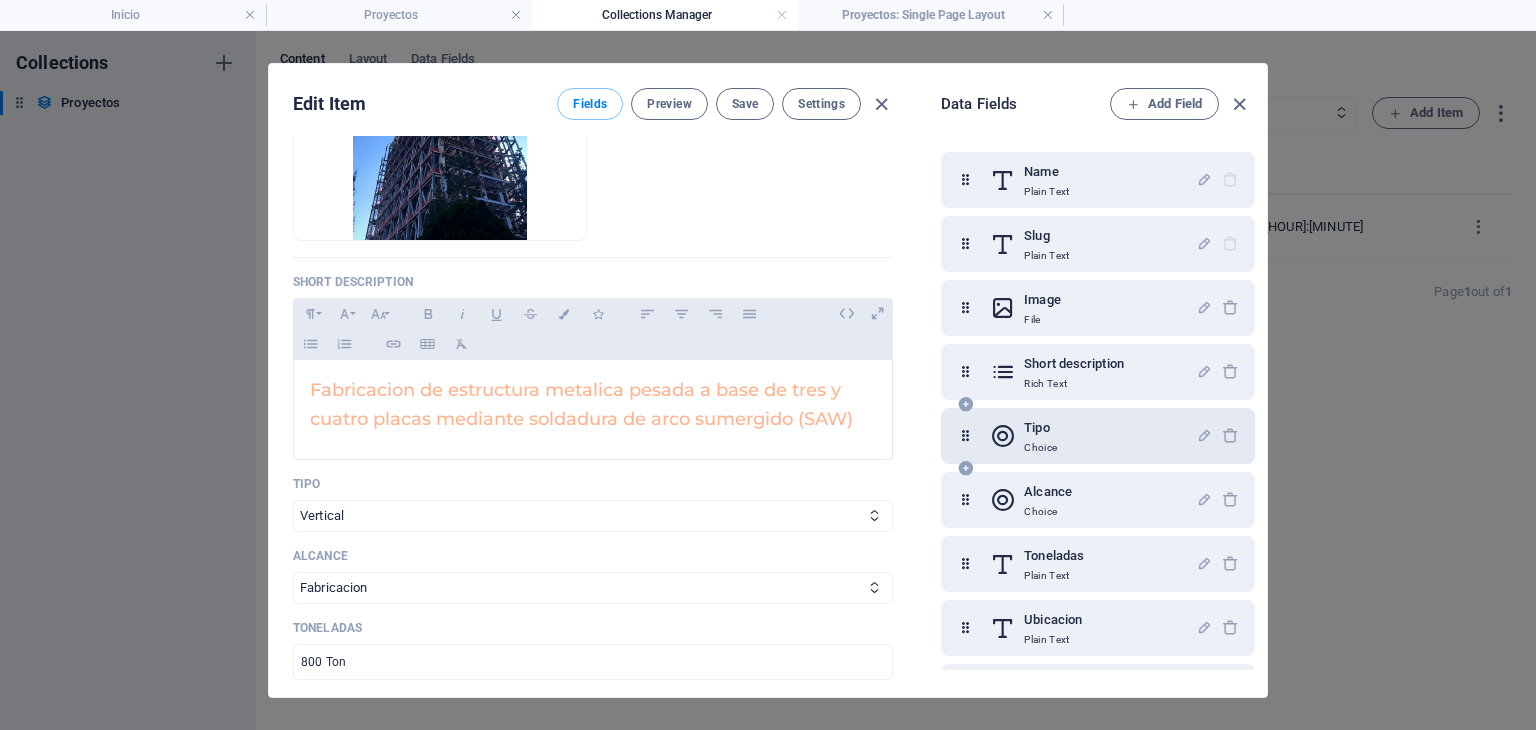 click on "Name Plain Text Slug Plain Text Image File Short description Rich Text Tipo Choice Alcance Choice Toneladas Plain Text Ubicacion Plain Text Area Plain Text Bedrooms Number Bathrooms Number Listed Checkbox Gallery Multiple Files" at bounding box center (1098, 564) 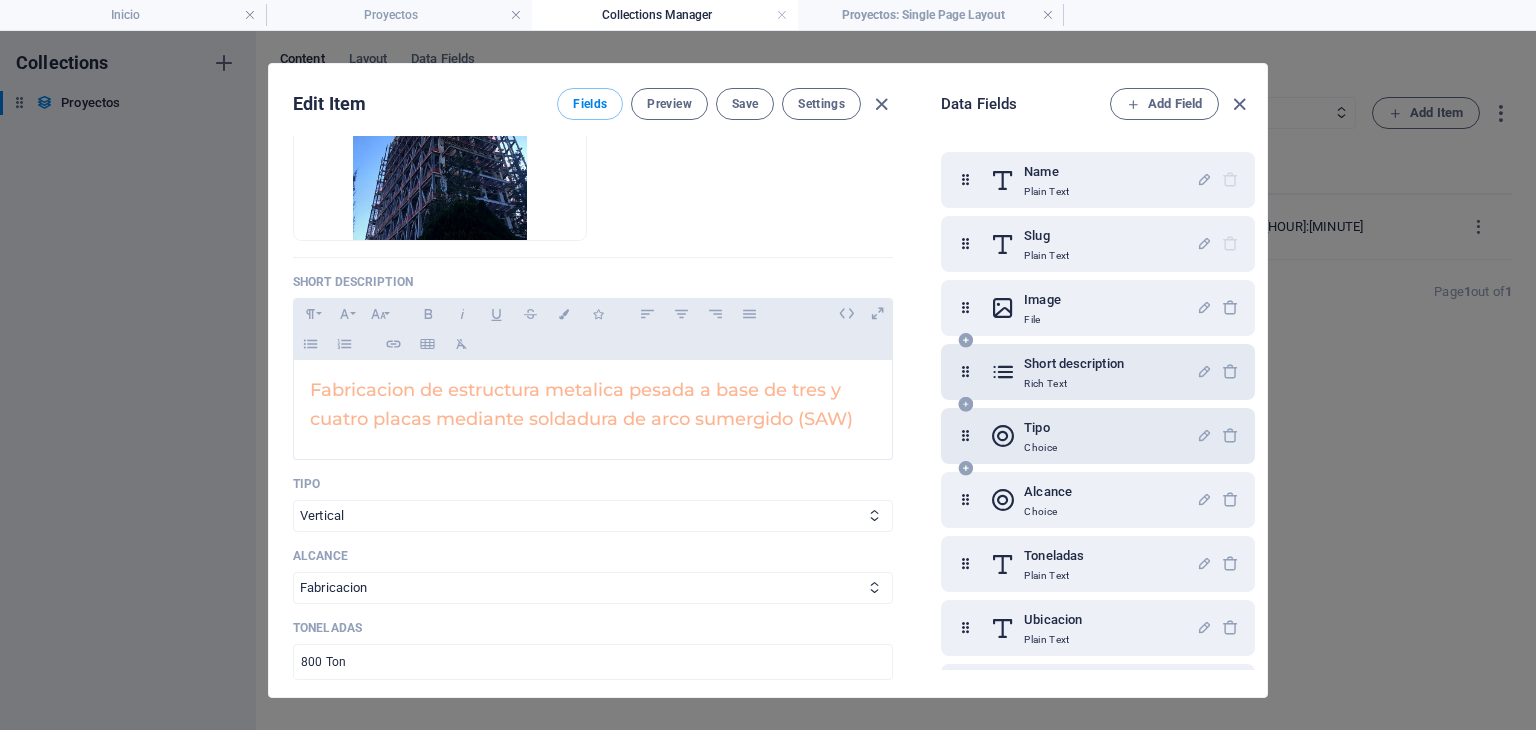 click on "Short description Rich Text" at bounding box center (1098, 372) 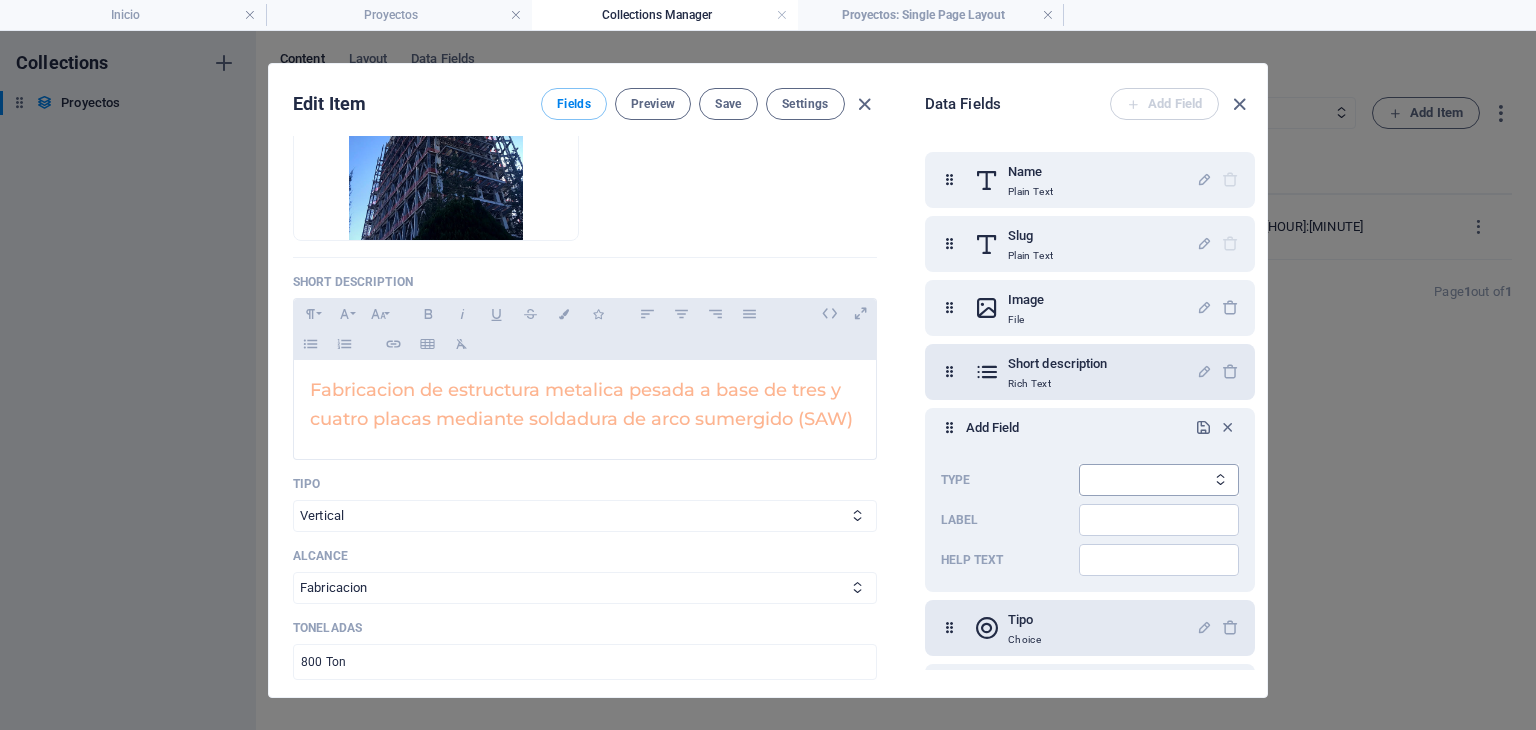 click on "Plain Text Link CMS Rich Text File Multiple Files Checkbox Choice Date Number" at bounding box center [1159, 480] 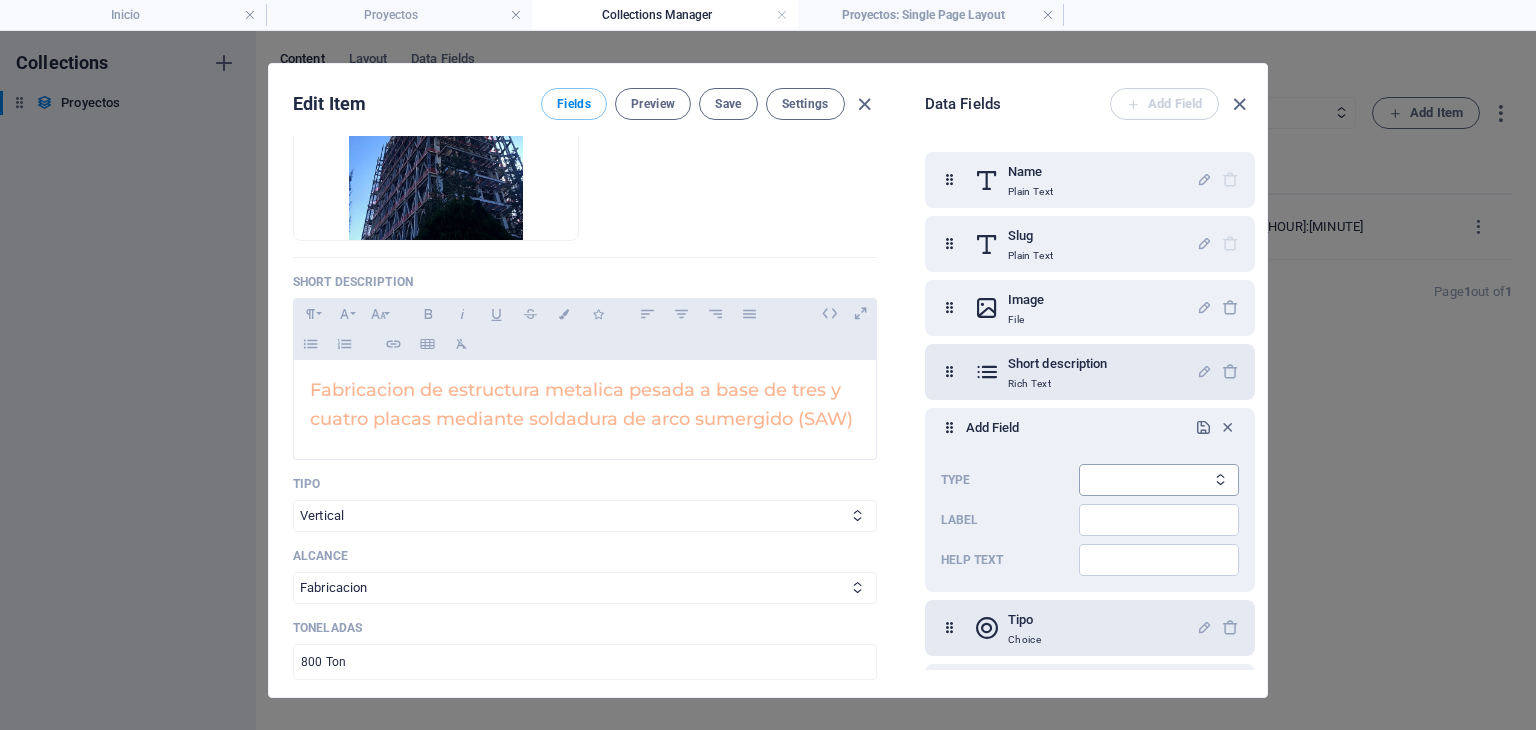 select on "text" 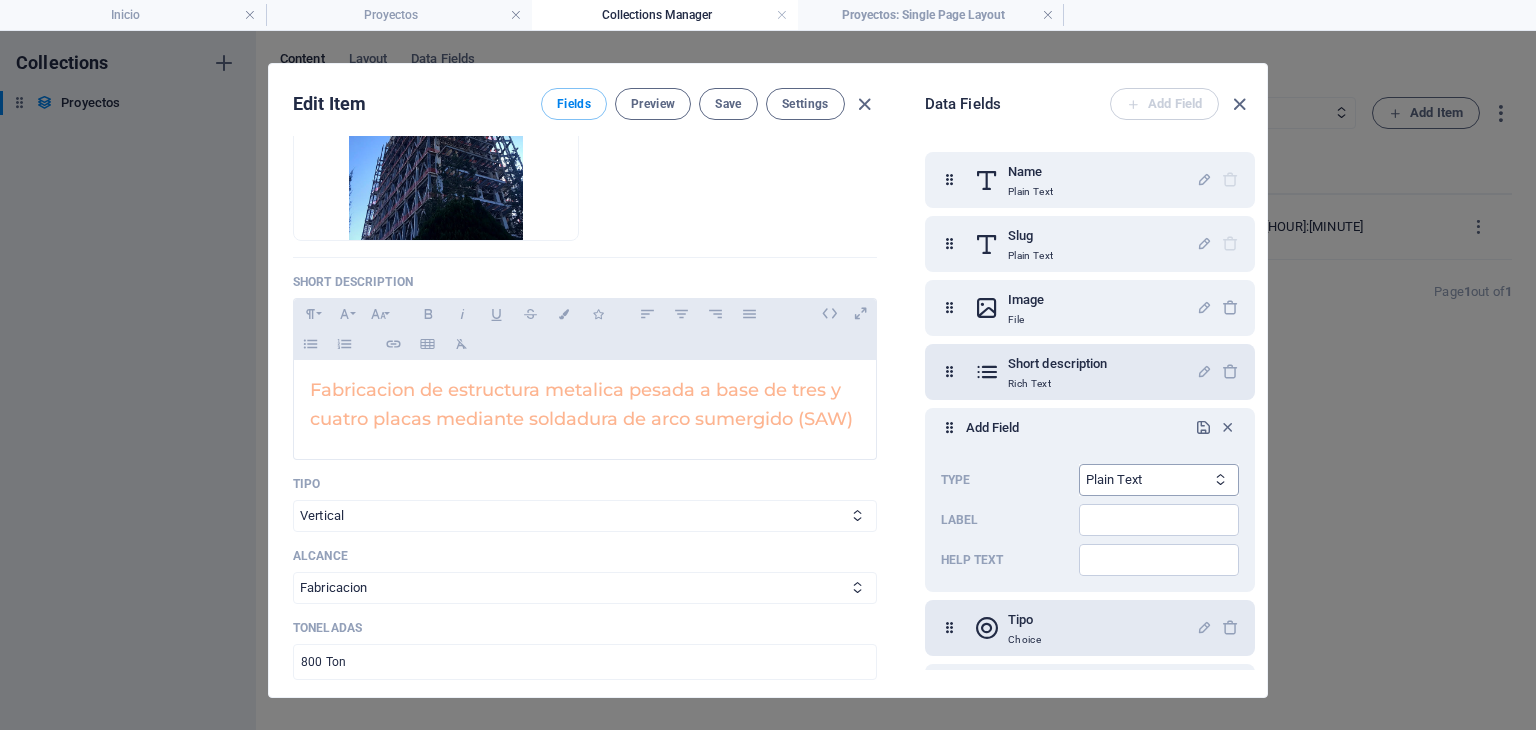 click on "Plain Text Link CMS Rich Text File Multiple Files Checkbox Choice Date Number" at bounding box center (1159, 480) 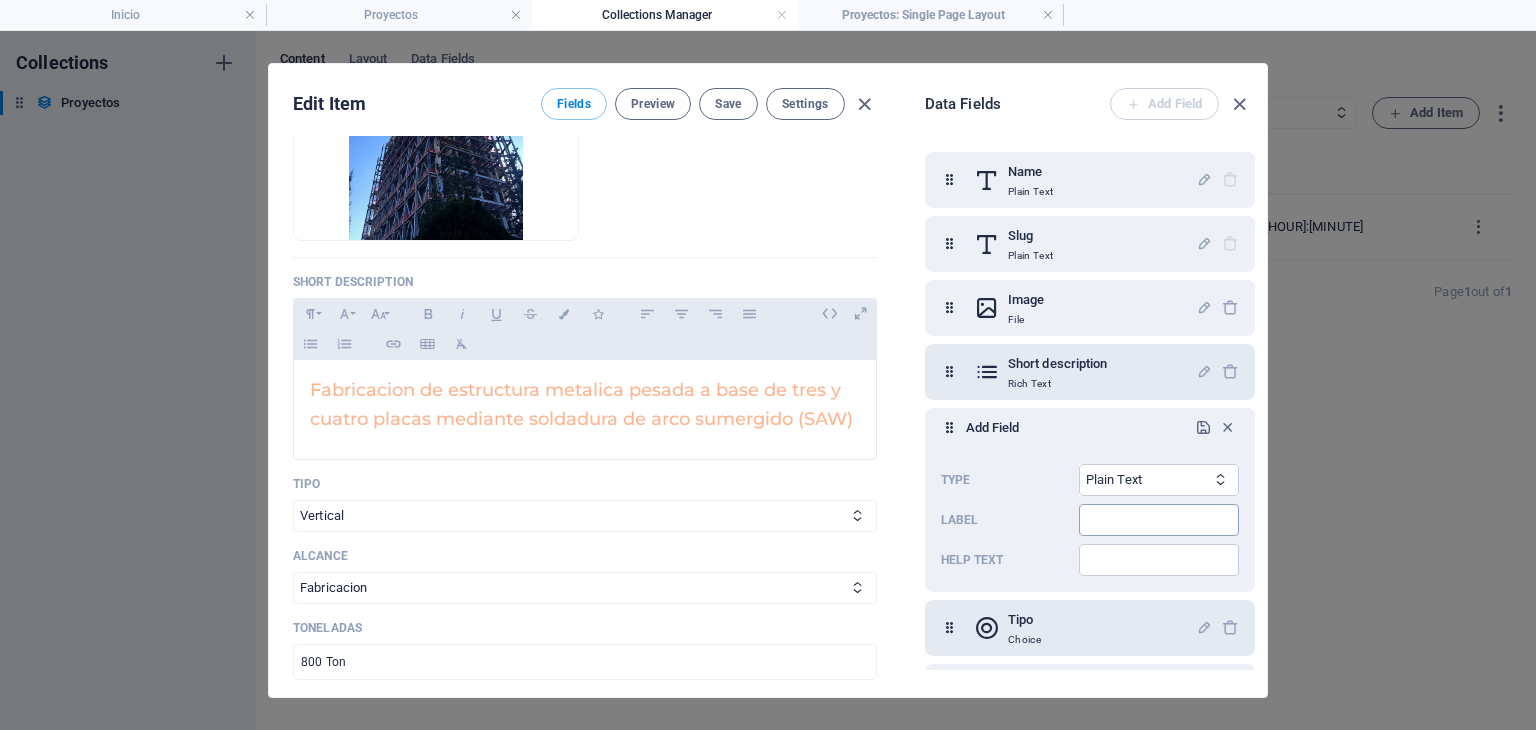 click at bounding box center (1159, 520) 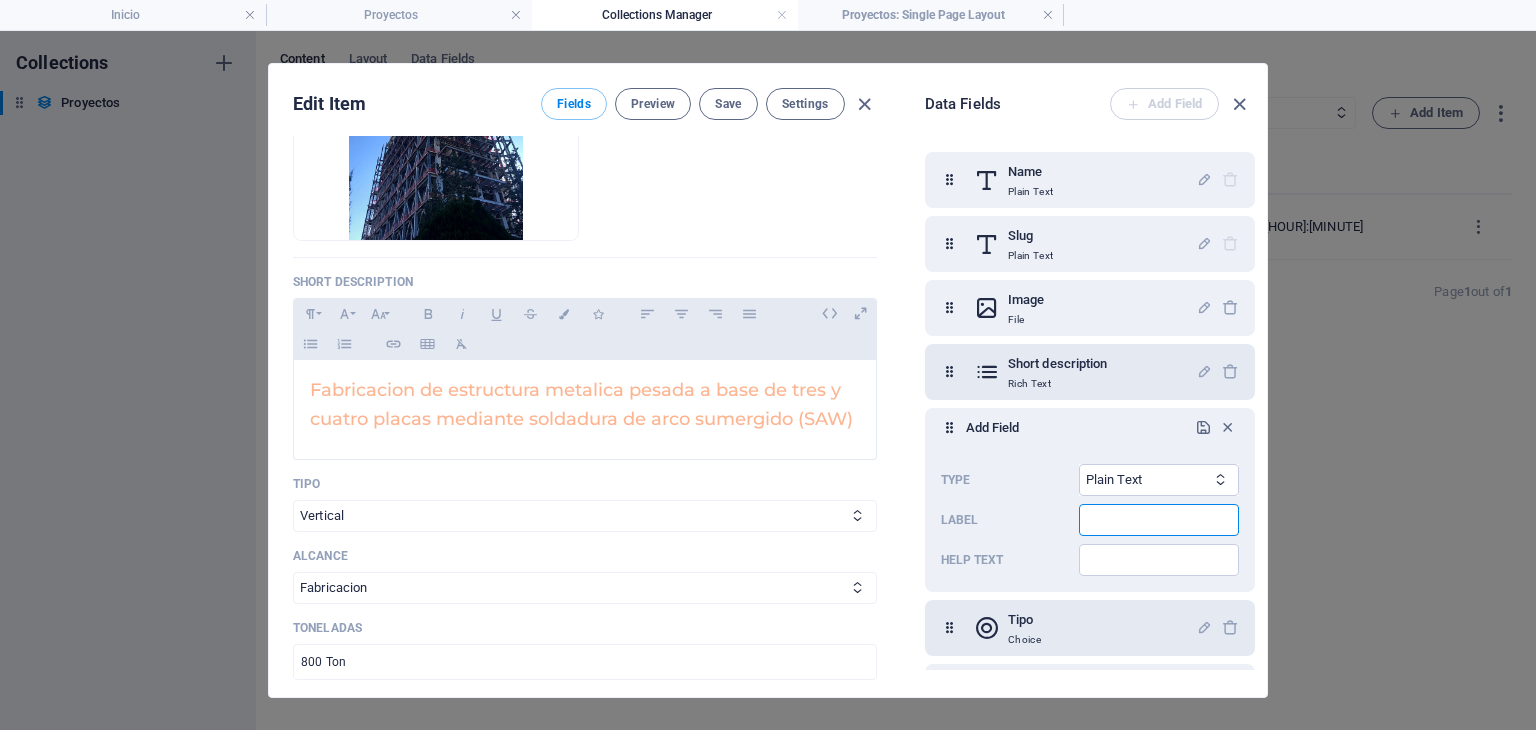click at bounding box center [1159, 520] 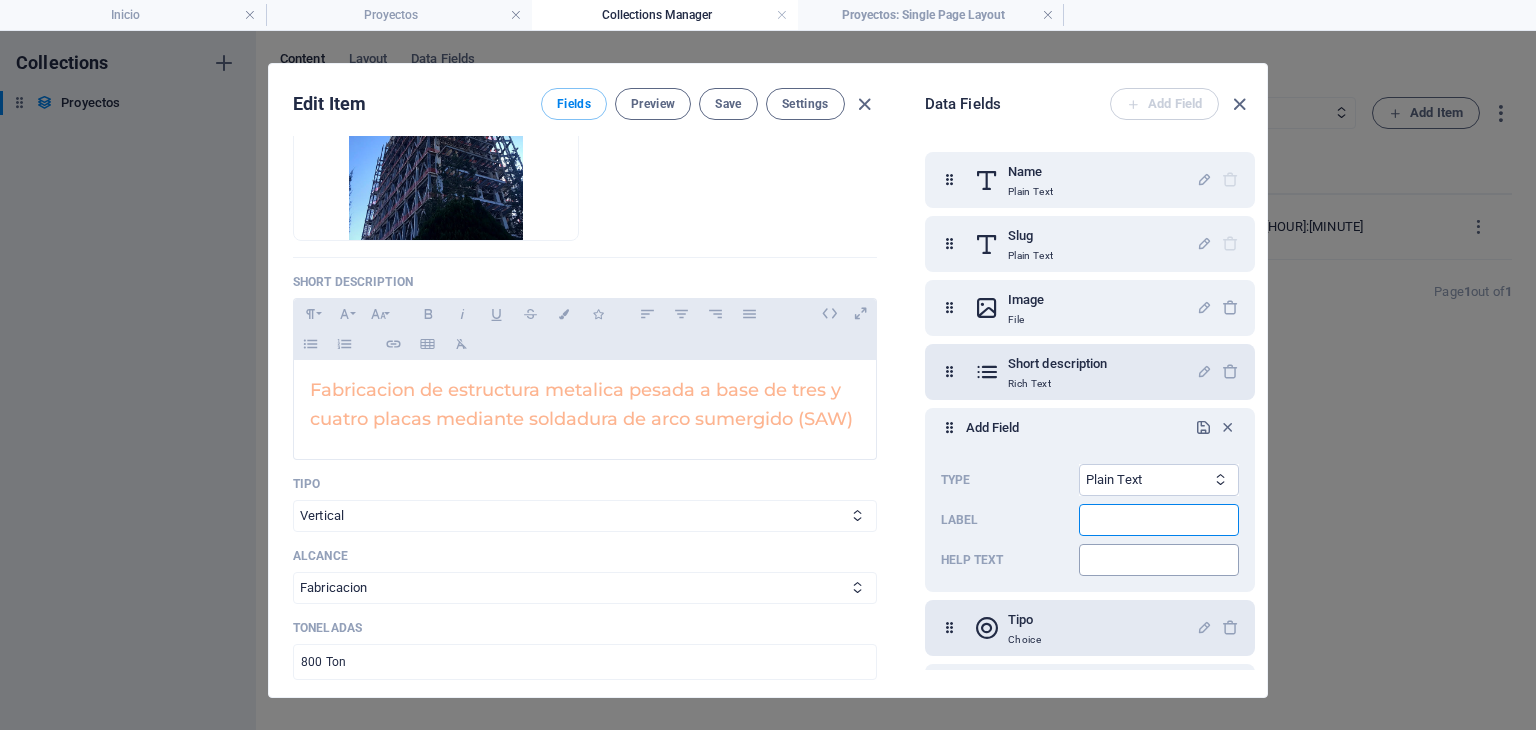 click at bounding box center [1159, 560] 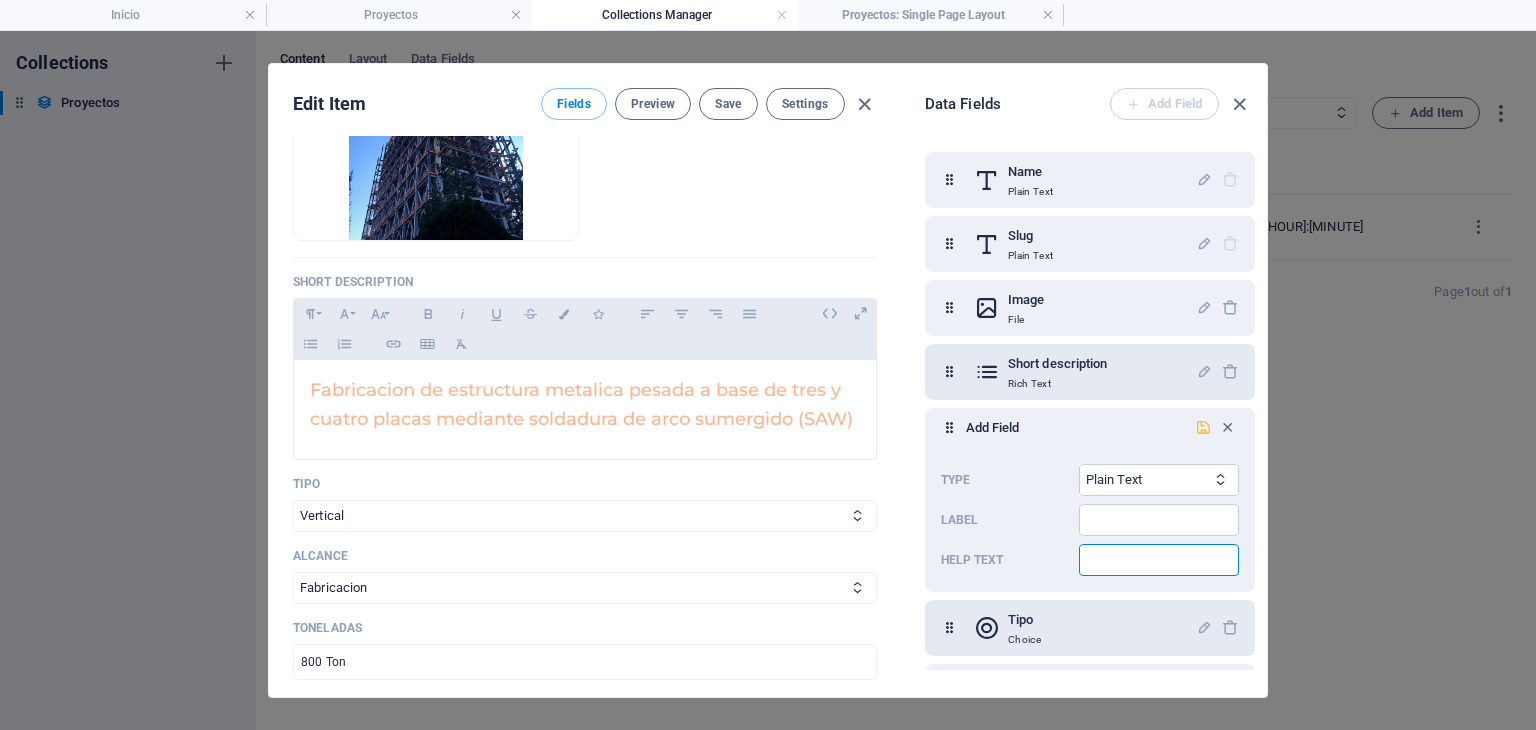 click at bounding box center (1203, 427) 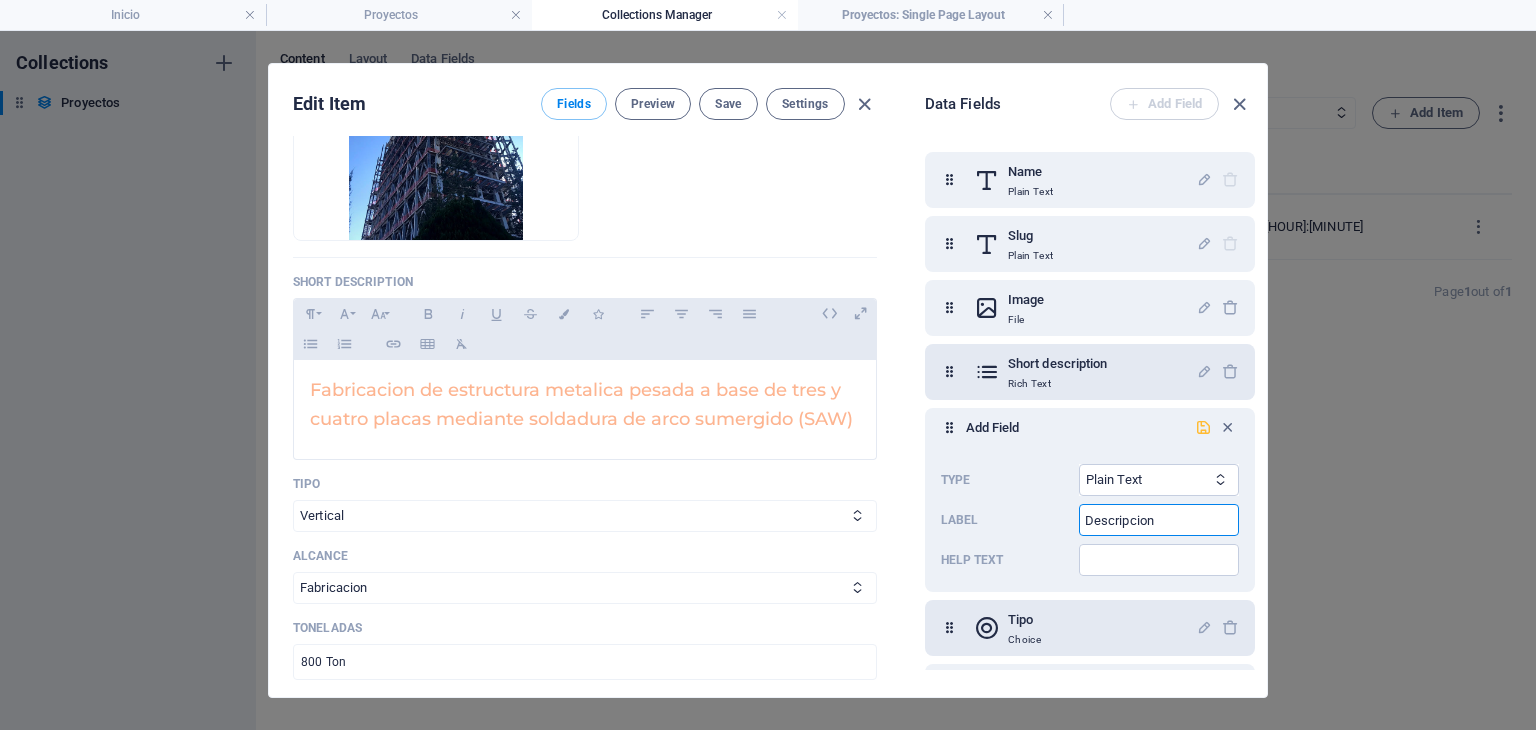 type on "Descripcion" 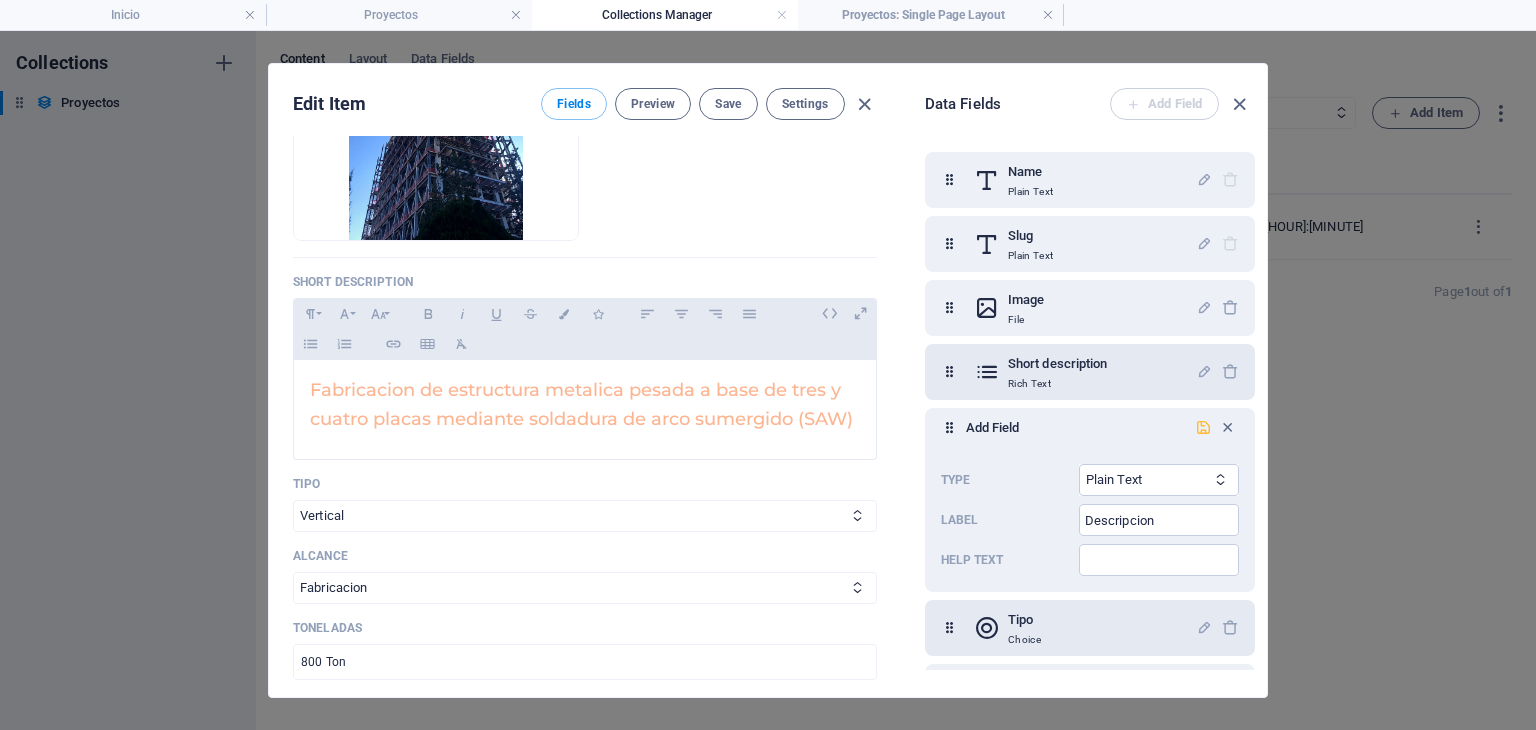 click at bounding box center [1203, 427] 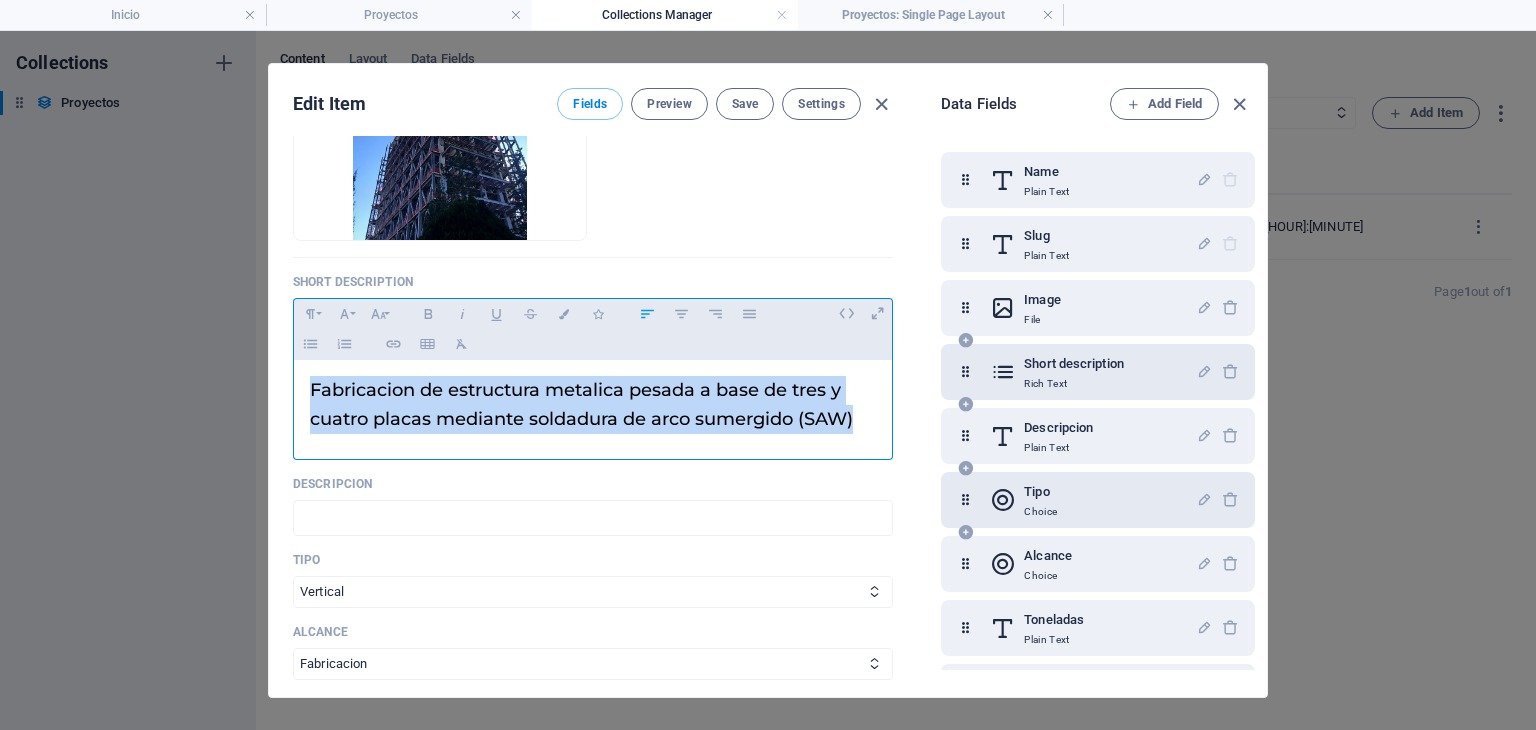 drag, startPoint x: 861, startPoint y: 425, endPoint x: 27, endPoint y: 397, distance: 834.4699 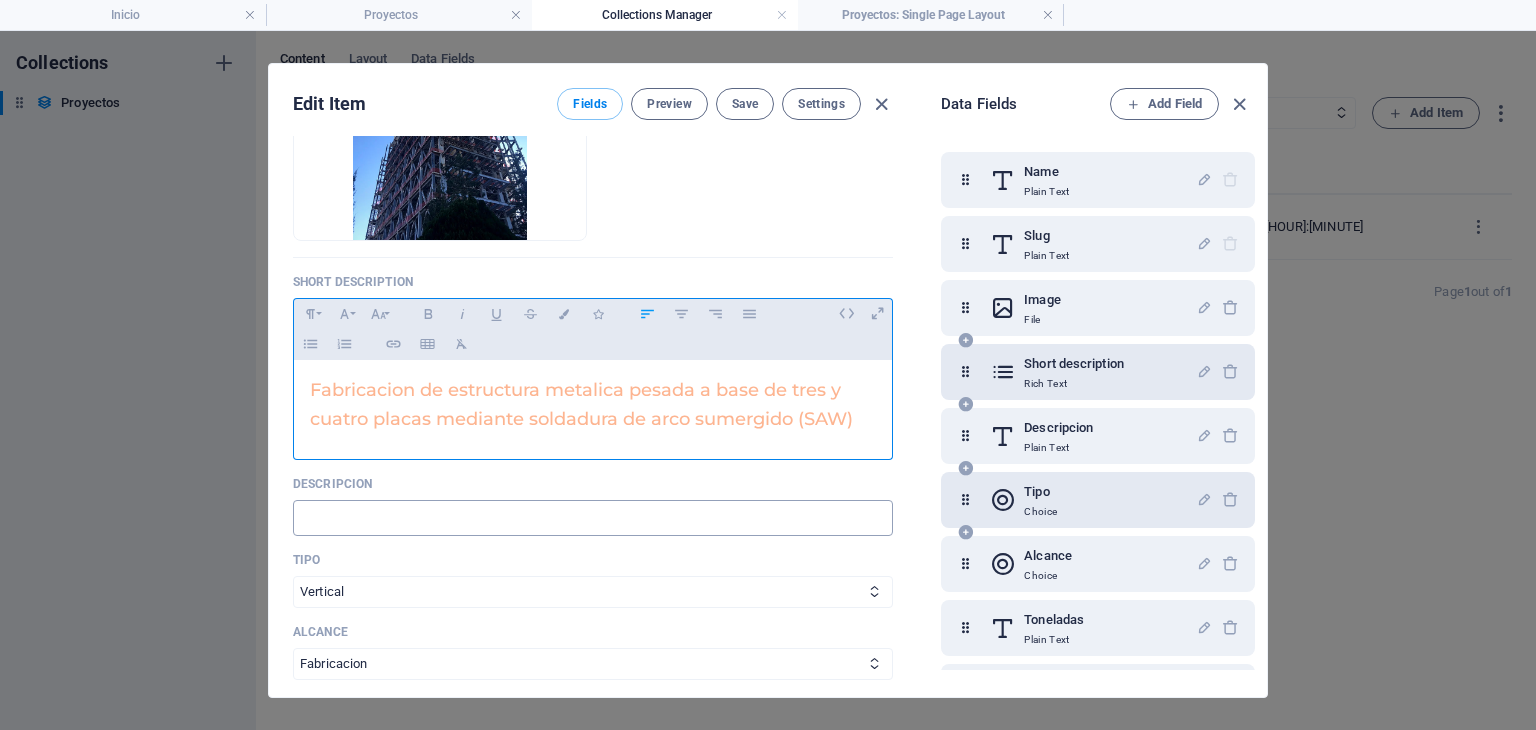 click at bounding box center (593, 518) 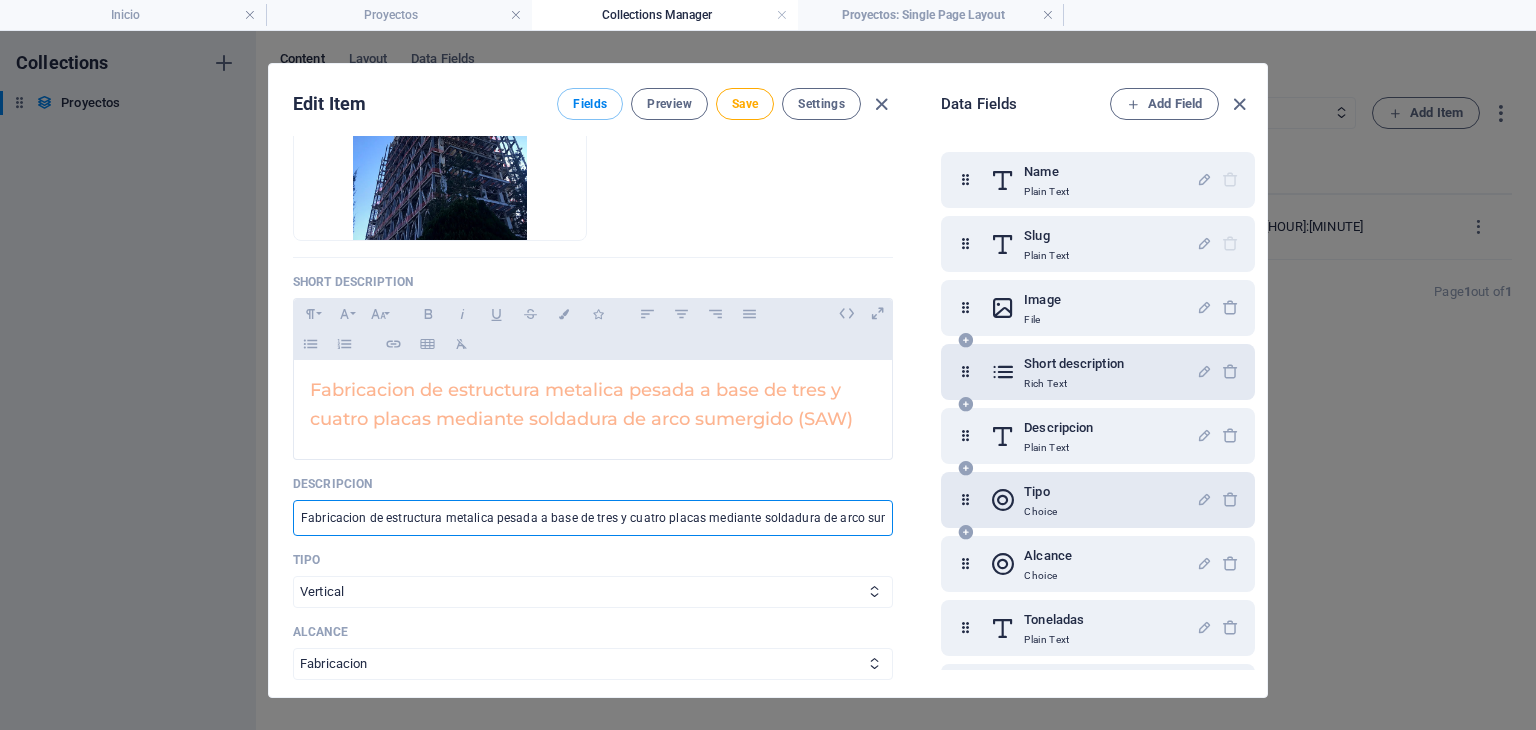 scroll, scrollTop: 0, scrollLeft: 72, axis: horizontal 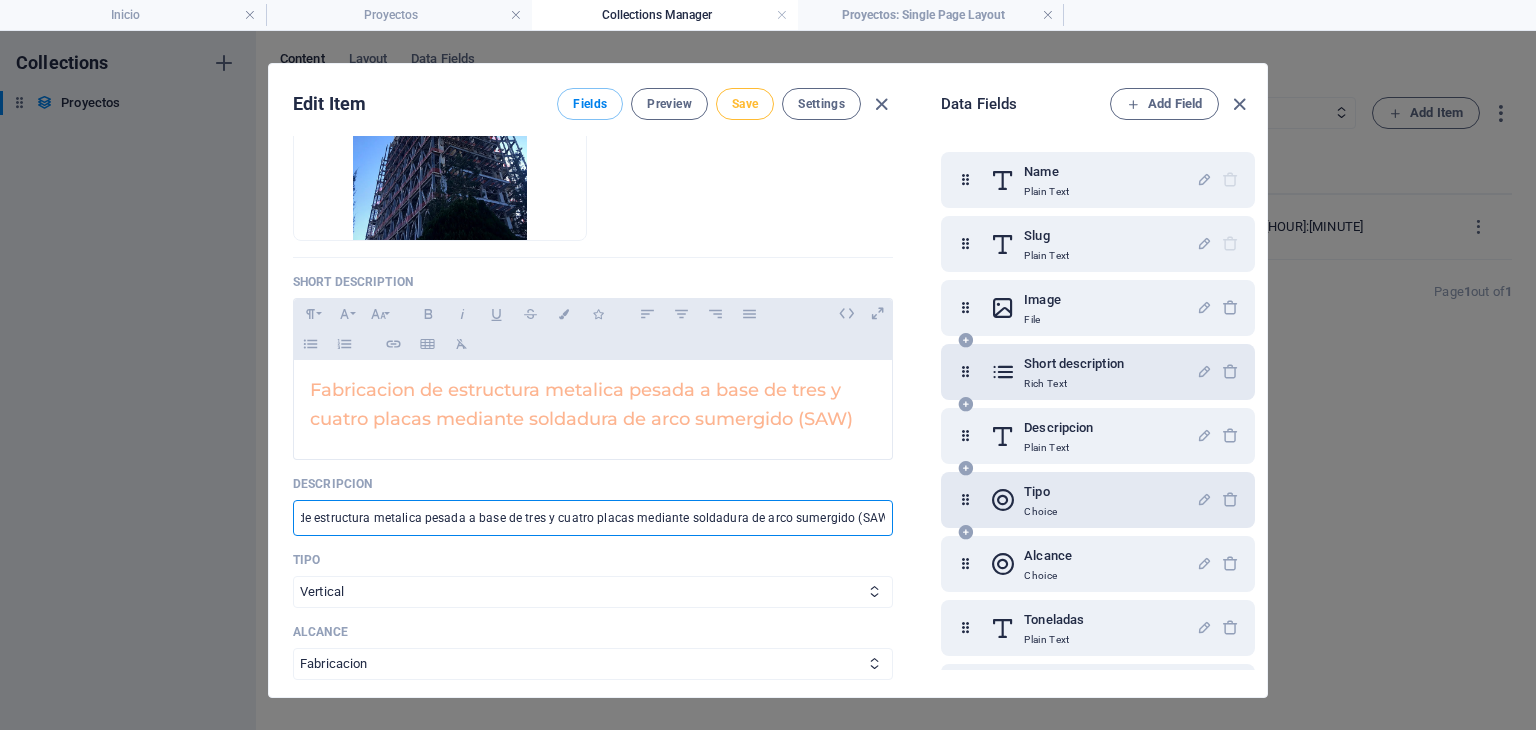 type on "Fabricacion de estructura metalica pesada a base de tres y cuatro placas mediante soldadura de arco sumergido (SAW)" 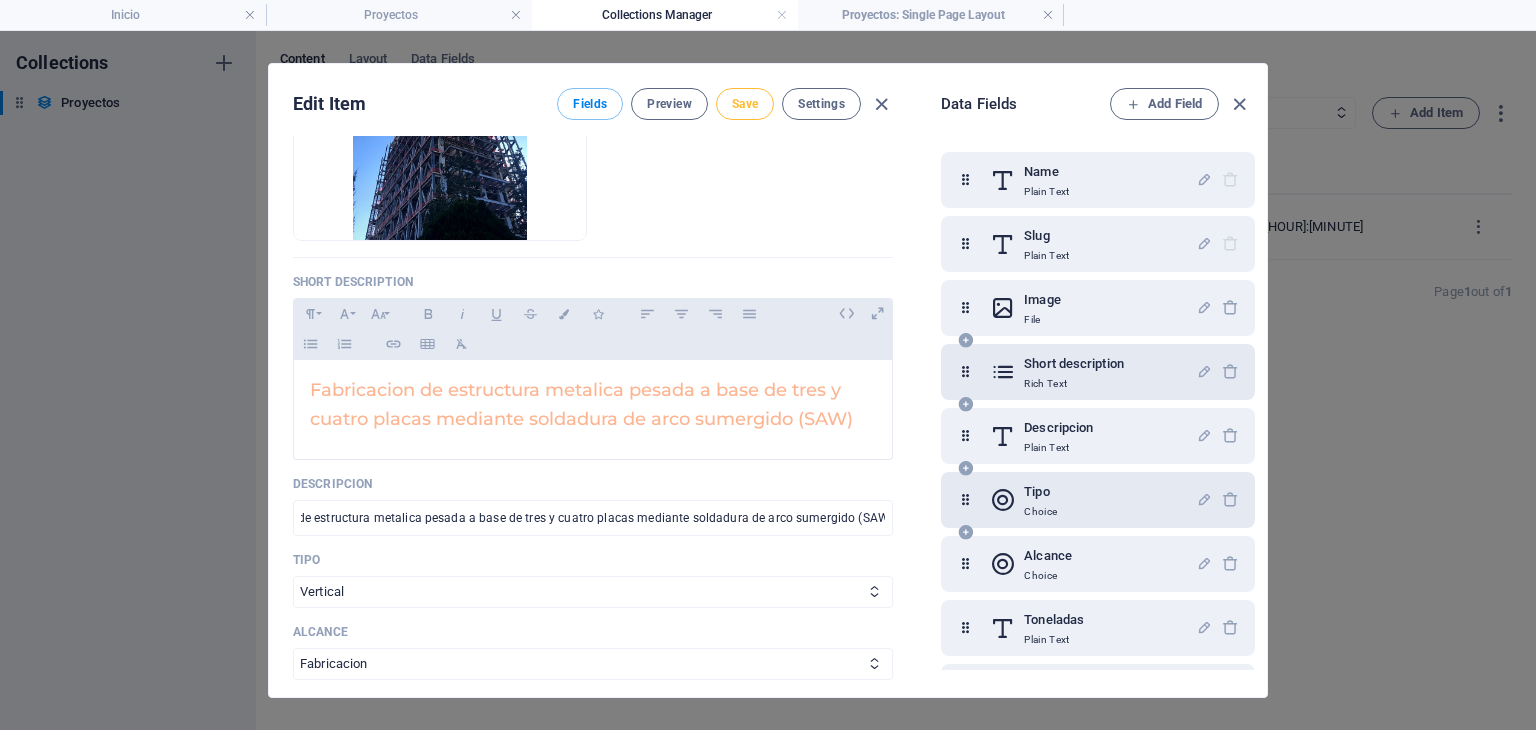 scroll, scrollTop: 0, scrollLeft: 0, axis: both 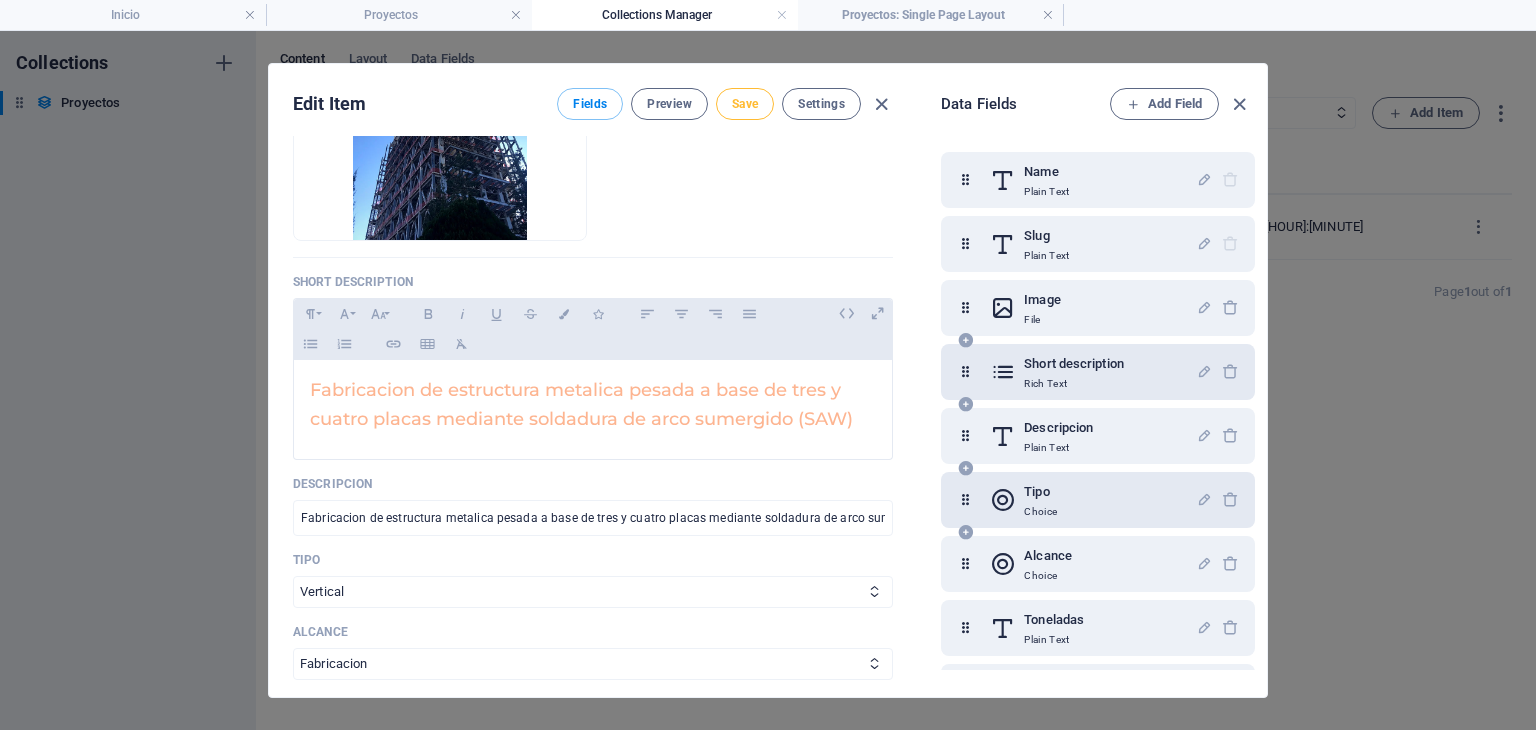 click on "Save" at bounding box center (745, 104) 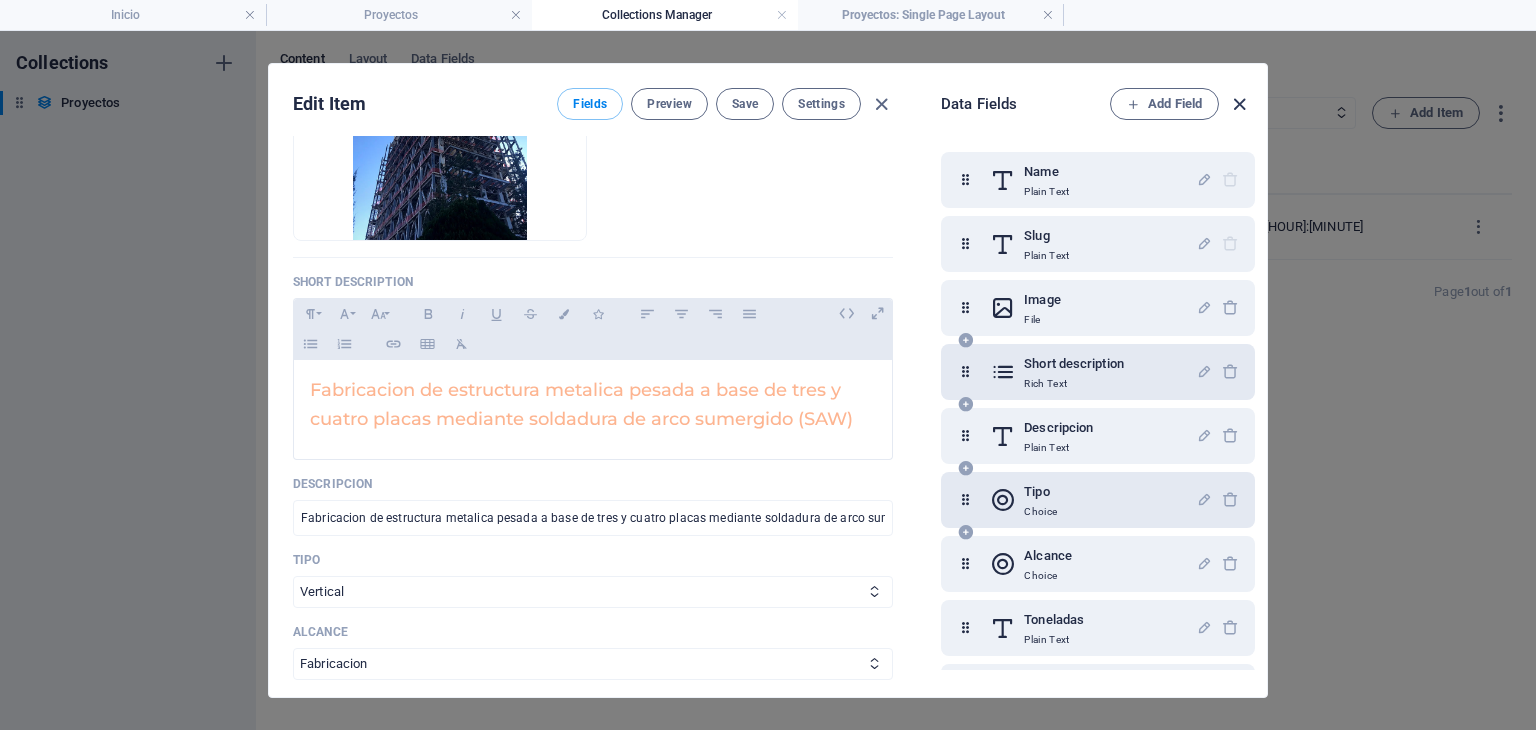 click at bounding box center [1239, 104] 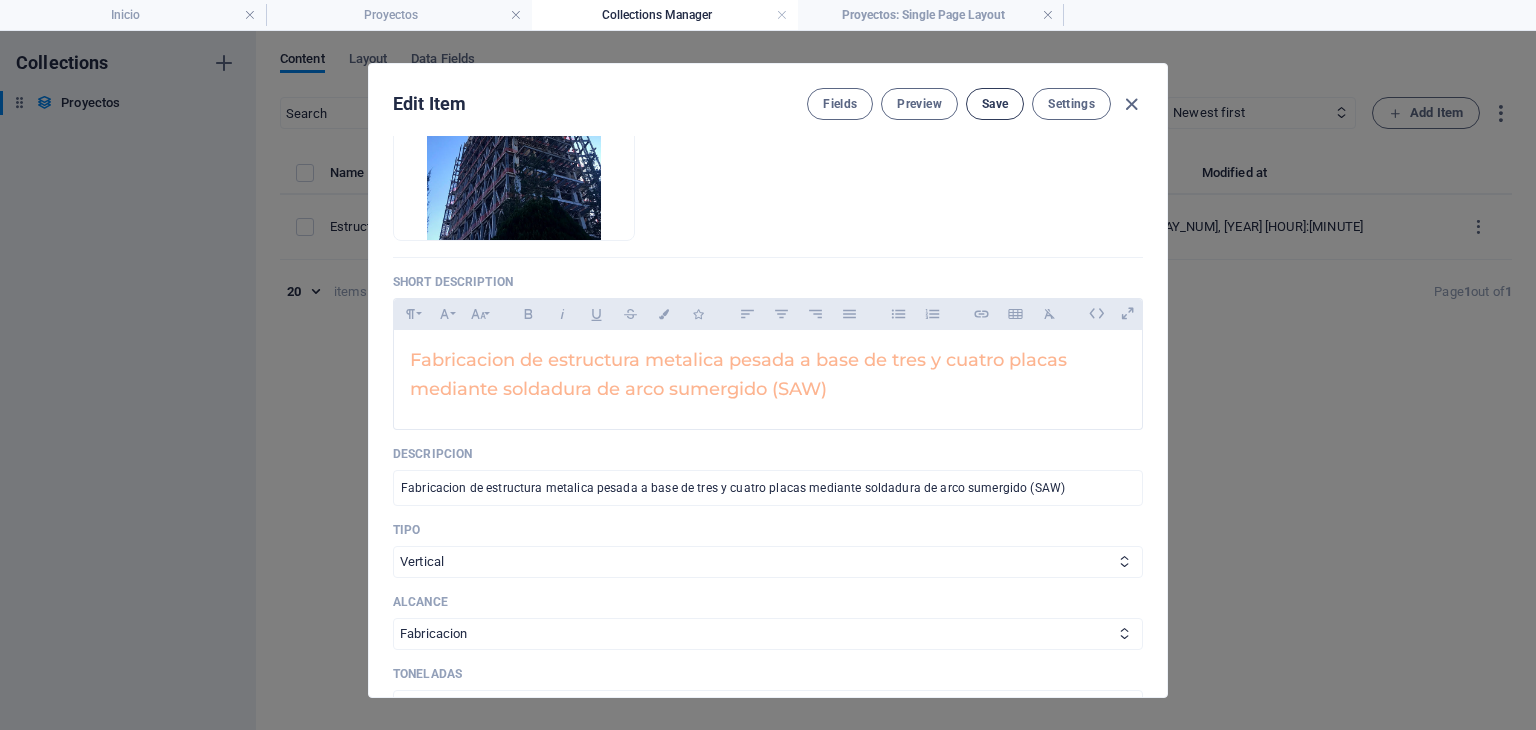 click on "Save" at bounding box center (995, 104) 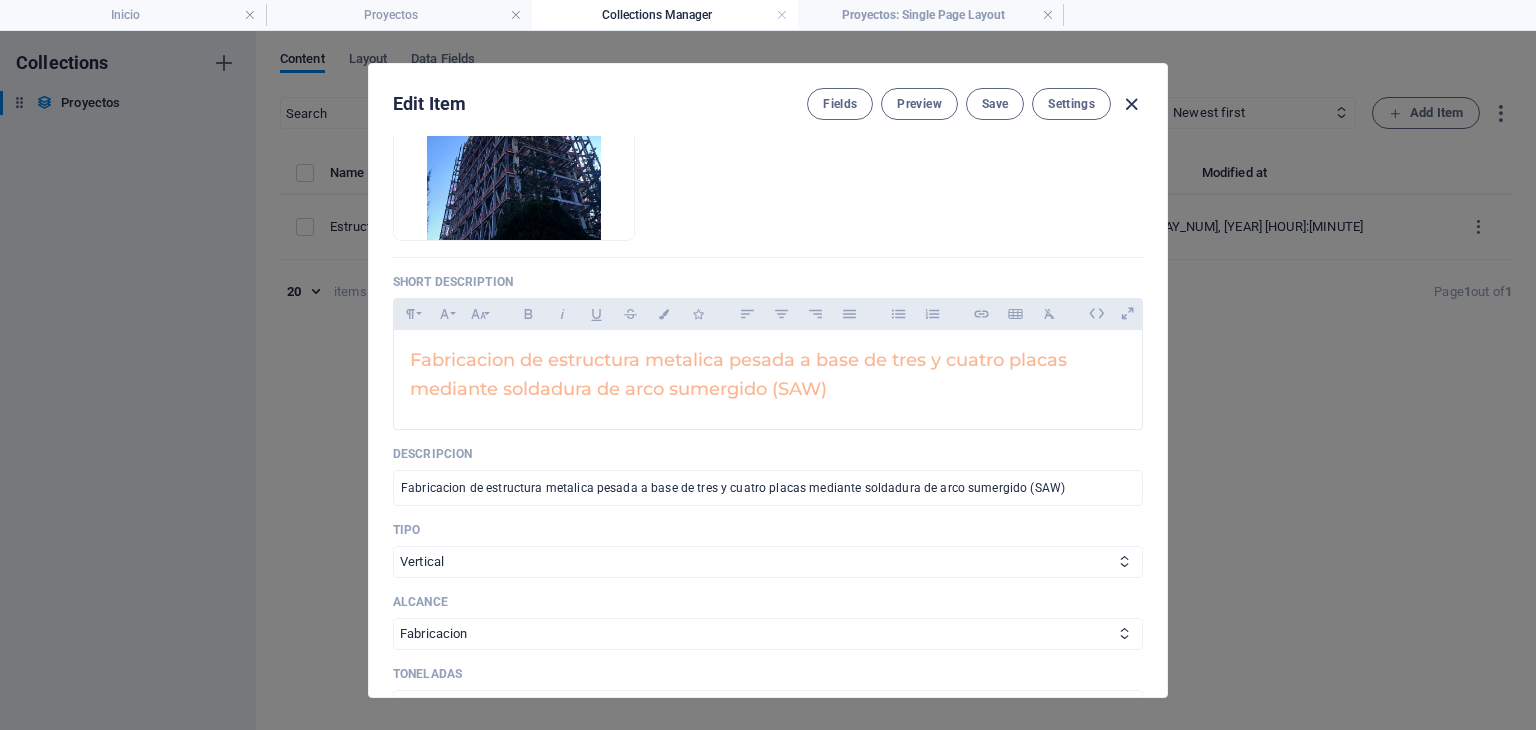 click at bounding box center (1131, 104) 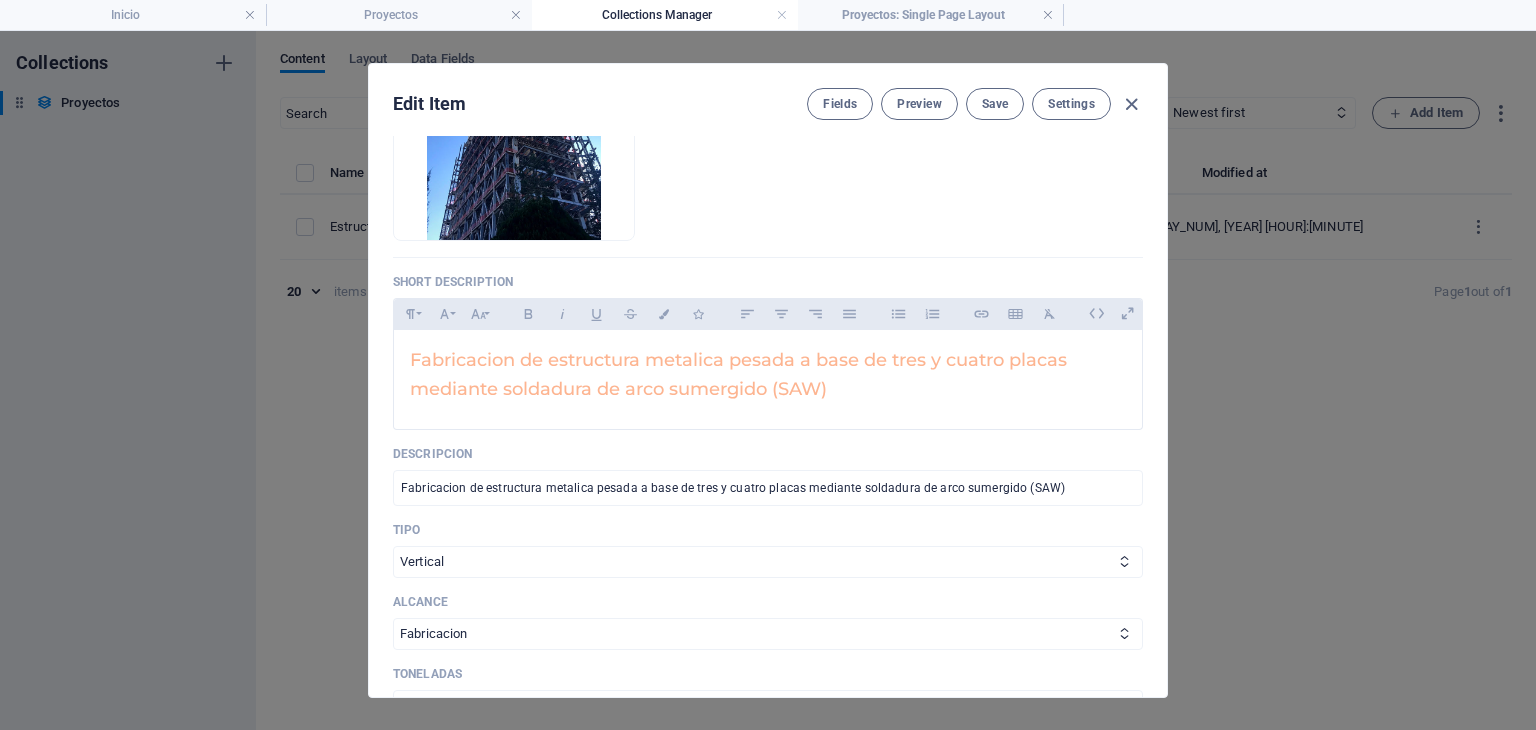 checkbox on "false" 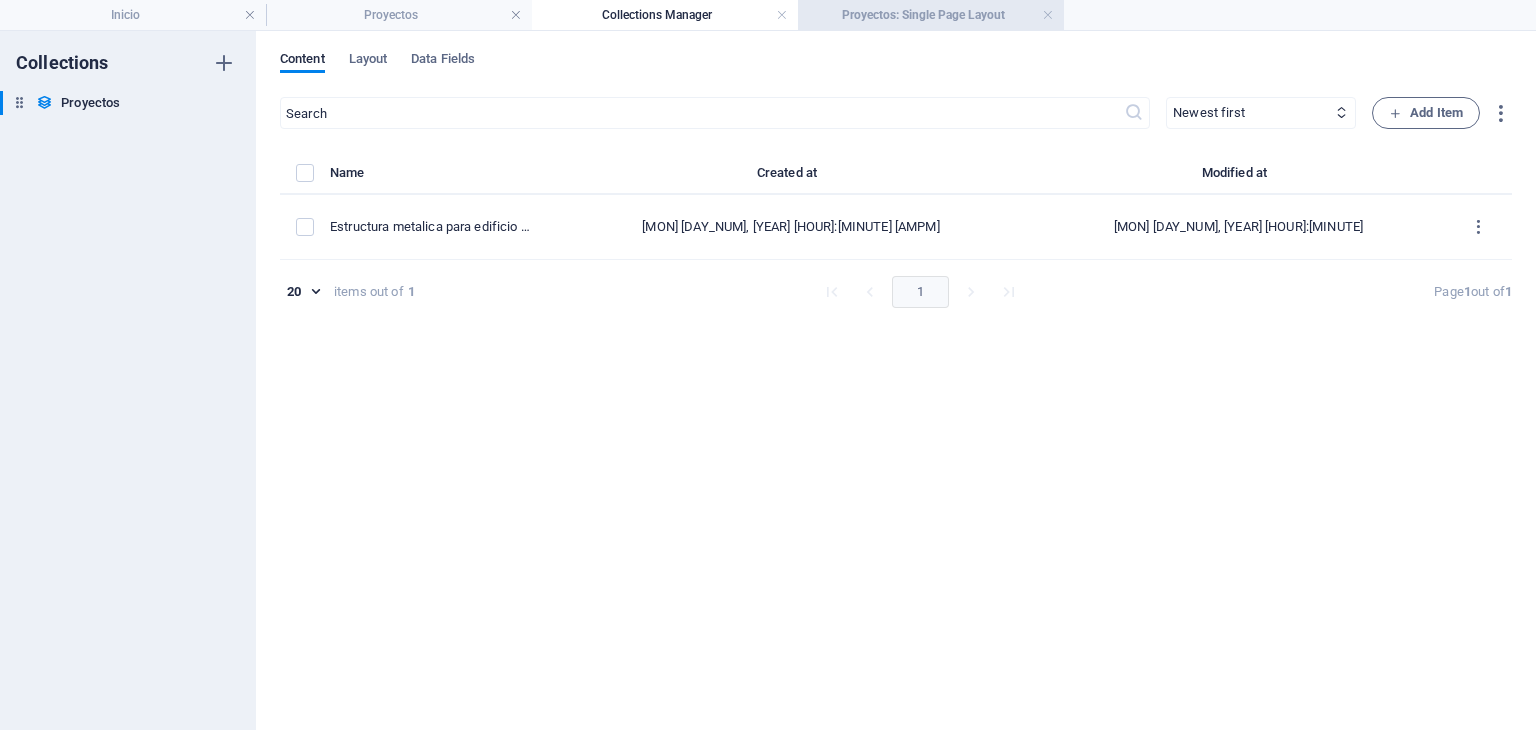click on "Proyectos: Single Page Layout" at bounding box center (931, 15) 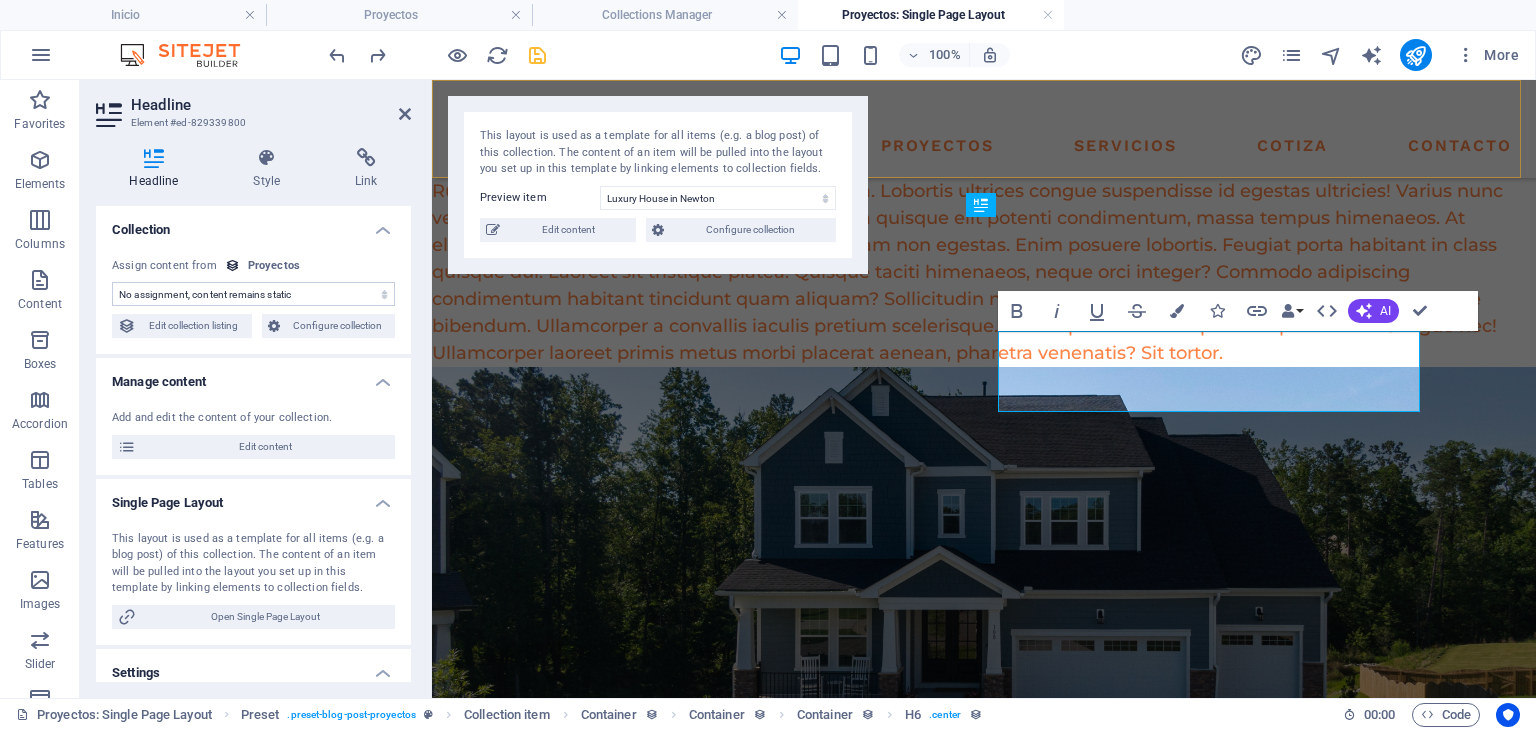 scroll, scrollTop: 500, scrollLeft: 0, axis: vertical 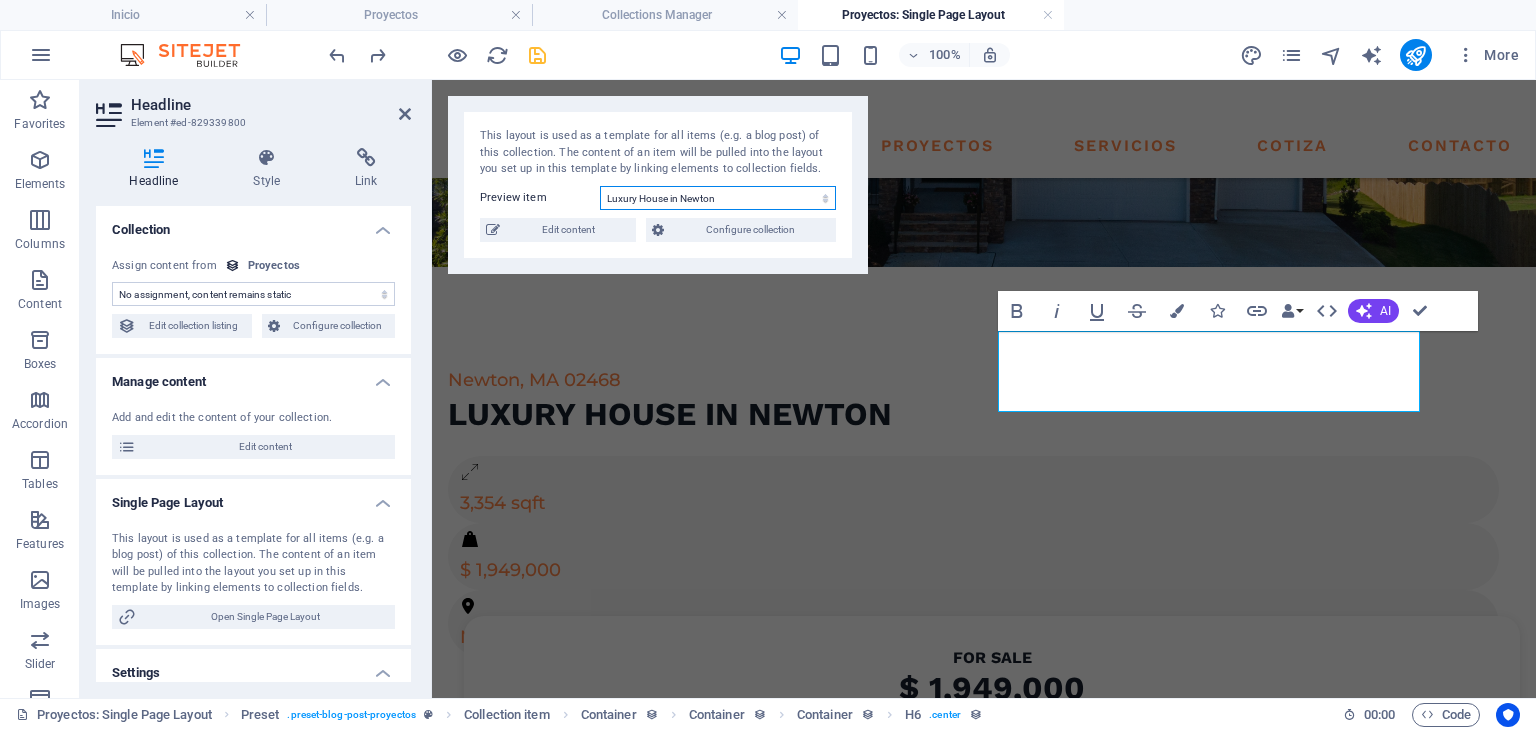 click on "Office Space in [CITY] Executive Office in [CITY] Serviced Office in [CITY] Luxury House in [CITY] Modern House in [CITY] Apartment in [CITY] Studio Loft in [CITY] 2-Bedroom Apartment in [CITY]" at bounding box center (718, 198) 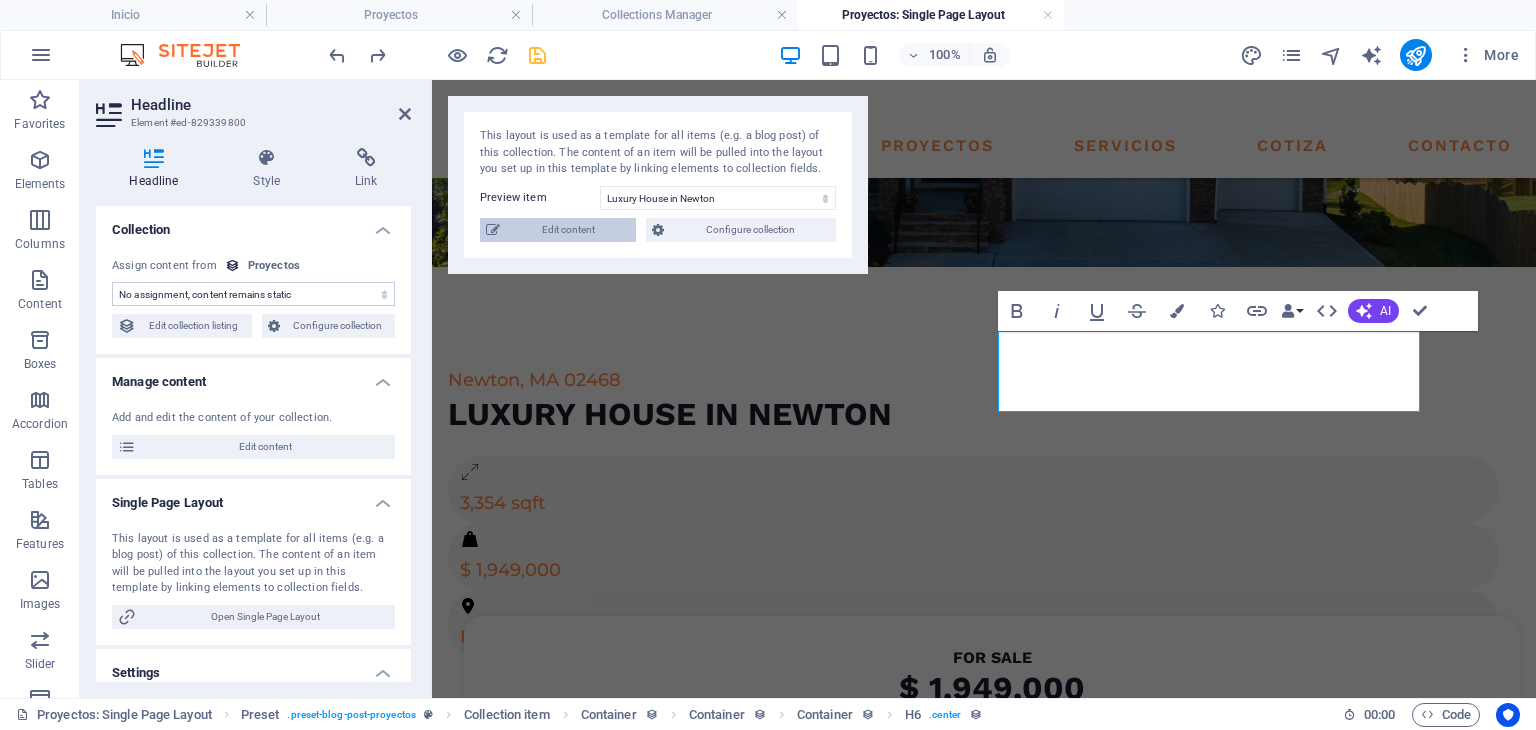 click on "Edit content" at bounding box center [568, 230] 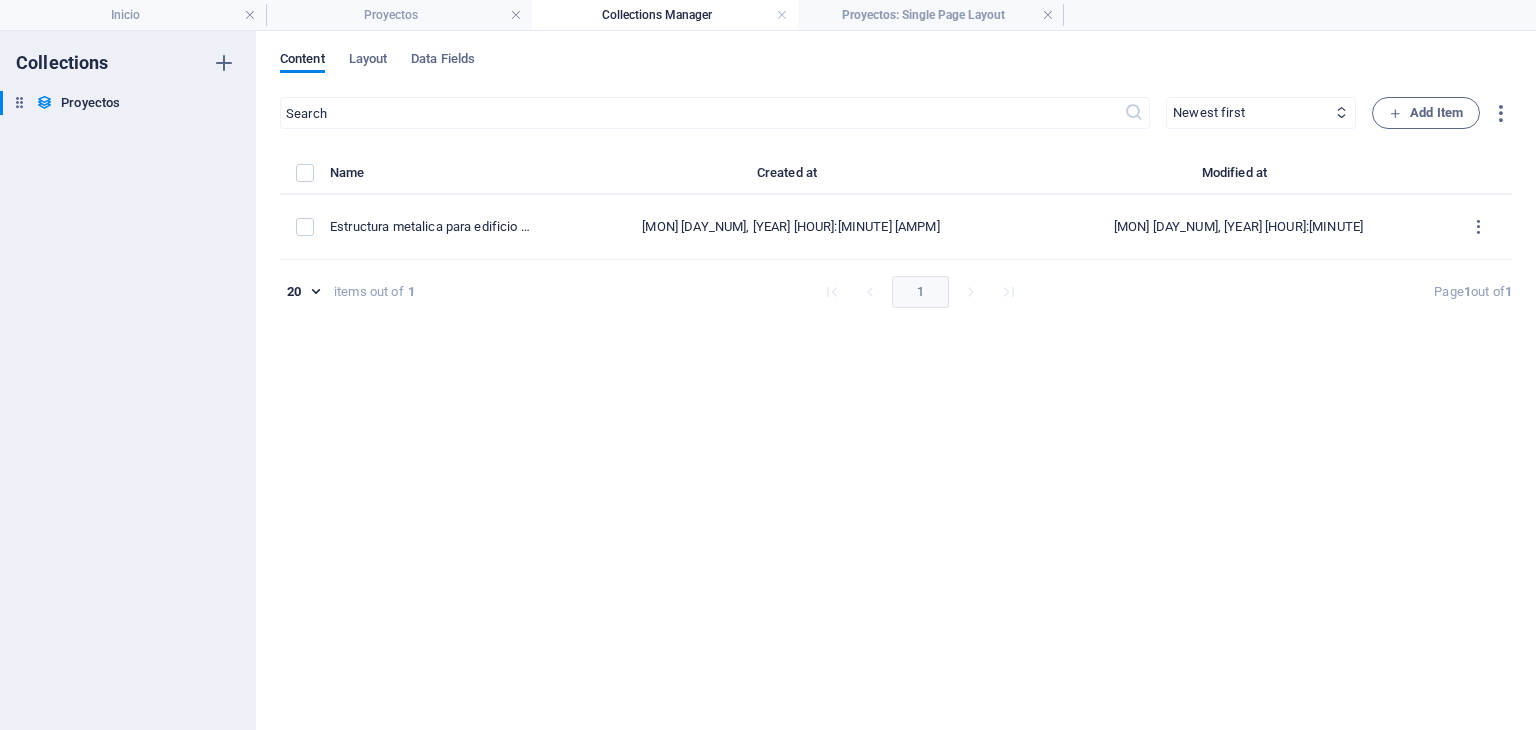scroll, scrollTop: 0, scrollLeft: 0, axis: both 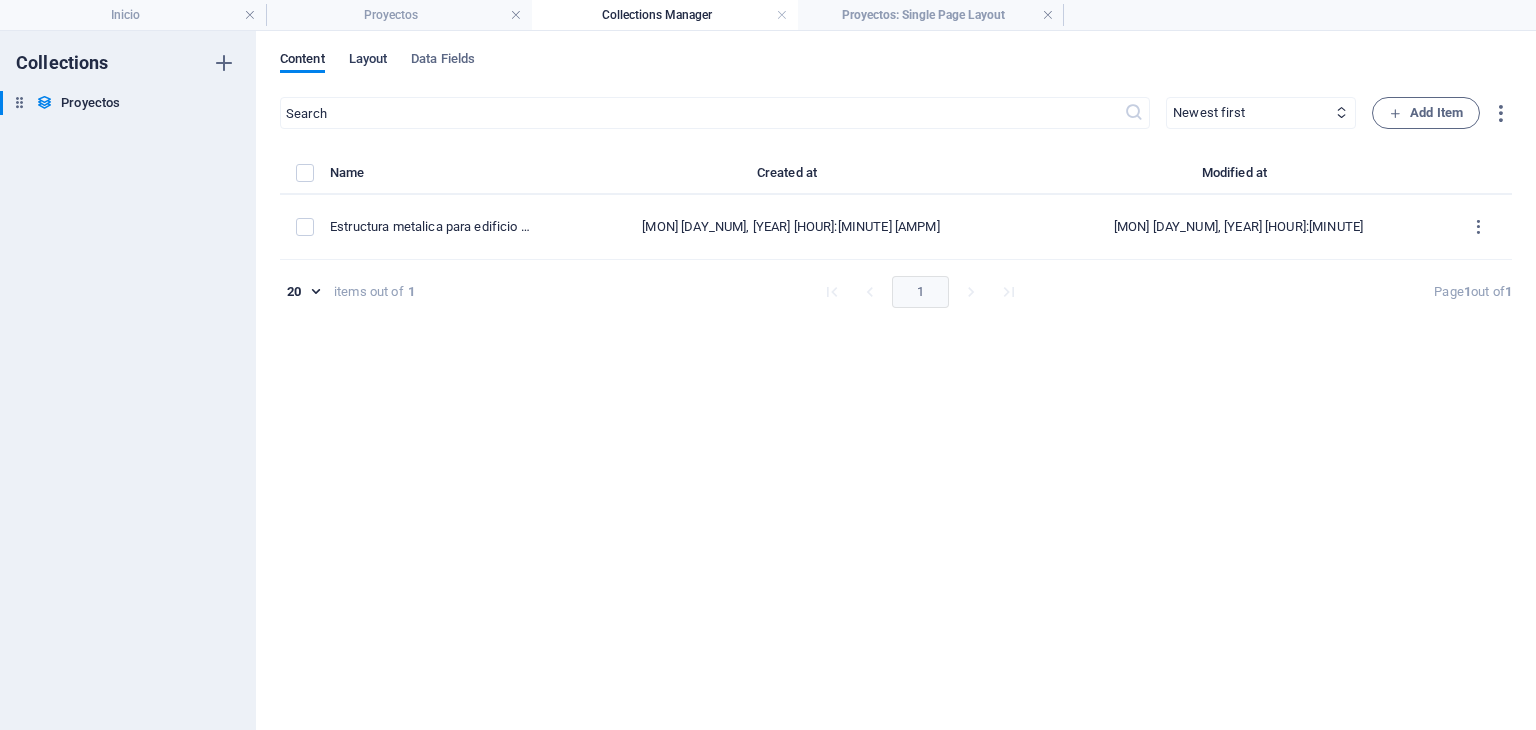 click on "Layout" at bounding box center (368, 61) 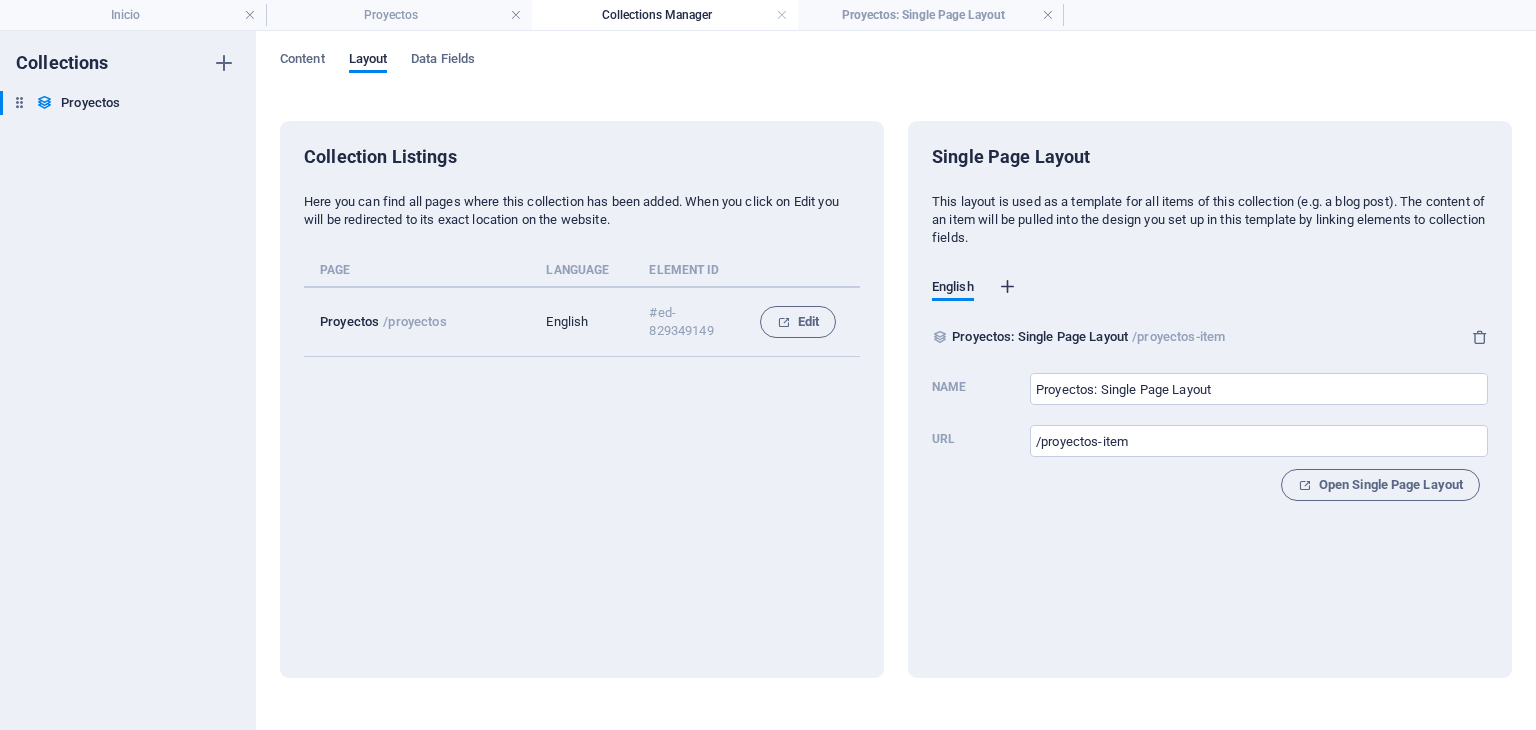 click at bounding box center [1008, 287] 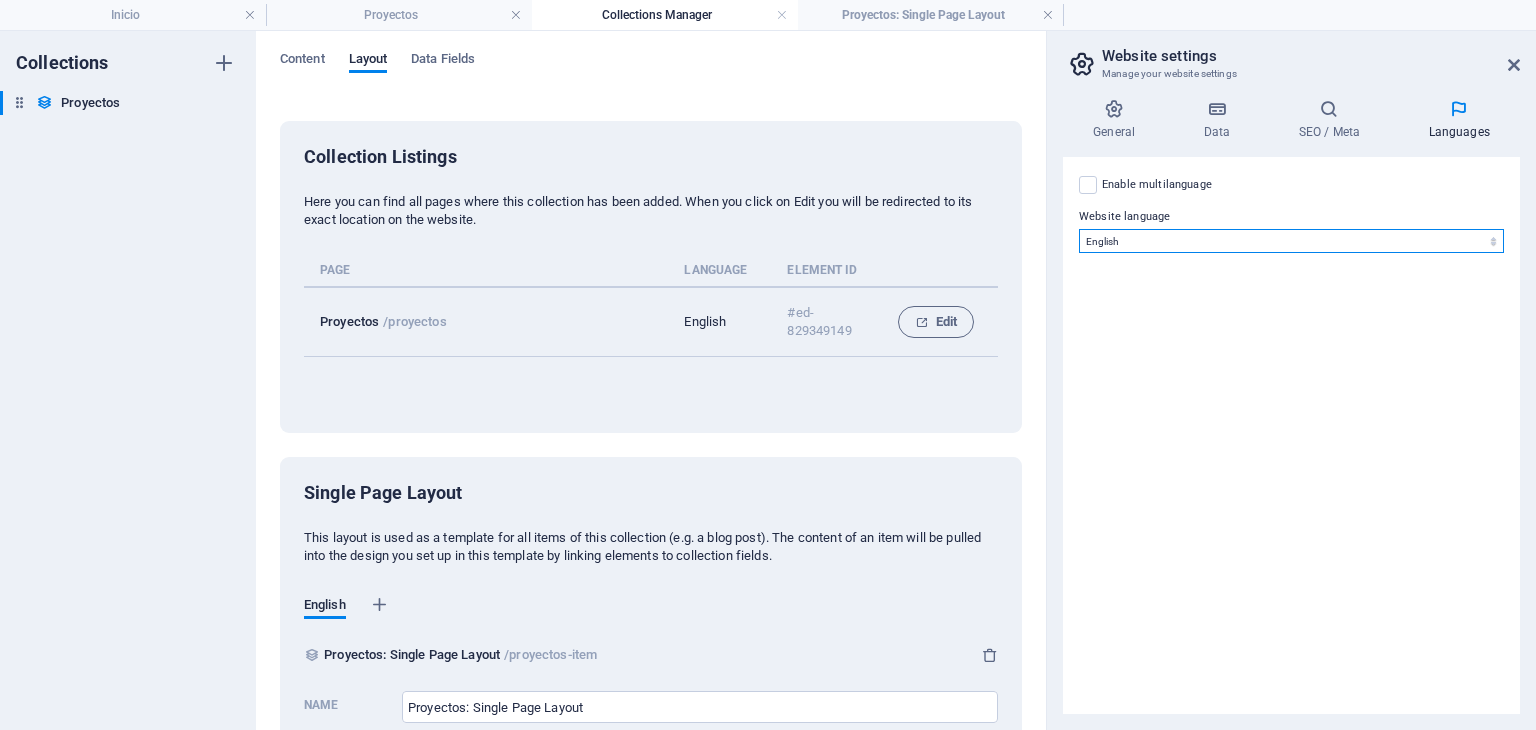 click on "Abkhazian Afar Afrikaans Akan Albanian Amharic Arabic Aragonese Armenian Assamese Avaric Avestan Aymara Azerbaijani Bambara Bashkir Basque Belarusian Bengali Bihari languages Bislama Bokmål Bosnian Breton Bulgarian Burmese Catalan Central Khmer Chamorro Chechen Chinese Church Slavic Chuvash Cornish Corsican Cree Croatian Czech Danish Dutch Dzongkha English Esperanto Estonian Ewe Faroese Farsi (Persian) Fijian Finnish French Fulah Gaelic Galician Ganda Georgian German Greek Greenlandic Guaraní Gujarati Haitian Creole Hausa Hebrew Herero Hindi Hiri Motu Hungarian Icelandic Ido Igbo Indonesian Interlingua Interlingue Inuktitut Inupiaq Irish Italian Japanese Javanese Kannada Kanuri Kashmiri Kazakh Kikuyu Kinyarwanda Komi Kongo Korean Kurdish Kwanyama Kyrgyz Lao Latin Latvian Limburgish Lingala Lithuanian Luba-Katanga Luxembourgish Macedonian Malagasy Malay Malayalam Maldivian Maltese Manx Maori Marathi Marshallese Mongolian Nauru Navajo Ndonga Nepali North Ndebele Northern Sami Norwegian Norwegian Nynorsk Nuosu" at bounding box center (1291, 241) 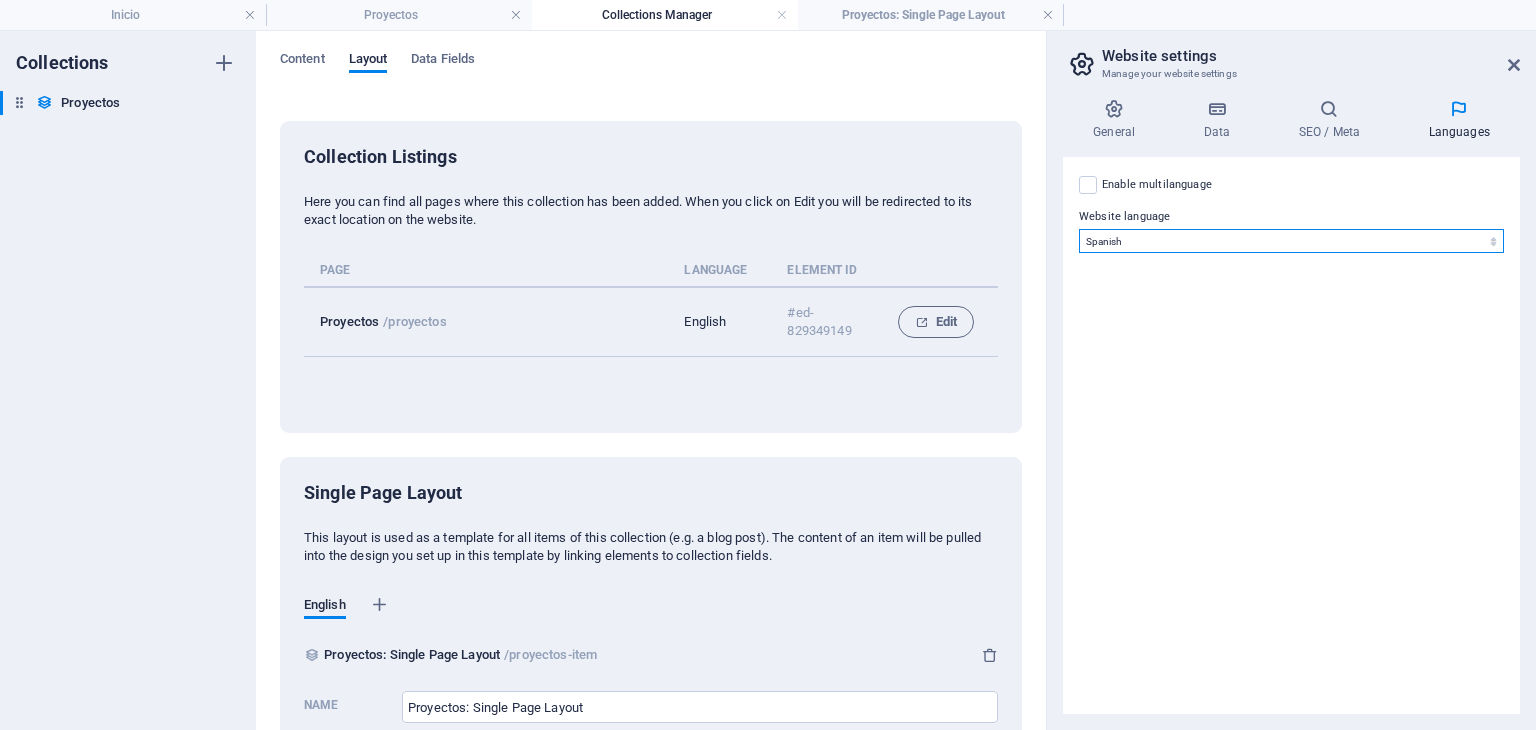 click on "Abkhazian Afar Afrikaans Akan Albanian Amharic Arabic Aragonese Armenian Assamese Avaric Avestan Aymara Azerbaijani Bambara Bashkir Basque Belarusian Bengali Bihari languages Bislama Bokmål Bosnian Breton Bulgarian Burmese Catalan Central Khmer Chamorro Chechen Chinese Church Slavic Chuvash Cornish Corsican Cree Croatian Czech Danish Dutch Dzongkha English Esperanto Estonian Ewe Faroese Farsi (Persian) Fijian Finnish French Fulah Gaelic Galician Ganda Georgian German Greek Greenlandic Guaraní Gujarati Haitian Creole Hausa Hebrew Herero Hindi Hiri Motu Hungarian Icelandic Ido Igbo Indonesian Interlingua Interlingue Inuktitut Inupiaq Irish Italian Japanese Javanese Kannada Kanuri Kashmiri Kazakh Kikuyu Kinyarwanda Komi Kongo Korean Kurdish Kwanyama Kyrgyz Lao Latin Latvian Limburgish Lingala Lithuanian Luba-Katanga Luxembourgish Macedonian Malagasy Malay Malayalam Maldivian Maltese Manx Maori Marathi Marshallese Mongolian Nauru Navajo Ndonga Nepali North Ndebele Northern Sami Norwegian Norwegian Nynorsk Nuosu" at bounding box center (1291, 241) 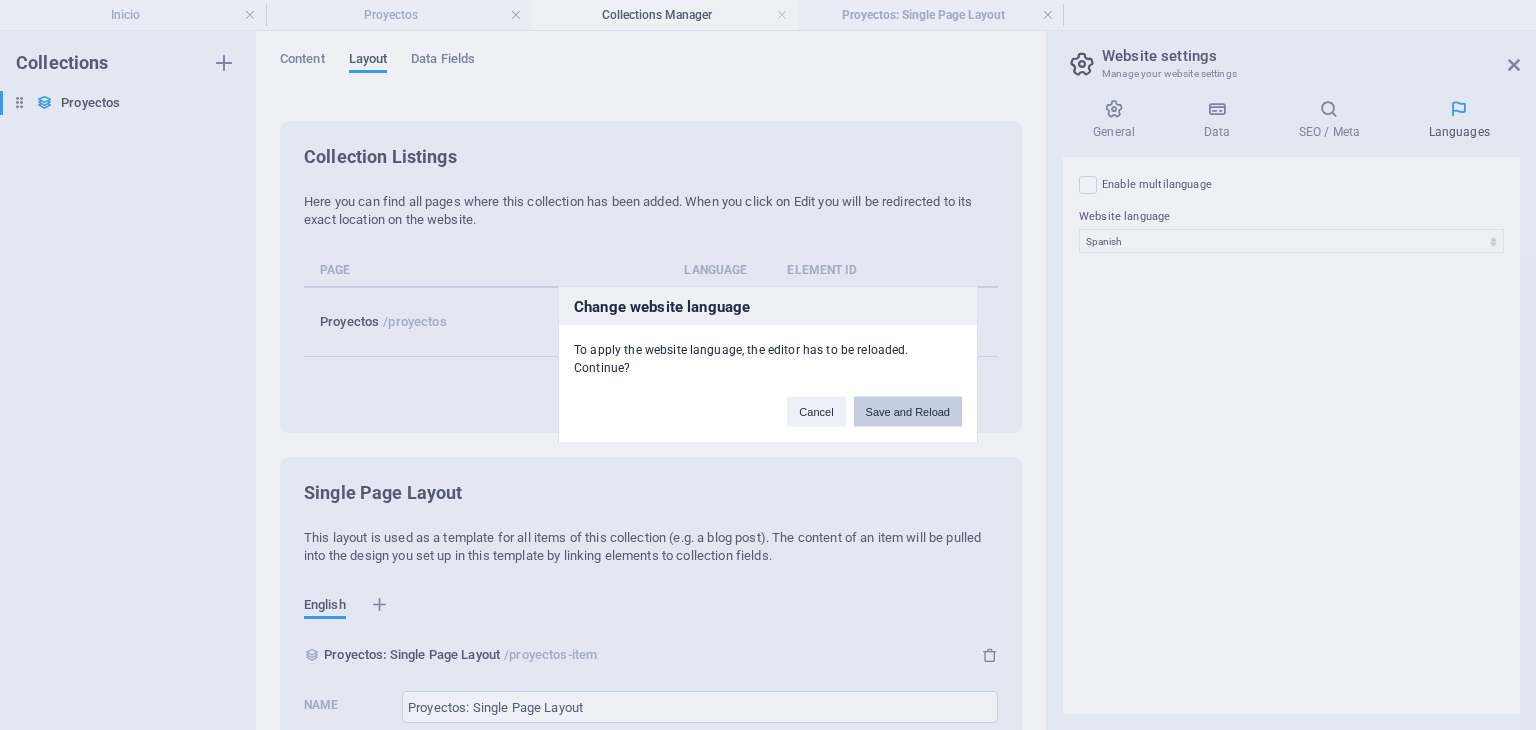 drag, startPoint x: 921, startPoint y: 405, endPoint x: 1060, endPoint y: 533, distance: 188.95767 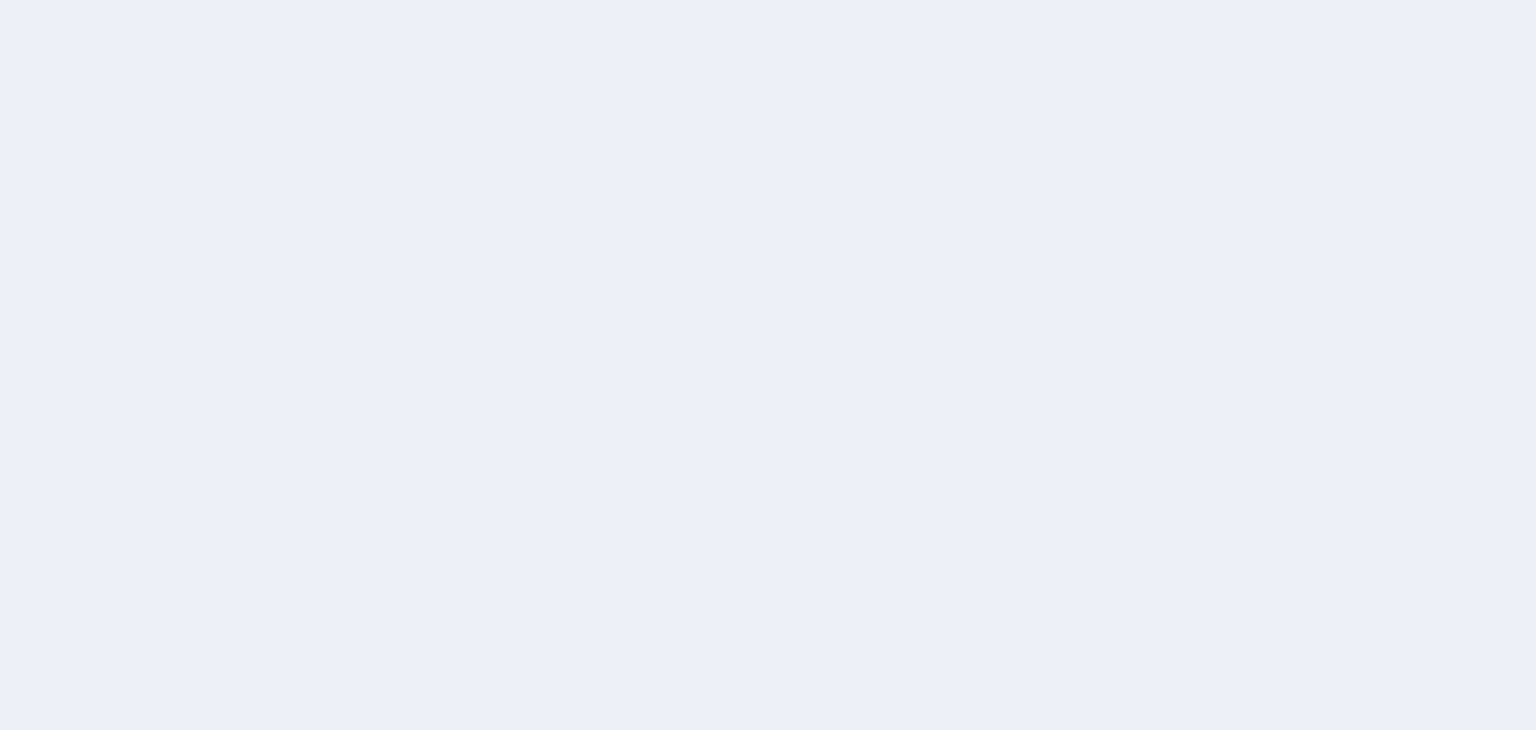 scroll, scrollTop: 0, scrollLeft: 0, axis: both 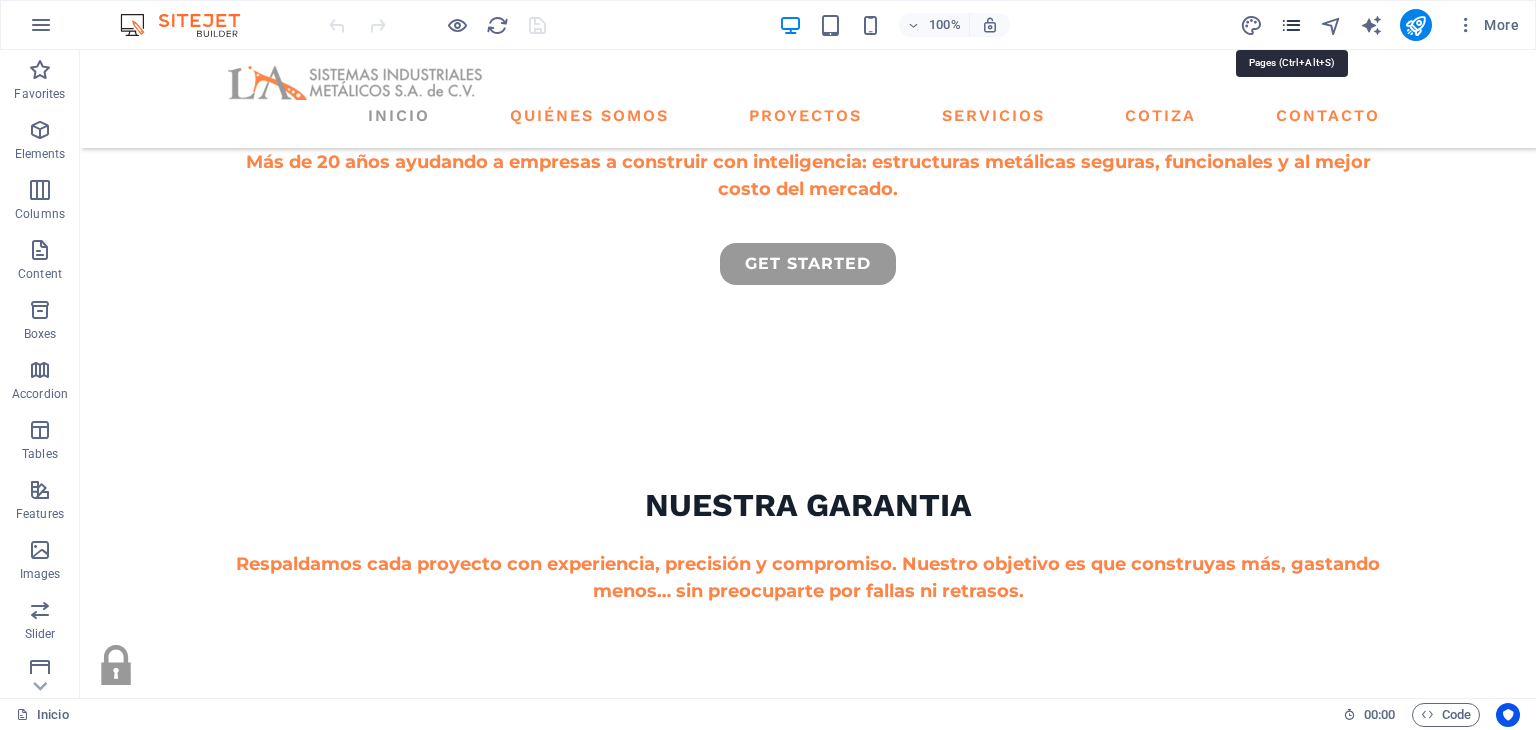 click at bounding box center [1291, 25] 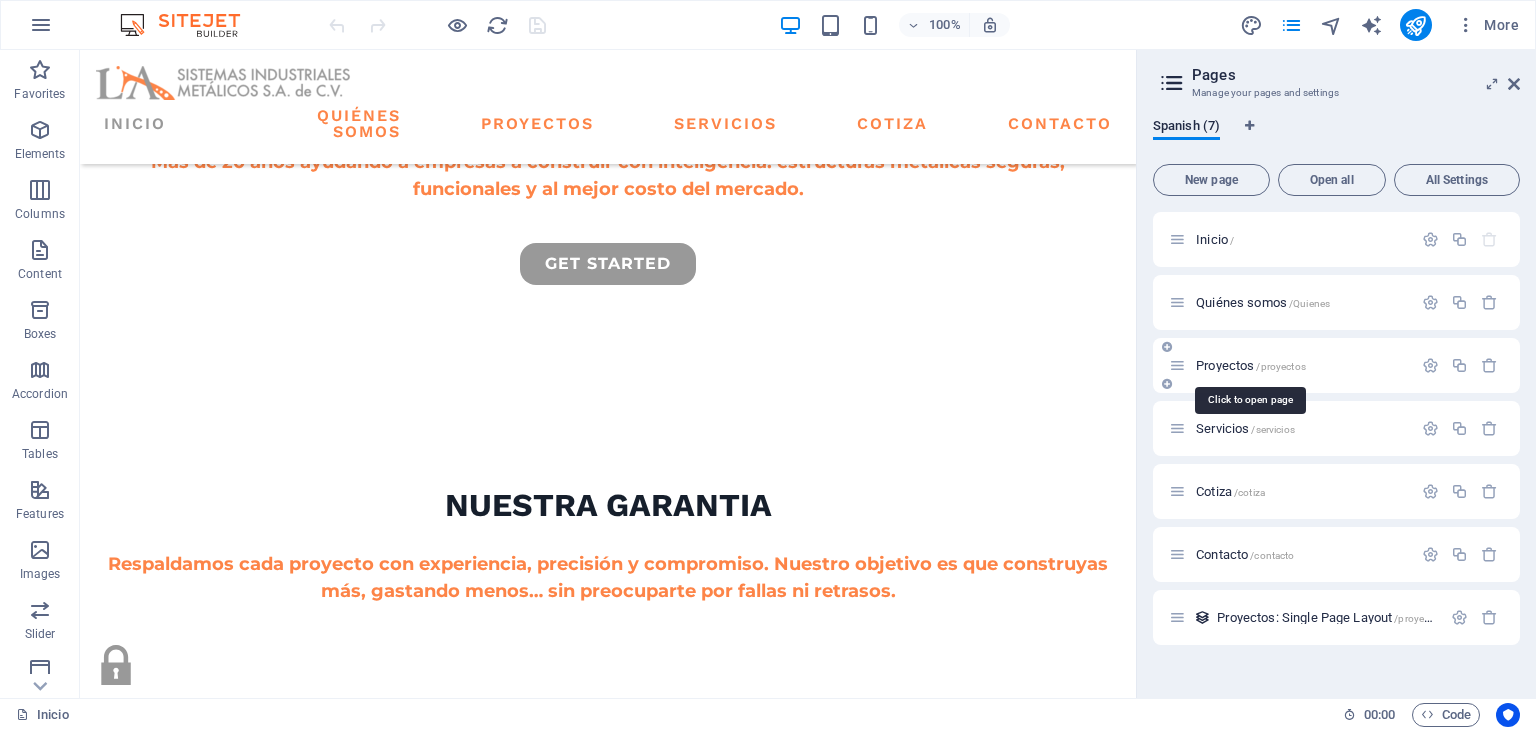 click on "Proyectos /proyectos" at bounding box center [1251, 365] 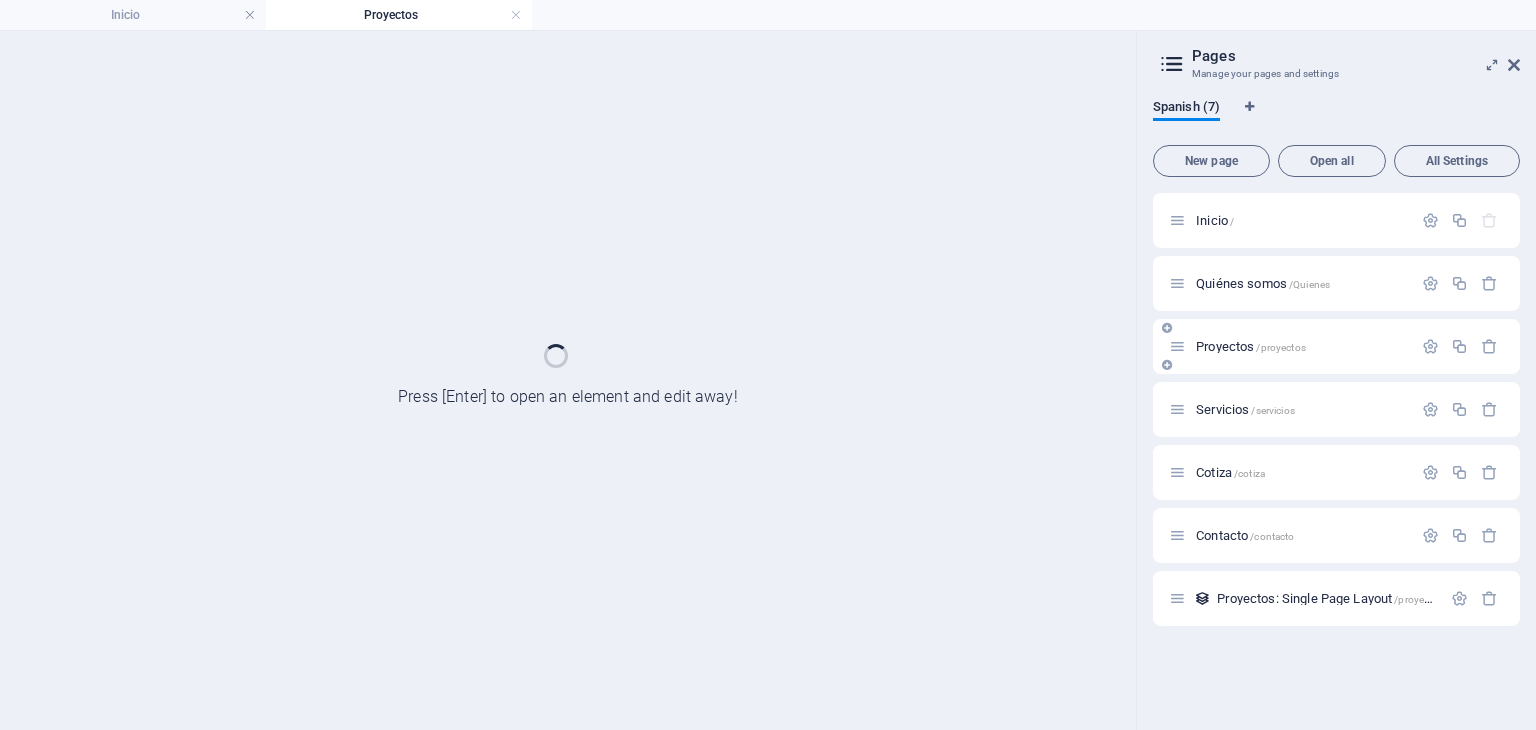 scroll, scrollTop: 0, scrollLeft: 0, axis: both 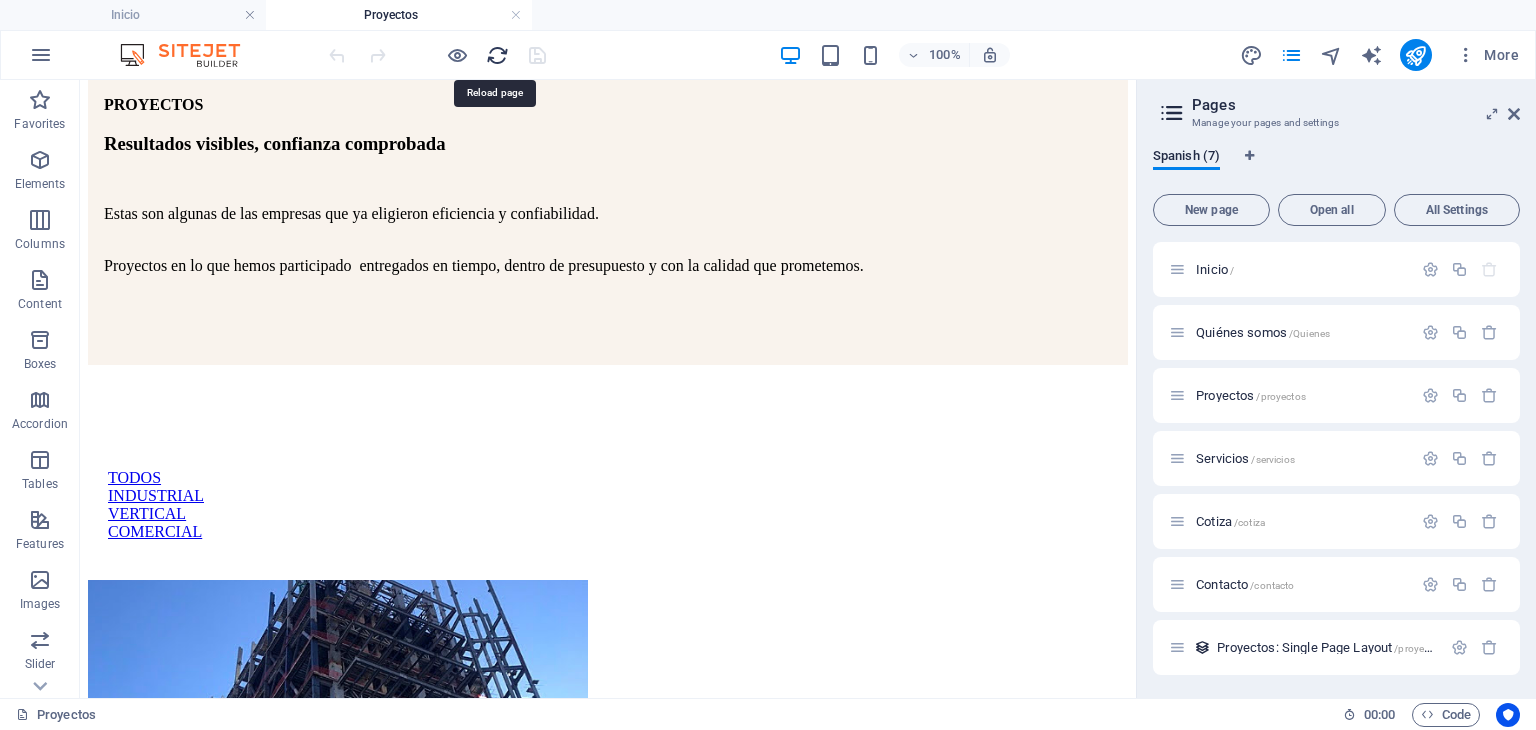 click at bounding box center [497, 55] 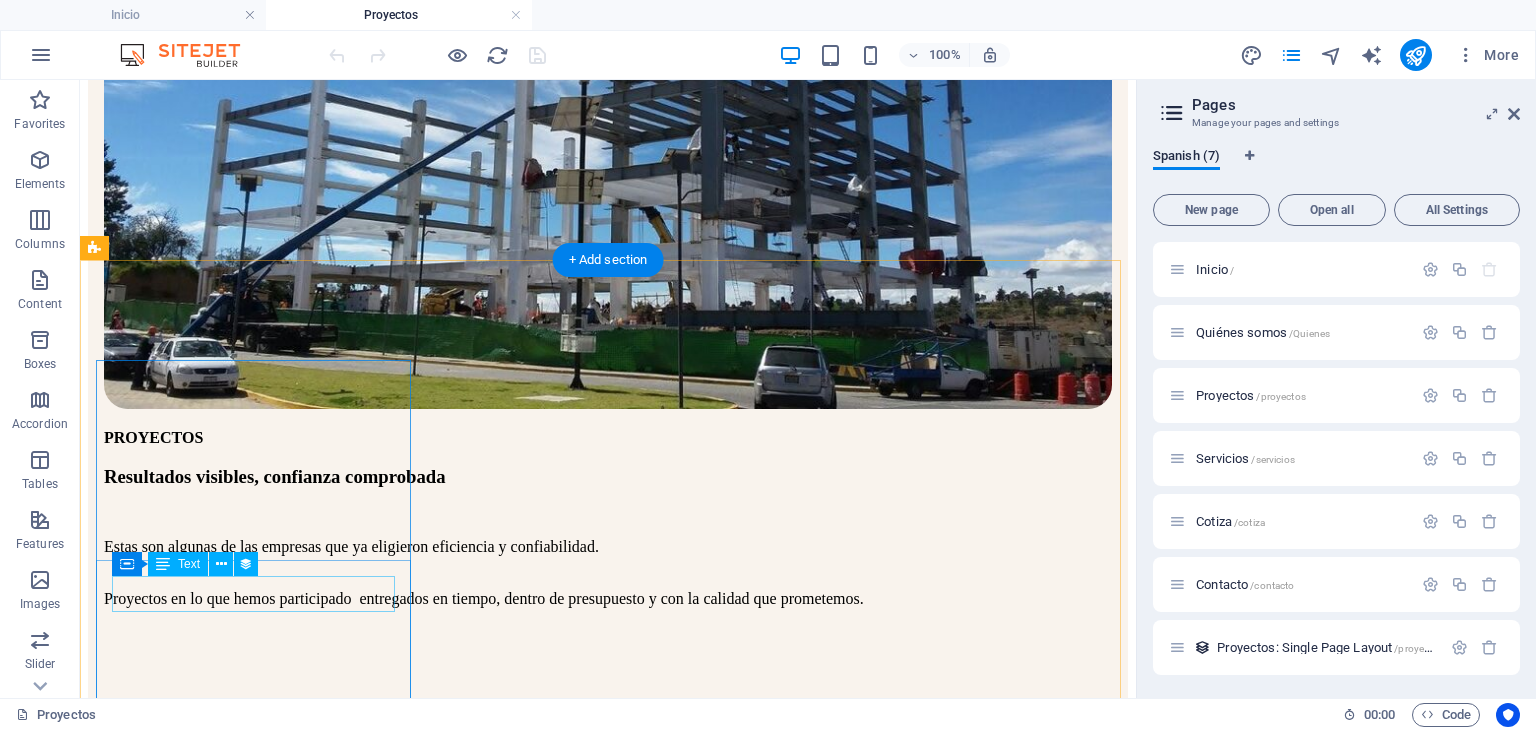scroll, scrollTop: 666, scrollLeft: 0, axis: vertical 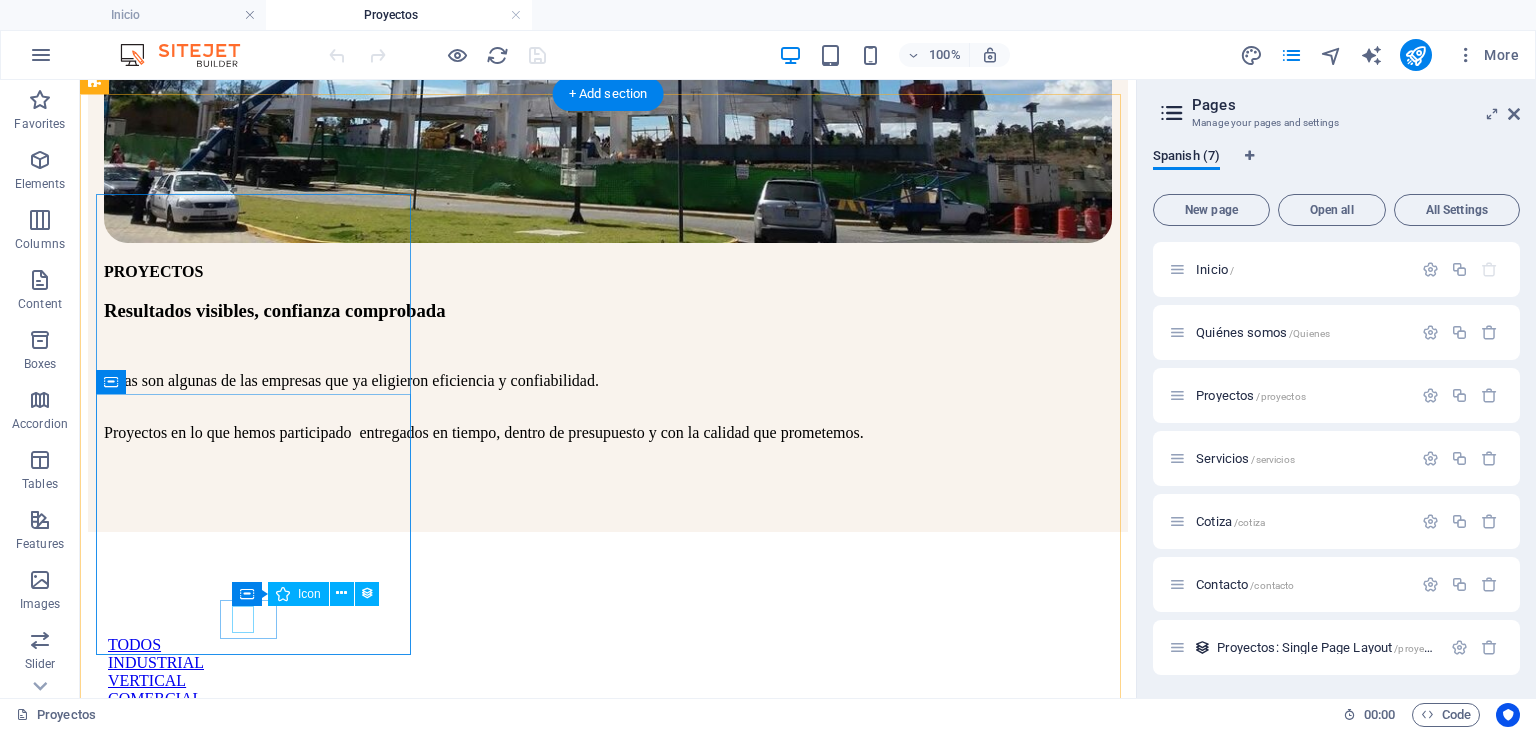 click at bounding box center (602, 1232) 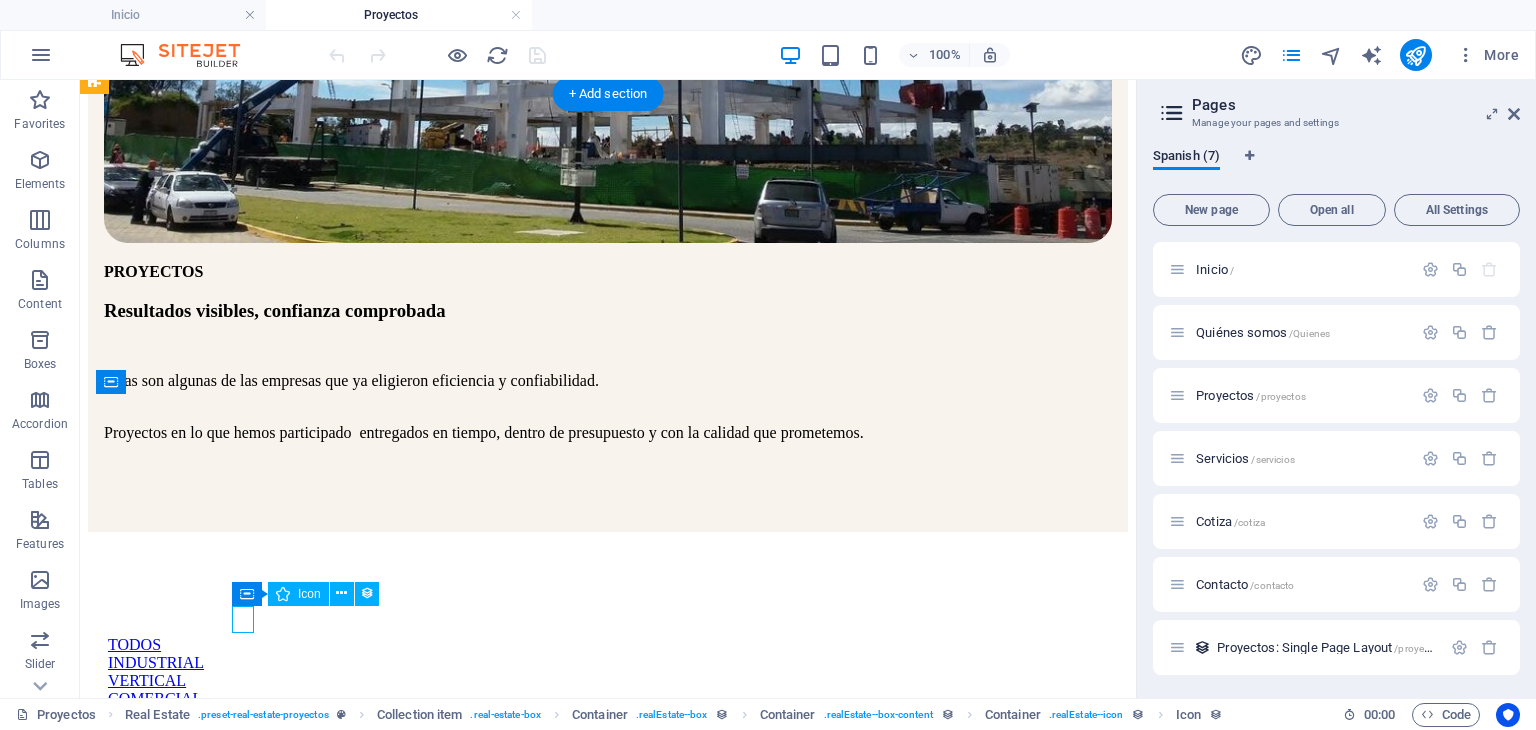 click at bounding box center [602, 1232] 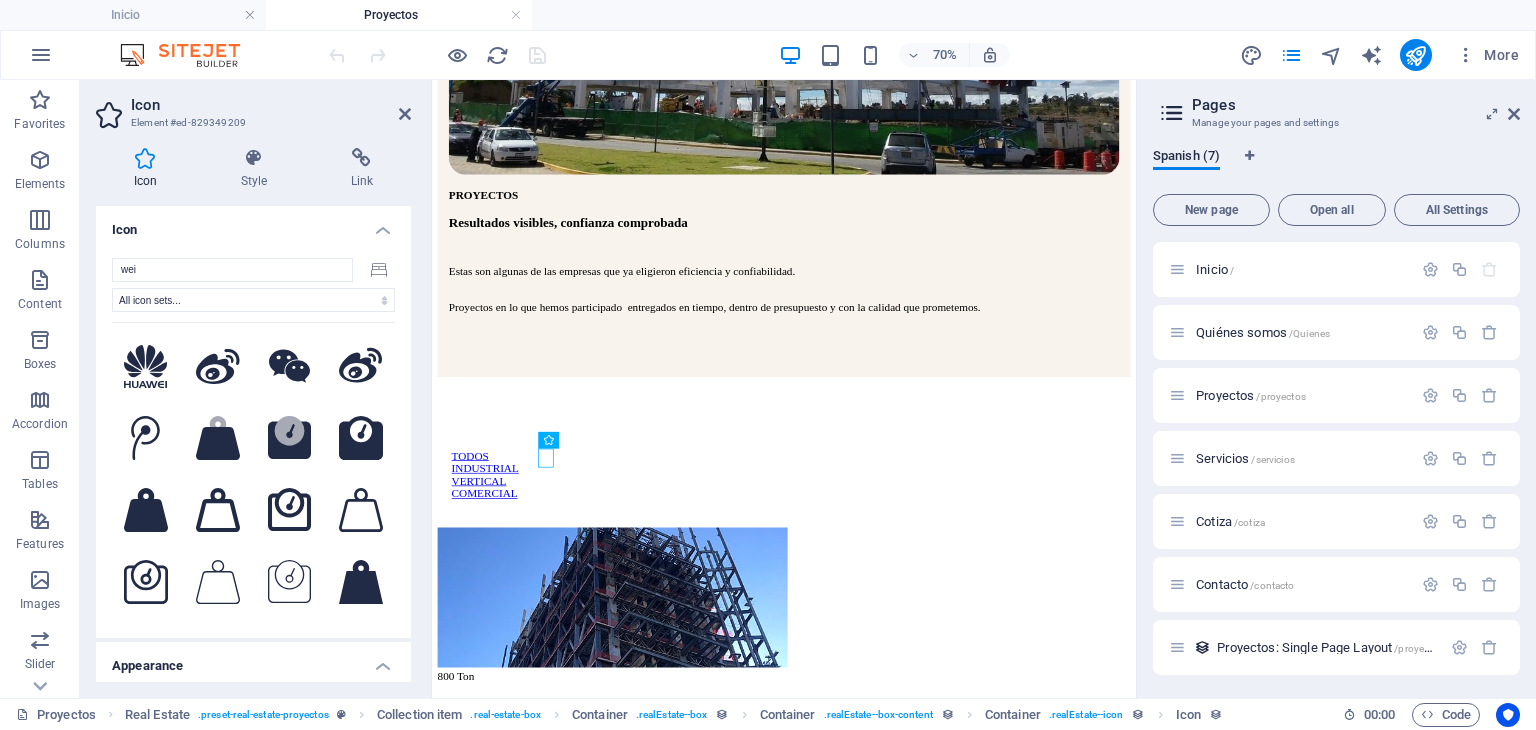 type on "wei" 